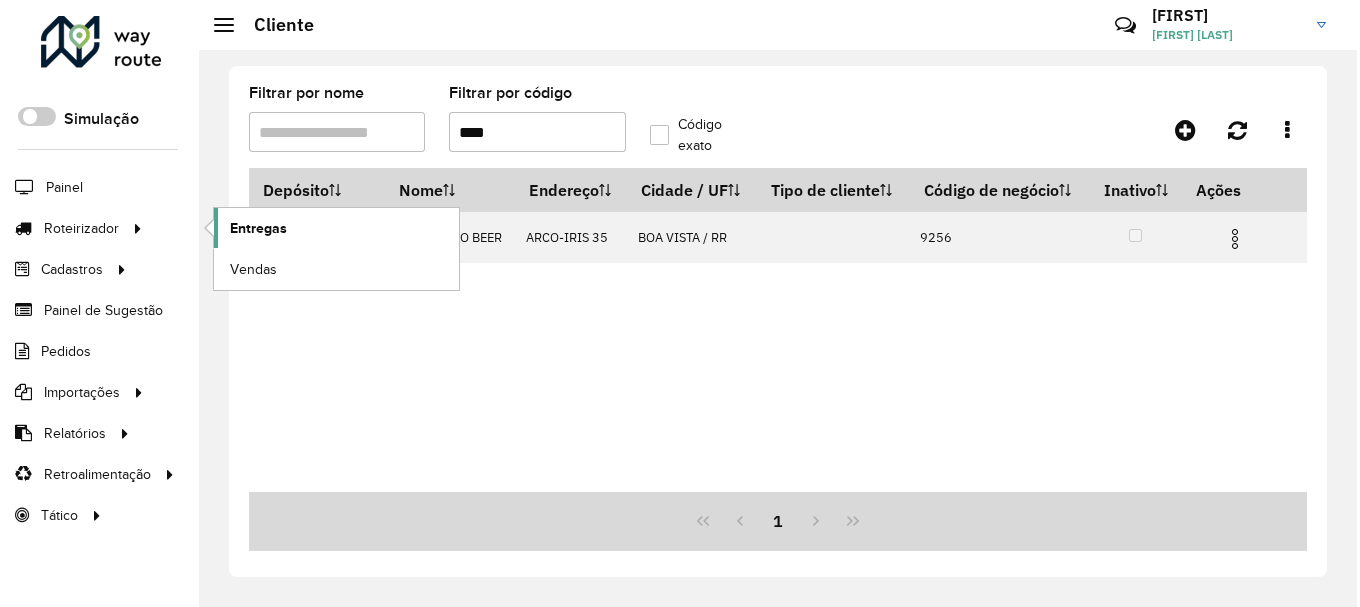 scroll, scrollTop: 0, scrollLeft: 0, axis: both 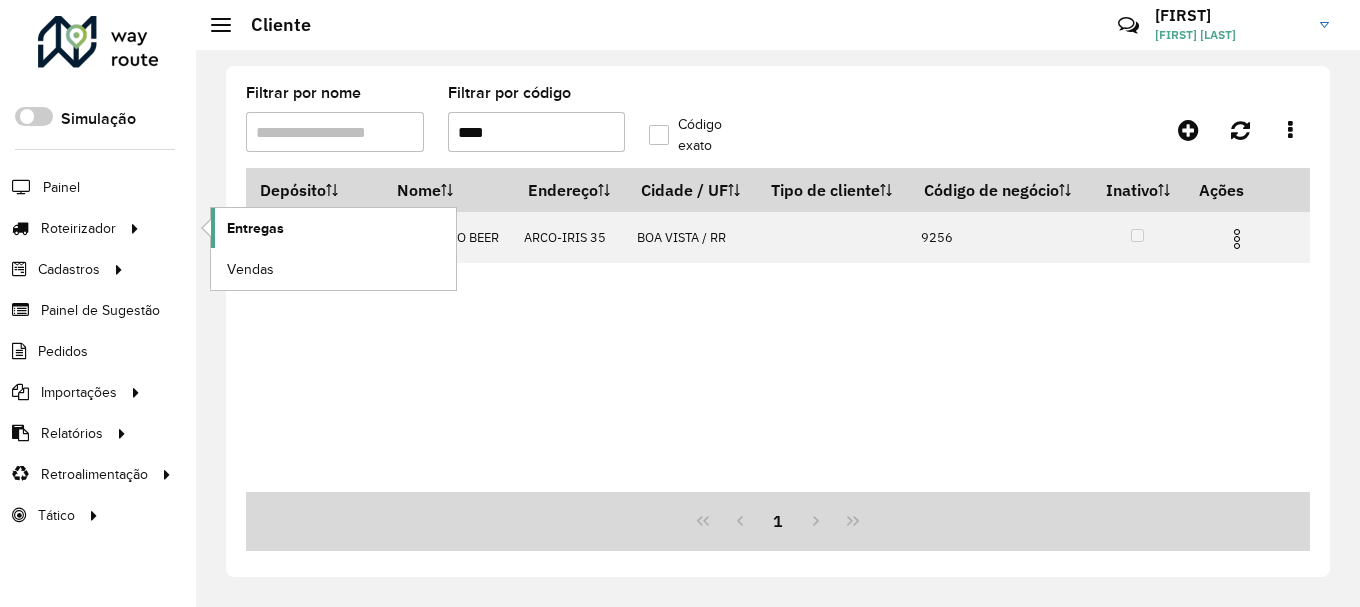 click on "Entregas" 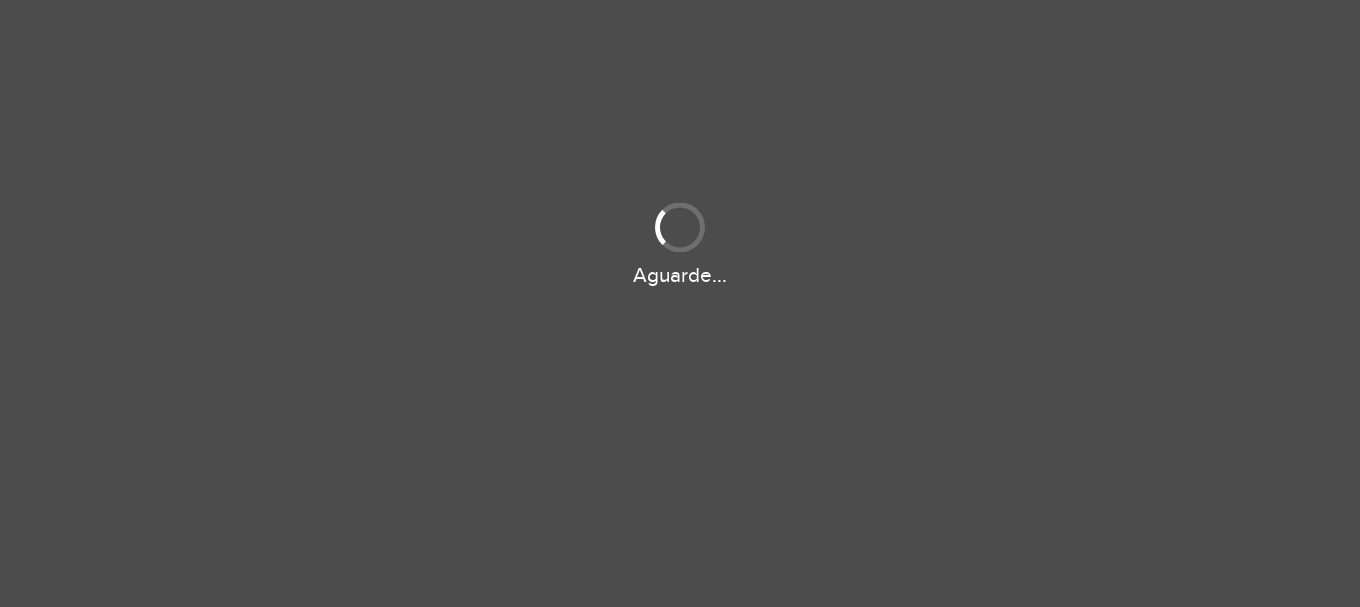 scroll, scrollTop: 0, scrollLeft: 0, axis: both 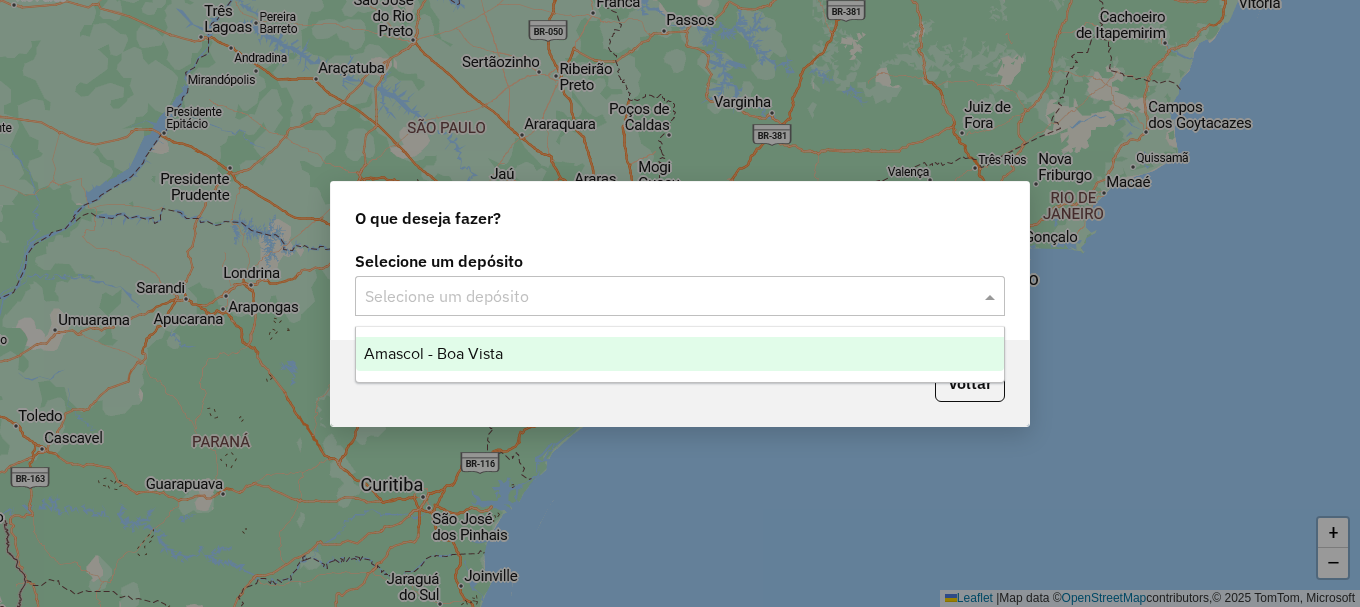 click 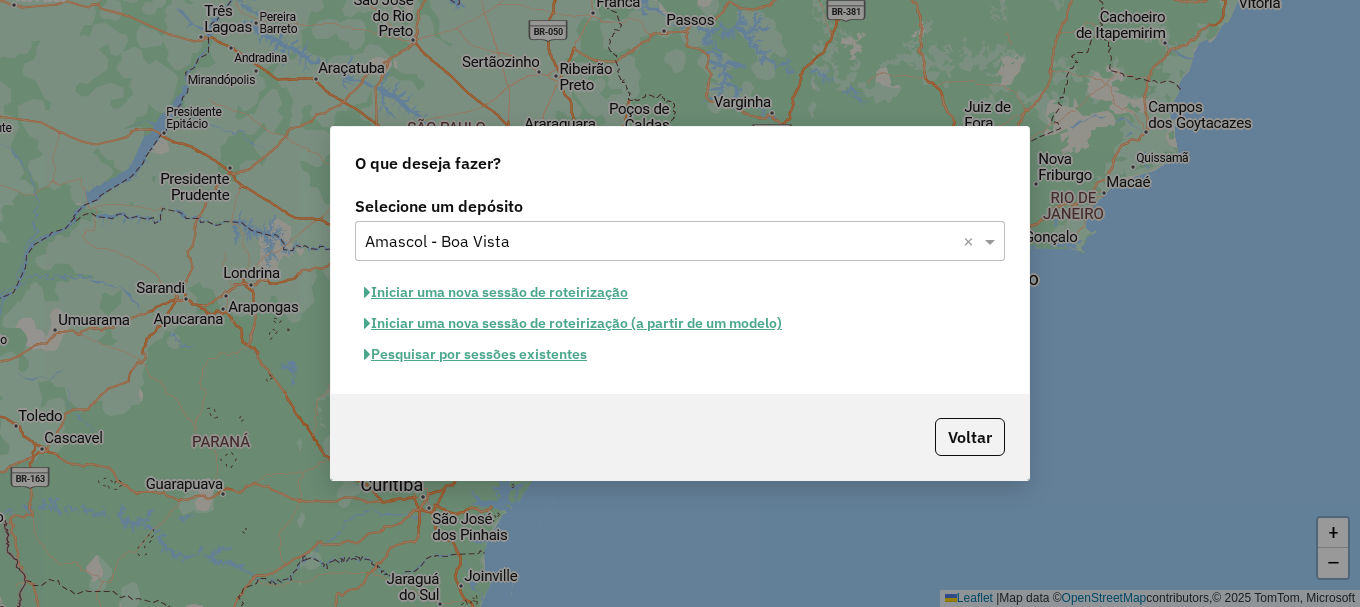 click on "Iniciar uma nova sessão de roteirização" 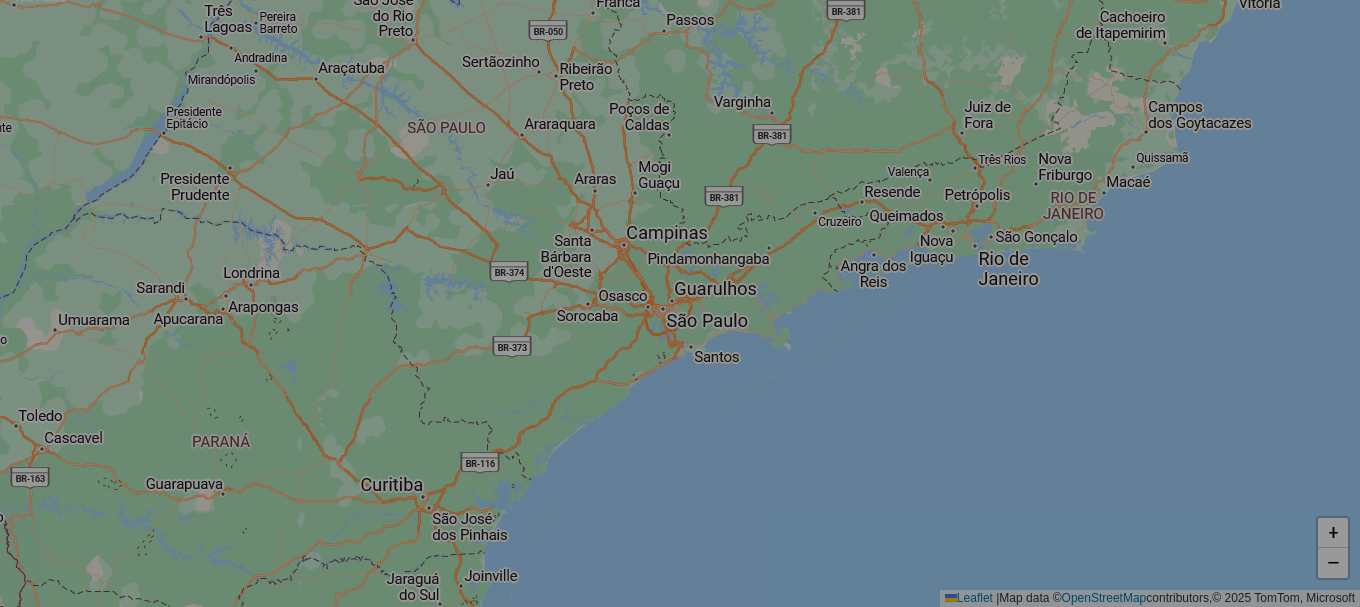 select on "*" 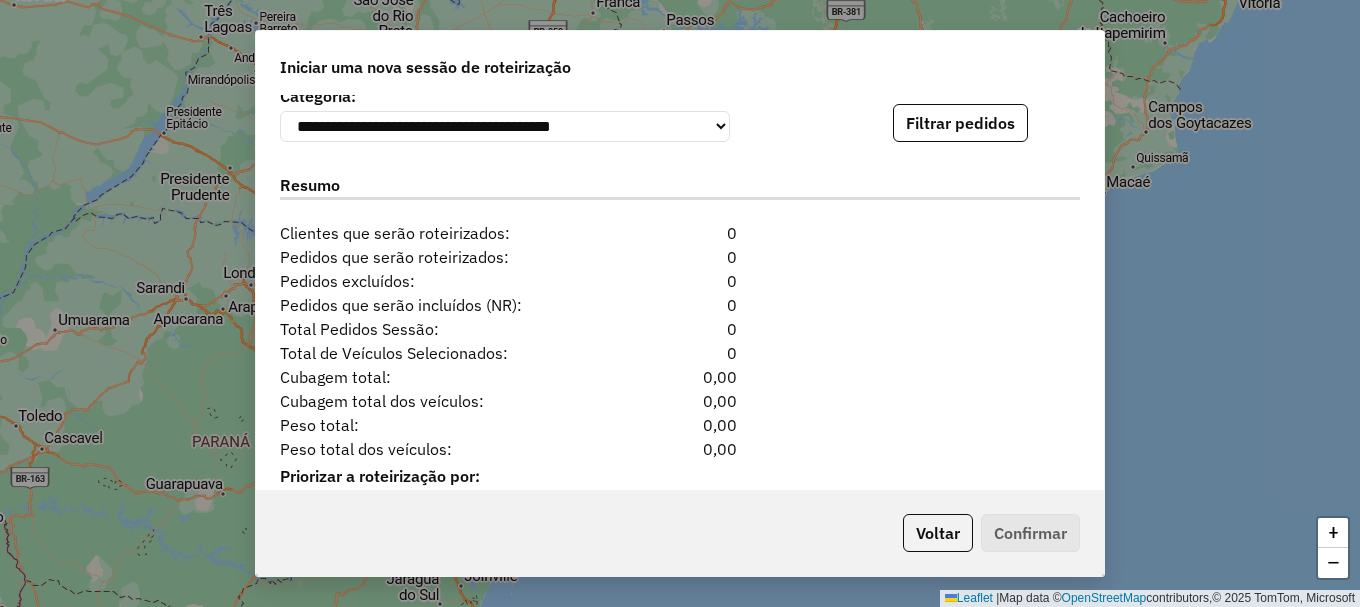 scroll, scrollTop: 2041, scrollLeft: 0, axis: vertical 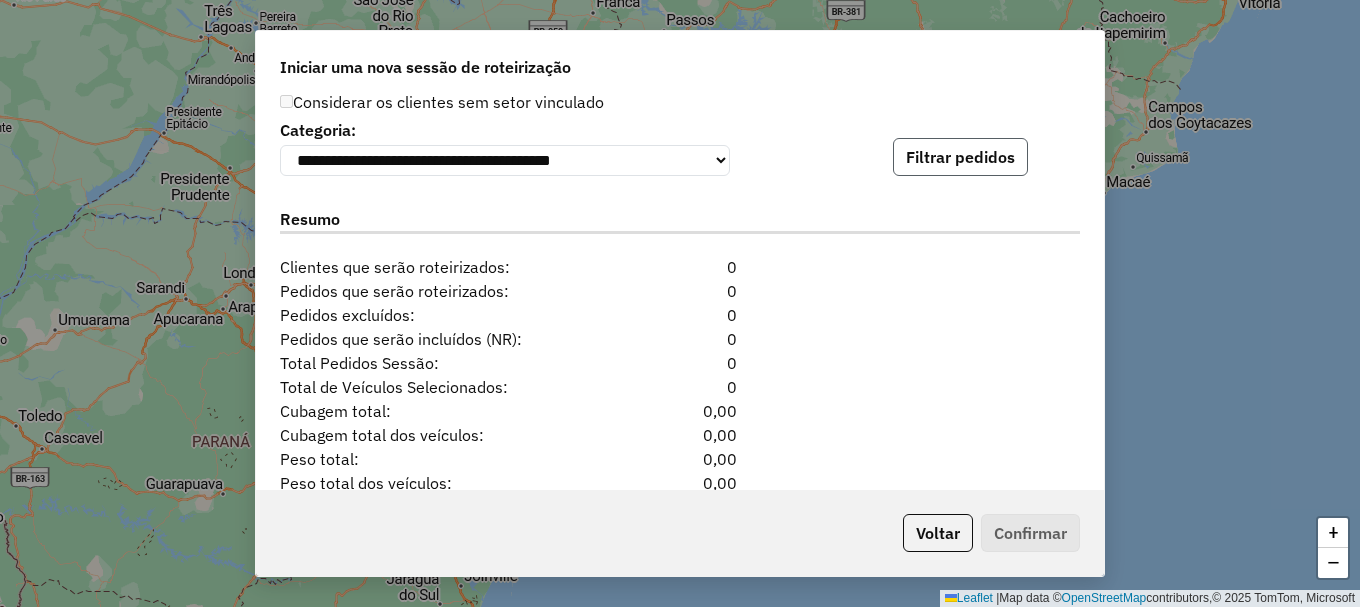 click on "Filtrar pedidos" 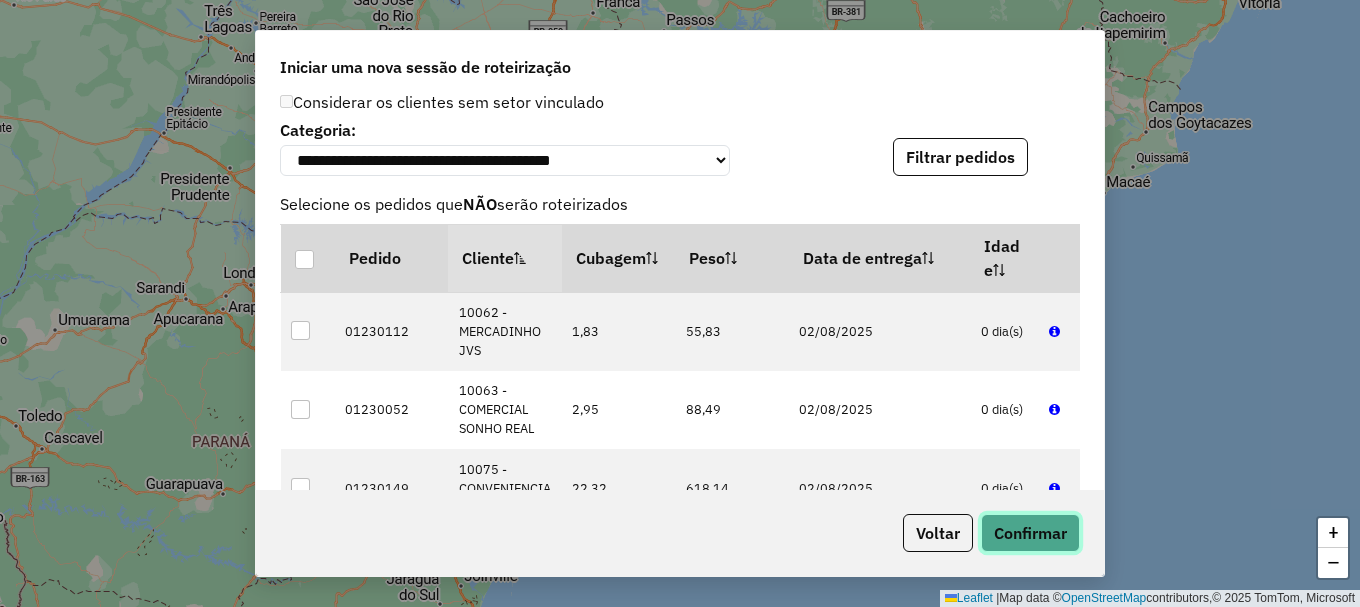 click on "Confirmar" 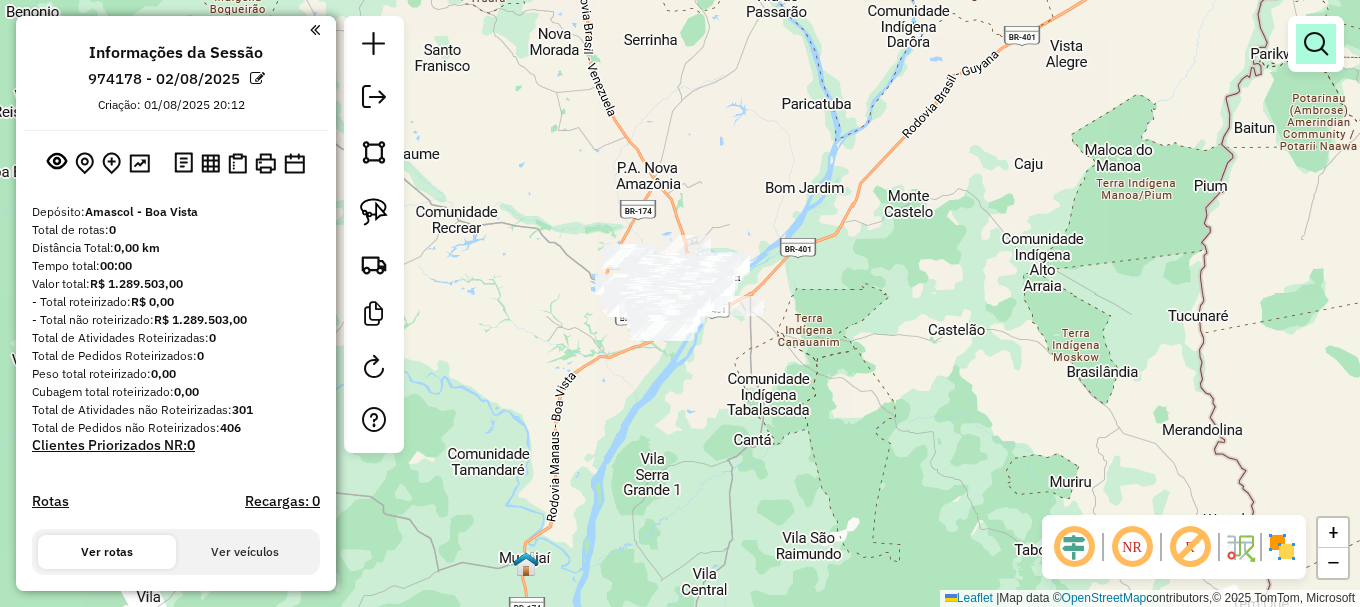 click at bounding box center [1316, 44] 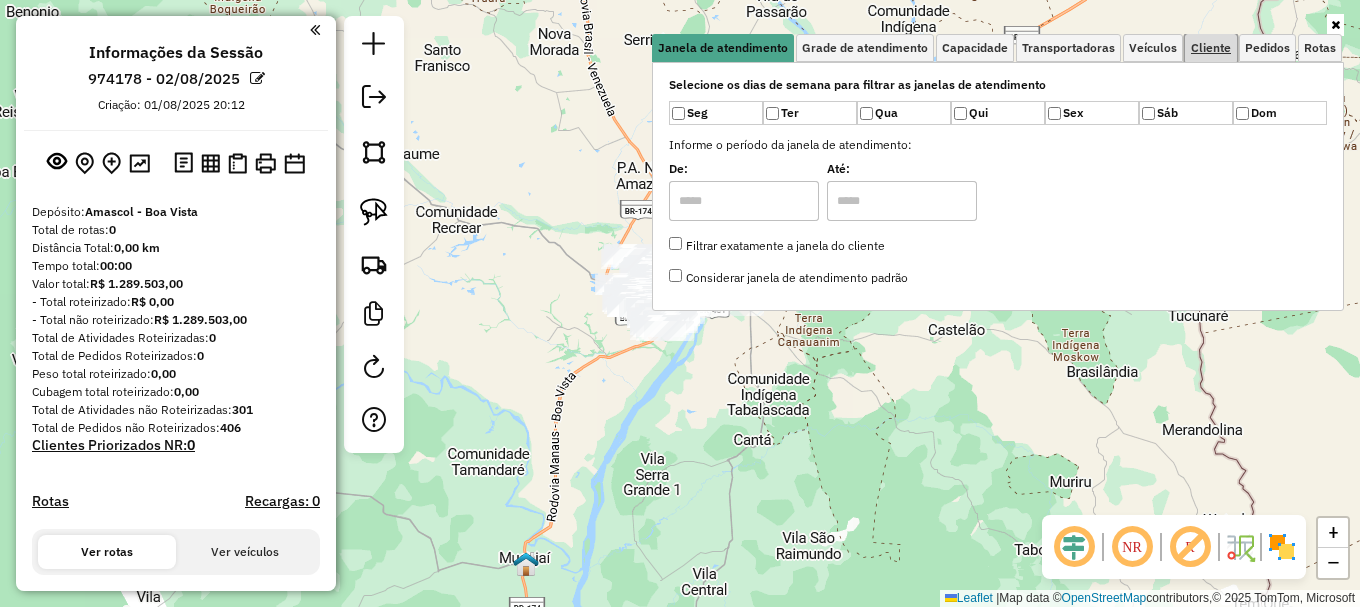 click on "Cliente" at bounding box center [1211, 48] 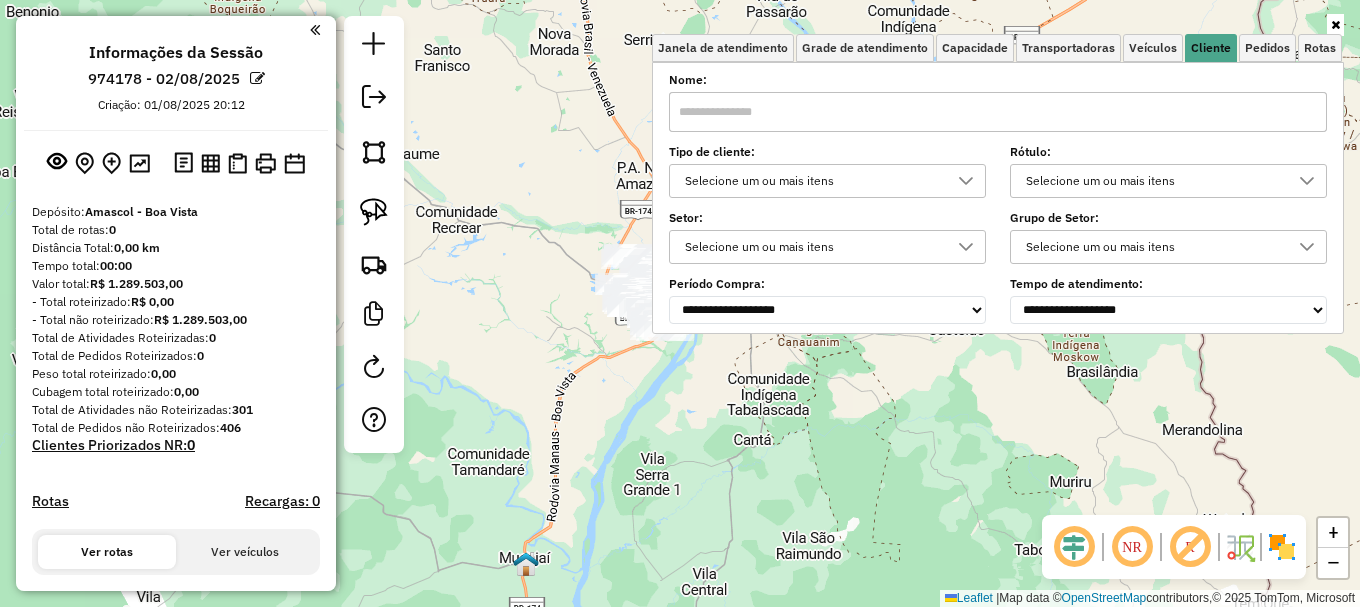 click at bounding box center [998, 112] 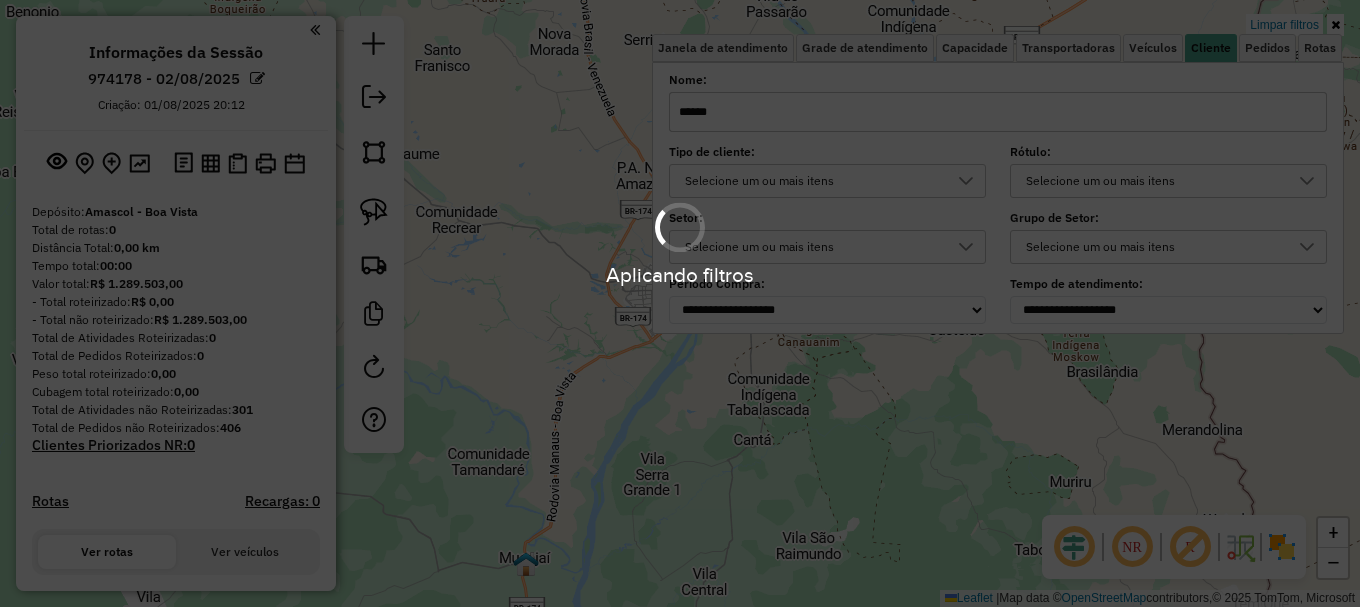 type on "******" 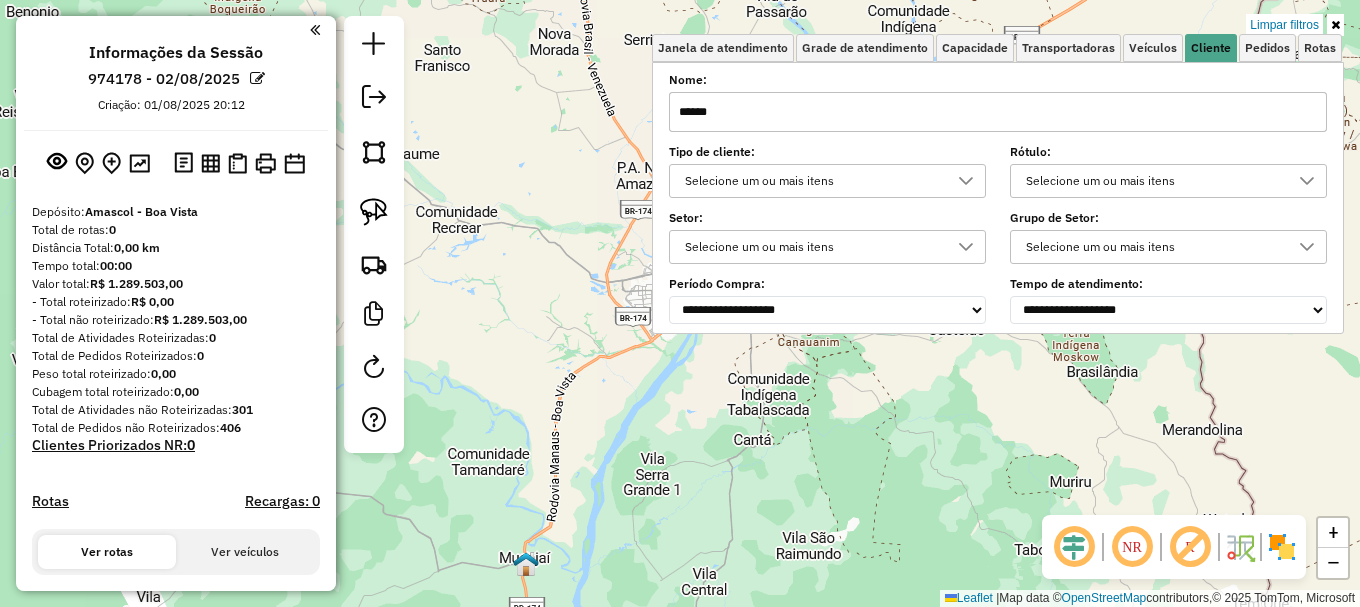 click on "Limpar filtros Janela de atendimento Grade de atendimento Capacidade Transportadoras Veículos Cliente Pedidos  Rotas Selecione os dias de semana para filtrar as janelas de atendimento  Seg   Ter   Qua   Qui   Sex   Sáb   Dom  Informe o período da janela de atendimento: De: Até:  Filtrar exatamente a janela do cliente  Considerar janela de atendimento padrão  Selecione os dias de semana para filtrar as grades de atendimento  Seg   Ter   Qua   Qui   Sex   Sáb   Dom   Considerar clientes sem dia de atendimento cadastrado  Clientes fora do dia de atendimento selecionado Filtrar as atividades entre os valores definidos abaixo:  Peso mínimo:   Peso máximo:   Cubagem mínima:   Cubagem máxima:   De:   Até:  Filtrar as atividades entre o tempo de atendimento definido abaixo:  De:   Até:   Considerar capacidade total dos clientes não roteirizados Transportadora: Selecione um ou mais itens Tipo de veículo: Selecione um ou mais itens Veículo: Selecione um ou mais itens Motorista: Selecione um ou mais itens" 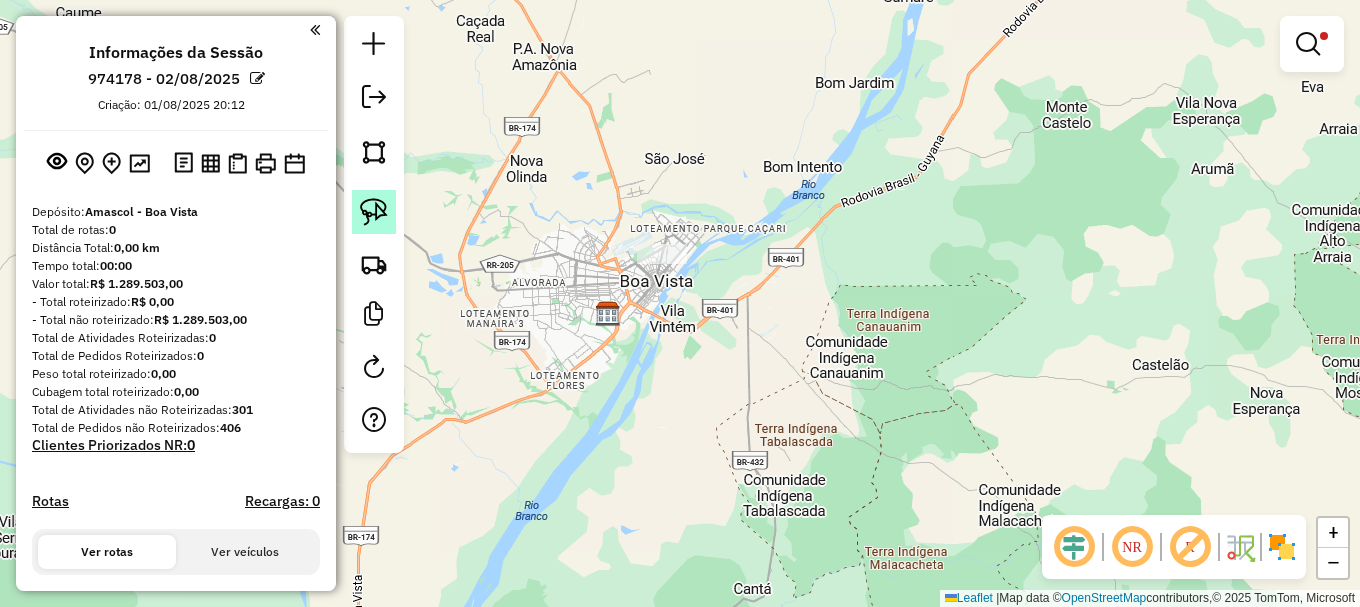 drag, startPoint x: 378, startPoint y: 213, endPoint x: 477, endPoint y: 282, distance: 120.67311 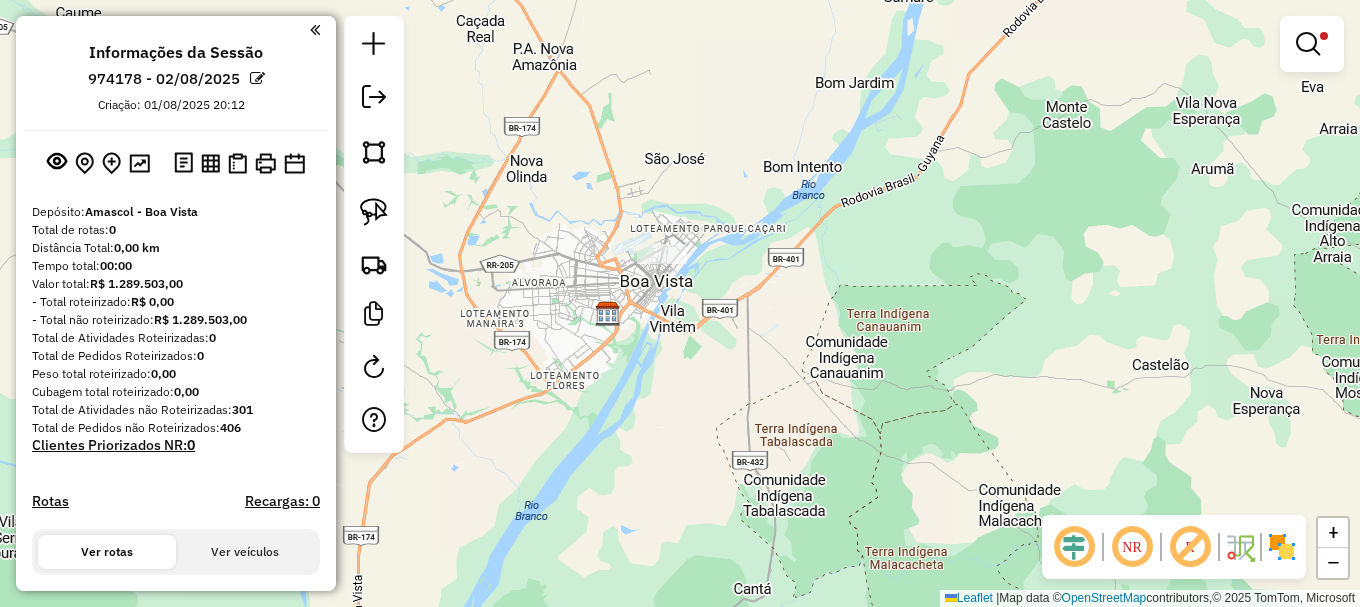 click 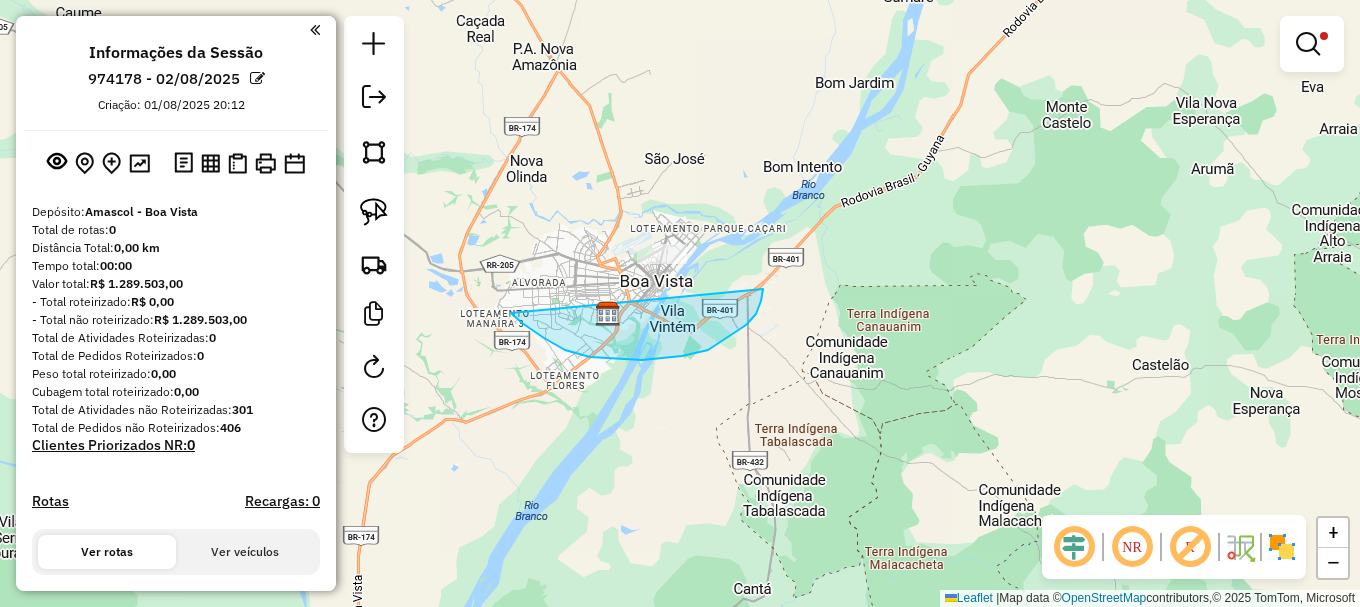 drag, startPoint x: 708, startPoint y: 350, endPoint x: 719, endPoint y: 168, distance: 182.3321 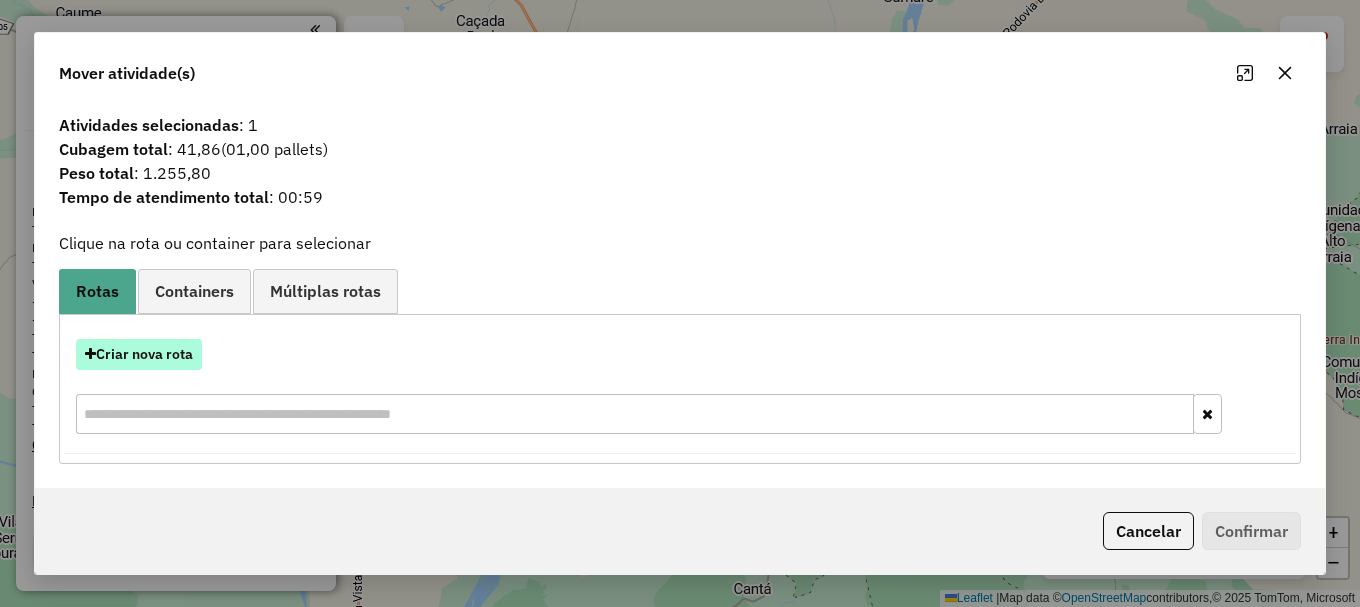 click on "Criar nova rota" at bounding box center [139, 354] 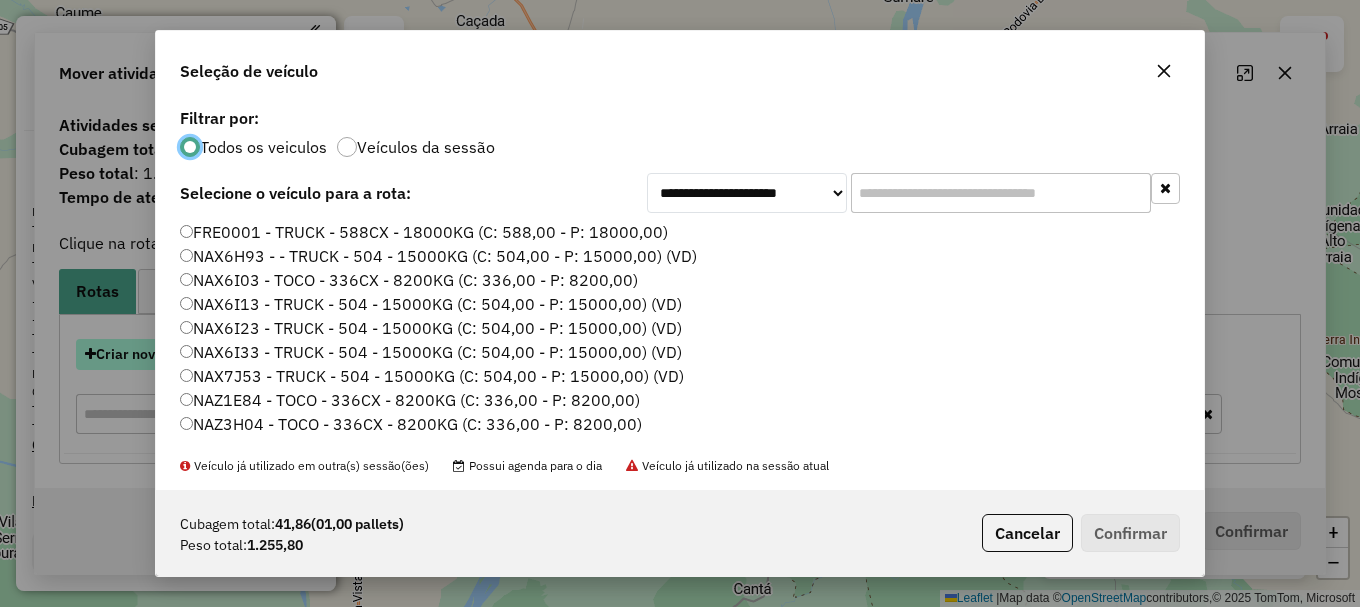 scroll, scrollTop: 11, scrollLeft: 6, axis: both 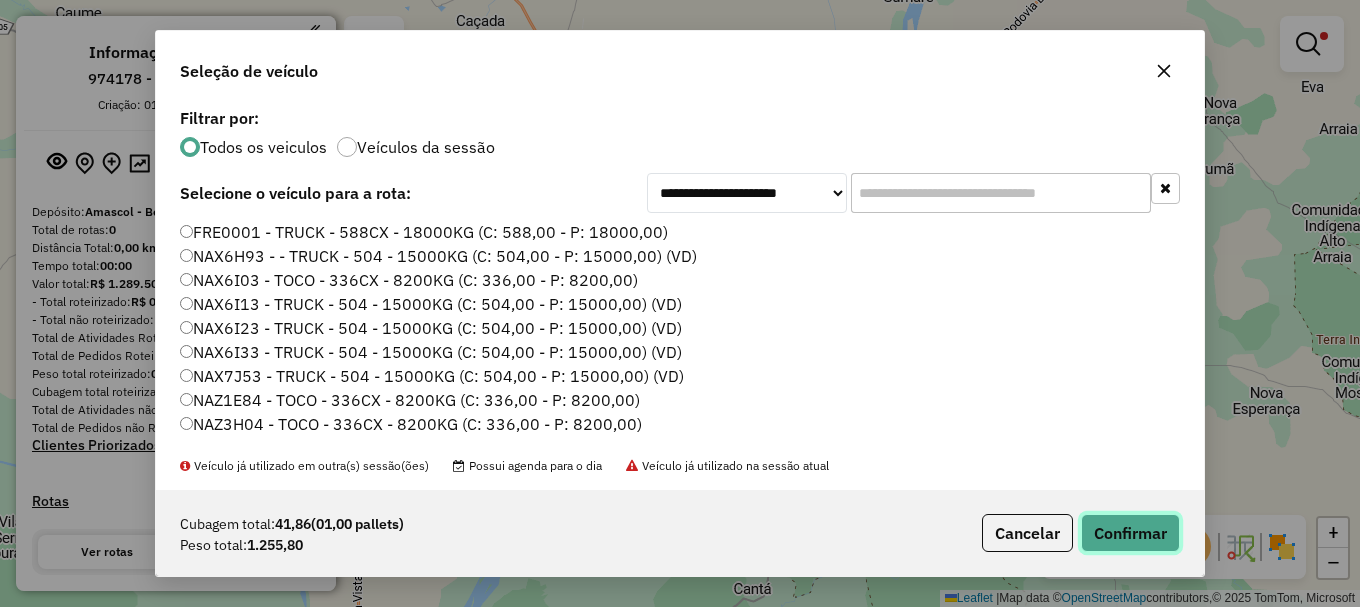 click on "Confirmar" 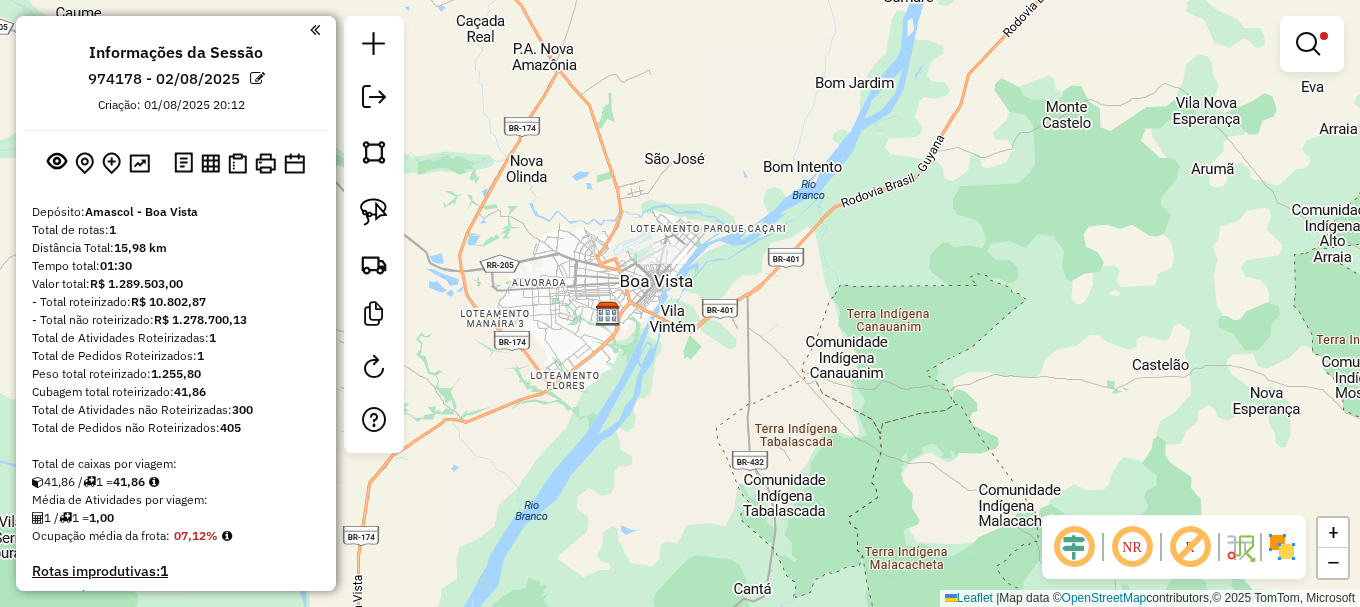 click at bounding box center [1308, 44] 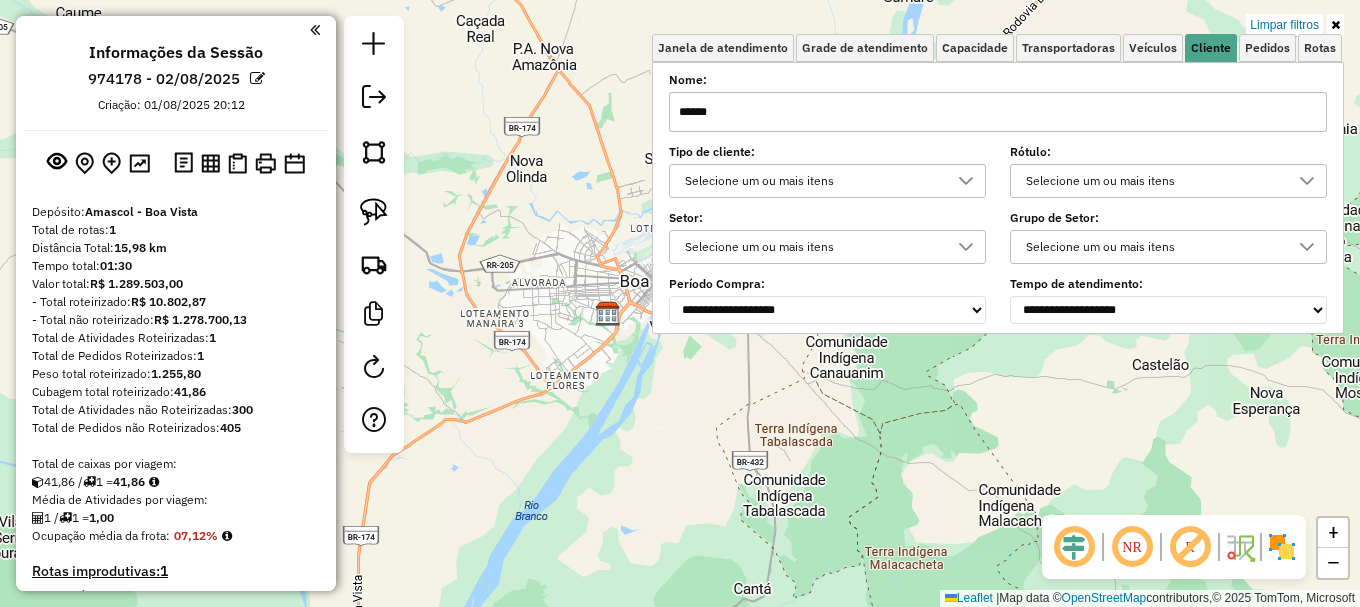 click on "******" at bounding box center (998, 112) 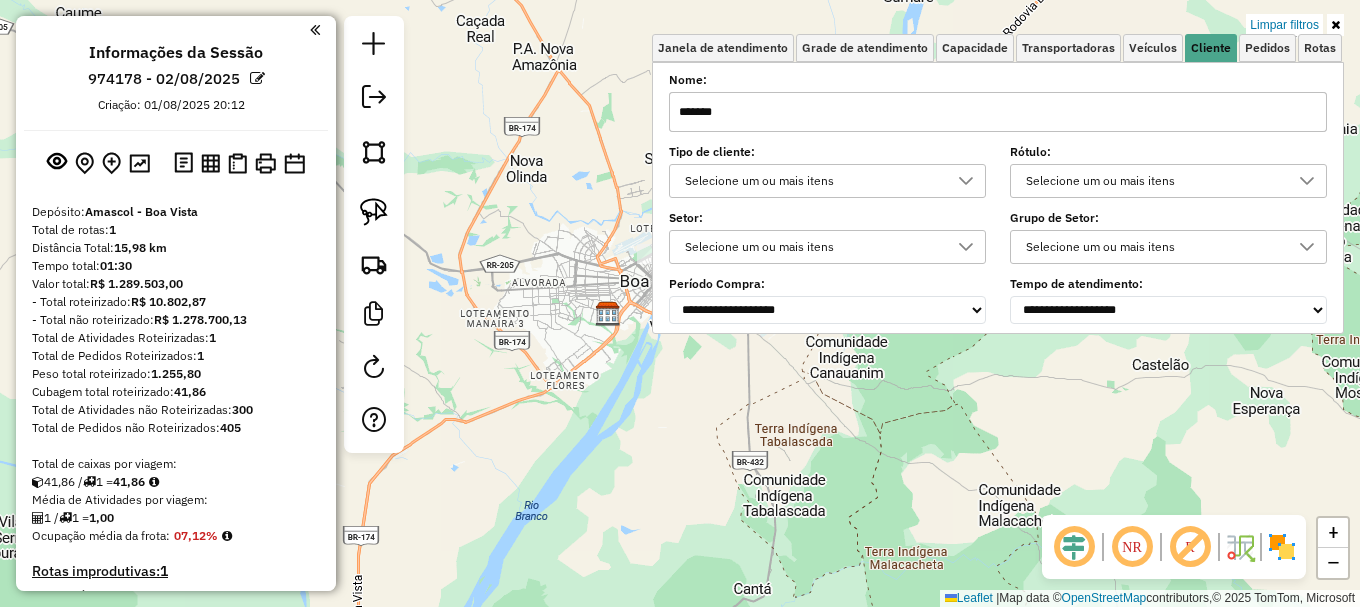 type on "*******" 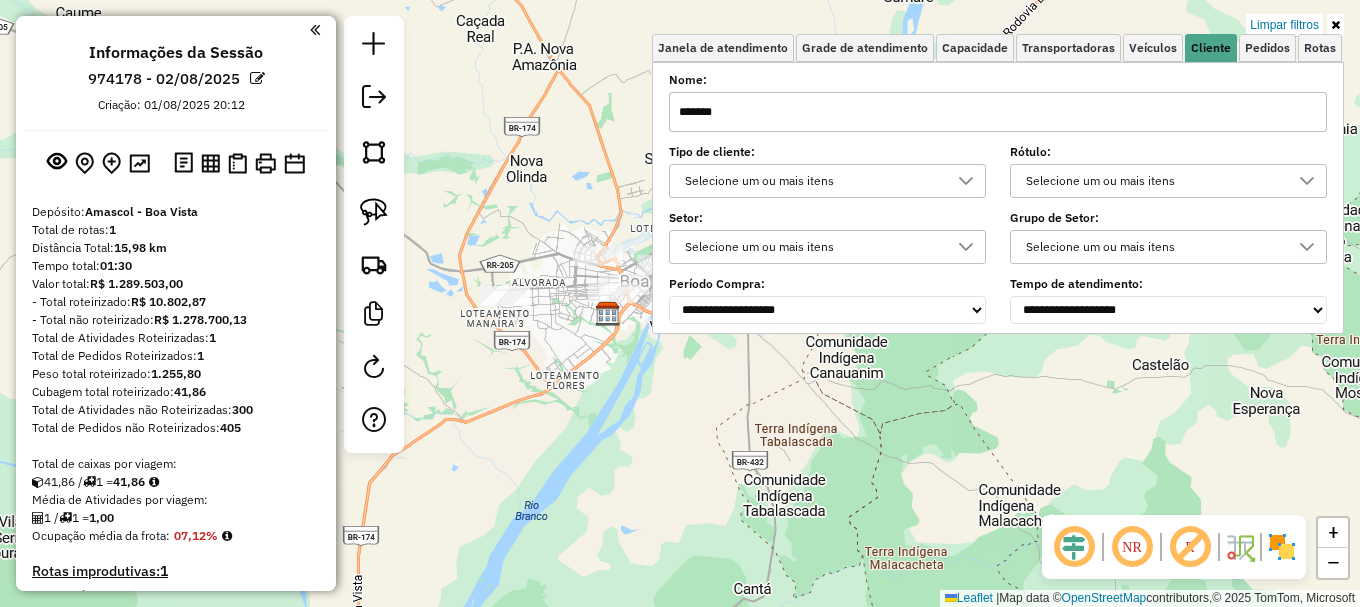 click on "Limpar filtros Janela de atendimento Grade de atendimento Capacidade Transportadoras Veículos Cliente Pedidos  Rotas Selecione os dias de semana para filtrar as janelas de atendimento  Seg   Ter   Qua   Qui   Sex   Sáb   Dom  Informe o período da janela de atendimento: De: Até:  Filtrar exatamente a janela do cliente  Considerar janela de atendimento padrão  Selecione os dias de semana para filtrar as grades de atendimento  Seg   Ter   Qua   Qui   Sex   Sáb   Dom   Considerar clientes sem dia de atendimento cadastrado  Clientes fora do dia de atendimento selecionado Filtrar as atividades entre os valores definidos abaixo:  Peso mínimo:   Peso máximo:   Cubagem mínima:   Cubagem máxima:   De:   Até:  Filtrar as atividades entre o tempo de atendimento definido abaixo:  De:   Até:   Considerar capacidade total dos clientes não roteirizados Transportadora: Selecione um ou mais itens Tipo de veículo: Selecione um ou mais itens Veículo: Selecione um ou mais itens Motorista: Selecione um ou mais itens" 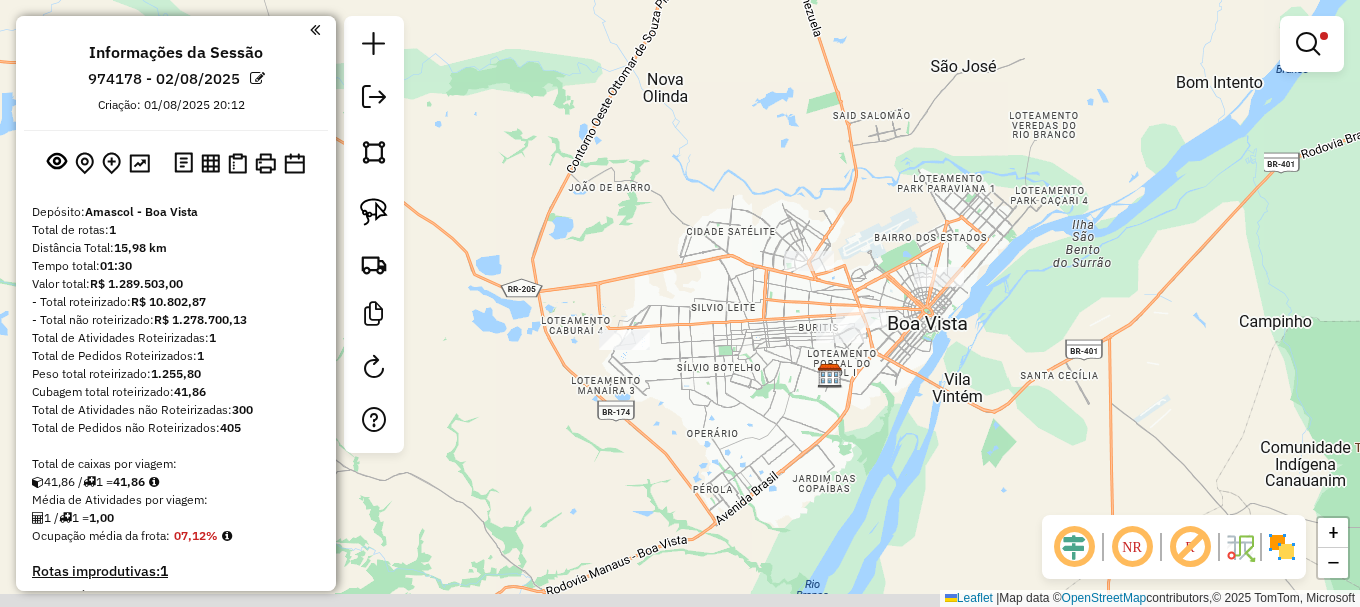 drag, startPoint x: 638, startPoint y: 228, endPoint x: 840, endPoint y: 183, distance: 206.95169 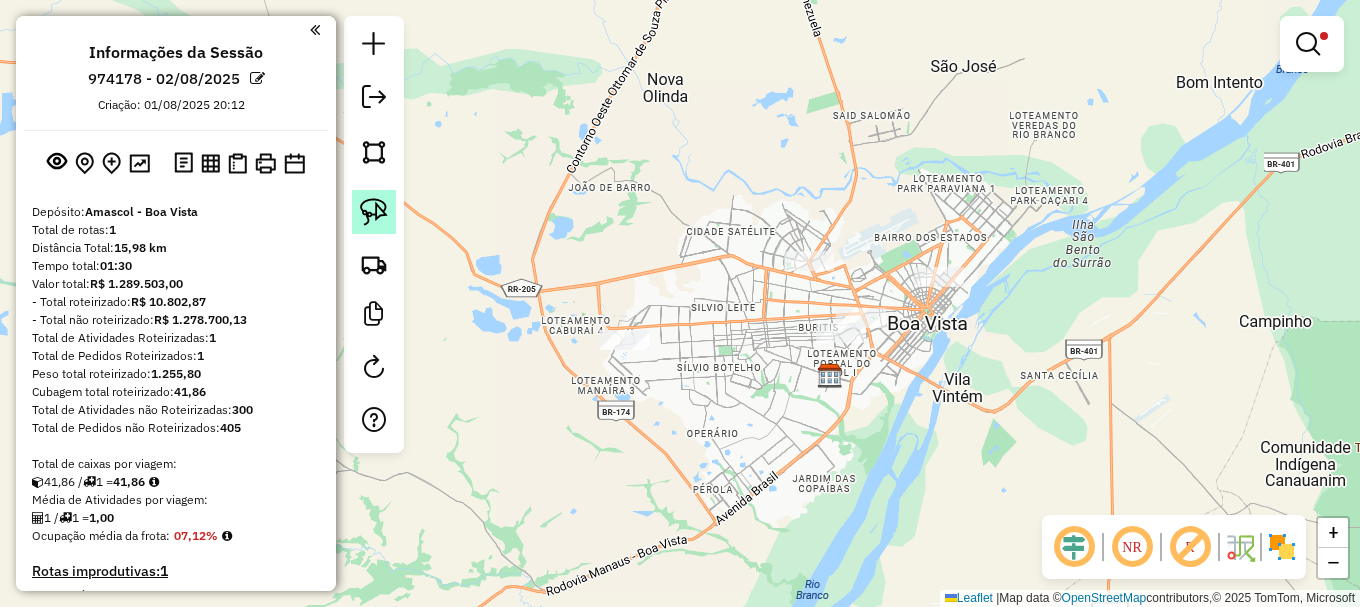 click 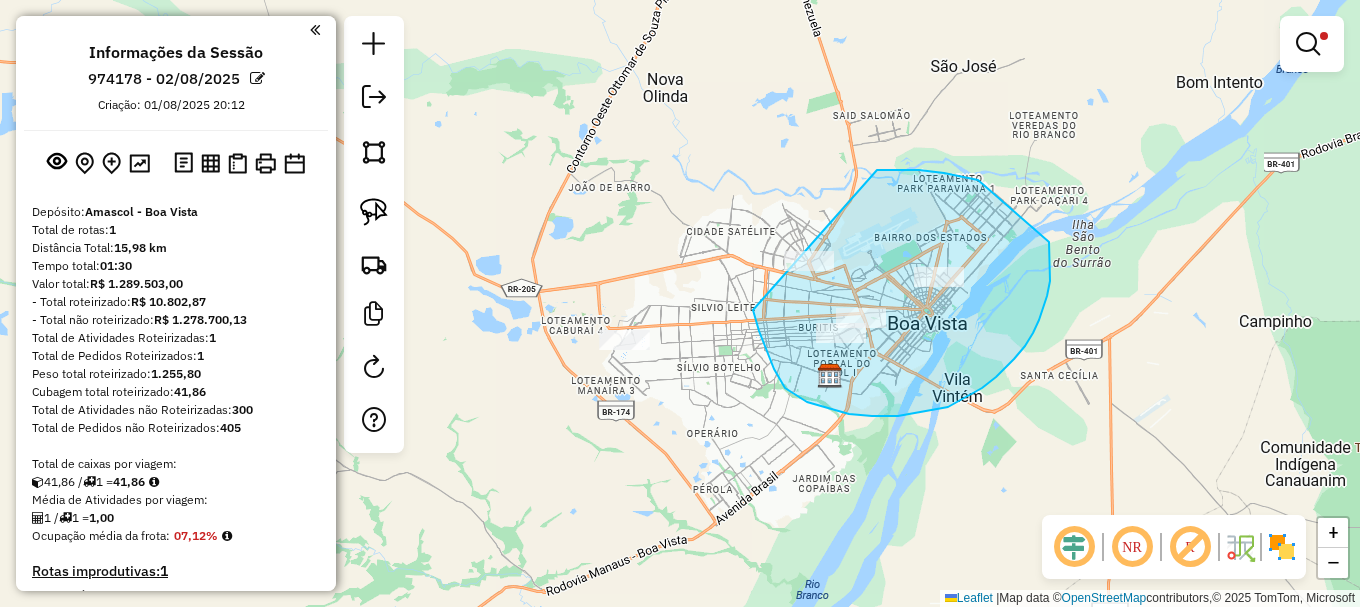 drag, startPoint x: 771, startPoint y: 360, endPoint x: 787, endPoint y: 167, distance: 193.66208 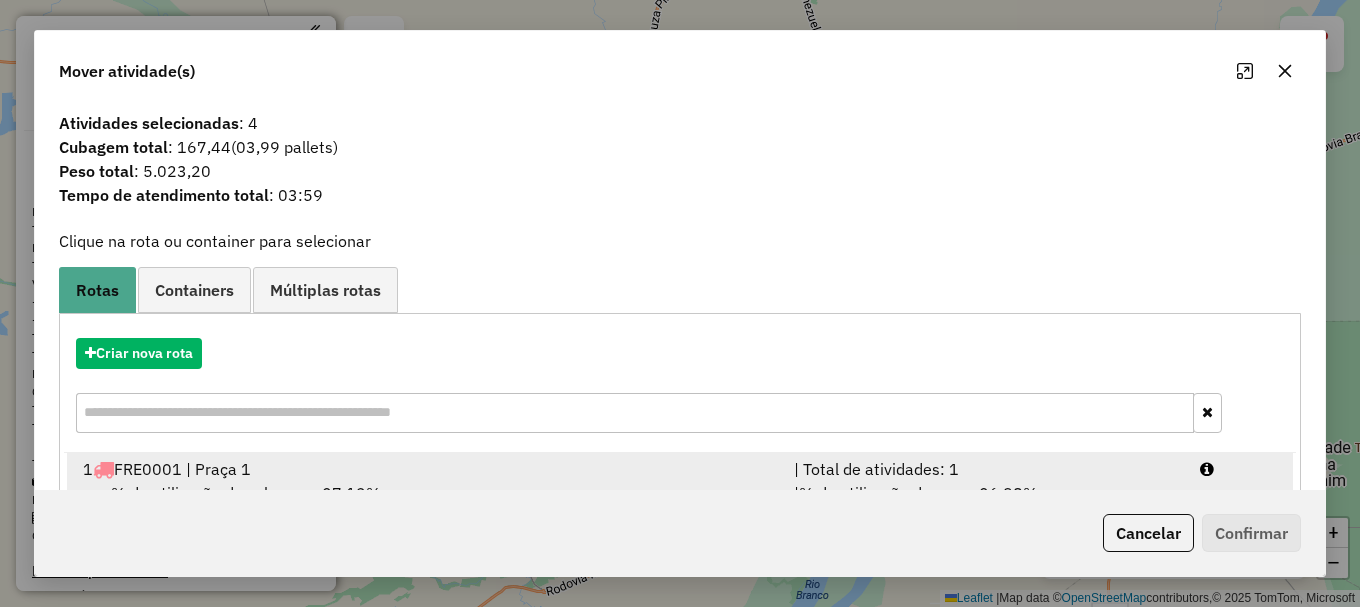 click at bounding box center (1239, 469) 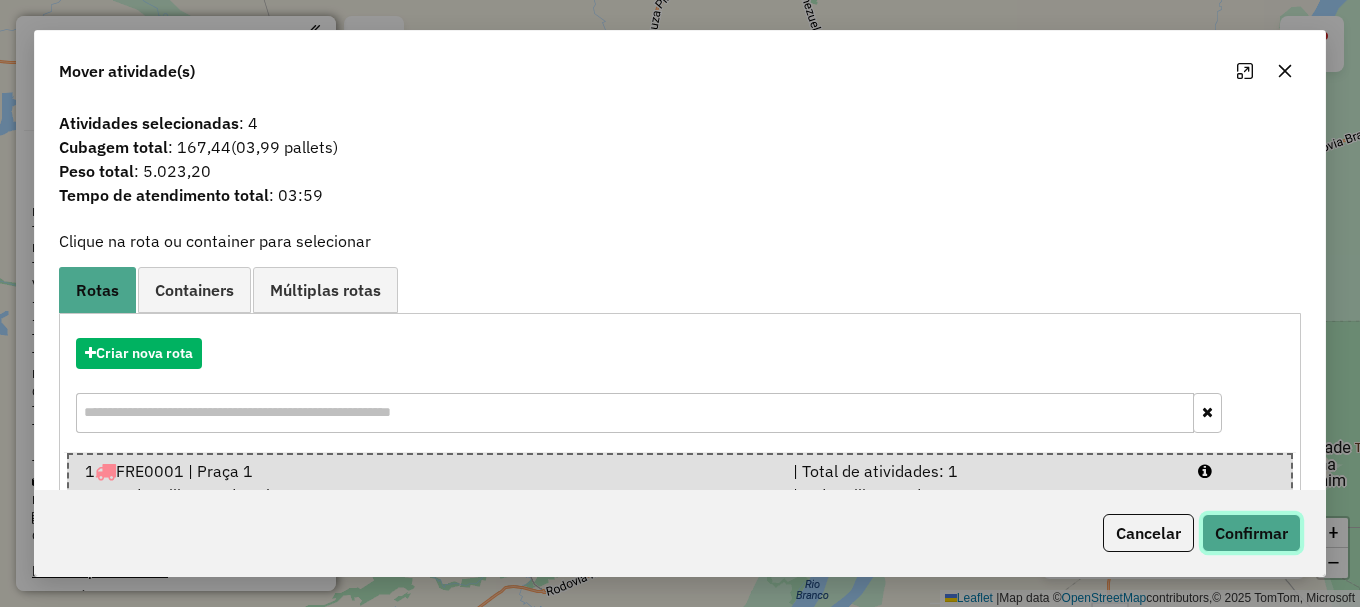 click on "Confirmar" 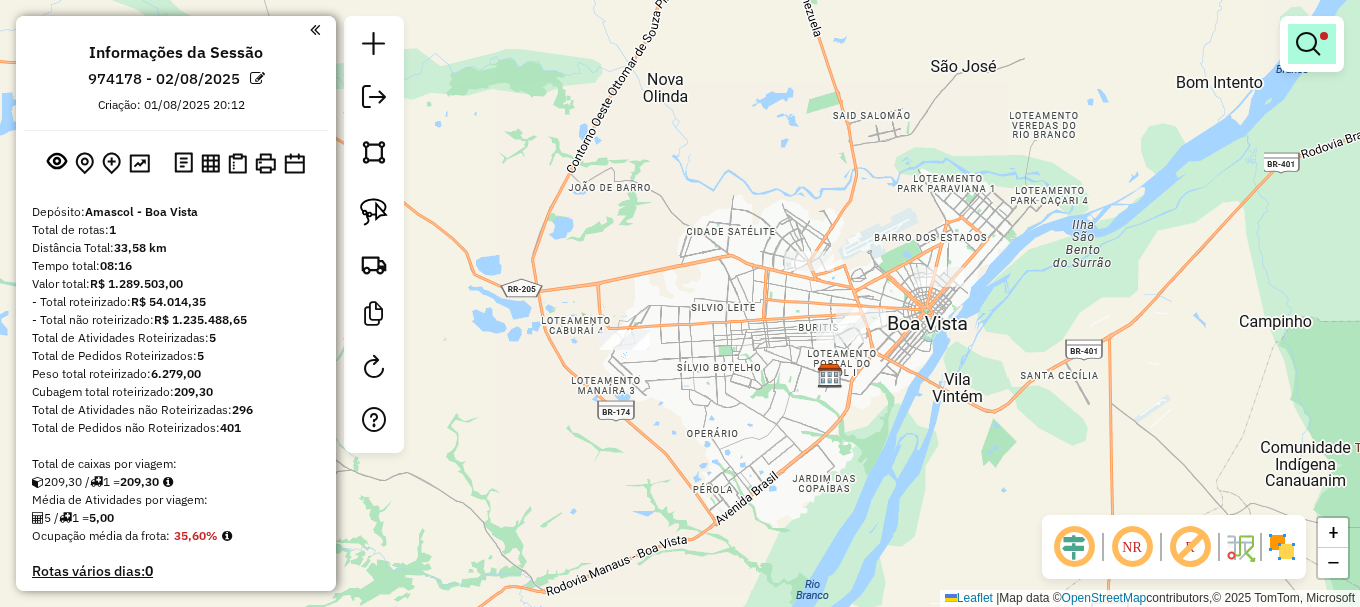 click at bounding box center [1308, 44] 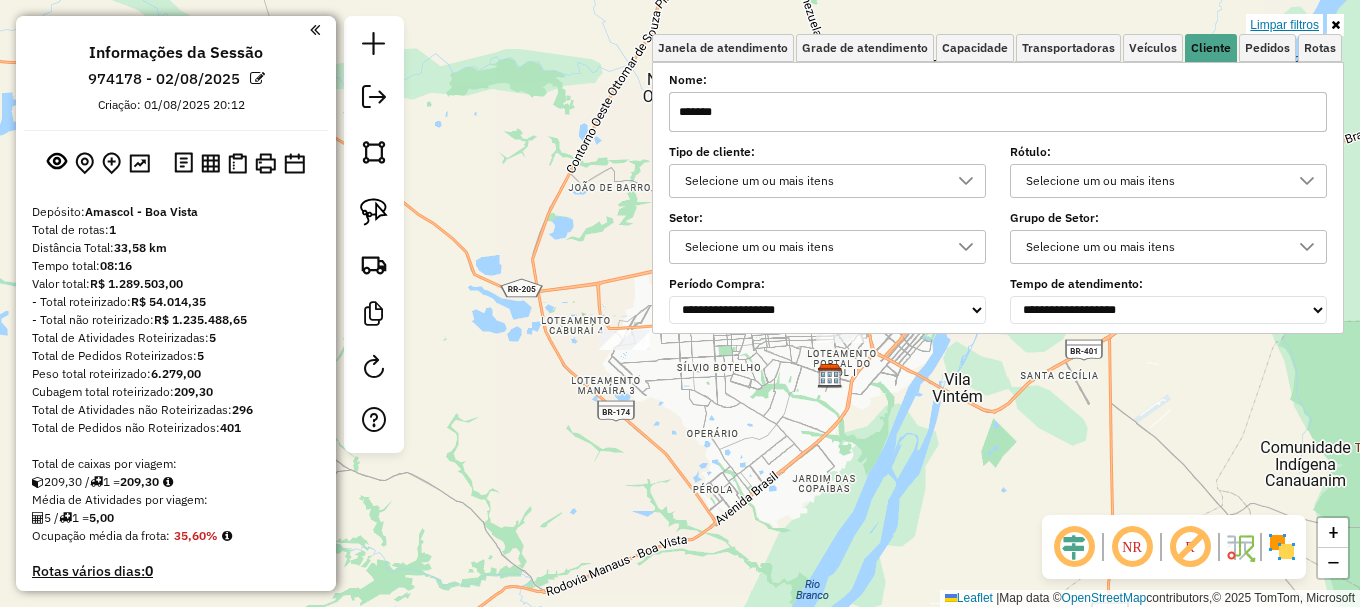 click on "Limpar filtros" at bounding box center (1284, 25) 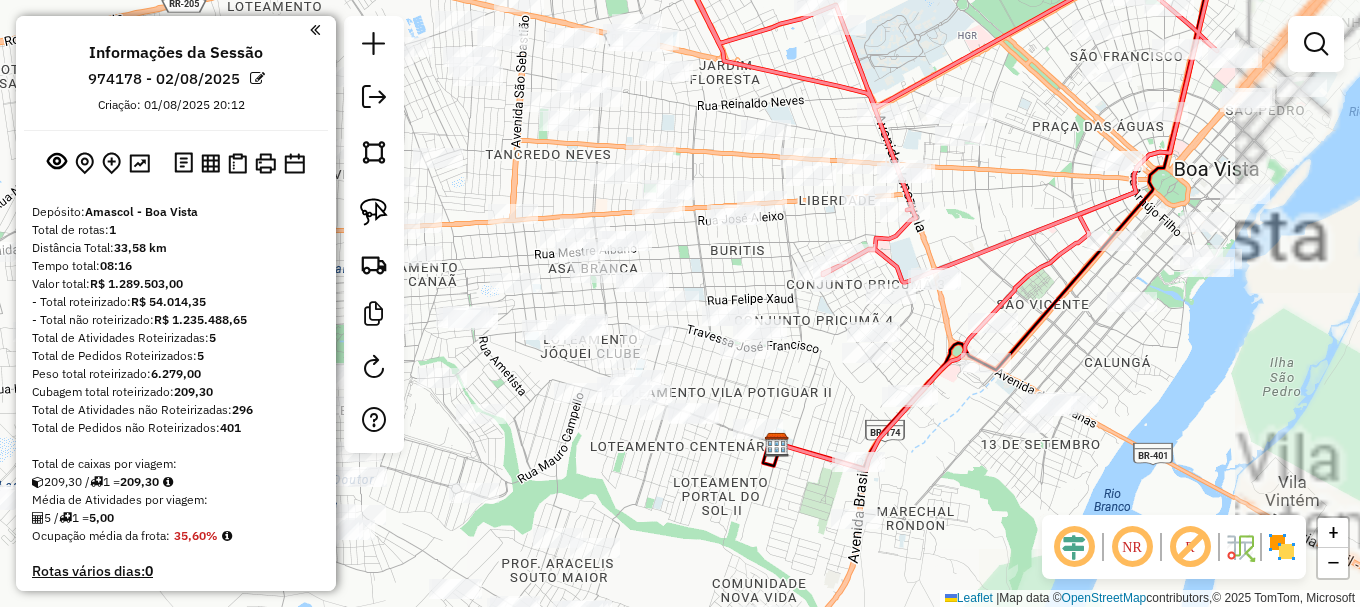 click 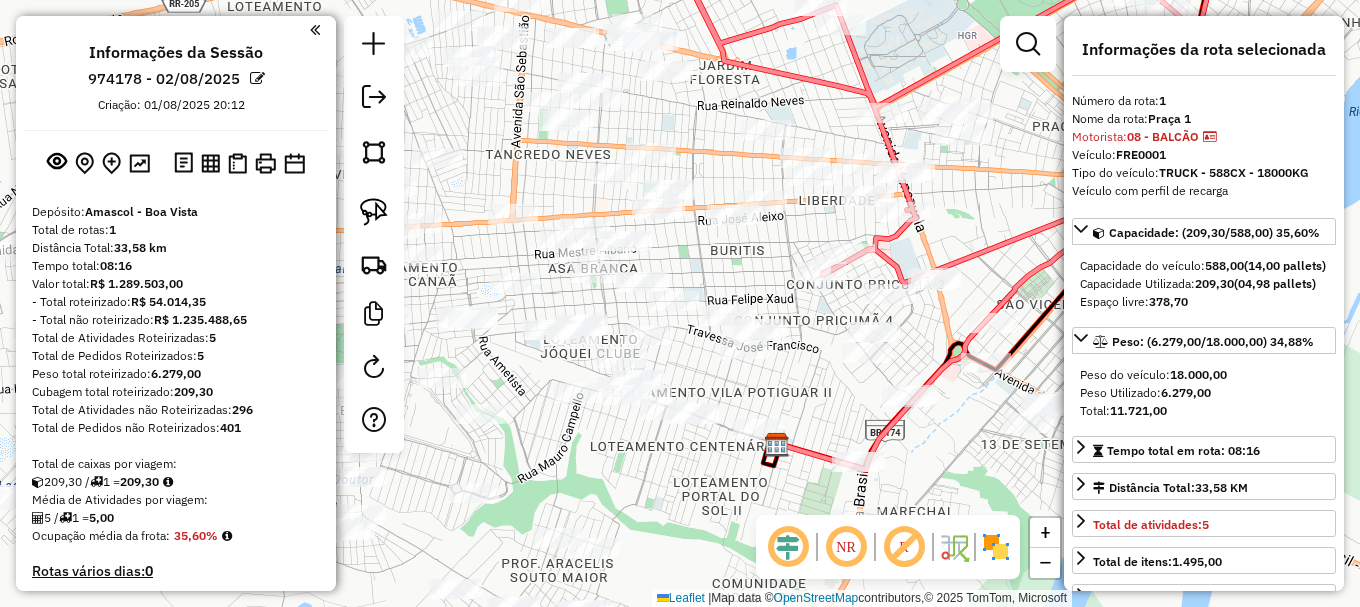 click 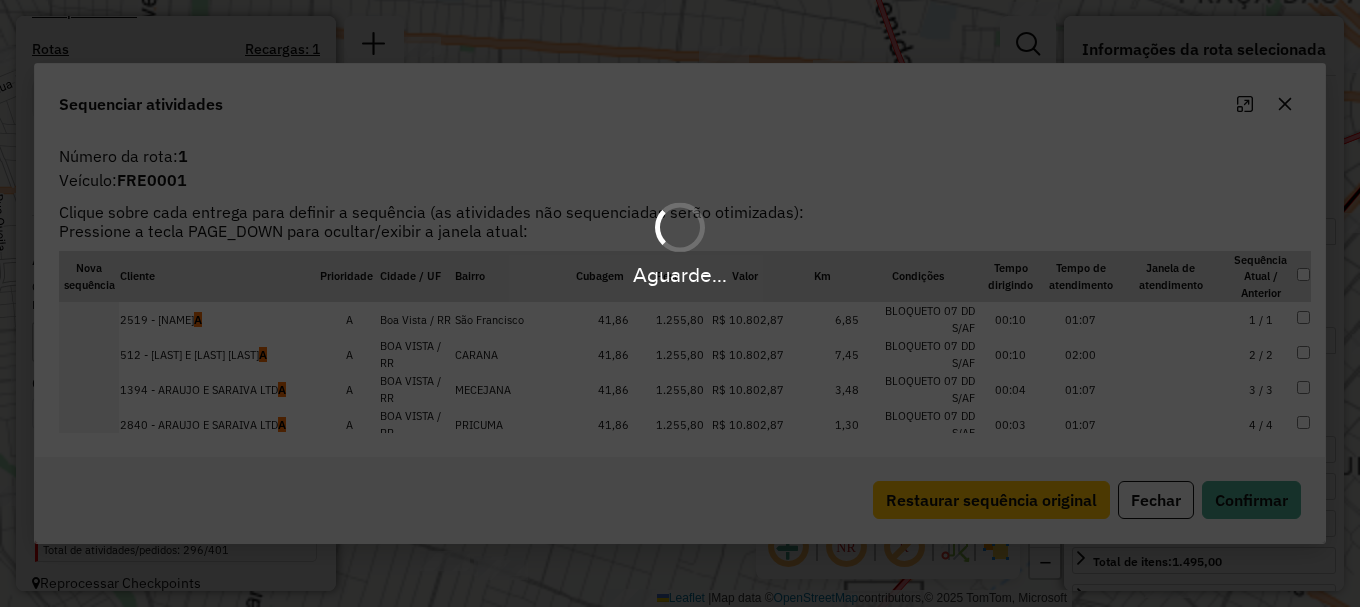 scroll, scrollTop: 647, scrollLeft: 0, axis: vertical 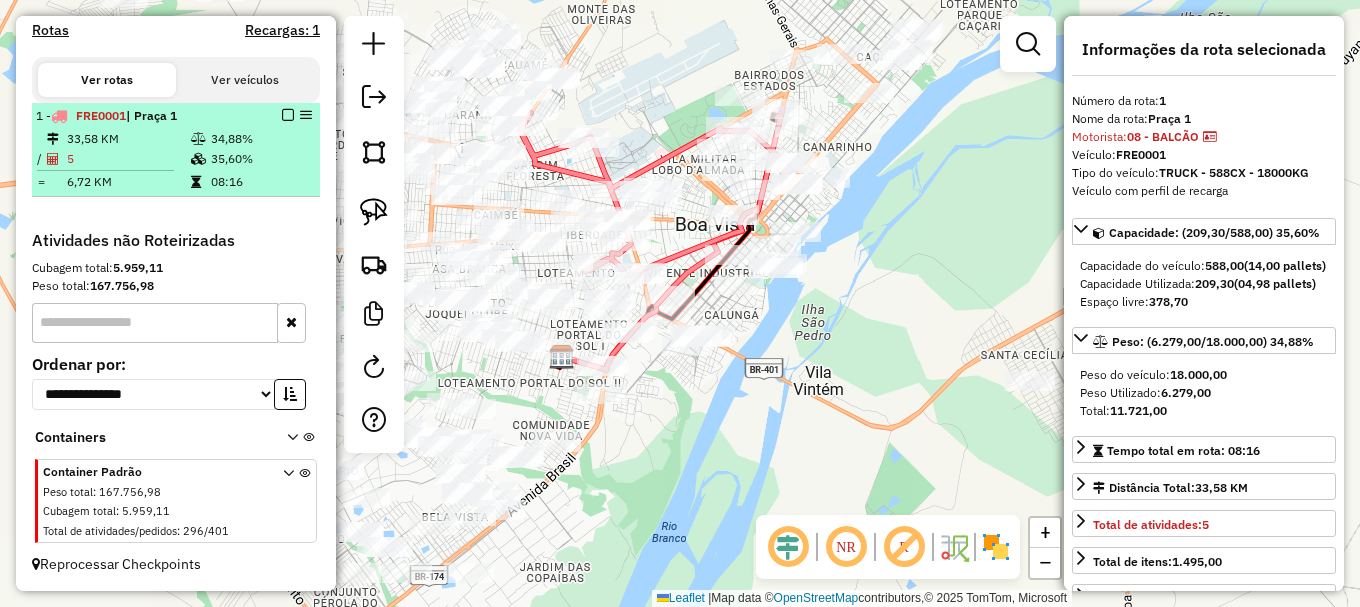 click at bounding box center [288, 115] 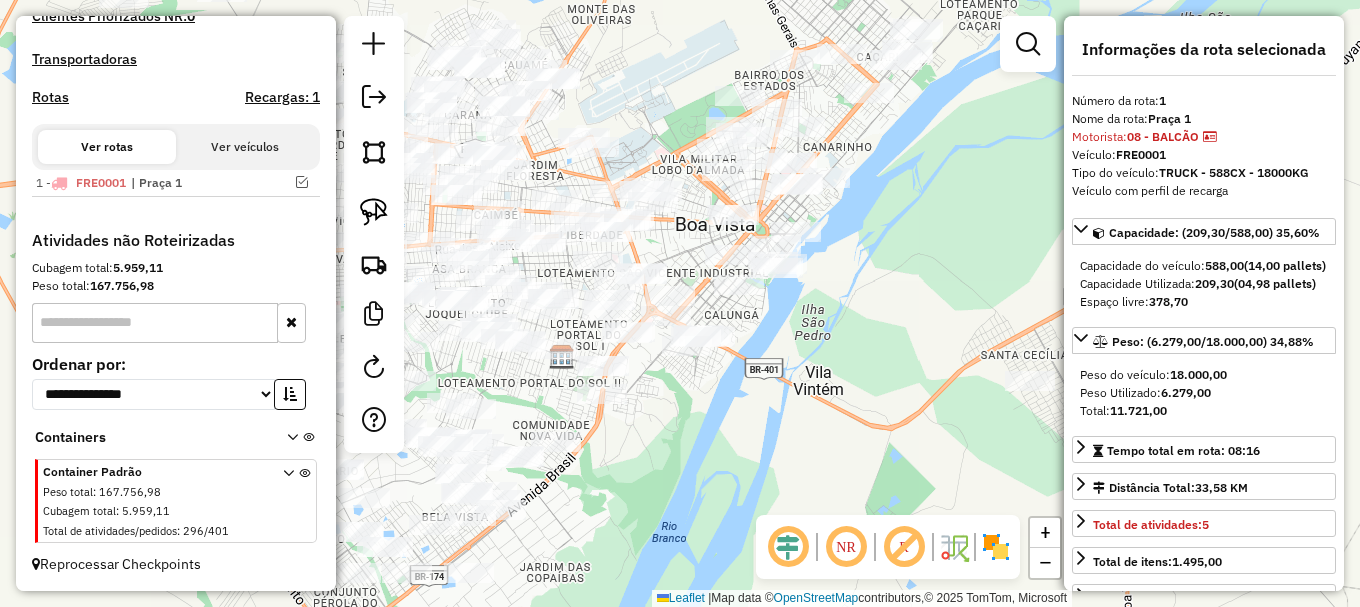 scroll, scrollTop: 580, scrollLeft: 0, axis: vertical 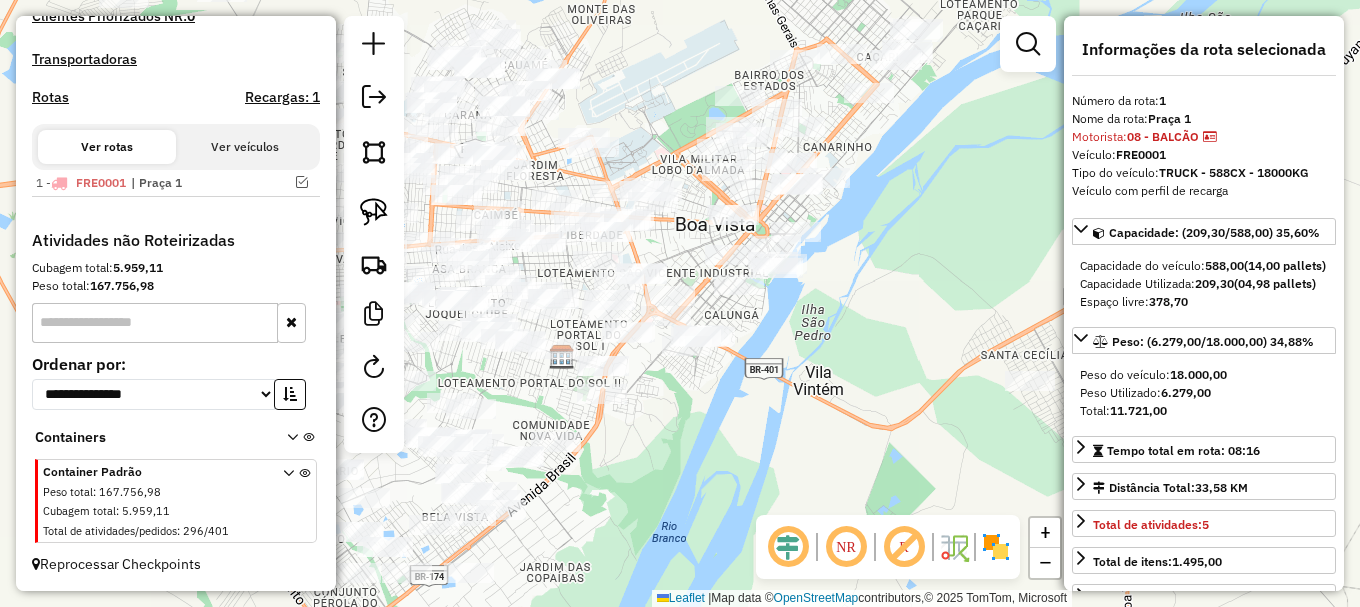 click on "Janela de atendimento Grade de atendimento Capacidade Transportadoras Veículos Cliente Pedidos  Rotas Selecione os dias de semana para filtrar as janelas de atendimento  Seg   Ter   Qua   Qui   Sex   Sáb   Dom  Informe o período da janela de atendimento: De: Até:  Filtrar exatamente a janela do cliente  Considerar janela de atendimento padrão  Selecione os dias de semana para filtrar as grades de atendimento  Seg   Ter   Qua   Qui   Sex   Sáb   Dom   Considerar clientes sem dia de atendimento cadastrado  Clientes fora do dia de atendimento selecionado Filtrar as atividades entre os valores definidos abaixo:  Peso mínimo:   Peso máximo:   Cubagem mínima:   Cubagem máxima:   De:   Até:  Filtrar as atividades entre o tempo de atendimento definido abaixo:  De:   Até:   Considerar capacidade total dos clientes não roteirizados Transportadora: Selecione um ou mais itens Tipo de veículo: Selecione um ou mais itens Veículo: Selecione um ou mais itens Motorista: Selecione um ou mais itens Nome: Rótulo:" 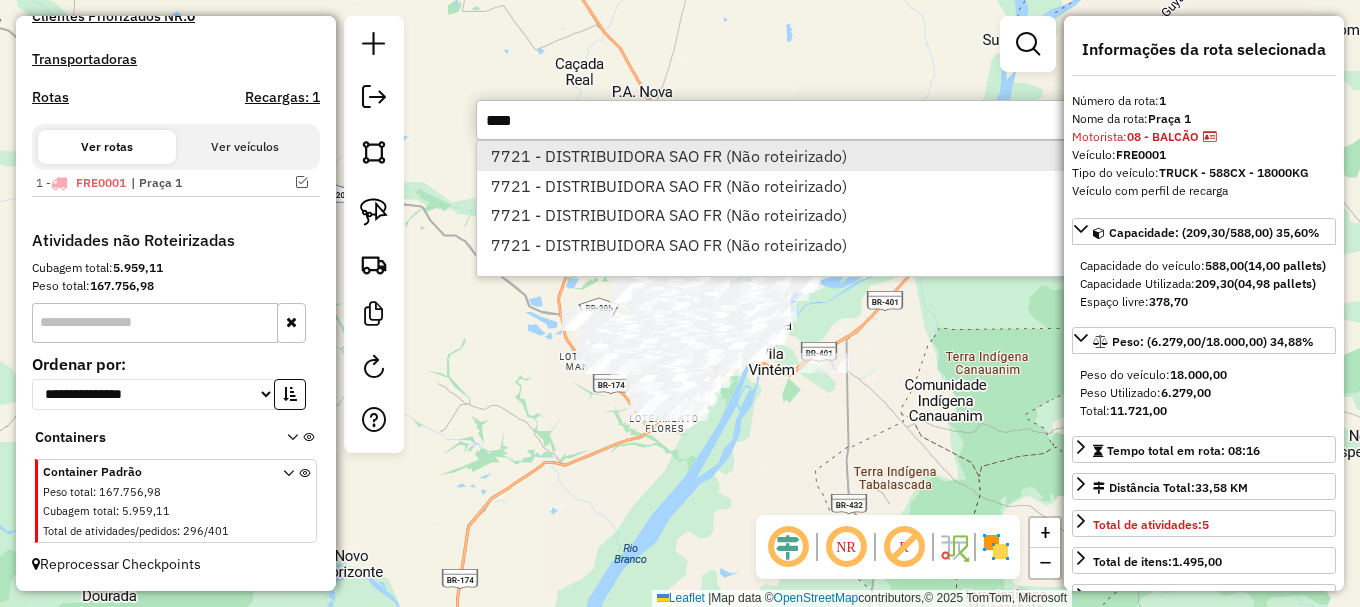 type on "****" 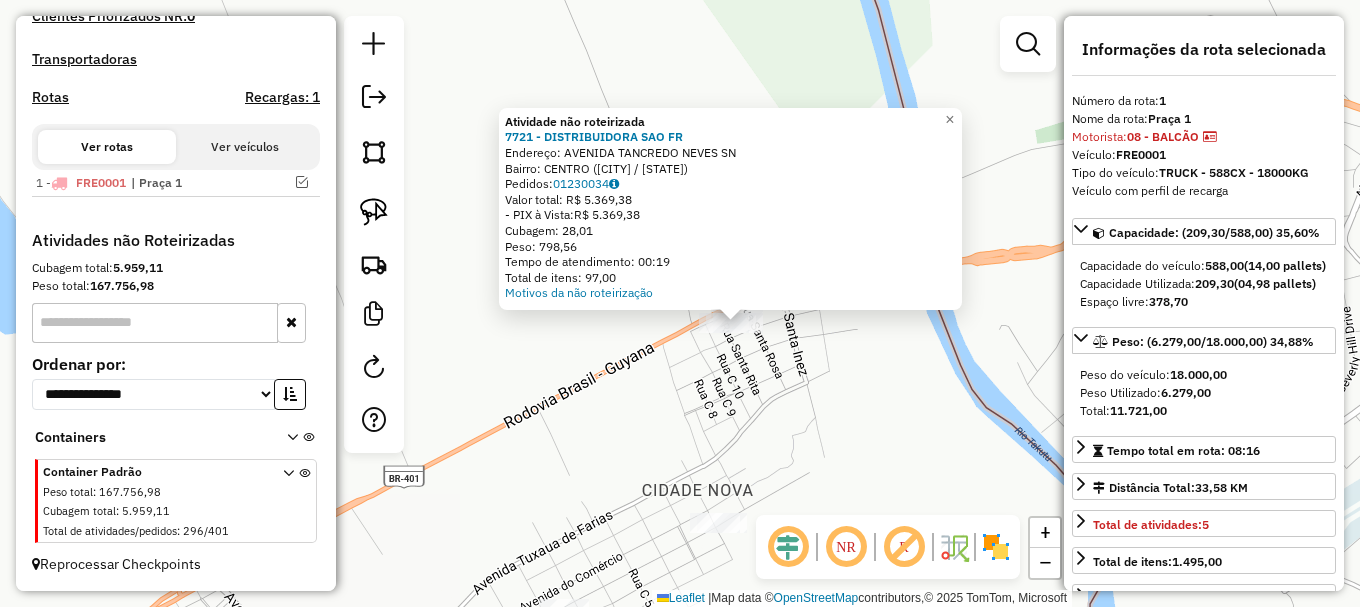 drag, startPoint x: 668, startPoint y: 394, endPoint x: 715, endPoint y: 397, distance: 47.095646 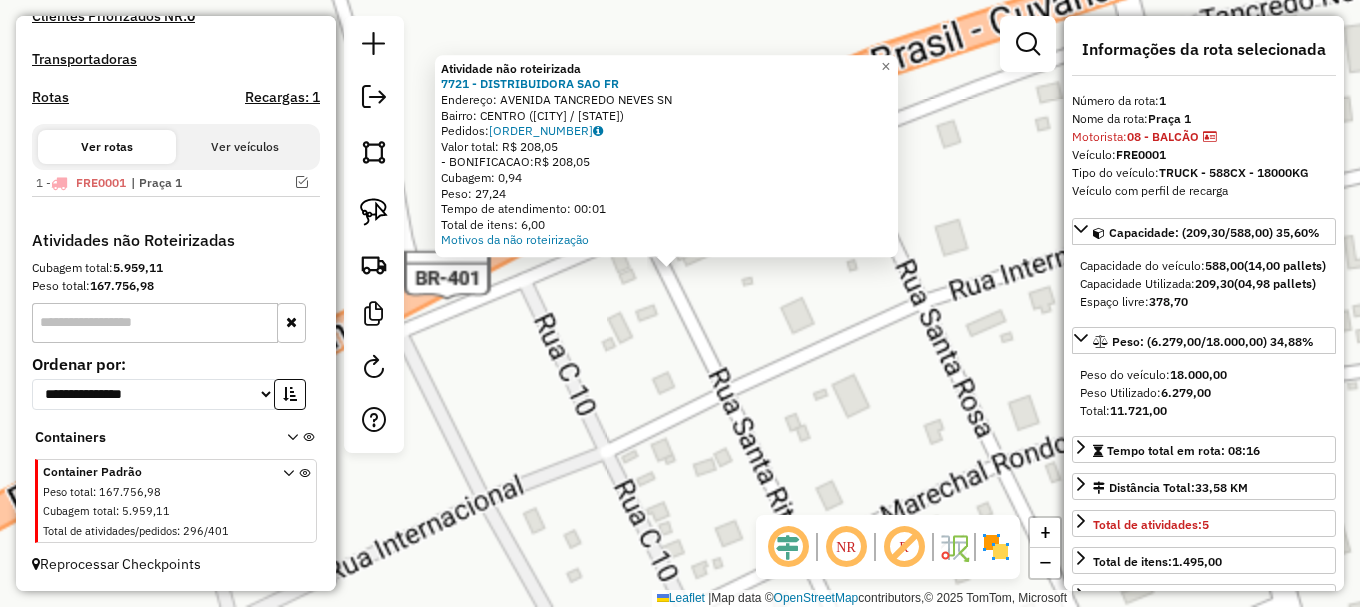 drag, startPoint x: 691, startPoint y: 331, endPoint x: 709, endPoint y: 319, distance: 21.633308 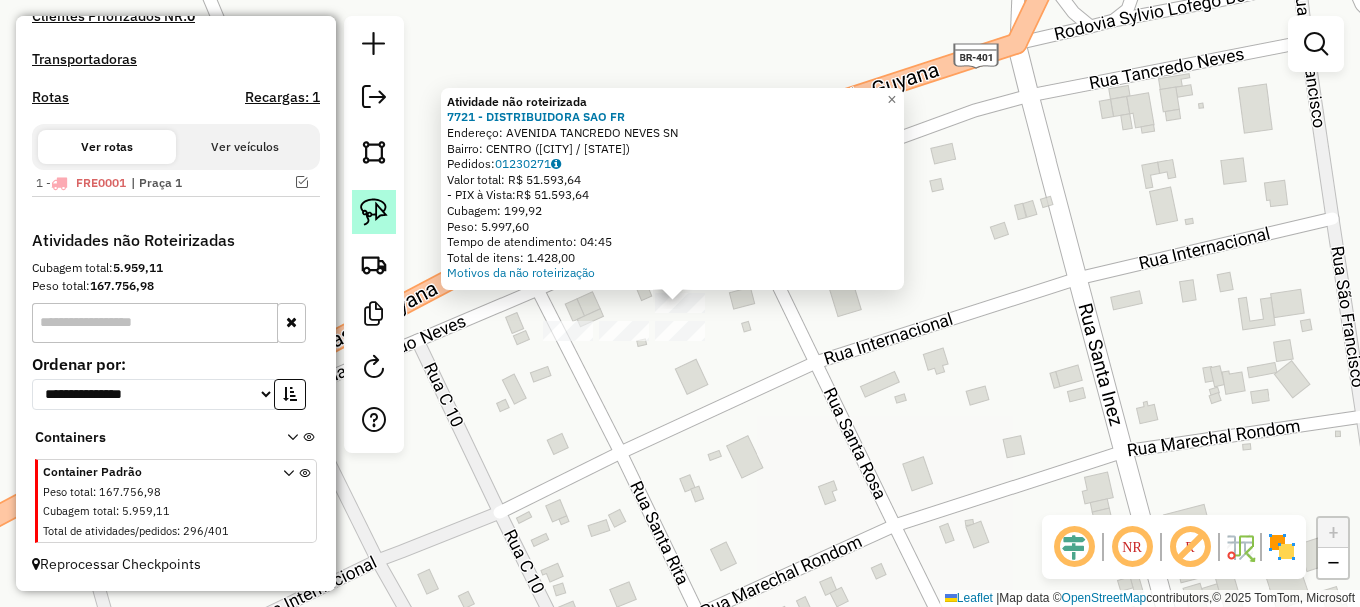 drag, startPoint x: 382, startPoint y: 215, endPoint x: 407, endPoint y: 262, distance: 53.235325 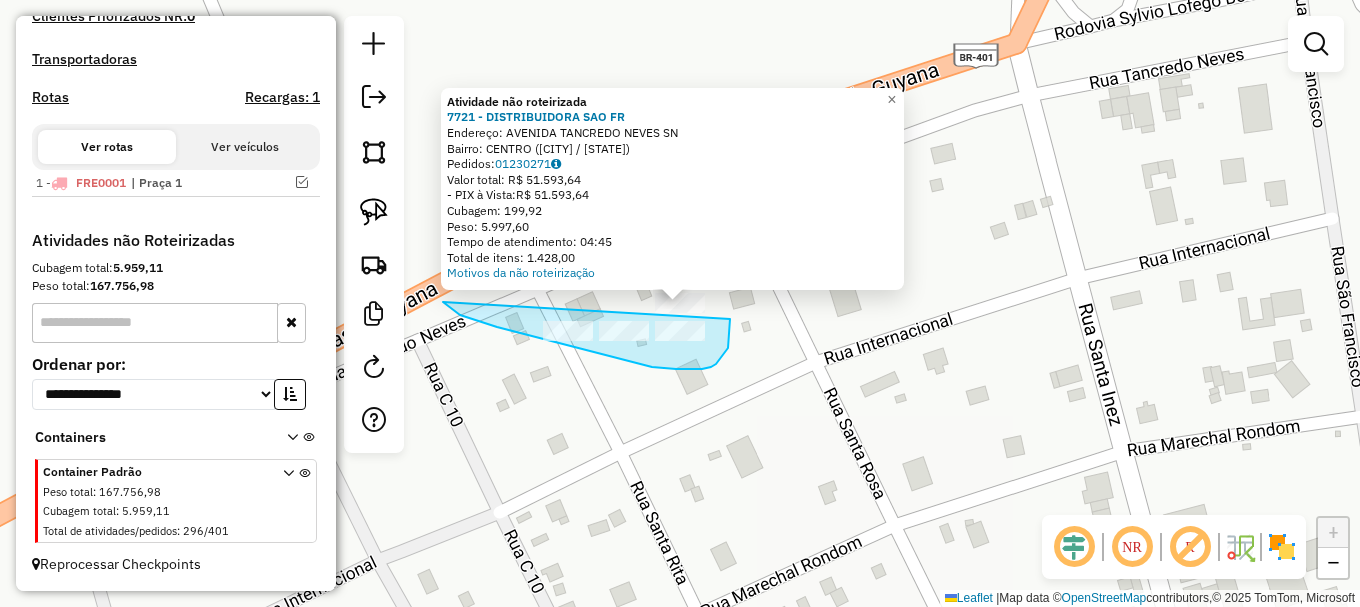 drag, startPoint x: 444, startPoint y: 303, endPoint x: 730, endPoint y: 319, distance: 286.4472 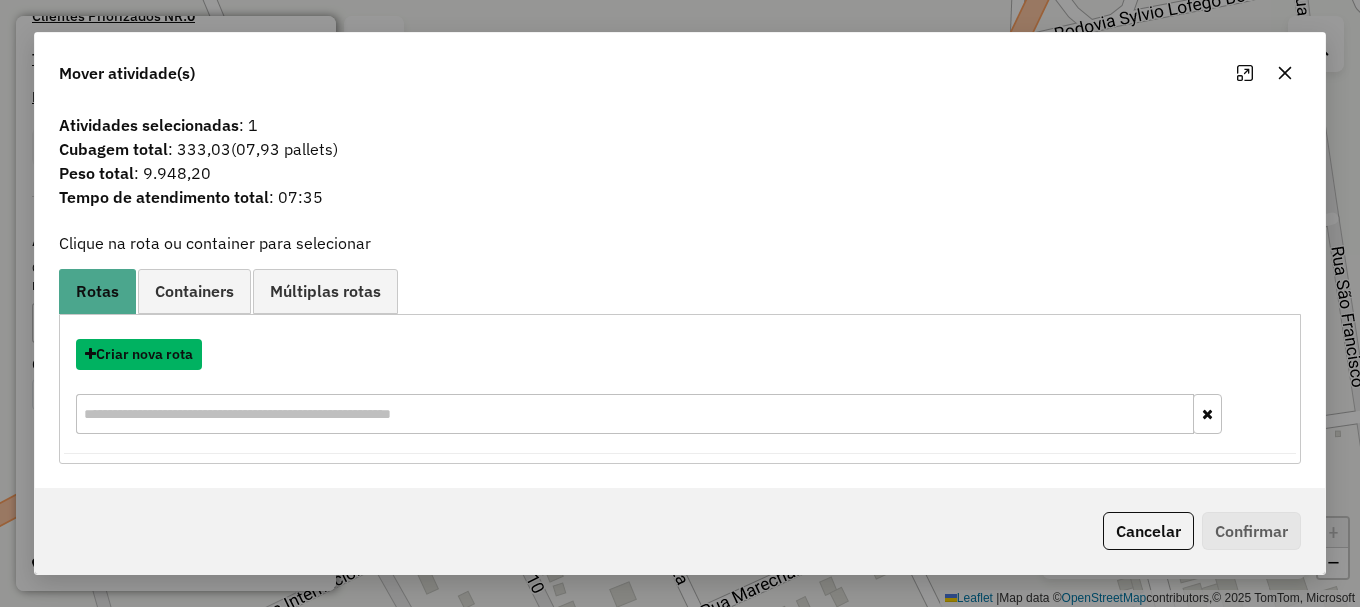 click on "Criar nova rota" at bounding box center [139, 354] 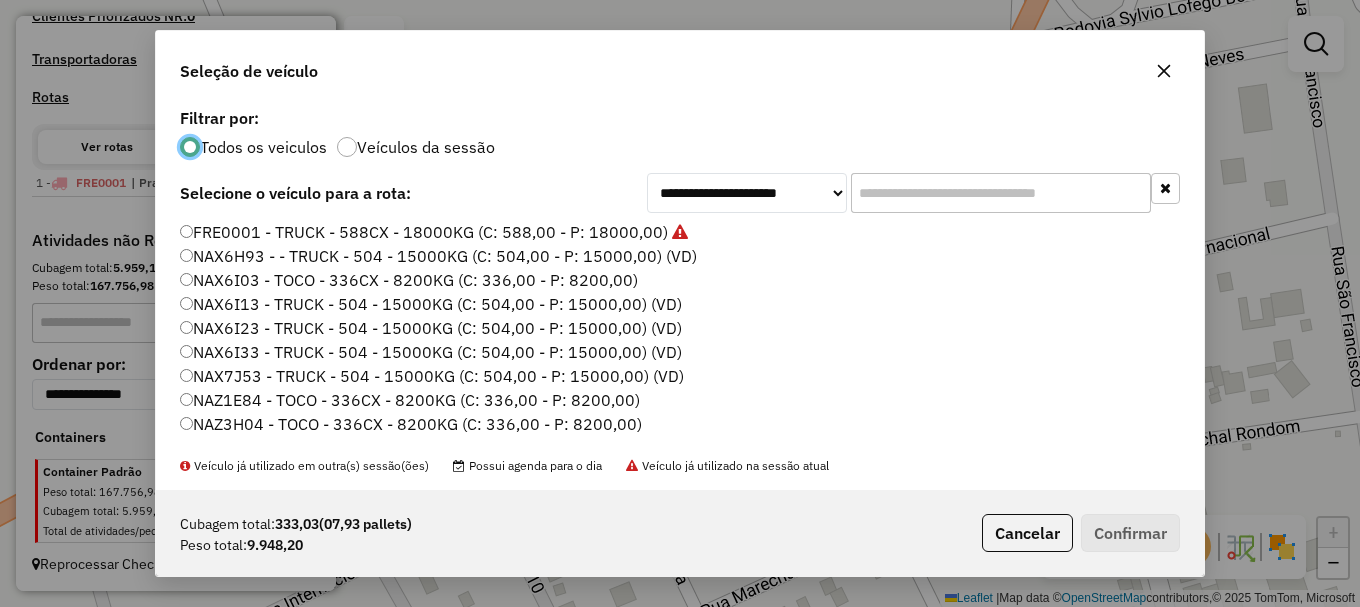 scroll, scrollTop: 11, scrollLeft: 6, axis: both 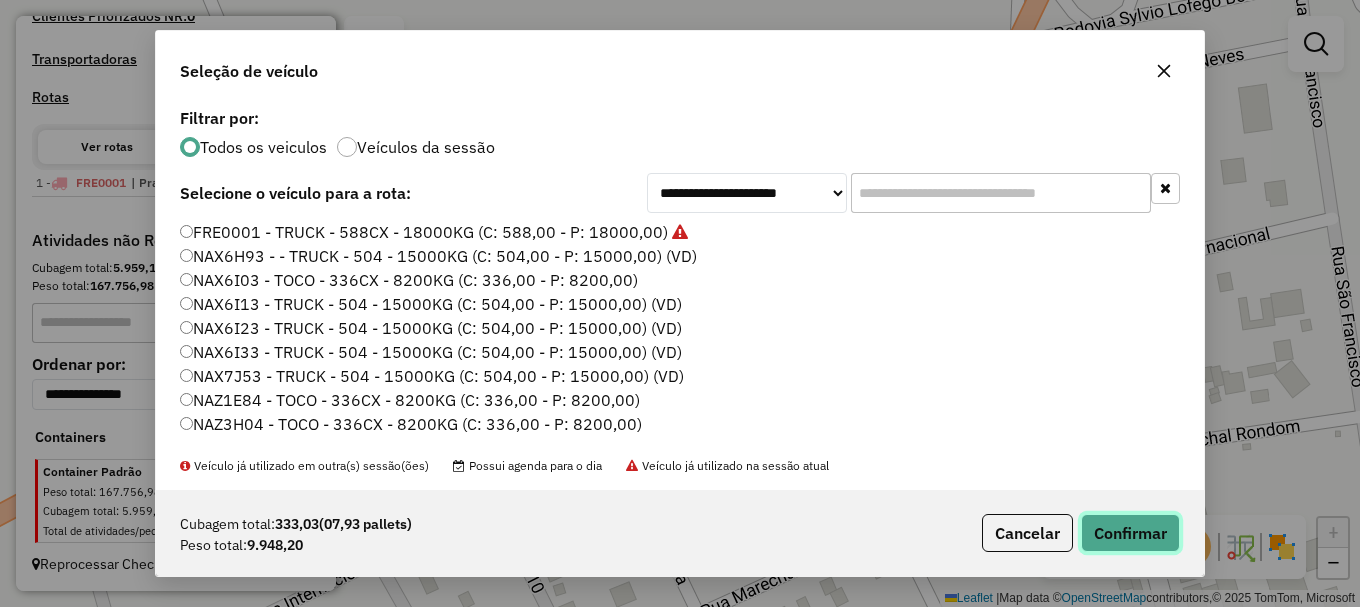 click on "Confirmar" 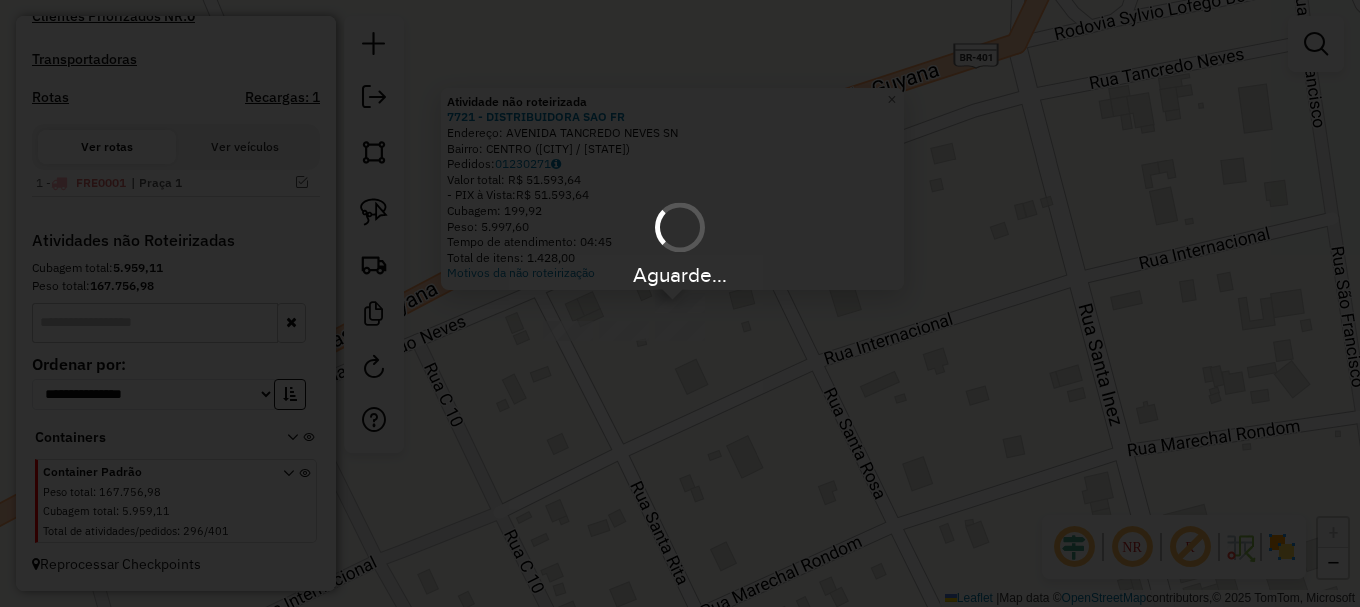 scroll, scrollTop: 665, scrollLeft: 0, axis: vertical 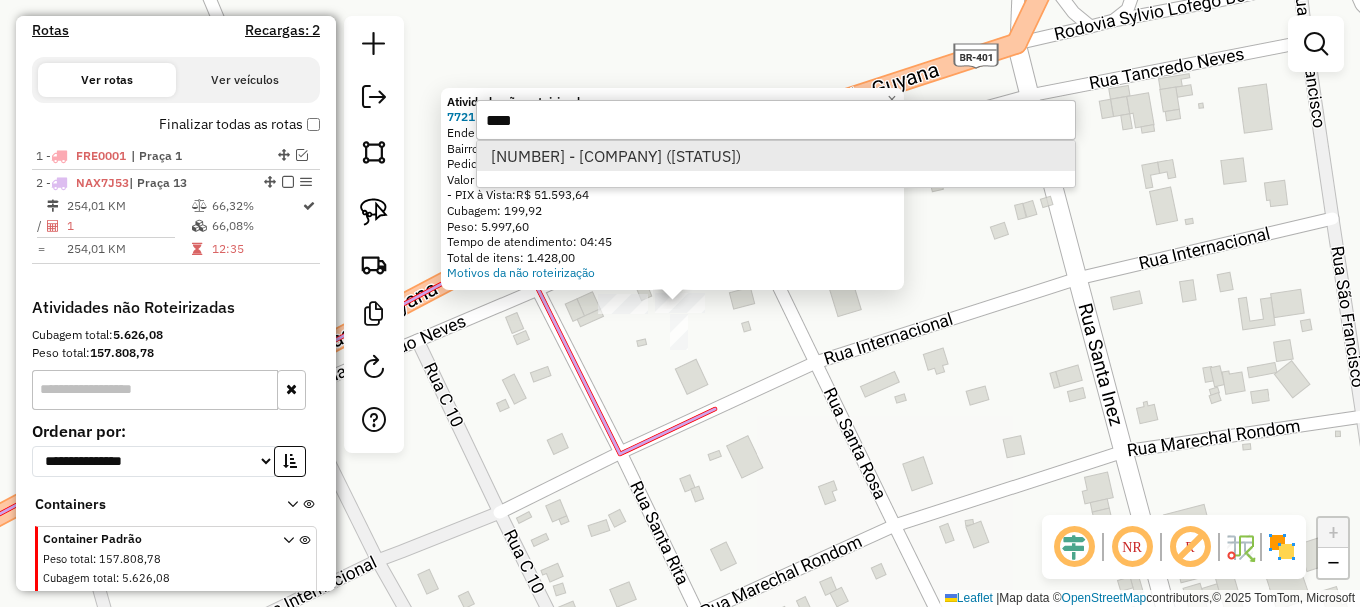 type on "****" 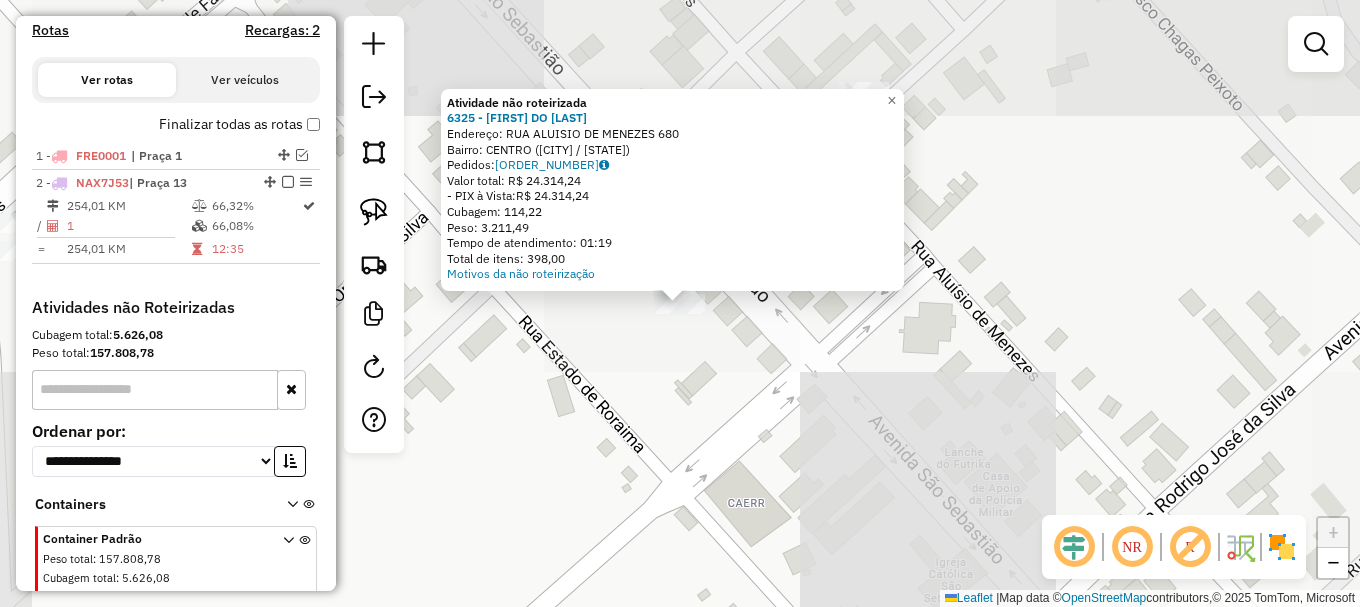 drag, startPoint x: 378, startPoint y: 221, endPoint x: 409, endPoint y: 273, distance: 60.53924 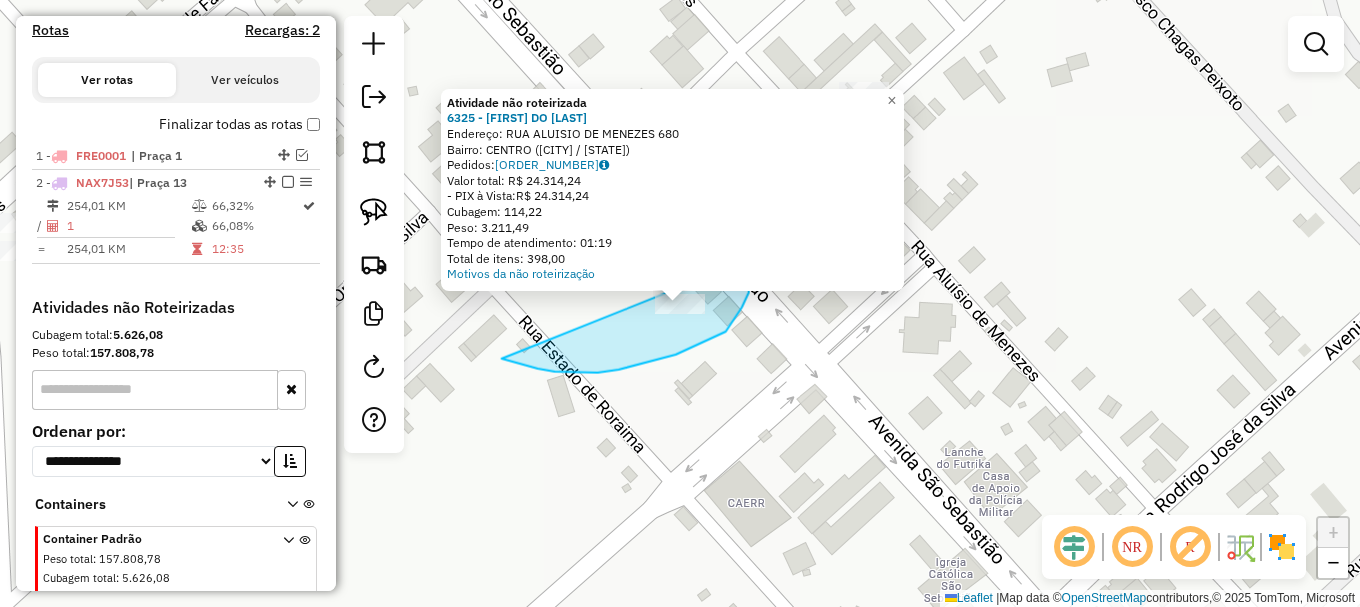 drag, startPoint x: 598, startPoint y: 372, endPoint x: 722, endPoint y: 246, distance: 176.78235 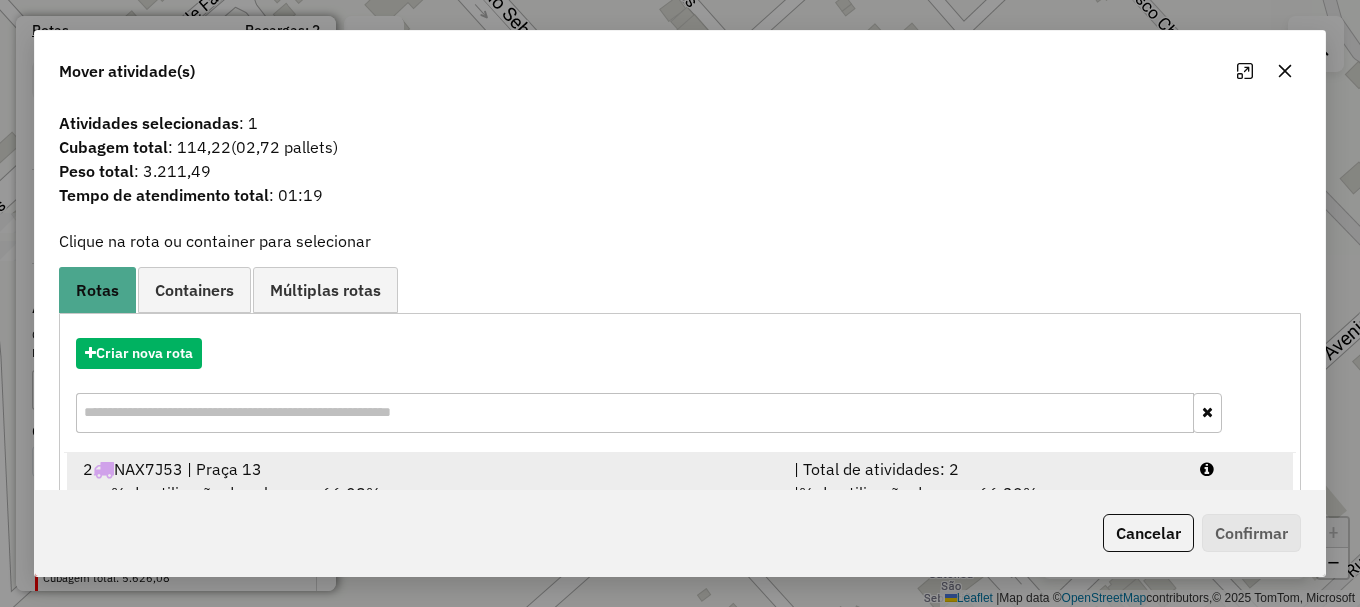 click at bounding box center [1239, 469] 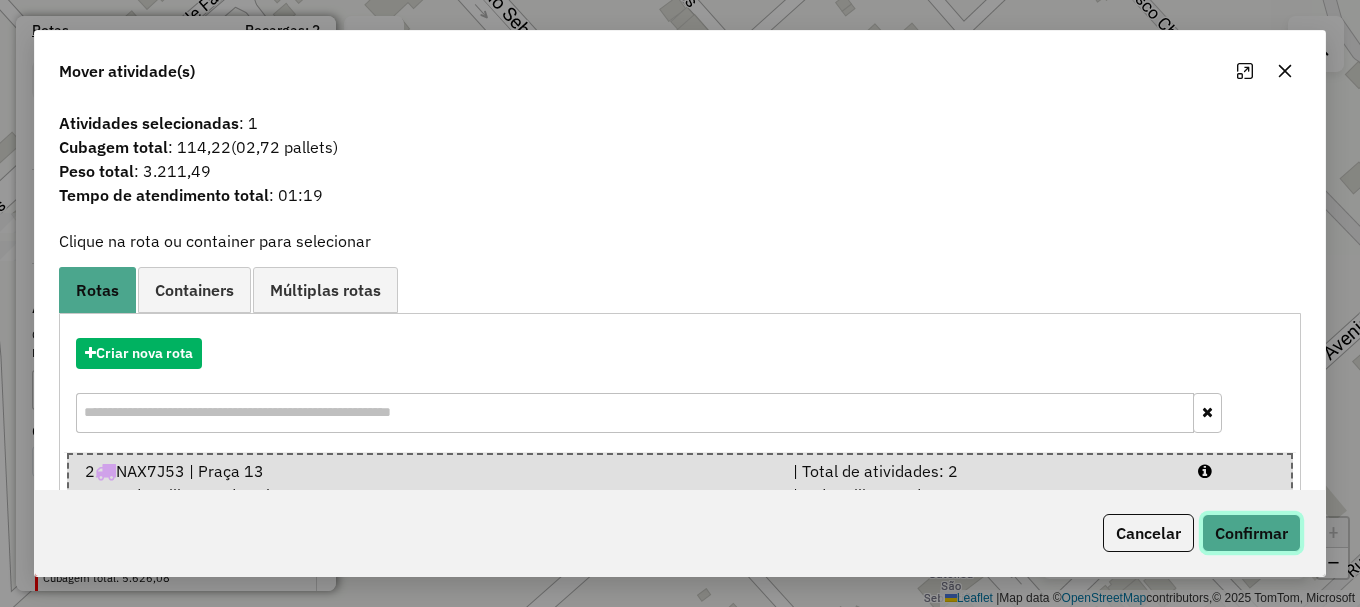 click on "Confirmar" 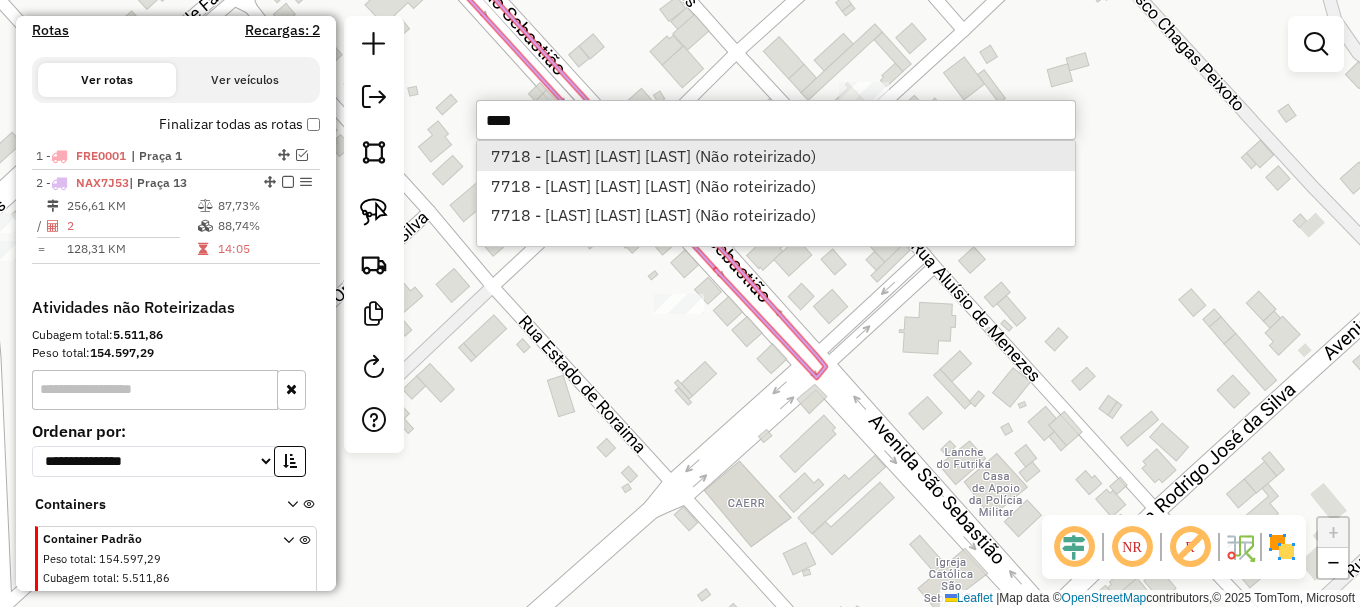 type on "****" 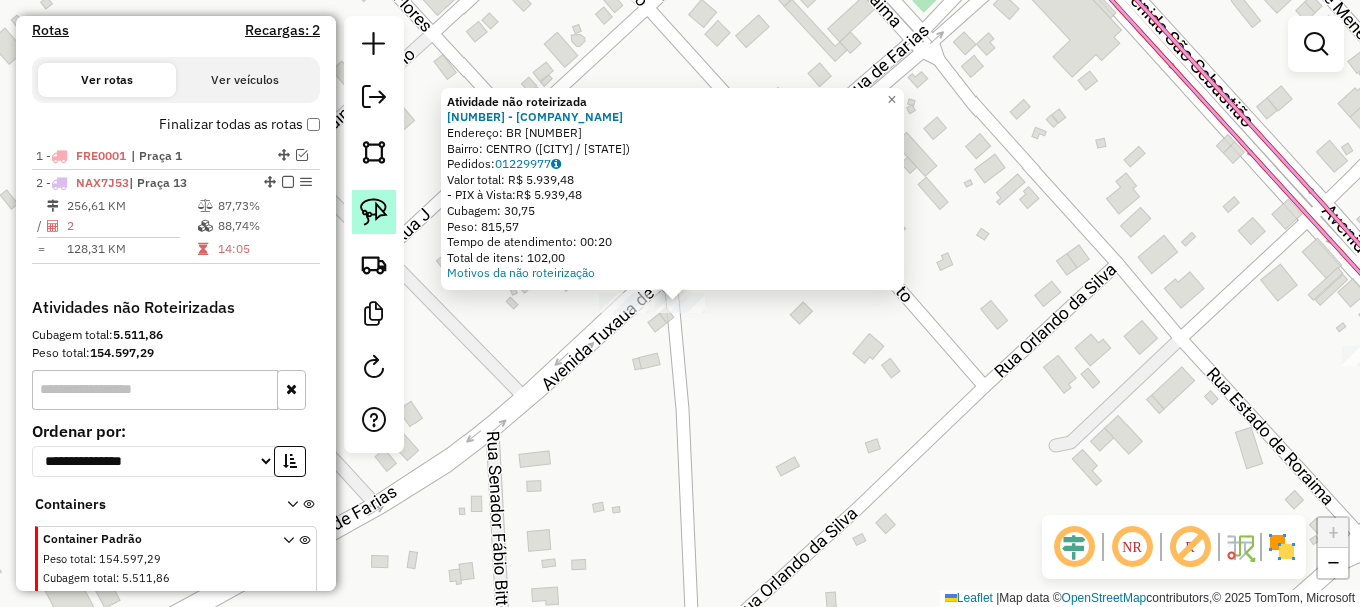 click 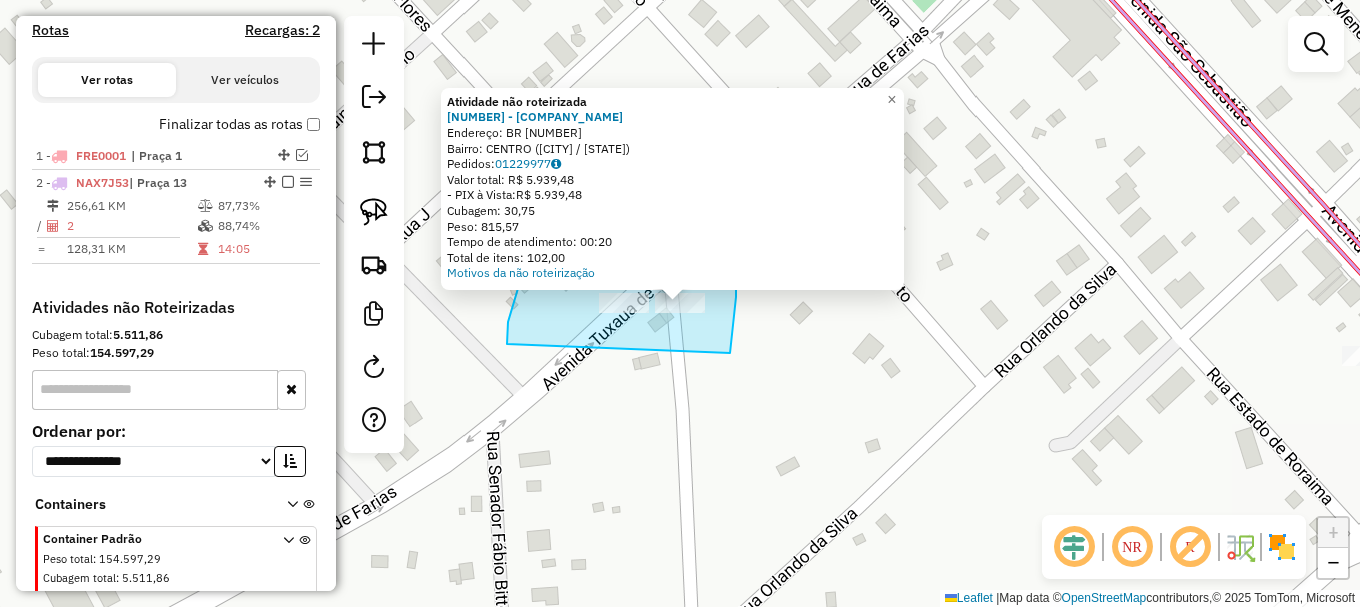 drag, startPoint x: 731, startPoint y: 346, endPoint x: 524, endPoint y: 367, distance: 208.06248 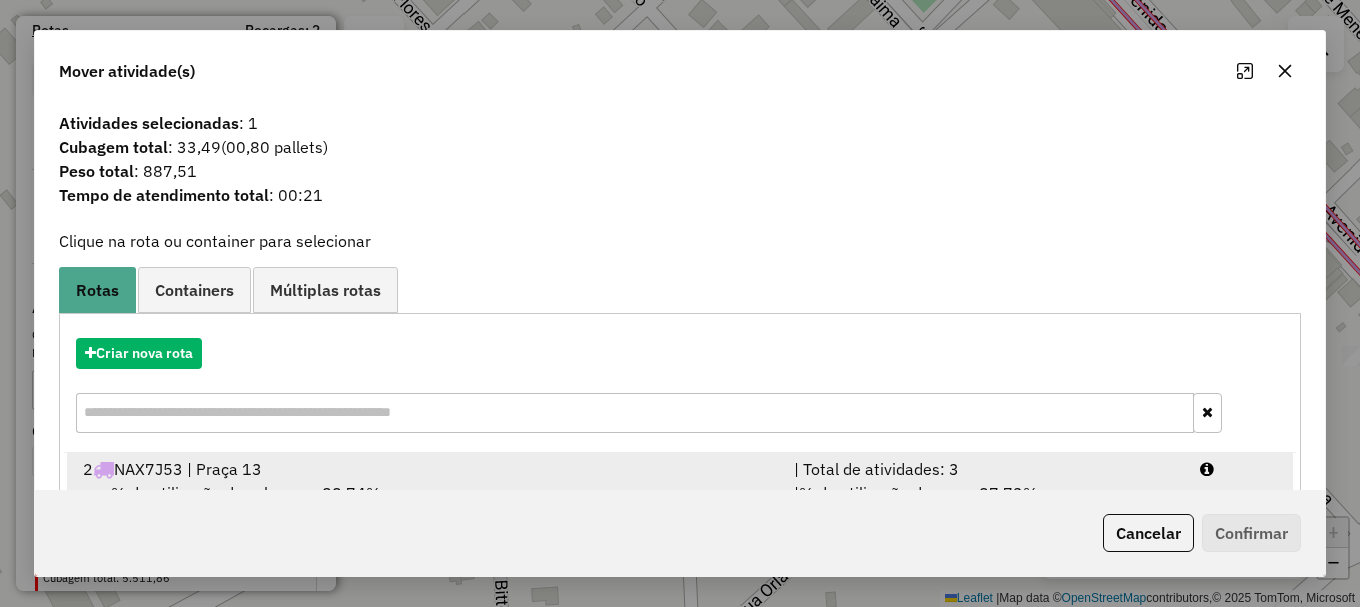 click at bounding box center [1239, 469] 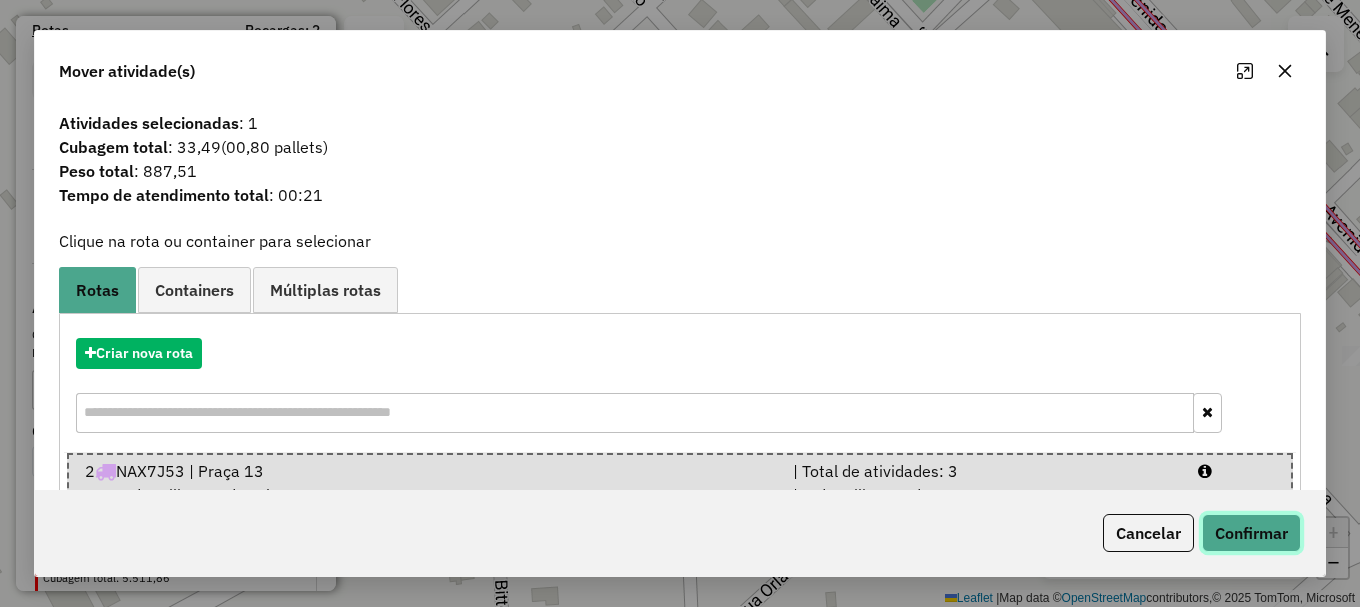 click on "Confirmar" 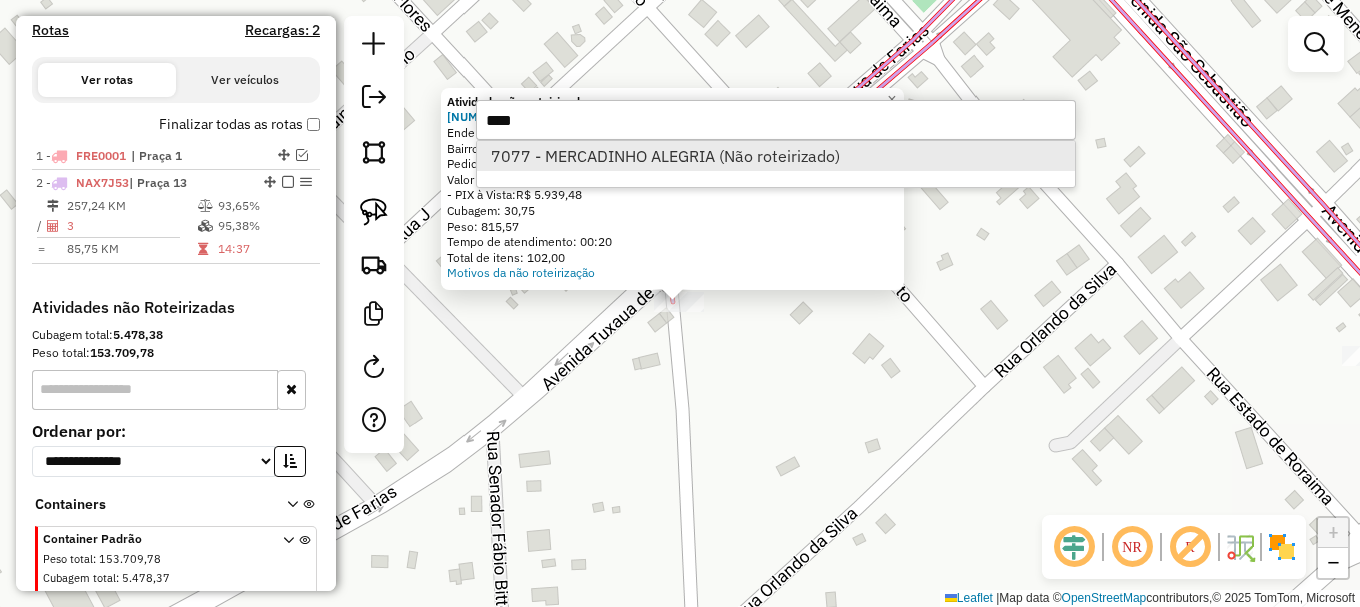 type on "****" 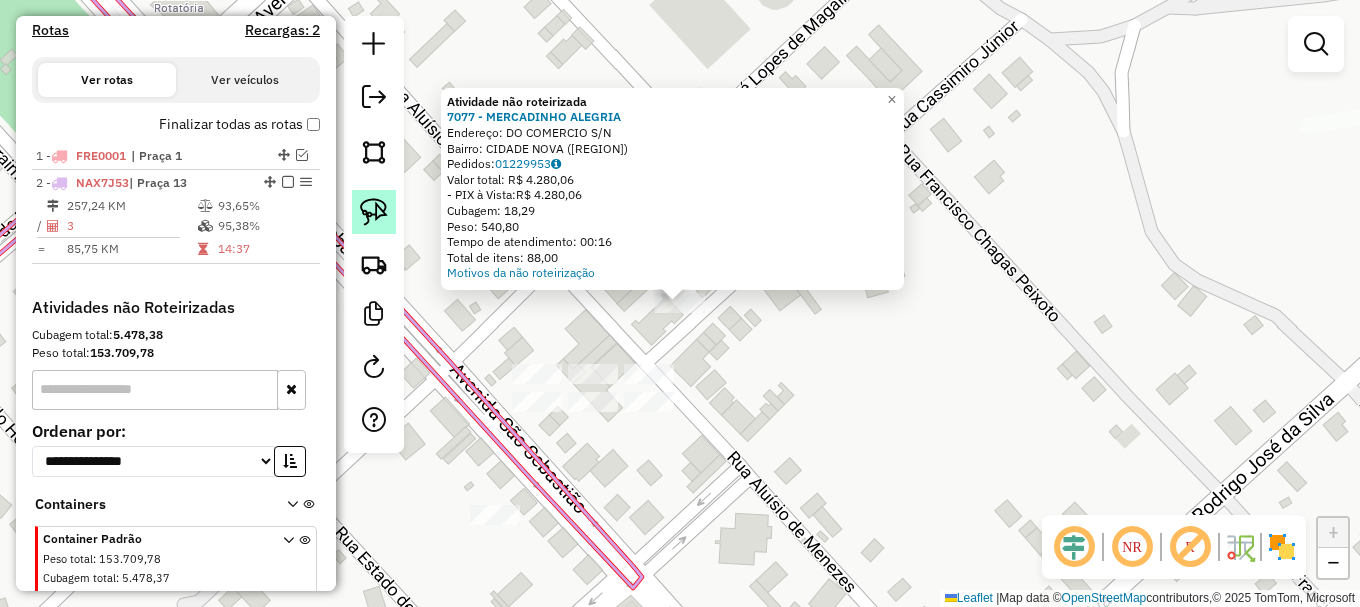 click 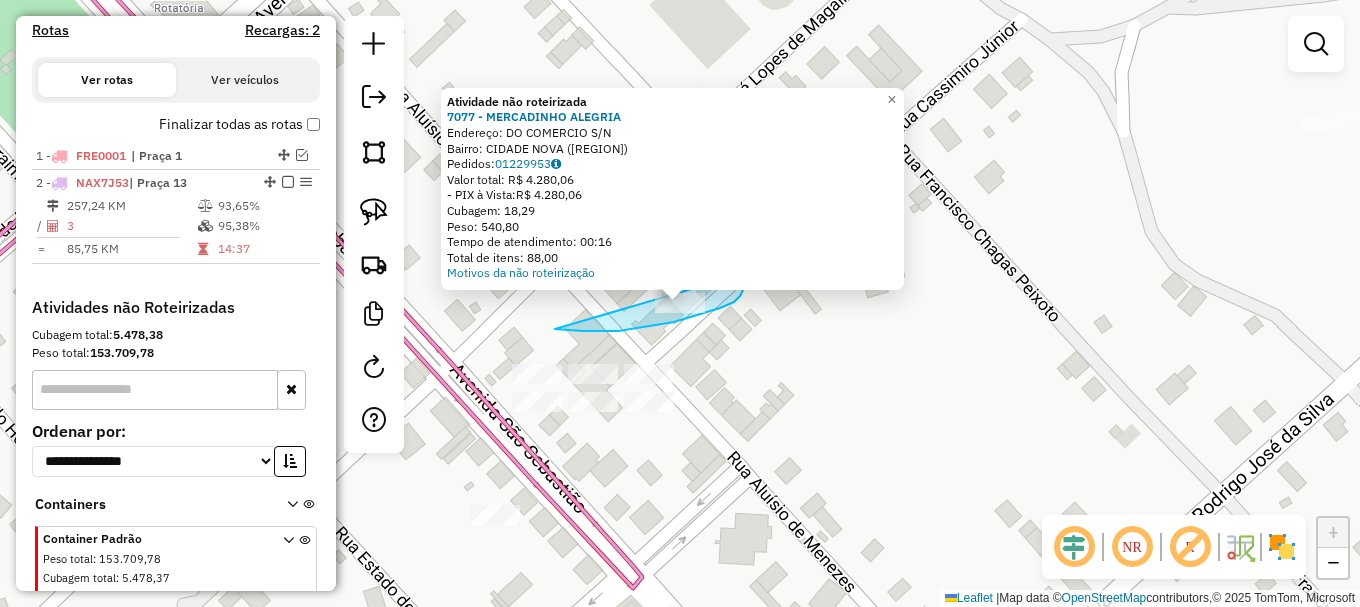 drag, startPoint x: 560, startPoint y: 330, endPoint x: 735, endPoint y: 244, distance: 194.98975 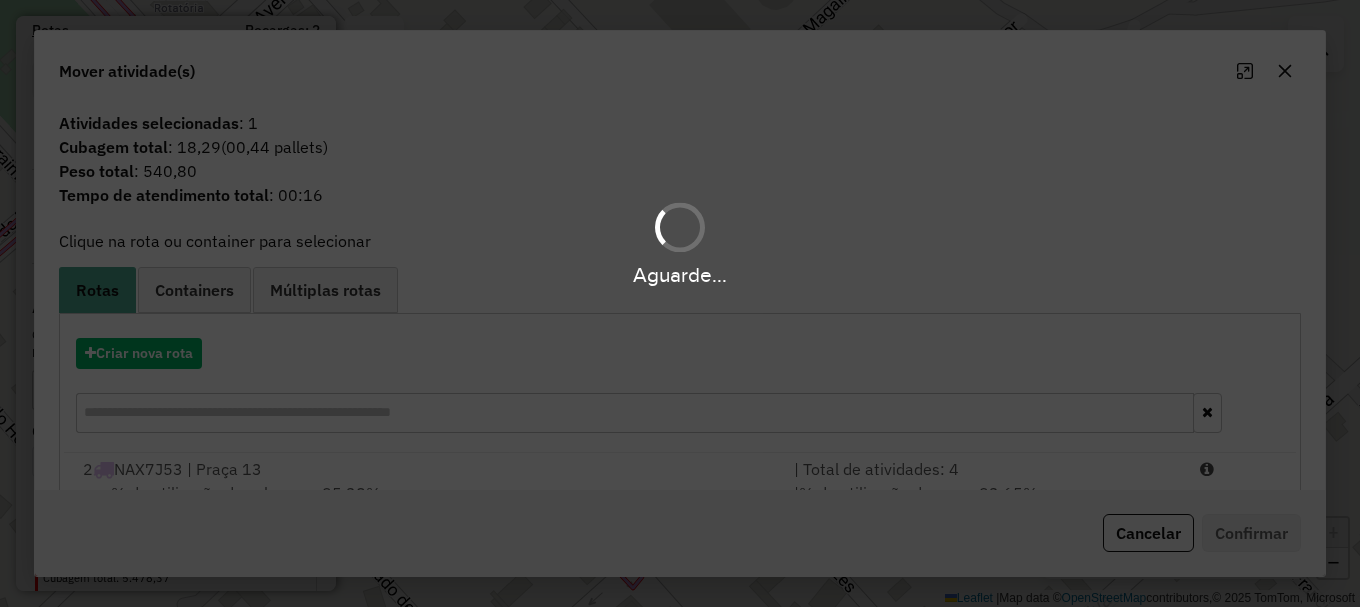 click on "Aguarde..." at bounding box center [680, 303] 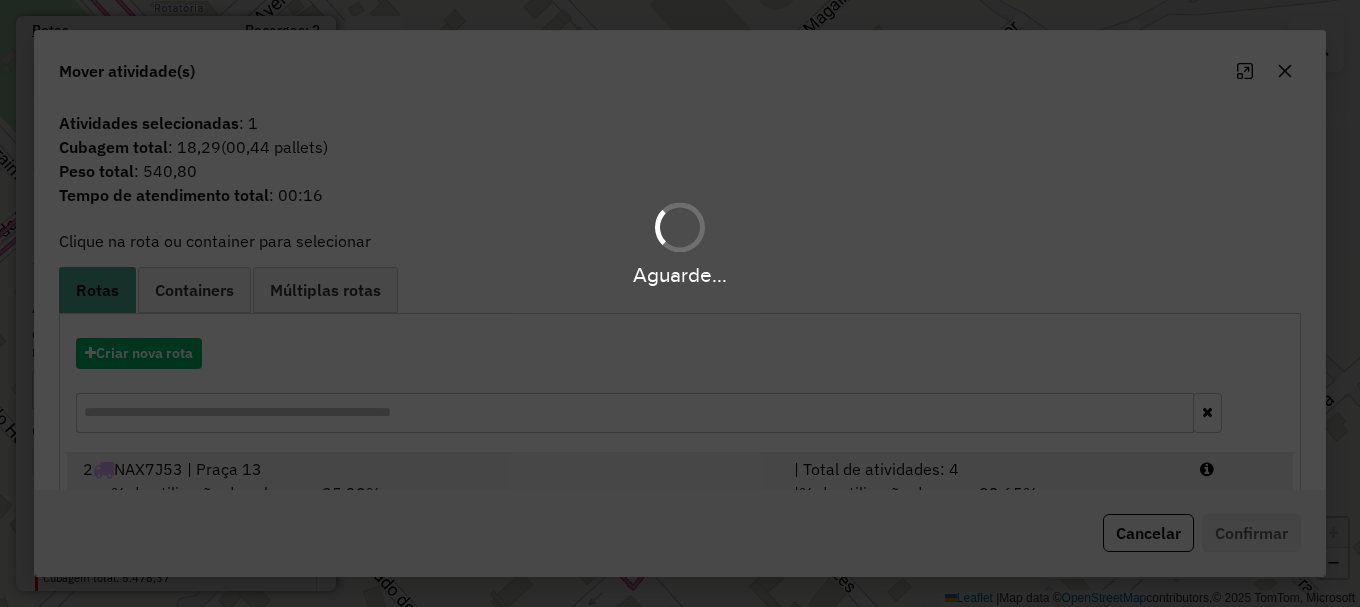 click at bounding box center (1239, 469) 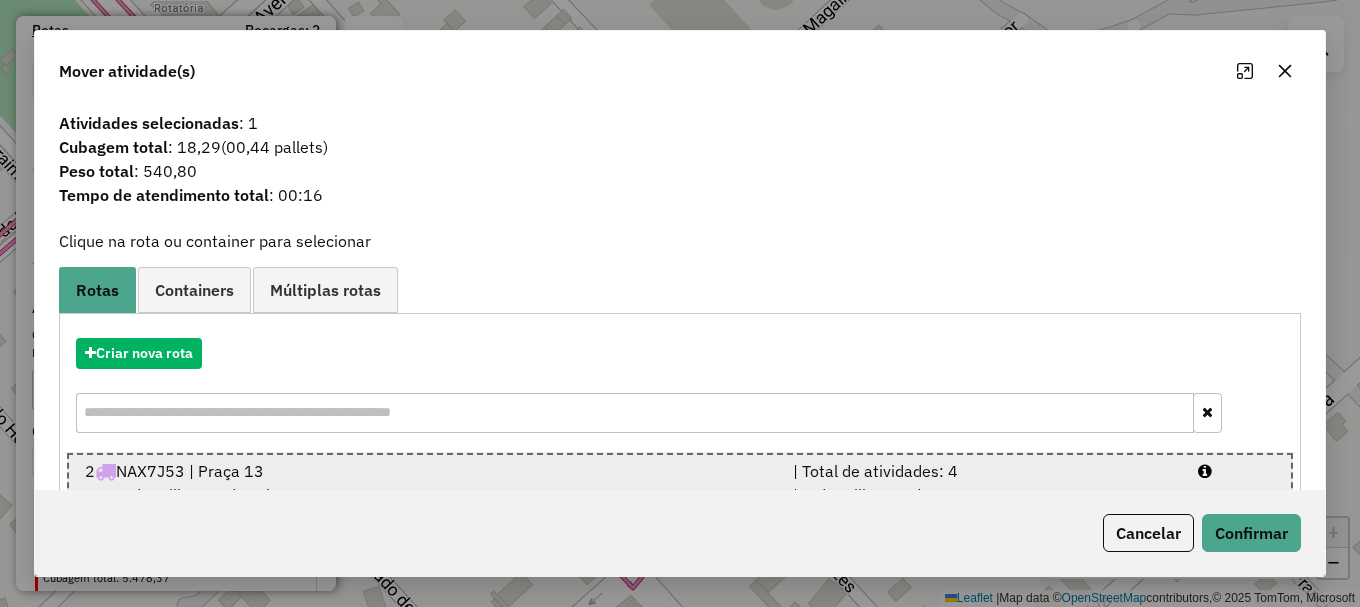 click at bounding box center (1236, 471) 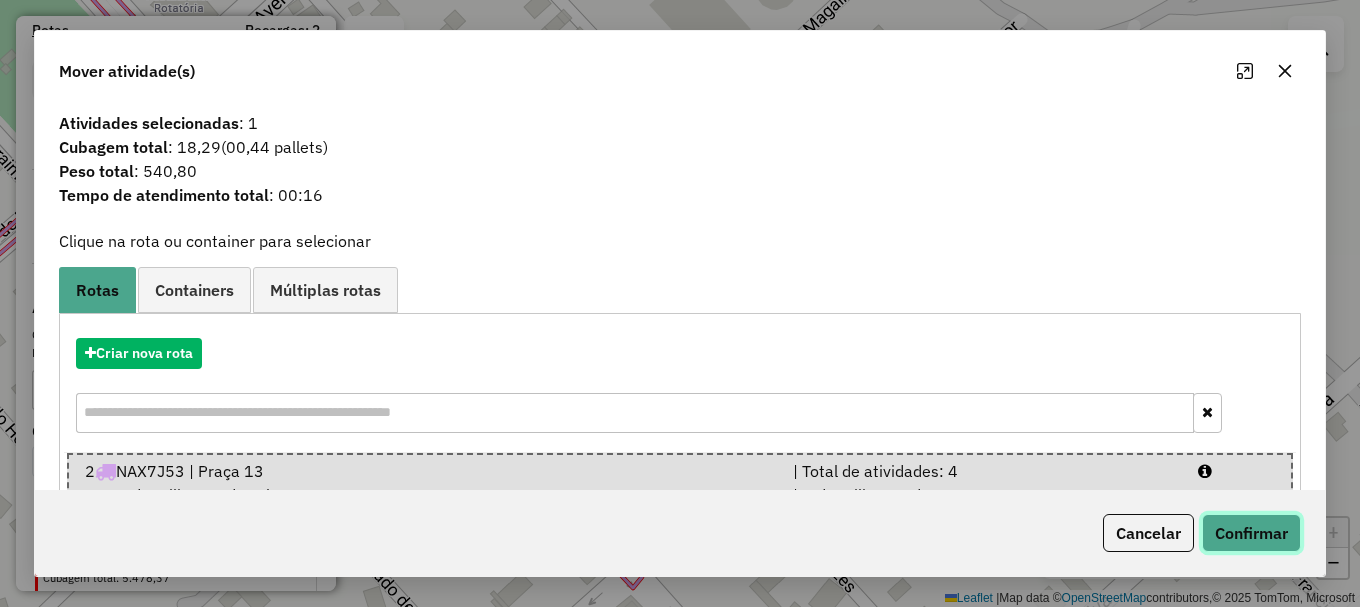 click on "Confirmar" 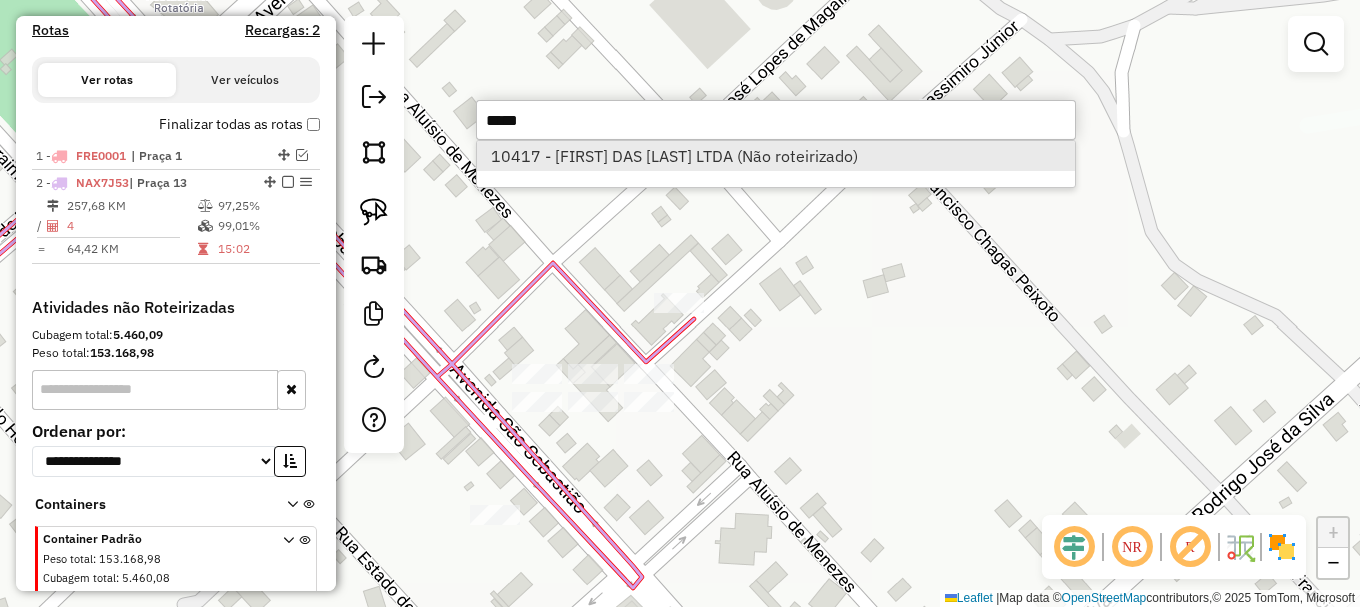 type on "*****" 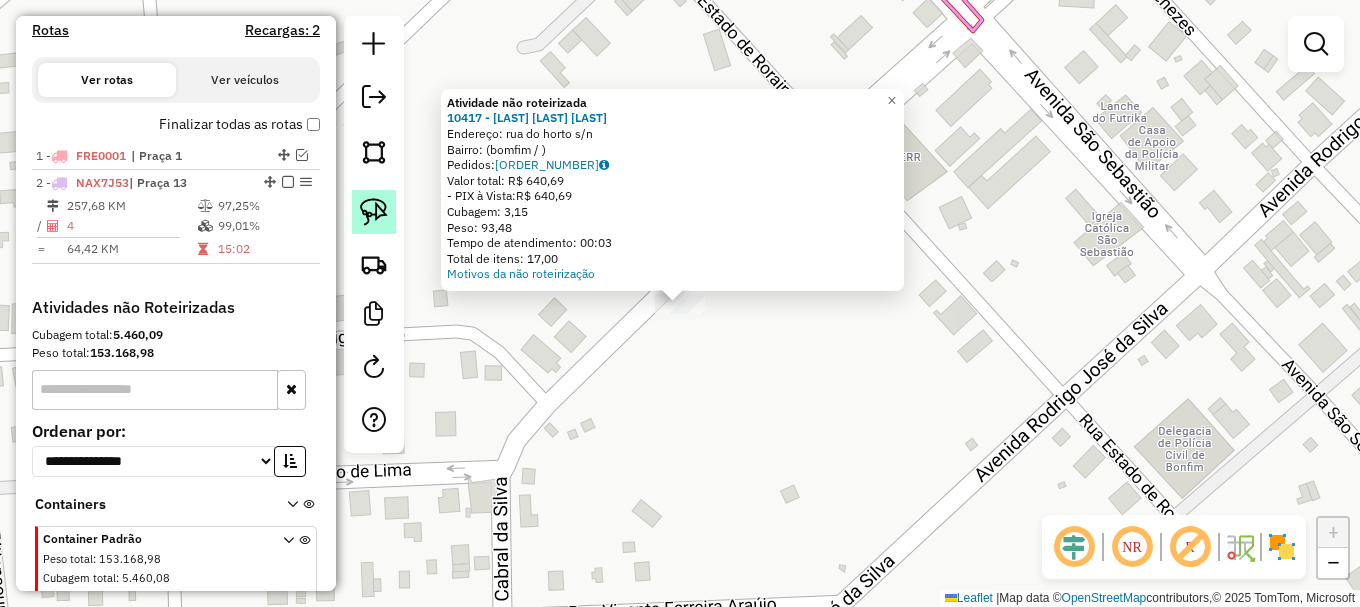 click 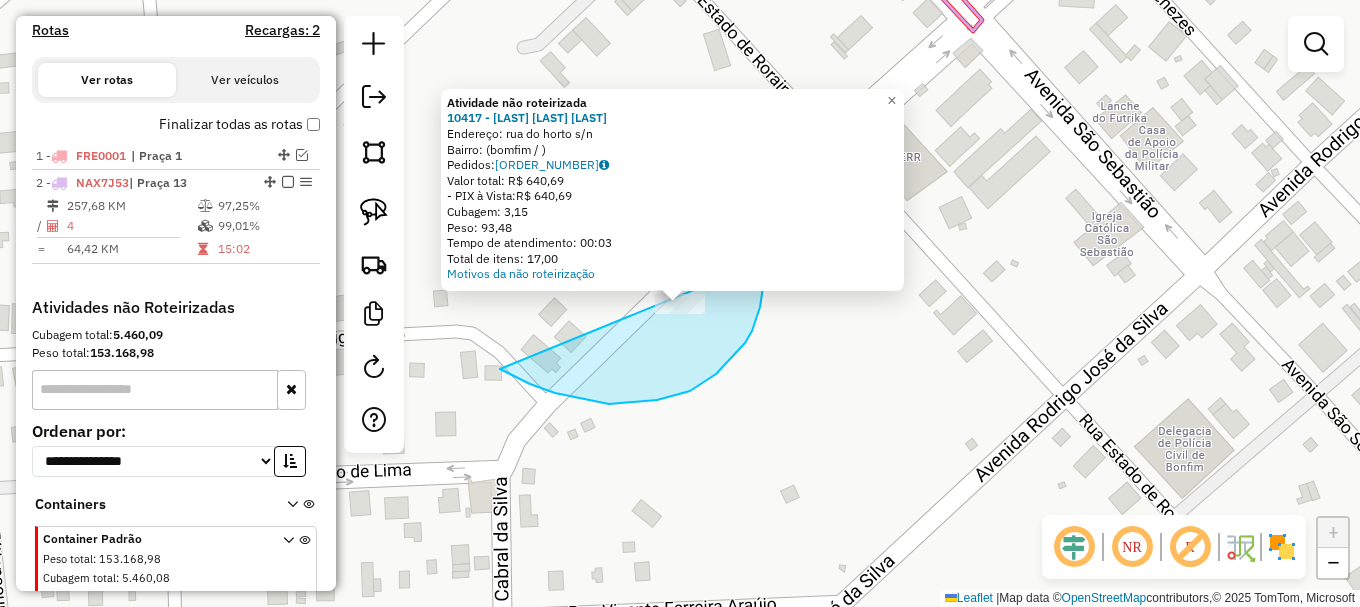 drag, startPoint x: 577, startPoint y: 398, endPoint x: 756, endPoint y: 200, distance: 266.9176 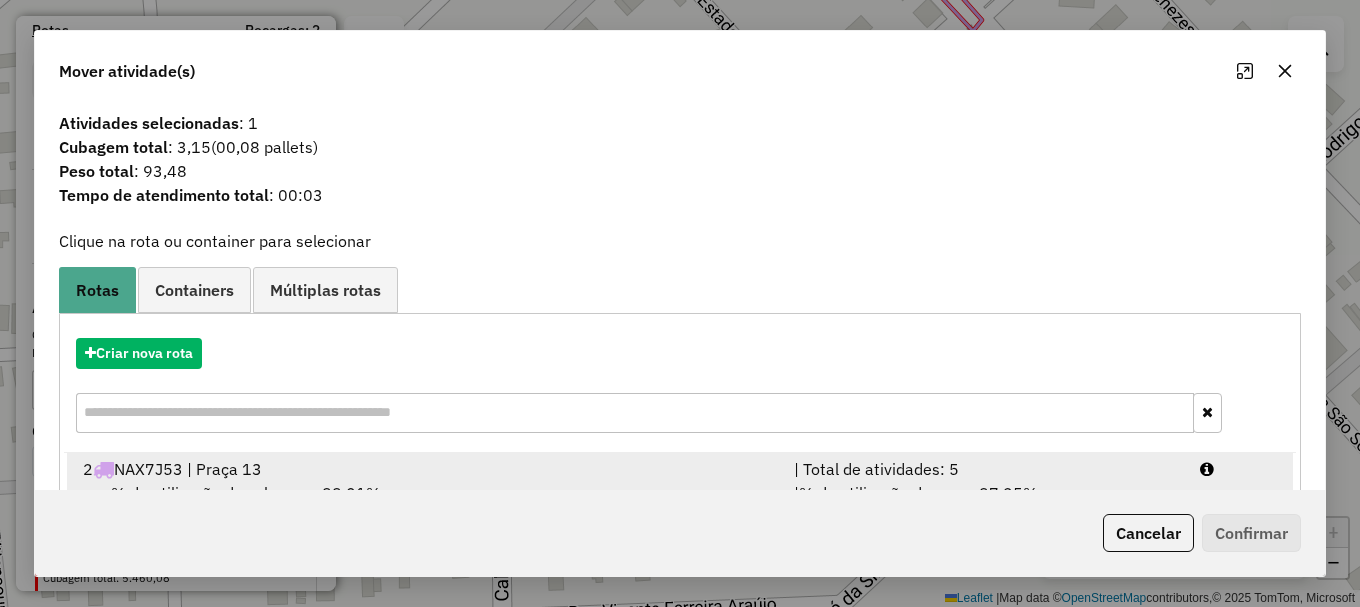 click at bounding box center [1239, 469] 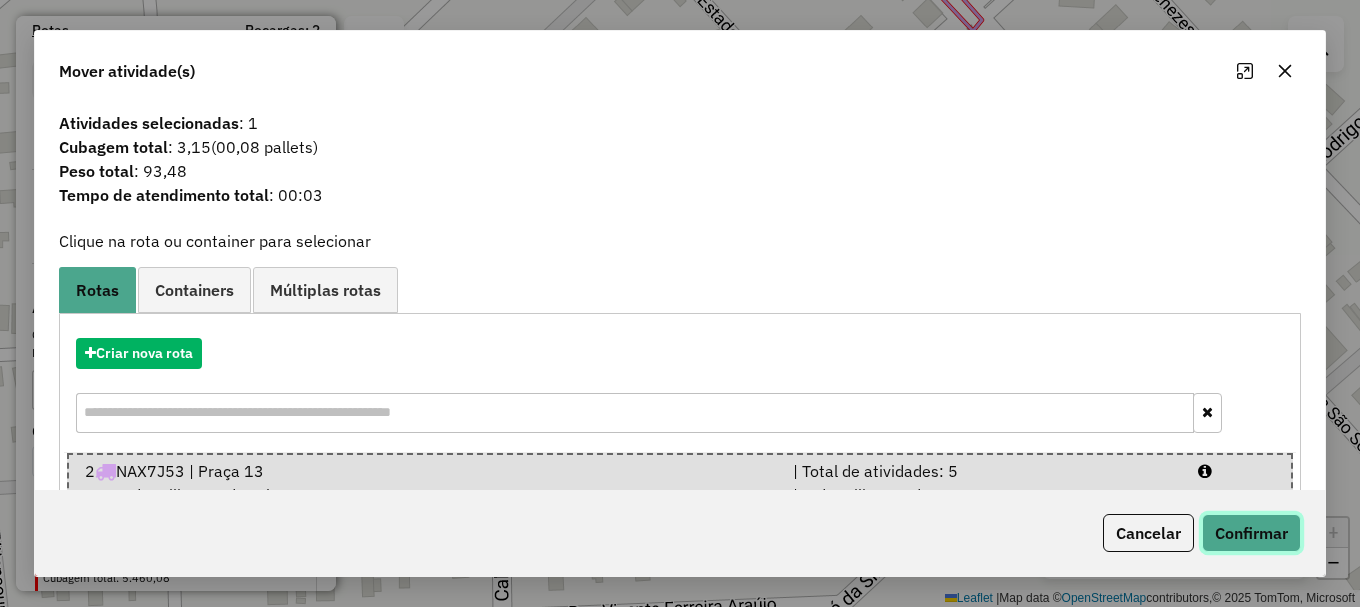 click on "Confirmar" 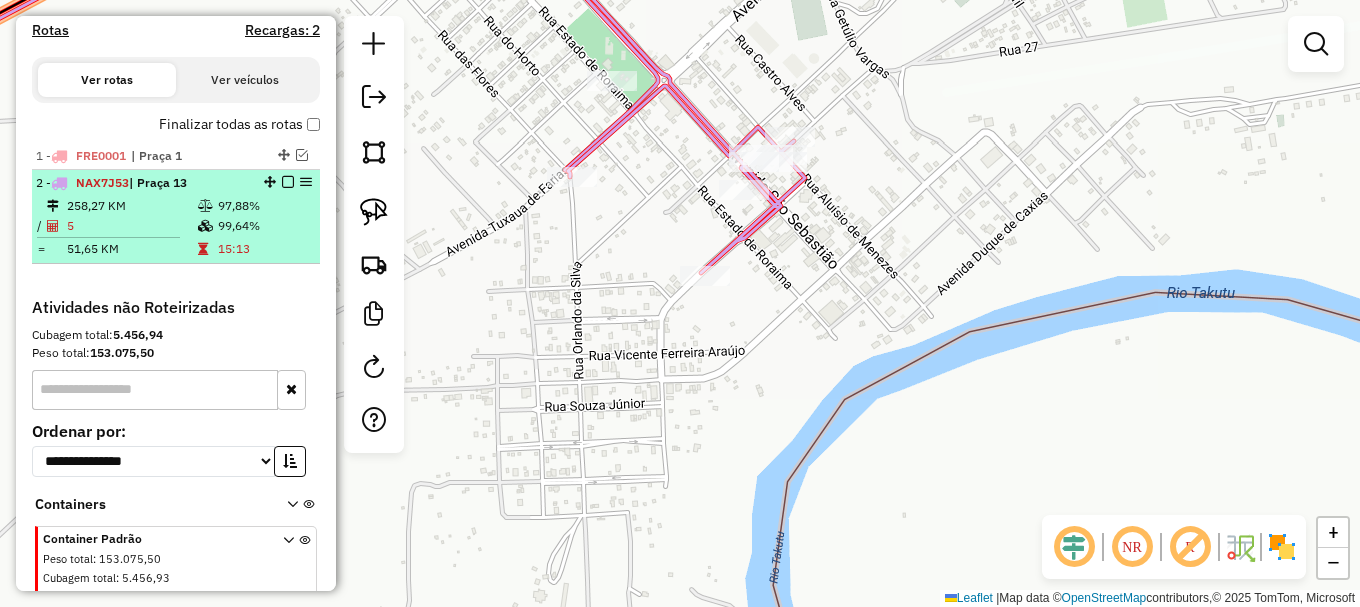 click at bounding box center (288, 182) 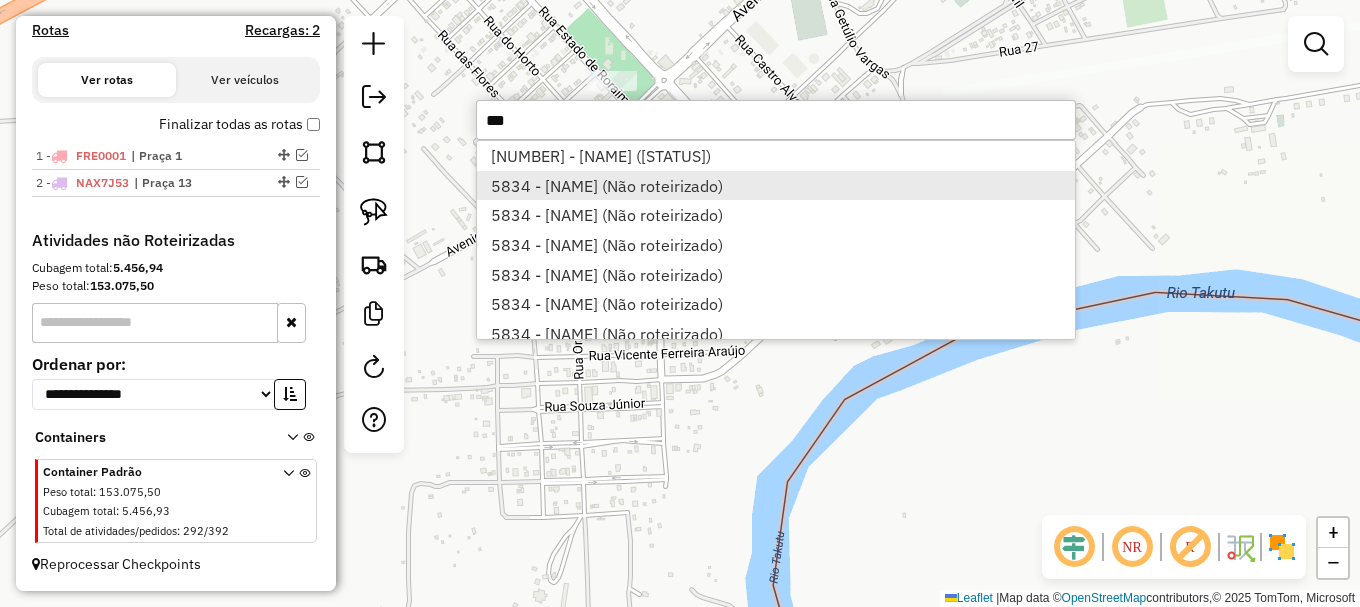 type on "***" 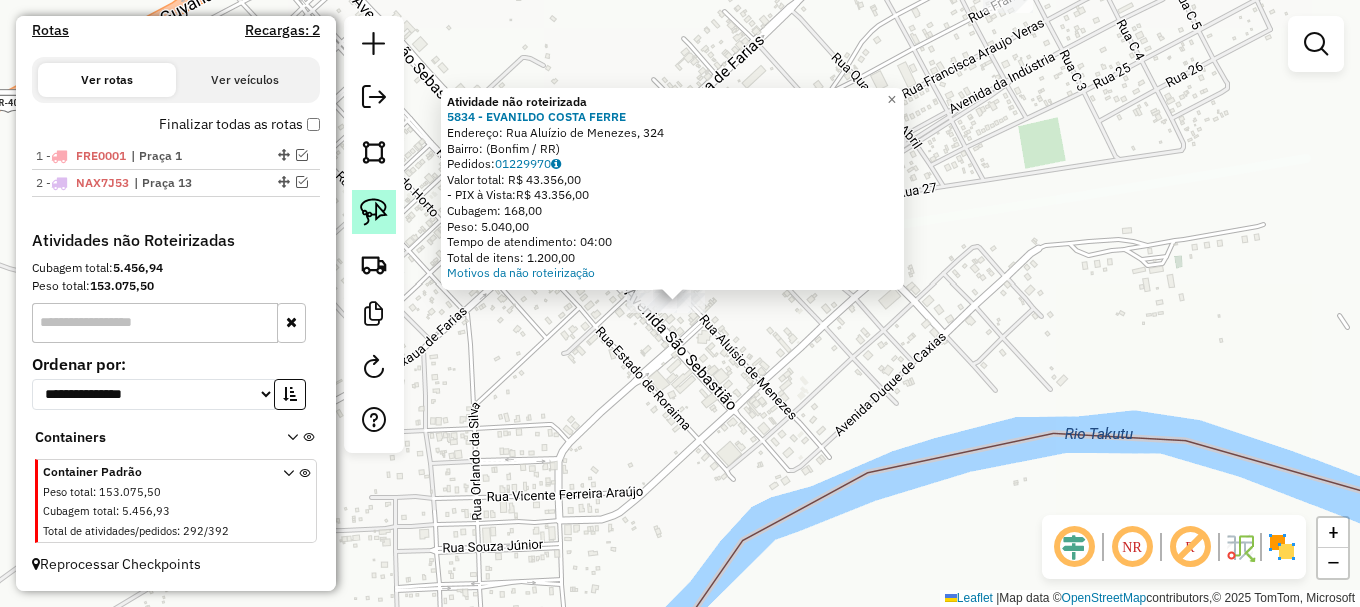 click 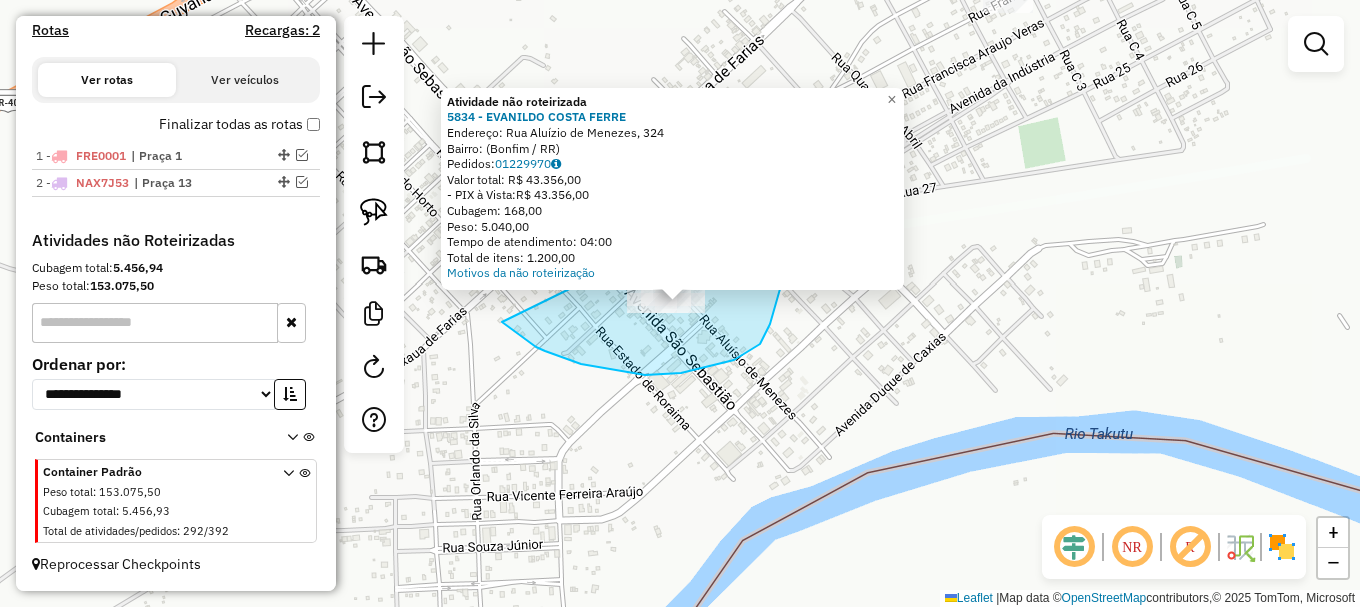 drag, startPoint x: 645, startPoint y: 375, endPoint x: 753, endPoint y: 199, distance: 206.49455 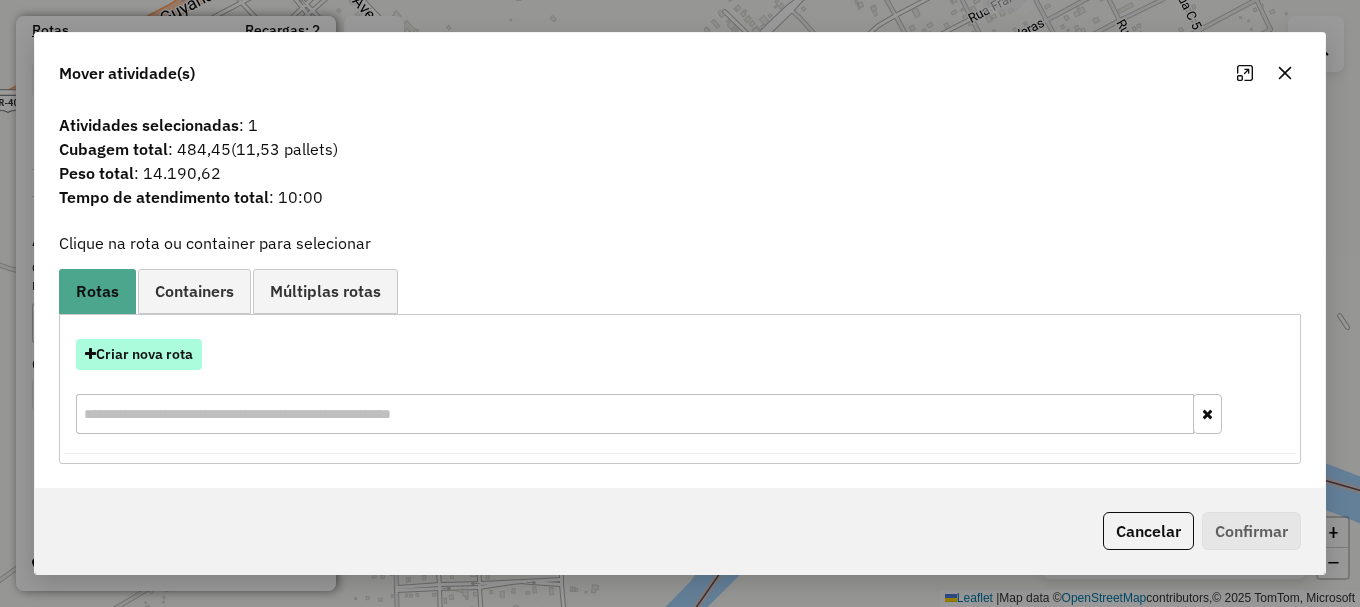 click on "Criar nova rota" at bounding box center [139, 354] 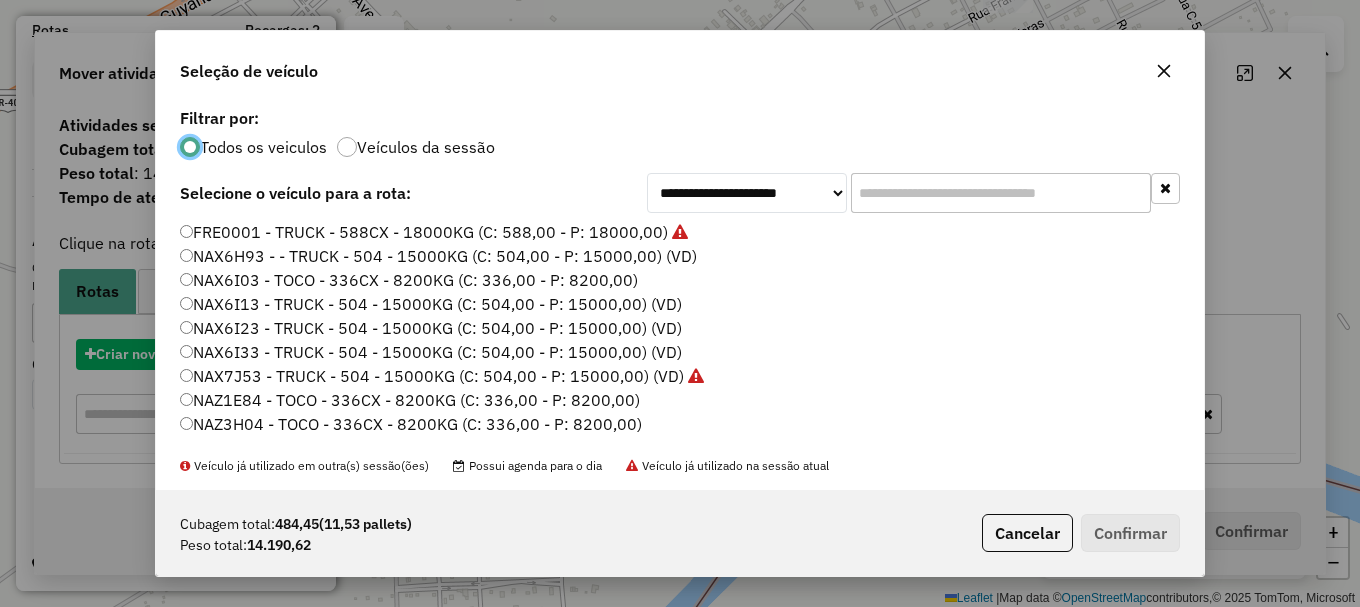 scroll, scrollTop: 11, scrollLeft: 6, axis: both 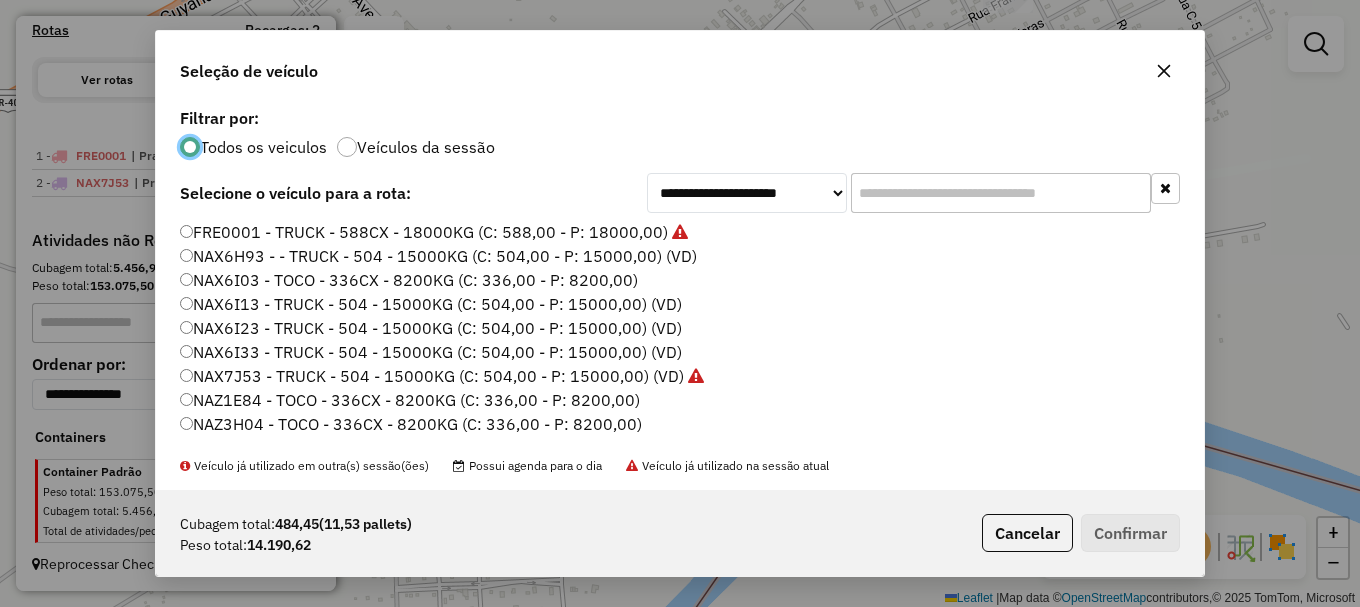 click on "NAX6I33 - TRUCK - 504 - 15000KG (C: 504,00 - P: 15000,00) (VD)" 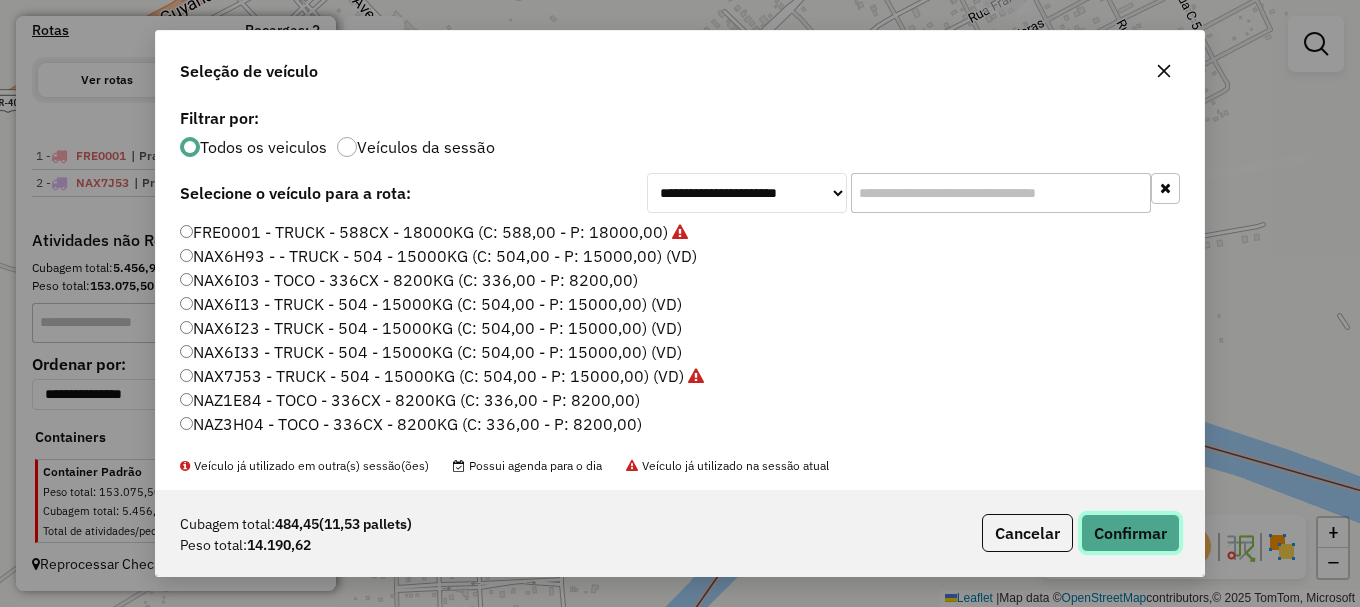 click on "Confirmar" 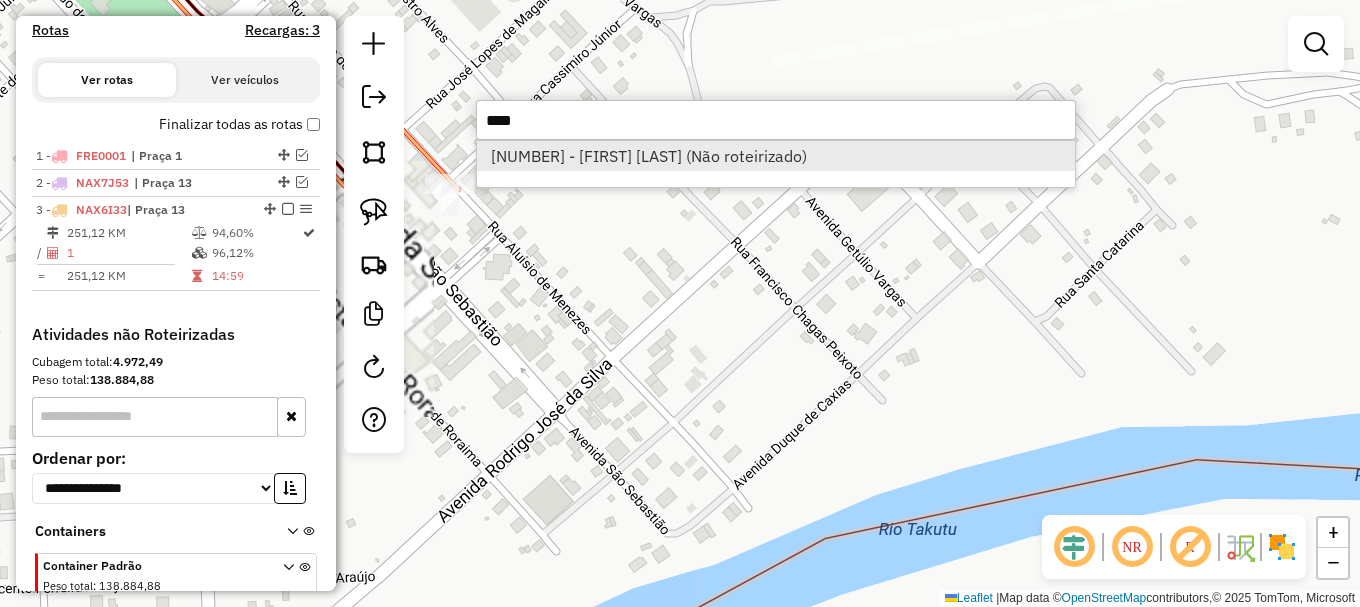 type on "****" 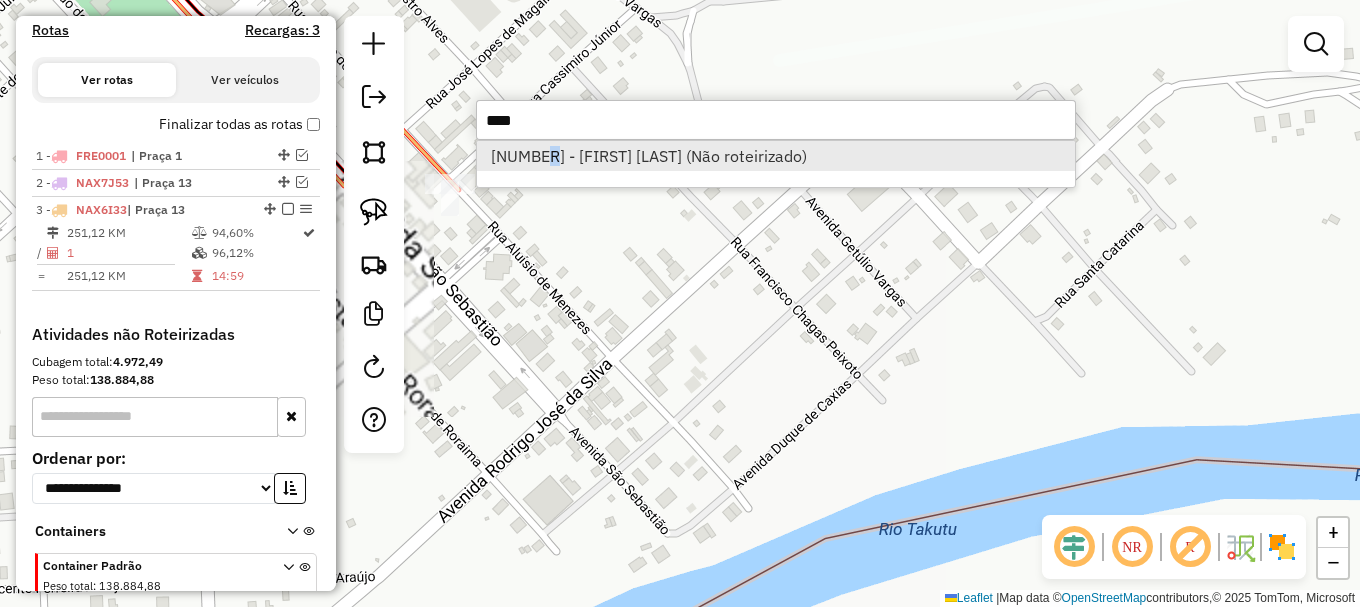 click on "8936 - SEVERINO OLIVEIRA (Não roteirizado)" at bounding box center [776, 156] 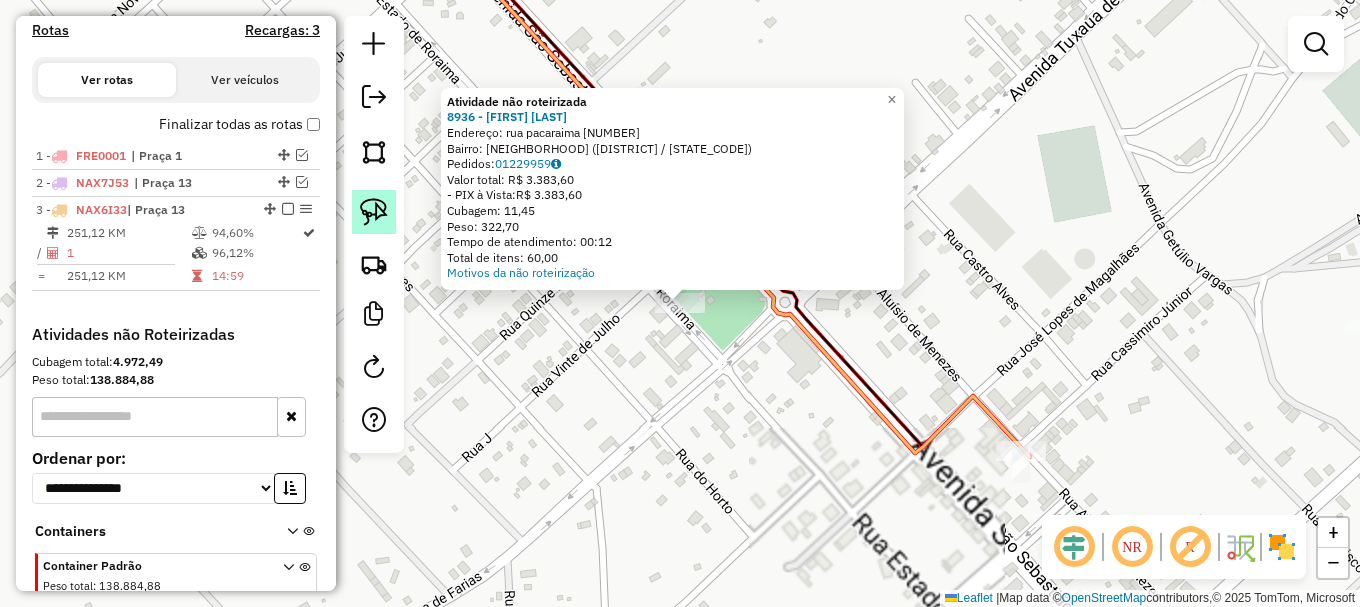 click 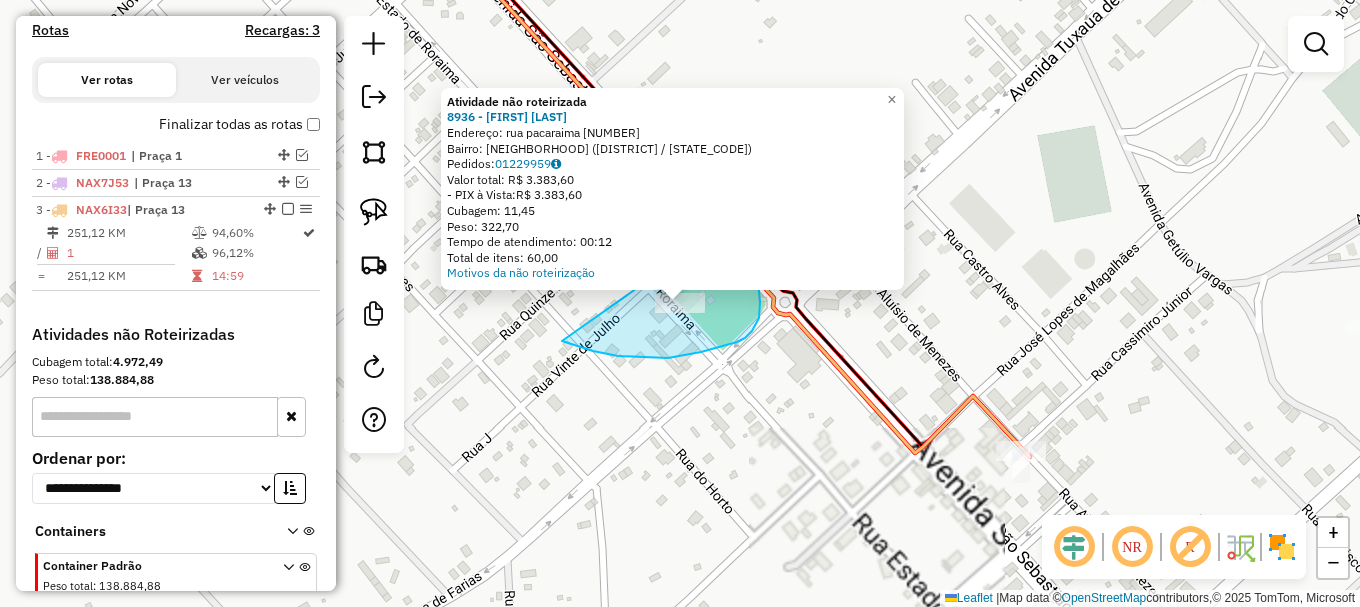 drag, startPoint x: 618, startPoint y: 356, endPoint x: 723, endPoint y: 206, distance: 183.09833 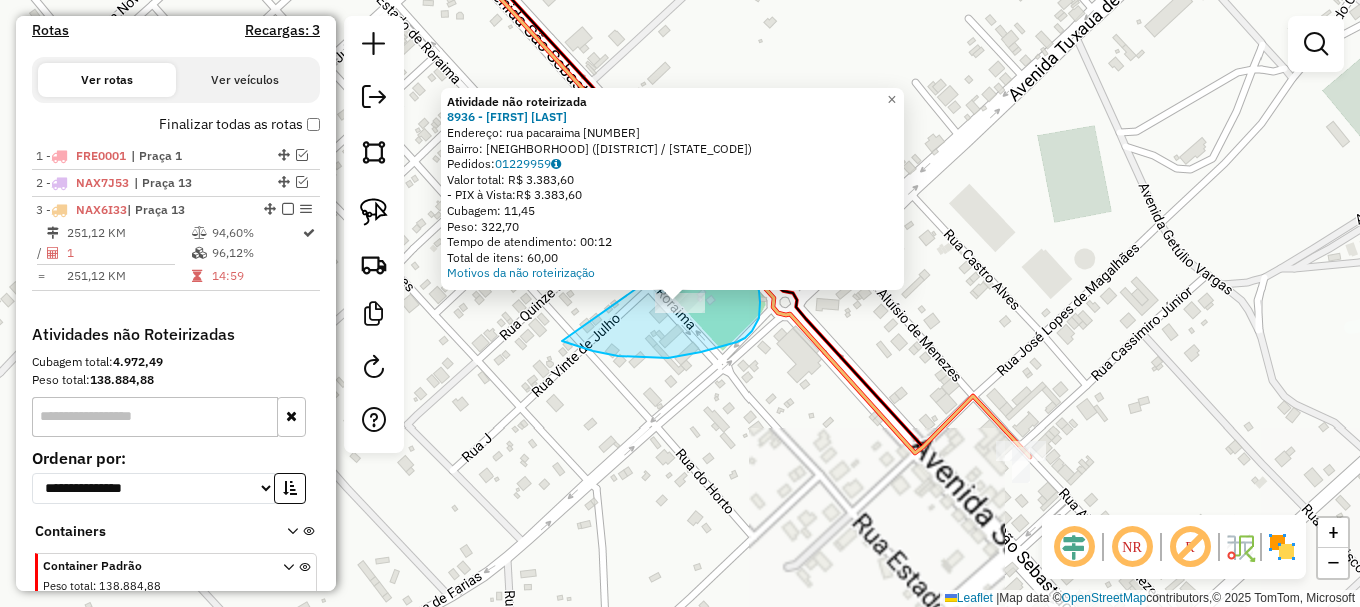 click on "Atividade não roteirizada 8936 - SEVERINO OLIVEIRA  Endereço: rua pacaraima 119   Bairro: 13 de maio (Bonfim / RR)   Pedidos:  01229959   Valor total: R$ 3.383,60   - PIX à Vista:  R$ 3.383,60   Cubagem: 11,45   Peso: 322,70   Tempo de atendimento: 00:12   Total de itens: 60,00  Motivos da não roteirização × Janela de atendimento Grade de atendimento Capacidade Transportadoras Veículos Cliente Pedidos  Rotas Selecione os dias de semana para filtrar as janelas de atendimento  Seg   Ter   Qua   Qui   Sex   Sáb   Dom  Informe o período da janela de atendimento: De: Até:  Filtrar exatamente a janela do cliente  Considerar janela de atendimento padrão  Selecione os dias de semana para filtrar as grades de atendimento  Seg   Ter   Qua   Qui   Sex   Sáb   Dom   Considerar clientes sem dia de atendimento cadastrado  Clientes fora do dia de atendimento selecionado Filtrar as atividades entre os valores definidos abaixo:  Peso mínimo:   Peso máximo:   Cubagem mínima:   Cubagem máxima:   De:   Até:  +" 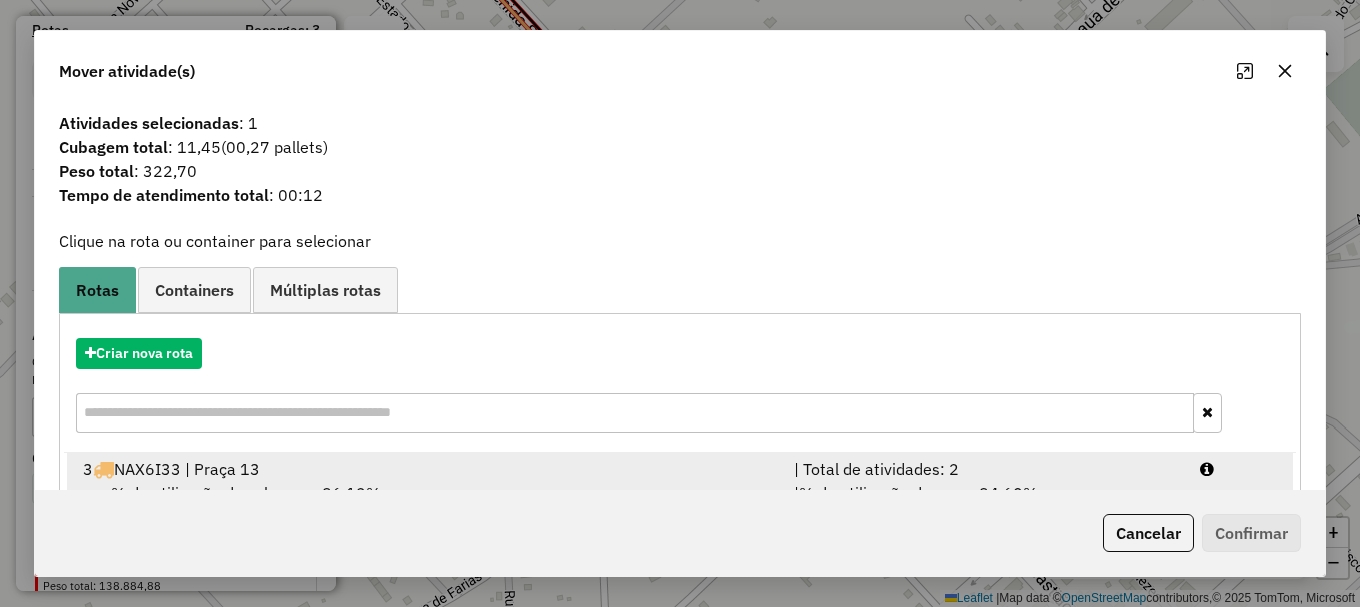 click at bounding box center (1239, 469) 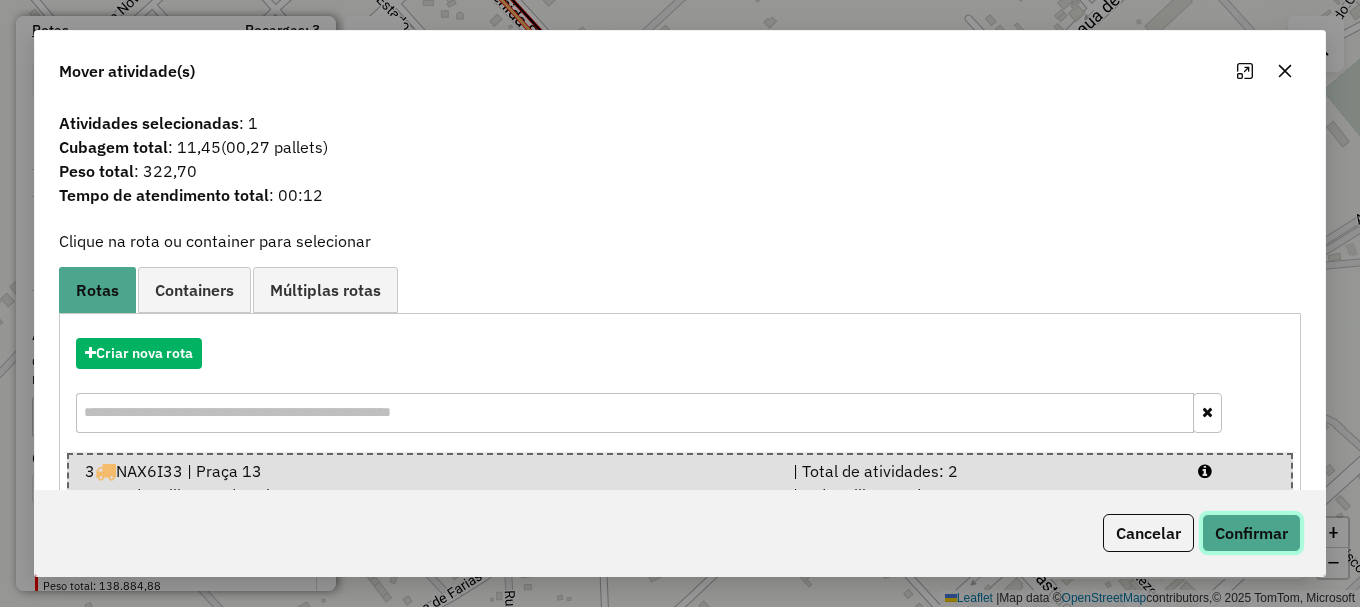 click on "Confirmar" 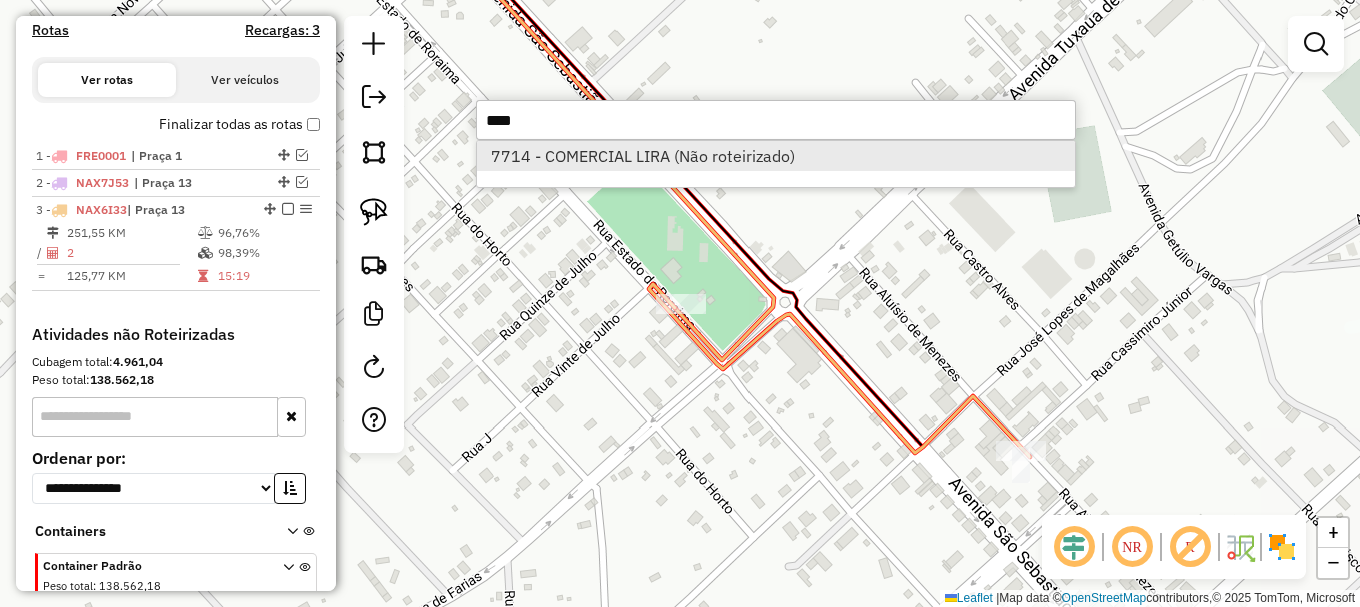type on "****" 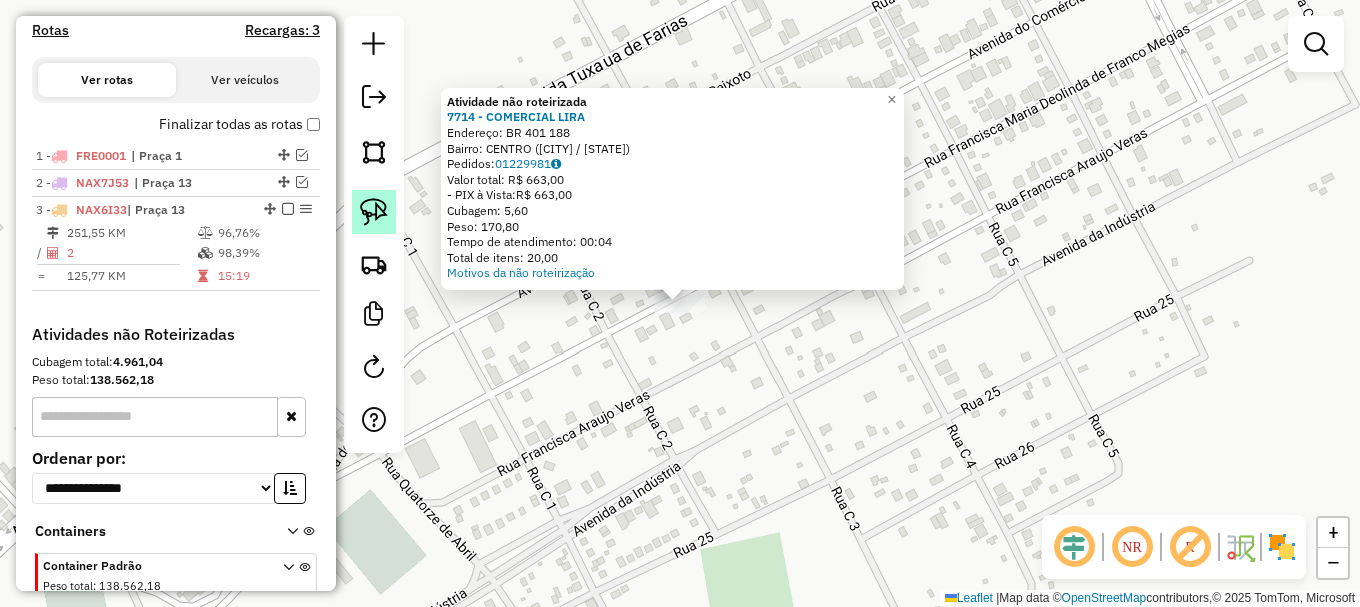 click 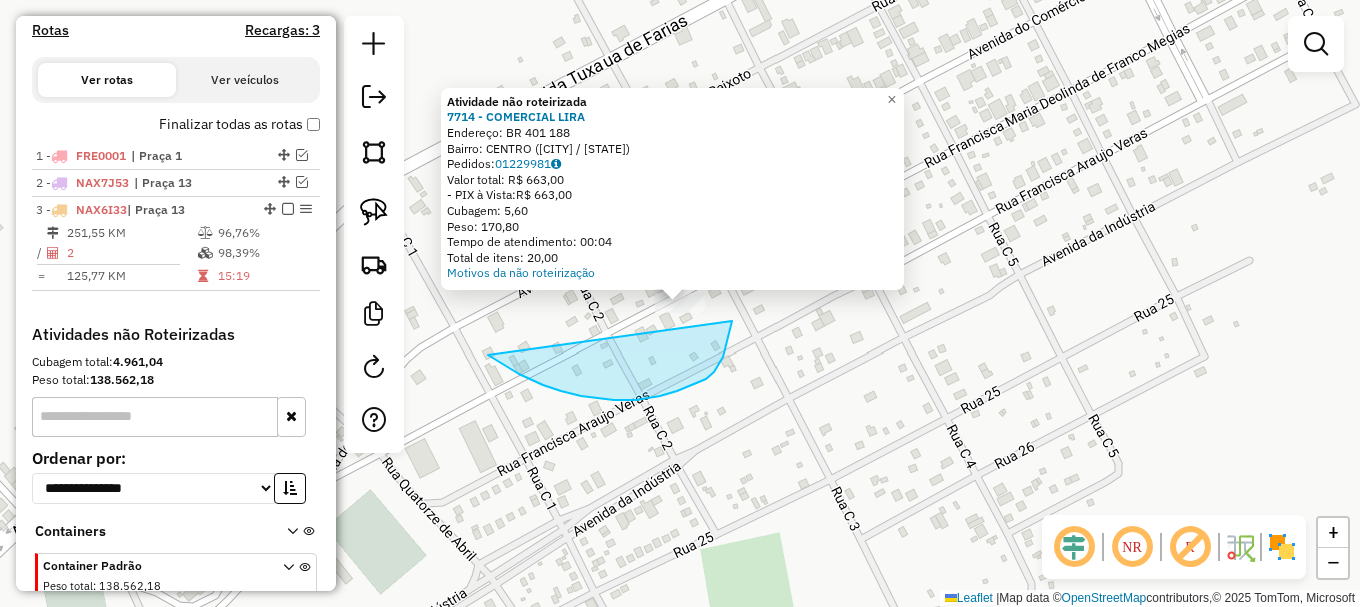 drag, startPoint x: 543, startPoint y: 385, endPoint x: 720, endPoint y: 216, distance: 244.72433 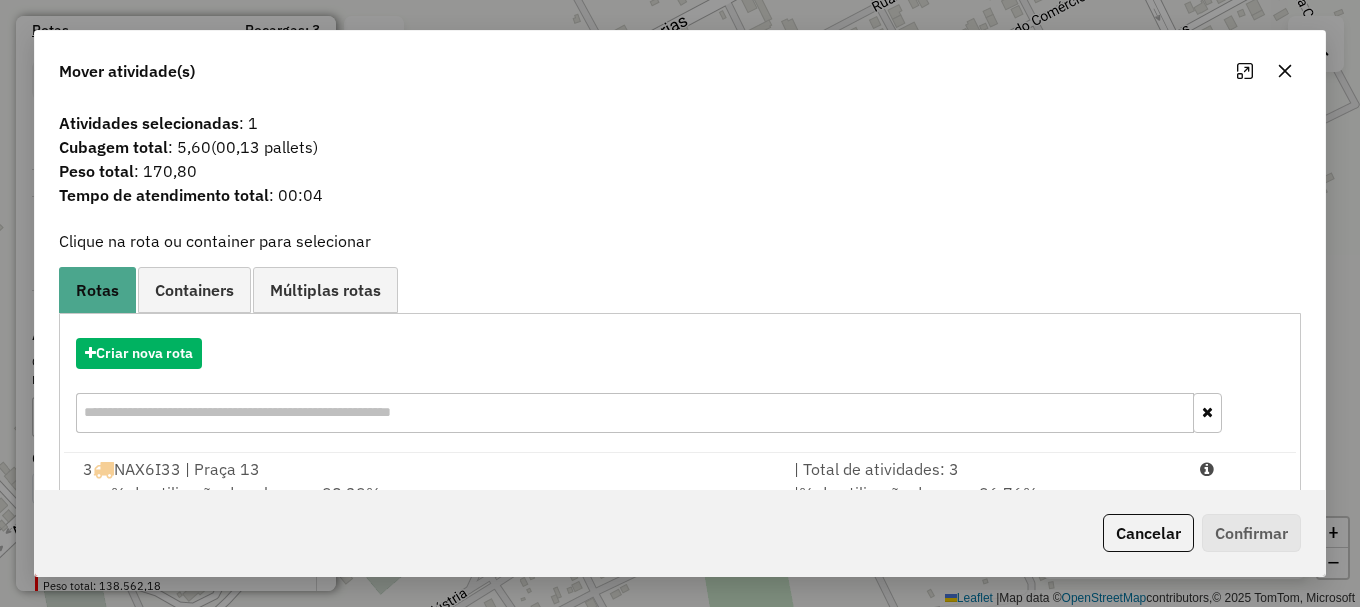 click on "3  NAX6I33 | Praça 13  | Total de atividades: 3  % de utilização da cubagem: 98,39%  Cubagem disponível: 8,11   |  % de utilização do peso: 96,76%  | Peso disponível: 486,68" at bounding box center (680, 493) 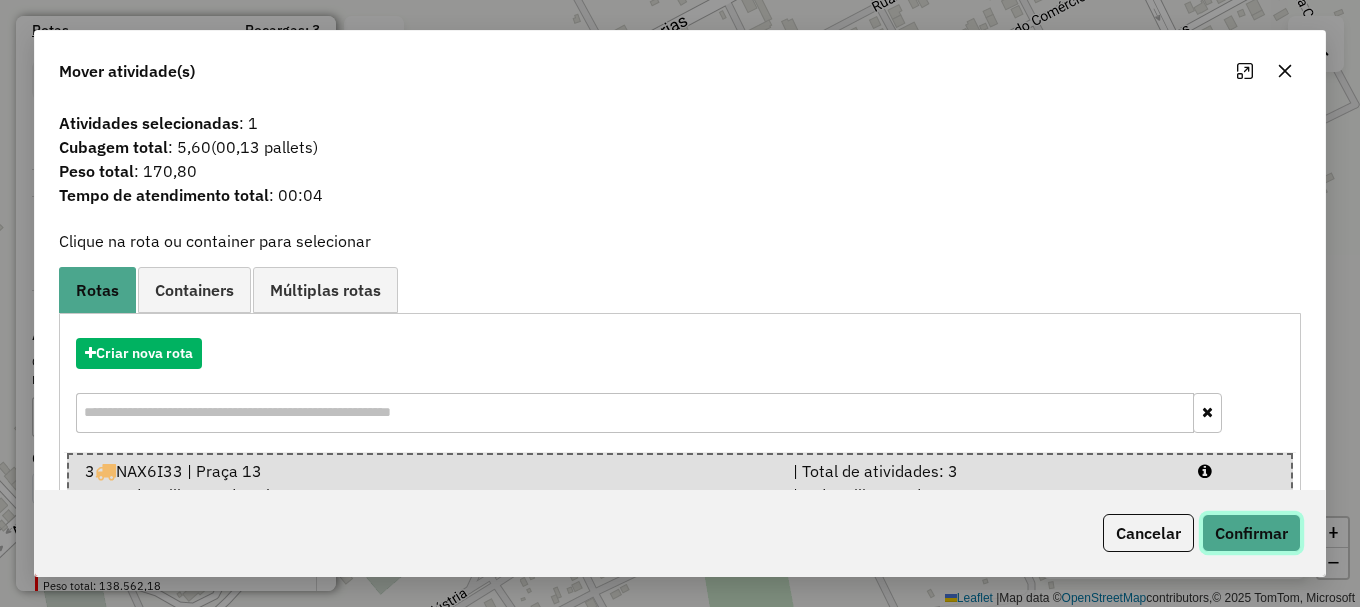 click on "Confirmar" 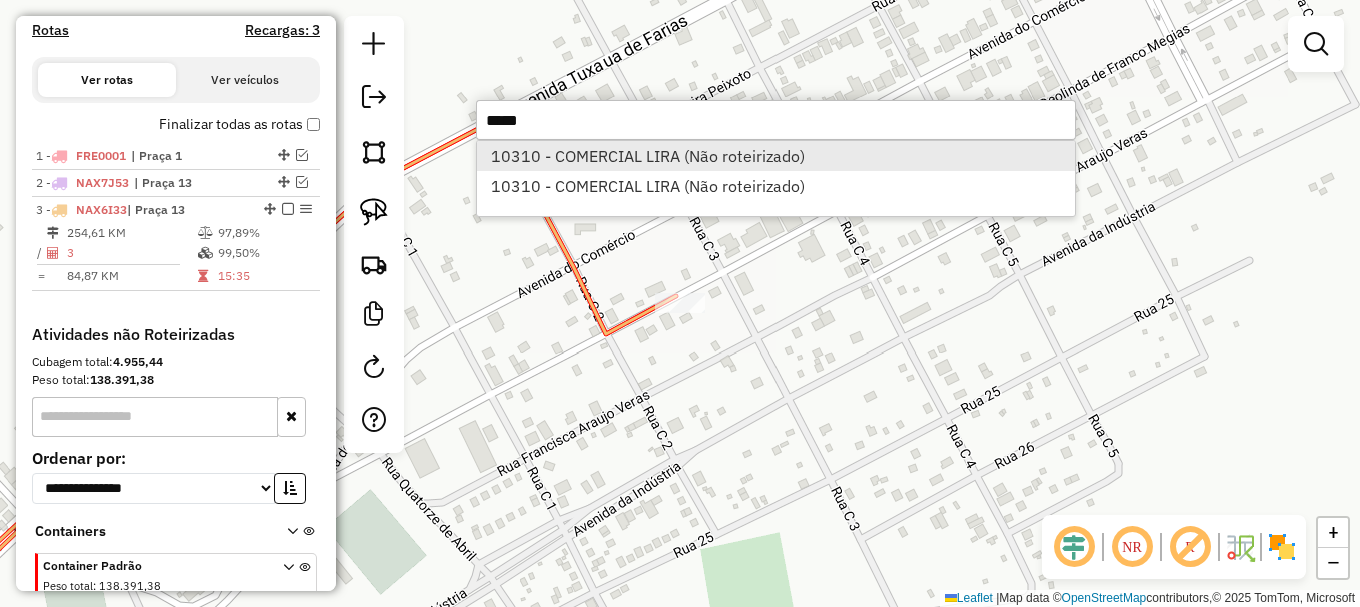 type on "*****" 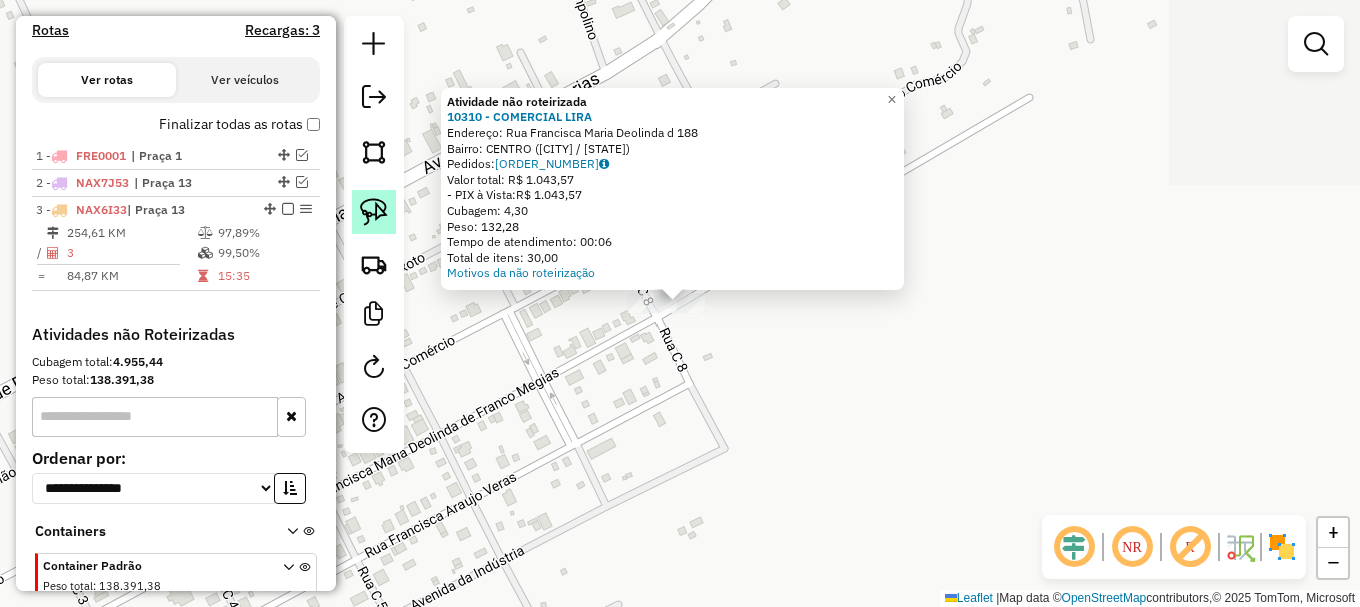 click 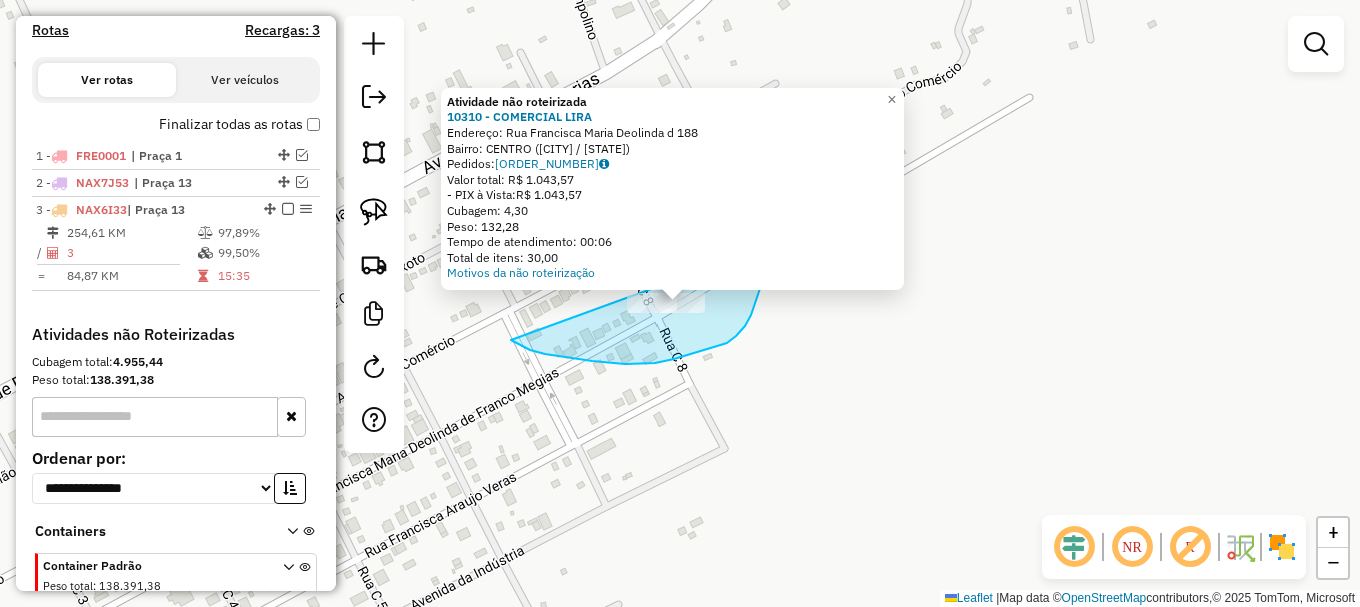 drag, startPoint x: 525, startPoint y: 347, endPoint x: 772, endPoint y: 195, distance: 290.0224 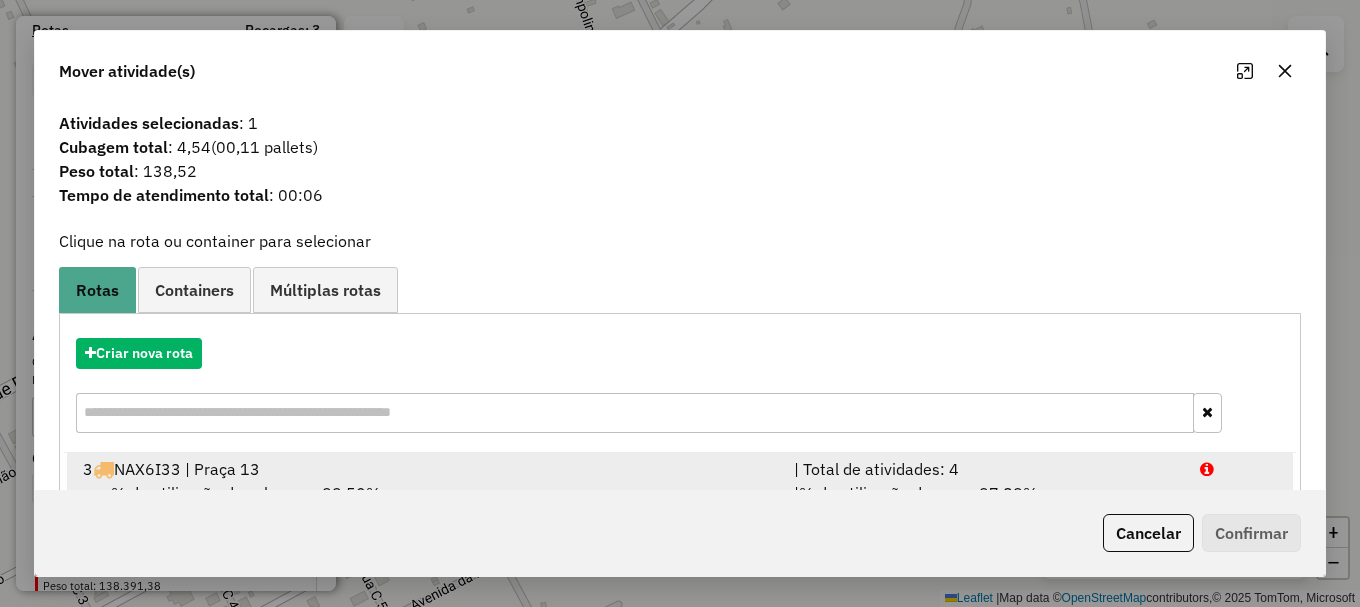 click at bounding box center (1239, 469) 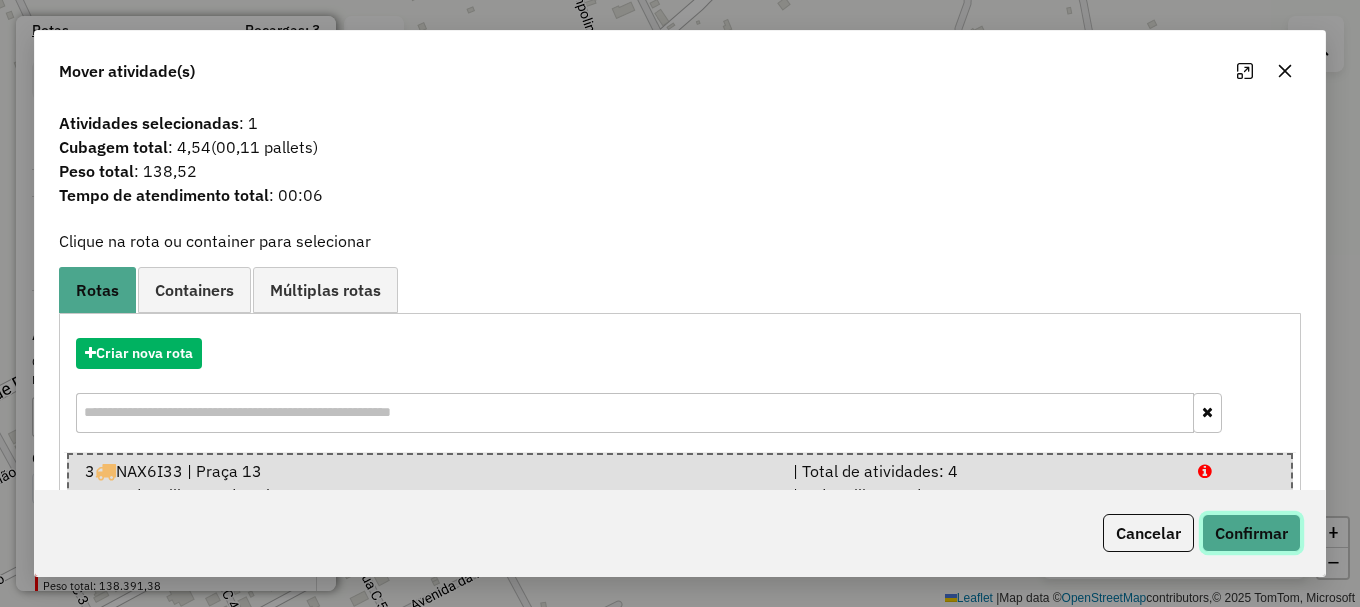 click on "Confirmar" 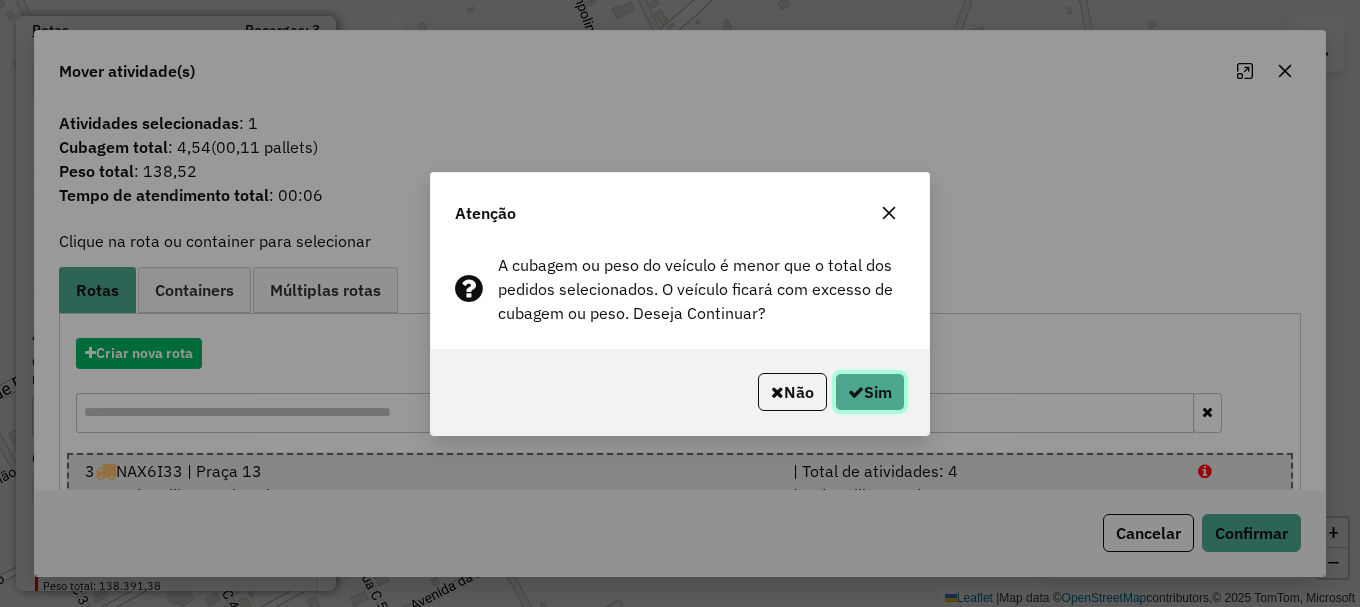 click on "Sim" 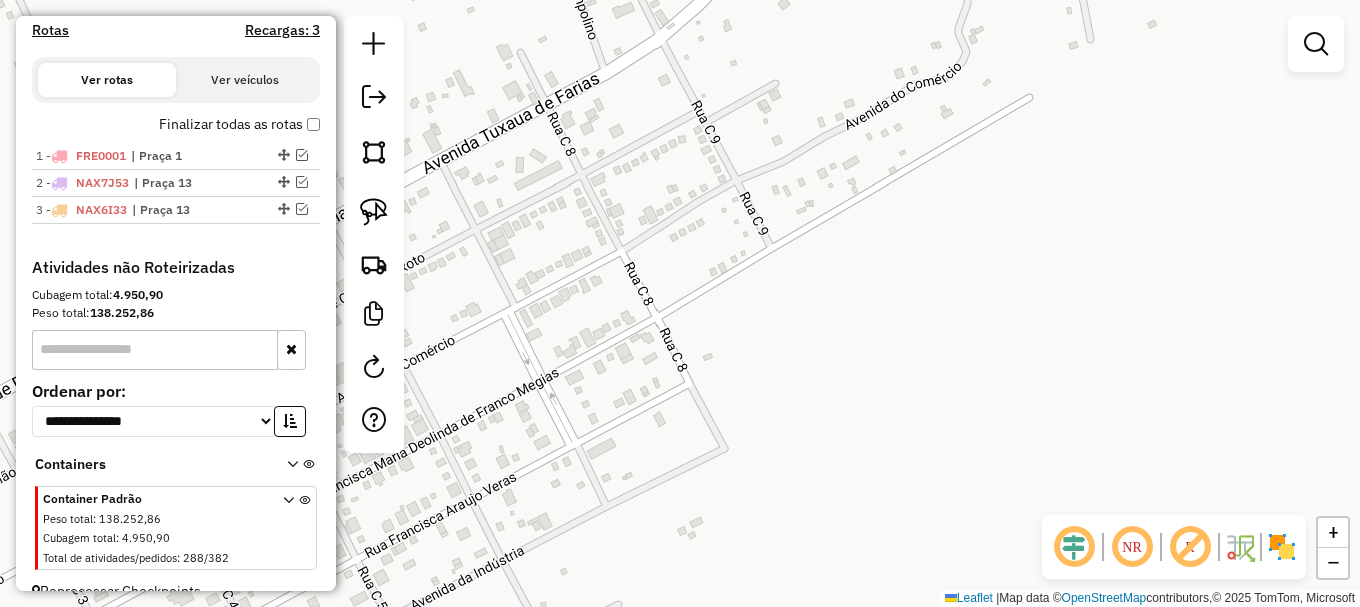 drag, startPoint x: 454, startPoint y: 241, endPoint x: 468, endPoint y: 241, distance: 14 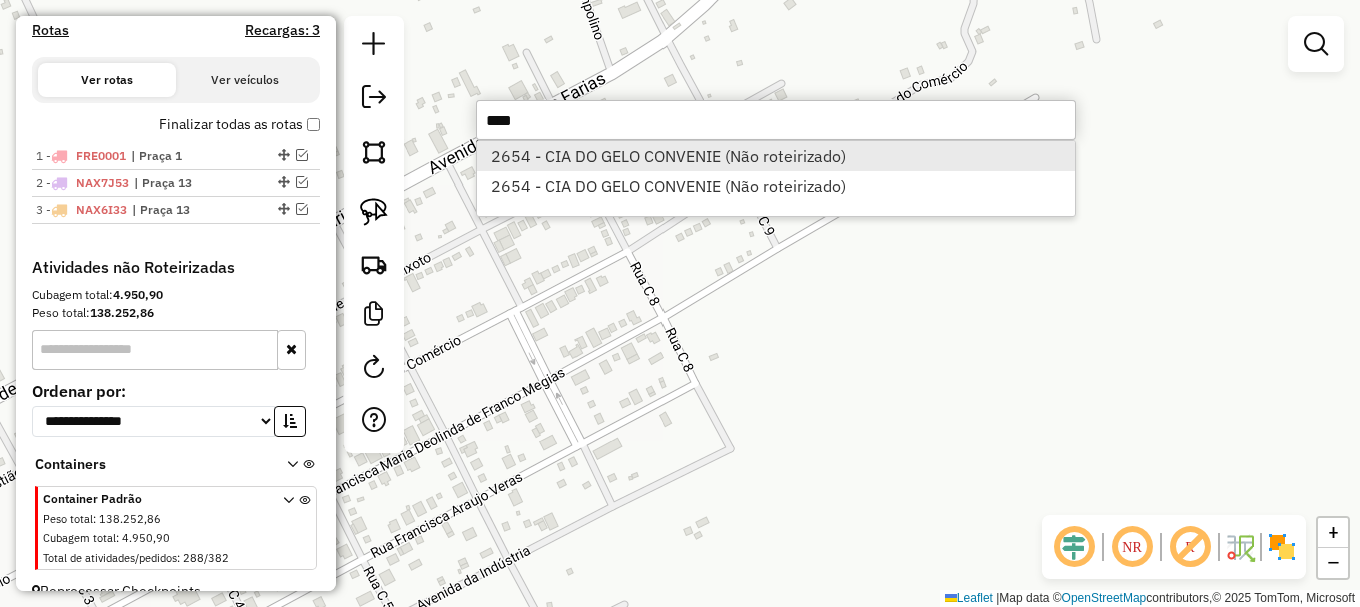 type on "****" 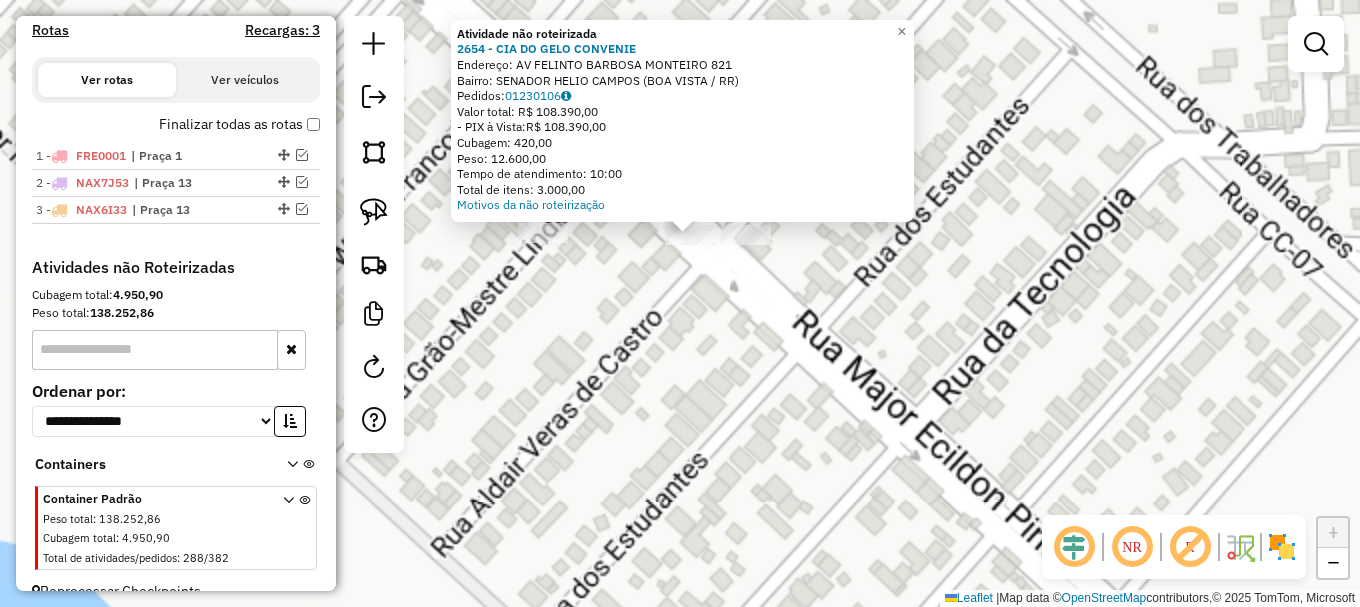 click on "Atividade não roteirizada 2654 - CIA DO GELO CONVENIE  Endereço: AV  FELINTO BARBOSA MONTEIRO      821   Bairro: SENADOR HELIO CAMPOS (BOA VISTA / RR)   Pedidos:  01230106   Valor total: R$ 108.390,00   - PIX à Vista:  R$ 108.390,00   Cubagem: 420,00   Peso: 12.600,00   Tempo de atendimento: 10:00   Total de itens: 3.000,00  Motivos da não roteirização × Janela de atendimento Grade de atendimento Capacidade Transportadoras Veículos Cliente Pedidos  Rotas Selecione os dias de semana para filtrar as janelas de atendimento  Seg   Ter   Qua   Qui   Sex   Sáb   Dom  Informe o período da janela de atendimento: De: Até:  Filtrar exatamente a janela do cliente  Considerar janela de atendimento padrão  Selecione os dias de semana para filtrar as grades de atendimento  Seg   Ter   Qua   Qui   Sex   Sáb   Dom   Considerar clientes sem dia de atendimento cadastrado  Clientes fora do dia de atendimento selecionado Filtrar as atividades entre os valores definidos abaixo:  Peso mínimo:   Peso máximo:   De:  +" 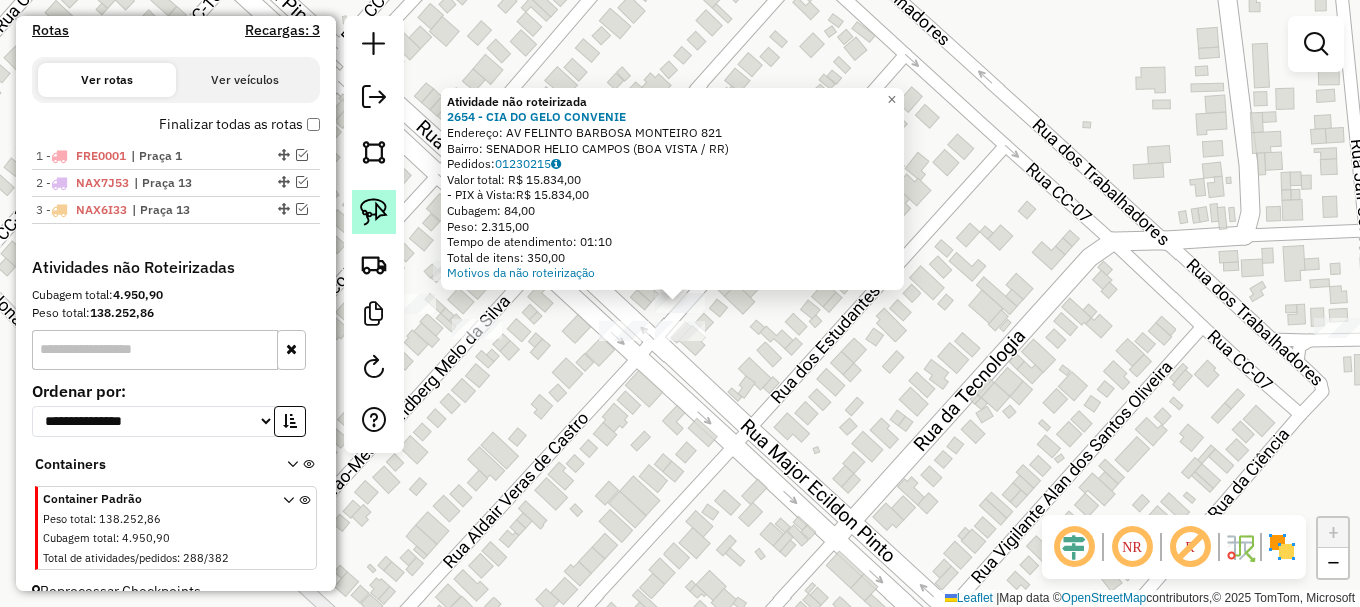 click 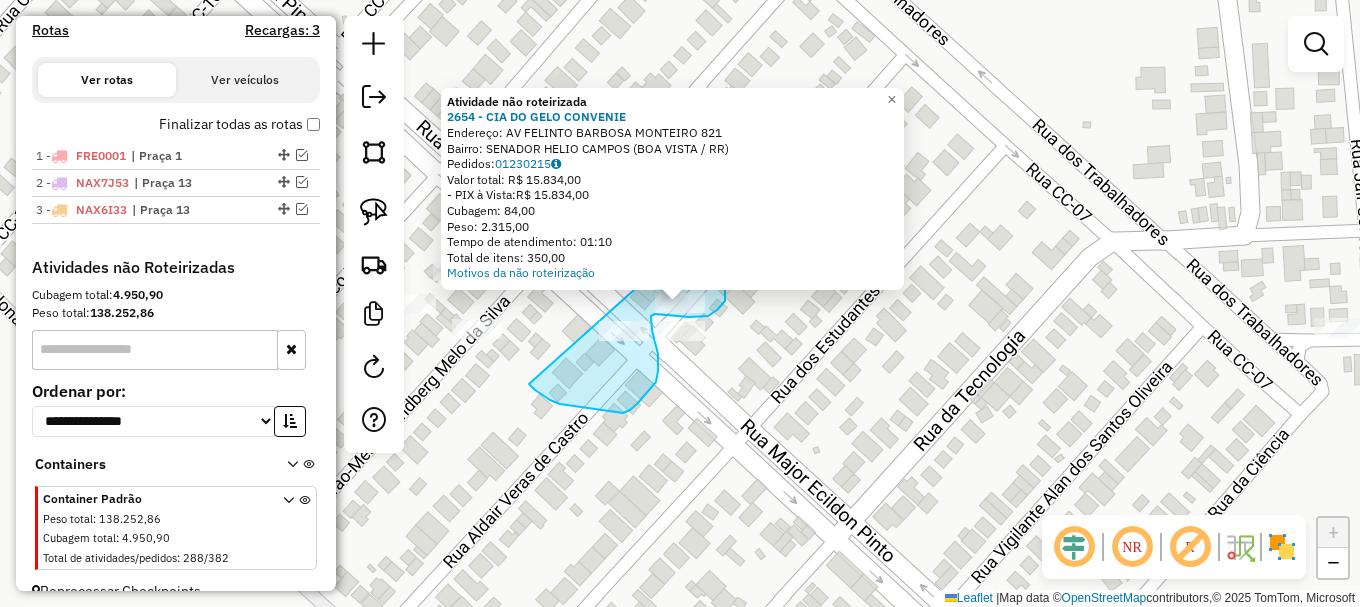 drag, startPoint x: 534, startPoint y: 388, endPoint x: 672, endPoint y: 256, distance: 190.96597 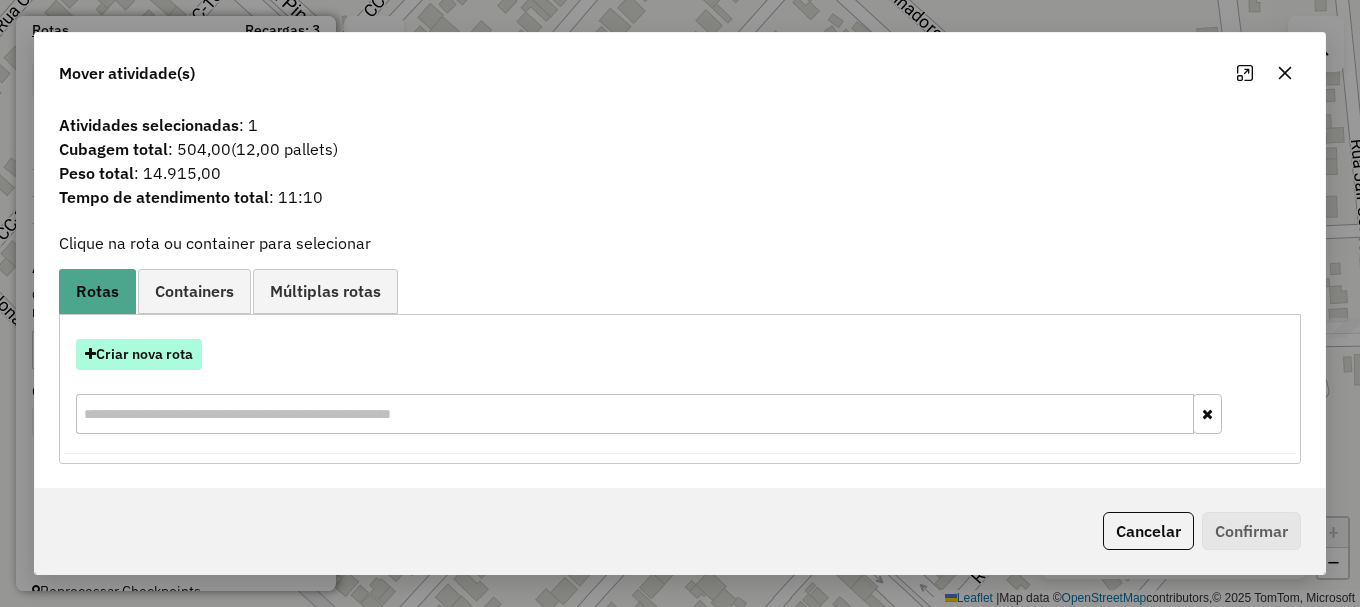 click on "Criar nova rota" at bounding box center (139, 354) 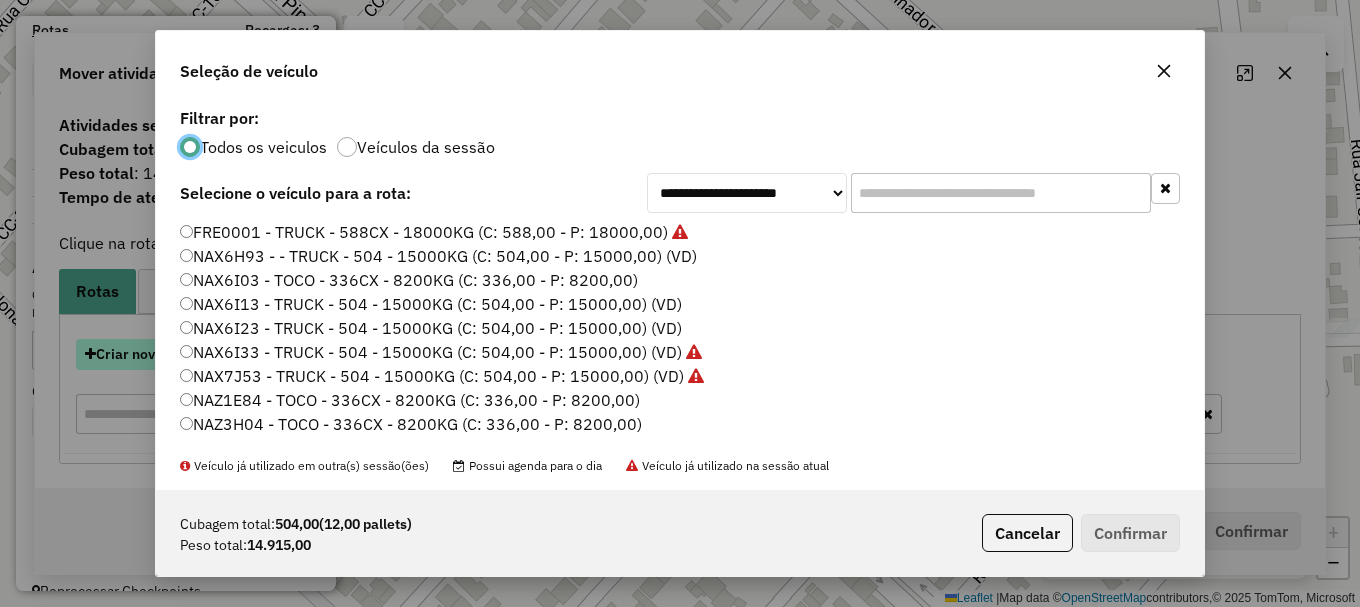 scroll, scrollTop: 11, scrollLeft: 6, axis: both 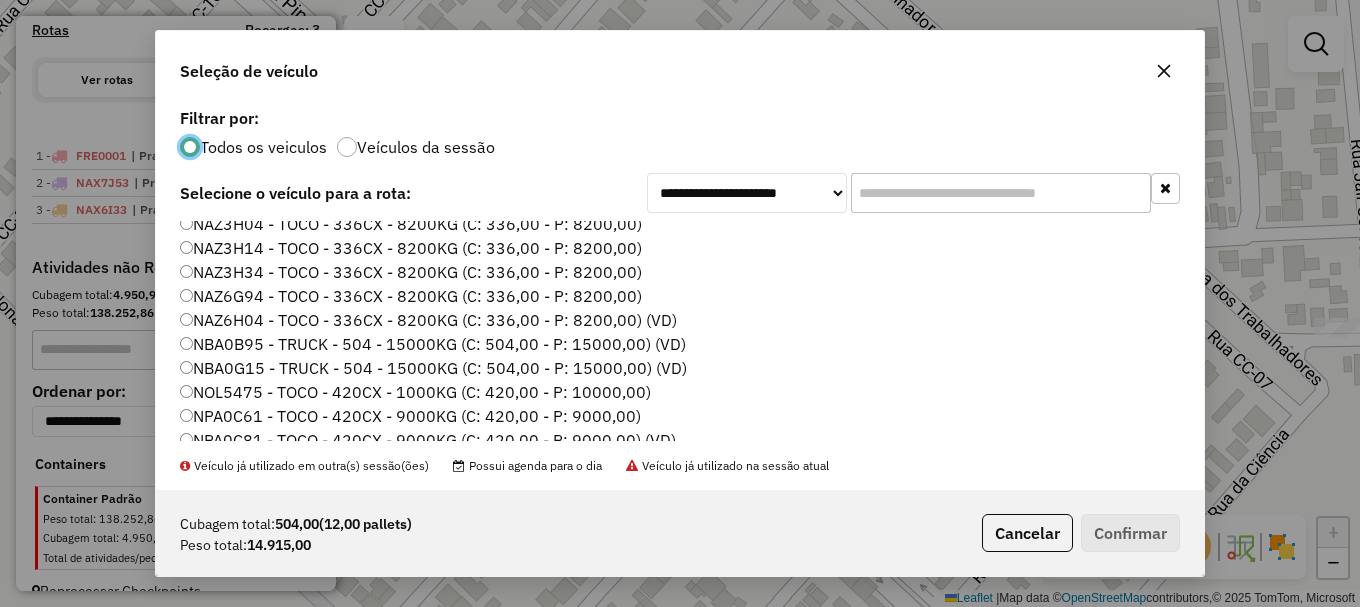 click on "NBA0B95 - TRUCK - 504 - 15000KG (C: 504,00 - P: 15000,00) (VD)" 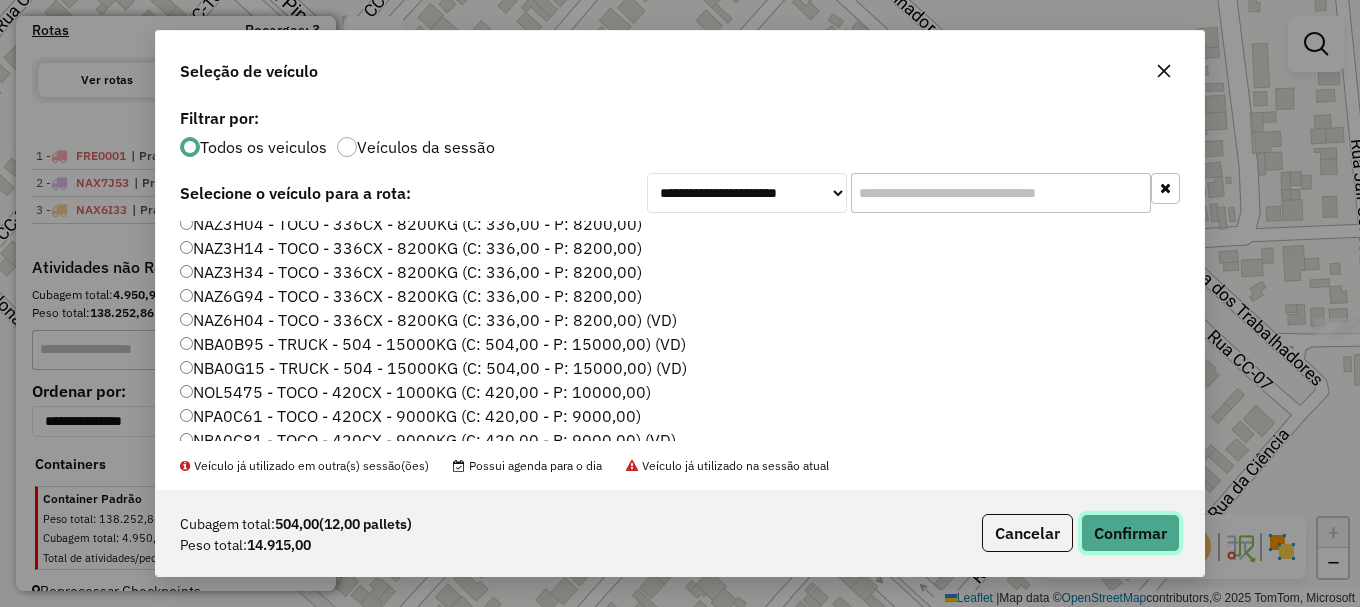 click on "Confirmar" 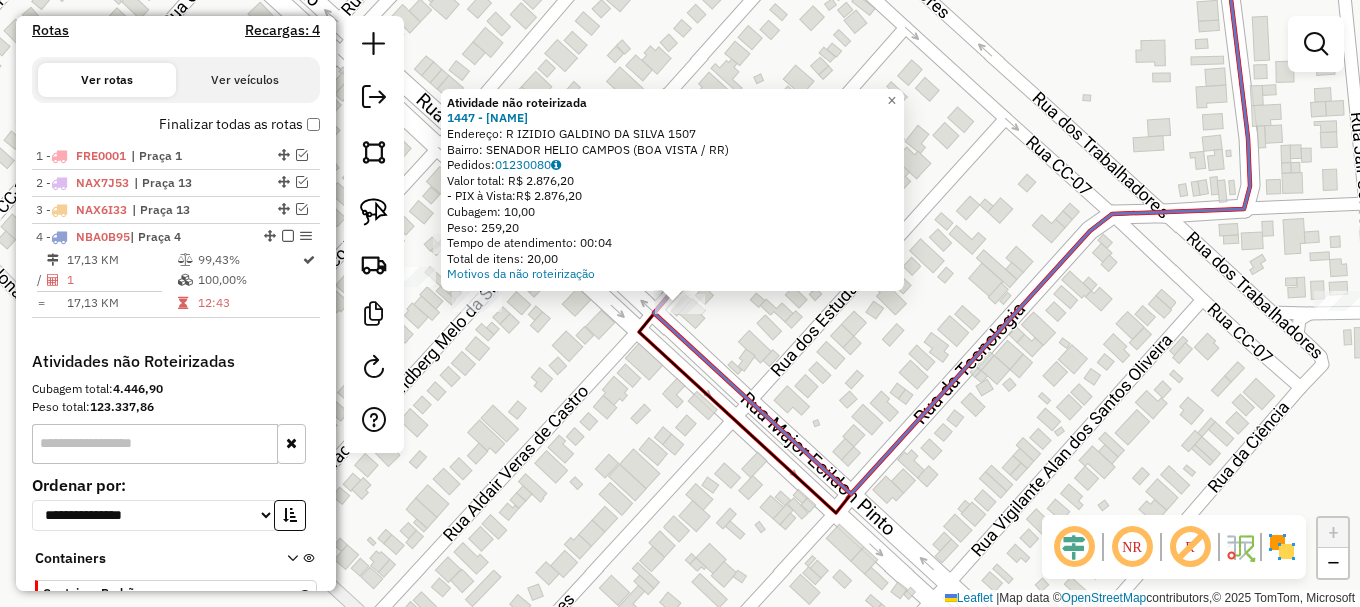 drag, startPoint x: 644, startPoint y: 413, endPoint x: 602, endPoint y: 403, distance: 43.174065 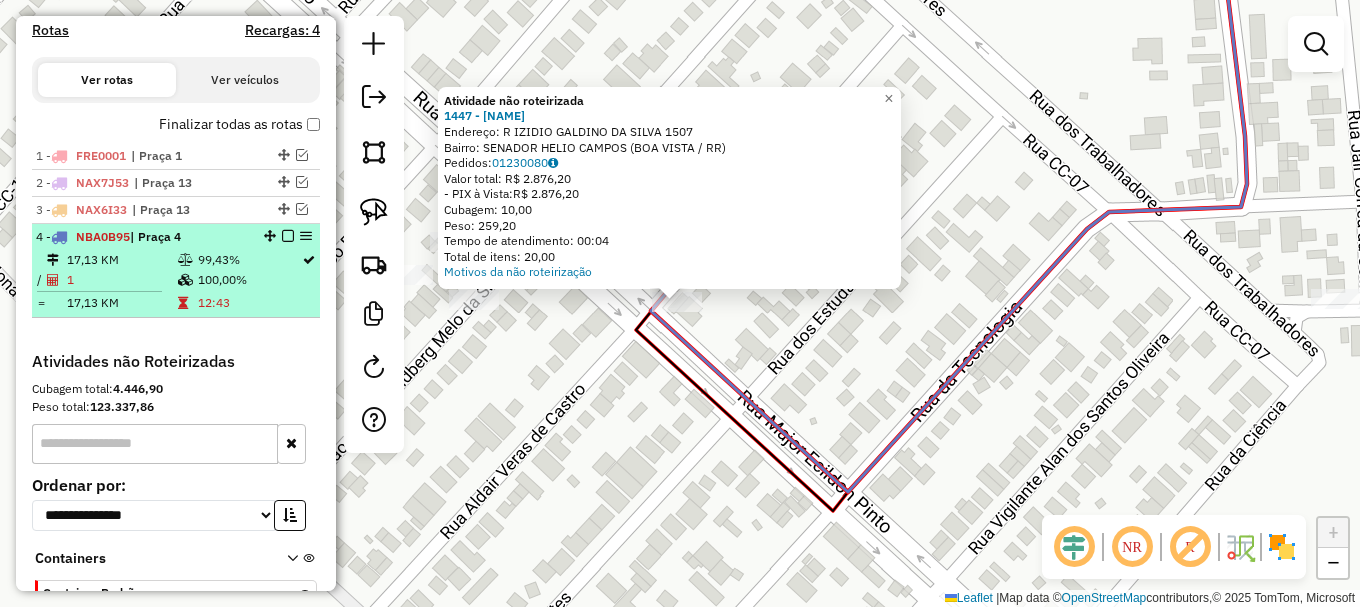 click at bounding box center [288, 236] 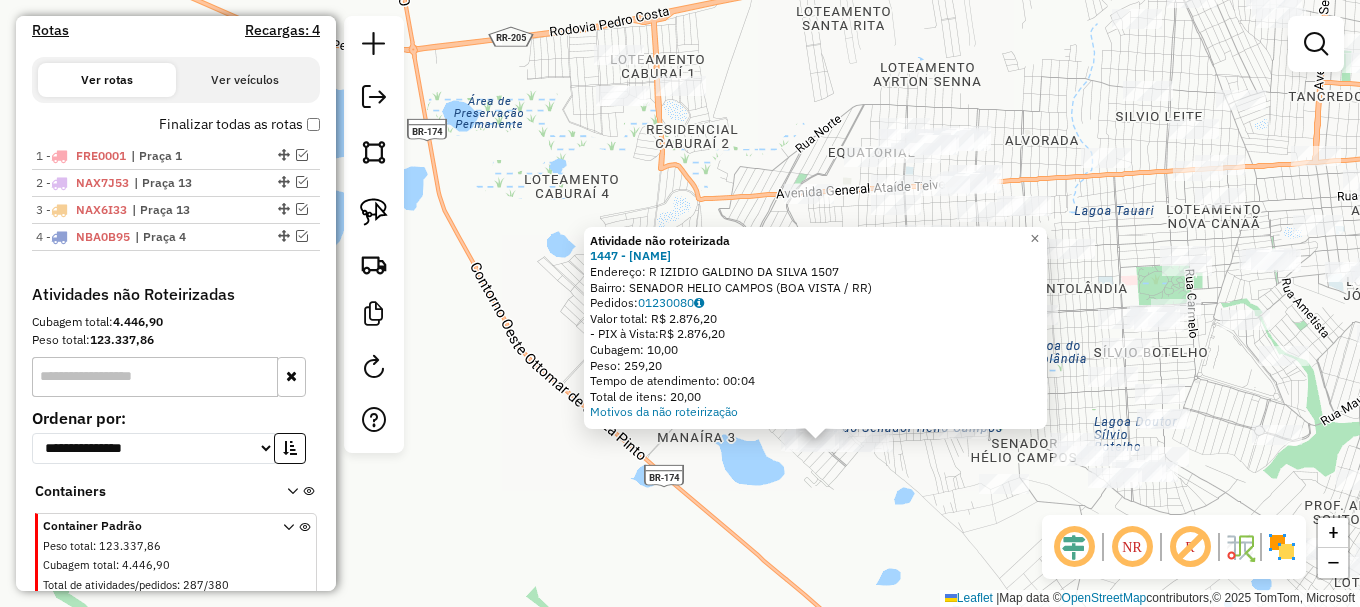 click on "Atividade não roteirizada 1447 - ALTEIROS V. SILVA ME  Endereço: R   IZIDIO GALDINO DA SILVA       1507   Bairro: SENADOR HELIO CAMPOS (BOA VISTA / RR)   Pedidos:  01230080   Valor total: R$ 2.876,20   - PIX à Vista:  R$ 2.876,20   Cubagem: 10,00   Peso: 259,20   Tempo de atendimento: 00:04   Total de itens: 20,00  Motivos da não roteirização × Janela de atendimento Grade de atendimento Capacidade Transportadoras Veículos Cliente Pedidos  Rotas Selecione os dias de semana para filtrar as janelas de atendimento  Seg   Ter   Qua   Qui   Sex   Sáb   Dom  Informe o período da janela de atendimento: De: Até:  Filtrar exatamente a janela do cliente  Considerar janela de atendimento padrão  Selecione os dias de semana para filtrar as grades de atendimento  Seg   Ter   Qua   Qui   Sex   Sáb   Dom   Considerar clientes sem dia de atendimento cadastrado  Clientes fora do dia de atendimento selecionado Filtrar as atividades entre os valores definidos abaixo:  Peso mínimo:   Peso máximo:   De:   Até:  De:" 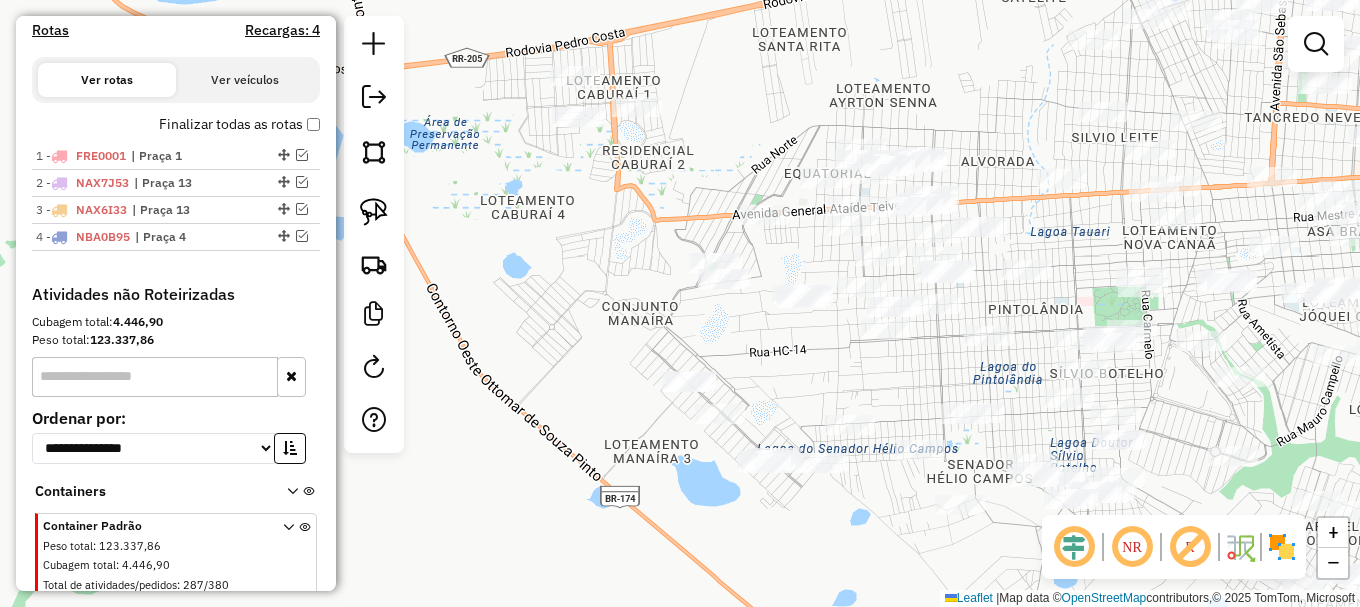 drag, startPoint x: 1113, startPoint y: 214, endPoint x: 605, endPoint y: 302, distance: 515.56573 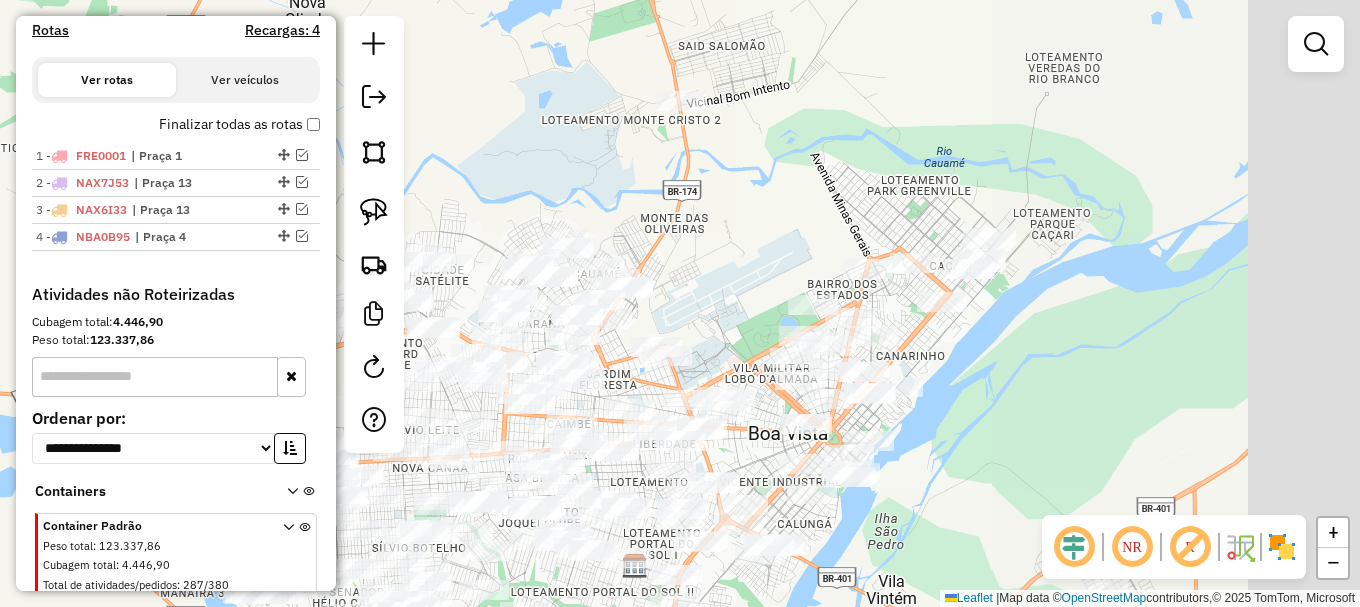 drag, startPoint x: 1093, startPoint y: 356, endPoint x: 756, endPoint y: 447, distance: 349.0702 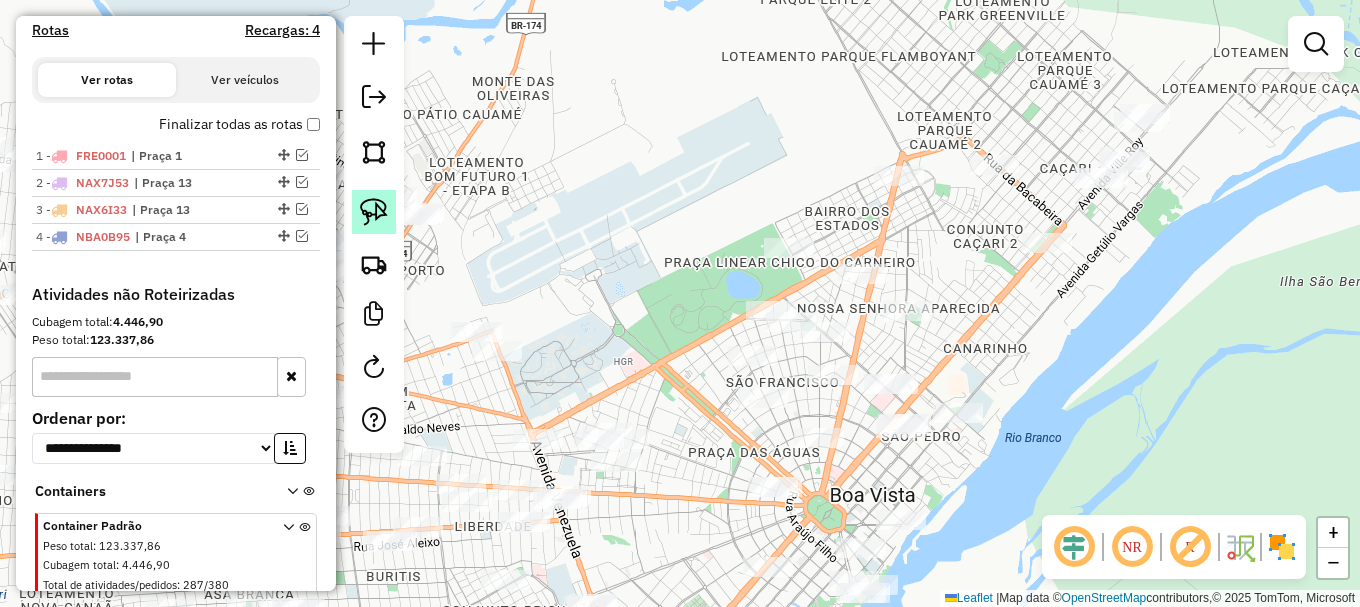 click 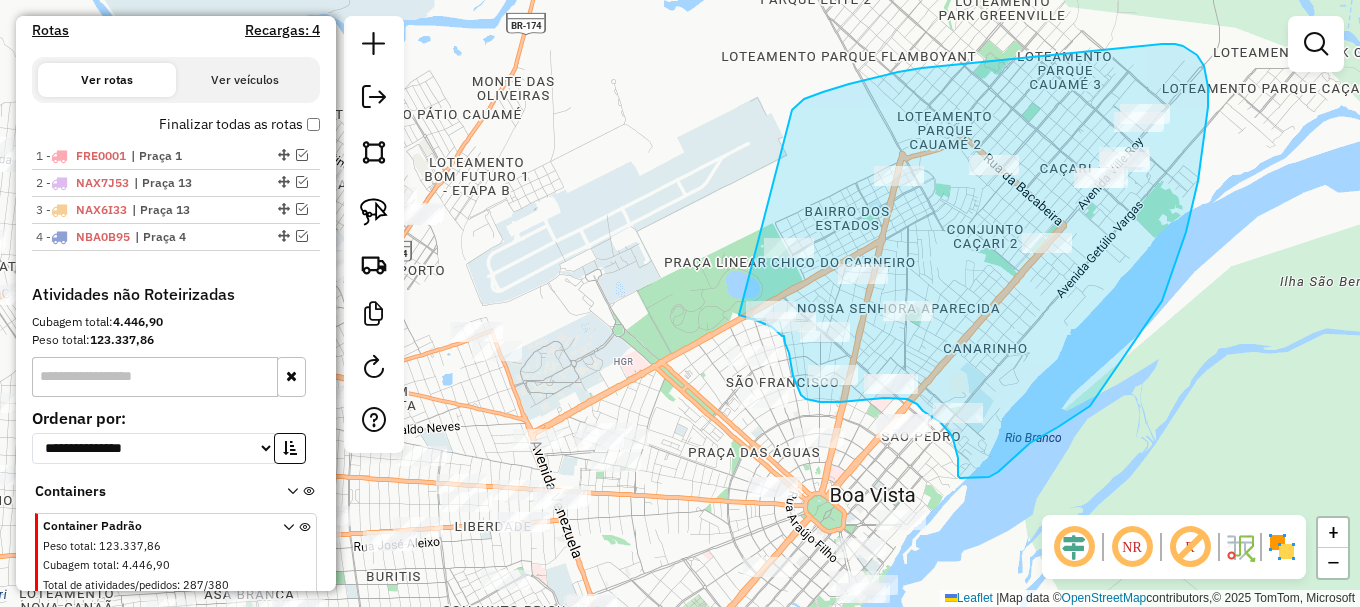 drag, startPoint x: 793, startPoint y: 109, endPoint x: 737, endPoint y: 315, distance: 213.476 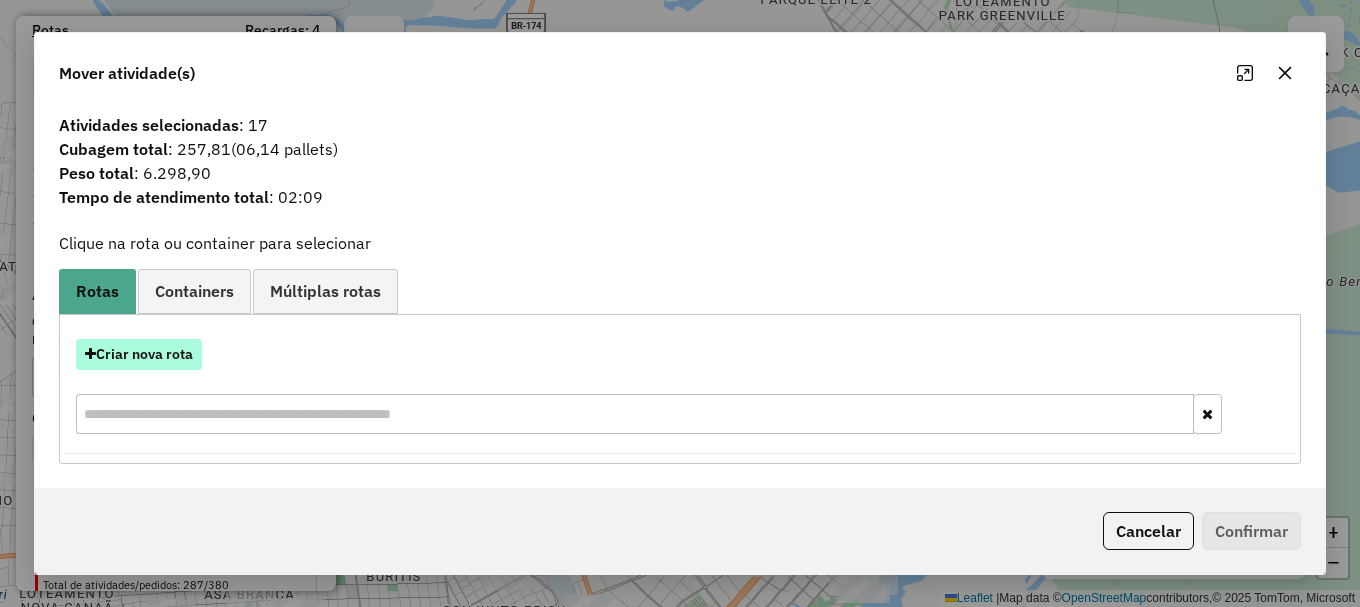 click on "Criar nova rota" at bounding box center (139, 354) 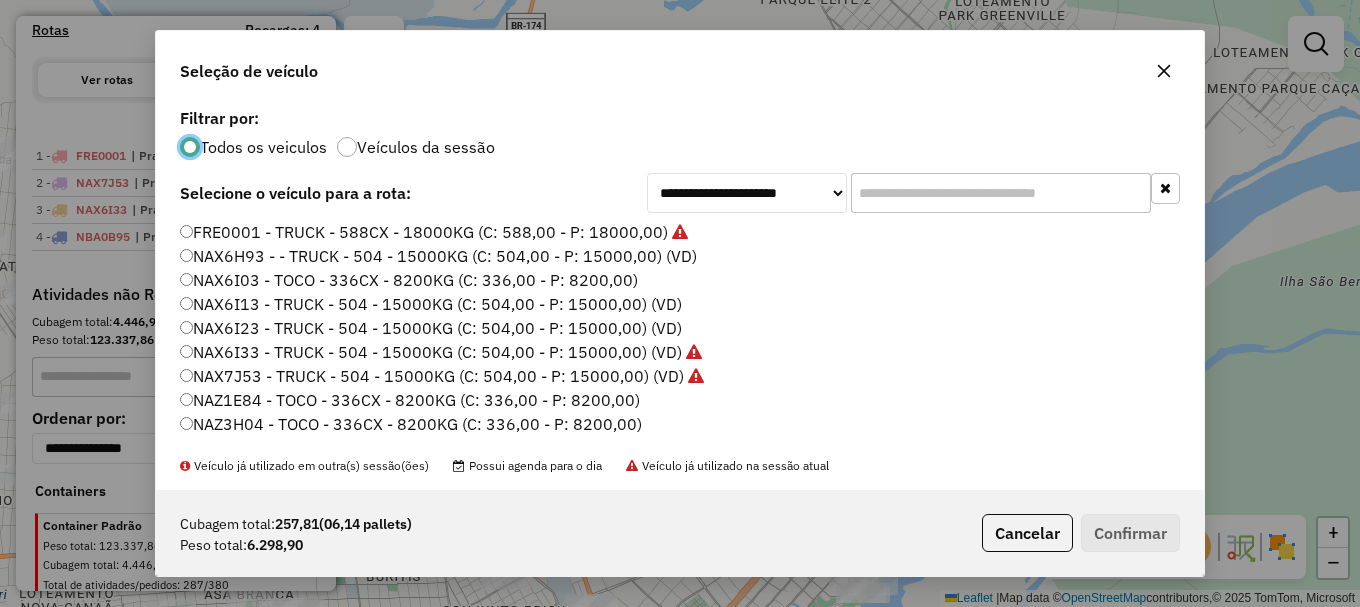scroll, scrollTop: 11, scrollLeft: 6, axis: both 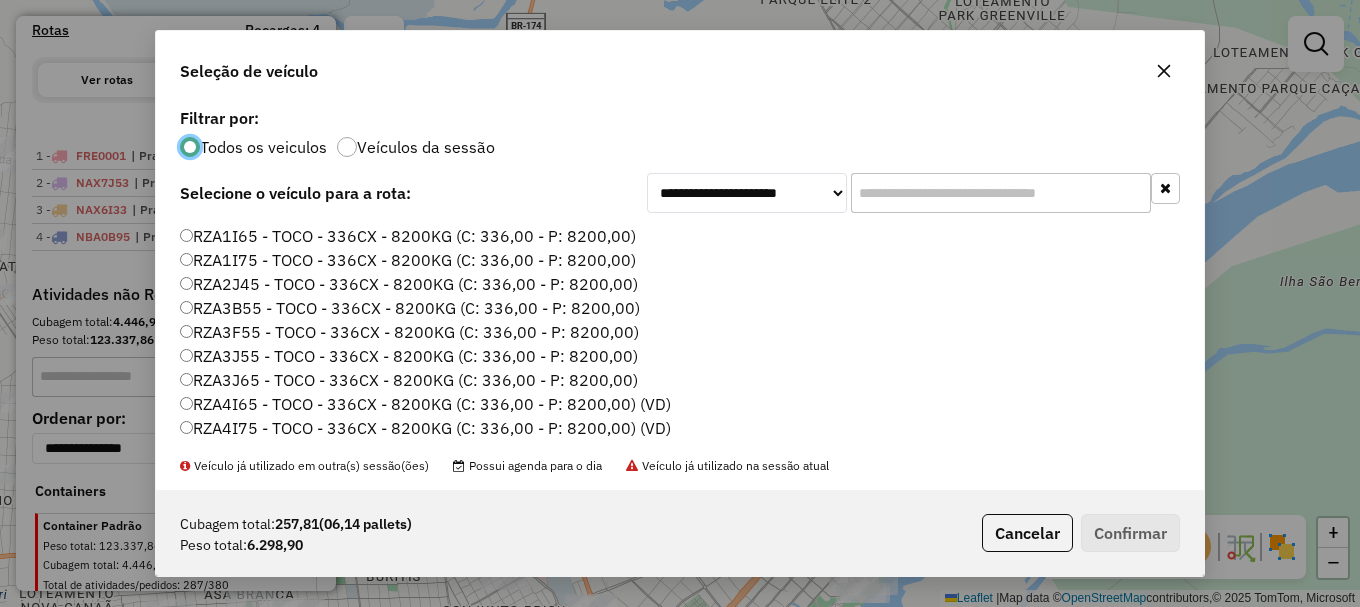 click on "RZA1I75 - TOCO - 336CX - 8200KG (C: 336,00 - P: 8200,00)" 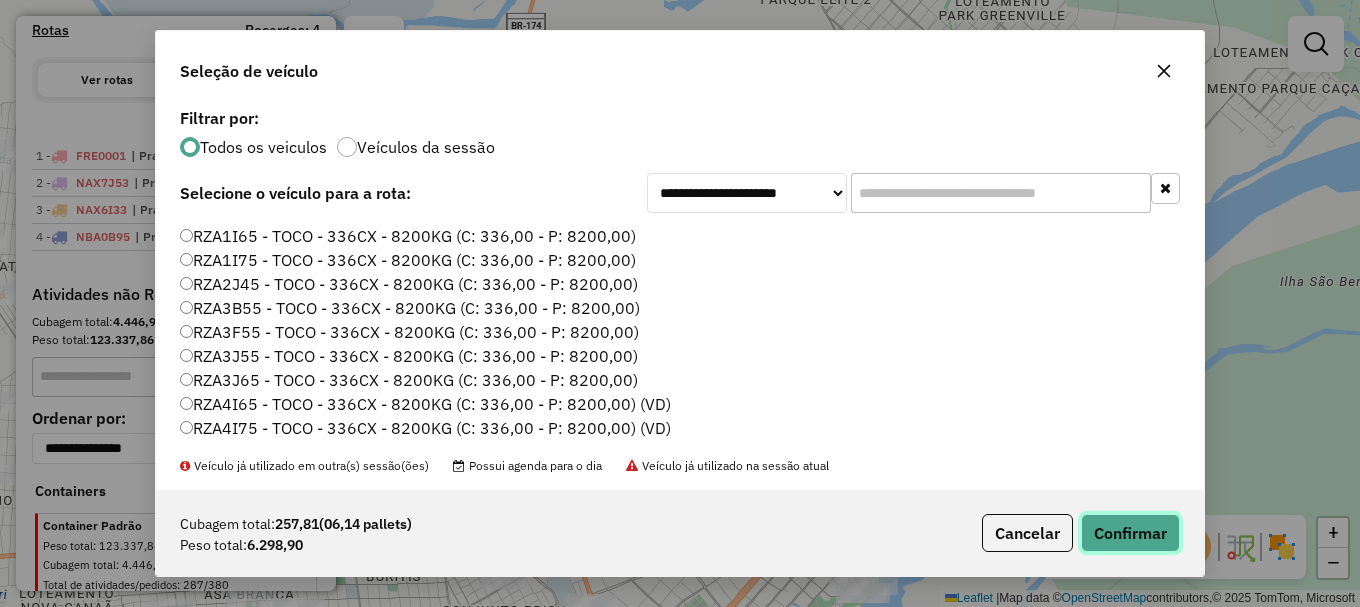 click on "Confirmar" 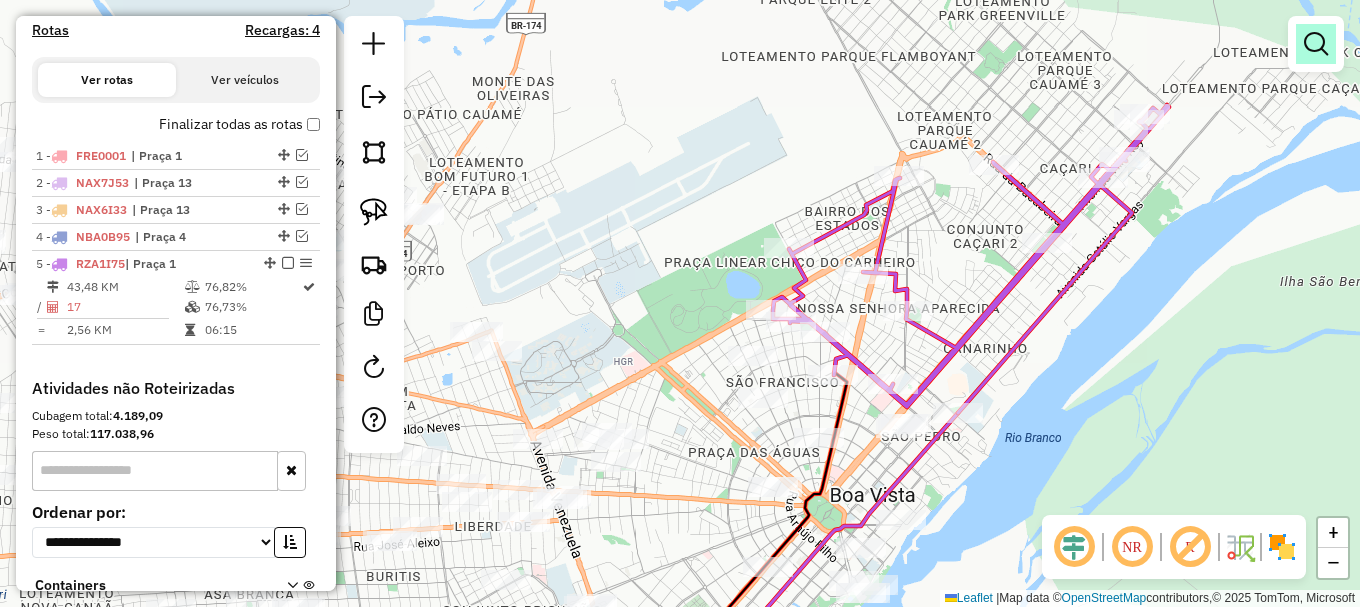 click at bounding box center [1316, 44] 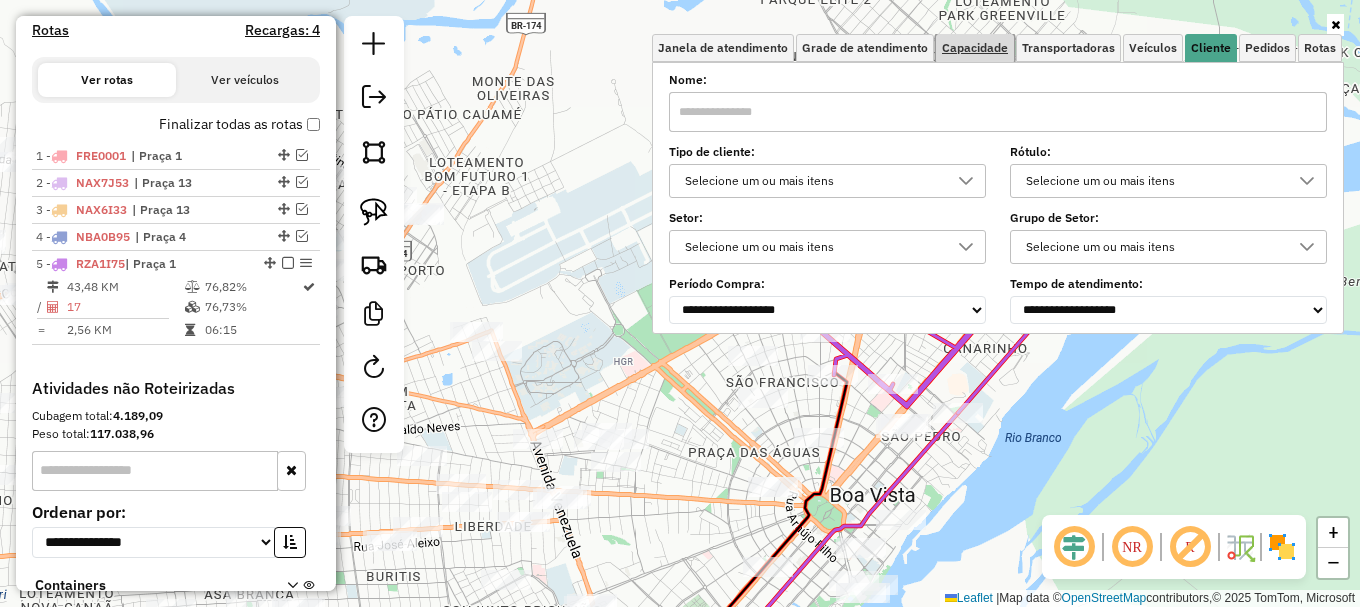 click on "Capacidade" at bounding box center (975, 48) 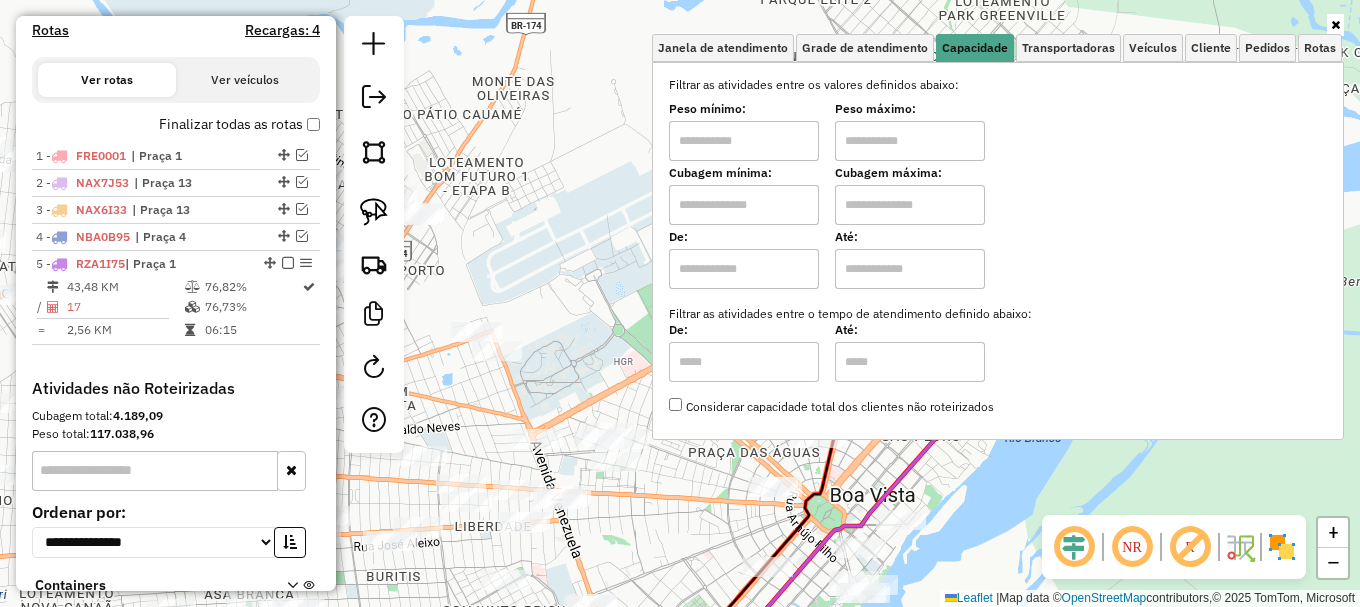 drag, startPoint x: 762, startPoint y: 195, endPoint x: 760, endPoint y: 208, distance: 13.152946 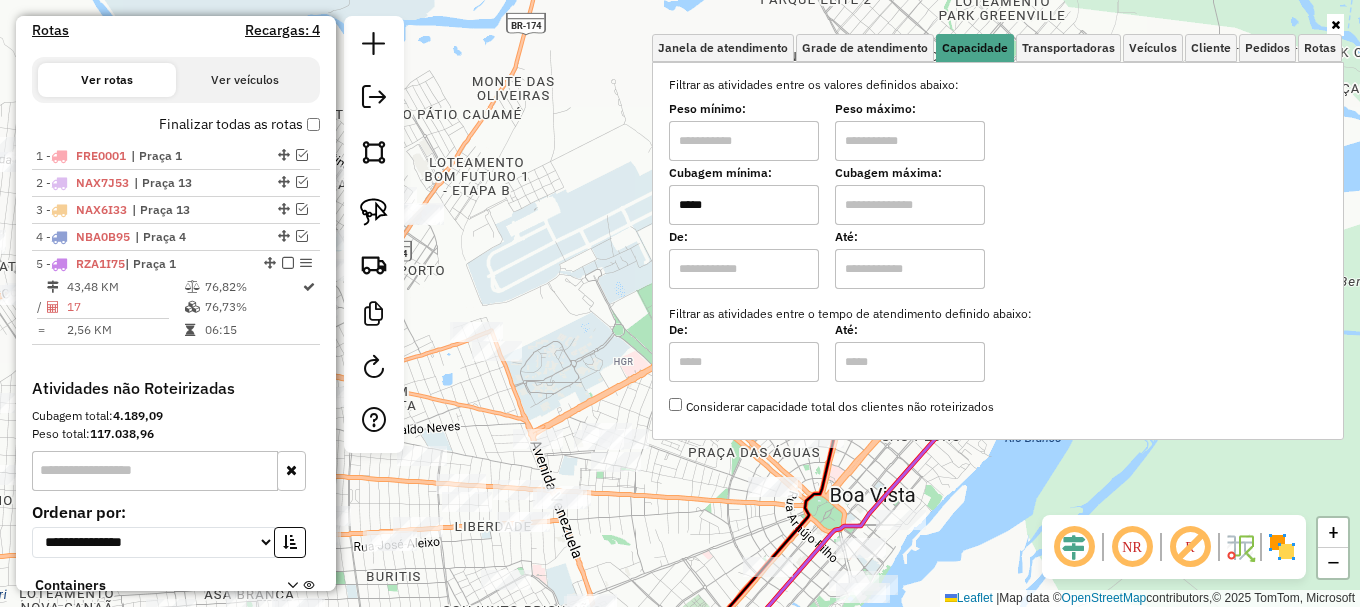 click at bounding box center [910, 205] 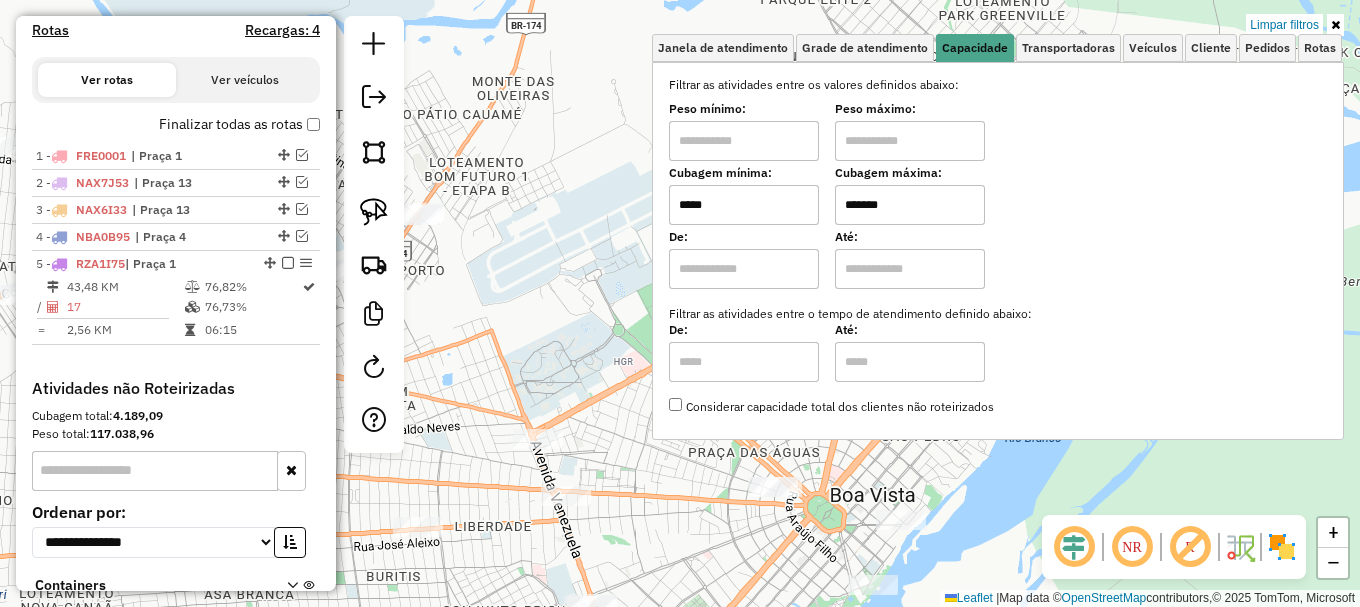 click on "Limpar filtros Janela de atendimento Grade de atendimento Capacidade Transportadoras Veículos Cliente Pedidos  Rotas Selecione os dias de semana para filtrar as janelas de atendimento  Seg   Ter   Qua   Qui   Sex   Sáb   Dom  Informe o período da janela de atendimento: De: Até:  Filtrar exatamente a janela do cliente  Considerar janela de atendimento padrão  Selecione os dias de semana para filtrar as grades de atendimento  Seg   Ter   Qua   Qui   Sex   Sáb   Dom   Considerar clientes sem dia de atendimento cadastrado  Clientes fora do dia de atendimento selecionado Filtrar as atividades entre os valores definidos abaixo:  Peso mínimo:   Peso máximo:   Cubagem mínima:  *****  Cubagem máxima:  *******  De:   Até:  Filtrar as atividades entre o tempo de atendimento definido abaixo:  De:   Até:   Considerar capacidade total dos clientes não roteirizados Transportadora: Selecione um ou mais itens Tipo de veículo: Selecione um ou mais itens Veículo: Selecione um ou mais itens Motorista: Nome: Setor:" 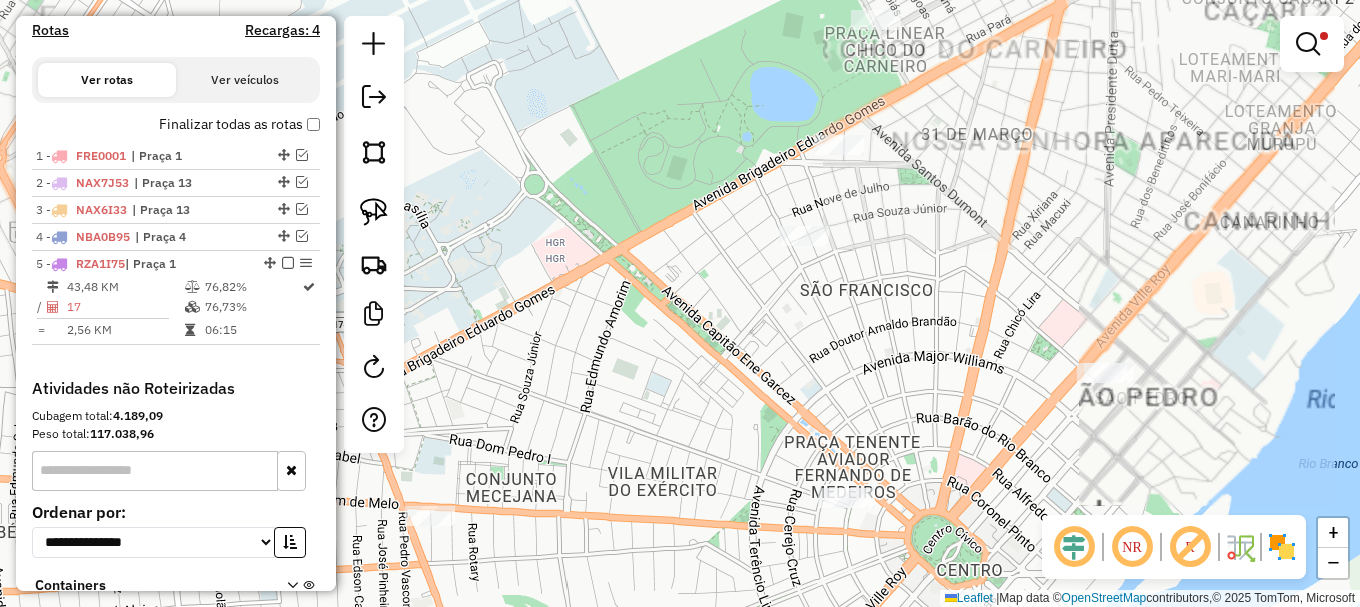 drag, startPoint x: 825, startPoint y: 399, endPoint x: 754, endPoint y: 365, distance: 78.72102 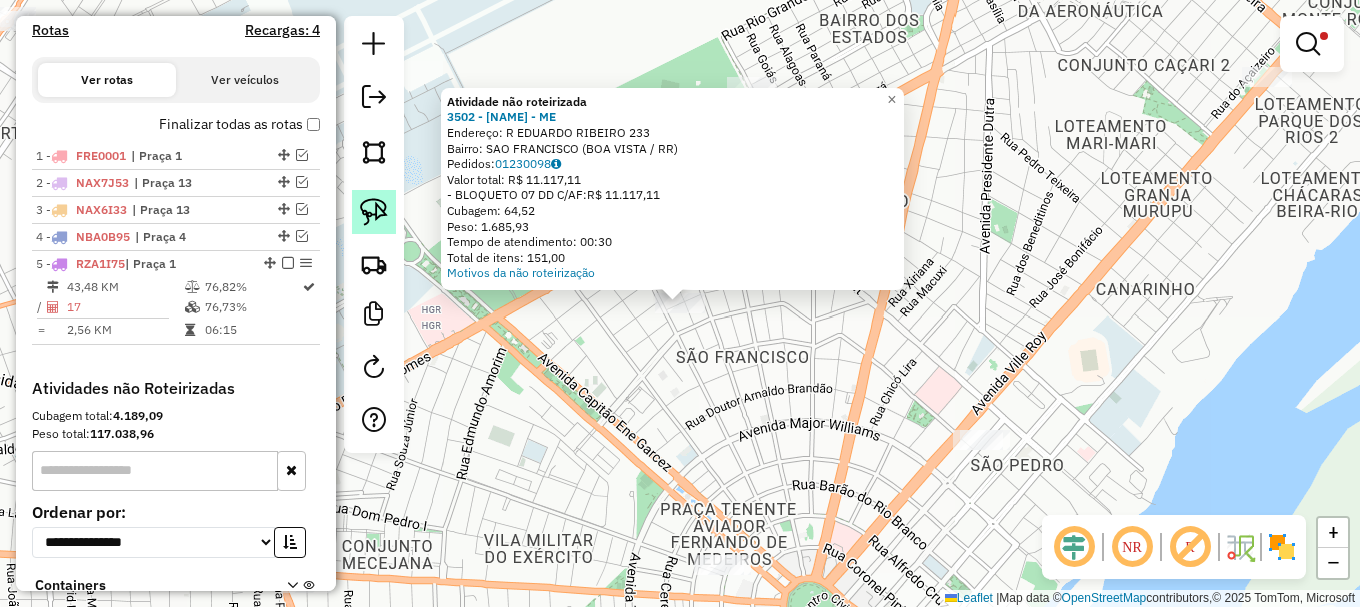 click 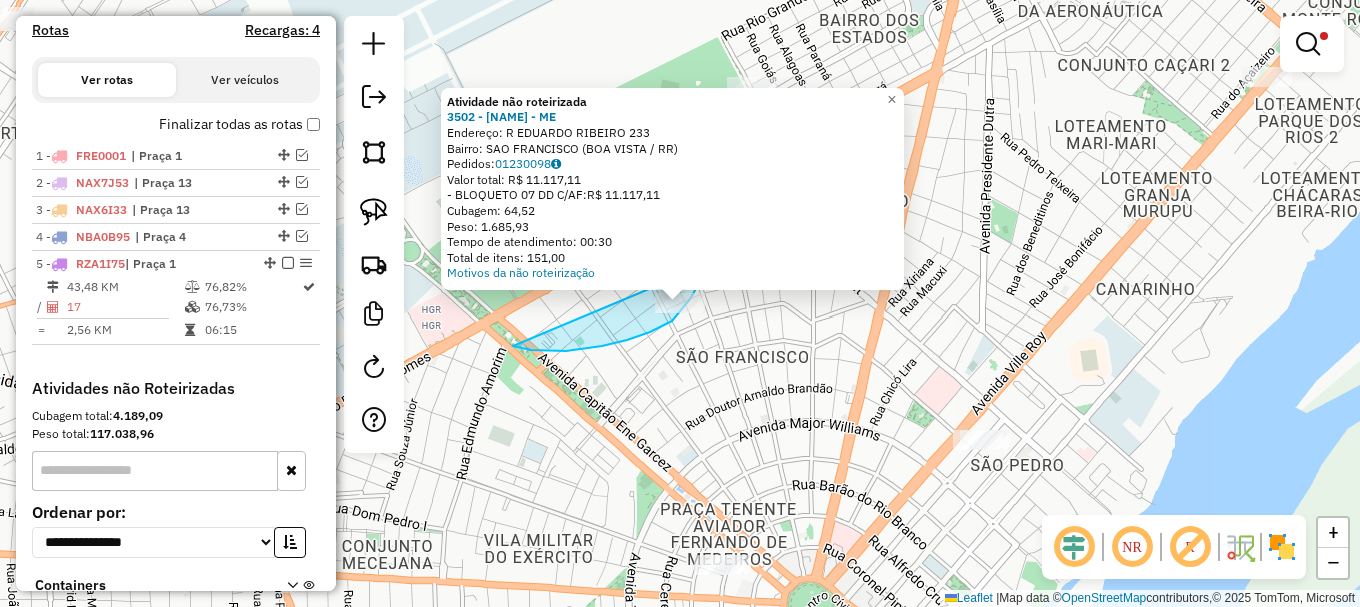 drag, startPoint x: 531, startPoint y: 350, endPoint x: 712, endPoint y: 260, distance: 202.14104 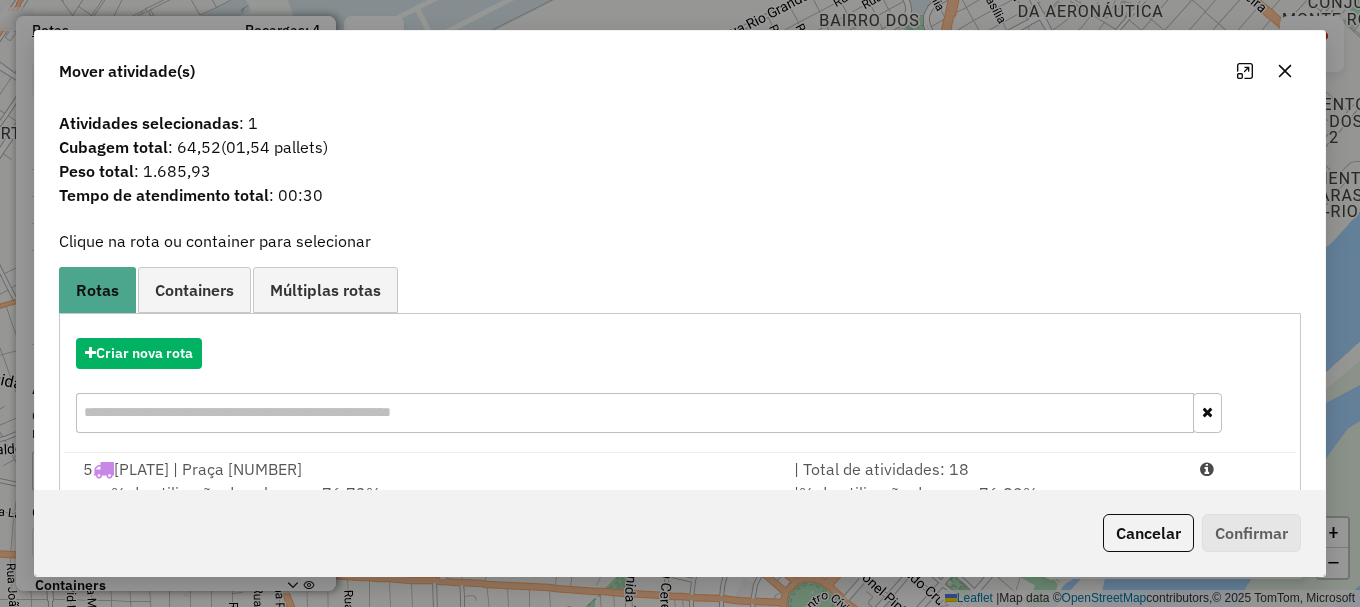 click on "Aguarde...  Pop-up bloqueado!  Seu navegador bloqueou automáticamente a abertura de uma nova janela.   Acesse as configurações e adicione o endereço do sistema a lista de permissão.   Fechar  Informações da Sessão 974178 - 02/08/2025     Criação: 01/08/2025 20:12   Depósito:  Amascol - Boa Vista  Total de rotas:  5  Distância Total:  608,78 km  Tempo total:  58:18  Custo total:  R$ 2.475,57  Valor total:  R$ 1.289.503,00  - Total roteirizado:  R$ 473.938,95  - Total não roteirizado:  R$ 815.564,05  Total de Atividades Roteirizadas:  32  Total de Pedidos Roteirizados:  45  Peso total roteirizado:  56.997,02  Cubagem total roteirizado:  1.979,31  Total de Atividades não Roteirizadas:  270  Total de Pedidos não Roteirizados:  361 Total de caixas por viagem:  1.979,31 /   5 =  395,86 Média de Atividades por viagem:  32 /   5 =  6,40 Ocupação média da frota:  82,49%   Rotas vários dias:  0  Clientes Priorizados NR:  0  Transportadoras  Rotas  Recargas: 4   Ver rotas   Ver veículos   1 -" at bounding box center [680, 303] 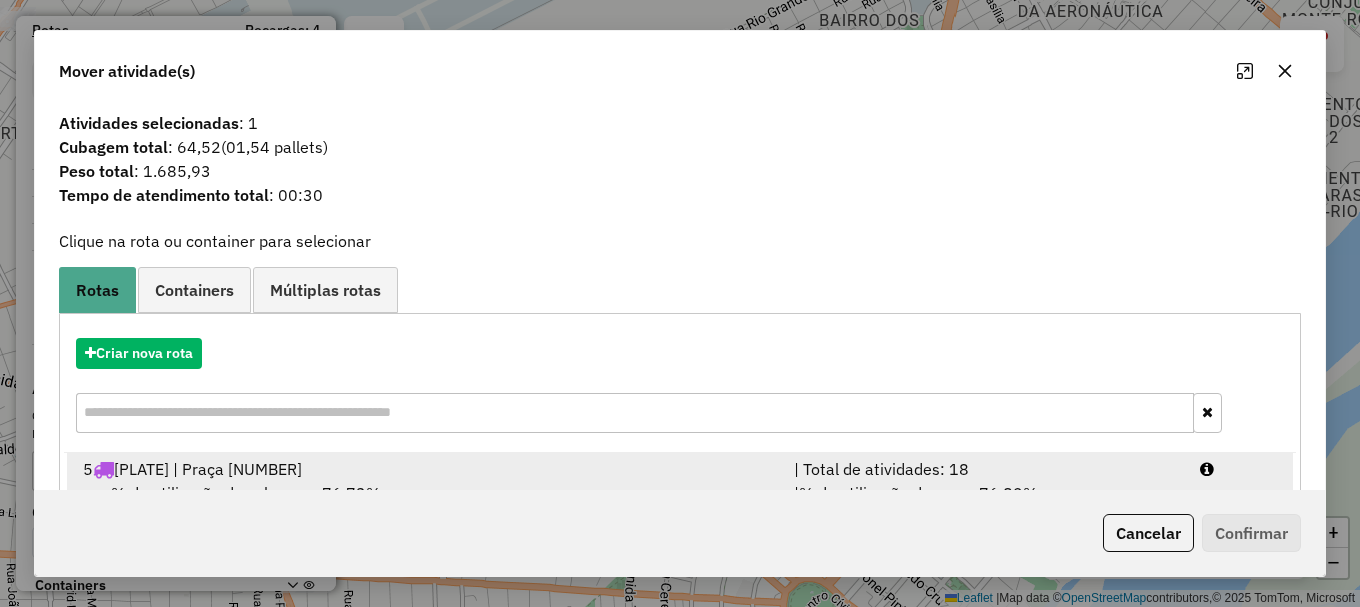 click on "5  RZA1I75 | Praça 1  | Total de atividades: 18  % de utilização da cubagem: 76,73%  Cubagem disponível: 78,19   |  % de utilização do peso: 76,82%  | Peso disponível: 1.901,10" at bounding box center (680, 493) 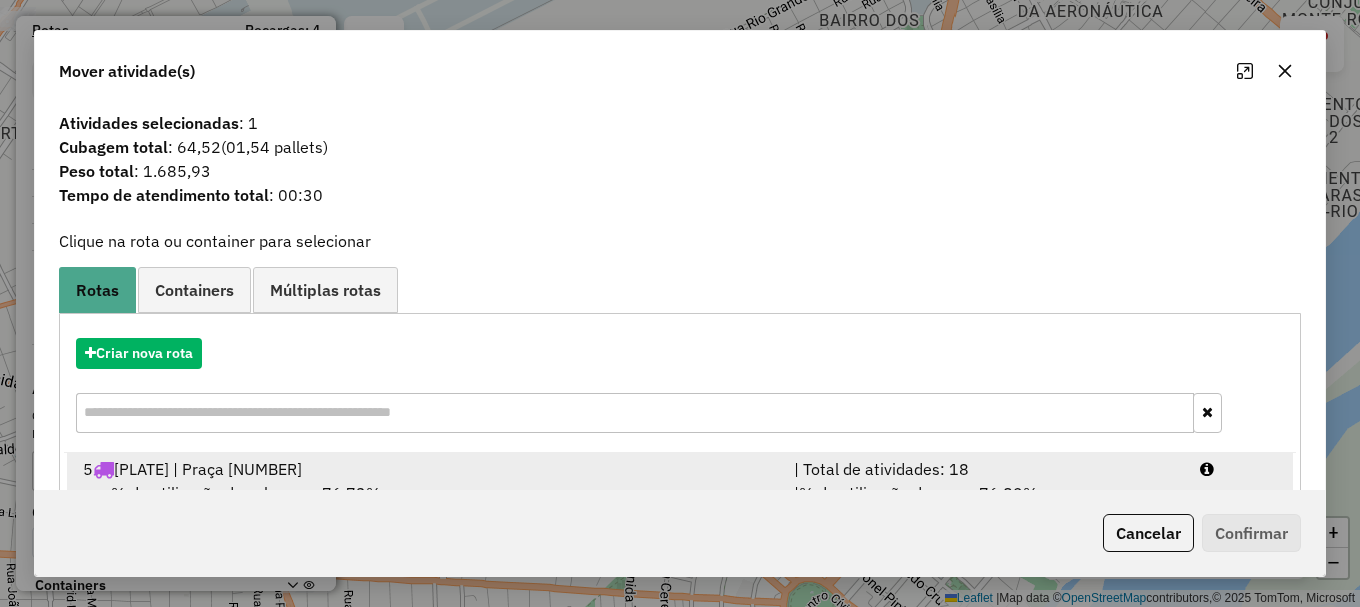 scroll, scrollTop: 44, scrollLeft: 0, axis: vertical 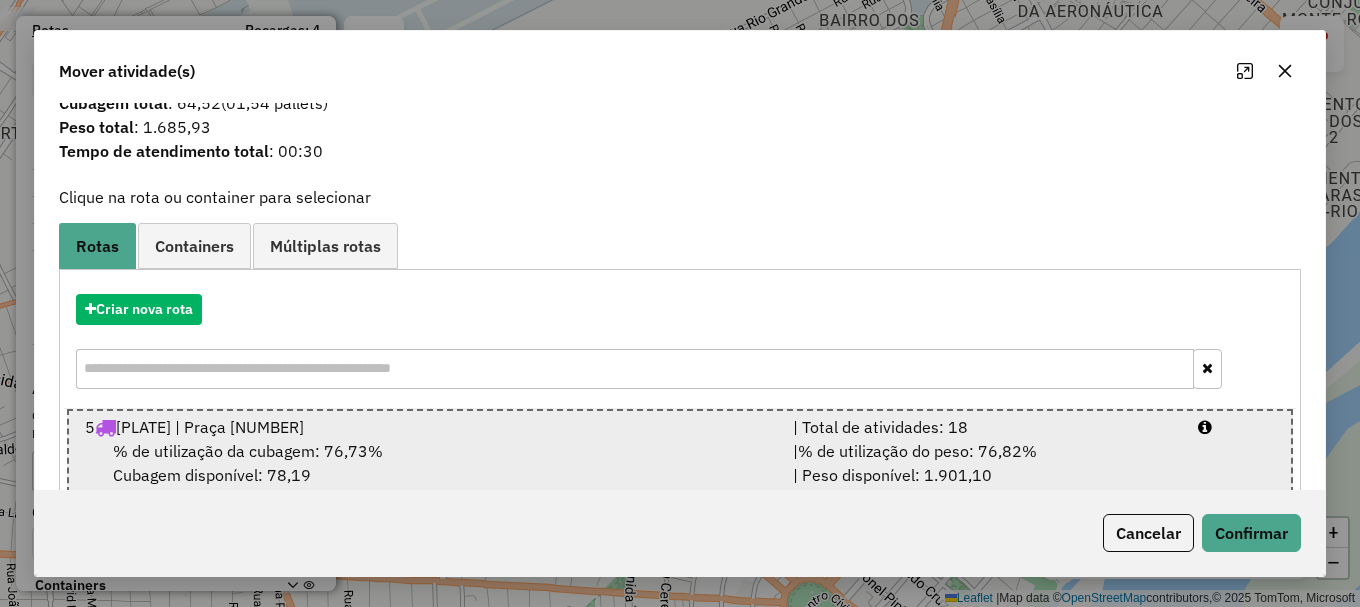 click on "5  RZA1I75 | Praça 1  | Total de atividades: 18  % de utilização da cubagem: 76,73%  Cubagem disponível: 78,19   |  % de utilização do peso: 76,82%  | Peso disponível: 1.901,10" at bounding box center [680, 451] 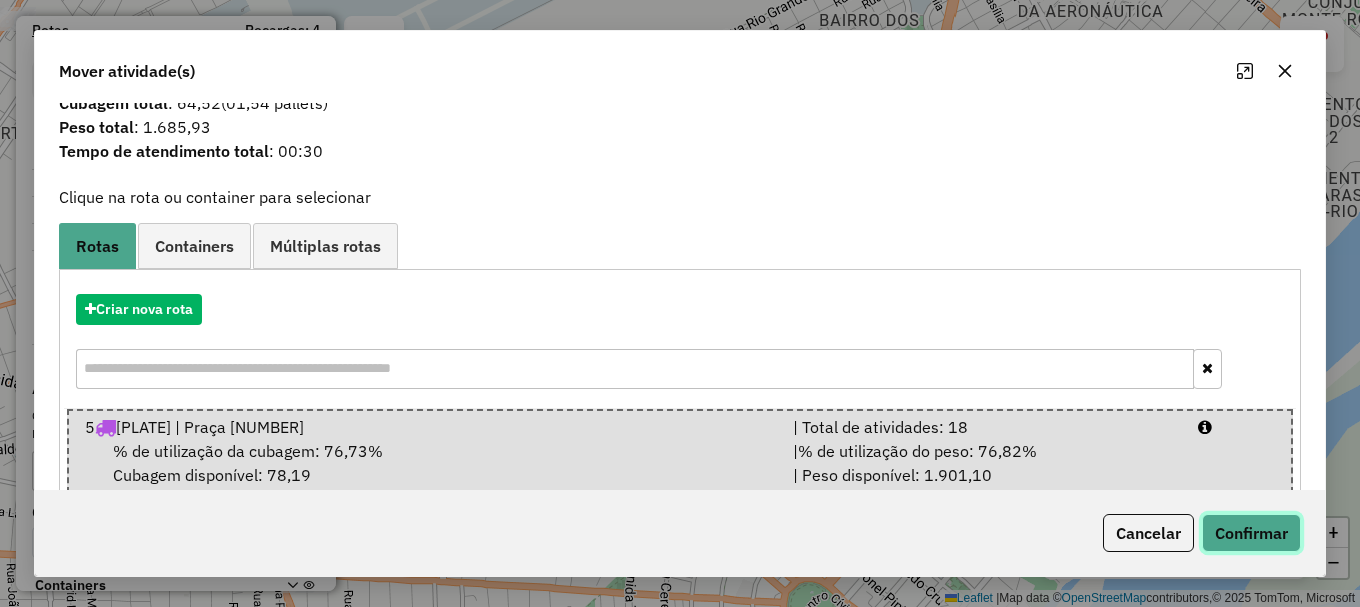 click on "Confirmar" 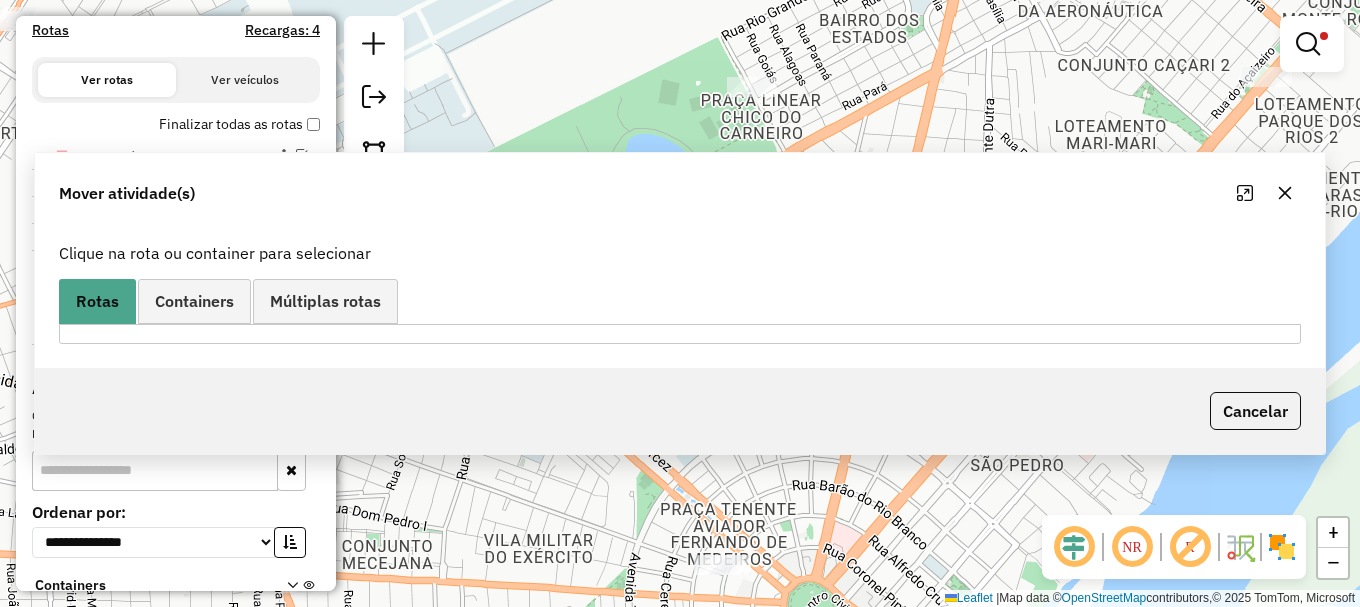 scroll, scrollTop: 0, scrollLeft: 0, axis: both 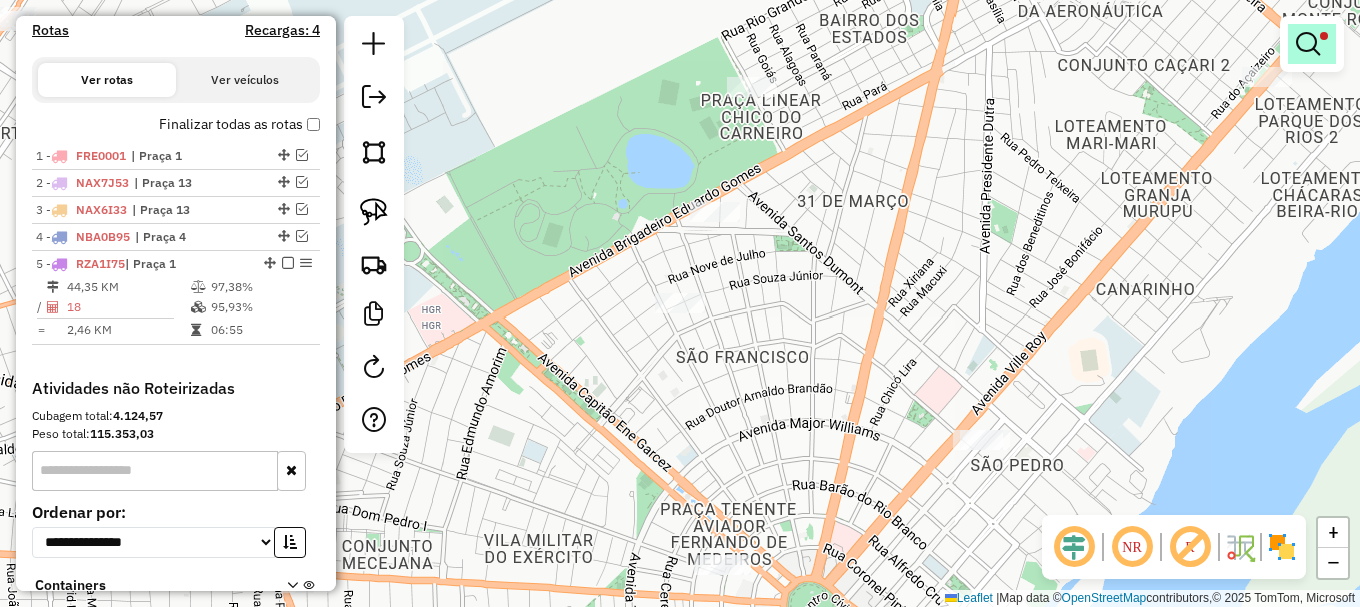 click at bounding box center (1308, 44) 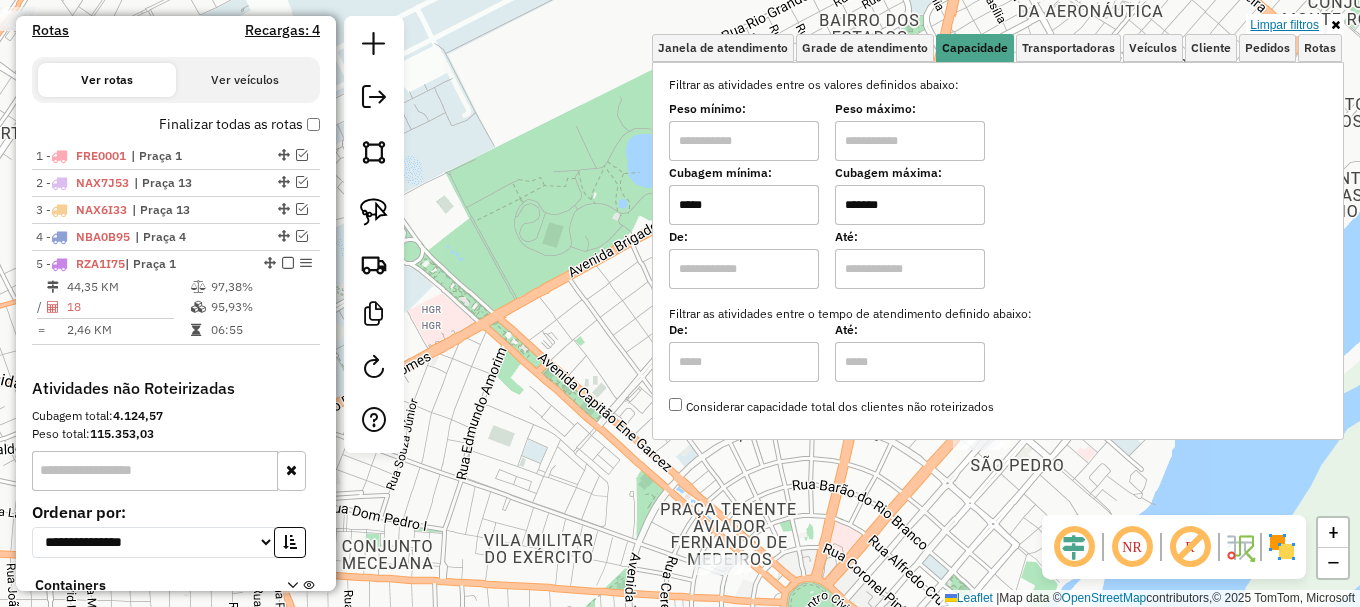 click on "Limpar filtros" at bounding box center (1284, 25) 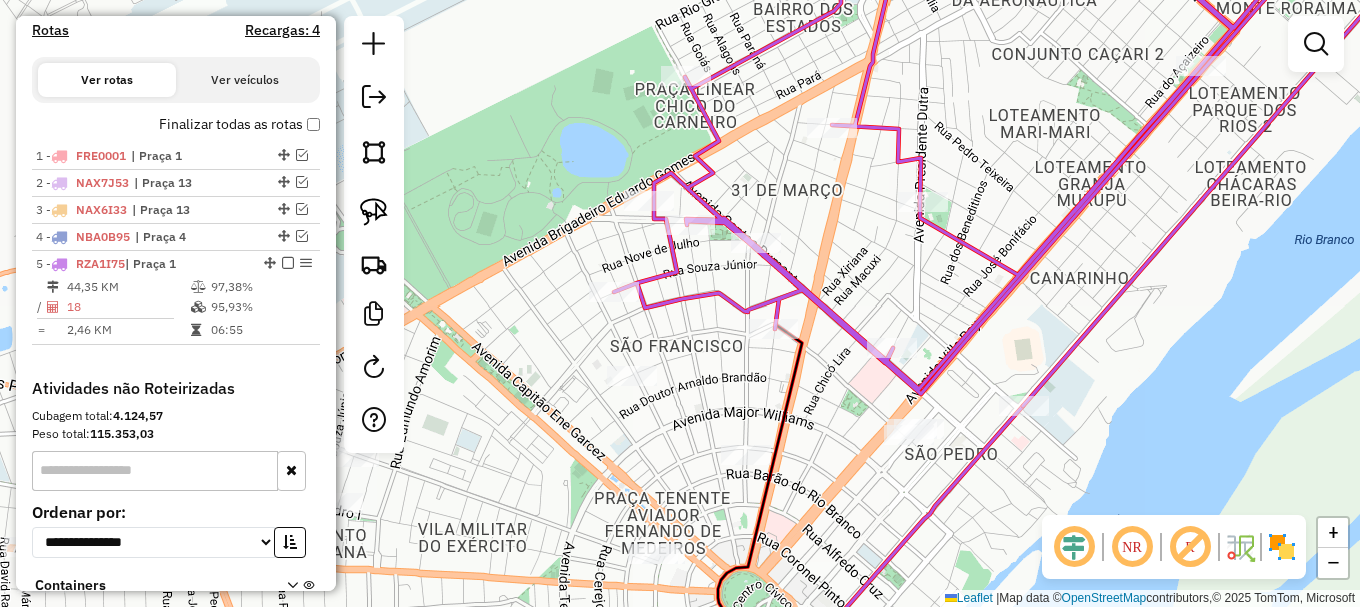 drag, startPoint x: 896, startPoint y: 273, endPoint x: 805, endPoint y: 226, distance: 102.4207 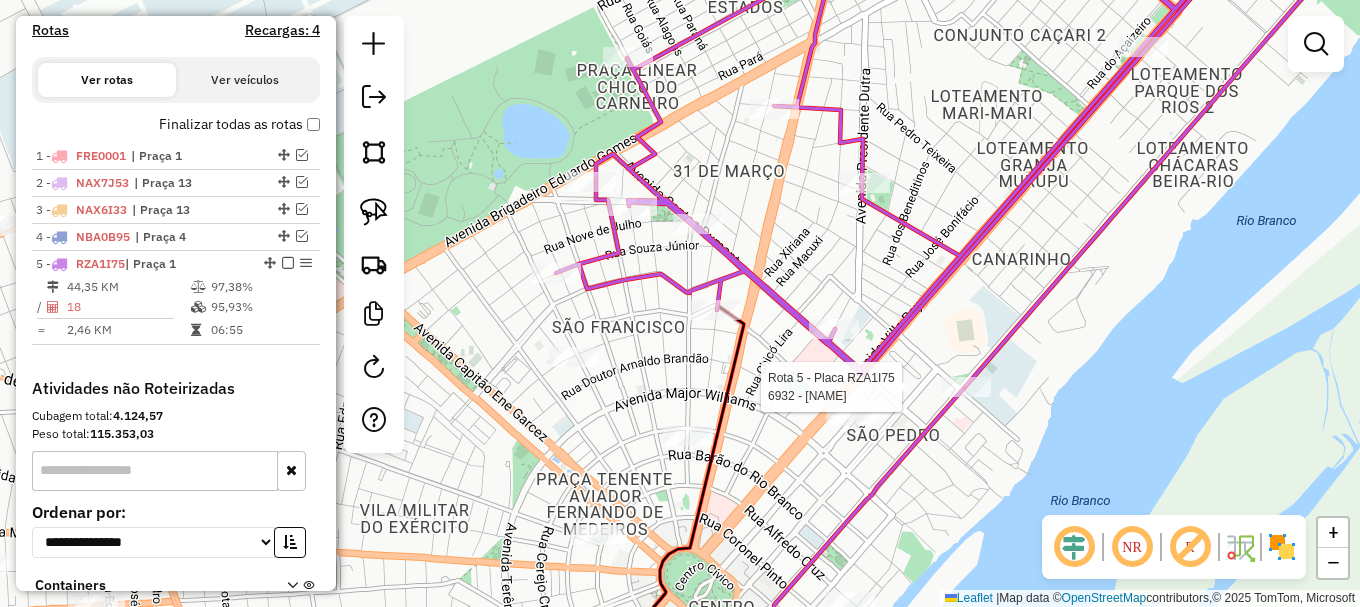 click 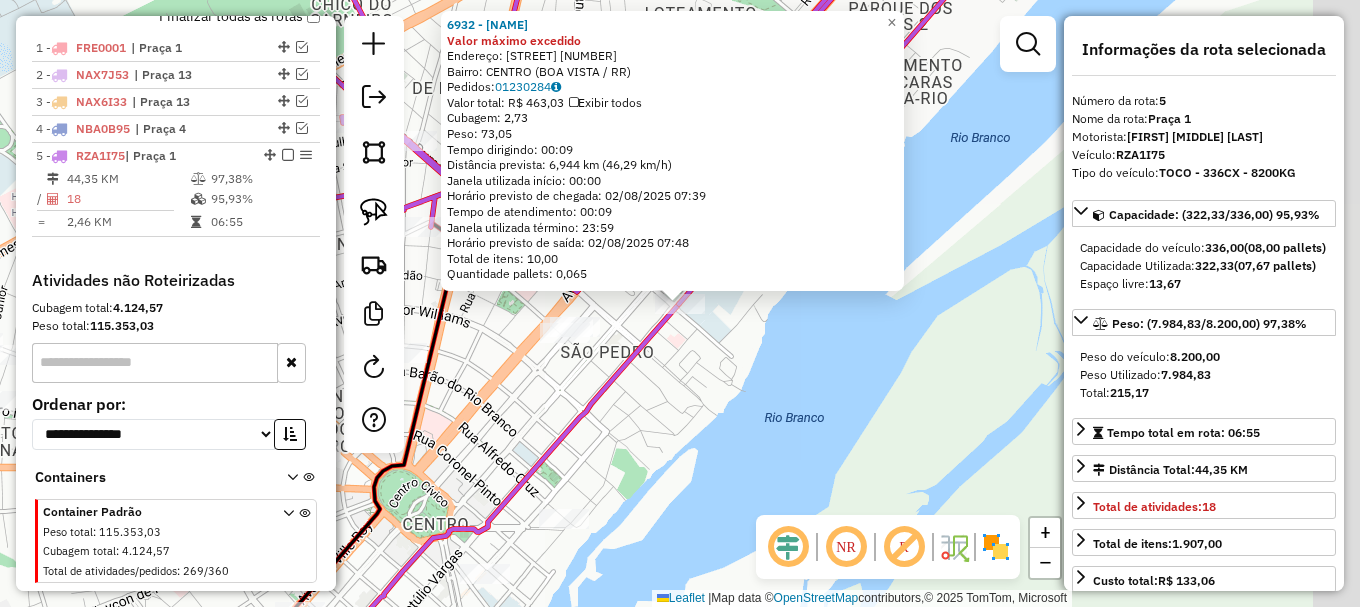 scroll, scrollTop: 813, scrollLeft: 0, axis: vertical 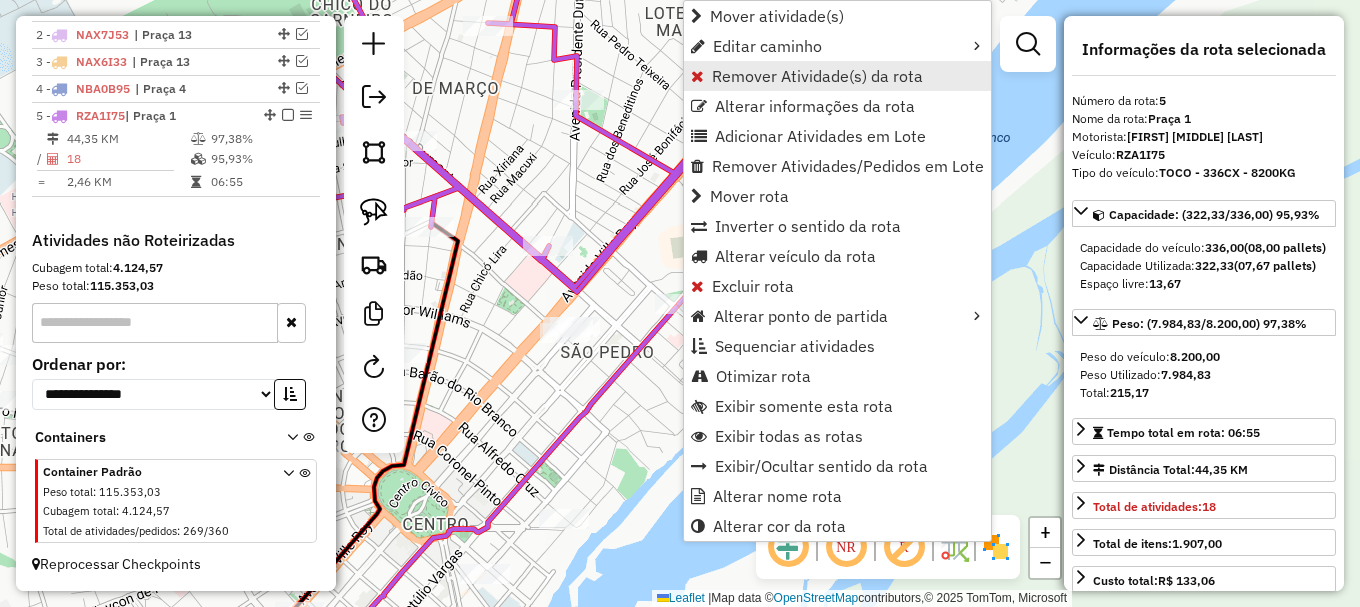 click on "Remover Atividade(s) da rota" at bounding box center [817, 76] 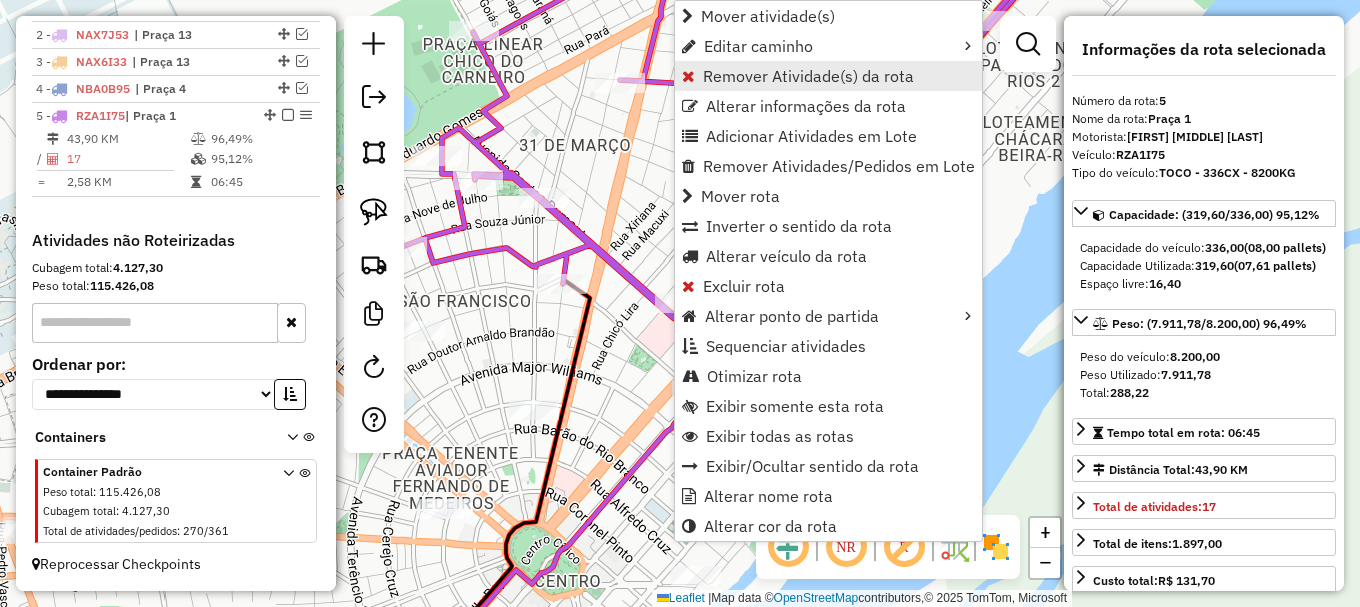 click on "Remover Atividade(s) da rota" at bounding box center [808, 76] 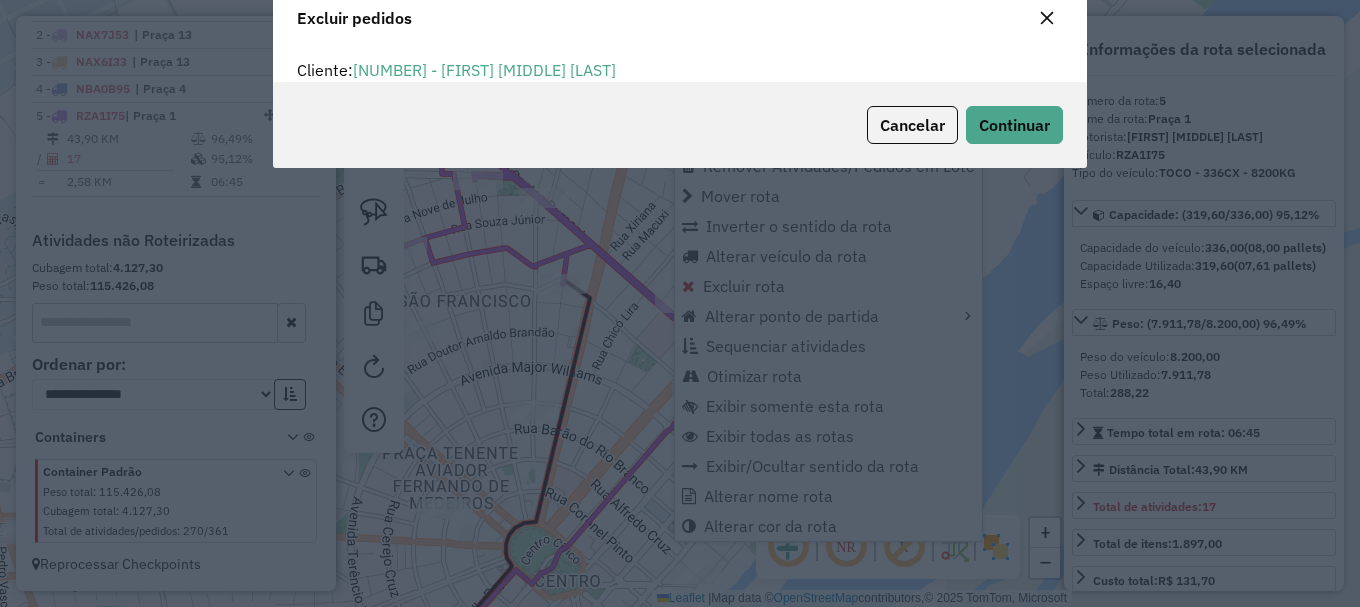 scroll, scrollTop: 0, scrollLeft: 0, axis: both 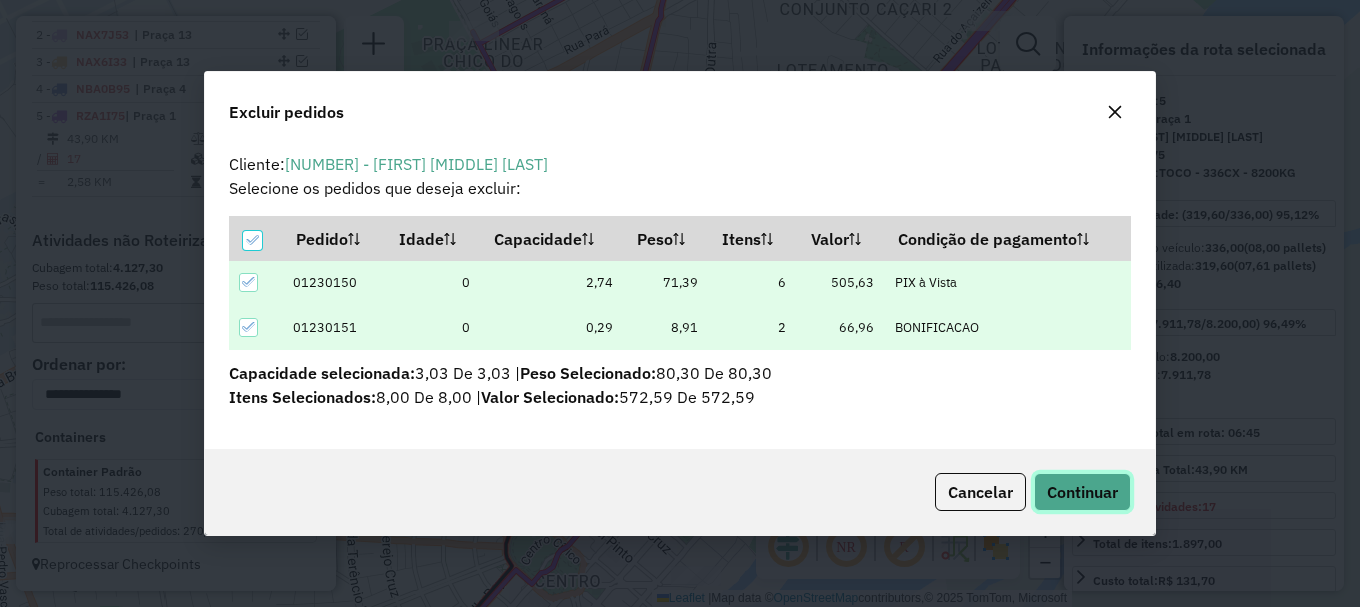 click on "Continuar" 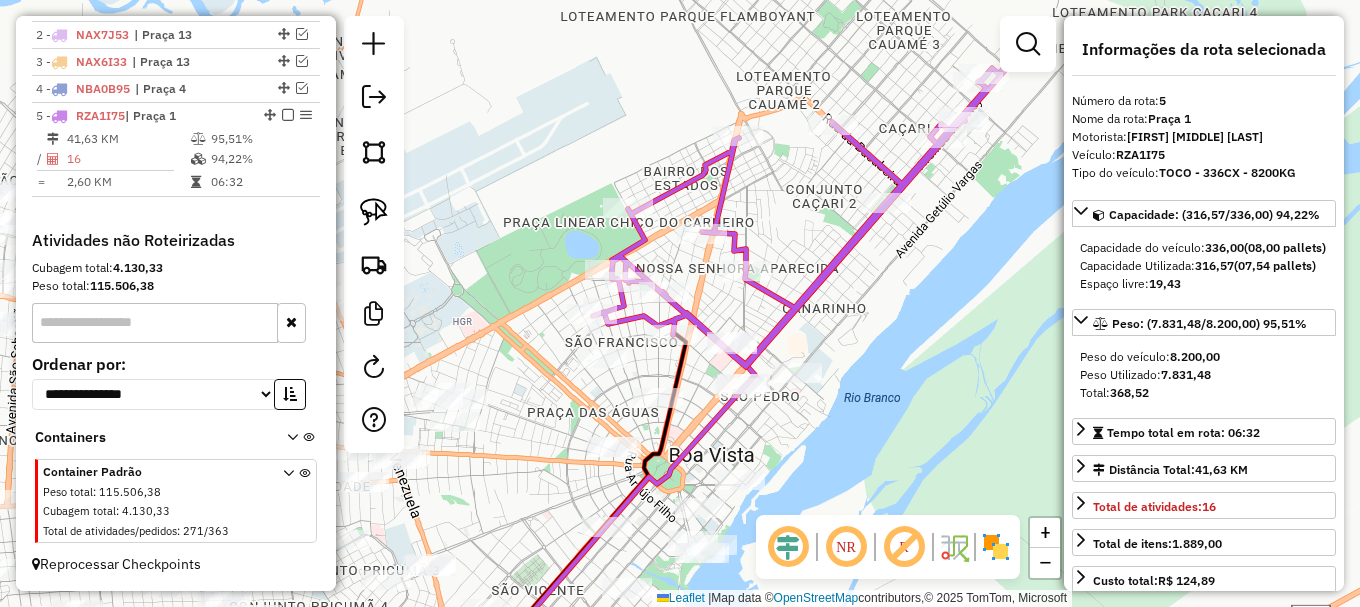 drag, startPoint x: 966, startPoint y: 268, endPoint x: 803, endPoint y: 322, distance: 171.71198 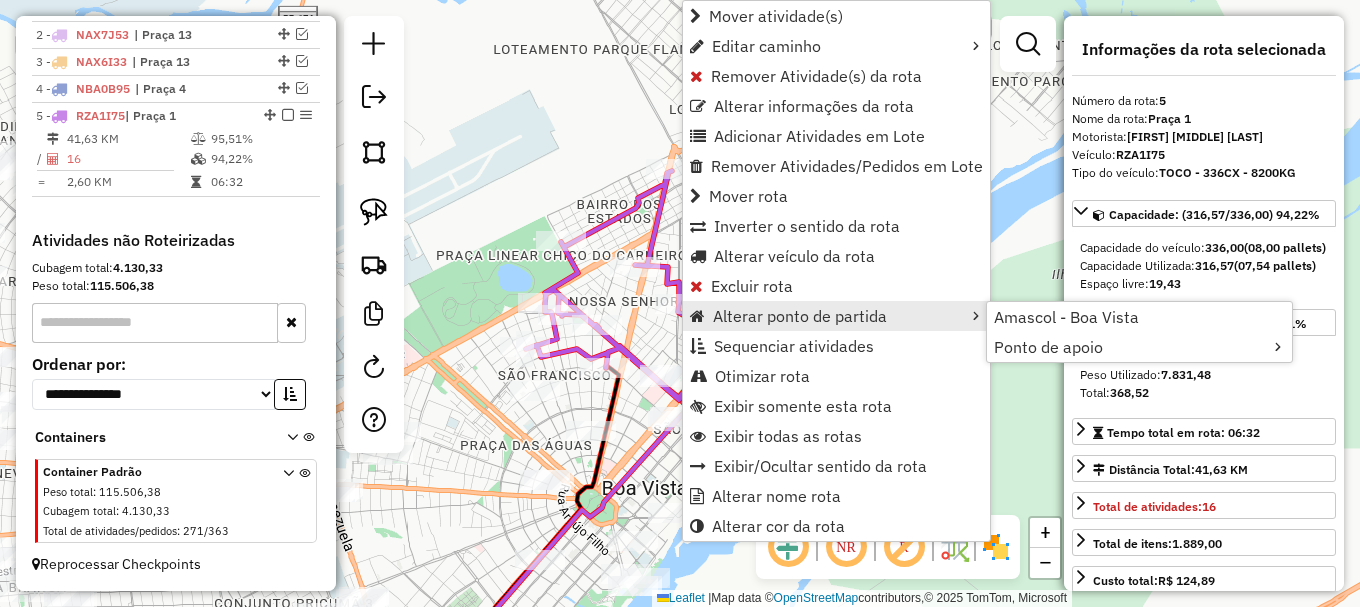 click 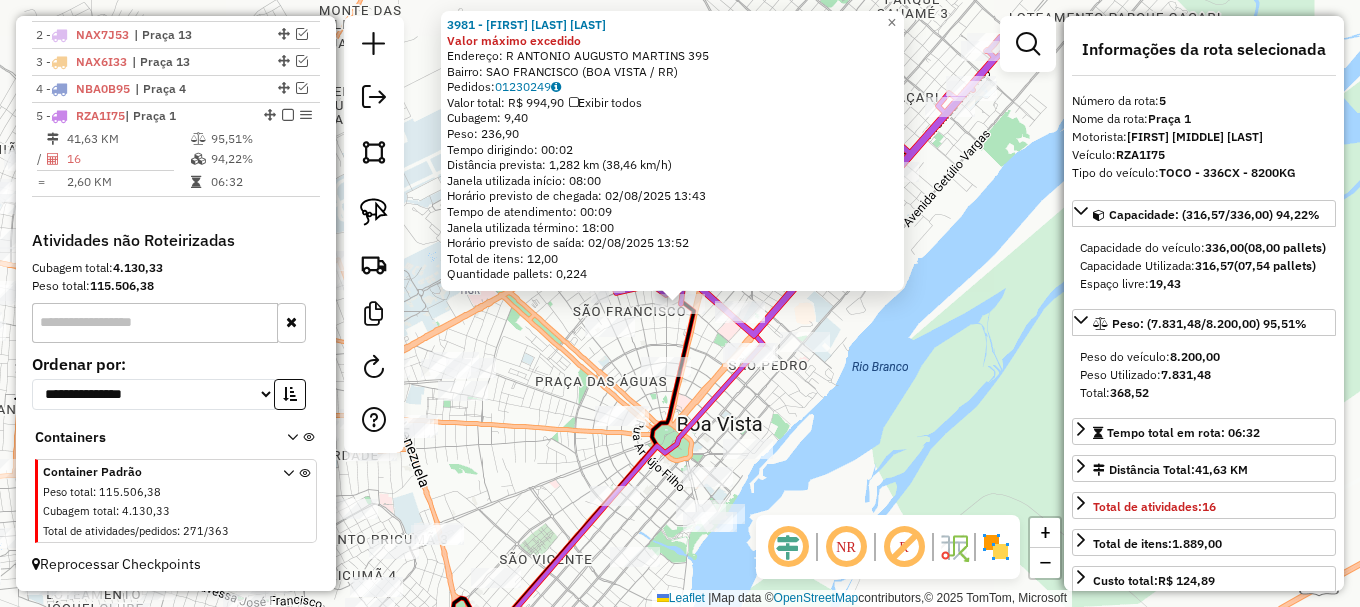 click on "3981 - RONALDO COELHO DA SI Valor máximo excedido  Endereço: R   ANTONIO AUGUSTO MARTINS       395   Bairro: SAO FRANCISCO (BOA VISTA / RR)   Pedidos:  01230249   Valor total: R$ 994,90   Exibir todos   Cubagem: 9,40  Peso: 236,90  Tempo dirigindo: 00:02   Distância prevista: 1,282 km (38,46 km/h)   Janela utilizada início: 08:00   Horário previsto de chegada: 02/08/2025 13:43   Tempo de atendimento: 00:09   Janela utilizada término: 18:00   Horário previsto de saída: 02/08/2025 13:52   Total de itens: 12,00   Quantidade pallets: 0,224  × Janela de atendimento Grade de atendimento Capacidade Transportadoras Veículos Cliente Pedidos  Rotas Selecione os dias de semana para filtrar as janelas de atendimento  Seg   Ter   Qua   Qui   Sex   Sáb   Dom  Informe o período da janela de atendimento: De: Até:  Filtrar exatamente a janela do cliente  Considerar janela de atendimento padrão  Selecione os dias de semana para filtrar as grades de atendimento  Seg   Ter   Qua   Qui   Sex   Sáb   Dom   De:  De:" 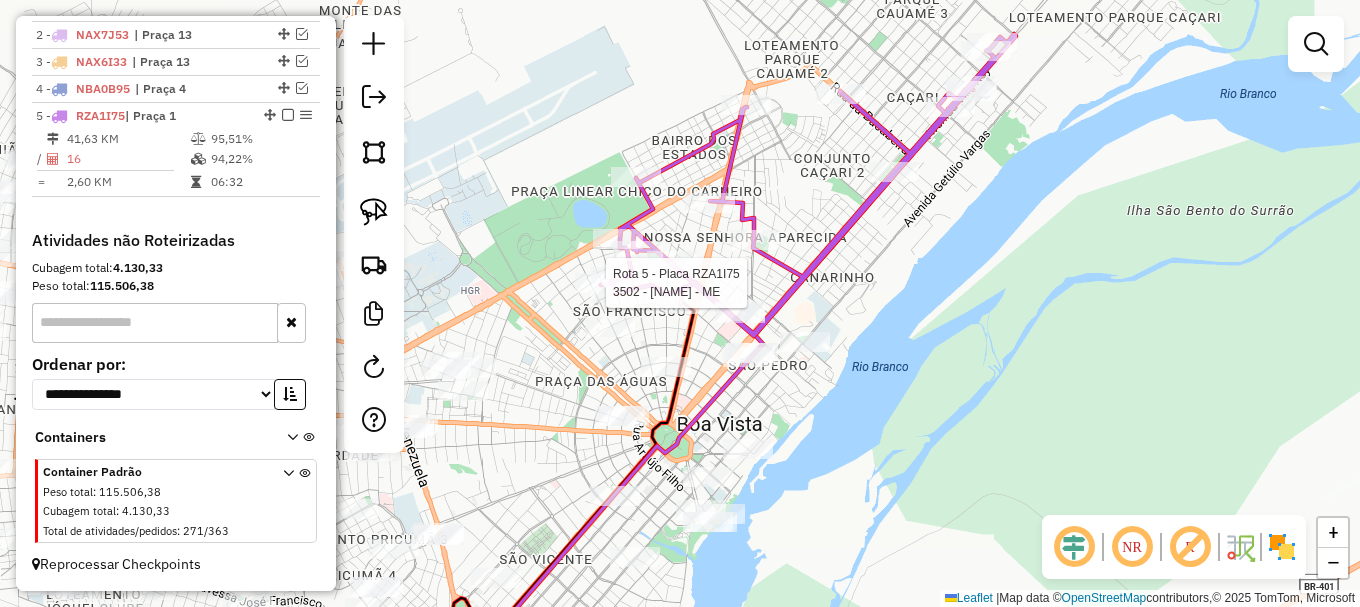 select on "**********" 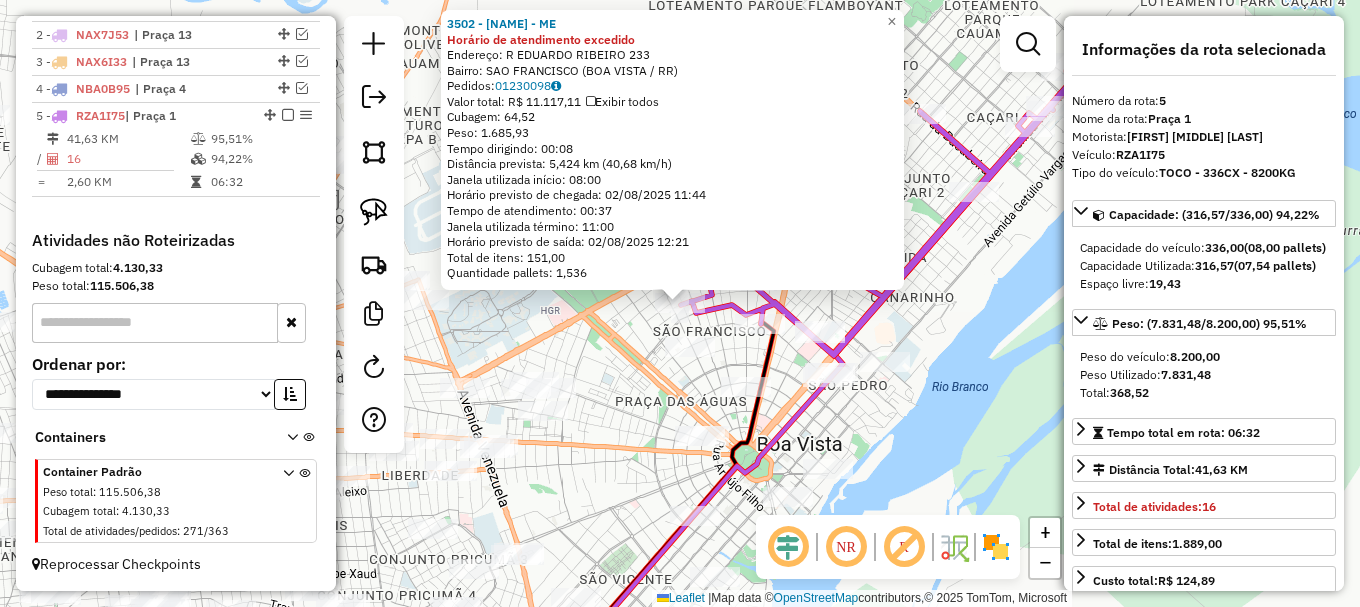 click on "Rota 5 - Placa RZA1I75  3502 - D. COELHO LAGO - ME 3502 - D. COELHO LAGO - ME Horário de atendimento excedido  Endereço: R   EDUARDO RIBEIRO               233   Bairro: SAO FRANCISCO (BOA VISTA / RR)   Pedidos:  01230098   Valor total: R$ 11.117,11   Exibir todos   Cubagem: 64,52  Peso: 1.685,93  Tempo dirigindo: 00:08   Distância prevista: 5,424 km (40,68 km/h)   Janela utilizada início: 08:00   Horário previsto de chegada: 02/08/2025 11:44   Tempo de atendimento: 00:37   Janela utilizada término: 11:00   Horário previsto de saída: 02/08/2025 12:21   Total de itens: 151,00   Quantidade pallets: 1,536  × Janela de atendimento Grade de atendimento Capacidade Transportadoras Veículos Cliente Pedidos  Rotas Selecione os dias de semana para filtrar as janelas de atendimento  Seg   Ter   Qua   Qui   Sex   Sáb   Dom  Informe o período da janela de atendimento: De: Até:  Filtrar exatamente a janela do cliente  Considerar janela de atendimento padrão   Seg   Ter   Qua   Qui   Sex   Sáb   Dom   De:  De:" 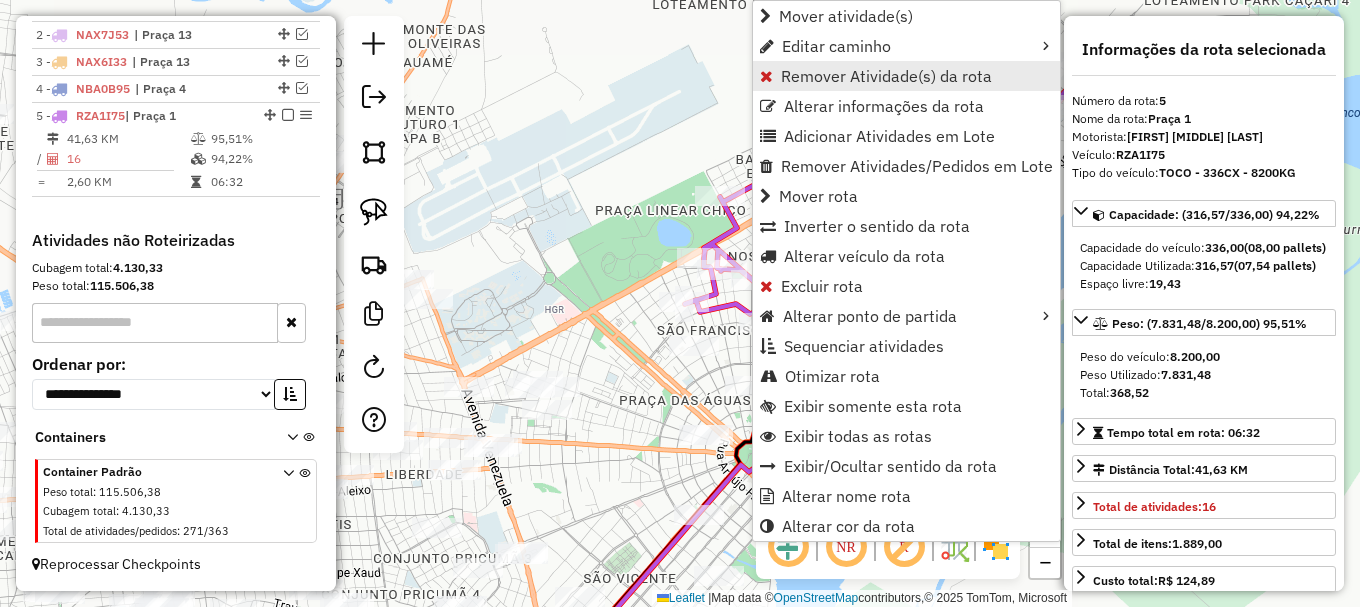 click on "Remover Atividade(s) da rota" at bounding box center (886, 76) 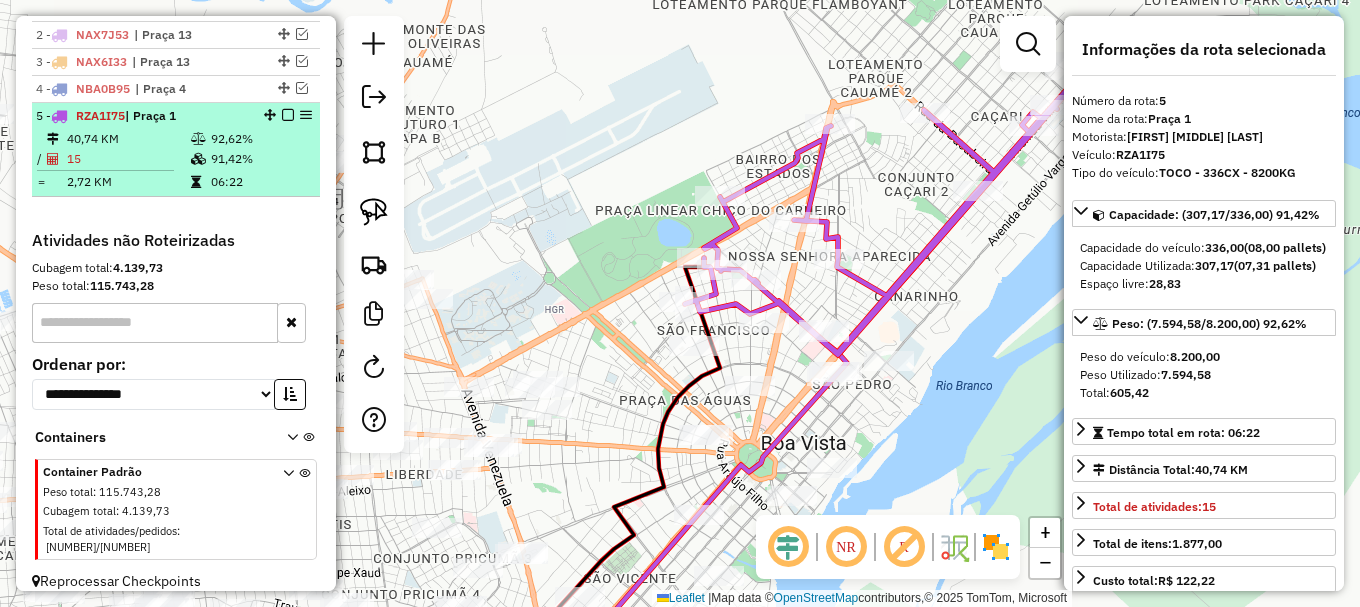 click at bounding box center (288, 115) 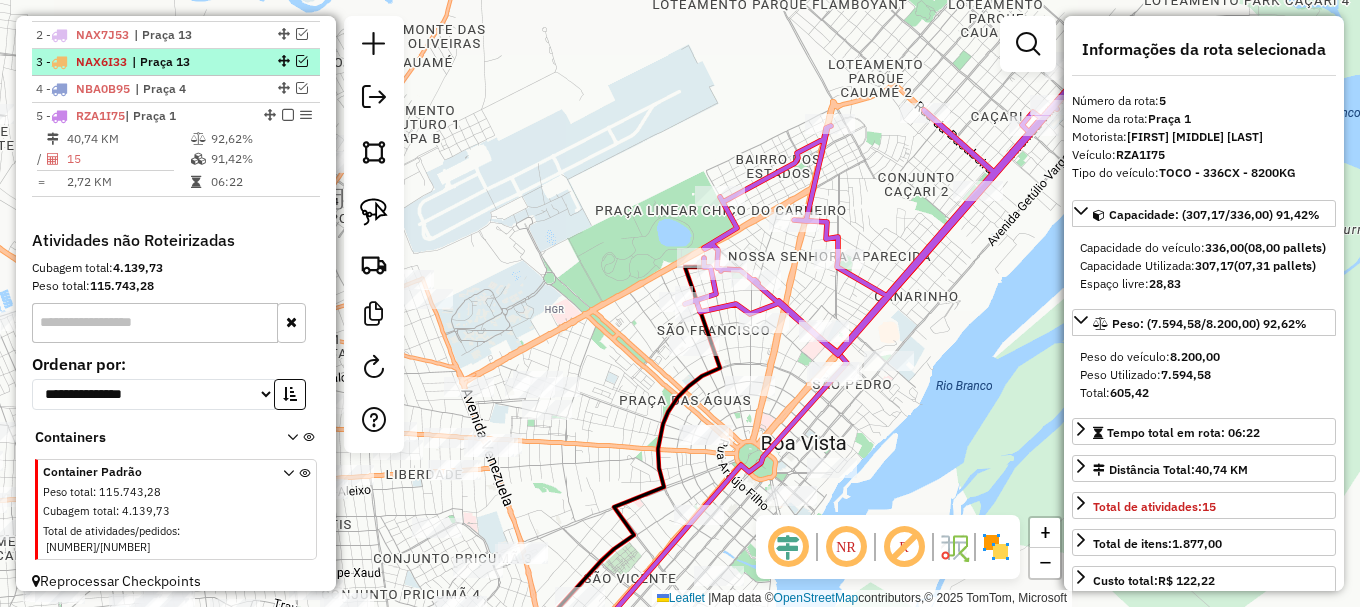 scroll, scrollTop: 746, scrollLeft: 0, axis: vertical 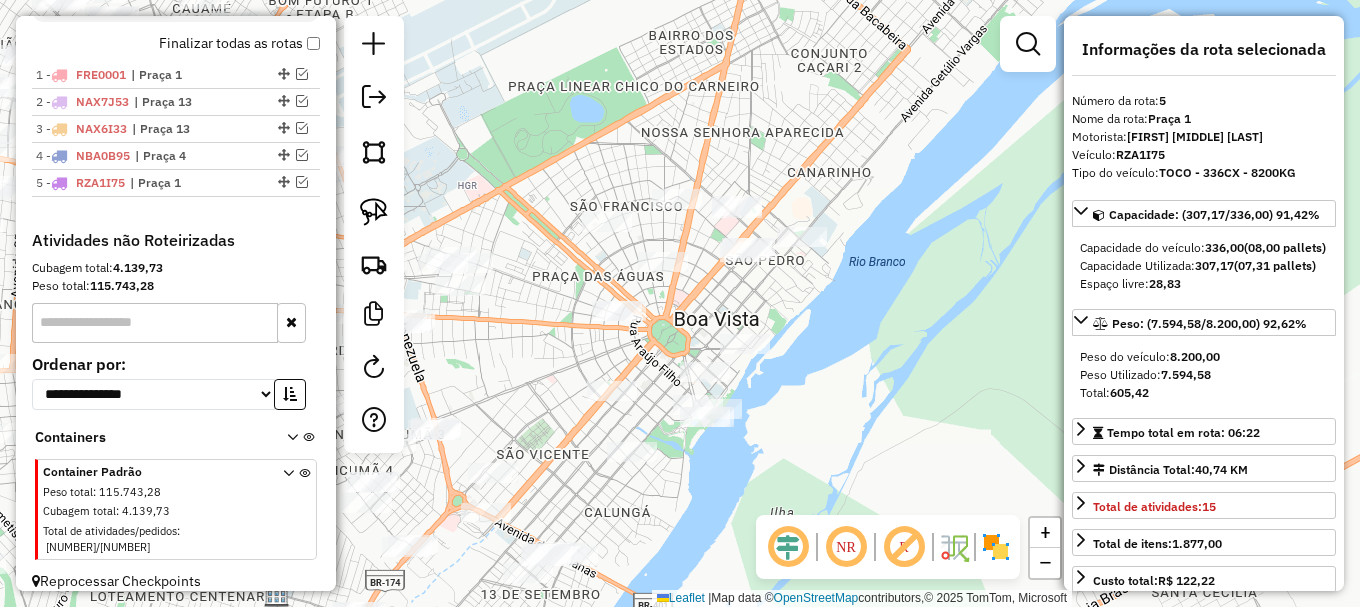drag, startPoint x: 577, startPoint y: 237, endPoint x: 482, endPoint y: 103, distance: 164.25894 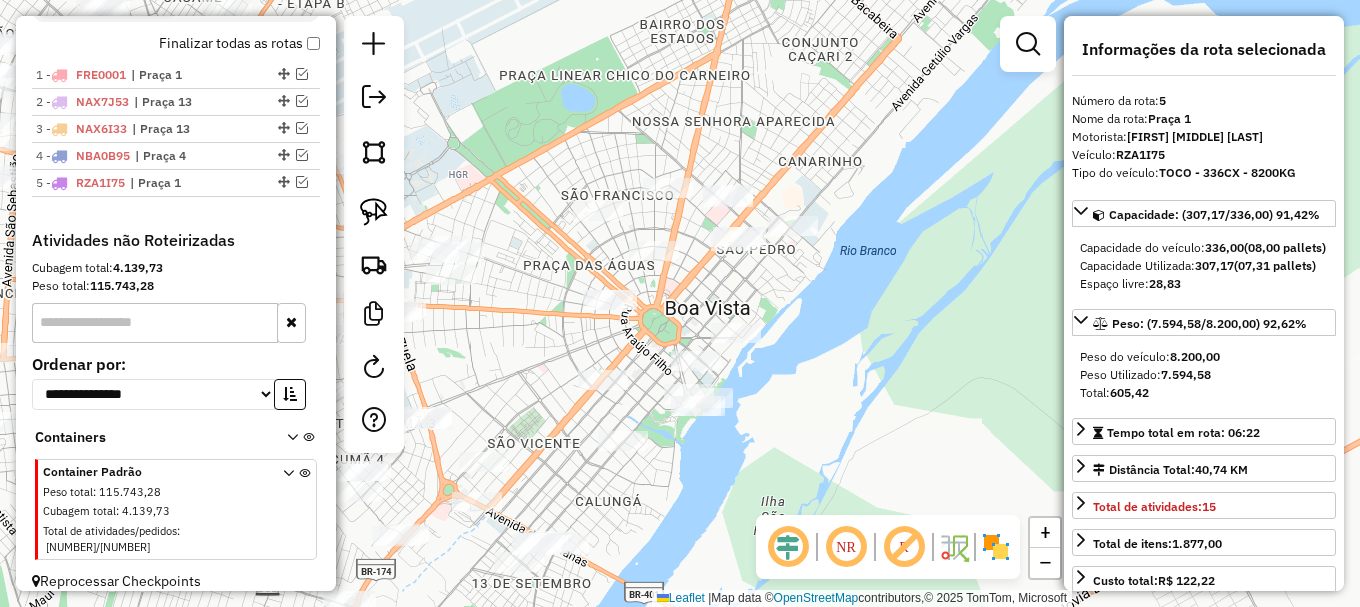 drag, startPoint x: 369, startPoint y: 201, endPoint x: 422, endPoint y: 195, distance: 53.338543 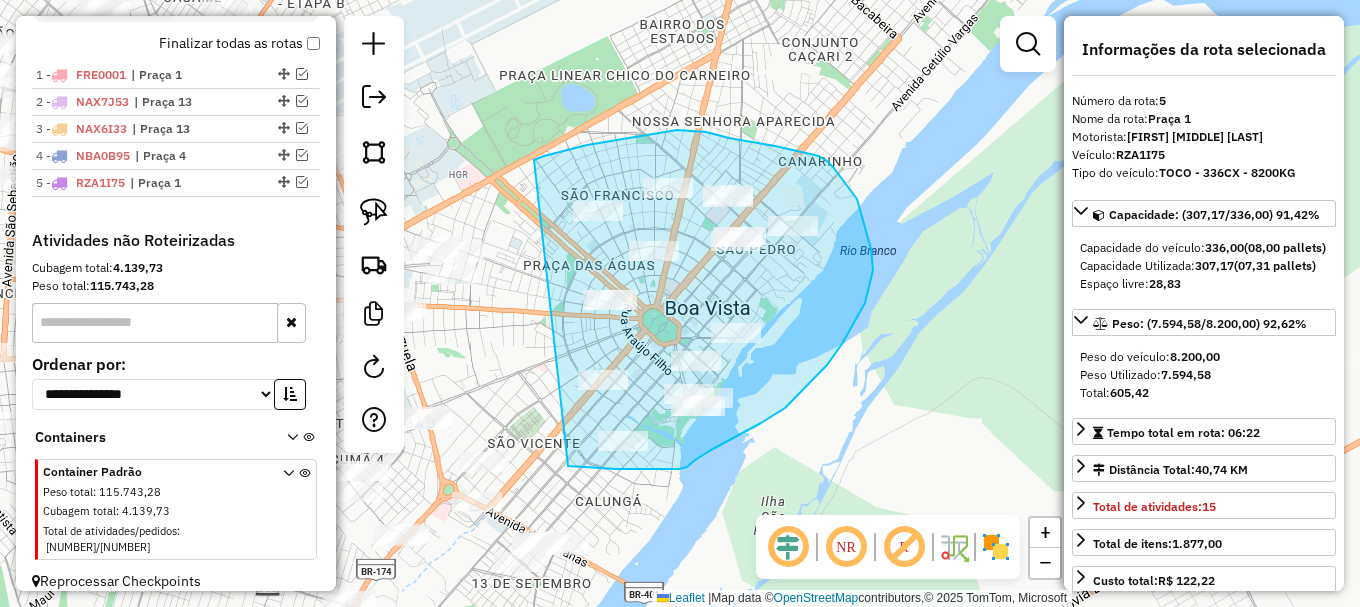 drag, startPoint x: 570, startPoint y: 149, endPoint x: 566, endPoint y: 464, distance: 315.0254 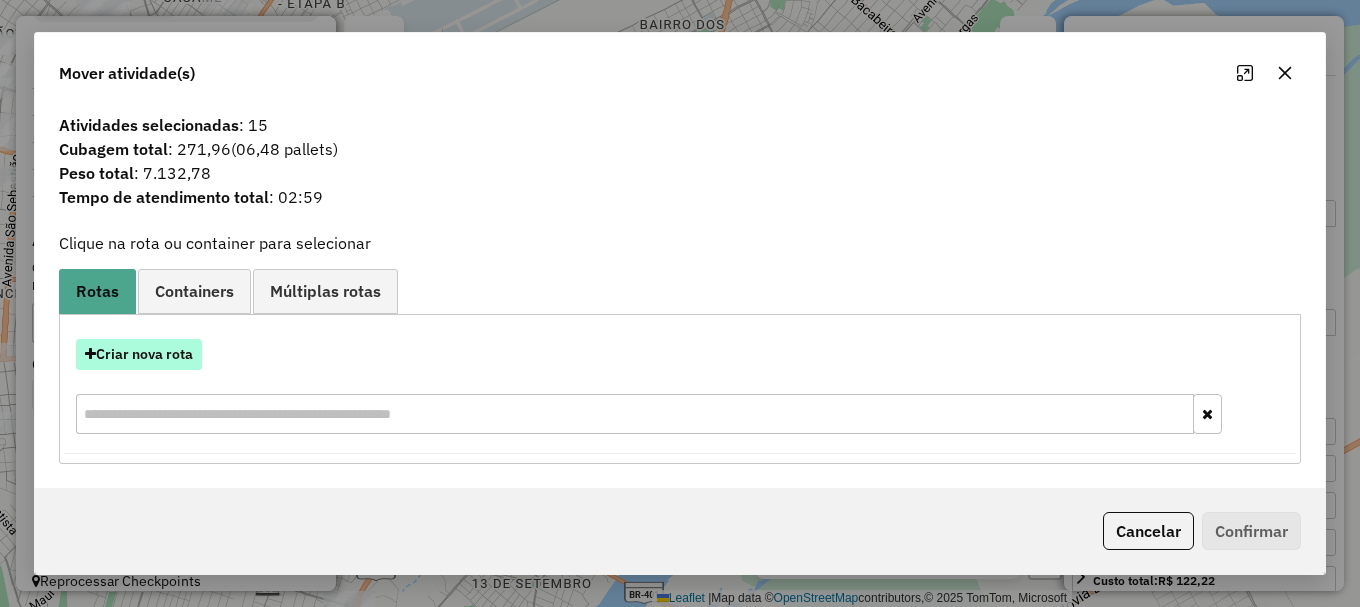 click on "Criar nova rota" at bounding box center (139, 354) 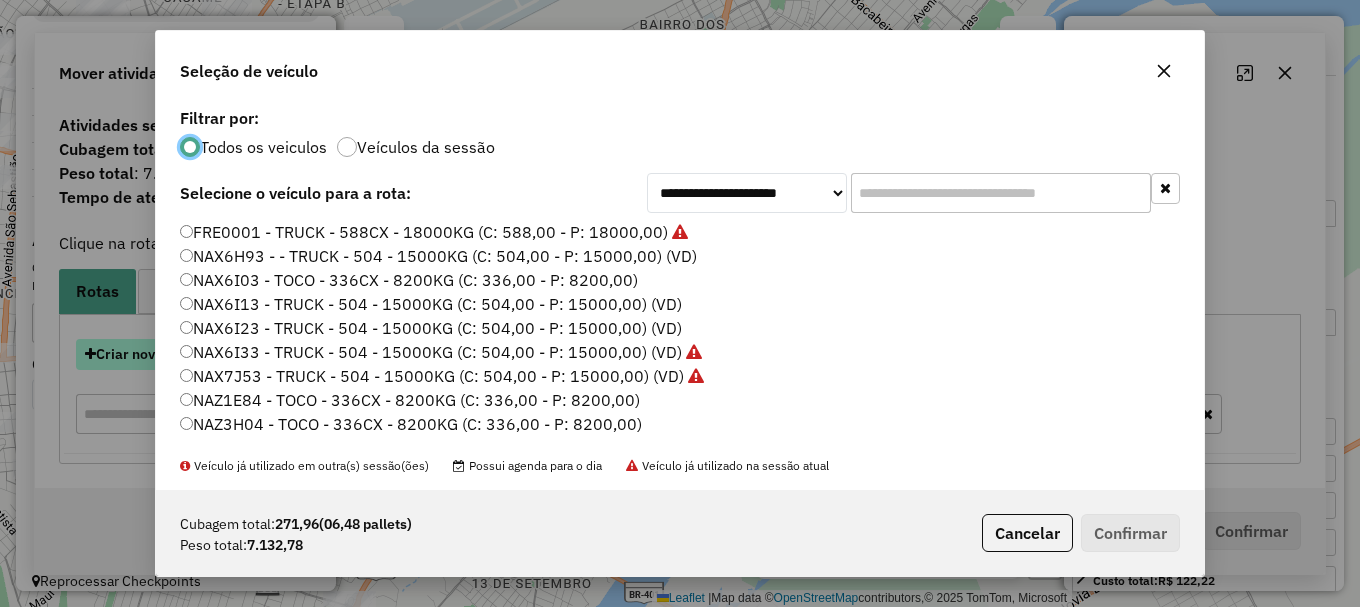 scroll, scrollTop: 11, scrollLeft: 6, axis: both 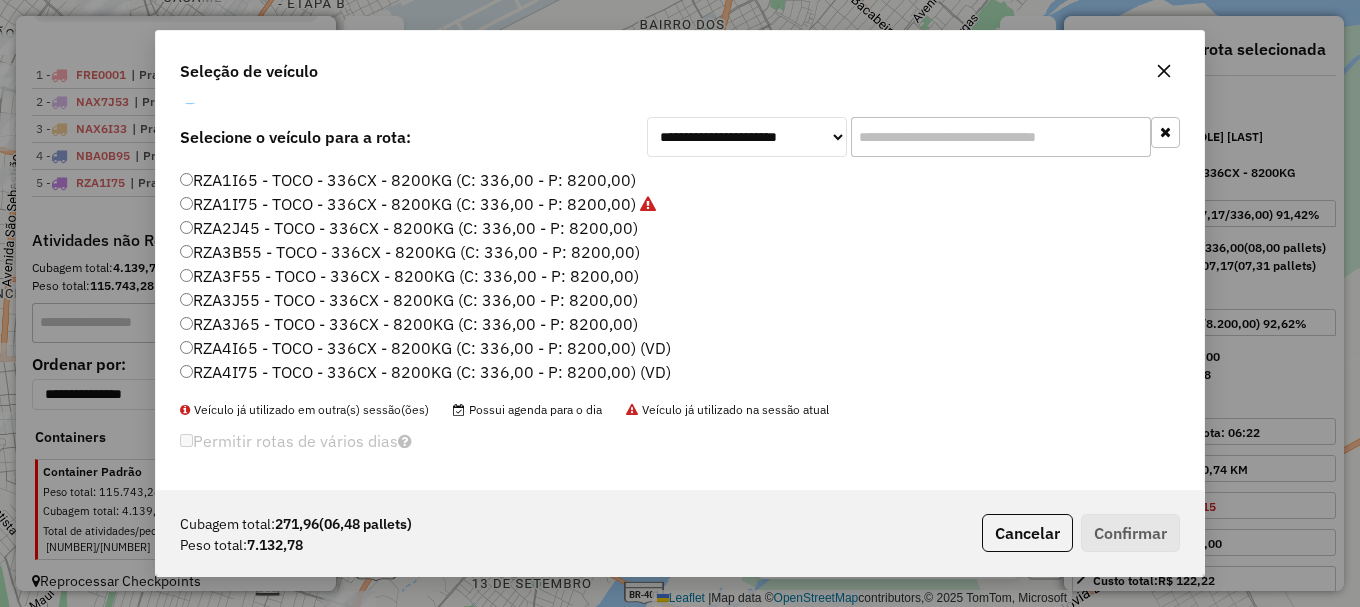 click on "RZA4I75 - TOCO - 336CX - 8200KG (C: 336,00 - P: 8200,00) (VD)" 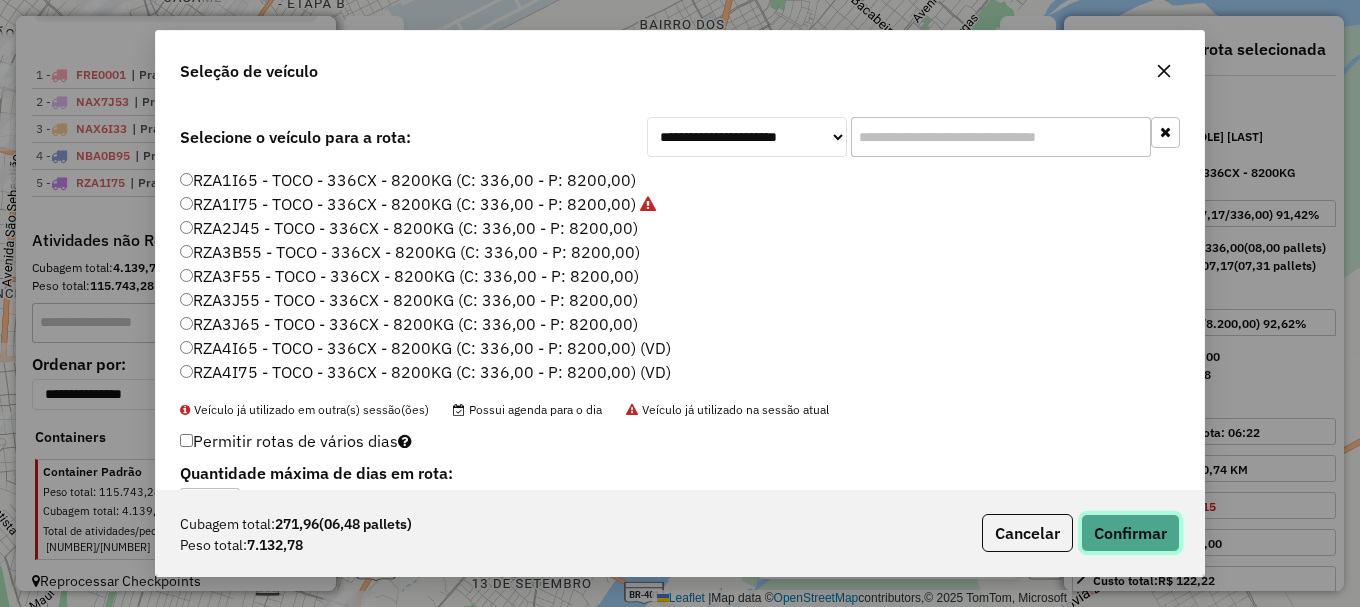 click on "Confirmar" 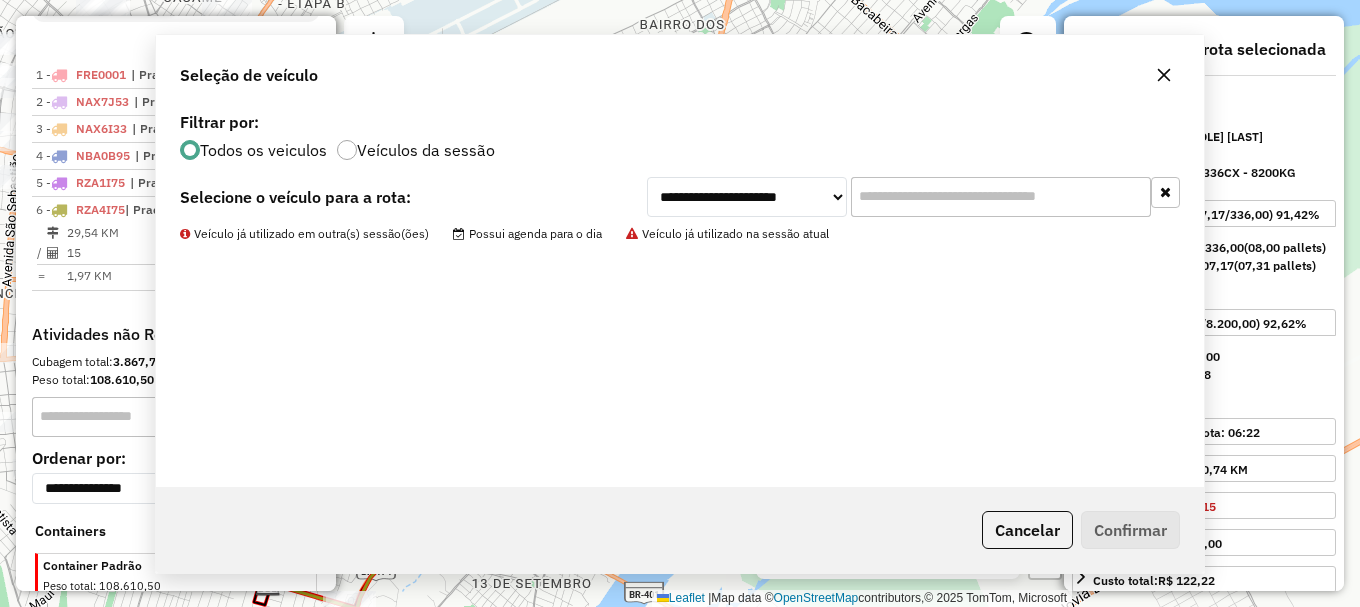 scroll, scrollTop: 837, scrollLeft: 0, axis: vertical 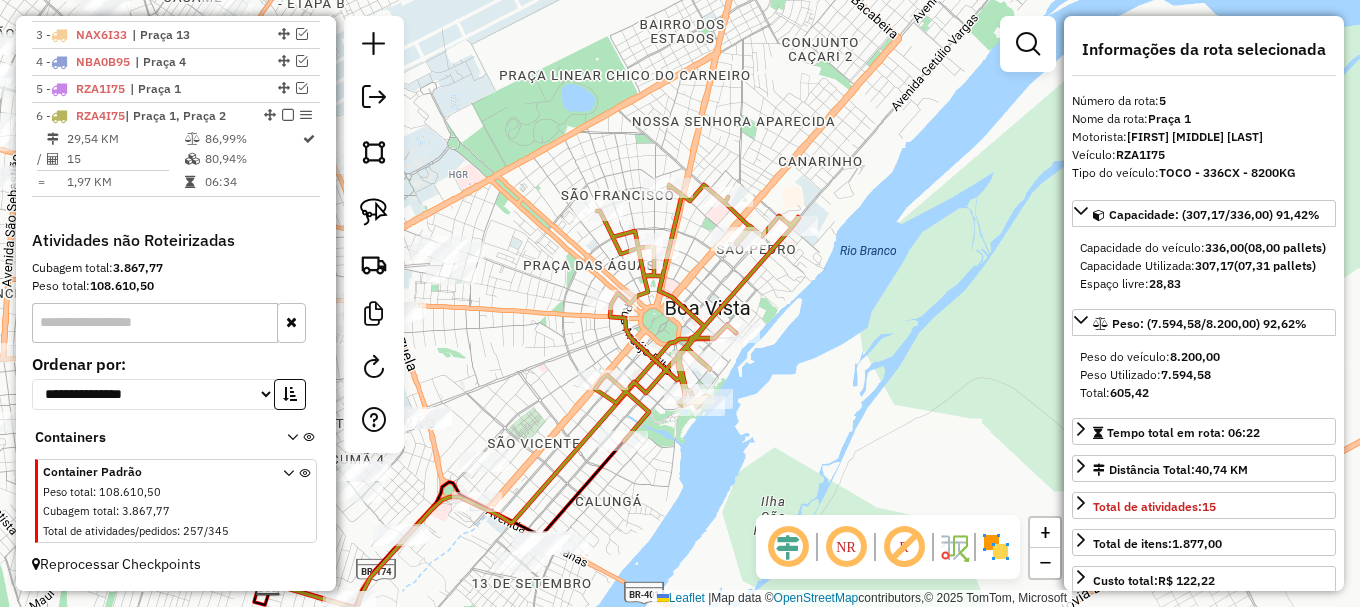 drag, startPoint x: 767, startPoint y: 407, endPoint x: 752, endPoint y: 300, distance: 108.04629 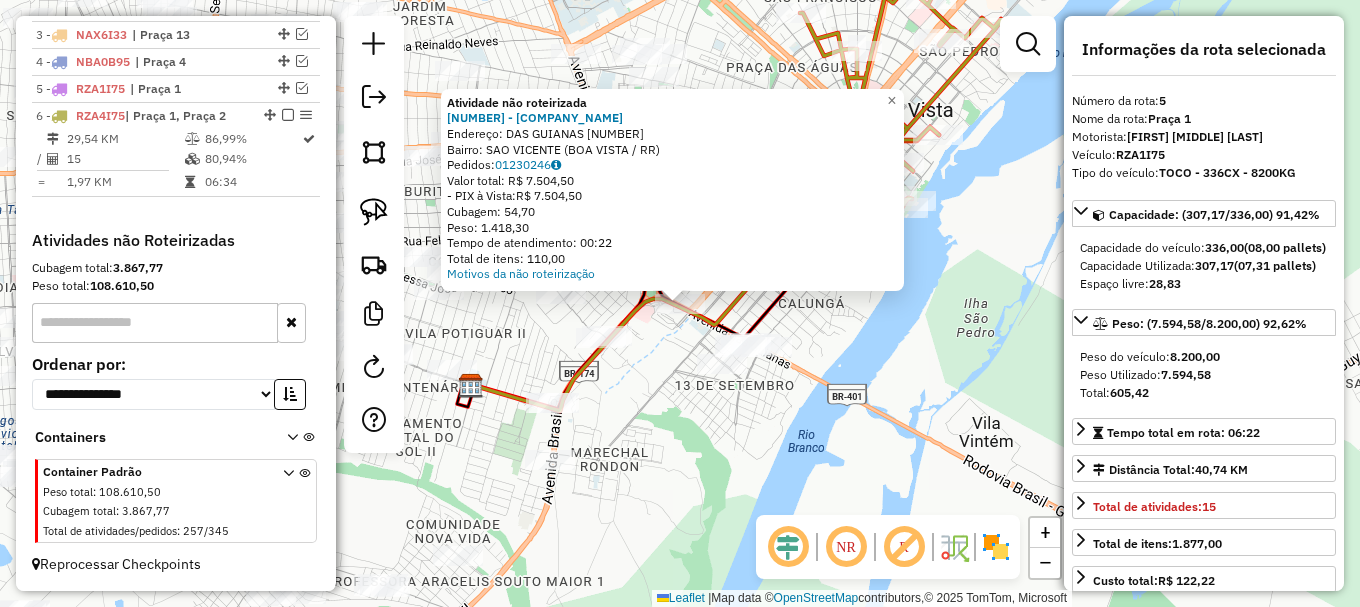 click on "Atividade não roteirizada 447 - CANTO A  Endereço:  DAS GUIANAS 1442   Bairro: SAO VICENTE (BOA VISTA / RR)   Pedidos:  01230246   Valor total: R$ 7.504,50   - PIX à Vista:  R$ 7.504,50   Cubagem: 54,70   Peso: 1.418,30   Tempo de atendimento: 00:22   Total de itens: 110,00  Motivos da não roteirização × Janela de atendimento Grade de atendimento Capacidade Transportadoras Veículos Cliente Pedidos  Rotas Selecione os dias de semana para filtrar as janelas de atendimento  Seg   Ter   Qua   Qui   Sex   Sáb   Dom  Informe o período da janela de atendimento: De: Até:  Filtrar exatamente a janela do cliente  Considerar janela de atendimento padrão  Selecione os dias de semana para filtrar as grades de atendimento  Seg   Ter   Qua   Qui   Sex   Sáb   Dom   Considerar clientes sem dia de atendimento cadastrado  Clientes fora do dia de atendimento selecionado Filtrar as atividades entre os valores definidos abaixo:  Peso mínimo:   Peso máximo:   Cubagem mínima:   Cubagem máxima:   De:   Até:   De:" 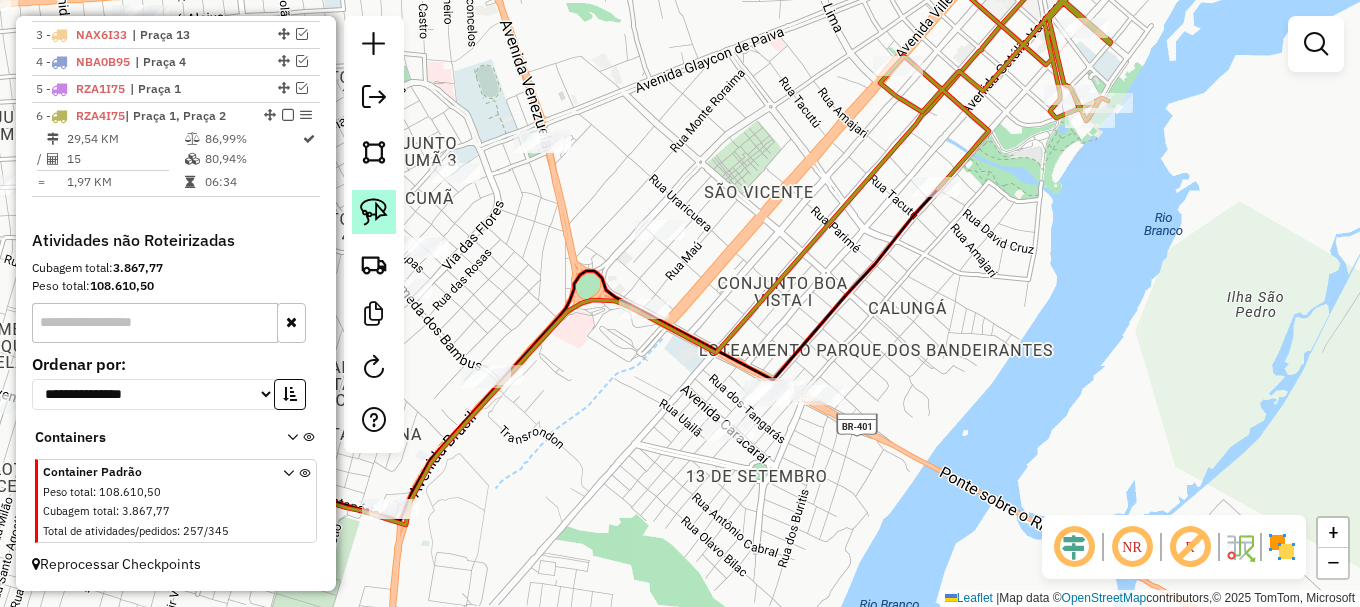 click 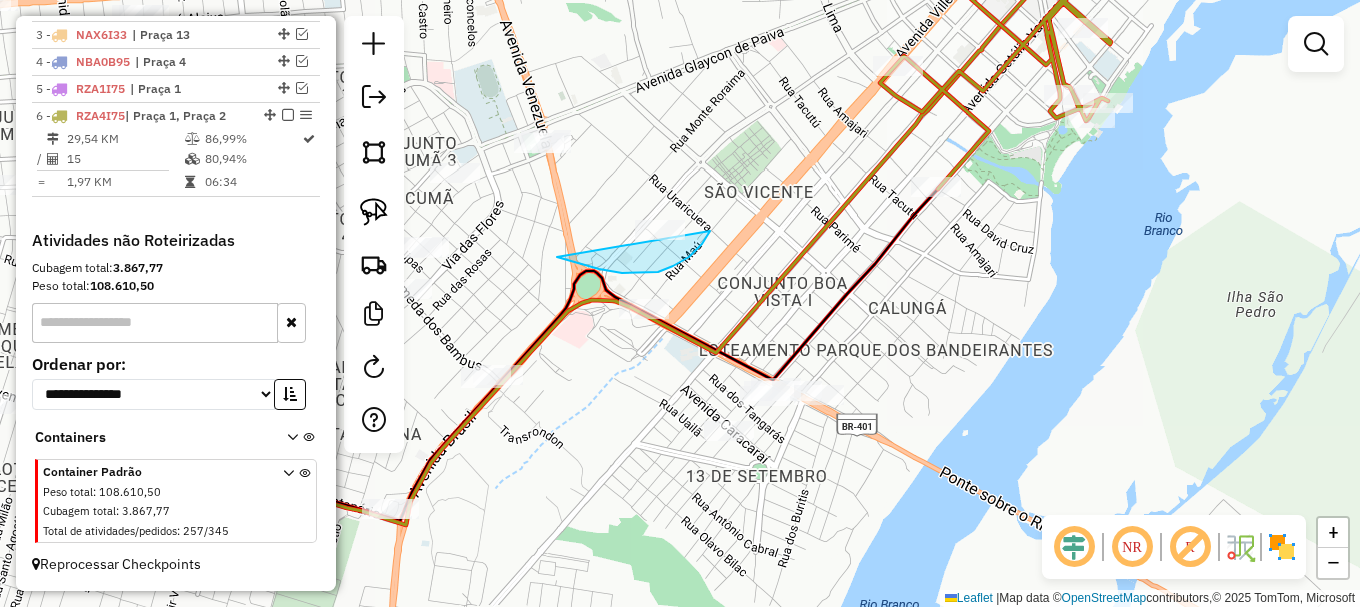 drag, startPoint x: 557, startPoint y: 257, endPoint x: 693, endPoint y: 186, distance: 153.41772 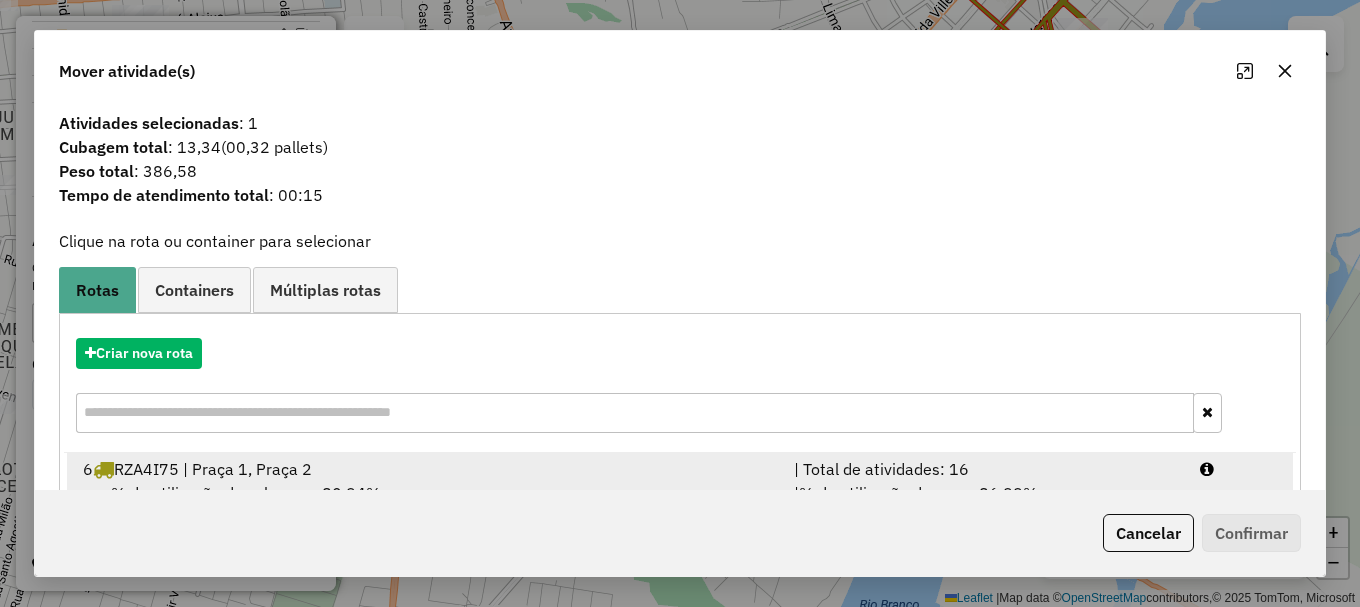 click at bounding box center [1239, 469] 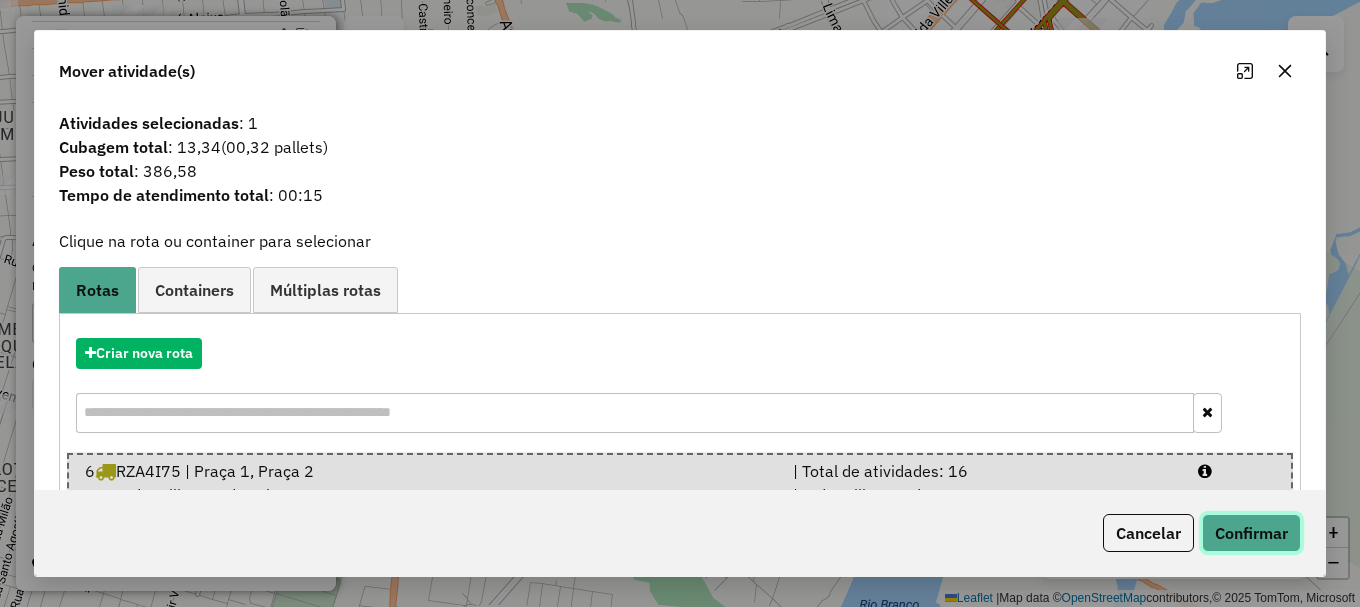 click on "Confirmar" 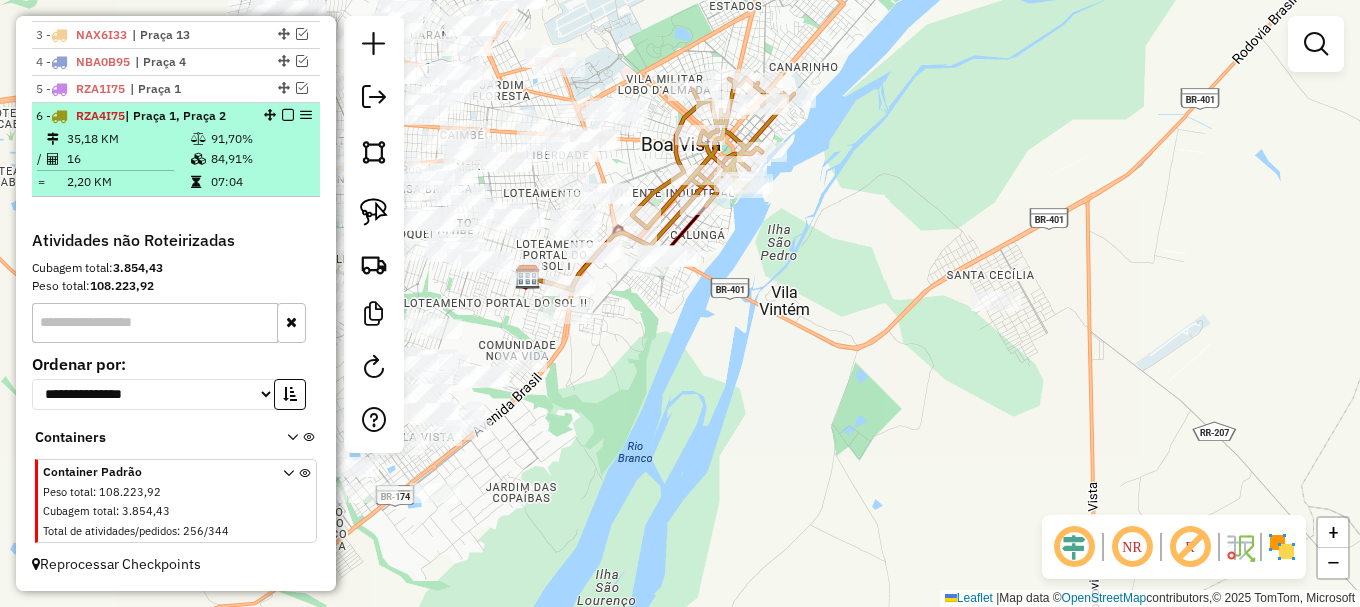 click at bounding box center (288, 115) 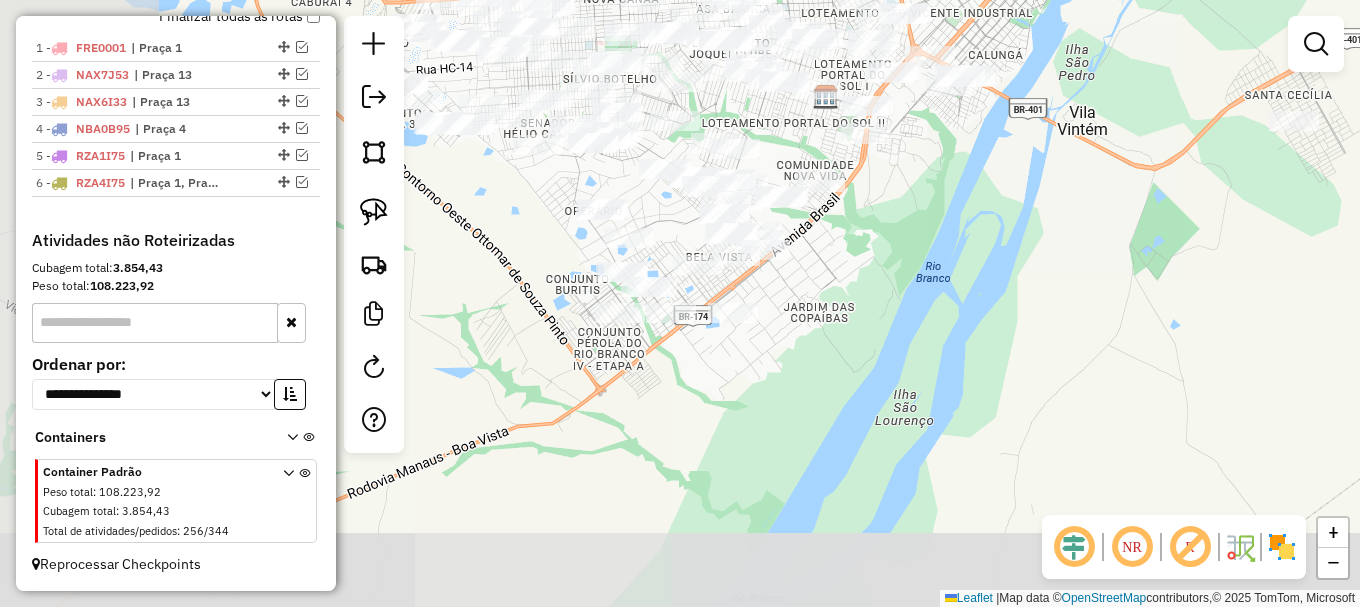 drag, startPoint x: 638, startPoint y: 453, endPoint x: 933, endPoint y: 275, distance: 344.54172 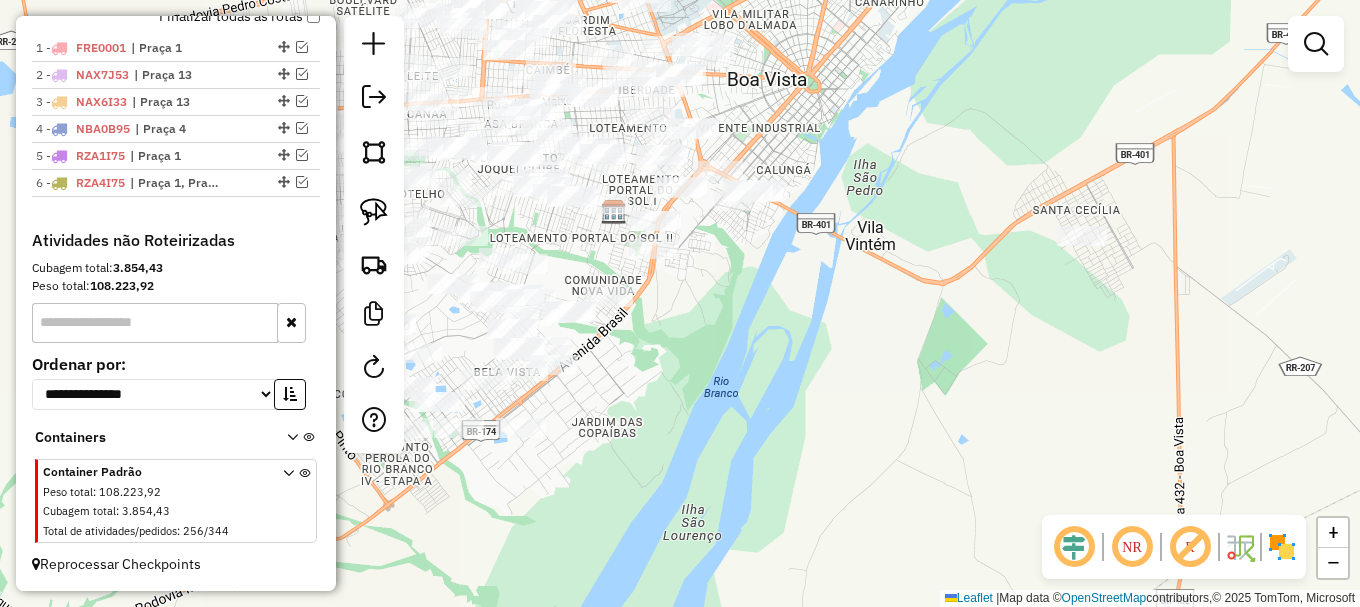 drag, startPoint x: 905, startPoint y: 260, endPoint x: 683, endPoint y: 380, distance: 252.35689 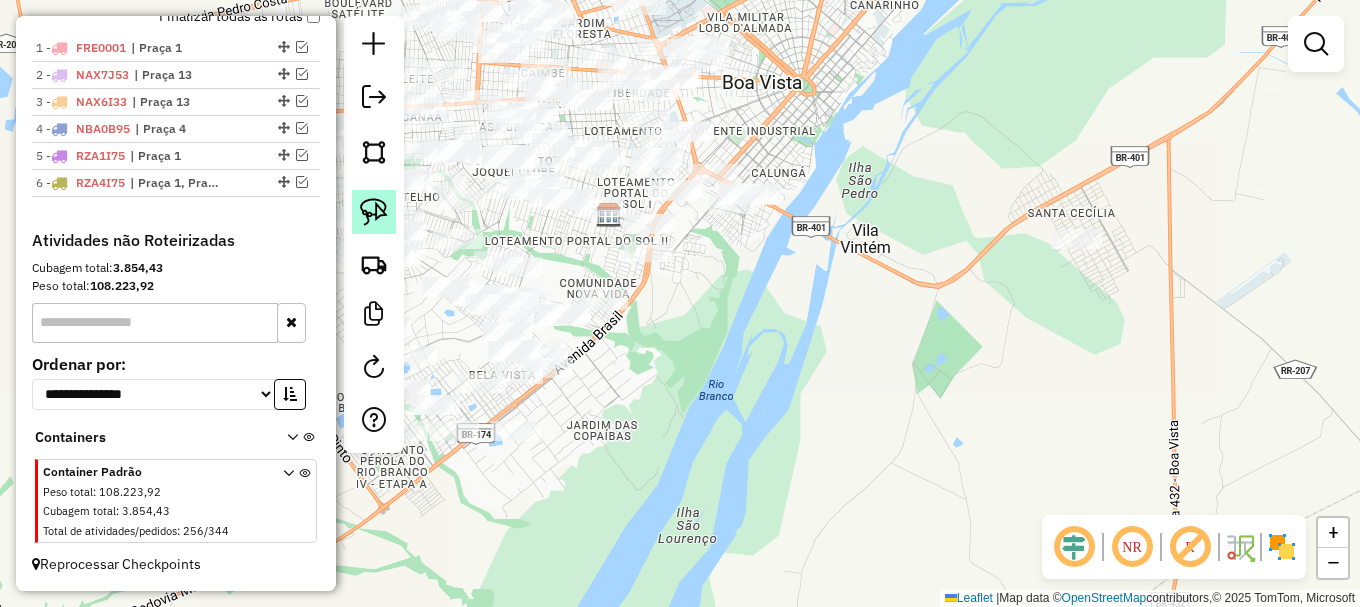click 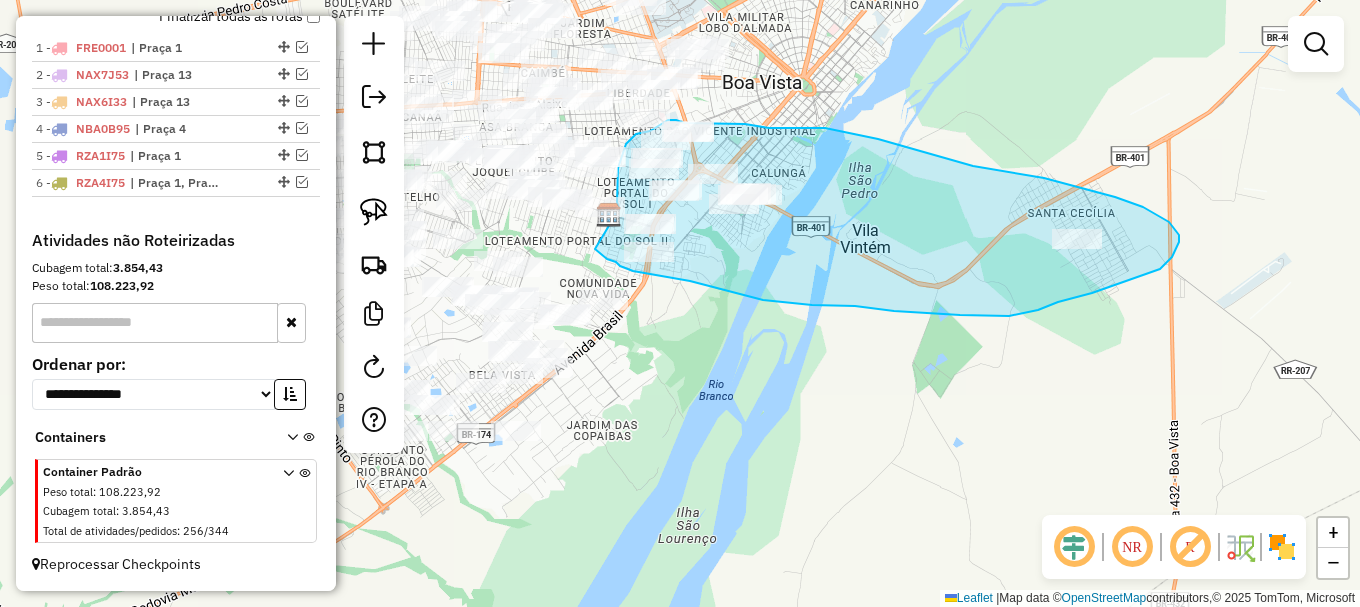 click on "Janela de atendimento Grade de atendimento Capacidade Transportadoras Veículos Cliente Pedidos  Rotas Selecione os dias de semana para filtrar as janelas de atendimento  Seg   Ter   Qua   Qui   Sex   Sáb   Dom  Informe o período da janela de atendimento: De: Até:  Filtrar exatamente a janela do cliente  Considerar janela de atendimento padrão  Selecione os dias de semana para filtrar as grades de atendimento  Seg   Ter   Qua   Qui   Sex   Sáb   Dom   Considerar clientes sem dia de atendimento cadastrado  Clientes fora do dia de atendimento selecionado Filtrar as atividades entre os valores definidos abaixo:  Peso mínimo:   Peso máximo:   Cubagem mínima:   Cubagem máxima:   De:   Até:  Filtrar as atividades entre o tempo de atendimento definido abaixo:  De:   Até:   Considerar capacidade total dos clientes não roteirizados Transportadora: Selecione um ou mais itens Tipo de veículo: Selecione um ou mais itens Veículo: Selecione um ou mais itens Motorista: Selecione um ou mais itens Nome: Rótulo:" 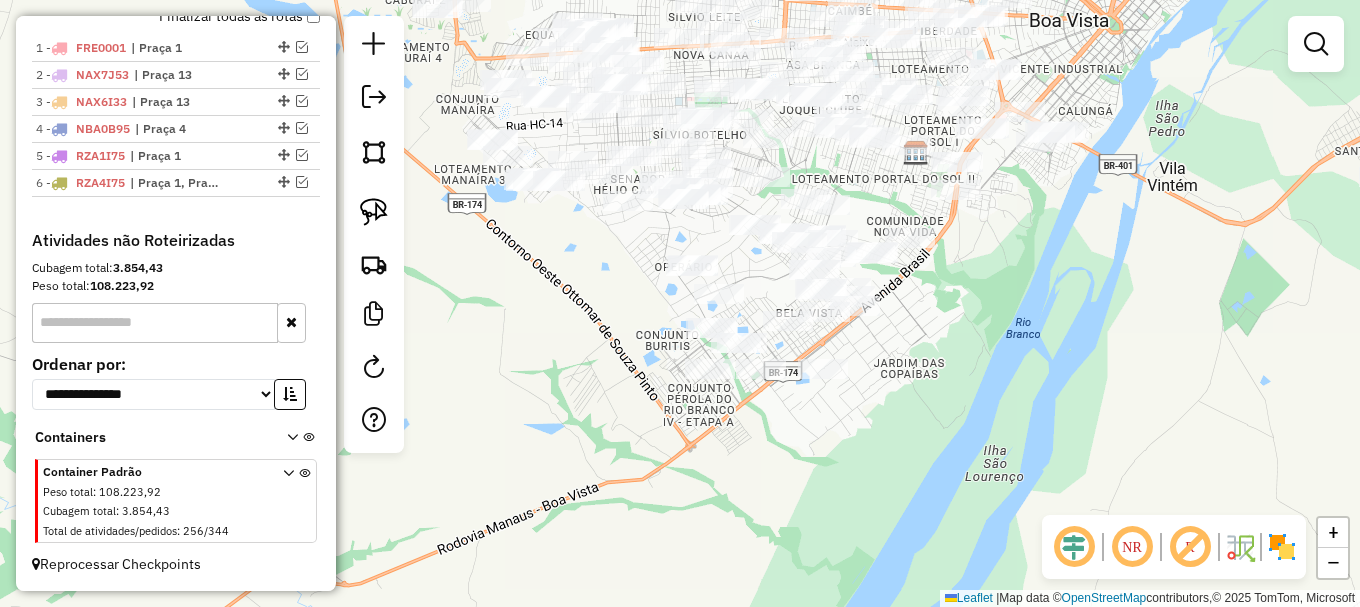 drag, startPoint x: 652, startPoint y: 498, endPoint x: 886, endPoint y: 450, distance: 238.87234 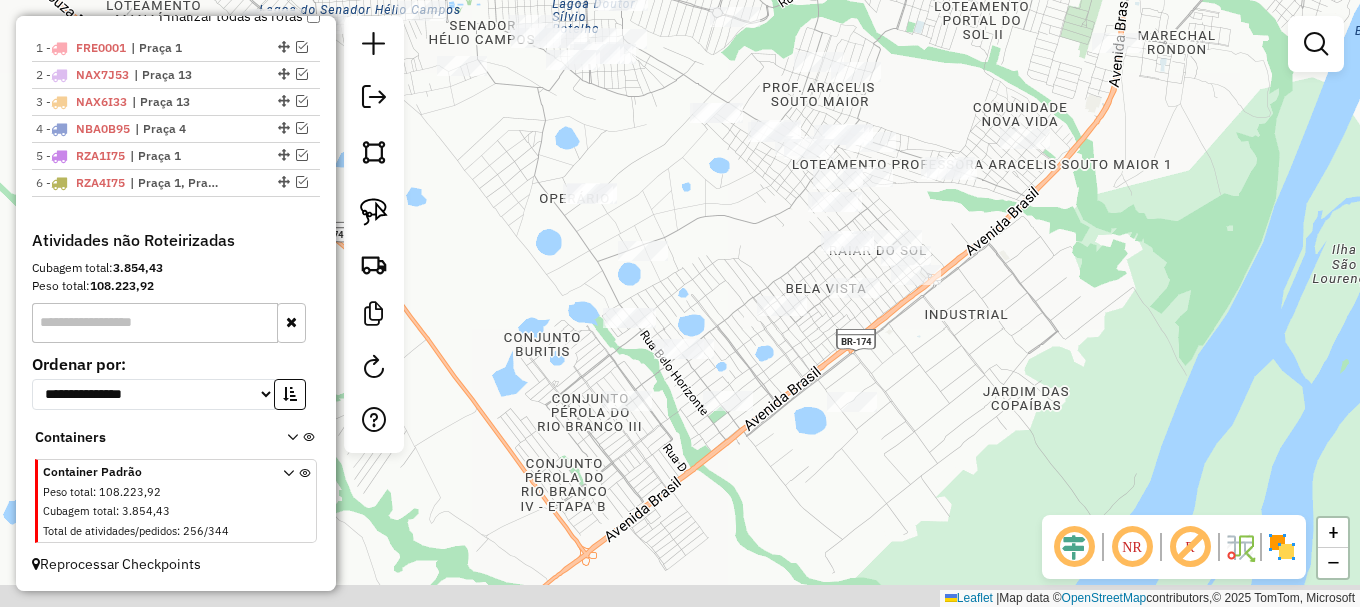 drag, startPoint x: 721, startPoint y: 301, endPoint x: 710, endPoint y: 246, distance: 56.089214 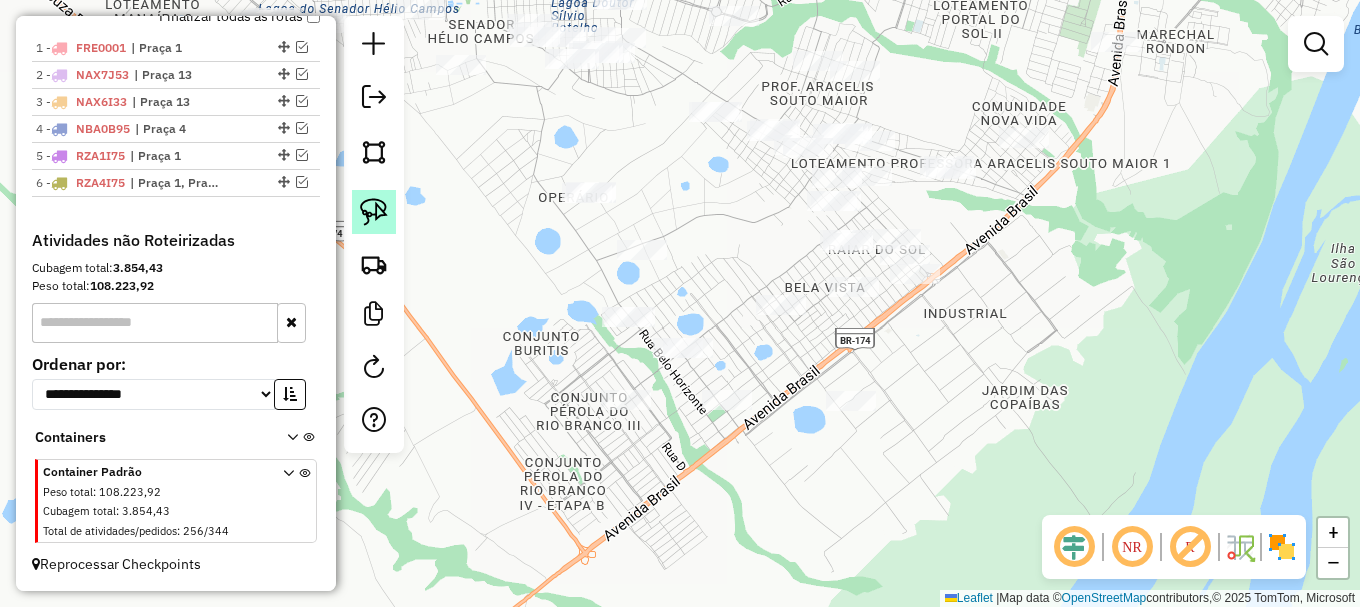 click 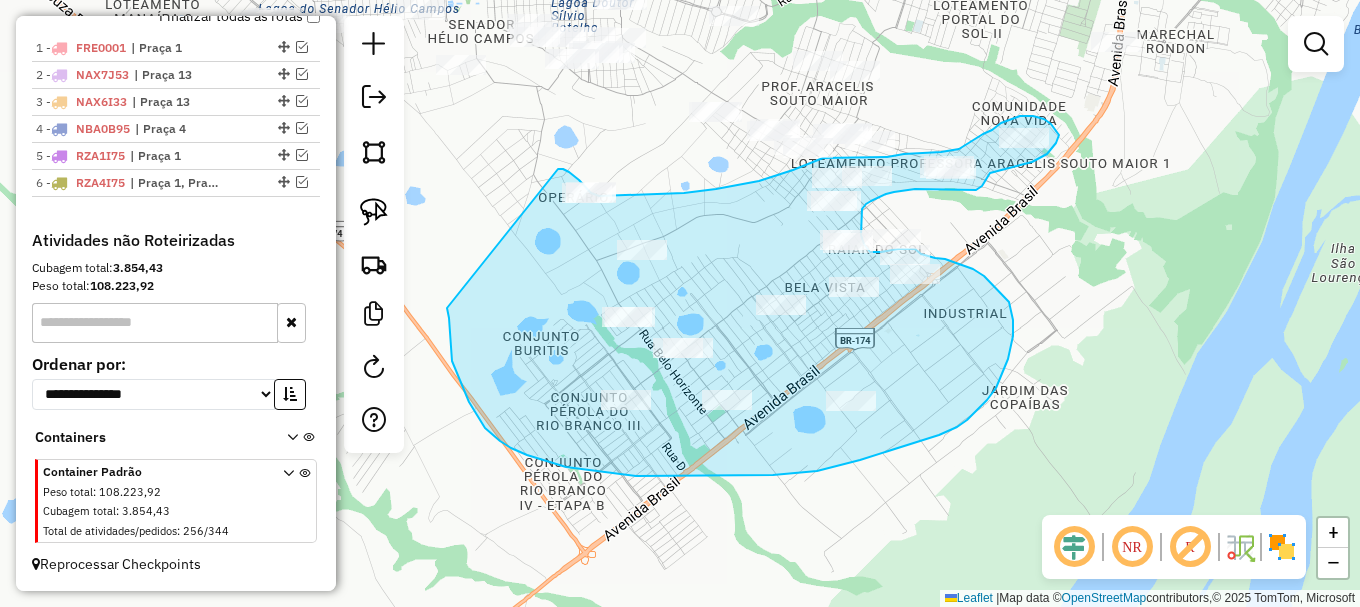 drag, startPoint x: 450, startPoint y: 345, endPoint x: 557, endPoint y: 169, distance: 205.9733 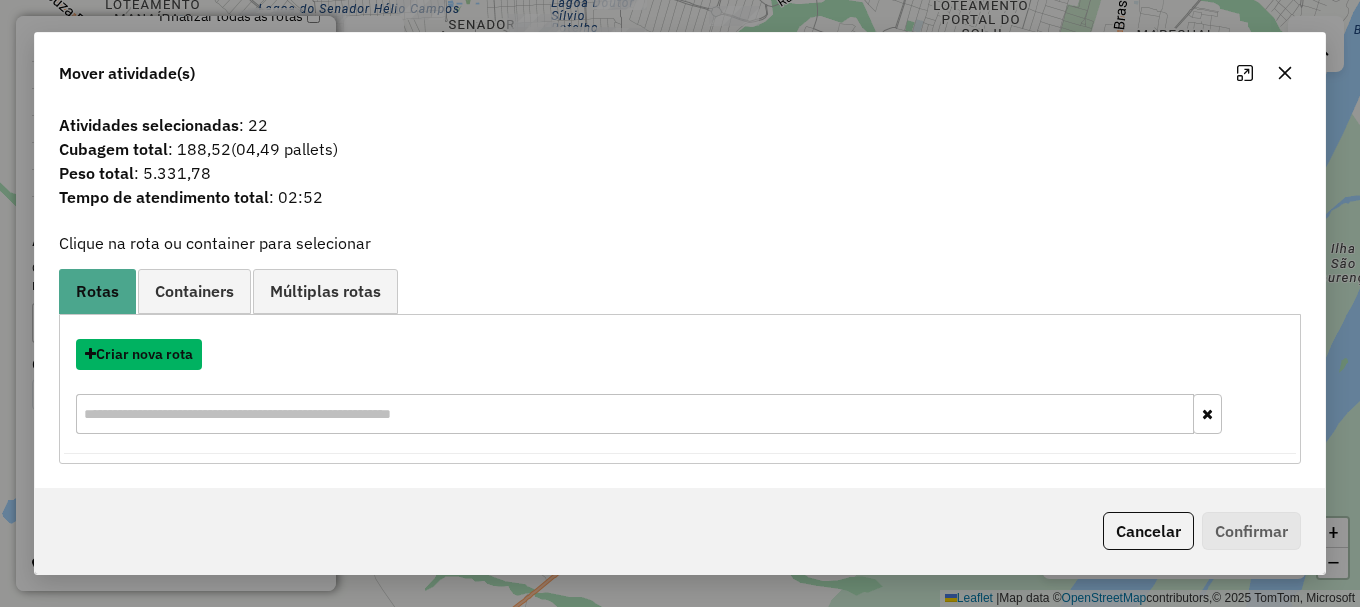 click on "Criar nova rota" at bounding box center [139, 354] 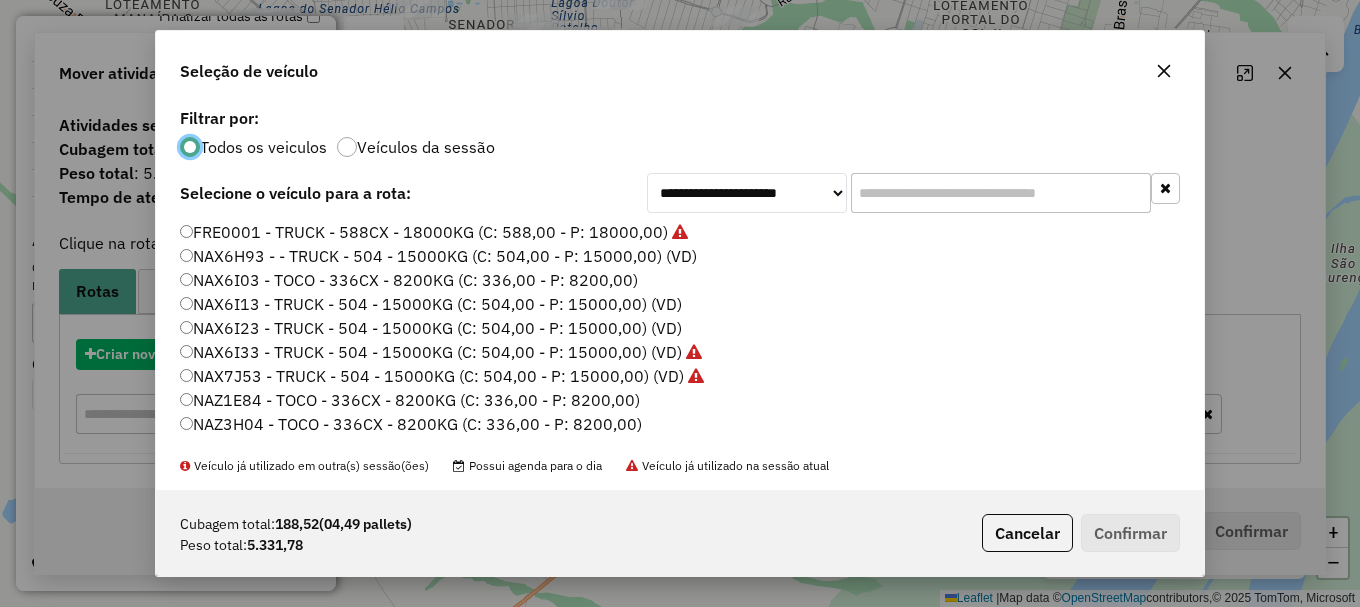 scroll, scrollTop: 11, scrollLeft: 6, axis: both 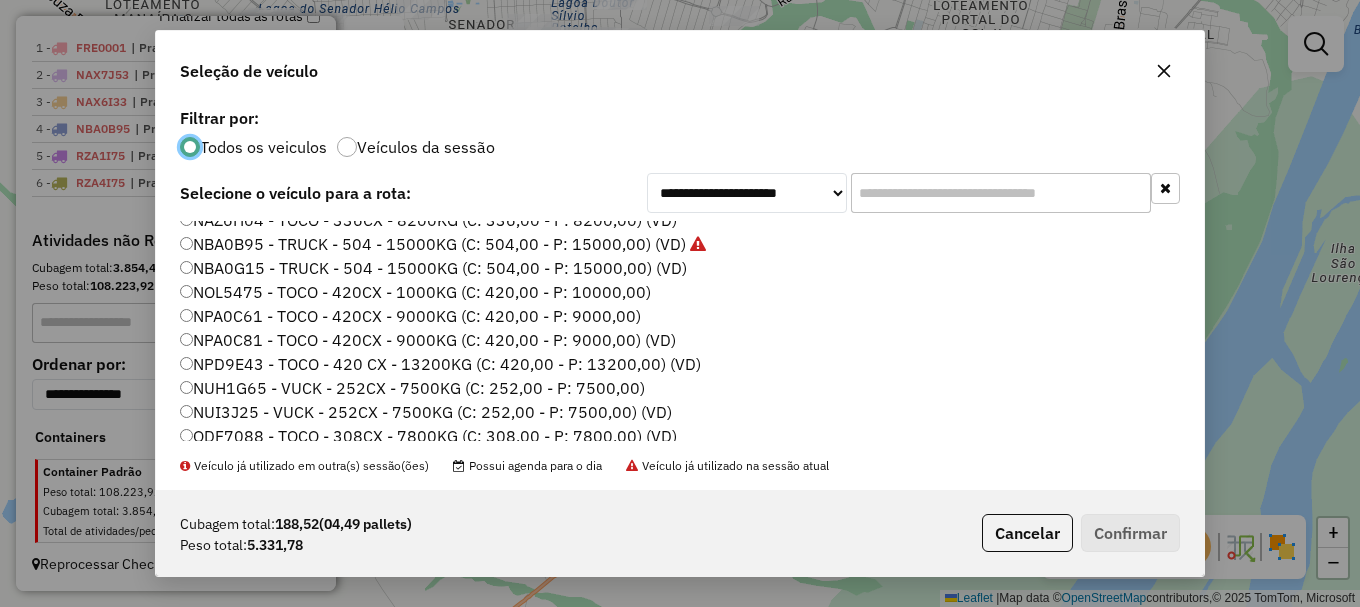 click on "NUH1G65 - VUCK - 252CX - 7500KG (C: 252,00 - P: 7500,00)" 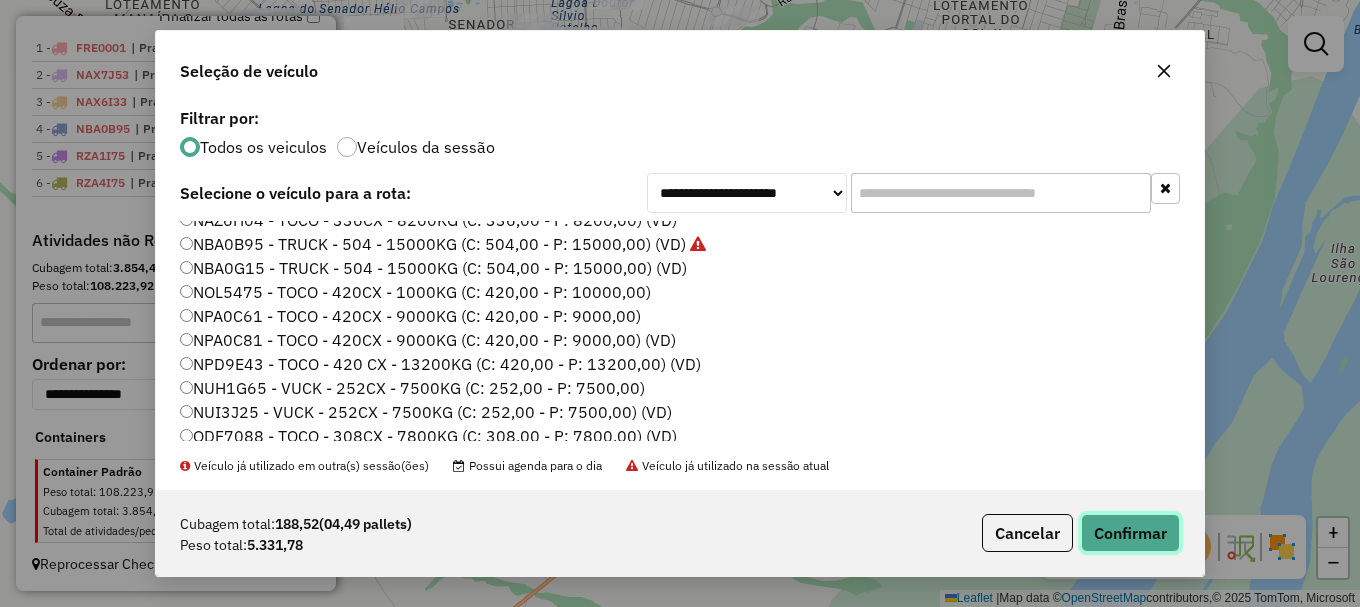 click on "Confirmar" 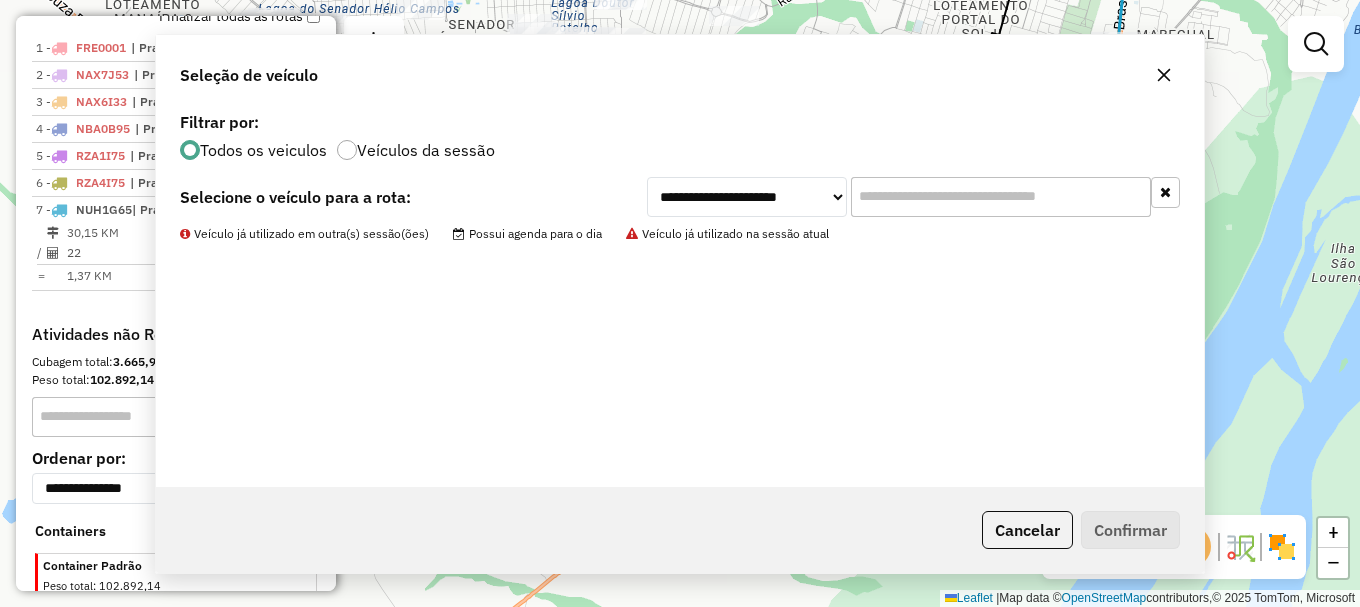 scroll, scrollTop: 840, scrollLeft: 0, axis: vertical 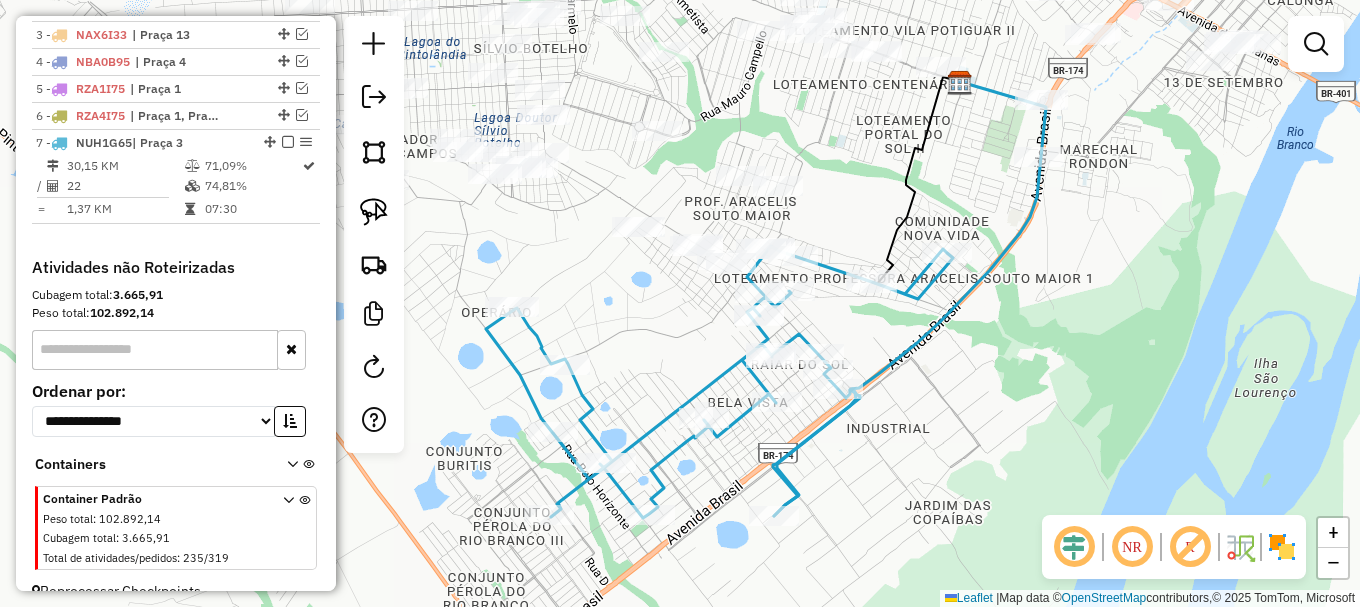 drag, startPoint x: 961, startPoint y: 221, endPoint x: 882, endPoint y: 339, distance: 142.00352 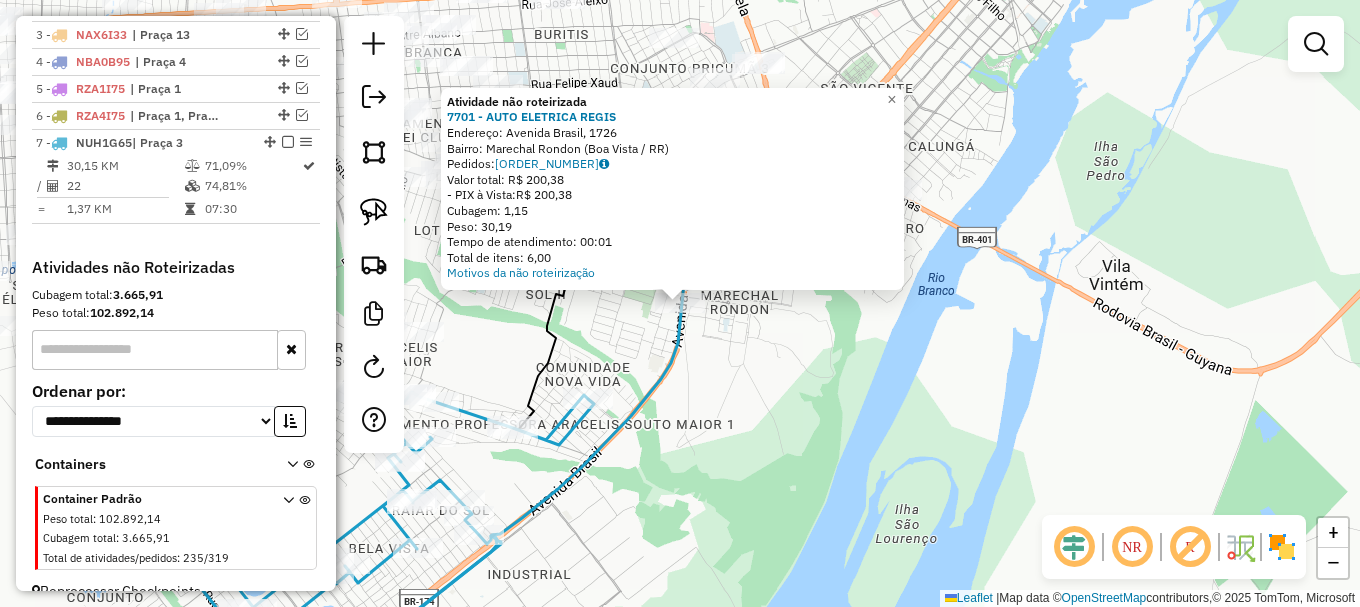 click on "Atividade não roteirizada 7701 - AUTO ELETRICA REGIS  Endereço: Avenida Brasil, 1726   Bairro: Marechal Rondon (Boa Vista / RR)   Pedidos:  01229877   Valor total: R$ 200,38   - PIX à Vista:  R$ 200,38   Cubagem: 1,15   Peso: 30,19   Tempo de atendimento: 00:01   Total de itens: 6,00  Motivos da não roteirização × Janela de atendimento Grade de atendimento Capacidade Transportadoras Veículos Cliente Pedidos  Rotas Selecione os dias de semana para filtrar as janelas de atendimento  Seg   Ter   Qua   Qui   Sex   Sáb   Dom  Informe o período da janela de atendimento: De: Até:  Filtrar exatamente a janela do cliente  Considerar janela de atendimento padrão  Selecione os dias de semana para filtrar as grades de atendimento  Seg   Ter   Qua   Qui   Sex   Sáb   Dom   Considerar clientes sem dia de atendimento cadastrado  Clientes fora do dia de atendimento selecionado Filtrar as atividades entre os valores definidos abaixo:  Peso mínimo:   Peso máximo:   Cubagem mínima:   Cubagem máxima:   De:  De:" 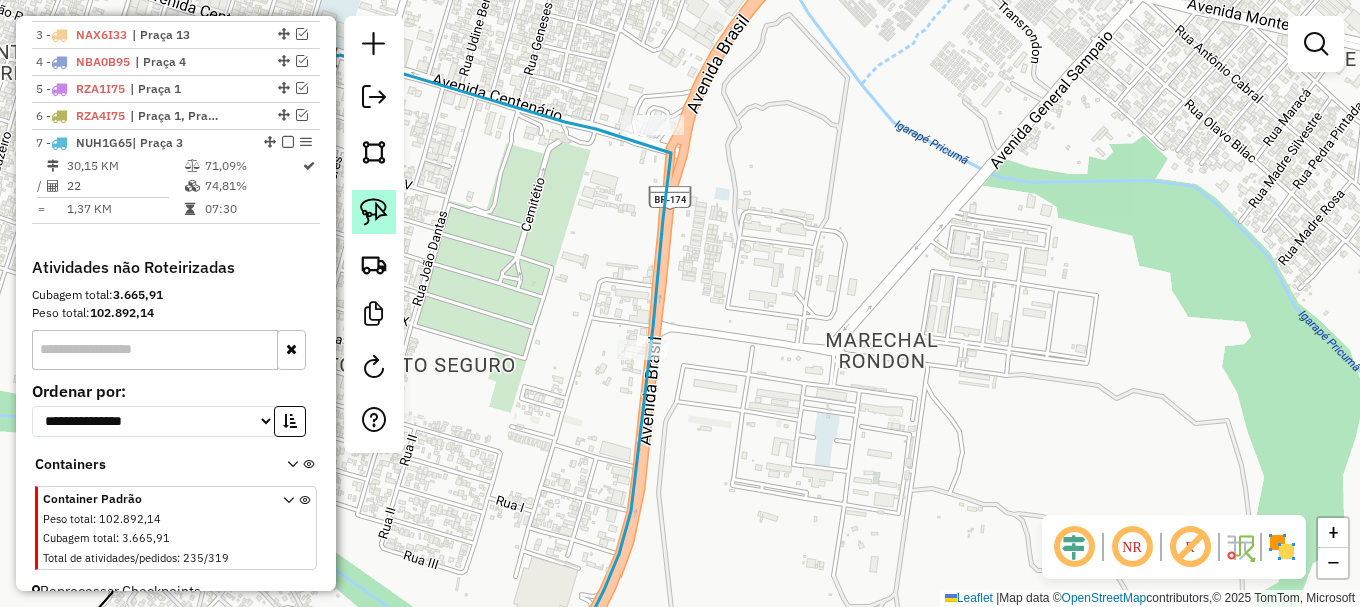 click 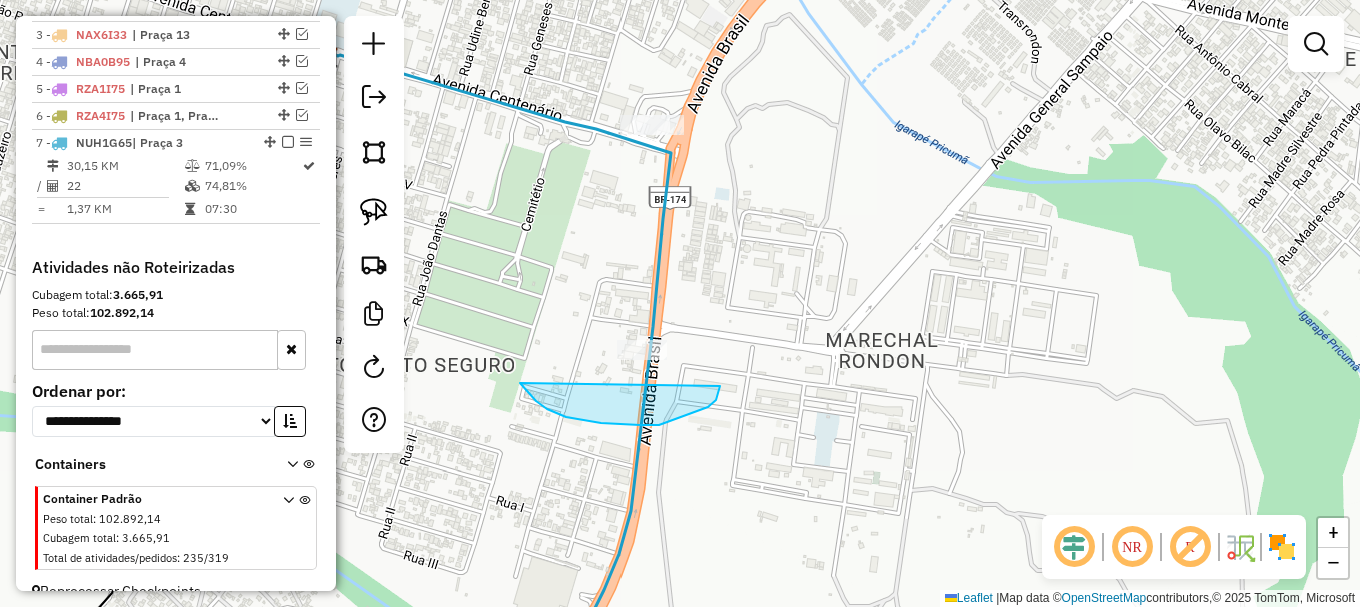 drag, startPoint x: 582, startPoint y: 420, endPoint x: 701, endPoint y: 280, distance: 183.74167 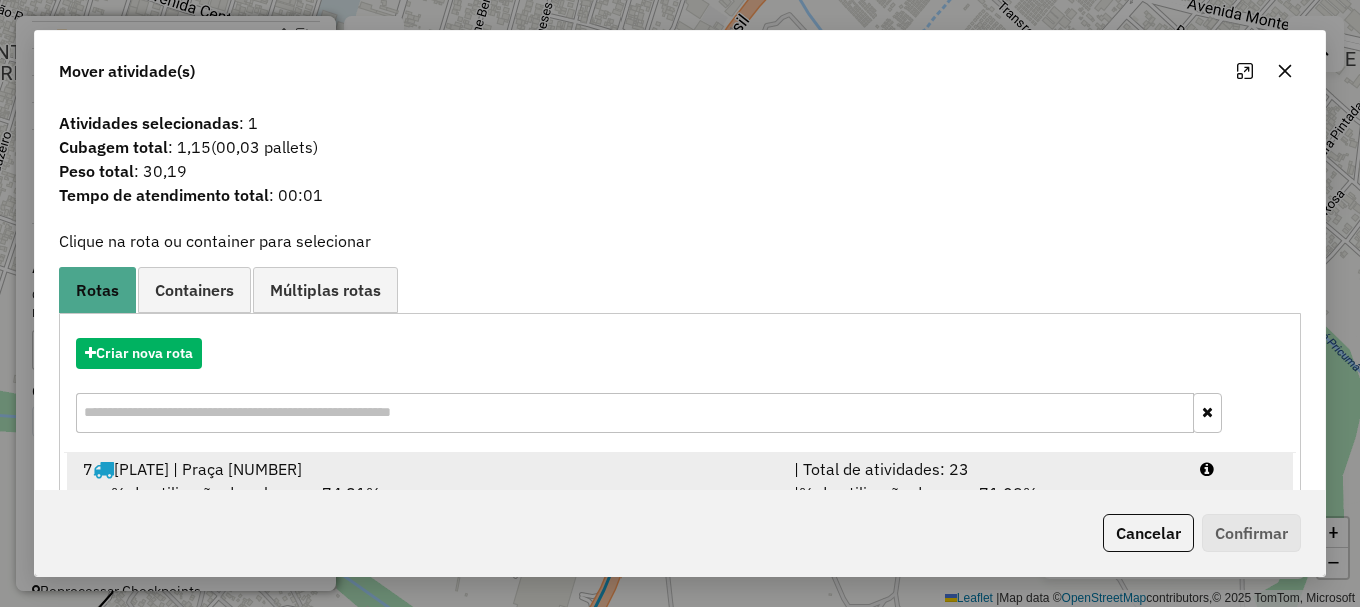 click at bounding box center [1239, 469] 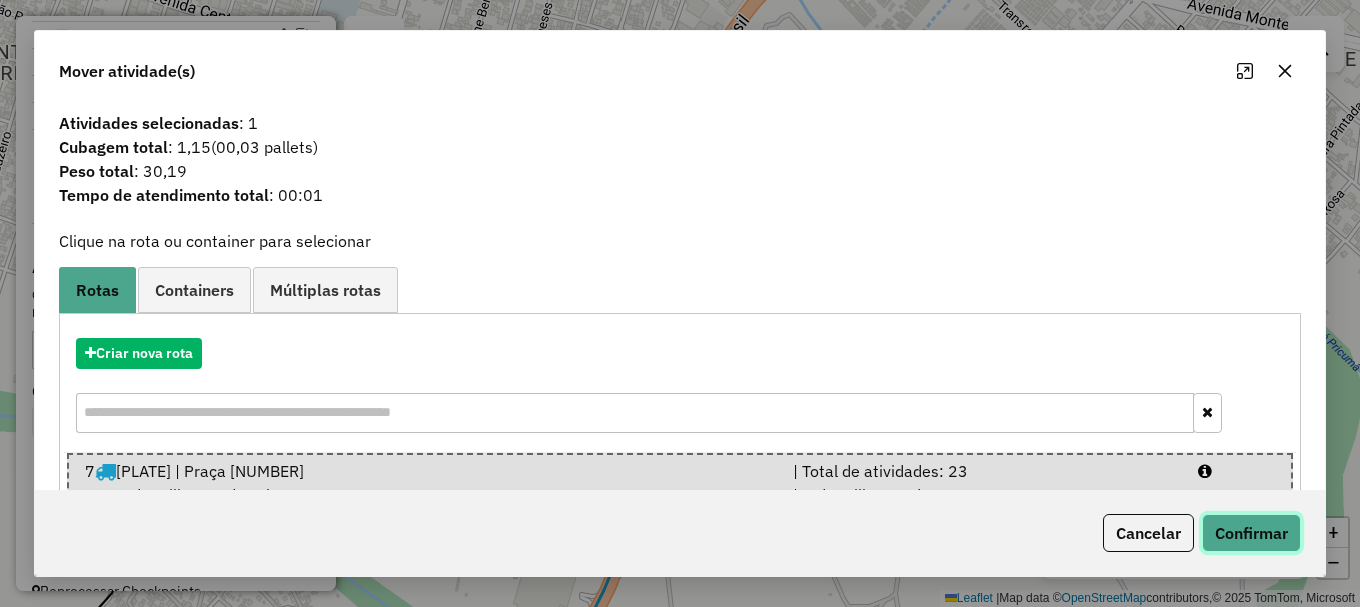 click on "Confirmar" 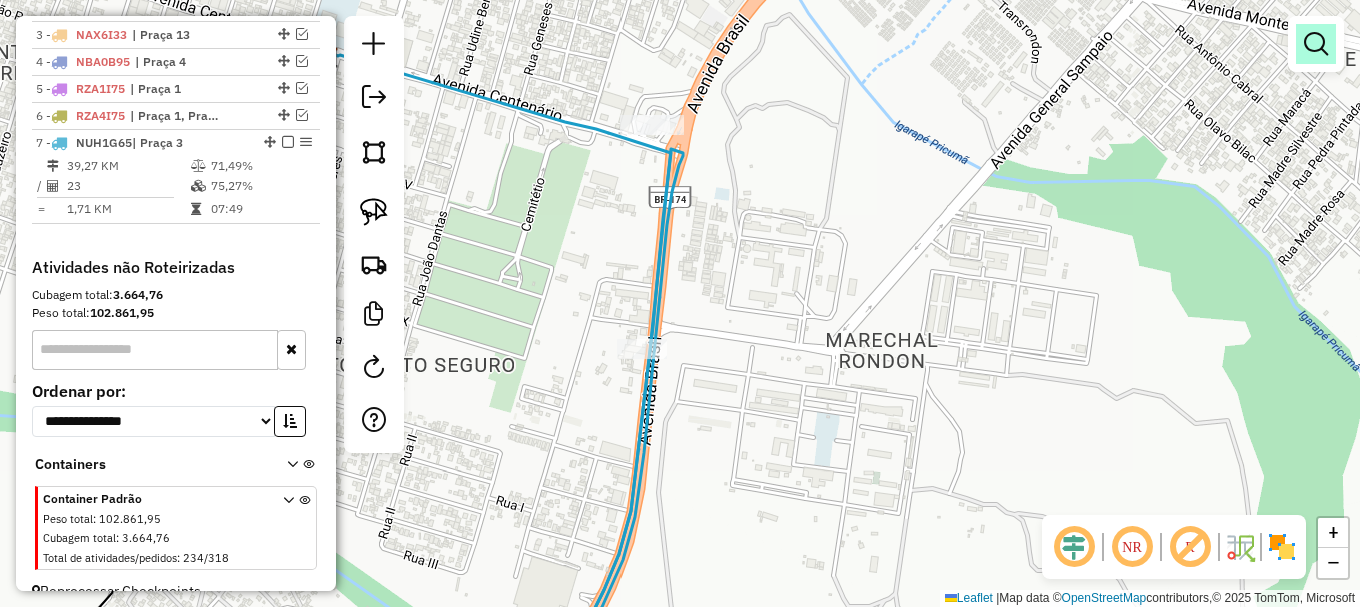 click at bounding box center (1316, 44) 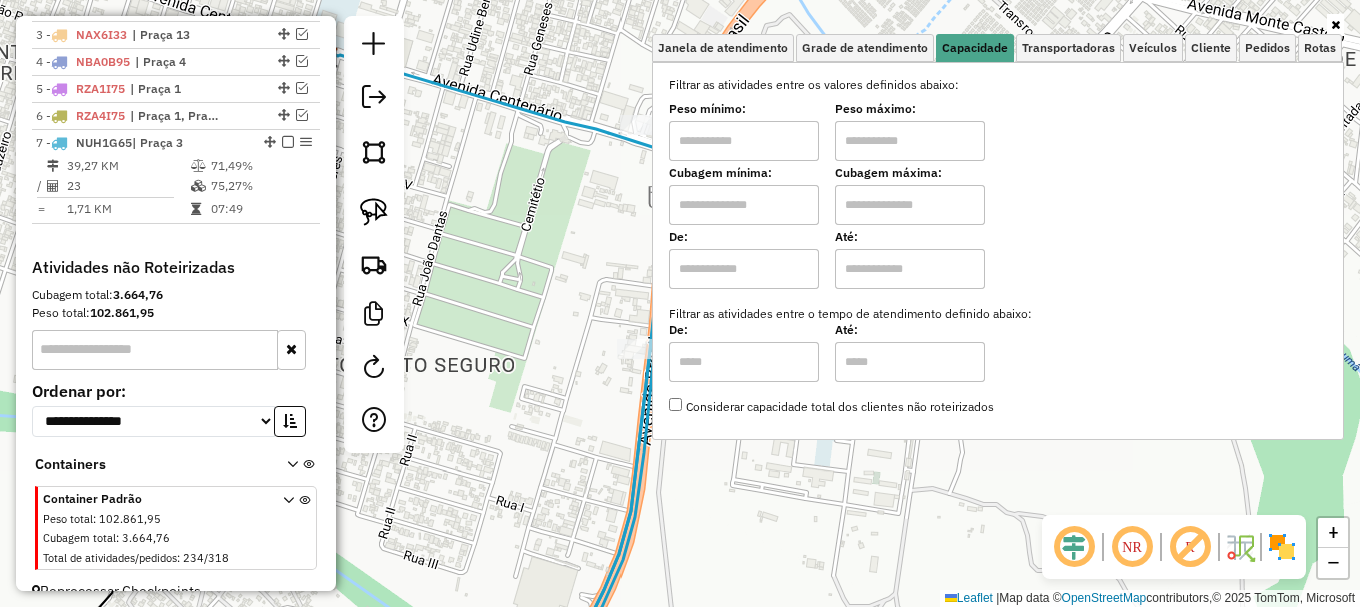 click at bounding box center (744, 205) 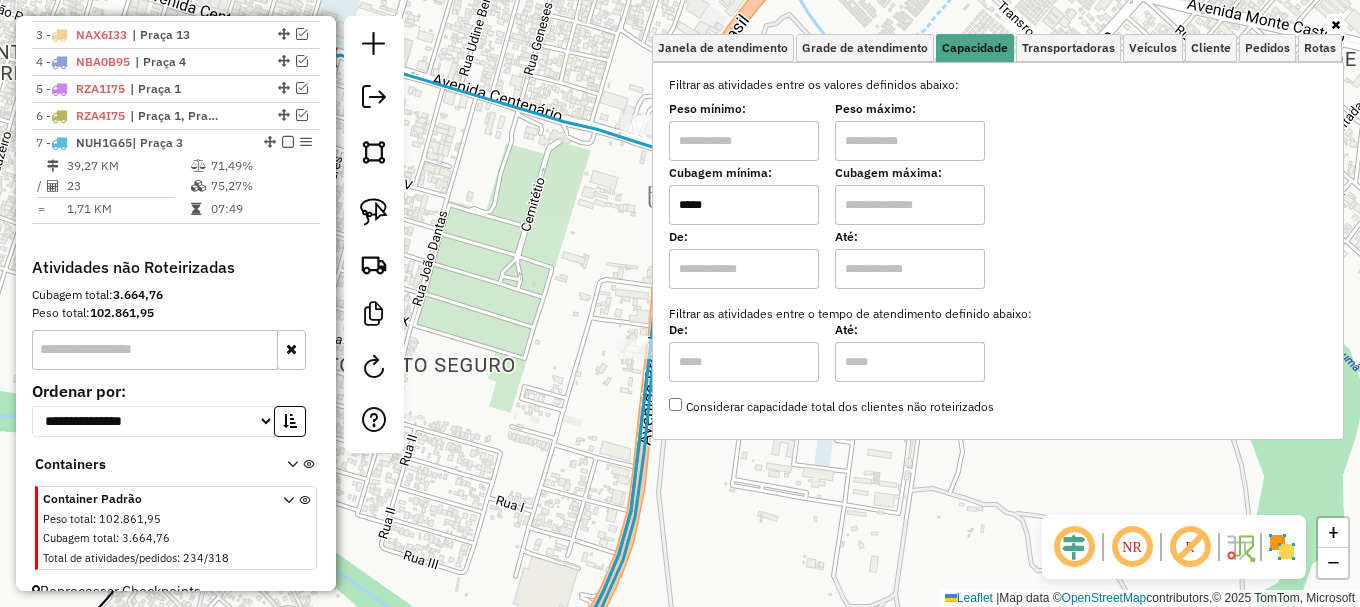 click at bounding box center [910, 205] 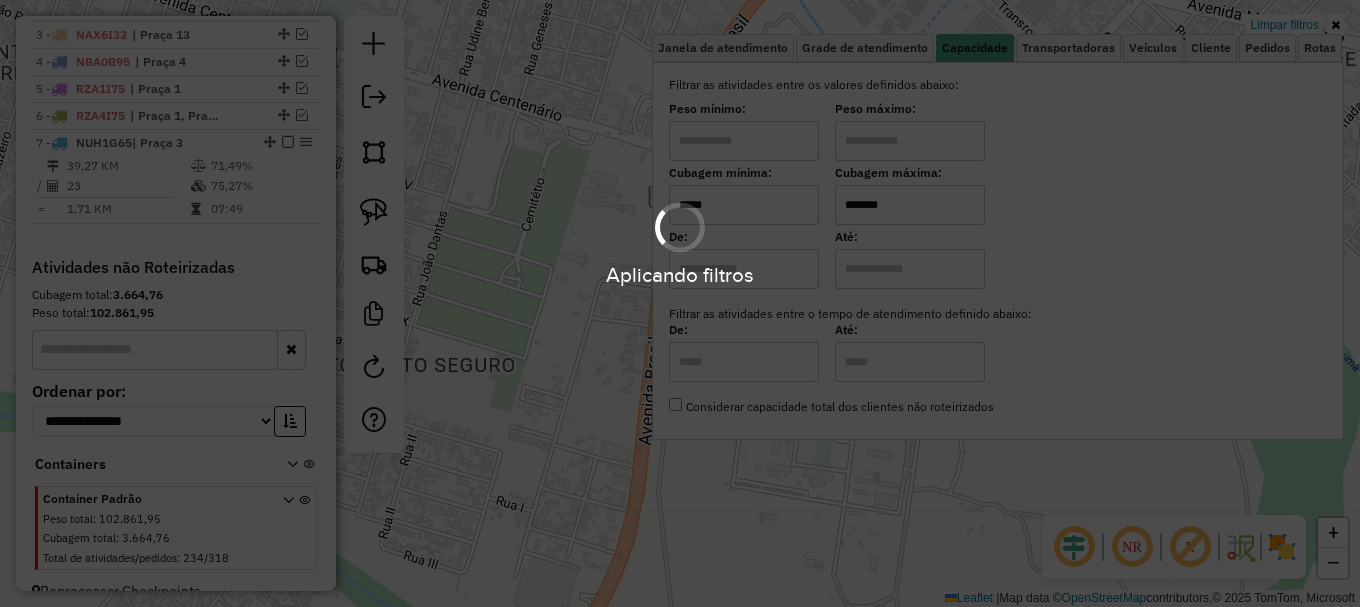 click on "Aplicando filtros" at bounding box center (680, 303) 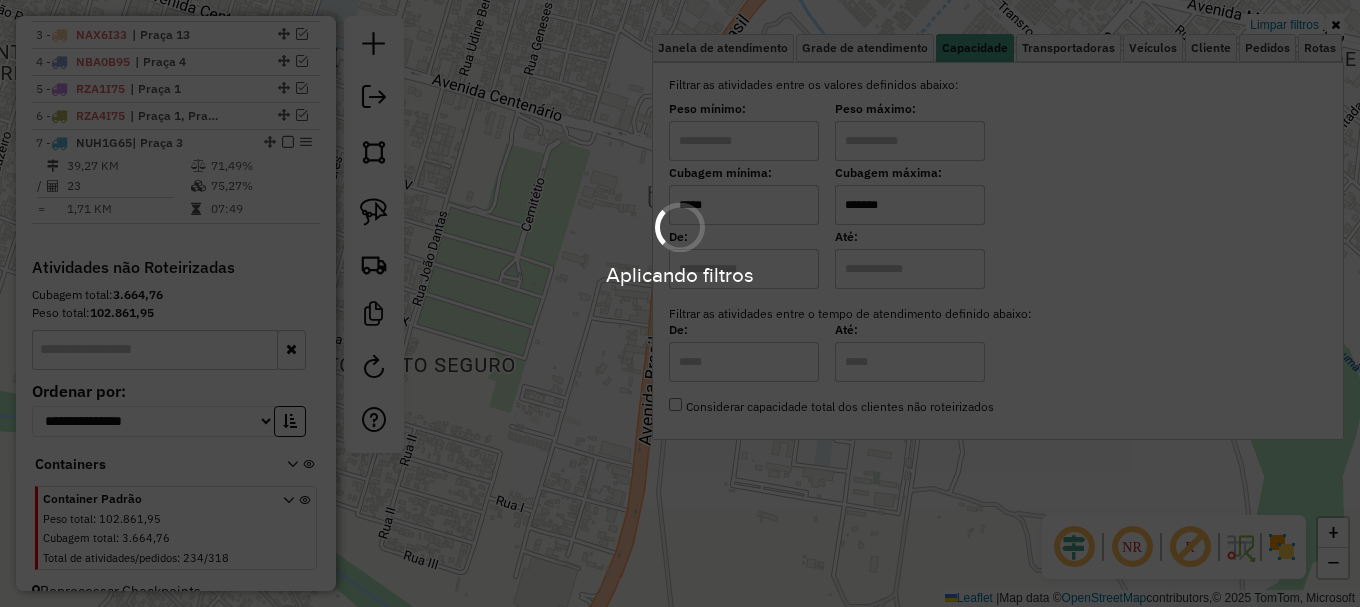 click on "Aplicando filtros  Pop-up bloqueado!  Seu navegador bloqueou automáticamente a abertura de uma nova janela.   Acesse as configurações e adicione o endereço do sistema a lista de permissão.   Fechar  Informações da Sessão 974178 - 02/08/2025     Criação: 01/08/2025 20:12   Depósito:  Amascol - Boa Vista  Total de rotas:  7  Distância Total:  680,49 km  Tempo total:  73:18  Custo total:  R$ 2.690,69  Valor total:  R$ 1.289.502,98  - Total roteirizado:  R$ 579.449,21  - Total não roteirizado:  R$ 710.053,77  Total de Atividades Roteirizadas:  69  Total de Pedidos Roteirizados:  88  Peso total roteirizado:  71.174,03  Cubagem total roteirizado:  2.503,64  Total de Atividades não Roteirizadas:  234  Total de Pedidos não Roteirizados:  318 Total de caixas por viagem:  2.503,64 /   7 =  357,66 Média de Atividades por viagem:  69 /   7 =  9,86 Ocupação média da frota:  85,03%   Rotas vários dias:  0  Clientes Priorizados NR:  0  Transportadoras  Rotas  Recargas: 4   Ver rotas   Ver veículos  / =" at bounding box center (680, 303) 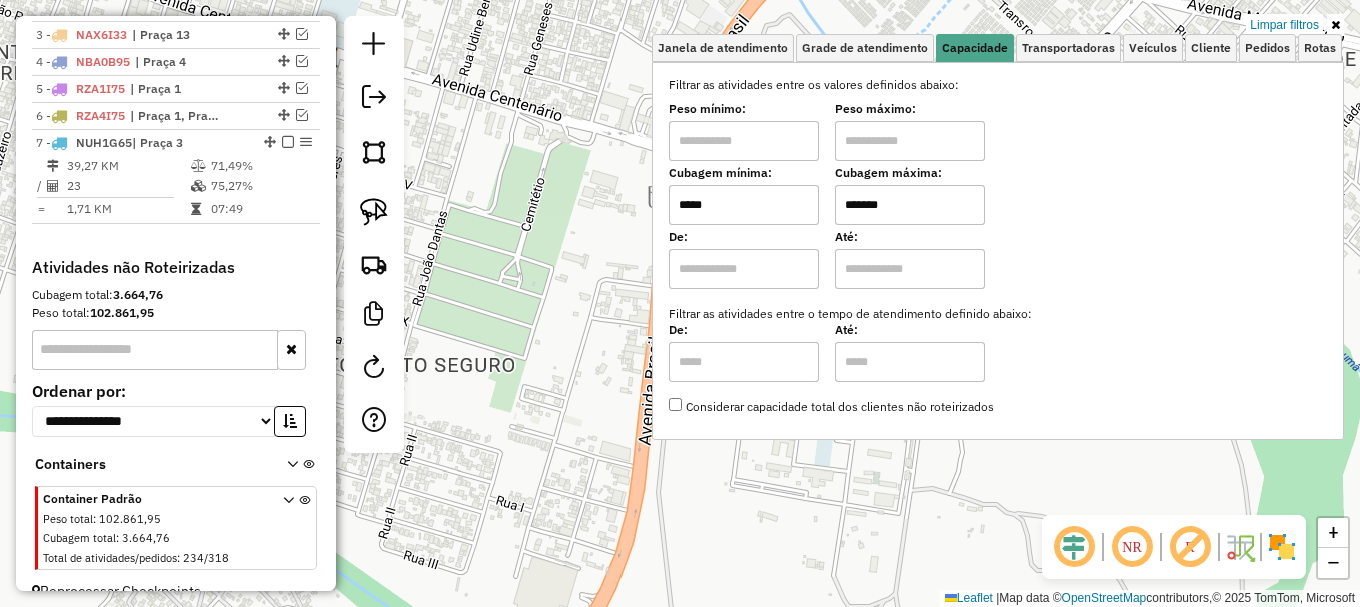 click on "Limpar filtros Janela de atendimento Grade de atendimento Capacidade Transportadoras Veículos Cliente Pedidos  Rotas Selecione os dias de semana para filtrar as janelas de atendimento  Seg   Ter   Qua   Qui   Sex   Sáb   Dom  Informe o período da janela de atendimento: De: Até:  Filtrar exatamente a janela do cliente  Considerar janela de atendimento padrão  Selecione os dias de semana para filtrar as grades de atendimento  Seg   Ter   Qua   Qui   Sex   Sáb   Dom   Considerar clientes sem dia de atendimento cadastrado  Clientes fora do dia de atendimento selecionado Filtrar as atividades entre os valores definidos abaixo:  Peso mínimo:   Peso máximo:   Cubagem mínima:  *****  Cubagem máxima:  *******  De:   Até:  Filtrar as atividades entre o tempo de atendimento definido abaixo:  De:   Até:   Considerar capacidade total dos clientes não roteirizados Transportadora: Selecione um ou mais itens Tipo de veículo: Selecione um ou mais itens Veículo: Selecione um ou mais itens Motorista: Nome: Setor:" 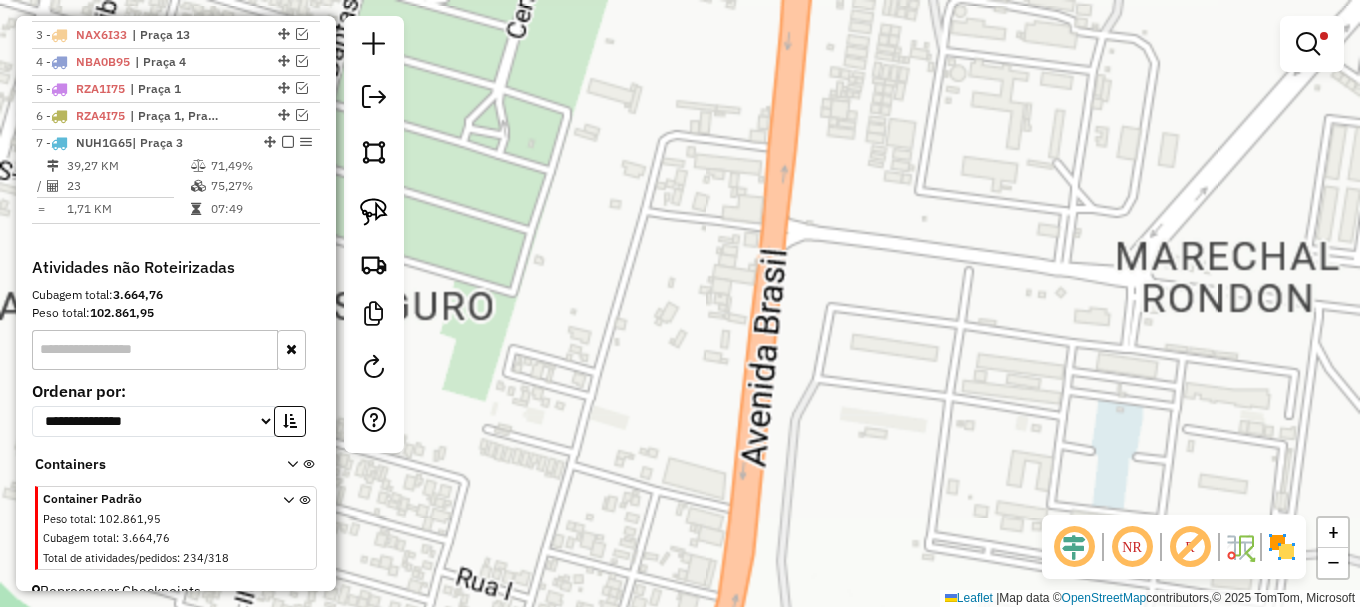 click on "Limpar filtros Janela de atendimento Grade de atendimento Capacidade Transportadoras Veículos Cliente Pedidos  Rotas Selecione os dias de semana para filtrar as janelas de atendimento  Seg   Ter   Qua   Qui   Sex   Sáb   Dom  Informe o período da janela de atendimento: De: Até:  Filtrar exatamente a janela do cliente  Considerar janela de atendimento padrão  Selecione os dias de semana para filtrar as grades de atendimento  Seg   Ter   Qua   Qui   Sex   Sáb   Dom   Considerar clientes sem dia de atendimento cadastrado  Clientes fora do dia de atendimento selecionado Filtrar as atividades entre os valores definidos abaixo:  Peso mínimo:   Peso máximo:   Cubagem mínima:  *****  Cubagem máxima:  *******  De:   Até:  Filtrar as atividades entre o tempo de atendimento definido abaixo:  De:   Até:   Considerar capacidade total dos clientes não roteirizados Transportadora: Selecione um ou mais itens Tipo de veículo: Selecione um ou mais itens Veículo: Selecione um ou mais itens Motorista: Nome: Setor:" 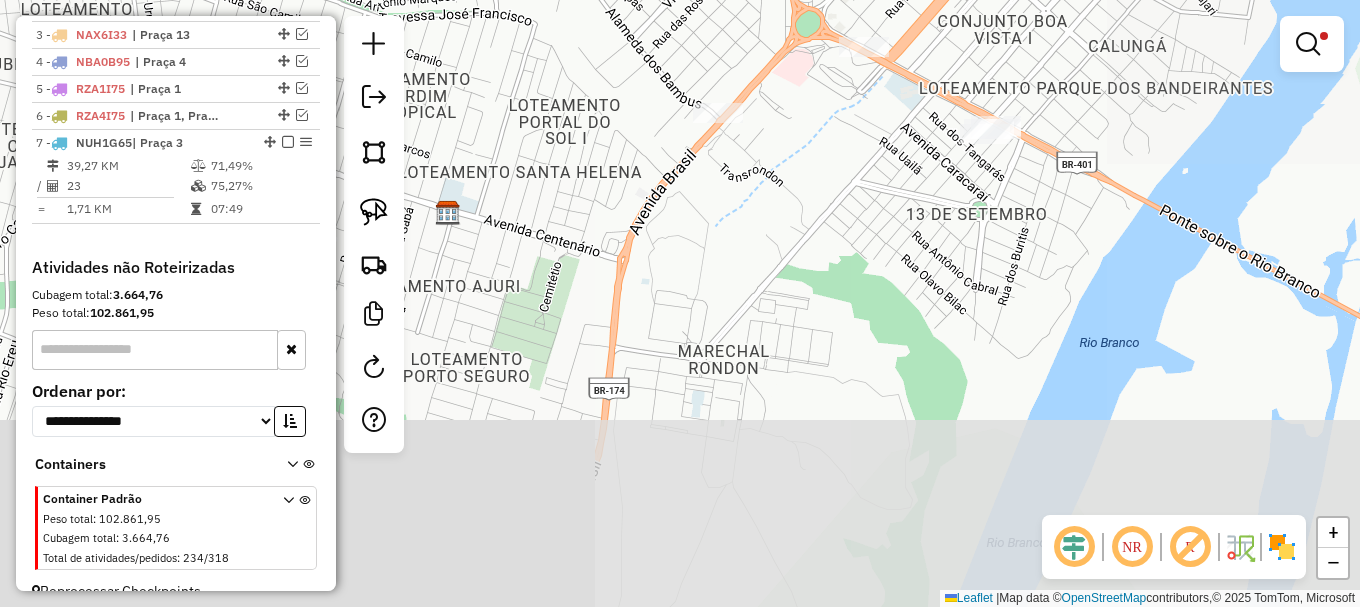 drag, startPoint x: 765, startPoint y: 254, endPoint x: 885, endPoint y: 203, distance: 130.38788 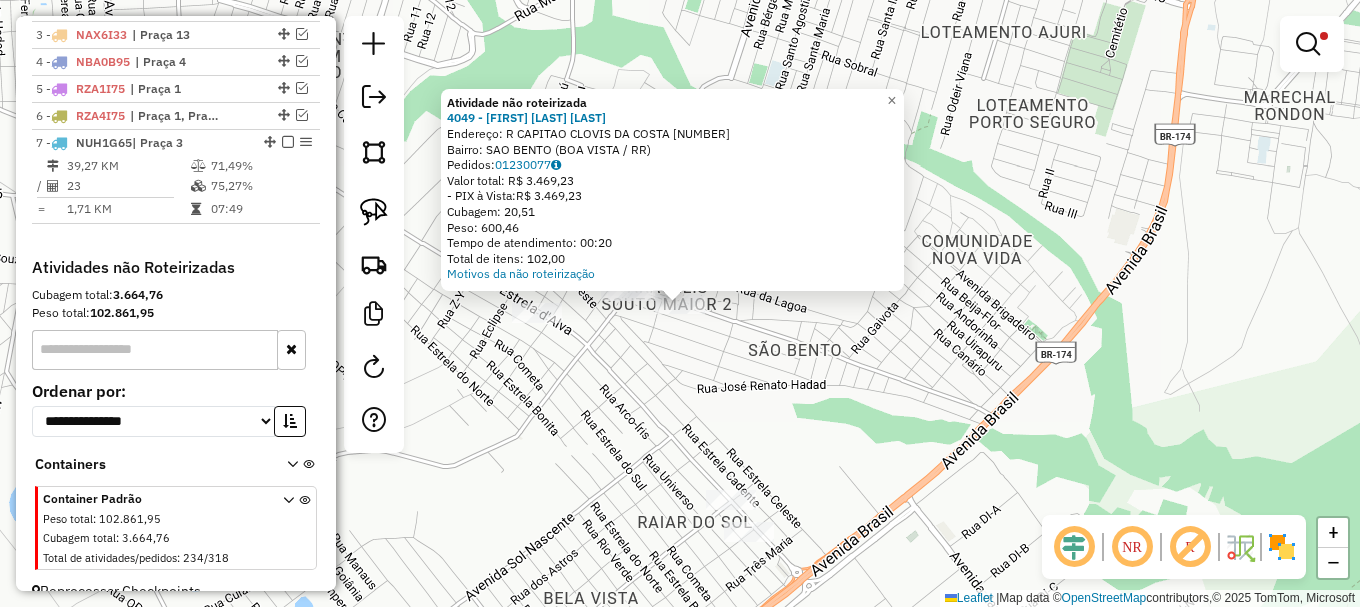 click on "Atividade não roteirizada 4049 - ALINE GADELHA CARDOS  Endereço: R   CAPITAO CLOVIS DA COSTA       336   Bairro: SAO BENTO (BOA VISTA / RR)   Pedidos:  01230077   Valor total: R$ 3.469,23   - PIX à Vista:  R$ 3.469,23   Cubagem: 20,51   Peso: 600,46   Tempo de atendimento: 00:20   Total de itens: 102,00  Motivos da não roteirização × Limpar filtros Janela de atendimento Grade de atendimento Capacidade Transportadoras Veículos Cliente Pedidos  Rotas Selecione os dias de semana para filtrar as janelas de atendimento  Seg   Ter   Qua   Qui   Sex   Sáb   Dom  Informe o período da janela de atendimento: De: Até:  Filtrar exatamente a janela do cliente  Considerar janela de atendimento padrão  Selecione os dias de semana para filtrar as grades de atendimento  Seg   Ter   Qua   Qui   Sex   Sáb   Dom   Considerar clientes sem dia de atendimento cadastrado  Clientes fora do dia de atendimento selecionado Filtrar as atividades entre os valores definidos abaixo:  Peso mínimo:   Peso máximo:  ***** *******" 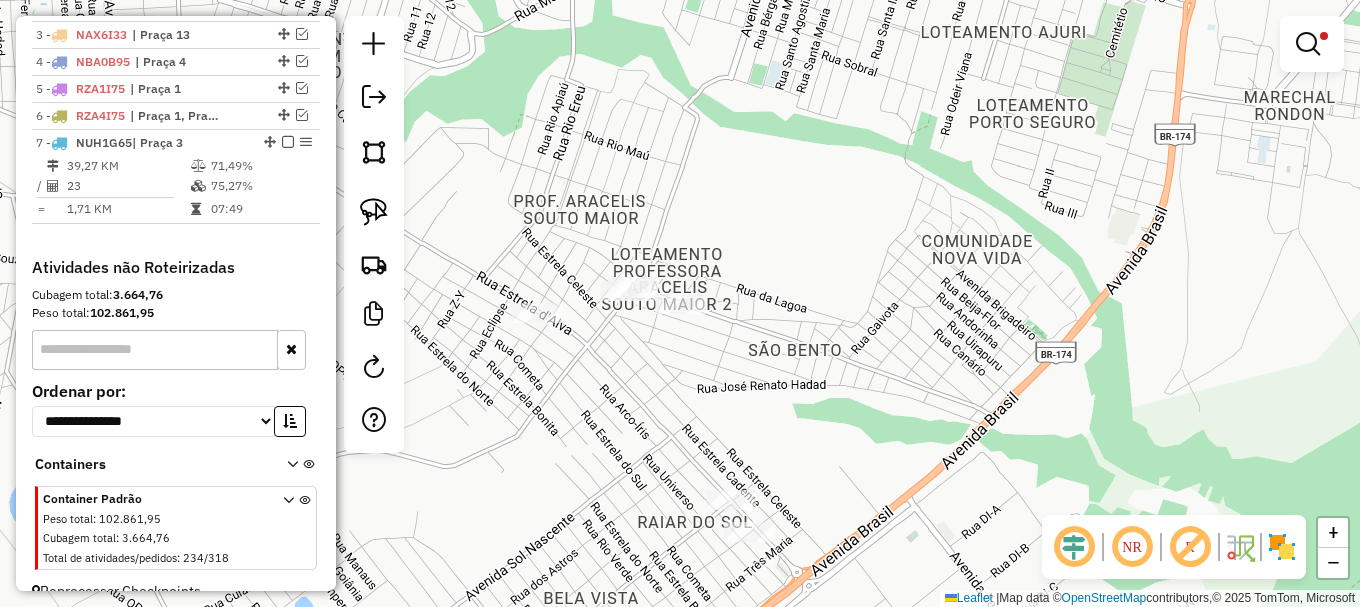 drag, startPoint x: 376, startPoint y: 214, endPoint x: 429, endPoint y: 245, distance: 61.400326 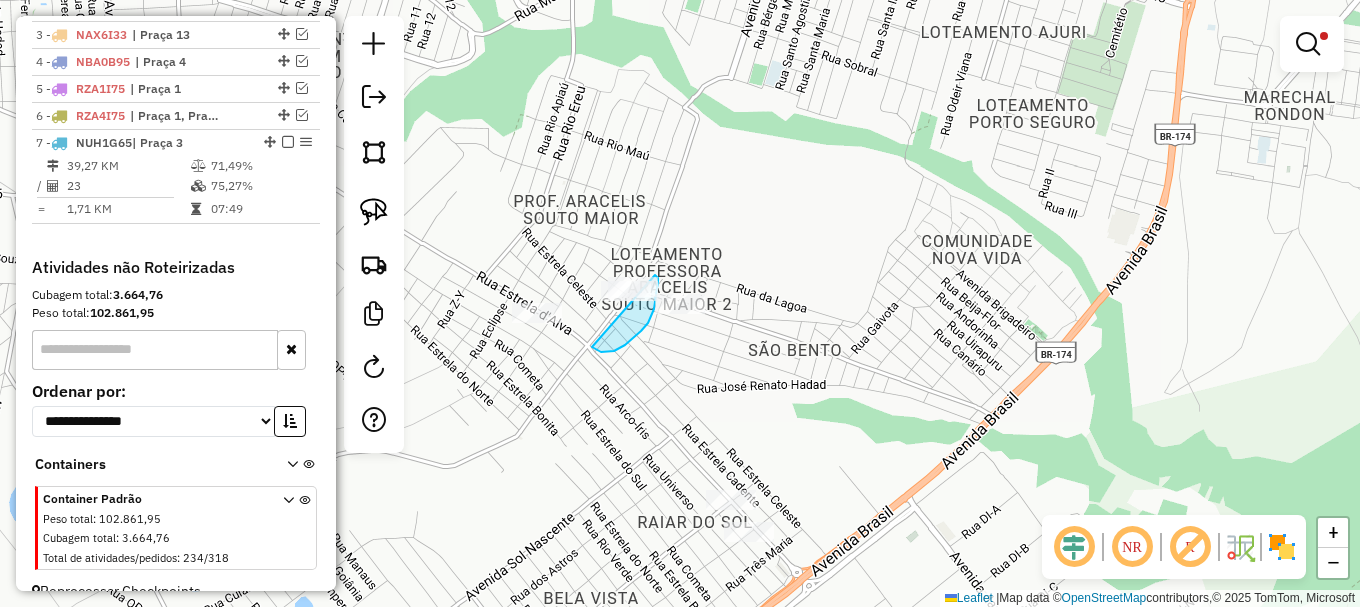 drag, startPoint x: 601, startPoint y: 352, endPoint x: 609, endPoint y: 244, distance: 108.29589 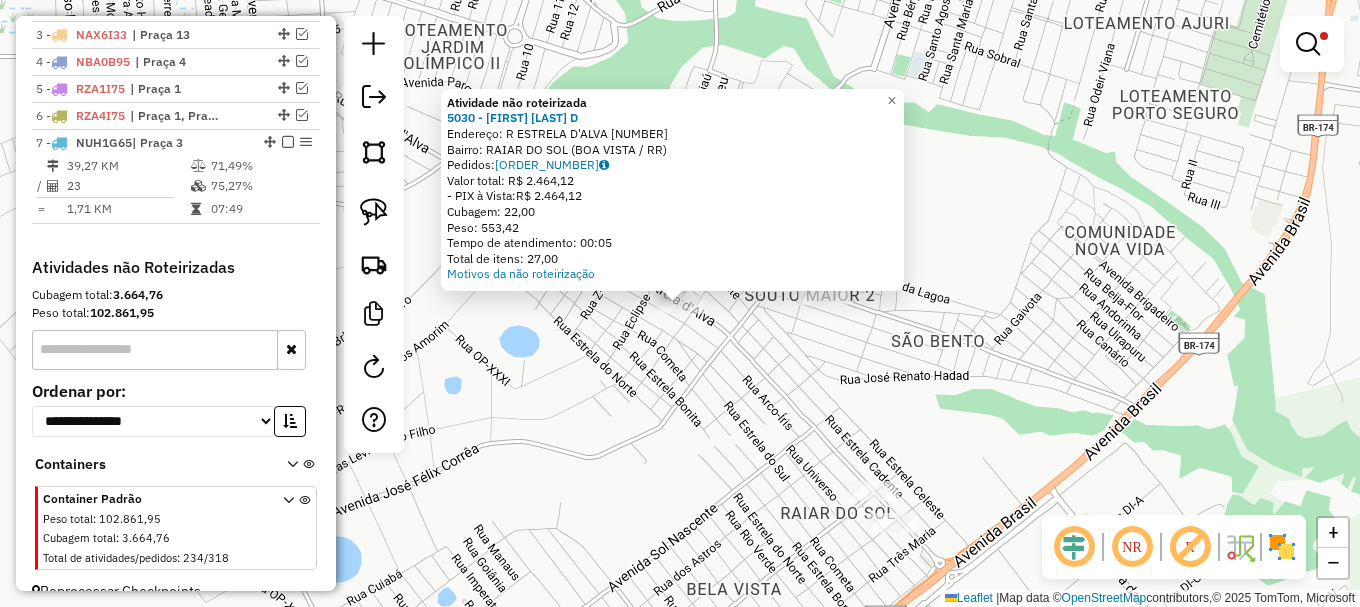 click on "Atividade não roteirizada 5030 - PAULO EDSON  GOMES D  Endereço: R   ESTRELA D'ALVA                1777   Bairro: RAIAR DO SOL (BOA VISTA / RR)   Pedidos:  01230179   Valor total: R$ 2.464,12   - PIX à Vista:  R$ 2.464,12   Cubagem: 22,00   Peso: 553,42   Tempo de atendimento: 00:05   Total de itens: 27,00  Motivos da não roteirização × Limpar filtros Janela de atendimento Grade de atendimento Capacidade Transportadoras Veículos Cliente Pedidos  Rotas Selecione os dias de semana para filtrar as janelas de atendimento  Seg   Ter   Qua   Qui   Sex   Sáb   Dom  Informe o período da janela de atendimento: De: Até:  Filtrar exatamente a janela do cliente  Considerar janela de atendimento padrão  Selecione os dias de semana para filtrar as grades de atendimento  Seg   Ter   Qua   Qui   Sex   Sáb   Dom   Considerar clientes sem dia de atendimento cadastrado  Clientes fora do dia de atendimento selecionado Filtrar as atividades entre os valores definidos abaixo:  Peso mínimo:   Peso máximo:  ***** De:" 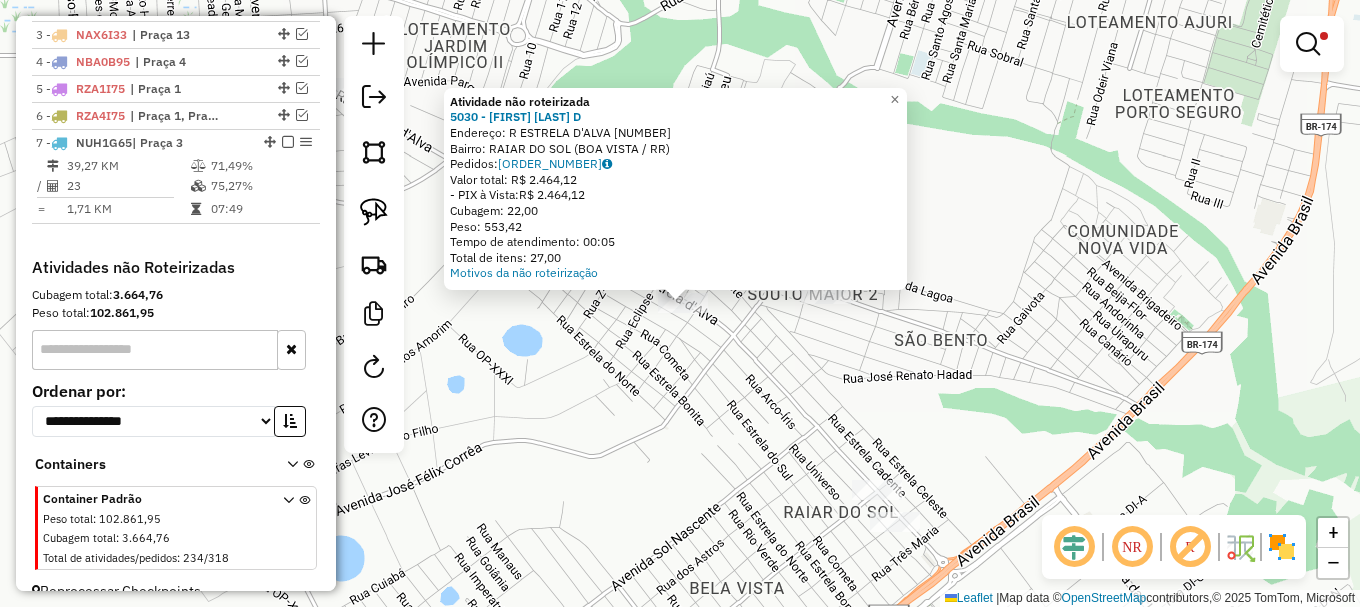 click on "Atividade não roteirizada 5030 - PAULO EDSON  GOMES D  Endereço: R   ESTRELA D'ALVA                1777   Bairro: RAIAR DO SOL (BOA VISTA / RR)   Pedidos:  01230179   Valor total: R$ 2.464,12   - PIX à Vista:  R$ 2.464,12   Cubagem: 22,00   Peso: 553,42   Tempo de atendimento: 00:05   Total de itens: 27,00  Motivos da não roteirização × Limpar filtros Janela de atendimento Grade de atendimento Capacidade Transportadoras Veículos Cliente Pedidos  Rotas Selecione os dias de semana para filtrar as janelas de atendimento  Seg   Ter   Qua   Qui   Sex   Sáb   Dom  Informe o período da janela de atendimento: De: Até:  Filtrar exatamente a janela do cliente  Considerar janela de atendimento padrão  Selecione os dias de semana para filtrar as grades de atendimento  Seg   Ter   Qua   Qui   Sex   Sáb   Dom   Considerar clientes sem dia de atendimento cadastrado  Clientes fora do dia de atendimento selecionado Filtrar as atividades entre os valores definidos abaixo:  Peso mínimo:   Peso máximo:  ***** De:" 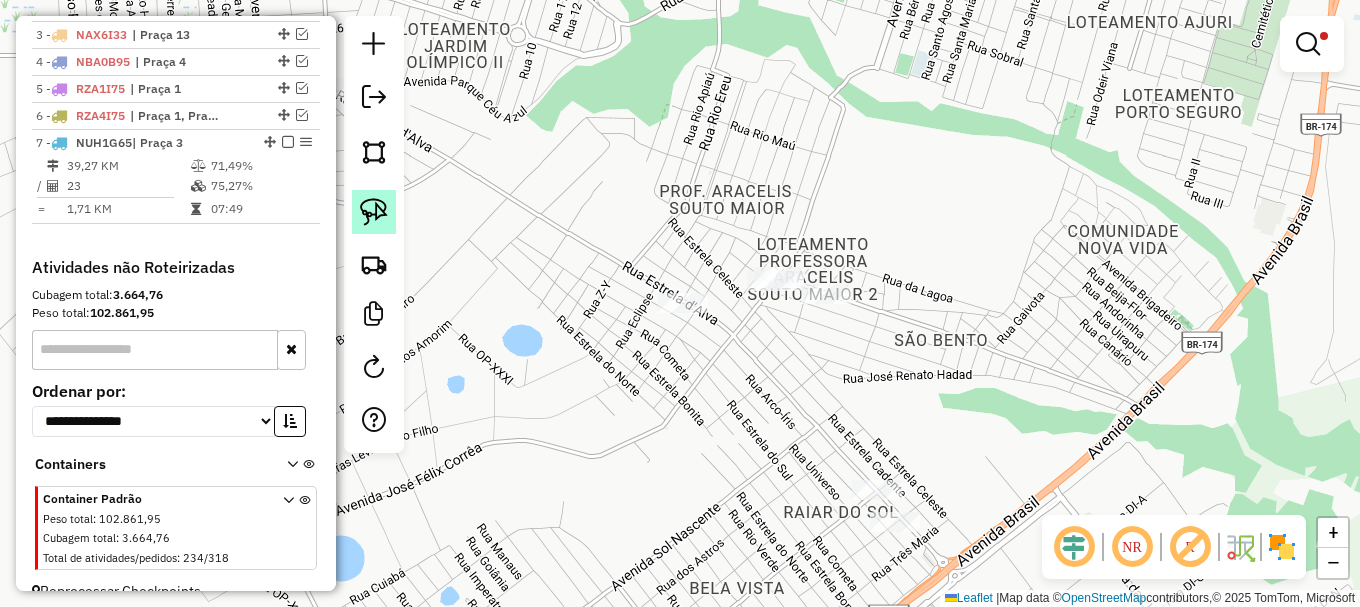 click 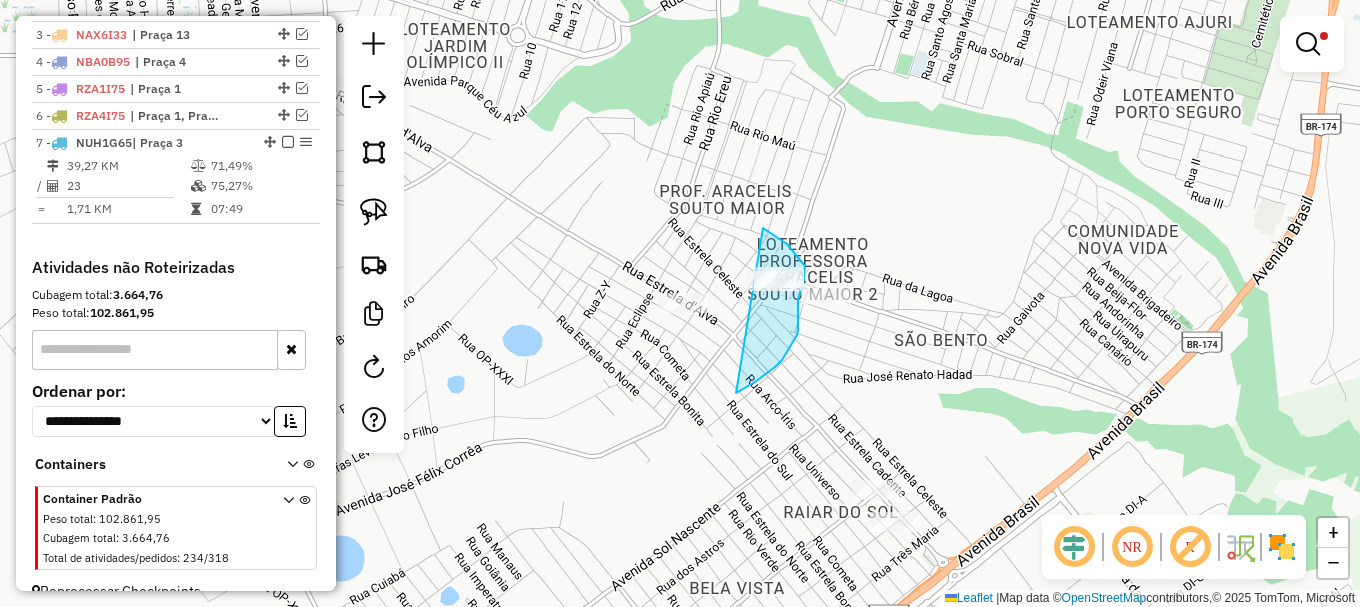 drag, startPoint x: 752, startPoint y: 384, endPoint x: 746, endPoint y: 220, distance: 164.10973 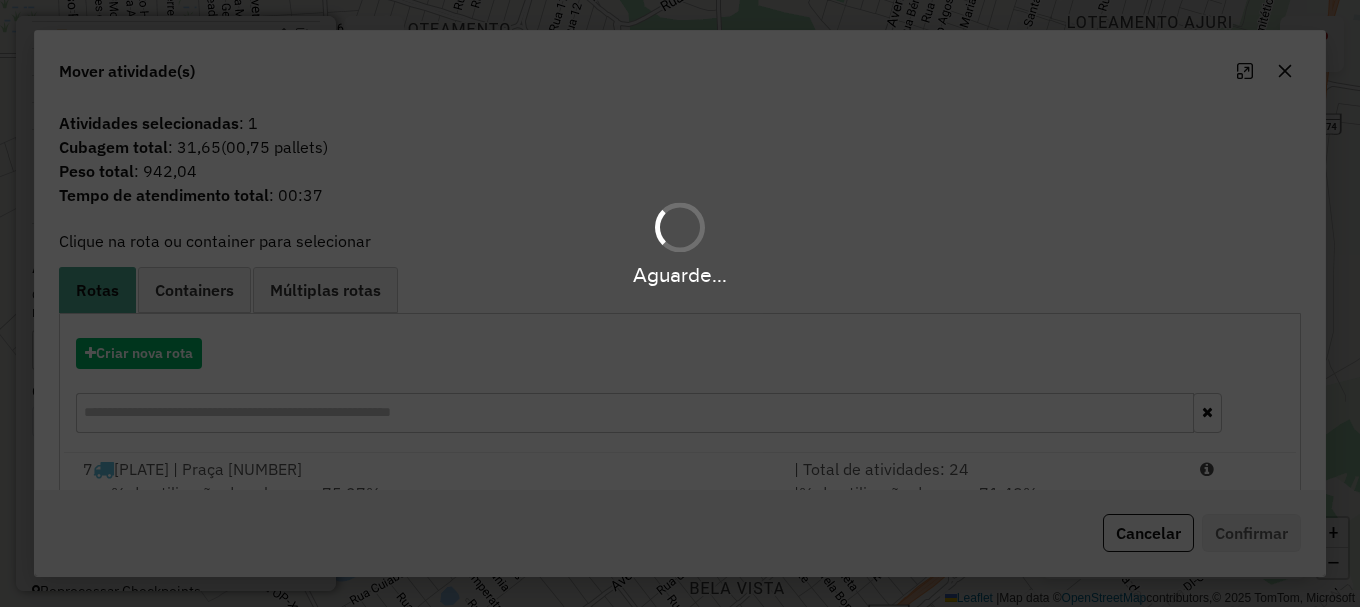 click on "Aguarde..." at bounding box center (680, 303) 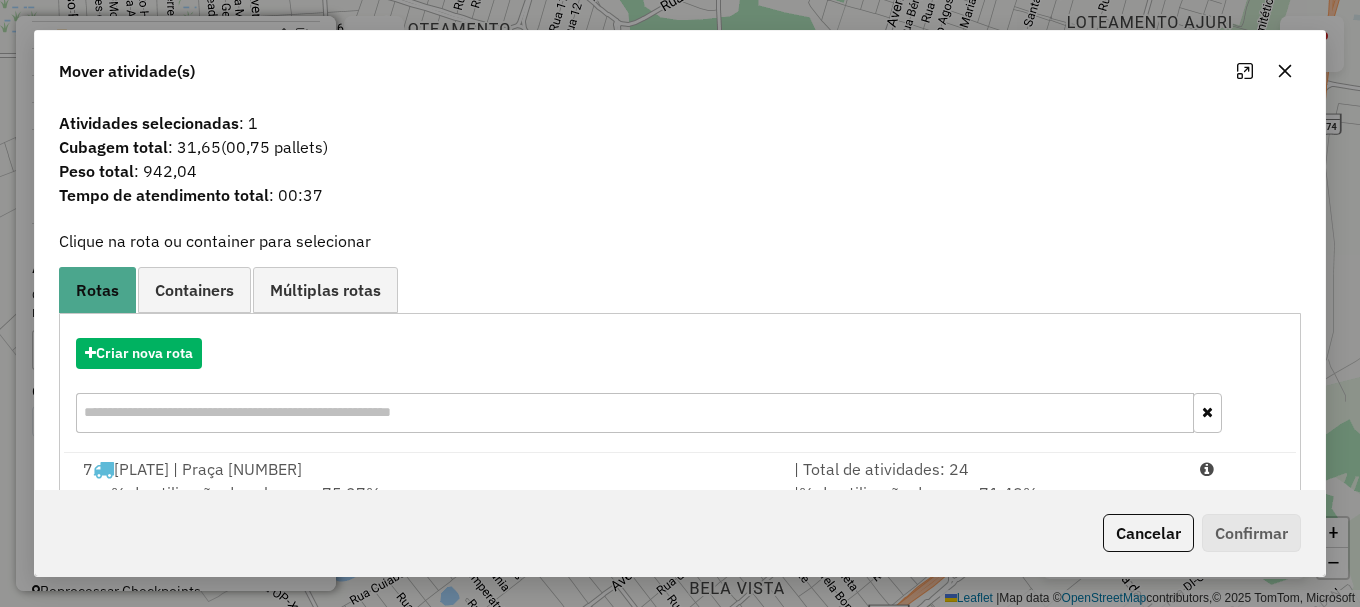 click on "Aguarde...  Pop-up bloqueado!  Seu navegador bloqueou automáticamente a abertura de uma nova janela.   Acesse as configurações e adicione o endereço do sistema a lista de permissão.   Fechar  Informações da Sessão 974178 - 02/08/2025     Criação: 01/08/2025 20:12   Depósito:  Amascol - Boa Vista  Total de rotas:  7  Distância Total:  680,49 km  Tempo total:  73:18  Custo total:  R$ 2.690,69  Valor total:  R$ 1.289.502,98  - Total roteirizado:  R$ 579.449,21  - Total não roteirizado:  R$ 710.053,77  Total de Atividades Roteirizadas:  69  Total de Pedidos Roteirizados:  88  Peso total roteirizado:  71.174,03  Cubagem total roteirizado:  2.503,64  Total de Atividades não Roteirizadas:  234  Total de Pedidos não Roteirizados:  318 Total de caixas por viagem:  2.503,64 /   7 =  357,66 Média de Atividades por viagem:  69 /   7 =  9,86 Ocupação média da frota:  85,03%   Rotas vários dias:  0  Clientes Priorizados NR:  0  Transportadoras  Rotas  Recargas: 4   Ver rotas   Ver veículos   1 -" at bounding box center [680, 303] 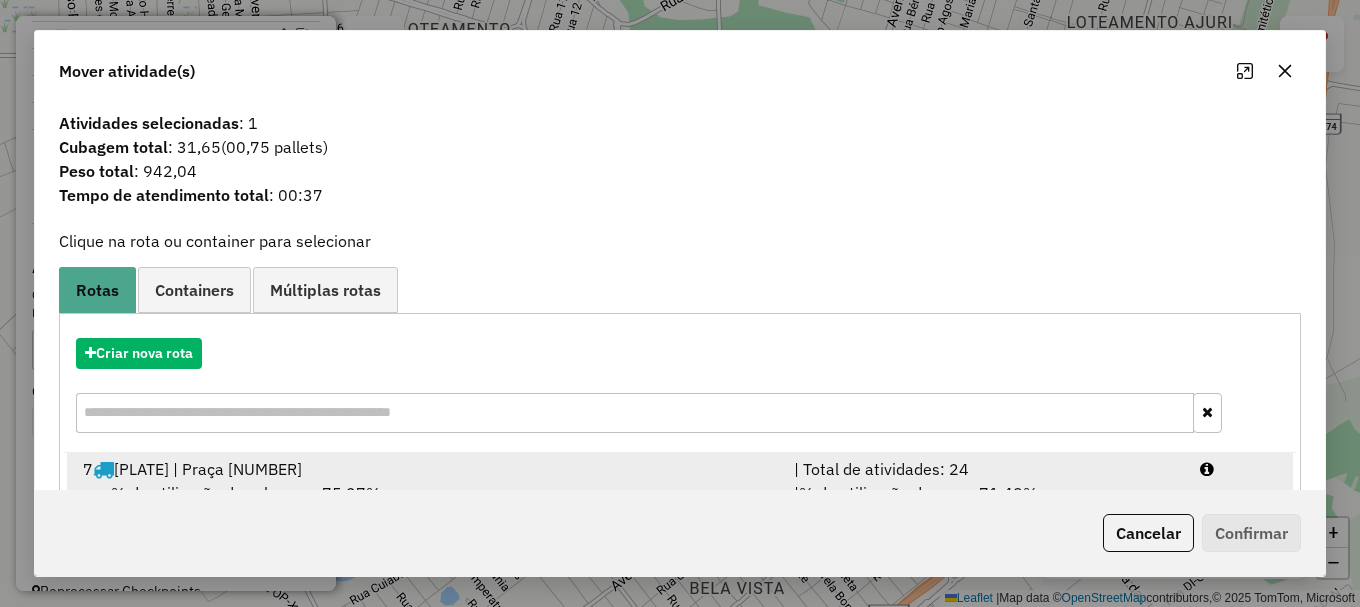 click at bounding box center [1239, 469] 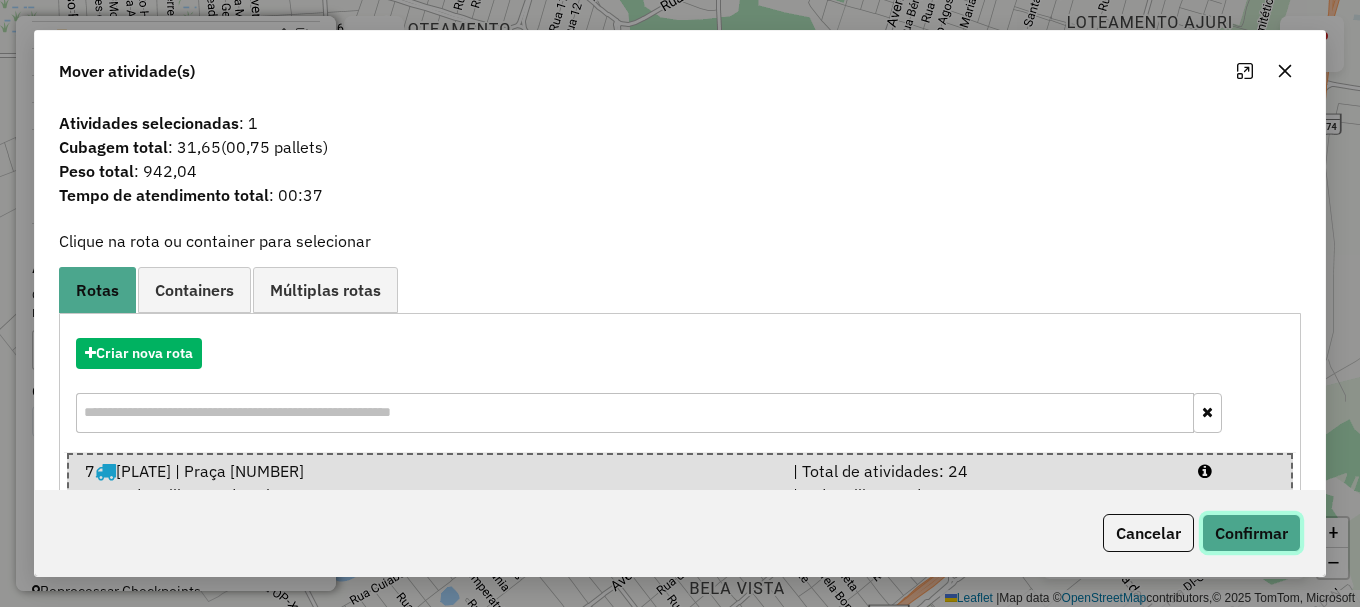 click on "Confirmar" 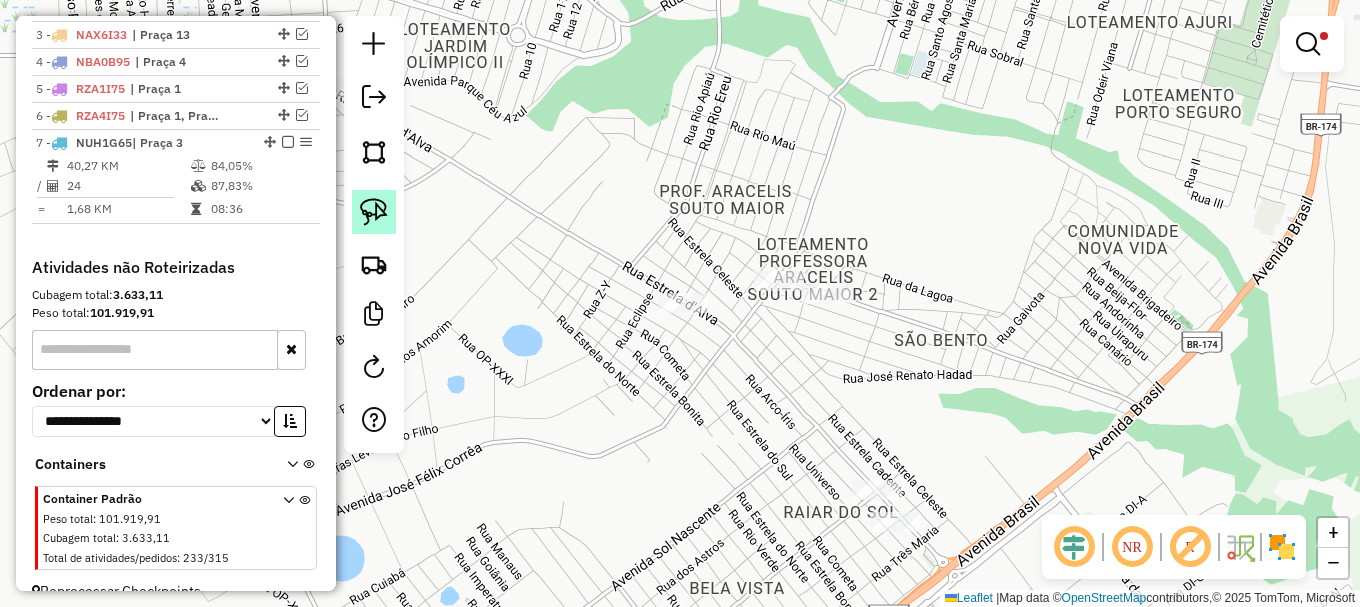 click 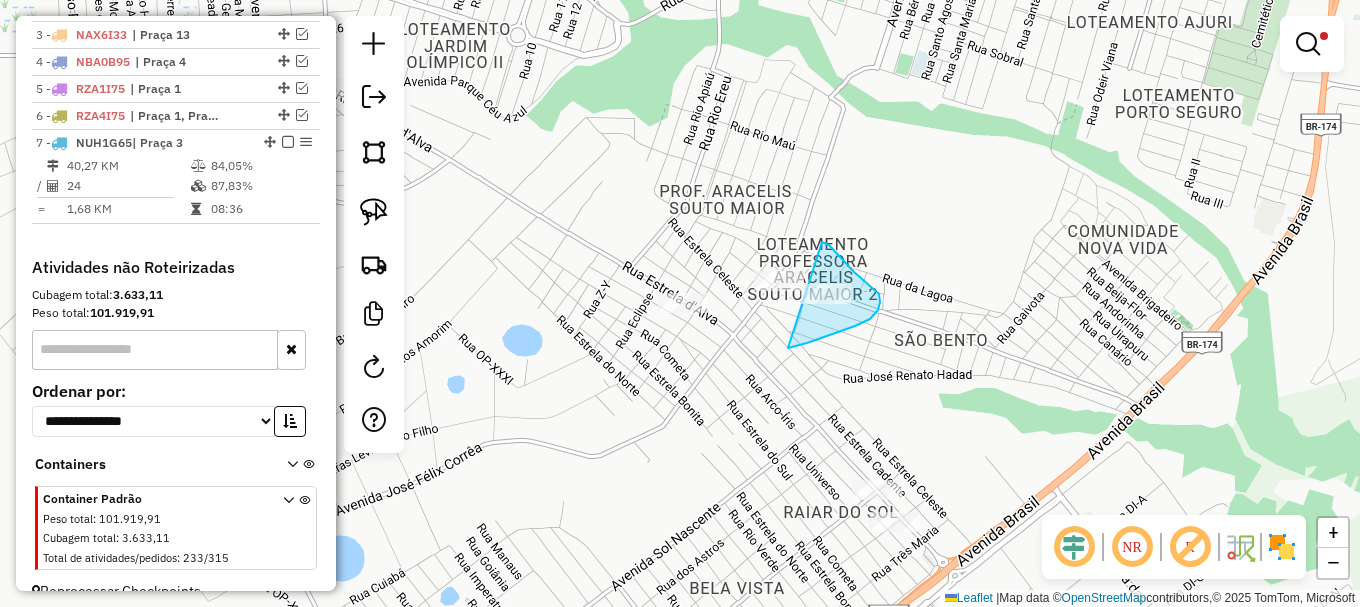 drag, startPoint x: 830, startPoint y: 335, endPoint x: 822, endPoint y: 241, distance: 94.33981 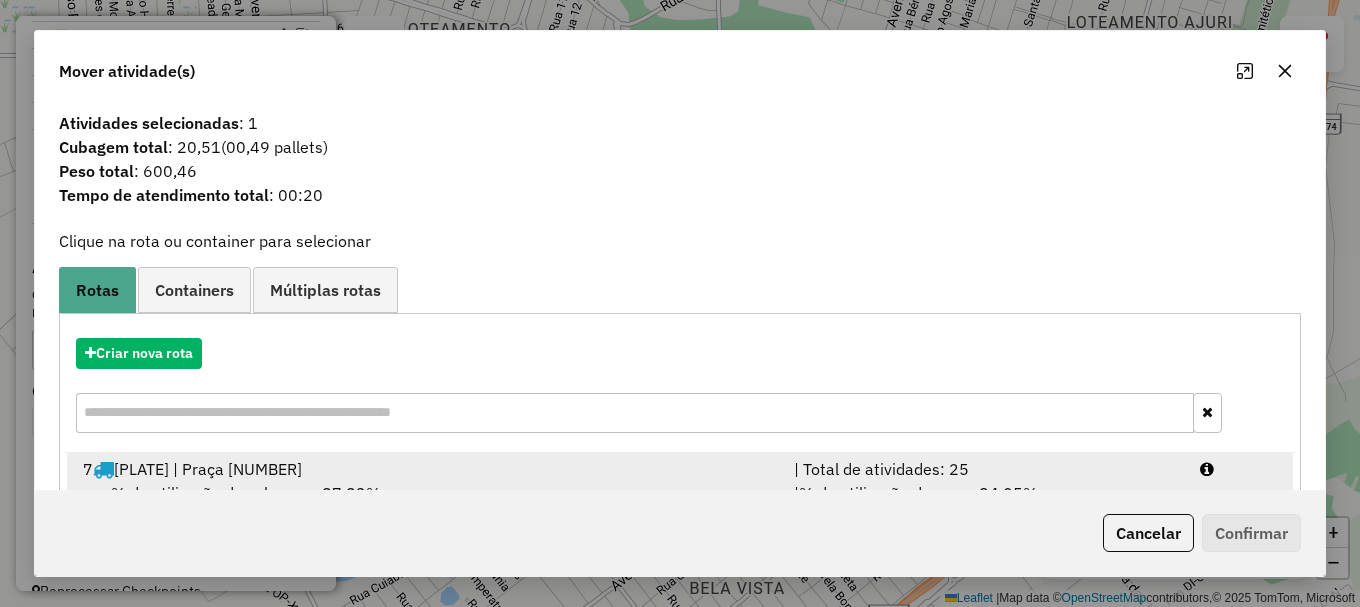 click at bounding box center (1239, 469) 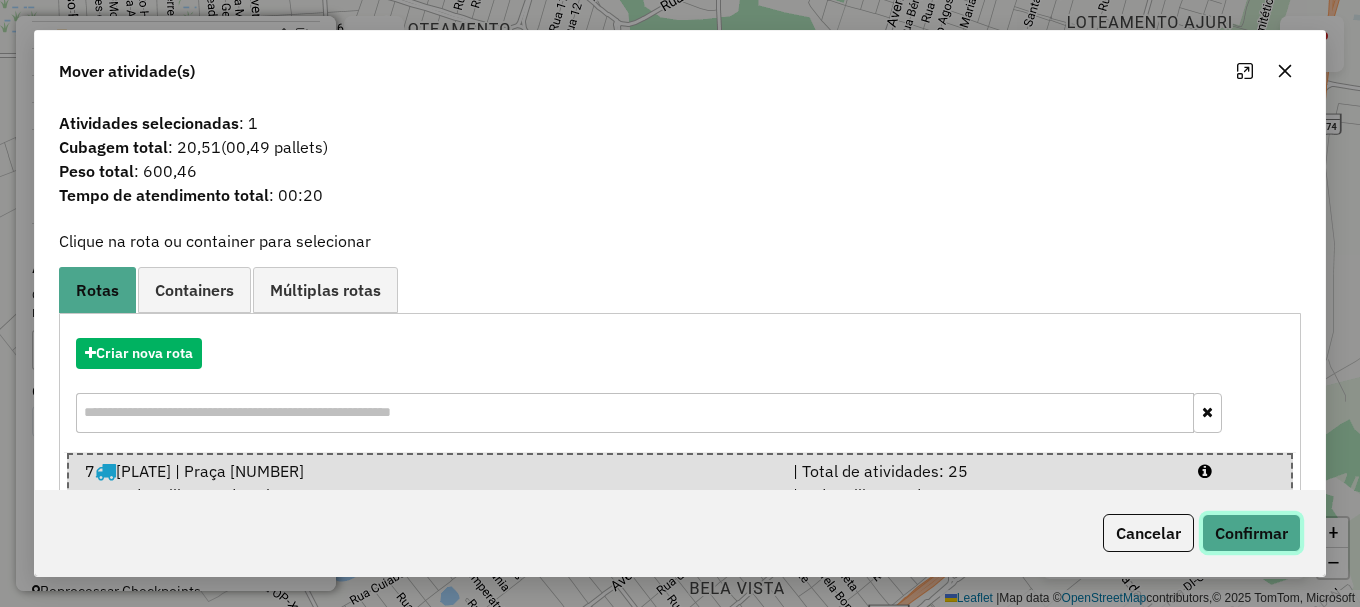 click on "Confirmar" 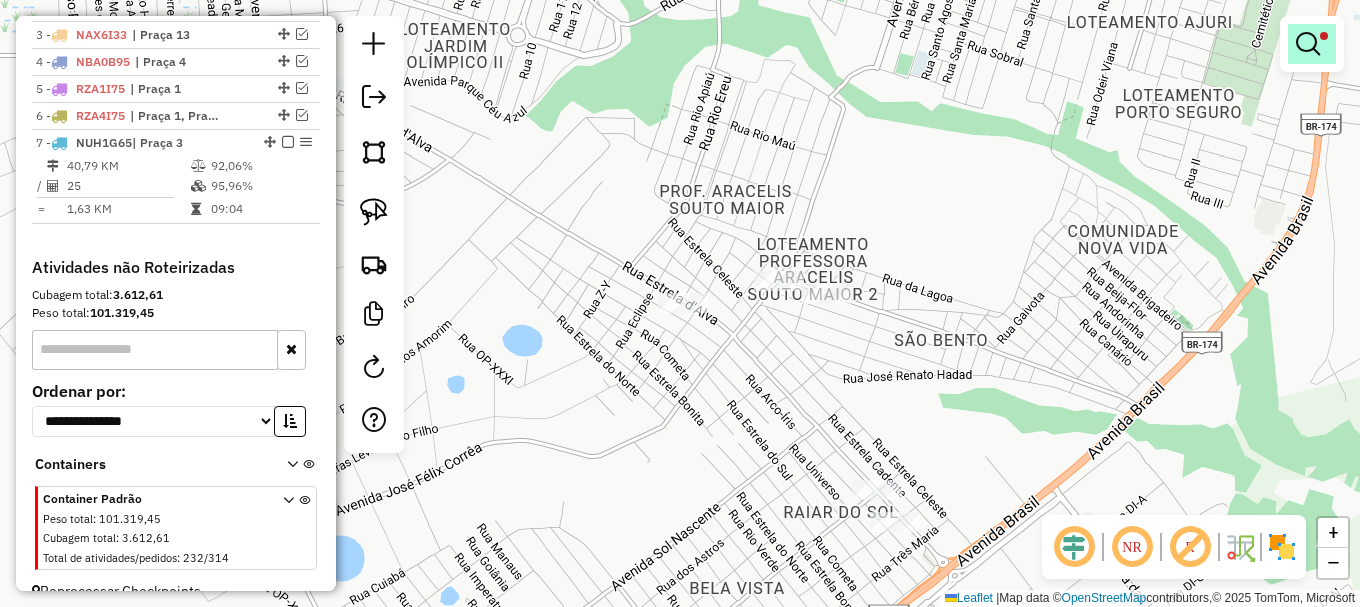click at bounding box center [1308, 44] 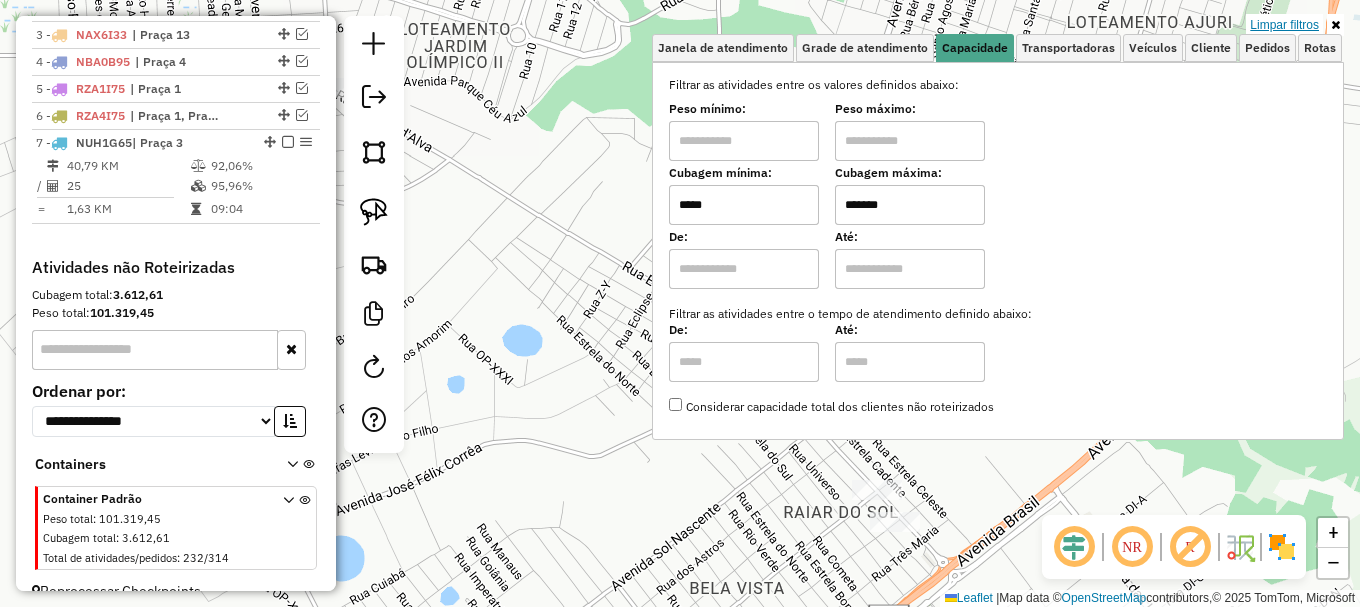 click on "Limpar filtros" at bounding box center (1284, 25) 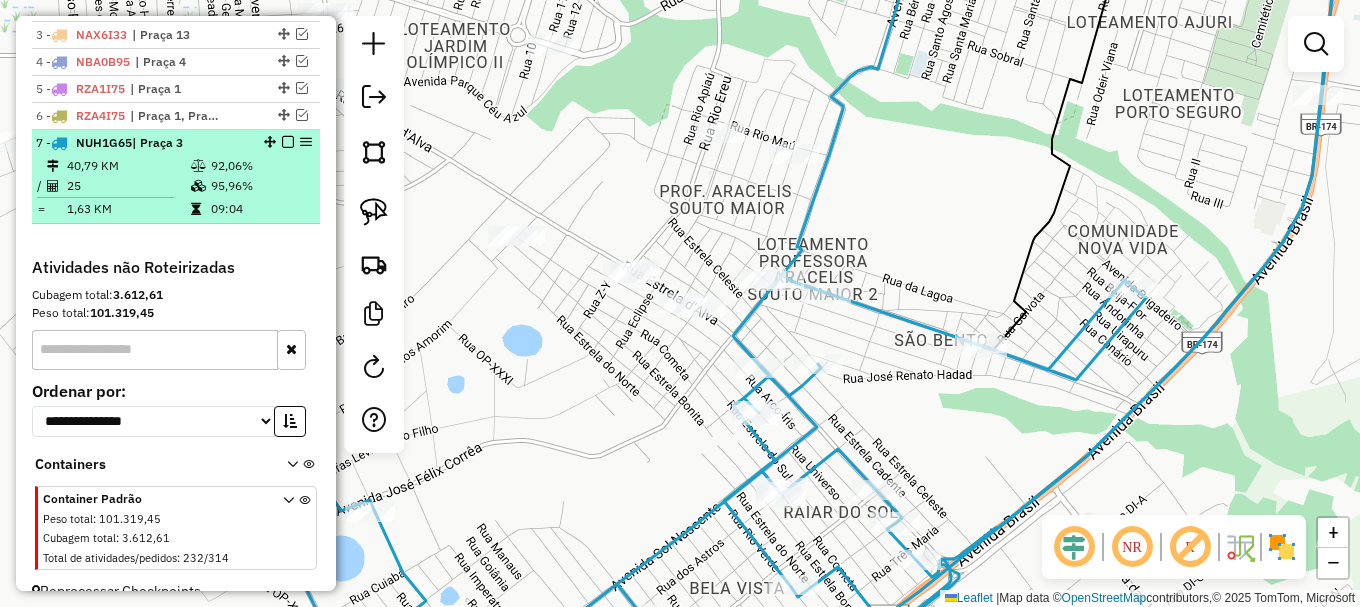 click at bounding box center [288, 142] 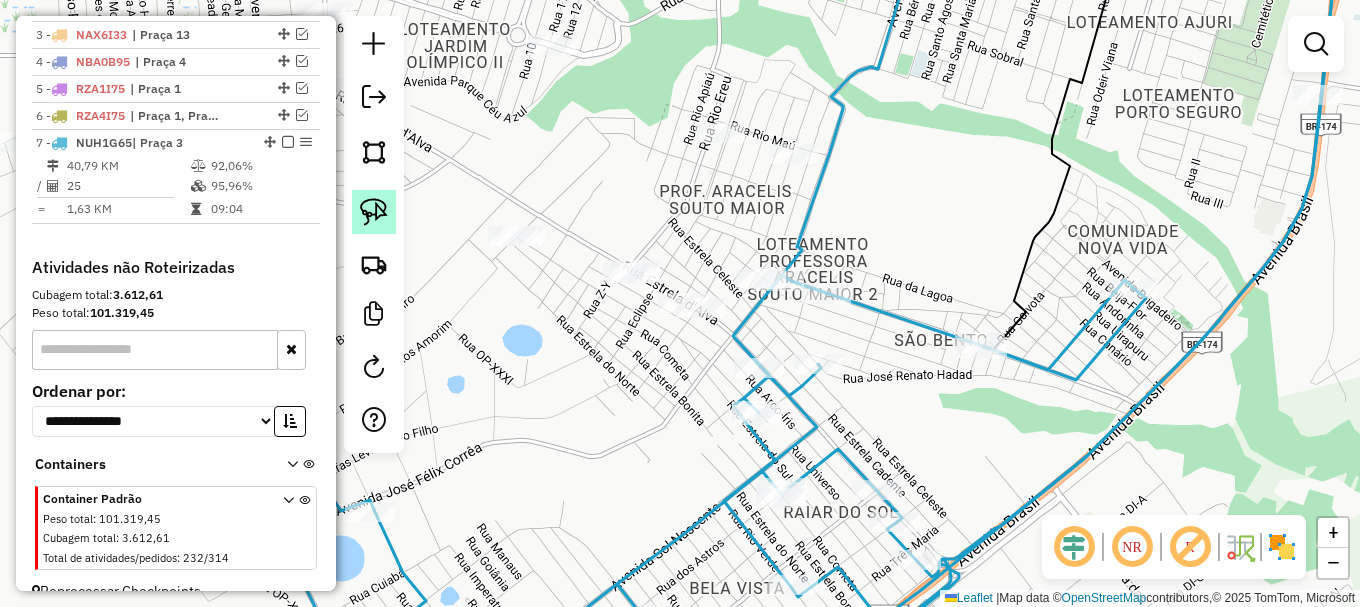 scroll, scrollTop: 800, scrollLeft: 0, axis: vertical 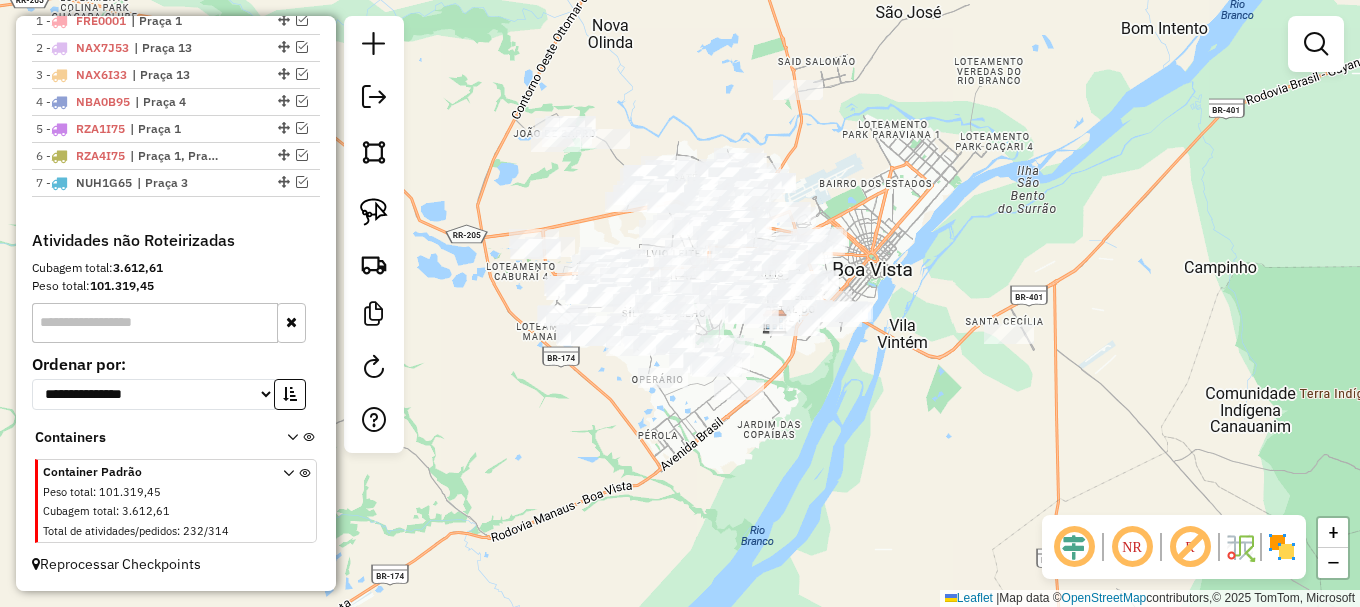 drag, startPoint x: 467, startPoint y: 179, endPoint x: 483, endPoint y: 184, distance: 16.763054 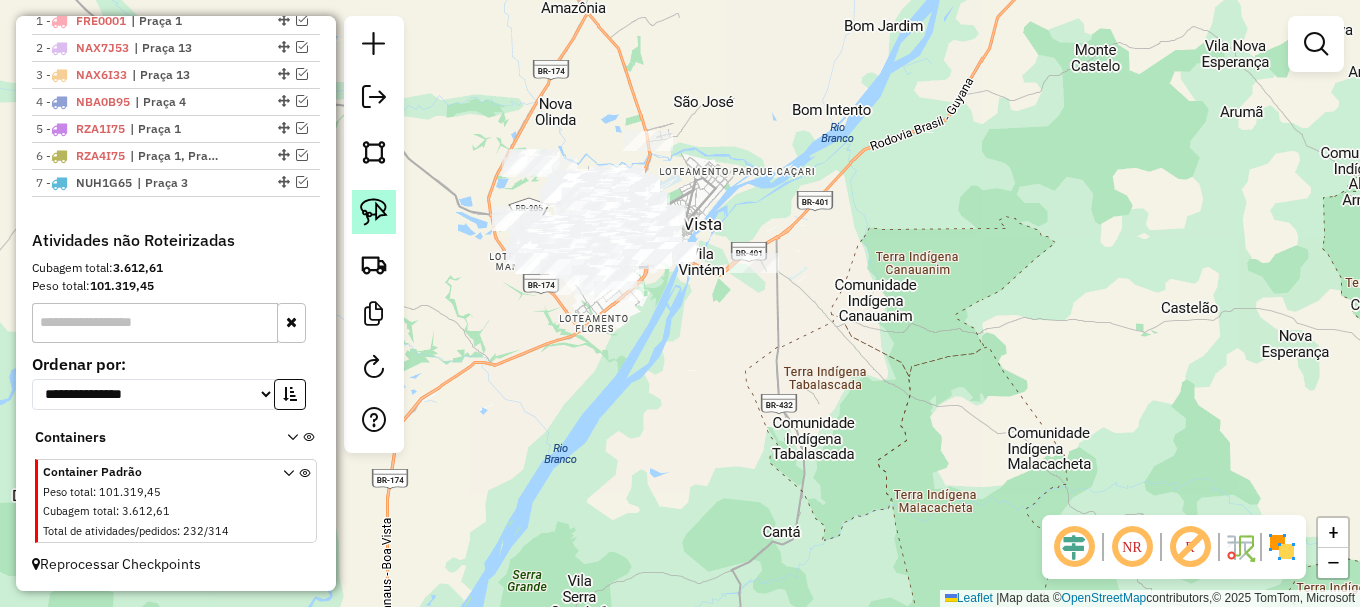 drag, startPoint x: 381, startPoint y: 220, endPoint x: 445, endPoint y: 216, distance: 64.12488 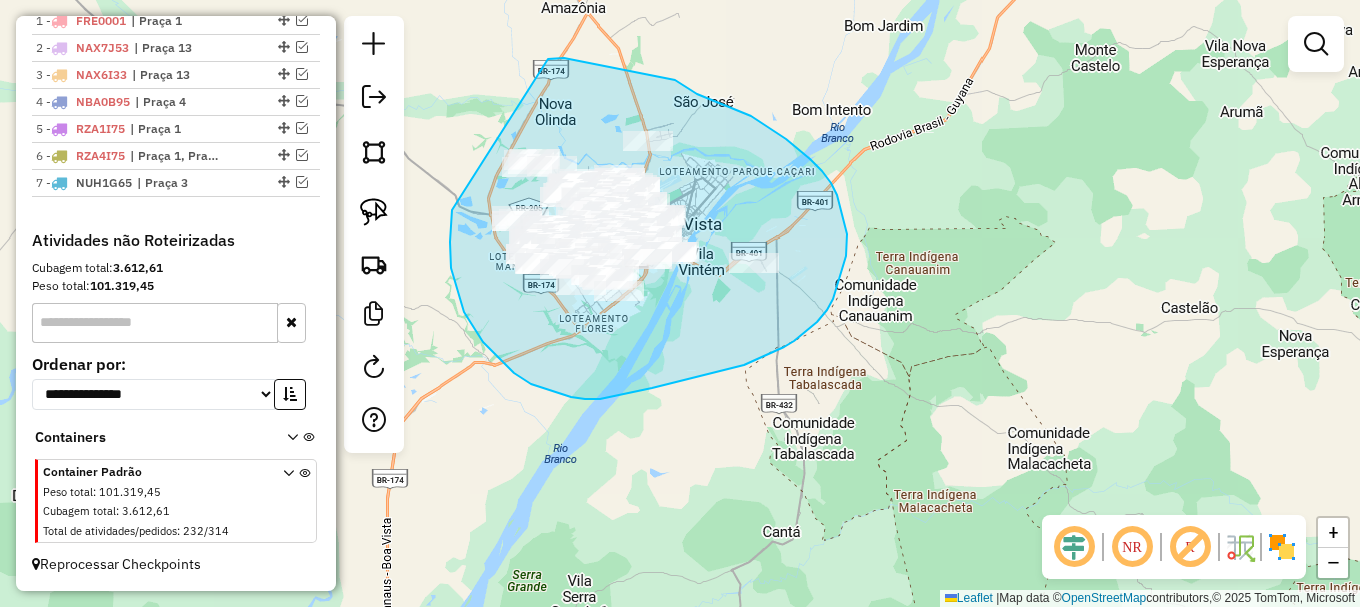 drag, startPoint x: 452, startPoint y: 210, endPoint x: 547, endPoint y: 60, distance: 177.55281 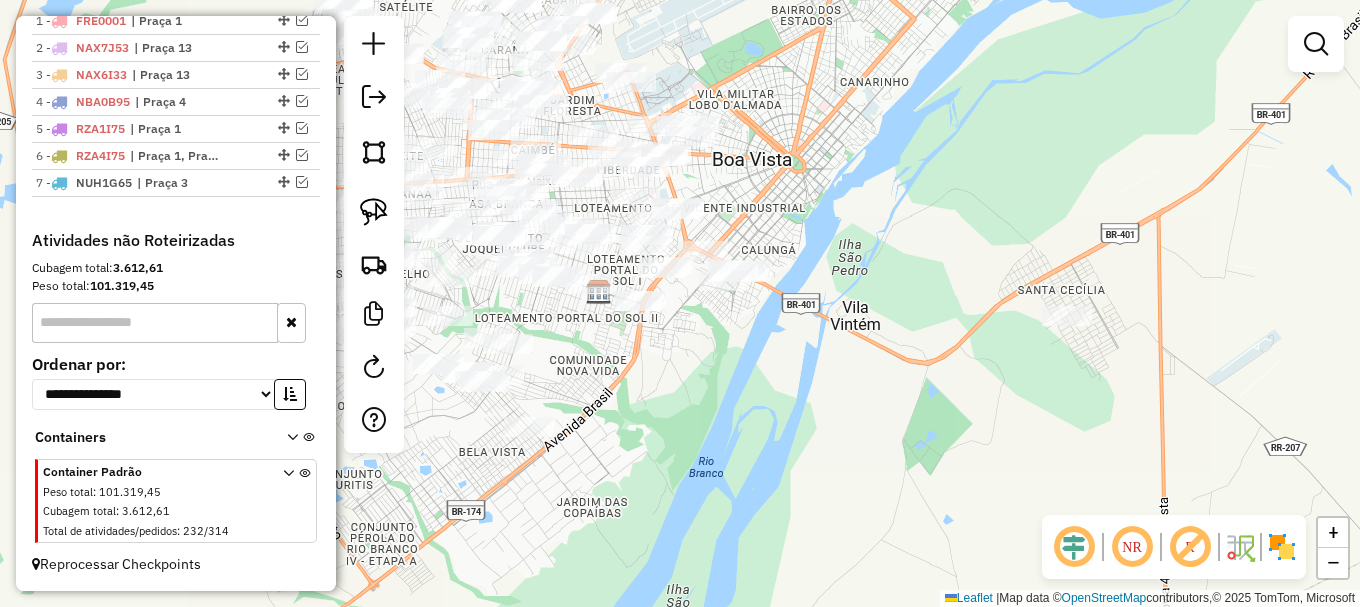 drag, startPoint x: 735, startPoint y: 384, endPoint x: 576, endPoint y: 350, distance: 162.59459 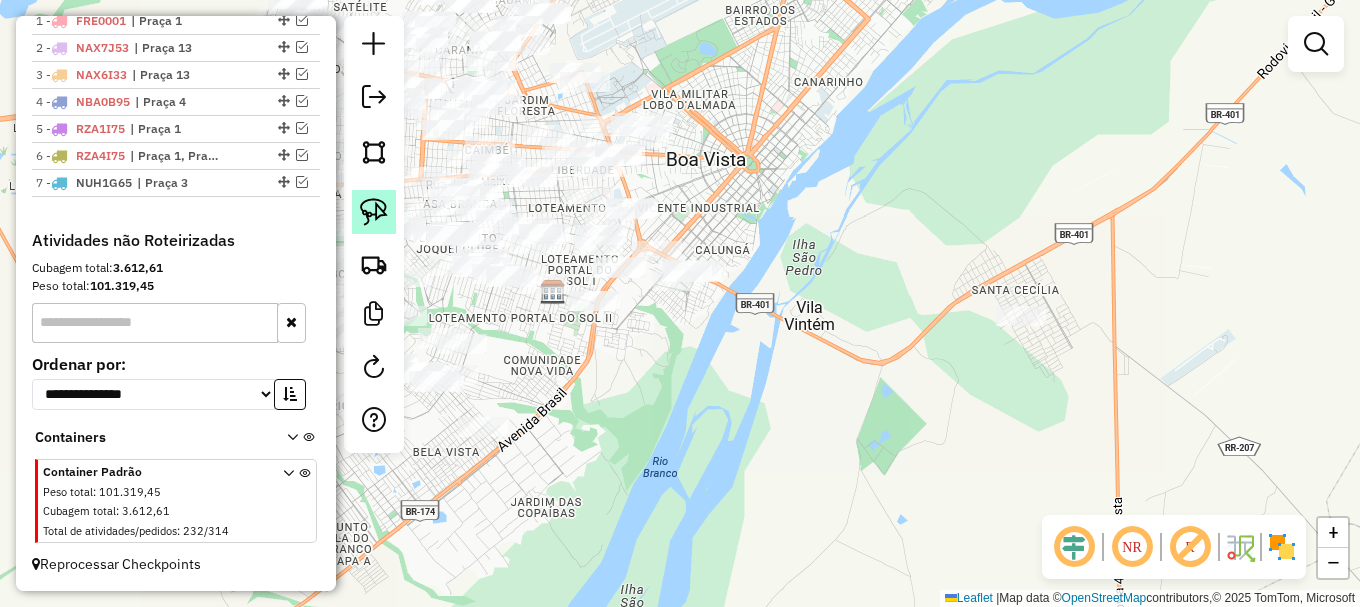 click 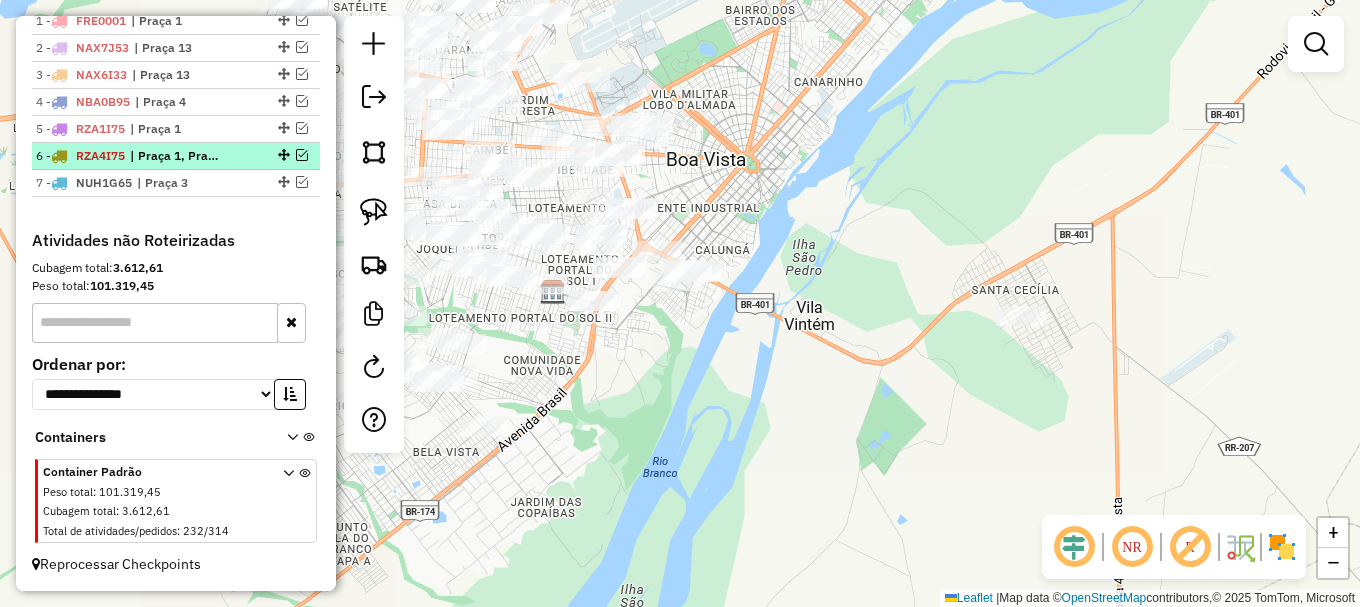 click at bounding box center (302, 155) 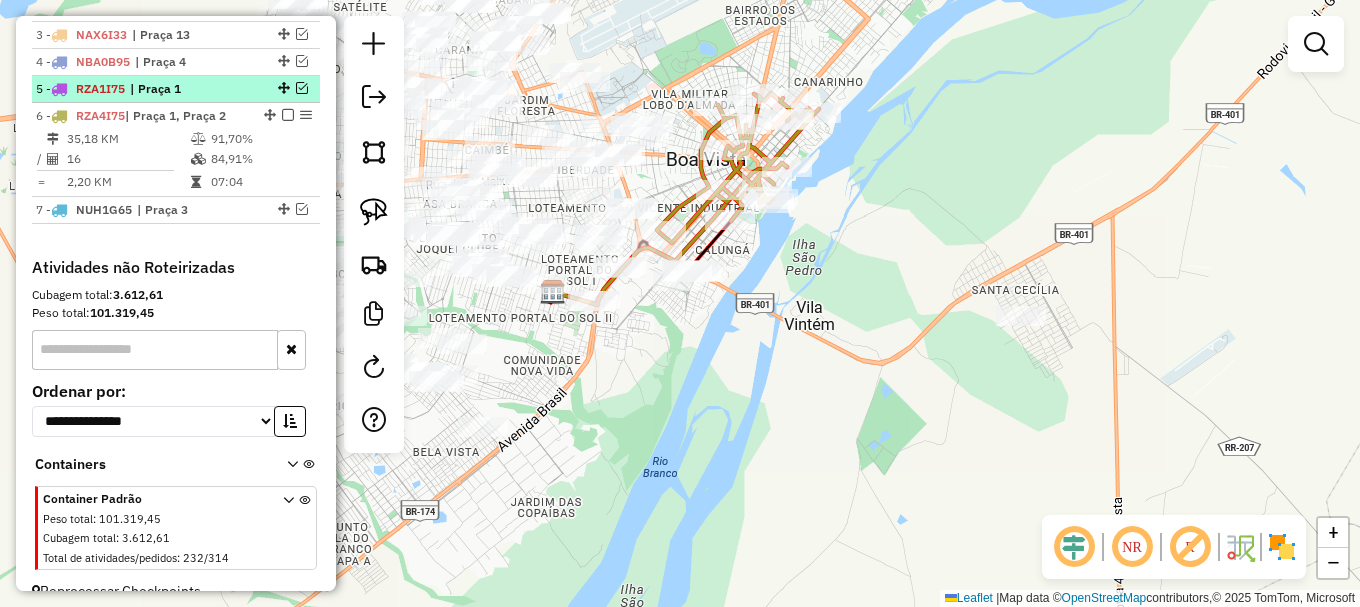 click at bounding box center [302, 88] 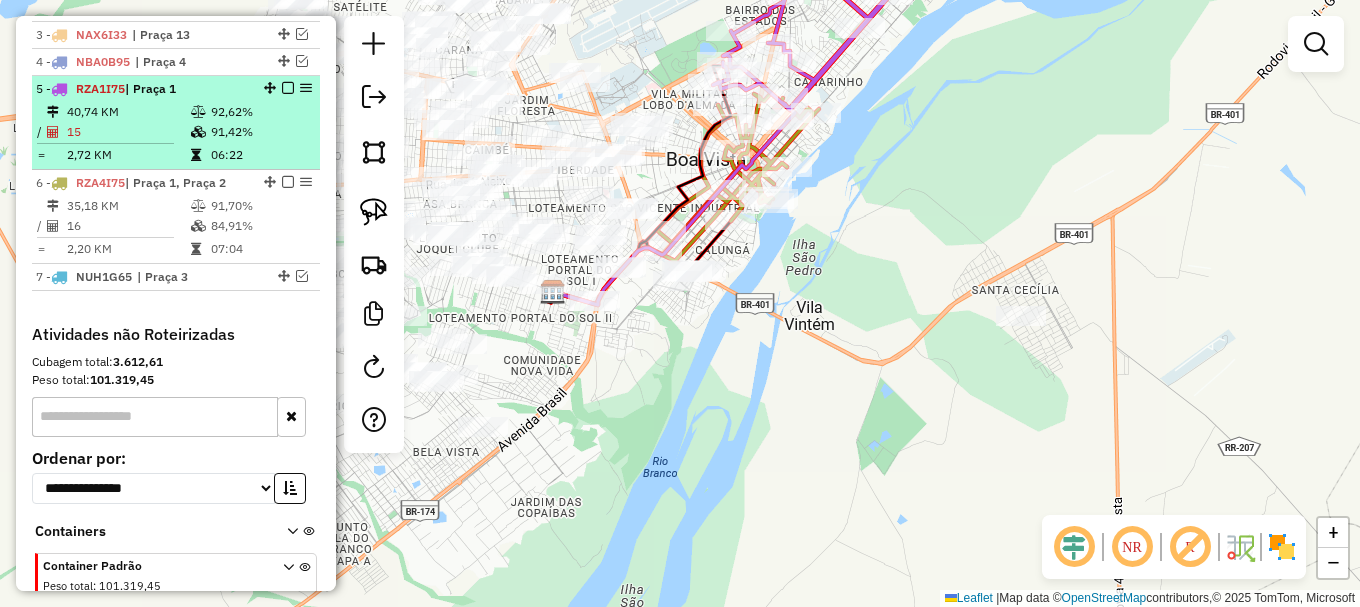 click at bounding box center (288, 88) 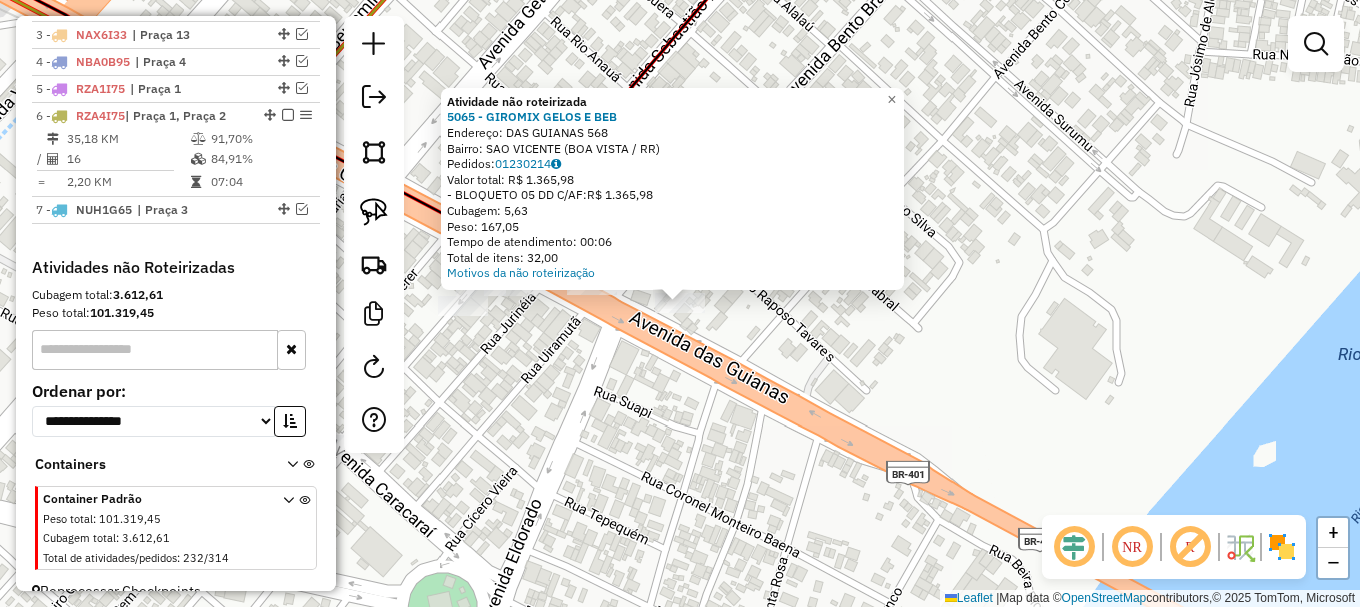 click on "Atividade não roteirizada 5065 - GIROMIX GELOS E BEB  Endereço:  DAS GUIANAS 568   Bairro: SAO VICENTE (BOA VISTA / RR)   Pedidos:  01230214   Valor total: R$ 1.365,98   - BLOQUETO 05 DD C/AF:  R$ 1.365,98   Cubagem: 5,63   Peso: 167,05   Tempo de atendimento: 00:06   Total de itens: 32,00  Motivos da não roteirização × Janela de atendimento Grade de atendimento Capacidade Transportadoras Veículos Cliente Pedidos  Rotas Selecione os dias de semana para filtrar as janelas de atendimento  Seg   Ter   Qua   Qui   Sex   Sáb   Dom  Informe o período da janela de atendimento: De: Até:  Filtrar exatamente a janela do cliente  Considerar janela de atendimento padrão  Selecione os dias de semana para filtrar as grades de atendimento  Seg   Ter   Qua   Qui   Sex   Sáb   Dom   Considerar clientes sem dia de atendimento cadastrado  Clientes fora do dia de atendimento selecionado Filtrar as atividades entre os valores definidos abaixo:  Peso mínimo:   Peso máximo:   Cubagem mínima:   Cubagem máxima:   De:" 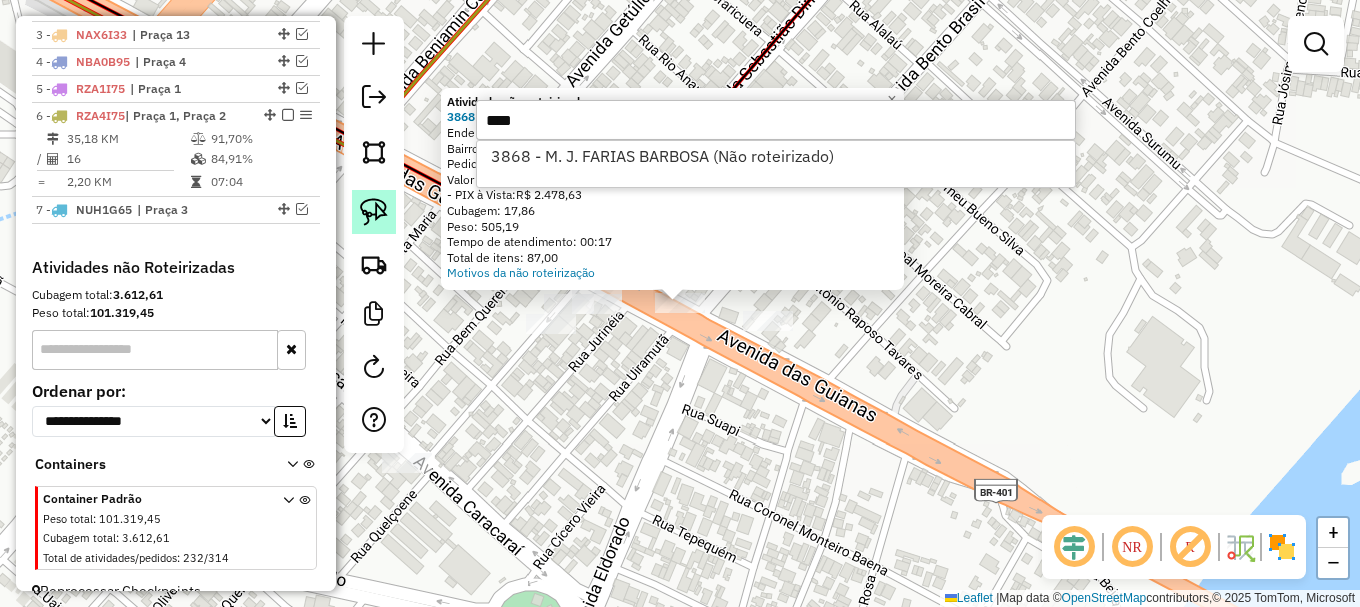 type on "****" 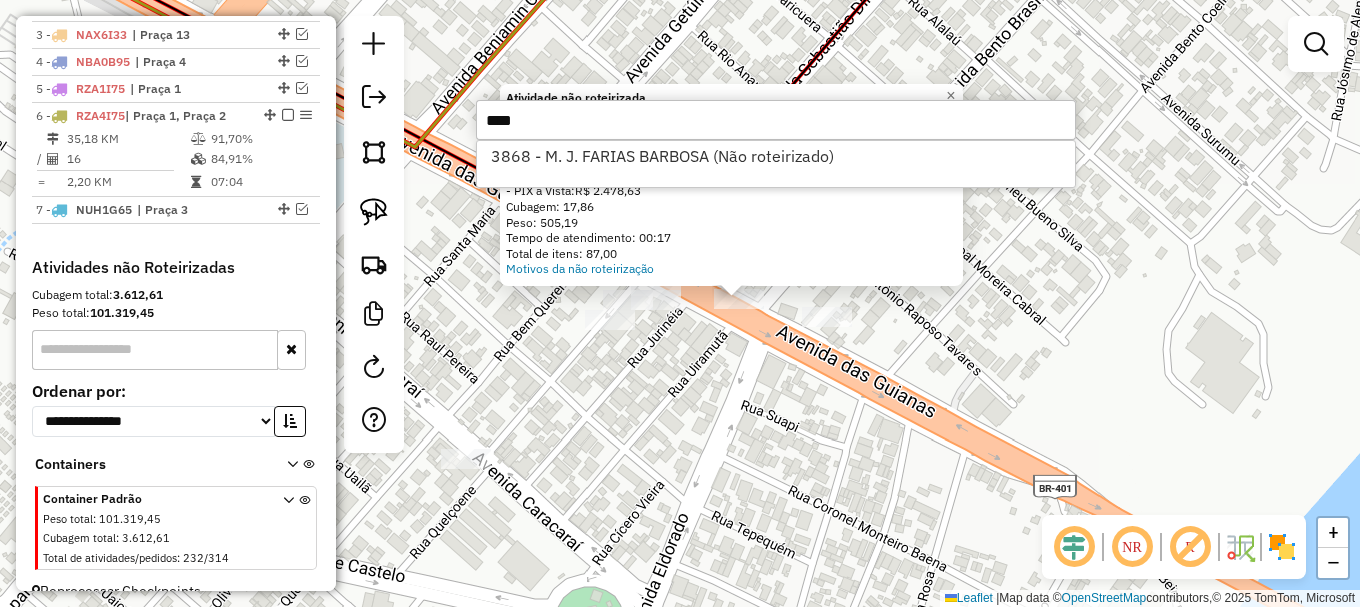 drag, startPoint x: 622, startPoint y: 408, endPoint x: 521, endPoint y: 357, distance: 113.14592 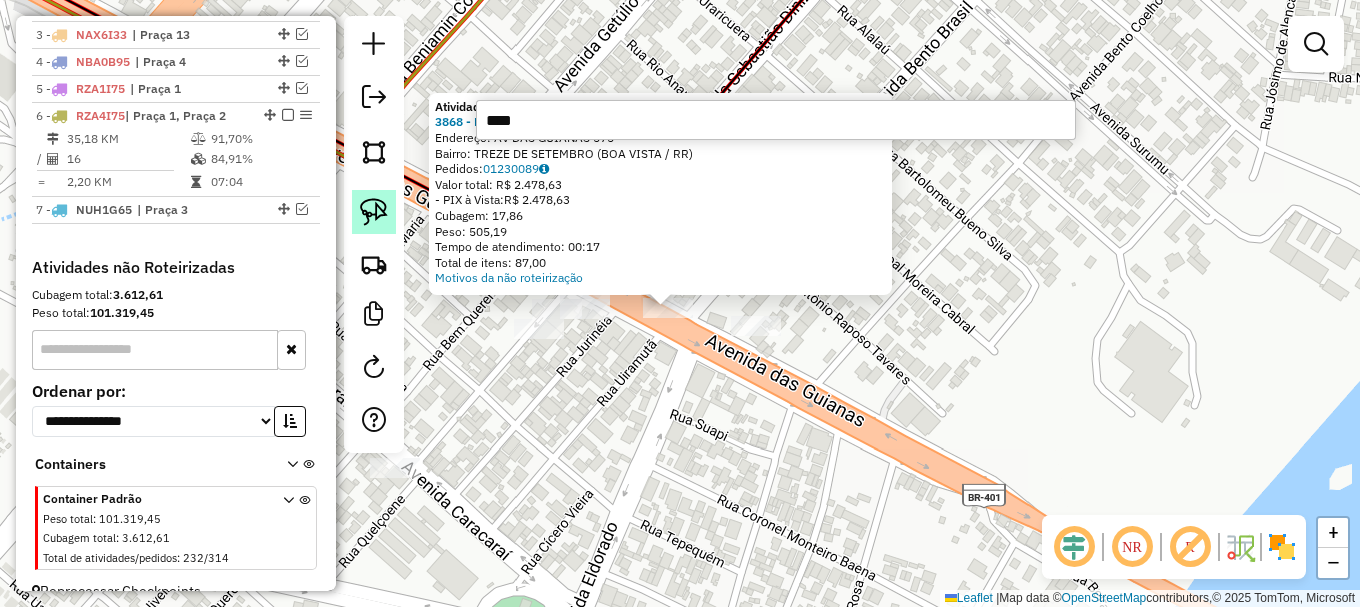 click 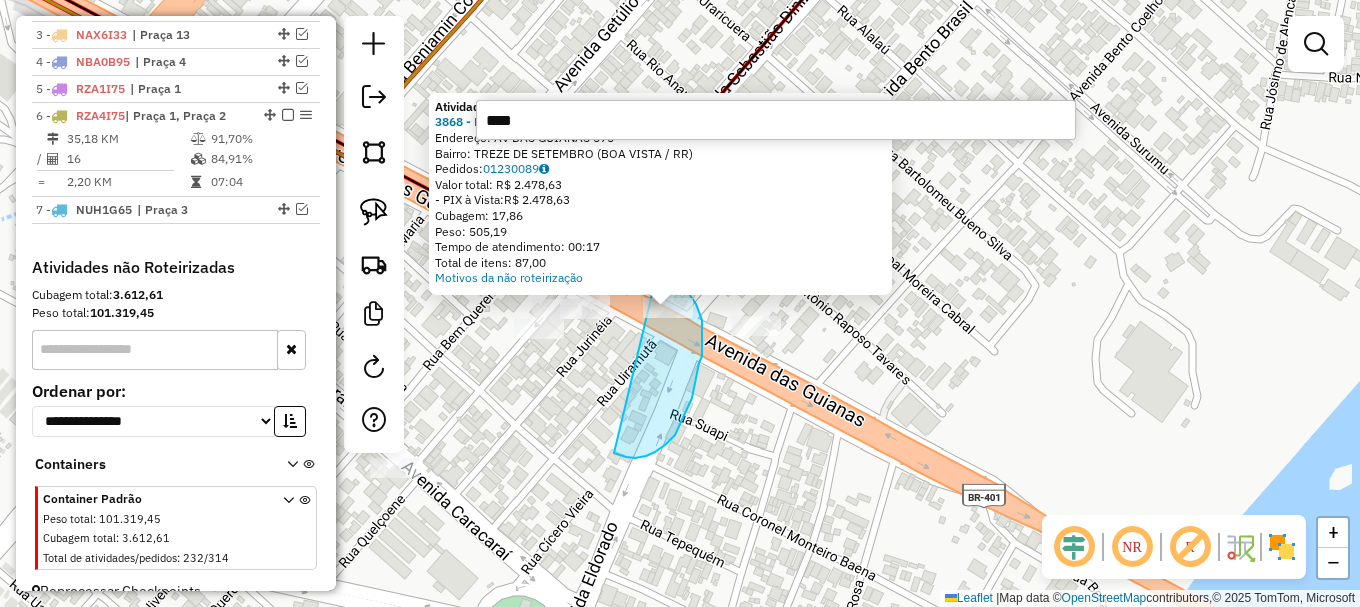 drag, startPoint x: 626, startPoint y: 457, endPoint x: 643, endPoint y: 256, distance: 201.71762 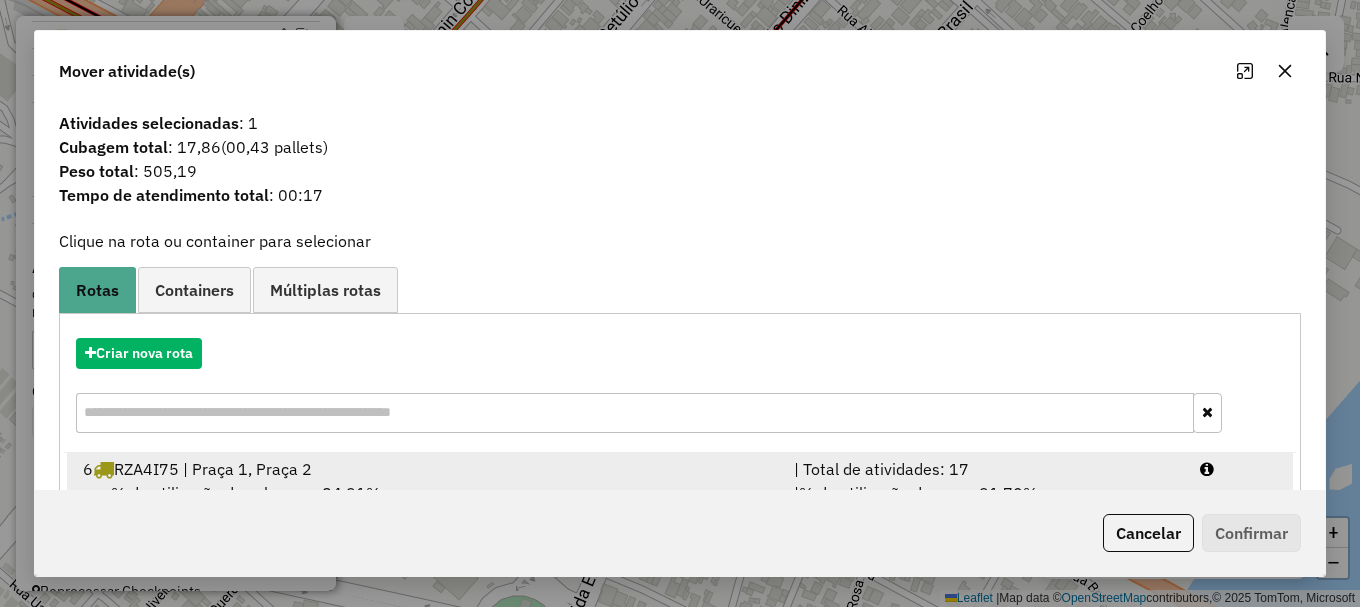 click at bounding box center (1239, 469) 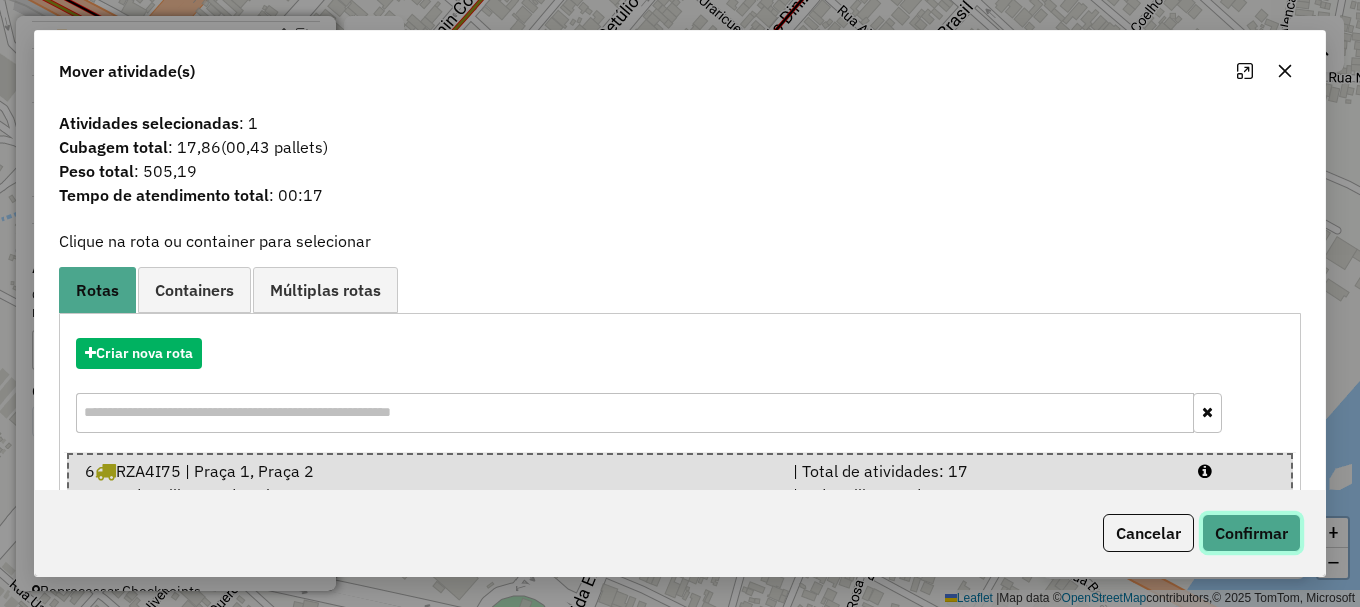 click on "Confirmar" 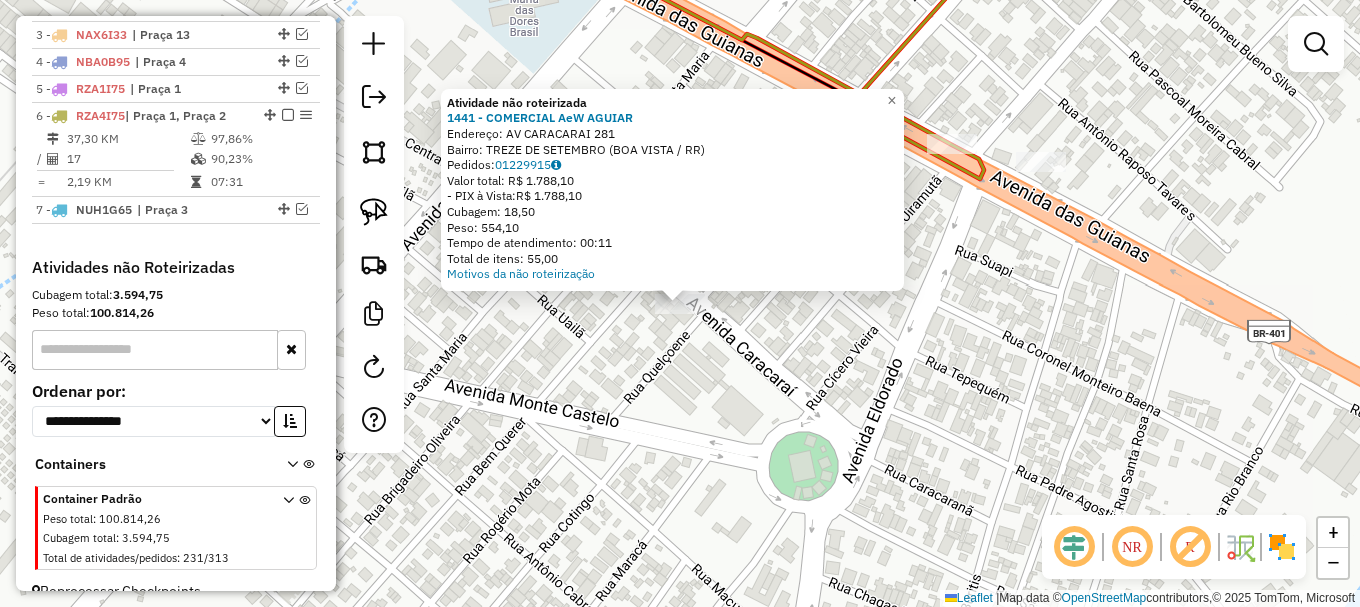click on "Atividade não roteirizada 1441 - COMERCIAL AeW AGUIAR  Endereço: AV  CARACARAI                     281   Bairro: TREZE DE SETEMBRO (BOA VISTA / RR)   Pedidos:  01229915   Valor total: R$ 1.788,10   - PIX à Vista:  R$ 1.788,10   Cubagem: 18,50   Peso: 554,10   Tempo de atendimento: 00:11   Total de itens: 55,00  Motivos da não roteirização × Janela de atendimento Grade de atendimento Capacidade Transportadoras Veículos Cliente Pedidos  Rotas Selecione os dias de semana para filtrar as janelas de atendimento  Seg   Ter   Qua   Qui   Sex   Sáb   Dom  Informe o período da janela de atendimento: De: Até:  Filtrar exatamente a janela do cliente  Considerar janela de atendimento padrão  Selecione os dias de semana para filtrar as grades de atendimento  Seg   Ter   Qua   Qui   Sex   Sáb   Dom   Considerar clientes sem dia de atendimento cadastrado  Clientes fora do dia de atendimento selecionado Filtrar as atividades entre os valores definidos abaixo:  Peso mínimo:   Peso máximo:   Cubagem mínima:  +" 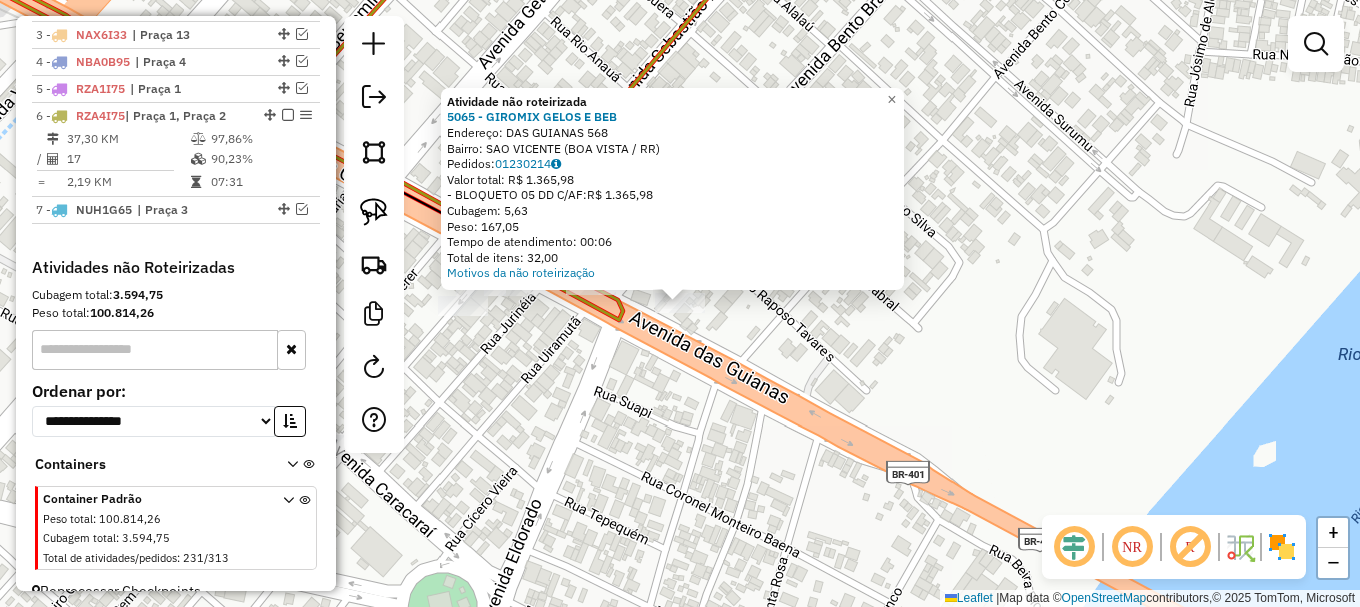 click on "Atividade não roteirizada 5065 - GIROMIX GELOS E BEB  Endereço:  DAS GUIANAS 568   Bairro: SAO VICENTE (BOA VISTA / RR)   Pedidos:  01230214   Valor total: R$ 1.365,98   - BLOQUETO 05 DD C/AF:  R$ 1.365,98   Cubagem: 5,63   Peso: 167,05   Tempo de atendimento: 00:06   Total de itens: 32,00  Motivos da não roteirização × Janela de atendimento Grade de atendimento Capacidade Transportadoras Veículos Cliente Pedidos  Rotas Selecione os dias de semana para filtrar as janelas de atendimento  Seg   Ter   Qua   Qui   Sex   Sáb   Dom  Informe o período da janela de atendimento: De: Até:  Filtrar exatamente a janela do cliente  Considerar janela de atendimento padrão  Selecione os dias de semana para filtrar as grades de atendimento  Seg   Ter   Qua   Qui   Sex   Sáb   Dom   Considerar clientes sem dia de atendimento cadastrado  Clientes fora do dia de atendimento selecionado Filtrar as atividades entre os valores definidos abaixo:  Peso mínimo:   Peso máximo:   Cubagem mínima:   Cubagem máxima:   De:" 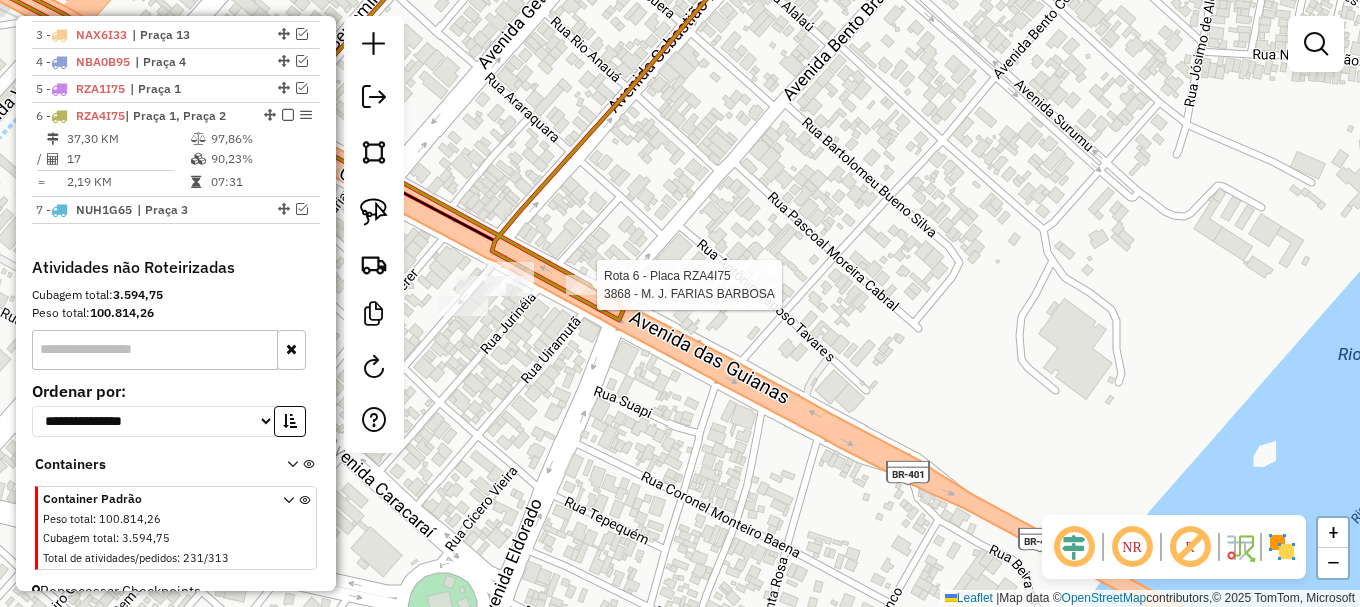 select on "**********" 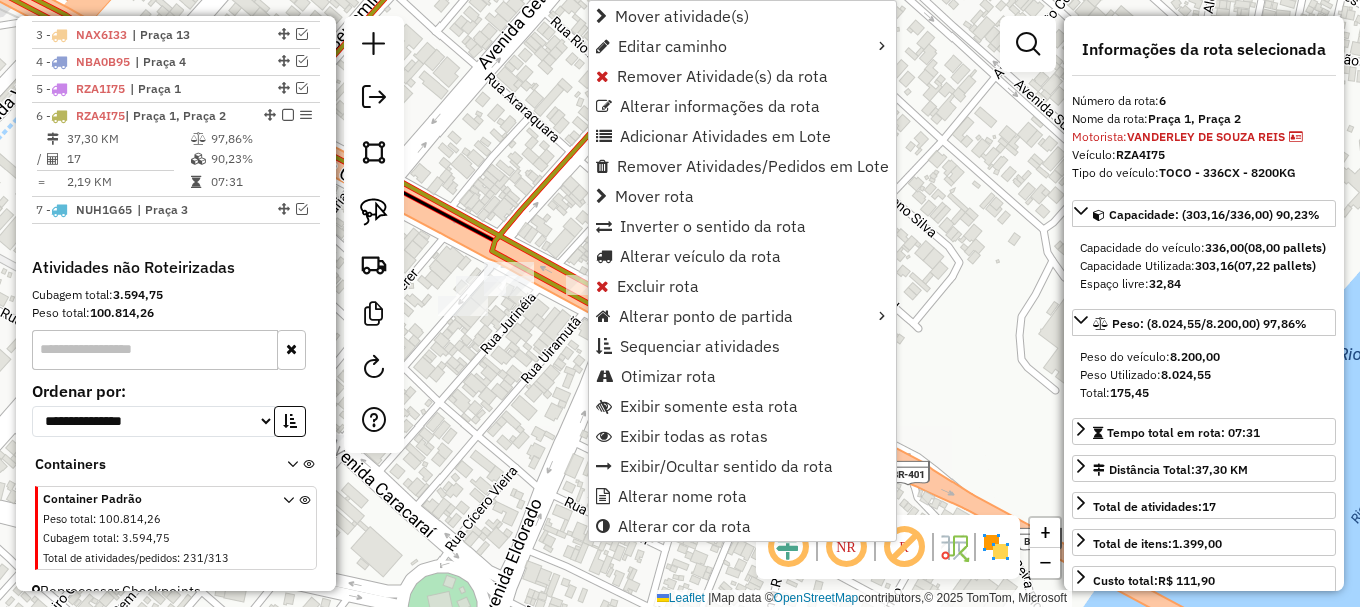 scroll, scrollTop: 867, scrollLeft: 0, axis: vertical 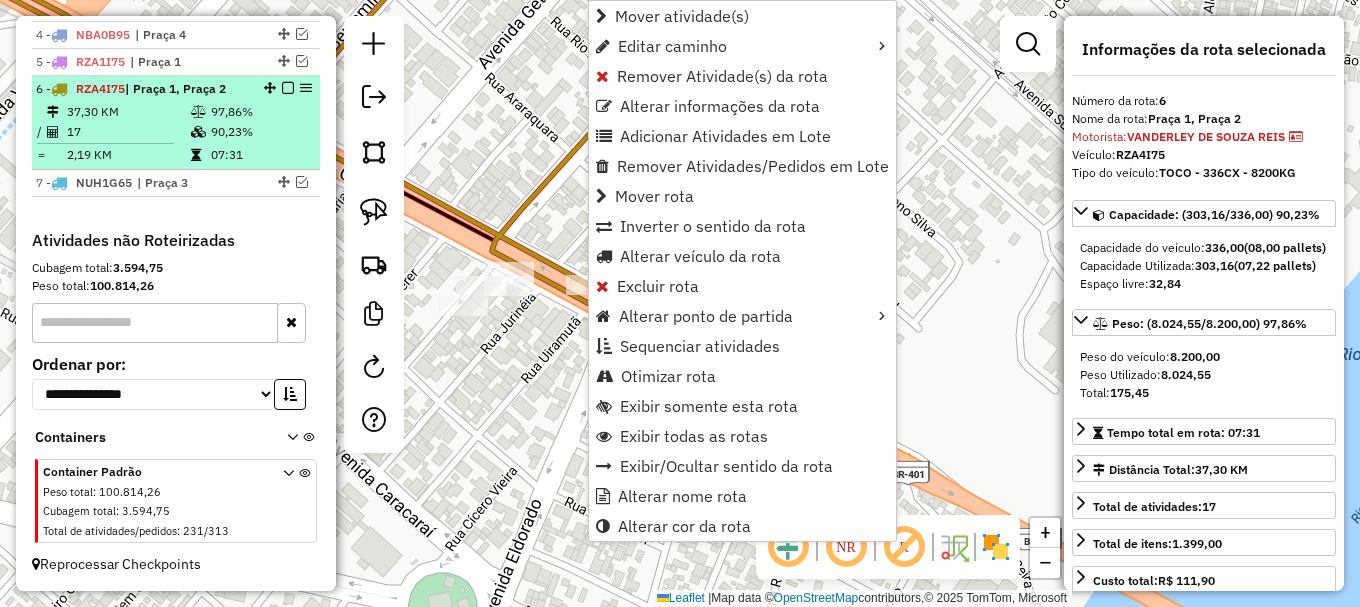 click at bounding box center (288, 88) 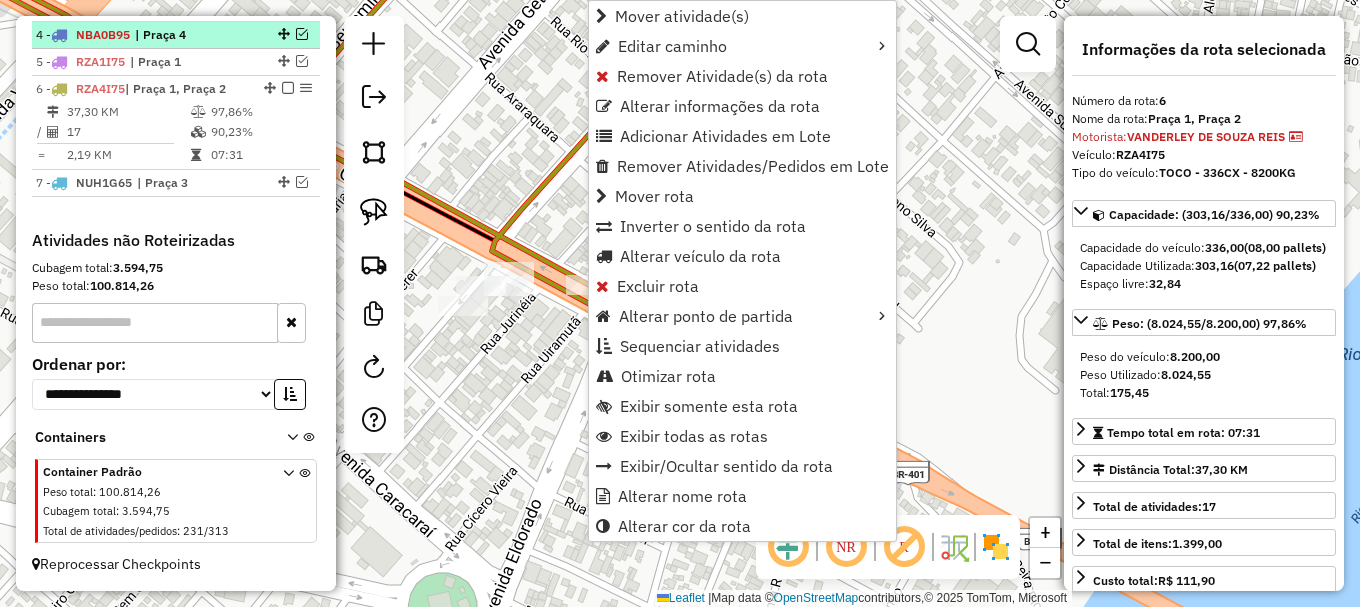 scroll, scrollTop: 800, scrollLeft: 0, axis: vertical 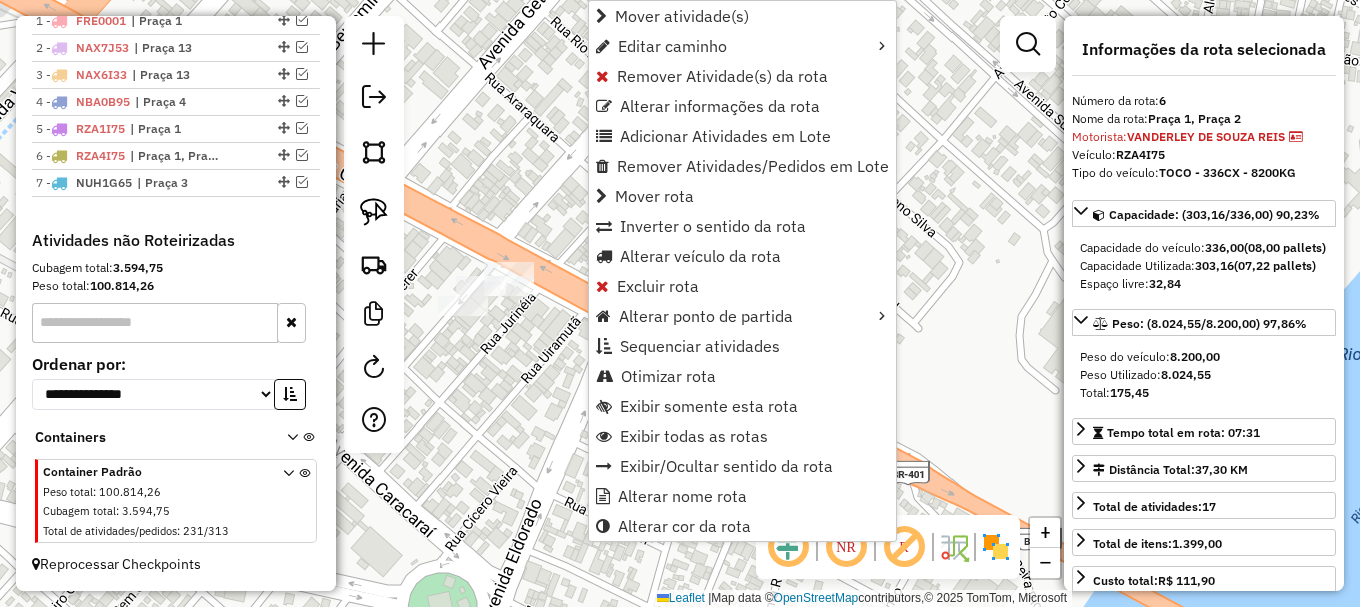 click on "Janela de atendimento Grade de atendimento Capacidade Transportadoras Veículos Cliente Pedidos  Rotas Selecione os dias de semana para filtrar as janelas de atendimento  Seg   Ter   Qua   Qui   Sex   Sáb   Dom  Informe o período da janela de atendimento: De: Até:  Filtrar exatamente a janela do cliente  Considerar janela de atendimento padrão  Selecione os dias de semana para filtrar as grades de atendimento  Seg   Ter   Qua   Qui   Sex   Sáb   Dom   Considerar clientes sem dia de atendimento cadastrado  Clientes fora do dia de atendimento selecionado Filtrar as atividades entre os valores definidos abaixo:  Peso mínimo:   Peso máximo:   Cubagem mínima:   Cubagem máxima:   De:   Até:  Filtrar as atividades entre o tempo de atendimento definido abaixo:  De:   Até:   Considerar capacidade total dos clientes não roteirizados Transportadora: Selecione um ou mais itens Tipo de veículo: Selecione um ou mais itens Veículo: Selecione um ou mais itens Motorista: Selecione um ou mais itens Nome: Rótulo:" 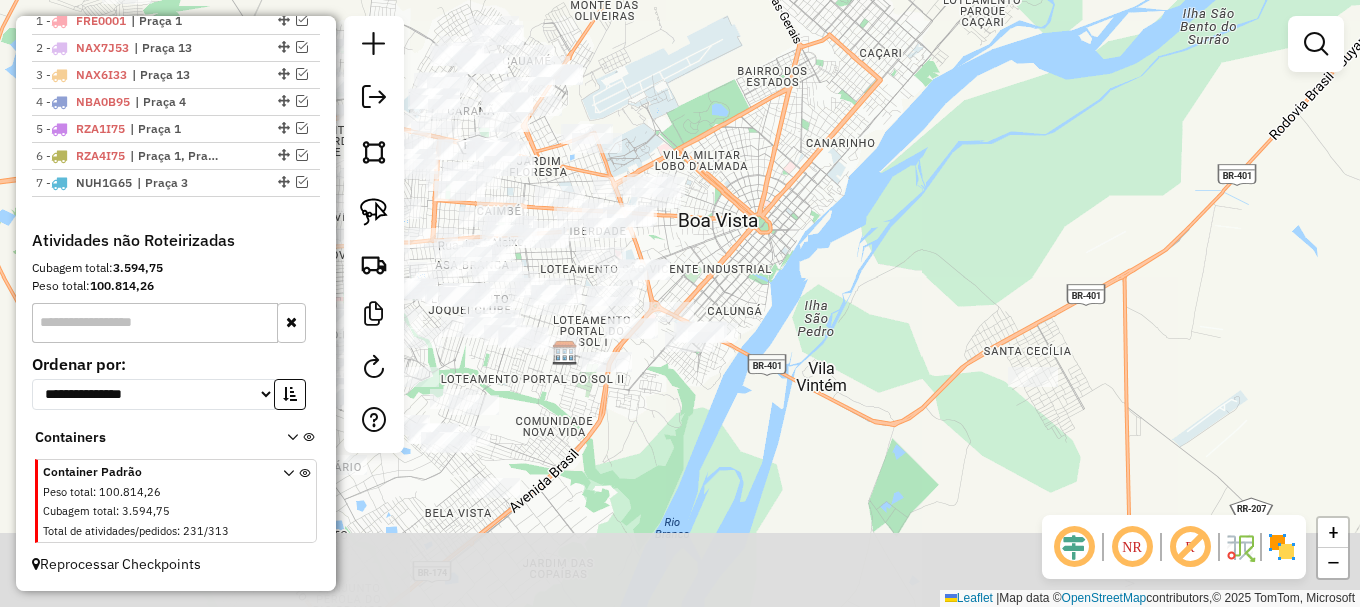 drag, startPoint x: 636, startPoint y: 482, endPoint x: 767, endPoint y: 398, distance: 155.61812 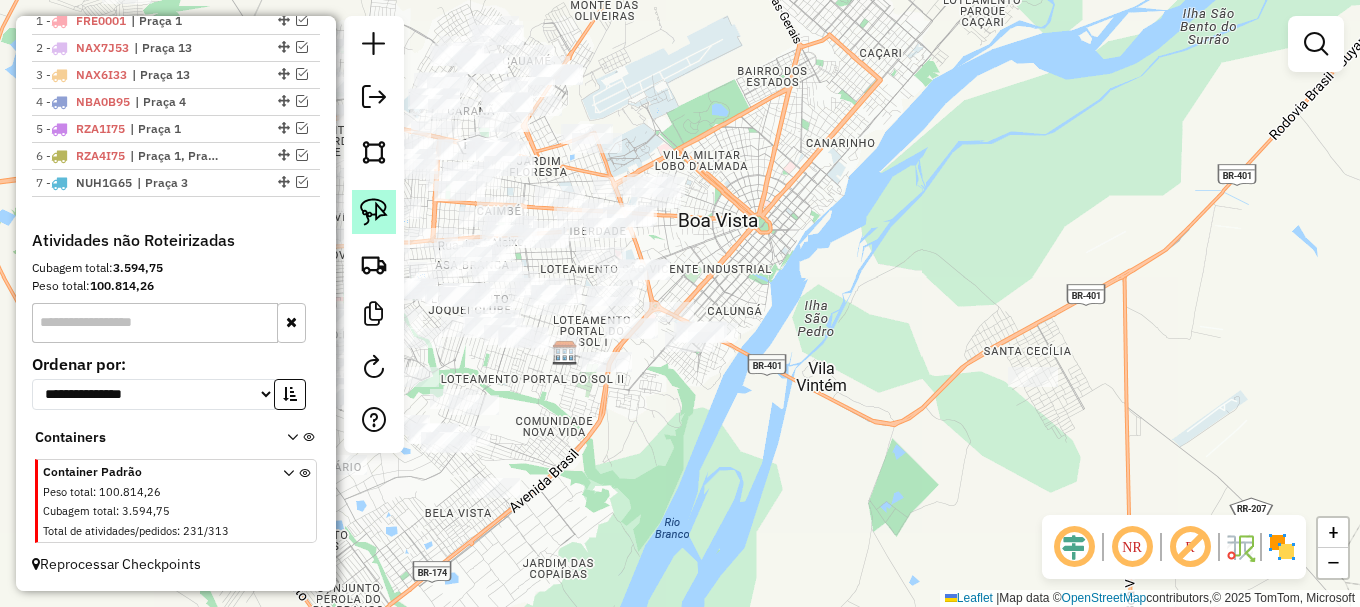 drag, startPoint x: 374, startPoint y: 195, endPoint x: 400, endPoint y: 226, distance: 40.459858 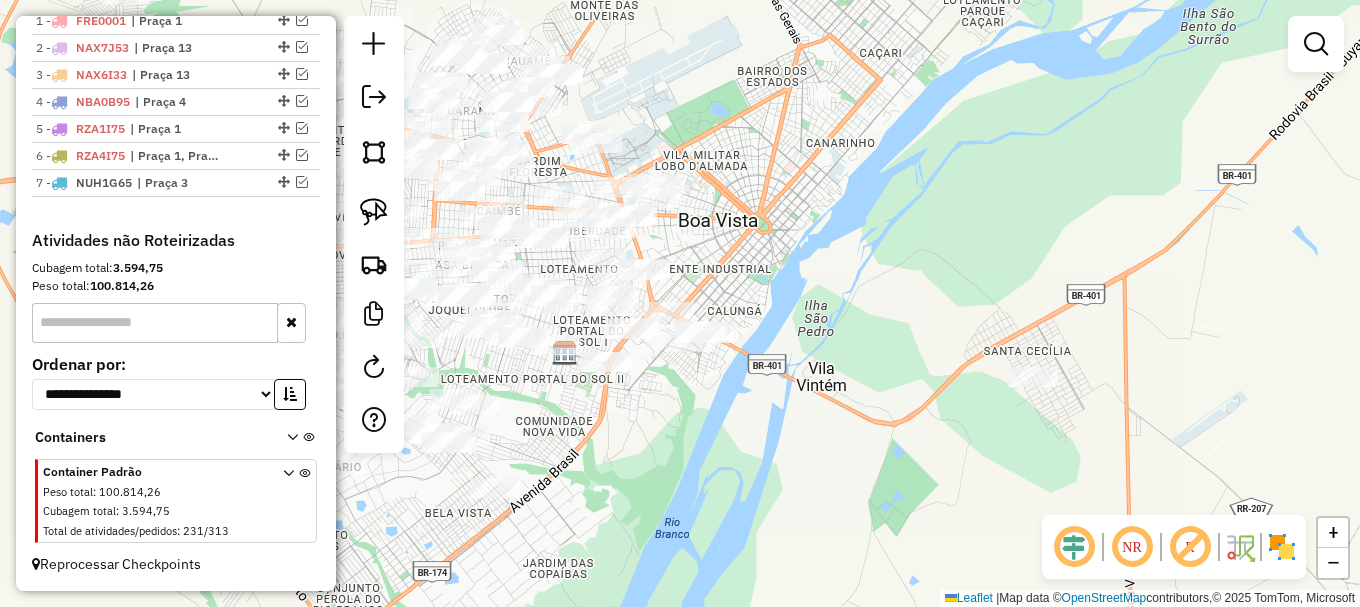 click 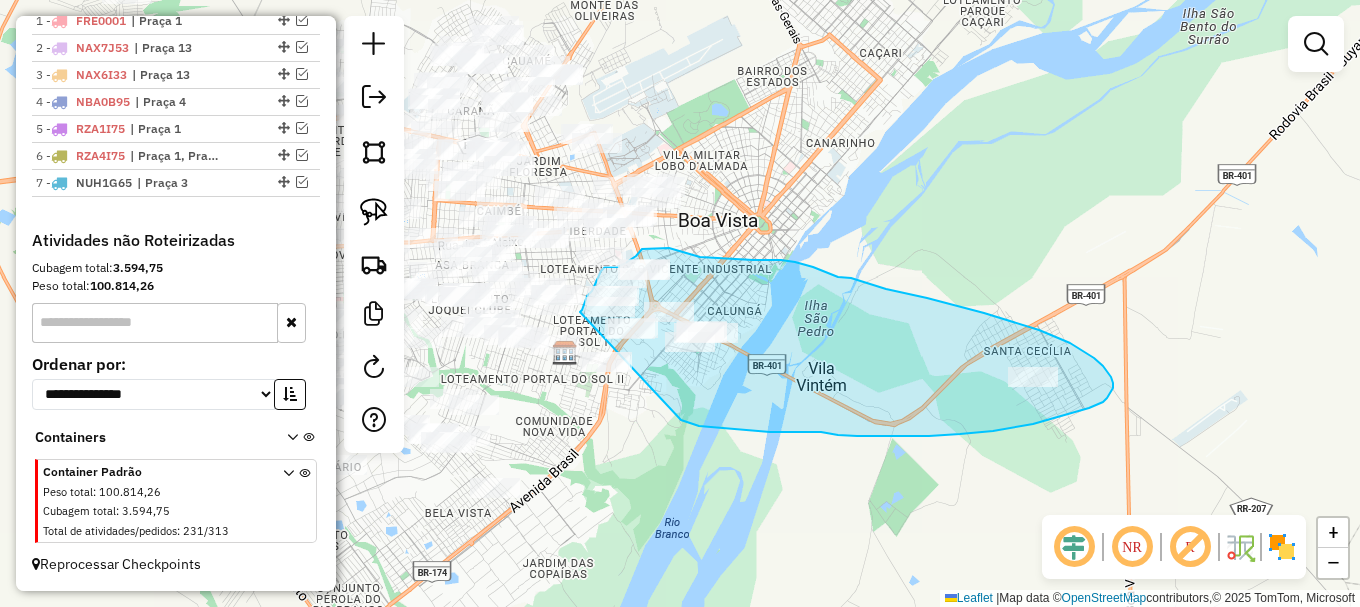 drag, startPoint x: 684, startPoint y: 421, endPoint x: 580, endPoint y: 312, distance: 150.65524 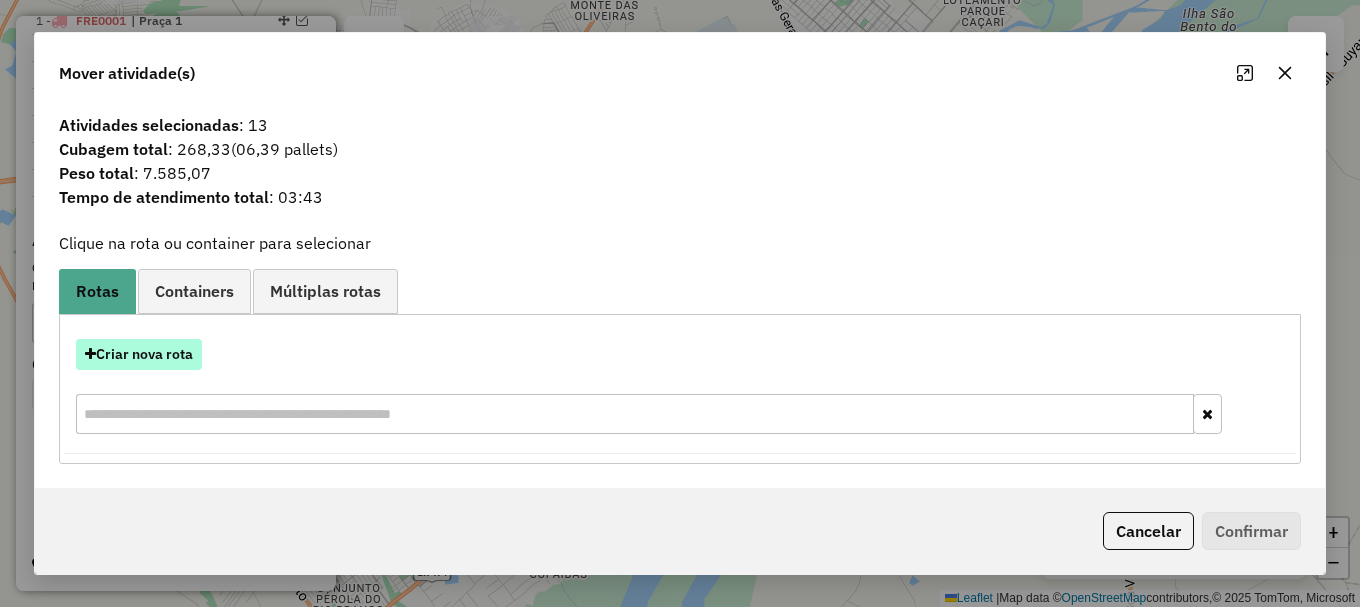 click on "Criar nova rota" at bounding box center (139, 354) 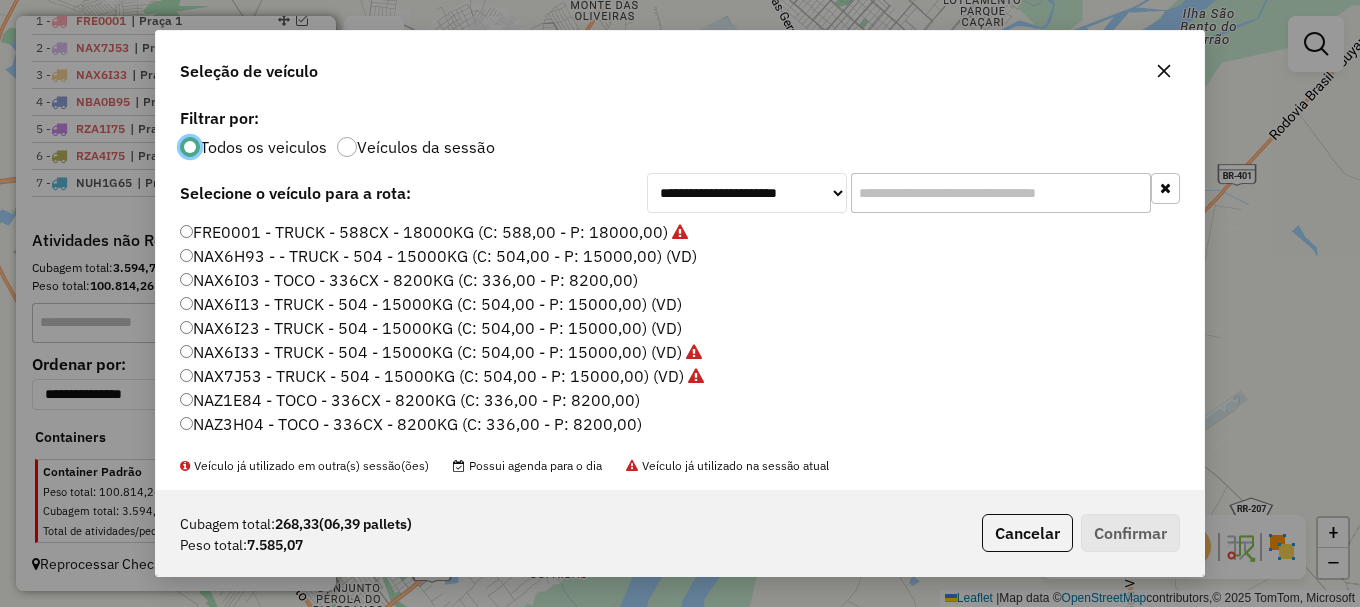 scroll, scrollTop: 11, scrollLeft: 6, axis: both 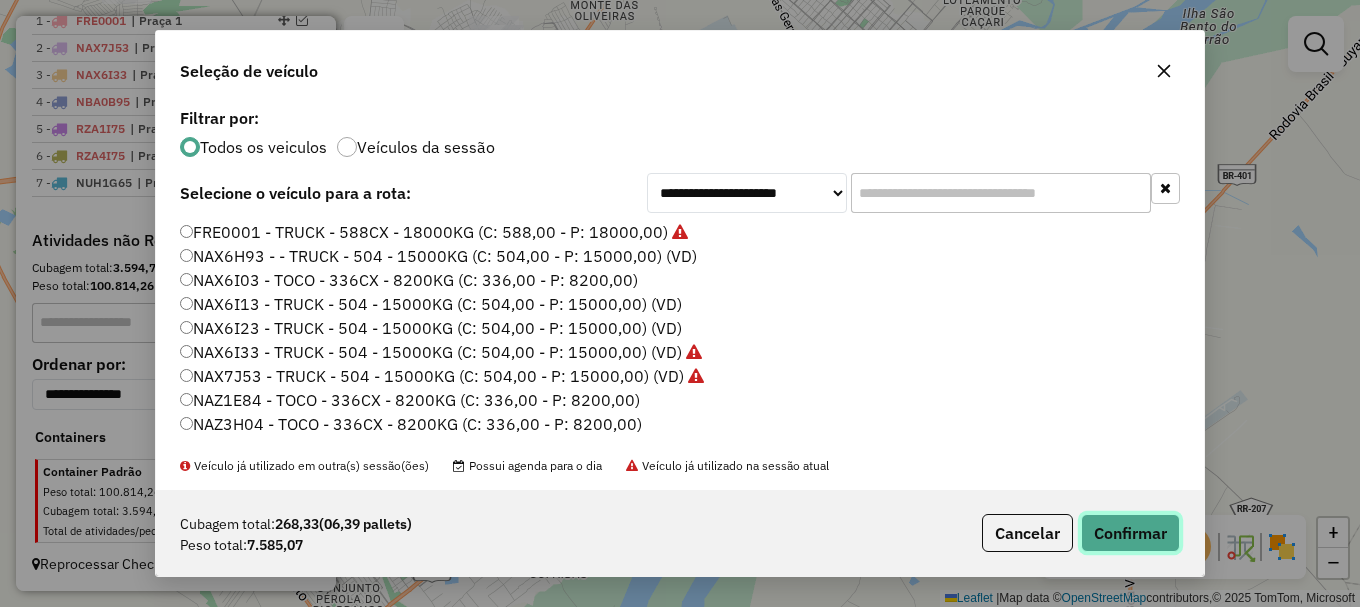 click on "Confirmar" 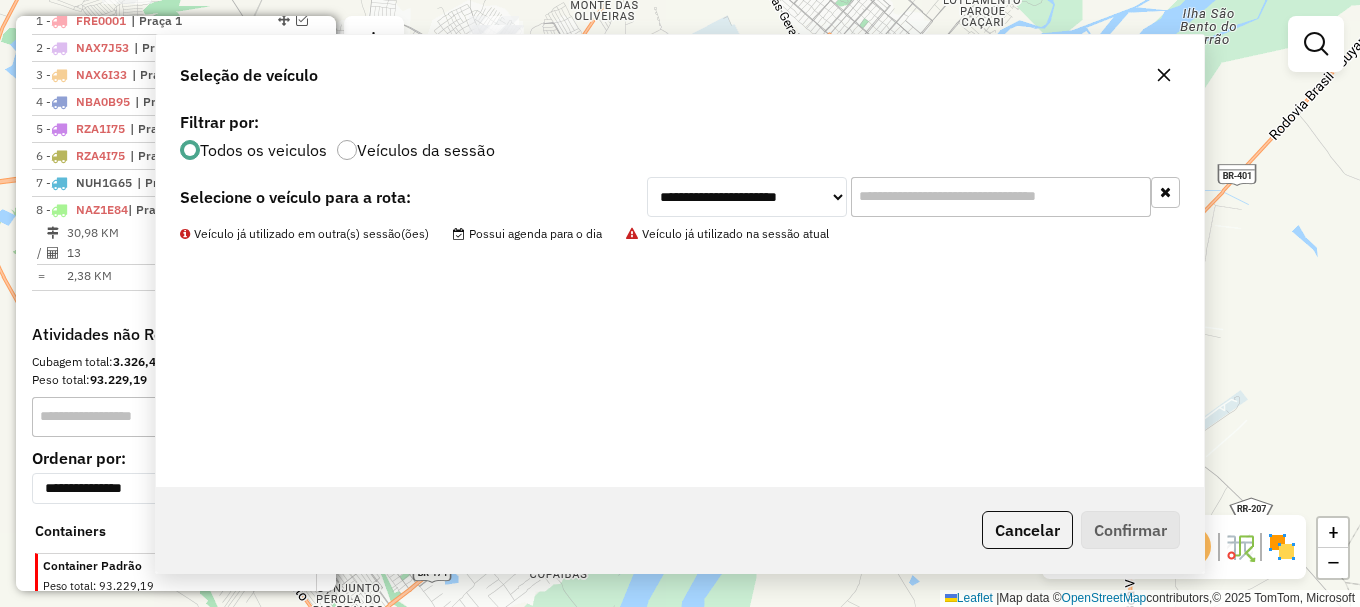 scroll, scrollTop: 867, scrollLeft: 0, axis: vertical 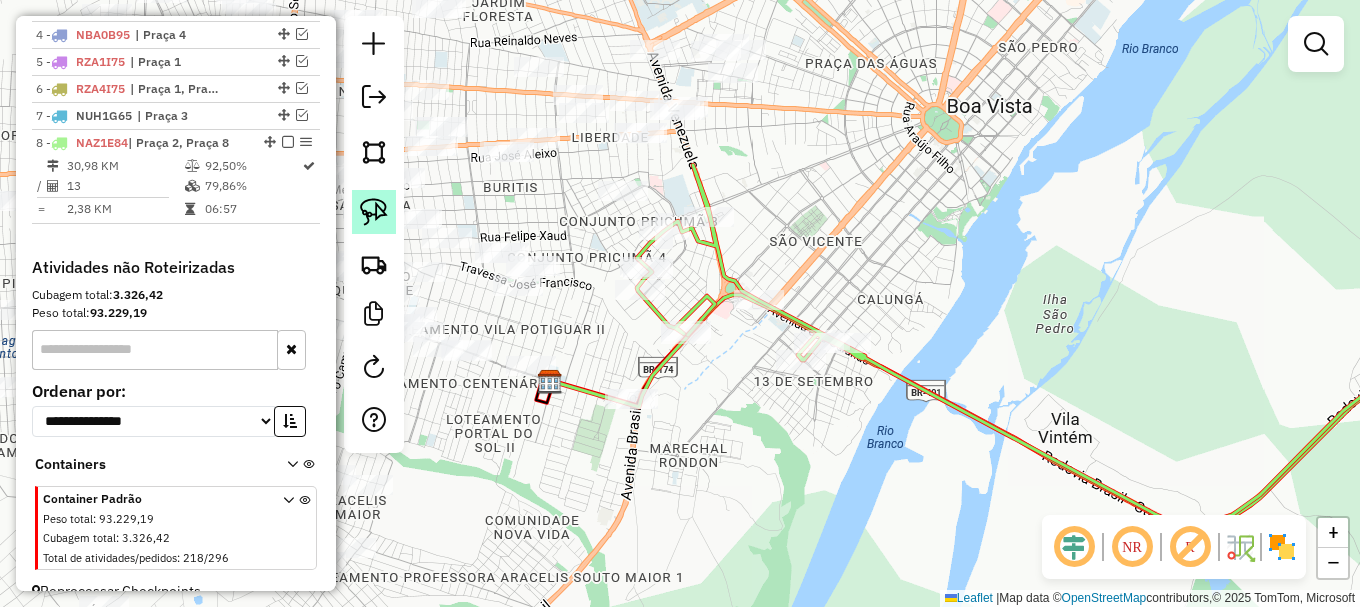 click 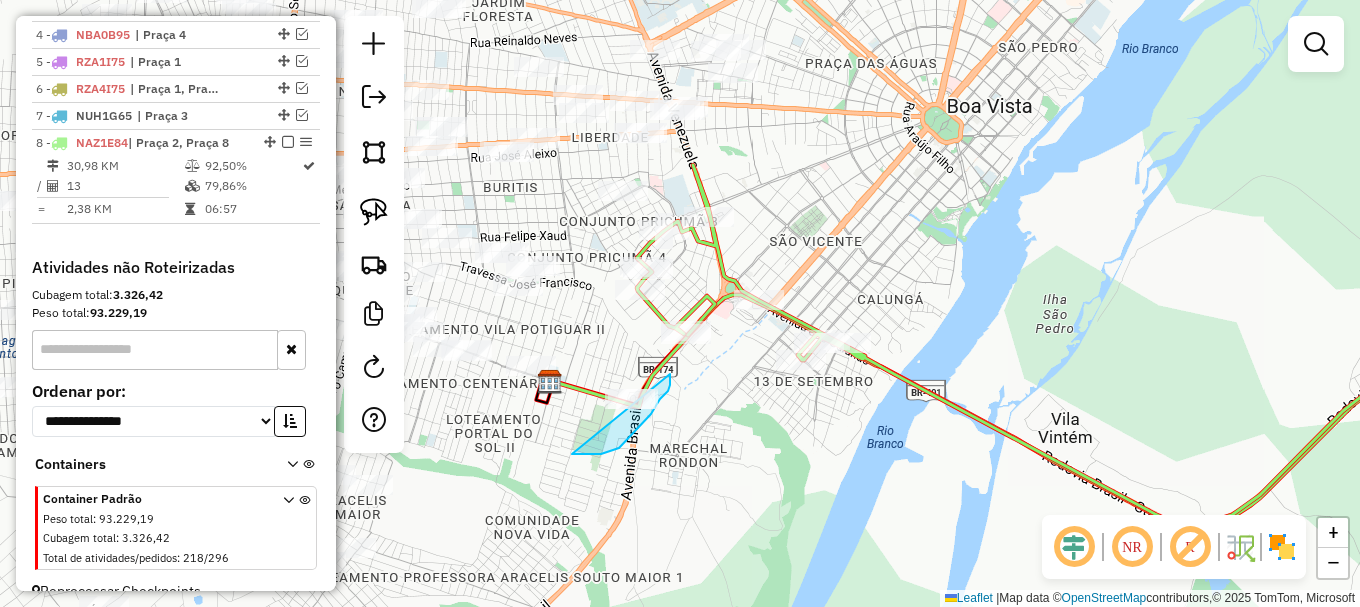 drag, startPoint x: 628, startPoint y: 439, endPoint x: 623, endPoint y: 346, distance: 93.13431 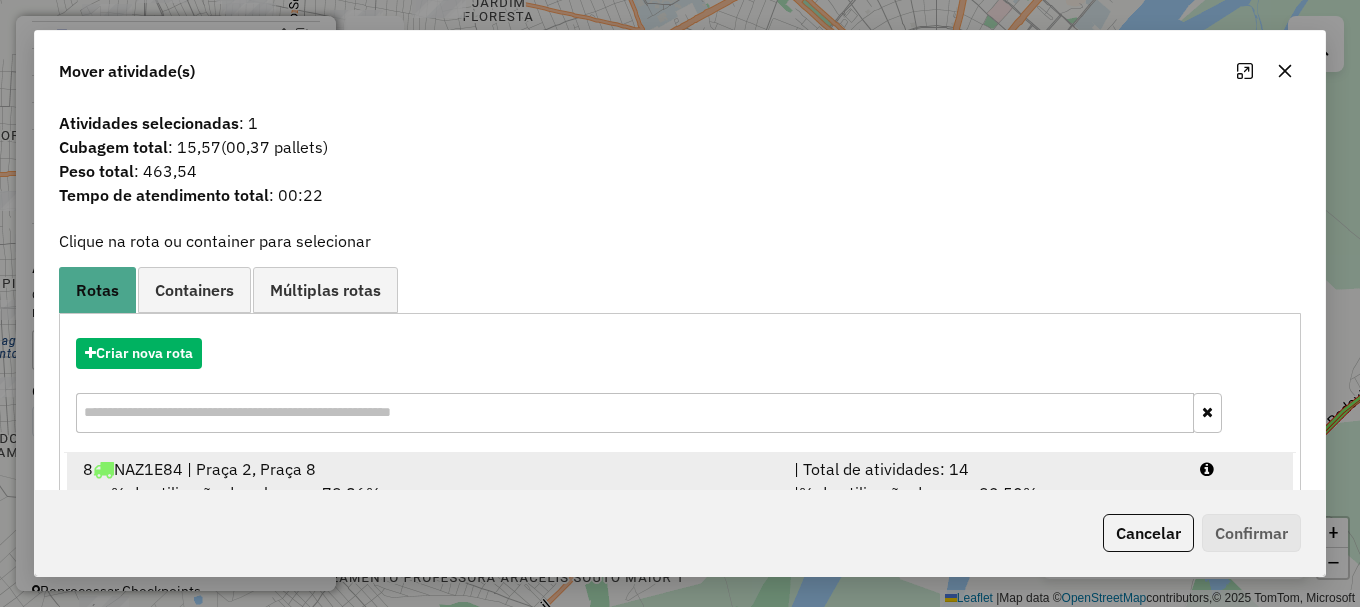 click at bounding box center [1239, 469] 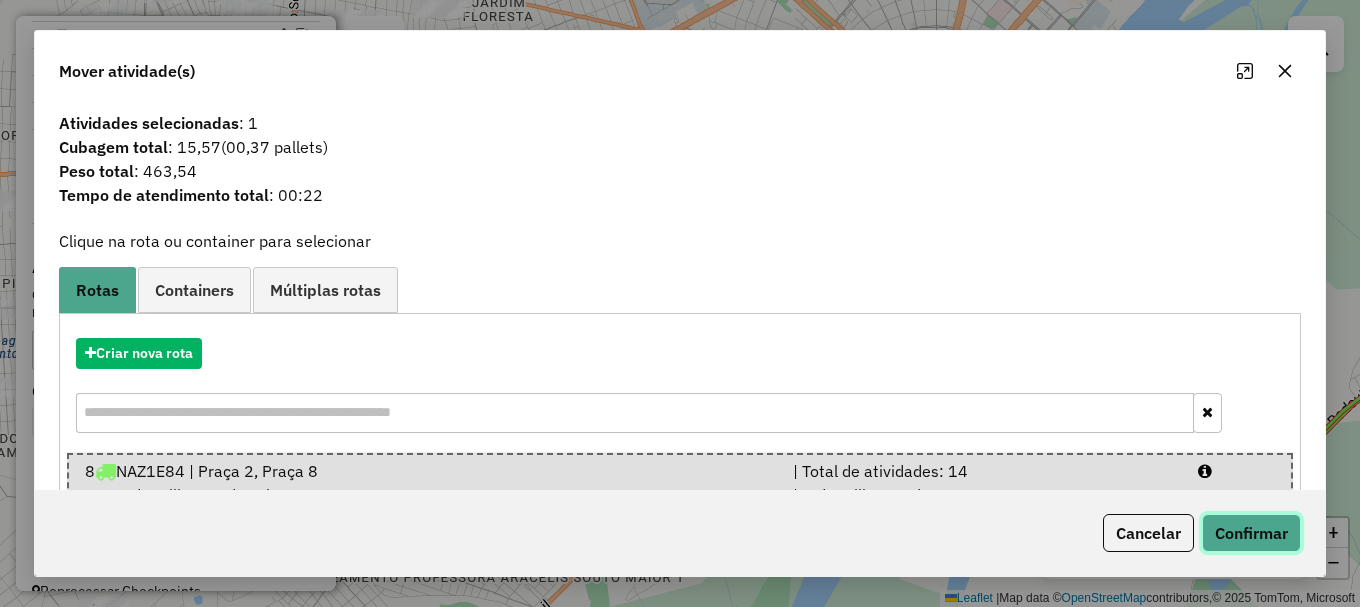 click on "Confirmar" 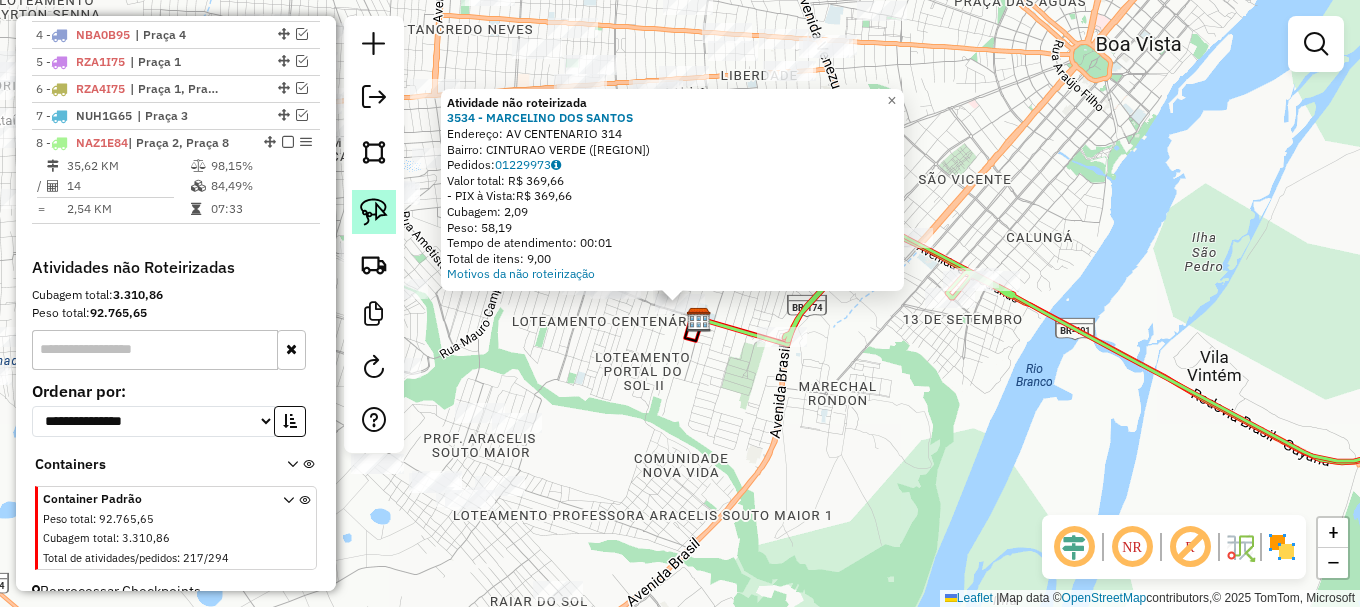 click 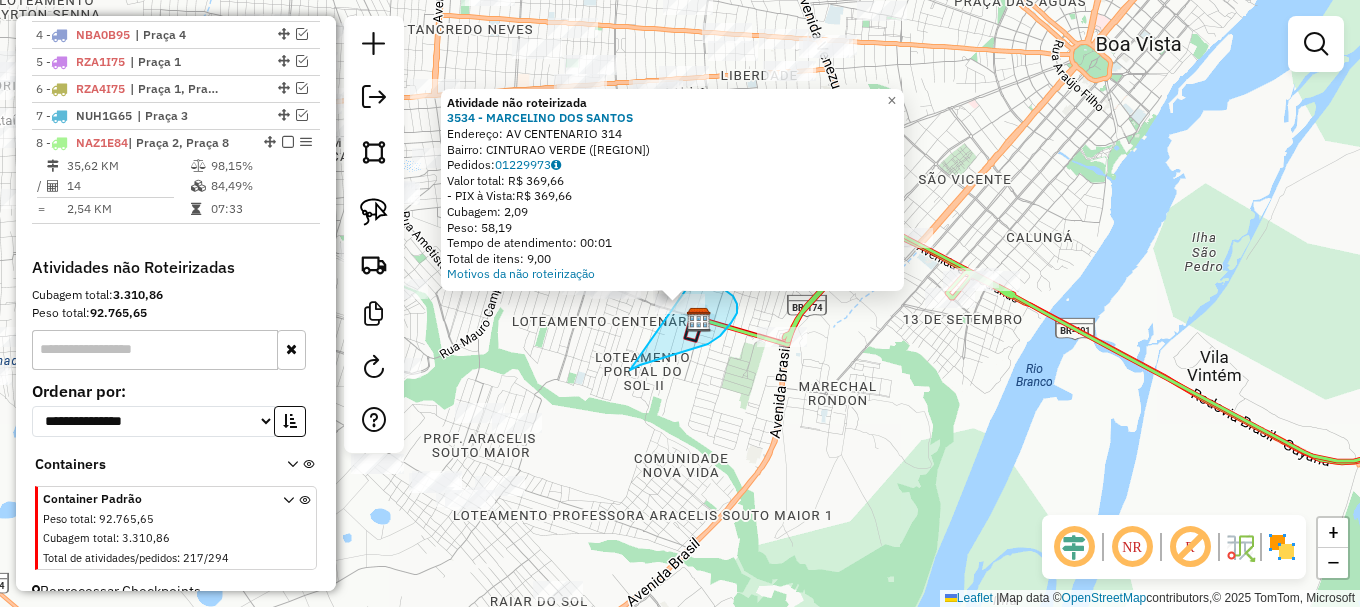 drag, startPoint x: 698, startPoint y: 348, endPoint x: 667, endPoint y: 257, distance: 96.13532 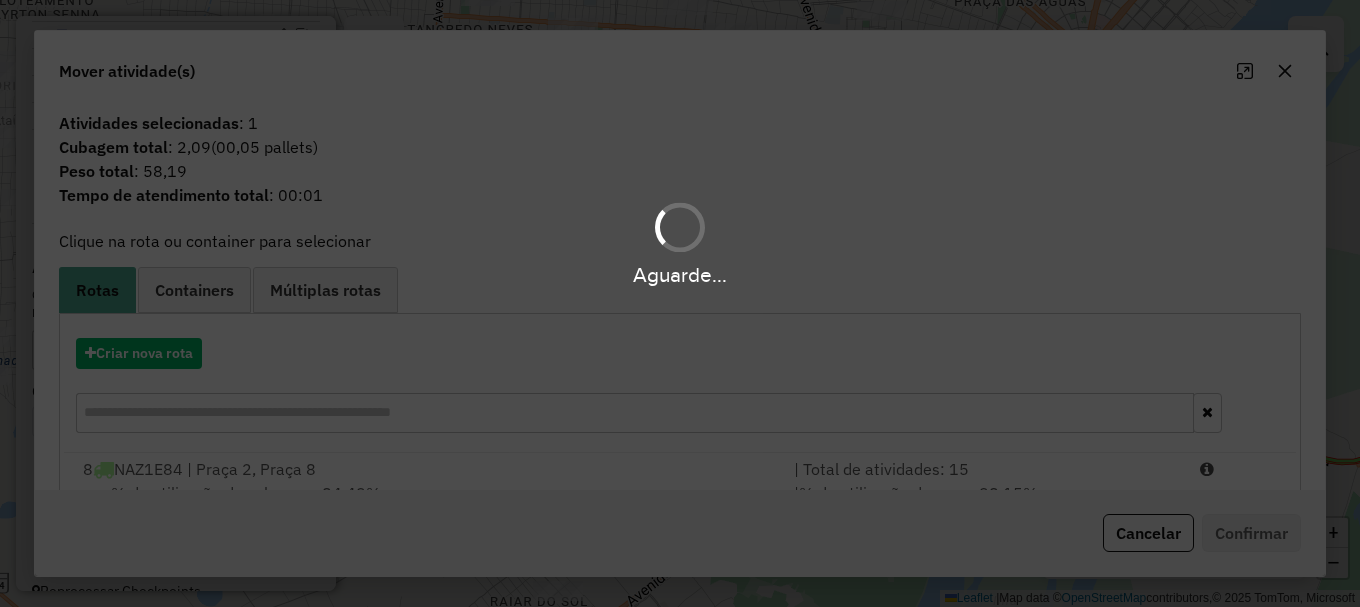 click on "Aguarde..." at bounding box center [680, 303] 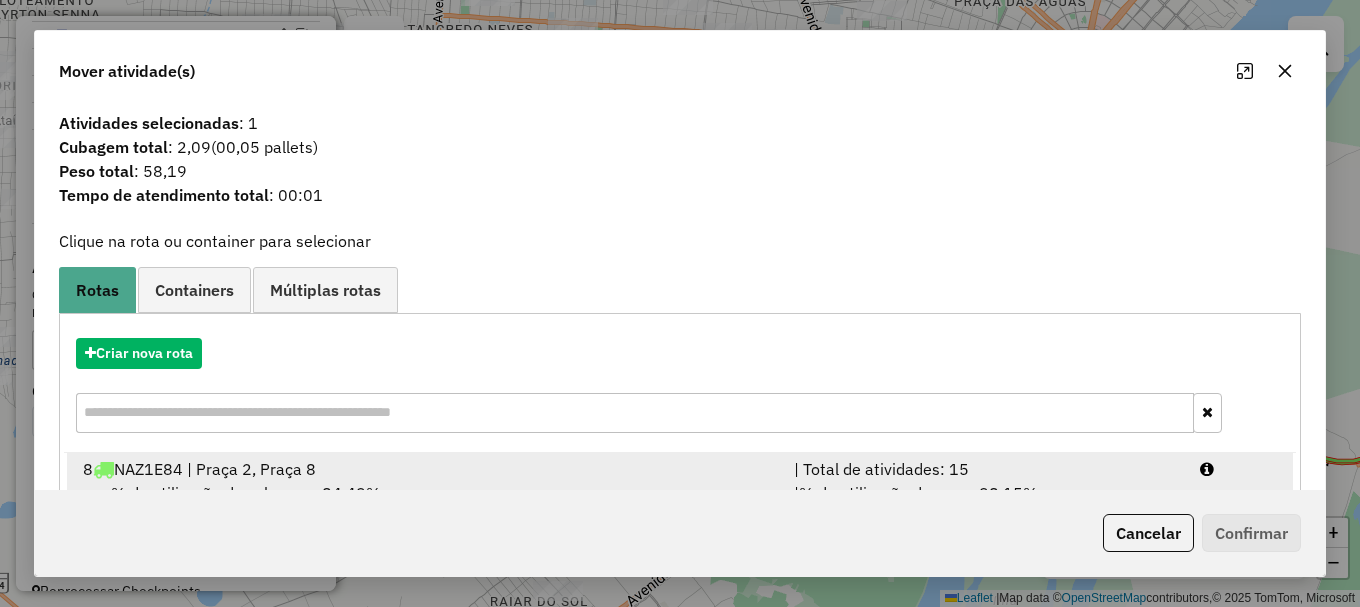 click at bounding box center (1239, 469) 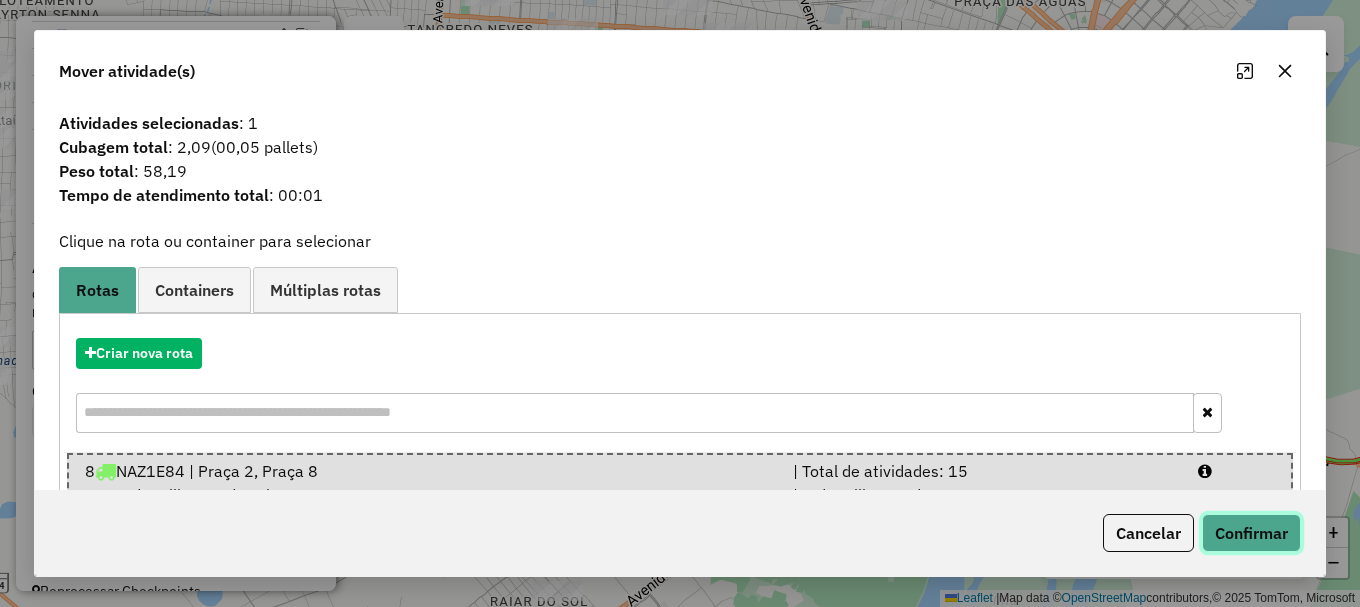 click on "Confirmar" 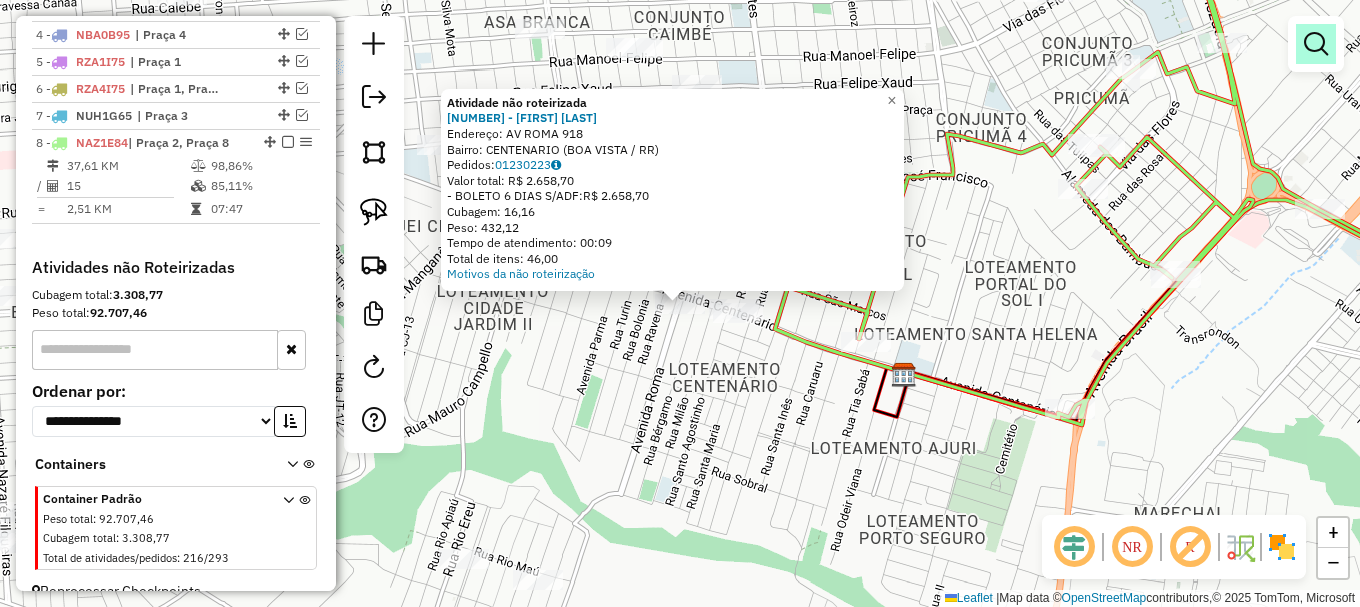click at bounding box center [1316, 44] 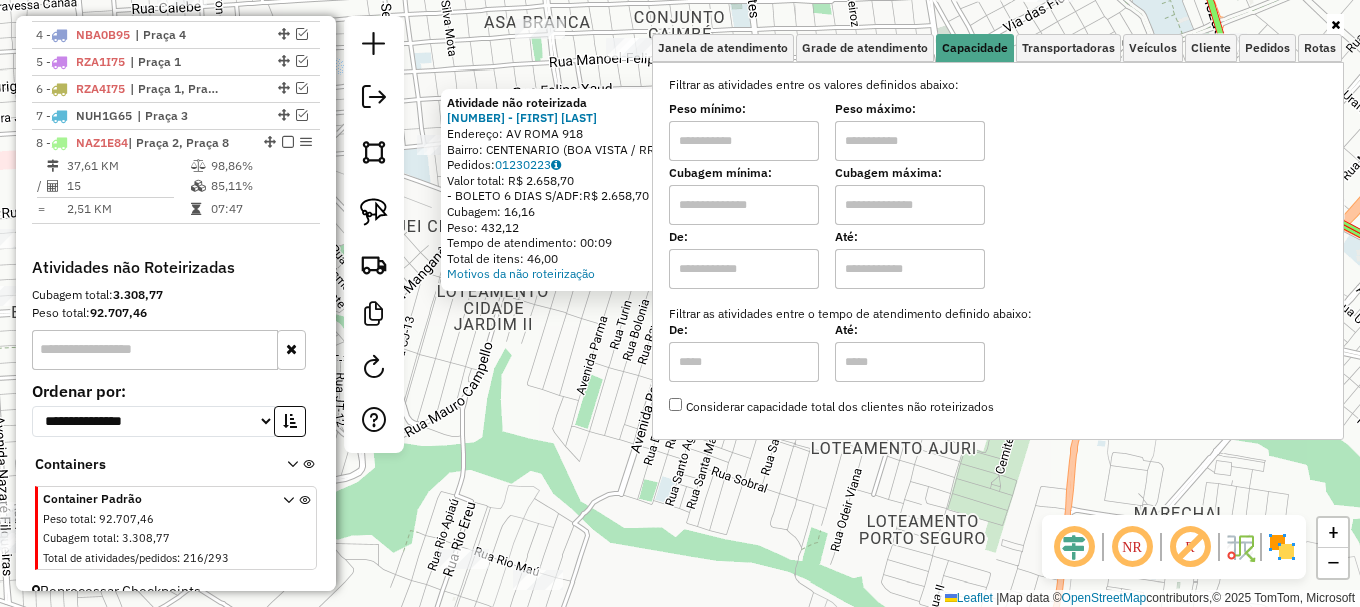 click at bounding box center (744, 205) 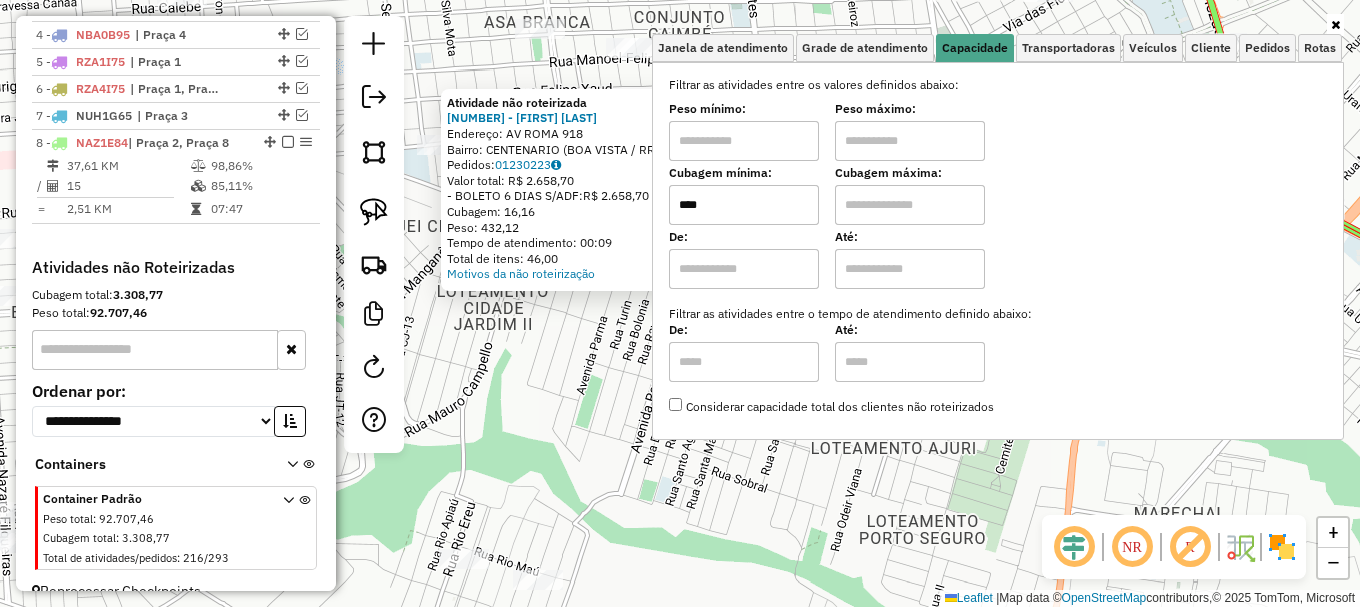 click at bounding box center (910, 205) 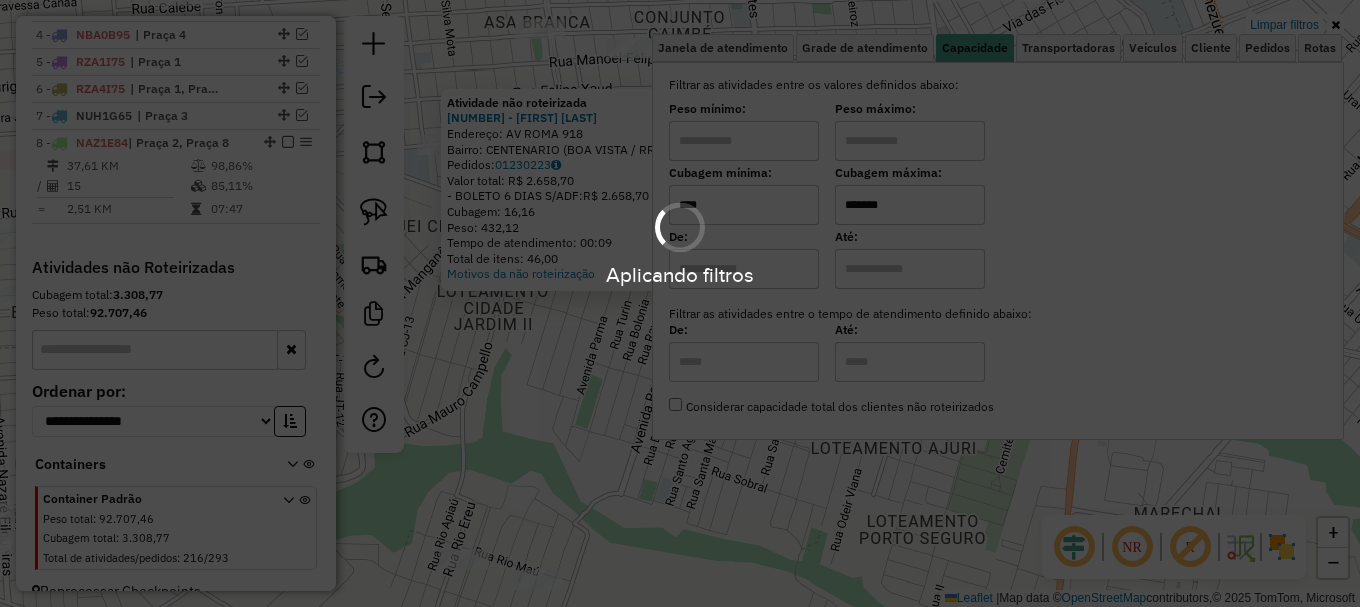 click on "Aplicando filtros  Pop-up bloqueado!  Seu navegador bloqueou automáticamente a abertura de uma nova janela.   Acesse as configurações e adicione o endereço do sistema a lista de permissão.   Fechar  Informações da Sessão 974178 - 02/08/2025     Criação: 01/08/2025 20:12   Depósito:  Amascol - Boa Vista  Total de rotas:  8  Distância Total:  721,75 km  Tempo total:  82:47  Custo total:  R$ 2.814,48  Valor total:  R$ 1.289.502,98  - Total roteirizado:  R$ 645.219,10  - Total não roteirizado:  R$ 644.283,88  Total de Atividades Roteirizadas:  87  Total de Pedidos Roteirizados:  113  Peso total roteirizado:  81.328,52  Cubagem total roteirizado:  2.859,62  Total de Atividades não Roteirizadas:  216  Total de Pedidos não Roteirizados:  293 Total de caixas por viagem:  2.859,62 /   8 =  357,45 Média de Atividades por viagem:  87 /   8 =  10,88 Ocupação média da frota:  90,12%   Rotas vários dias:  0  Clientes Priorizados NR:  0  Transportadoras  Rotas  Recargas: 4   Ver rotas   Ver veículos  /" at bounding box center (680, 303) 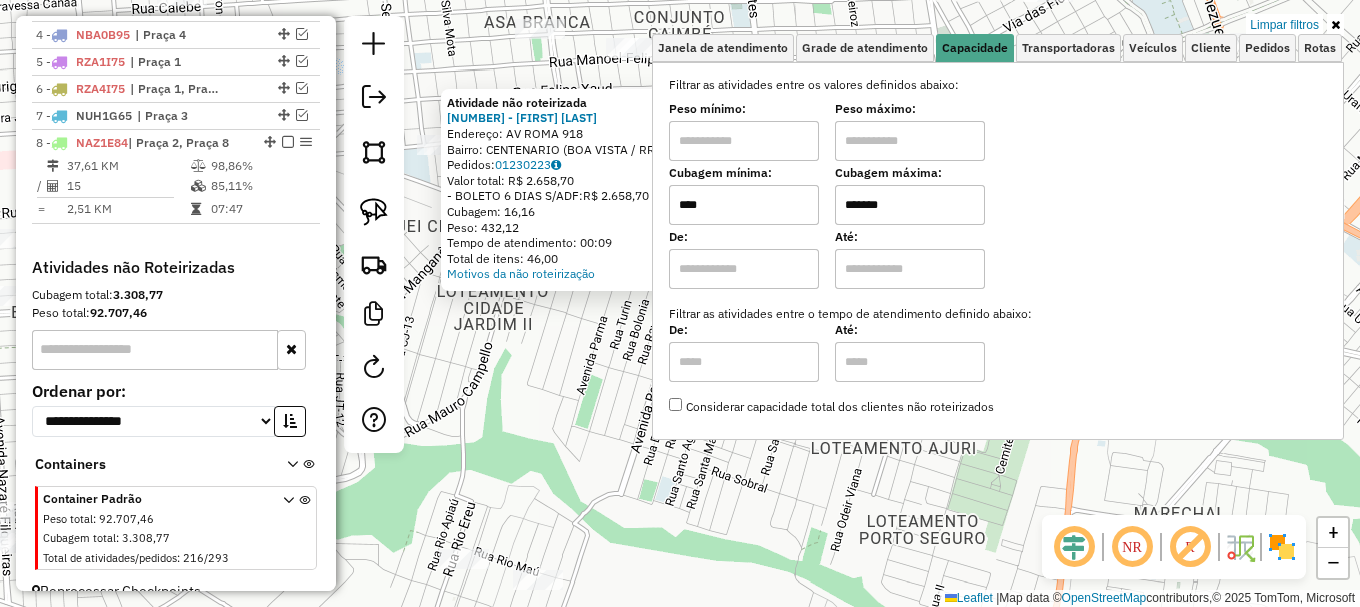 click on "Atividade não roteirizada 3375 - MARIA NEUZELIR LIMA  Endereço: AV  ROMA                          918   Bairro: CENTENARIO (BOA VISTA / RR)   Pedidos:  01230223   Valor total: R$ 2.658,70   - BOLETO 6 DIAS S/ADF:  R$ 2.658,70   Cubagem: 16,16   Peso: 432,12   Tempo de atendimento: 00:09   Total de itens: 46,00  Motivos da não roteirização × Limpar filtros Janela de atendimento Grade de atendimento Capacidade Transportadoras Veículos Cliente Pedidos  Rotas Selecione os dias de semana para filtrar as janelas de atendimento  Seg   Ter   Qua   Qui   Sex   Sáb   Dom  Informe o período da janela de atendimento: De: Até:  Filtrar exatamente a janela do cliente  Considerar janela de atendimento padrão  Selecione os dias de semana para filtrar as grades de atendimento  Seg   Ter   Qua   Qui   Sex   Sáb   Dom   Considerar clientes sem dia de atendimento cadastrado  Clientes fora do dia de atendimento selecionado Filtrar as atividades entre os valores definidos abaixo:  Peso mínimo:   Peso máximo:  **** +" 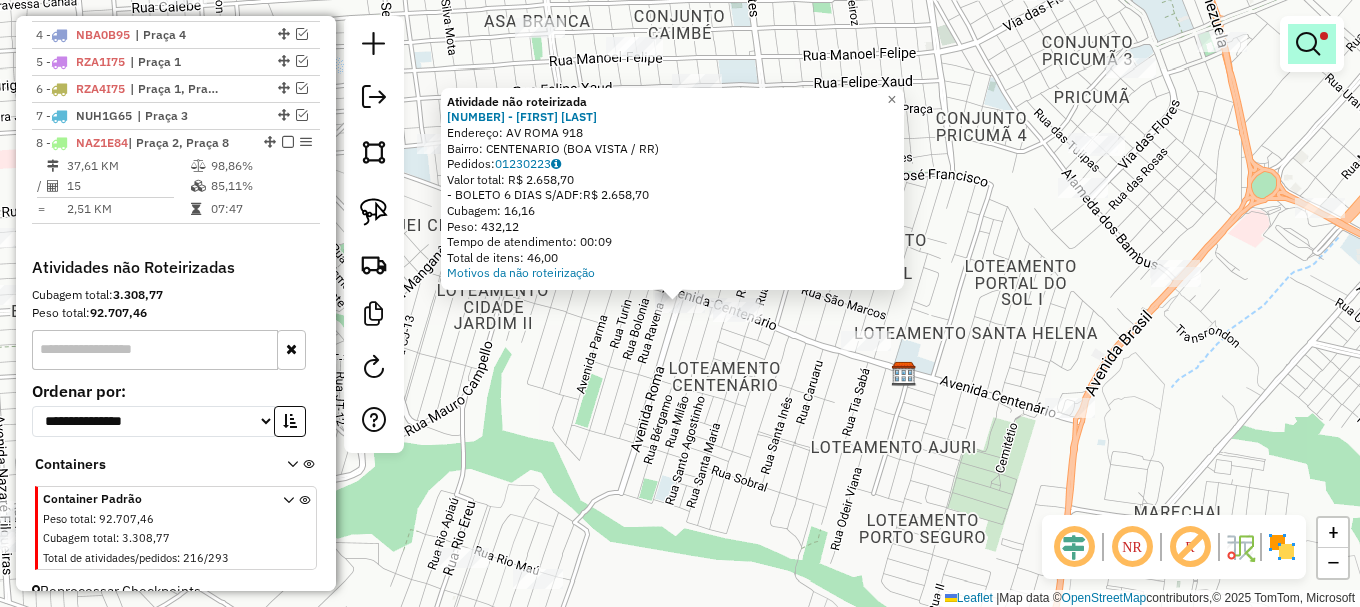 click at bounding box center (1308, 44) 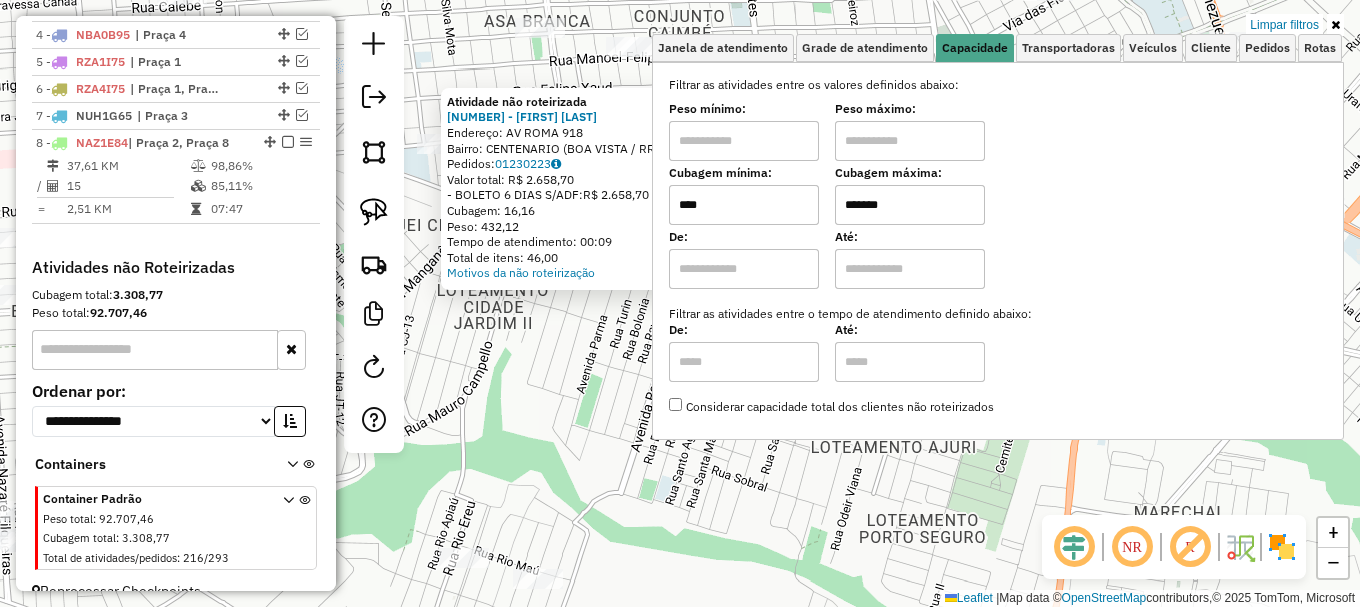 click on "*******" at bounding box center [910, 205] 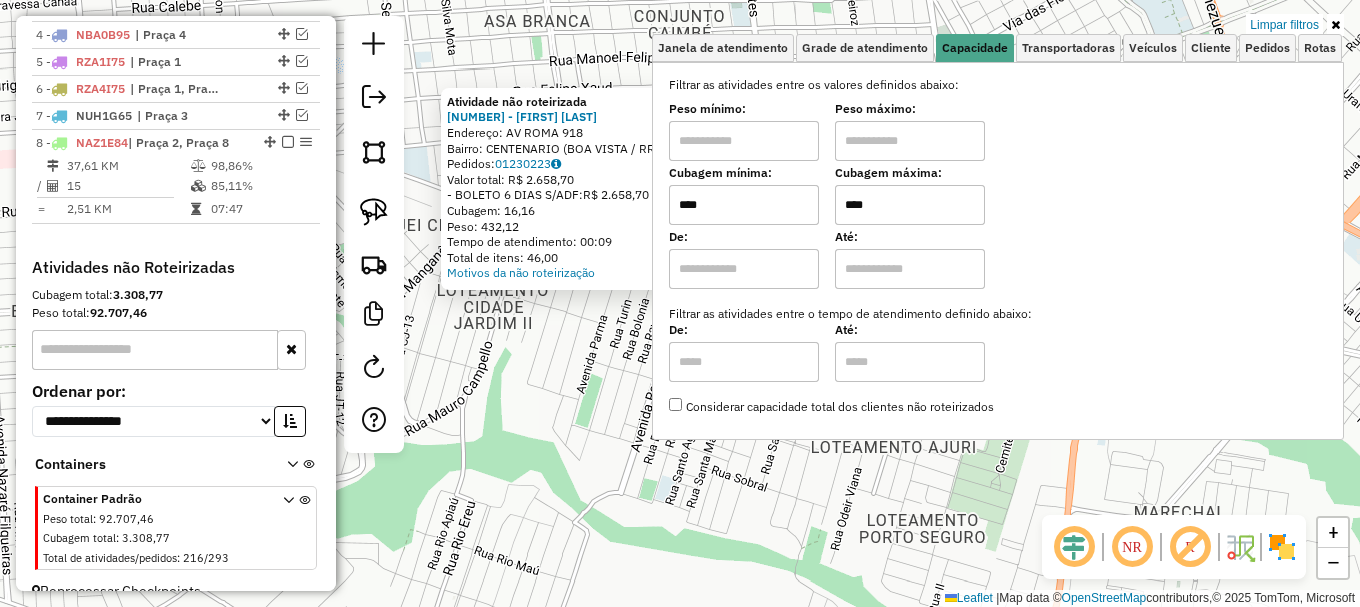 type on "****" 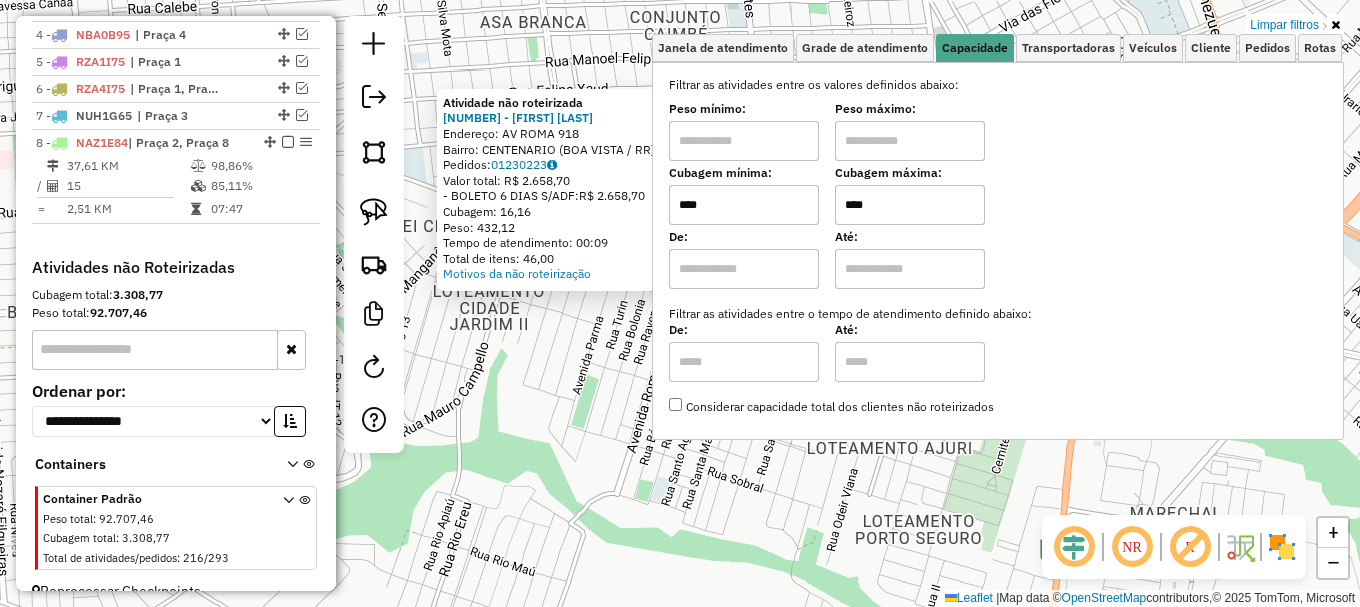 click on "Atividade não roteirizada 3375 - MARIA NEUZELIR LIMA  Endereço: AV  ROMA                          918   Bairro: CENTENARIO (BOA VISTA / RR)   Pedidos:  01230223   Valor total: R$ 2.658,70   - BOLETO 6 DIAS S/ADF:  R$ 2.658,70   Cubagem: 16,16   Peso: 432,12   Tempo de atendimento: 00:09   Total de itens: 46,00  Motivos da não roteirização × Limpar filtros Janela de atendimento Grade de atendimento Capacidade Transportadoras Veículos Cliente Pedidos  Rotas Selecione os dias de semana para filtrar as janelas de atendimento  Seg   Ter   Qua   Qui   Sex   Sáb   Dom  Informe o período da janela de atendimento: De: Até:  Filtrar exatamente a janela do cliente  Considerar janela de atendimento padrão  Selecione os dias de semana para filtrar as grades de atendimento  Seg   Ter   Qua   Qui   Sex   Sáb   Dom   Considerar clientes sem dia de atendimento cadastrado  Clientes fora do dia de atendimento selecionado Filtrar as atividades entre os valores definidos abaixo:  Peso mínimo:   Peso máximo:  **** +" 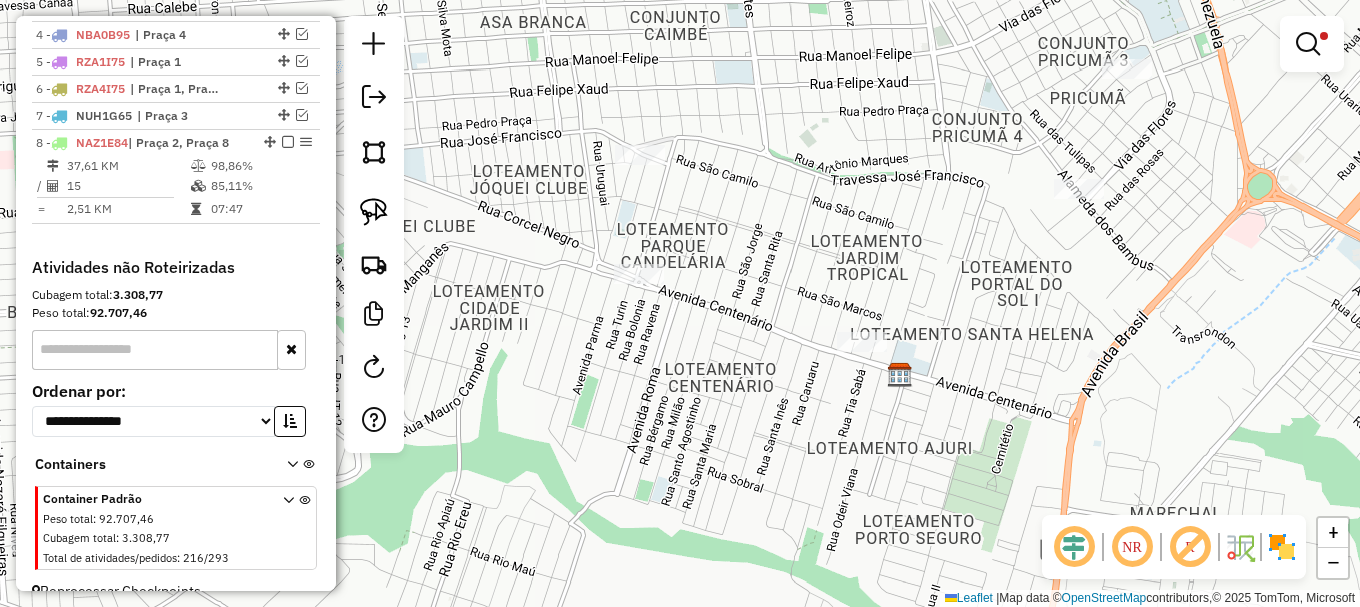 click on "Atividade não roteirizada 3375 - MARIA NEUZELIR LIMA  Endereço: AV  ROMA                          918   Bairro: CENTENARIO (BOA VISTA / RR)   Pedidos:  01230223   Valor total: R$ 2.658,70   - BOLETO 6 DIAS S/ADF:  R$ 2.658,70   Cubagem: 16,16   Peso: 432,12   Tempo de atendimento: 00:09   Total de itens: 46,00  Motivos da não roteirização × Limpar filtros Janela de atendimento Grade de atendimento Capacidade Transportadoras Veículos Cliente Pedidos  Rotas Selecione os dias de semana para filtrar as janelas de atendimento  Seg   Ter   Qua   Qui   Sex   Sáb   Dom  Informe o período da janela de atendimento: De: Até:  Filtrar exatamente a janela do cliente  Considerar janela de atendimento padrão  Selecione os dias de semana para filtrar as grades de atendimento  Seg   Ter   Qua   Qui   Sex   Sáb   Dom   Considerar clientes sem dia de atendimento cadastrado  Clientes fora do dia de atendimento selecionado Filtrar as atividades entre os valores definidos abaixo:  Peso mínimo:   Peso máximo:  **** +" 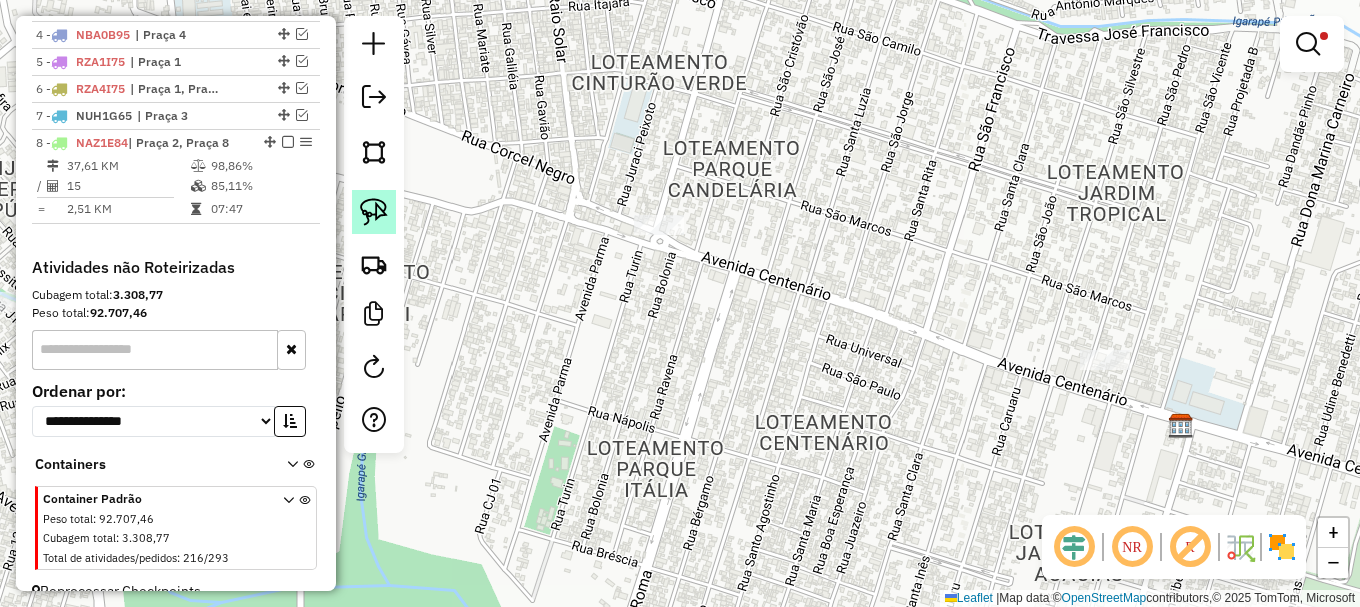 click 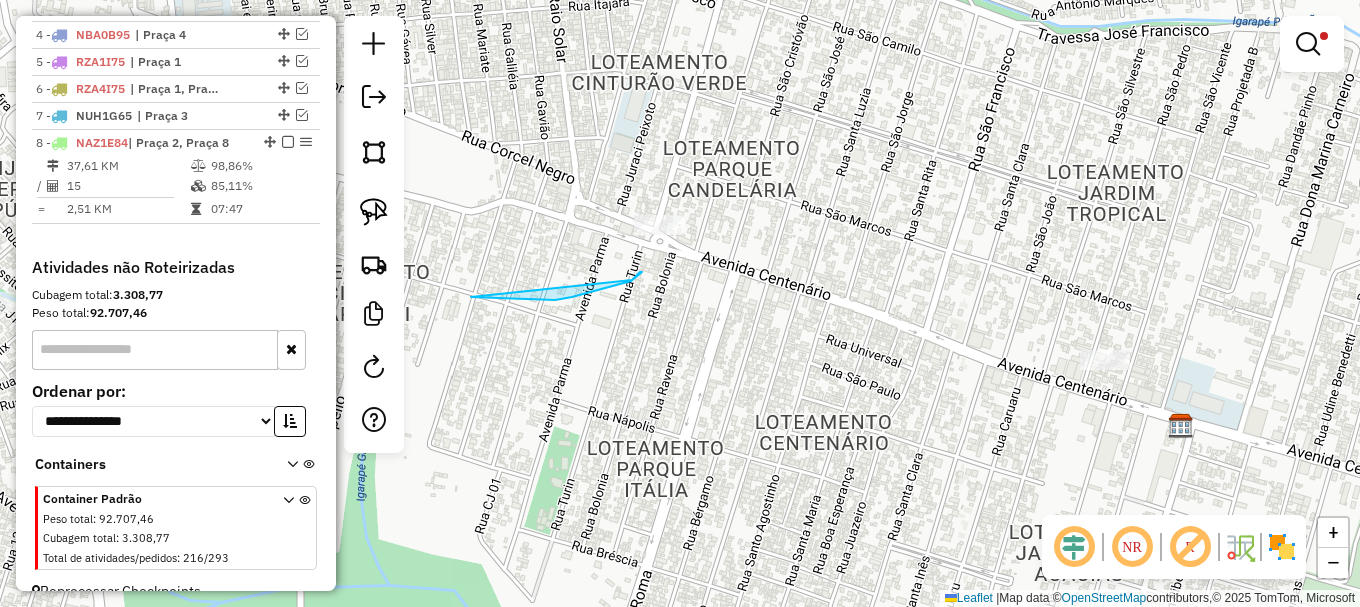drag, startPoint x: 471, startPoint y: 297, endPoint x: 624, endPoint y: 286, distance: 153.39491 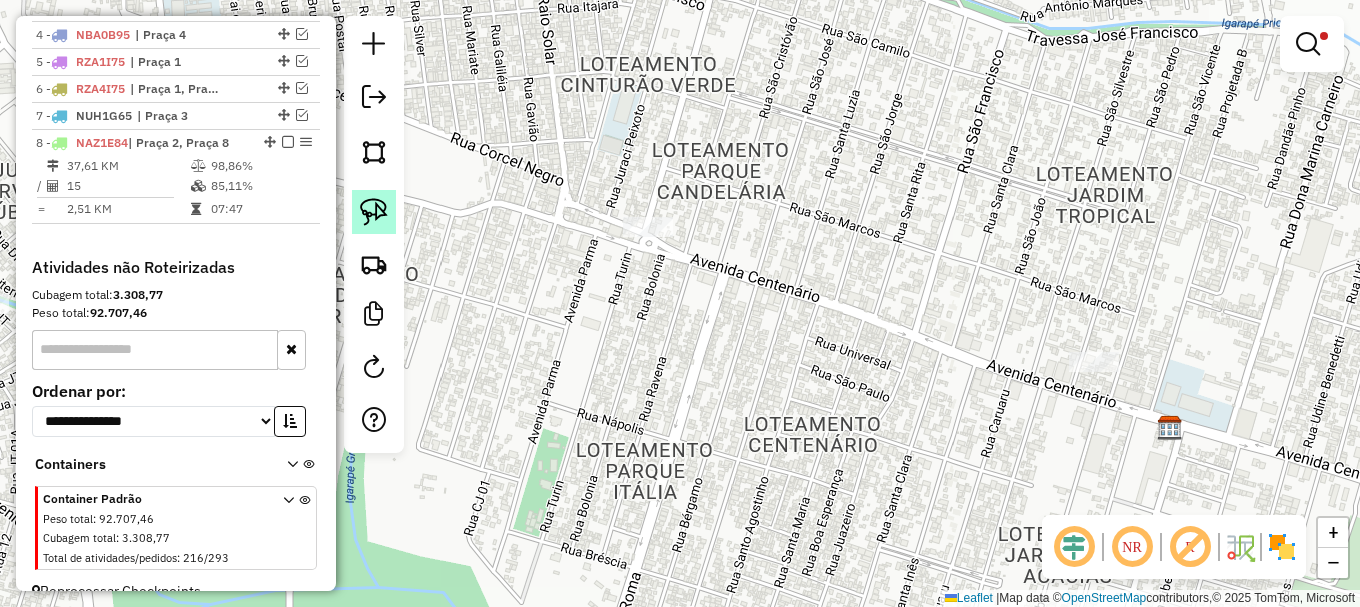 click 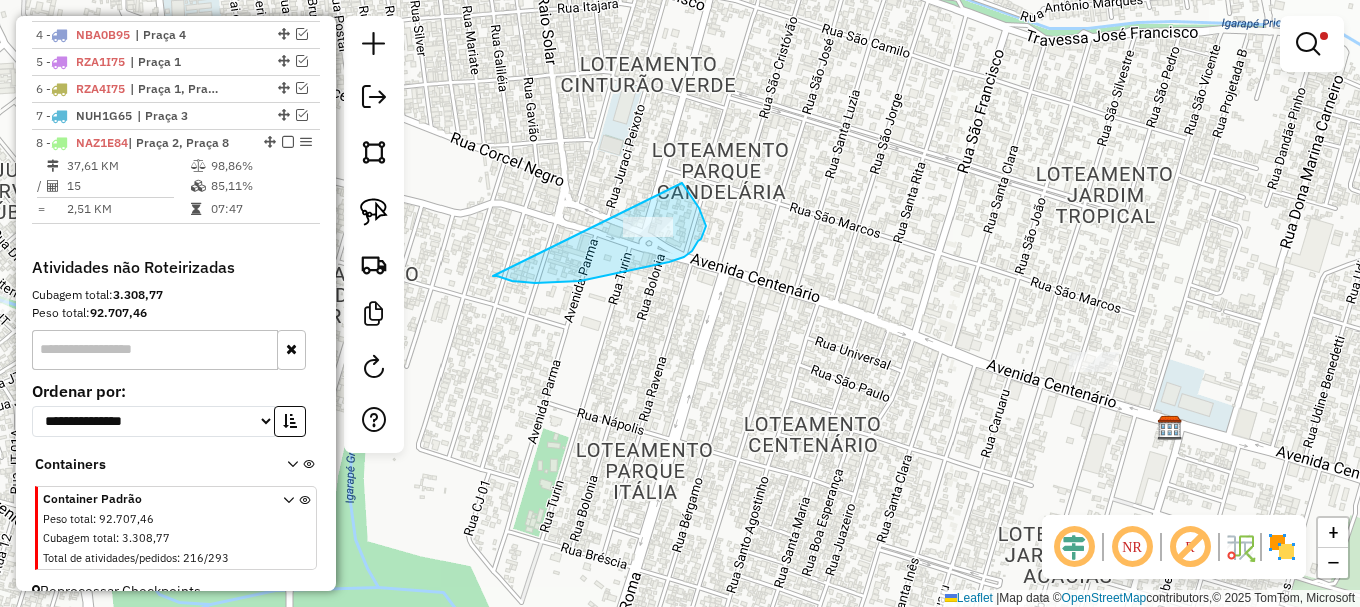 drag, startPoint x: 497, startPoint y: 276, endPoint x: 672, endPoint y: 170, distance: 204.59961 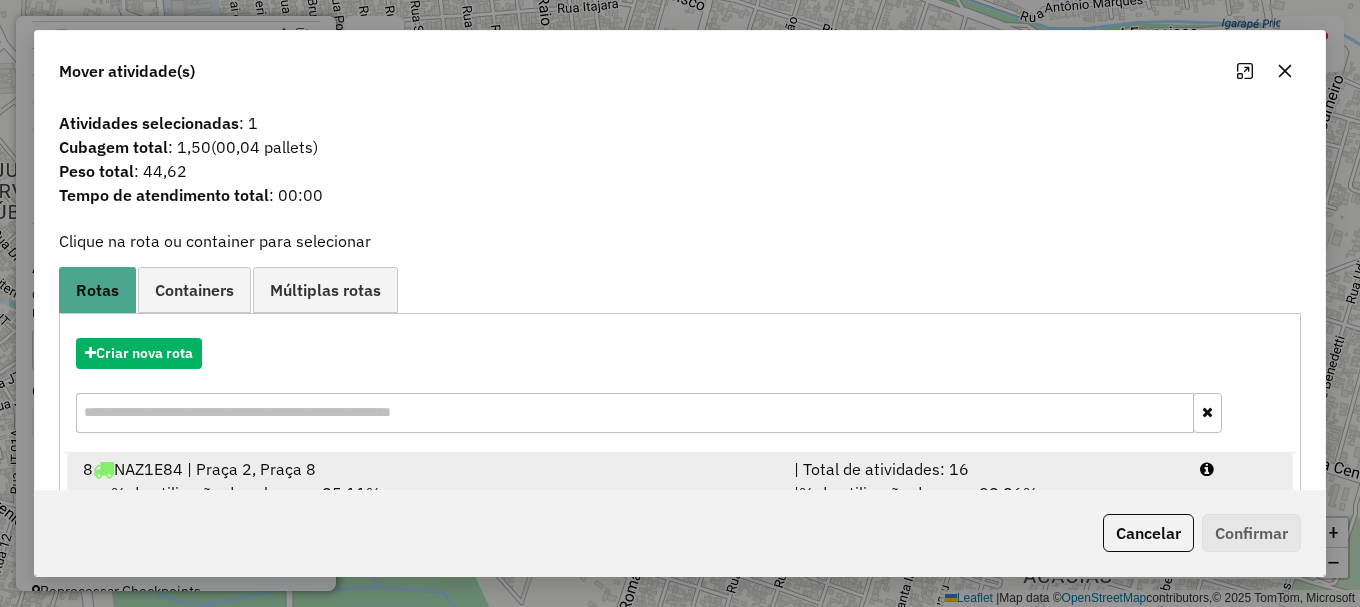 click on "8  NAZ1E84 | Praça 2, Praça 8  | Total de atividades: 16  % de utilização da cubagem: 85,11%  Cubagem disponível: 50,03   |  % de utilização do peso: 98,86%  | Peso disponível: 93,20" at bounding box center (680, 493) 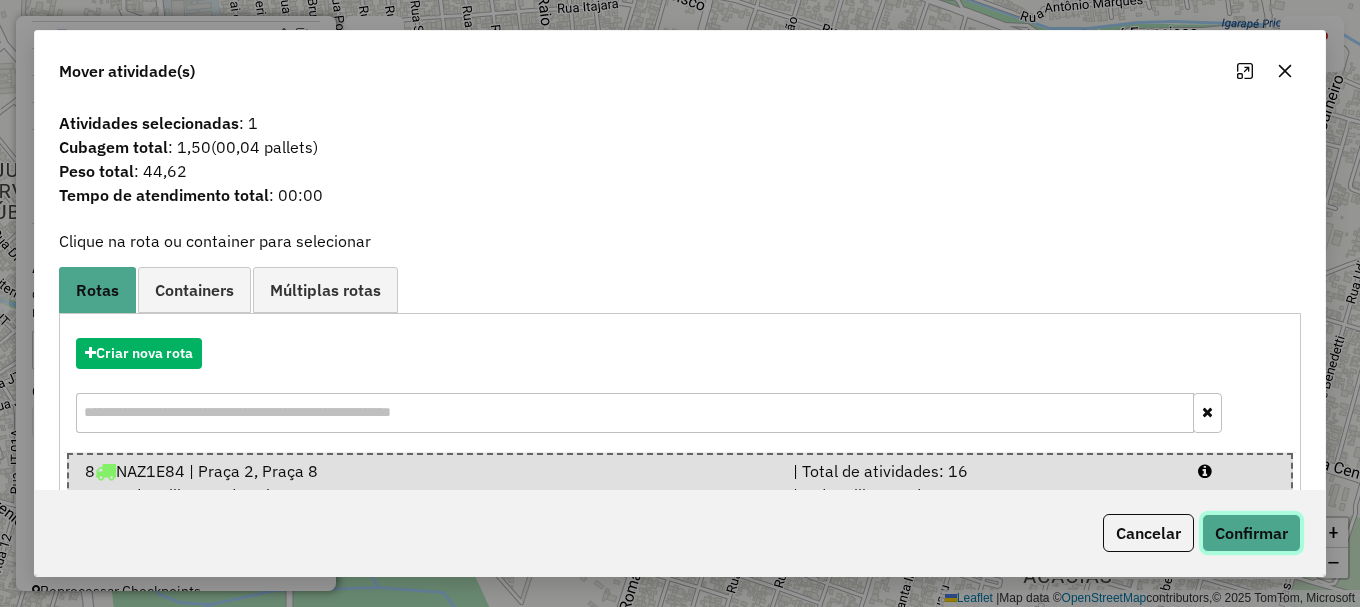 click on "Confirmar" 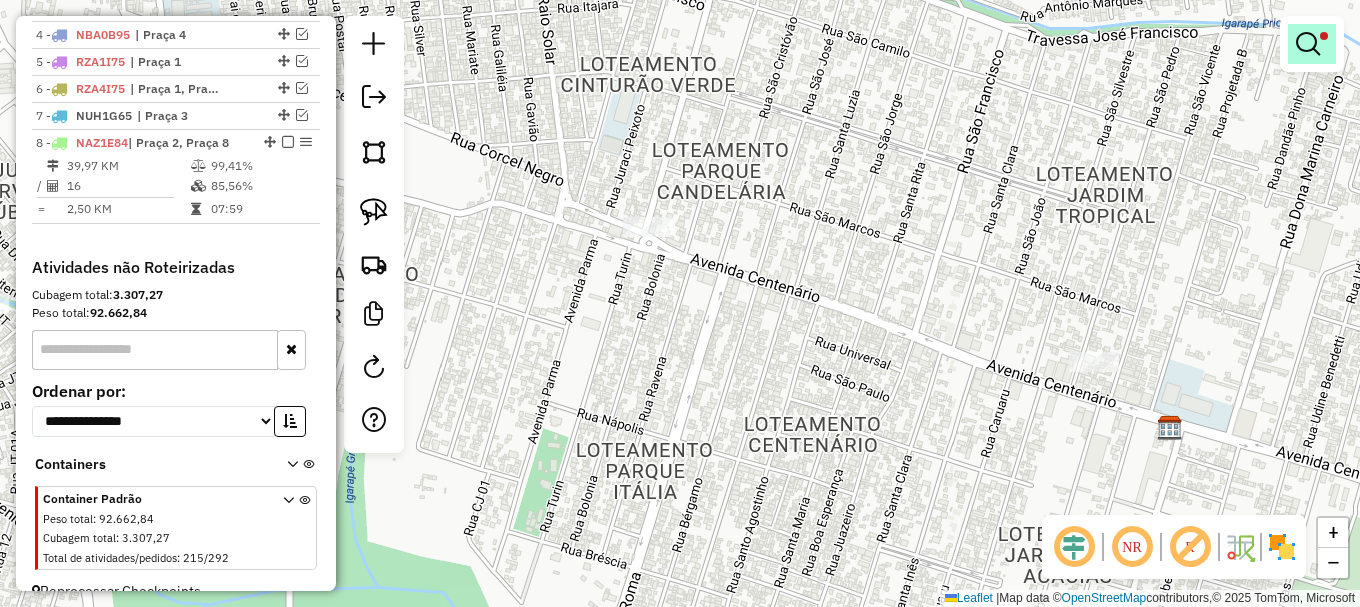 click at bounding box center (1308, 44) 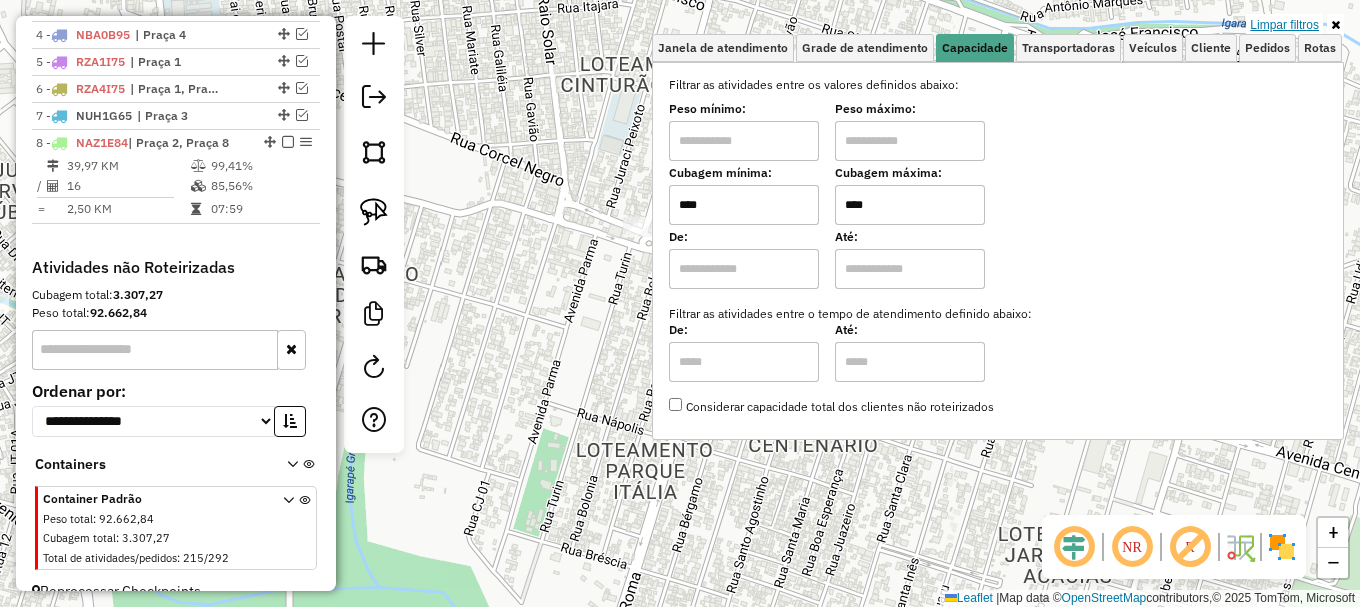 click on "Limpar filtros" at bounding box center (1284, 25) 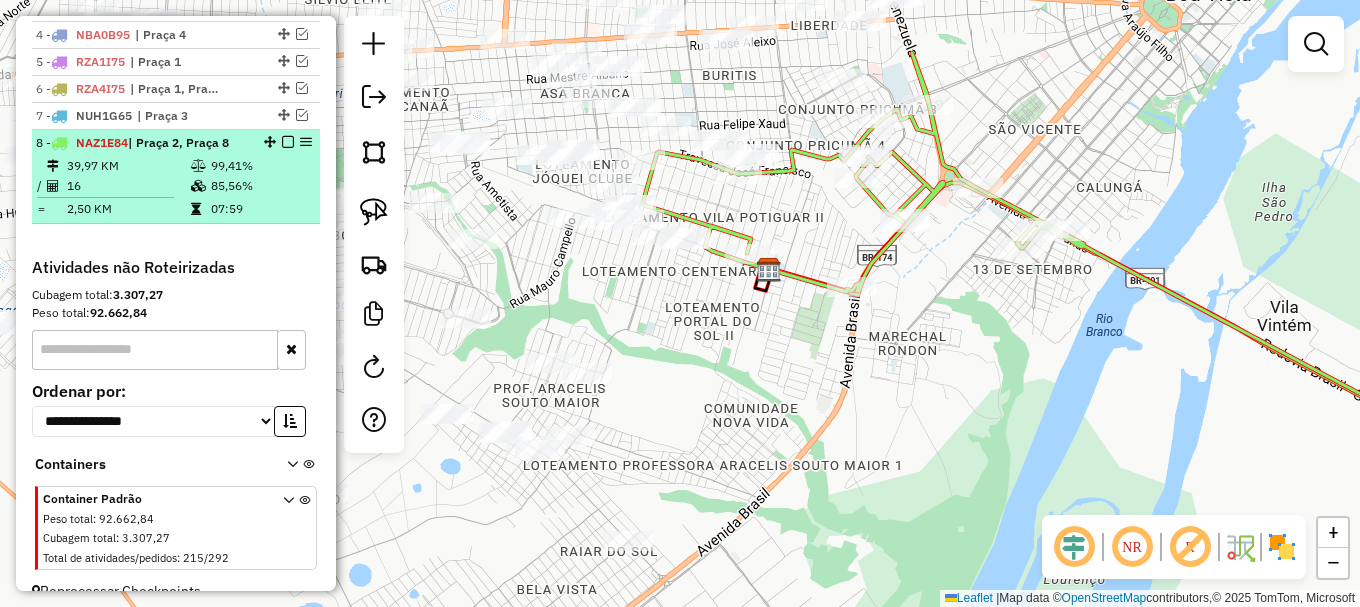 click at bounding box center [288, 142] 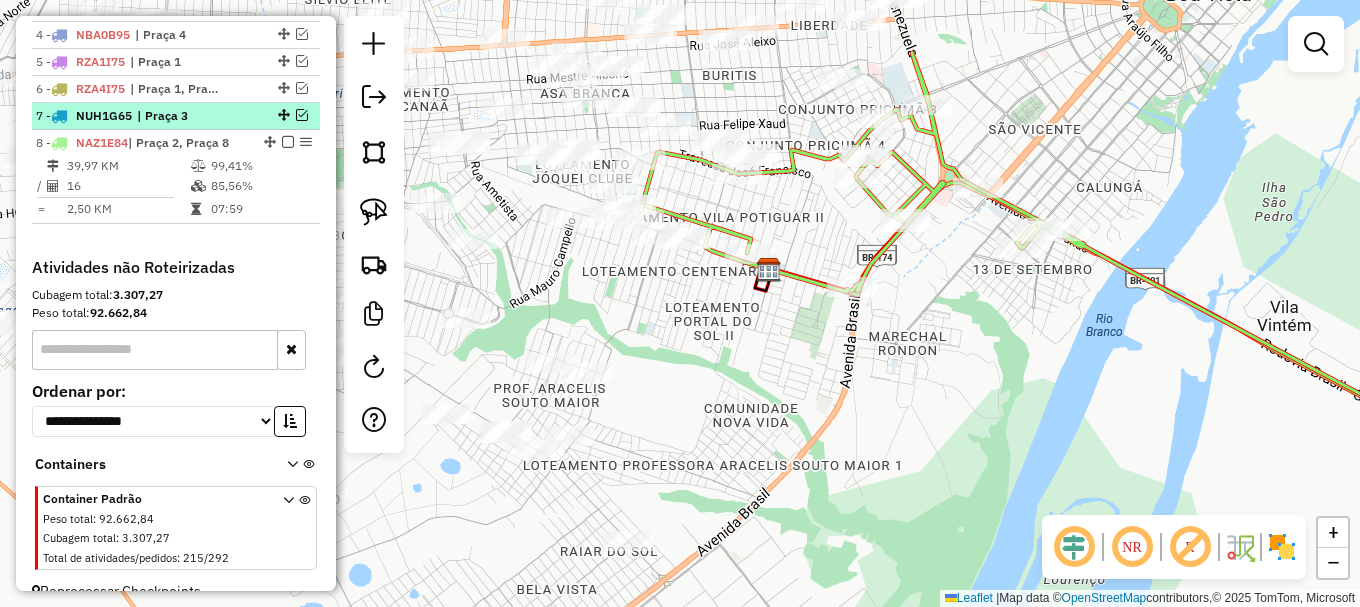 scroll, scrollTop: 827, scrollLeft: 0, axis: vertical 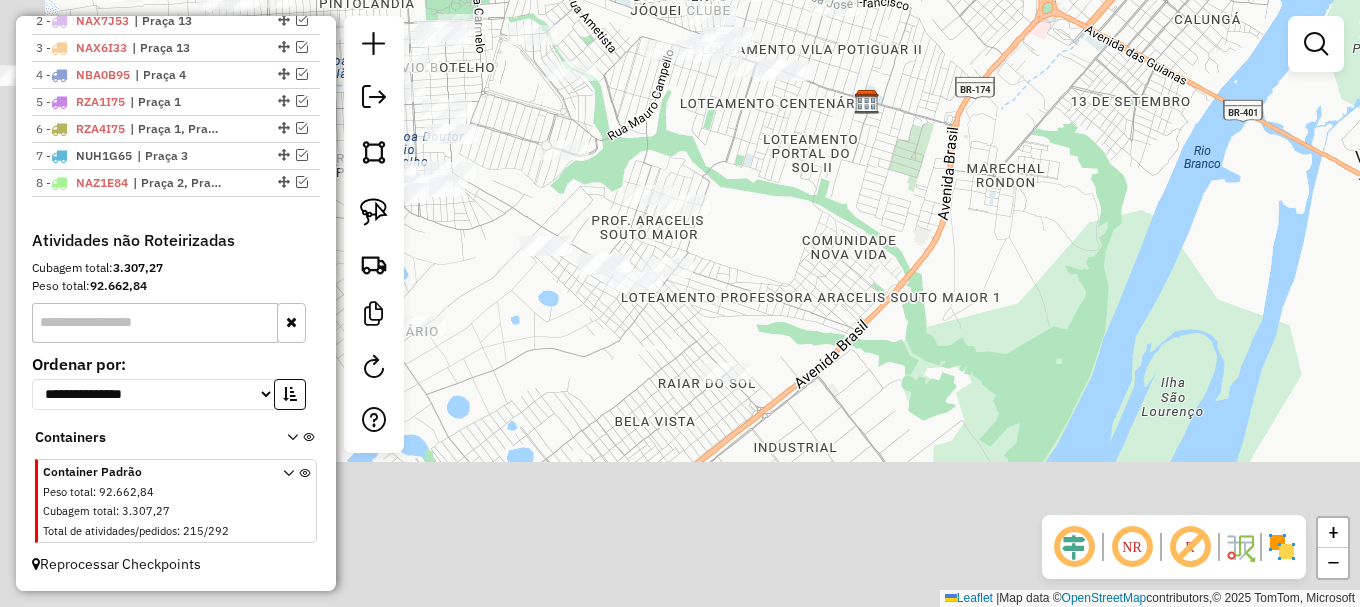 drag, startPoint x: 778, startPoint y: 438, endPoint x: 876, endPoint y: 270, distance: 194.49422 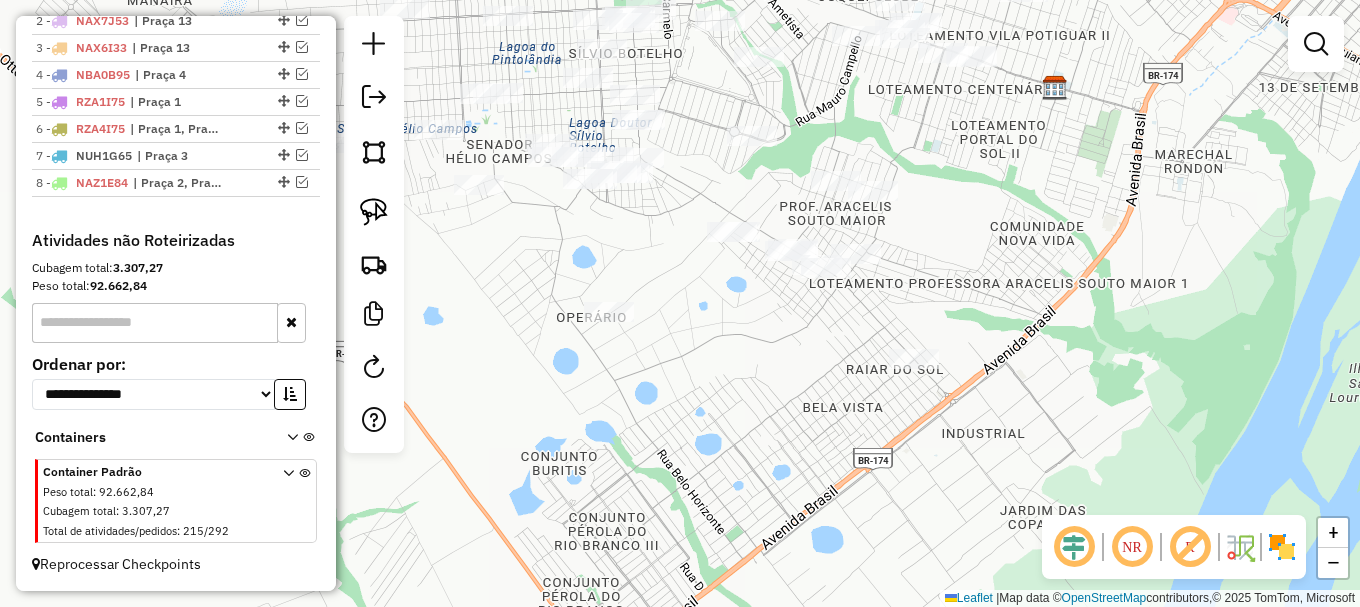 drag, startPoint x: 713, startPoint y: 365, endPoint x: 804, endPoint y: 332, distance: 96.79876 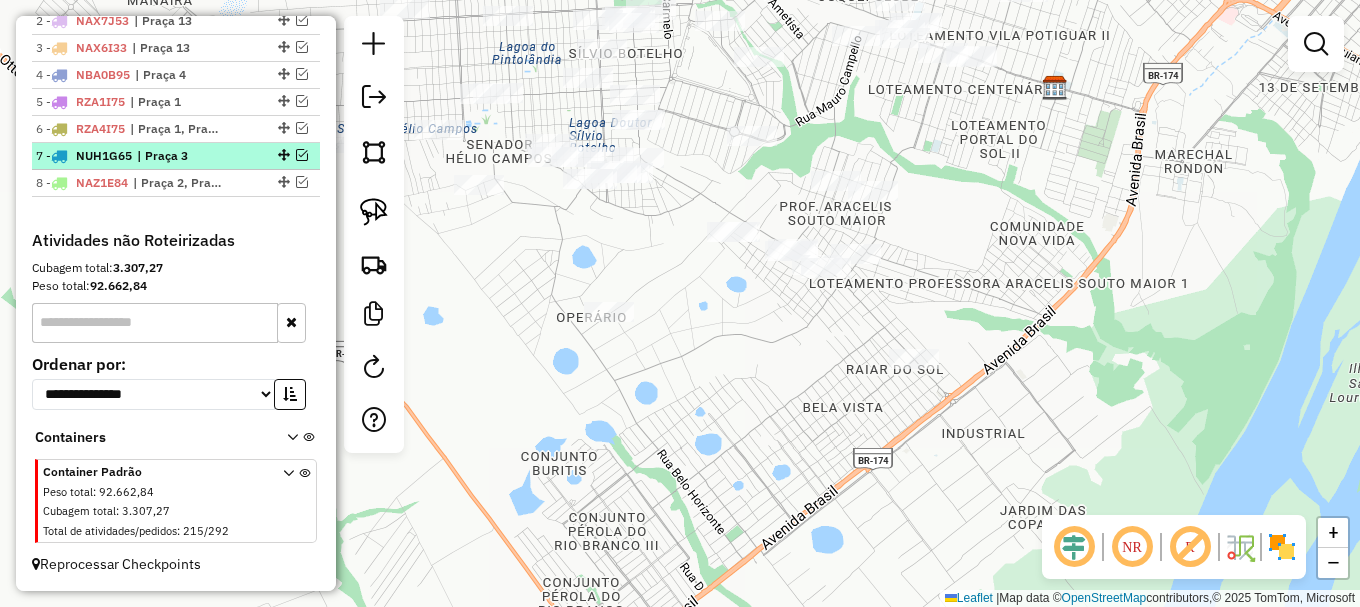 click at bounding box center (302, 155) 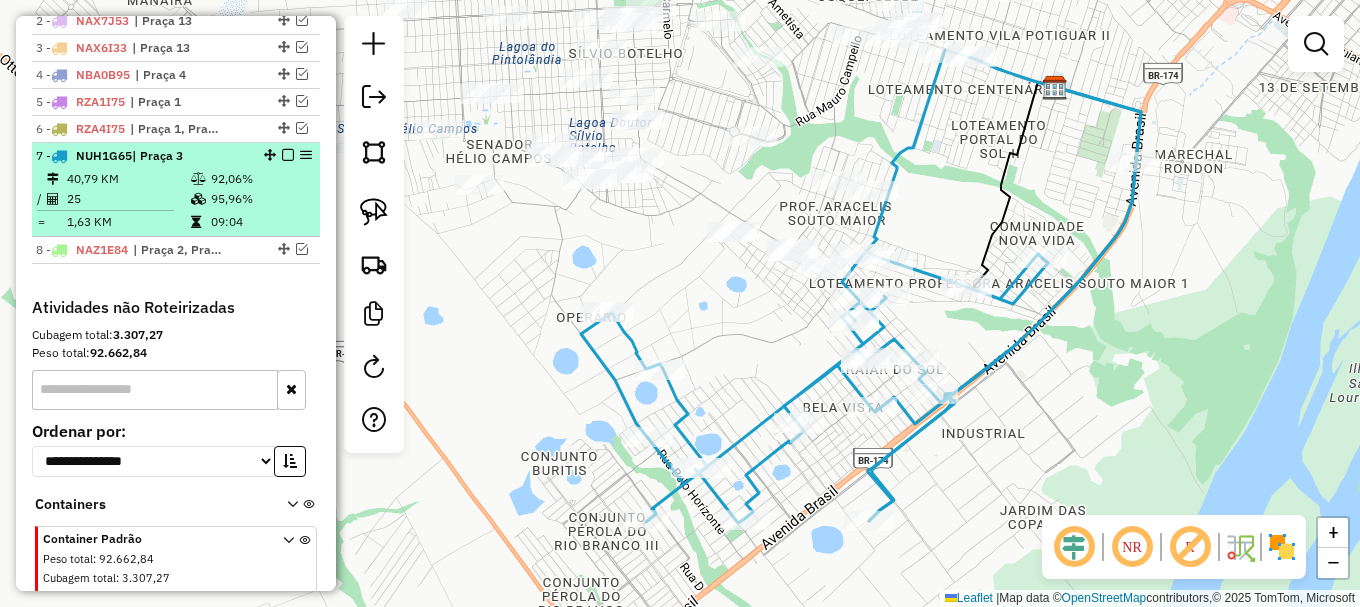 scroll, scrollTop: 867, scrollLeft: 0, axis: vertical 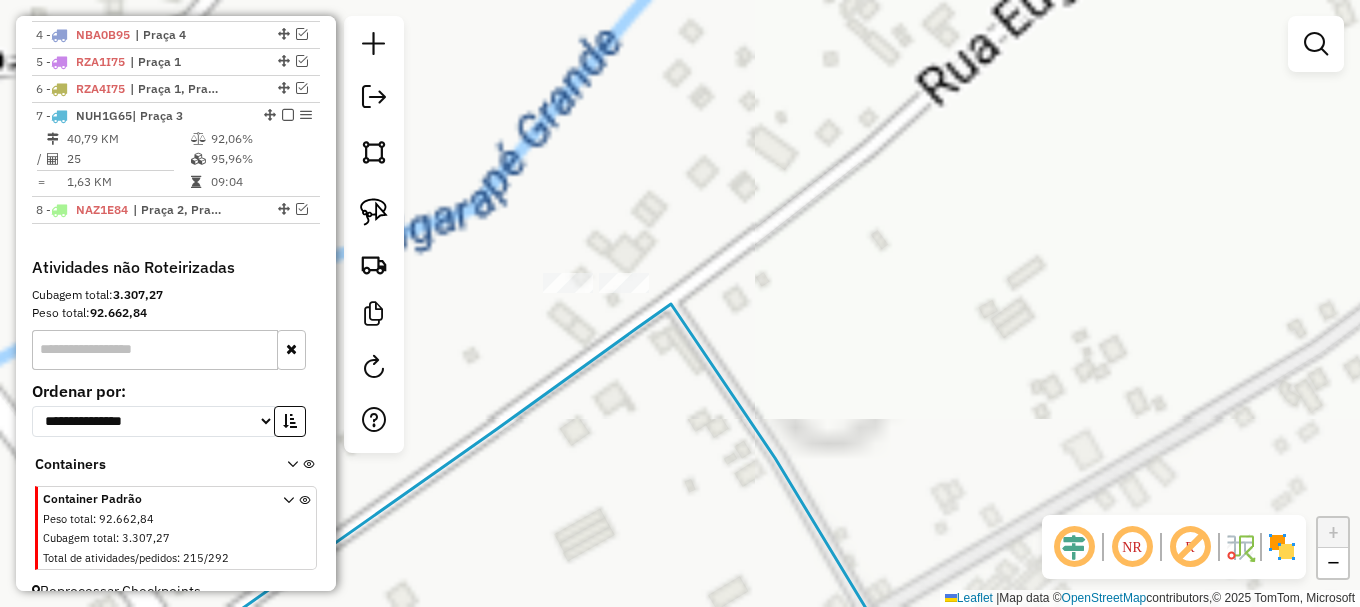 drag, startPoint x: 376, startPoint y: 217, endPoint x: 402, endPoint y: 269, distance: 58.137768 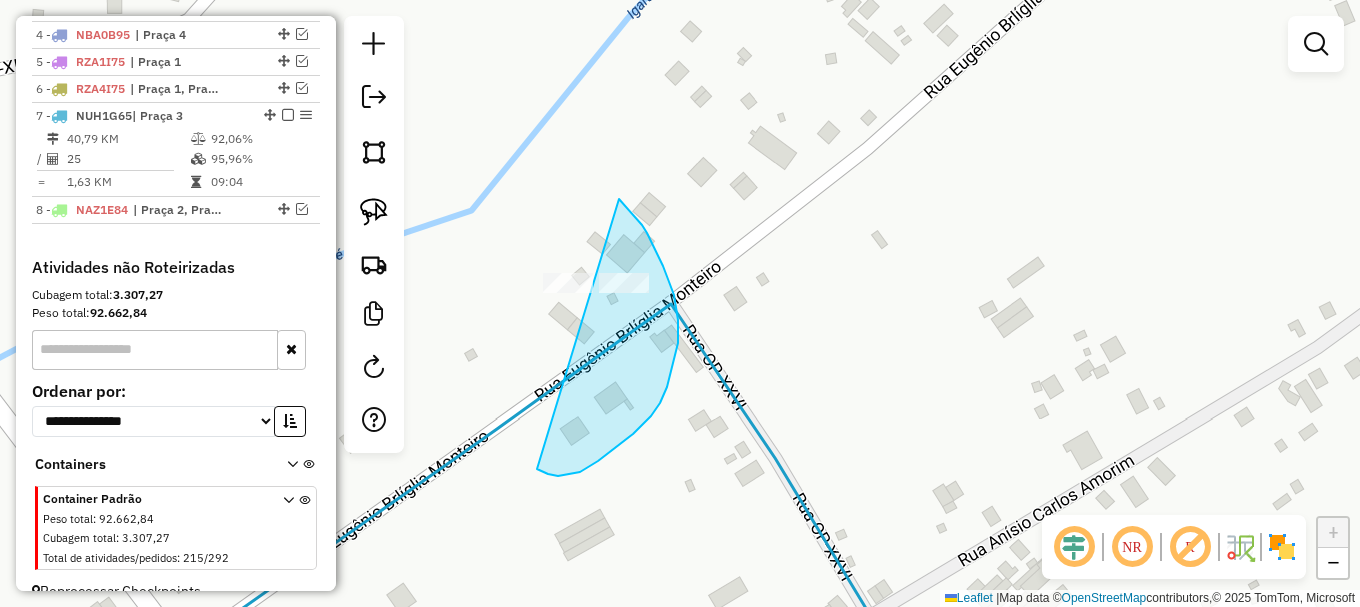 drag, startPoint x: 580, startPoint y: 472, endPoint x: 612, endPoint y: 194, distance: 279.83566 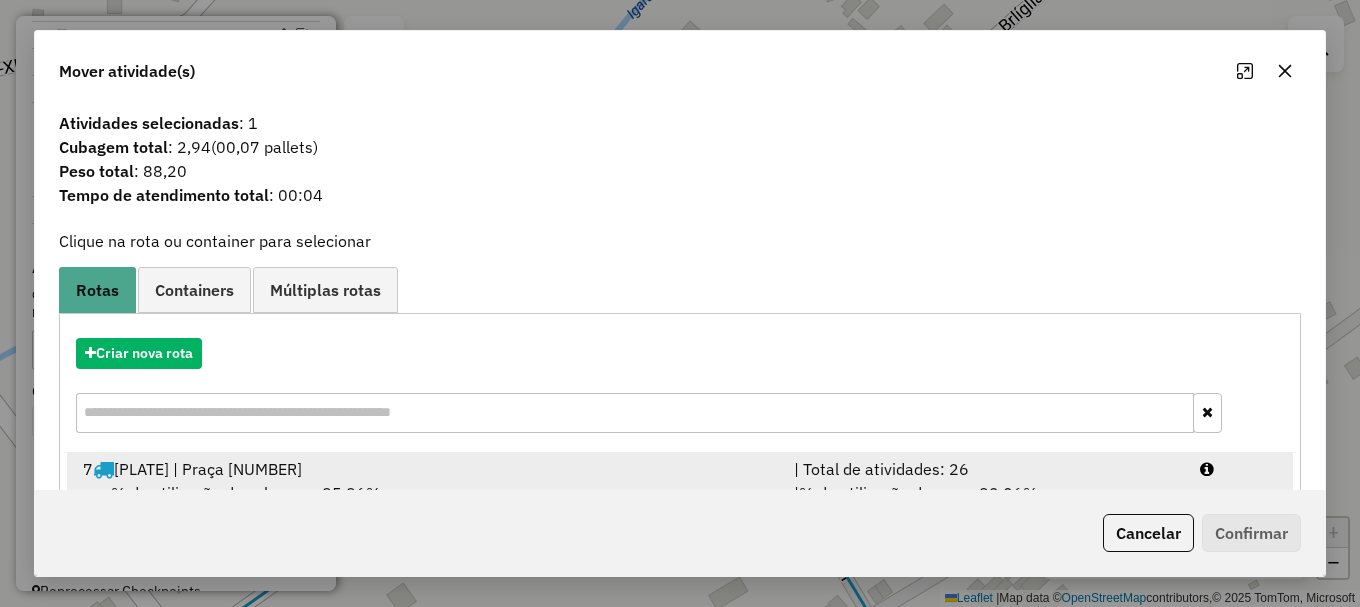 click at bounding box center [1239, 469] 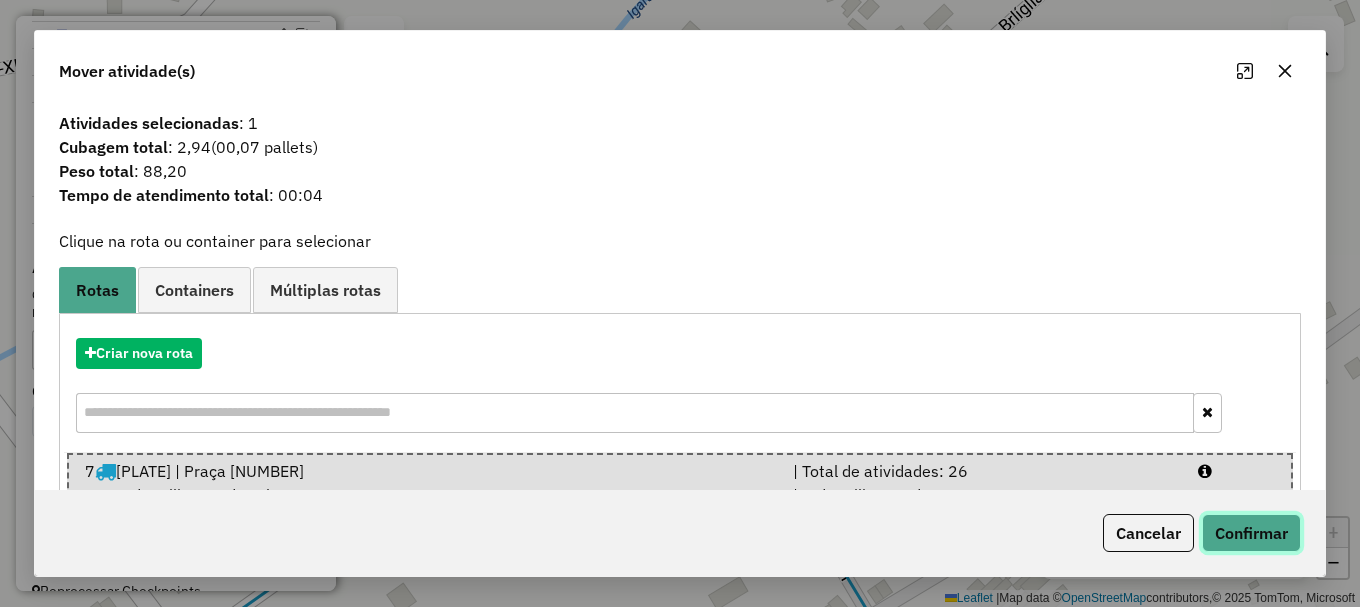 click on "Confirmar" 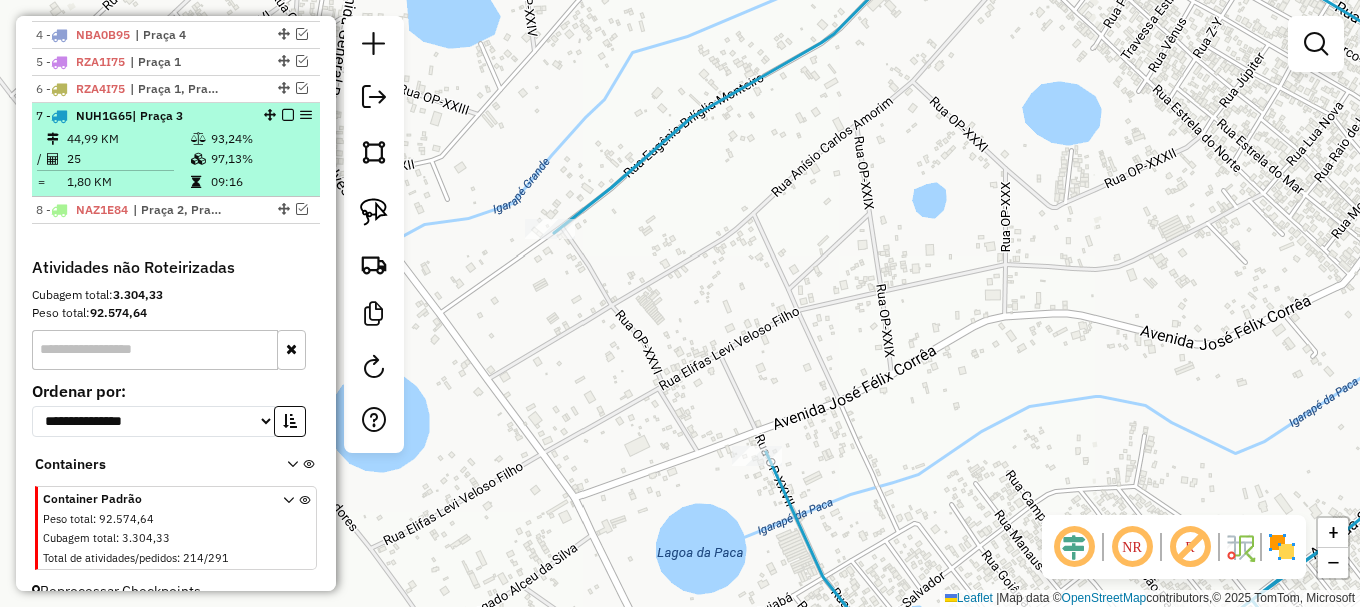 click at bounding box center [288, 115] 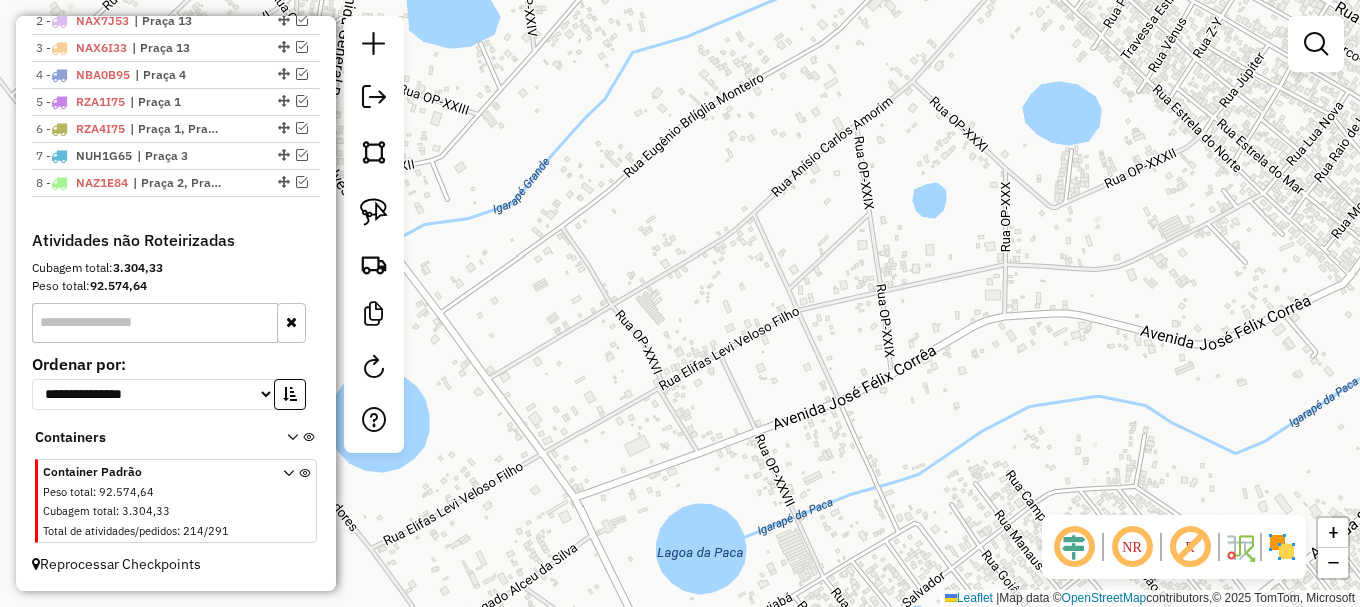 scroll, scrollTop: 827, scrollLeft: 0, axis: vertical 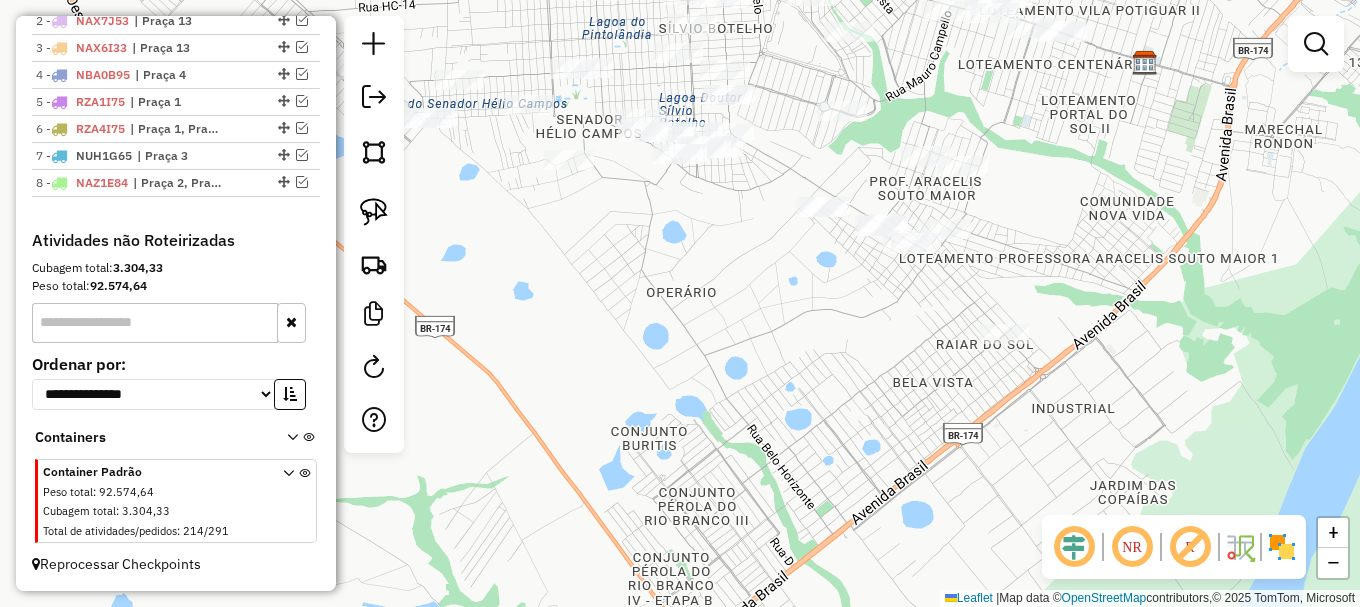 drag, startPoint x: 868, startPoint y: 330, endPoint x: 733, endPoint y: 310, distance: 136.47343 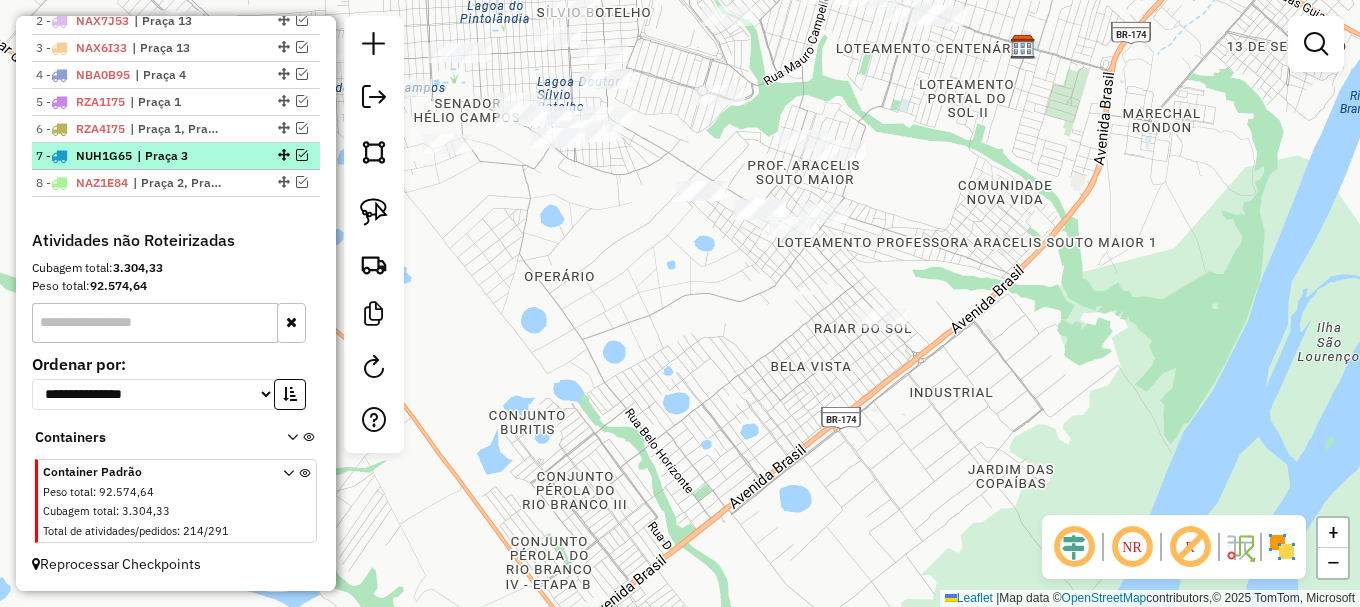 click at bounding box center (302, 155) 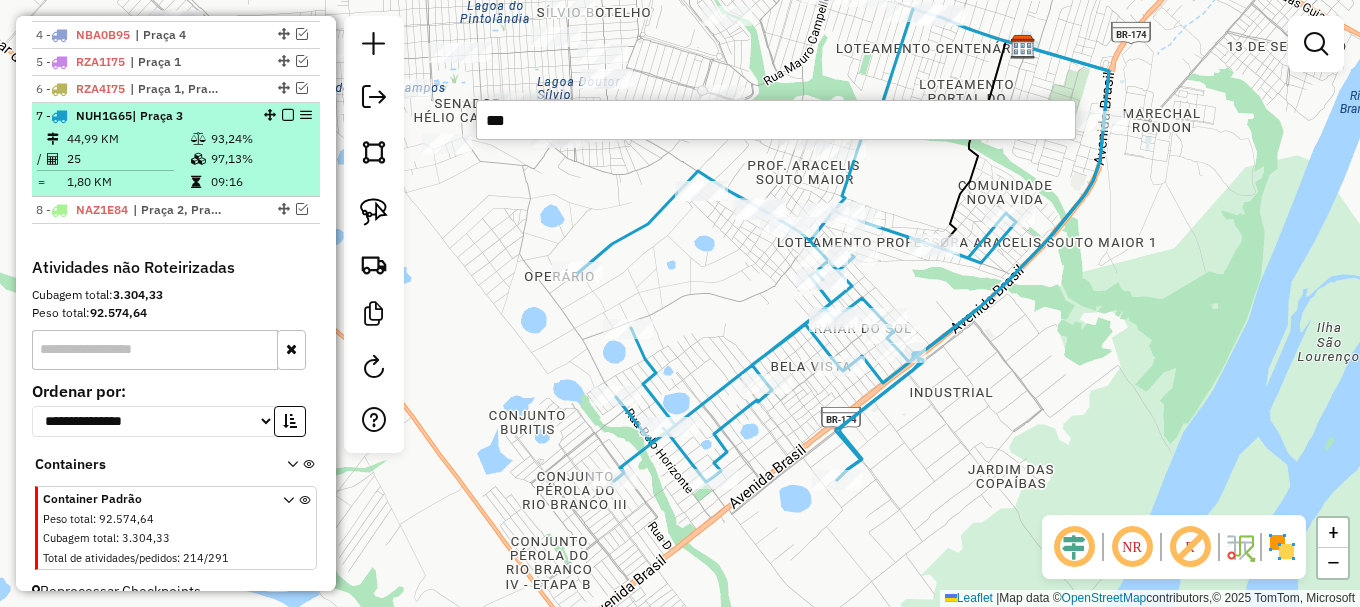 type on "***" 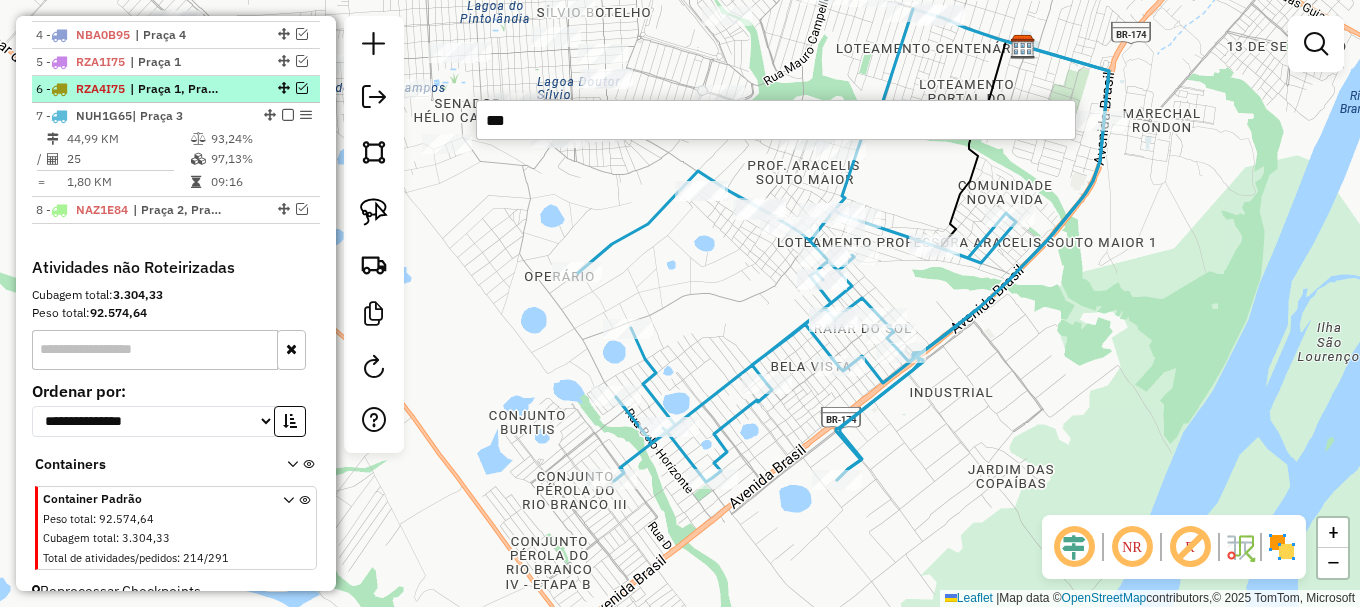 scroll, scrollTop: 827, scrollLeft: 0, axis: vertical 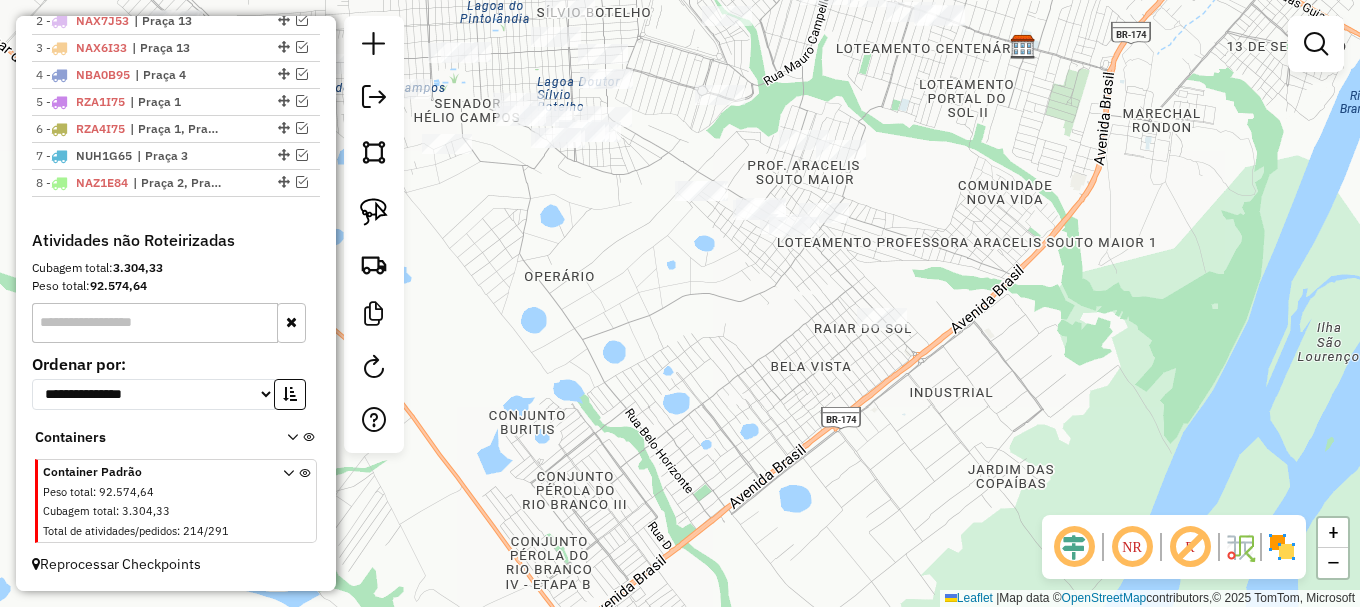 drag, startPoint x: 497, startPoint y: 230, endPoint x: 514, endPoint y: 236, distance: 18.027756 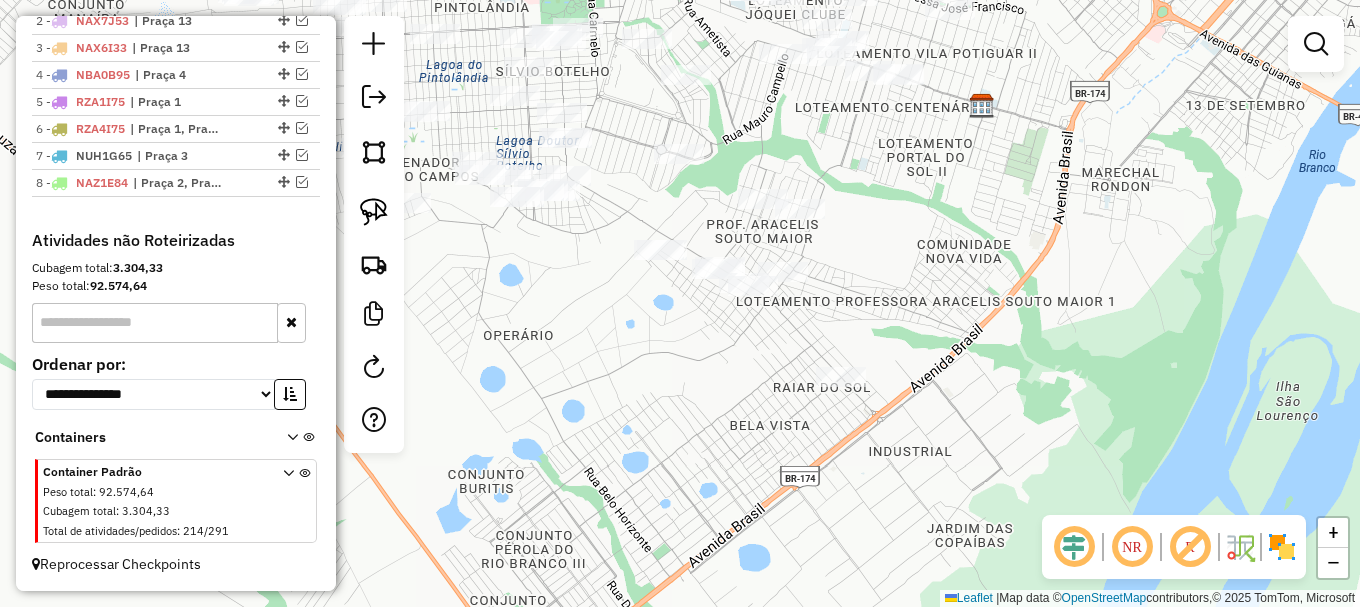drag, startPoint x: 591, startPoint y: 256, endPoint x: 504, endPoint y: 380, distance: 151.47607 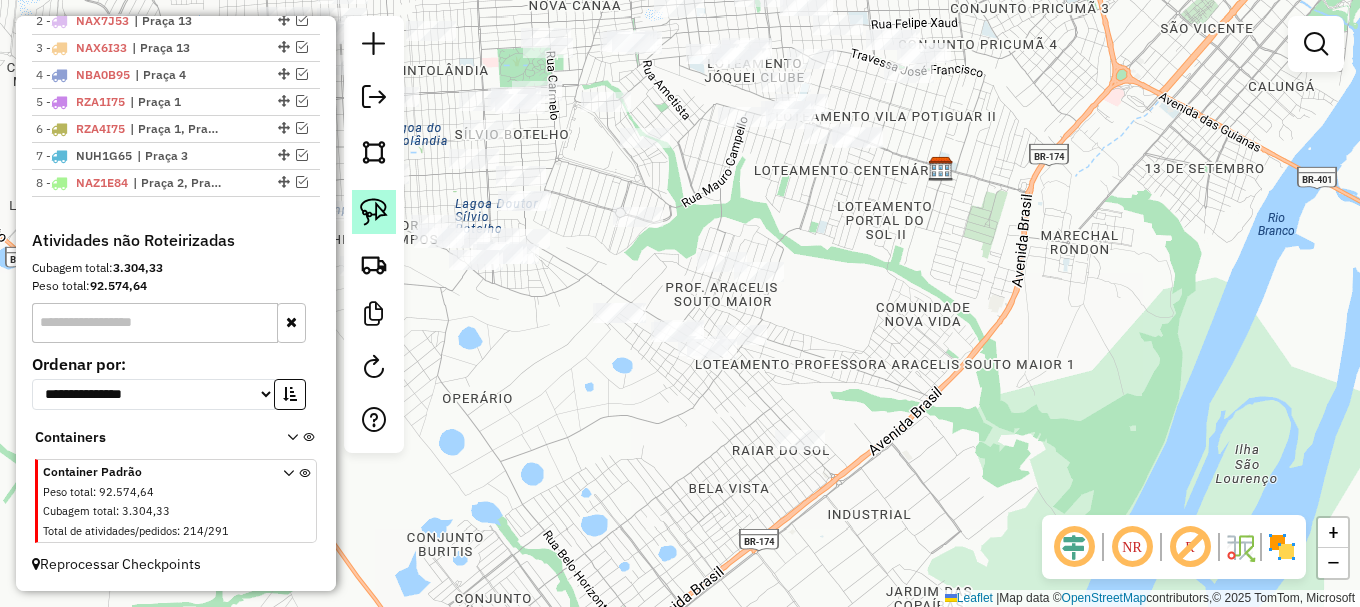 click 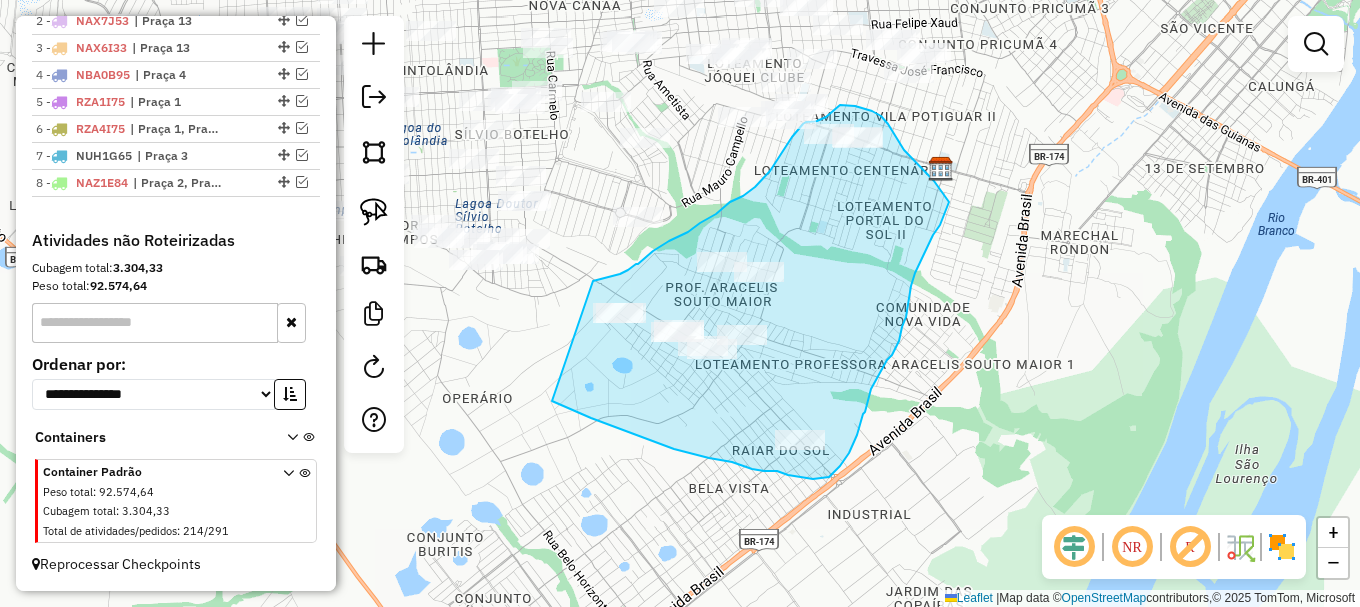 drag, startPoint x: 569, startPoint y: 409, endPoint x: 593, endPoint y: 282, distance: 129.24782 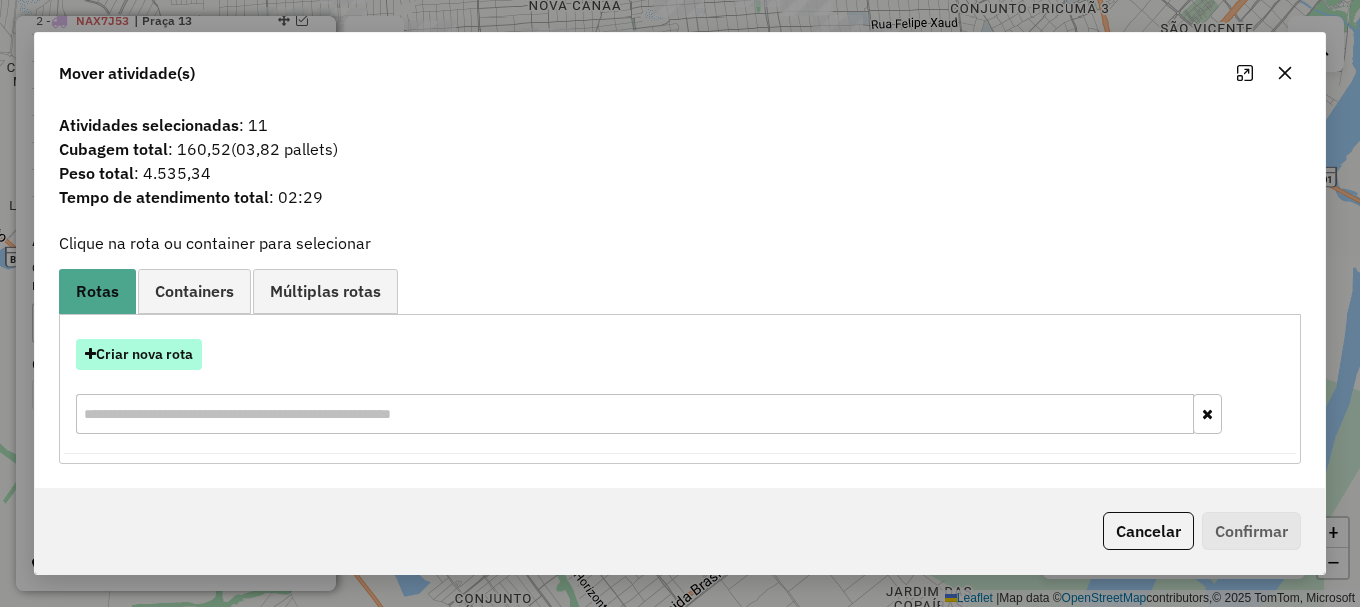 click on "Criar nova rota" at bounding box center [139, 354] 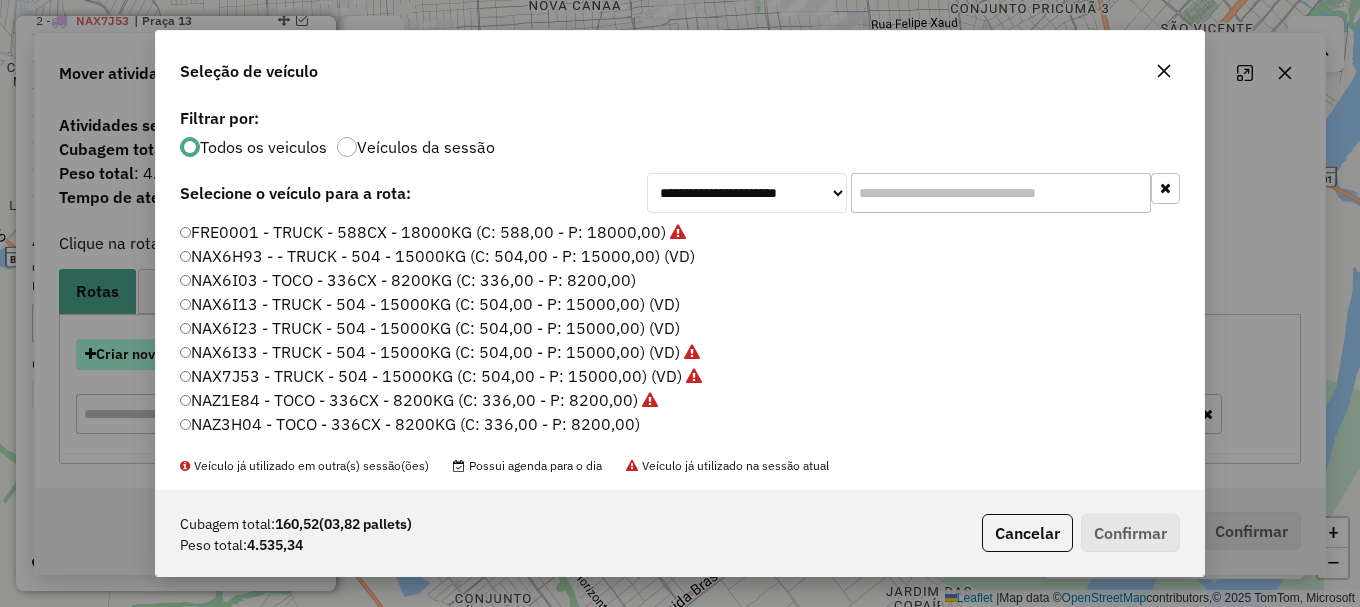 scroll, scrollTop: 11, scrollLeft: 6, axis: both 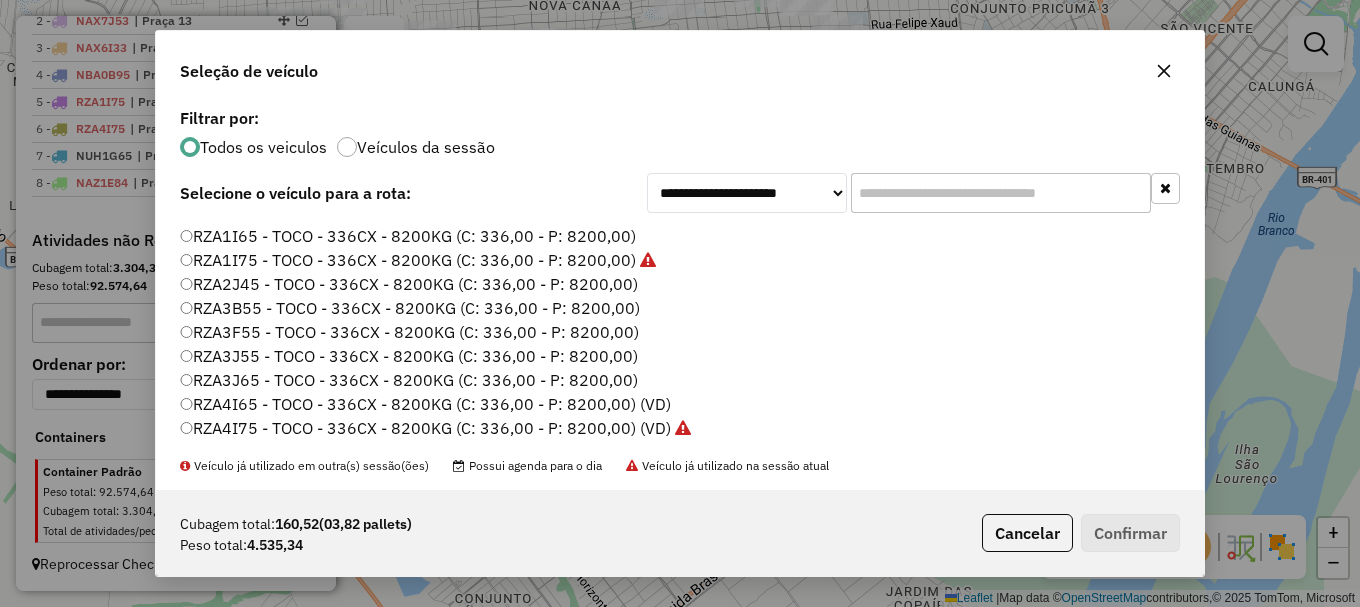 click on "RZA4I65 - TOCO - 336CX - 8200KG (C: 336,00 - P: 8200,00) (VD)" 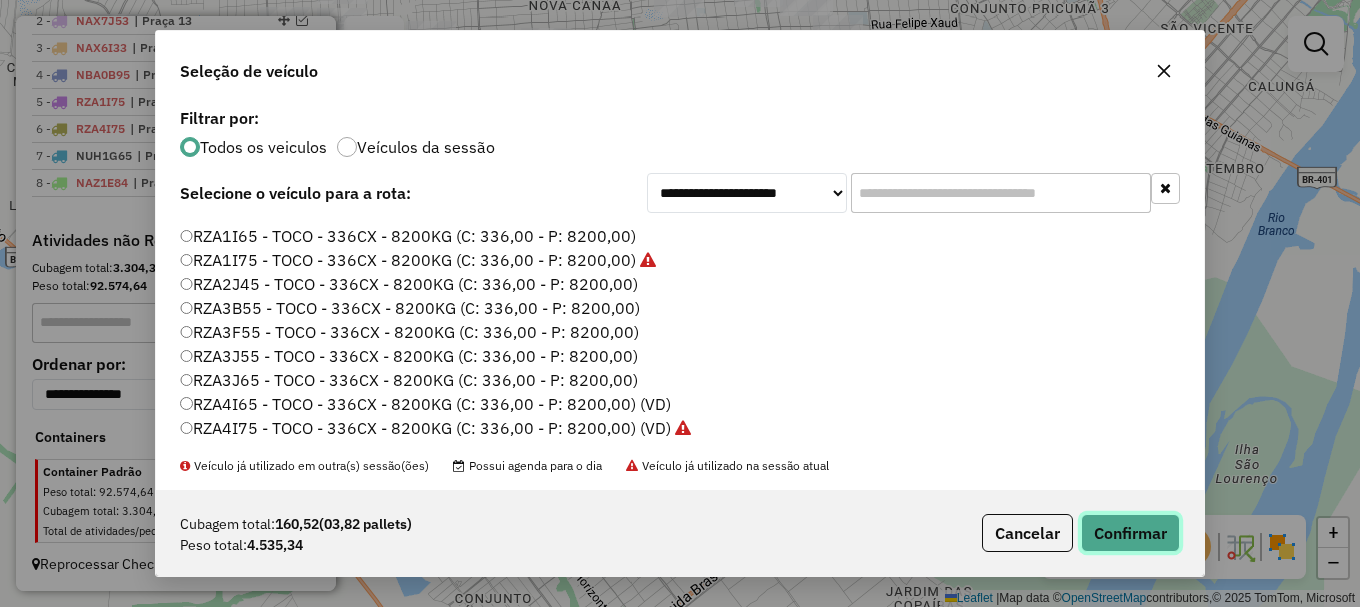 click on "Confirmar" 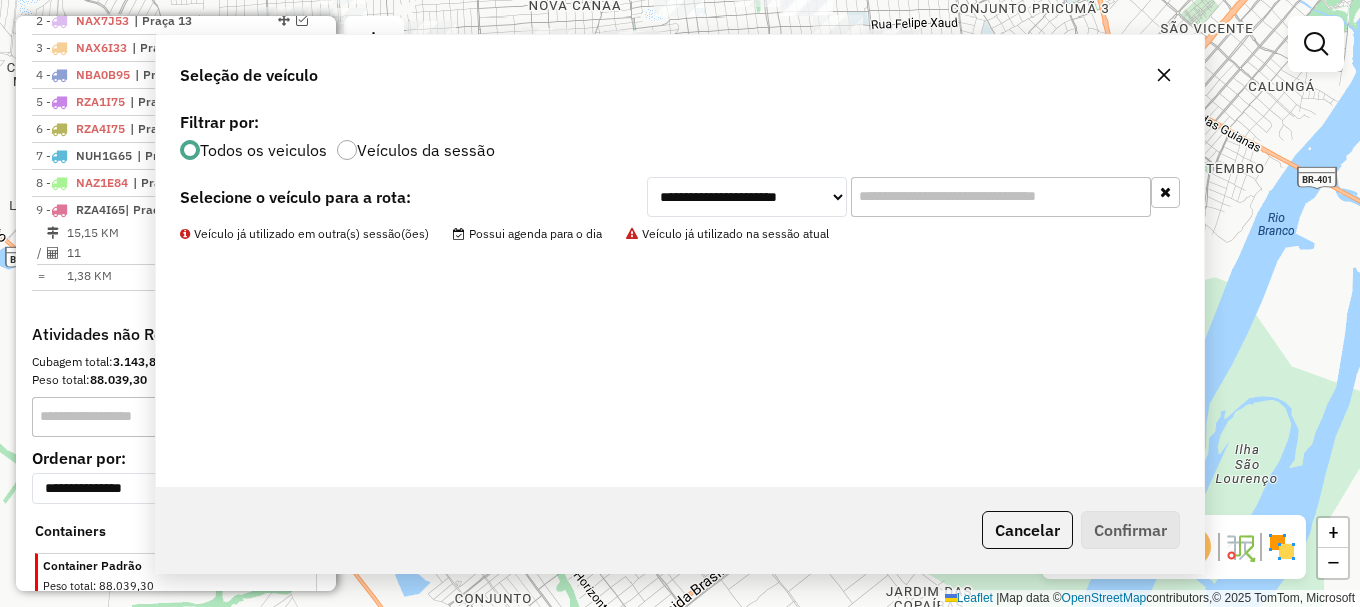 scroll, scrollTop: 867, scrollLeft: 0, axis: vertical 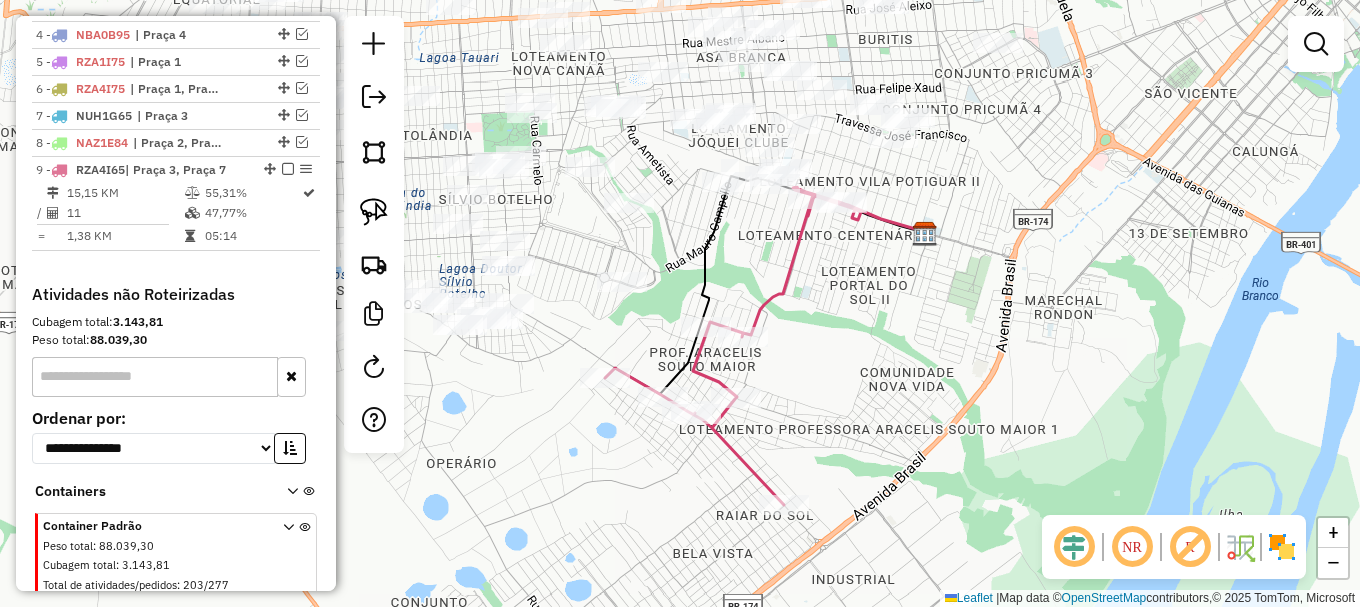 drag, startPoint x: 861, startPoint y: 230, endPoint x: 807, endPoint y: 363, distance: 143.54442 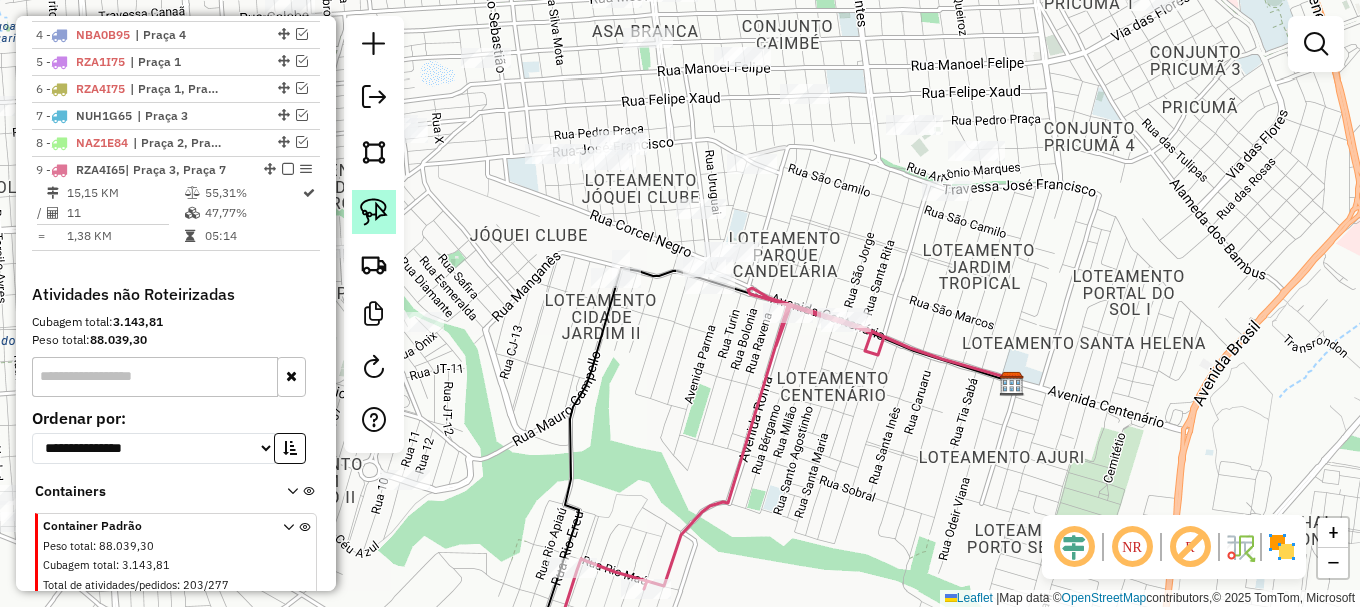 click 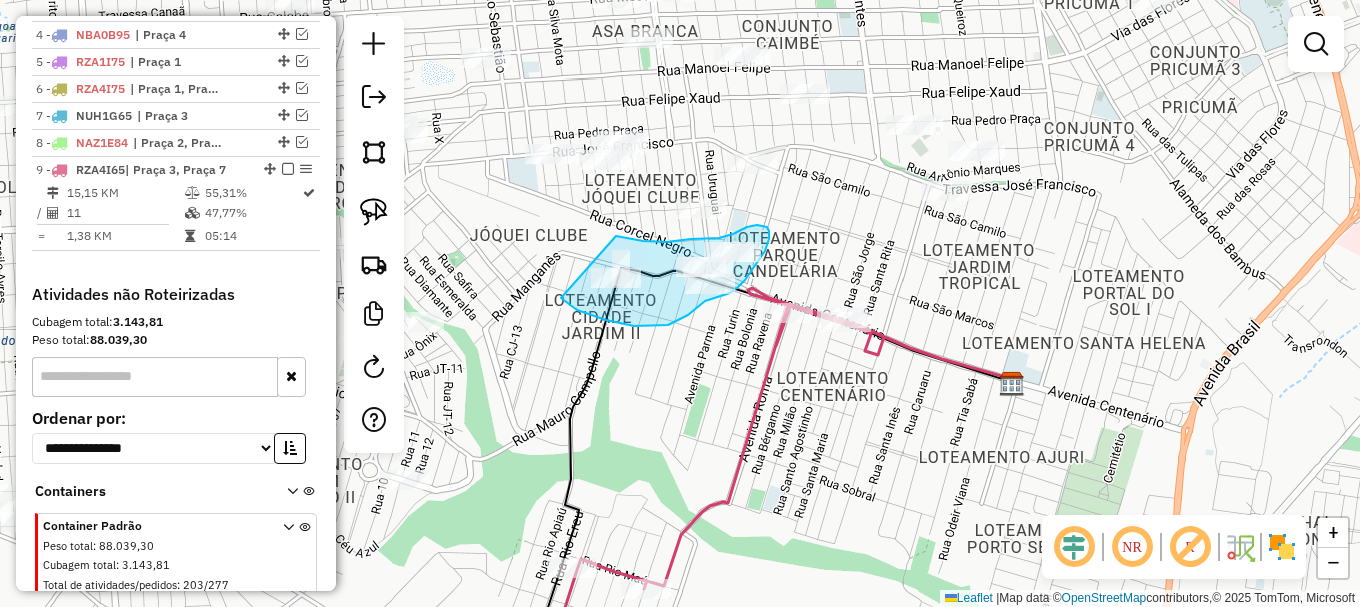 drag, startPoint x: 577, startPoint y: 310, endPoint x: 614, endPoint y: 235, distance: 83.630135 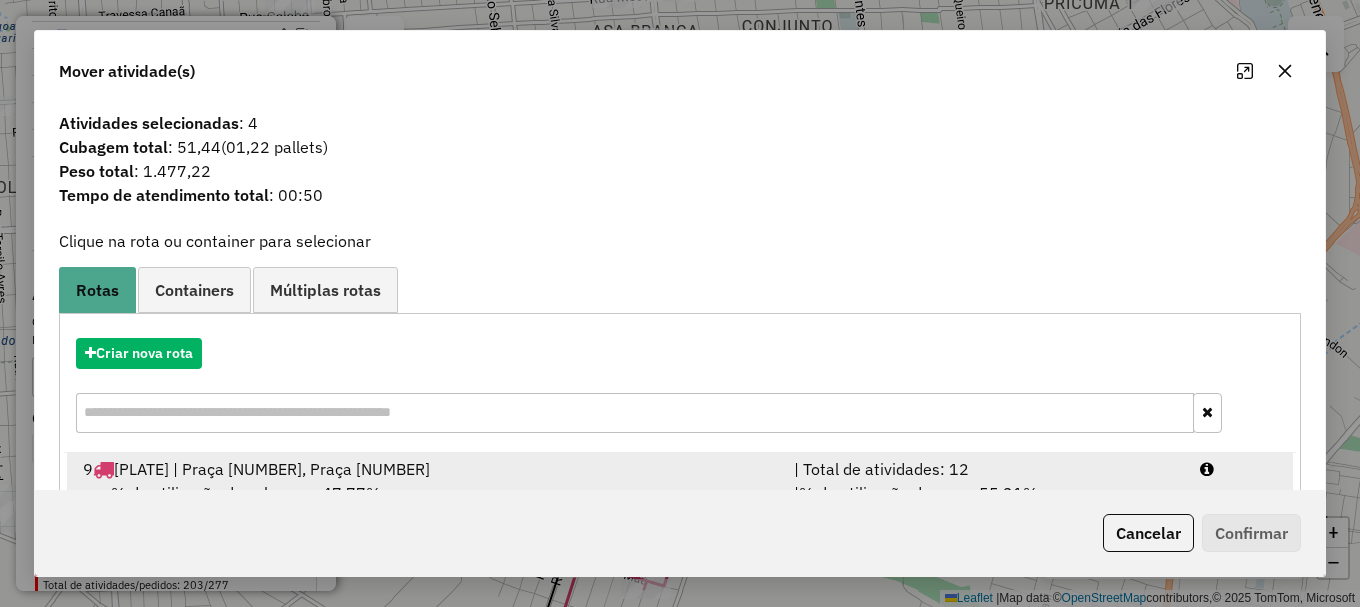 click at bounding box center [1239, 469] 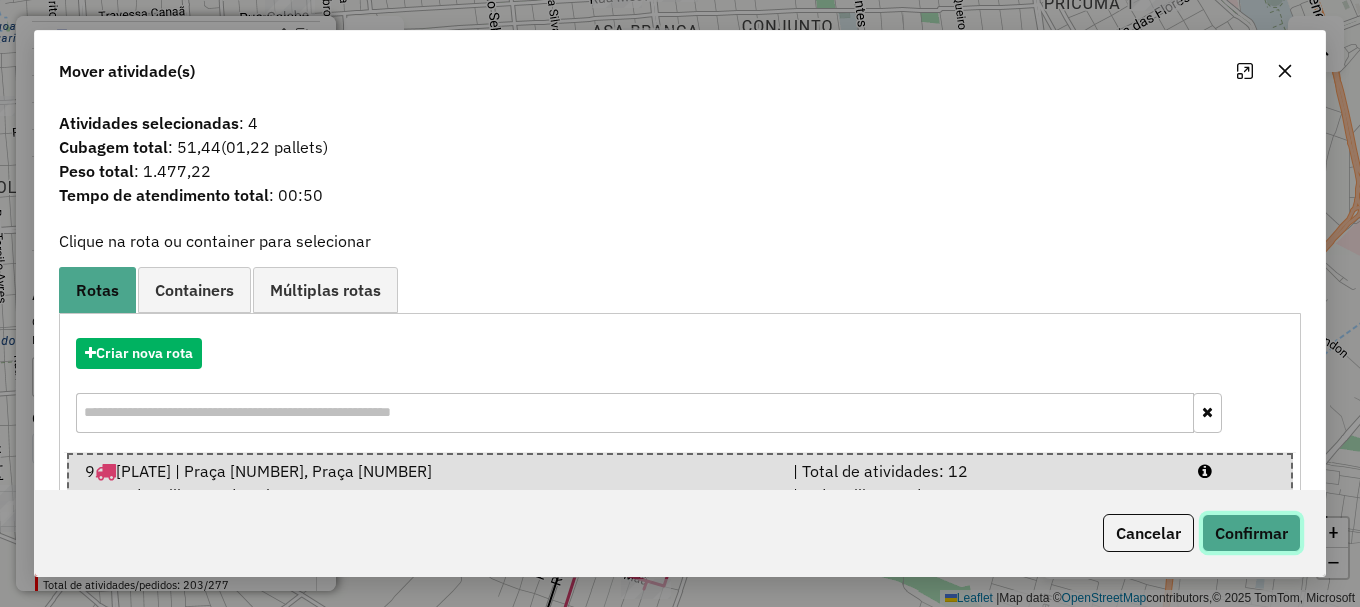 click on "Confirmar" 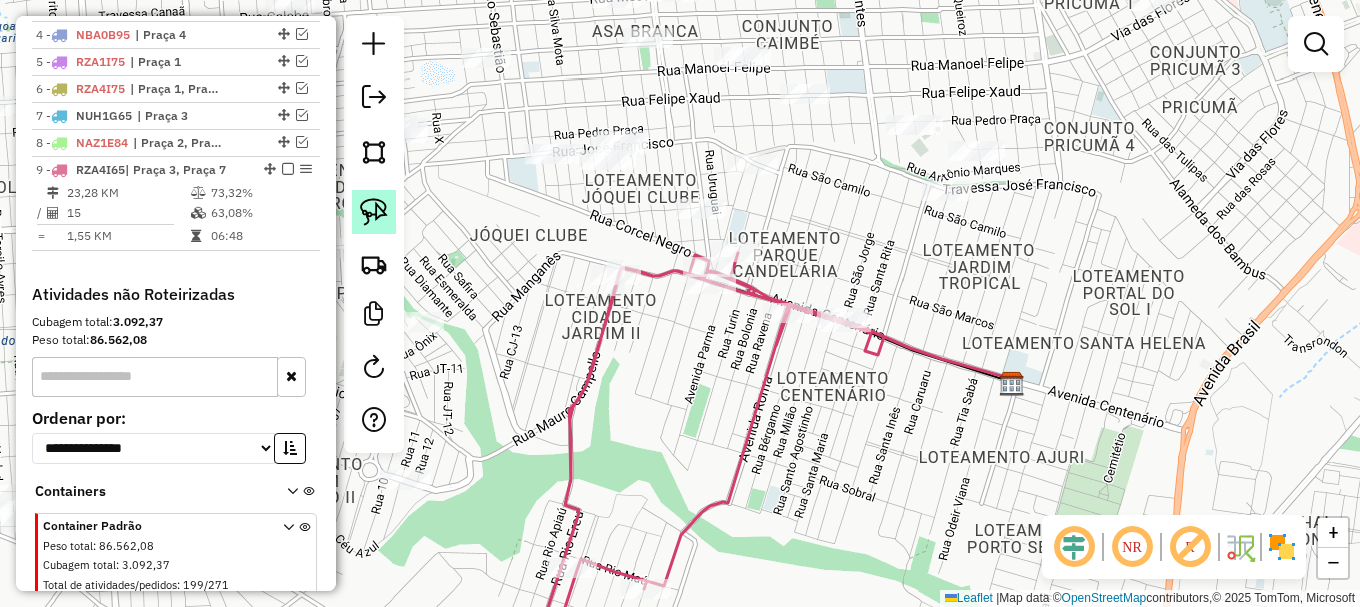 click 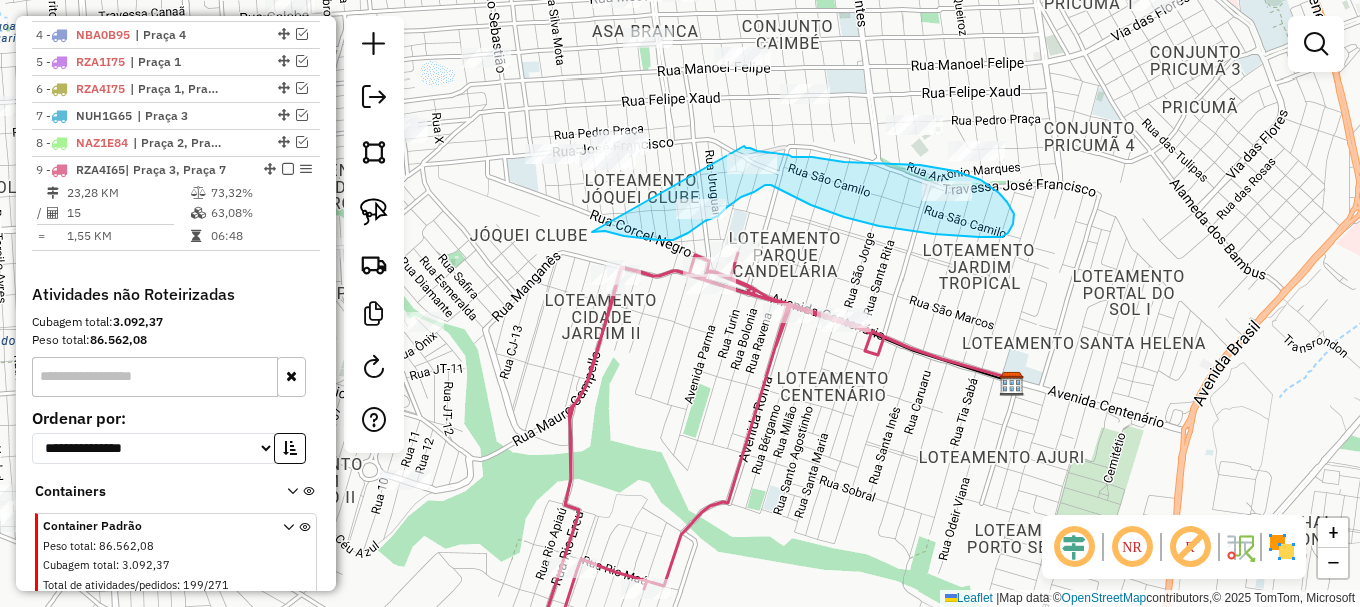drag, startPoint x: 592, startPoint y: 232, endPoint x: 740, endPoint y: 145, distance: 171.67702 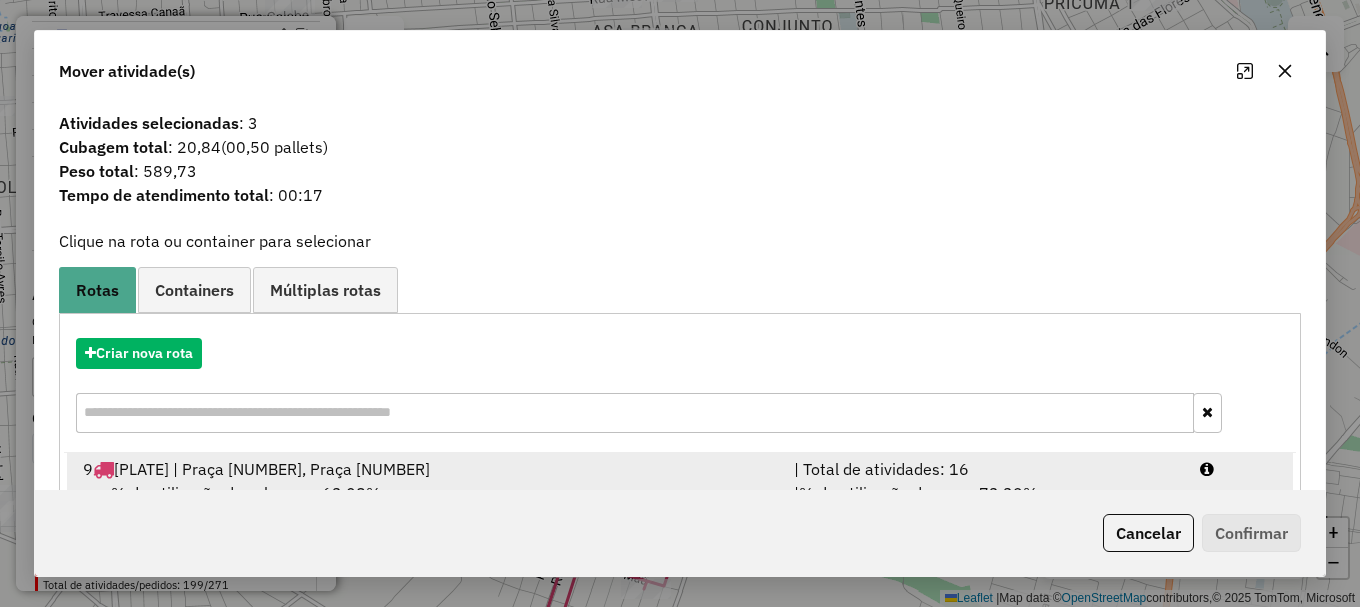 click on "9  RZA4I65 | Praça 3, Praça 7  | Total de atividades: 16  % de utilização da cubagem: 63,08%  Cubagem disponível: 124,04   |  % de utilização do peso: 73,32%  | Peso disponível: 2.187,44" at bounding box center [680, 493] 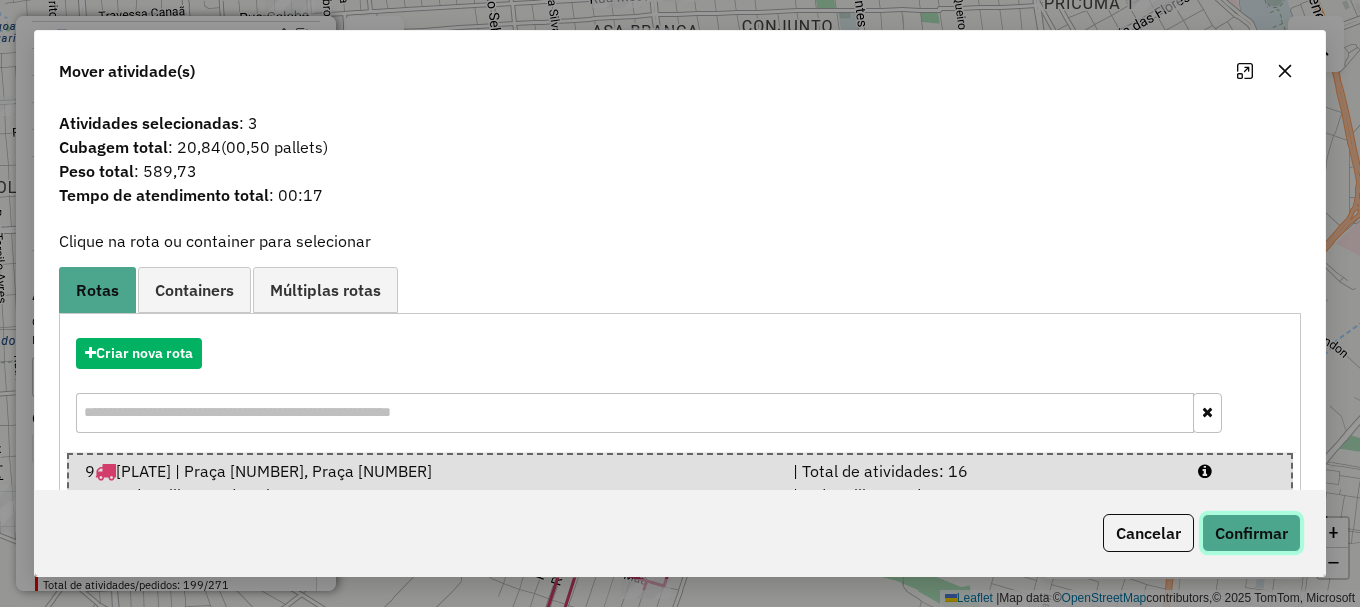 click on "Confirmar" 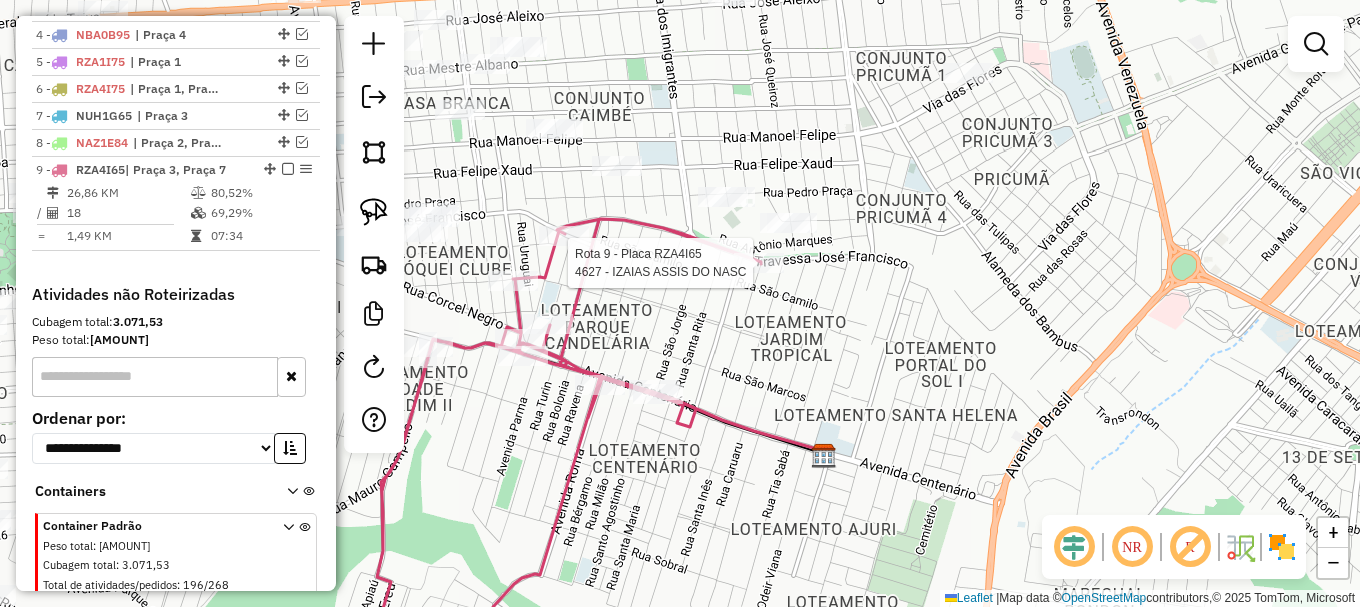 select on "**********" 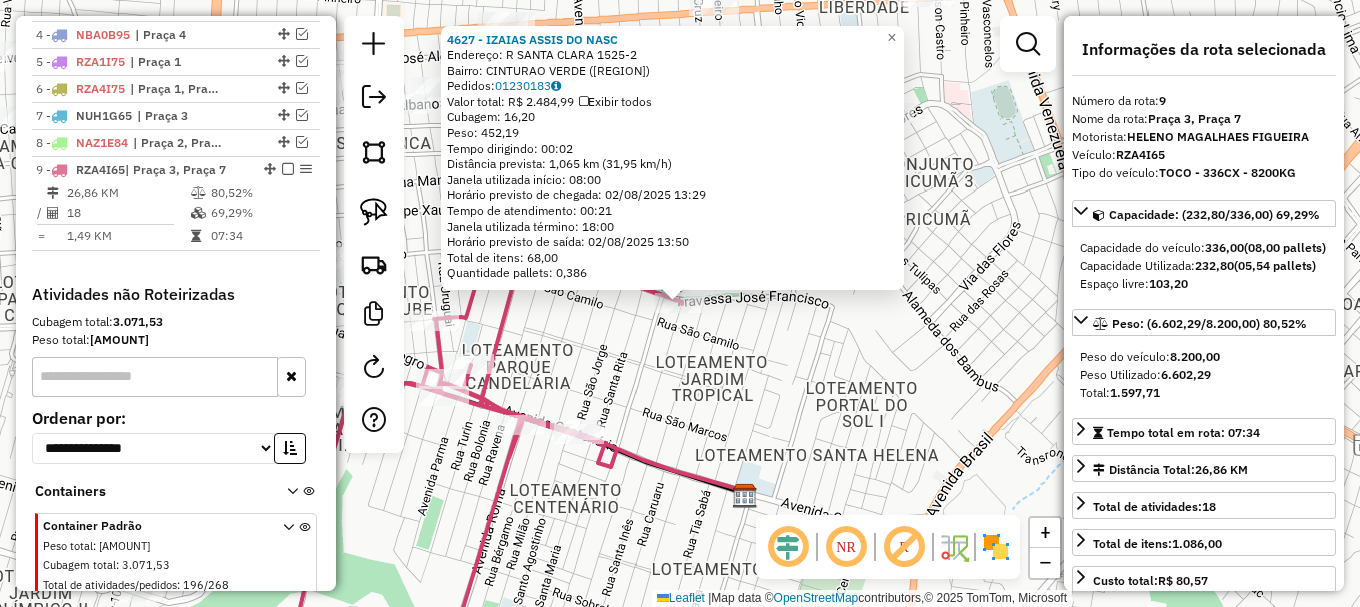 scroll, scrollTop: 921, scrollLeft: 0, axis: vertical 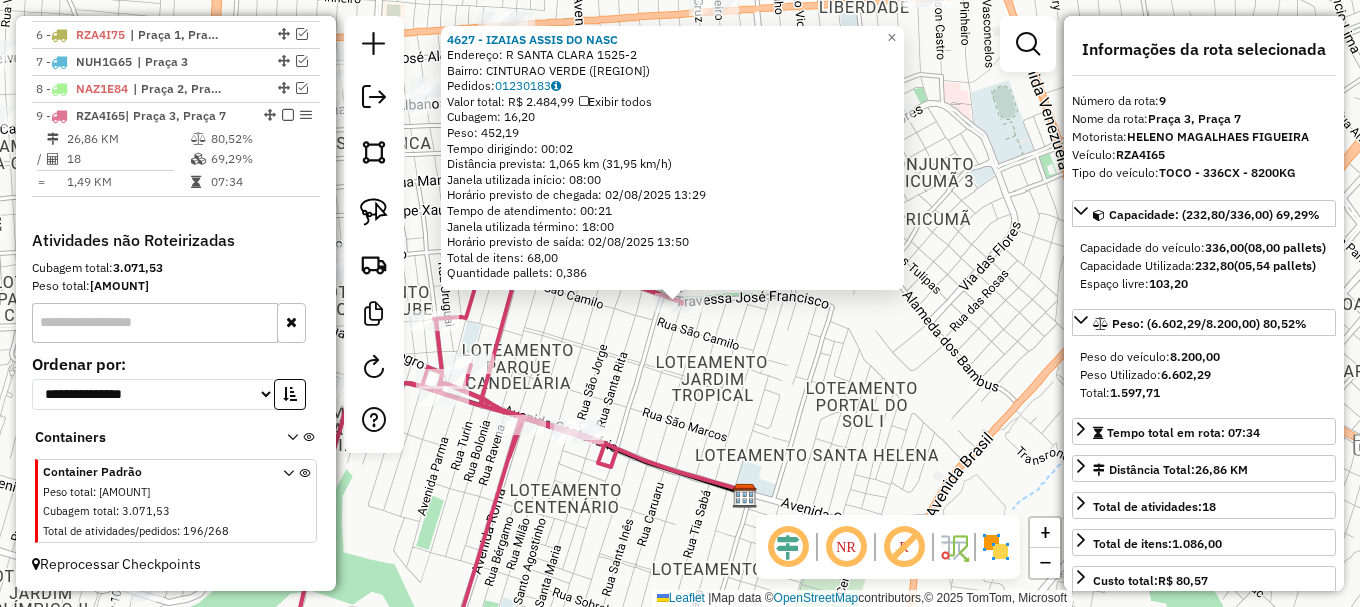 click on "4627 - IZAIAS ASSIS DO NASC  Endereço: R   SANTA CLARA                   1525-2   Bairro: CINTURAO VERDE (BOA VISTA / RR)   Pedidos:  01230183   Valor total: R$ 2.484,99   Exibir todos   Cubagem: 16,20  Peso: 452,19  Tempo dirigindo: 00:02   Distância prevista: 1,065 km (31,95 km/h)   Janela utilizada início: 08:00   Horário previsto de chegada: 02/08/2025 13:29   Tempo de atendimento: 00:21   Janela utilizada término: 18:00   Horário previsto de saída: 02/08/2025 13:50   Total de itens: 68,00   Quantidade pallets: 0,386  × Janela de atendimento Grade de atendimento Capacidade Transportadoras Veículos Cliente Pedidos  Rotas Selecione os dias de semana para filtrar as janelas de atendimento  Seg   Ter   Qua   Qui   Sex   Sáb   Dom  Informe o período da janela de atendimento: De: Até:  Filtrar exatamente a janela do cliente  Considerar janela de atendimento padrão  Selecione os dias de semana para filtrar as grades de atendimento  Seg   Ter   Qua   Qui   Sex   Sáb   Dom   Peso mínimo:   De:  De:" 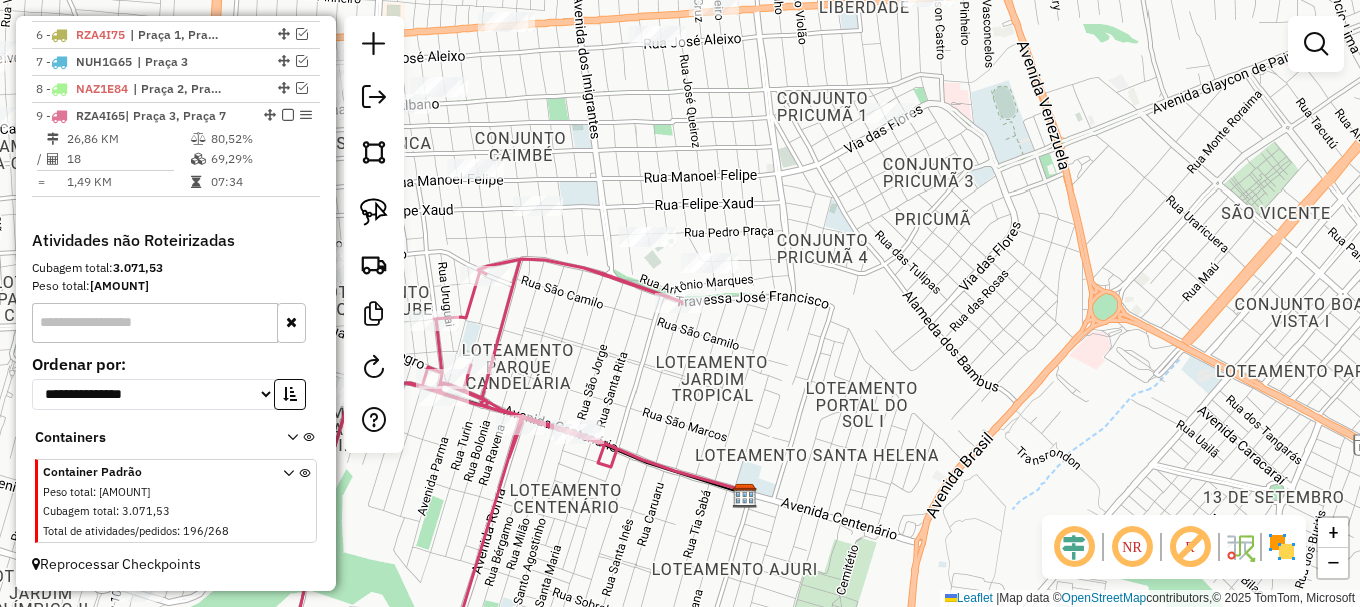 drag, startPoint x: 1315, startPoint y: 36, endPoint x: 1273, endPoint y: 55, distance: 46.09772 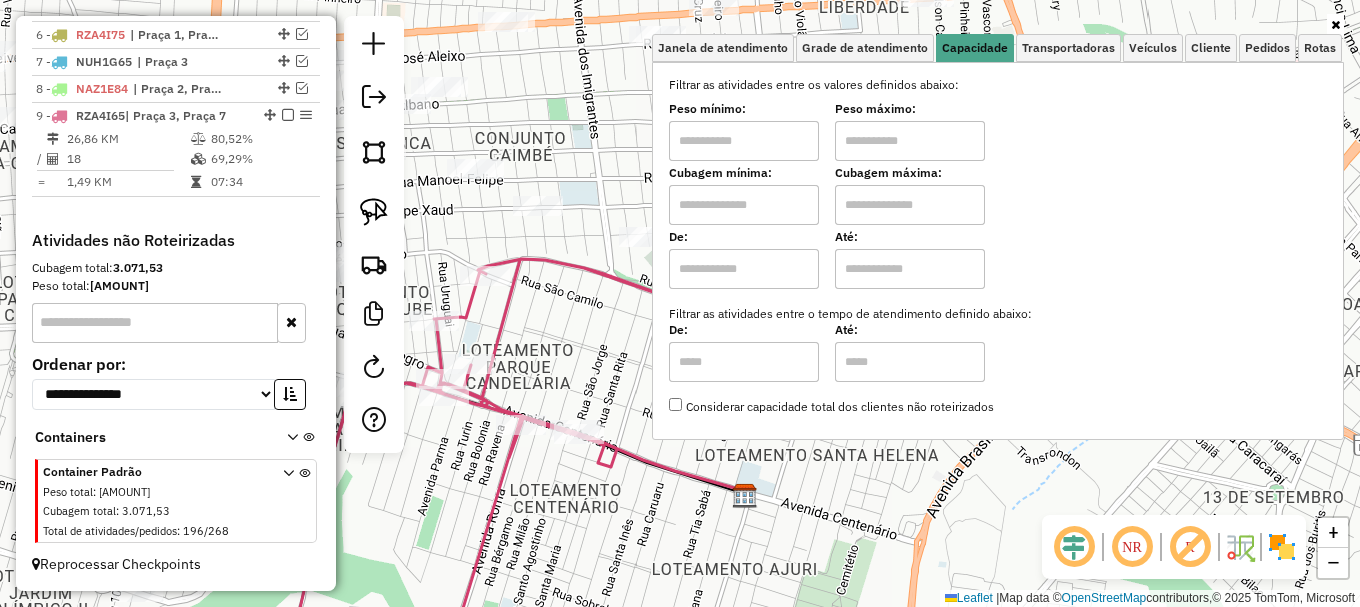 click on "Janela de atendimento Grade de atendimento Capacidade Transportadoras Veículos Cliente Pedidos  Rotas Selecione os dias de semana para filtrar as janelas de atendimento  Seg   Ter   Qua   Qui   Sex   Sáb   Dom  Informe o período da janela de atendimento: De: Até:  Filtrar exatamente a janela do cliente  Considerar janela de atendimento padrão  Selecione os dias de semana para filtrar as grades de atendimento  Seg   Ter   Qua   Qui   Sex   Sáb   Dom   Considerar clientes sem dia de atendimento cadastrado  Clientes fora do dia de atendimento selecionado Filtrar as atividades entre os valores definidos abaixo:  Peso mínimo:   Peso máximo:   Cubagem mínima:   Cubagem máxima:   De:   Até:  Filtrar as atividades entre o tempo de atendimento definido abaixo:  De:   Até:   Considerar capacidade total dos clientes não roteirizados Transportadora: Selecione um ou mais itens Tipo de veículo: Selecione um ou mais itens Veículo: Selecione um ou mais itens Motorista: Selecione um ou mais itens Nome: Rótulo:" 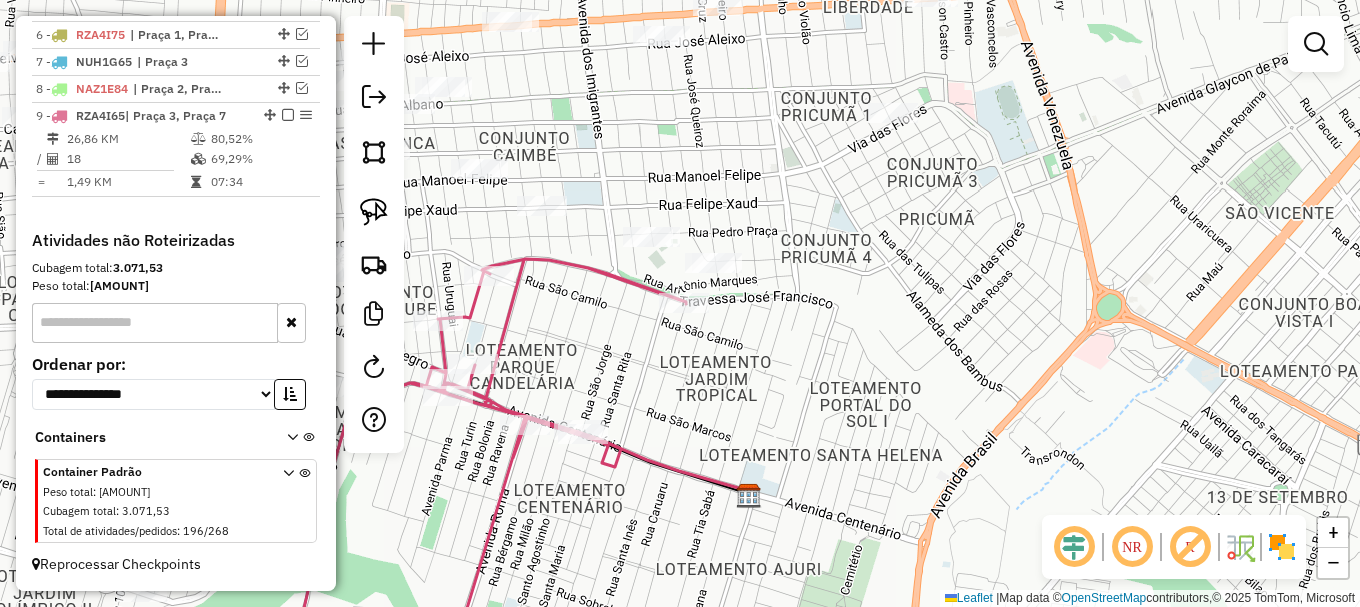drag, startPoint x: 597, startPoint y: 253, endPoint x: 697, endPoint y: 274, distance: 102.18121 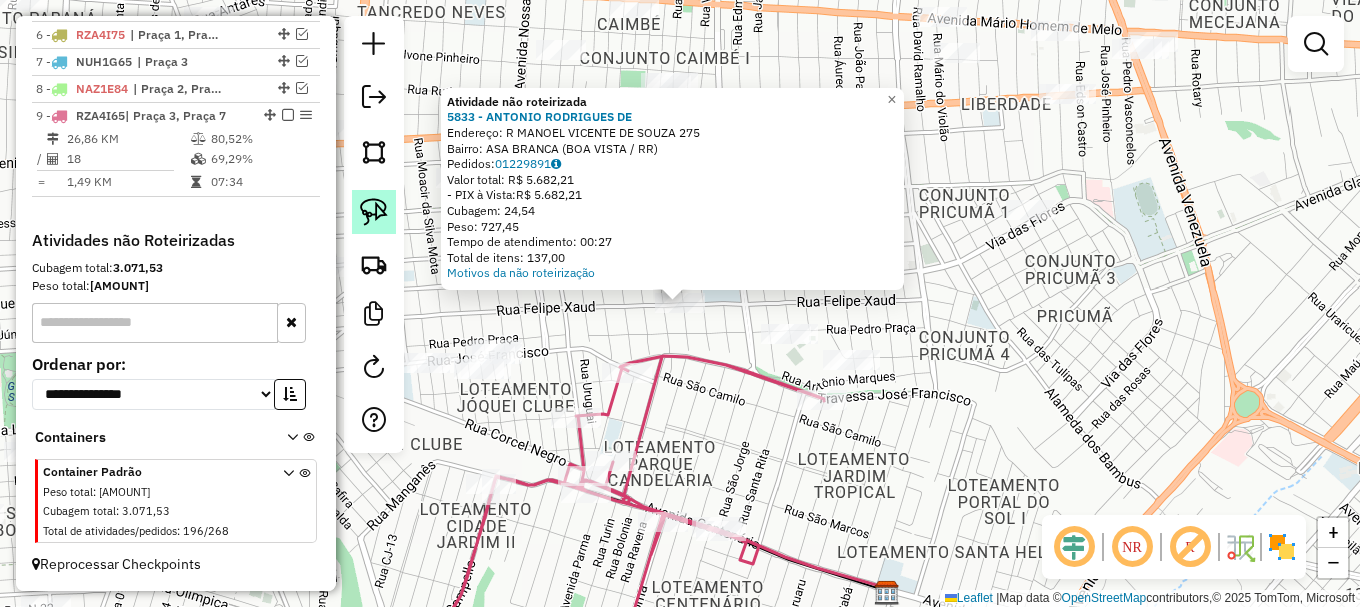 click 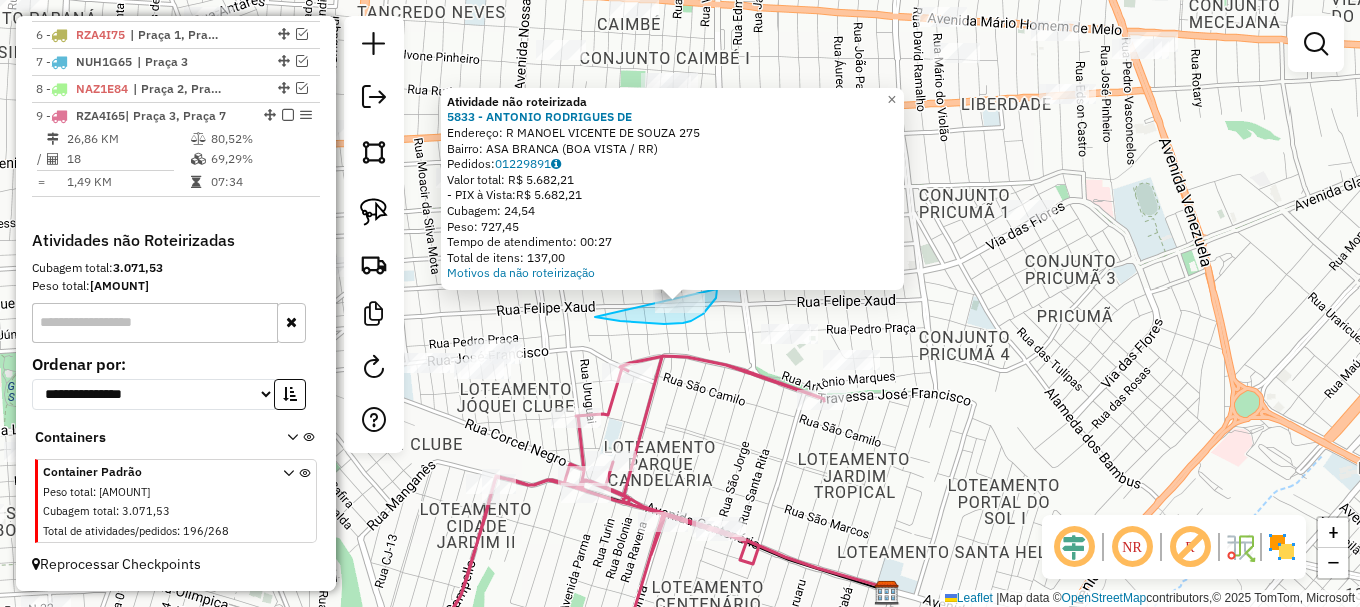 drag, startPoint x: 628, startPoint y: 321, endPoint x: 700, endPoint y: 262, distance: 93.08598 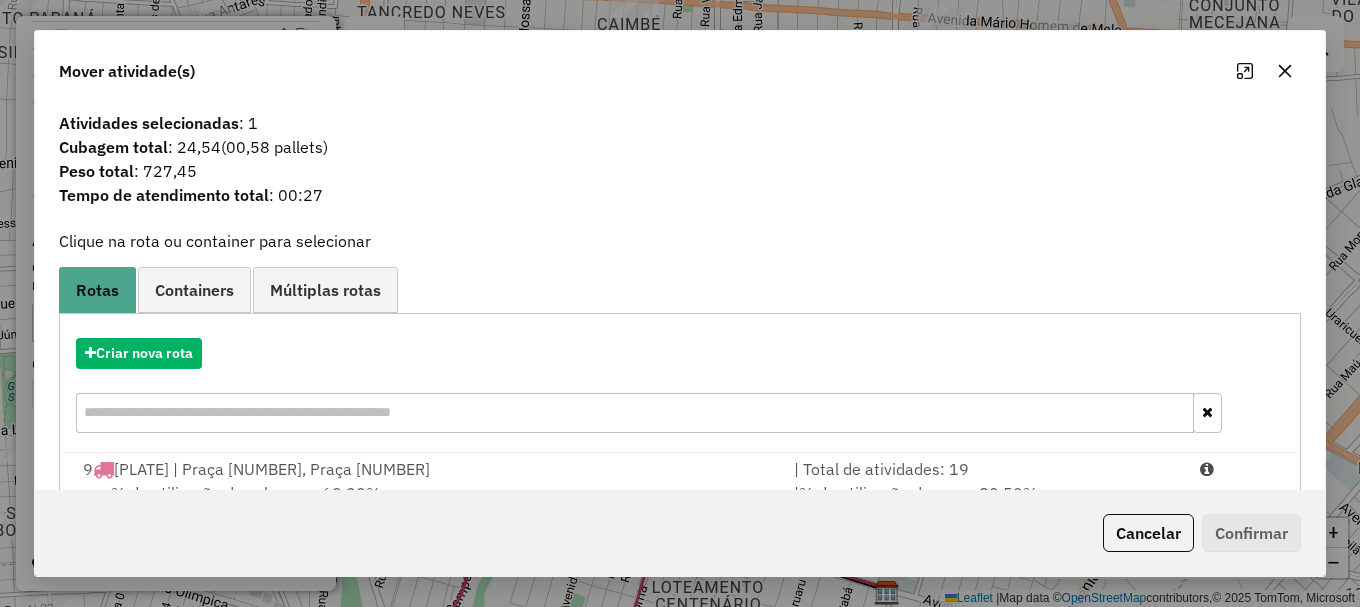click on "| Total de atividades: 19" at bounding box center (985, 469) 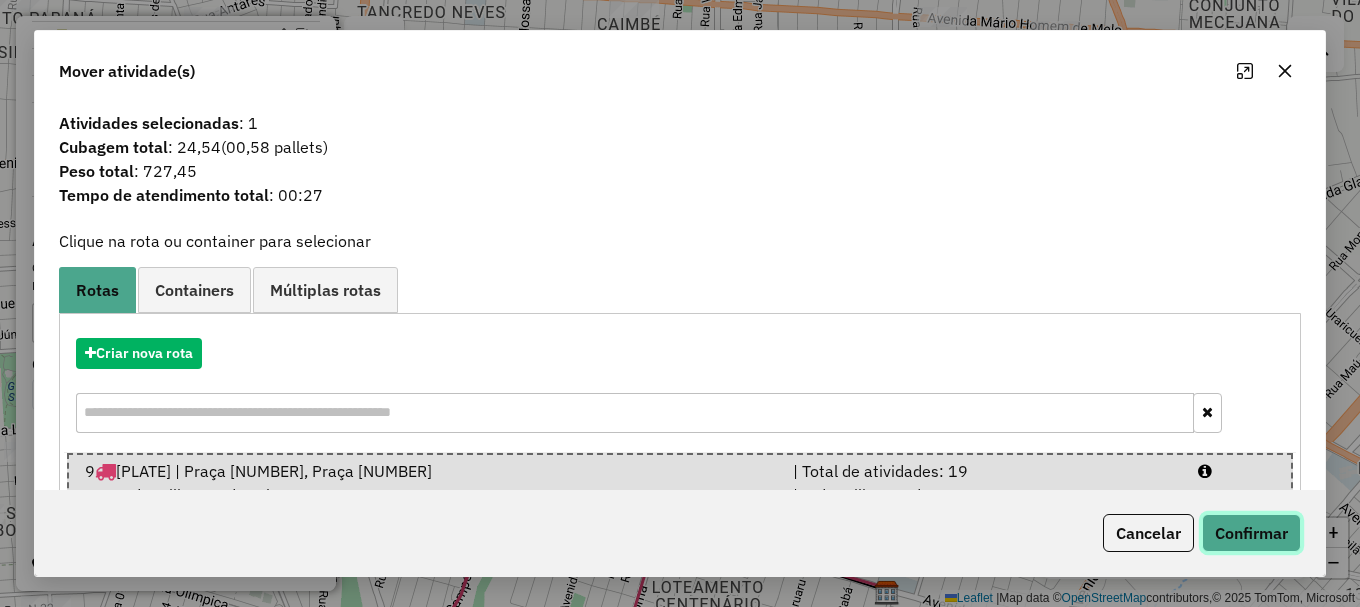 click on "Confirmar" 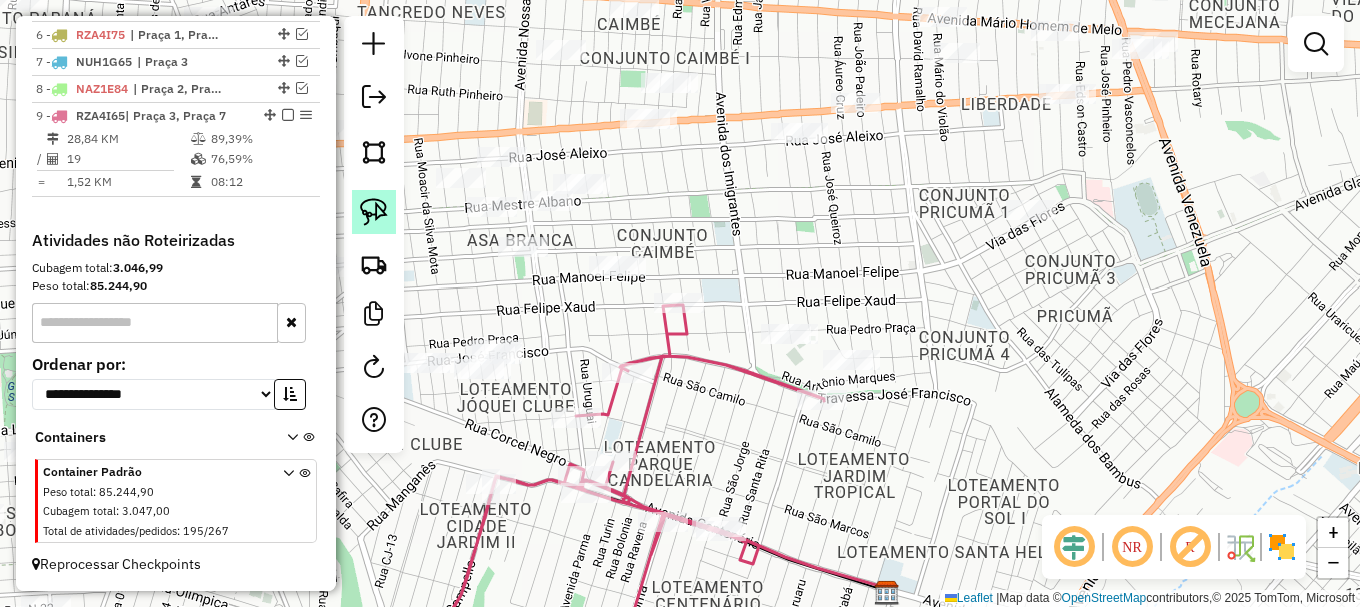 click 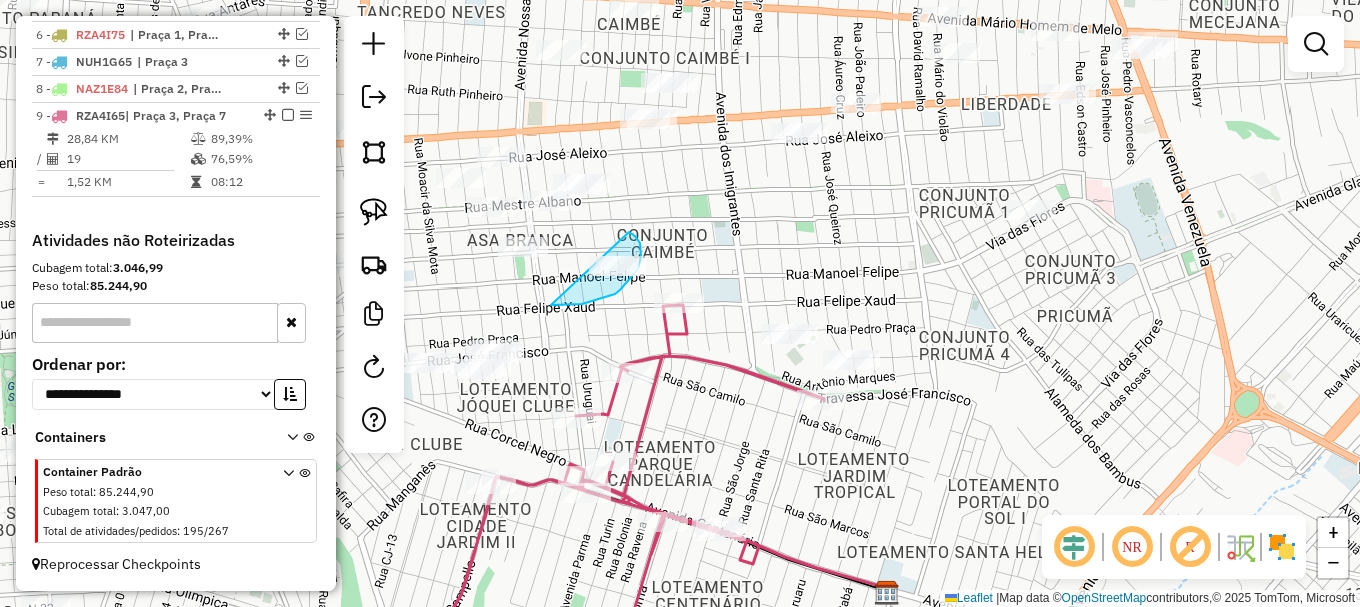 drag, startPoint x: 555, startPoint y: 305, endPoint x: 614, endPoint y: 222, distance: 101.8332 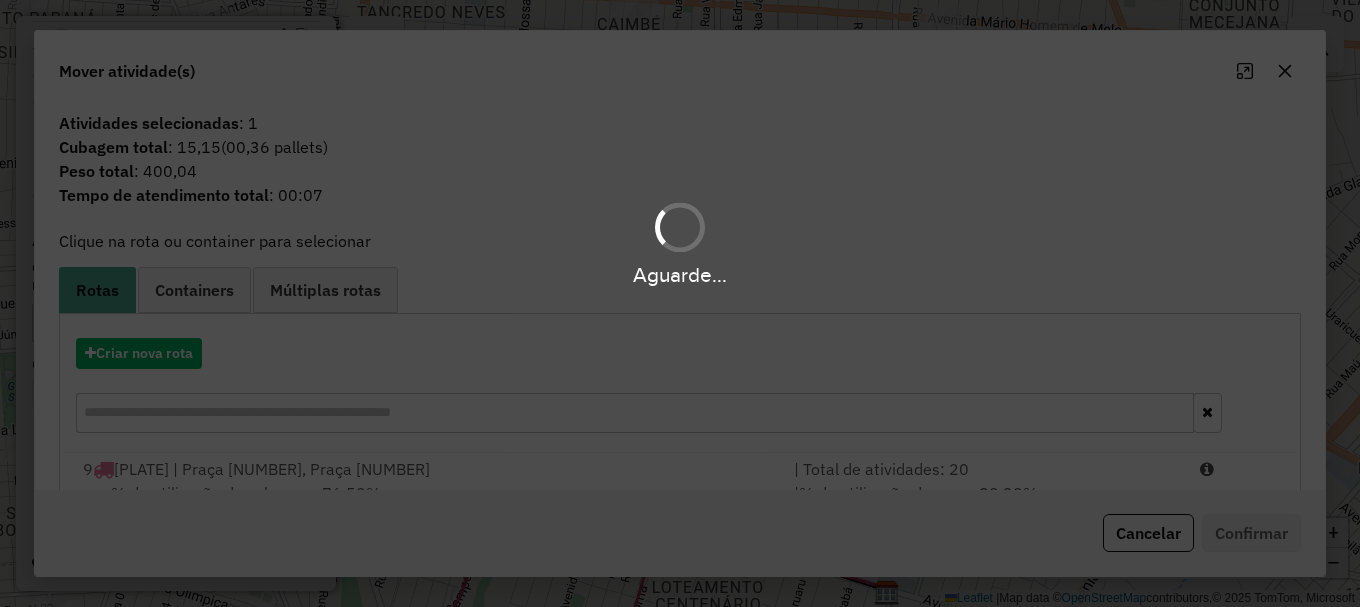 click at bounding box center (1239, 469) 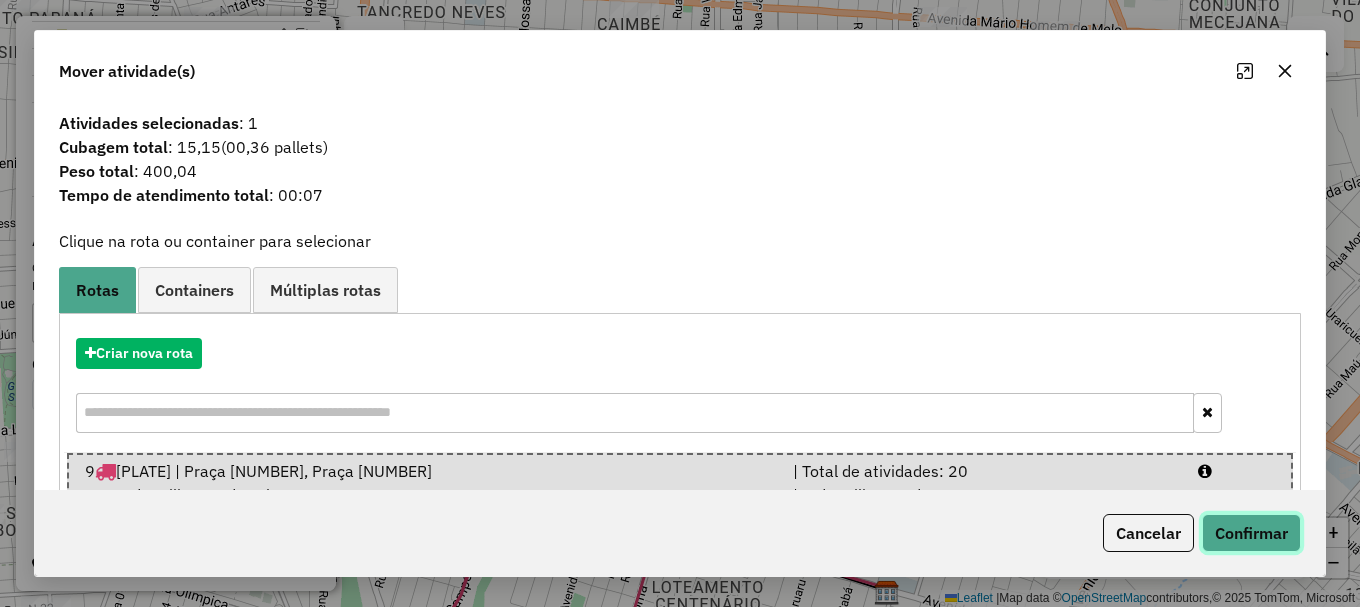 click on "Confirmar" 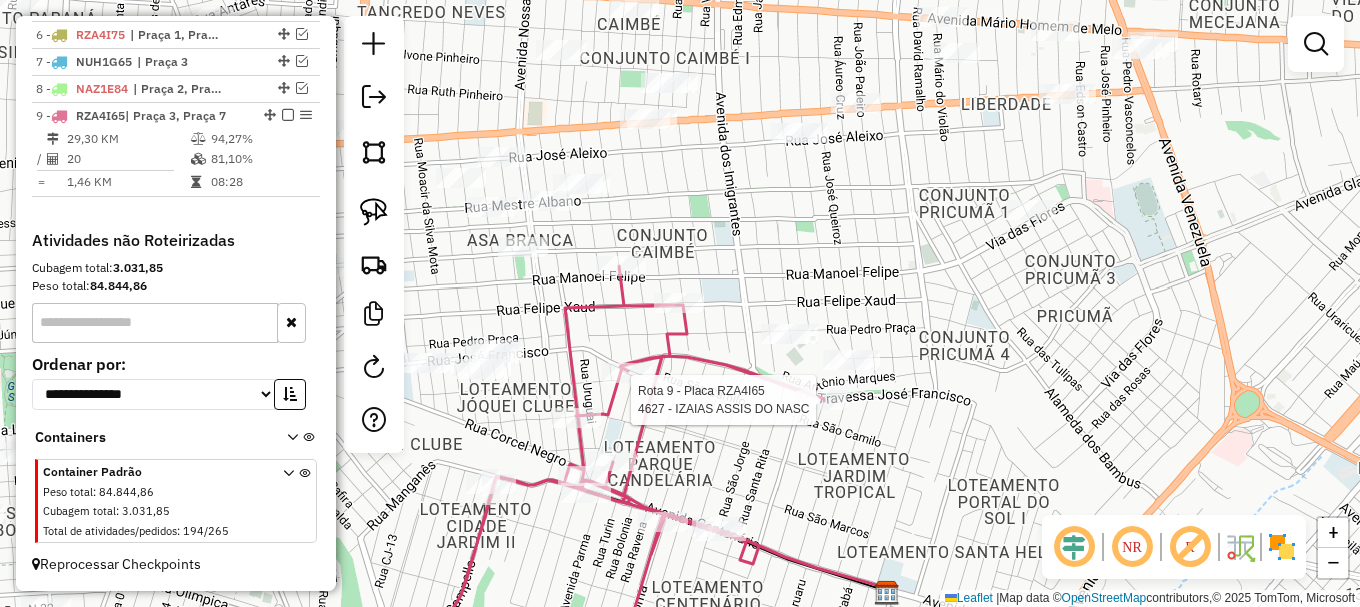 select on "**********" 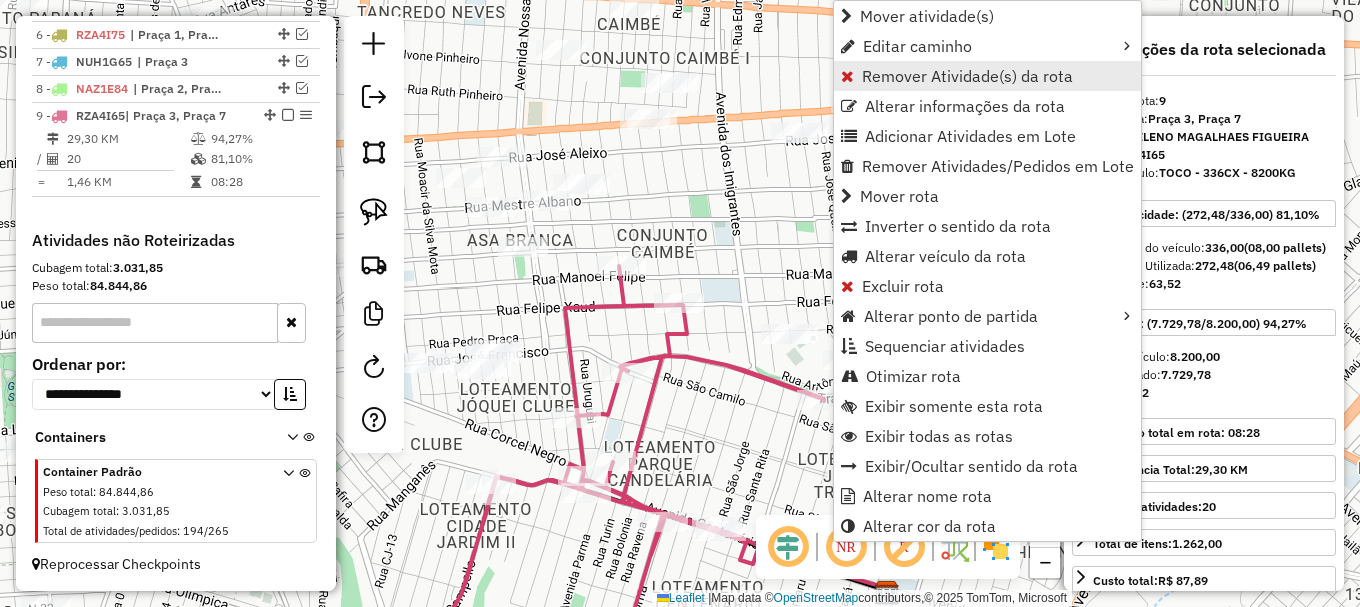 click on "Remover Atividade(s) da rota" at bounding box center (967, 76) 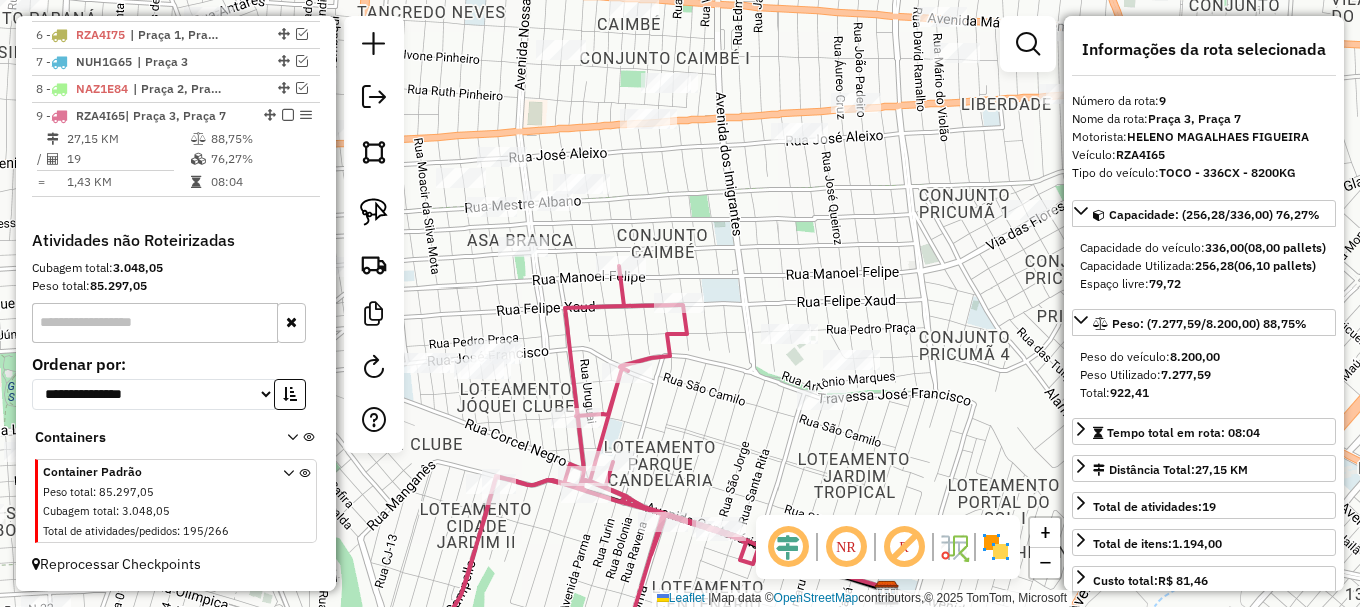 drag, startPoint x: 528, startPoint y: 299, endPoint x: 606, endPoint y: 298, distance: 78.00641 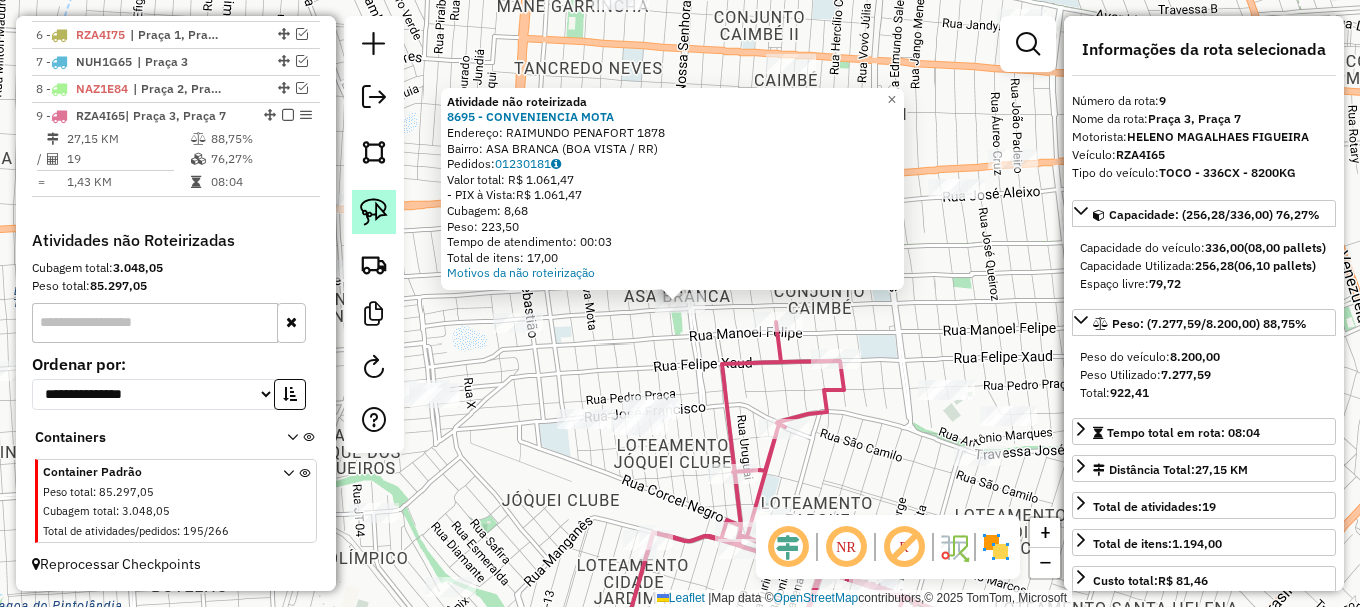click 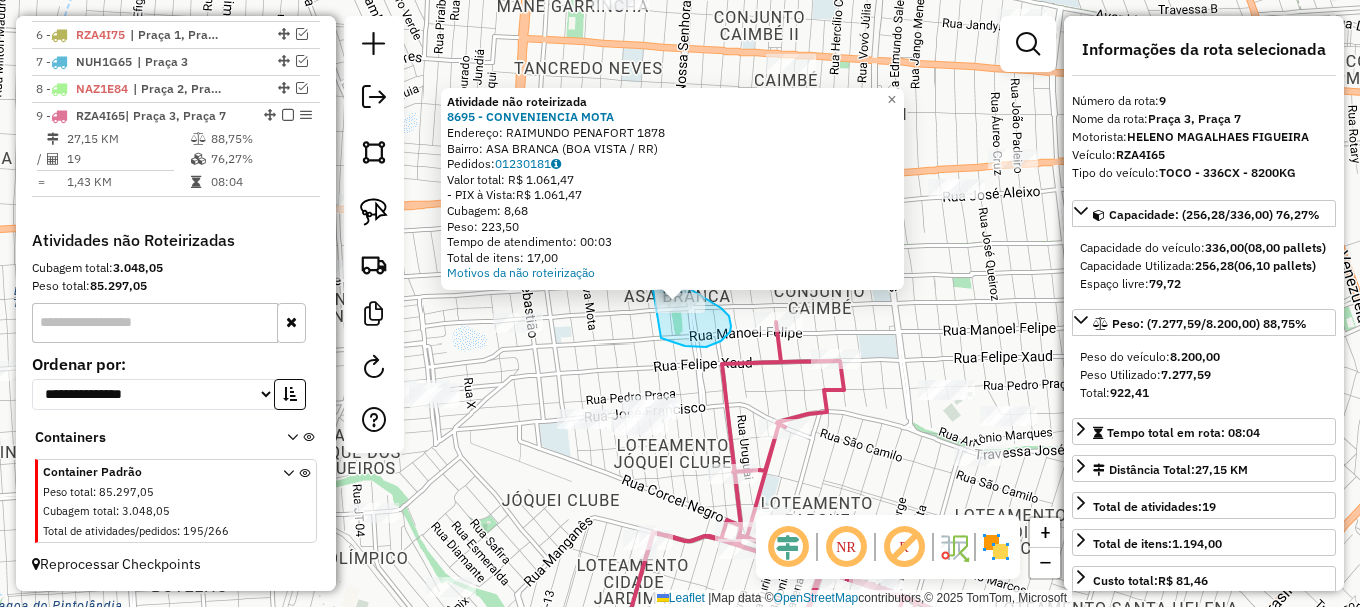 drag, startPoint x: 666, startPoint y: 340, endPoint x: 648, endPoint y: 271, distance: 71.30919 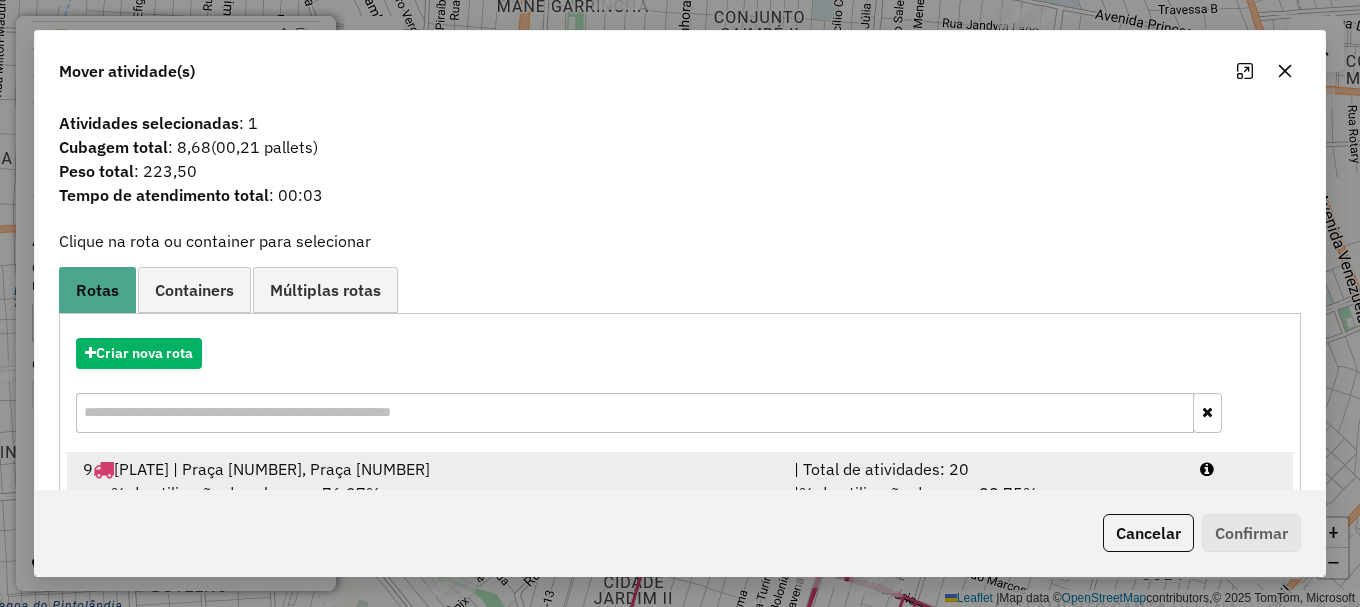 click at bounding box center (1239, 469) 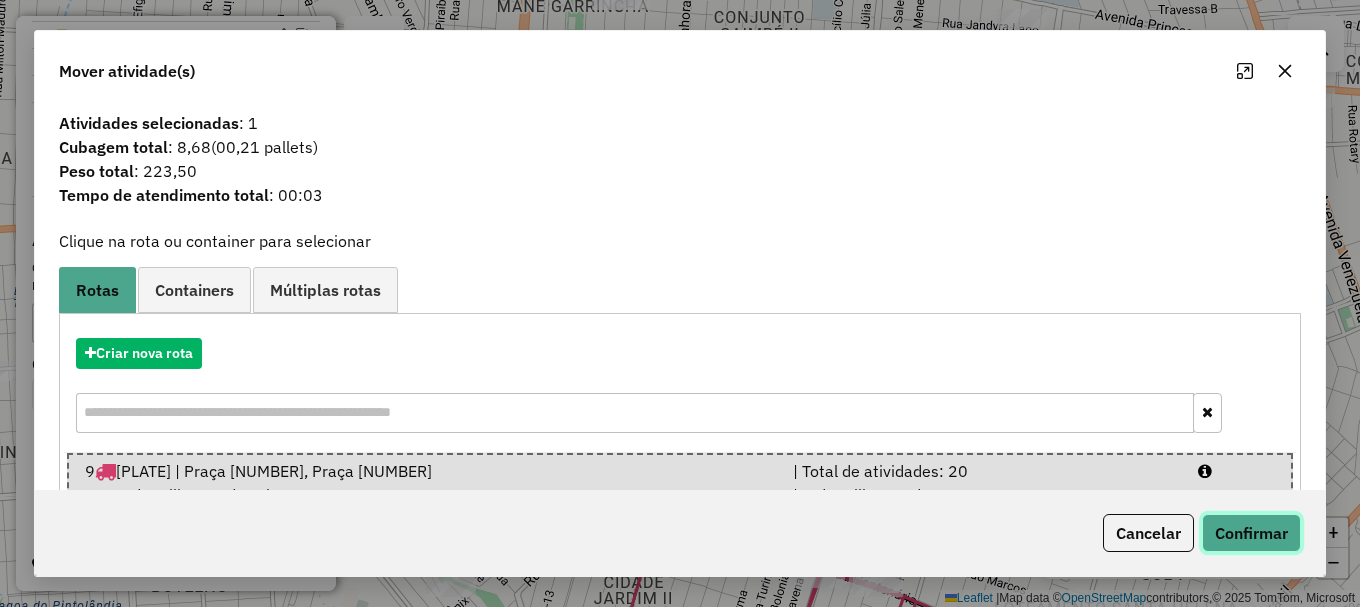 click on "Confirmar" 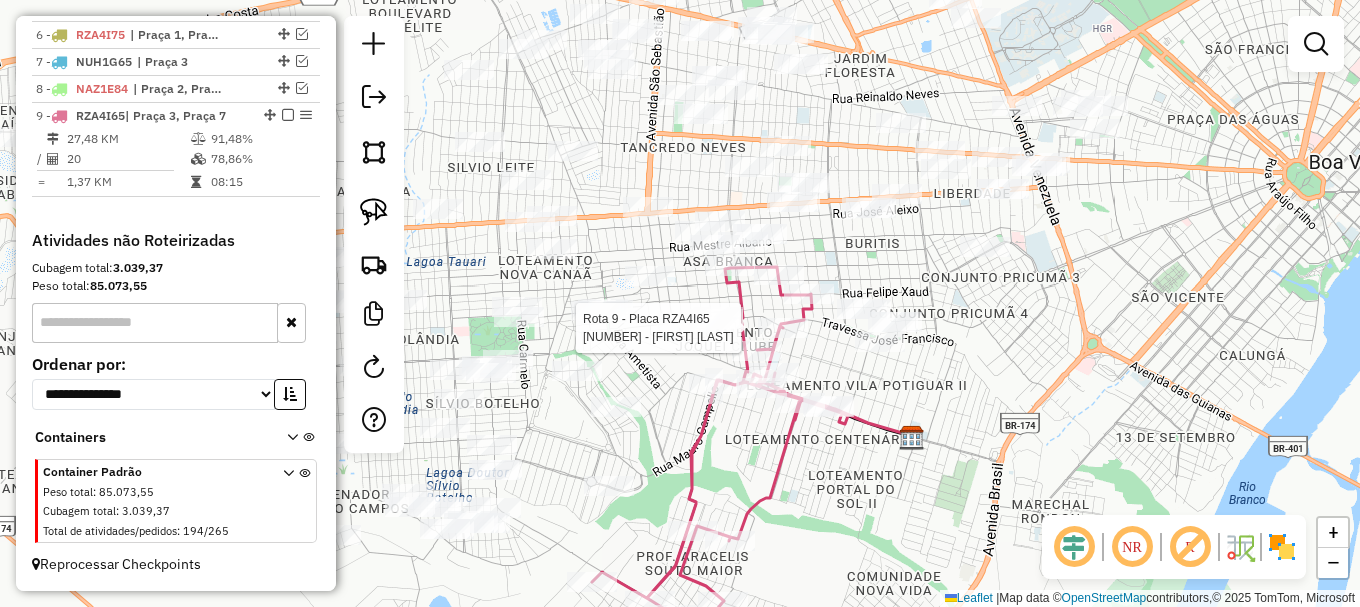 select on "**********" 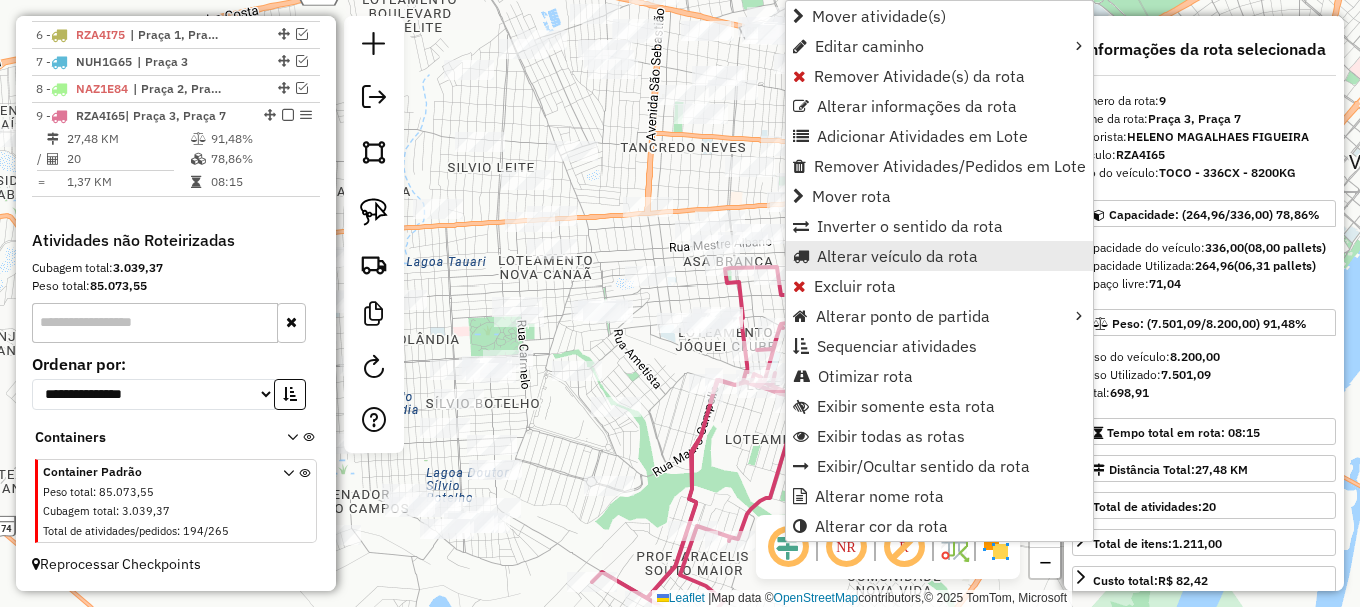 click on "Alterar veículo da rota" at bounding box center [897, 256] 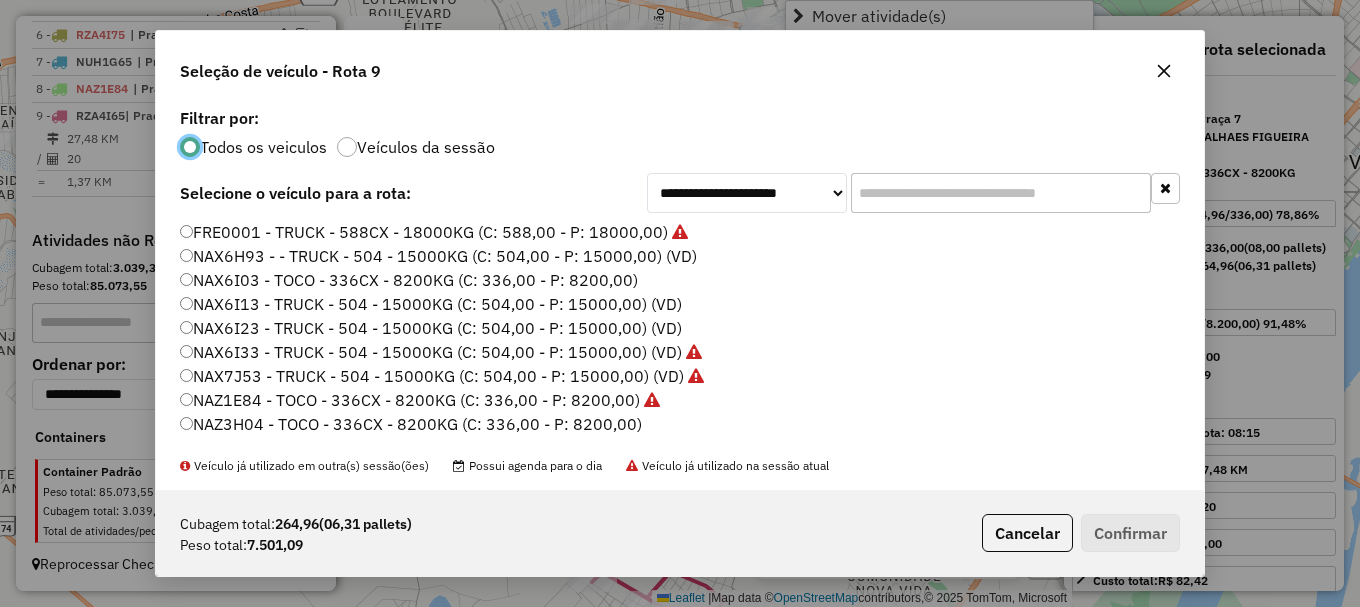 scroll, scrollTop: 11, scrollLeft: 6, axis: both 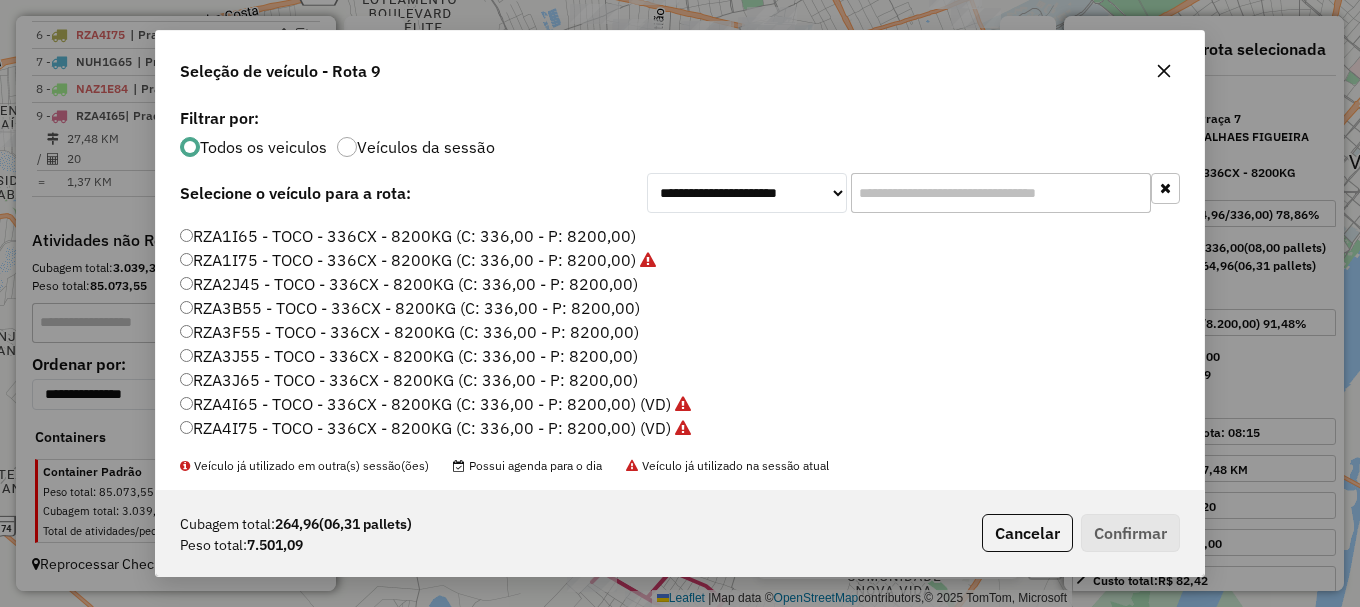 click on "RZA3J65 - TOCO - 336CX - 8200KG (C: 336,00 - P: 8200,00)" 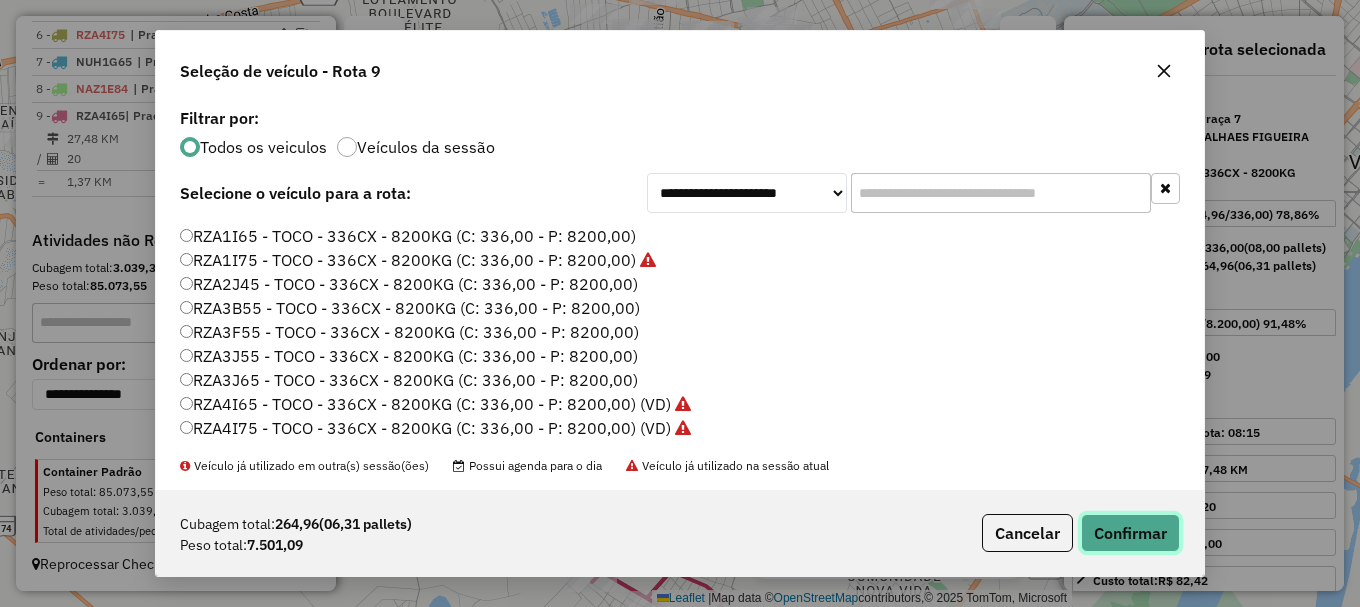 click on "Confirmar" 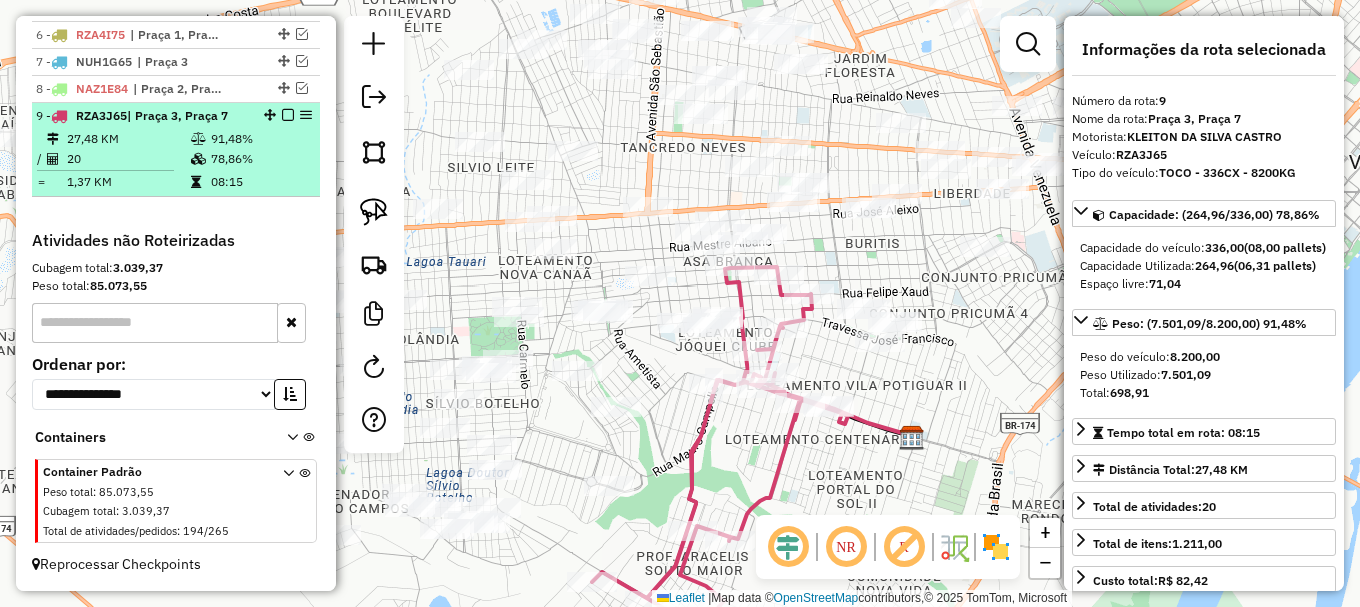 click at bounding box center [288, 115] 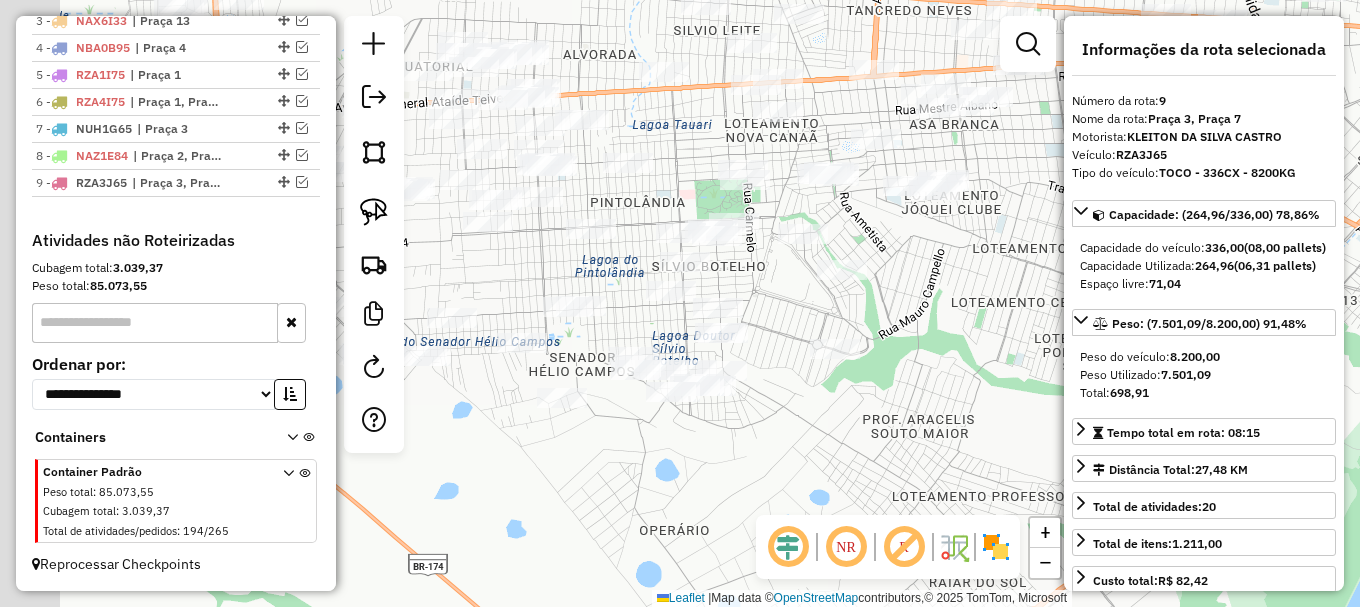 drag, startPoint x: 740, startPoint y: 437, endPoint x: 957, endPoint y: 305, distance: 253.9941 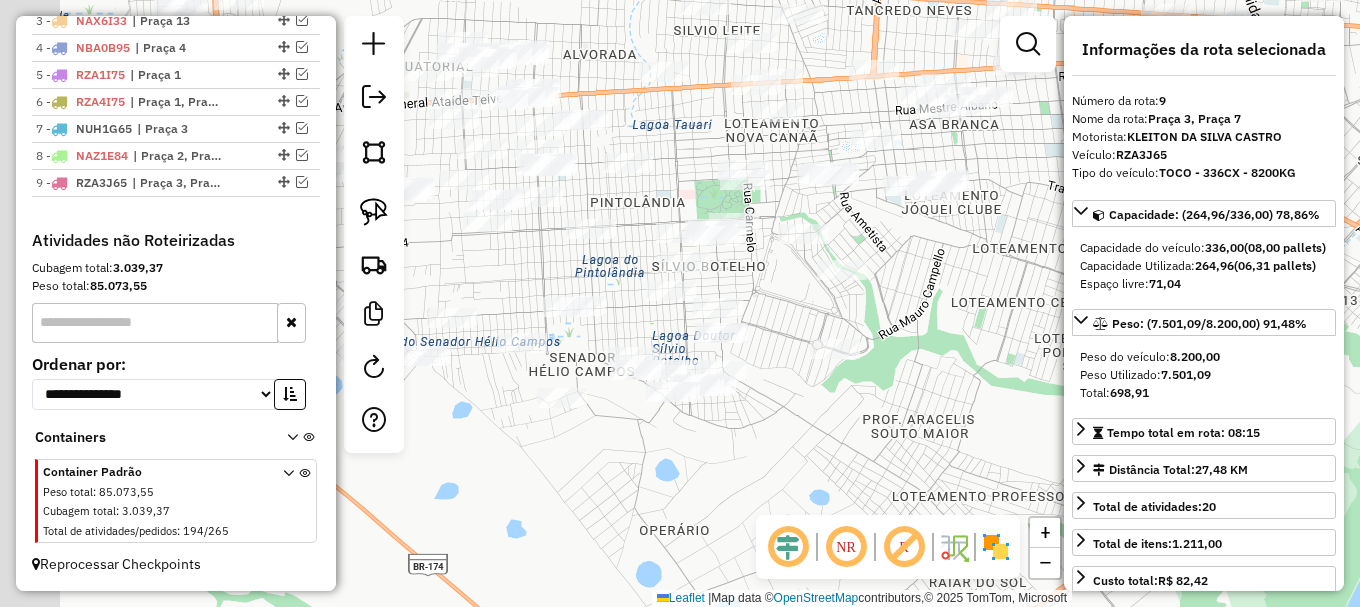click on "Janela de atendimento Grade de atendimento Capacidade Transportadoras Veículos Cliente Pedidos  Rotas Selecione os dias de semana para filtrar as janelas de atendimento  Seg   Ter   Qua   Qui   Sex   Sáb   Dom  Informe o período da janela de atendimento: De: Até:  Filtrar exatamente a janela do cliente  Considerar janela de atendimento padrão  Selecione os dias de semana para filtrar as grades de atendimento  Seg   Ter   Qua   Qui   Sex   Sáb   Dom   Considerar clientes sem dia de atendimento cadastrado  Clientes fora do dia de atendimento selecionado Filtrar as atividades entre os valores definidos abaixo:  Peso mínimo:   Peso máximo:   Cubagem mínima:   Cubagem máxima:   De:   Até:  Filtrar as atividades entre o tempo de atendimento definido abaixo:  De:   Até:   Considerar capacidade total dos clientes não roteirizados Transportadora: Selecione um ou mais itens Tipo de veículo: Selecione um ou mais itens Veículo: Selecione um ou mais itens Motorista: Selecione um ou mais itens Nome: Rótulo:" 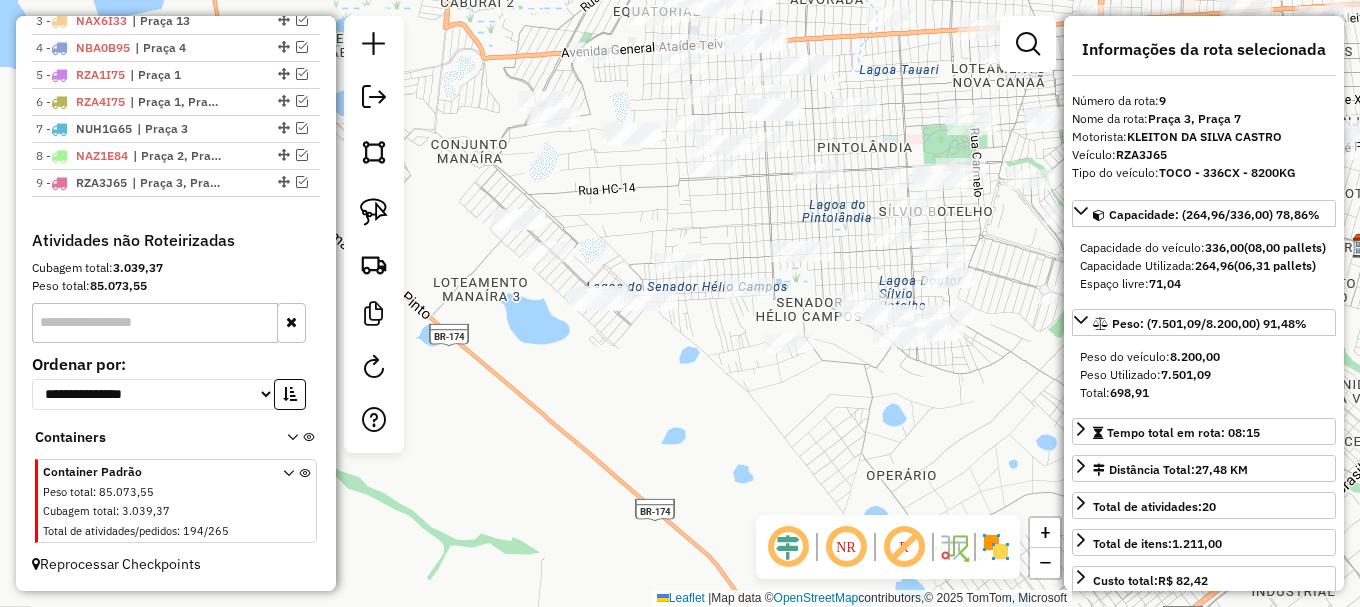 drag, startPoint x: 664, startPoint y: 445, endPoint x: 844, endPoint y: 418, distance: 182.01373 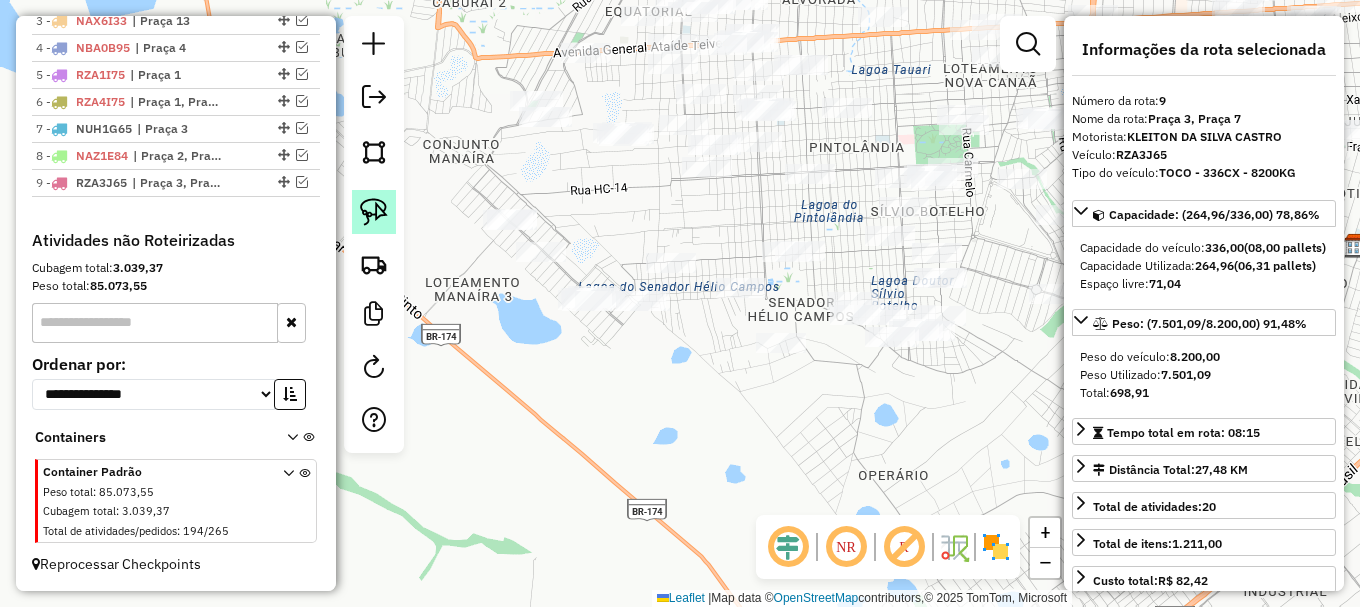 click 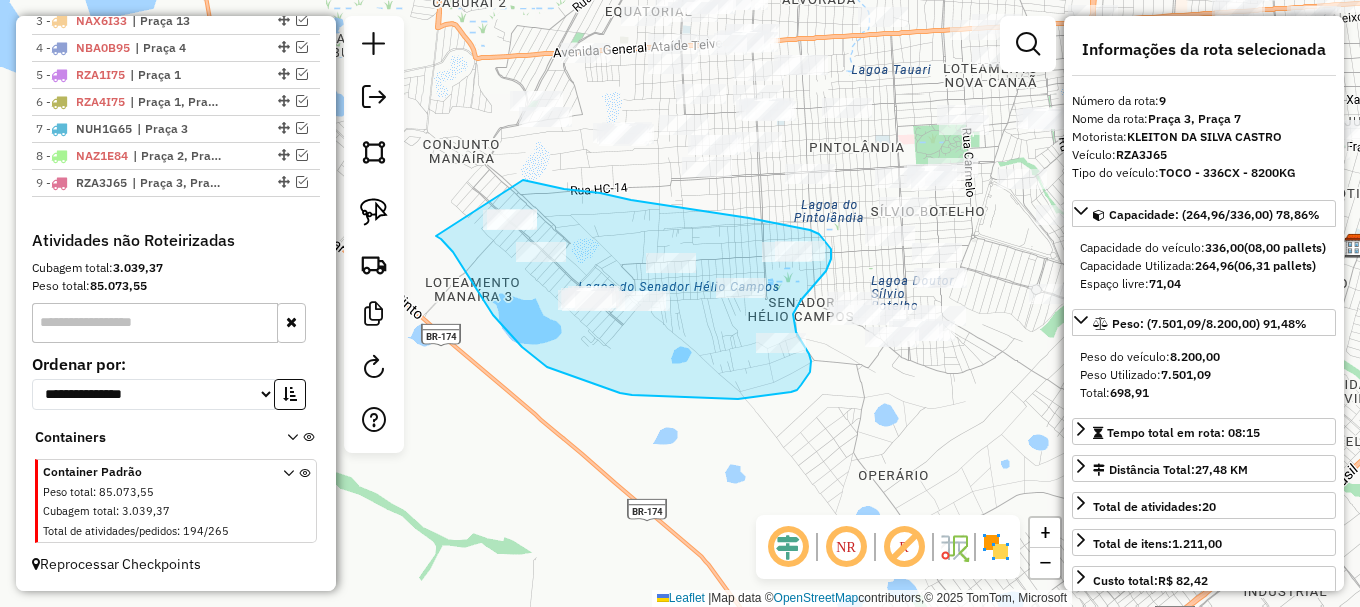 drag, startPoint x: 473, startPoint y: 284, endPoint x: 506, endPoint y: 176, distance: 112.929184 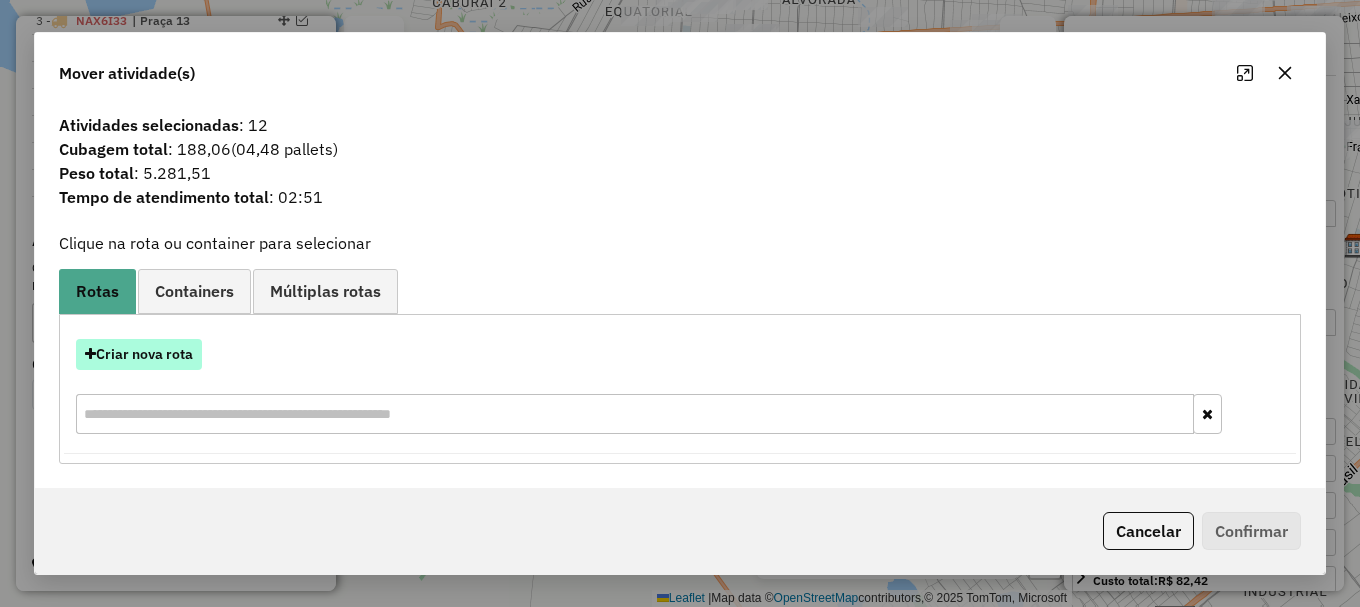 click on "Criar nova rota" at bounding box center (139, 354) 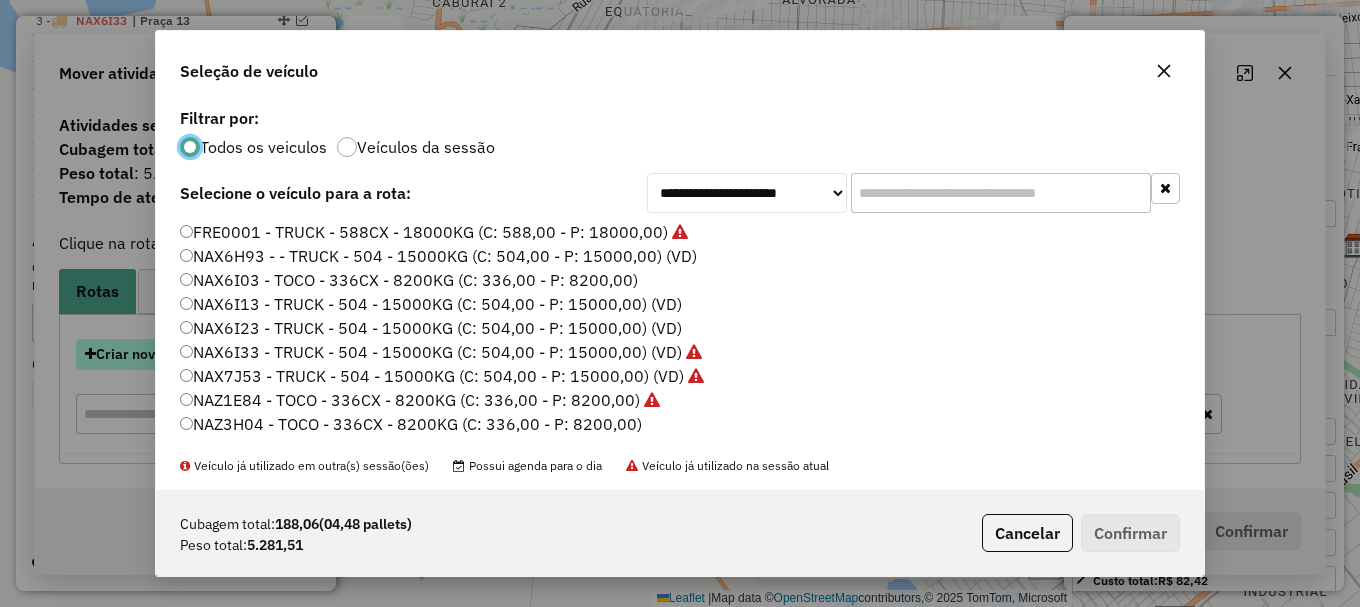 scroll, scrollTop: 11, scrollLeft: 6, axis: both 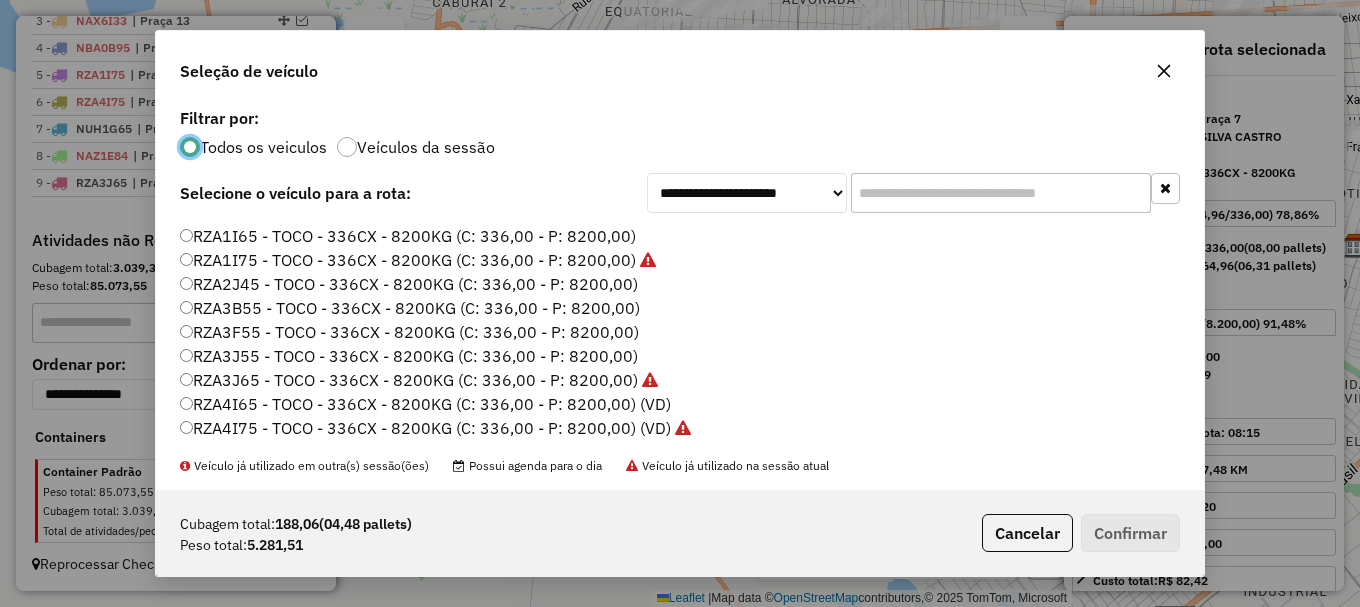 click on "RZA4I65 - TOCO - 336CX - 8200KG (C: 336,00 - P: 8200,00) (VD)" 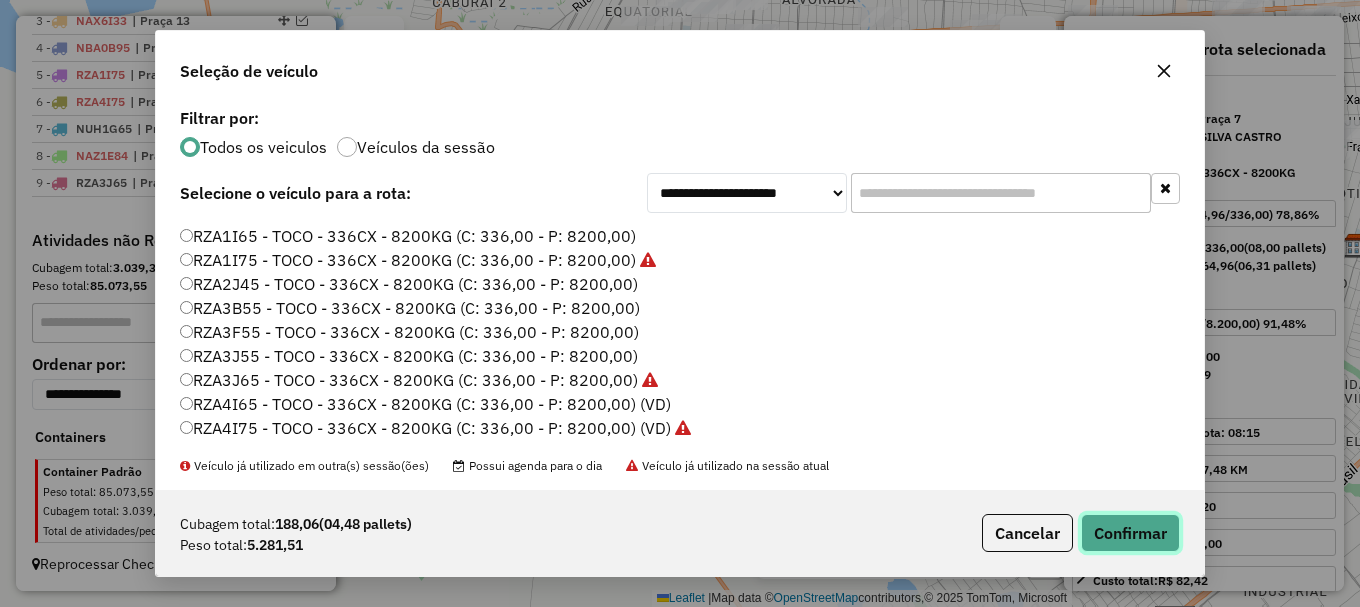 click on "Confirmar" 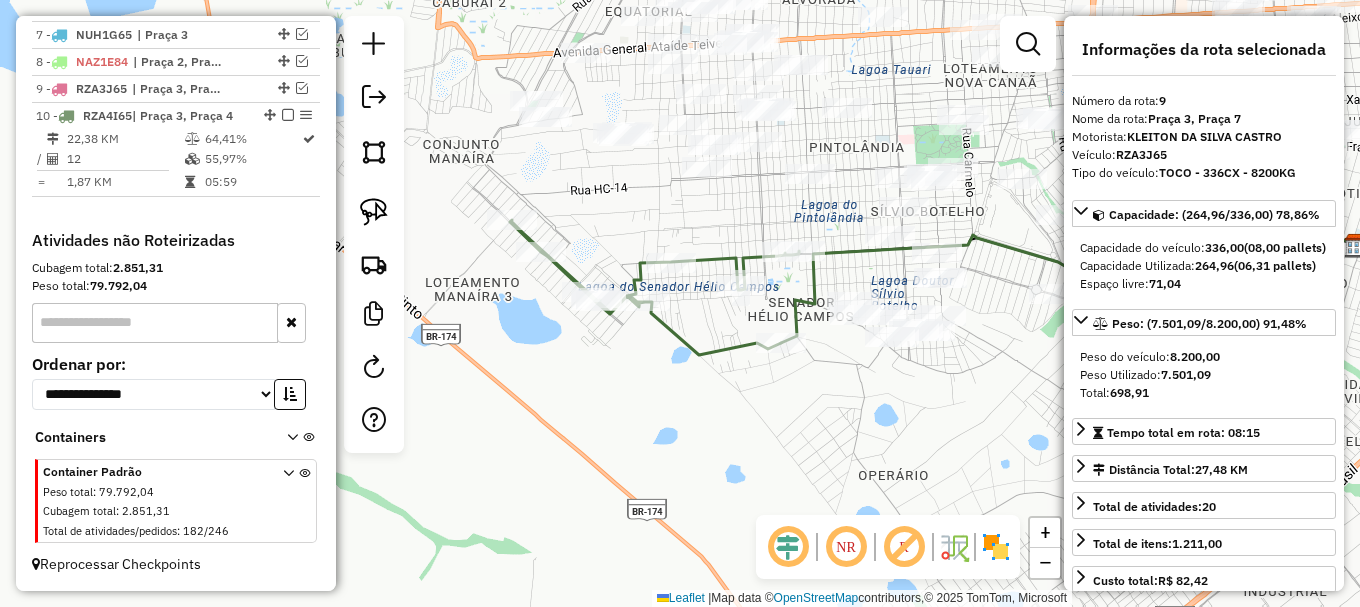 scroll, scrollTop: 948, scrollLeft: 0, axis: vertical 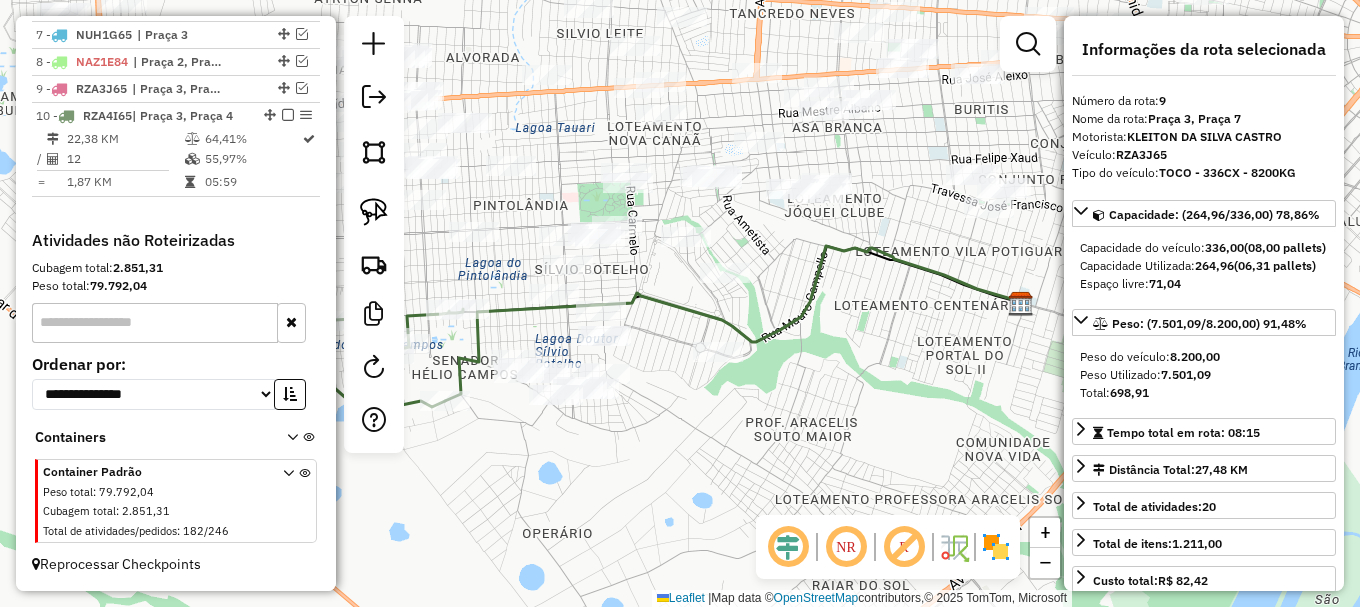 drag, startPoint x: 923, startPoint y: 427, endPoint x: 586, endPoint y: 484, distance: 341.78647 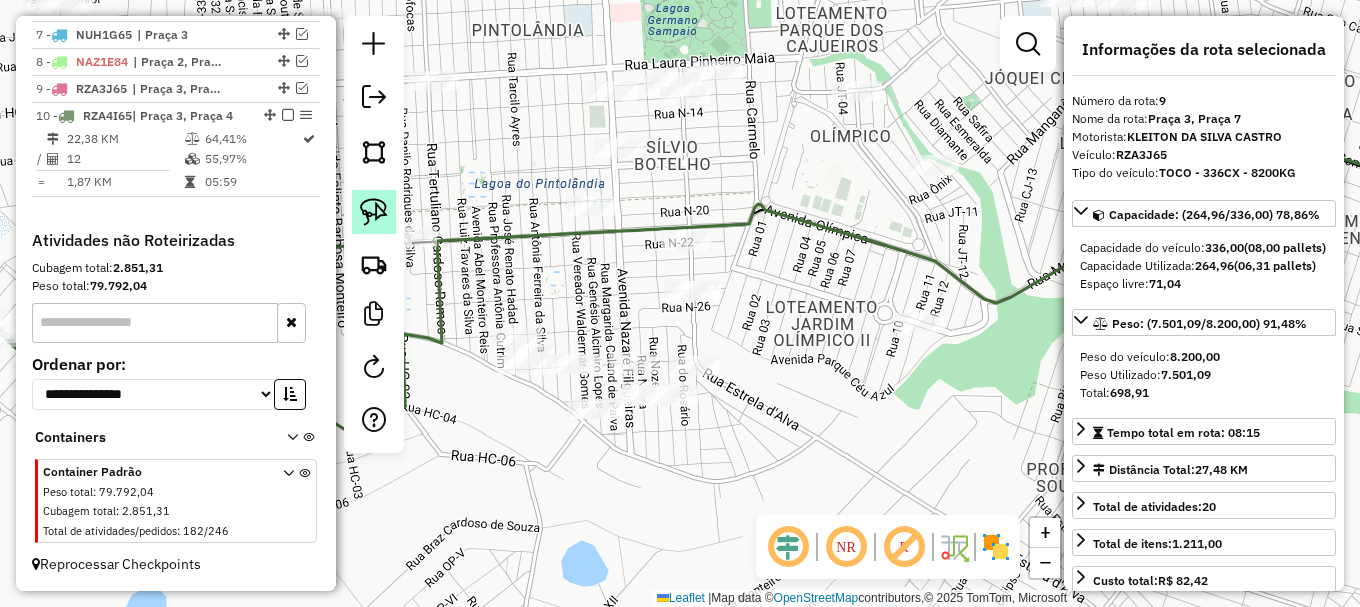 click 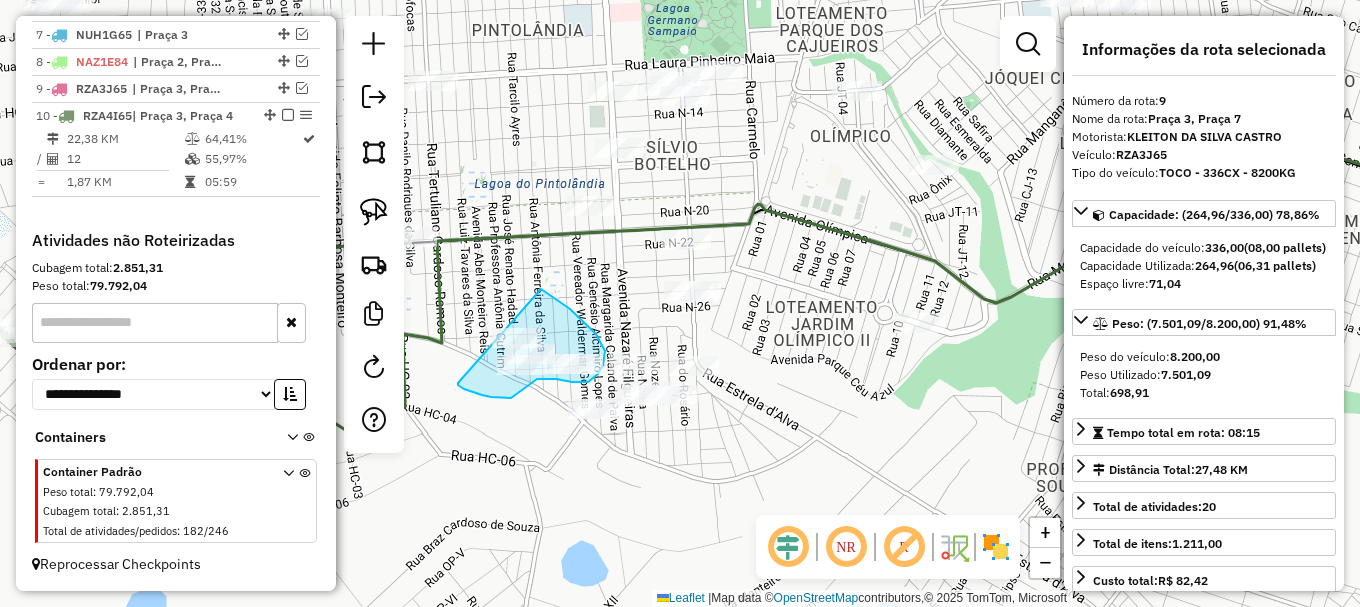 drag, startPoint x: 458, startPoint y: 383, endPoint x: 518, endPoint y: 271, distance: 127.059044 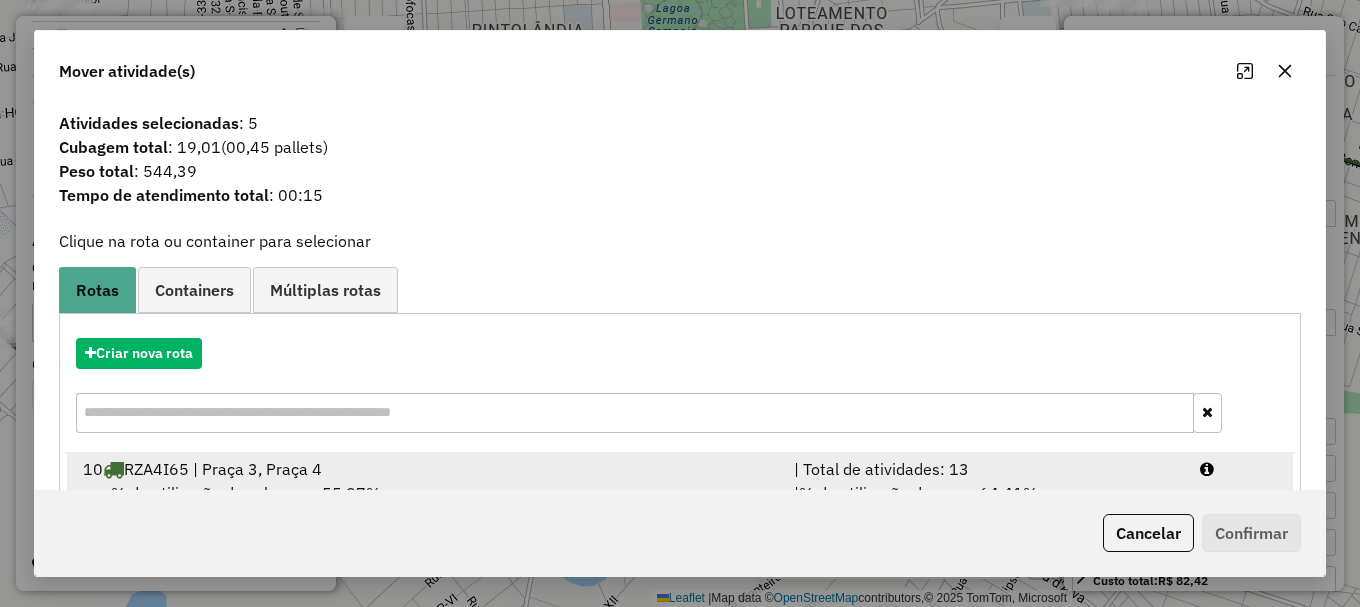 click at bounding box center [1239, 469] 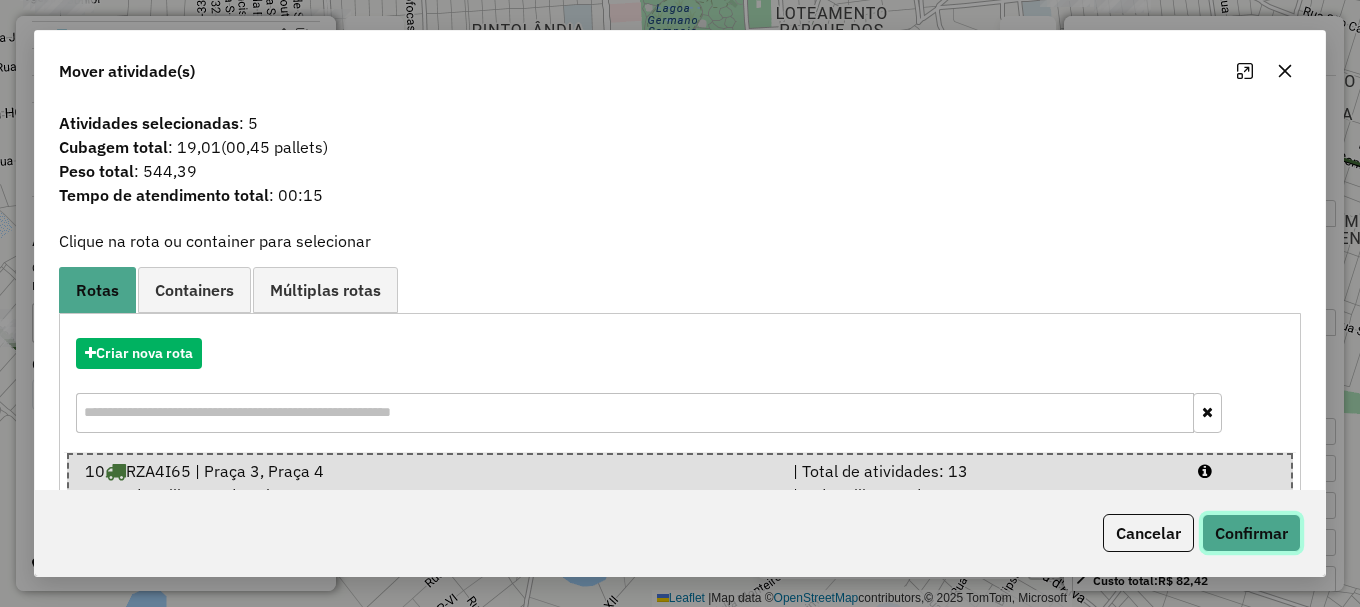 click on "Confirmar" 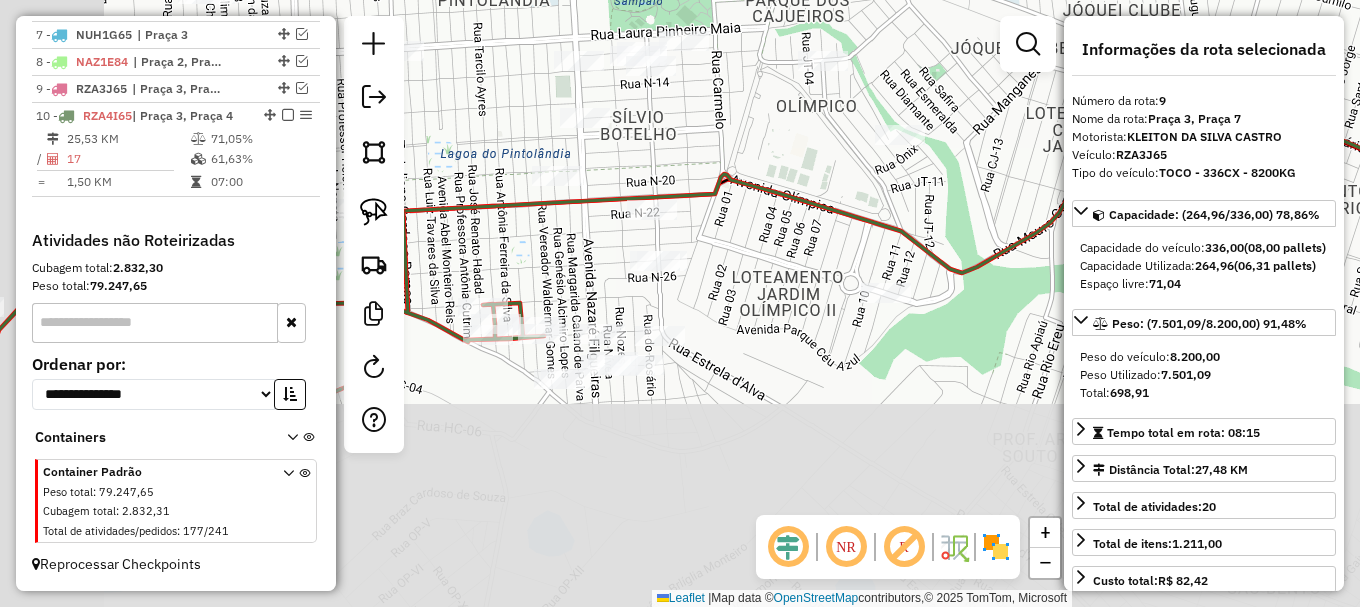drag, startPoint x: 610, startPoint y: 490, endPoint x: 742, endPoint y: 235, distance: 287.13934 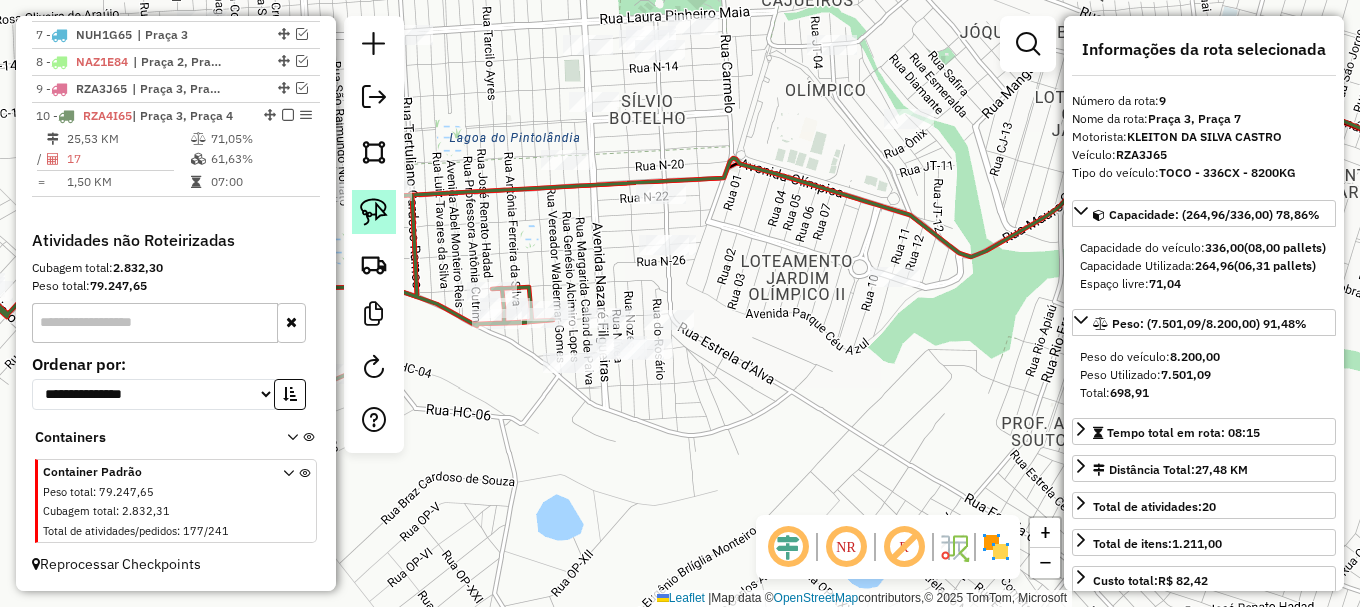 click 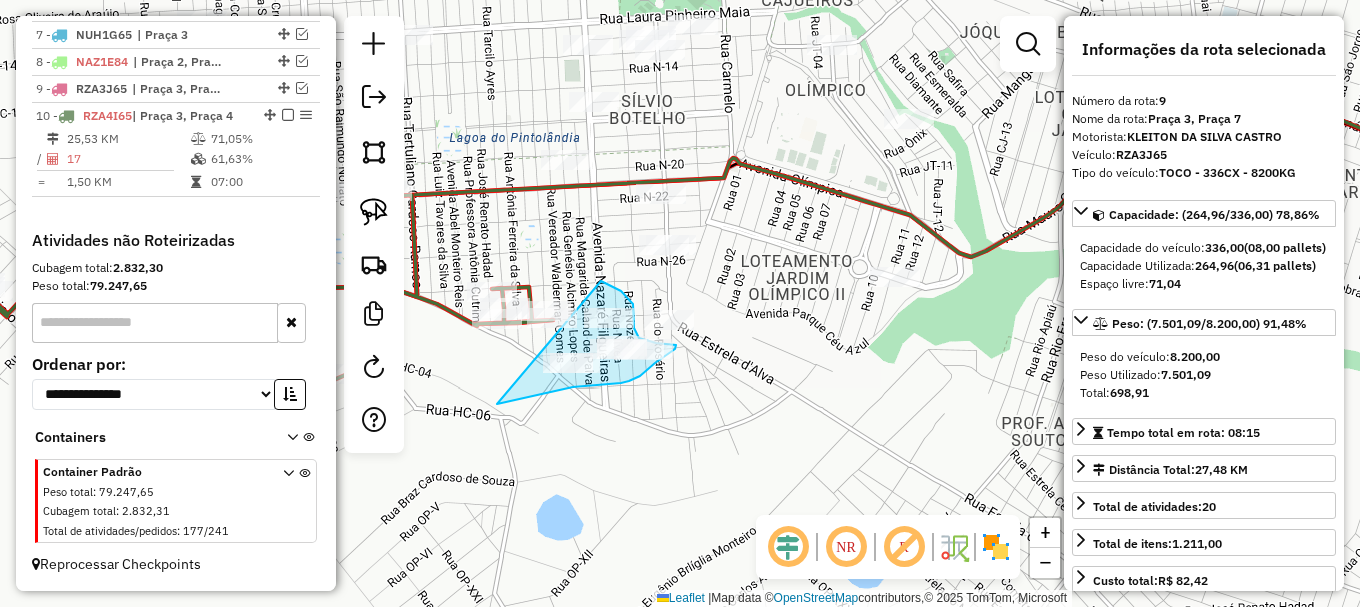 drag, startPoint x: 497, startPoint y: 404, endPoint x: 597, endPoint y: 278, distance: 160.86018 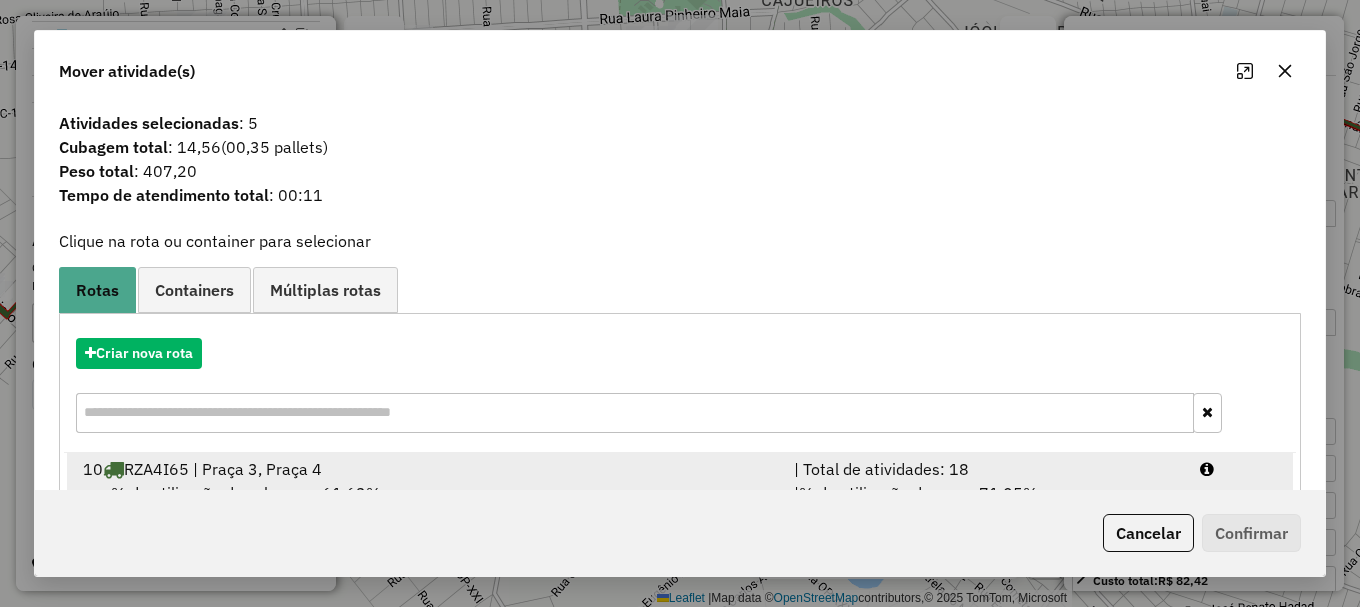 click at bounding box center (1239, 469) 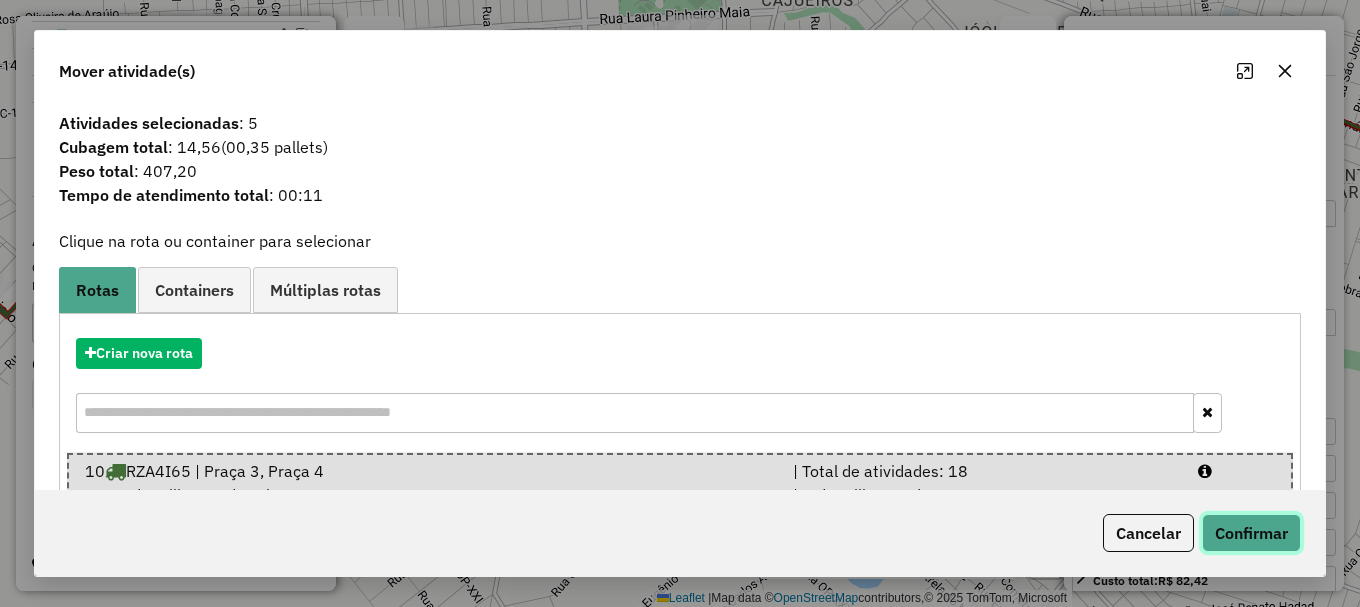 click on "Confirmar" 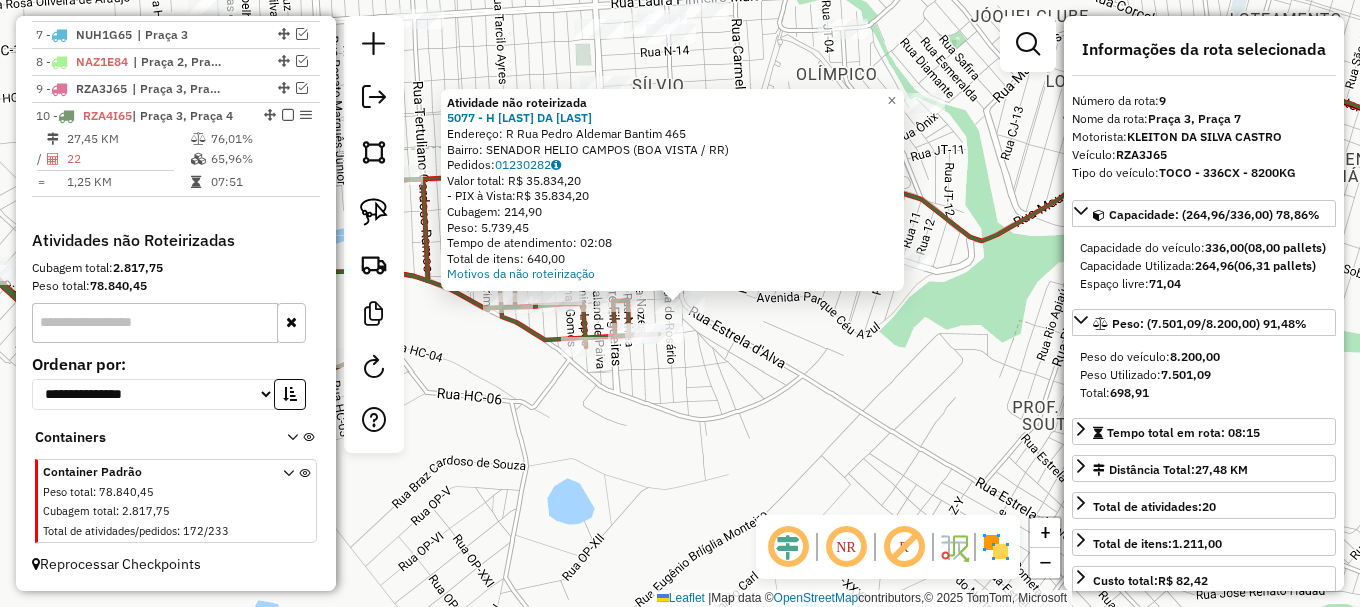 click on "Atividade não roteirizada 5077 - H SOARES DA SILVA  Endereço: R   Rua Pedro Aldemar Bantim      465   Bairro: SENADOR HELIO CAMPOS (BOA VISTA / RR)   Pedidos:  01230282   Valor total: R$ 35.834,20   - PIX à Vista:  R$ 35.834,20   Cubagem: 214,90   Peso: 5.739,45   Tempo de atendimento: 02:08   Total de itens: 640,00  Motivos da não roteirização × Janela de atendimento Grade de atendimento Capacidade Transportadoras Veículos Cliente Pedidos  Rotas Selecione os dias de semana para filtrar as janelas de atendimento  Seg   Ter   Qua   Qui   Sex   Sáb   Dom  Informe o período da janela de atendimento: De: Até:  Filtrar exatamente a janela do cliente  Considerar janela de atendimento padrão  Selecione os dias de semana para filtrar as grades de atendimento  Seg   Ter   Qua   Qui   Sex   Sáb   Dom   Considerar clientes sem dia de atendimento cadastrado  Clientes fora do dia de atendimento selecionado Filtrar as atividades entre os valores definidos abaixo:  Peso mínimo:   Peso máximo:   De:   Até:  +" 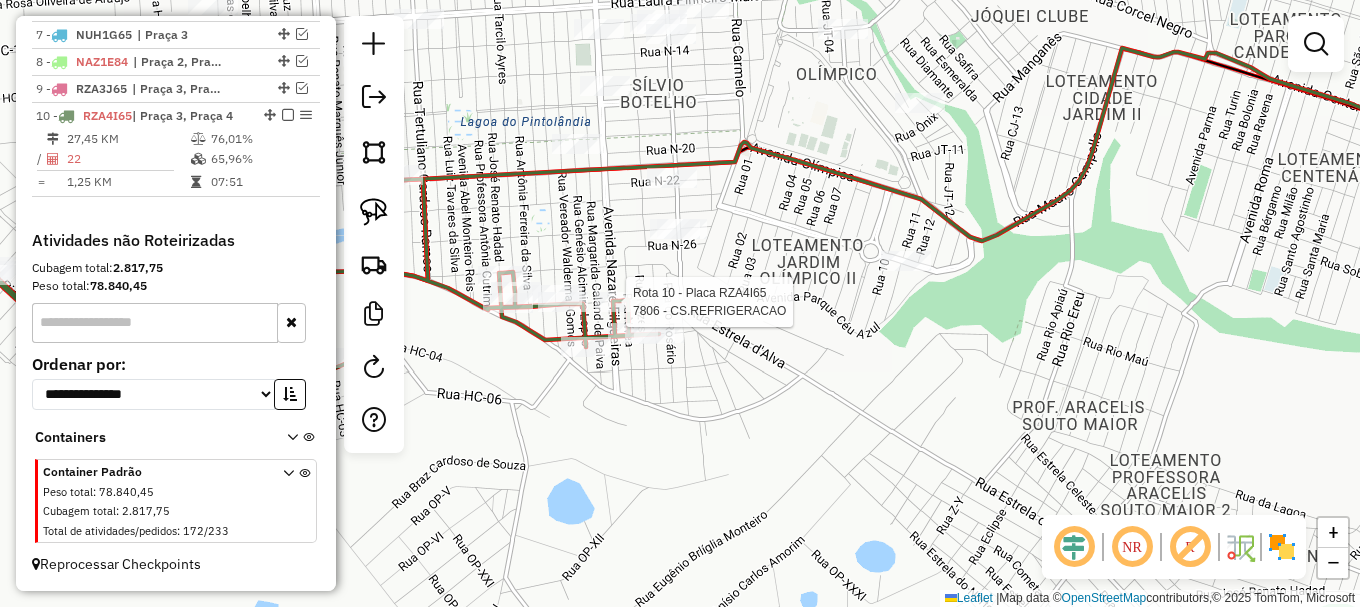 select on "**********" 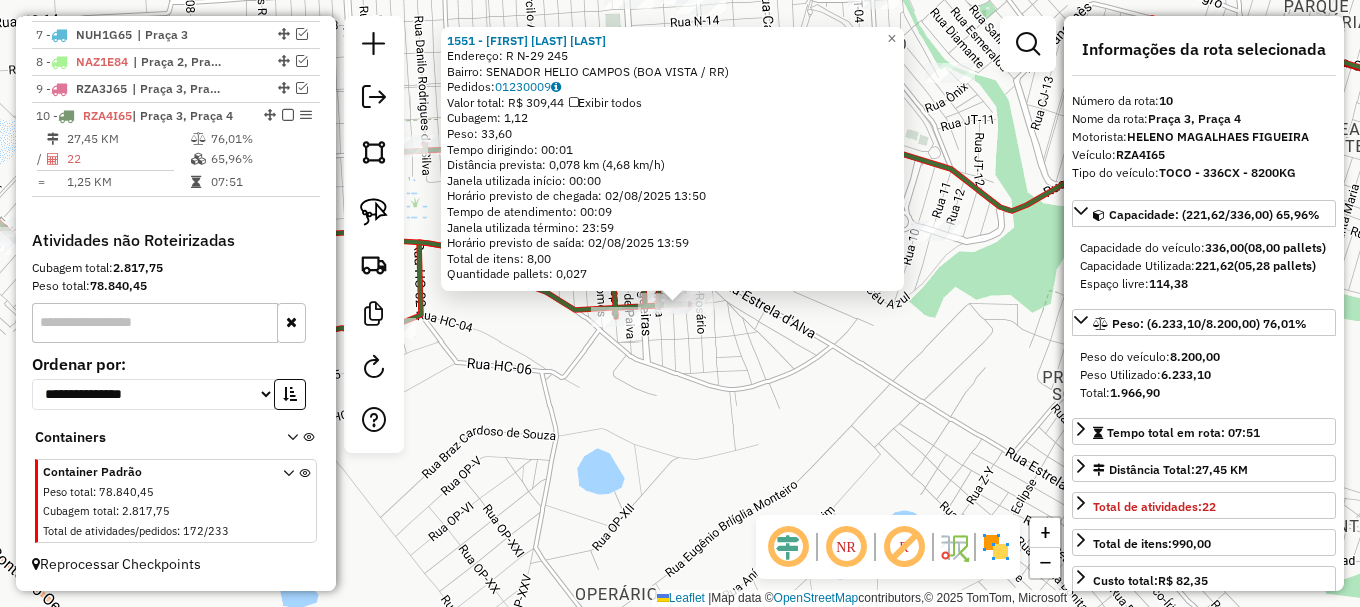 click on "1551 - ADONIAS CARVALHO DA  Endereço: R   N-29                          245   Bairro: SENADOR HELIO CAMPOS (BOA VISTA / RR)   Pedidos:  01230009   Valor total: R$ 309,44   Exibir todos   Cubagem: 1,12  Peso: 33,60  Tempo dirigindo: 00:01   Distância prevista: 0,078 km (4,68 km/h)   Janela utilizada início: 00:00   Horário previsto de chegada: 02/08/2025 13:50   Tempo de atendimento: 00:09   Janela utilizada término: 23:59   Horário previsto de saída: 02/08/2025 13:59   Total de itens: 8,00   Quantidade pallets: 0,027  × Janela de atendimento Grade de atendimento Capacidade Transportadoras Veículos Cliente Pedidos  Rotas Selecione os dias de semana para filtrar as janelas de atendimento  Seg   Ter   Qua   Qui   Sex   Sáb   Dom  Informe o período da janela de atendimento: De: Até:  Filtrar exatamente a janela do cliente  Considerar janela de atendimento padrão  Selecione os dias de semana para filtrar as grades de atendimento  Seg   Ter   Qua   Qui   Sex   Sáb   Dom   Peso mínimo:   De:   Até:" 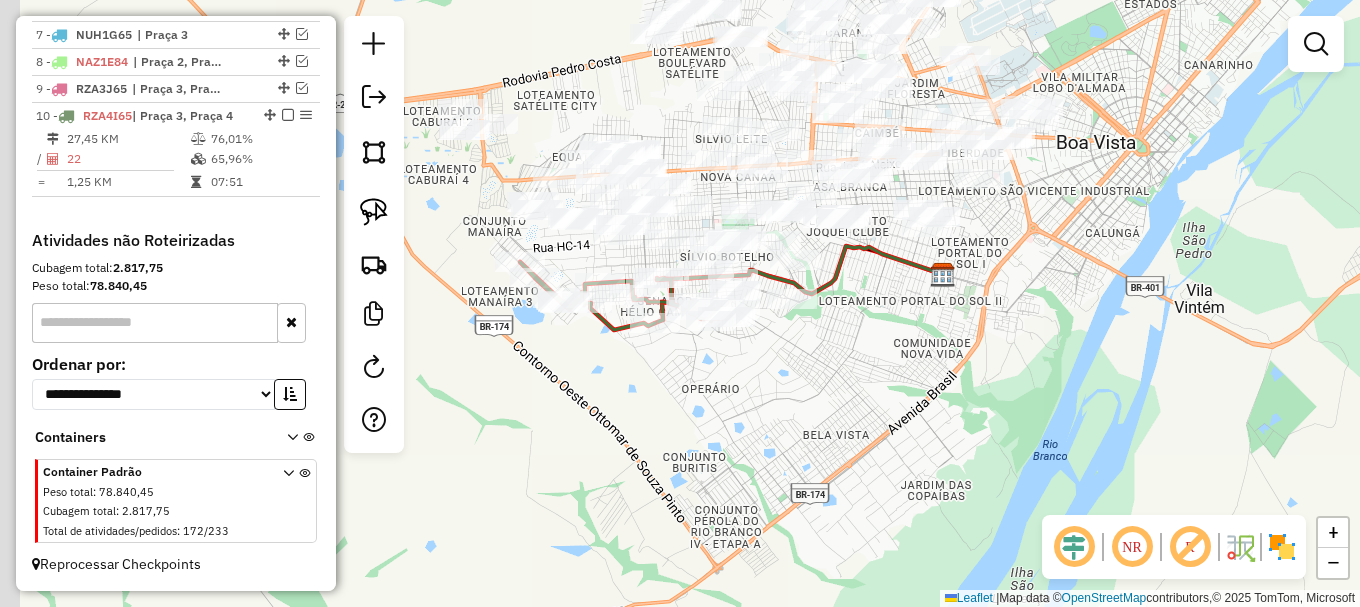 drag, startPoint x: 582, startPoint y: 348, endPoint x: 694, endPoint y: 373, distance: 114.75626 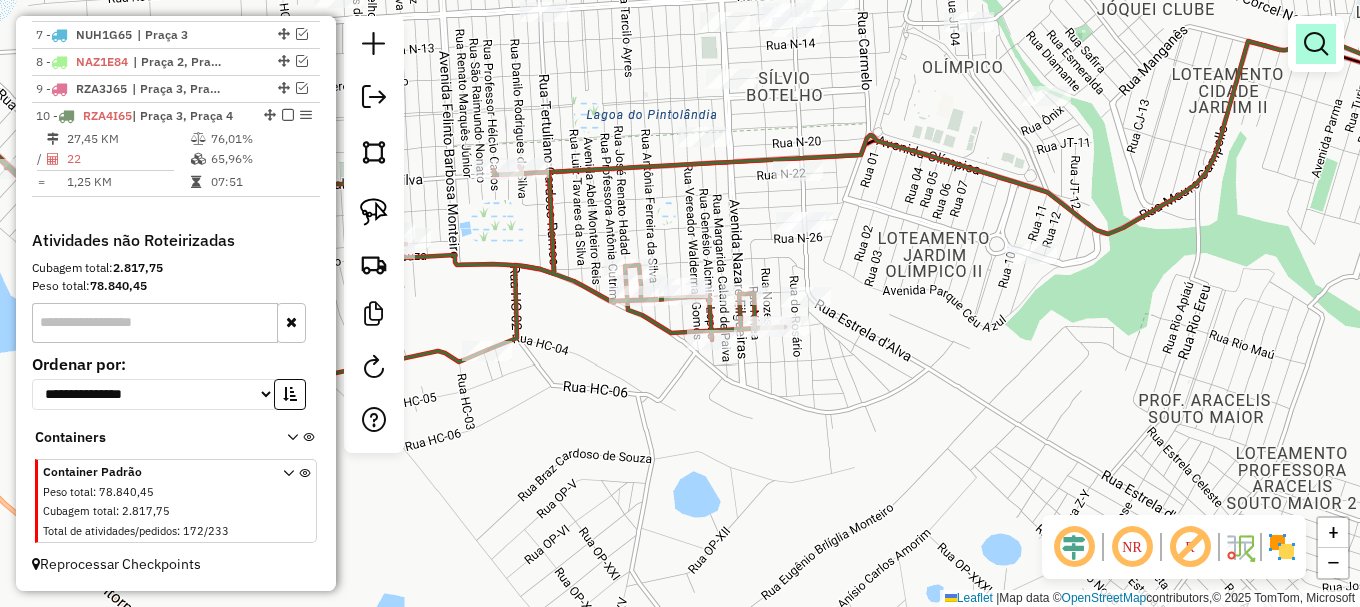 click at bounding box center (1316, 44) 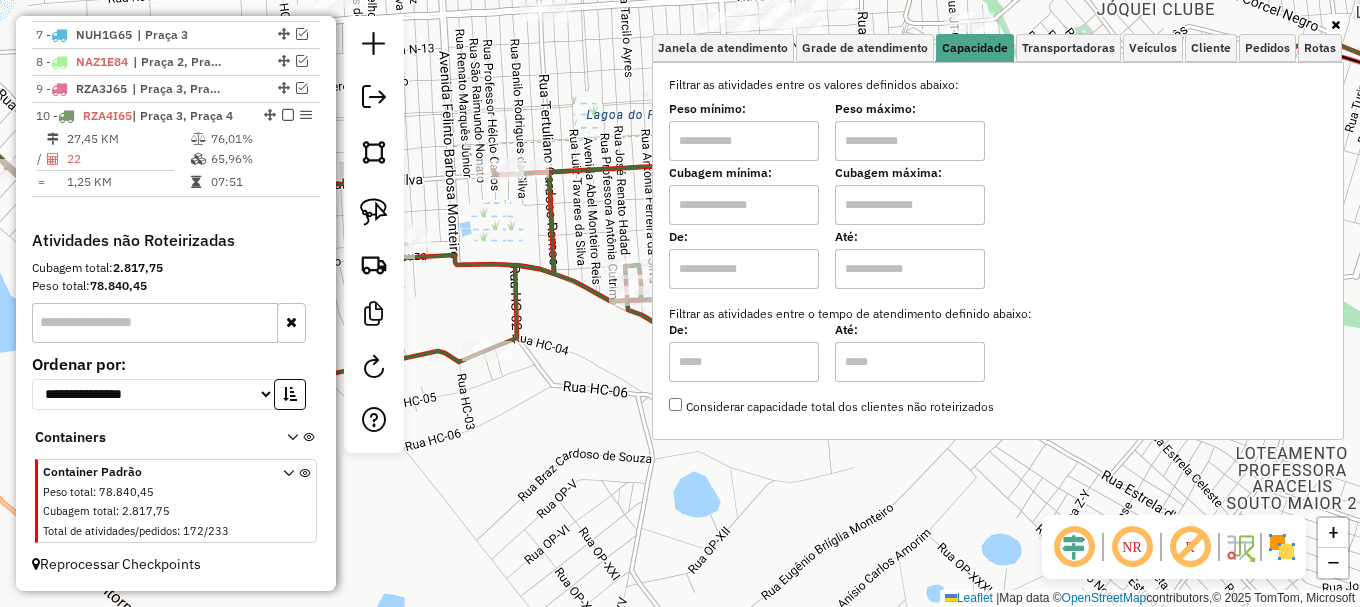 click at bounding box center (744, 205) 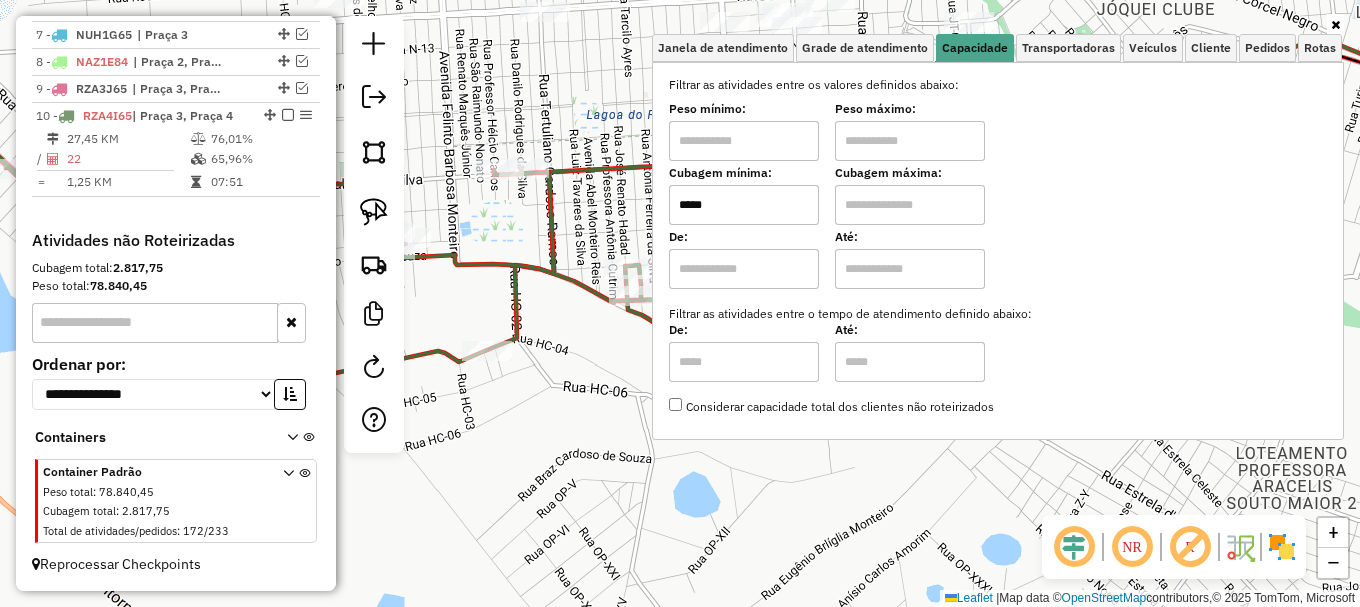 click at bounding box center (910, 205) 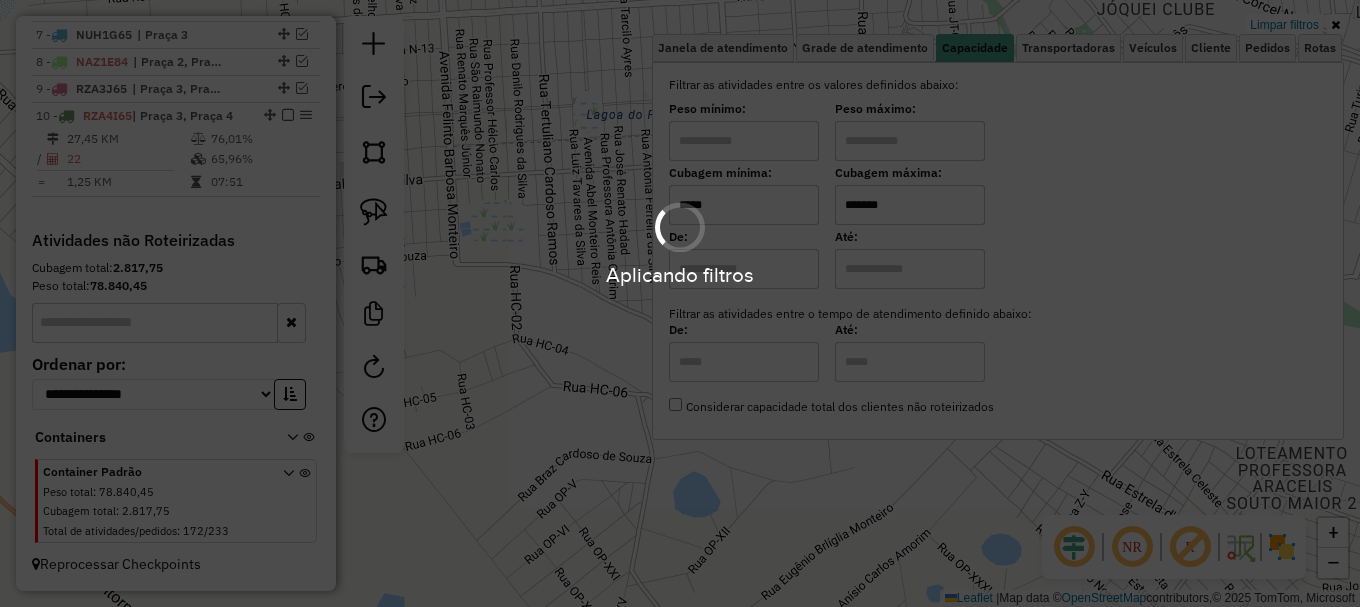 click on "Aplicando filtros" at bounding box center (680, 242) 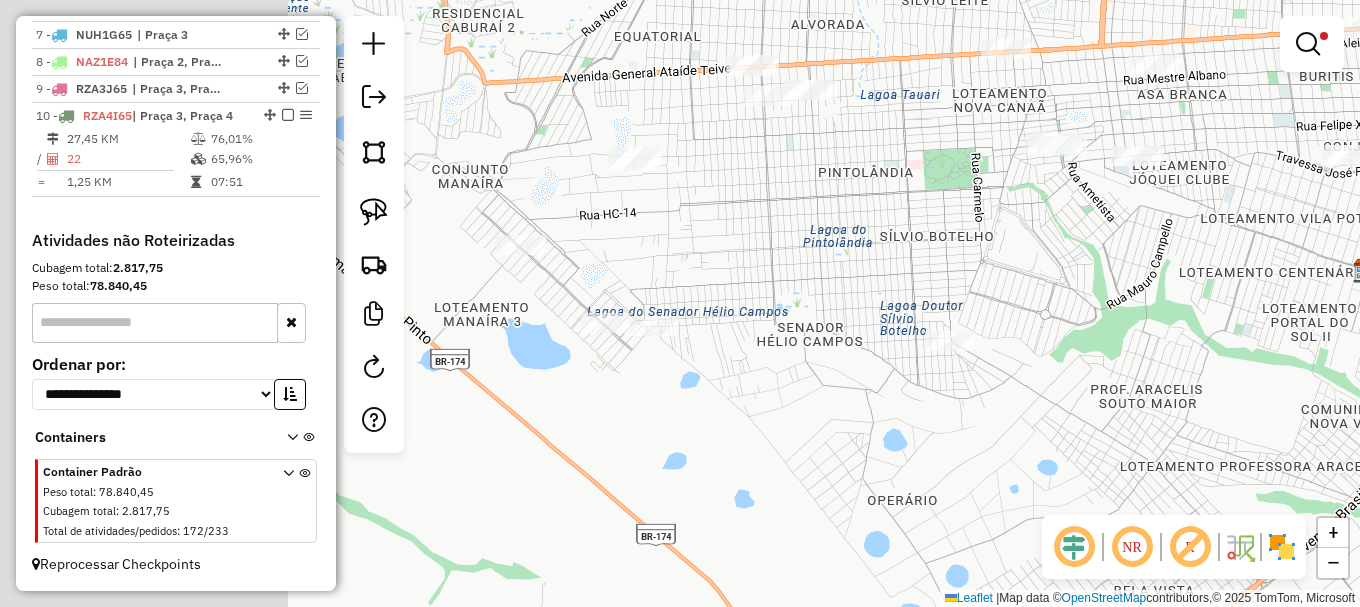 drag, startPoint x: 553, startPoint y: 189, endPoint x: 907, endPoint y: 253, distance: 359.7388 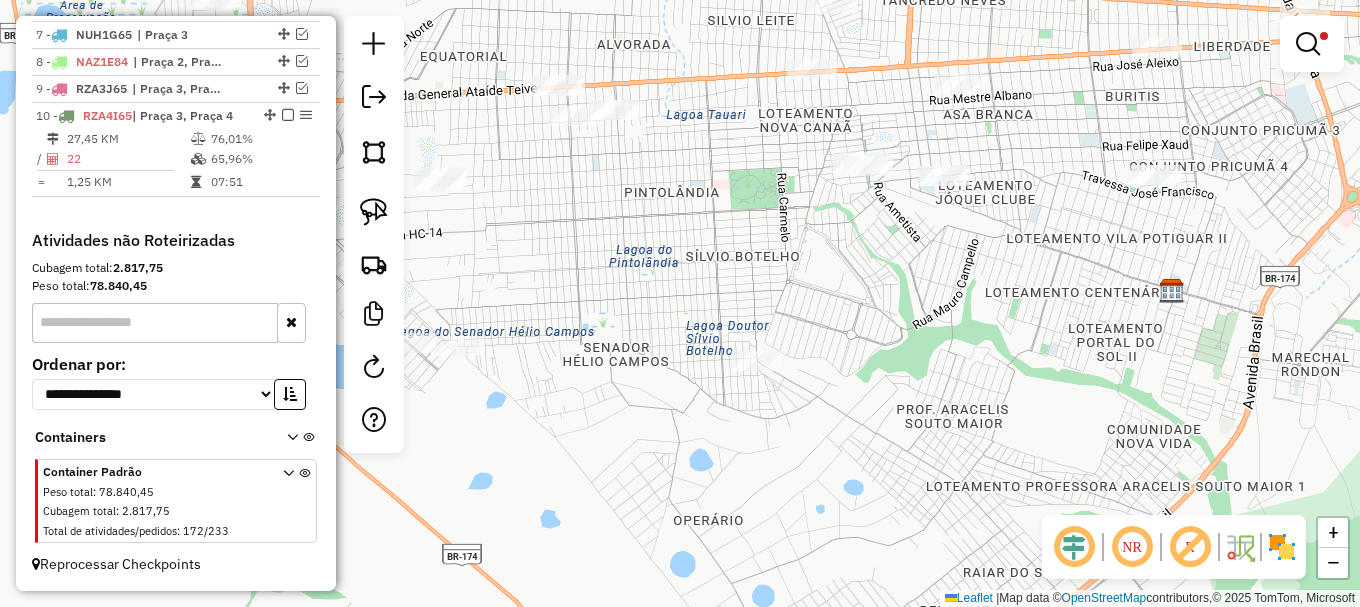 drag, startPoint x: 1071, startPoint y: 259, endPoint x: 740, endPoint y: 293, distance: 332.74164 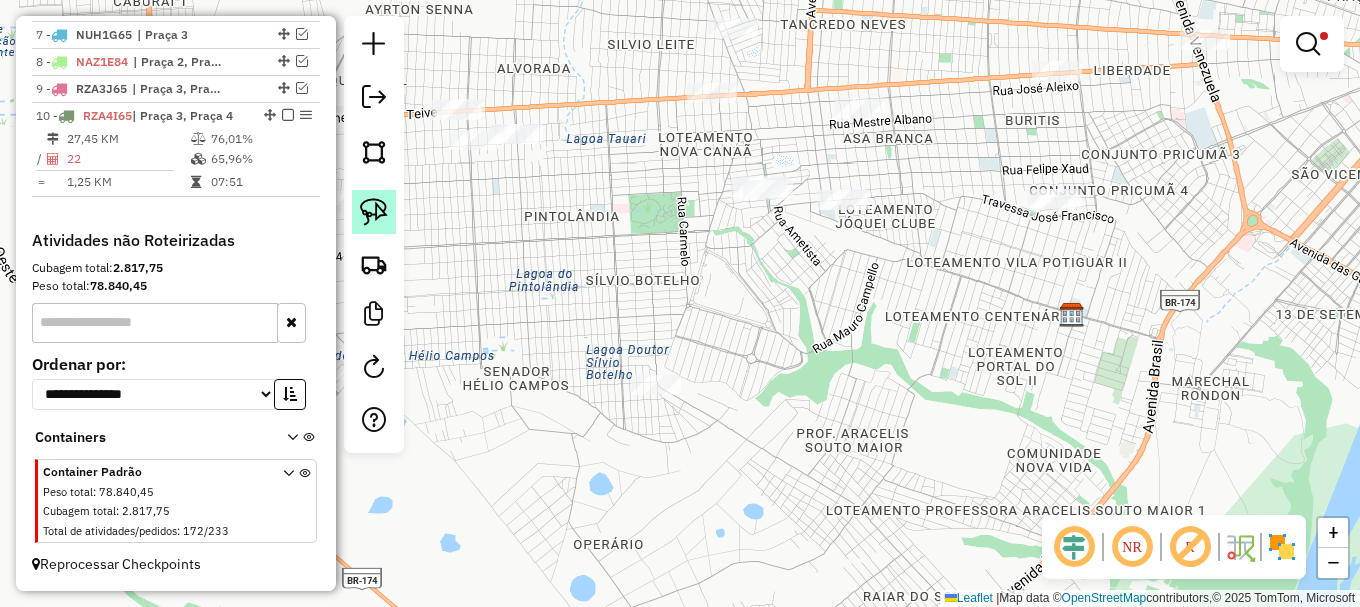 click 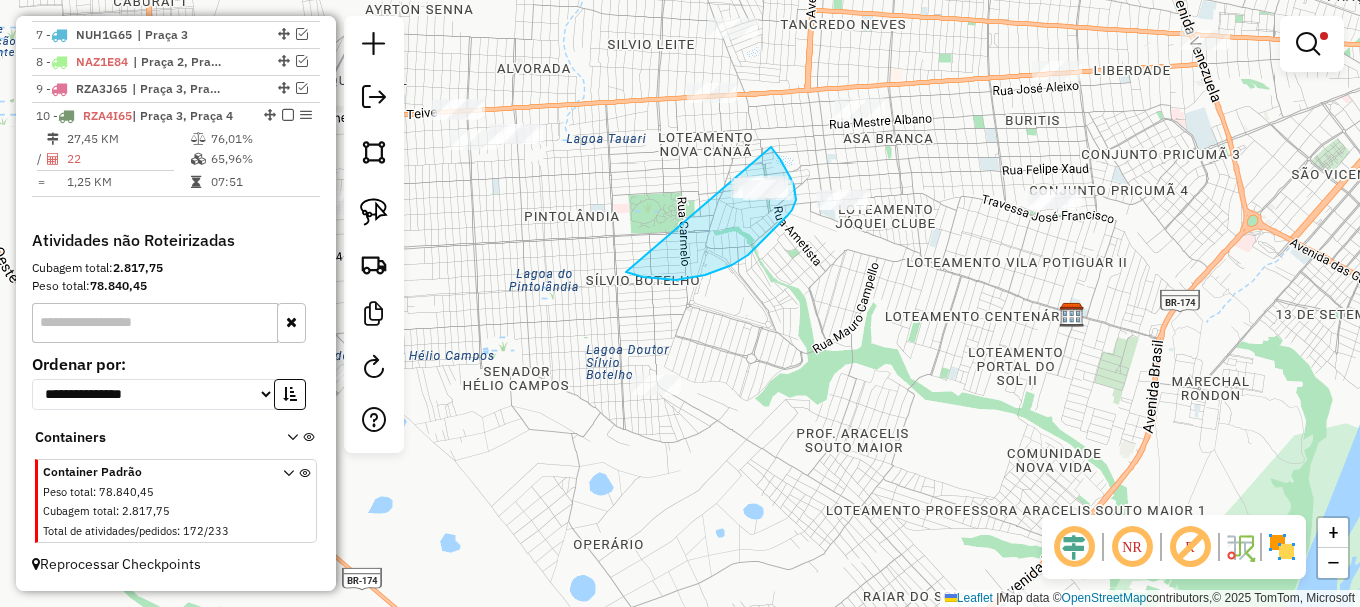 drag, startPoint x: 637, startPoint y: 275, endPoint x: 760, endPoint y: 135, distance: 186.35718 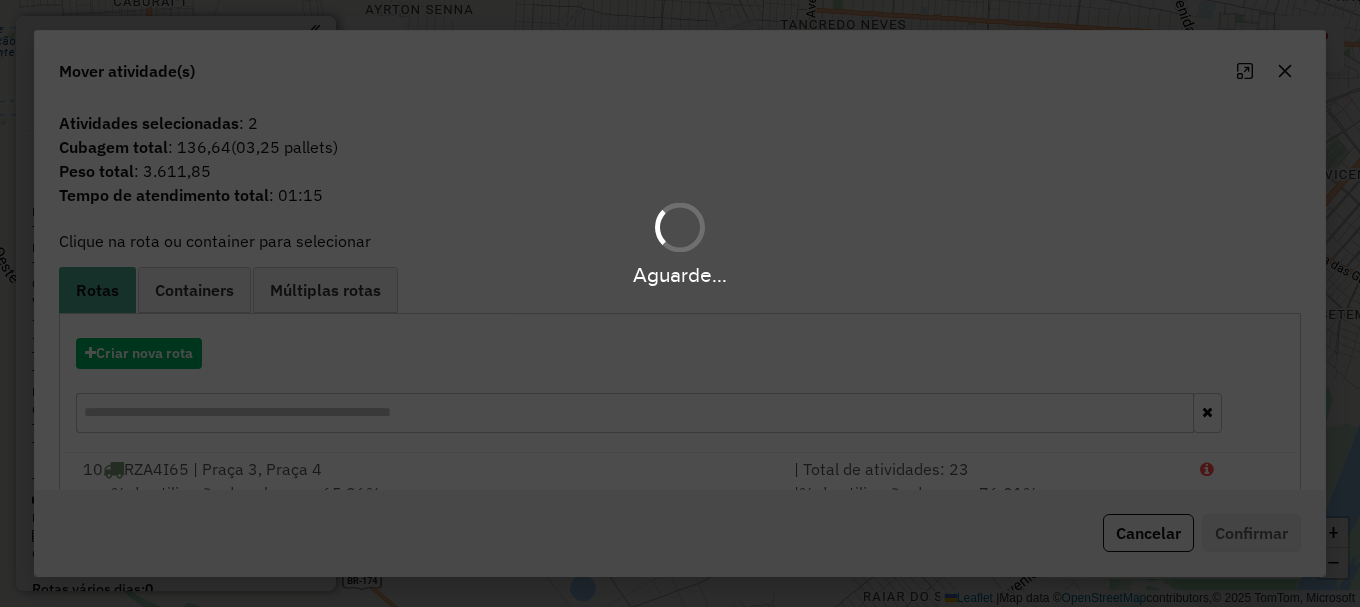 scroll, scrollTop: 0, scrollLeft: 0, axis: both 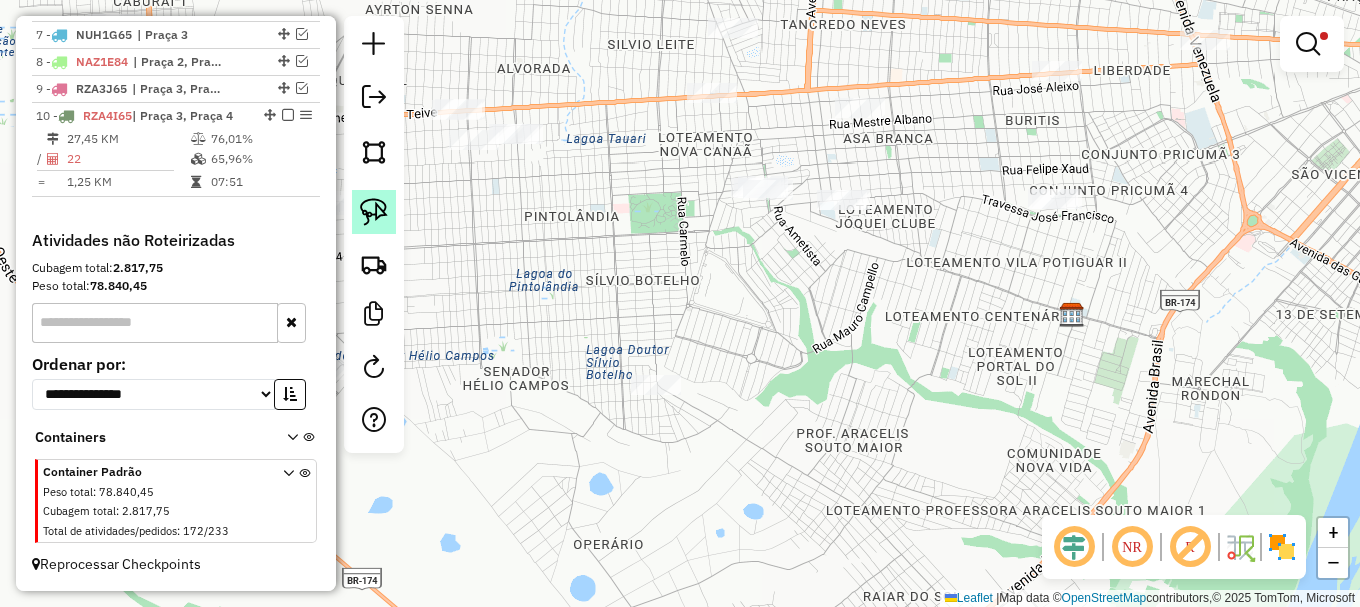 click 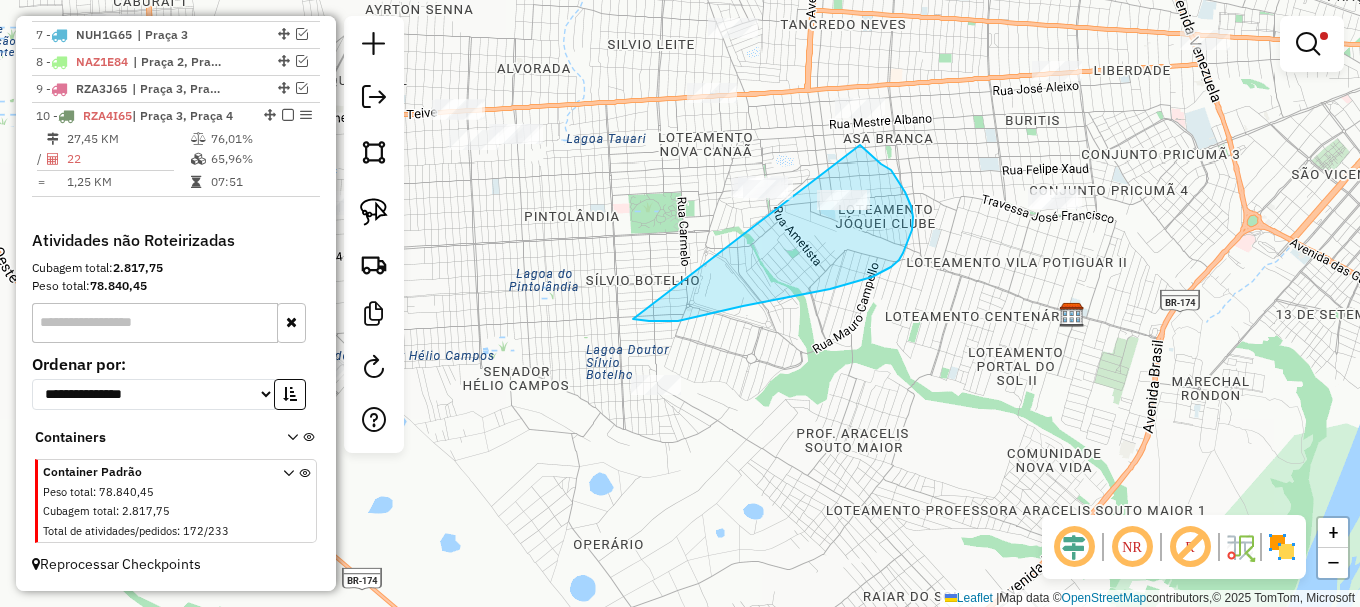 drag, startPoint x: 678, startPoint y: 321, endPoint x: 857, endPoint y: 141, distance: 253.85233 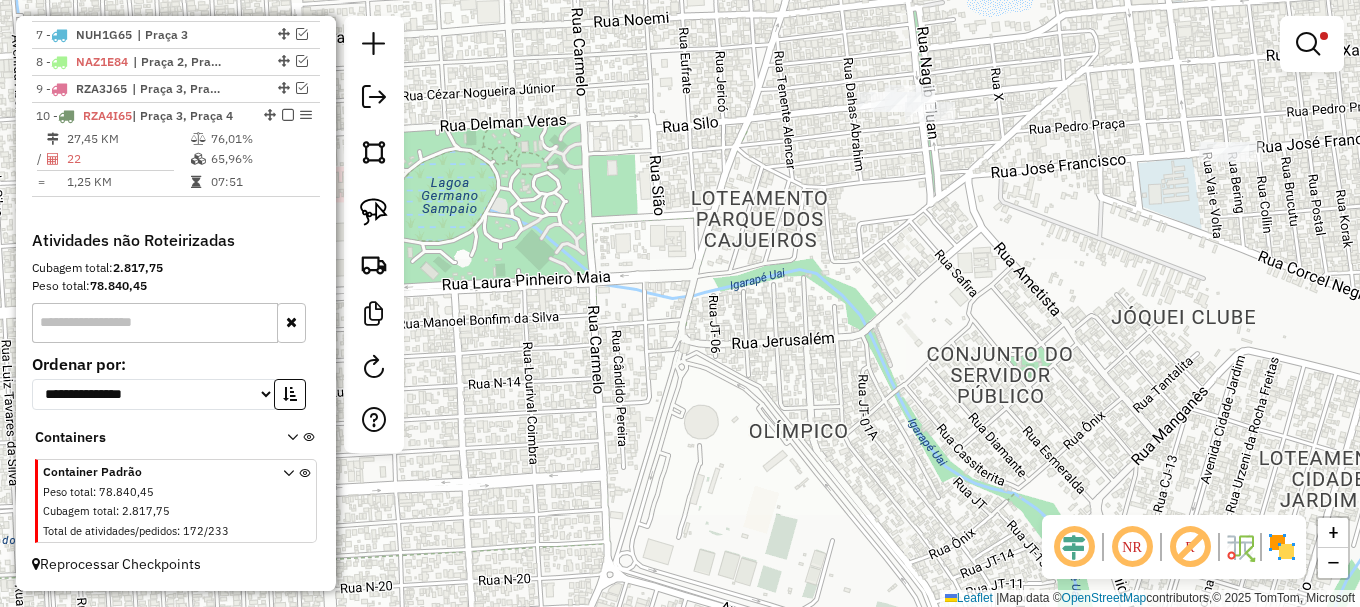 drag, startPoint x: 699, startPoint y: 313, endPoint x: 462, endPoint y: 431, distance: 264.75082 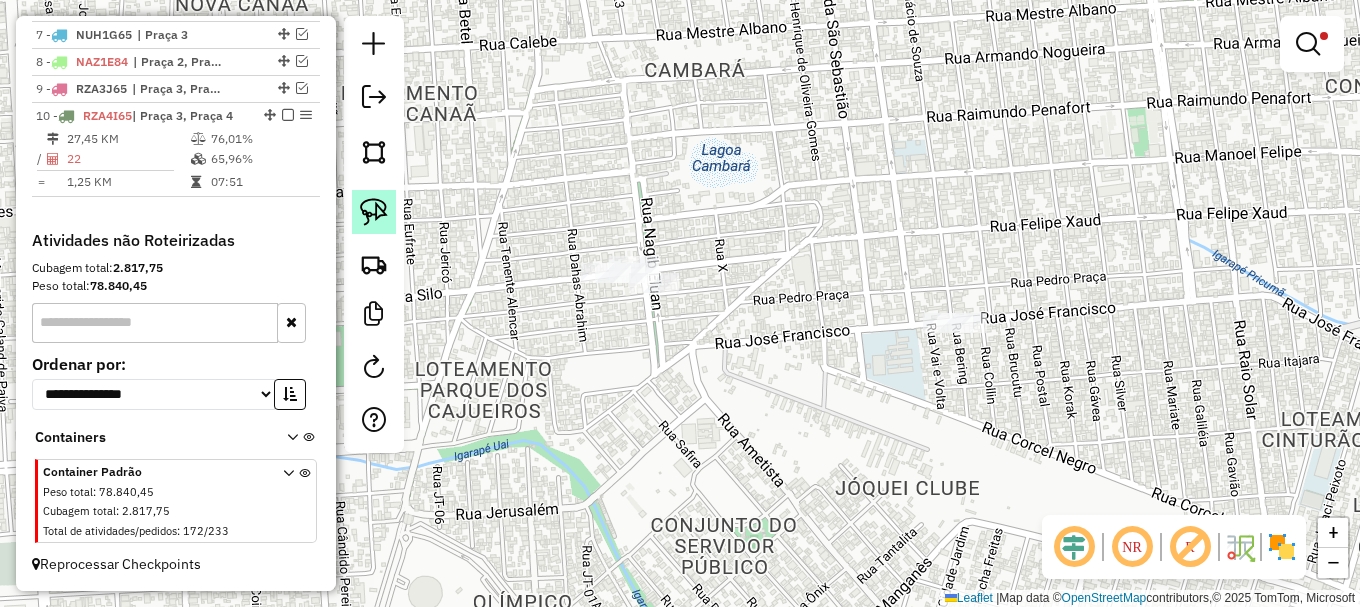 click 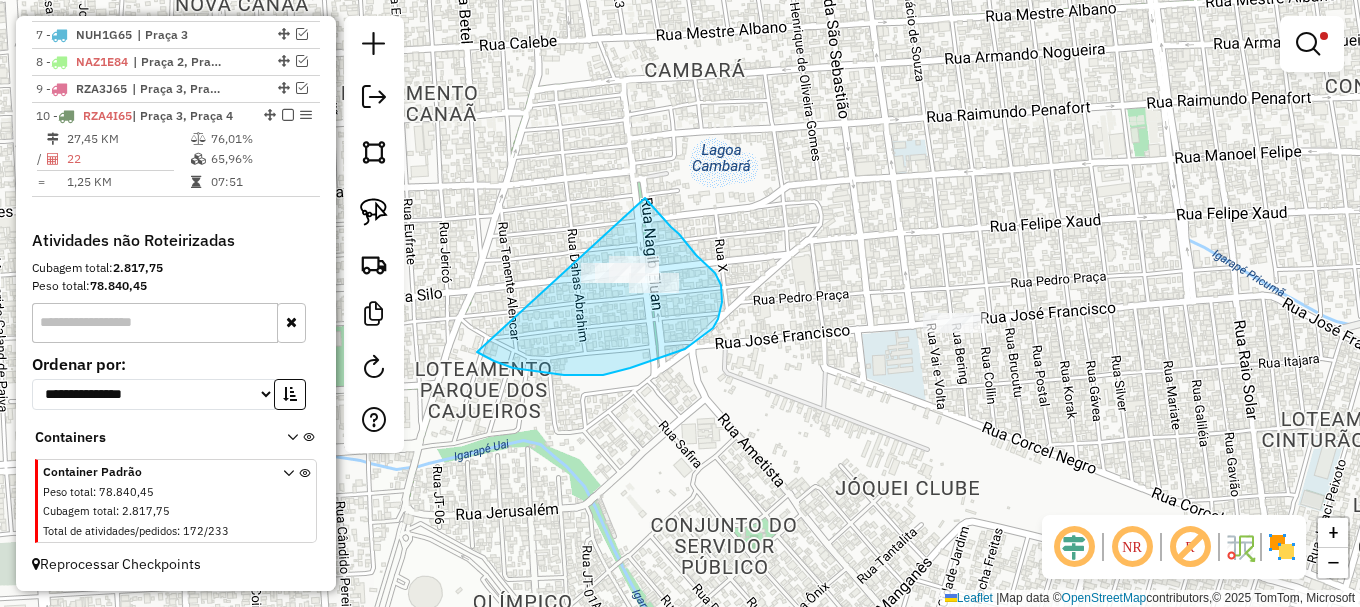 drag, startPoint x: 564, startPoint y: 375, endPoint x: 584, endPoint y: 152, distance: 223.89507 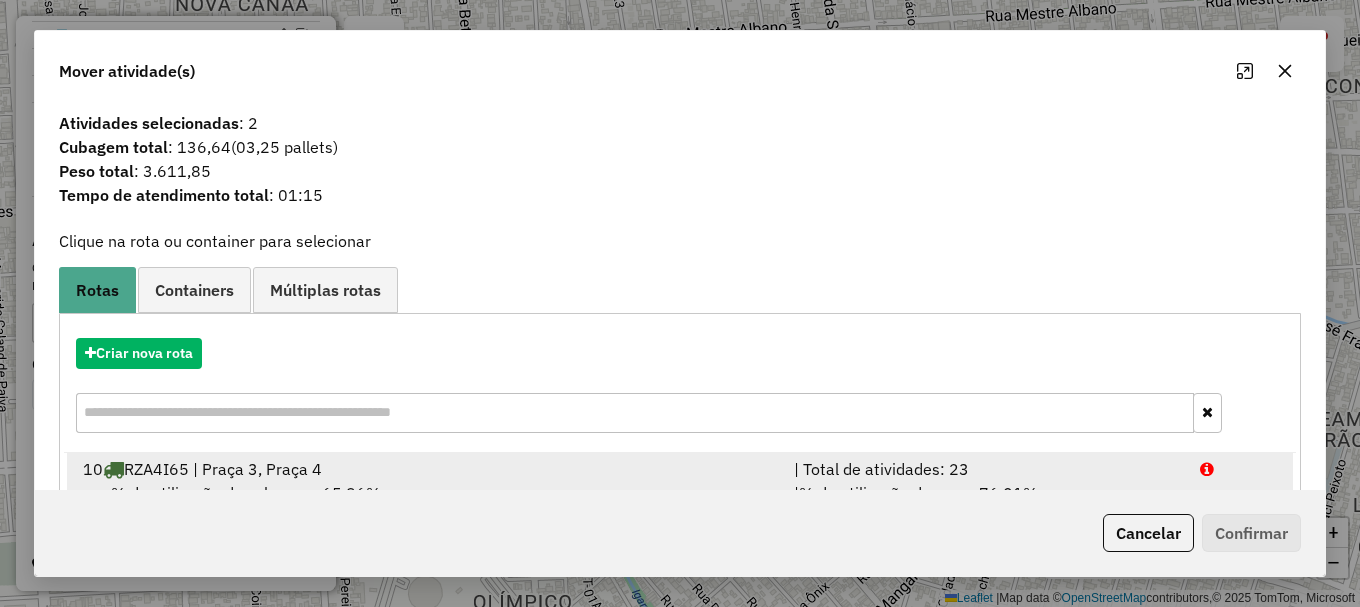 click at bounding box center [1239, 469] 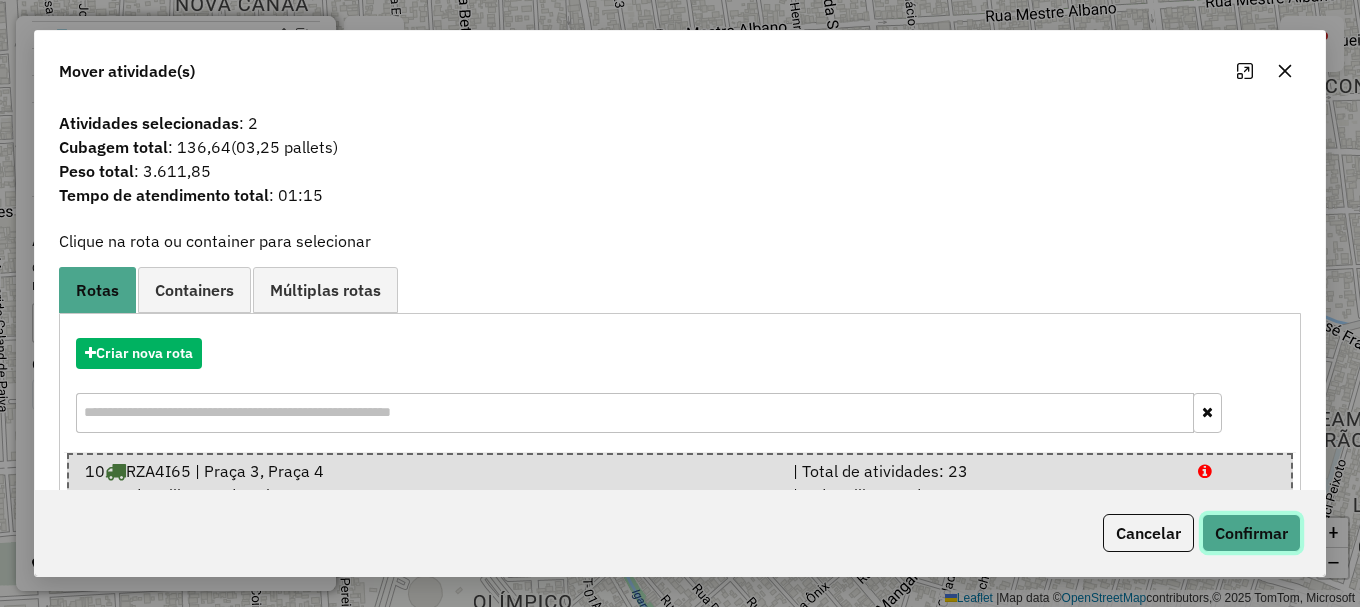 click on "Confirmar" 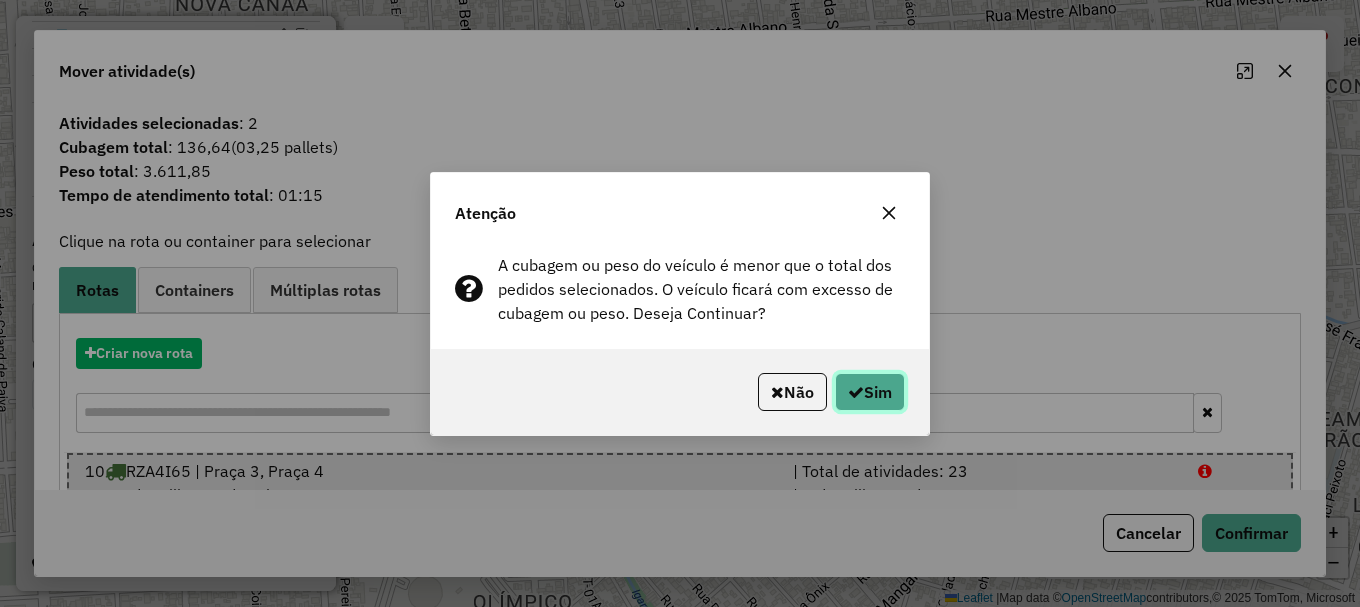 click on "Sim" 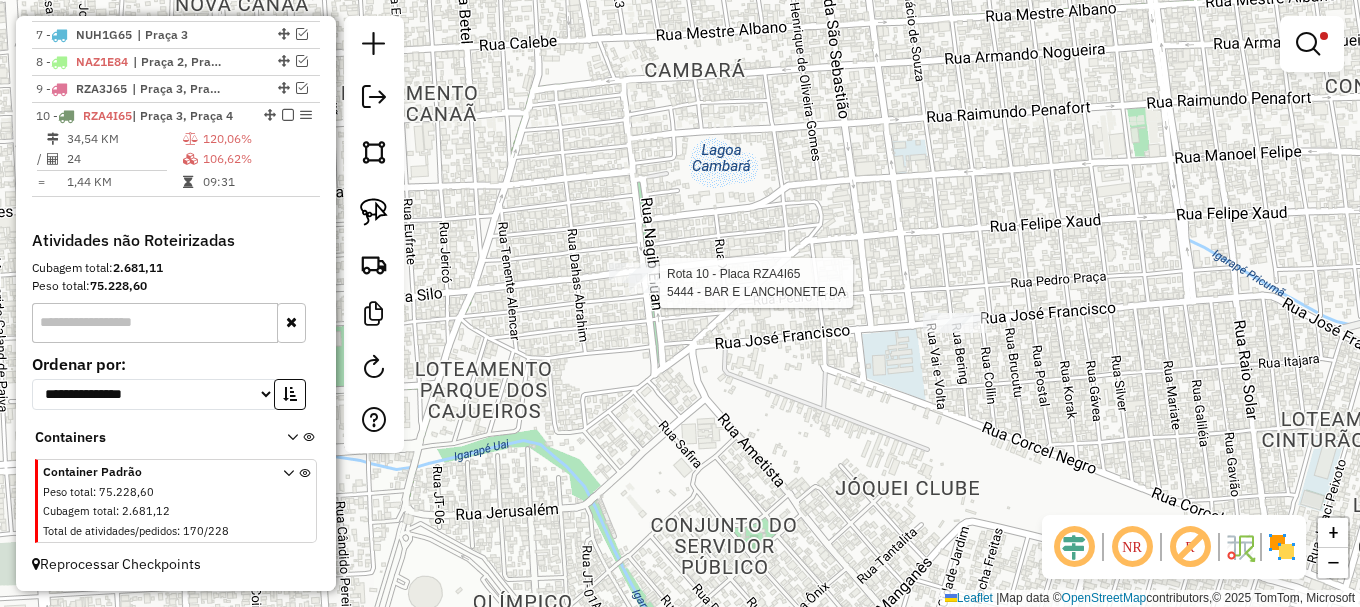 select on "**********" 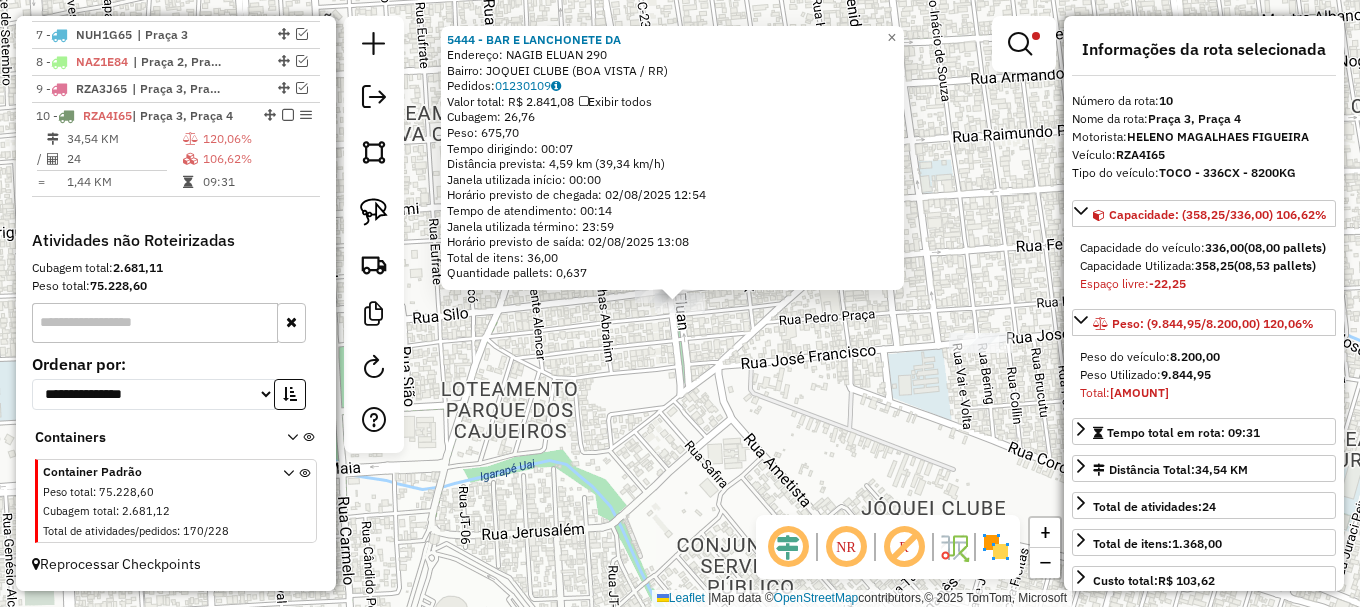 click on "5444 - BAR E LANCHONETE DA  Endereço:  NAGIB ELUAN 290   Bairro: JOQUEI CLUBE (BOA VISTA / RR)   Pedidos:  01230109   Valor total: R$ 2.841,08   Exibir todos   Cubagem: 26,76  Peso: 675,70  Tempo dirigindo: 00:07   Distância prevista: 4,59 km (39,34 km/h)   Janela utilizada início: 00:00   Horário previsto de chegada: 02/08/2025 12:54   Tempo de atendimento: 00:14   Janela utilizada término: 23:59   Horário previsto de saída: 02/08/2025 13:08   Total de itens: 36,00   Quantidade pallets: 0,637  × Limpar filtros Janela de atendimento Grade de atendimento Capacidade Transportadoras Veículos Cliente Pedidos  Rotas Selecione os dias de semana para filtrar as janelas de atendimento  Seg   Ter   Qua   Qui   Sex   Sáb   Dom  Informe o período da janela de atendimento: De: Até:  Filtrar exatamente a janela do cliente  Considerar janela de atendimento padrão  Selecione os dias de semana para filtrar as grades de atendimento  Seg   Ter   Qua   Qui   Sex   Sáb   Dom   Peso mínimo:   Peso máximo:  ***** +" 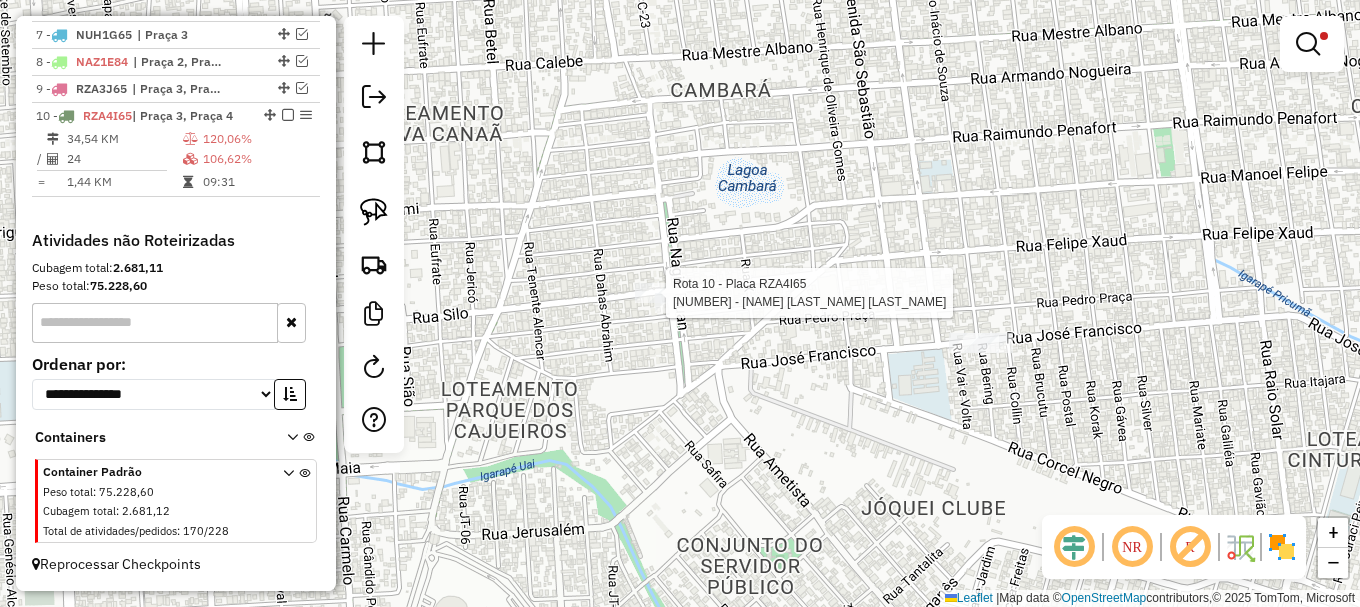 select on "**********" 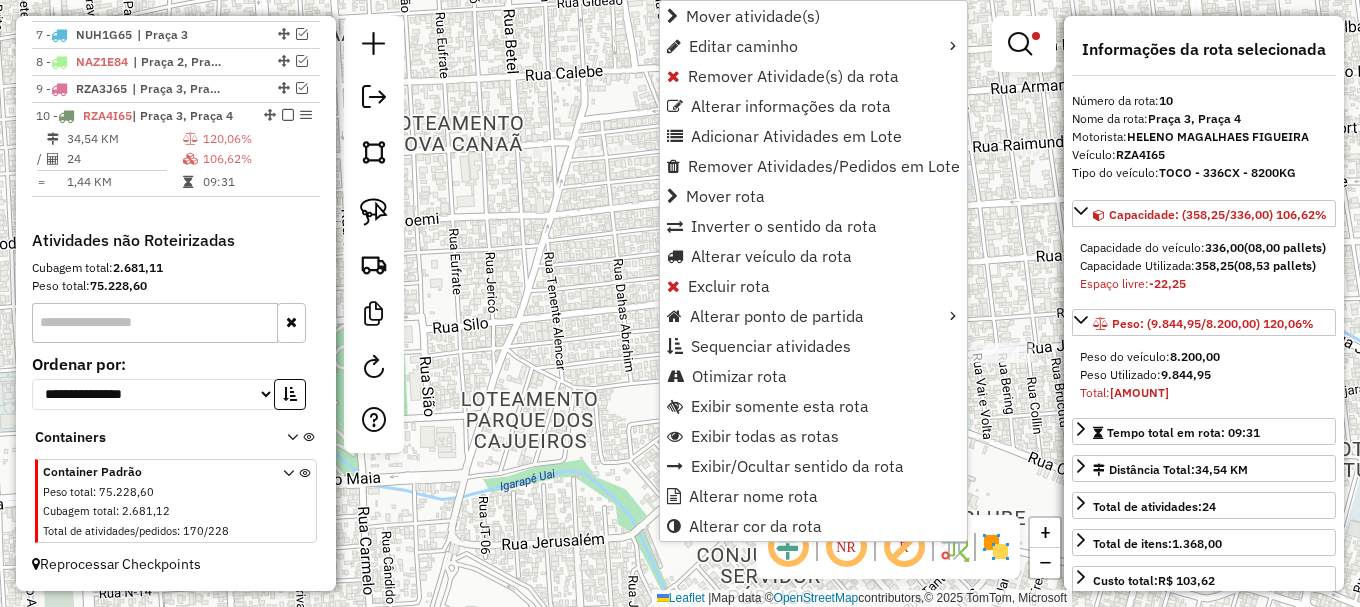 click on "Limpar filtros Janela de atendimento Grade de atendimento Capacidade Transportadoras Veículos Cliente Pedidos  Rotas Selecione os dias de semana para filtrar as janelas de atendimento  Seg   Ter   Qua   Qui   Sex   Sáb   Dom  Informe o período da janela de atendimento: De: Até:  Filtrar exatamente a janela do cliente  Considerar janela de atendimento padrão  Selecione os dias de semana para filtrar as grades de atendimento  Seg   Ter   Qua   Qui   Sex   Sáb   Dom   Considerar clientes sem dia de atendimento cadastrado  Clientes fora do dia de atendimento selecionado Filtrar as atividades entre os valores definidos abaixo:  Peso mínimo:   Peso máximo:   Cubagem mínima:  *****  Cubagem máxima:  *******  De:   Até:  Filtrar as atividades entre o tempo de atendimento definido abaixo:  De:   Até:   Considerar capacidade total dos clientes não roteirizados Transportadora: Selecione um ou mais itens Tipo de veículo: Selecione um ou mais itens Veículo: Selecione um ou mais itens Motorista: Nome: Setor:" 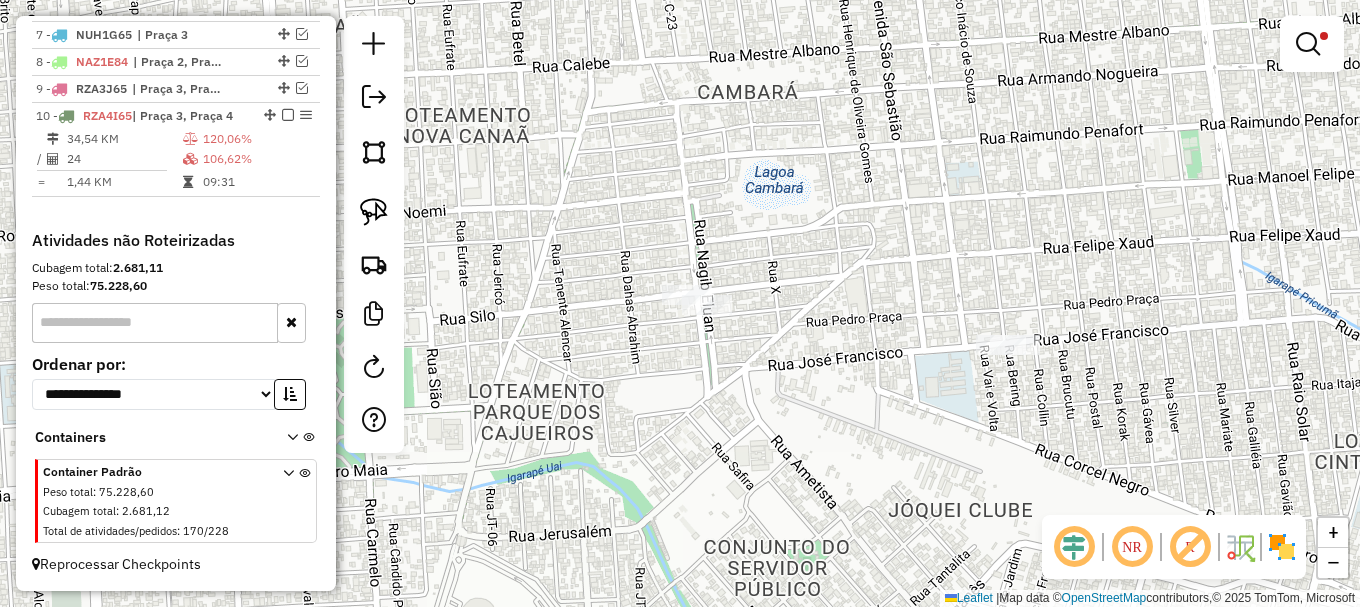 drag, startPoint x: 519, startPoint y: 425, endPoint x: 819, endPoint y: 151, distance: 406.29547 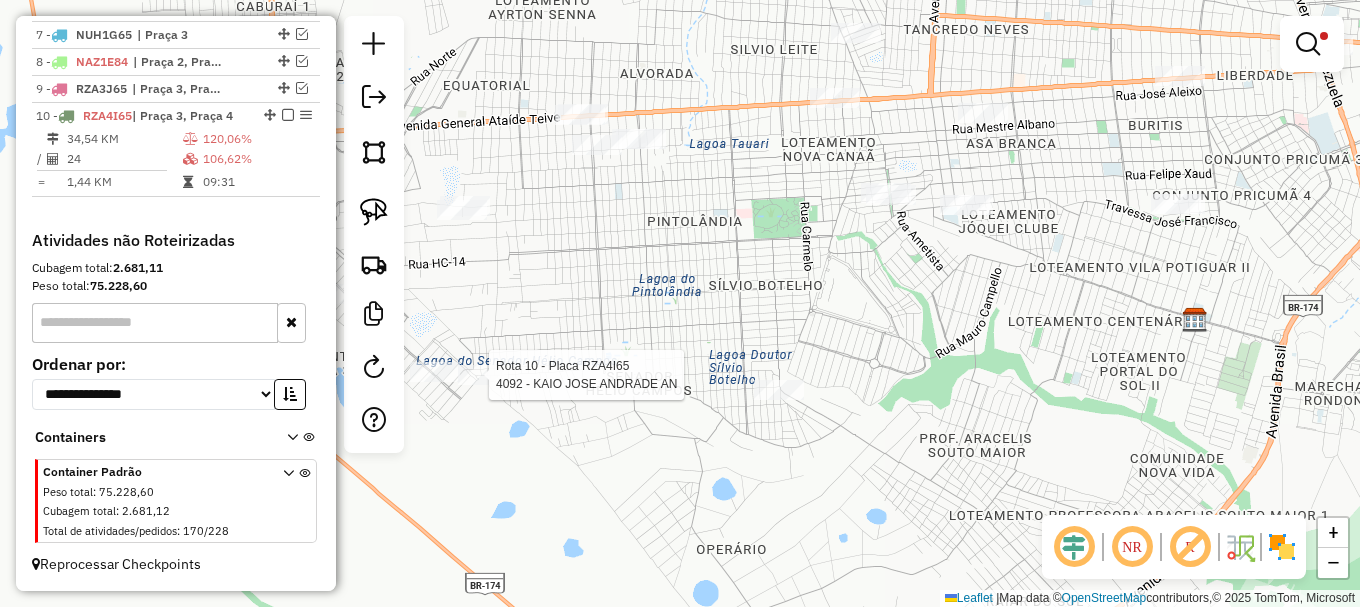 select on "**********" 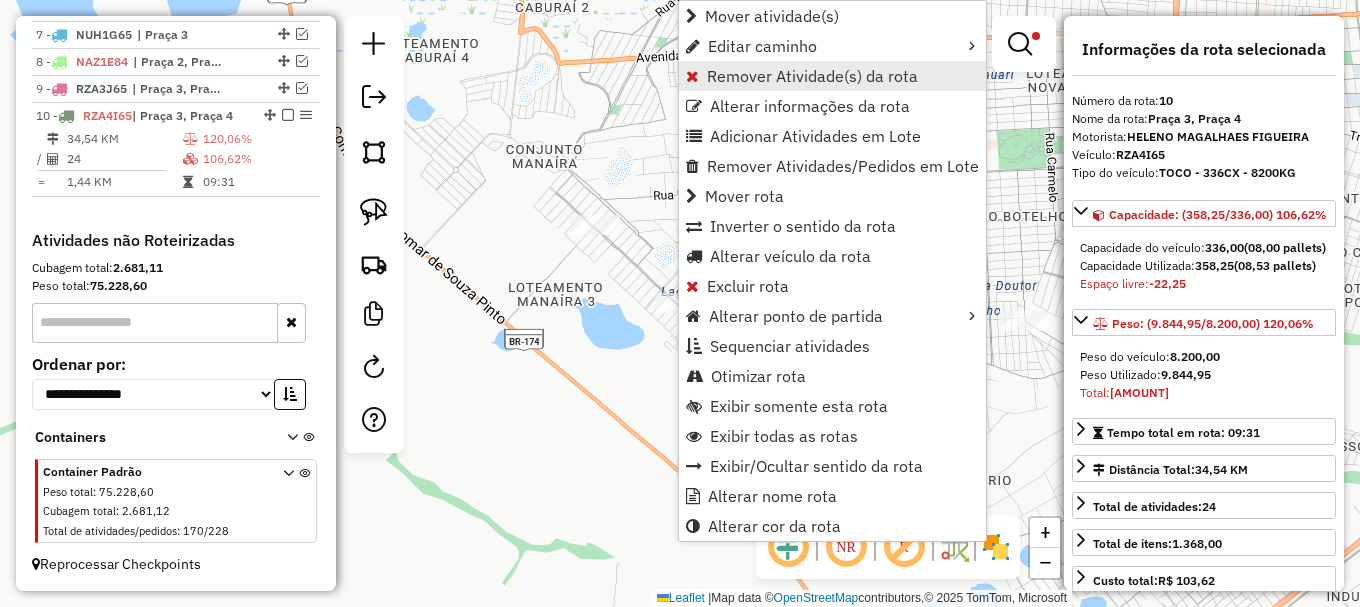 click on "Remover Atividade(s) da rota" at bounding box center (812, 76) 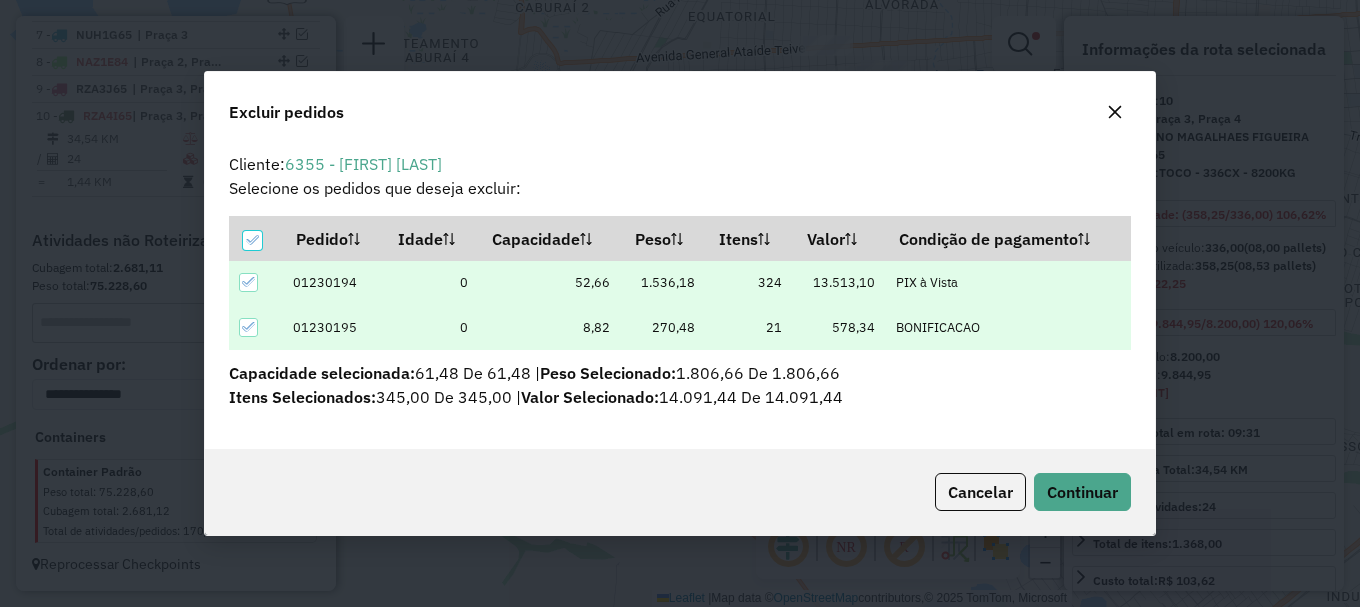 scroll, scrollTop: 0, scrollLeft: 0, axis: both 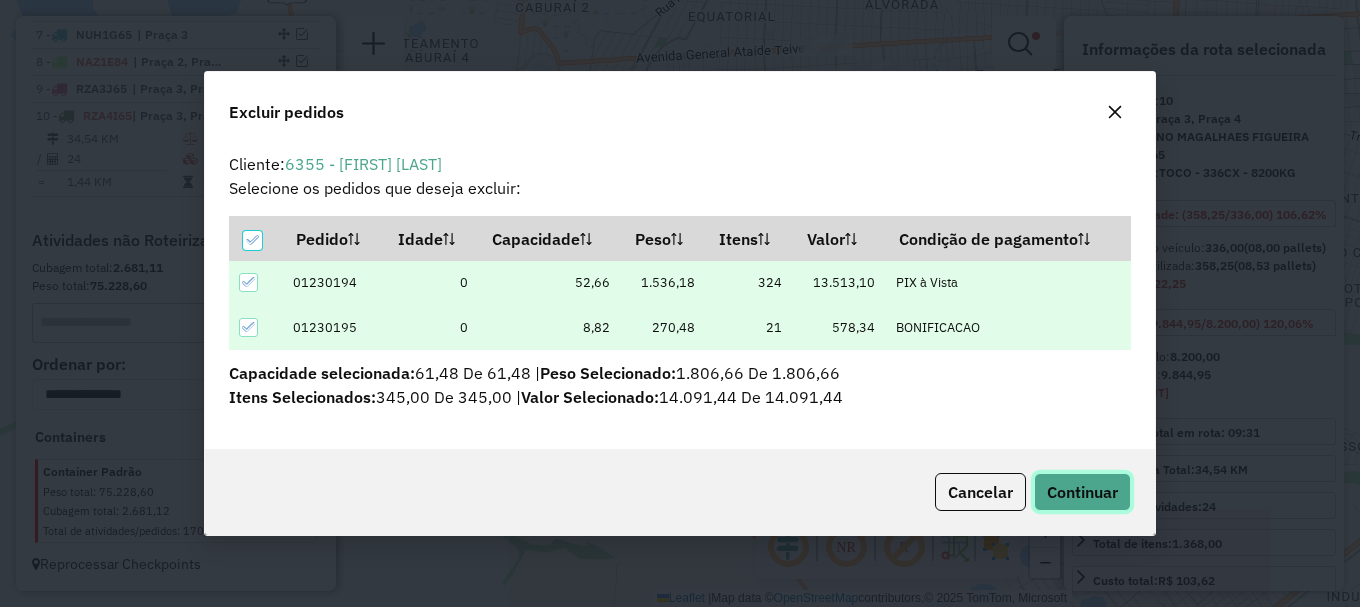 click on "Continuar" 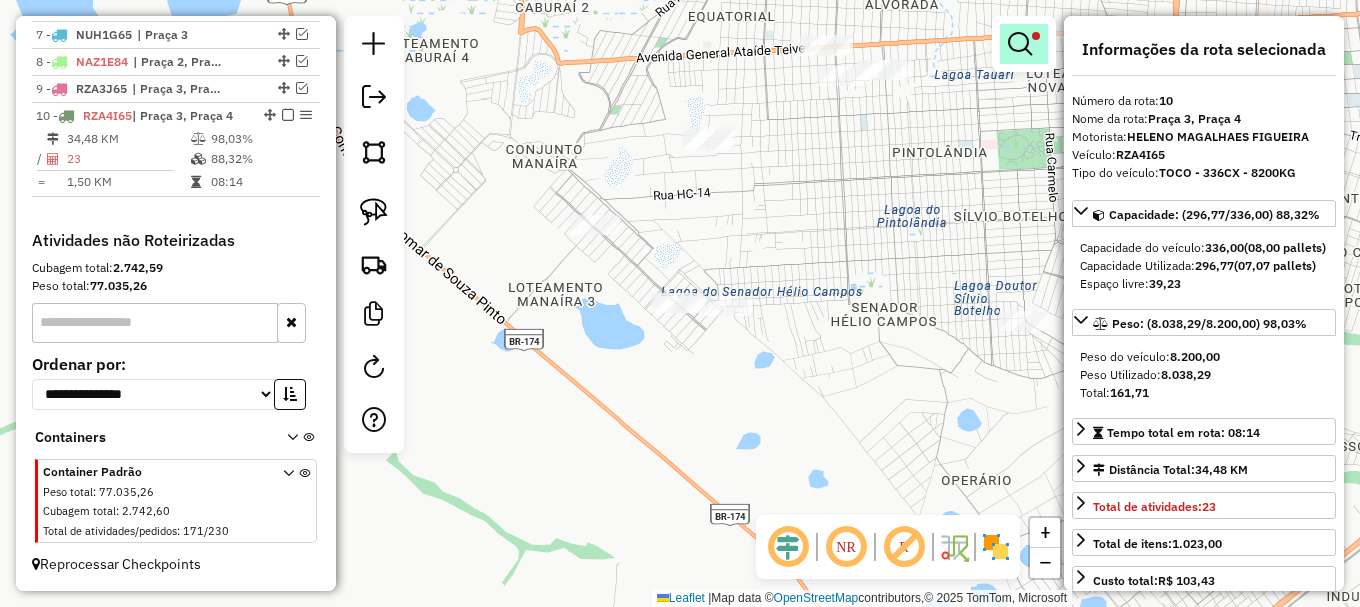 click at bounding box center [1020, 44] 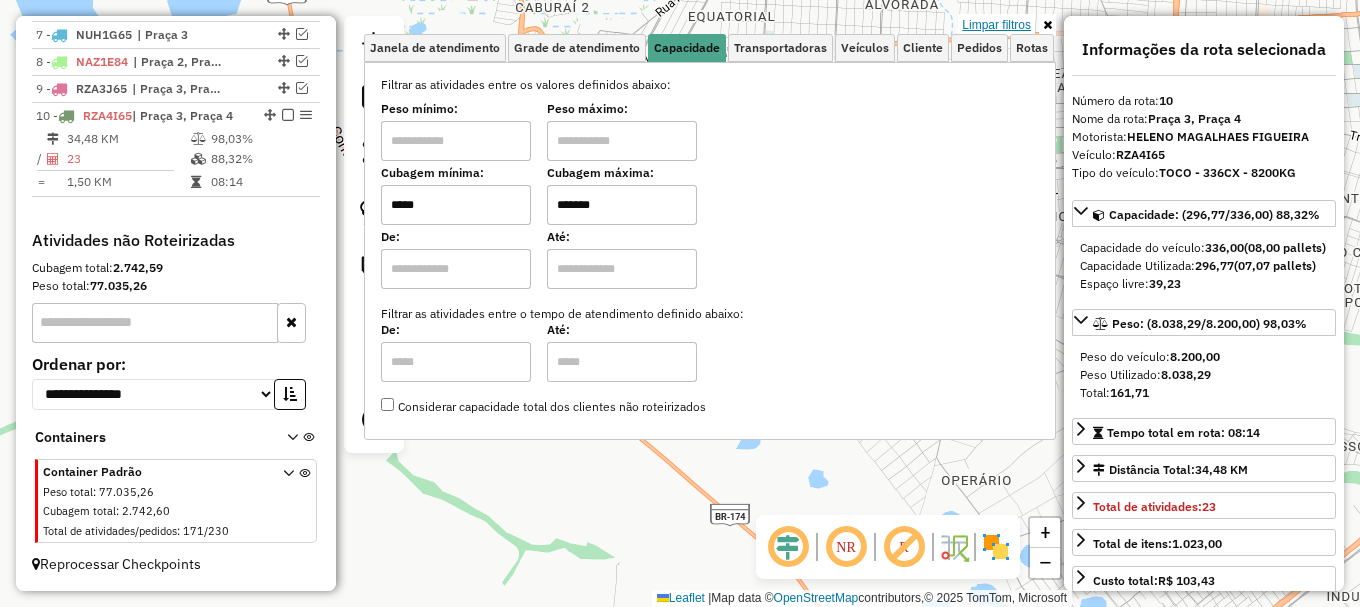 click on "Limpar filtros" at bounding box center (996, 25) 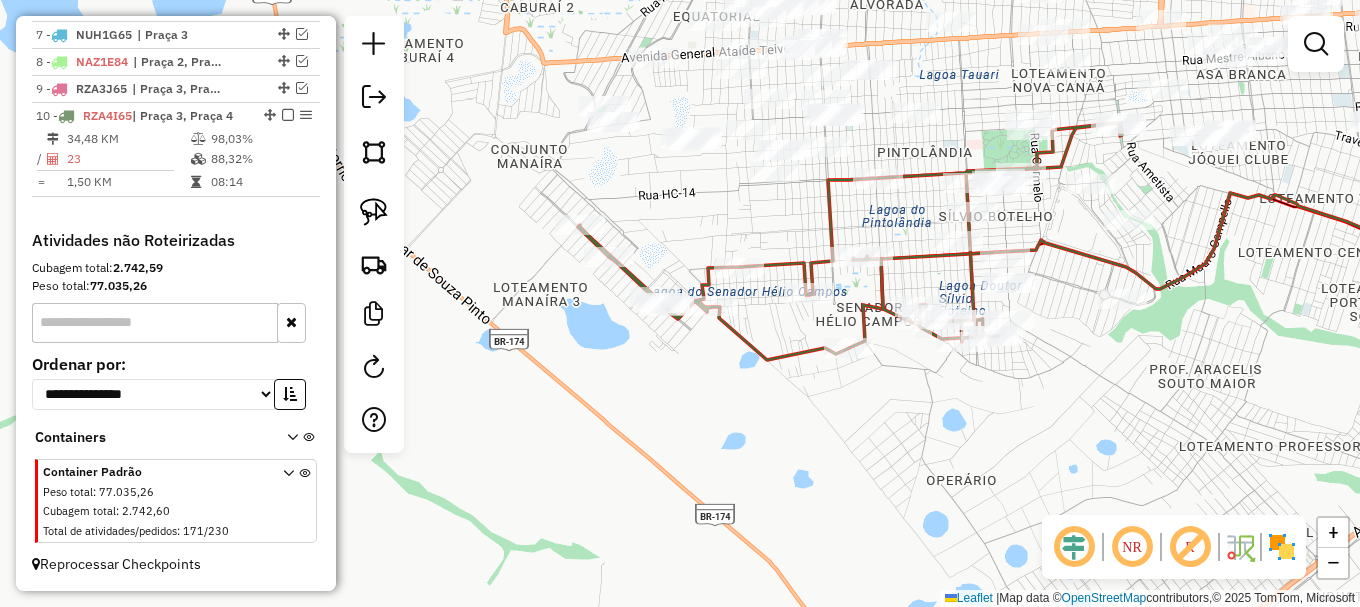 drag, startPoint x: 812, startPoint y: 218, endPoint x: 693, endPoint y: 215, distance: 119.03781 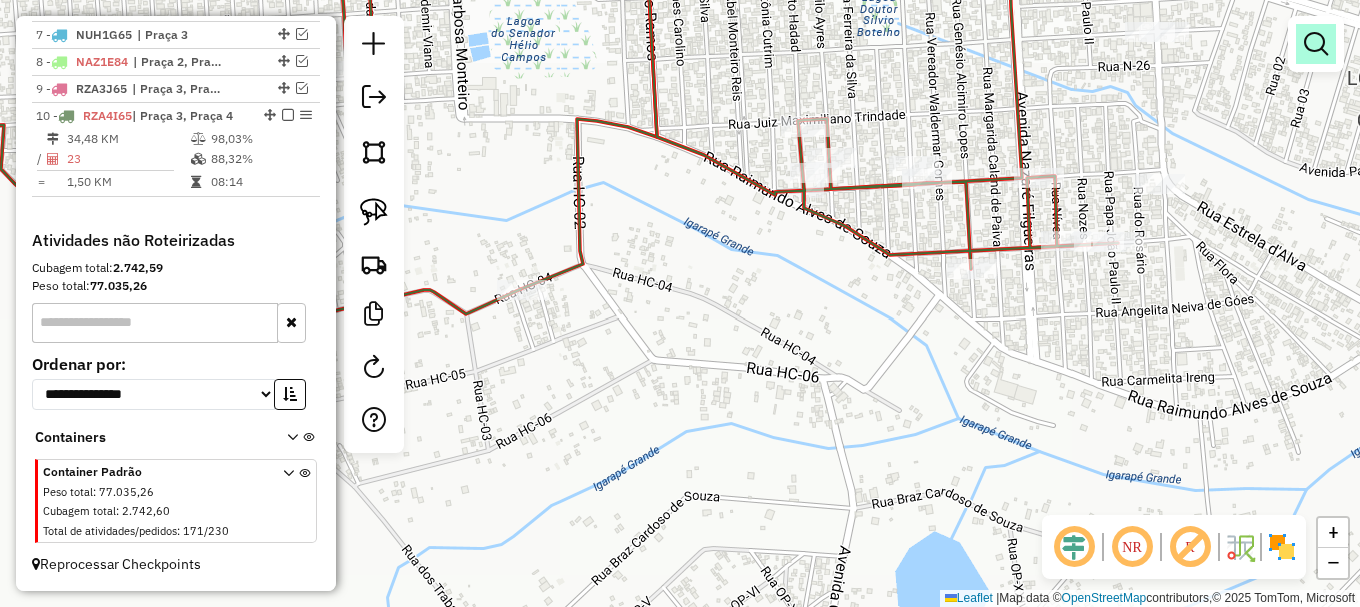 click at bounding box center (1316, 44) 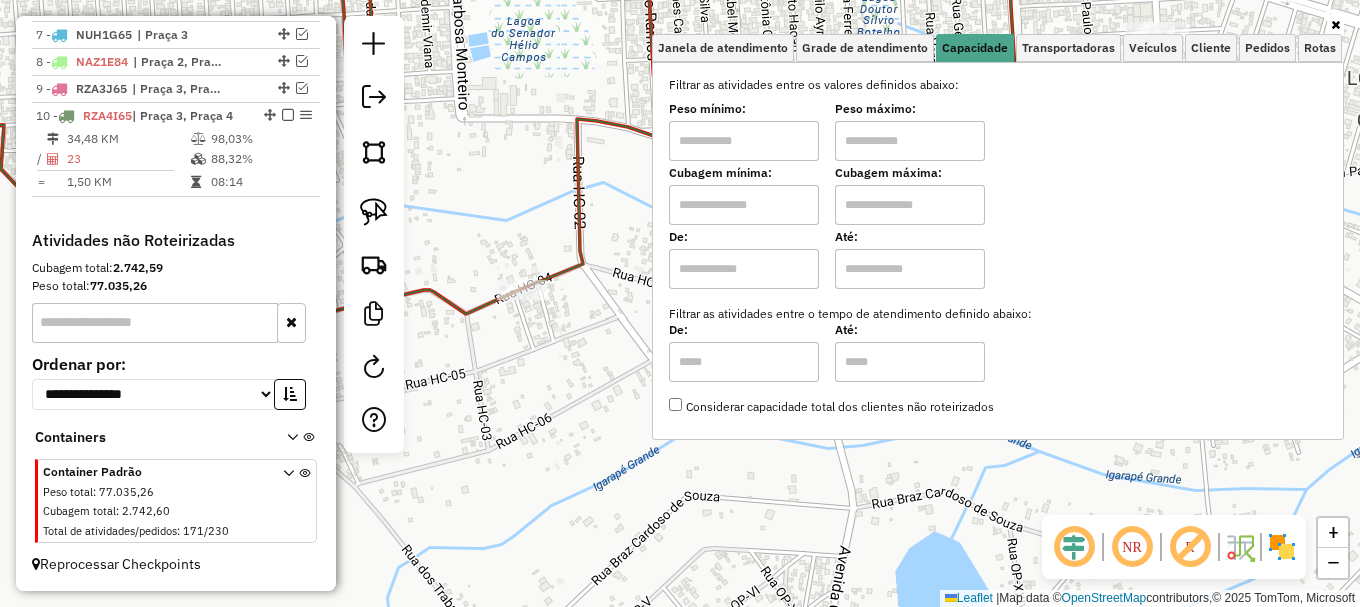 click at bounding box center [744, 205] 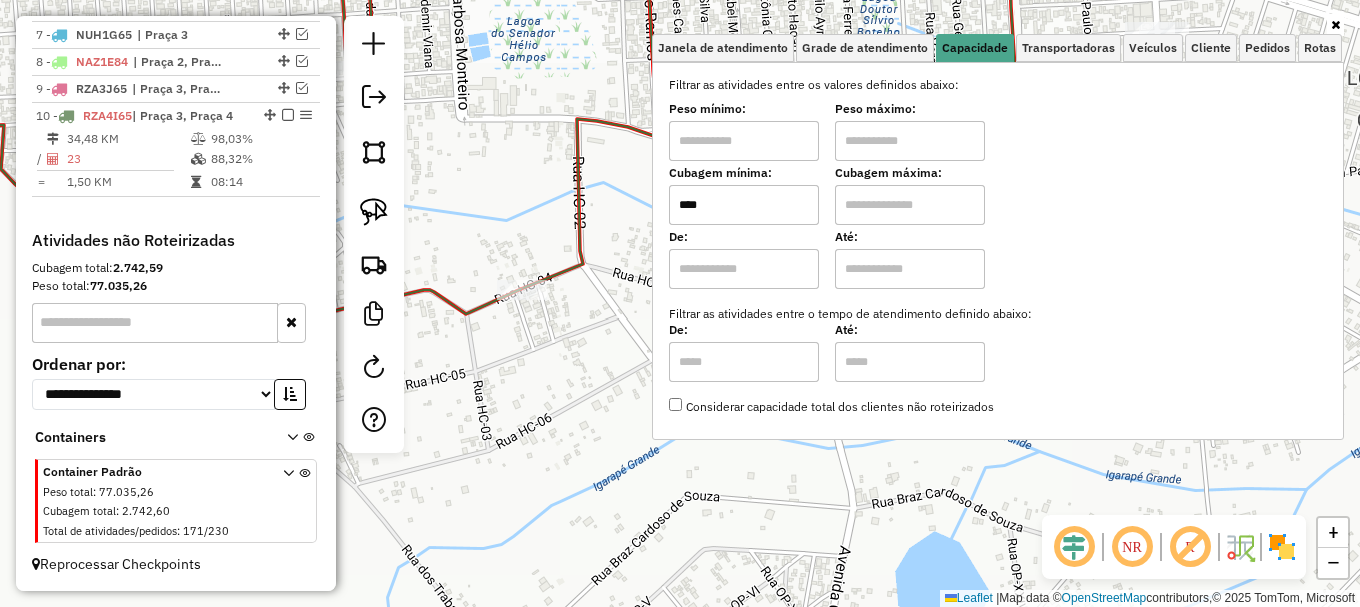 click at bounding box center (910, 205) 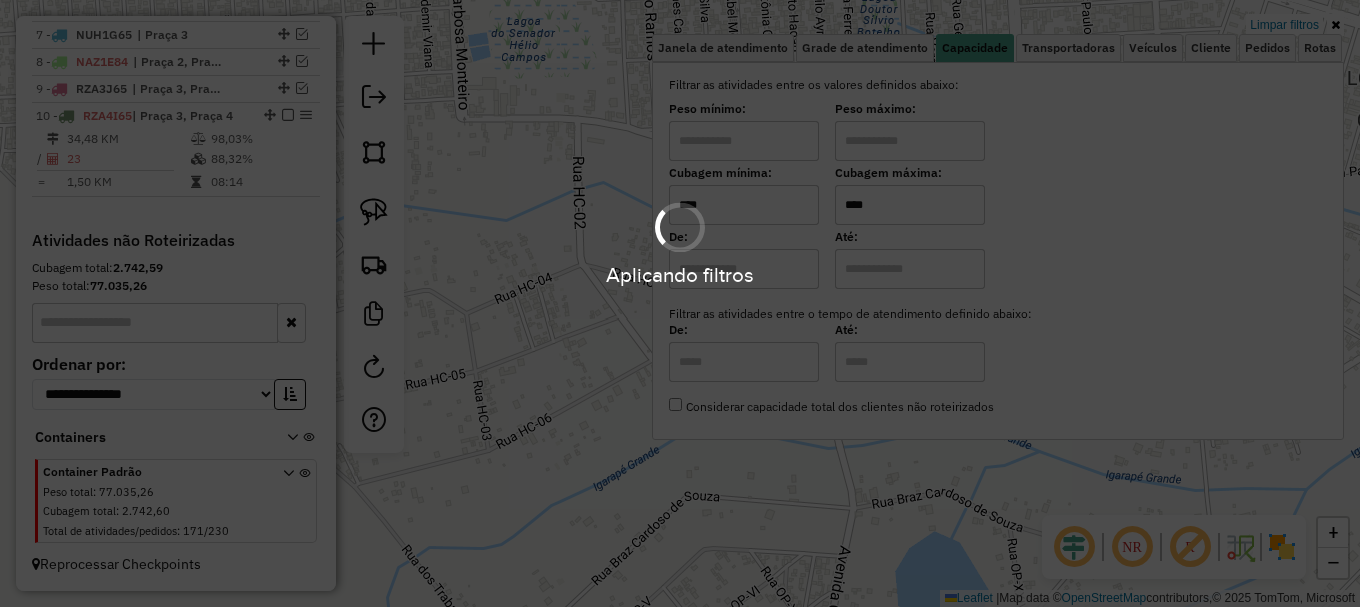 click on "Aplicando filtros" at bounding box center (680, 303) 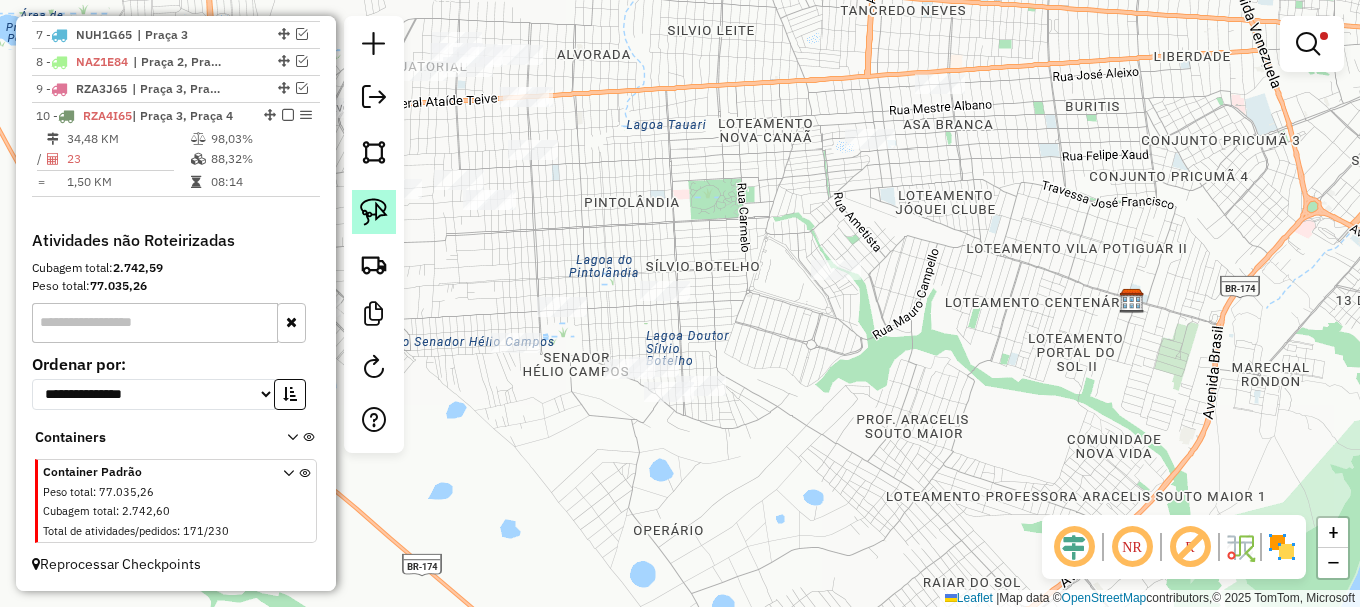click 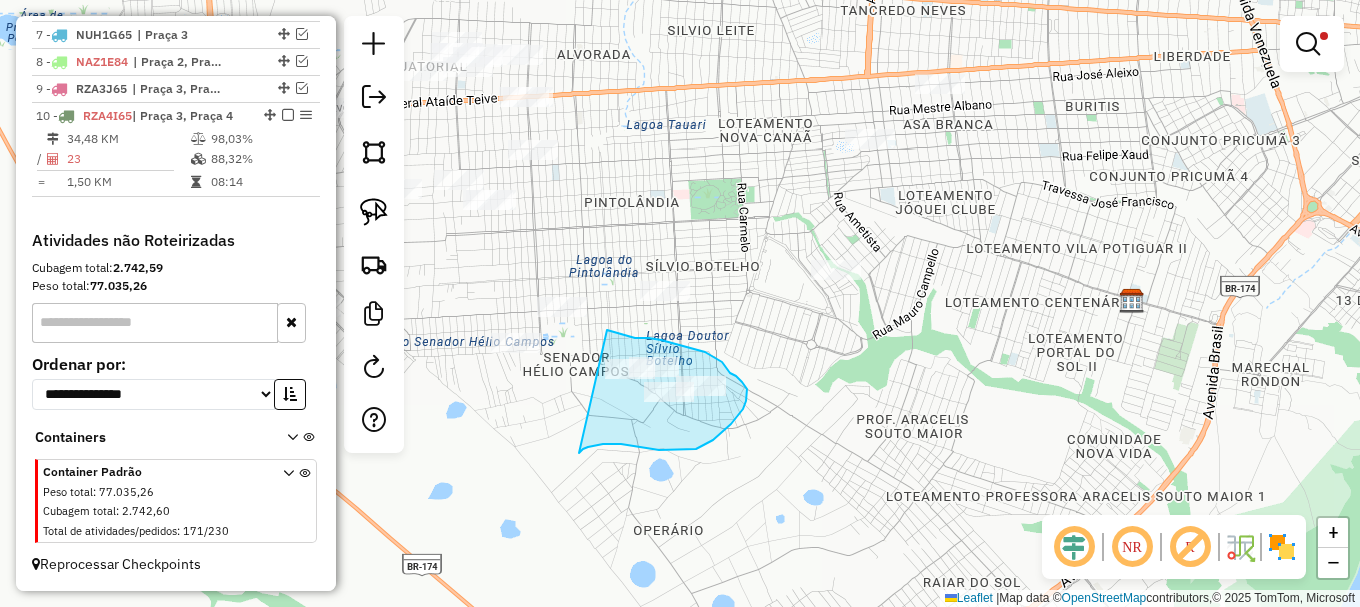 drag, startPoint x: 579, startPoint y: 453, endPoint x: 607, endPoint y: 330, distance: 126.146736 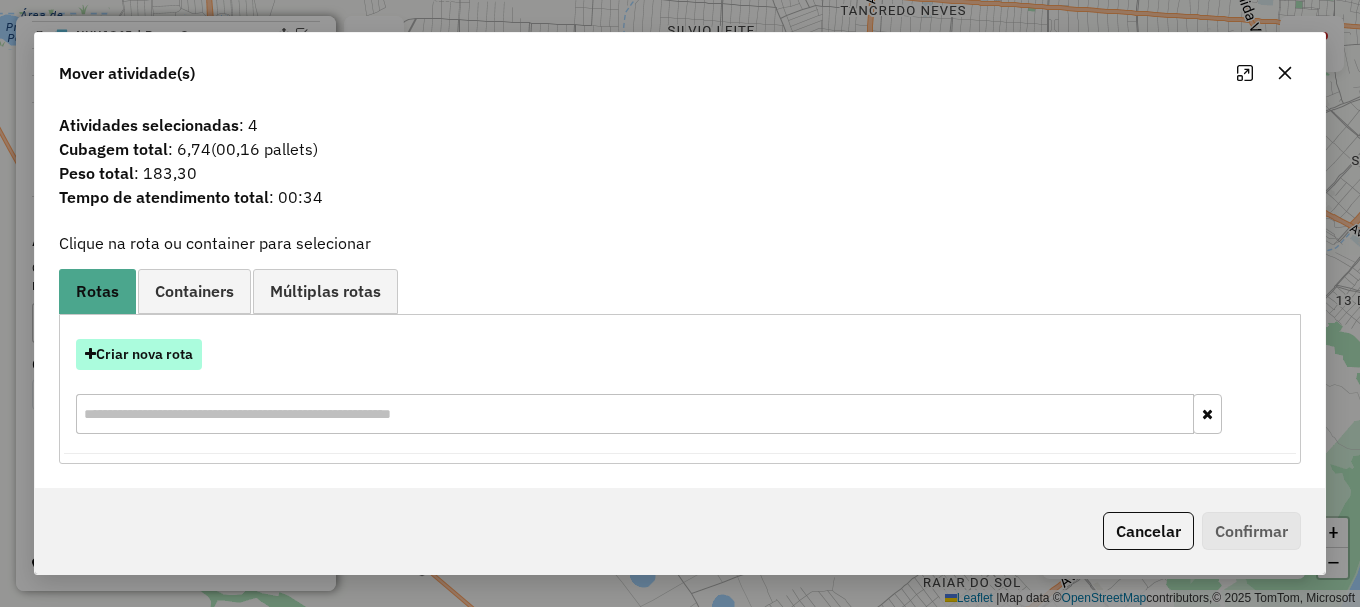 click on "Criar nova rota" at bounding box center [139, 354] 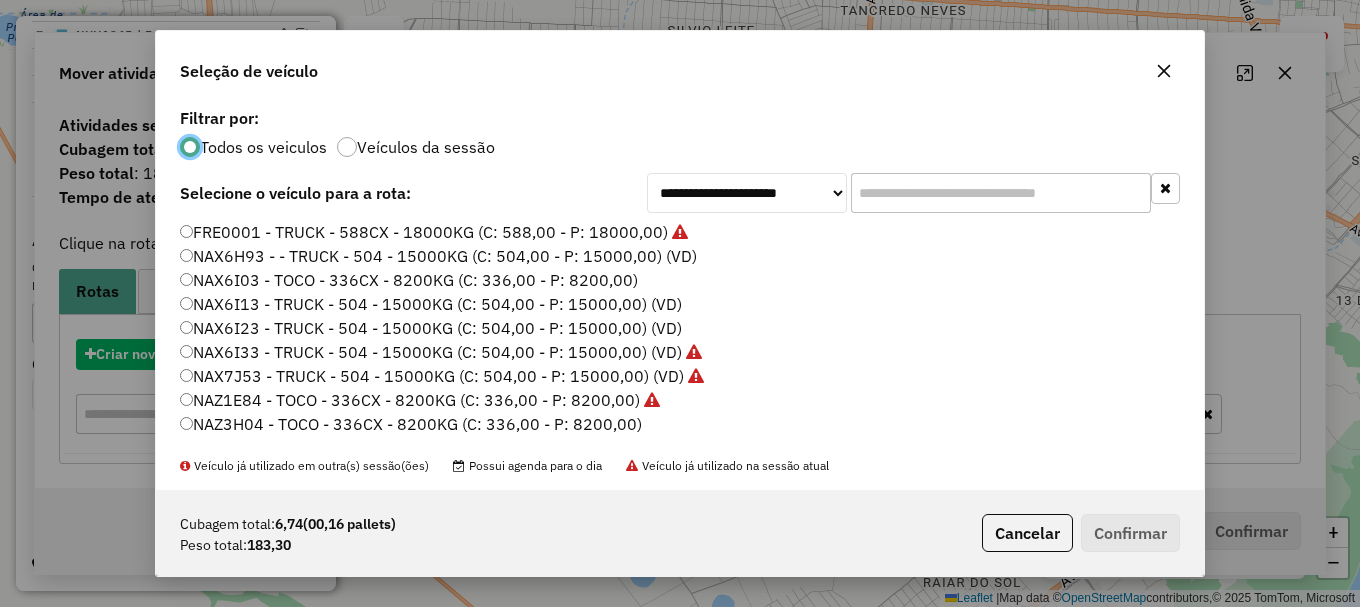 scroll, scrollTop: 11, scrollLeft: 6, axis: both 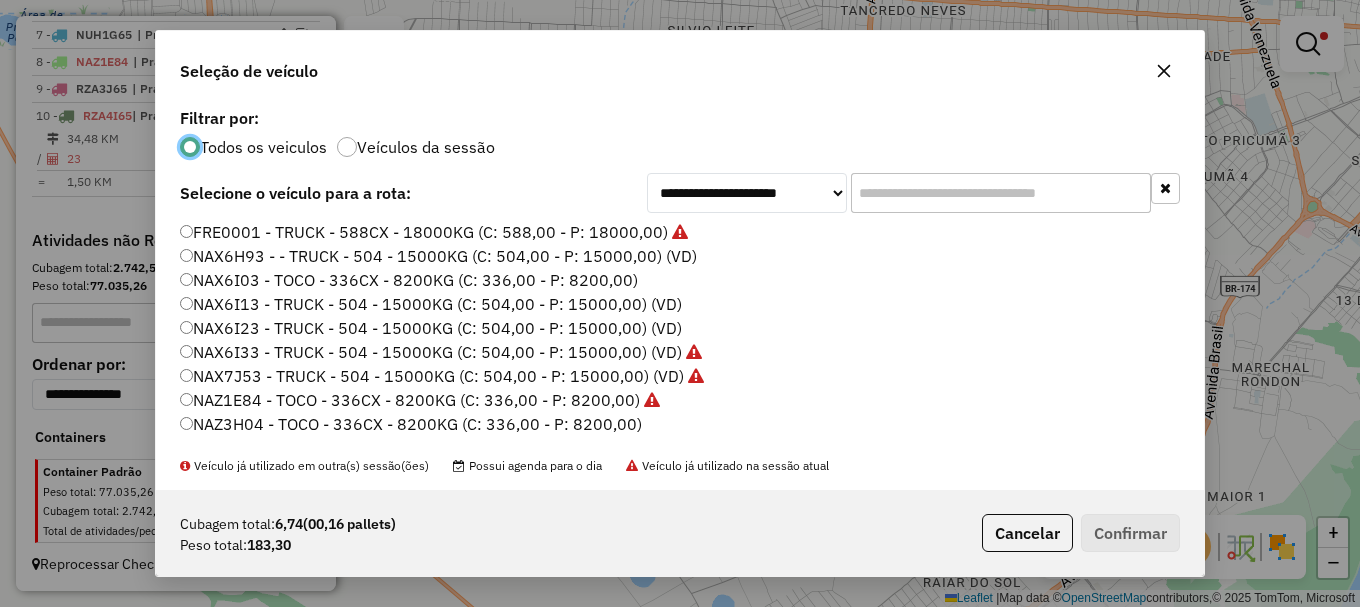 click on "NAX6I03 - TOCO - 336CX - 8200KG (C: 336,00 - P: 8200,00)" 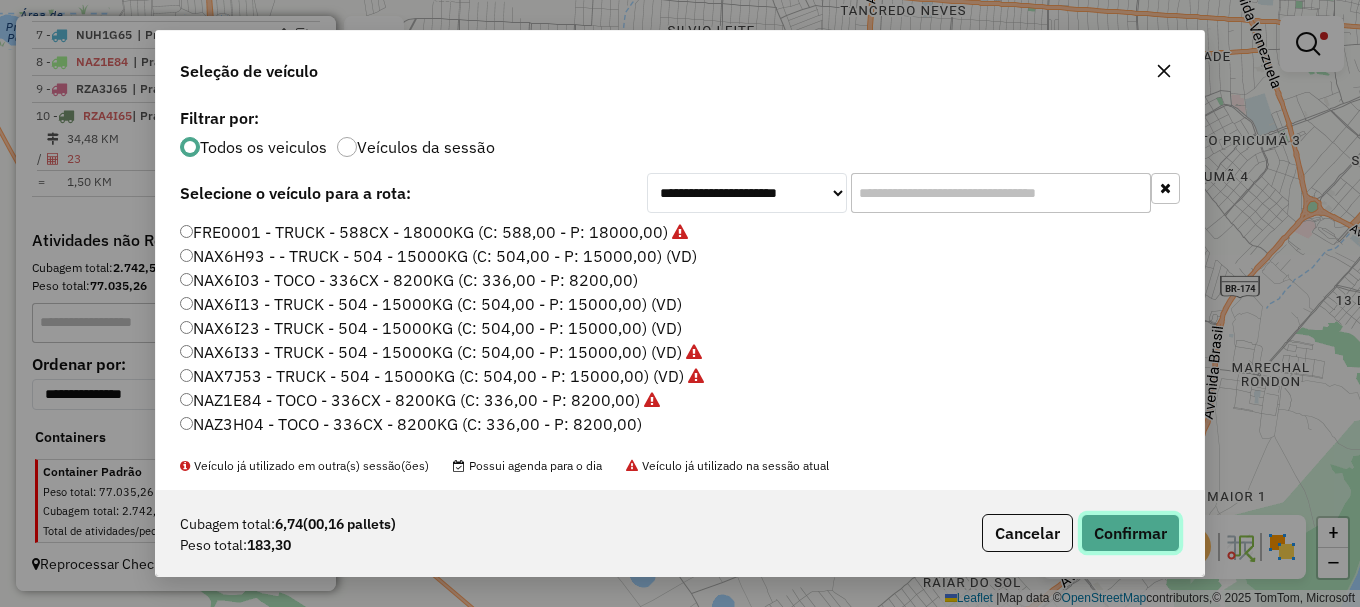 click on "Confirmar" 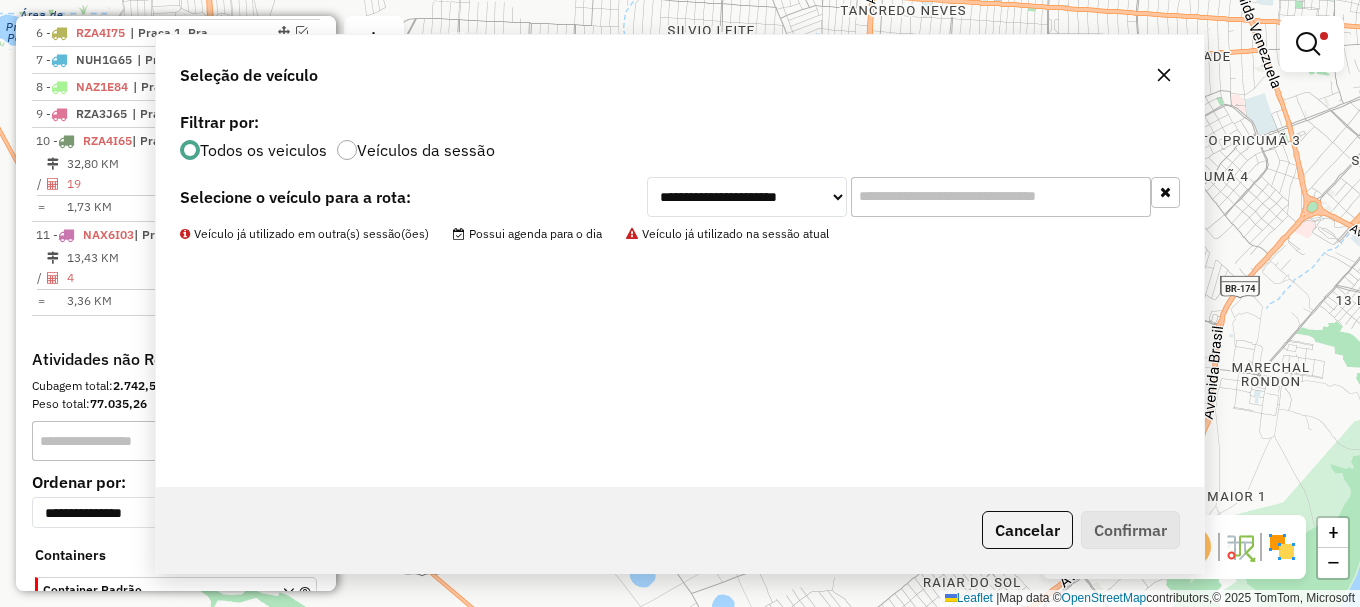 scroll, scrollTop: 973, scrollLeft: 0, axis: vertical 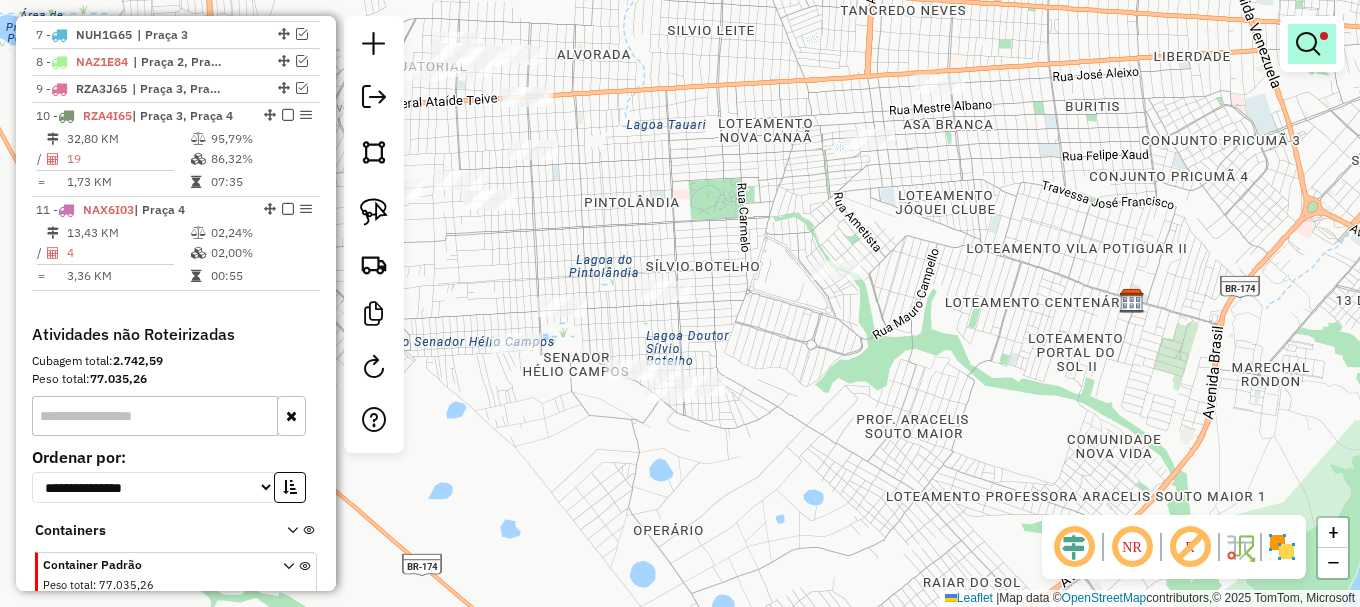 click at bounding box center (1308, 44) 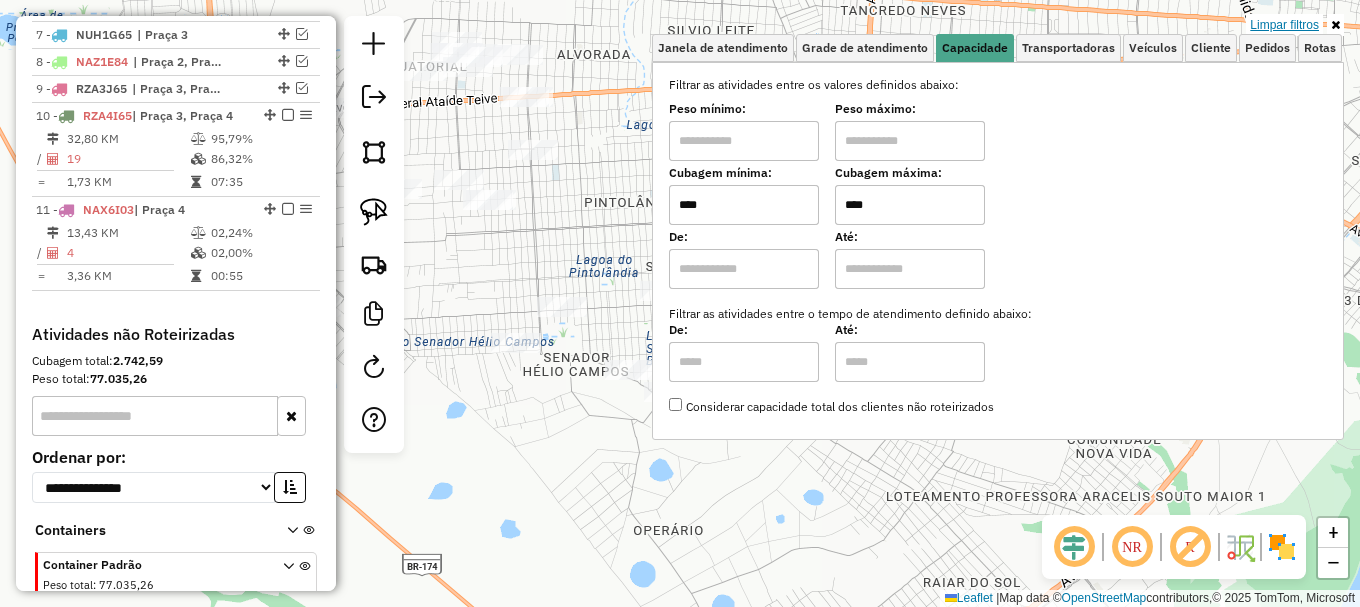 click on "Limpar filtros" at bounding box center [1284, 25] 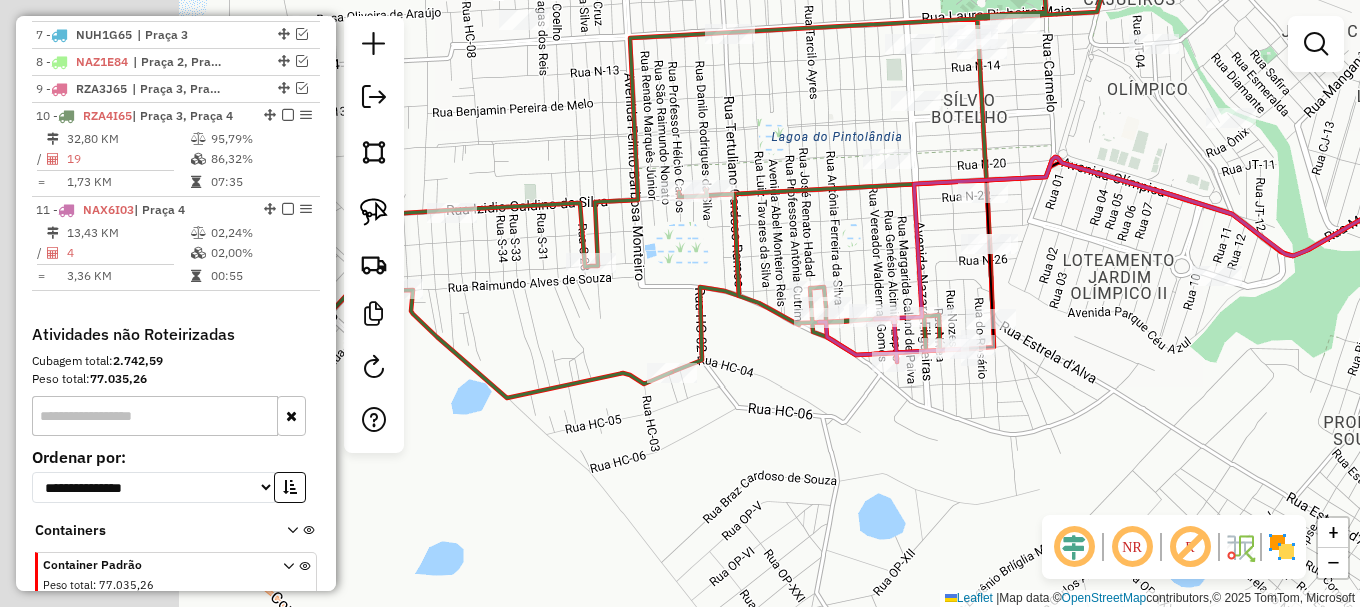 drag, startPoint x: 689, startPoint y: 450, endPoint x: 928, endPoint y: 409, distance: 242.49124 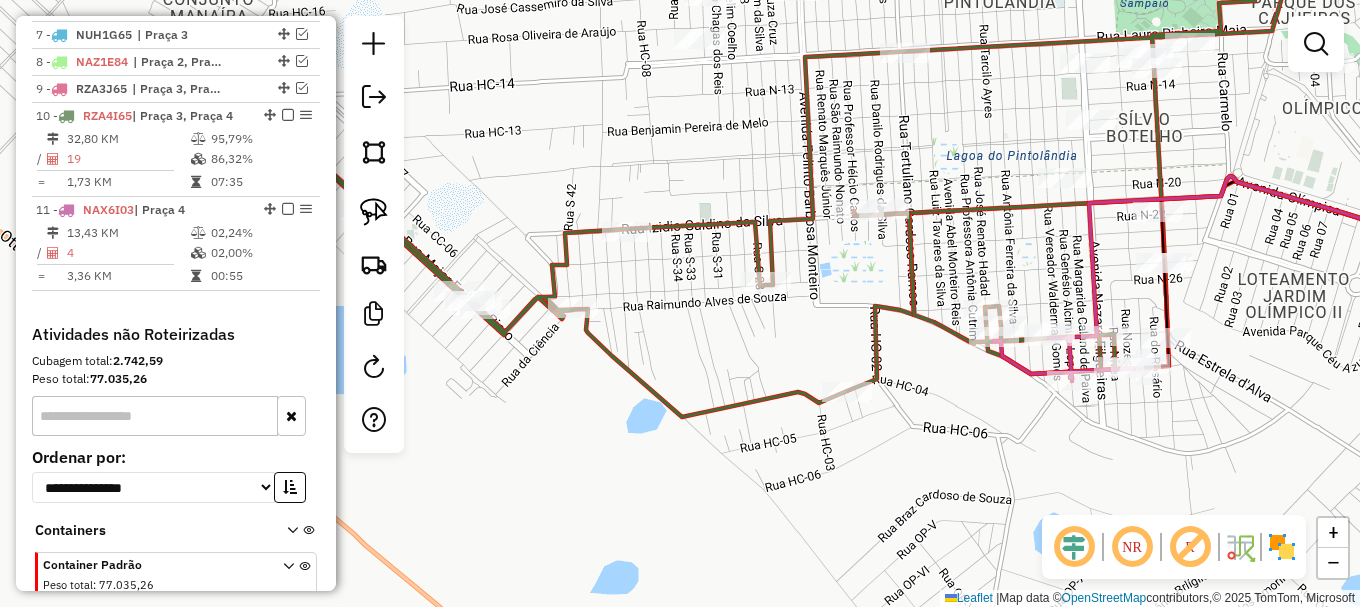 drag, startPoint x: 610, startPoint y: 353, endPoint x: 854, endPoint y: 435, distance: 257.4102 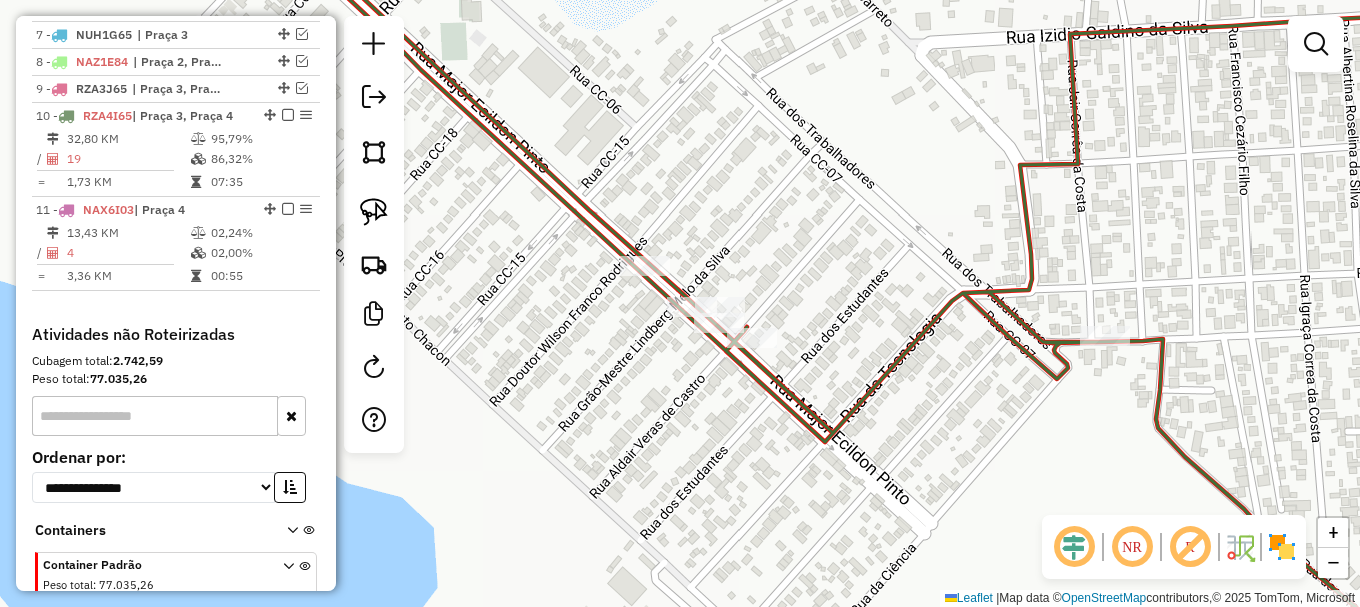 drag, startPoint x: 387, startPoint y: 208, endPoint x: 415, endPoint y: 259, distance: 58.18075 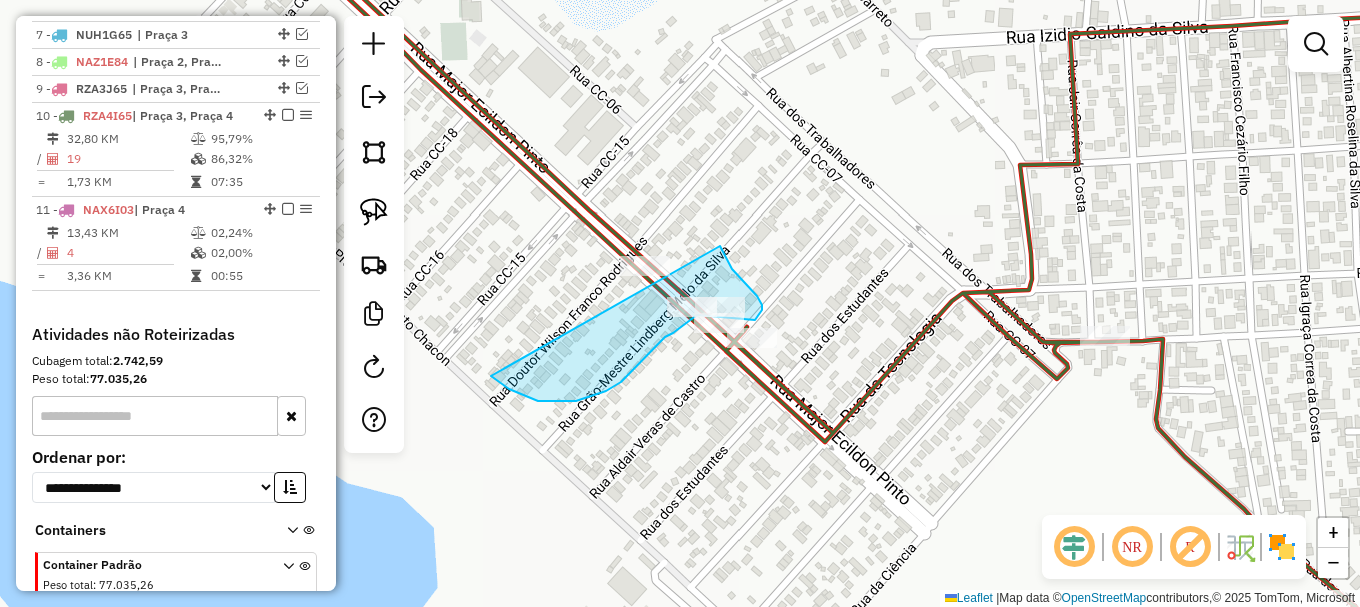 drag, startPoint x: 538, startPoint y: 401, endPoint x: 719, endPoint y: 246, distance: 238.29813 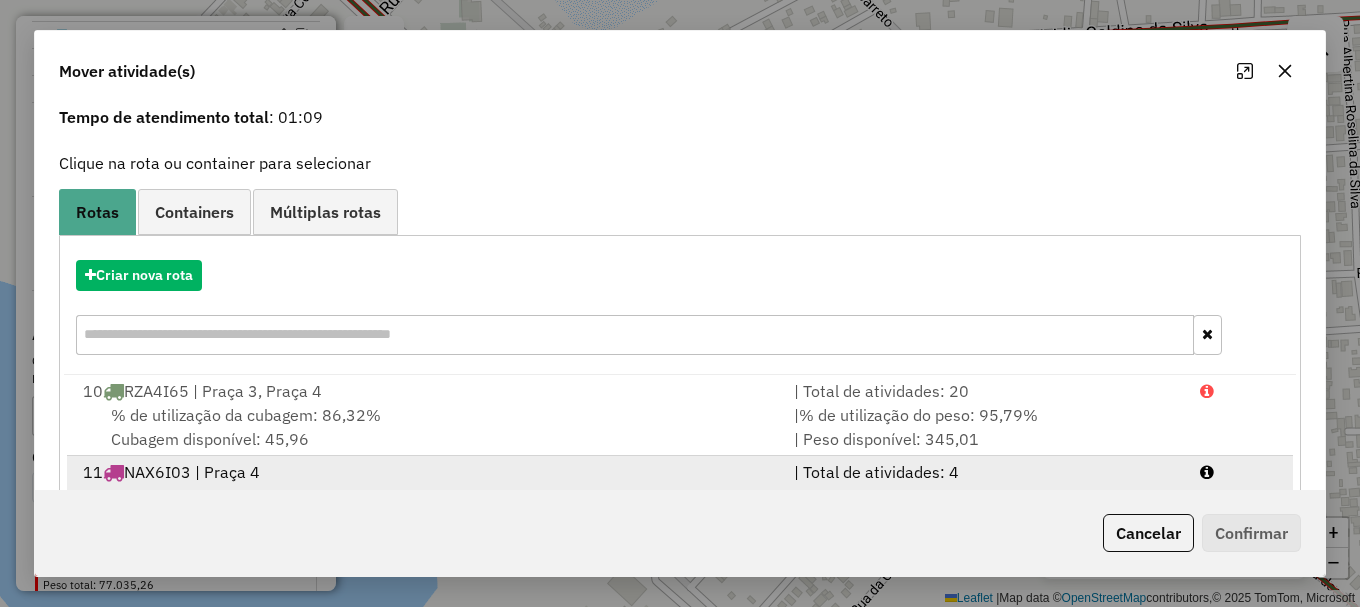 scroll, scrollTop: 159, scrollLeft: 0, axis: vertical 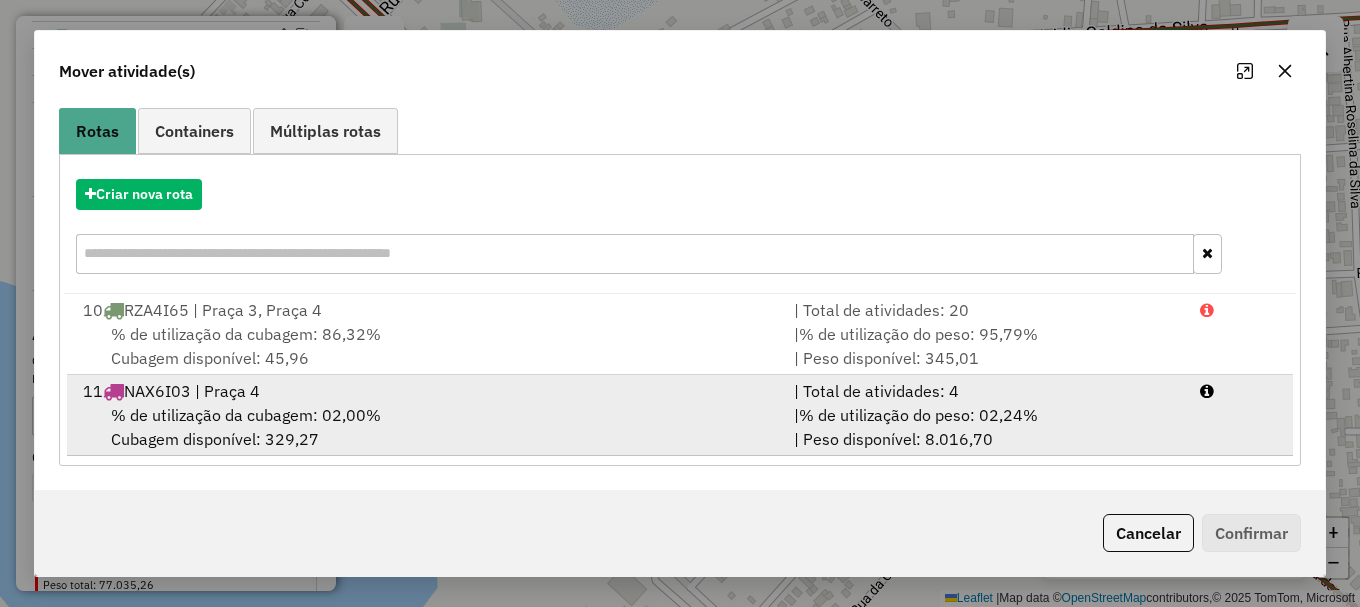 click at bounding box center [1239, 391] 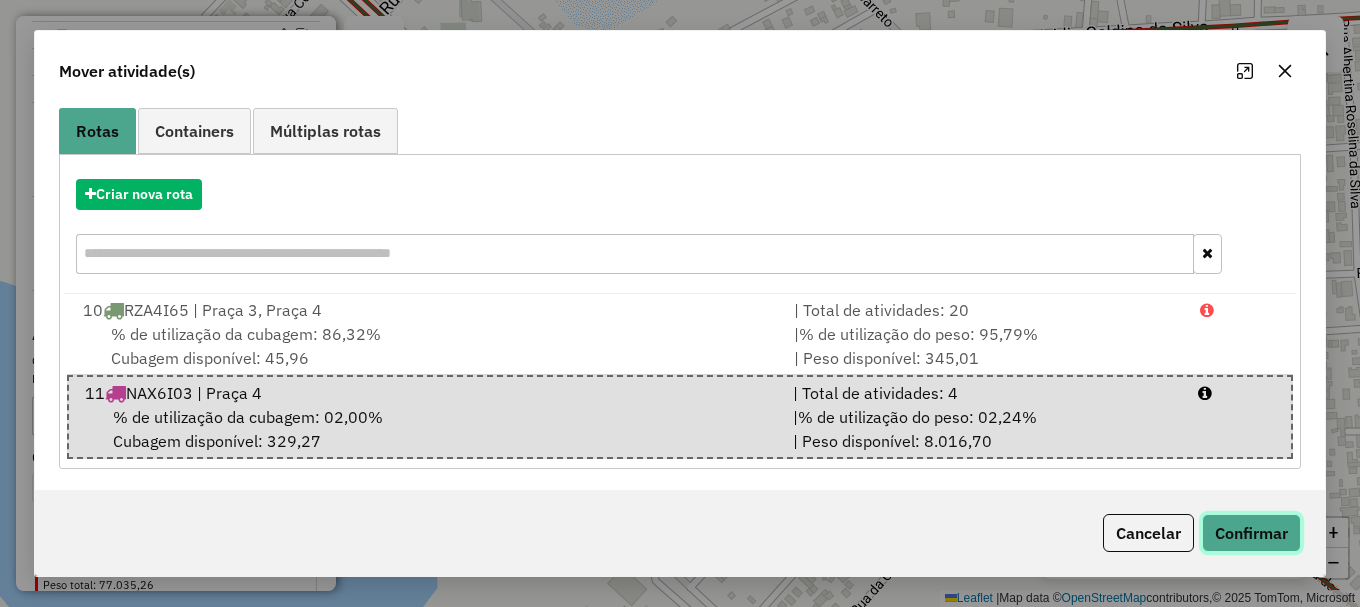 click on "Confirmar" 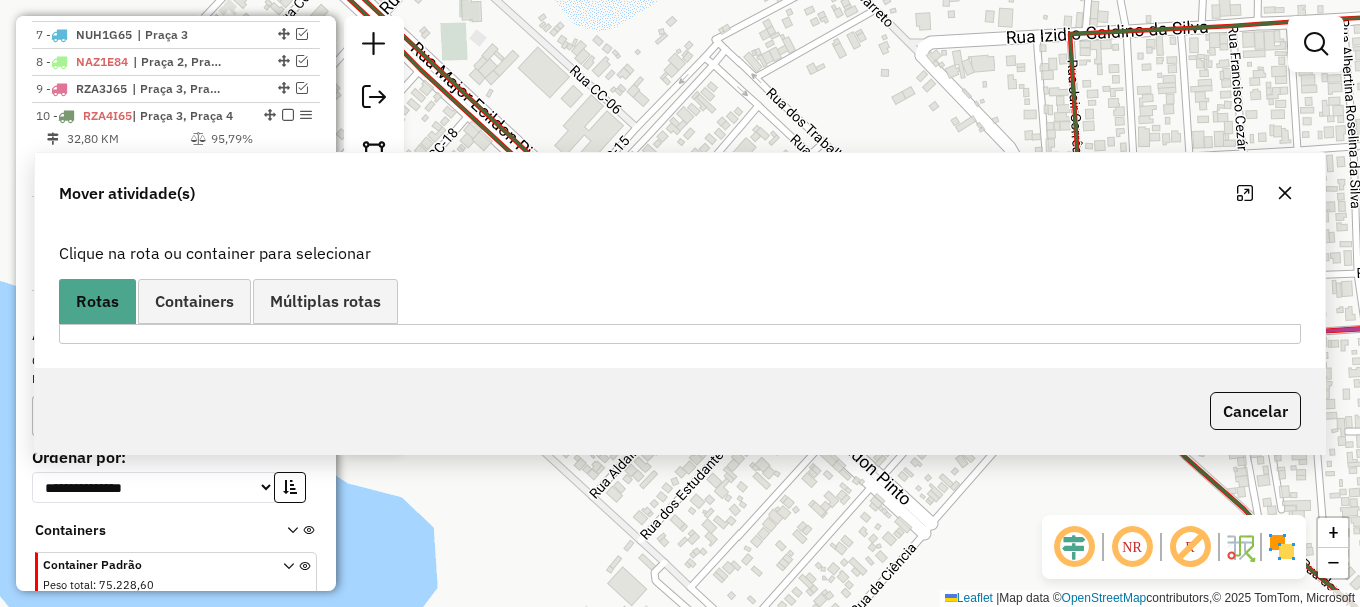 scroll, scrollTop: 0, scrollLeft: 0, axis: both 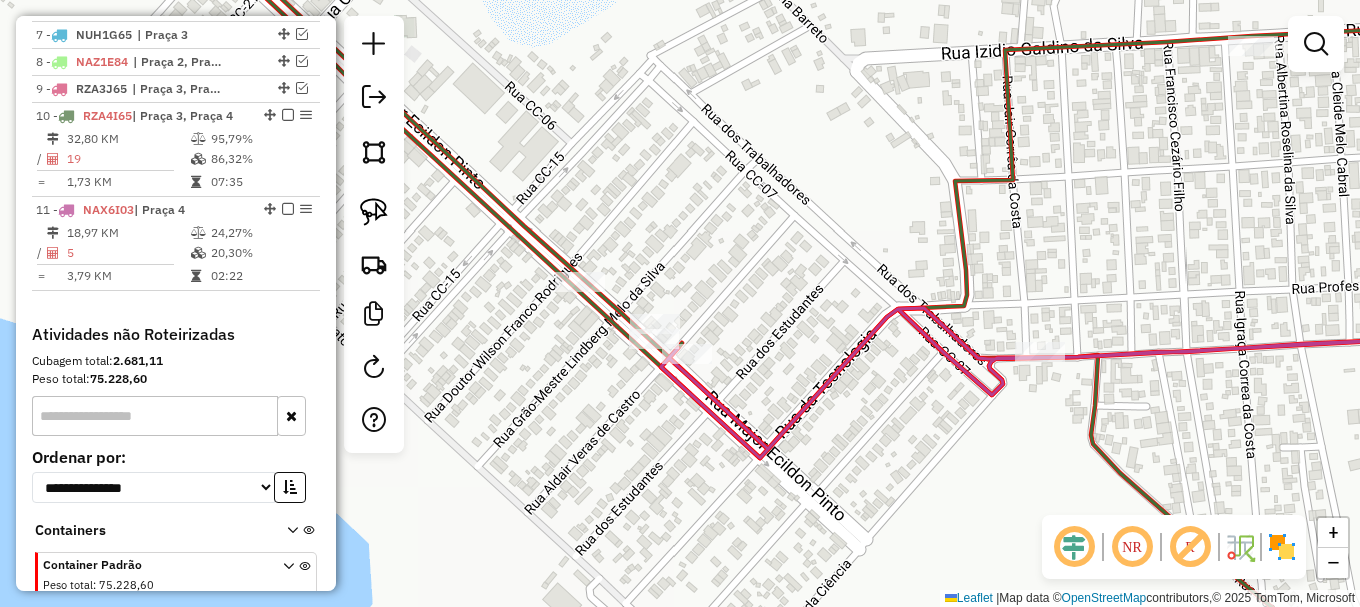 drag, startPoint x: 791, startPoint y: 191, endPoint x: 433, endPoint y: 164, distance: 359.01672 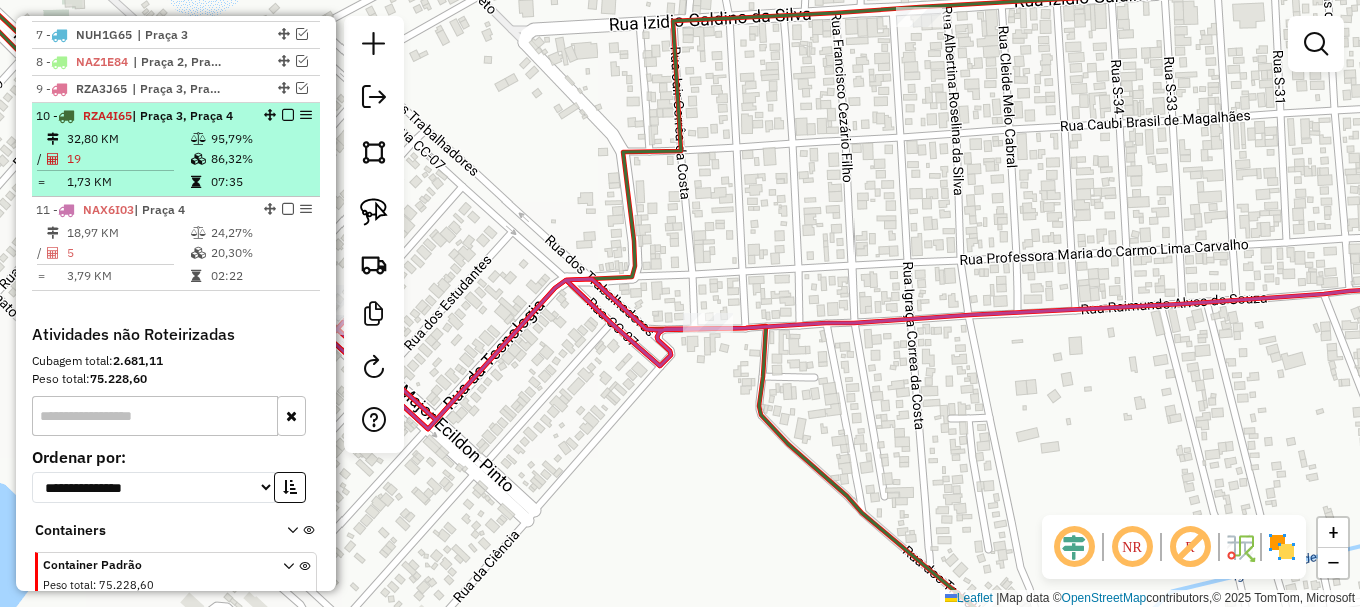 click at bounding box center (288, 115) 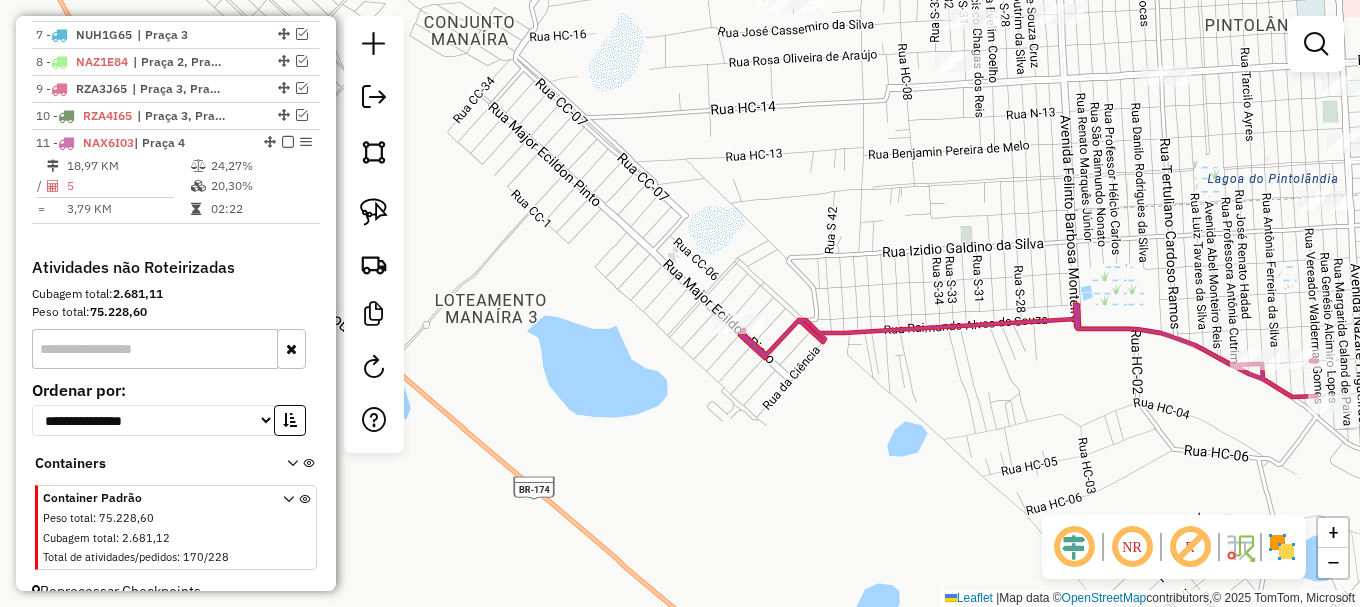 drag, startPoint x: 1194, startPoint y: 357, endPoint x: 581, endPoint y: 410, distance: 615.2869 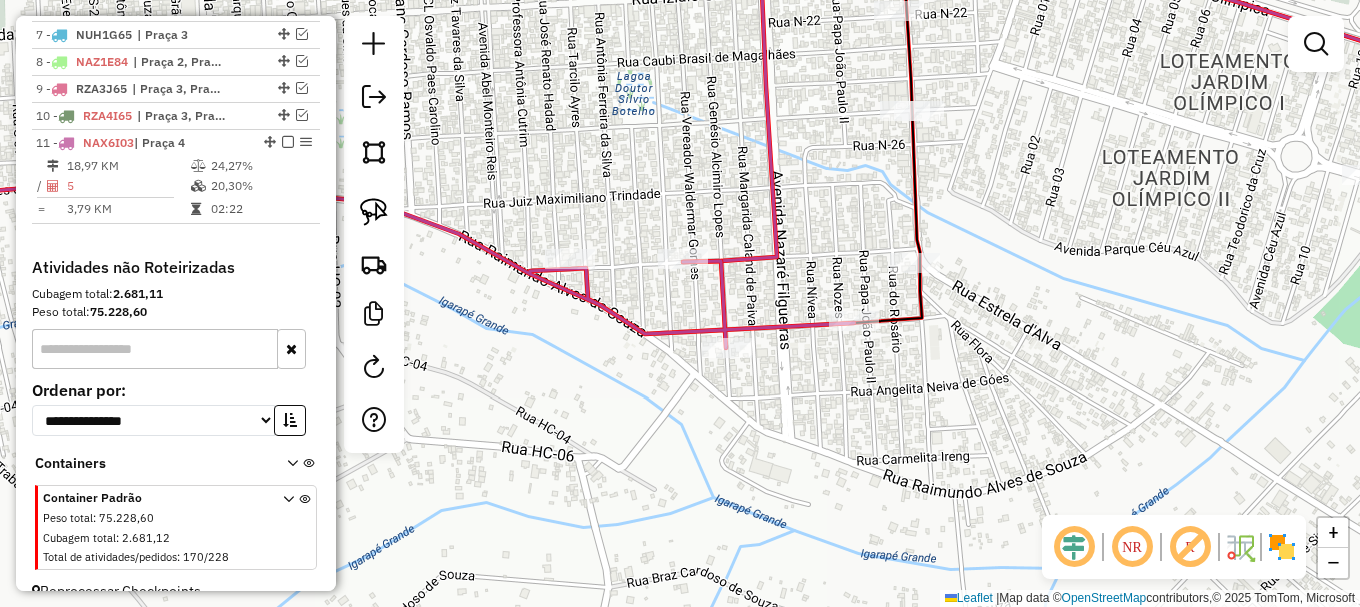drag, startPoint x: 378, startPoint y: 209, endPoint x: 533, endPoint y: 249, distance: 160.07811 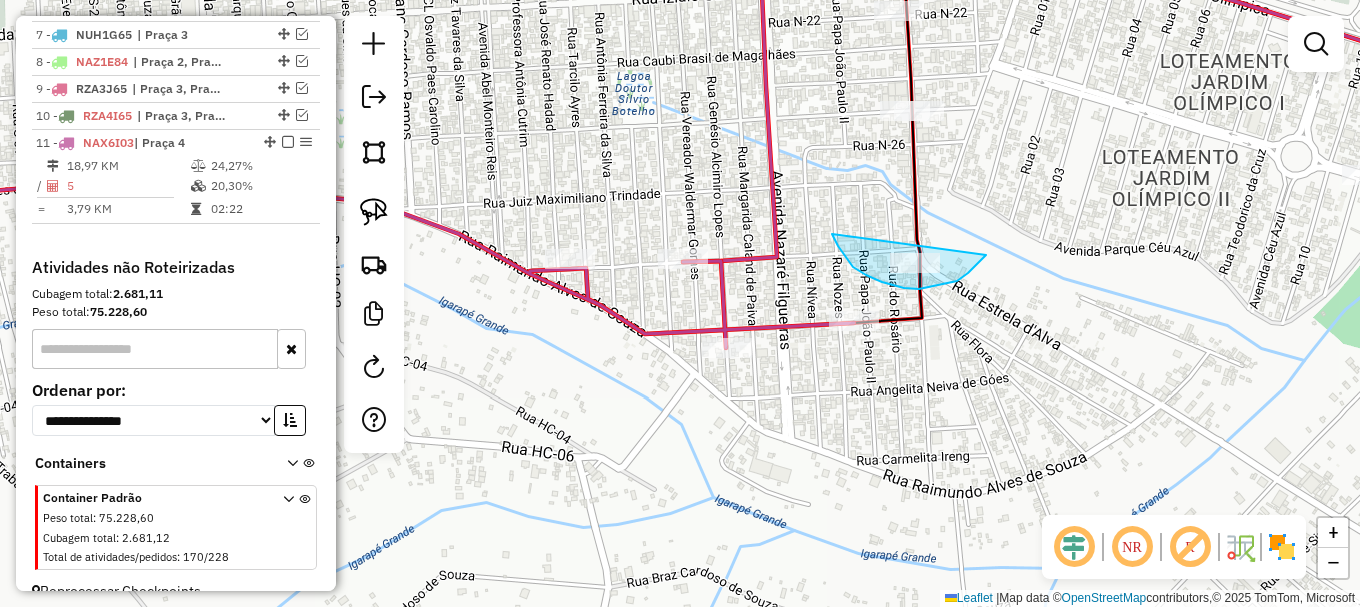 drag, startPoint x: 842, startPoint y: 251, endPoint x: 989, endPoint y: 251, distance: 147 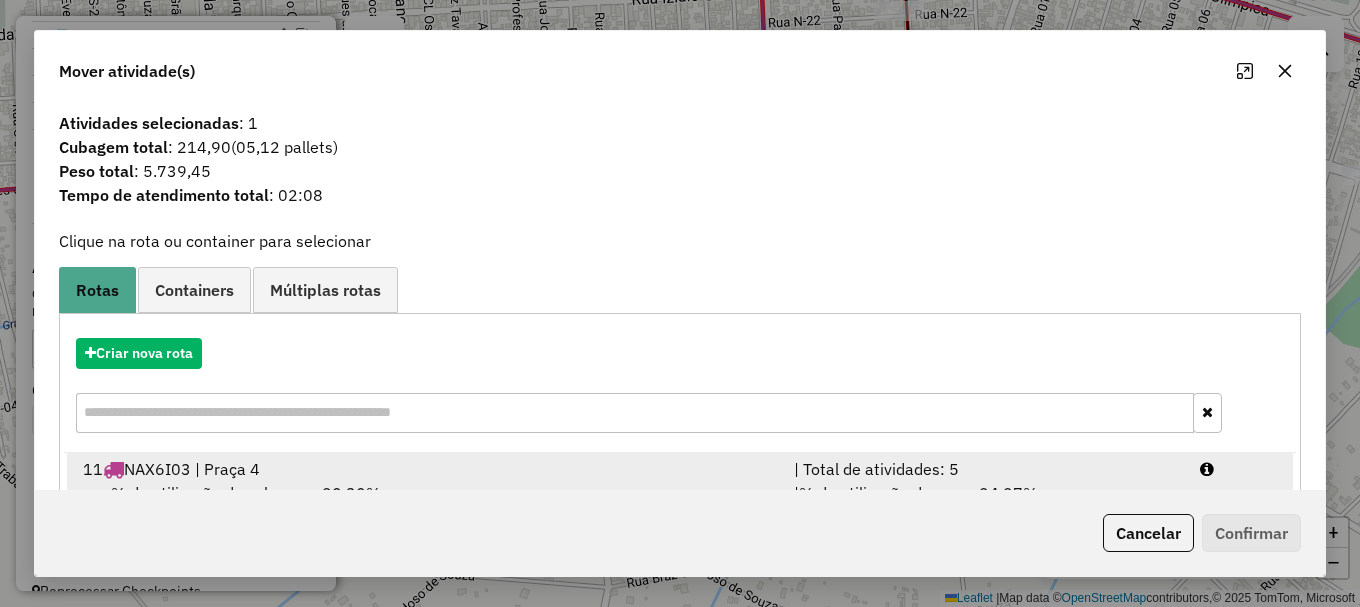click at bounding box center (1239, 469) 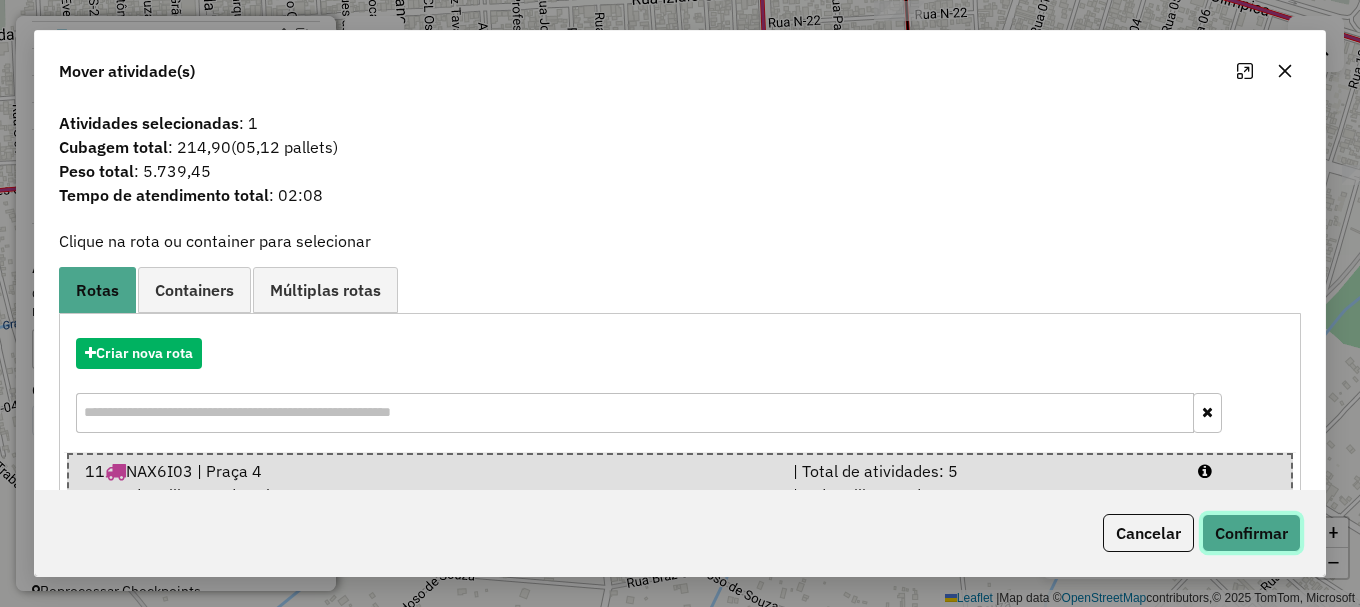 click on "Confirmar" 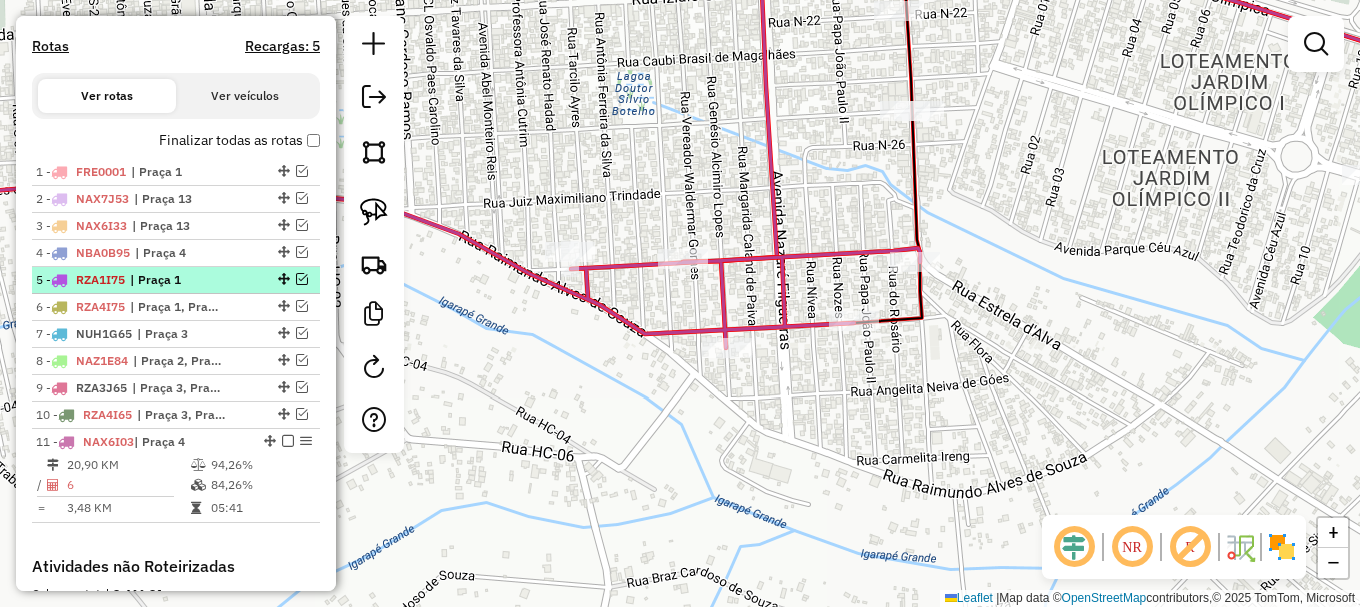 scroll, scrollTop: 648, scrollLeft: 0, axis: vertical 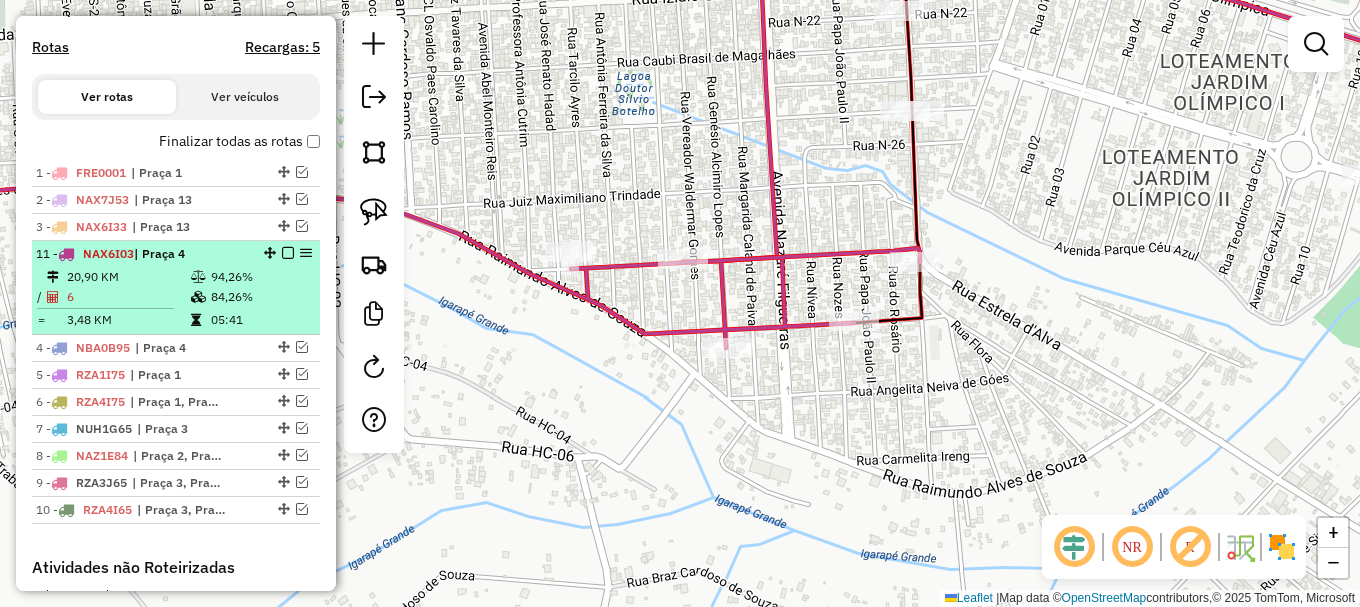 drag, startPoint x: 265, startPoint y: 443, endPoint x: 261, endPoint y: 325, distance: 118.06778 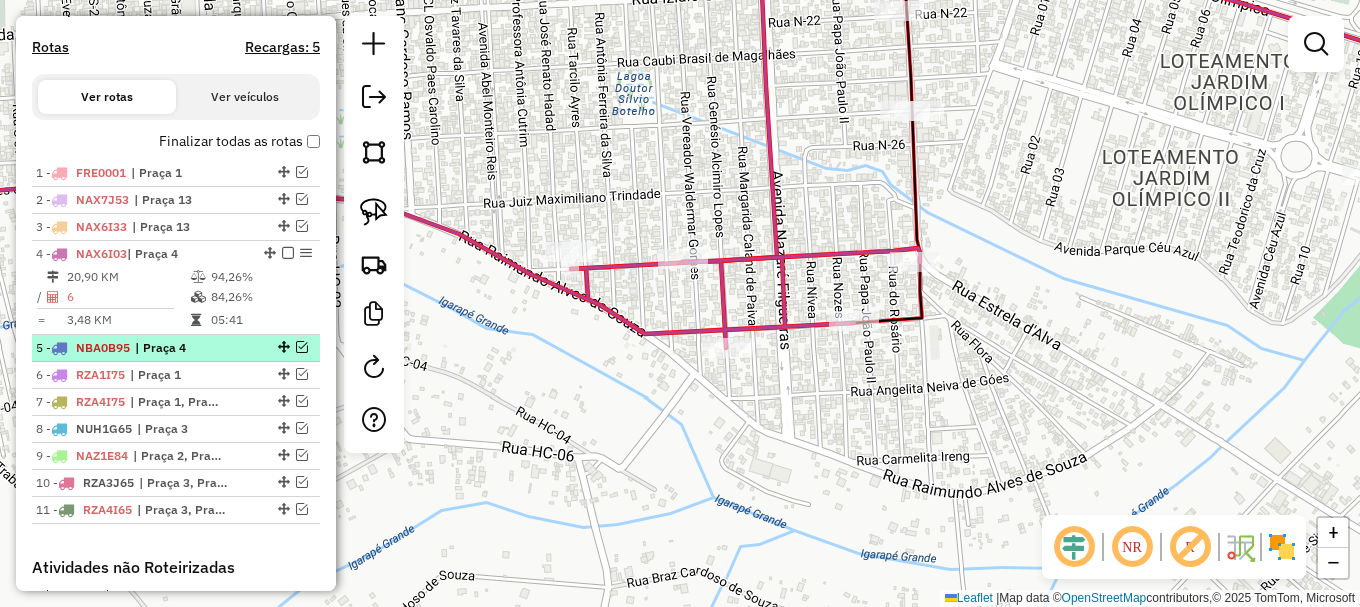 click at bounding box center (302, 347) 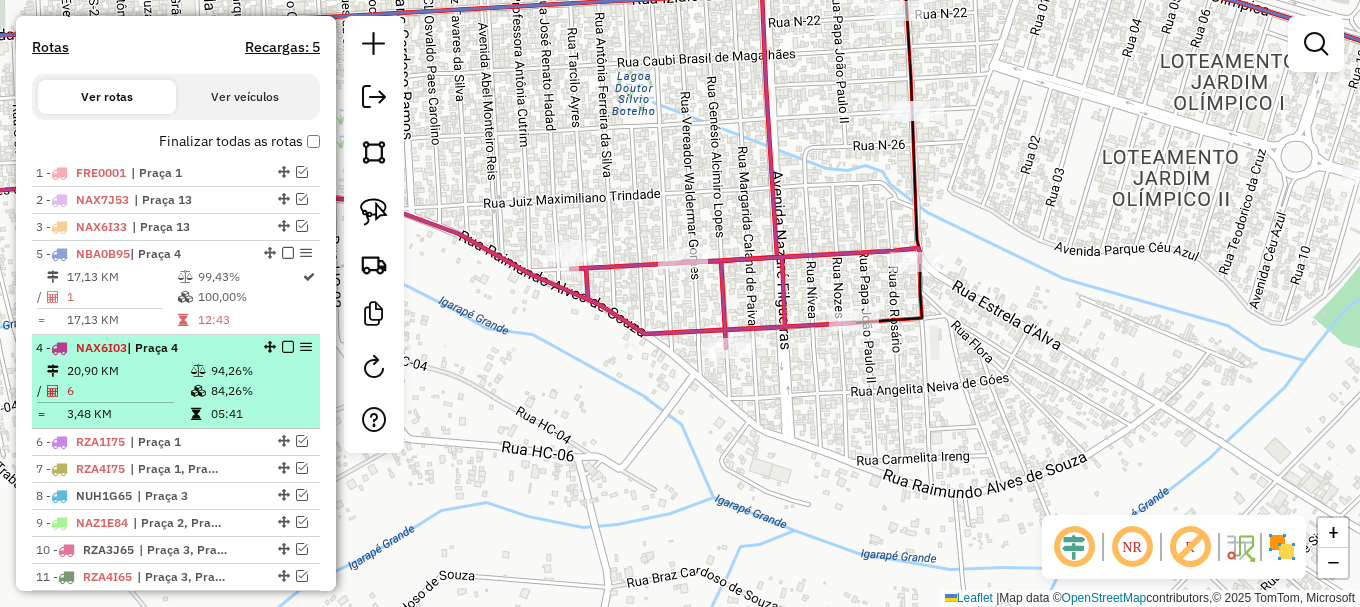drag, startPoint x: 263, startPoint y: 251, endPoint x: 241, endPoint y: 428, distance: 178.36198 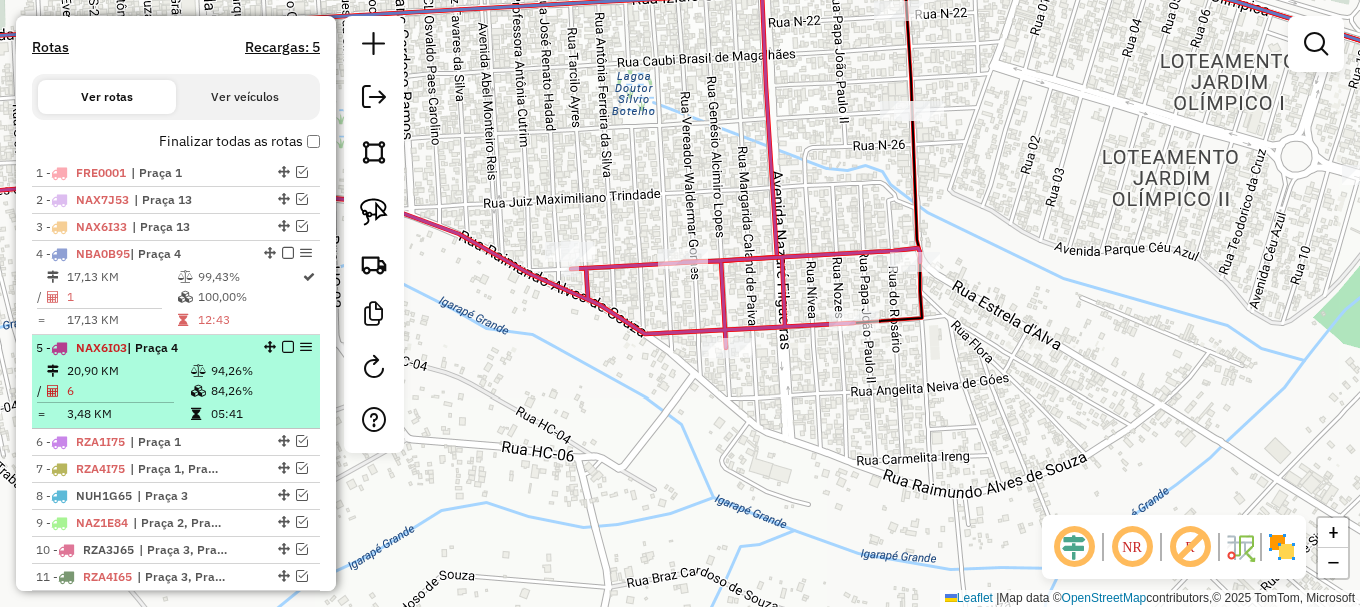 click at bounding box center (288, 347) 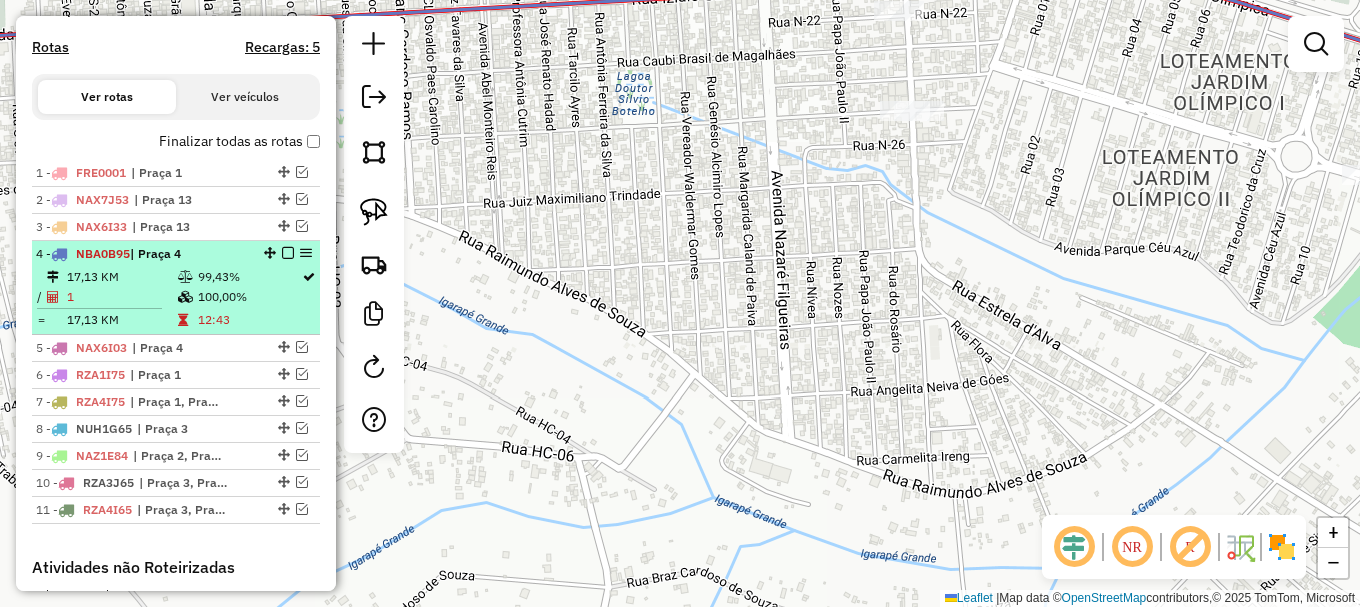 click at bounding box center [288, 253] 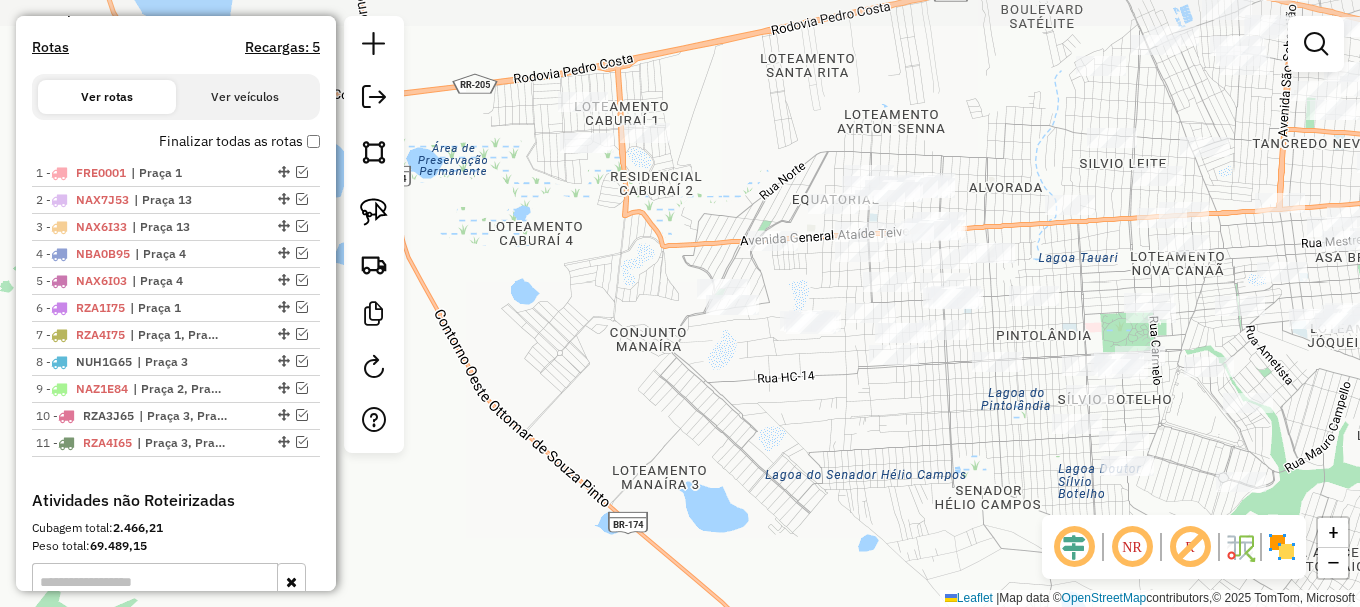 drag, startPoint x: 579, startPoint y: 300, endPoint x: 961, endPoint y: 426, distance: 402.2437 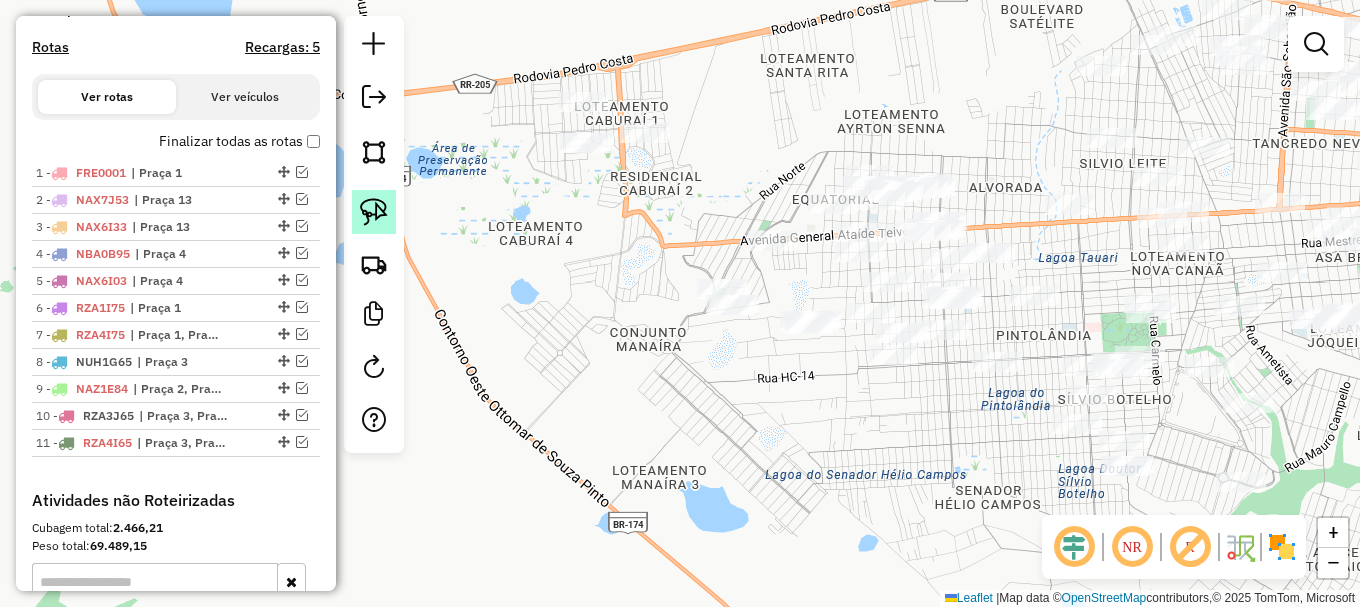 click 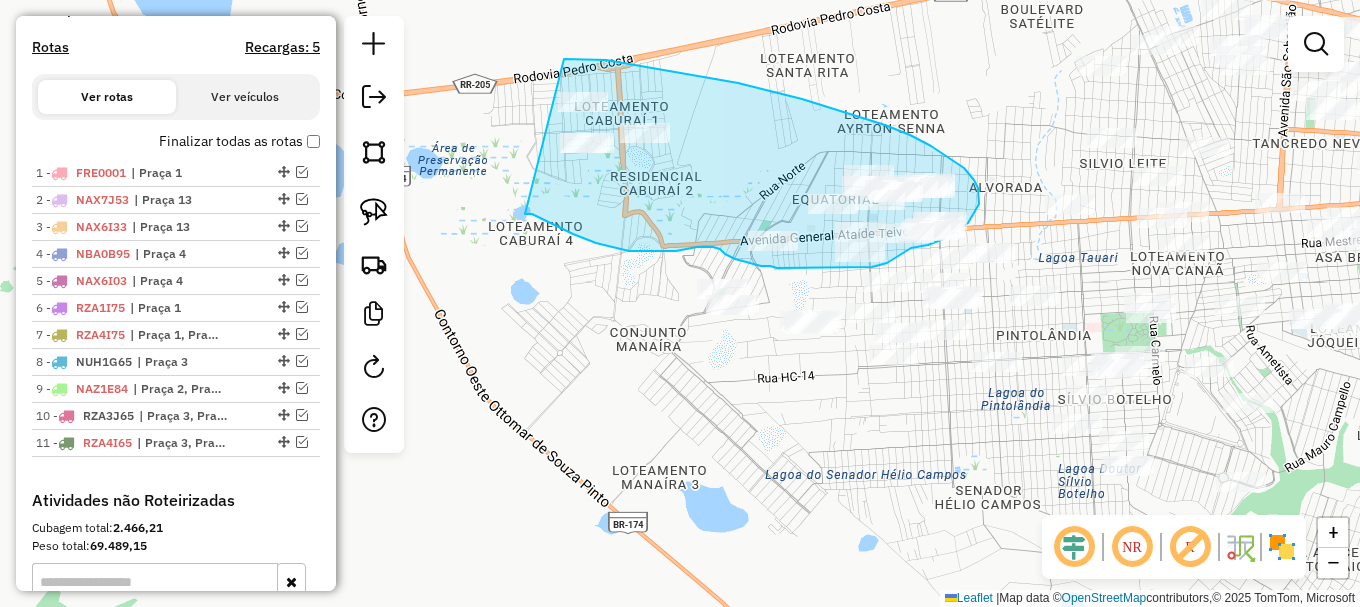 drag, startPoint x: 535, startPoint y: 216, endPoint x: 528, endPoint y: 57, distance: 159.154 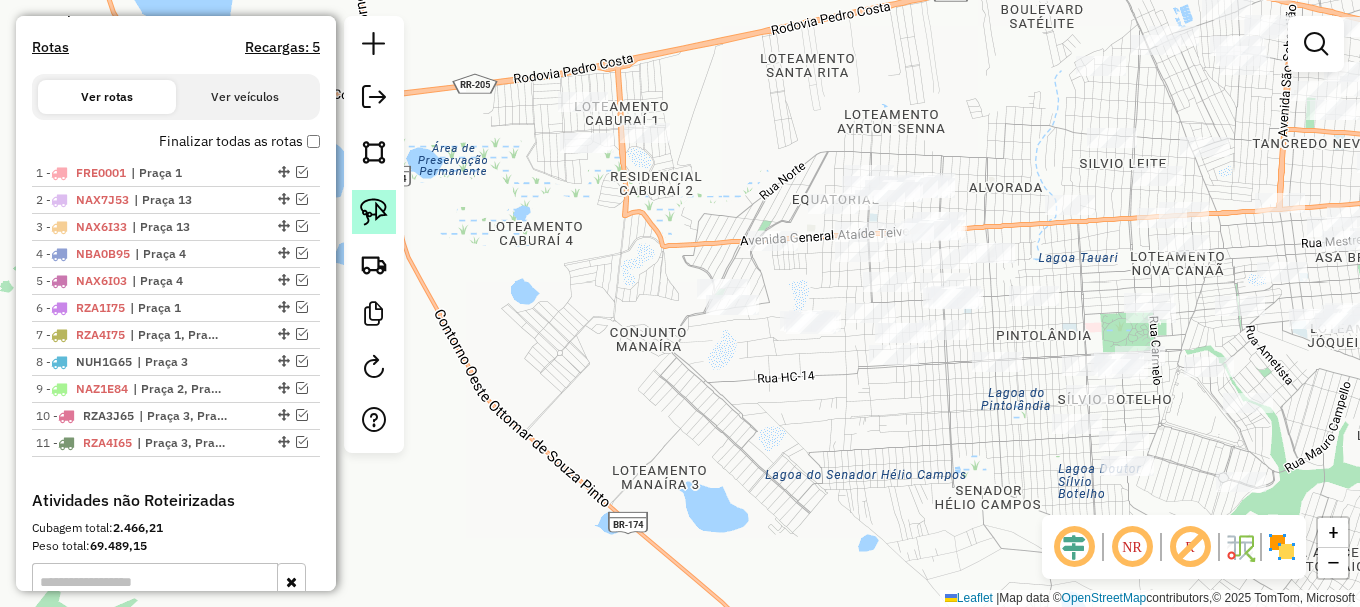 click 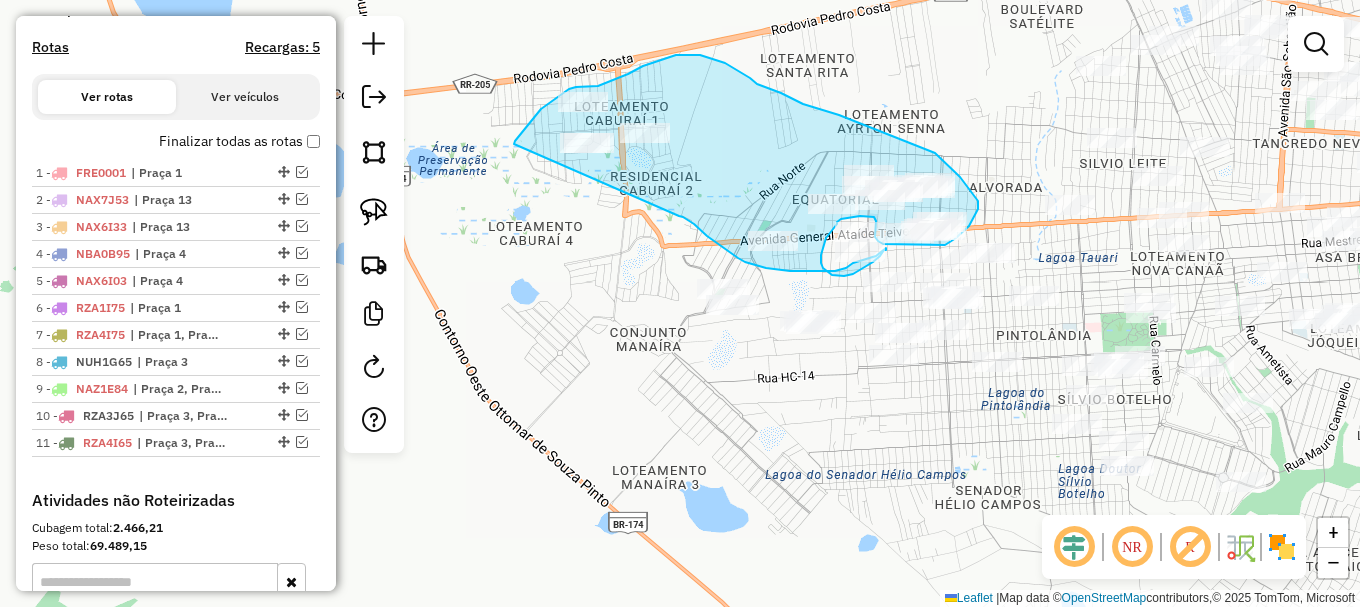 drag, startPoint x: 679, startPoint y: 216, endPoint x: 510, endPoint y: 149, distance: 181.79659 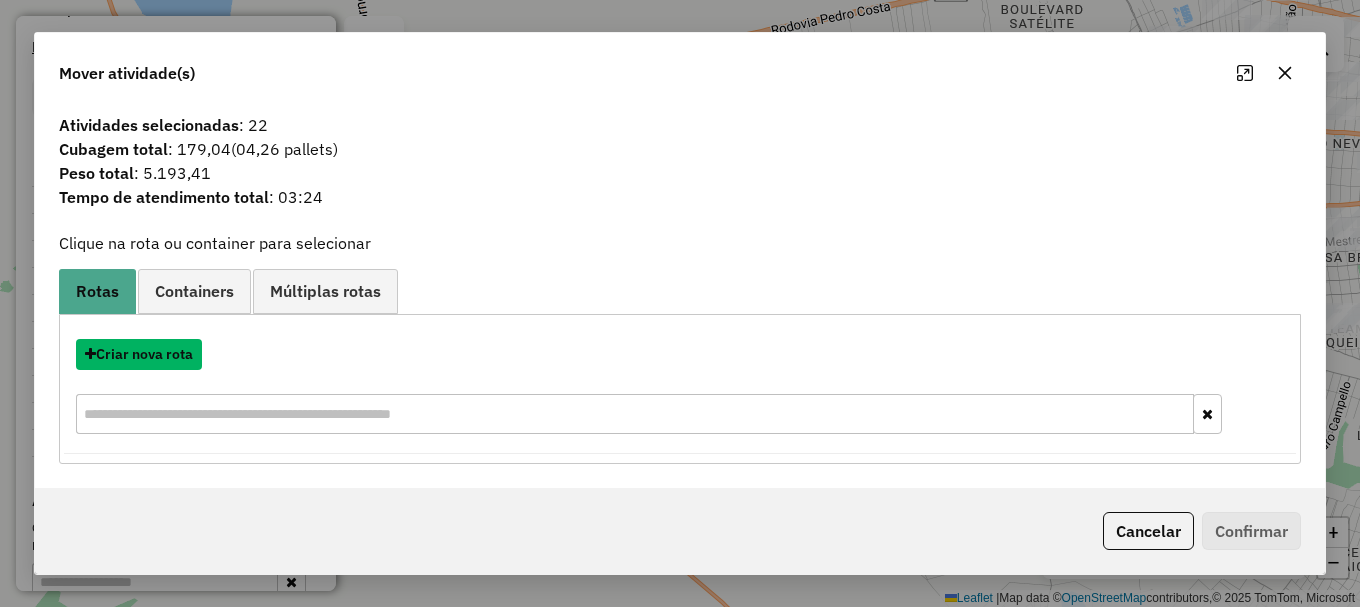 click on "Criar nova rota" at bounding box center (139, 354) 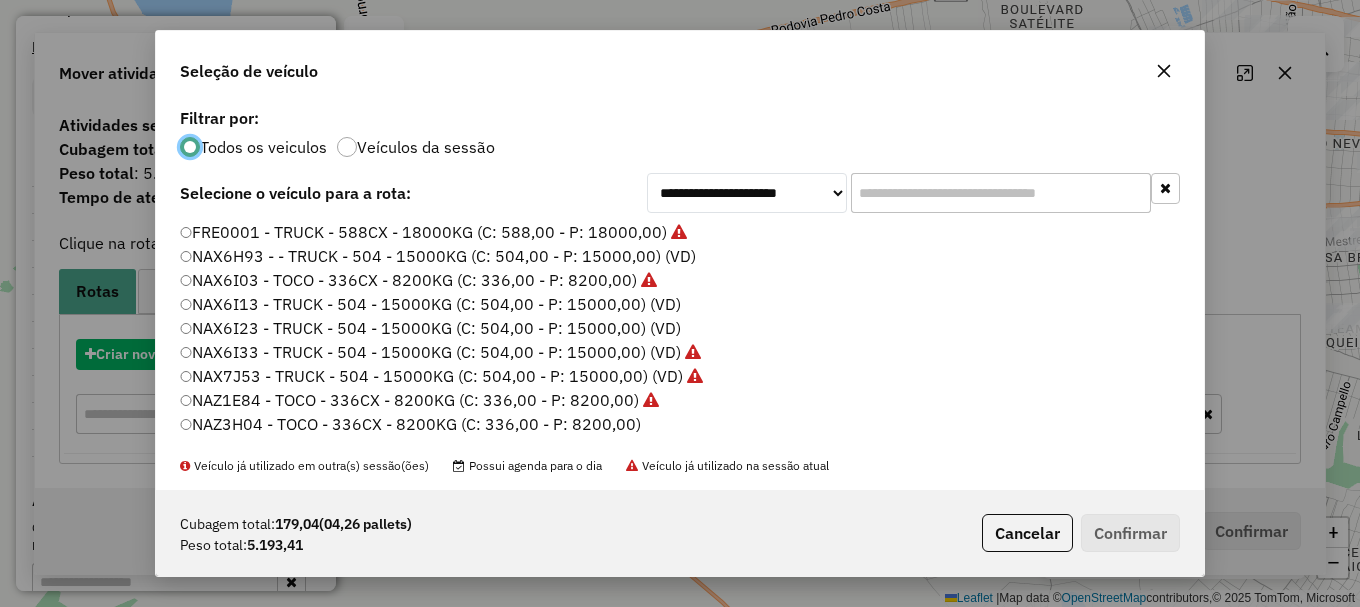 scroll, scrollTop: 11, scrollLeft: 6, axis: both 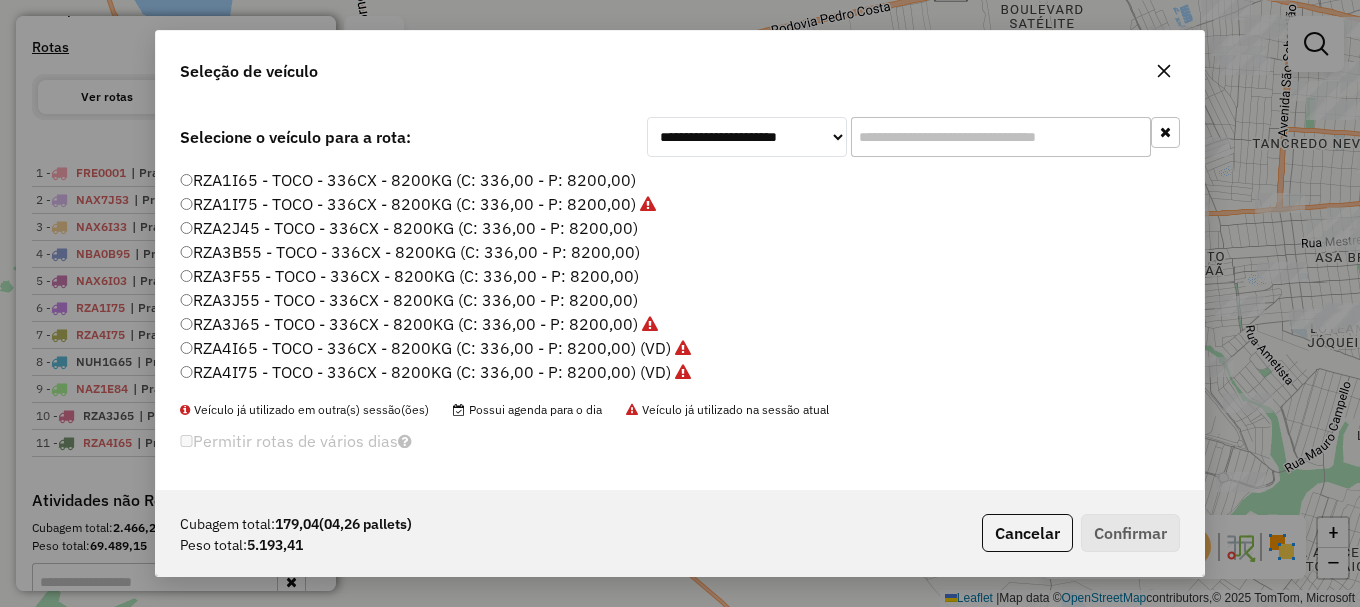 click on "RZA3F55 - TOCO - 336CX - 8200KG (C: 336,00 - P: 8200,00)" 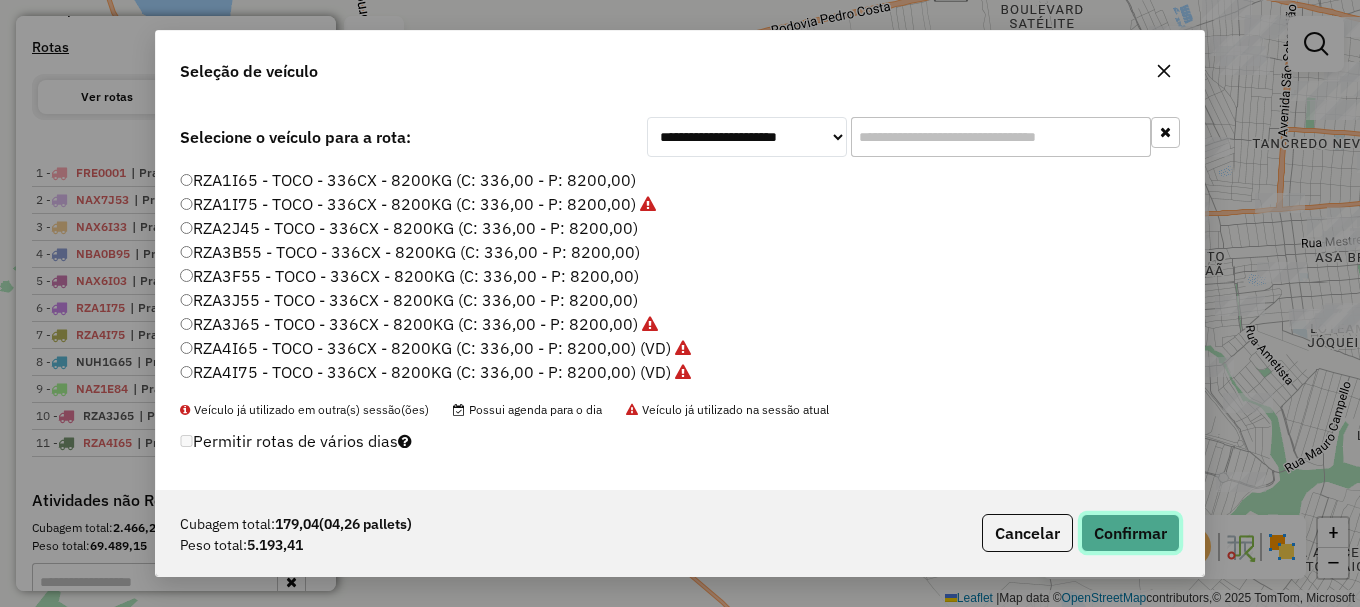 click on "Confirmar" 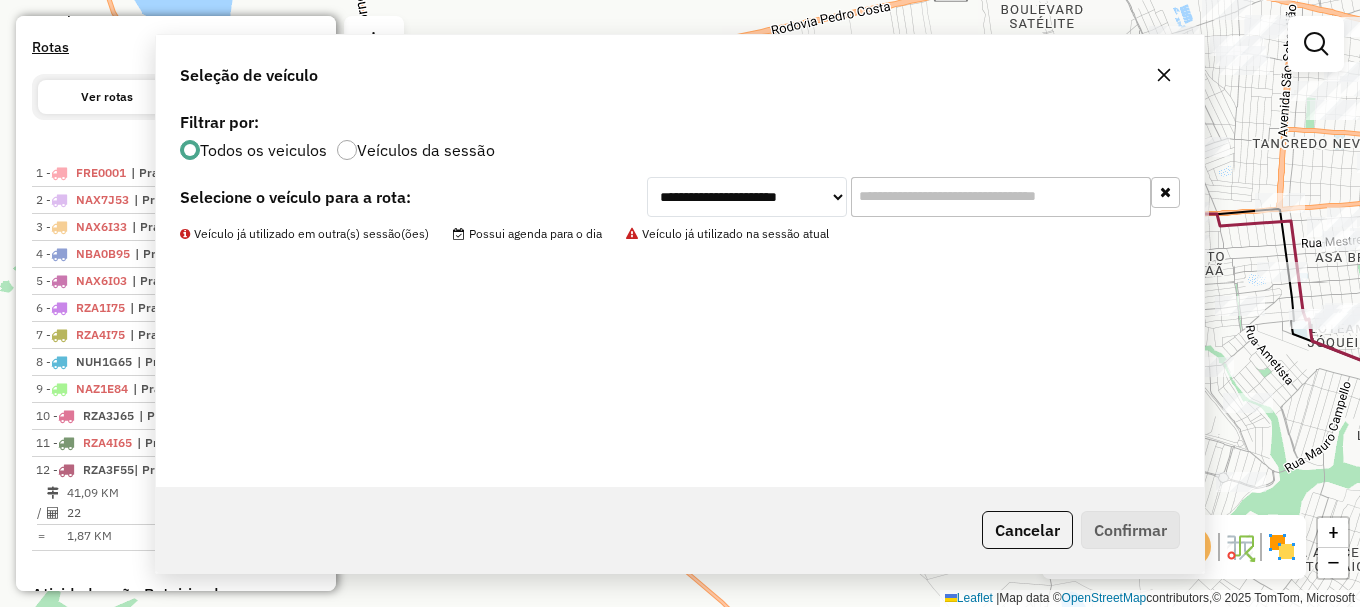 scroll, scrollTop: 0, scrollLeft: 0, axis: both 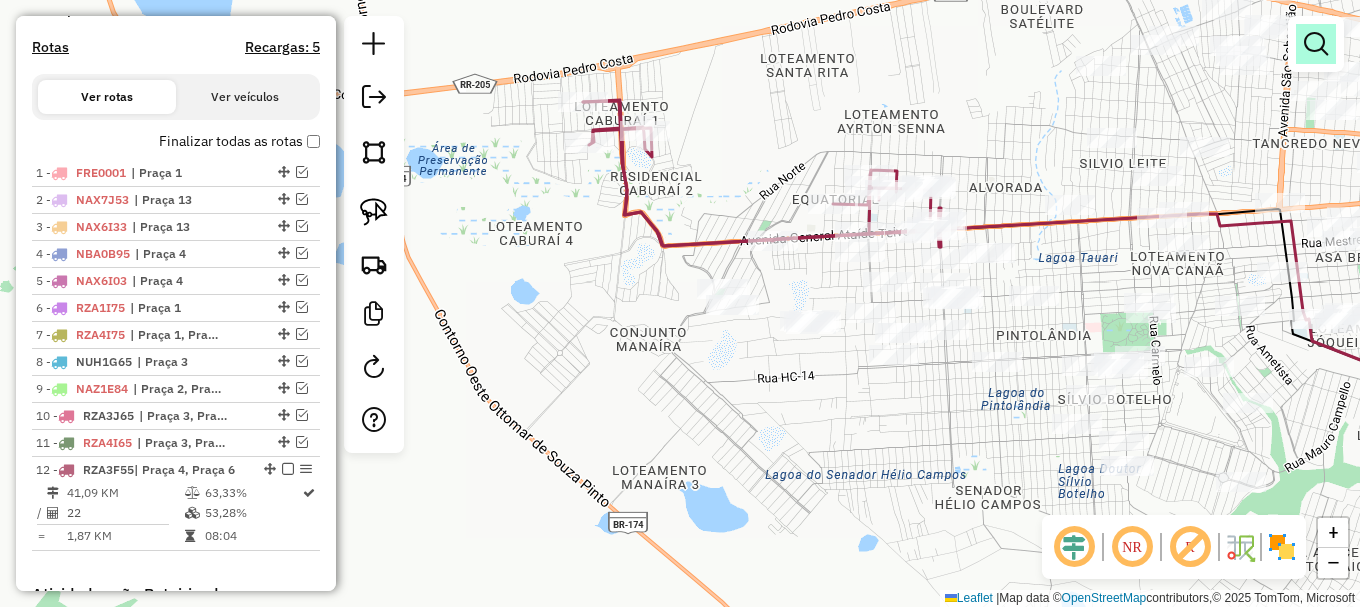 click at bounding box center (1316, 44) 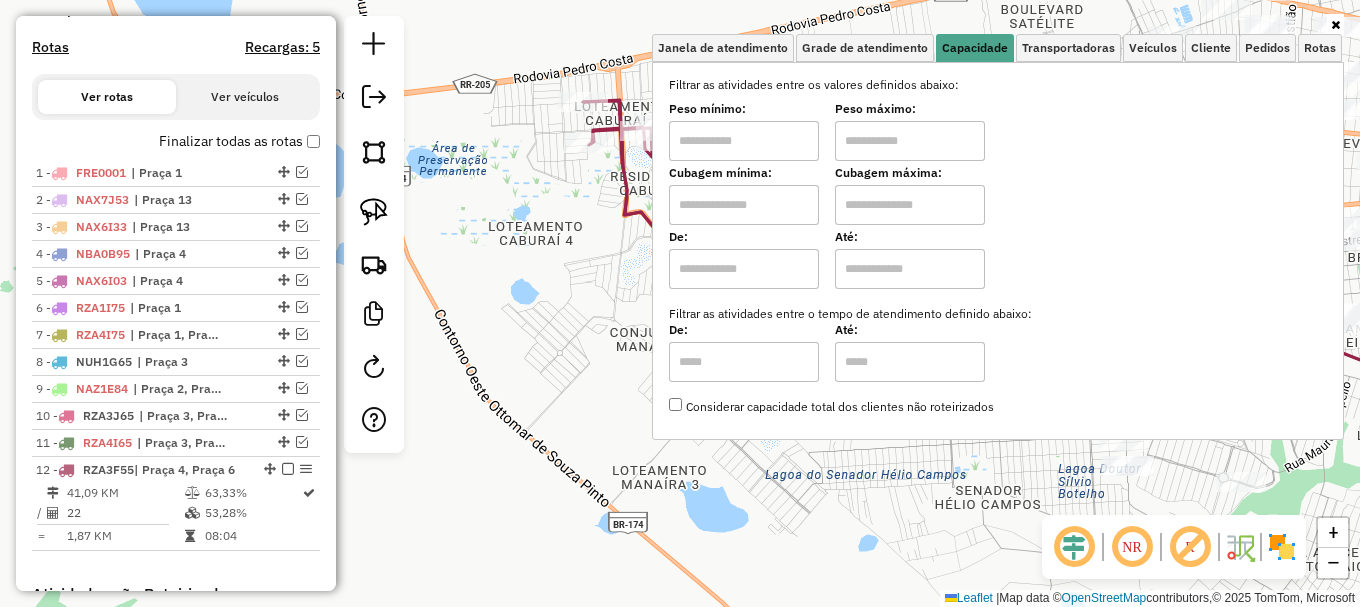 click at bounding box center [744, 205] 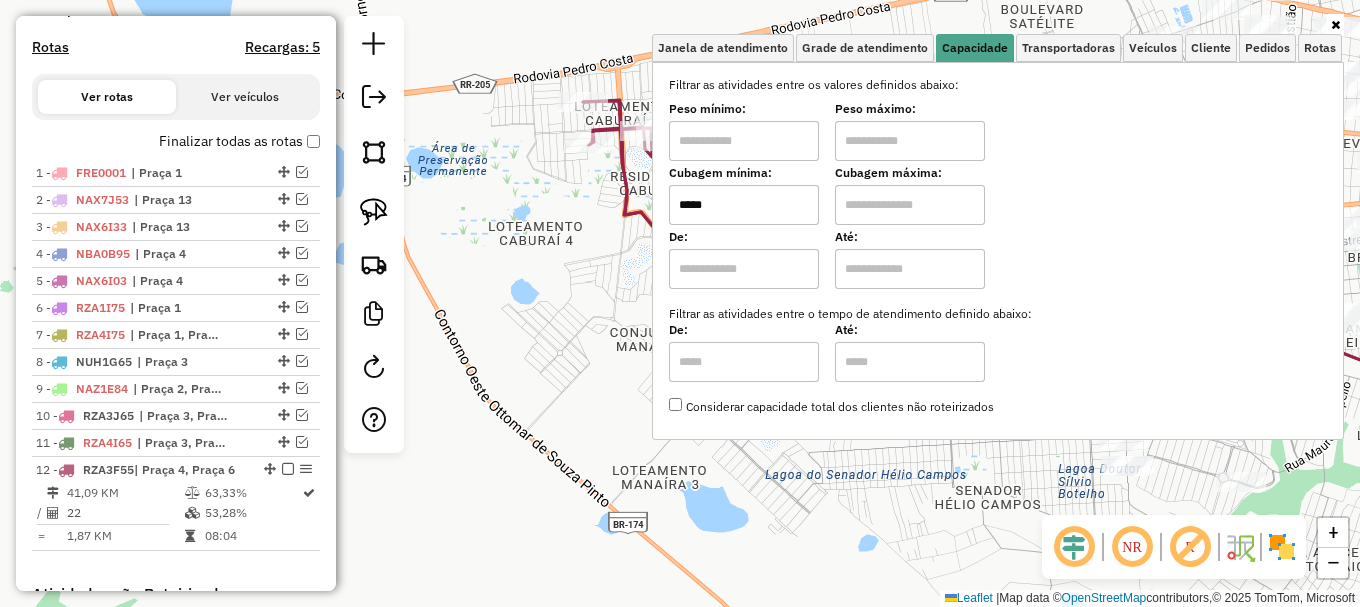click at bounding box center (910, 205) 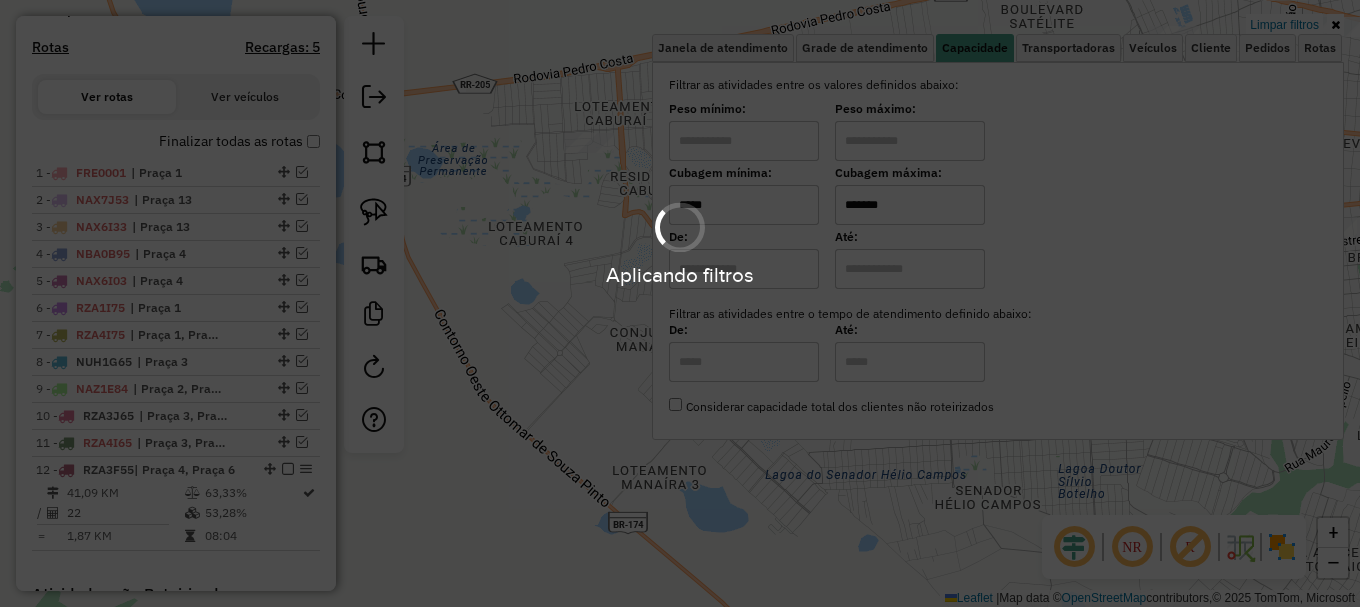 click on "Aplicando filtros  Pop-up bloqueado!  Seu navegador bloqueou automáticamente a abertura de uma nova janela.   Acesse as configurações e adicione o endereço do sistema a lista de permissão.   Fechar  Informações da Sessão 974178 - 02/08/2025     Criação: 01/08/2025 20:12   Depósito:  Amascol - Boa Vista  Total de rotas:  12  Distância Total:  850,57 km  Tempo total:  112:46  Custo total:  R$ 3.200,90  Valor total:  R$ 1.289.502,98  - Total roteirizado:  R$ 841.461,48  - Total não roteirizado:  R$ 448.041,50  Total de Atividades Roteirizadas:  155  Total de Pedidos Roteirizados:  207  Peso total roteirizado:  109.740,24  Cubagem total roteirizado:  3.881,20  Total de Atividades não Roteirizadas:  147  Total de Pedidos não Roteirizados:  199 Total de caixas por viagem:  3.881,20 /   12 =  323,43 Média de Atividades por viagem:  155 /   12 =  12,92 Ocupação média da frota:  88,96%   Rotas vários dias:  0  Clientes Priorizados NR:  0  Transportadoras  Rotas  Recargas: 5   Ver rotas   1 -" at bounding box center [680, 303] 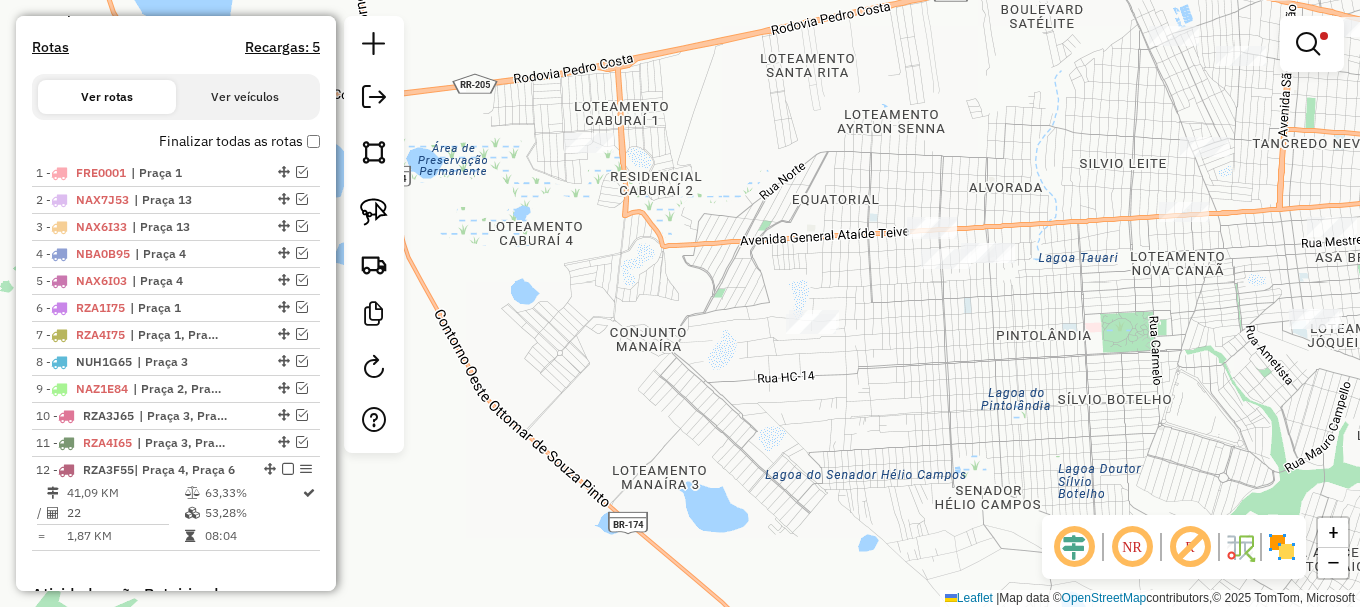 click on "Limpar filtros Janela de atendimento Grade de atendimento Capacidade Transportadoras Veículos Cliente Pedidos  Rotas Selecione os dias de semana para filtrar as janelas de atendimento  Seg   Ter   Qua   Qui   Sex   Sáb   Dom  Informe o período da janela de atendimento: De: Até:  Filtrar exatamente a janela do cliente  Considerar janela de atendimento padrão  Selecione os dias de semana para filtrar as grades de atendimento  Seg   Ter   Qua   Qui   Sex   Sáb   Dom   Considerar clientes sem dia de atendimento cadastrado  Clientes fora do dia de atendimento selecionado Filtrar as atividades entre os valores definidos abaixo:  Peso mínimo:   Peso máximo:   Cubagem mínima:  *****  Cubagem máxima:  *******  De:   Até:  Filtrar as atividades entre o tempo de atendimento definido abaixo:  De:   Até:   Considerar capacidade total dos clientes não roteirizados Transportadora: Selecione um ou mais itens Tipo de veículo: Selecione um ou mais itens Veículo: Selecione um ou mais itens Motorista: Nome: Setor:" 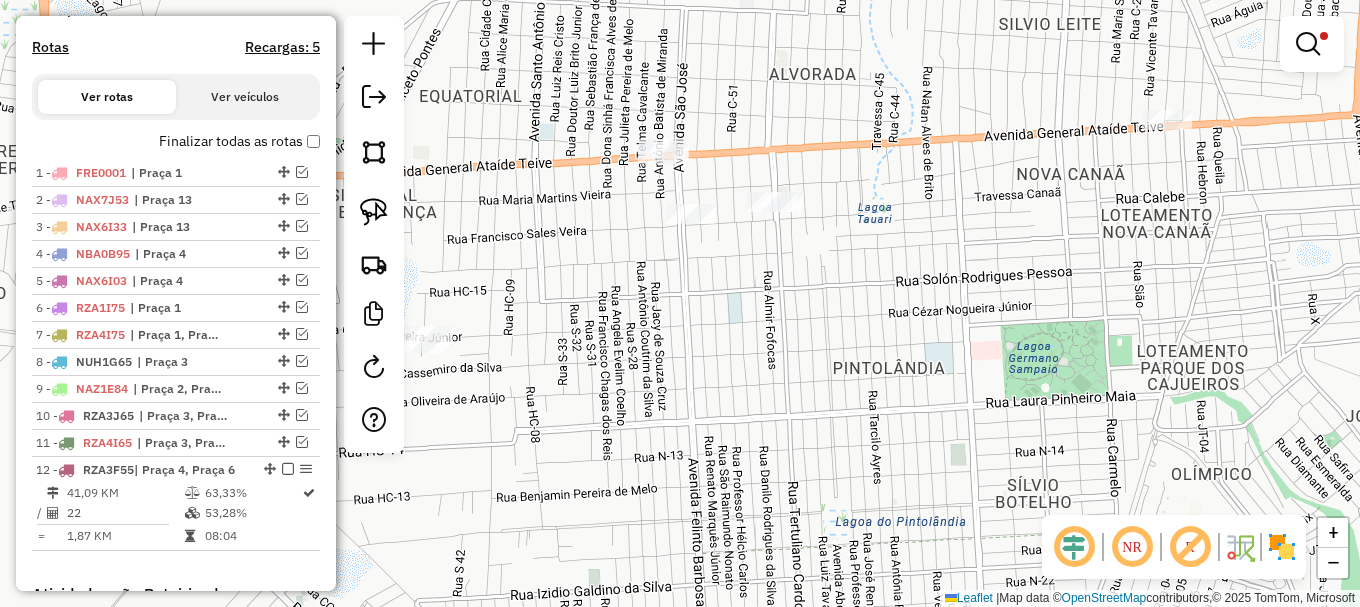 drag, startPoint x: 393, startPoint y: 213, endPoint x: 443, endPoint y: 225, distance: 51.41984 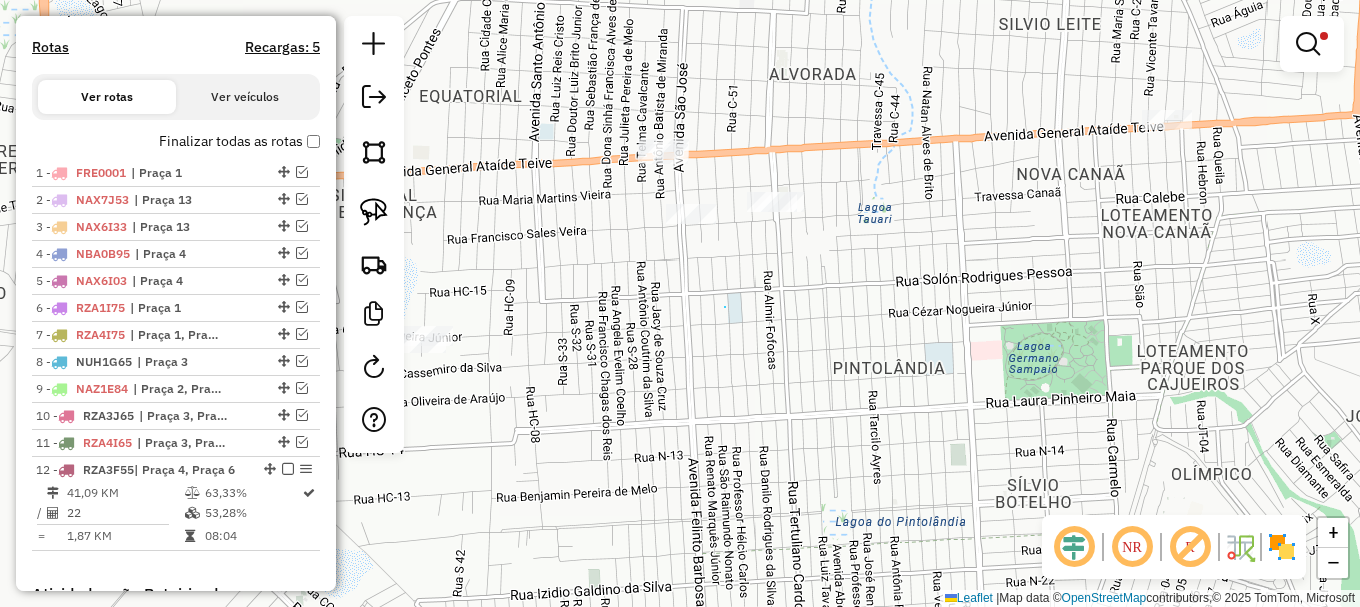 drag, startPoint x: 725, startPoint y: 307, endPoint x: 708, endPoint y: 267, distance: 43.462627 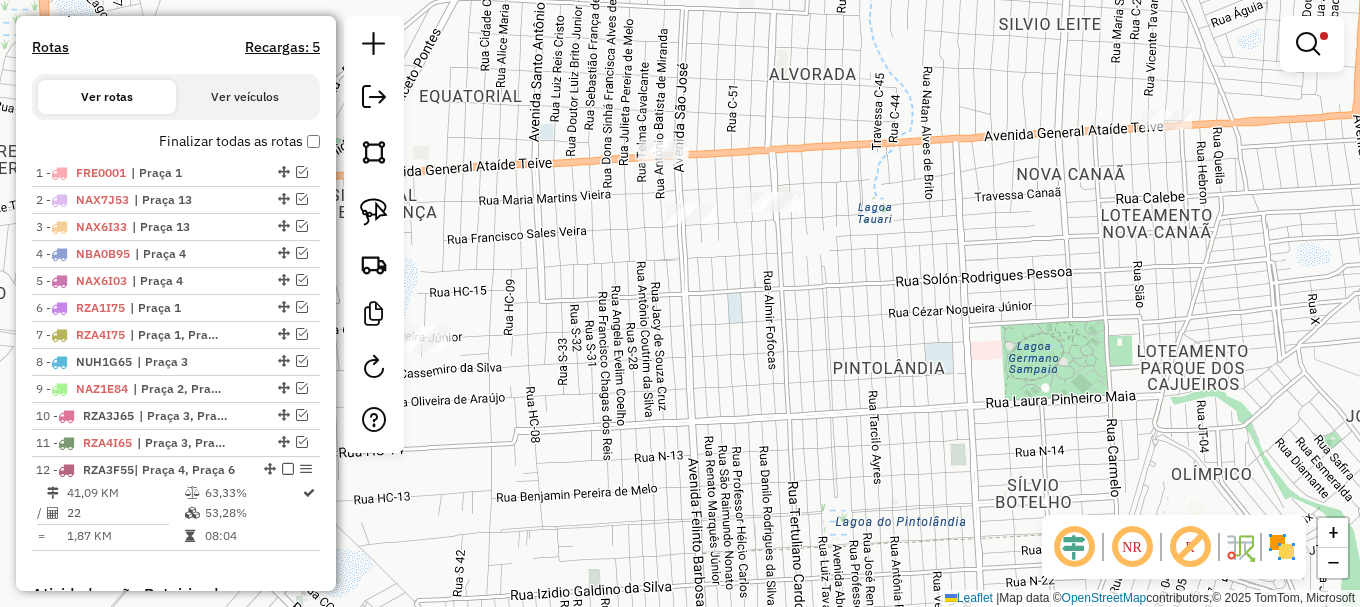 click 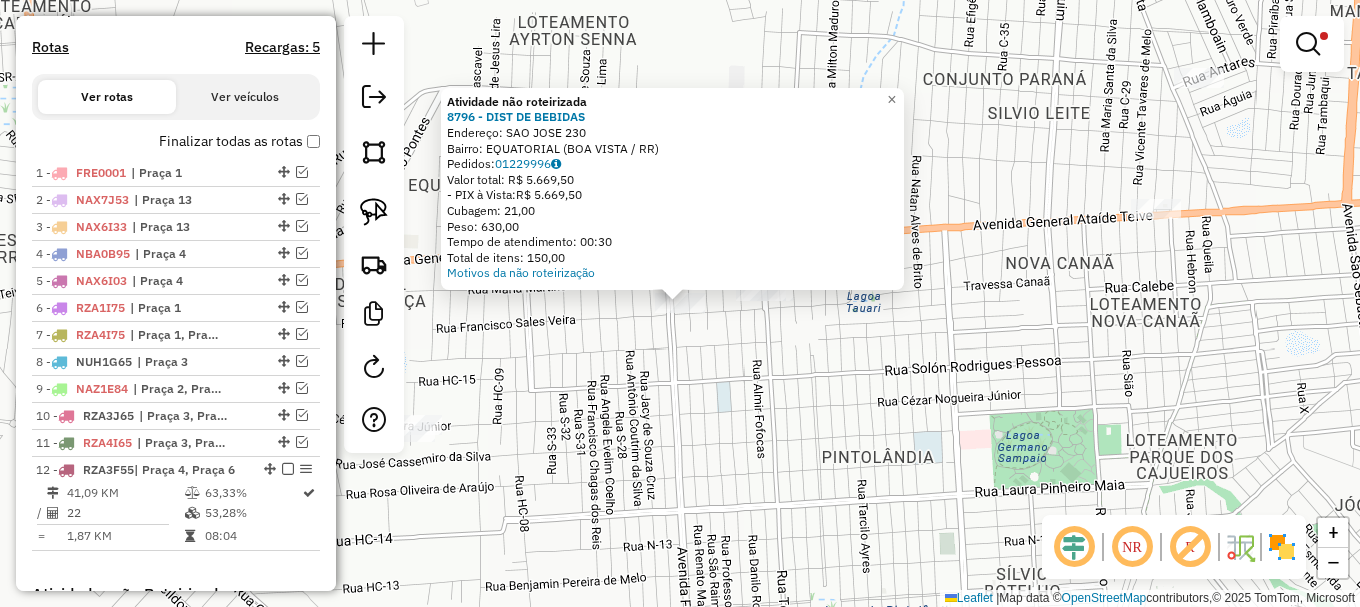click on "Atividade não roteirizada 8796 - DIST DE BEBIDAS  Endereço:  SAO JOSE 230   Bairro: EQUATORIAL (BOA VISTA / RR)   Pedidos:  01229996   Valor total: R$ 5.669,50   - PIX à Vista:  R$ 5.669,50   Cubagem: 21,00   Peso: 630,00   Tempo de atendimento: 00:30   Total de itens: 150,00  Motivos da não roteirização × Limpar filtros Janela de atendimento Grade de atendimento Capacidade Transportadoras Veículos Cliente Pedidos  Rotas Selecione os dias de semana para filtrar as janelas de atendimento  Seg   Ter   Qua   Qui   Sex   Sáb   Dom  Informe o período da janela de atendimento: De: Até:  Filtrar exatamente a janela do cliente  Considerar janela de atendimento padrão  Selecione os dias de semana para filtrar as grades de atendimento  Seg   Ter   Qua   Qui   Sex   Sáb   Dom   Considerar clientes sem dia de atendimento cadastrado  Clientes fora do dia de atendimento selecionado Filtrar as atividades entre os valores definidos abaixo:  Peso mínimo:   Peso máximo:   Cubagem mínima:  ***** *******  De:  +" 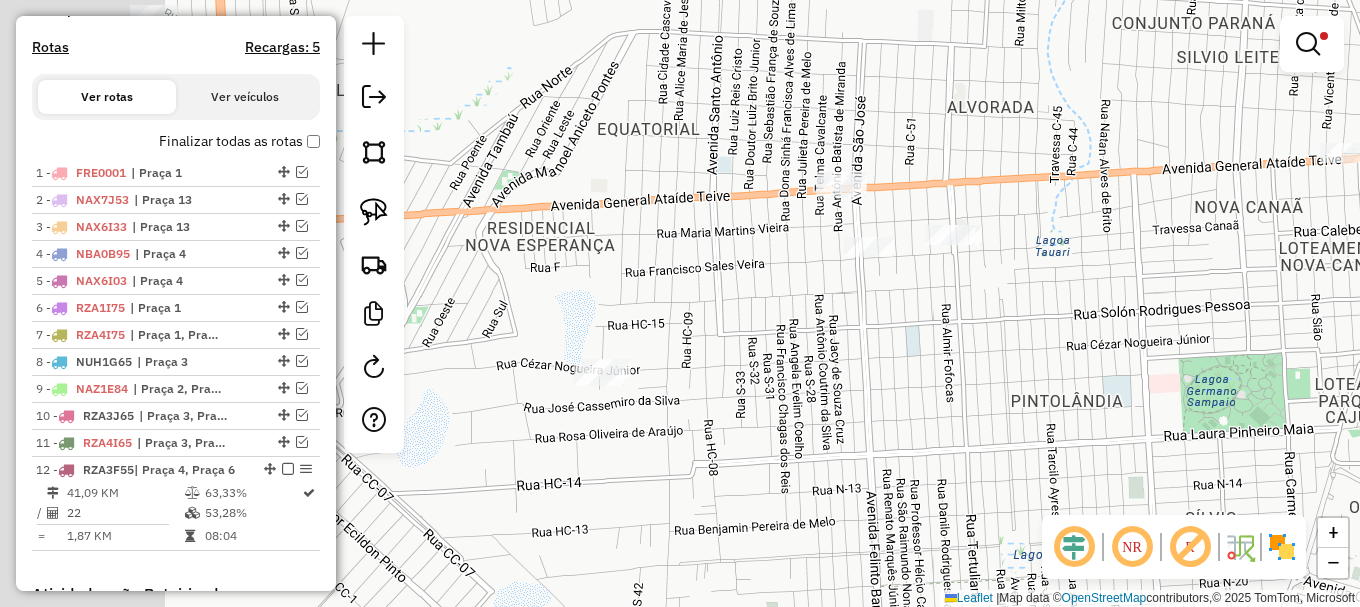 drag, startPoint x: 689, startPoint y: 350, endPoint x: 810, endPoint y: 295, distance: 132.91351 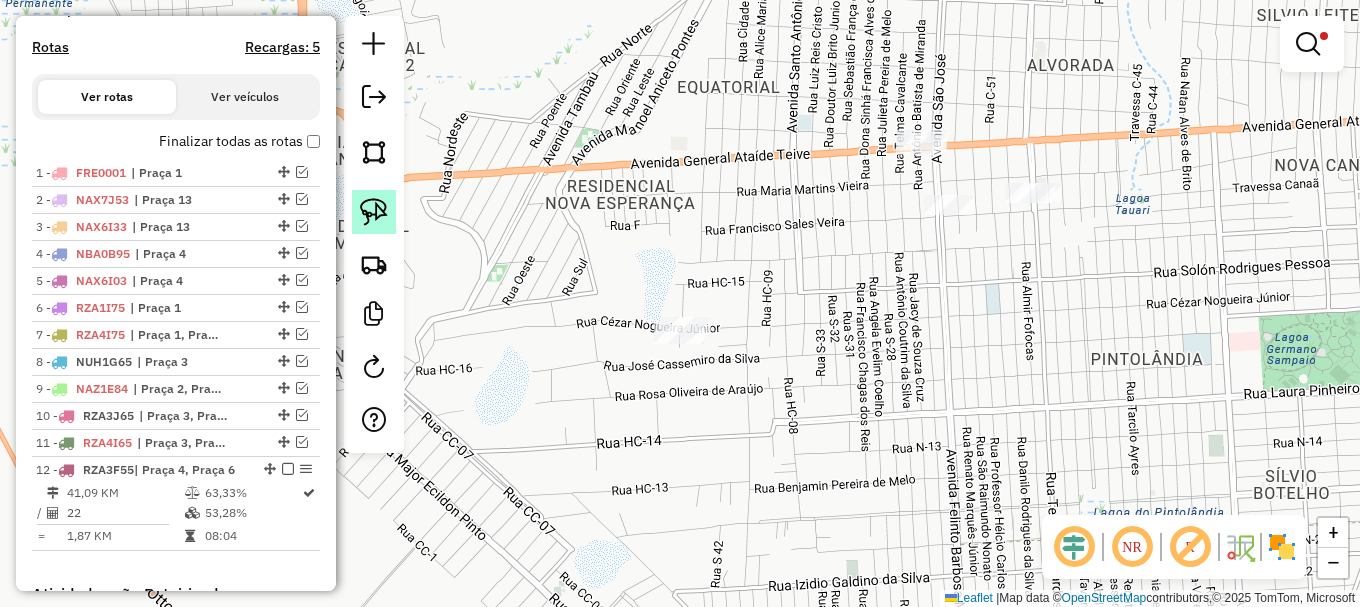 click 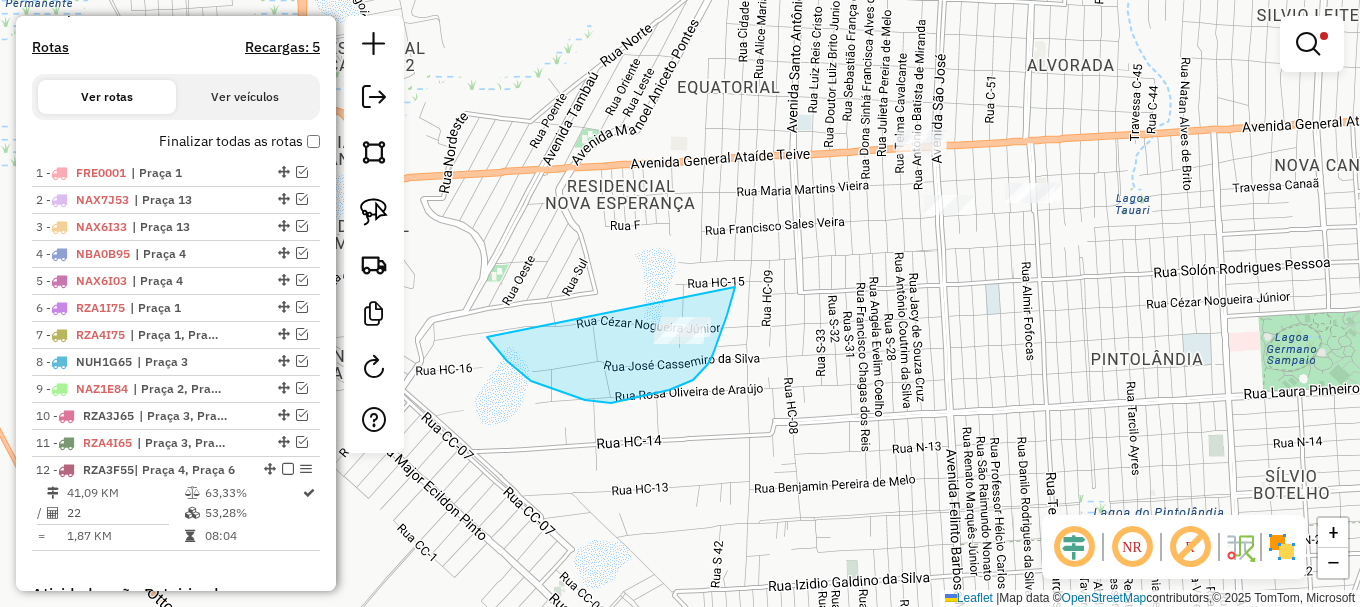 drag, startPoint x: 568, startPoint y: 395, endPoint x: 738, endPoint y: 248, distance: 224.74208 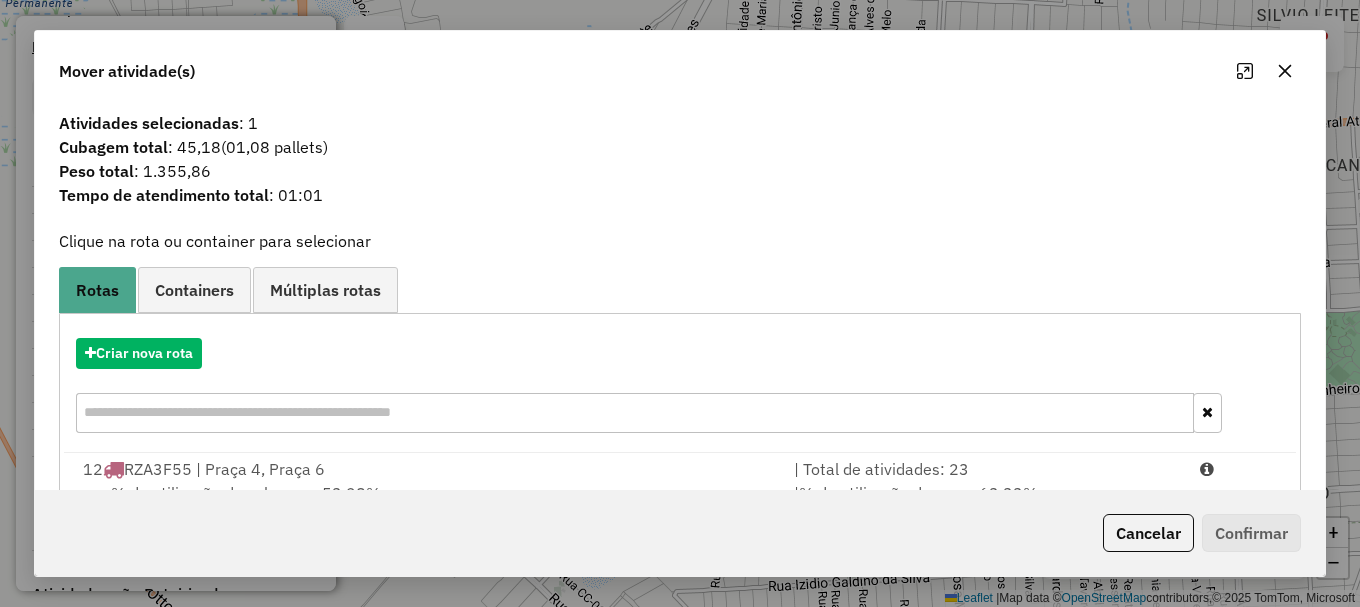 scroll, scrollTop: 78, scrollLeft: 0, axis: vertical 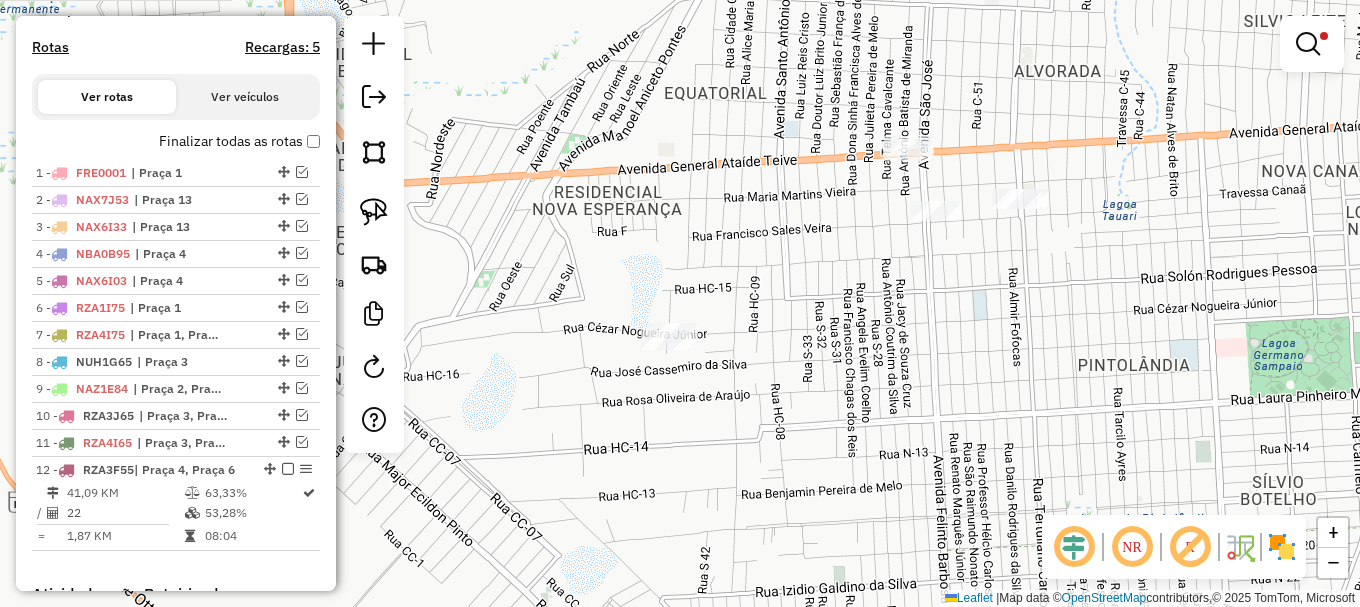 drag, startPoint x: 1015, startPoint y: 266, endPoint x: 896, endPoint y: 304, distance: 124.919975 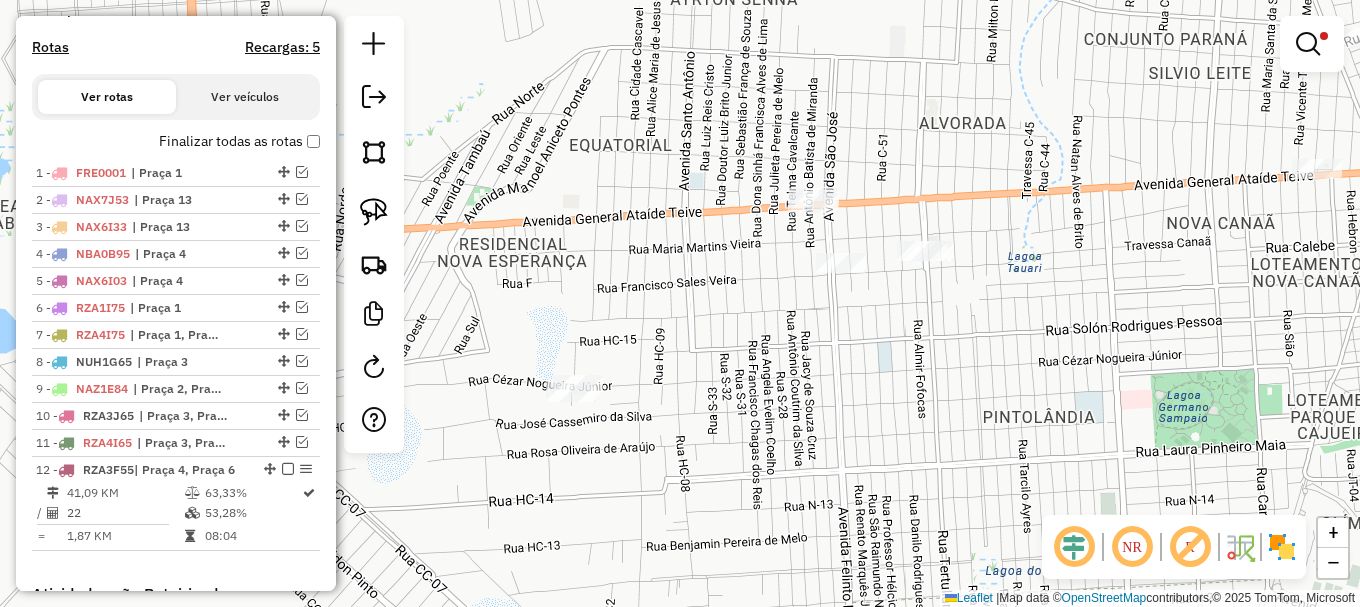 drag, startPoint x: 379, startPoint y: 211, endPoint x: 507, endPoint y: 302, distance: 157.05095 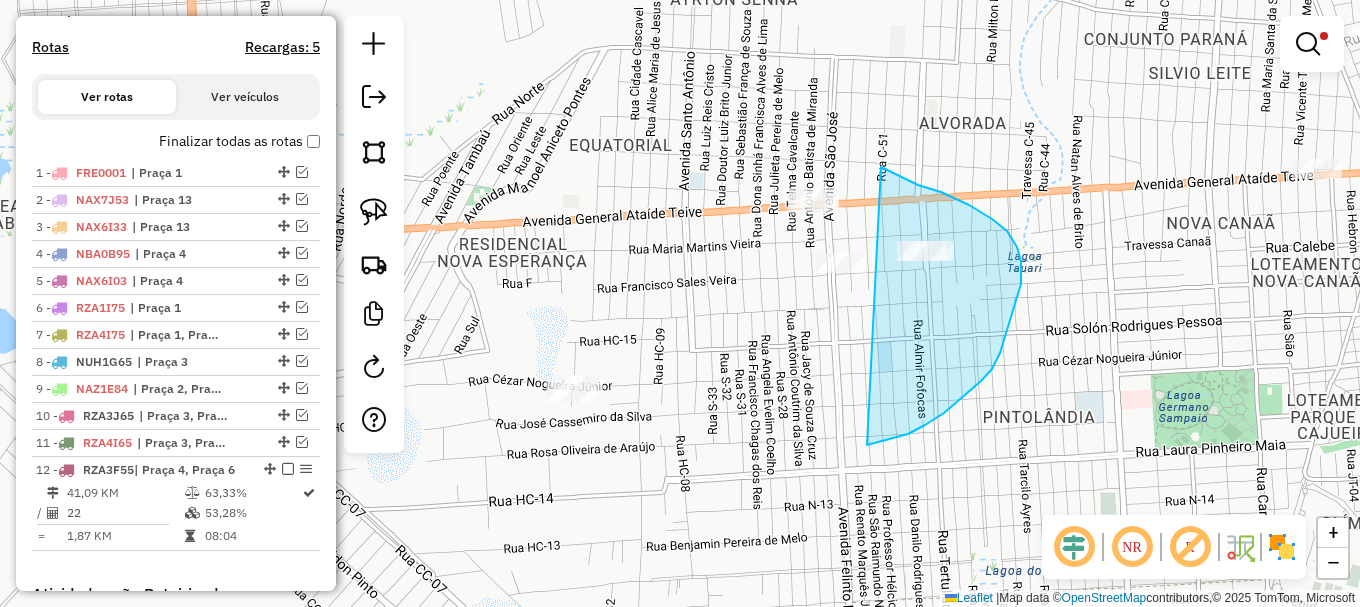 drag, startPoint x: 925, startPoint y: 425, endPoint x: 877, endPoint y: 166, distance: 263.41034 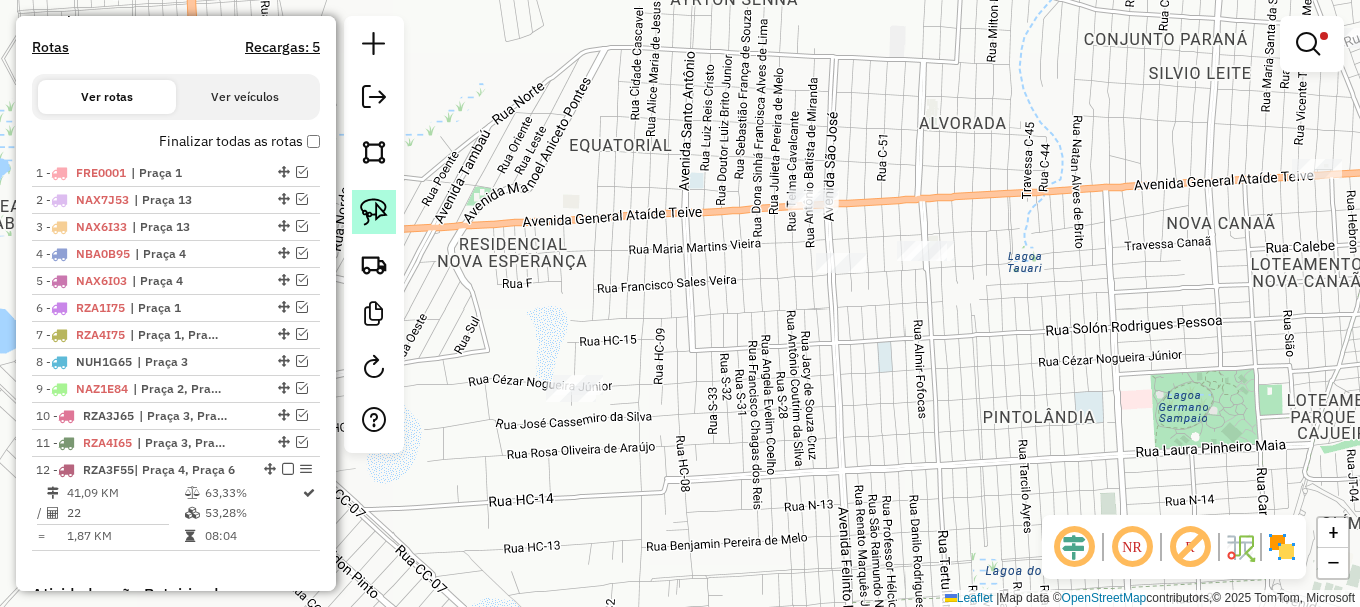 click 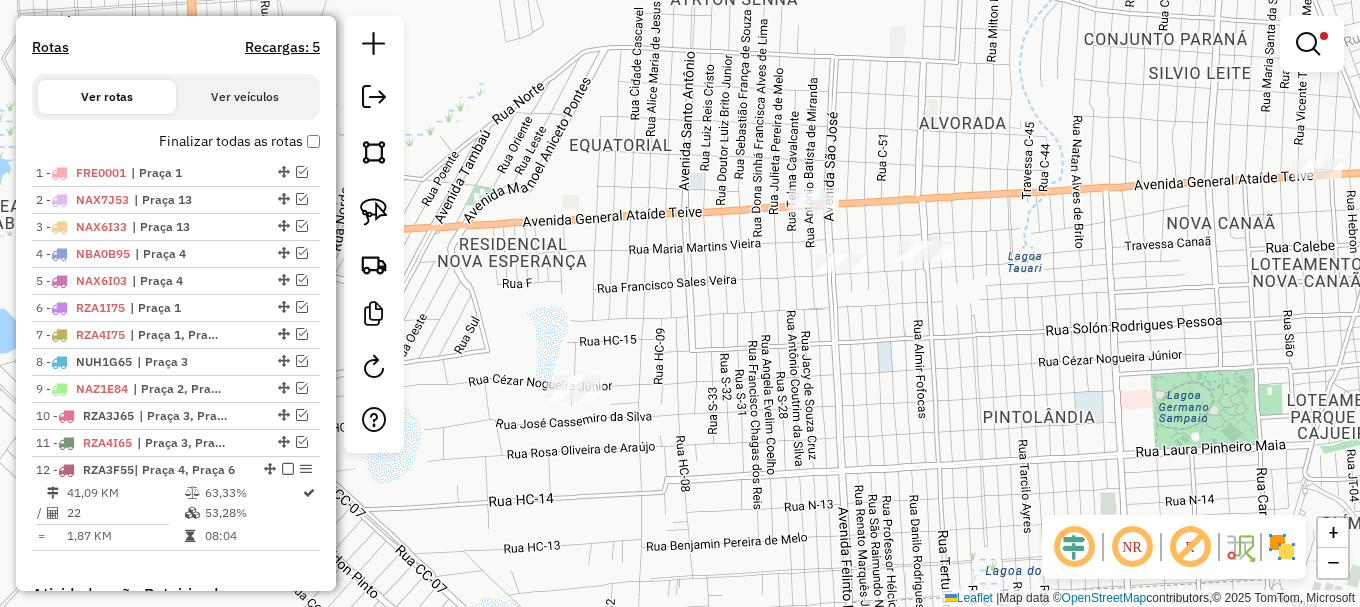 click 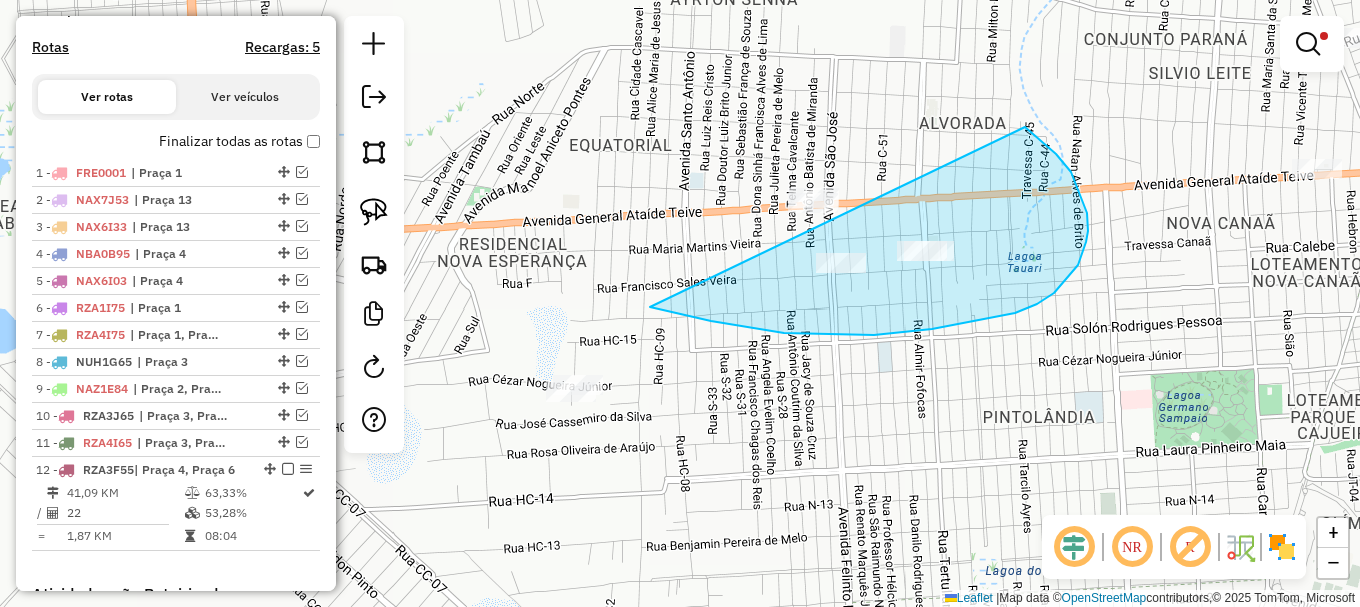 drag, startPoint x: 659, startPoint y: 309, endPoint x: 1025, endPoint y: 126, distance: 409.20044 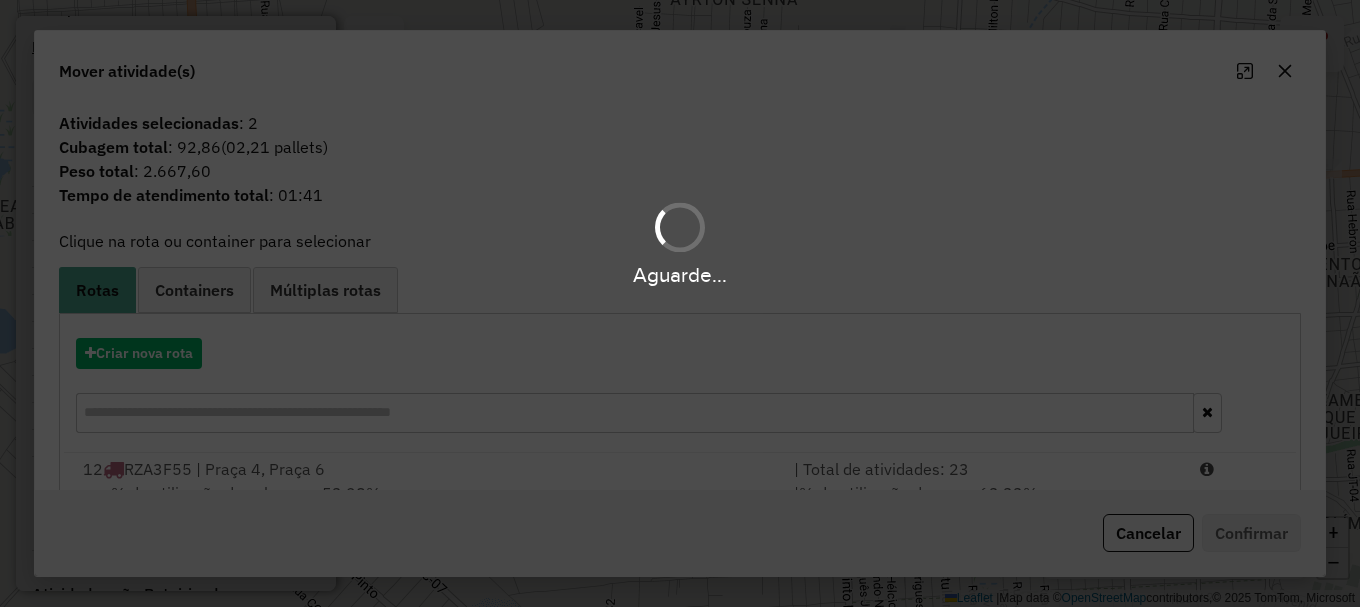 click on "Aguarde..." at bounding box center (680, 303) 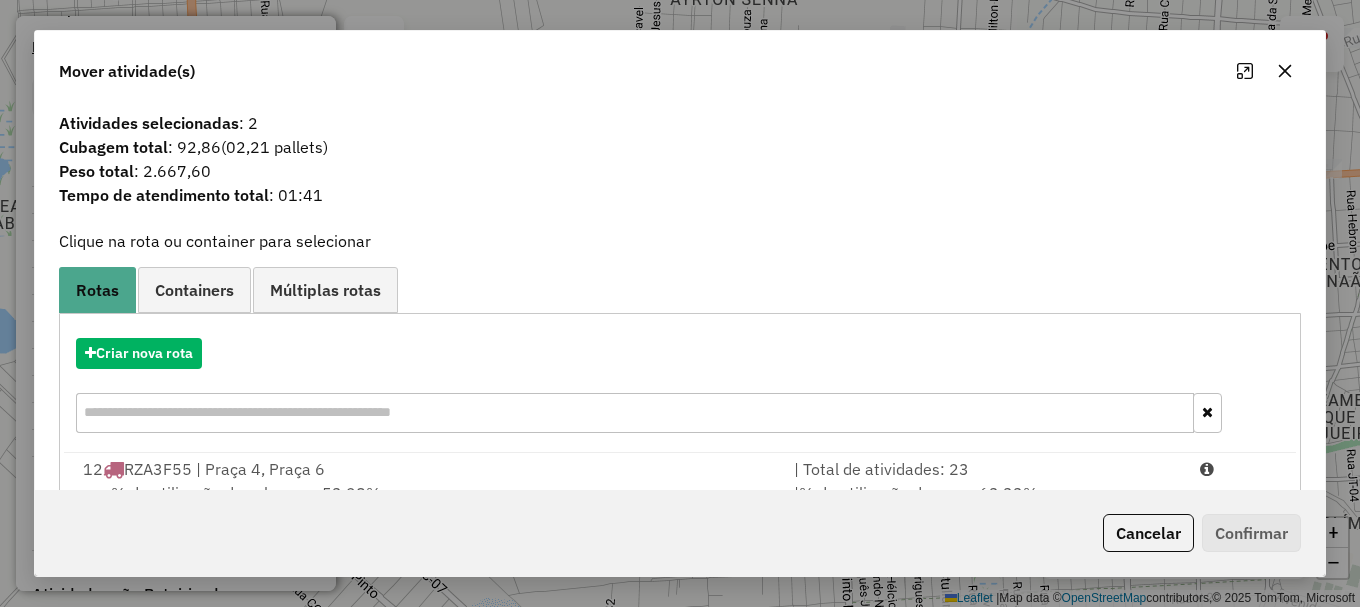 click at bounding box center [1239, 469] 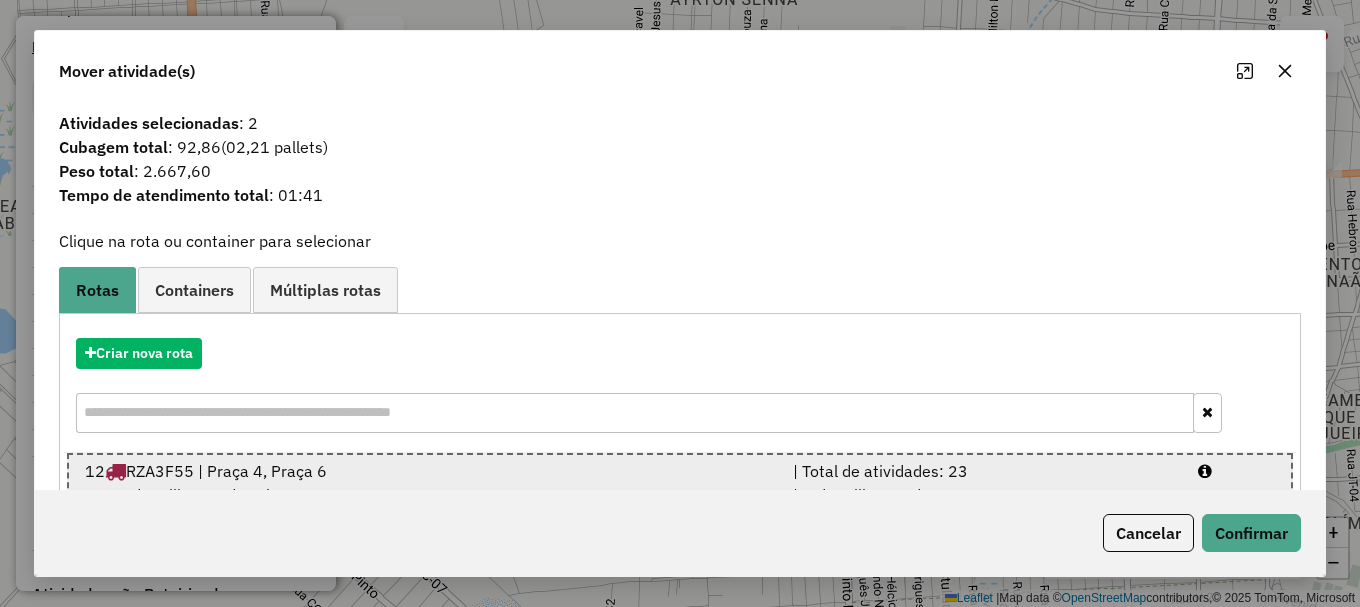 click at bounding box center [1236, 471] 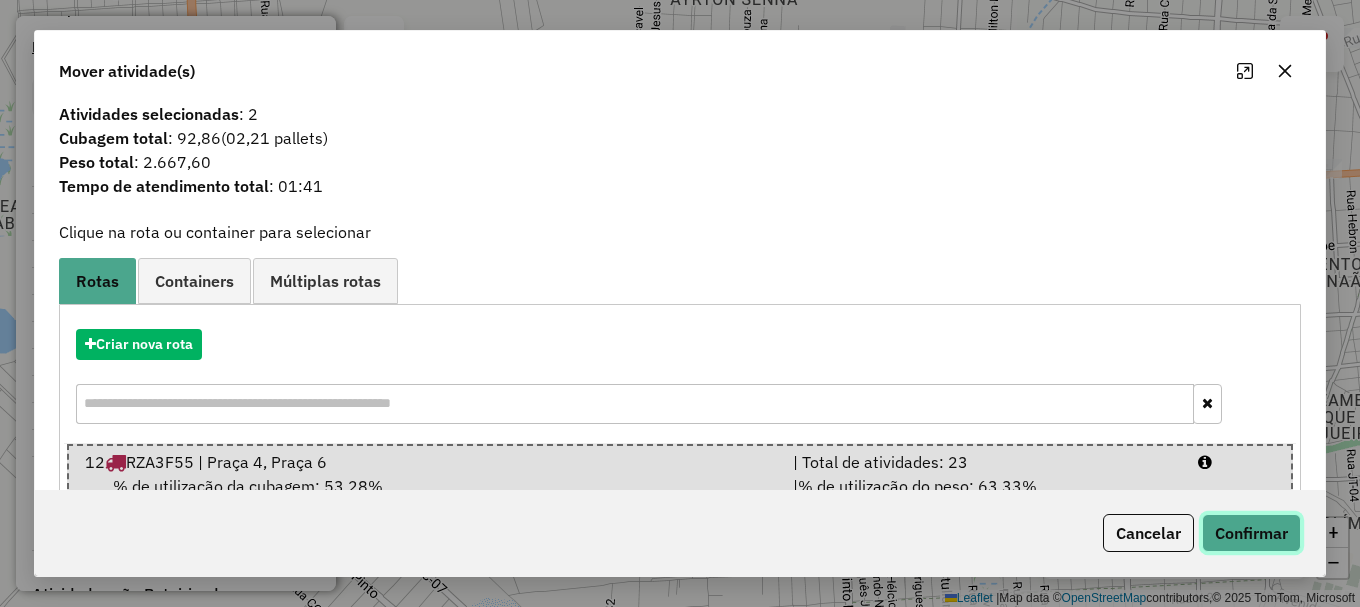 click on "Confirmar" 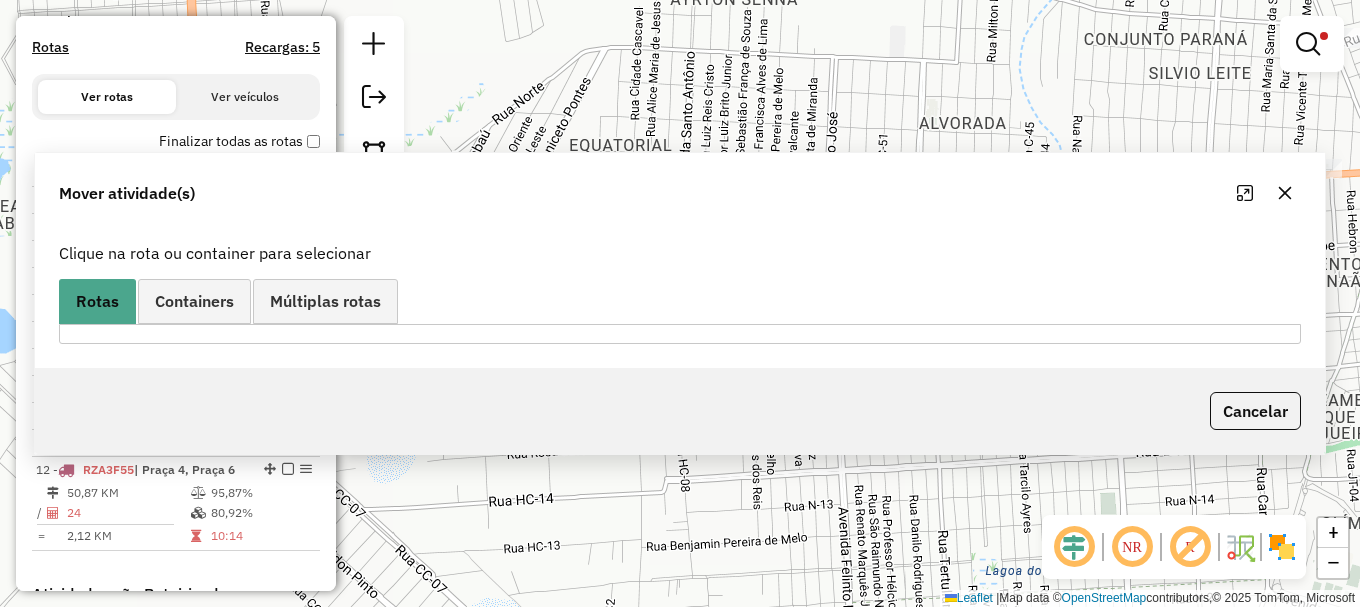 scroll, scrollTop: 0, scrollLeft: 0, axis: both 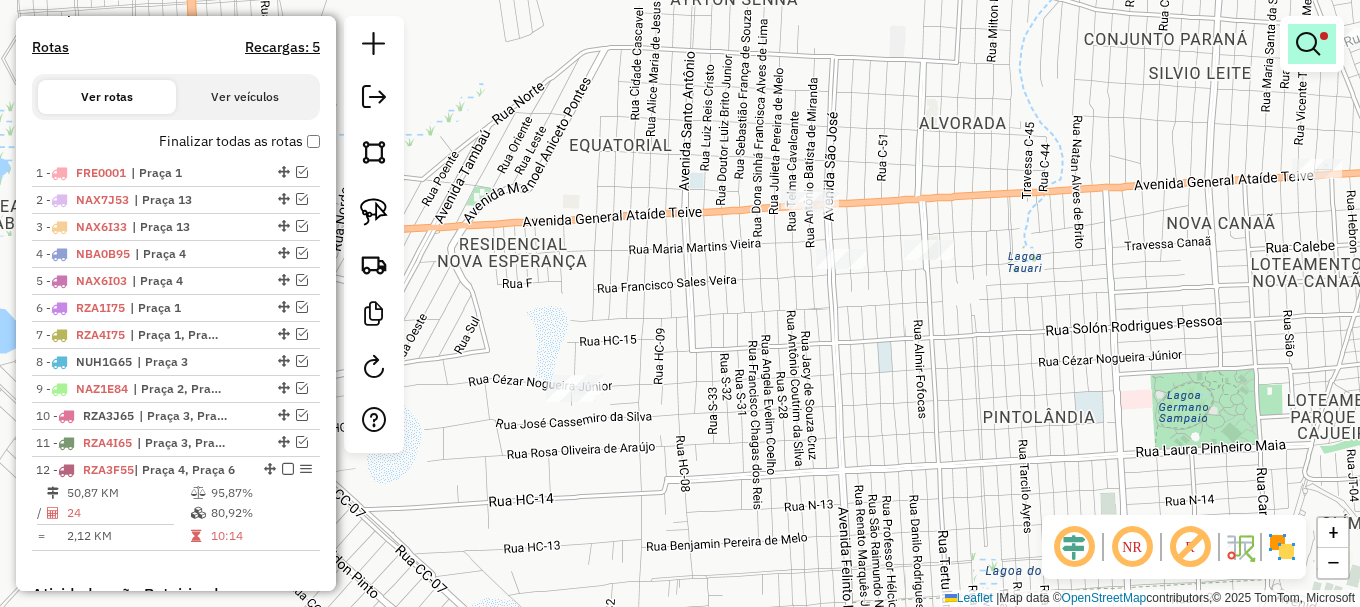 click at bounding box center [1308, 44] 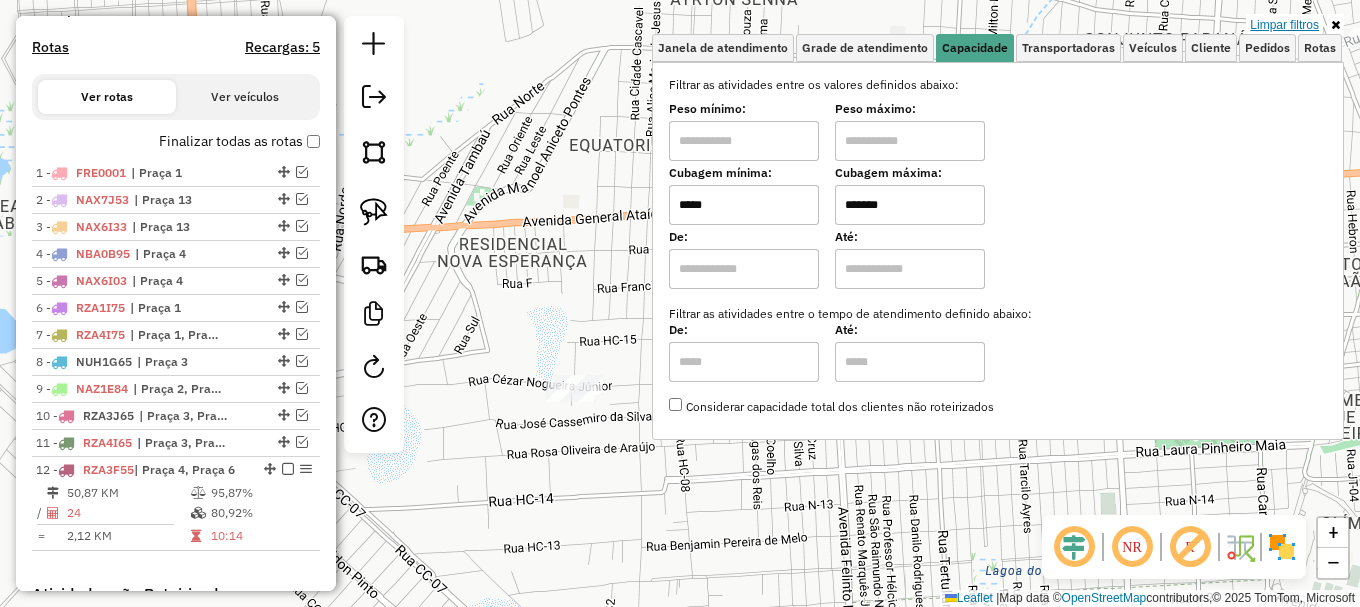 click on "Limpar filtros" at bounding box center (1284, 25) 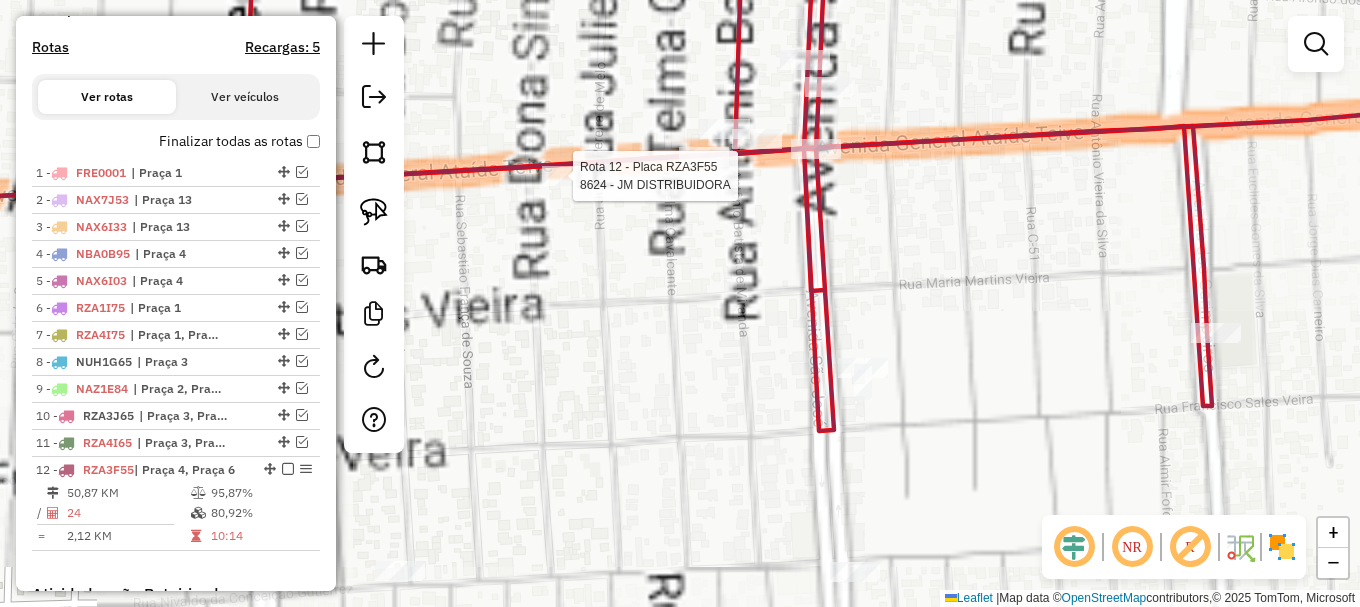 select on "**********" 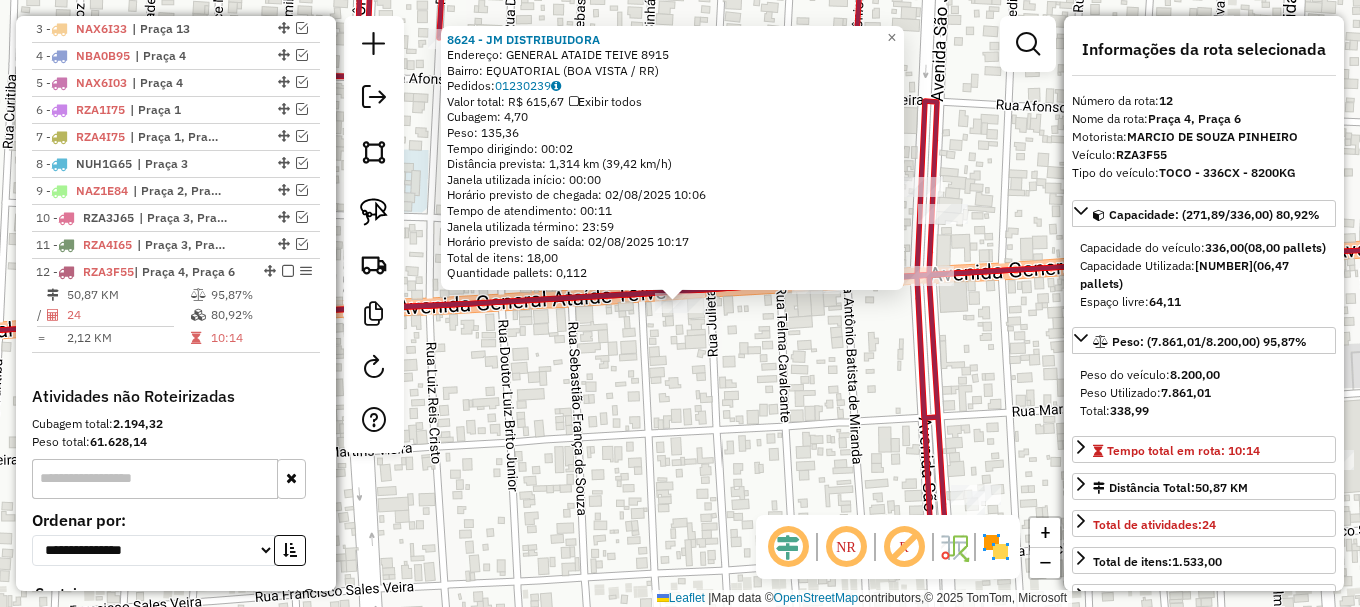 scroll, scrollTop: 1002, scrollLeft: 0, axis: vertical 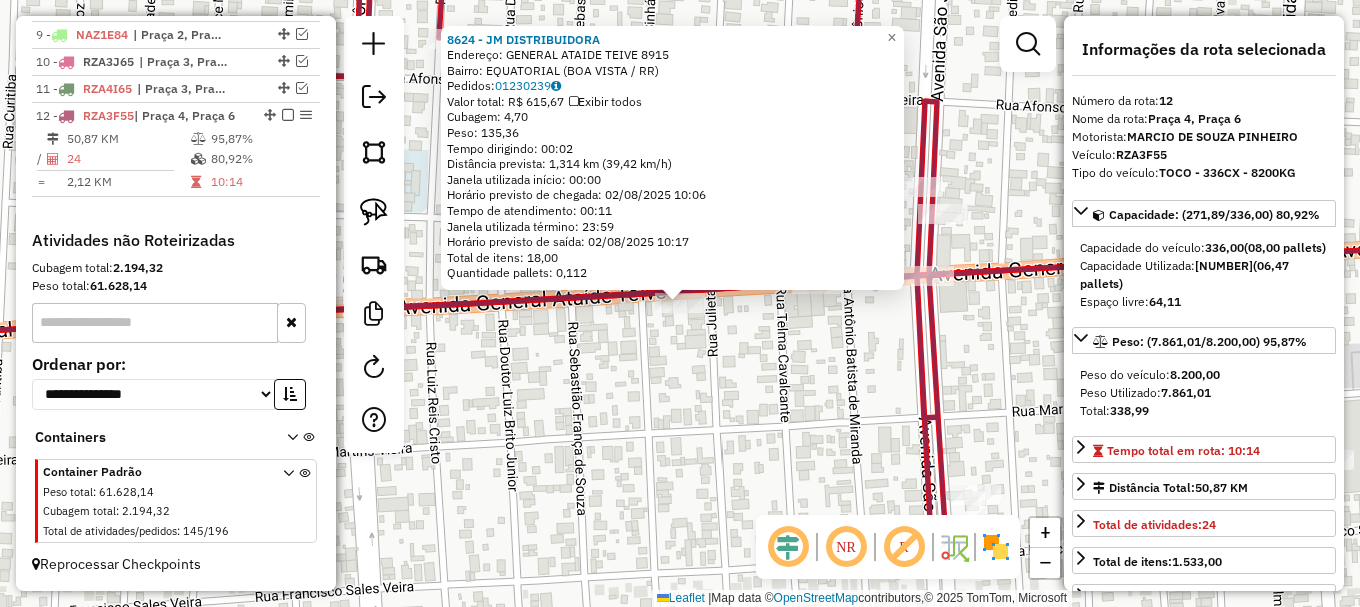 drag, startPoint x: 709, startPoint y: 458, endPoint x: 772, endPoint y: 363, distance: 113.99123 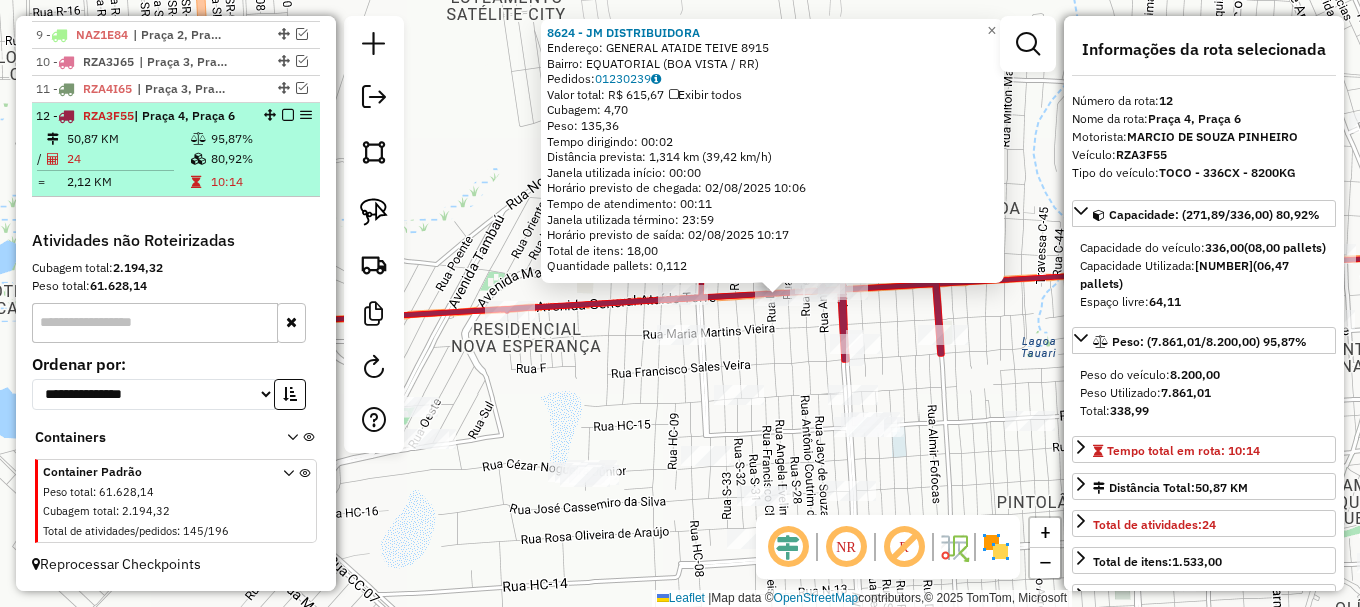 click at bounding box center (288, 115) 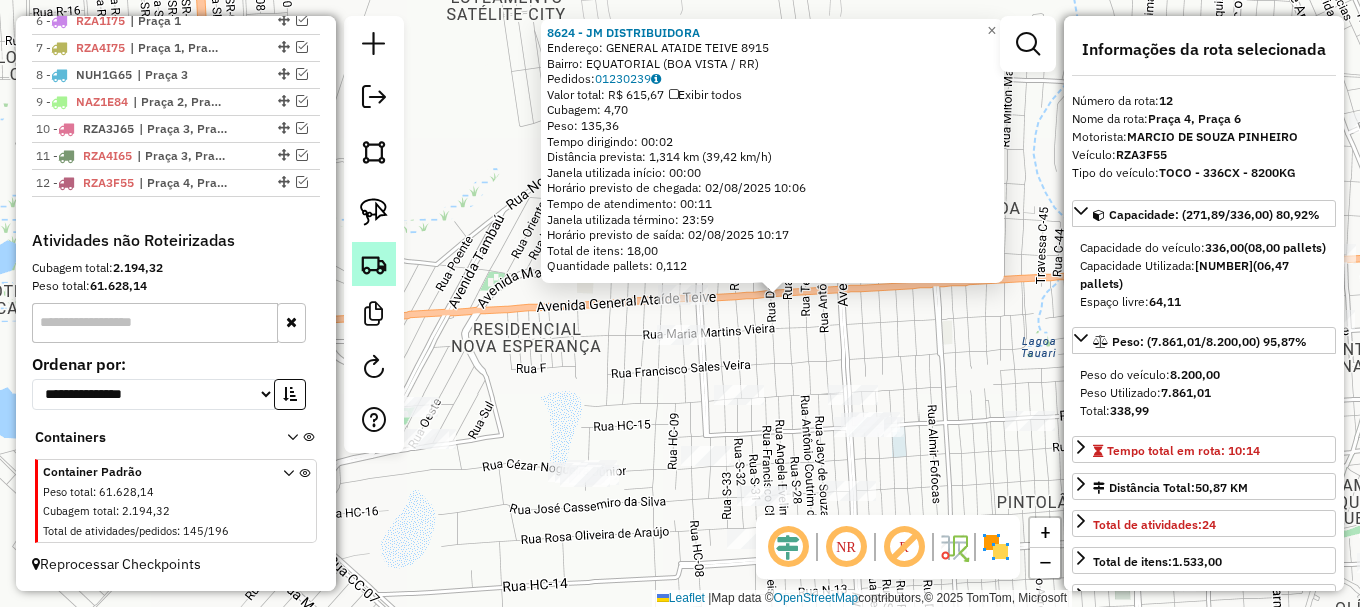 scroll, scrollTop: 935, scrollLeft: 0, axis: vertical 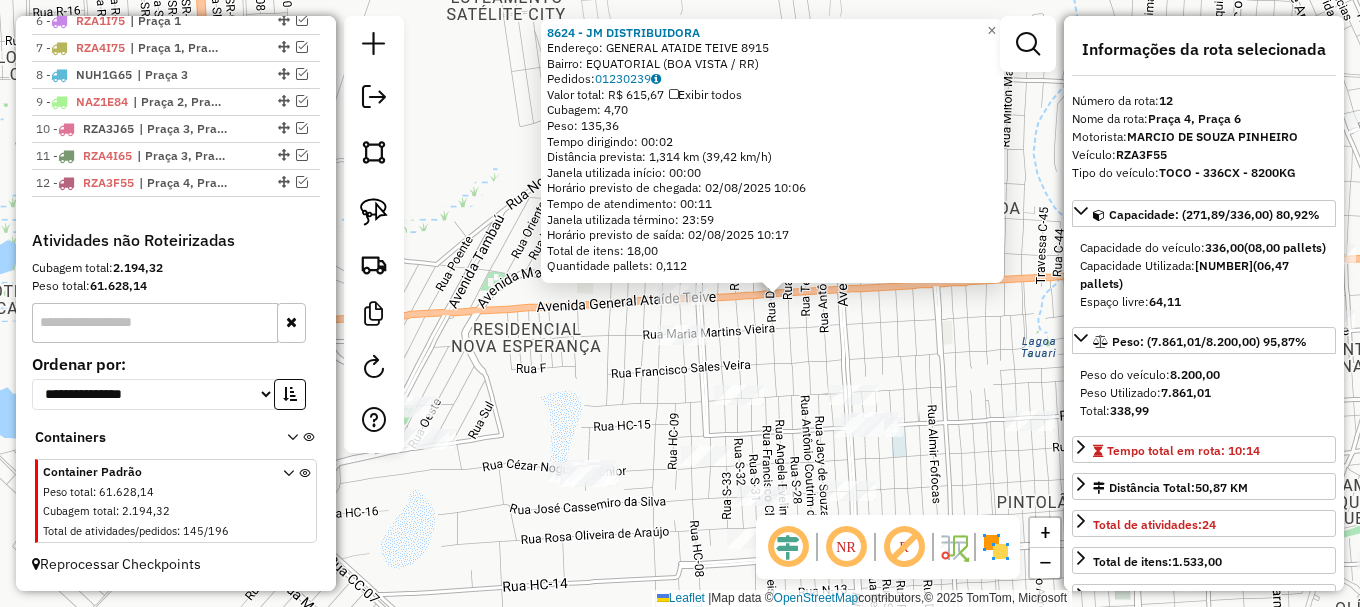 drag, startPoint x: 582, startPoint y: 388, endPoint x: 700, endPoint y: 335, distance: 129.3561 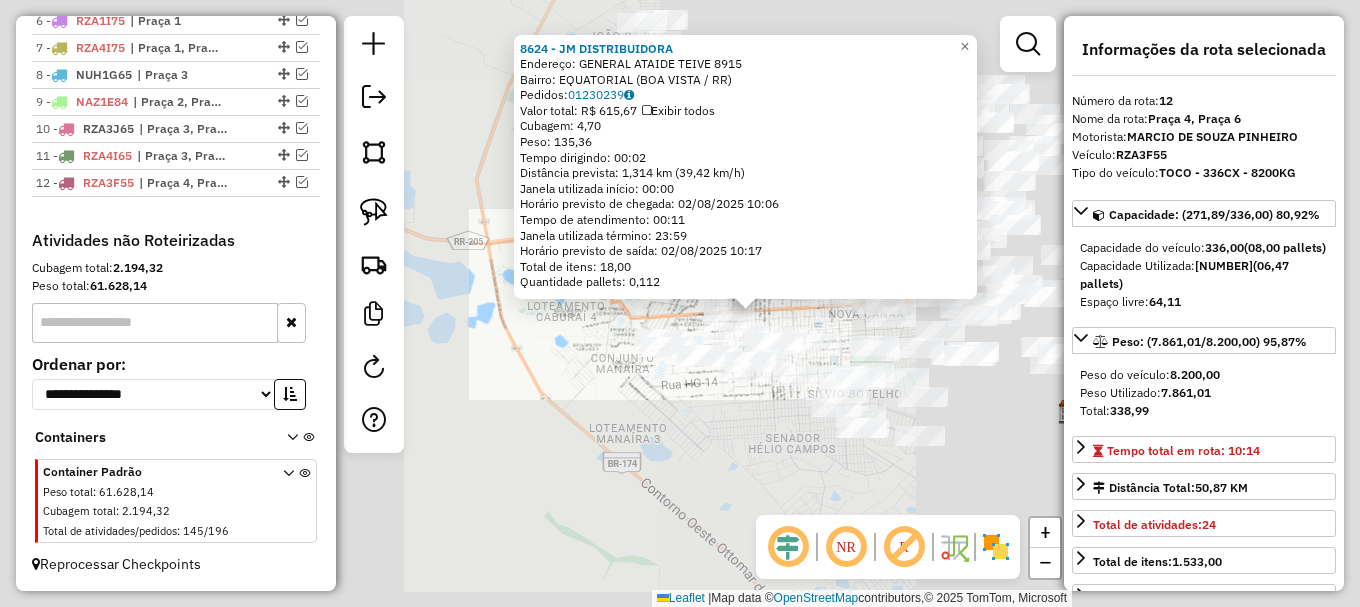 click on "8624 - JM DISTRIBUIDORA  Endereço:  GENERAL ATAIDE TEIVE 8915   Bairro: EQUATORIAL (BOA VISTA / RR)   Pedidos:  01230239   Valor total: R$ 615,67   Exibir todos   Cubagem: 4,70  Peso: 135,36  Tempo dirigindo: 00:02   Distância prevista: 1,314 km (39,42 km/h)   Janela utilizada início: 00:00   Horário previsto de chegada: 02/08/2025 10:06   Tempo de atendimento: 00:11   Janela utilizada término: 23:59   Horário previsto de saída: 02/08/2025 10:17   Total de itens: 18,00   Quantidade pallets: 0,112  × Janela de atendimento Grade de atendimento Capacidade Transportadoras Veículos Cliente Pedidos  Rotas Selecione os dias de semana para filtrar as janelas de atendimento  Seg   Ter   Qua   Qui   Sex   Sáb   Dom  Informe o período da janela de atendimento: De: Até:  Filtrar exatamente a janela do cliente  Considerar janela de atendimento padrão  Selecione os dias de semana para filtrar as grades de atendimento  Seg   Ter   Qua   Qui   Sex   Sáb   Dom   Clientes fora do dia de atendimento selecionado +" 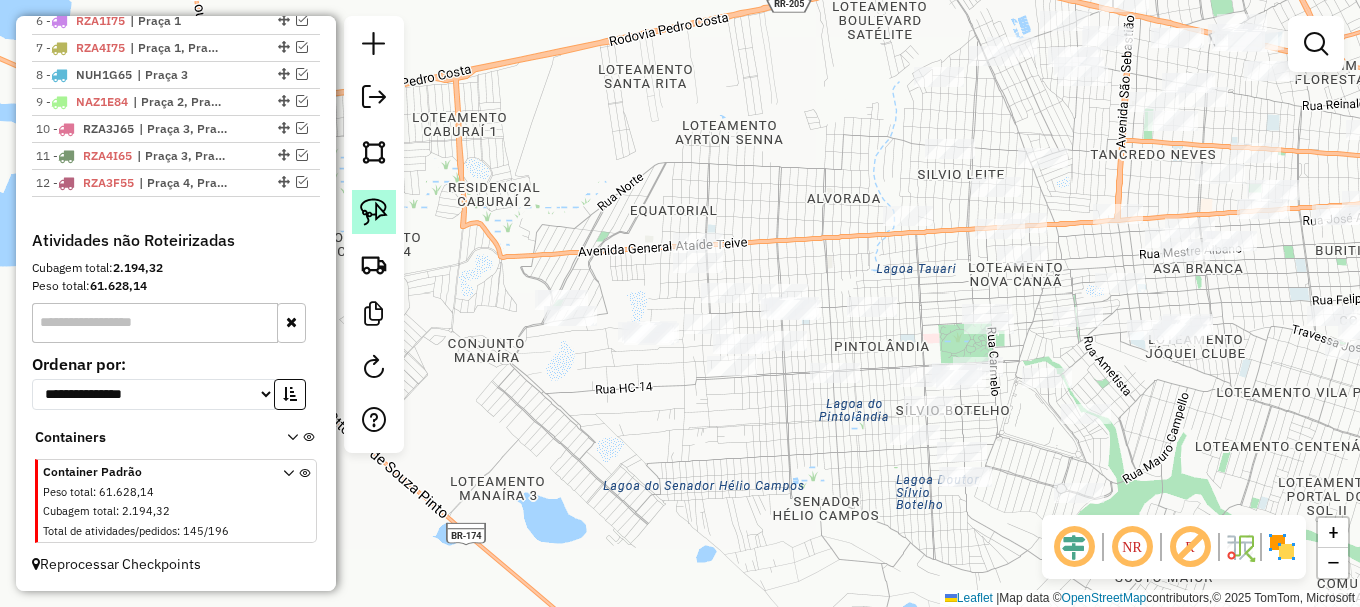 drag, startPoint x: 381, startPoint y: 200, endPoint x: 388, endPoint y: 208, distance: 10.630146 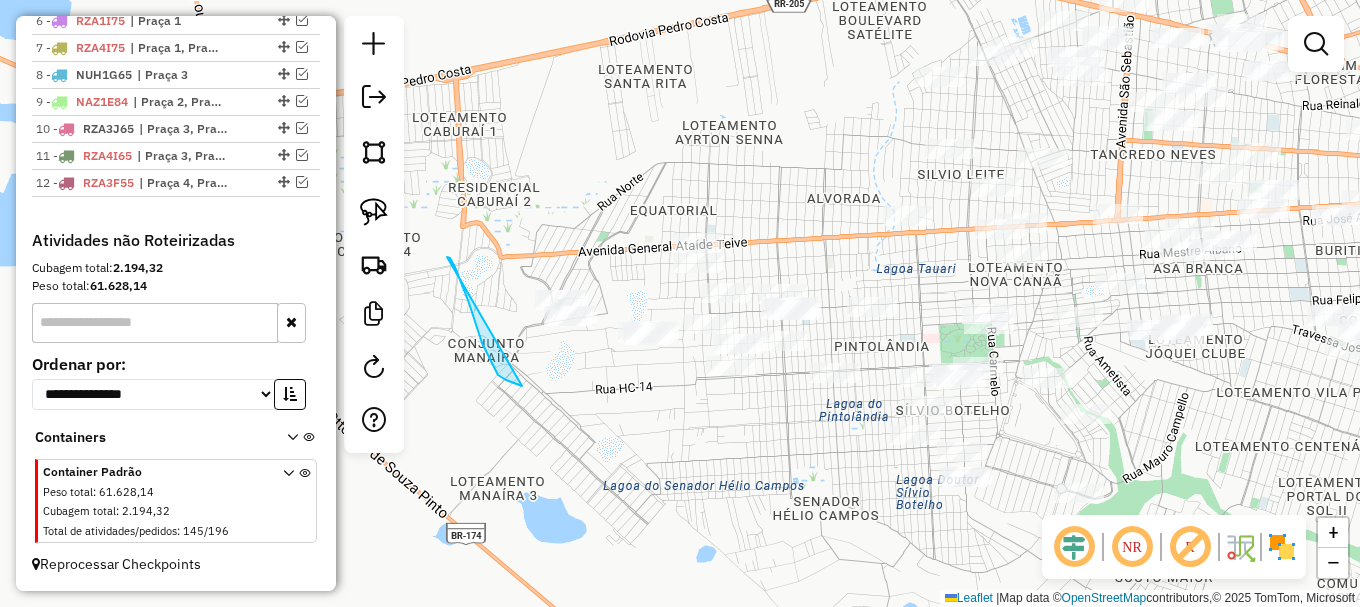 drag, startPoint x: 452, startPoint y: 261, endPoint x: 551, endPoint y: 397, distance: 168.21712 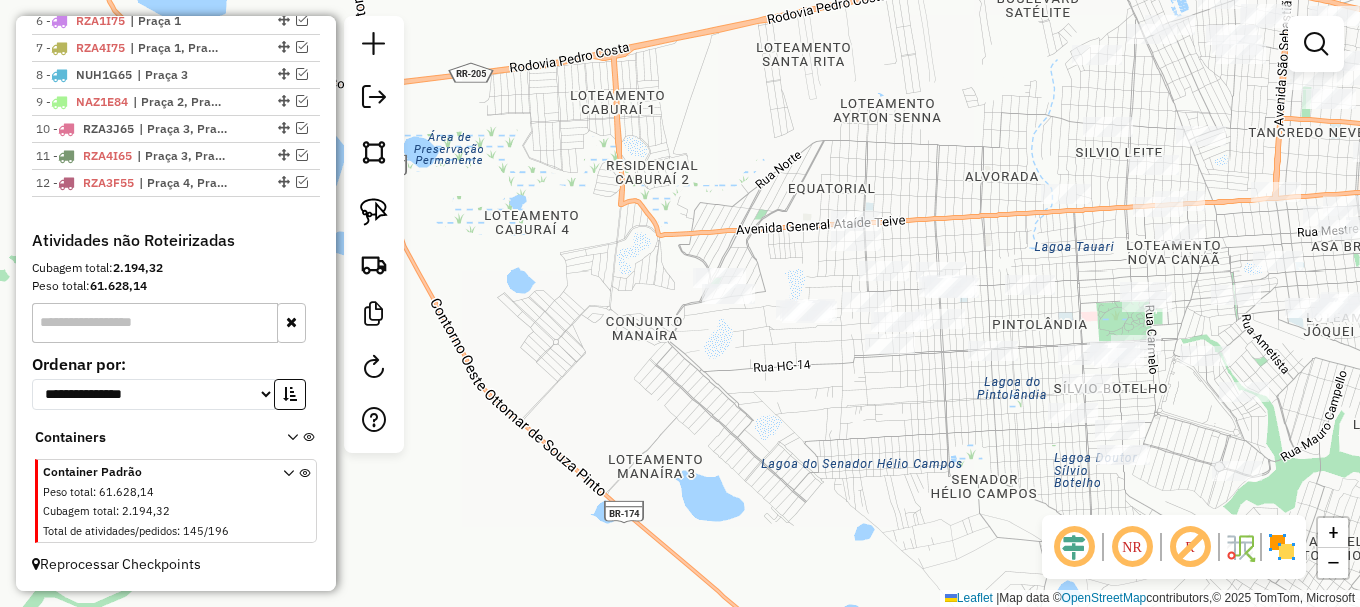 drag, startPoint x: 677, startPoint y: 407, endPoint x: 603, endPoint y: 334, distance: 103.947105 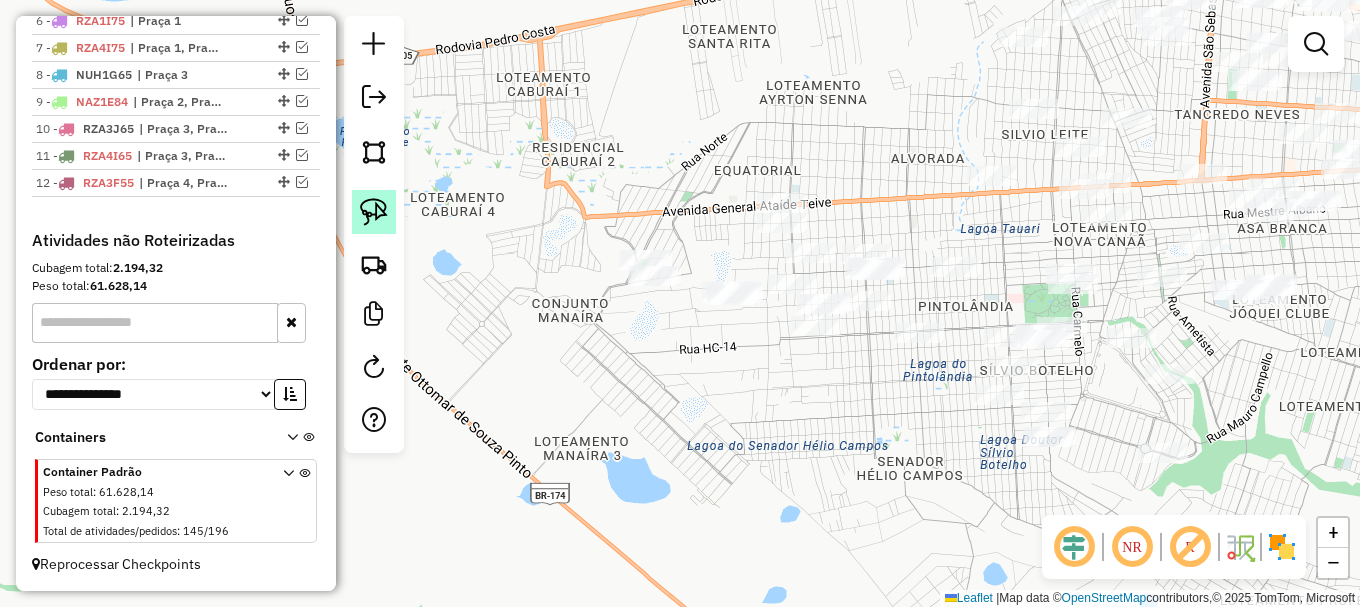 click 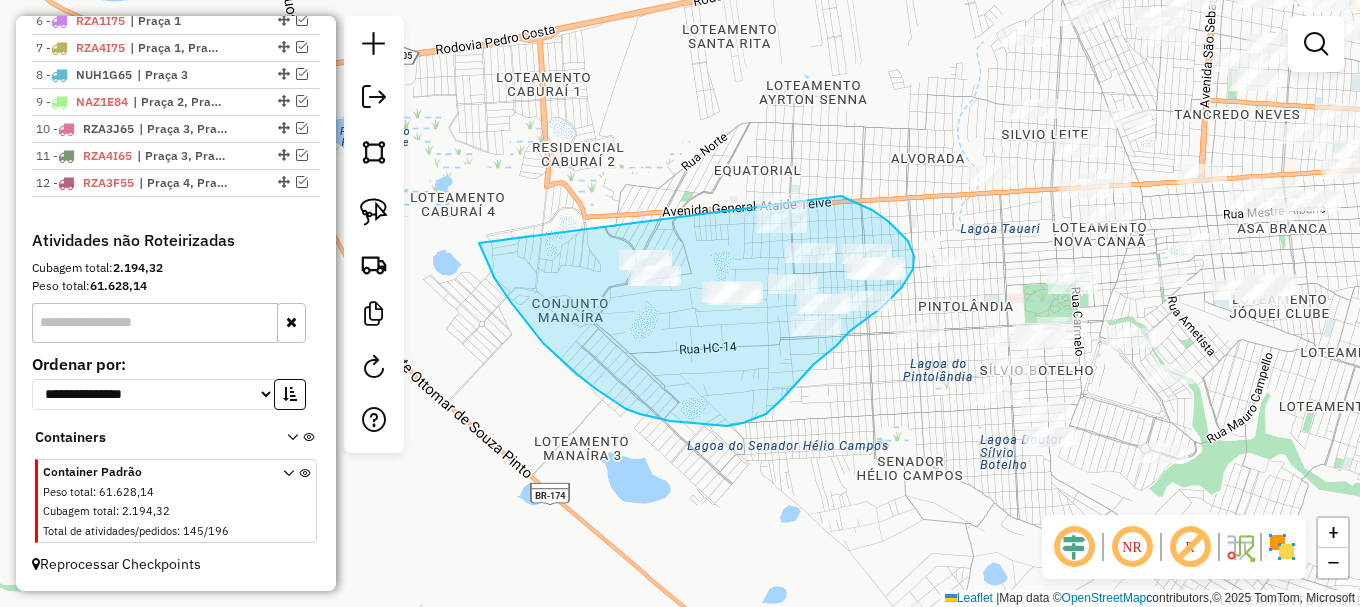 drag, startPoint x: 479, startPoint y: 243, endPoint x: 786, endPoint y: 169, distance: 315.79266 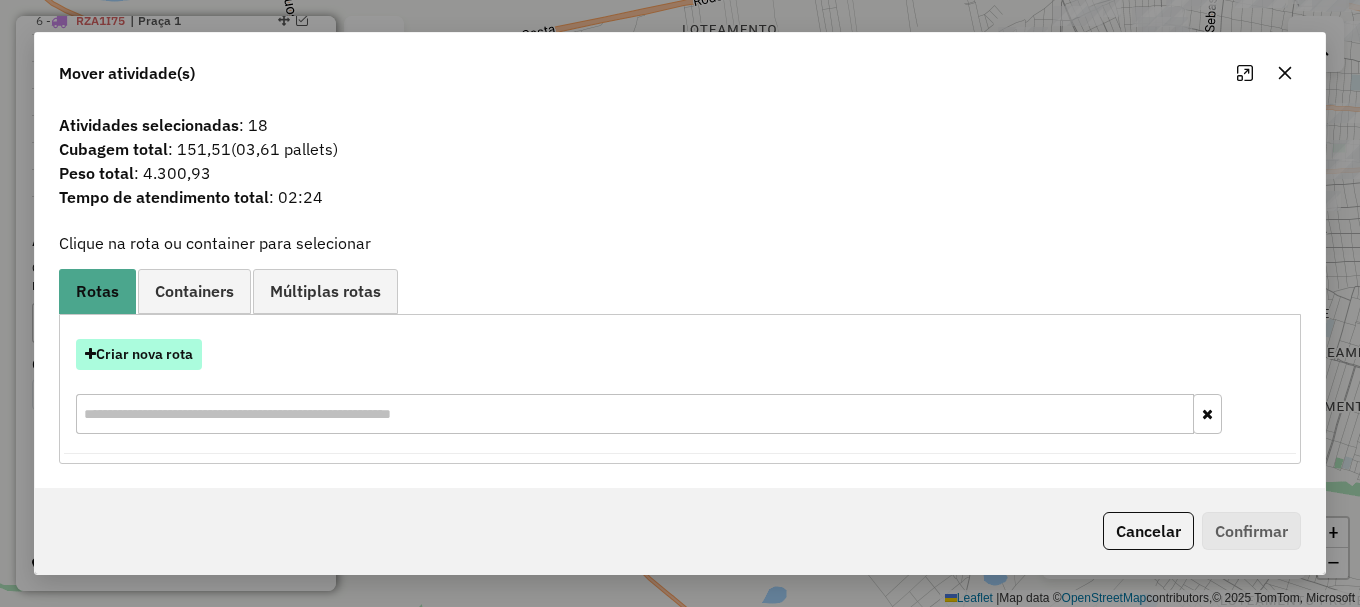 click on "Criar nova rota" at bounding box center [139, 354] 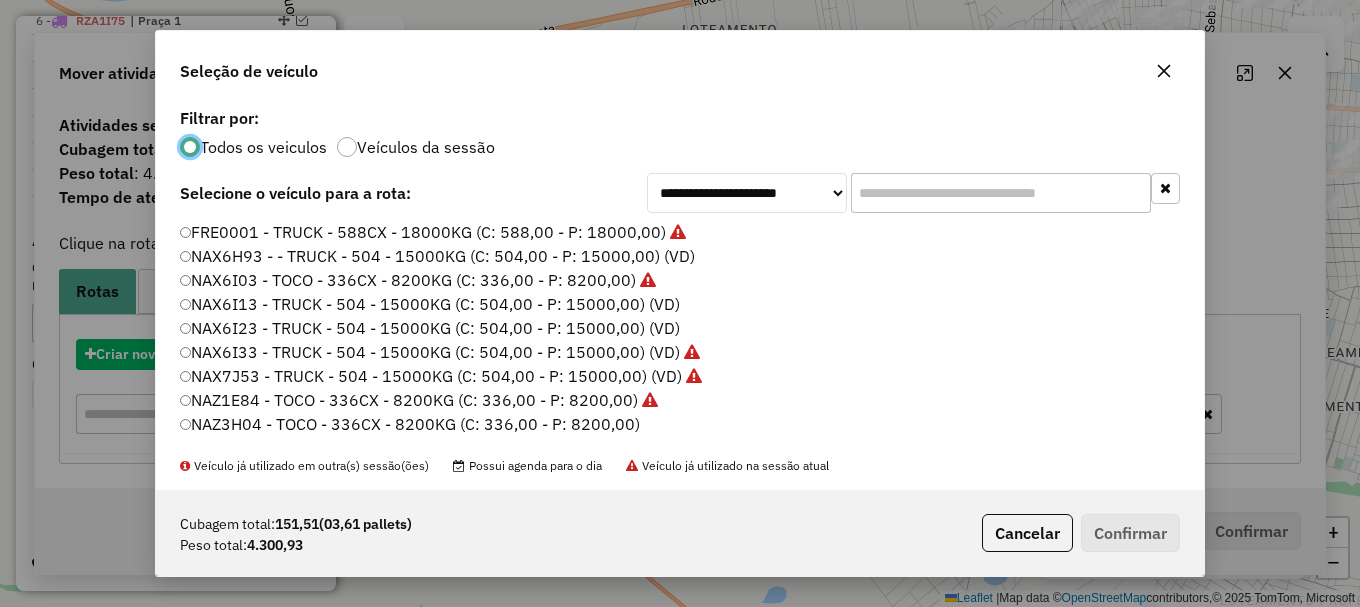 scroll, scrollTop: 11, scrollLeft: 6, axis: both 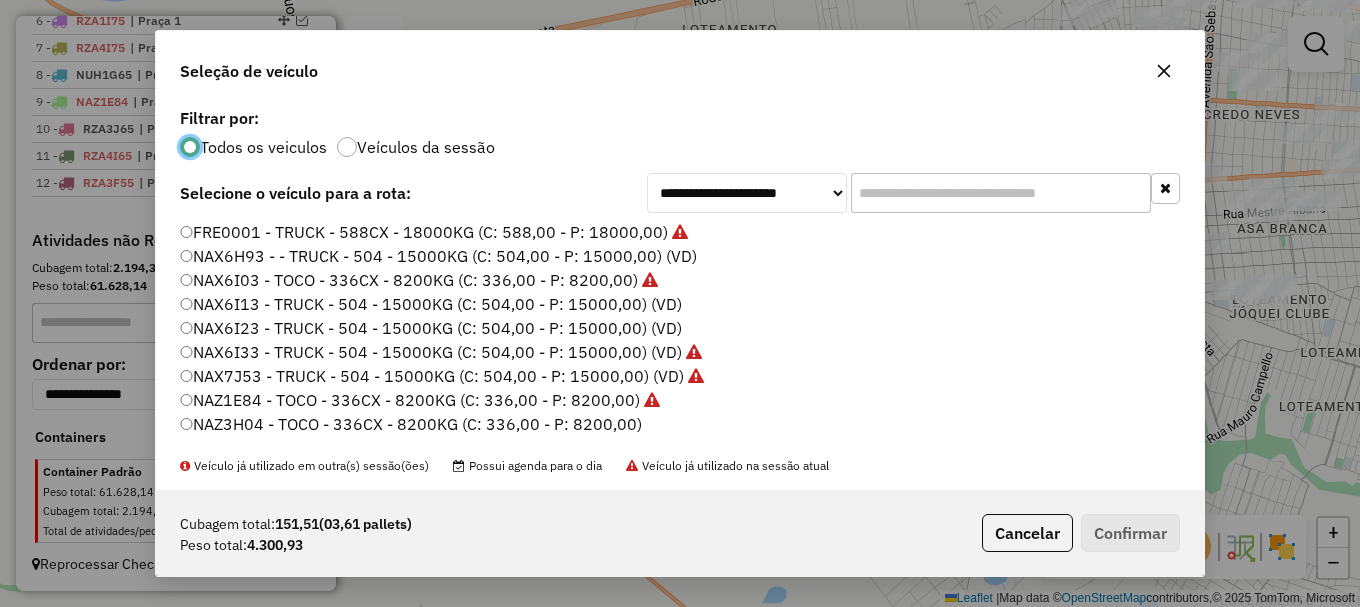 click on "NAZ3H04 - TOCO - 336CX - 8200KG (C: 336,00 - P: 8200,00)" 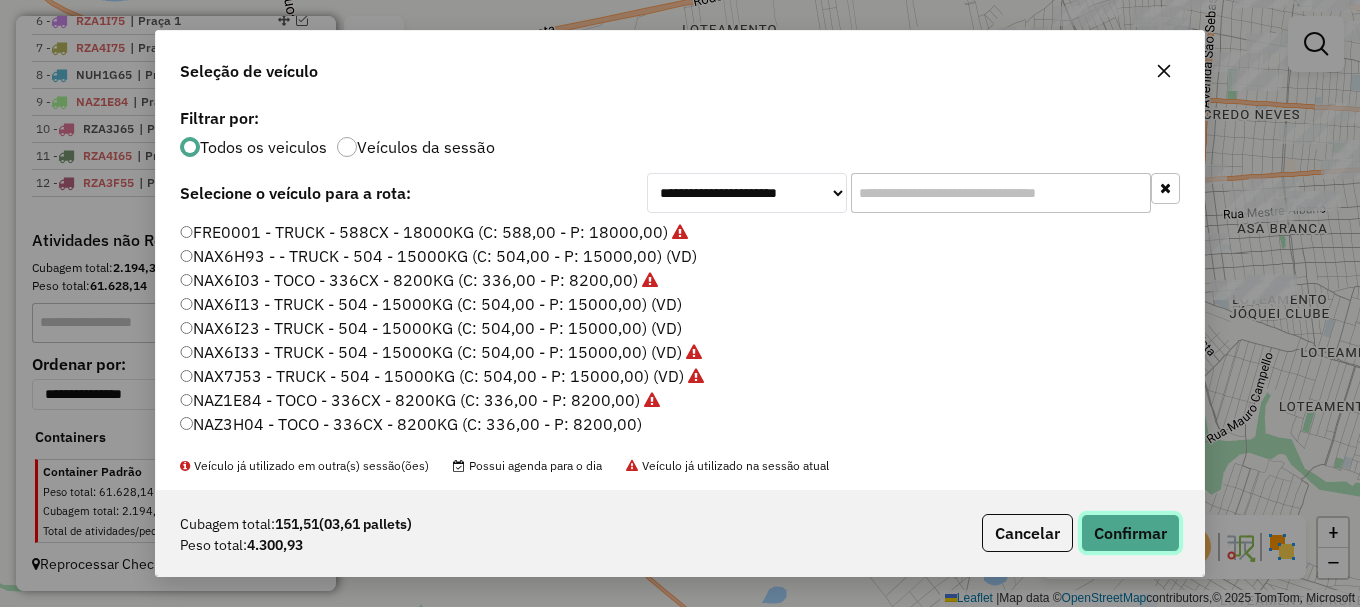 click on "Confirmar" 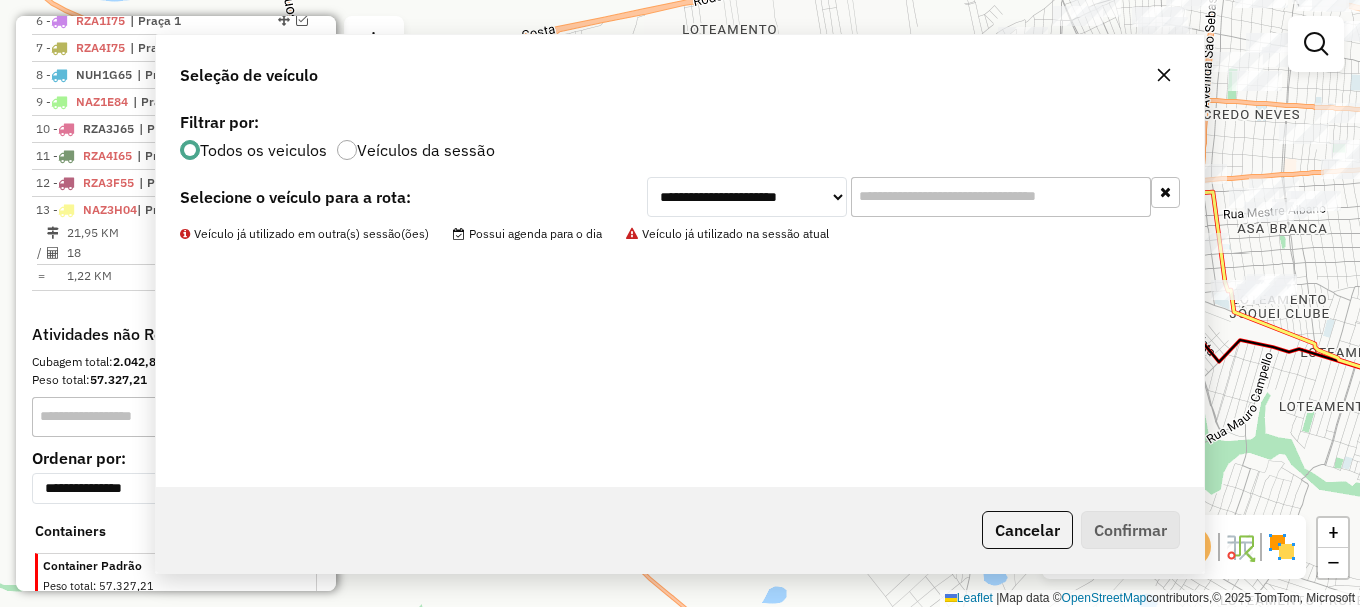 scroll, scrollTop: 1002, scrollLeft: 0, axis: vertical 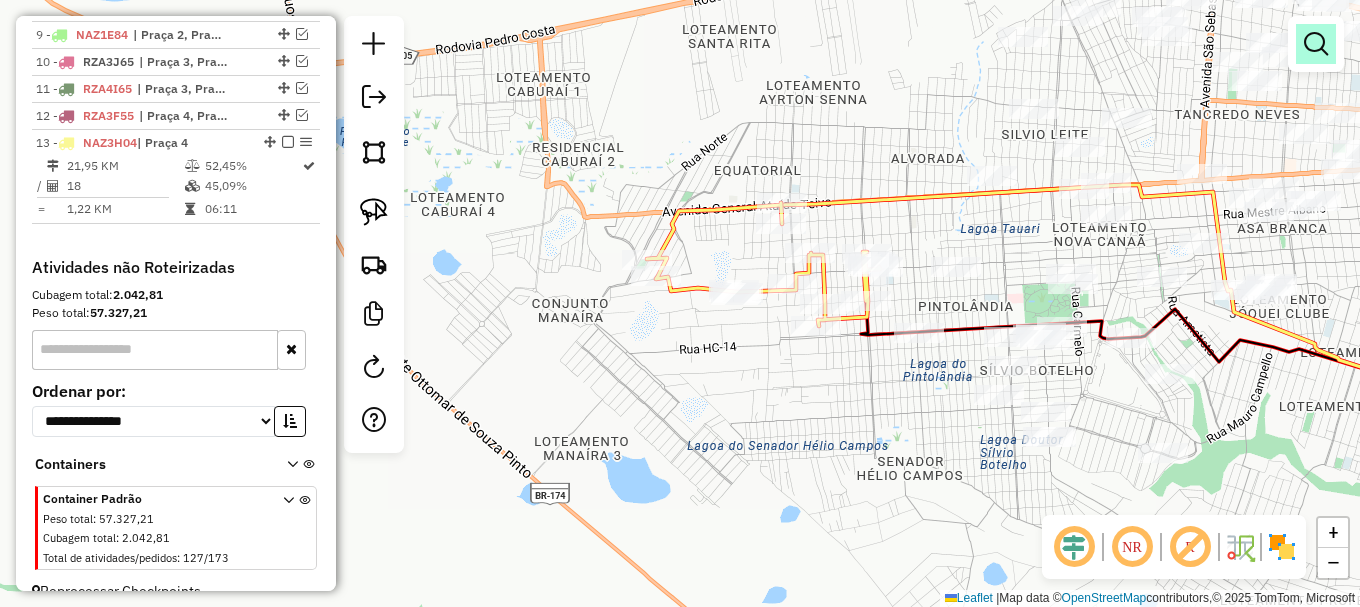 click at bounding box center (1316, 44) 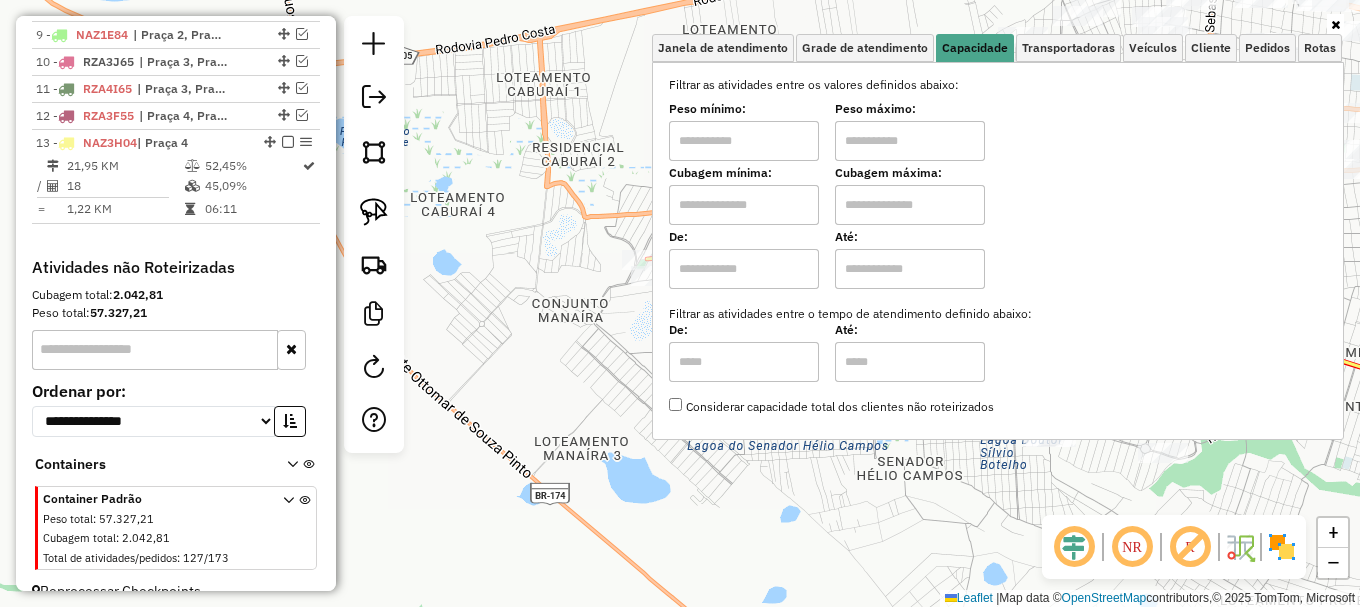 drag, startPoint x: 801, startPoint y: 204, endPoint x: 801, endPoint y: 223, distance: 19 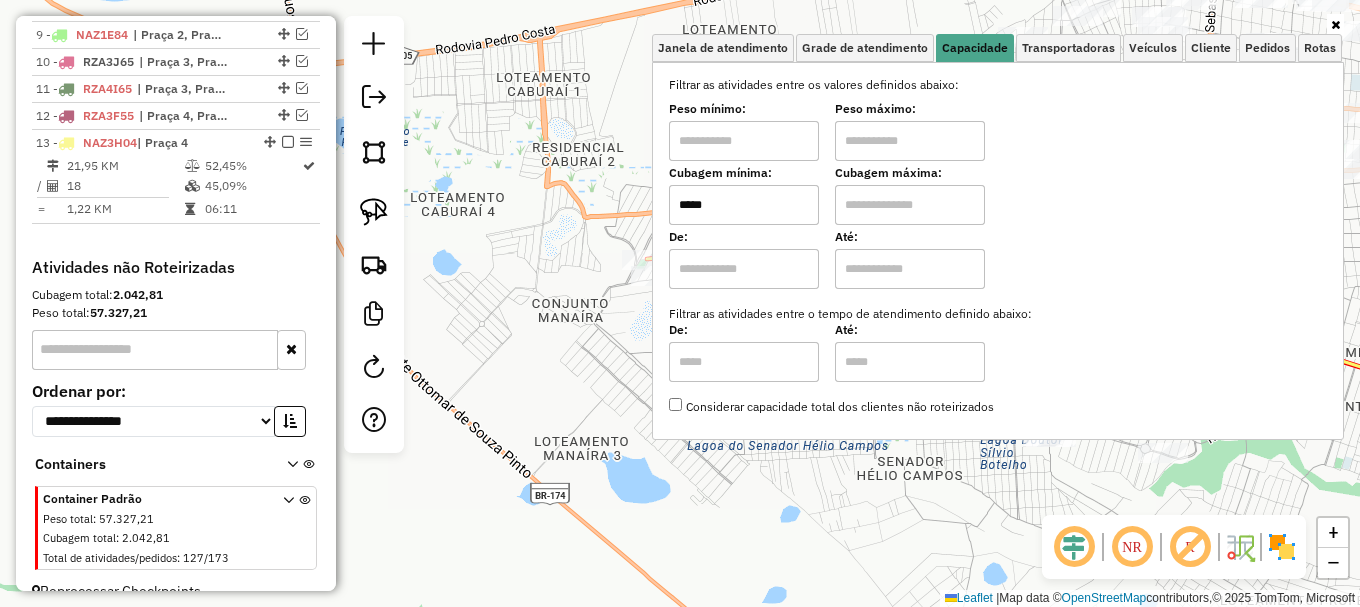 click at bounding box center (910, 205) 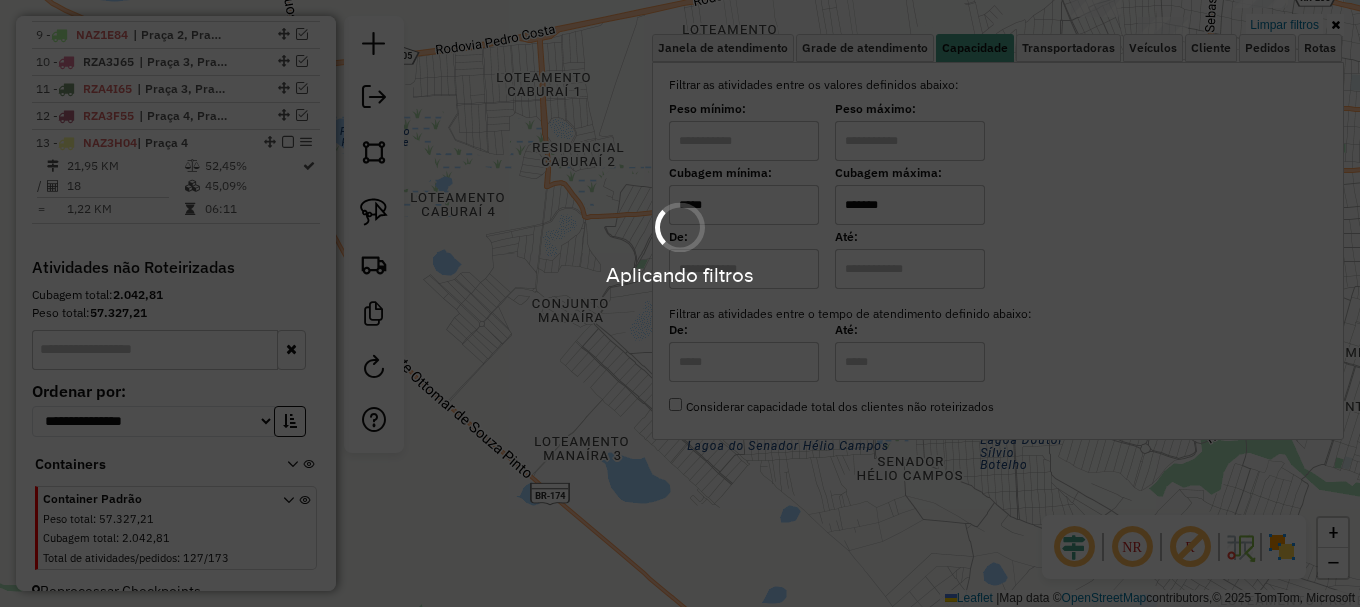 click on "Aplicando filtros" at bounding box center [680, 242] 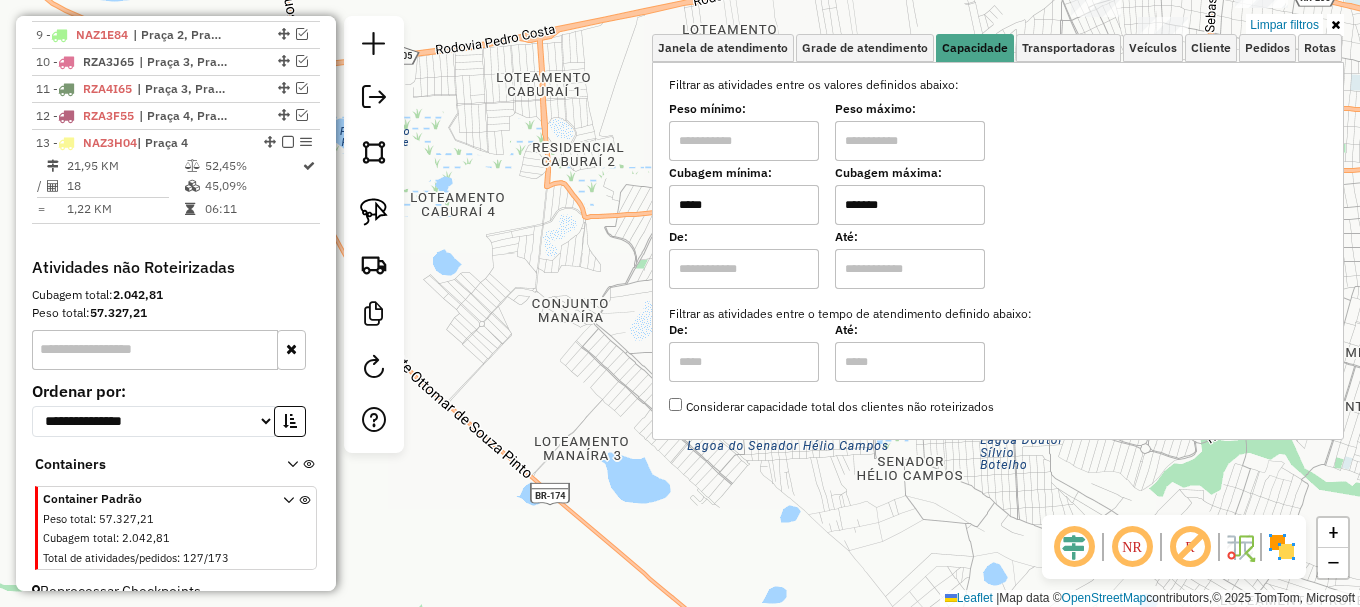 click on "Limpar filtros Janela de atendimento Grade de atendimento Capacidade Transportadoras Veículos Cliente Pedidos  Rotas Selecione os dias de semana para filtrar as janelas de atendimento  Seg   Ter   Qua   Qui   Sex   Sáb   Dom  Informe o período da janela de atendimento: De: Até:  Filtrar exatamente a janela do cliente  Considerar janela de atendimento padrão  Selecione os dias de semana para filtrar as grades de atendimento  Seg   Ter   Qua   Qui   Sex   Sáb   Dom   Considerar clientes sem dia de atendimento cadastrado  Clientes fora do dia de atendimento selecionado Filtrar as atividades entre os valores definidos abaixo:  Peso mínimo:   Peso máximo:   Cubagem mínima:  *****  Cubagem máxima:  *******  De:   Até:  Filtrar as atividades entre o tempo de atendimento definido abaixo:  De:   Até:   Considerar capacidade total dos clientes não roteirizados Transportadora: Selecione um ou mais itens Tipo de veículo: Selecione um ou mais itens Veículo: Selecione um ou mais itens Motorista: Nome: Setor:" 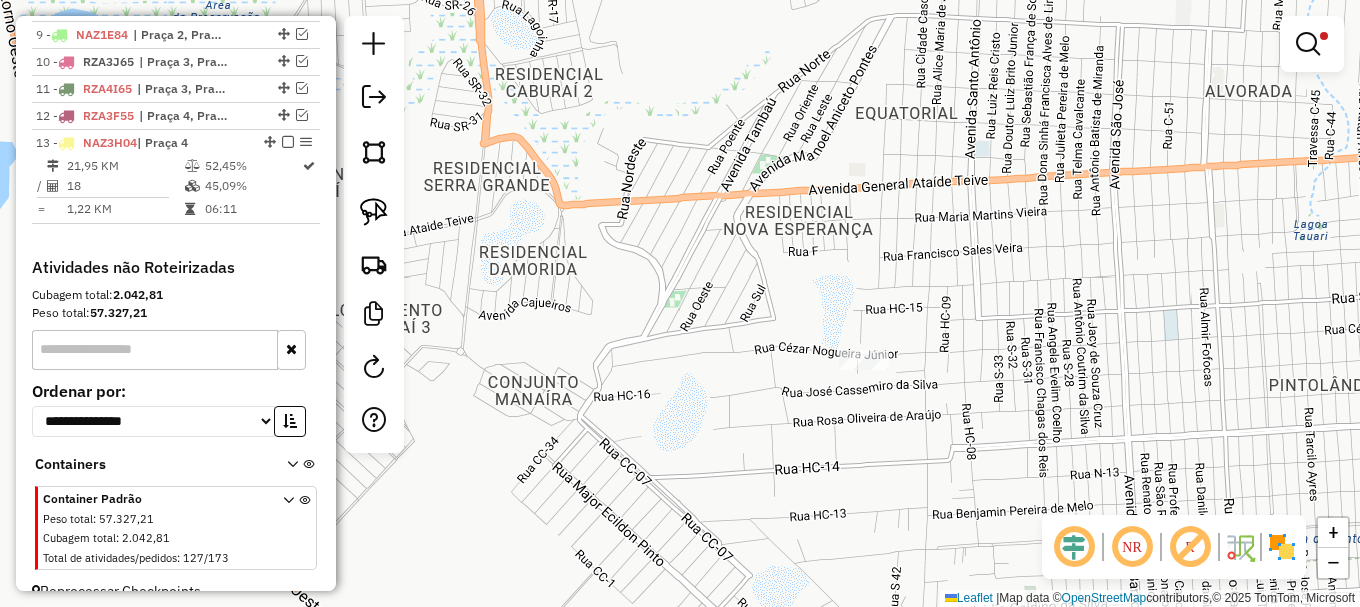 drag, startPoint x: 647, startPoint y: 262, endPoint x: 595, endPoint y: 243, distance: 55.362442 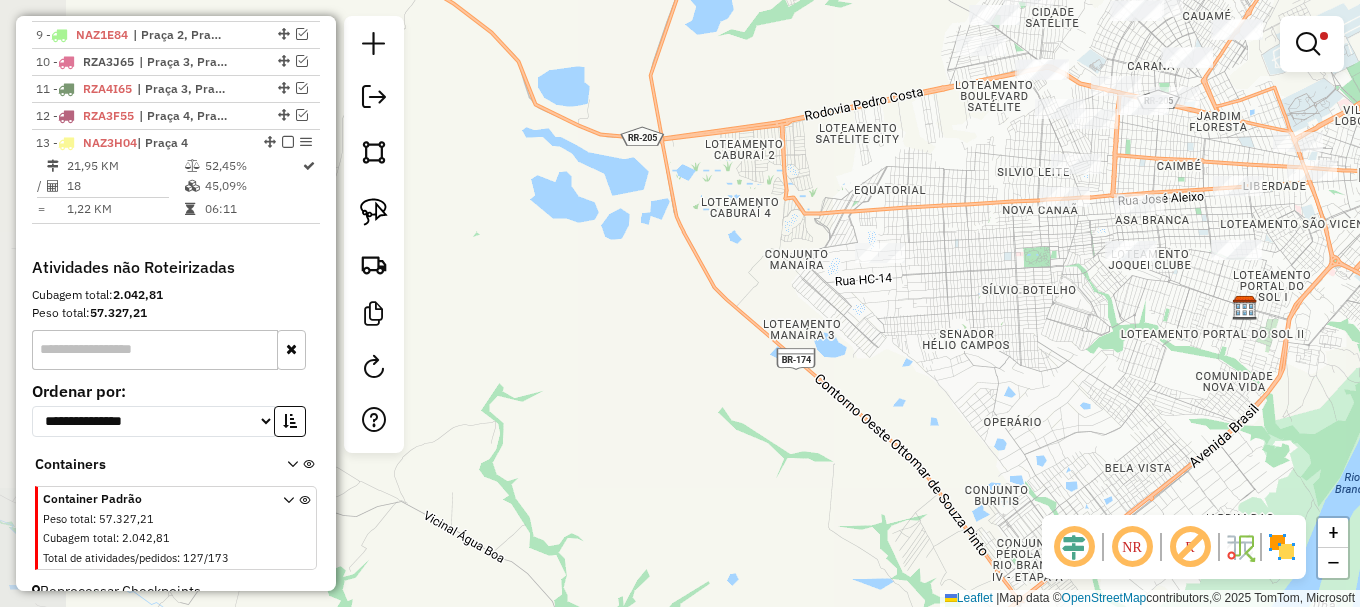 click on "Limpar filtros Janela de atendimento Grade de atendimento Capacidade Transportadoras Veículos Cliente Pedidos  Rotas Selecione os dias de semana para filtrar as janelas de atendimento  Seg   Ter   Qua   Qui   Sex   Sáb   Dom  Informe o período da janela de atendimento: De: Até:  Filtrar exatamente a janela do cliente  Considerar janela de atendimento padrão  Selecione os dias de semana para filtrar as grades de atendimento  Seg   Ter   Qua   Qui   Sex   Sáb   Dom   Considerar clientes sem dia de atendimento cadastrado  Clientes fora do dia de atendimento selecionado Filtrar as atividades entre os valores definidos abaixo:  Peso mínimo:   Peso máximo:   Cubagem mínima:  *****  Cubagem máxima:  *******  De:   Até:  Filtrar as atividades entre o tempo de atendimento definido abaixo:  De:   Até:   Considerar capacidade total dos clientes não roteirizados Transportadora: Selecione um ou mais itens Tipo de veículo: Selecione um ou mais itens Veículo: Selecione um ou mais itens Motorista: Nome: Setor:" 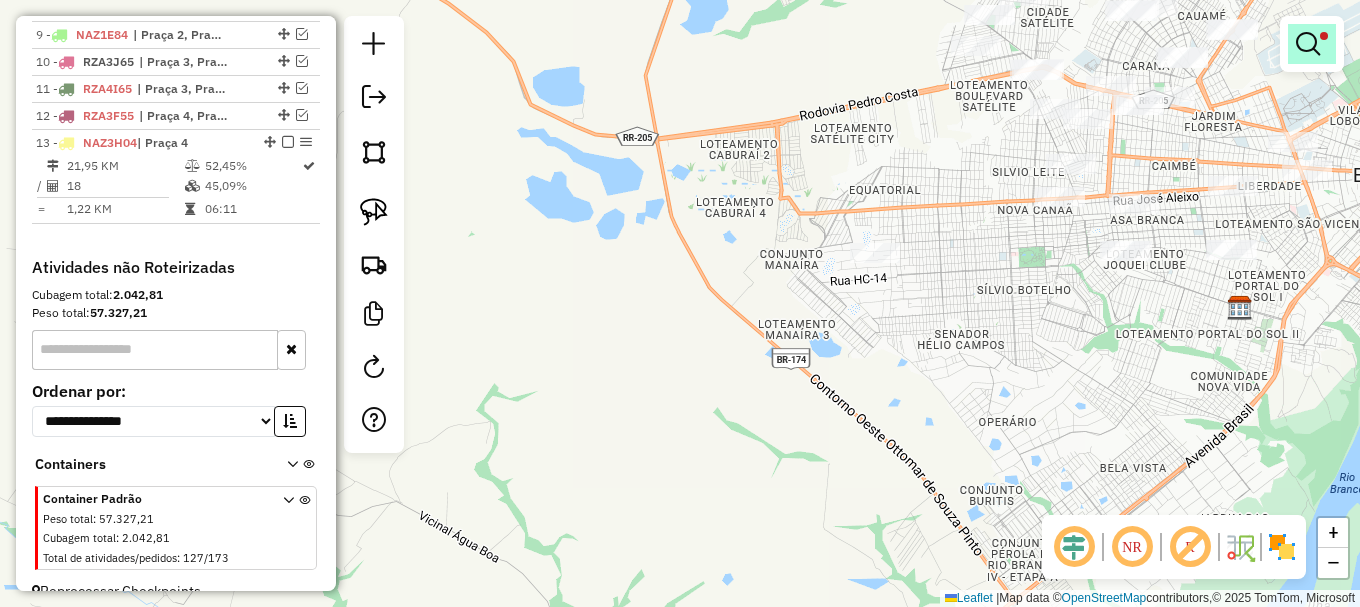 click at bounding box center (1308, 44) 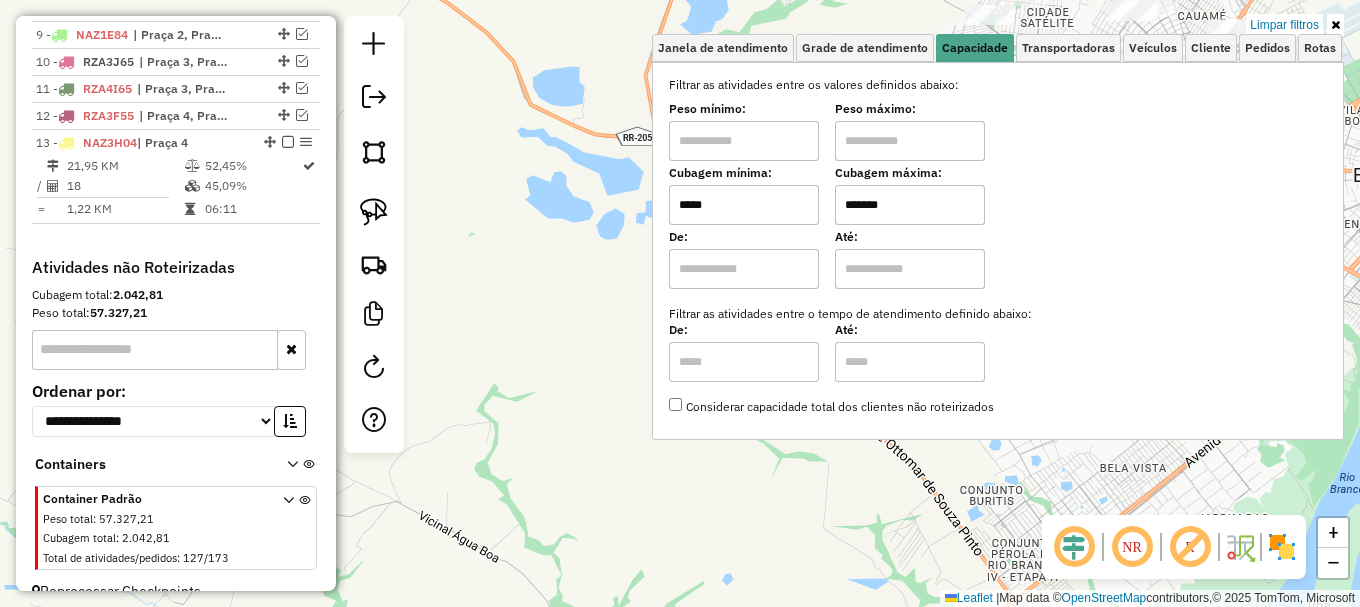 click on "*****" at bounding box center [744, 205] 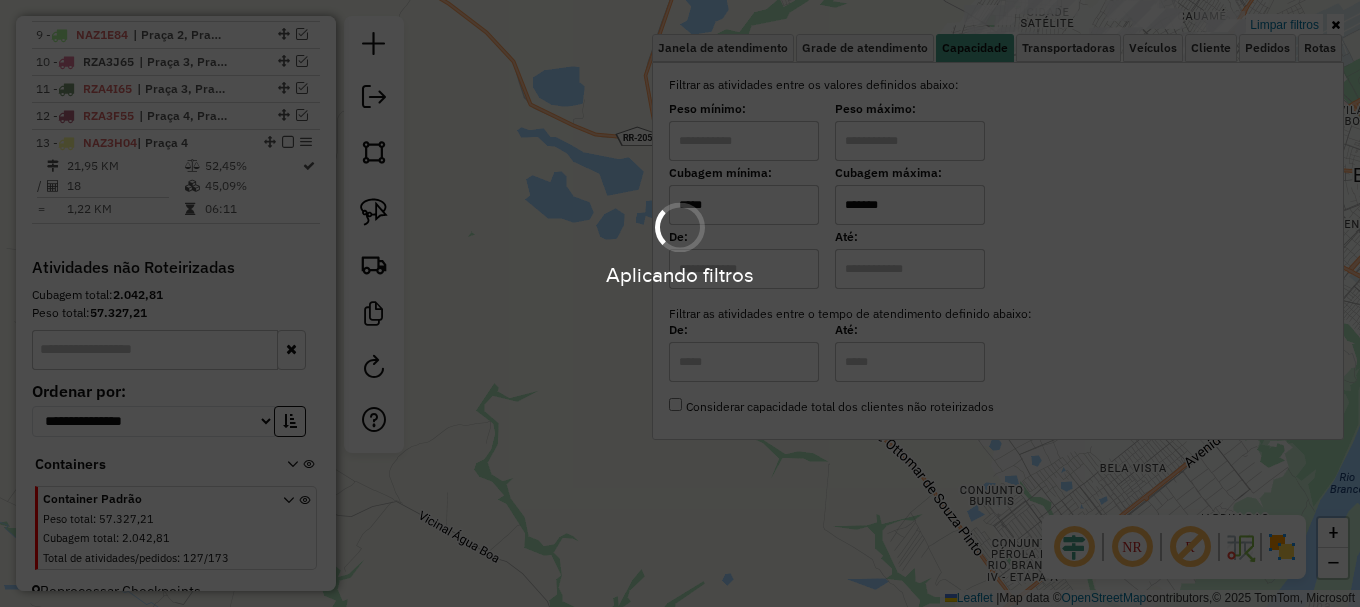 type on "*****" 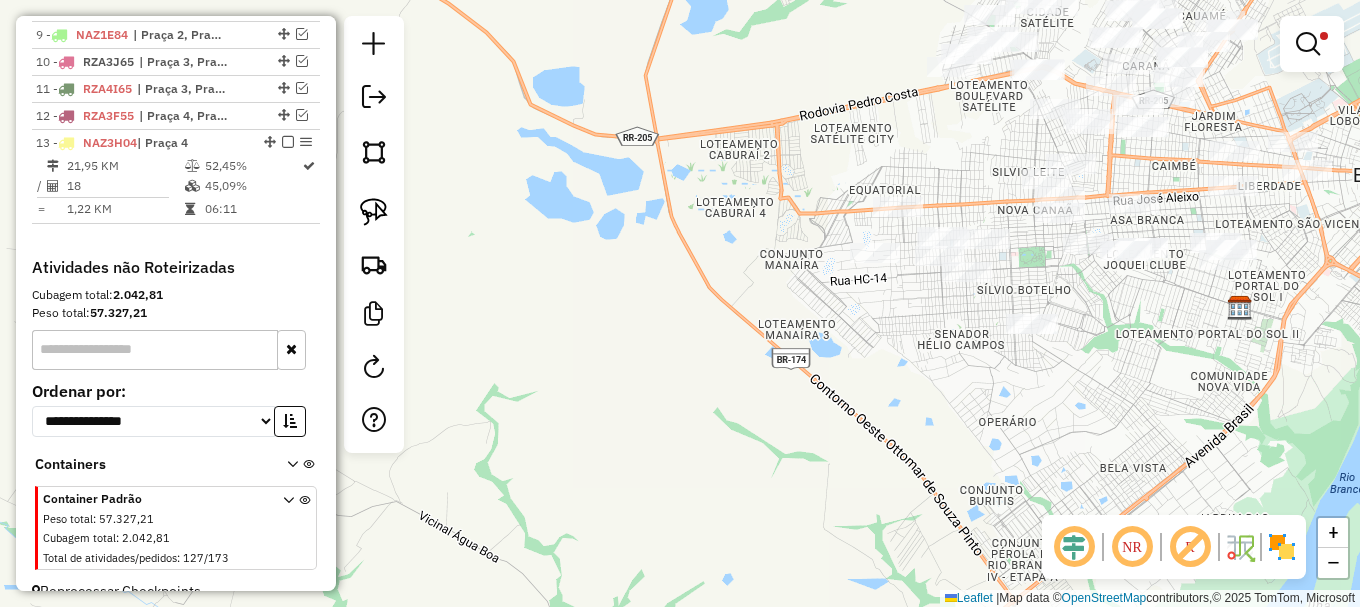 click on "Limpar filtros Janela de atendimento Grade de atendimento Capacidade Transportadoras Veículos Cliente Pedidos  Rotas Selecione os dias de semana para filtrar as janelas de atendimento  Seg   Ter   Qua   Qui   Sex   Sáb   Dom  Informe o período da janela de atendimento: De: Até:  Filtrar exatamente a janela do cliente  Considerar janela de atendimento padrão  Selecione os dias de semana para filtrar as grades de atendimento  Seg   Ter   Qua   Qui   Sex   Sáb   Dom   Considerar clientes sem dia de atendimento cadastrado  Clientes fora do dia de atendimento selecionado Filtrar as atividades entre os valores definidos abaixo:  Peso mínimo:   Peso máximo:   Cubagem mínima:  *****  Cubagem máxima:  *******  De:   Até:  Filtrar as atividades entre o tempo de atendimento definido abaixo:  De:   Até:   Considerar capacidade total dos clientes não roteirizados Transportadora: Selecione um ou mais itens Tipo de veículo: Selecione um ou mais itens Veículo: Selecione um ou mais itens Motorista: Nome: Setor:" 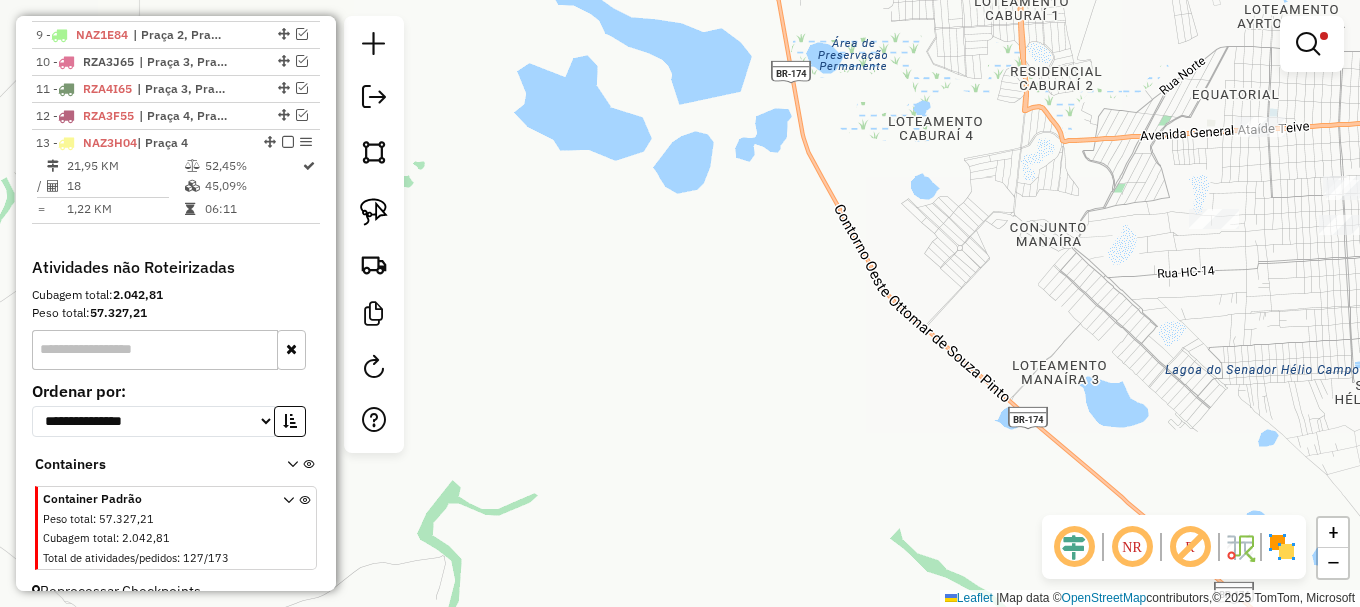 drag, startPoint x: 741, startPoint y: 330, endPoint x: 393, endPoint y: 289, distance: 350.40692 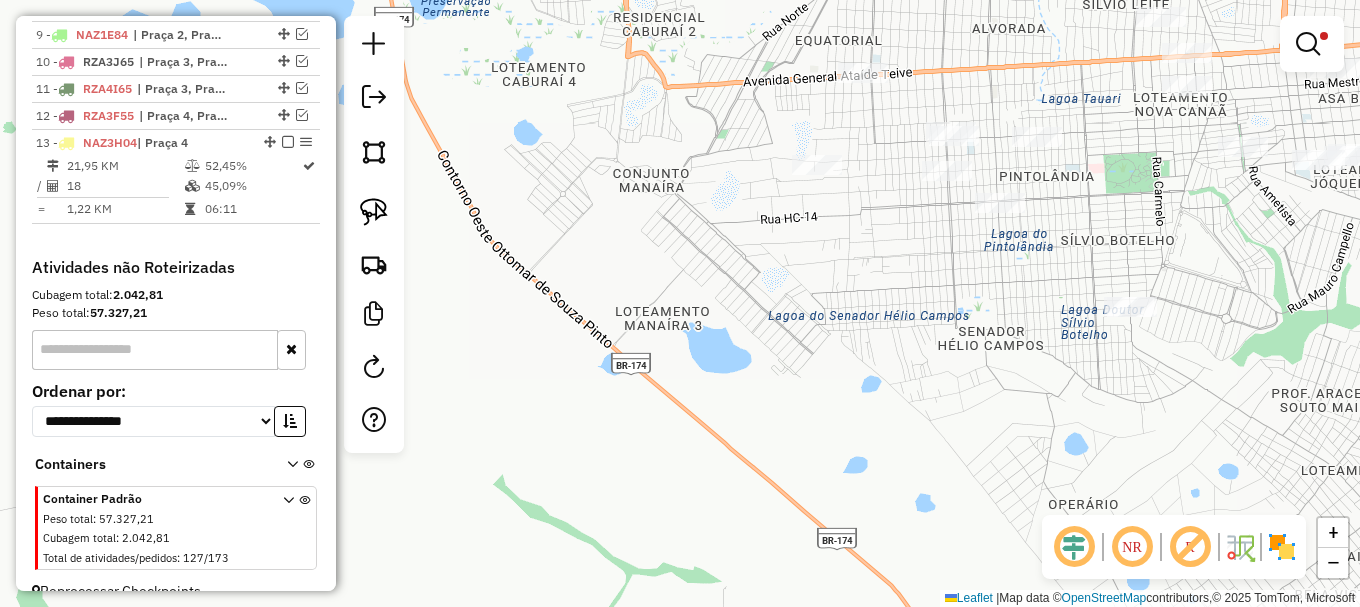 drag, startPoint x: 727, startPoint y: 246, endPoint x: 537, endPoint y: 262, distance: 190.6725 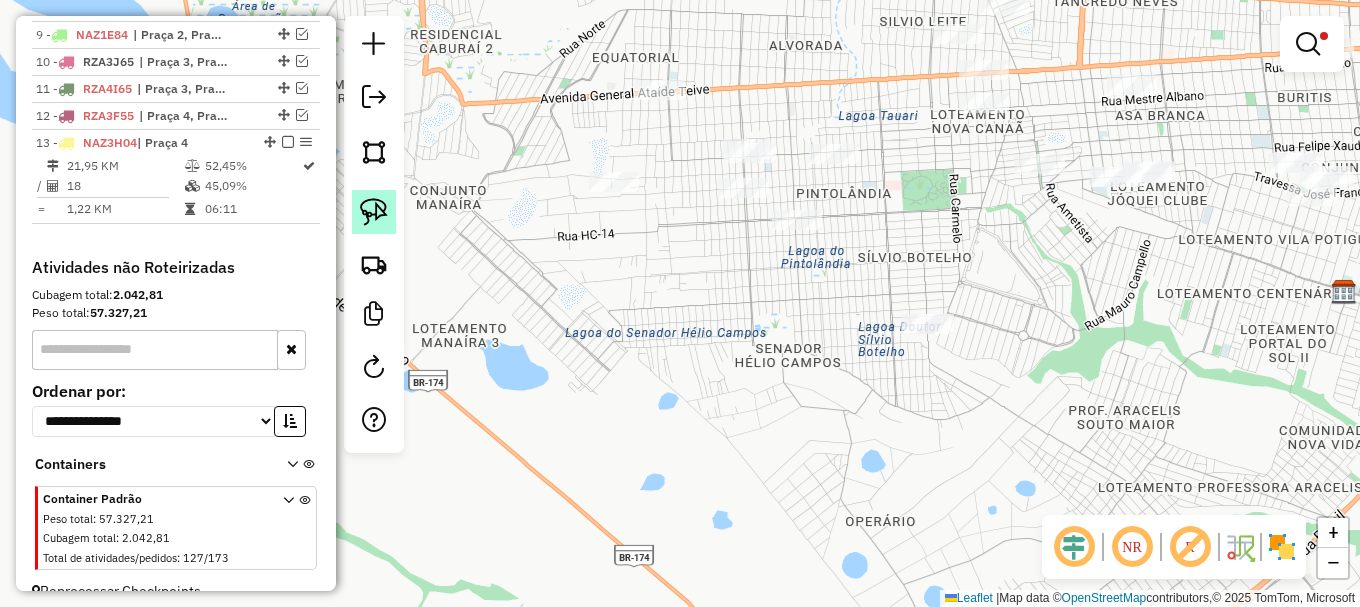 click 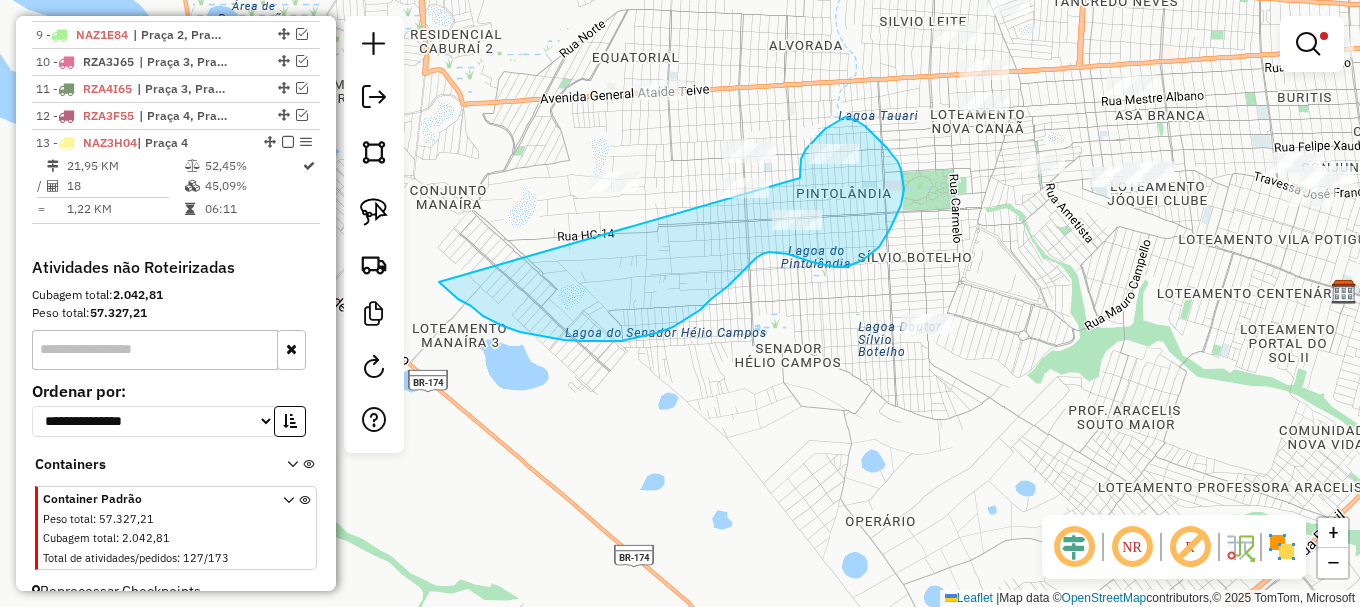 drag, startPoint x: 512, startPoint y: 329, endPoint x: 777, endPoint y: 214, distance: 288.87714 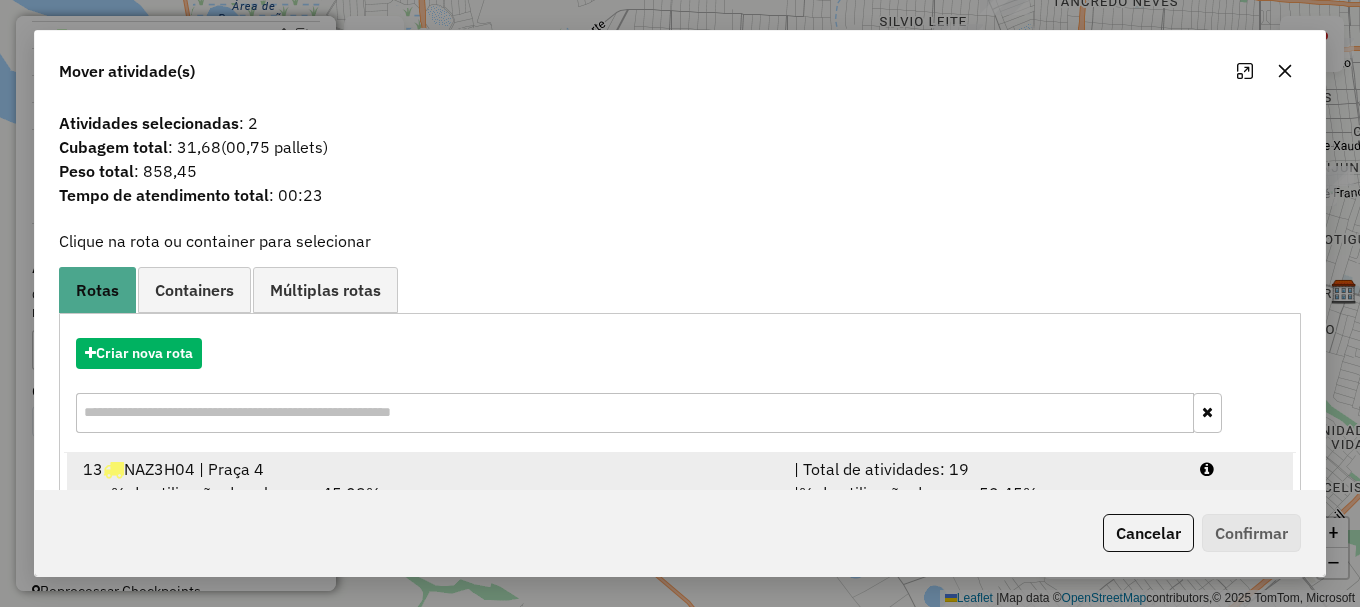 click on "13  NAZ3H04 | Praça 4  | Total de atividades: 19  % de utilização da cubagem: 45,09%  Cubagem disponível: 184,50   |  % de utilização do peso: 52,45%  | Peso disponível: 3.899,07" at bounding box center (680, 493) 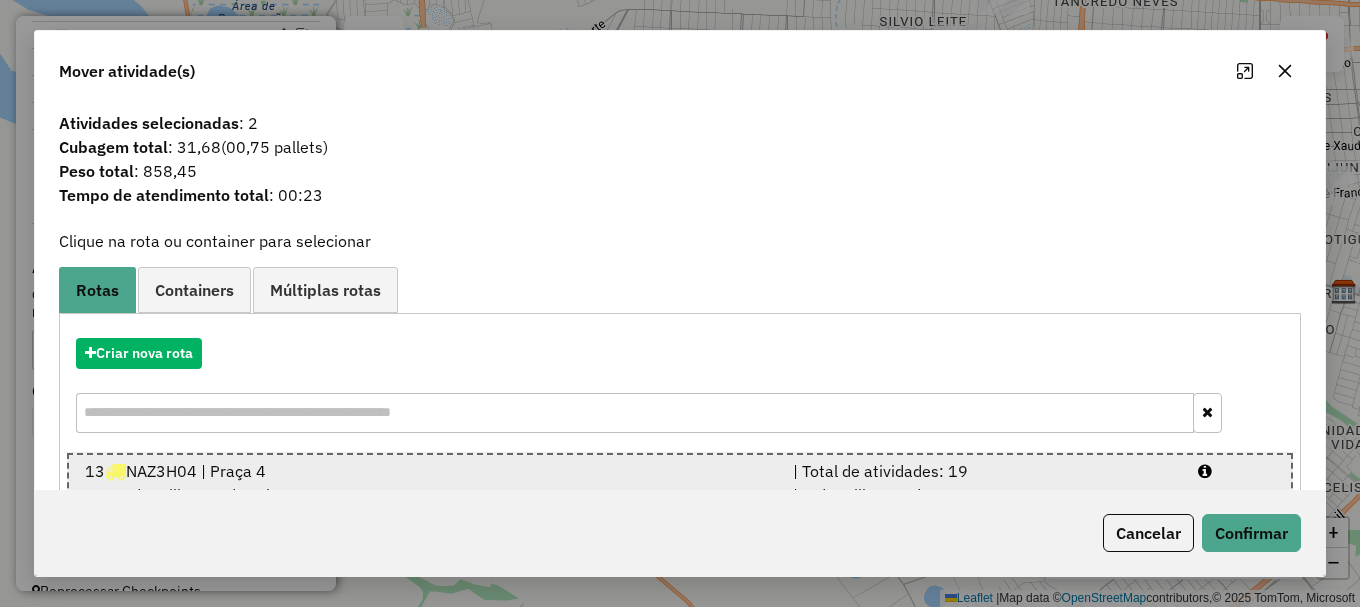 click at bounding box center [1236, 471] 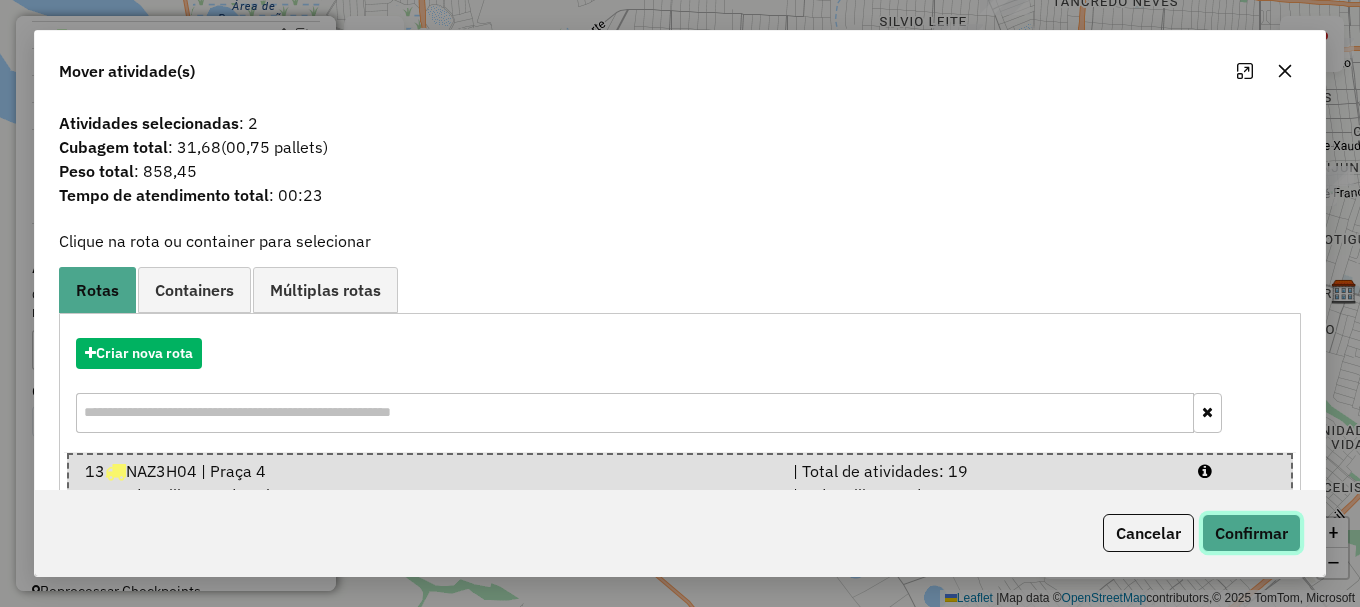click on "Confirmar" 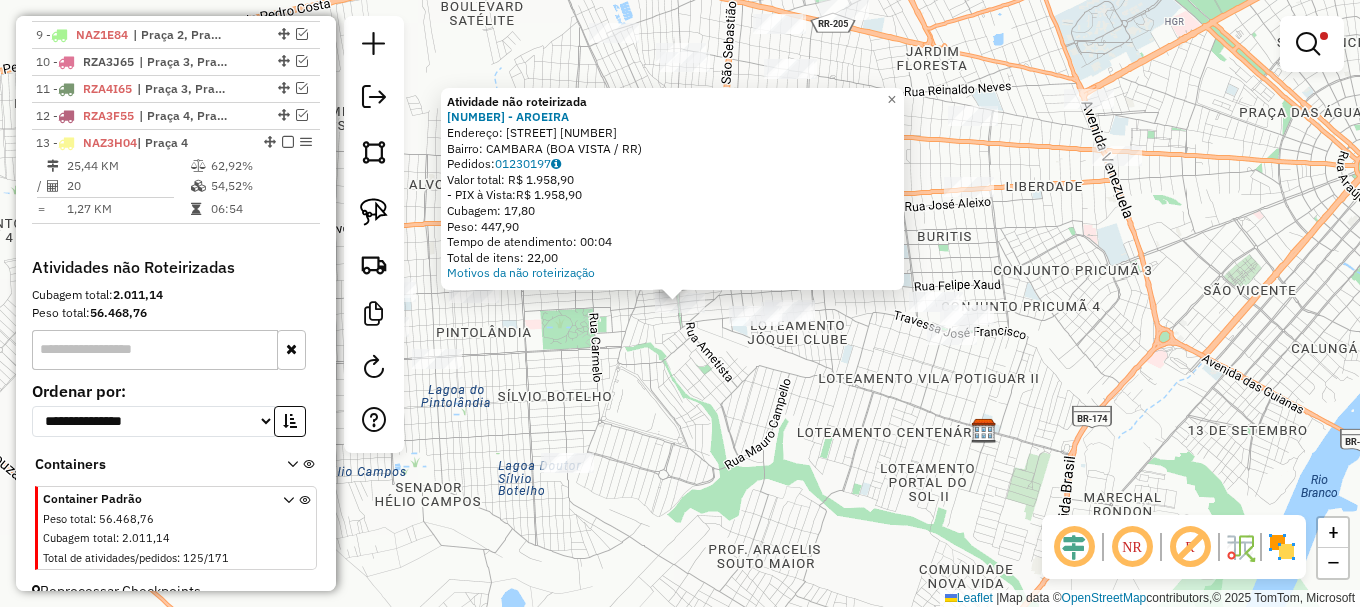click on "Atividade não roteirizada 7034 - AROEIRA  Endereço:  NAGIB ELUAN 300   Bairro: CAMBARA (BOA VISTA / RR)   Pedidos:  01230197   Valor total: R$ 1.958,90   - PIX à Vista:  R$ 1.958,90   Cubagem: 17,80   Peso: 447,90   Tempo de atendimento: 00:04   Total de itens: 22,00  Motivos da não roteirização × Limpar filtros Janela de atendimento Grade de atendimento Capacidade Transportadoras Veículos Cliente Pedidos  Rotas Selecione os dias de semana para filtrar as janelas de atendimento  Seg   Ter   Qua   Qui   Sex   Sáb   Dom  Informe o período da janela de atendimento: De: Até:  Filtrar exatamente a janela do cliente  Considerar janela de atendimento padrão  Selecione os dias de semana para filtrar as grades de atendimento  Seg   Ter   Qua   Qui   Sex   Sáb   Dom   Considerar clientes sem dia de atendimento cadastrado  Clientes fora do dia de atendimento selecionado Filtrar as atividades entre os valores definidos abaixo:  Peso mínimo:   Peso máximo:   Cubagem mínima:  *****  Cubagem máxima:   De:" 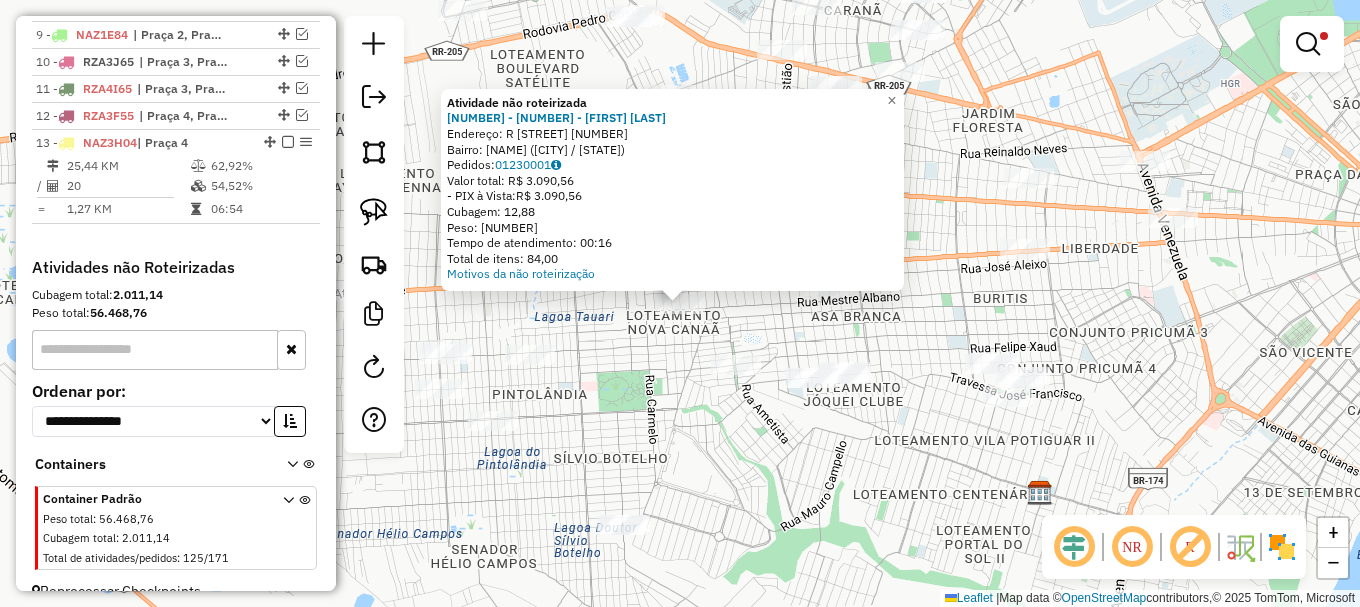 click on "Atividade não roteirizada 6011 - JADSON CONCEICAO  Endereço: R   JERICO                        629   Bairro: NOVA CANAA (BOA VISTA / RR)   Pedidos:  01230001   Valor total: R$ 3.090,56   - PIX à Vista:  R$ 3.090,56   Cubagem: 12,88   Peso: 387,14   Tempo de atendimento: 00:16   Total de itens: 84,00  Motivos da não roteirização × Limpar filtros Janela de atendimento Grade de atendimento Capacidade Transportadoras Veículos Cliente Pedidos  Rotas Selecione os dias de semana para filtrar as janelas de atendimento  Seg   Ter   Qua   Qui   Sex   Sáb   Dom  Informe o período da janela de atendimento: De: Até:  Filtrar exatamente a janela do cliente  Considerar janela de atendimento padrão  Selecione os dias de semana para filtrar as grades de atendimento  Seg   Ter   Qua   Qui   Sex   Sáb   Dom   Considerar clientes sem dia de atendimento cadastrado  Clientes fora do dia de atendimento selecionado Filtrar as atividades entre os valores definidos abaixo:  Peso mínimo:   Peso máximo:  ***** ******* De:" 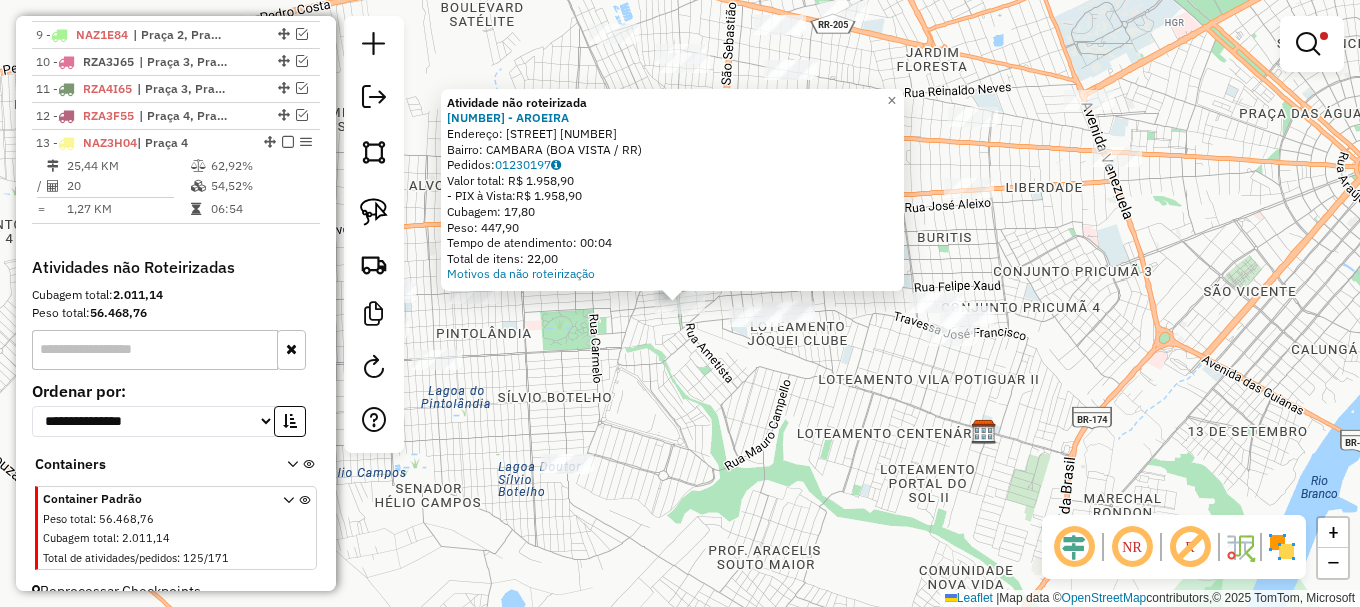 drag, startPoint x: 380, startPoint y: 218, endPoint x: 435, endPoint y: 264, distance: 71.70077 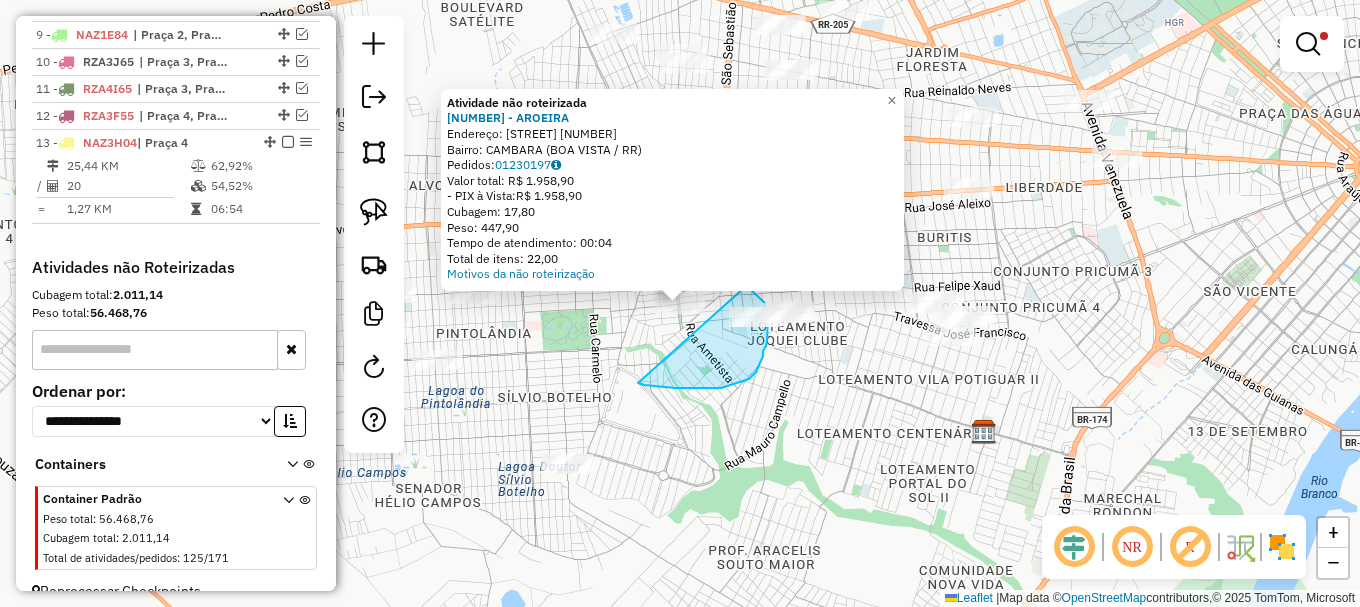 drag, startPoint x: 689, startPoint y: 388, endPoint x: 745, endPoint y: 287, distance: 115.48593 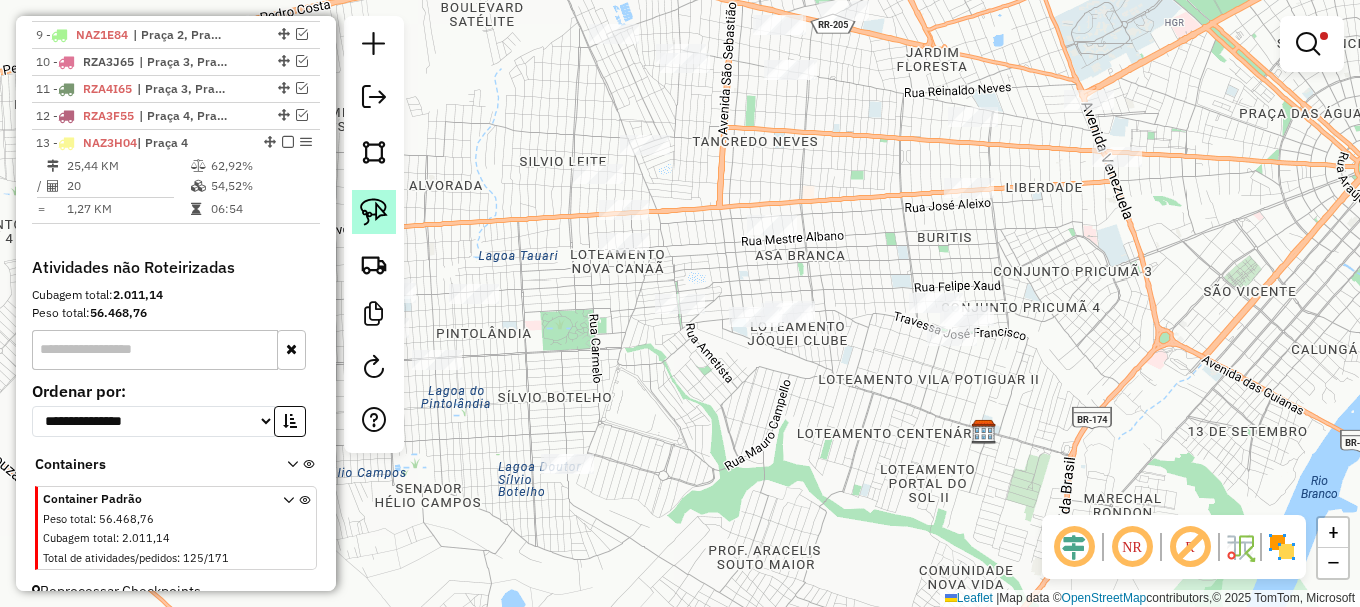 click 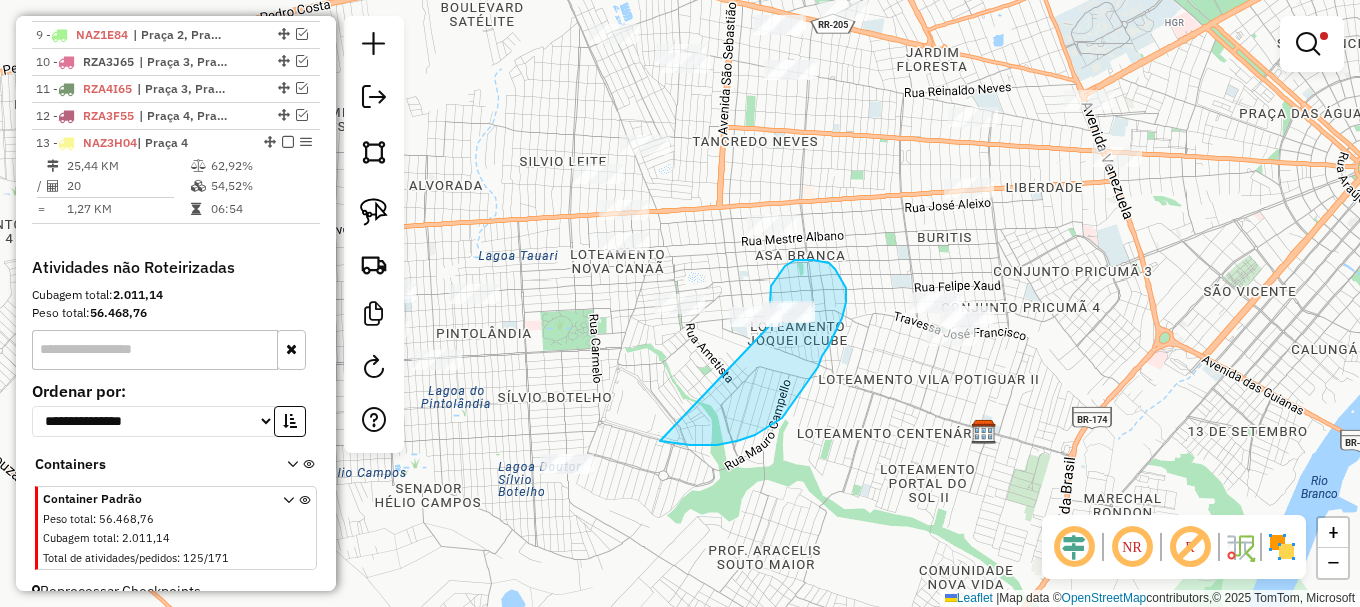 click on "Limpar filtros Janela de atendimento Grade de atendimento Capacidade Transportadoras Veículos Cliente Pedidos  Rotas Selecione os dias de semana para filtrar as janelas de atendimento  Seg   Ter   Qua   Qui   Sex   Sáb   Dom  Informe o período da janela de atendimento: De: Até:  Filtrar exatamente a janela do cliente  Considerar janela de atendimento padrão  Selecione os dias de semana para filtrar as grades de atendimento  Seg   Ter   Qua   Qui   Sex   Sáb   Dom   Considerar clientes sem dia de atendimento cadastrado  Clientes fora do dia de atendimento selecionado Filtrar as atividades entre os valores definidos abaixo:  Peso mínimo:   Peso máximo:   Cubagem mínima:  *****  Cubagem máxima:  *******  De:   Até:  Filtrar as atividades entre o tempo de atendimento definido abaixo:  De:   Até:   Considerar capacidade total dos clientes não roteirizados Transportadora: Selecione um ou mais itens Tipo de veículo: Selecione um ou mais itens Veículo: Selecione um ou mais itens Motorista: Nome: Setor:" 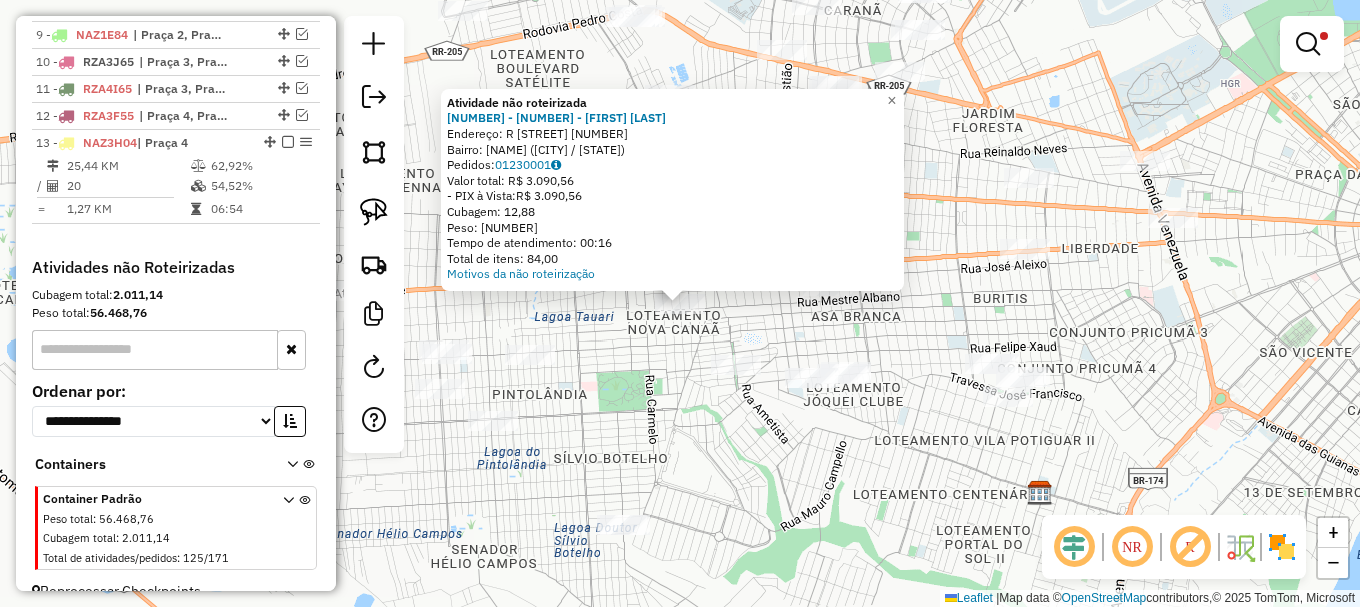 drag, startPoint x: 633, startPoint y: 347, endPoint x: 647, endPoint y: 336, distance: 17.804493 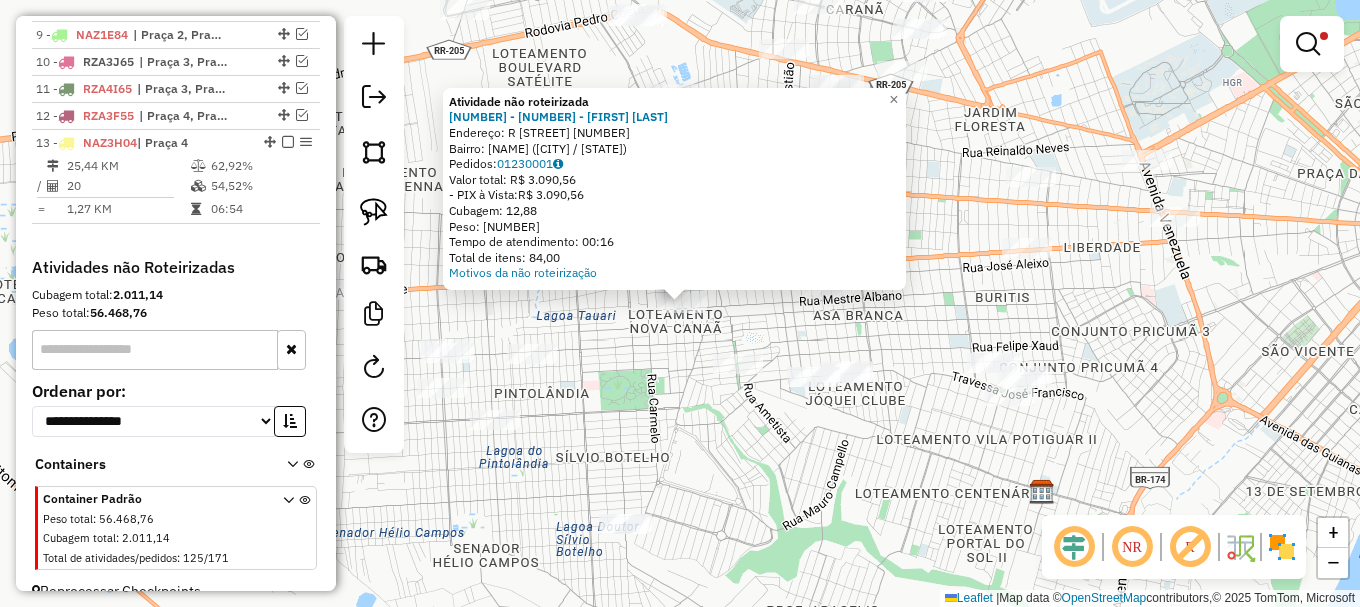 click on "Atividade não roteirizada 6011 - JADSON CONCEICAO  Endereço: R   JERICO                        629   Bairro: NOVA CANAA (BOA VISTA / RR)   Pedidos:  01230001   Valor total: R$ 3.090,56   - PIX à Vista:  R$ 3.090,56   Cubagem: 12,88   Peso: 387,14   Tempo de atendimento: 00:16   Total de itens: 84,00  Motivos da não roteirização × Limpar filtros Janela de atendimento Grade de atendimento Capacidade Transportadoras Veículos Cliente Pedidos  Rotas Selecione os dias de semana para filtrar as janelas de atendimento  Seg   Ter   Qua   Qui   Sex   Sáb   Dom  Informe o período da janela de atendimento: De: Até:  Filtrar exatamente a janela do cliente  Considerar janela de atendimento padrão  Selecione os dias de semana para filtrar as grades de atendimento  Seg   Ter   Qua   Qui   Sex   Sáb   Dom   Considerar clientes sem dia de atendimento cadastrado  Clientes fora do dia de atendimento selecionado Filtrar as atividades entre os valores definidos abaixo:  Peso mínimo:   Peso máximo:  ***** ******* De:" 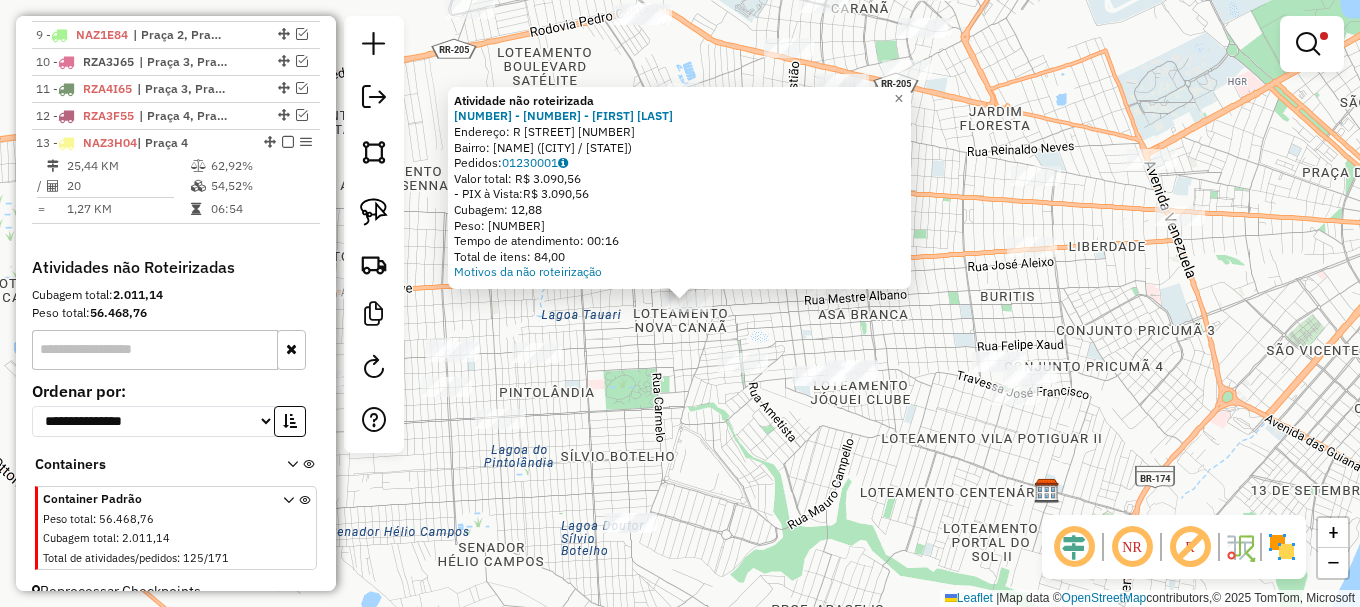 click on "Atividade não roteirizada 6011 - JADSON CONCEICAO  Endereço: R   JERICO                        629   Bairro: NOVA CANAA (BOA VISTA / RR)   Pedidos:  01230001   Valor total: R$ 3.090,56   - PIX à Vista:  R$ 3.090,56   Cubagem: 12,88   Peso: 387,14   Tempo de atendimento: 00:16   Total de itens: 84,00  Motivos da não roteirização × Limpar filtros Janela de atendimento Grade de atendimento Capacidade Transportadoras Veículos Cliente Pedidos  Rotas Selecione os dias de semana para filtrar as janelas de atendimento  Seg   Ter   Qua   Qui   Sex   Sáb   Dom  Informe o período da janela de atendimento: De: Até:  Filtrar exatamente a janela do cliente  Considerar janela de atendimento padrão  Selecione os dias de semana para filtrar as grades de atendimento  Seg   Ter   Qua   Qui   Sex   Sáb   Dom   Considerar clientes sem dia de atendimento cadastrado  Clientes fora do dia de atendimento selecionado Filtrar as atividades entre os valores definidos abaixo:  Peso mínimo:   Peso máximo:  ***** ******* De:" 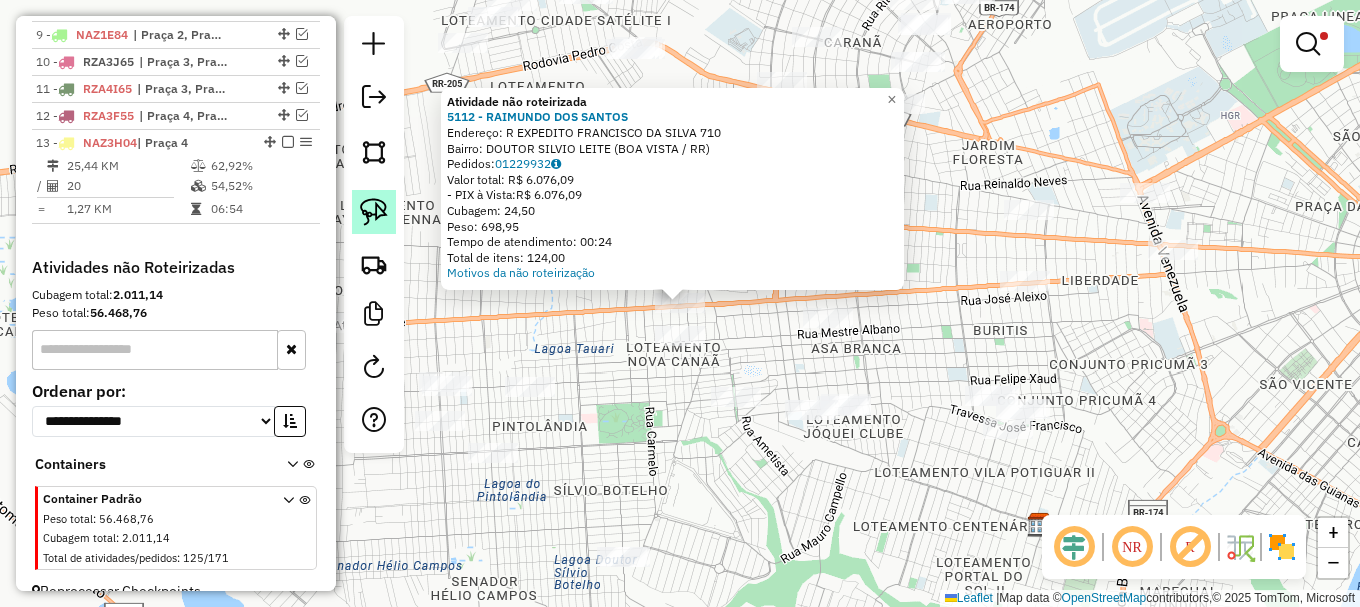 click 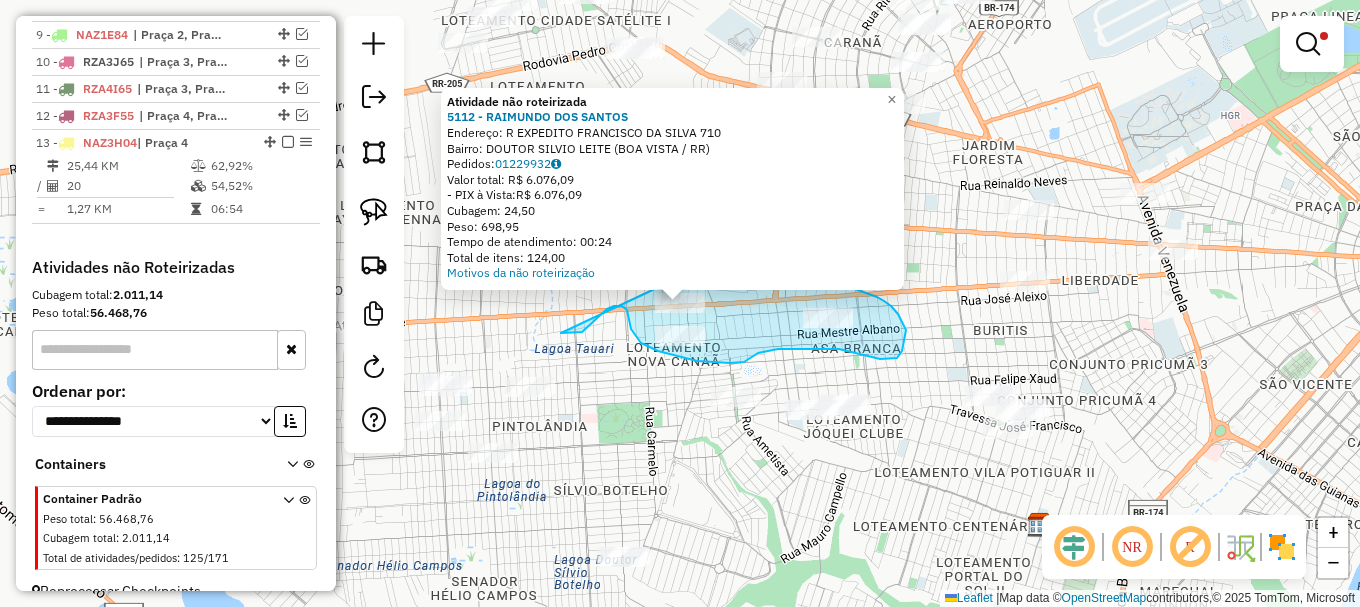 drag, startPoint x: 564, startPoint y: 333, endPoint x: 728, endPoint y: 243, distance: 187.07217 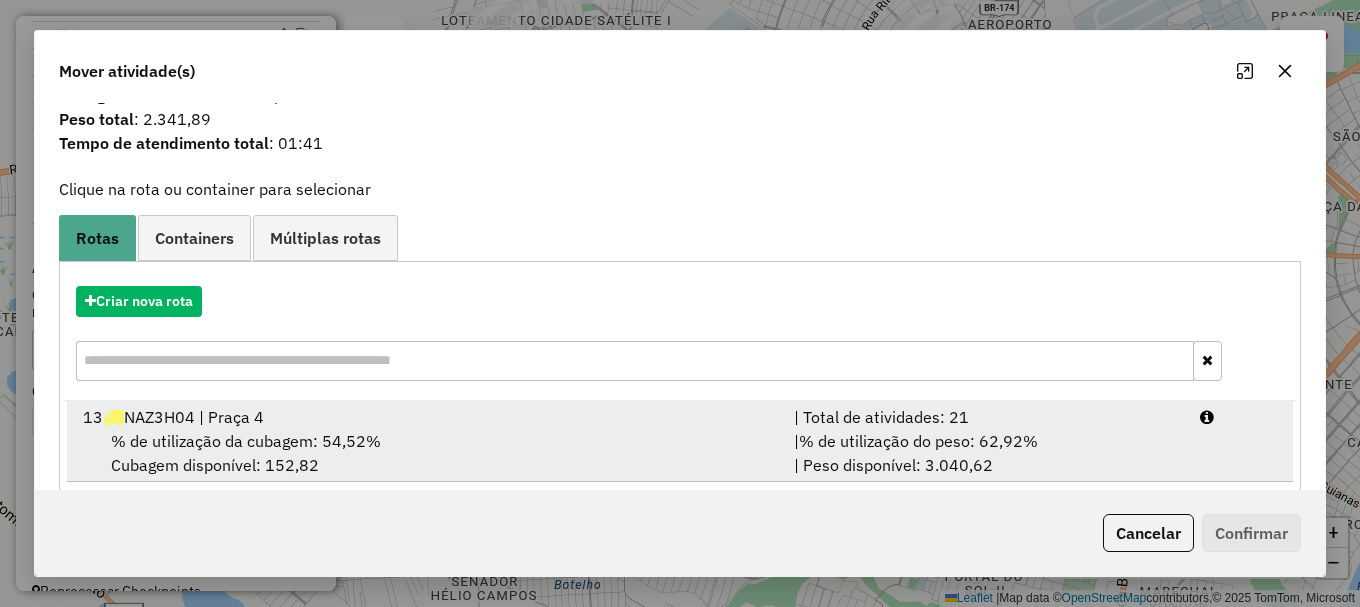 scroll, scrollTop: 78, scrollLeft: 0, axis: vertical 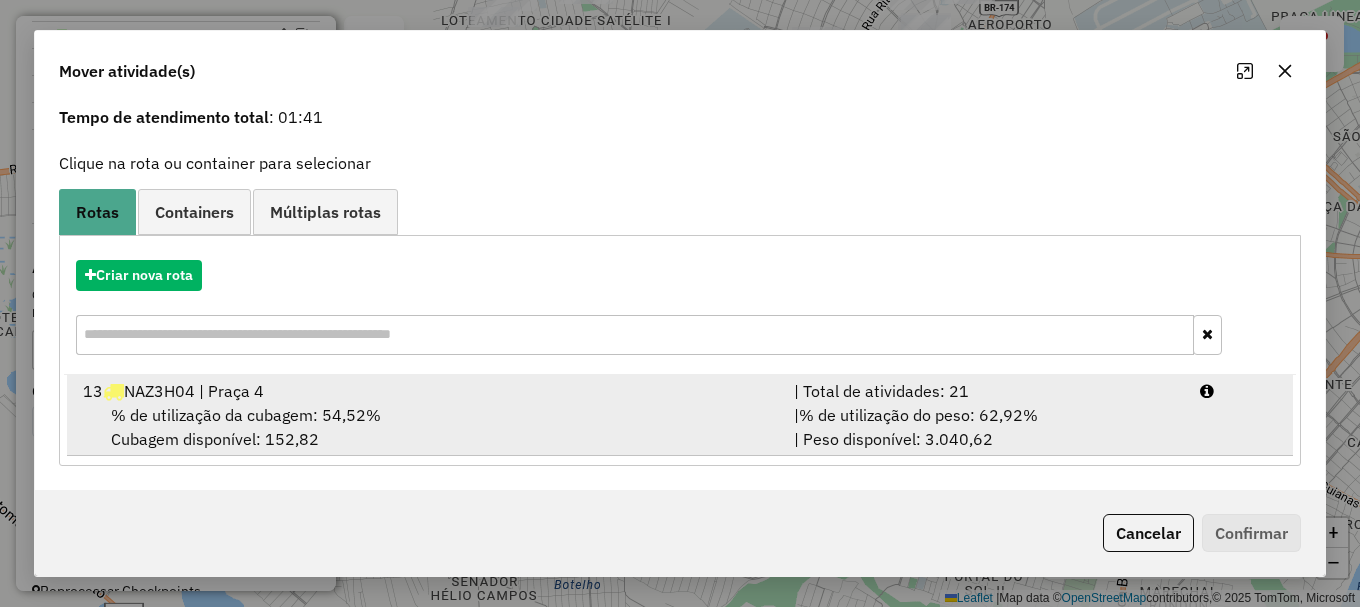 click on "13  NAZ3H04 | Praça 4  | Total de atividades: 21  % de utilização da cubagem: 54,52%  Cubagem disponível: 152,82   |  % de utilização do peso: 62,92%  | Peso disponível: 3.040,62" at bounding box center (680, 415) 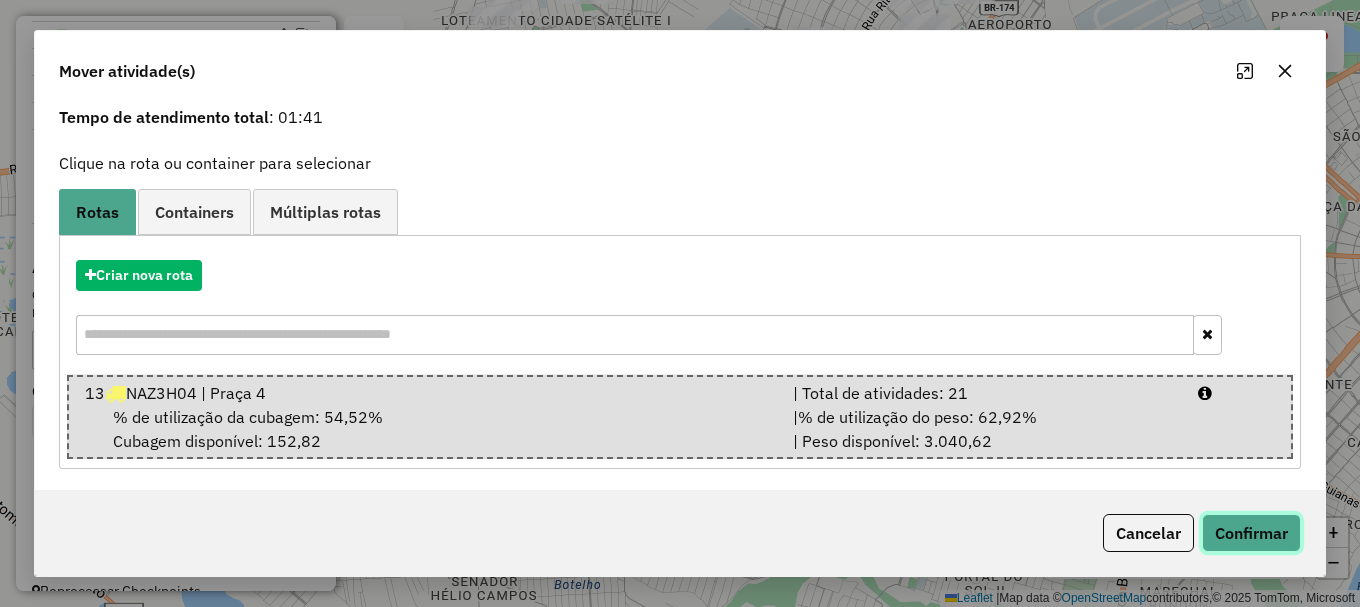 click on "Confirmar" 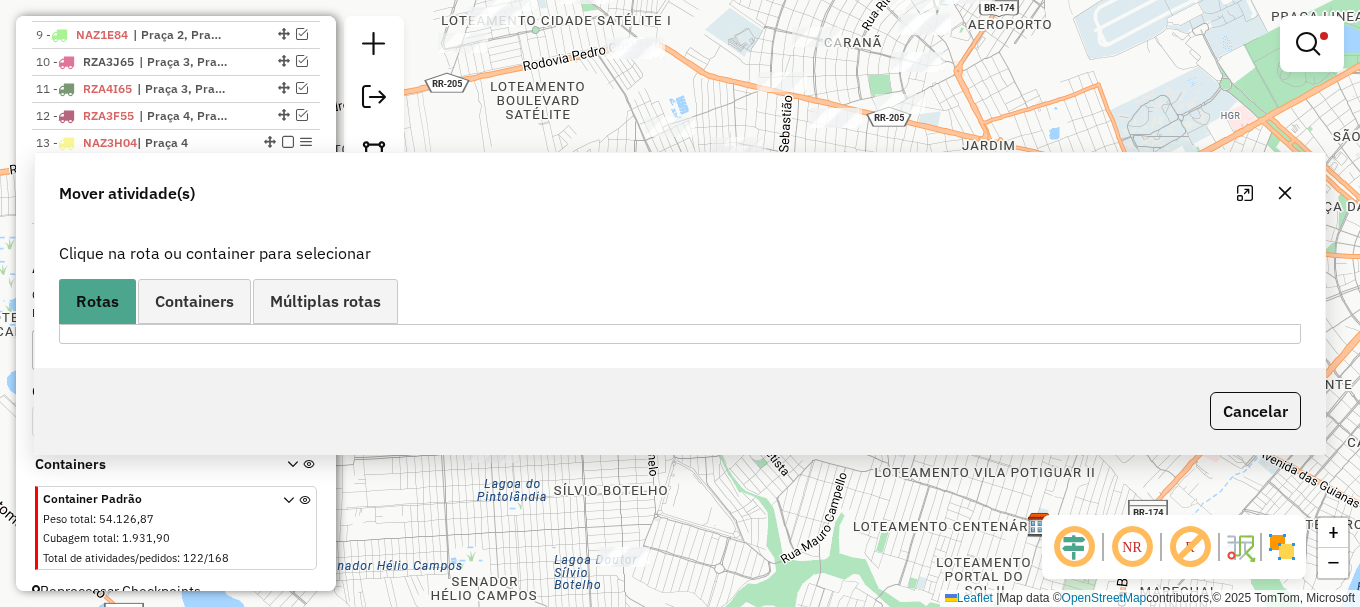 scroll, scrollTop: 0, scrollLeft: 0, axis: both 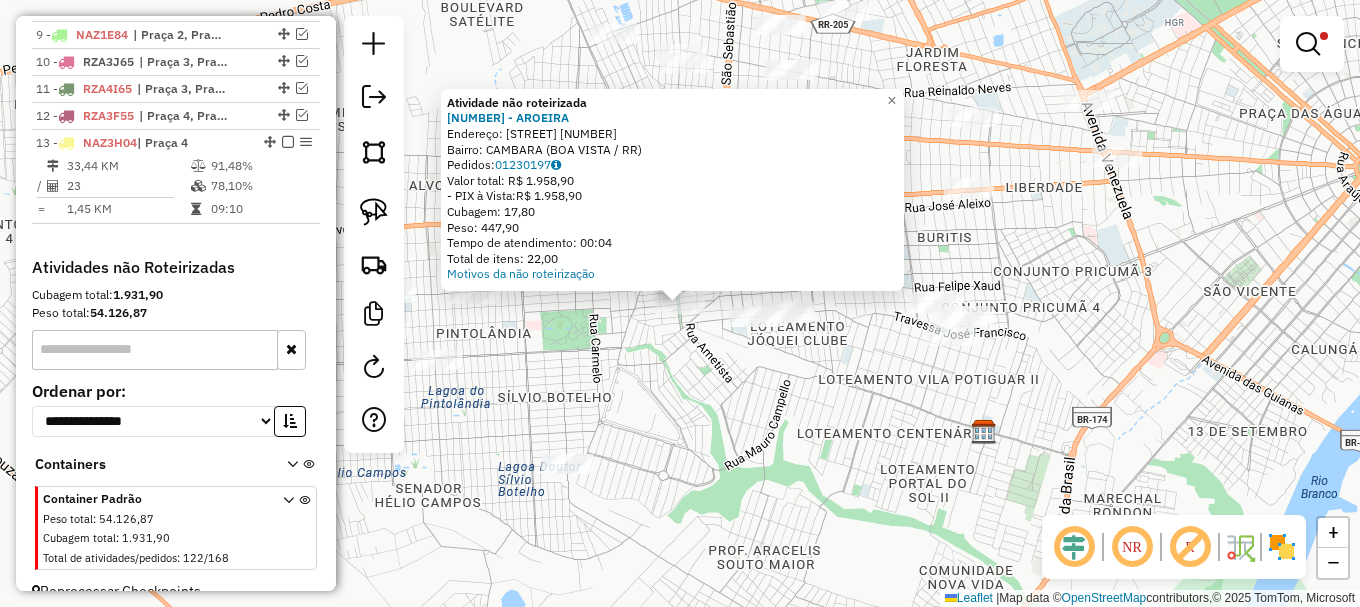 click on "Atividade não roteirizada 7034 - AROEIRA  Endereço:  NAGIB ELUAN 300   Bairro: CAMBARA (BOA VISTA / RR)   Pedidos:  01230197   Valor total: R$ 1.958,90   - PIX à Vista:  R$ 1.958,90   Cubagem: 17,80   Peso: 447,90   Tempo de atendimento: 00:04   Total de itens: 22,00  Motivos da não roteirização × Limpar filtros Janela de atendimento Grade de atendimento Capacidade Transportadoras Veículos Cliente Pedidos  Rotas Selecione os dias de semana para filtrar as janelas de atendimento  Seg   Ter   Qua   Qui   Sex   Sáb   Dom  Informe o período da janela de atendimento: De: Até:  Filtrar exatamente a janela do cliente  Considerar janela de atendimento padrão  Selecione os dias de semana para filtrar as grades de atendimento  Seg   Ter   Qua   Qui   Sex   Sáb   Dom   Considerar clientes sem dia de atendimento cadastrado  Clientes fora do dia de atendimento selecionado Filtrar as atividades entre os valores definidos abaixo:  Peso mínimo:   Peso máximo:   Cubagem mínima:  *****  Cubagem máxima:   De:" 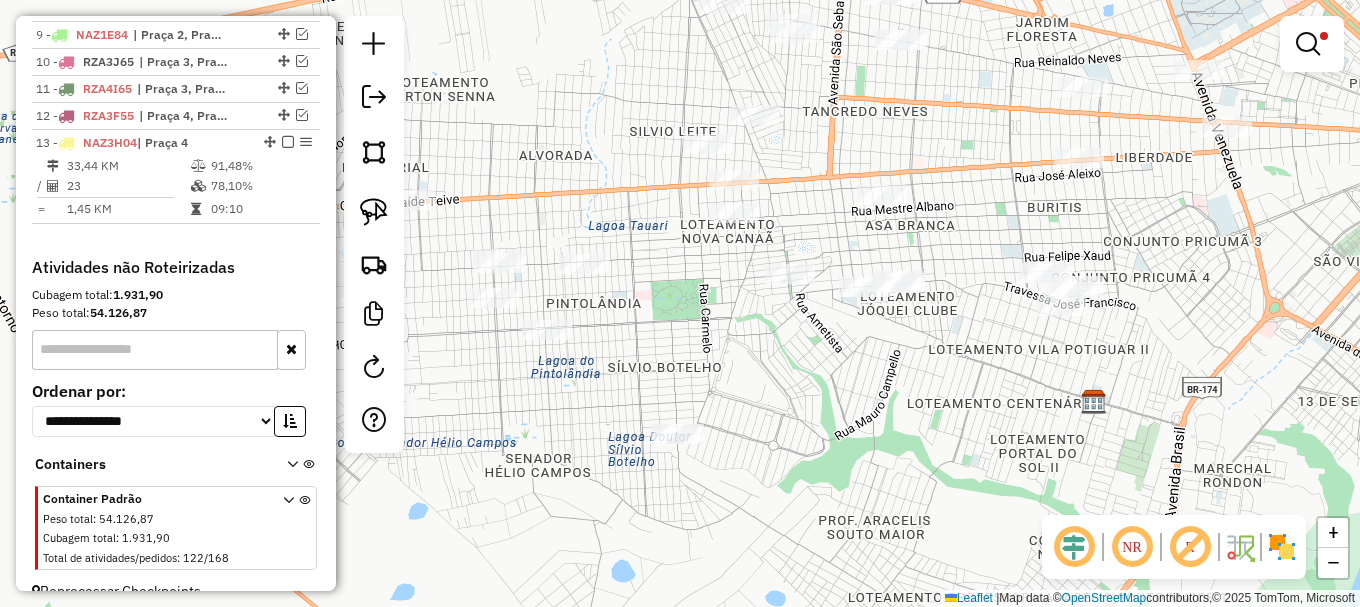 drag, startPoint x: 576, startPoint y: 370, endPoint x: 687, endPoint y: 340, distance: 114.982605 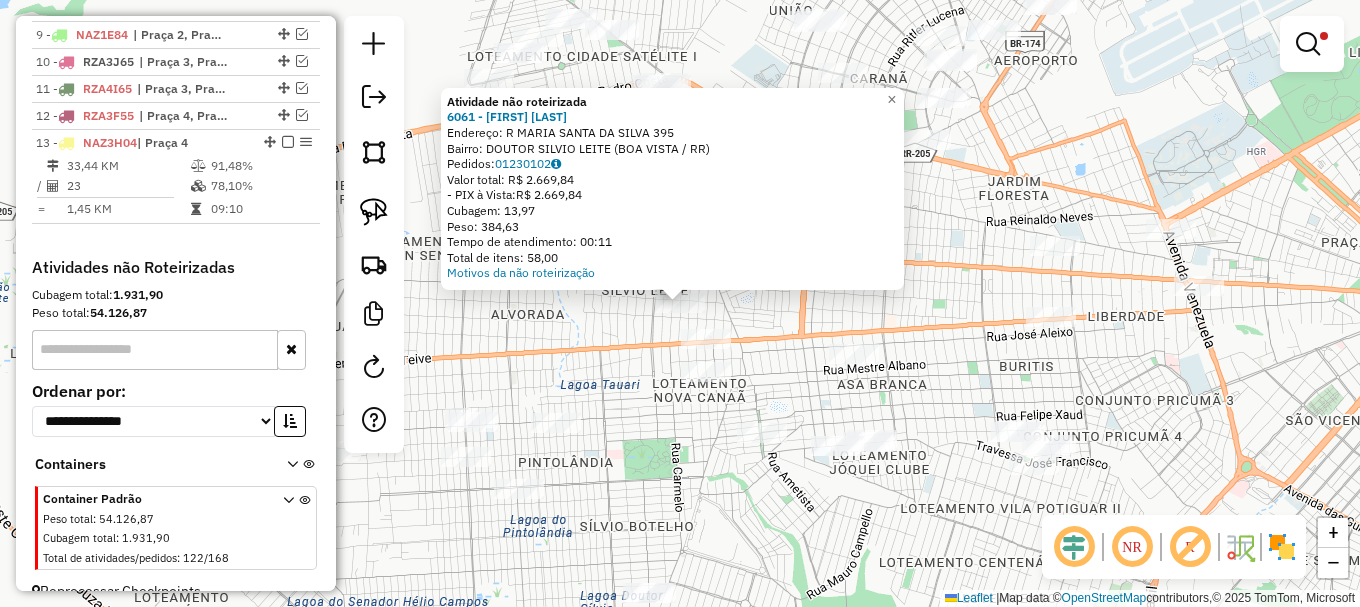 click on "Atividade não roteirizada 6061 - WASHINGTON ARAGaO DE  Endereço: R   MARIA SANTA DA SILVA          395   Bairro: DOUTOR SILVIO LEITE (BOA VISTA / RR)   Pedidos:  01230102   Valor total: R$ 2.669,84   - PIX à Vista:  R$ 2.669,84   Cubagem: 13,97   Peso: 384,63   Tempo de atendimento: 00:11   Total de itens: 58,00  Motivos da não roteirização × Limpar filtros Janela de atendimento Grade de atendimento Capacidade Transportadoras Veículos Cliente Pedidos  Rotas Selecione os dias de semana para filtrar as janelas de atendimento  Seg   Ter   Qua   Qui   Sex   Sáb   Dom  Informe o período da janela de atendimento: De: Até:  Filtrar exatamente a janela do cliente  Considerar janela de atendimento padrão  Selecione os dias de semana para filtrar as grades de atendimento  Seg   Ter   Qua   Qui   Sex   Sáb   Dom   Considerar clientes sem dia de atendimento cadastrado  Clientes fora do dia de atendimento selecionado Filtrar as atividades entre os valores definidos abaixo:  Peso mínimo:   Peso máximo:  De:" 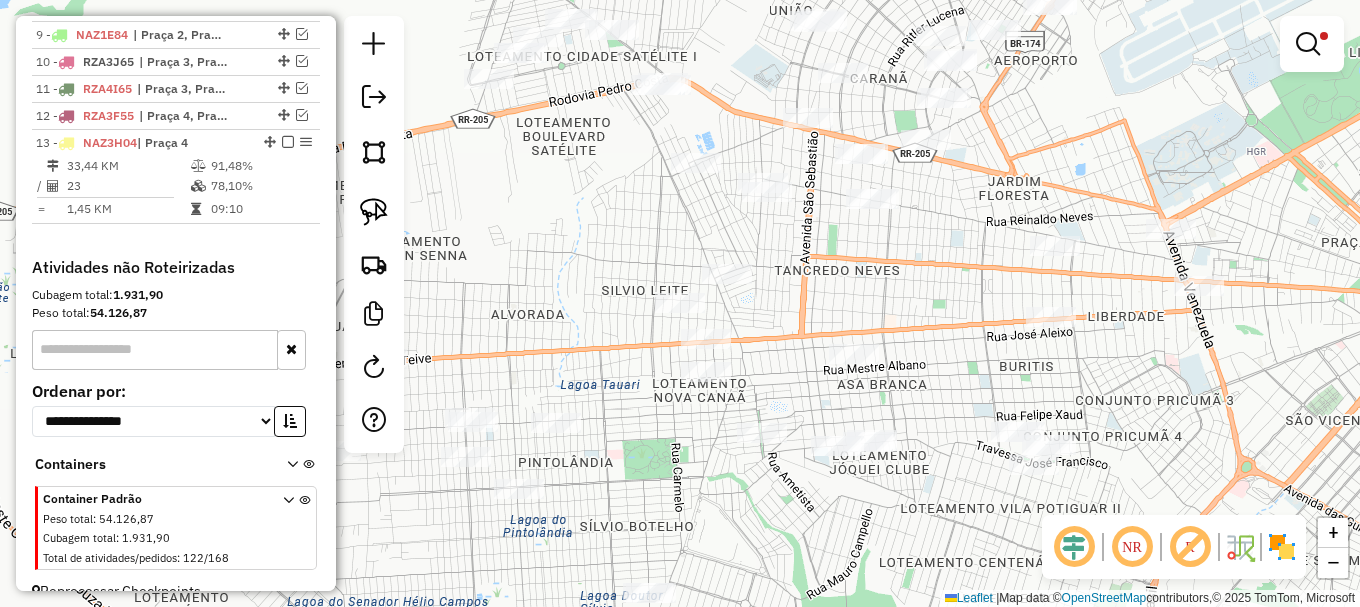 drag, startPoint x: 388, startPoint y: 209, endPoint x: 438, endPoint y: 276, distance: 83.60024 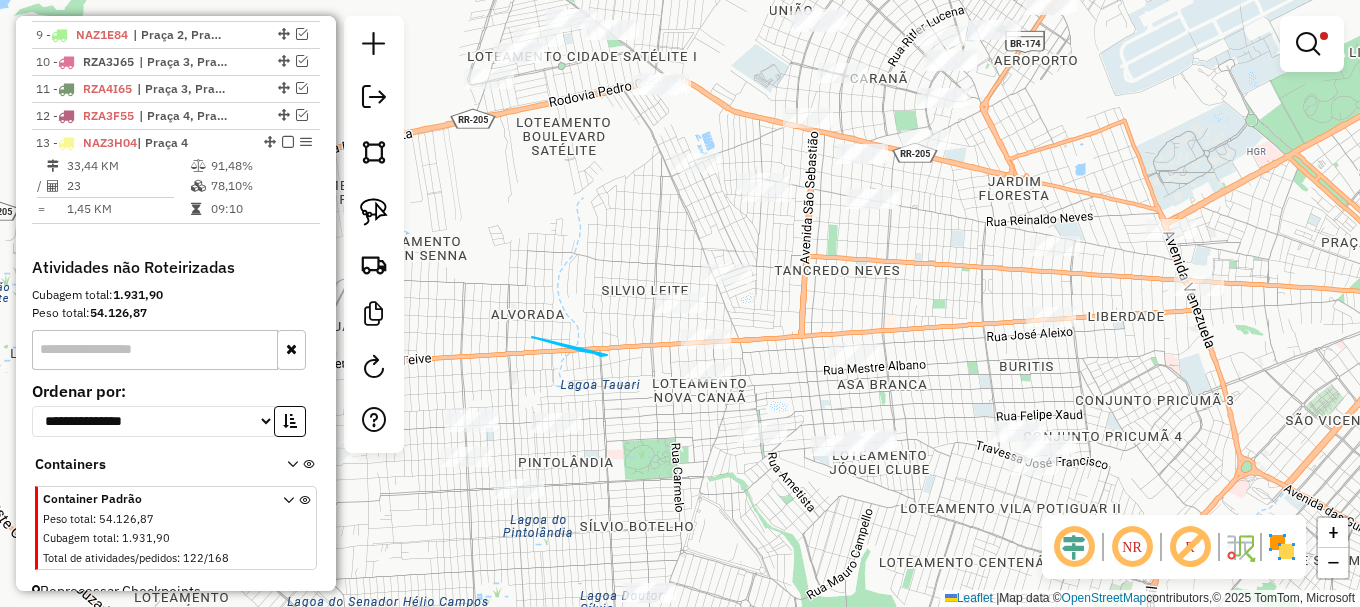 drag, startPoint x: 582, startPoint y: 351, endPoint x: 607, endPoint y: 355, distance: 25.317978 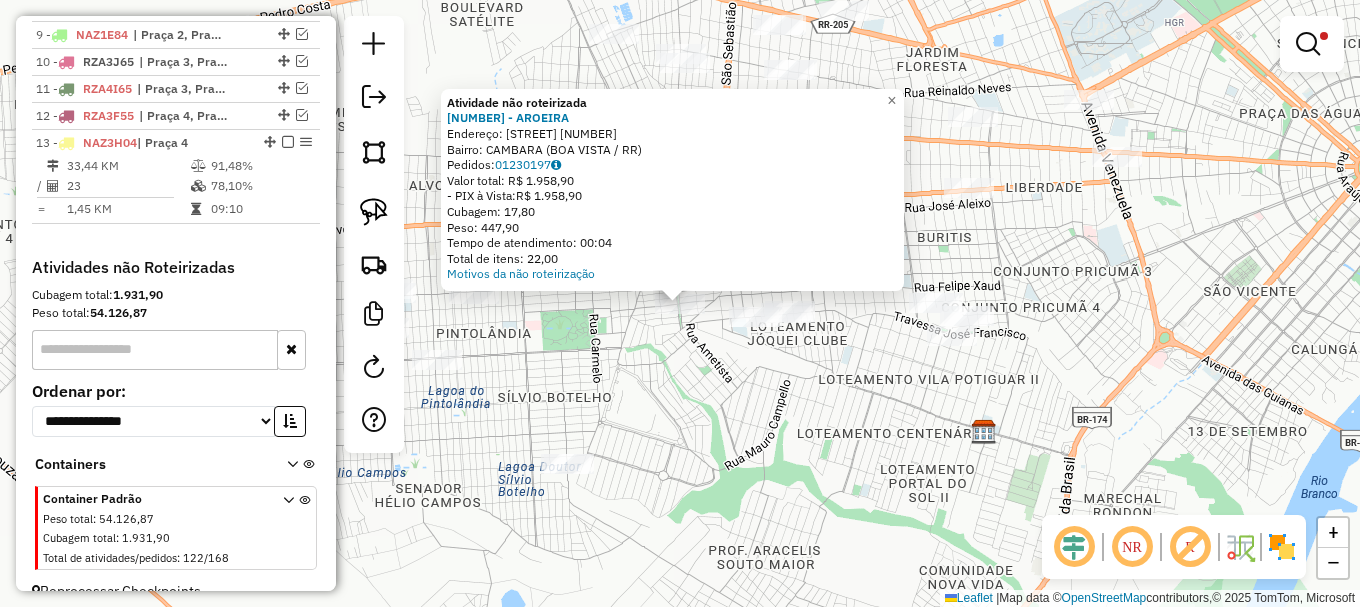 click on "Atividade não roteirizada 7034 - AROEIRA  Endereço:  NAGIB ELUAN 300   Bairro: CAMBARA (BOA VISTA / RR)   Pedidos:  01230197   Valor total: R$ 1.958,90   - PIX à Vista:  R$ 1.958,90   Cubagem: 17,80   Peso: 447,90   Tempo de atendimento: 00:04   Total de itens: 22,00  Motivos da não roteirização × Limpar filtros Janela de atendimento Grade de atendimento Capacidade Transportadoras Veículos Cliente Pedidos  Rotas Selecione os dias de semana para filtrar as janelas de atendimento  Seg   Ter   Qua   Qui   Sex   Sáb   Dom  Informe o período da janela de atendimento: De: Até:  Filtrar exatamente a janela do cliente  Considerar janela de atendimento padrão  Selecione os dias de semana para filtrar as grades de atendimento  Seg   Ter   Qua   Qui   Sex   Sáb   Dom   Considerar clientes sem dia de atendimento cadastrado  Clientes fora do dia de atendimento selecionado Filtrar as atividades entre os valores definidos abaixo:  Peso mínimo:   Peso máximo:   Cubagem mínima:  *****  Cubagem máxima:   De:" 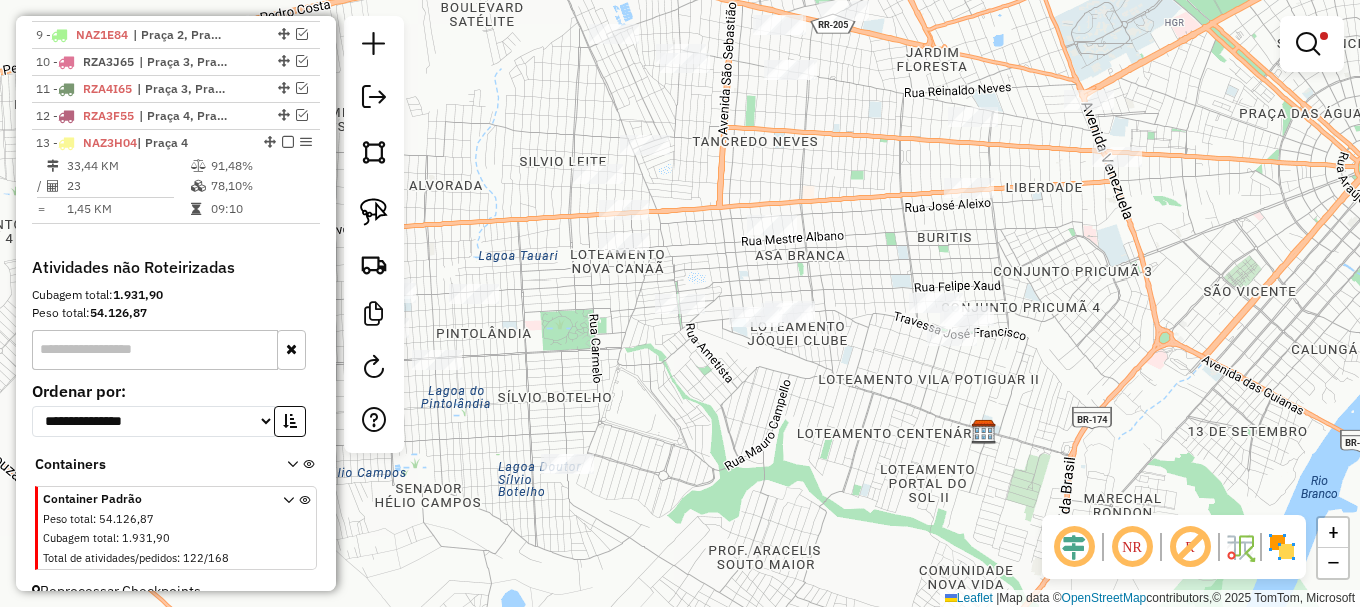 drag, startPoint x: 386, startPoint y: 208, endPoint x: 409, endPoint y: 222, distance: 26.925823 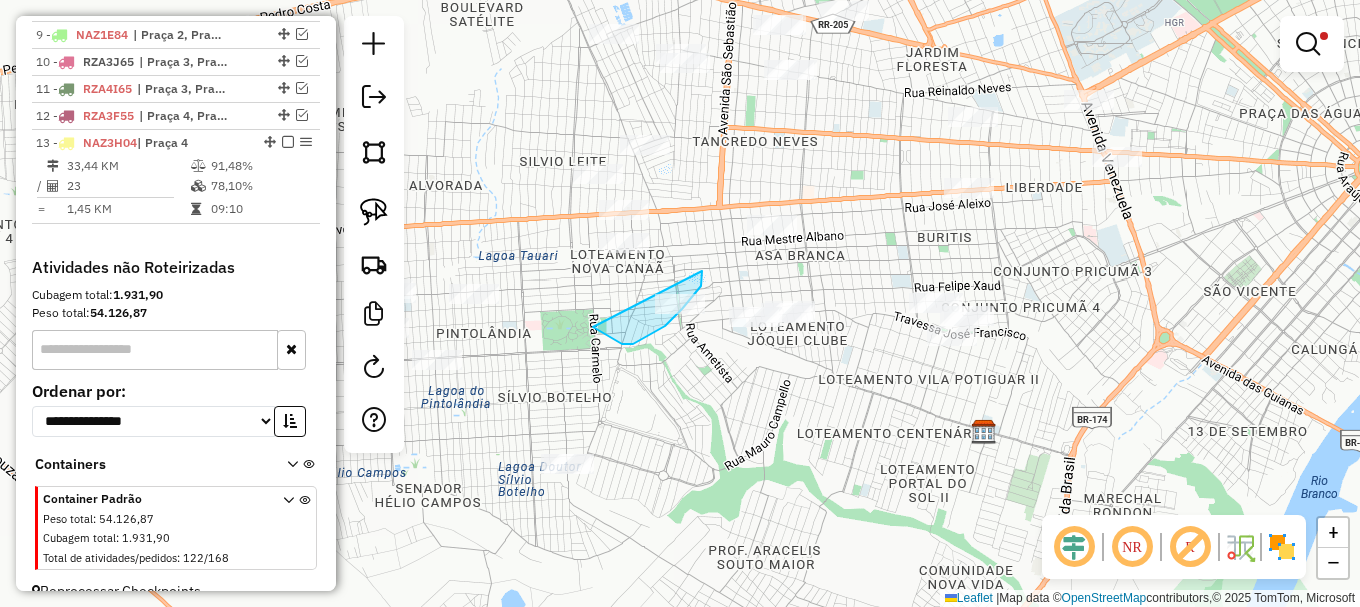 drag, startPoint x: 600, startPoint y: 332, endPoint x: 696, endPoint y: 266, distance: 116.498924 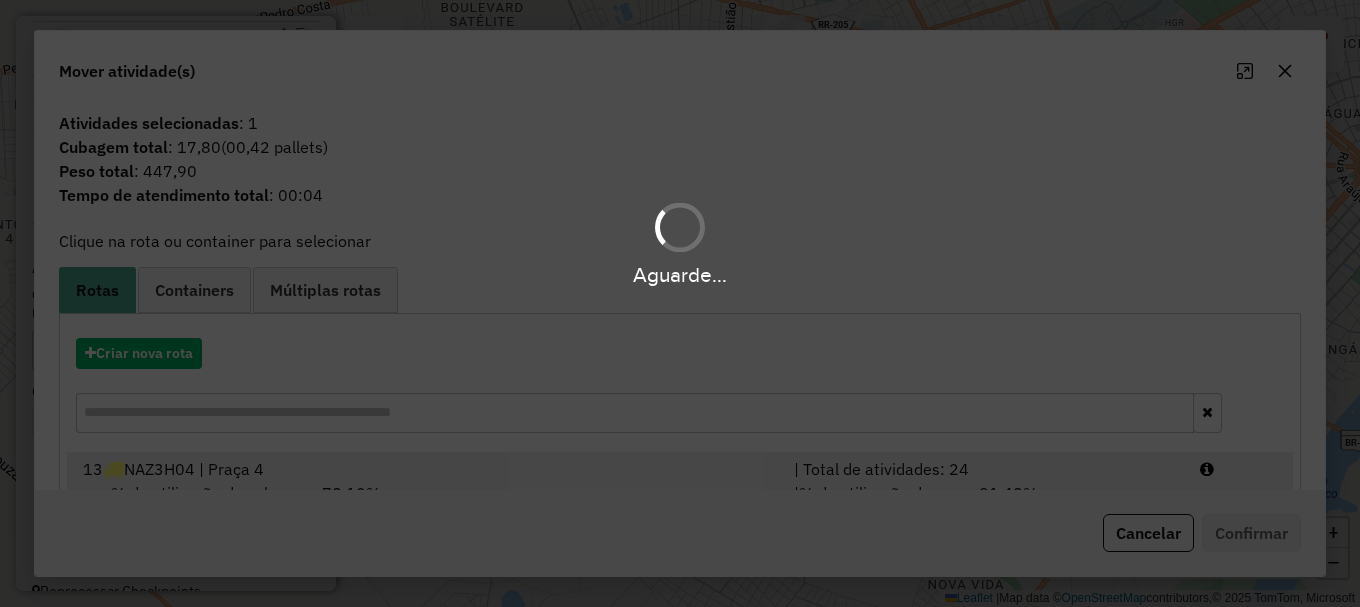 click at bounding box center (1239, 469) 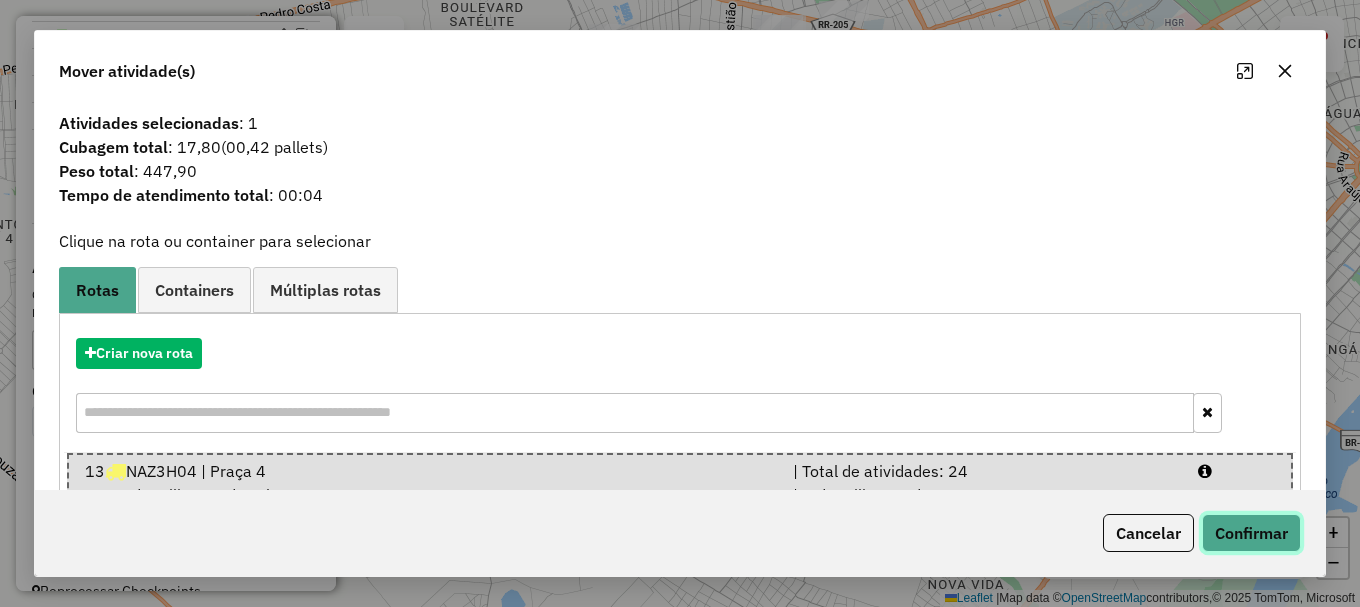 click on "Confirmar" 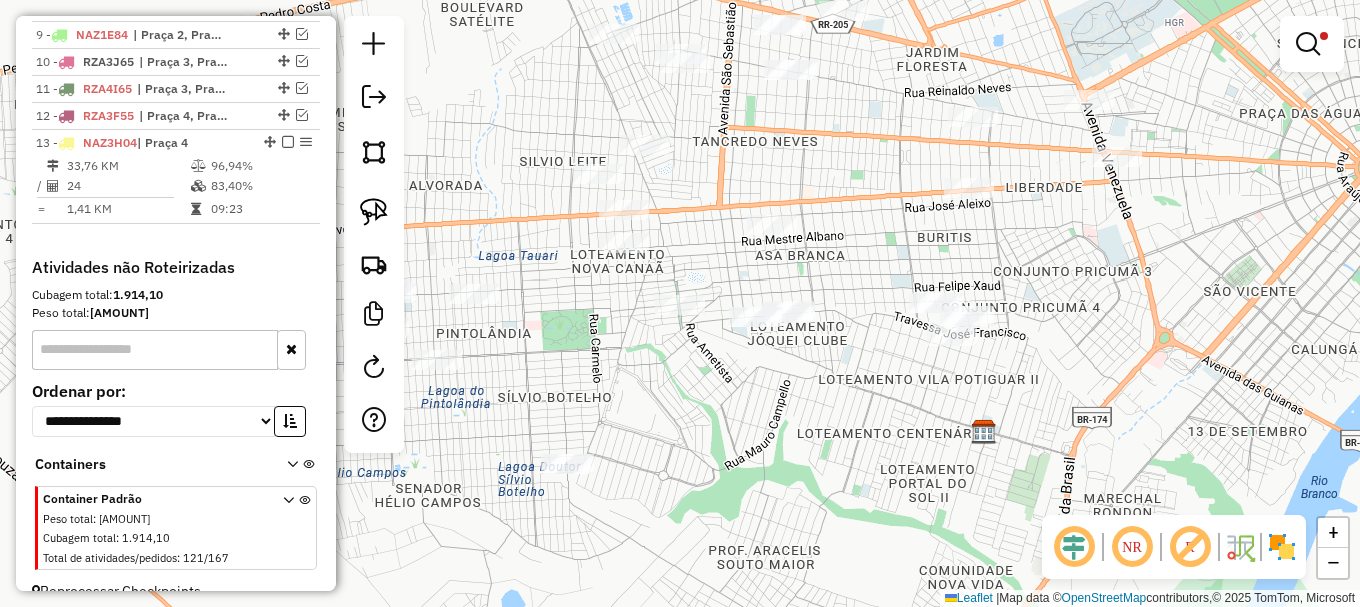 click at bounding box center [1308, 44] 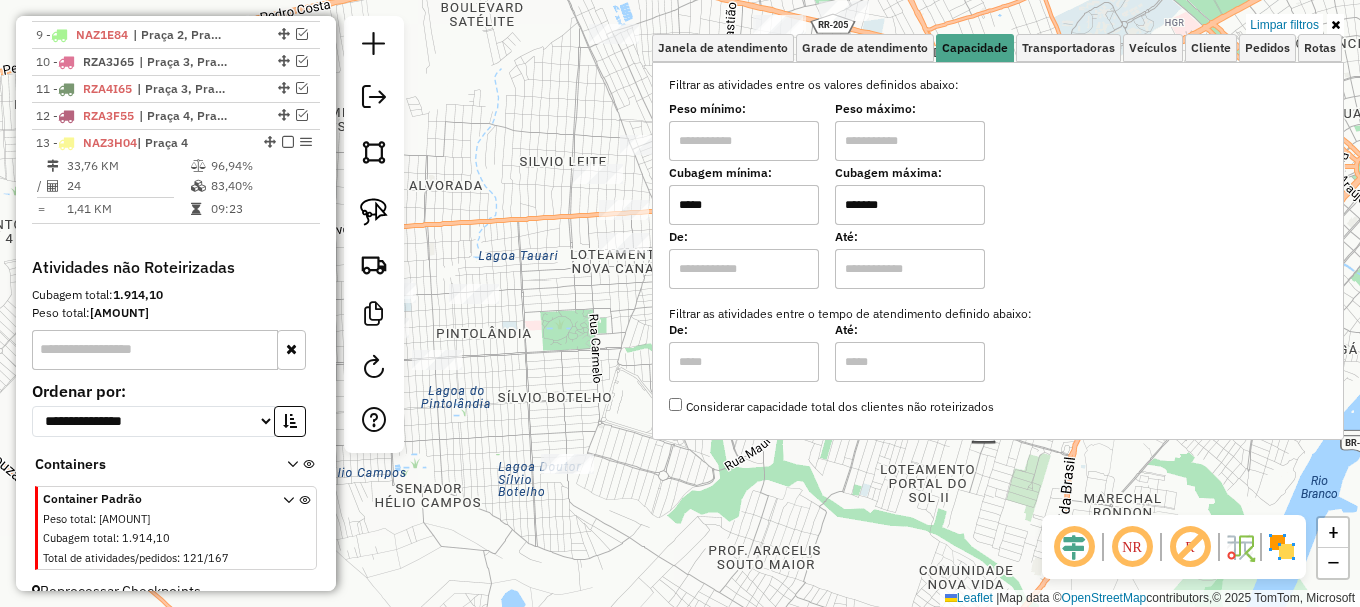 drag, startPoint x: 1302, startPoint y: 19, endPoint x: 1230, endPoint y: 38, distance: 74.46476 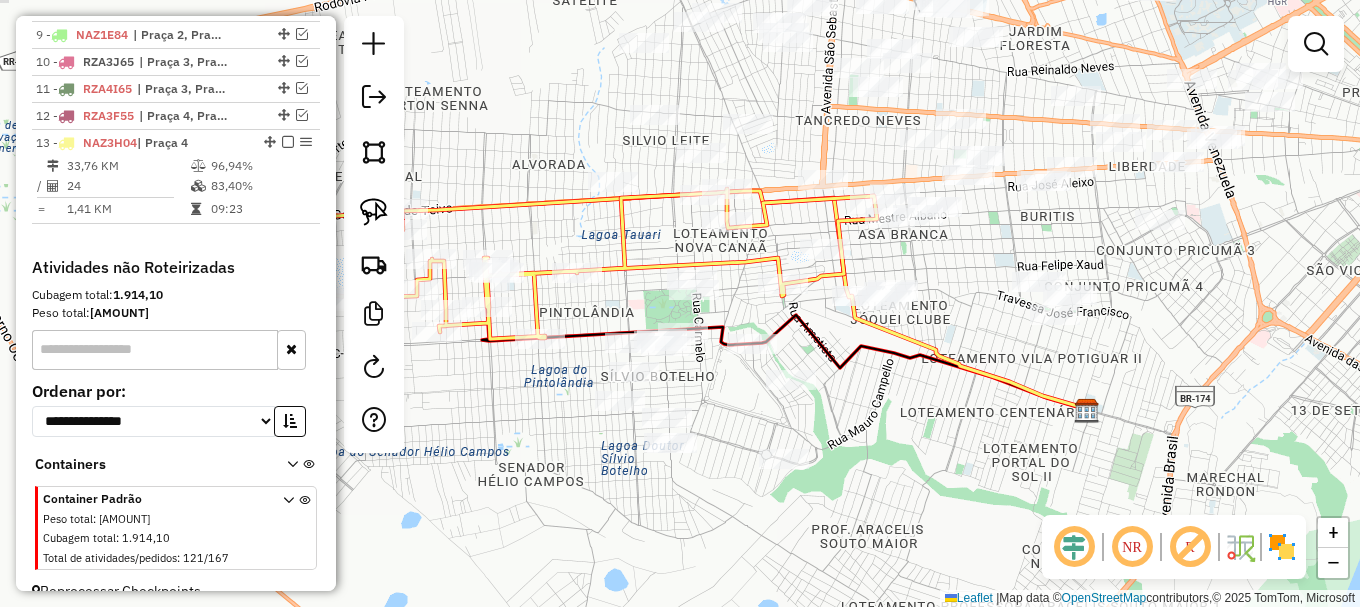drag, startPoint x: 579, startPoint y: 256, endPoint x: 731, endPoint y: 226, distance: 154.93224 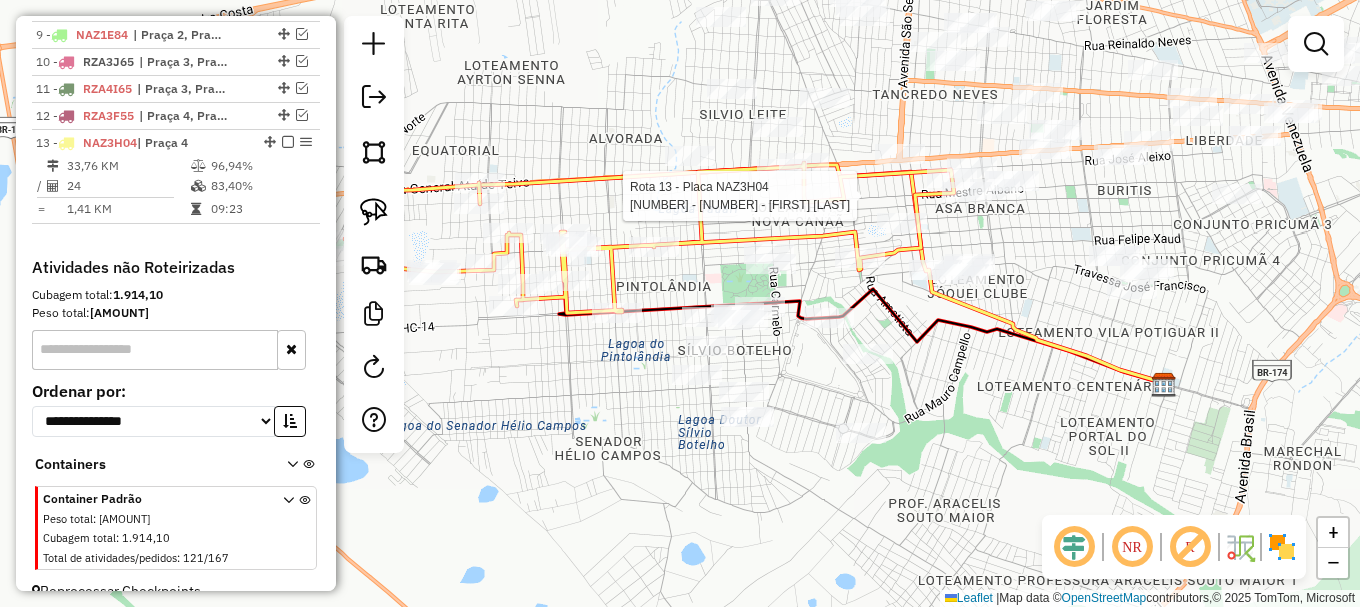 click 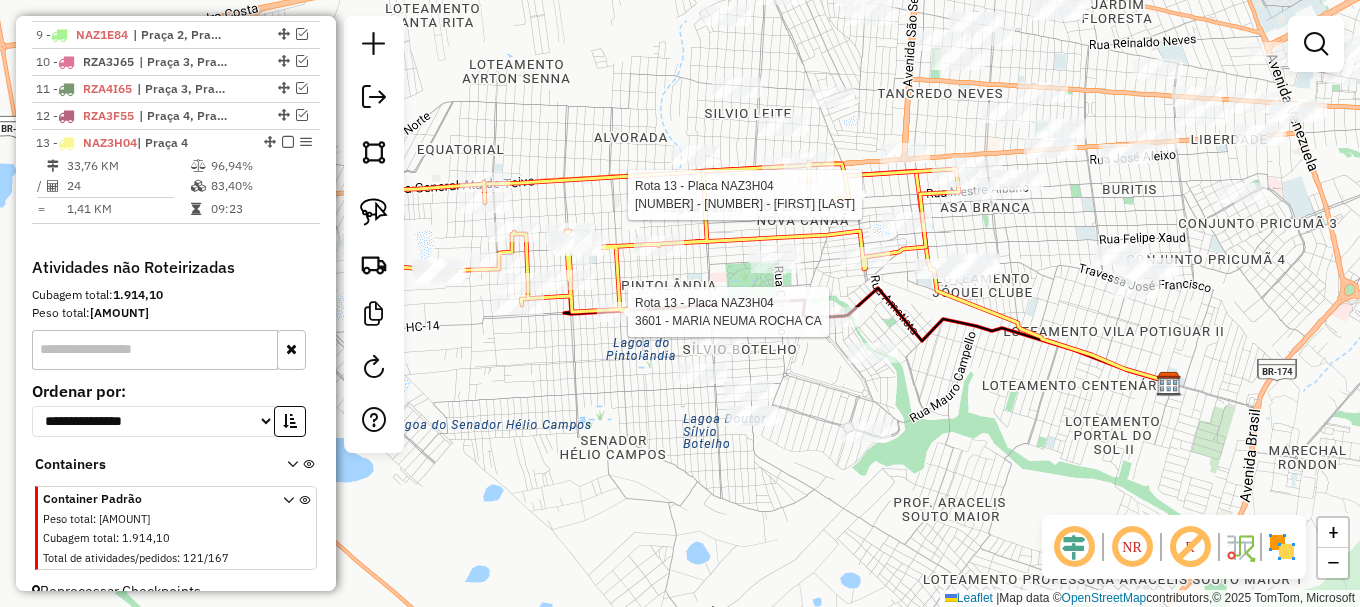 select on "**********" 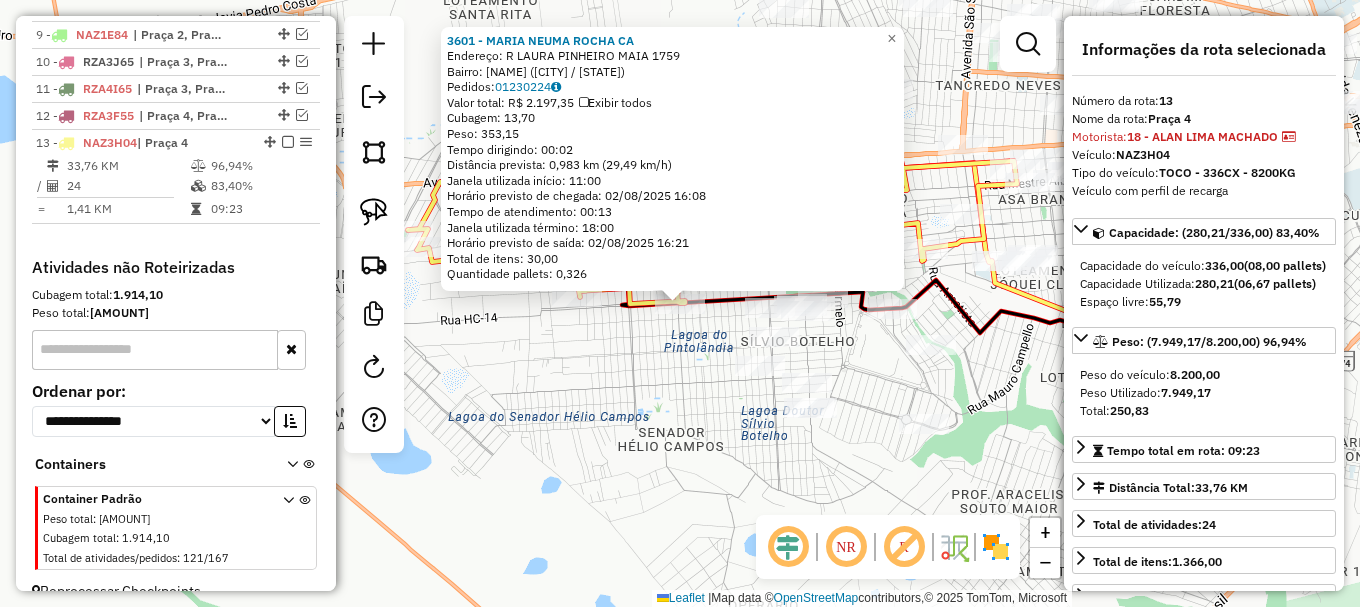 scroll, scrollTop: 1029, scrollLeft: 0, axis: vertical 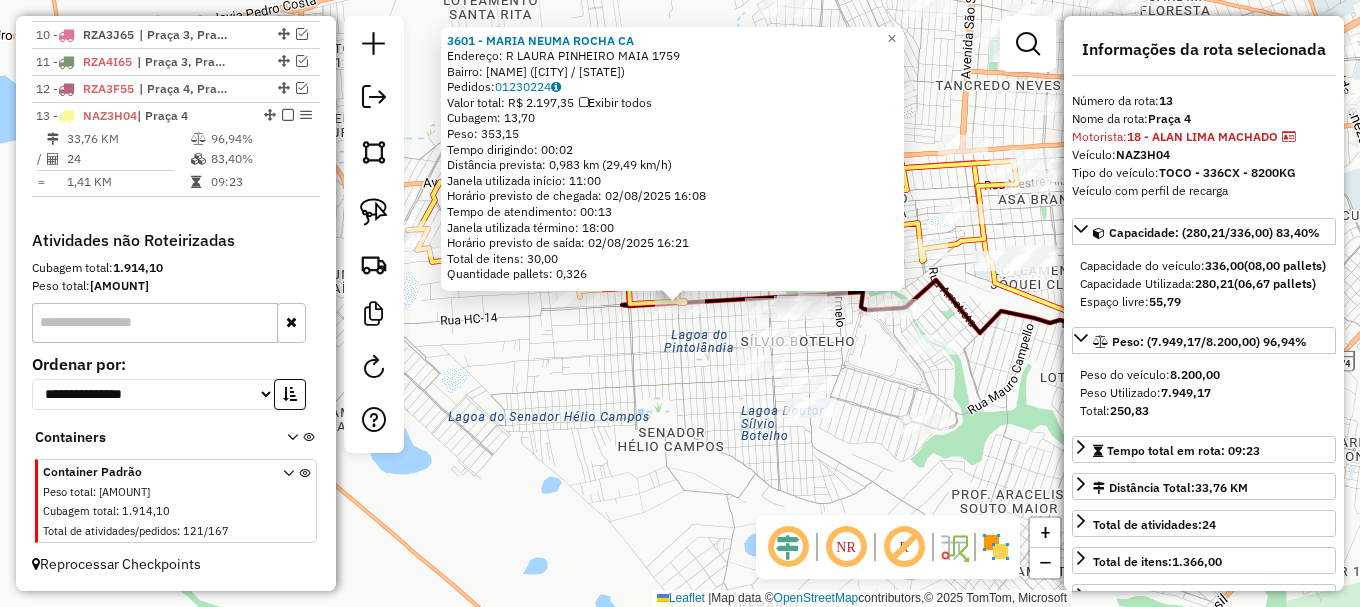 click on "3601 - MARIA NEUMA ROCHA CA  Endereço: R   LAURA PINHEIRO MAIA           1759   Bairro: PINTOLANDIA (BOA VISTA / RR)   Pedidos:  01230224   Valor total: R$ 2.197,35   Exibir todos   Cubagem: 13,70  Peso: 353,15  Tempo dirigindo: 00:02   Distância prevista: 0,983 km (29,49 km/h)   Janela utilizada início: 11:00   Horário previsto de chegada: 02/08/2025 16:08   Tempo de atendimento: 00:13   Janela utilizada término: 18:00   Horário previsto de saída: 02/08/2025 16:21   Total de itens: 30,00   Quantidade pallets: 0,326  × Janela de atendimento Grade de atendimento Capacidade Transportadoras Veículos Cliente Pedidos  Rotas Selecione os dias de semana para filtrar as janelas de atendimento  Seg   Ter   Qua   Qui   Sex   Sáb   Dom  Informe o período da janela de atendimento: De: Até:  Filtrar exatamente a janela do cliente  Considerar janela de atendimento padrão  Selecione os dias de semana para filtrar as grades de atendimento  Seg   Ter   Qua   Qui   Sex   Sáb   Dom   Peso mínimo:   Peso máximo:" 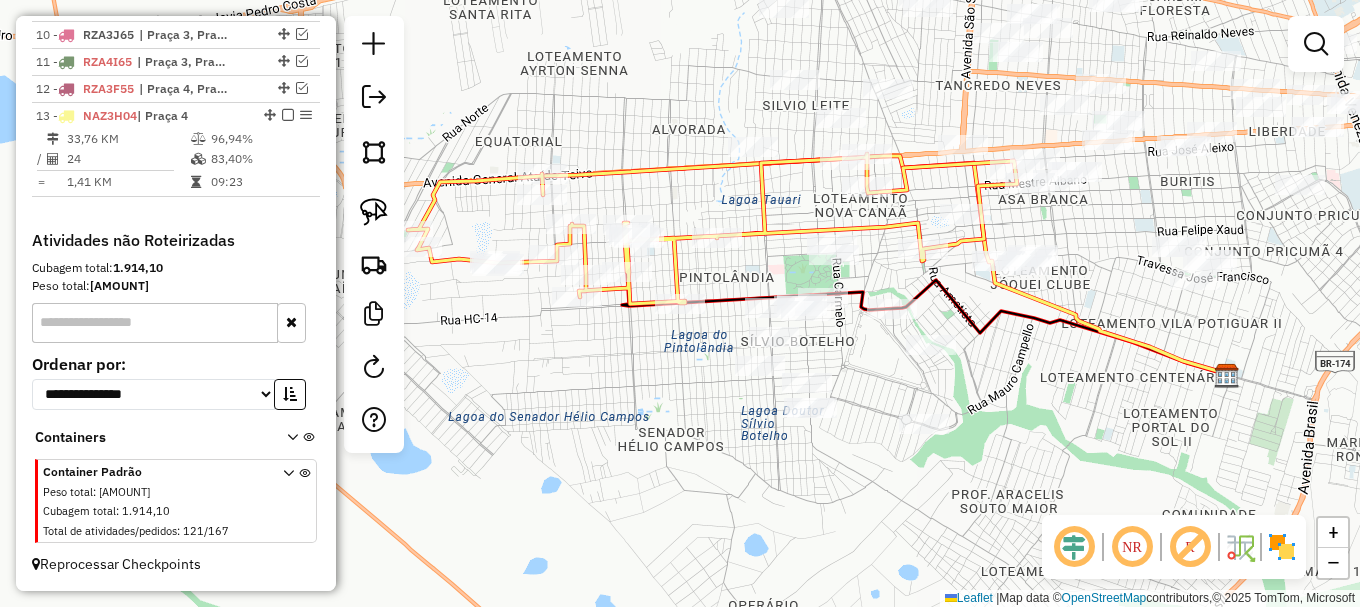 click 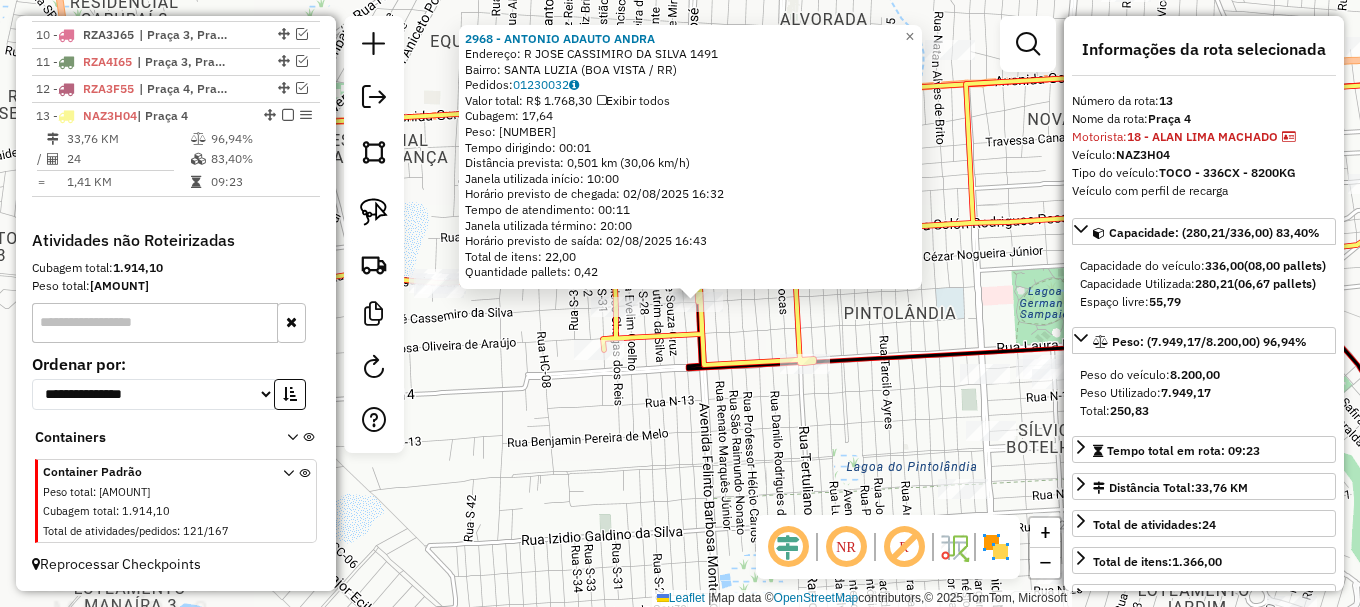 click on "2968 - ANTONIO ADAUTO ANDRA  Endereço: R   JOSE CASSIMIRO DA SILVA       1491   Bairro: SANTA LUZIA (BOA VISTA / RR)   Pedidos:  01230032   Valor total: R$ 1.768,30   Exibir todos   Cubagem: 17,64  Peso: 447,68  Tempo dirigindo: 00:01   Distância prevista: 0,501 km (30,06 km/h)   Janela utilizada início: 10:00   Horário previsto de chegada: 02/08/2025 16:32   Tempo de atendimento: 00:11   Janela utilizada término: 20:00   Horário previsto de saída: 02/08/2025 16:43   Total de itens: 22,00   Quantidade pallets: 0,42  × Janela de atendimento Grade de atendimento Capacidade Transportadoras Veículos Cliente Pedidos  Rotas Selecione os dias de semana para filtrar as janelas de atendimento  Seg   Ter   Qua   Qui   Sex   Sáb   Dom  Informe o período da janela de atendimento: De: Até:  Filtrar exatamente a janela do cliente  Considerar janela de atendimento padrão  Selecione os dias de semana para filtrar as grades de atendimento  Seg   Ter   Qua   Qui   Sex   Sáb   Dom   Peso mínimo:   Peso máximo:" 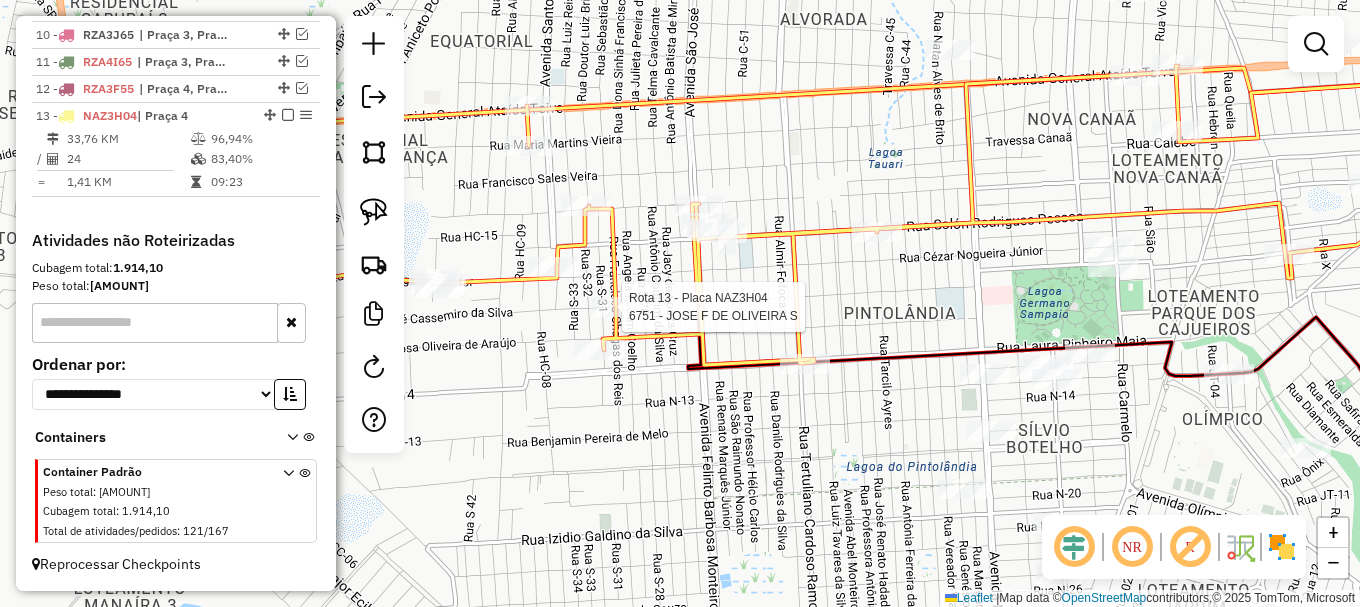 select on "**********" 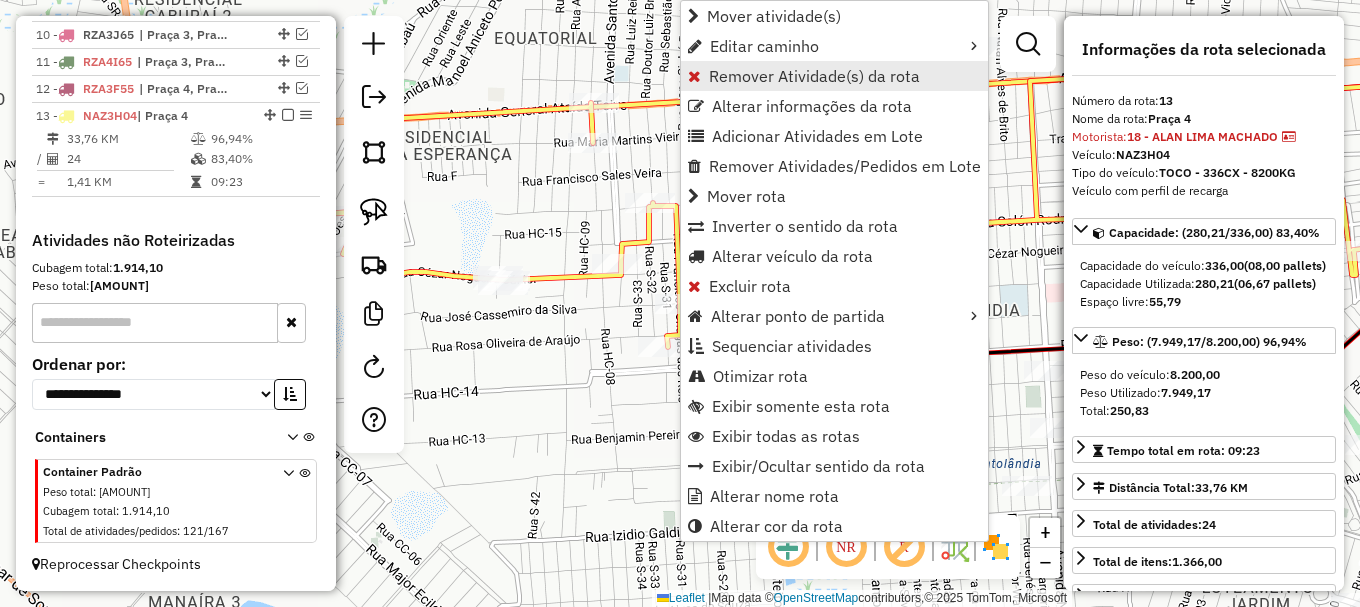 click on "Remover Atividade(s) da rota" at bounding box center (814, 76) 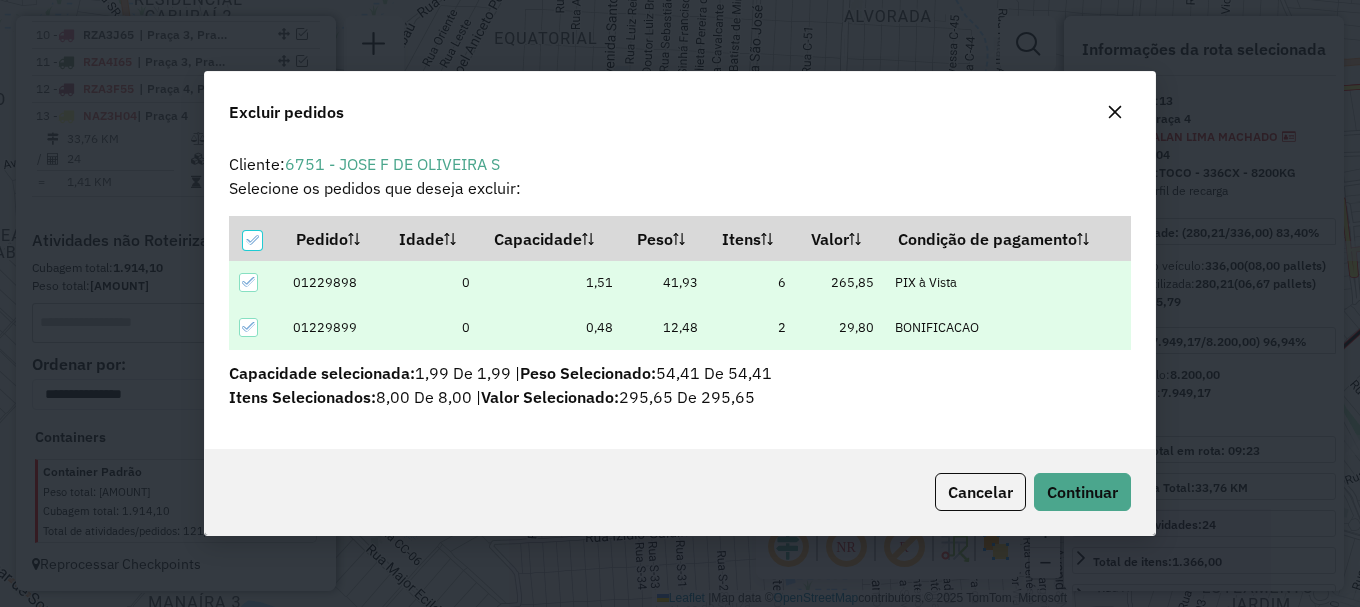 scroll, scrollTop: 0, scrollLeft: 0, axis: both 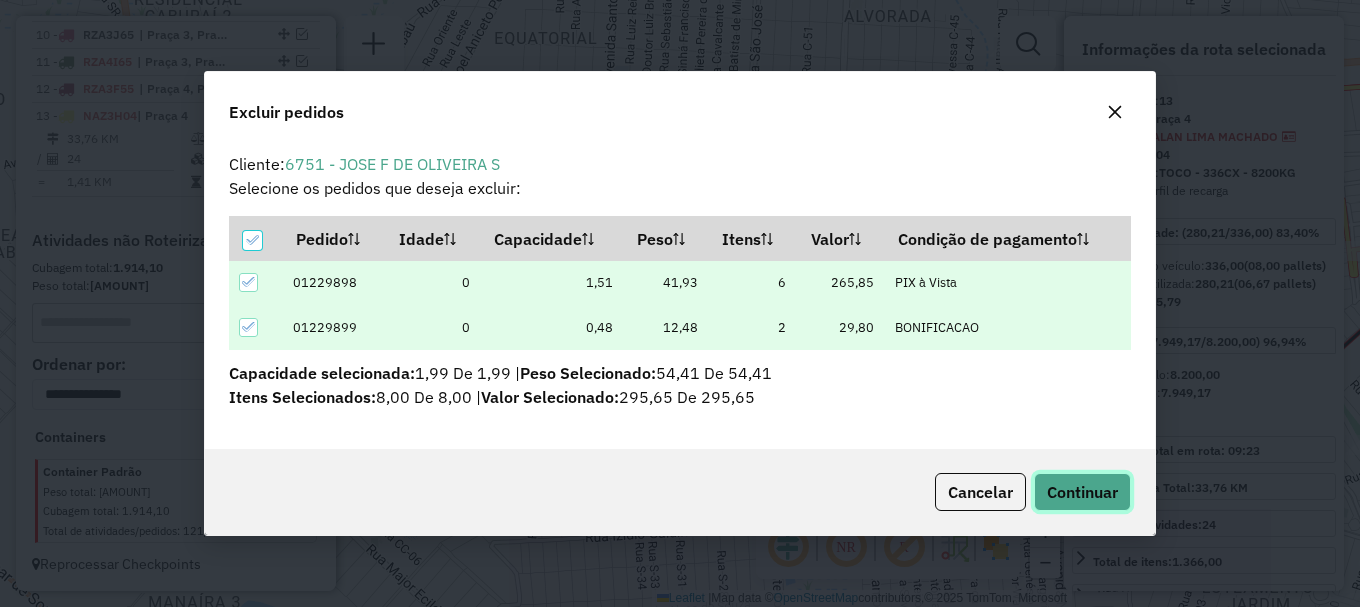 click on "Continuar" 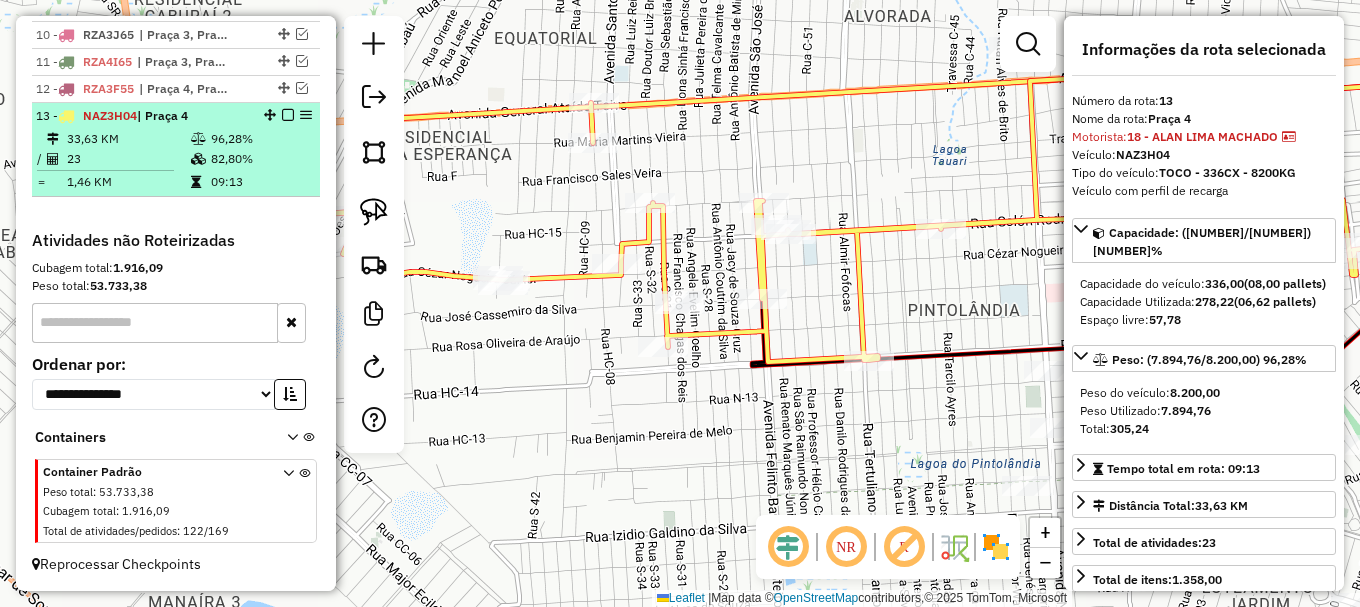 click at bounding box center [288, 115] 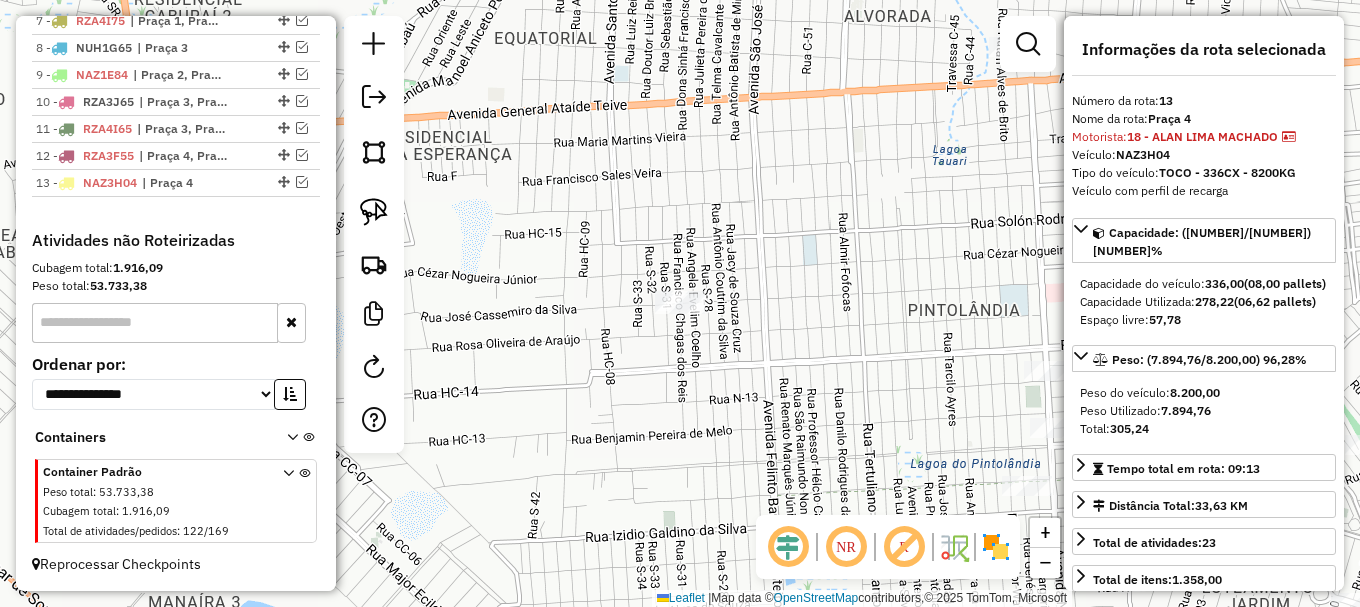 scroll, scrollTop: 962, scrollLeft: 0, axis: vertical 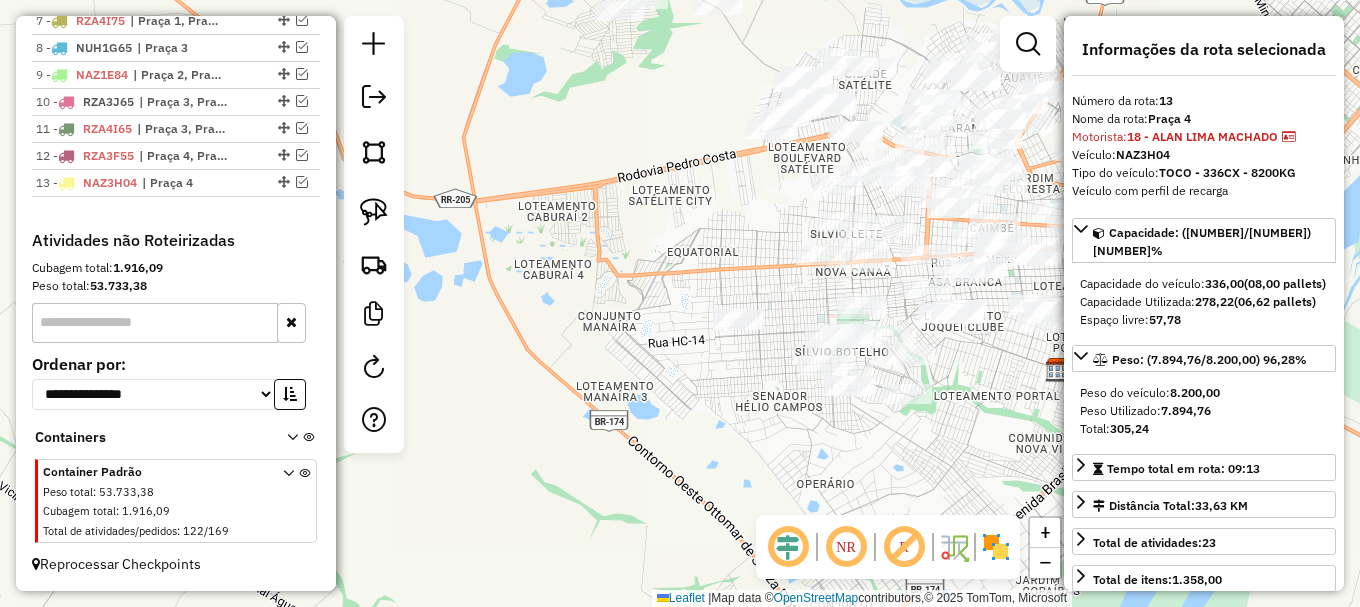 drag, startPoint x: 792, startPoint y: 404, endPoint x: 632, endPoint y: 341, distance: 171.95639 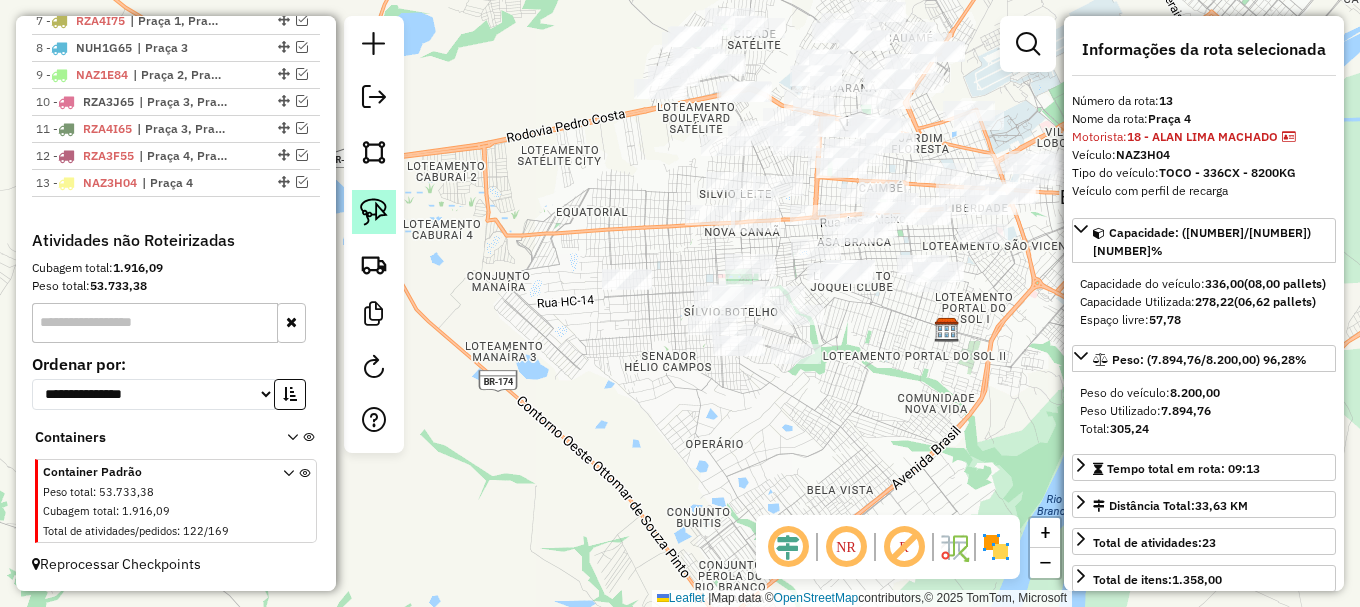 click 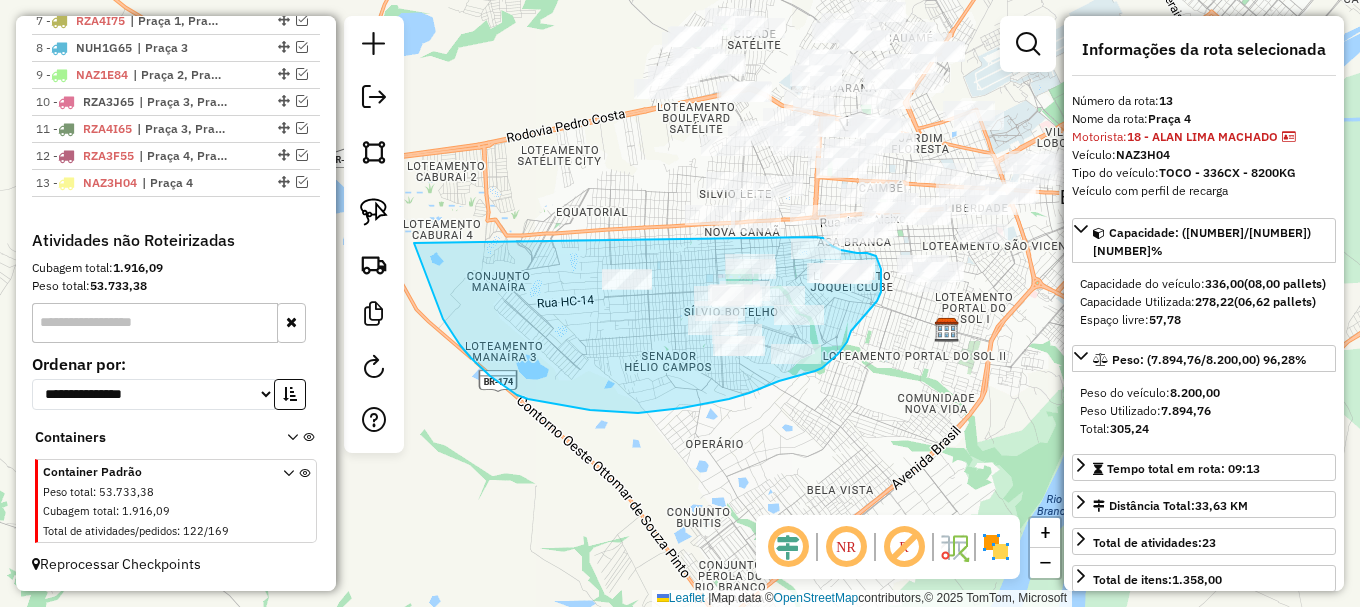 drag, startPoint x: 426, startPoint y: 275, endPoint x: 815, endPoint y: 237, distance: 390.85162 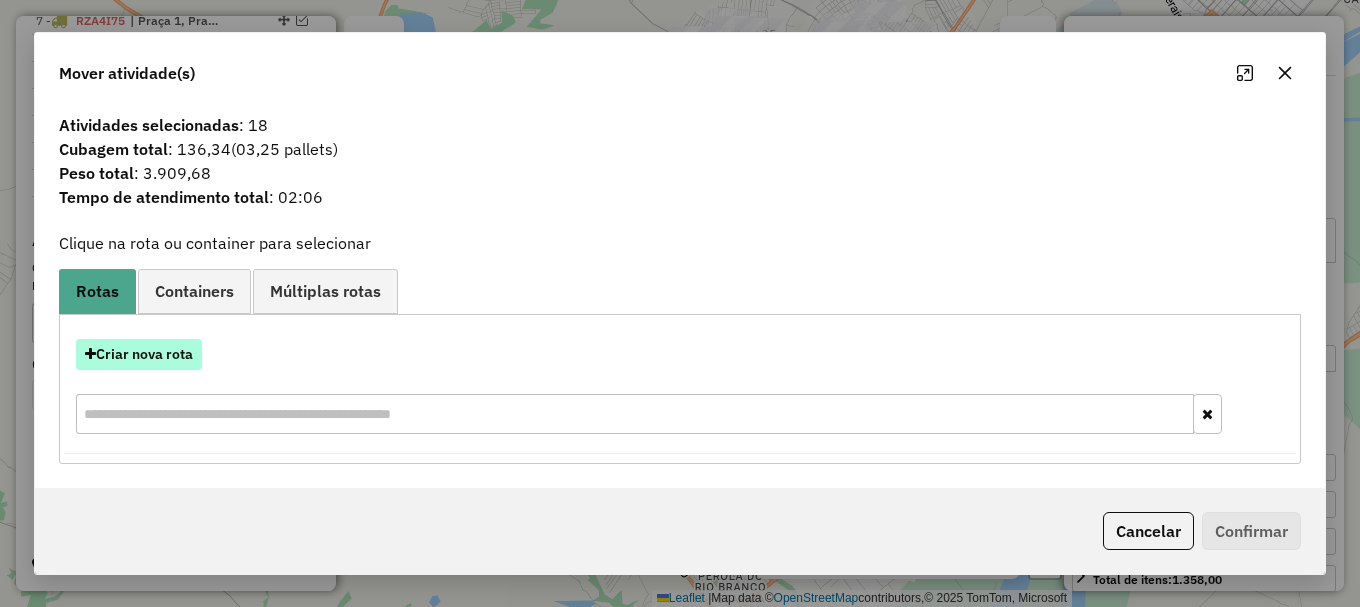 click on "Criar nova rota" at bounding box center (139, 354) 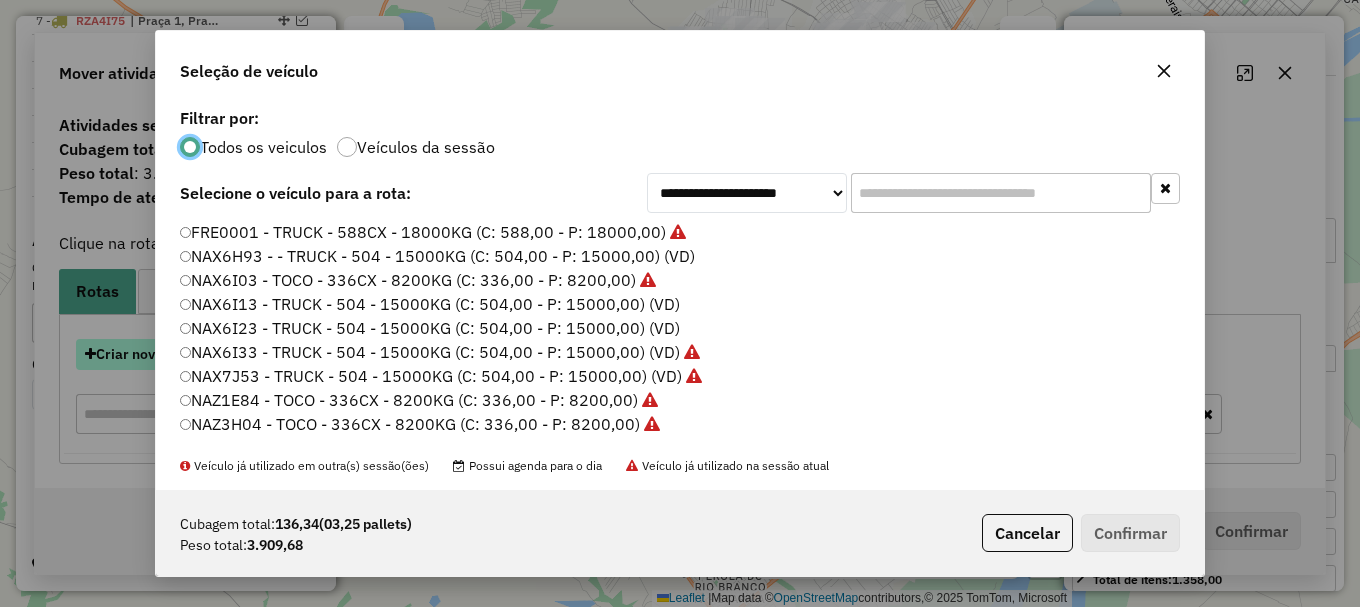 scroll, scrollTop: 11, scrollLeft: 6, axis: both 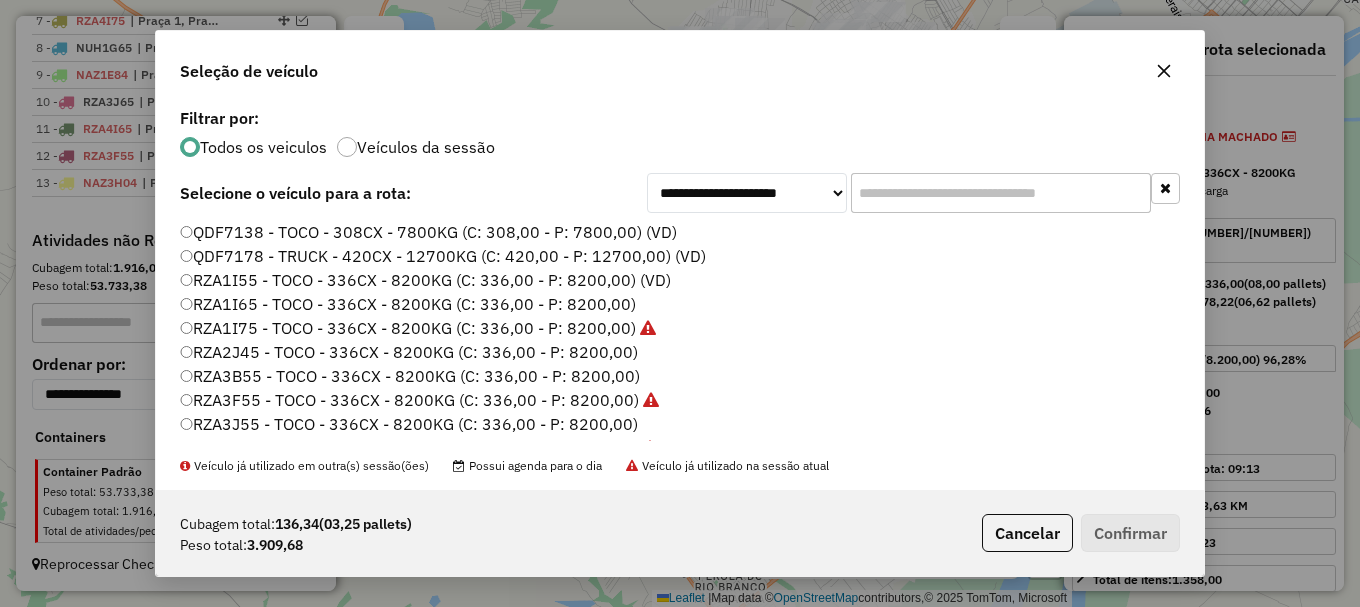 click on "RZA1I65 - TOCO - 336CX - 8200KG (C: 336,00 - P: 8200,00)" 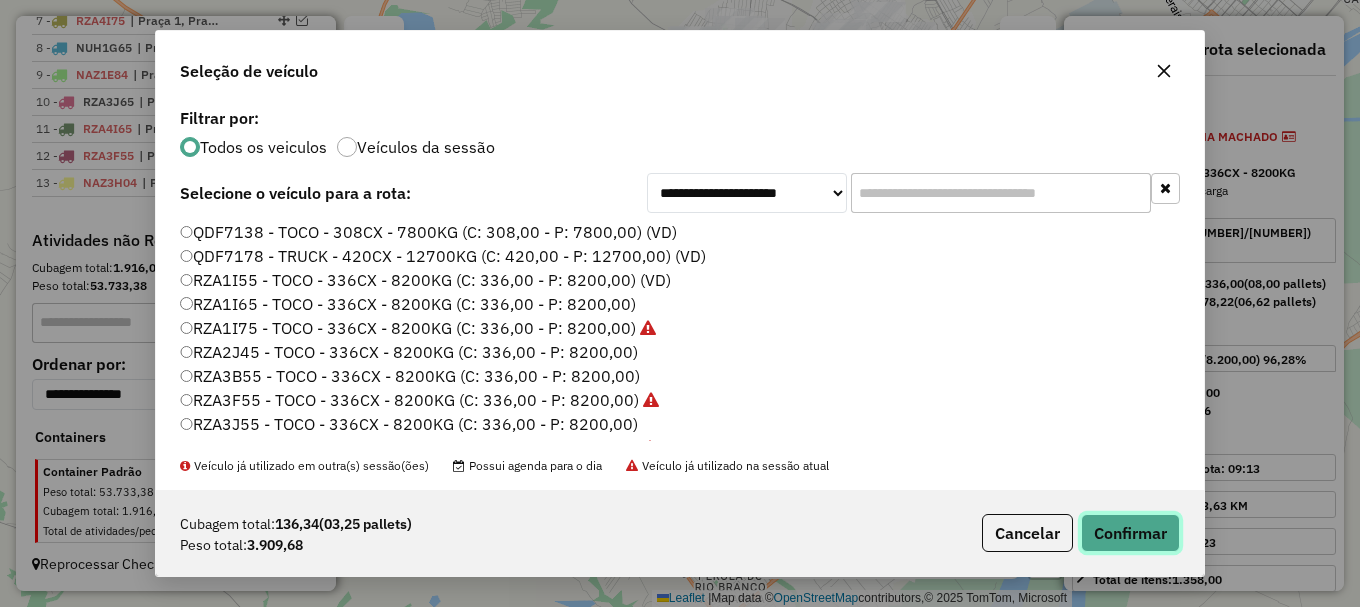 click on "Confirmar" 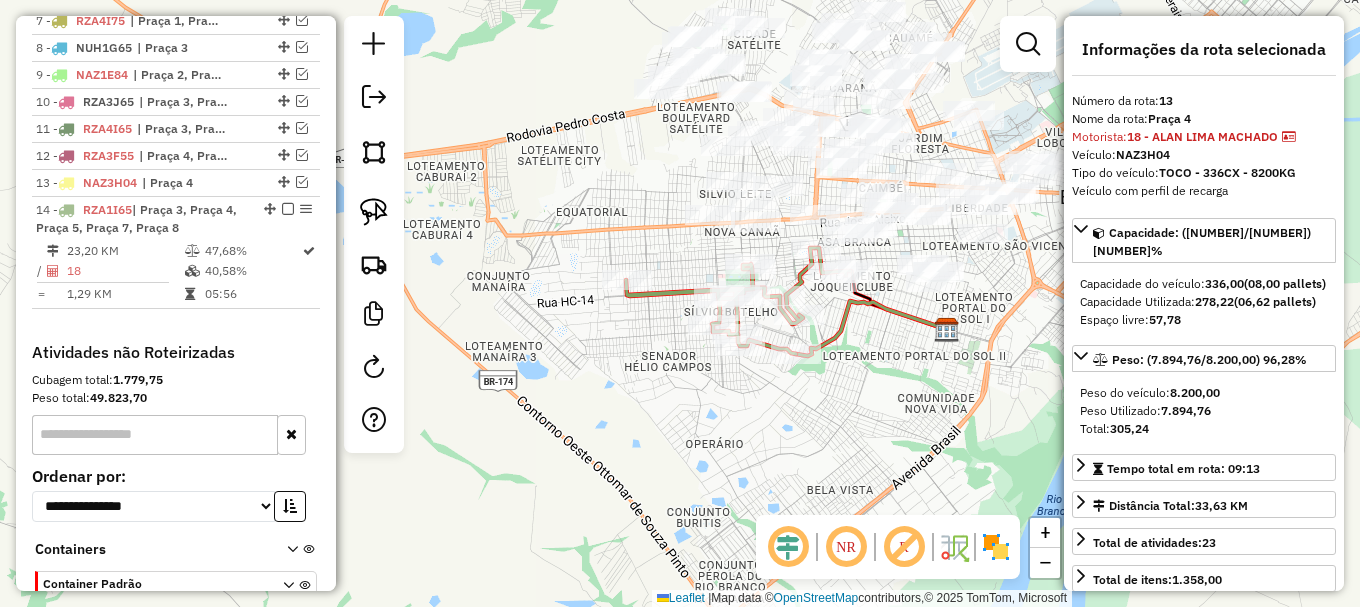 scroll, scrollTop: 1074, scrollLeft: 0, axis: vertical 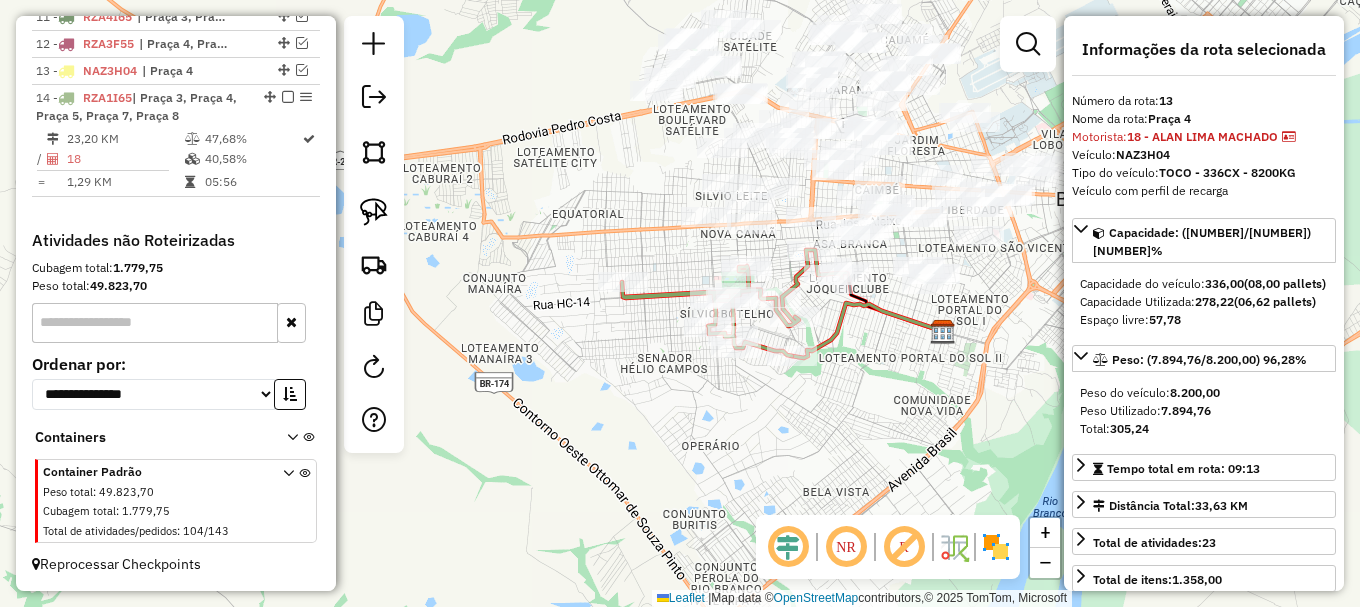 drag, startPoint x: 901, startPoint y: 383, endPoint x: 752, endPoint y: 499, distance: 188.83061 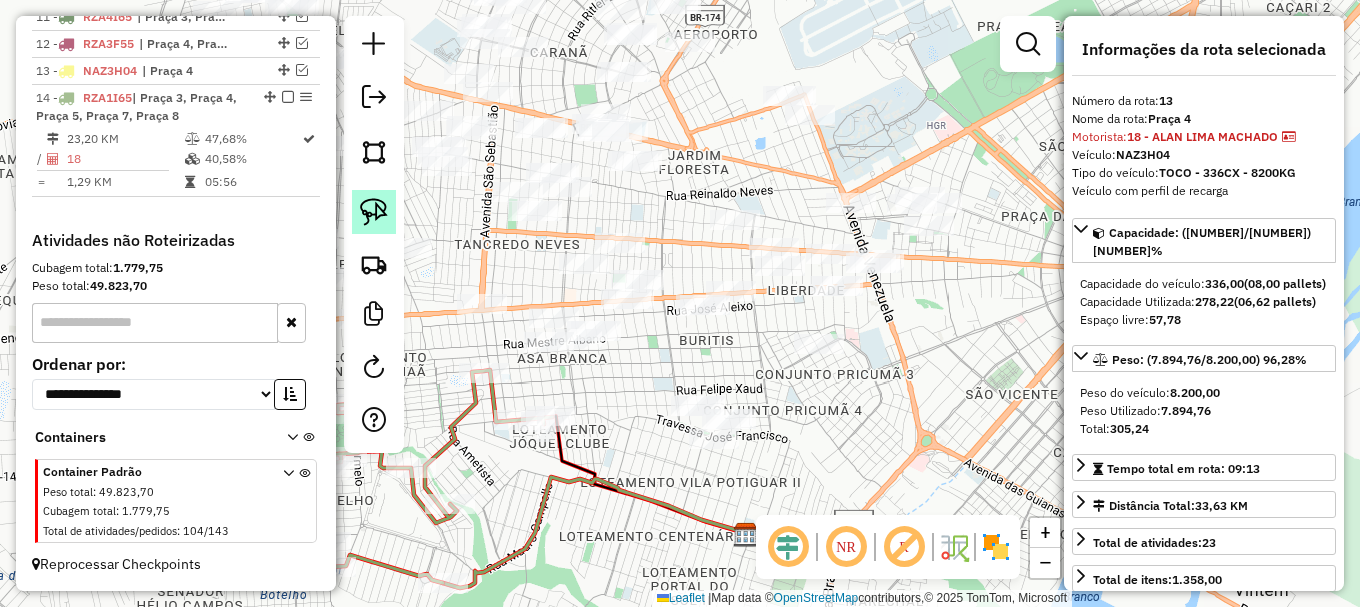 click 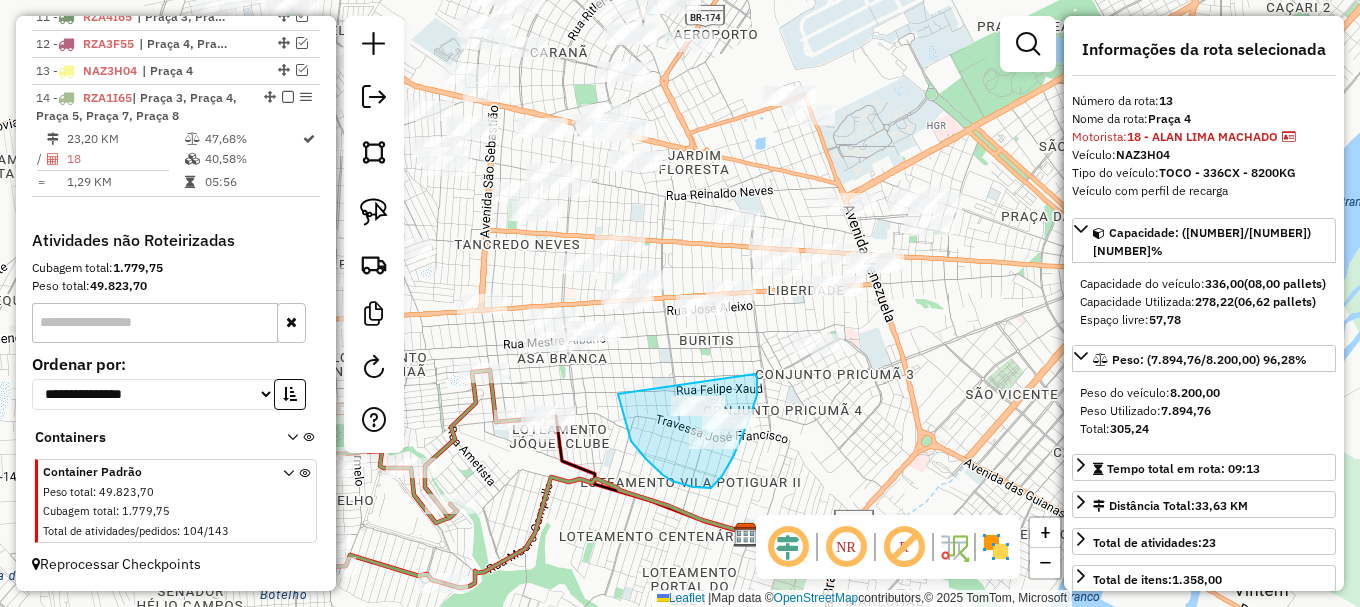 drag, startPoint x: 620, startPoint y: 401, endPoint x: 751, endPoint y: 371, distance: 134.39122 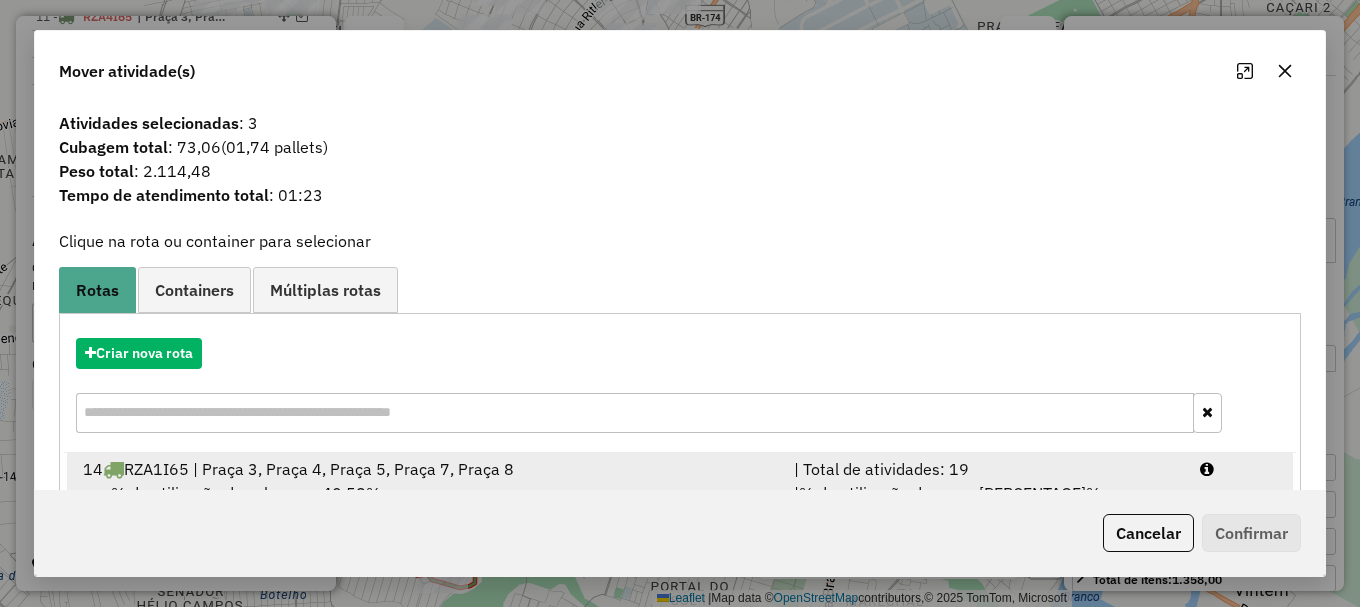 click at bounding box center (1239, 469) 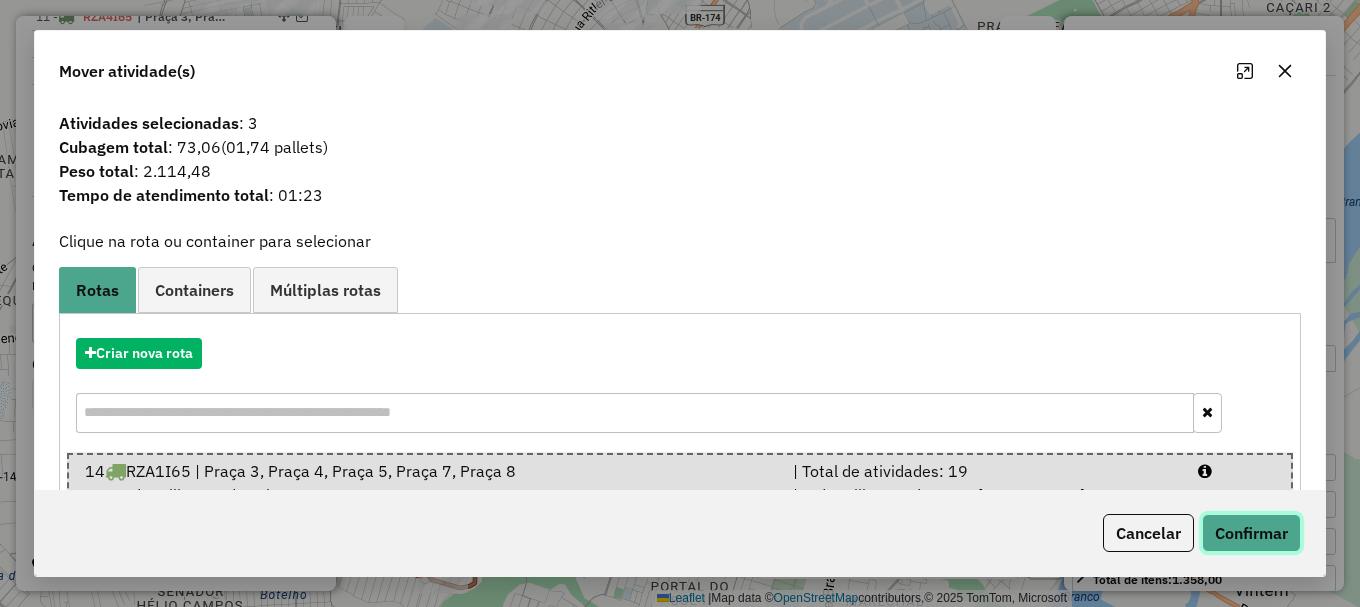 click on "Confirmar" 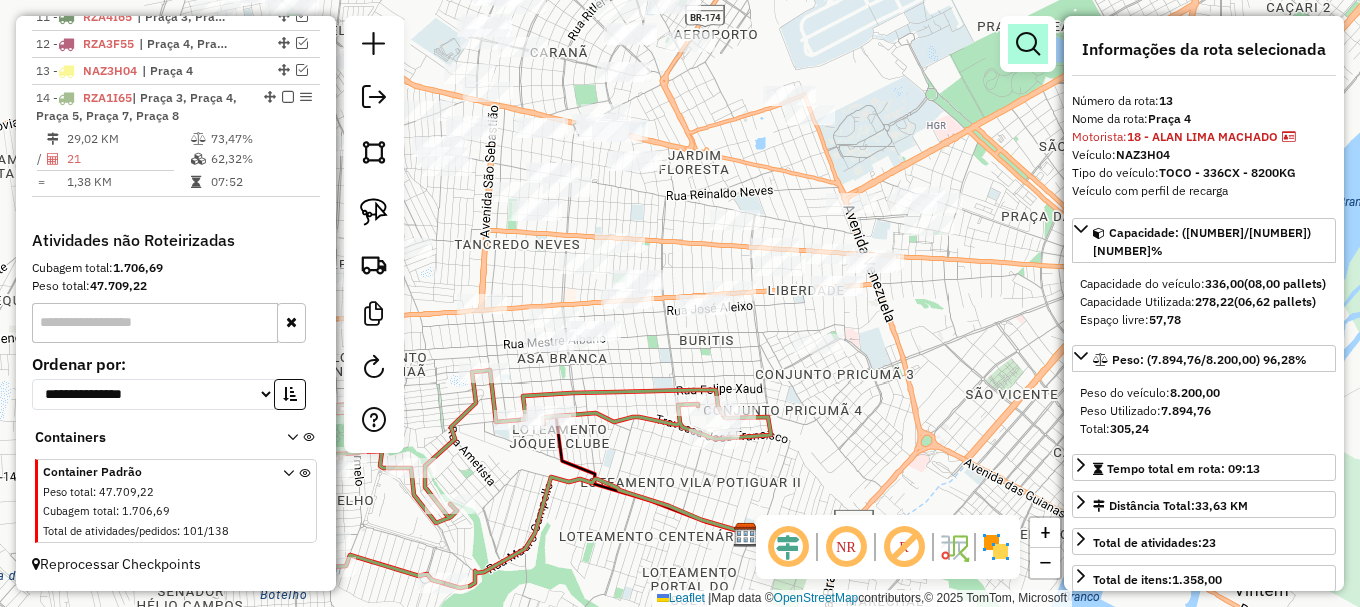click at bounding box center (1028, 44) 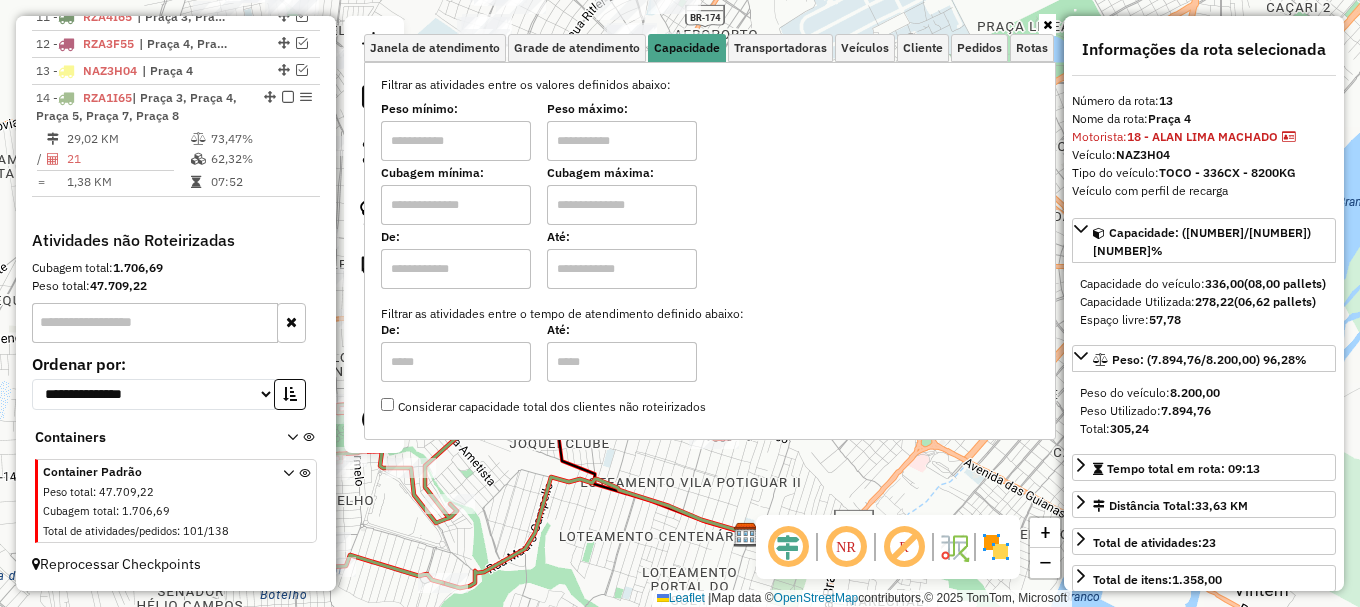 click at bounding box center (456, 205) 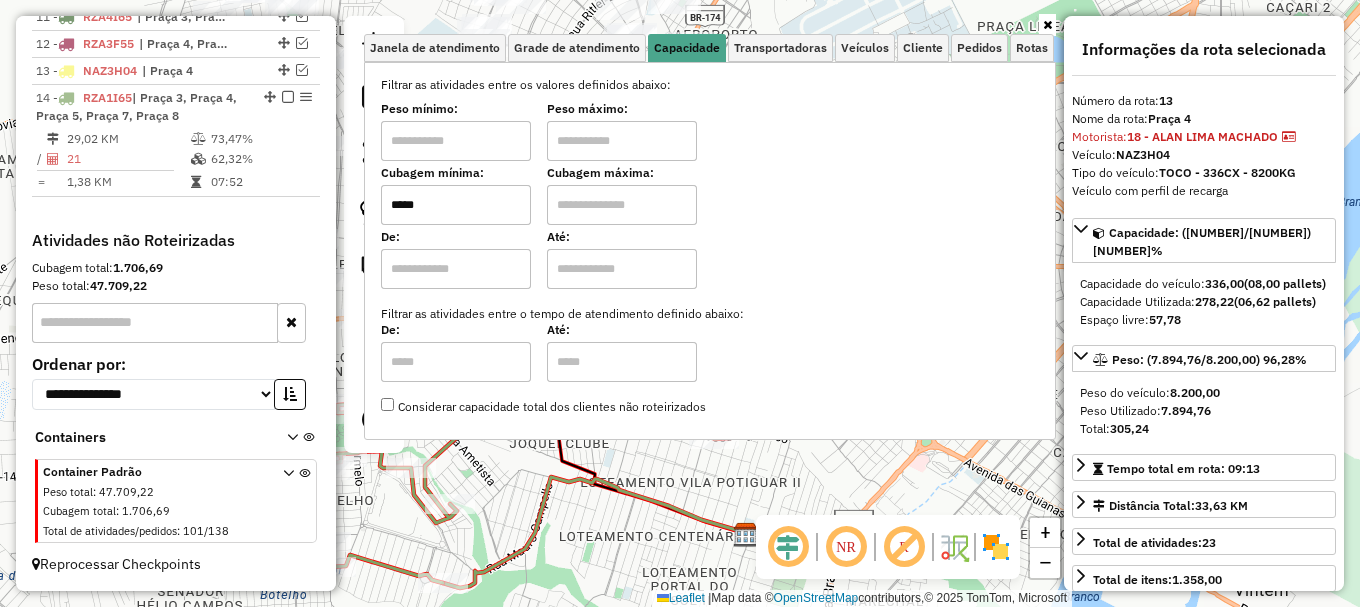 click at bounding box center (622, 205) 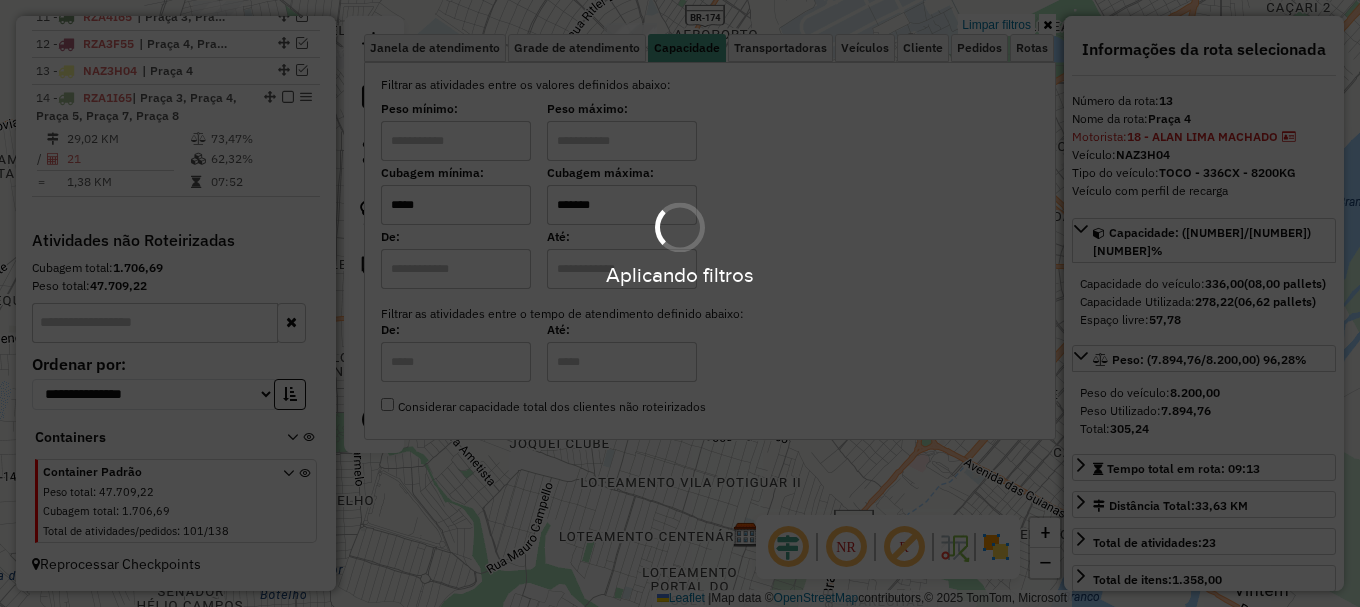 click on "Aplicando filtros  Pop-up bloqueado!  Seu navegador bloqueou automáticamente a abertura de uma nova janela.   Acesse as configurações e adicione o endereço do sistema a lista de permissão.   Fechar  Informações da Sessão 974178 - 02/08/2025     Criação: 01/08/2025 20:12   Depósito:  Amascol - Boa Vista  Total de rotas:  14  Distância Total:  923,00 km  Tempo total:  132:01  Custo total:  R$ 3.418,20  Valor total:  R$ 1.289.502,98  - Total roteirizado:  R$ 964.451,96  - Total não roteirizado:  R$ 325.051,02  Total de Atividades Roteirizadas:  201  Total de Pedidos Roteirizados:  268  Peso total roteirizado:  126.326,76  Cubagem total roteirizado:  4.461,68  Total de Atividades não Roteirizadas:  101  Total de Pedidos não Roteirizados:  138 Total de caixas por viagem:  4.461,68 /   14 =  318,69 Média de Atividades por viagem:  201 /   14 =  14,36 Ocupação média da frota:  90,70%   Rotas vários dias:  0  Clientes Priorizados NR:  0  Transportadoras  Rotas  Recargas: 6   Ver rotas   1 -" at bounding box center (680, 303) 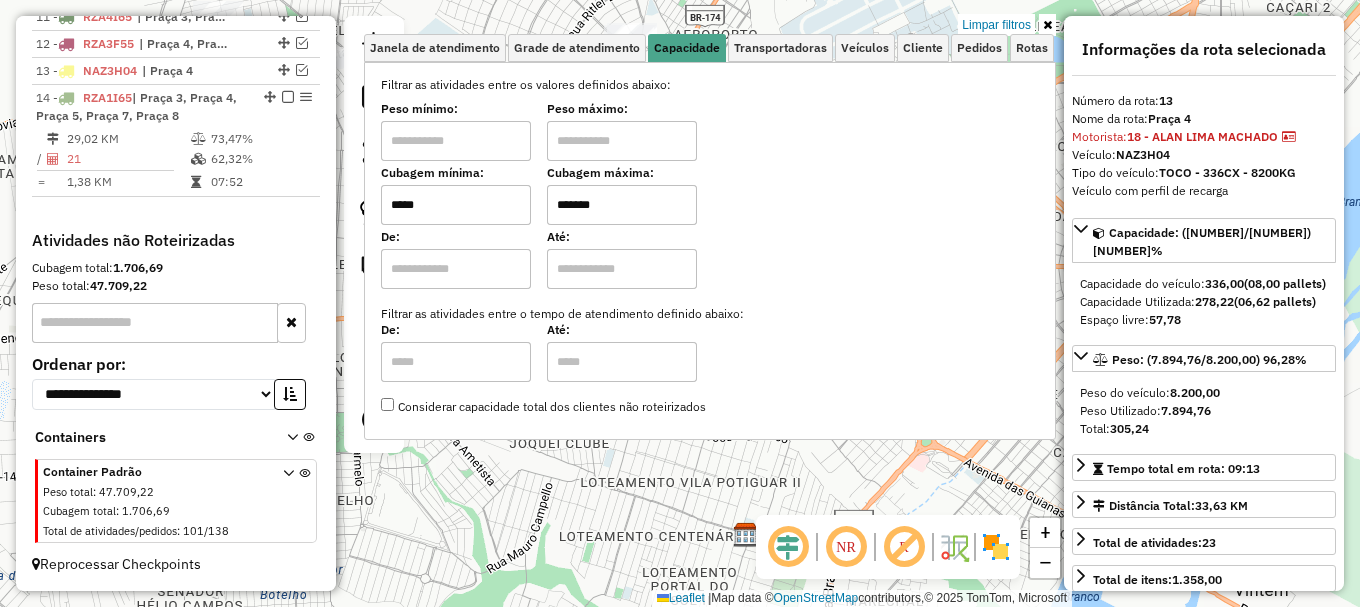 click on "Limpar filtros Janela de atendimento Grade de atendimento Capacidade Transportadoras Veículos Cliente Pedidos  Rotas Selecione os dias de semana para filtrar as janelas de atendimento  Seg   Ter   Qua   Qui   Sex   Sáb   Dom  Informe o período da janela de atendimento: De: Até:  Filtrar exatamente a janela do cliente  Considerar janela de atendimento padrão  Selecione os dias de semana para filtrar as grades de atendimento  Seg   Ter   Qua   Qui   Sex   Sáb   Dom   Considerar clientes sem dia de atendimento cadastrado  Clientes fora do dia de atendimento selecionado Filtrar as atividades entre os valores definidos abaixo:  Peso mínimo:   Peso máximo:   Cubagem mínima:  *****  Cubagem máxima:  *******  De:   Até:  Filtrar as atividades entre o tempo de atendimento definido abaixo:  De:   Até:   Considerar capacidade total dos clientes não roteirizados Transportadora: Selecione um ou mais itens Tipo de veículo: Selecione um ou mais itens Veículo: Selecione um ou mais itens Motorista: Nome: Setor:" 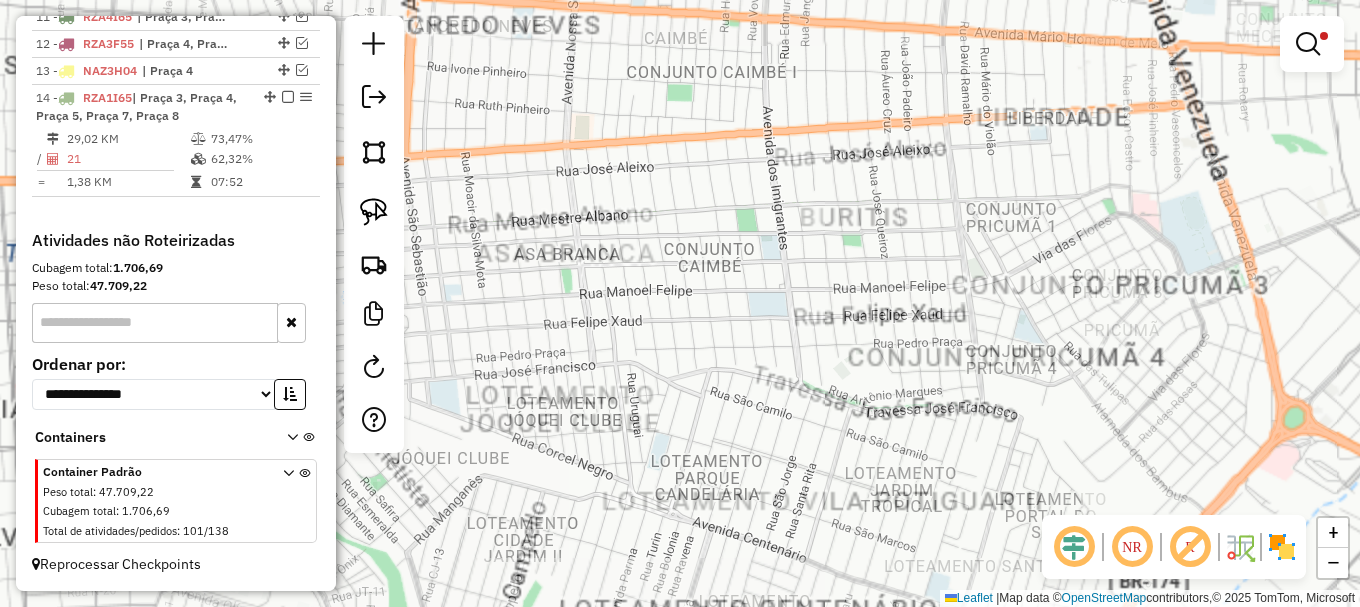 click on "Limpar filtros Janela de atendimento Grade de atendimento Capacidade Transportadoras Veículos Cliente Pedidos  Rotas Selecione os dias de semana para filtrar as janelas de atendimento  Seg   Ter   Qua   Qui   Sex   Sáb   Dom  Informe o período da janela de atendimento: De: Até:  Filtrar exatamente a janela do cliente  Considerar janela de atendimento padrão  Selecione os dias de semana para filtrar as grades de atendimento  Seg   Ter   Qua   Qui   Sex   Sáb   Dom   Considerar clientes sem dia de atendimento cadastrado  Clientes fora do dia de atendimento selecionado Filtrar as atividades entre os valores definidos abaixo:  Peso mínimo:   Peso máximo:   Cubagem mínima:  *****  Cubagem máxima:  *******  De:   Até:  Filtrar as atividades entre o tempo de atendimento definido abaixo:  De:   Até:   Considerar capacidade total dos clientes não roteirizados Transportadora: Selecione um ou mais itens Tipo de veículo: Selecione um ou mais itens Veículo: Selecione um ou mais itens Motorista: Nome: Setor:" 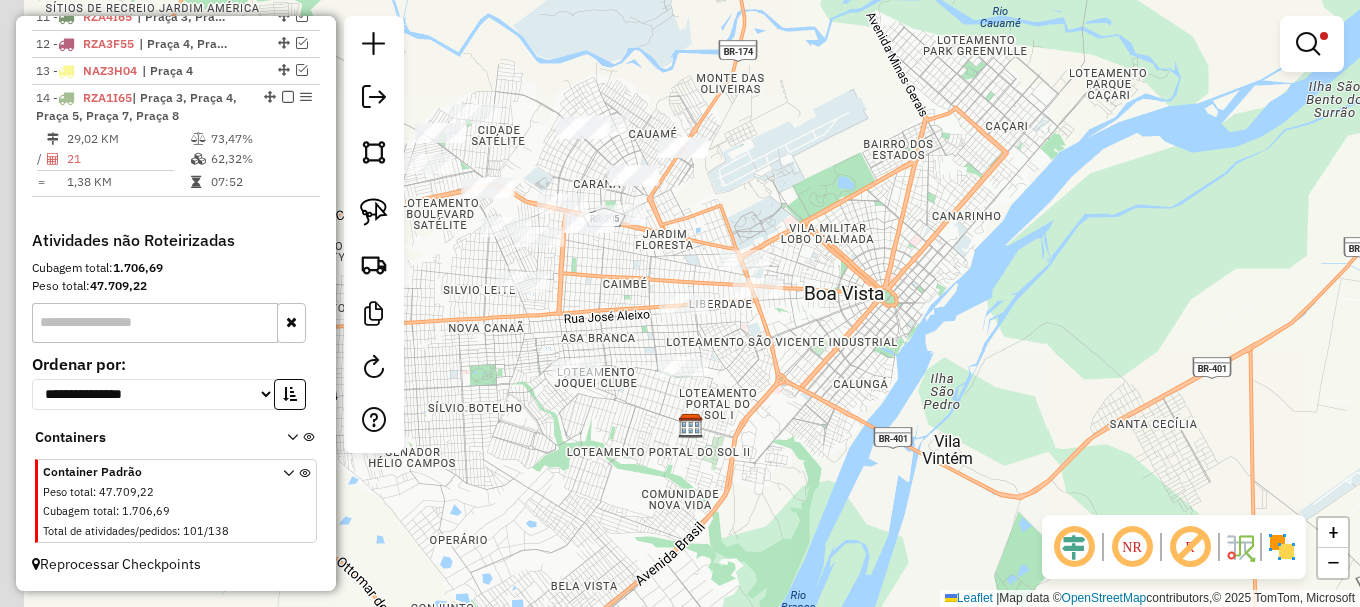 drag, startPoint x: 598, startPoint y: 330, endPoint x: 729, endPoint y: 362, distance: 134.85178 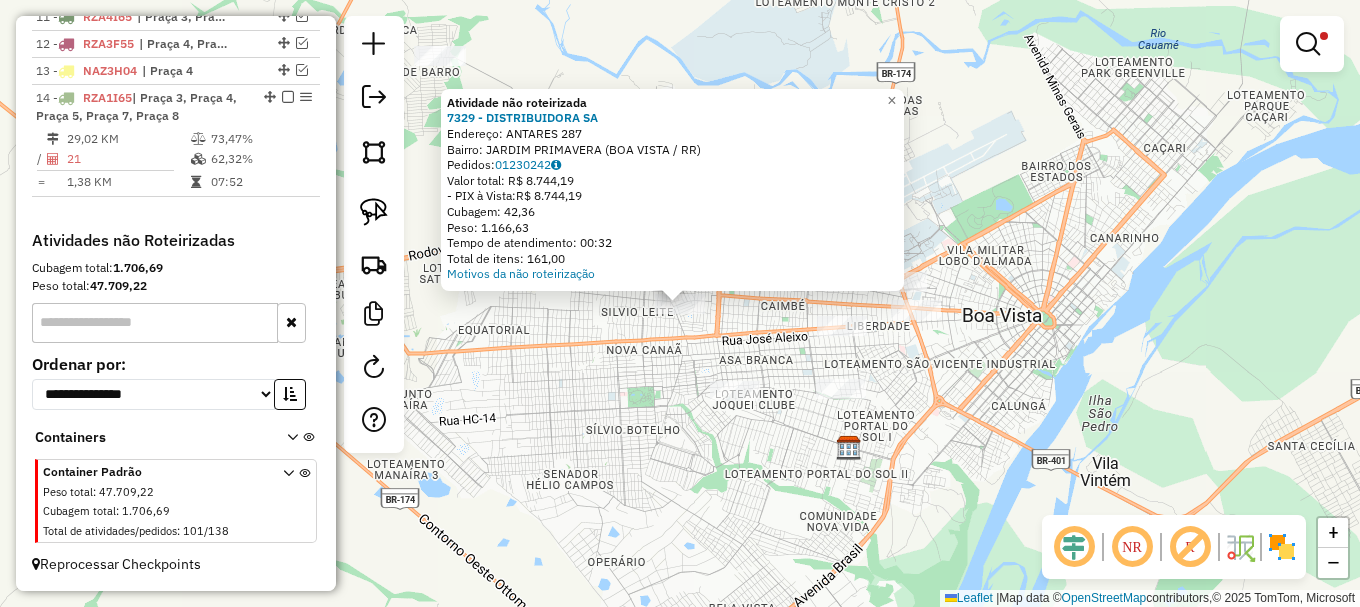 click on "Atividade não roteirizada 7329 - DISTRIBUIDORA SA  Endereço:  ANTARES 287   Bairro: JARDIM PRIMAVERA (BOA VISTA / RR)   Pedidos:  01230242   Valor total: R$ 8.744,19   - PIX à Vista:  R$ 8.744,19   Cubagem: 42,36   Peso: 1.166,63   Tempo de atendimento: 00:32   Total de itens: 161,00  Motivos da não roteirização × Limpar filtros Janela de atendimento Grade de atendimento Capacidade Transportadoras Veículos Cliente Pedidos  Rotas Selecione os dias de semana para filtrar as janelas de atendimento  Seg   Ter   Qua   Qui   Sex   Sáb   Dom  Informe o período da janela de atendimento: De: Até:  Filtrar exatamente a janela do cliente  Considerar janela de atendimento padrão  Selecione os dias de semana para filtrar as grades de atendimento  Seg   Ter   Qua   Qui   Sex   Sáb   Dom   Considerar clientes sem dia de atendimento cadastrado  Clientes fora do dia de atendimento selecionado Filtrar as atividades entre os valores definidos abaixo:  Peso mínimo:   Peso máximo:   Cubagem mínima:  ***** *******" 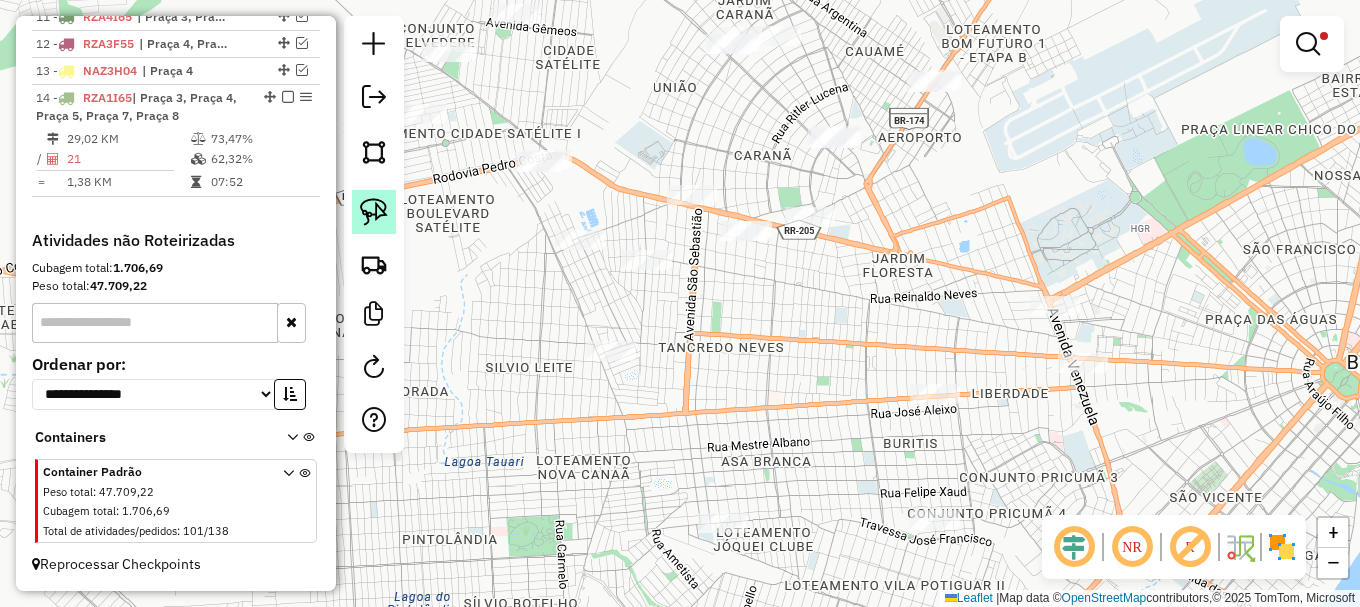 click 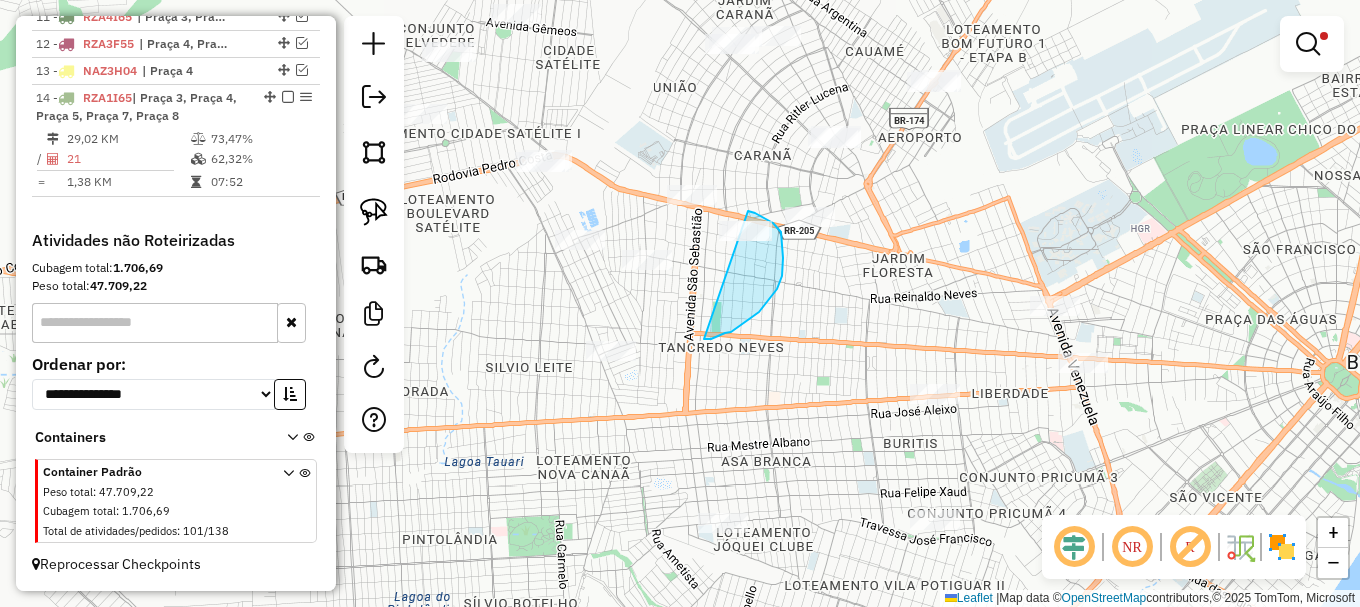 drag, startPoint x: 716, startPoint y: 337, endPoint x: 713, endPoint y: 214, distance: 123.03658 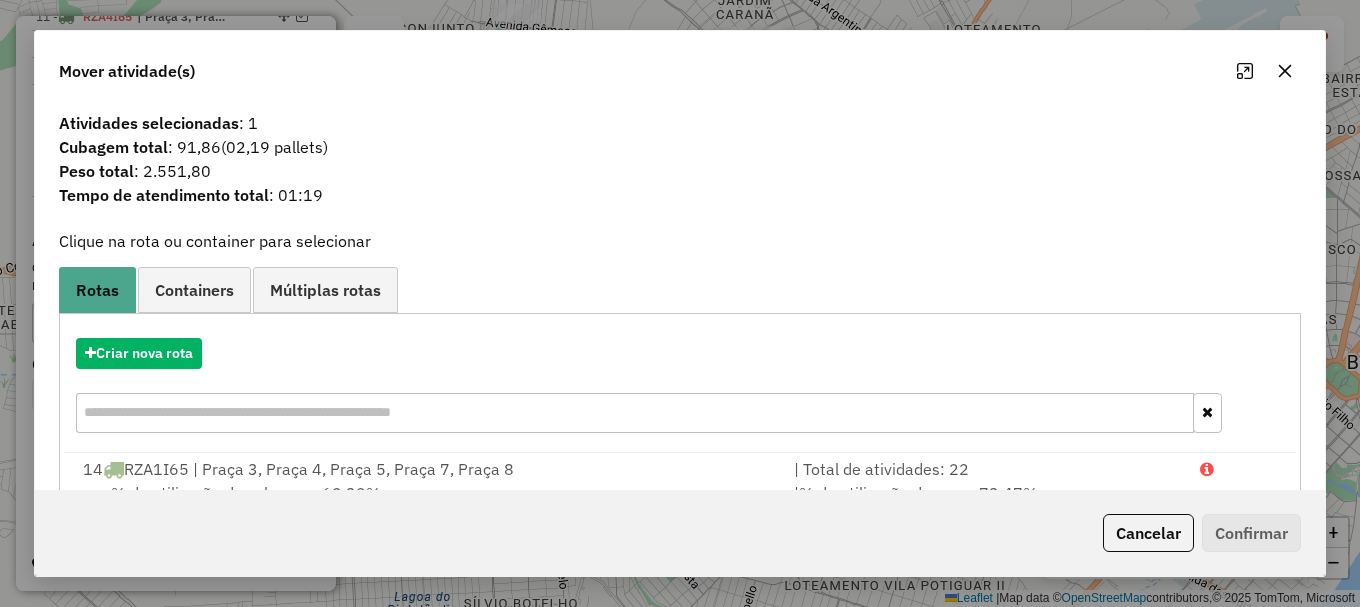 scroll, scrollTop: 78, scrollLeft: 0, axis: vertical 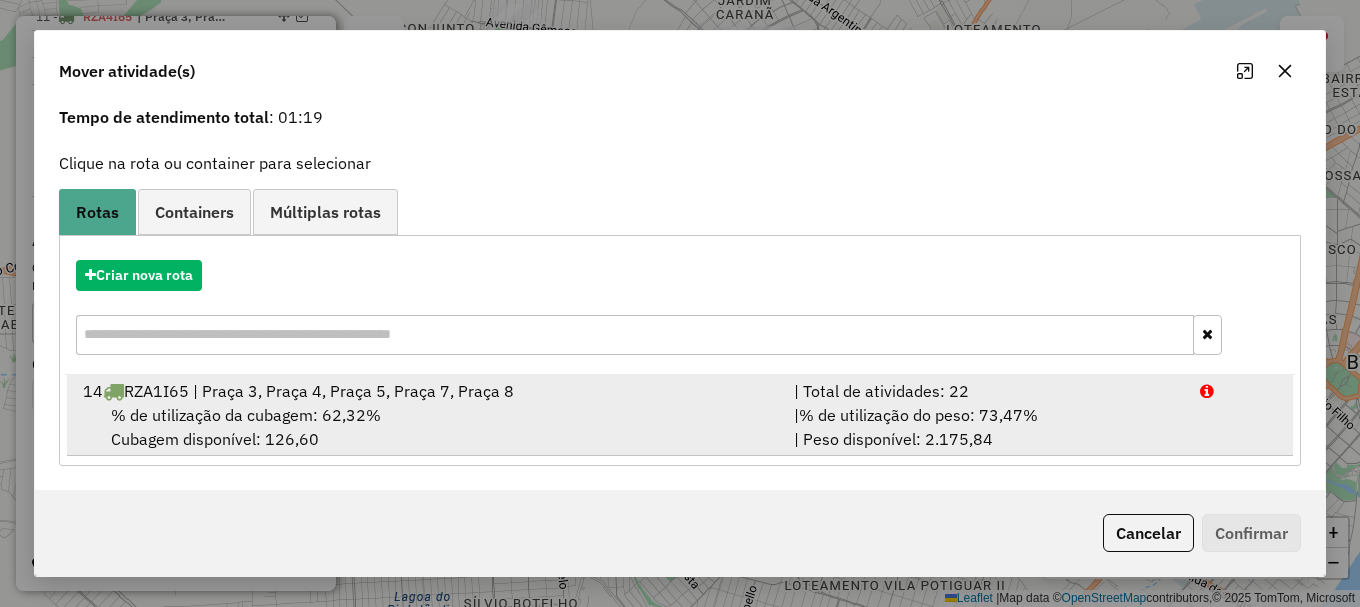 click on "|  % de utilização do peso: 73,47%  | Peso disponível: 2.175,84" at bounding box center [985, 427] 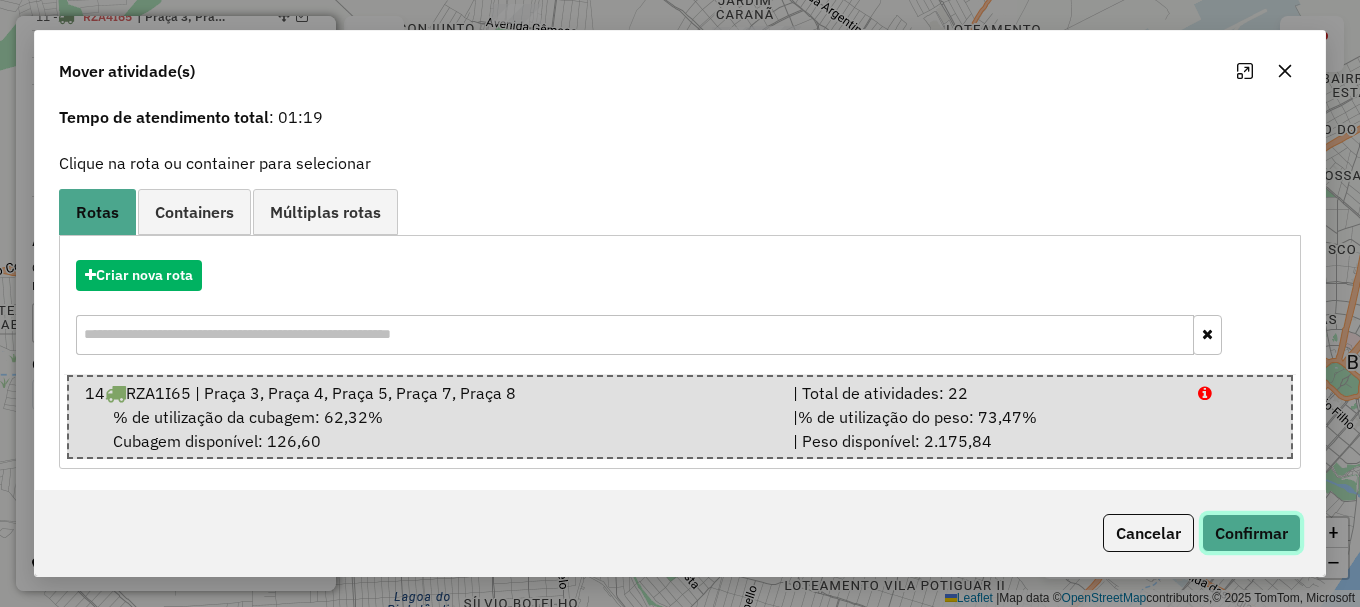 click on "Confirmar" 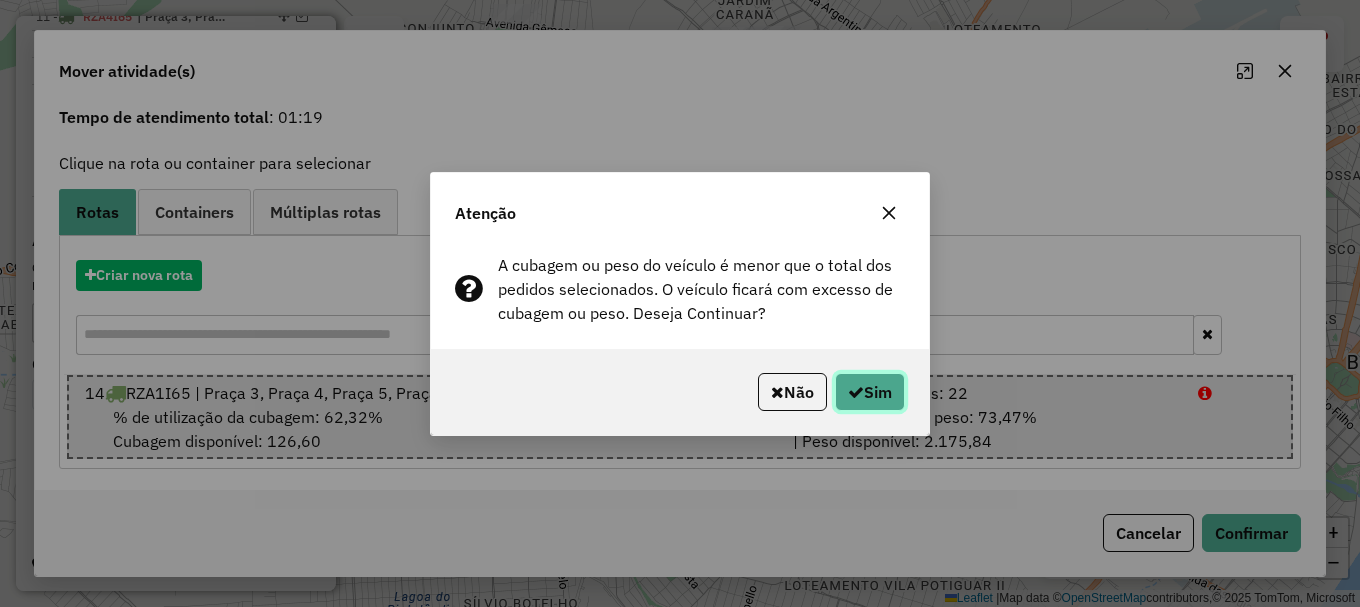click on "Sim" 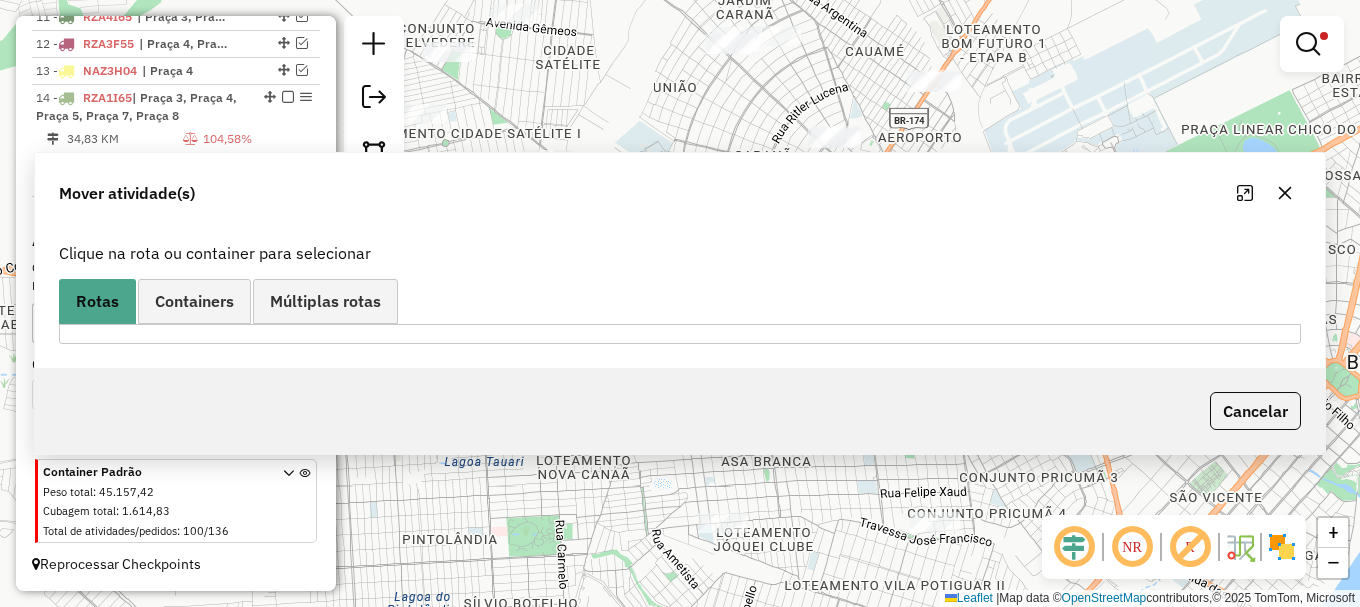 scroll, scrollTop: 0, scrollLeft: 0, axis: both 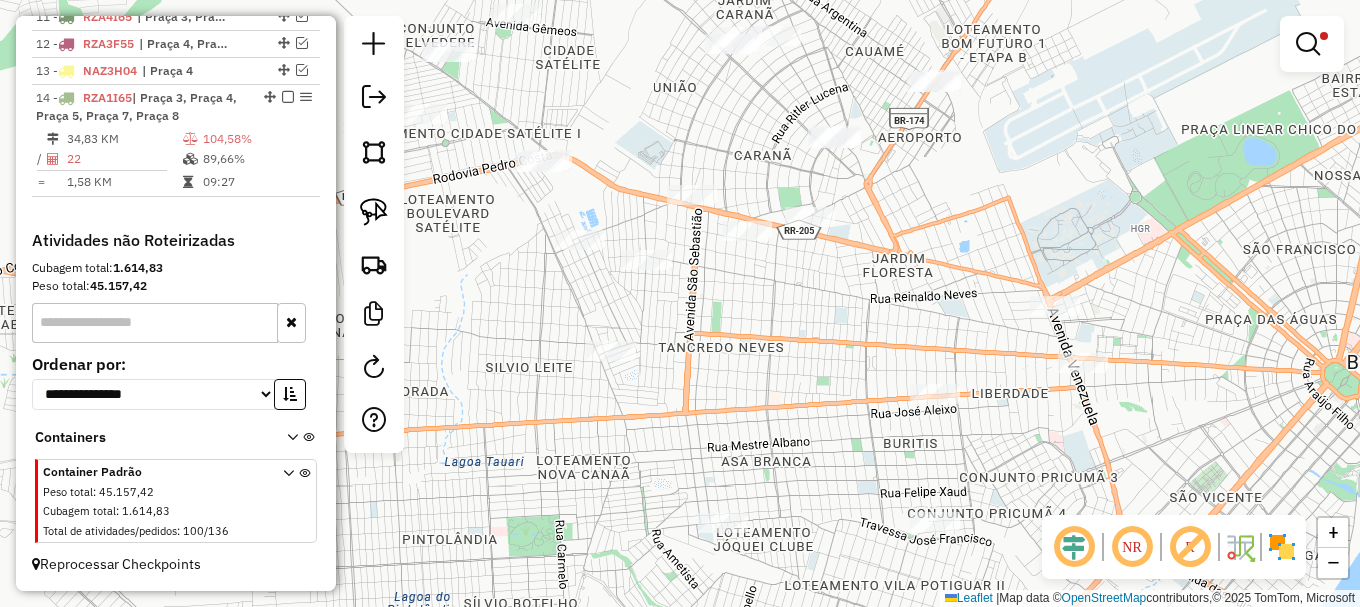 click at bounding box center [1308, 44] 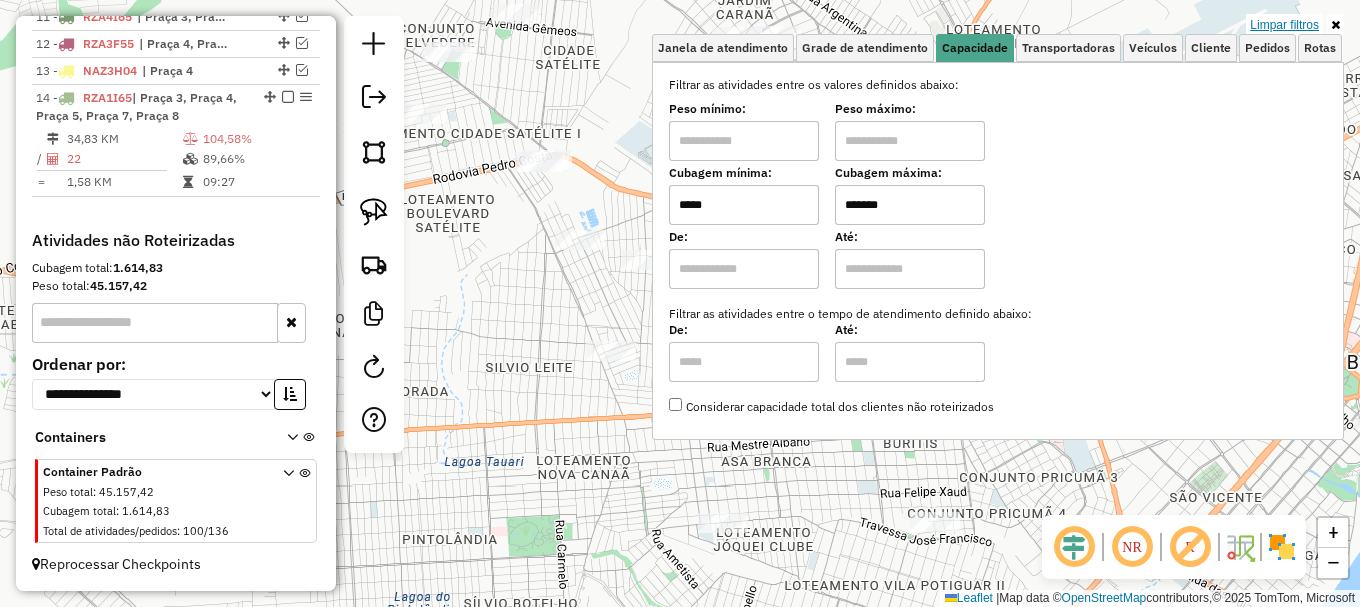 click on "Limpar filtros" at bounding box center (1284, 25) 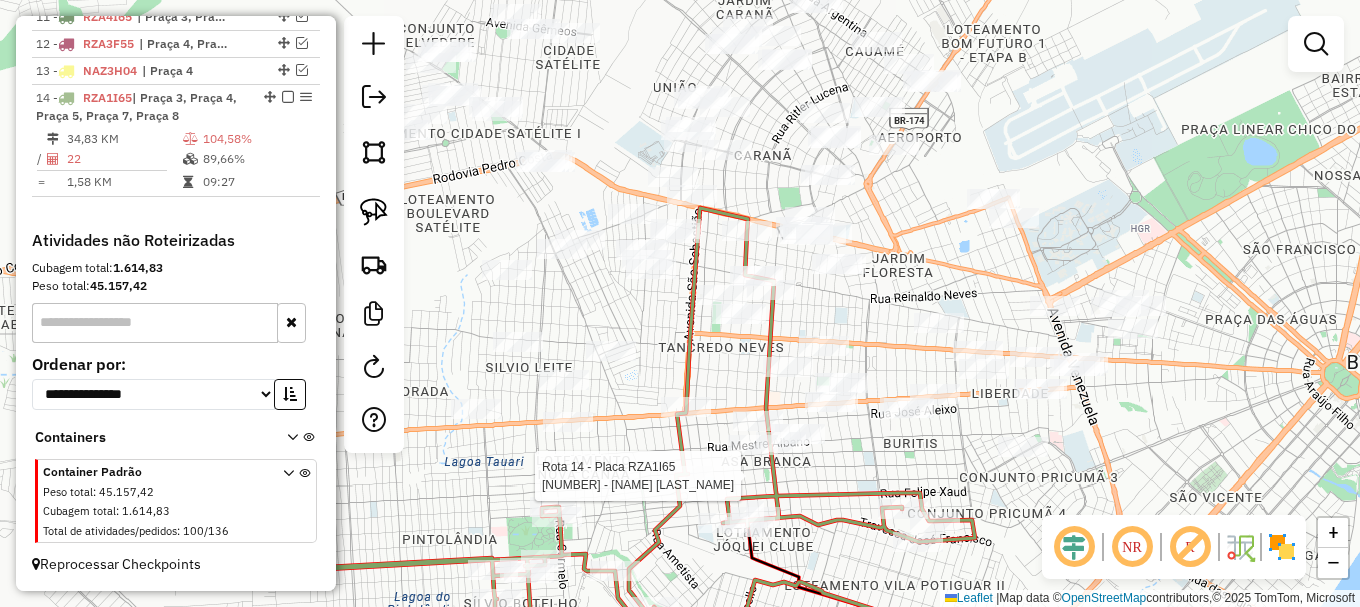 select on "**********" 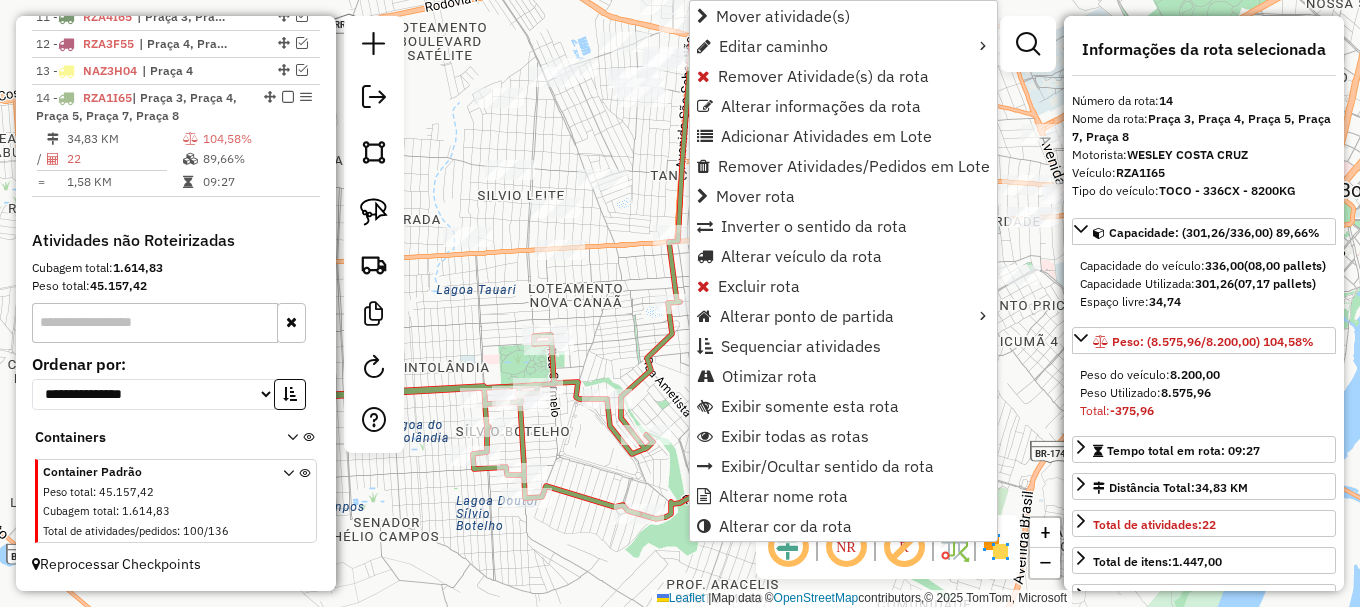 click on "Remover Atividade(s) da rota" at bounding box center [823, 76] 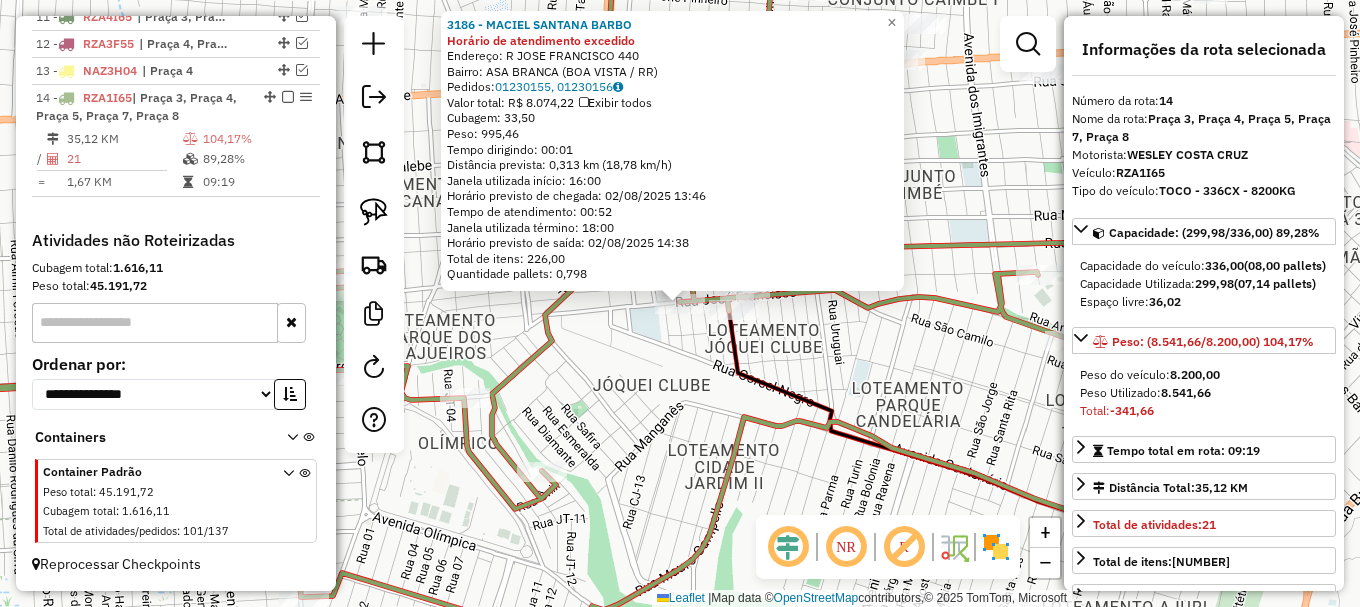 click on "3186 - MACIEL SANTANA BARBO Horário de atendimento excedido  Endereço: R   JOSE FRANCISCO                440   Bairro: ASA BRANCA (BOA VISTA / RR)   Pedidos:  01230155, 01230156   Valor total: R$ 8.074,22   Exibir todos   Cubagem: 33,50  Peso: 995,46  Tempo dirigindo: 00:01   Distância prevista: 0,313 km (18,78 km/h)   Janela utilizada início: 16:00   Horário previsto de chegada: 02/08/2025 13:46   Tempo de atendimento: 00:52   Janela utilizada término: 18:00   Horário previsto de saída: 02/08/2025 14:38   Total de itens: 226,00   Quantidade pallets: 0,798  × Janela de atendimento Grade de atendimento Capacidade Transportadoras Veículos Cliente Pedidos  Rotas Selecione os dias de semana para filtrar as janelas de atendimento  Seg   Ter   Qua   Qui   Sex   Sáb   Dom  Informe o período da janela de atendimento: De: Até:  Filtrar exatamente a janela do cliente  Considerar janela de atendimento padrão  Selecione os dias de semana para filtrar as grades de atendimento  Seg   Ter   Qua   Qui   Sex  +" 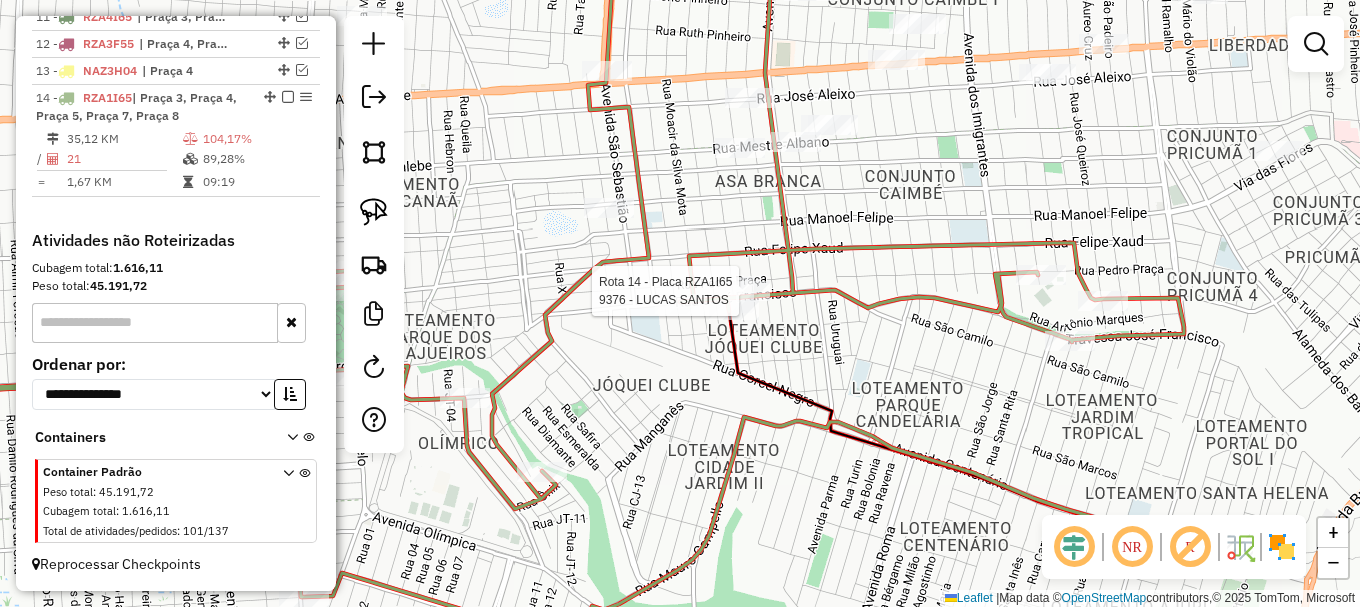 select on "**********" 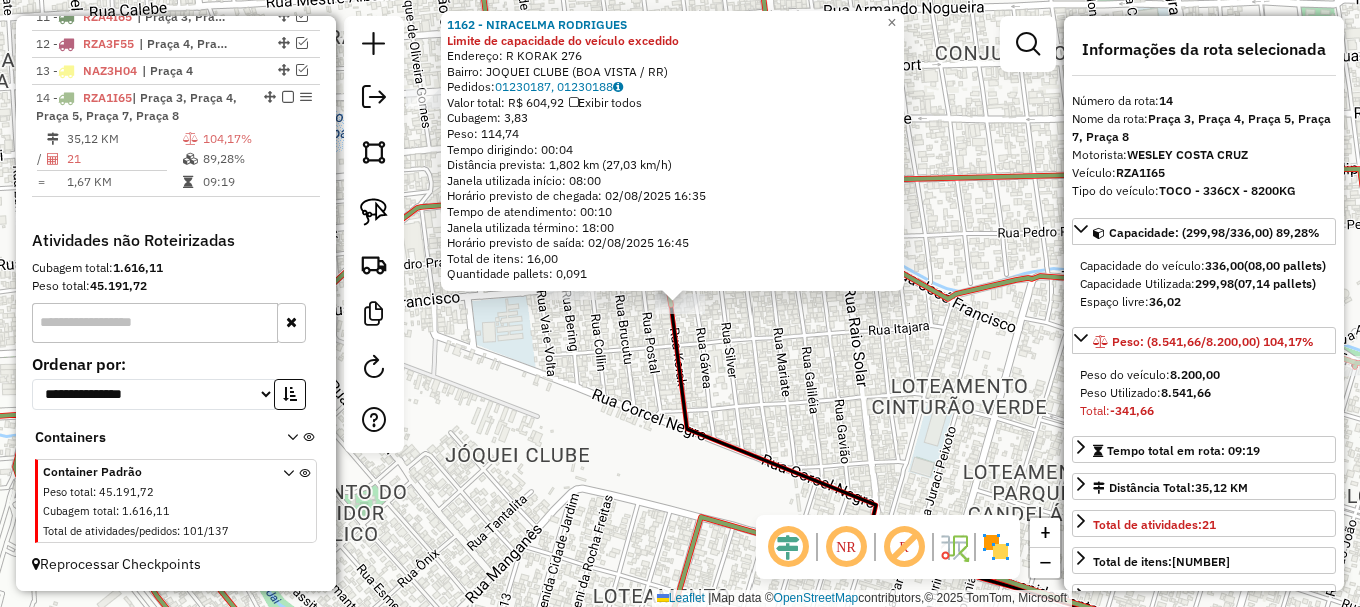 click on "1162 - NIRACELMA RODRIGUES Limite de capacidade do veículo excedido  Endereço: R   KORAK                         276   Bairro: JOQUEI CLUBE (BOA VISTA / RR)   Pedidos:  01230187, 01230188   Valor total: R$ 604,92   Exibir todos   Cubagem: 3,83  Peso: 114,74  Tempo dirigindo: 00:04   Distância prevista: 1,802 km (27,03 km/h)   Janela utilizada início: 08:00   Horário previsto de chegada: 02/08/2025 16:35   Tempo de atendimento: 00:10   Janela utilizada término: 18:00   Horário previsto de saída: 02/08/2025 16:45   Total de itens: 16,00   Quantidade pallets: 0,091  × Janela de atendimento Grade de atendimento Capacidade Transportadoras Veículos Cliente Pedidos  Rotas Selecione os dias de semana para filtrar as janelas de atendimento  Seg   Ter   Qua   Qui   Sex   Sáb   Dom  Informe o período da janela de atendimento: De: Até:  Filtrar exatamente a janela do cliente  Considerar janela de atendimento padrão  Selecione os dias de semana para filtrar as grades de atendimento  Seg   Ter   Qua   Qui  +" 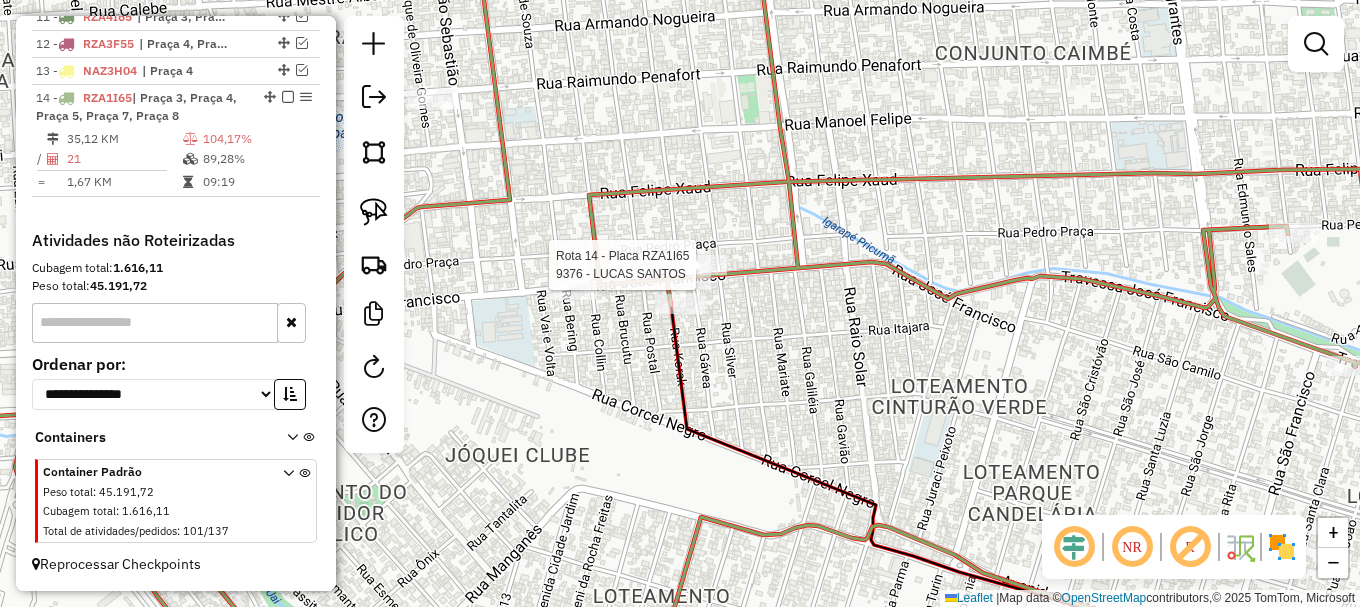 select on "**********" 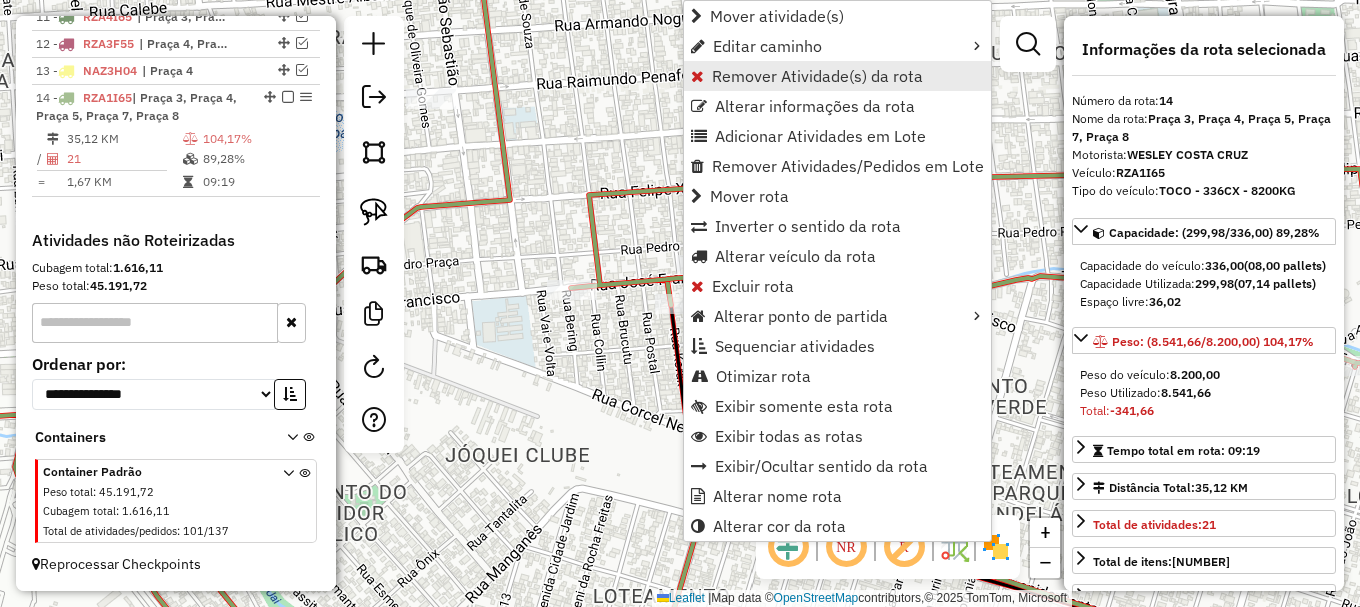 click on "Remover Atividade(s) da rota" at bounding box center (837, 76) 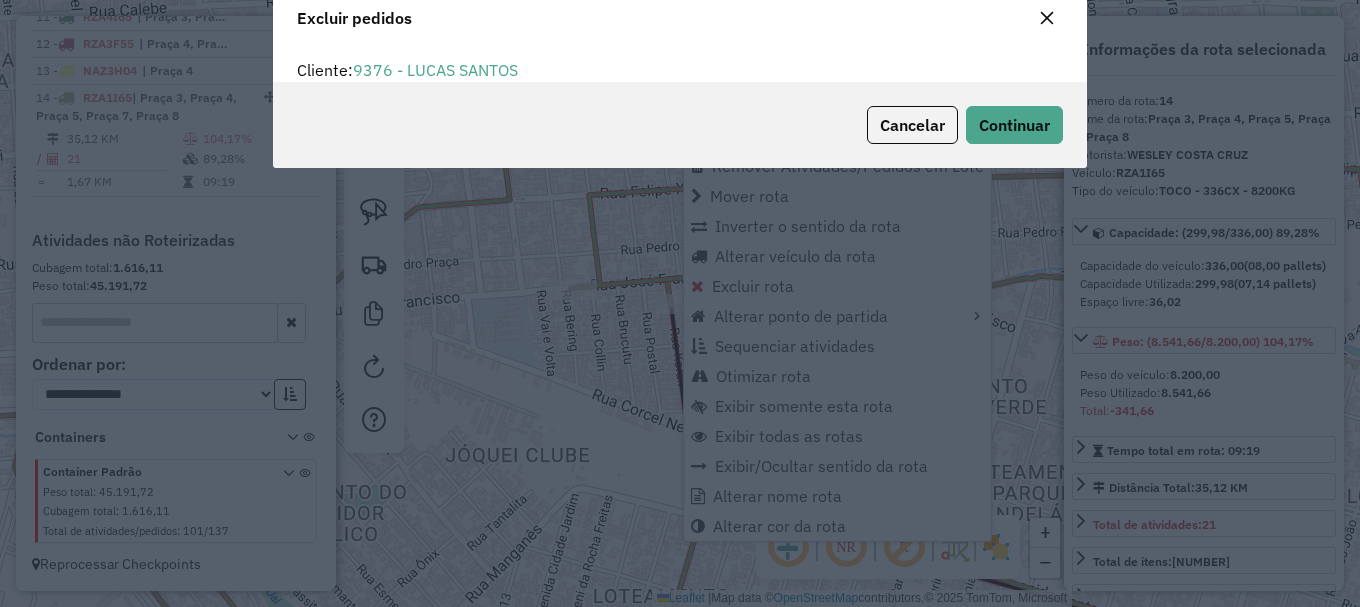 scroll, scrollTop: 12, scrollLeft: 6, axis: both 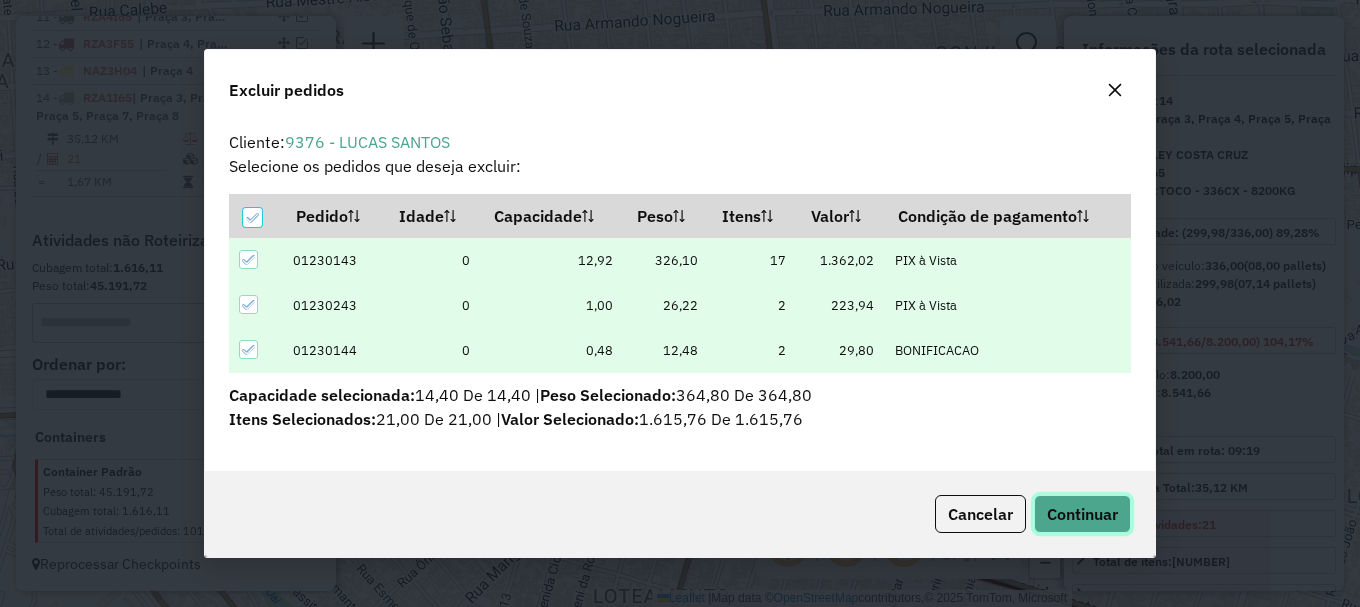 click on "Continuar" 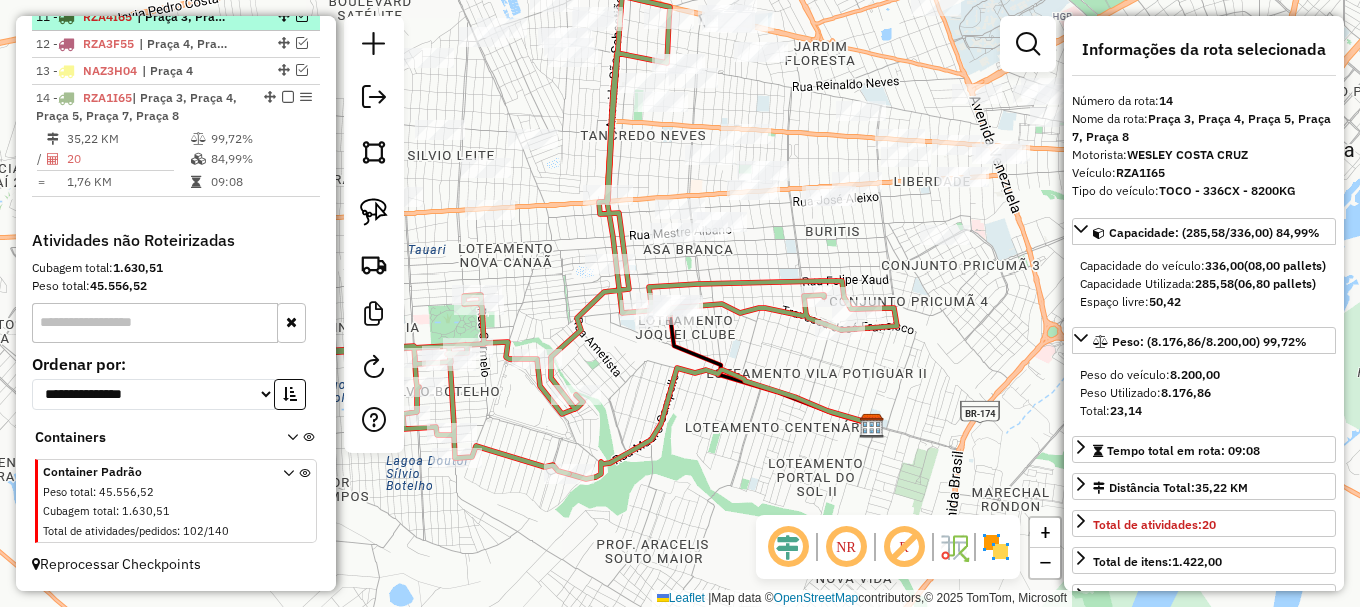 drag, startPoint x: 282, startPoint y: 97, endPoint x: 294, endPoint y: 102, distance: 13 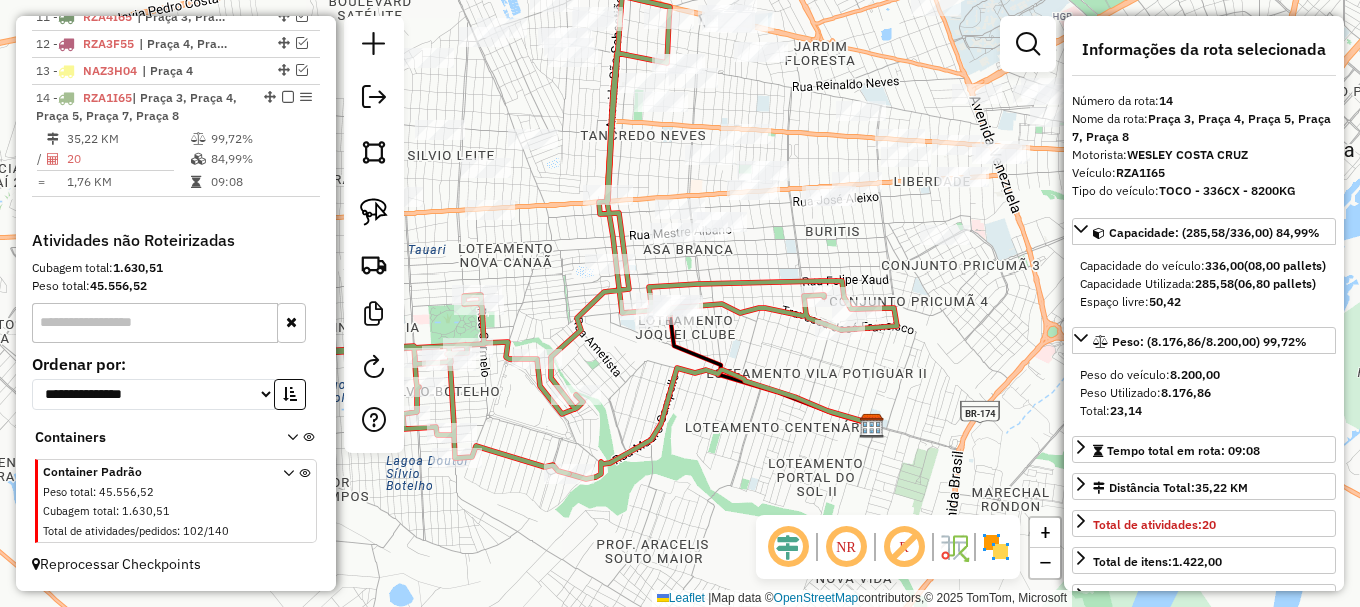 scroll, scrollTop: 989, scrollLeft: 0, axis: vertical 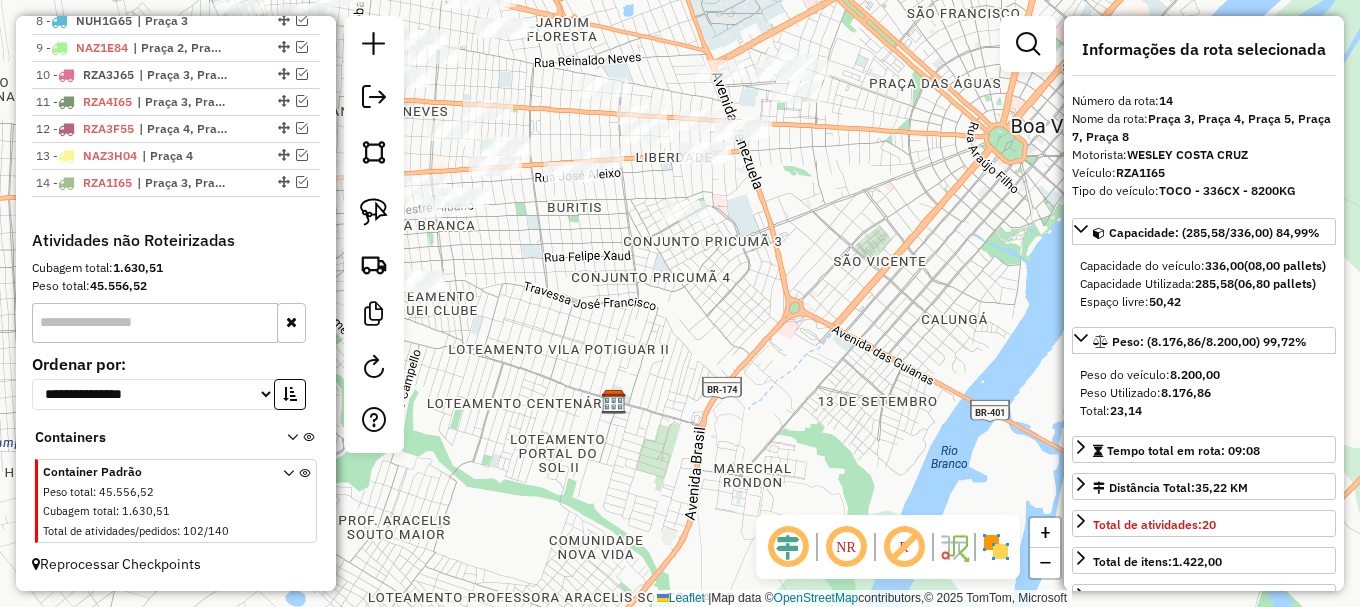 drag, startPoint x: 668, startPoint y: 282, endPoint x: 683, endPoint y: 362, distance: 81.394104 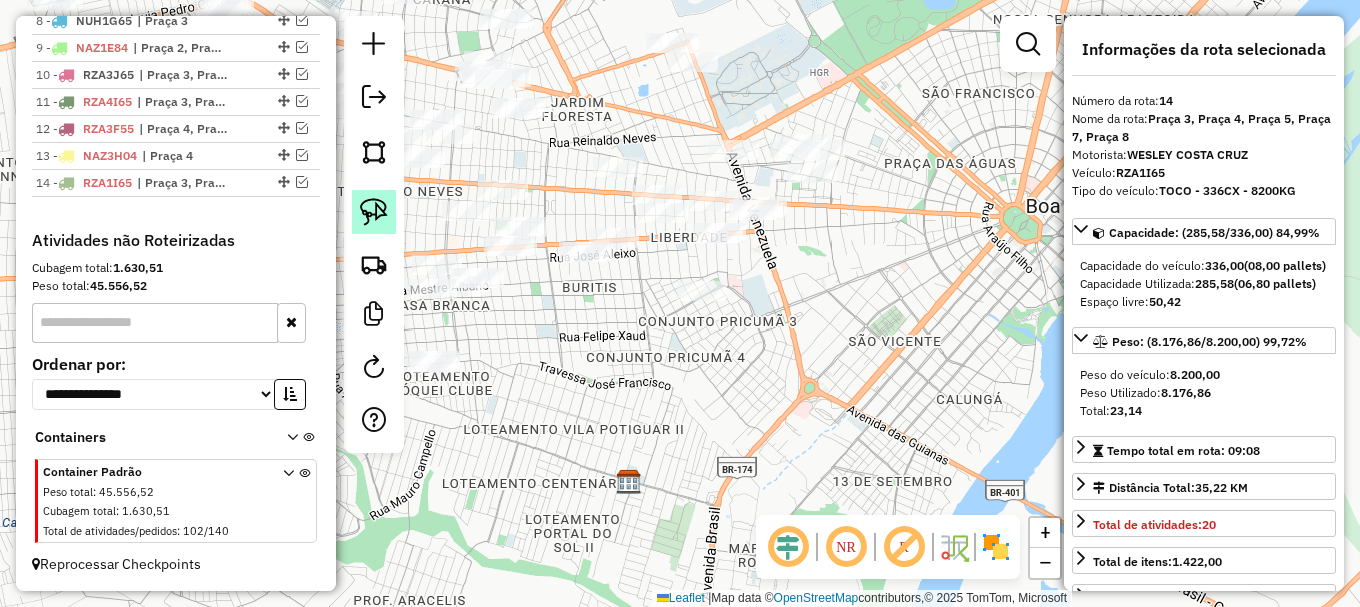 click 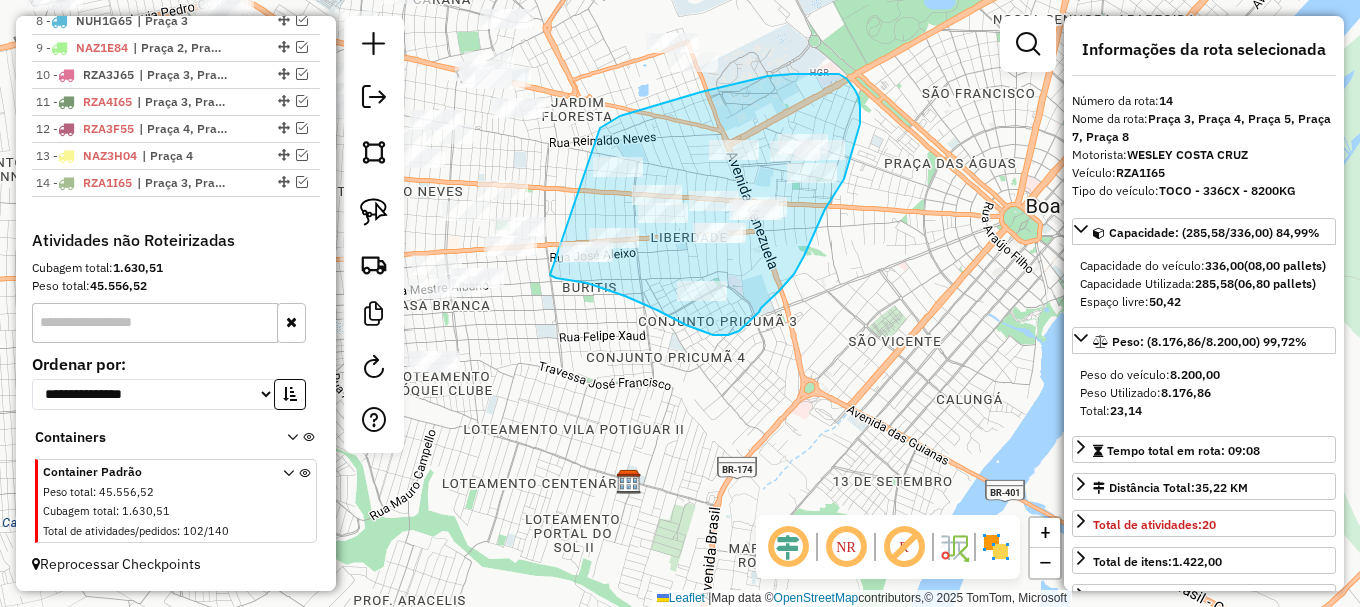 drag, startPoint x: 609, startPoint y: 123, endPoint x: 548, endPoint y: 274, distance: 162.85576 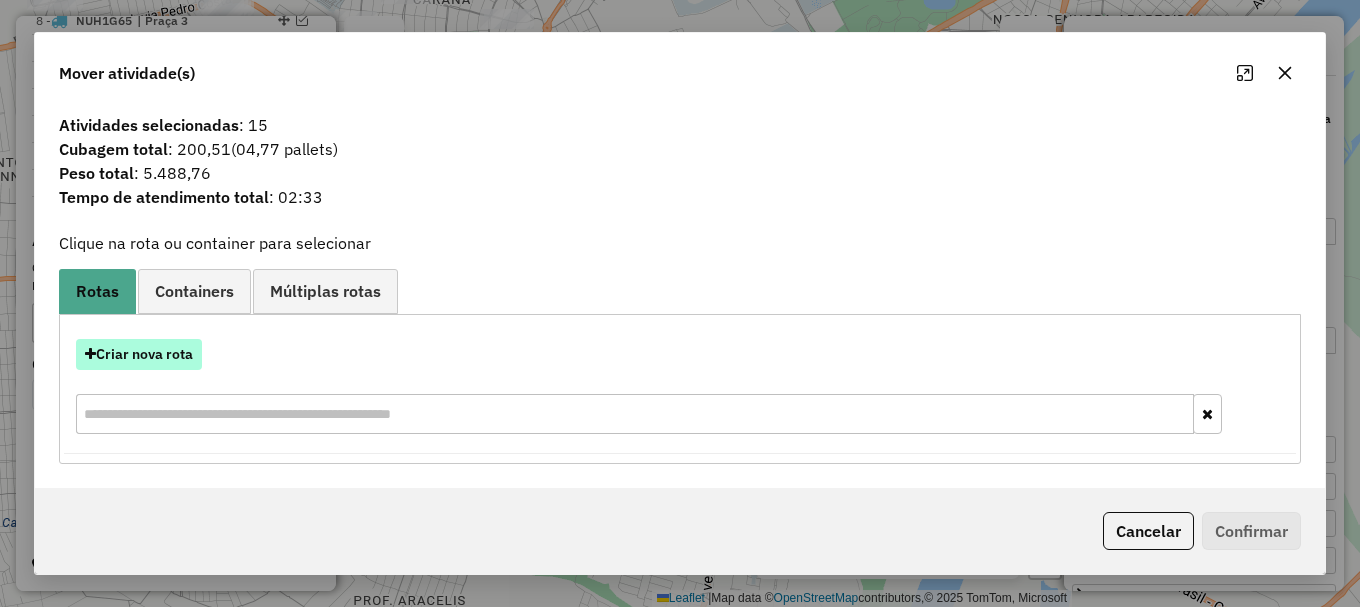 click on "Criar nova rota" at bounding box center (139, 354) 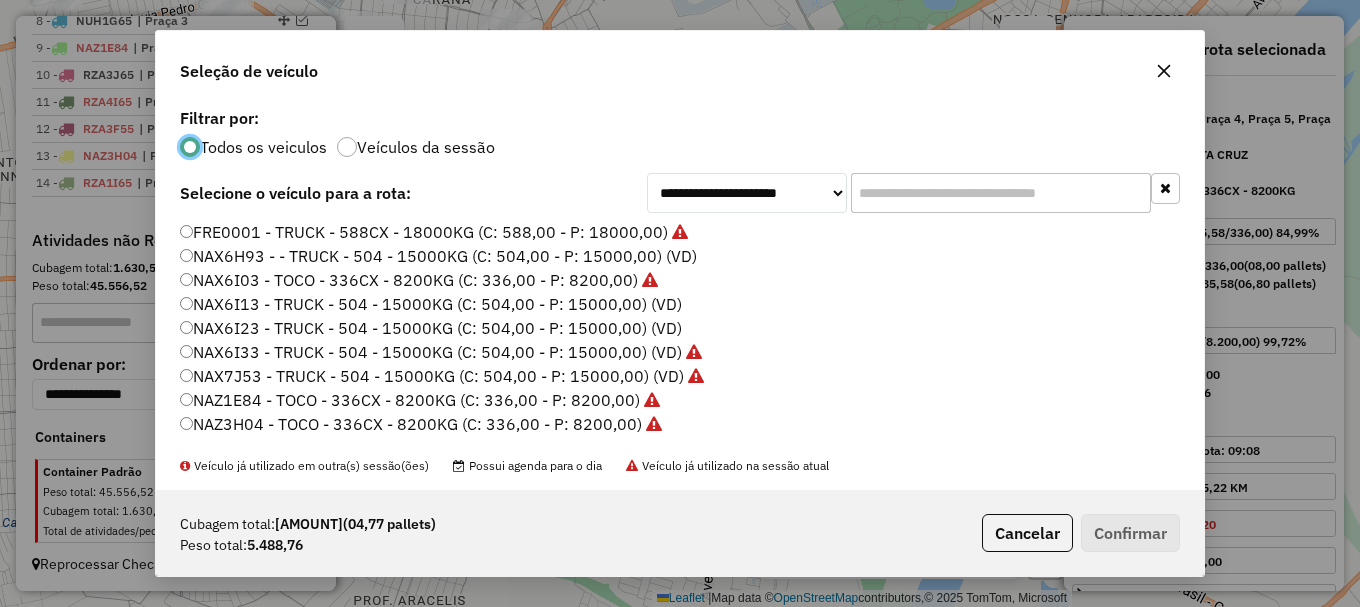 scroll, scrollTop: 11, scrollLeft: 6, axis: both 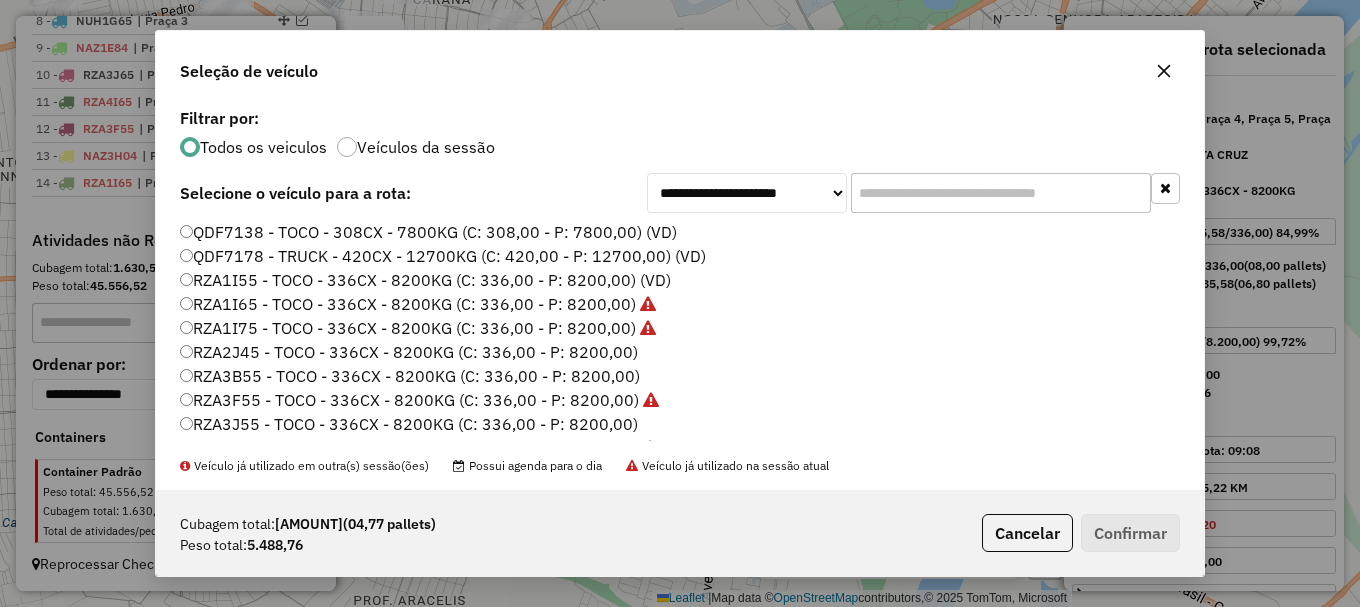click on "RZA3B55 - TOCO - 336CX - 8200KG (C: 336,00 - P: 8200,00)" 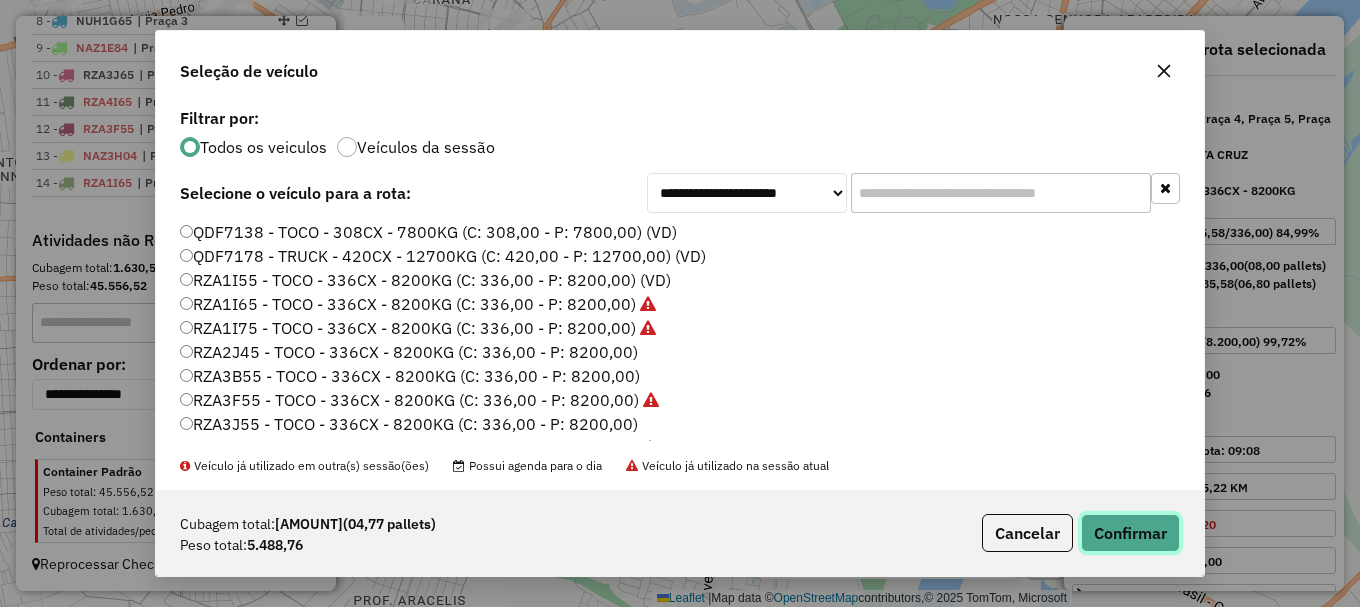 click on "Confirmar" 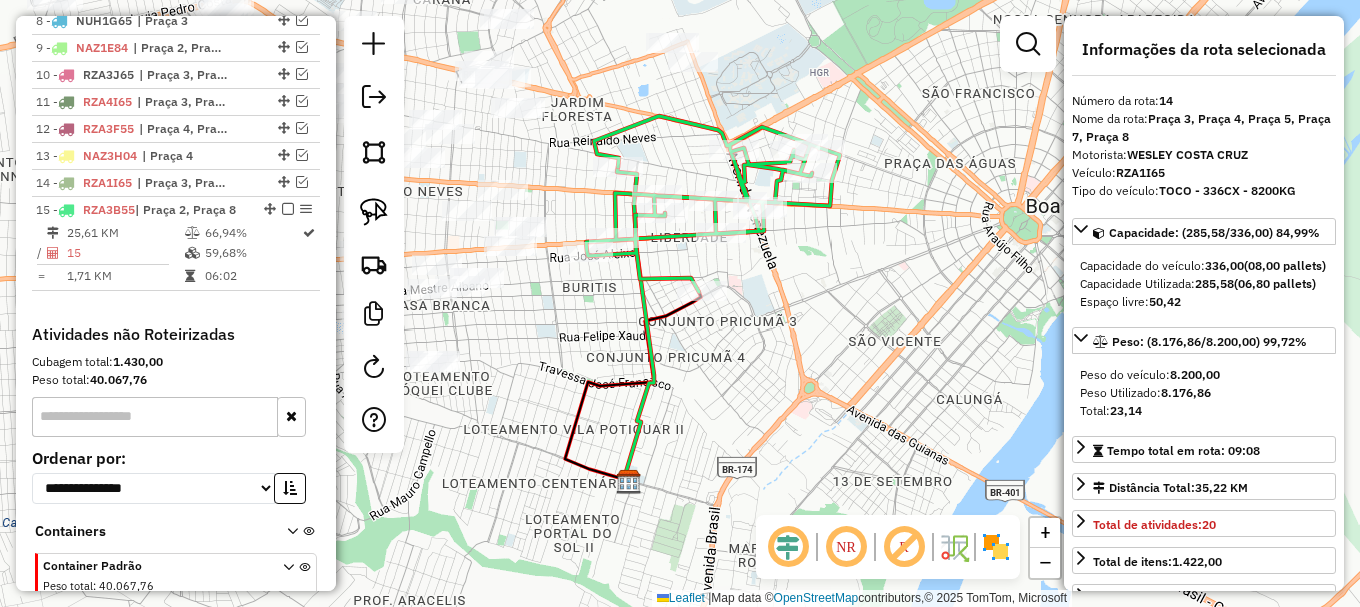 scroll, scrollTop: 1083, scrollLeft: 0, axis: vertical 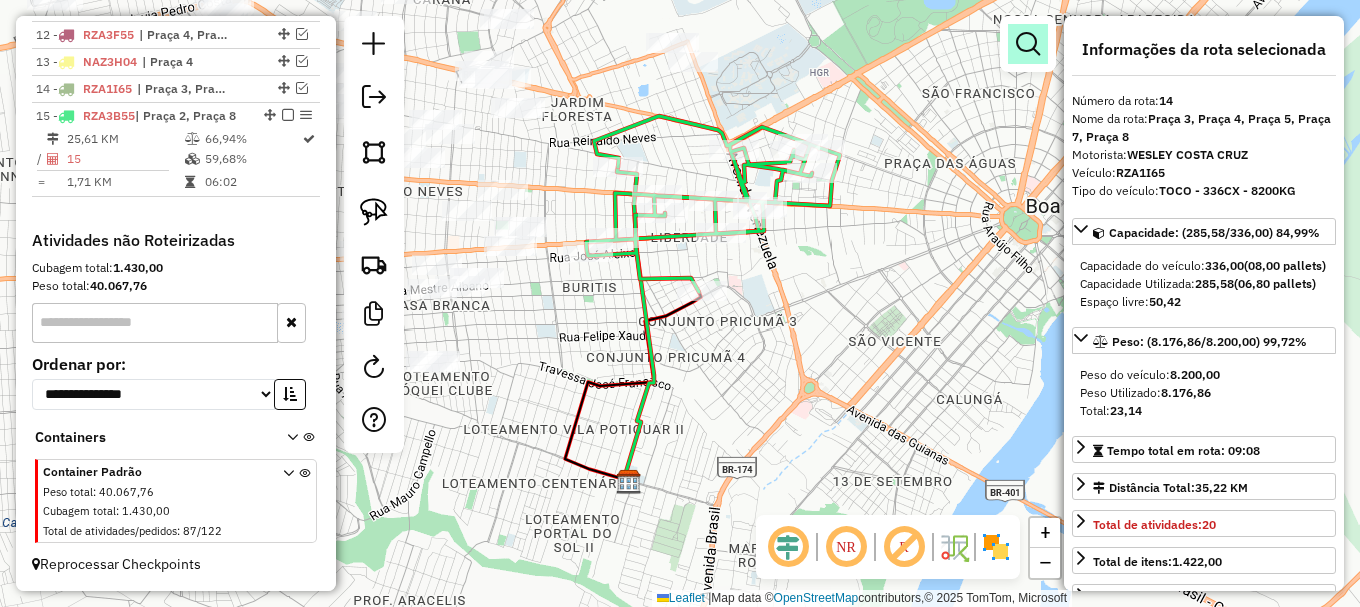 click at bounding box center [1028, 44] 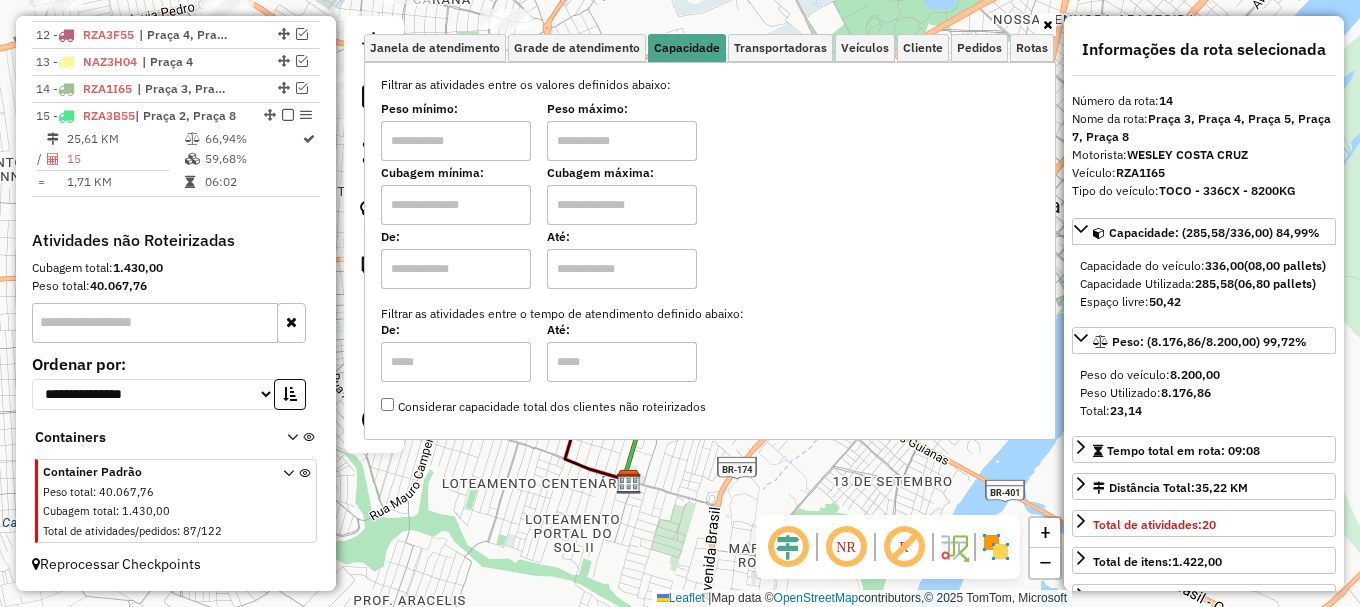 click at bounding box center (456, 205) 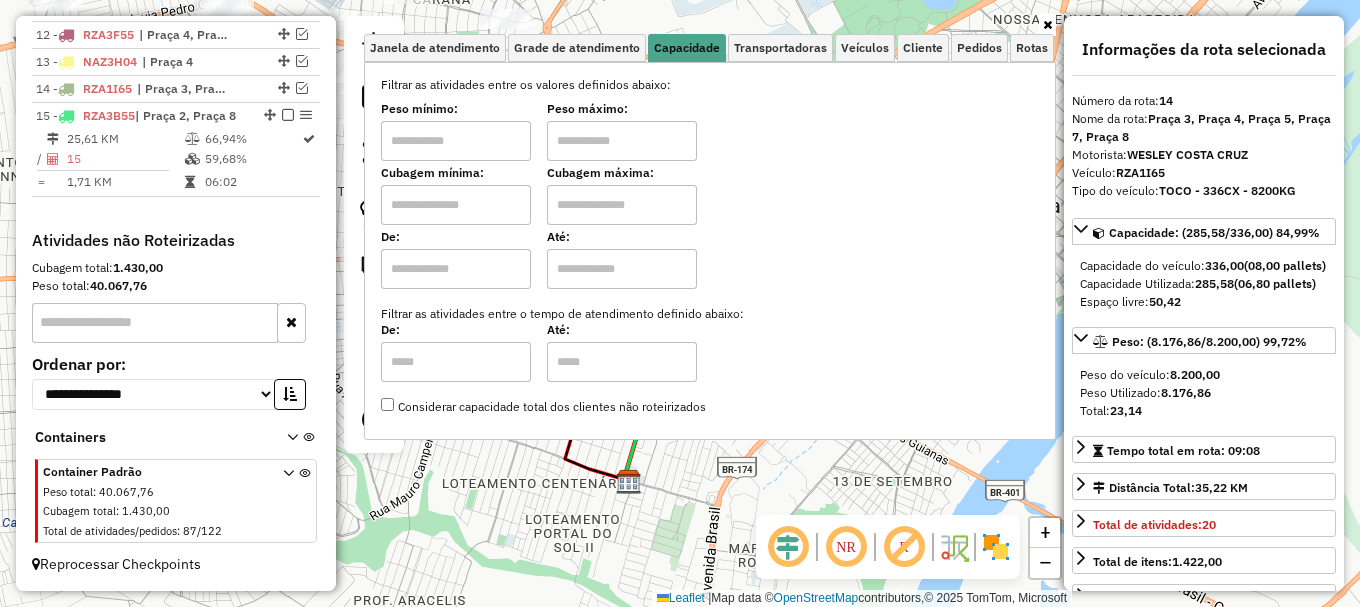 type on "*****" 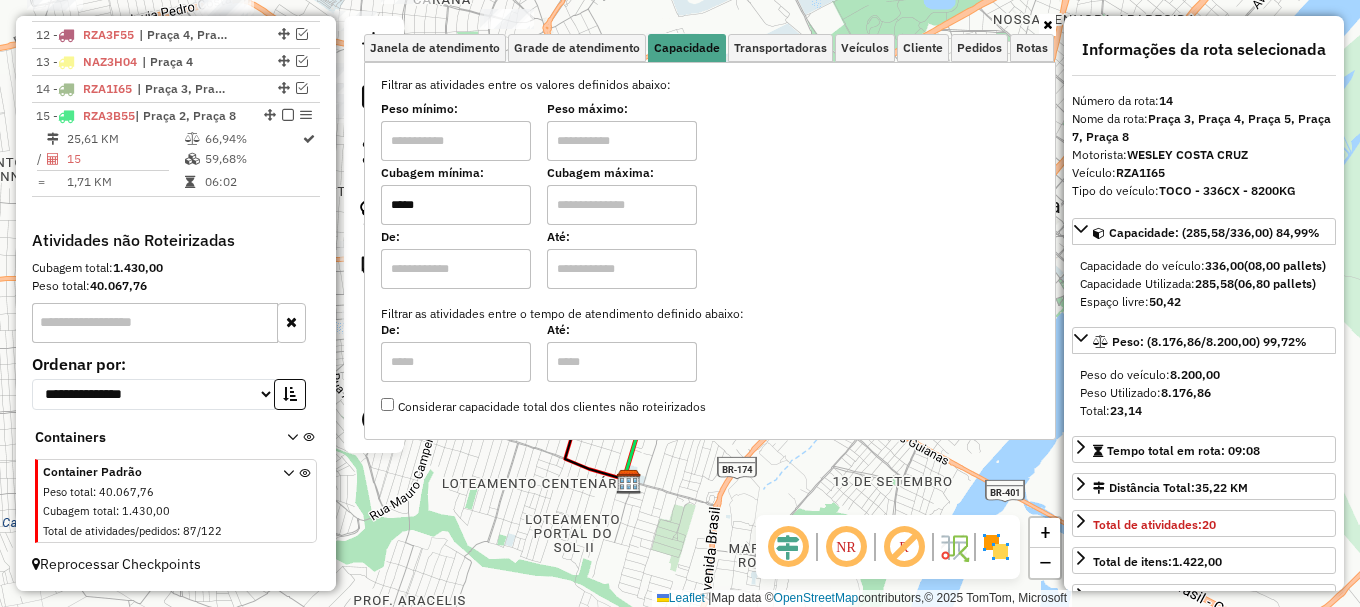 click at bounding box center (622, 205) 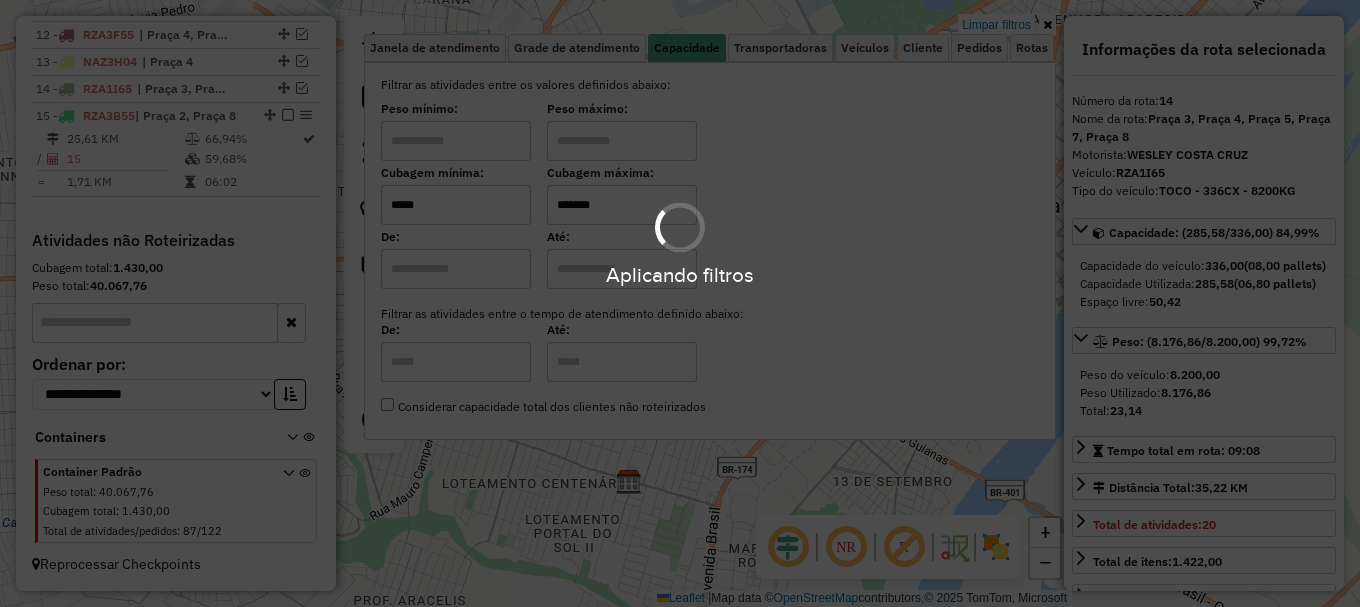 click on "Aplicando filtros" at bounding box center [680, 303] 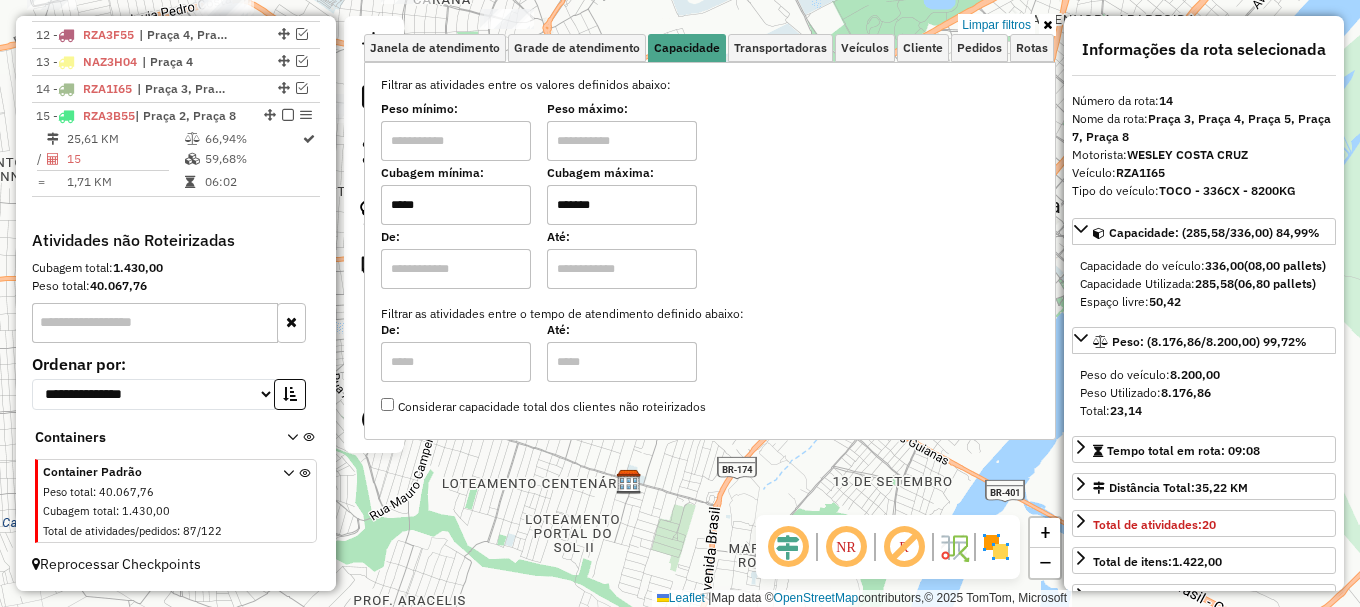 click on "Aplicando filtros  Pop-up bloqueado!  Seu navegador bloqueou automáticamente a abertura de uma nova janela.   Acesse as configurações e adicione o endereço do sistema a lista de permissão.   Fechar  Informações da Sessão 974178 - 02/08/2025     Criação: 01/08/2025 20:12   Depósito:  Amascol - Boa Vista  Total de rotas:  15  Distância Total:  954,81 km  Tempo total:  139:19  Custo total:  R$ 3.513,62  Valor total:  R$ 1.289.502,97  - Total roteirizado:  R$ 1.023.579,77  - Total não roteirizado:  R$ 265.923,20  Total de Atividades Roteirizadas:  215  Total de Pedidos Roteirizados:  284  Peso total roteirizado:  133.968,22  Cubagem total roteirizado:  4.738,37  Total de Atividades não Roteirizadas:  87  Total de Pedidos não Roteirizados:  122 Total de caixas por viagem:  4.738,37 /   15 =  315,89 Média de Atividades por viagem:  215 /   15 =  14,33 Ocupação média da frota:  90,86%   Rotas vários dias:  0  Clientes Priorizados NR:  0  Transportadoras  Rotas  Recargas: 6   Ver rotas   1 -  / =" at bounding box center (680, 303) 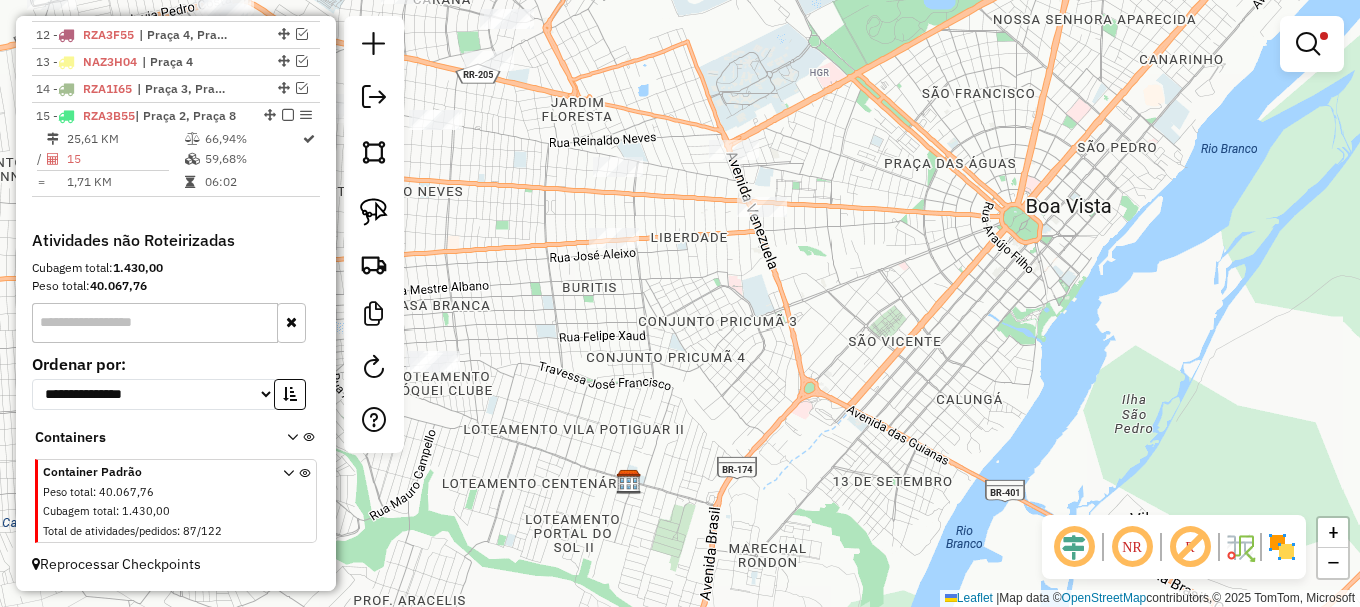 click on "Limpar filtros Janela de atendimento Grade de atendimento Capacidade Transportadoras Veículos Cliente Pedidos  Rotas Selecione os dias de semana para filtrar as janelas de atendimento  Seg   Ter   Qua   Qui   Sex   Sáb   Dom  Informe o período da janela de atendimento: De: Até:  Filtrar exatamente a janela do cliente  Considerar janela de atendimento padrão  Selecione os dias de semana para filtrar as grades de atendimento  Seg   Ter   Qua   Qui   Sex   Sáb   Dom   Considerar clientes sem dia de atendimento cadastrado  Clientes fora do dia de atendimento selecionado Filtrar as atividades entre os valores definidos abaixo:  Peso mínimo:   Peso máximo:   Cubagem mínima:  *****  Cubagem máxima:  *******  De:   Até:  Filtrar as atividades entre o tempo de atendimento definido abaixo:  De:   Até:   Considerar capacidade total dos clientes não roteirizados Transportadora: Selecione um ou mais itens Tipo de veículo: Selecione um ou mais itens Veículo: Selecione um ou mais itens Motorista: Nome: Setor:" 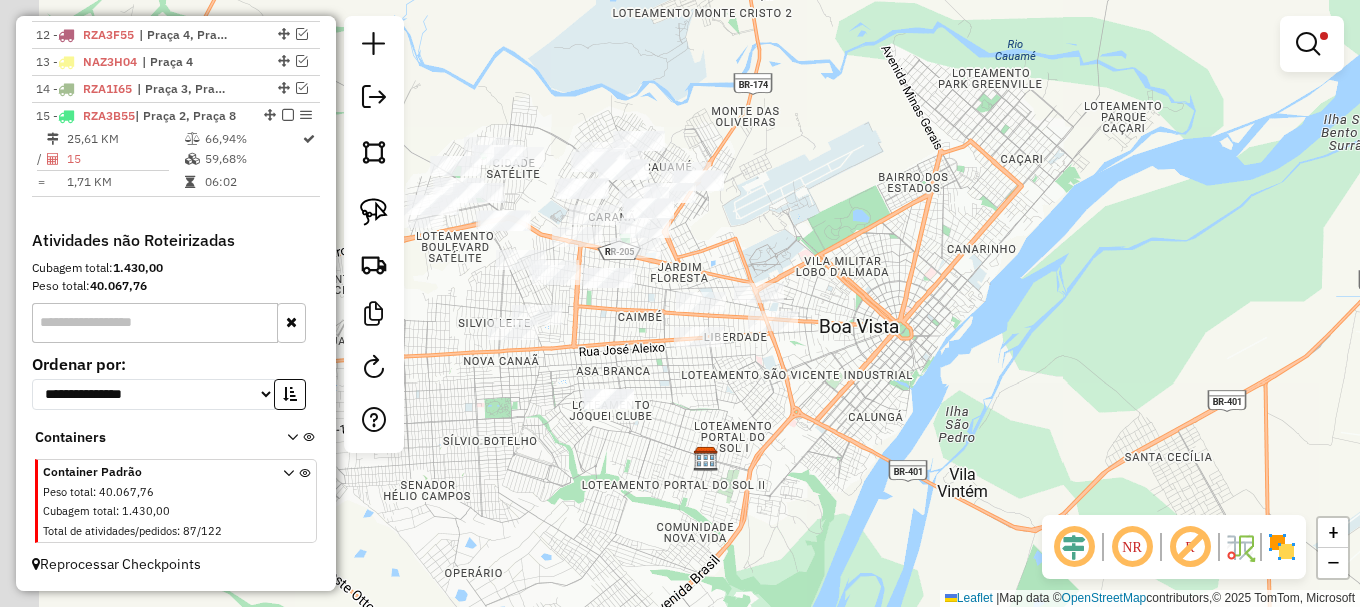 drag, startPoint x: 647, startPoint y: 417, endPoint x: 739, endPoint y: 392, distance: 95.33625 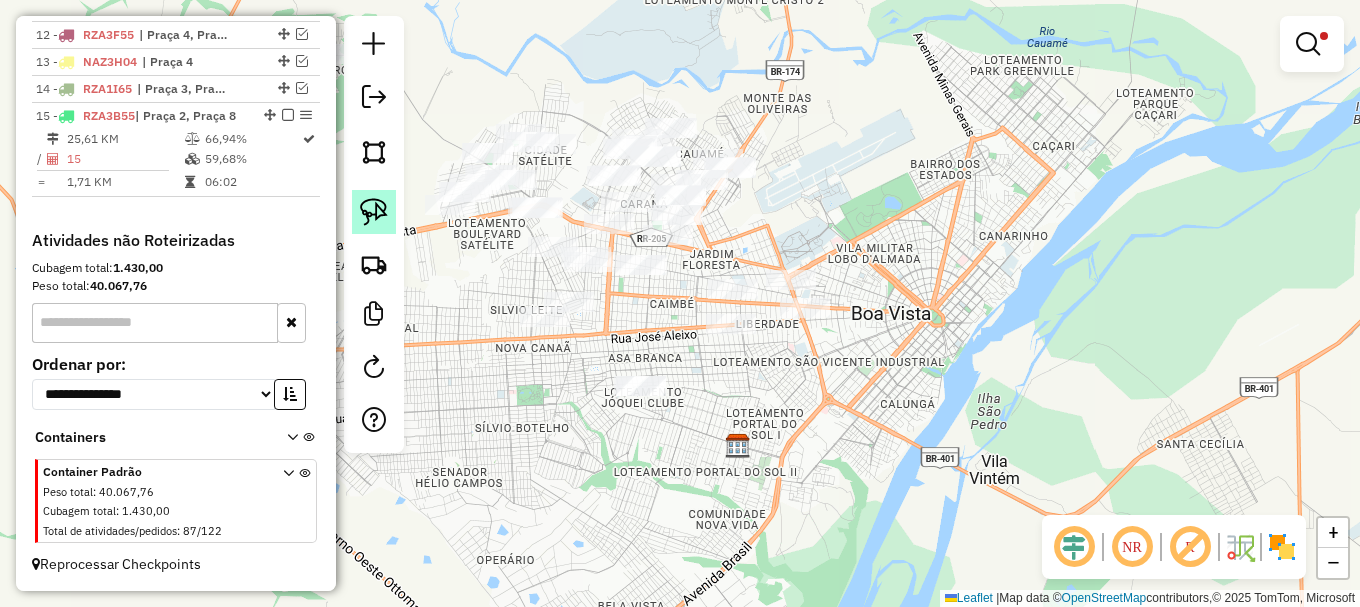 click 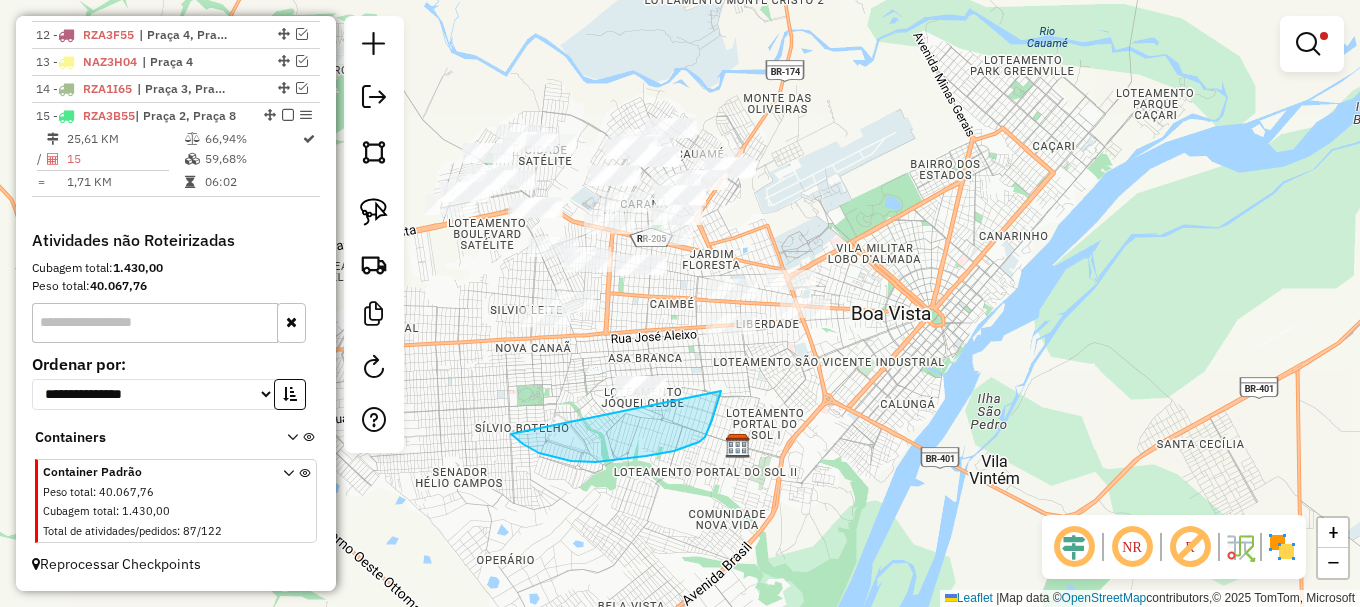 drag, startPoint x: 523, startPoint y: 444, endPoint x: 689, endPoint y: 310, distance: 213.33542 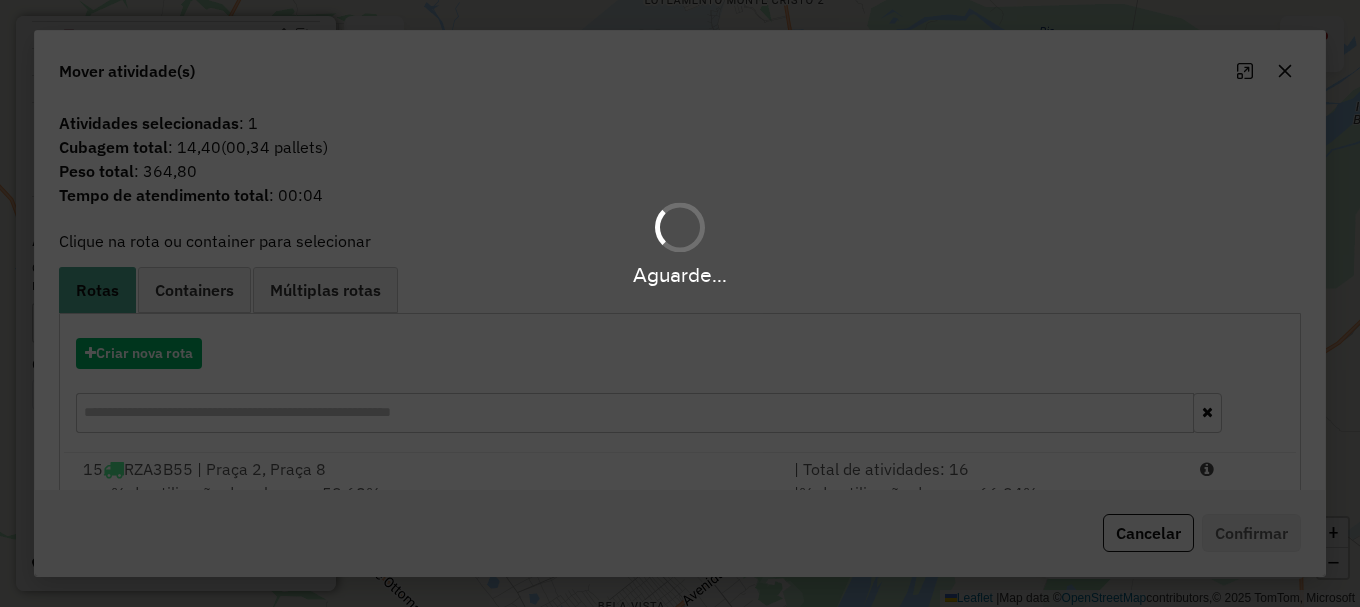 click on "Aguarde...  Pop-up bloqueado!  Seu navegador bloqueou automáticamente a abertura de uma nova janela.   Acesse as configurações e adicione o endereço do sistema a lista de permissão.   Fechar  Informações da Sessão 974178 - 02/08/2025     Criação: 01/08/2025 20:12   Depósito:  Amascol - Boa Vista  Total de rotas:  15  Distância Total:  954,81 km  Tempo total:  139:19  Custo total:  R$ 3.513,62  Valor total:  R$ 1.289.502,97  - Total roteirizado:  R$ 1.023.579,77  - Total não roteirizado:  R$ 265.923,20  Total de Atividades Roteirizadas:  215  Total de Pedidos Roteirizados:  284  Peso total roteirizado:  133.968,22  Cubagem total roteirizado:  4.738,37  Total de Atividades não Roteirizadas:  87  Total de Pedidos não Roteirizados:  122 Total de caixas por viagem:  4.738,37 /   15 =  315,89 Média de Atividades por viagem:  215 /   15 =  14,33 Ocupação média da frota:  90,86%   Rotas vários dias:  0  Clientes Priorizados NR:  0  Transportadoras  Rotas  Recargas: 6   Ver rotas   Ver veículos" at bounding box center [680, 303] 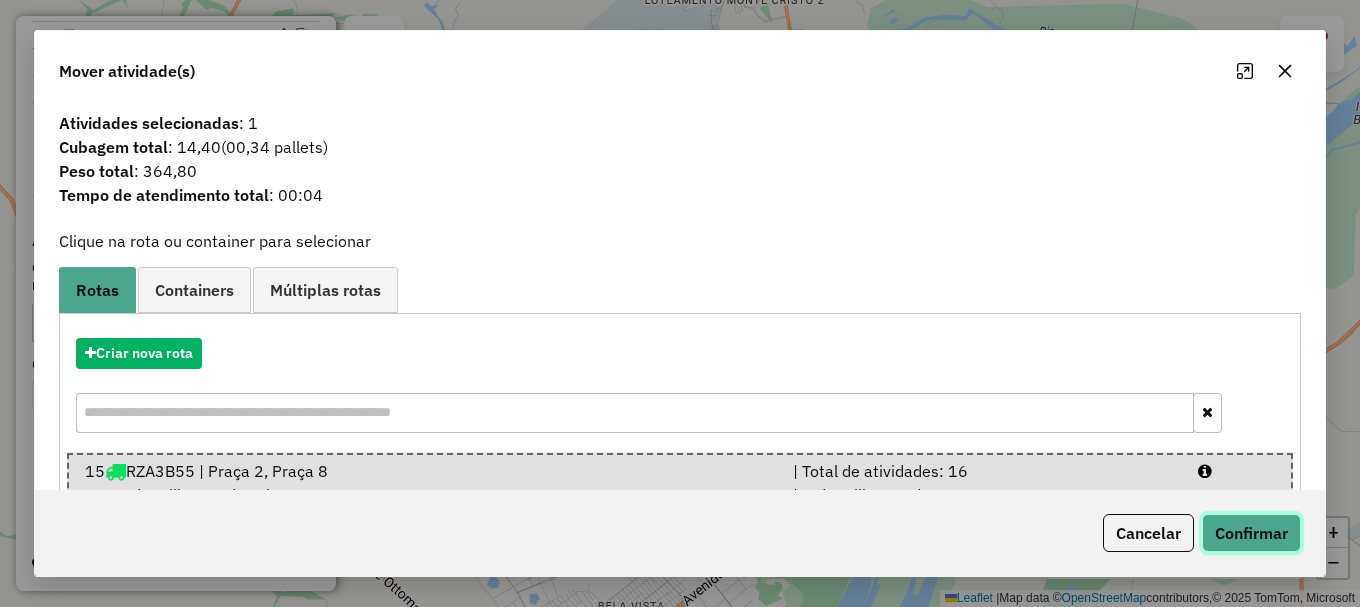 click on "Confirmar" 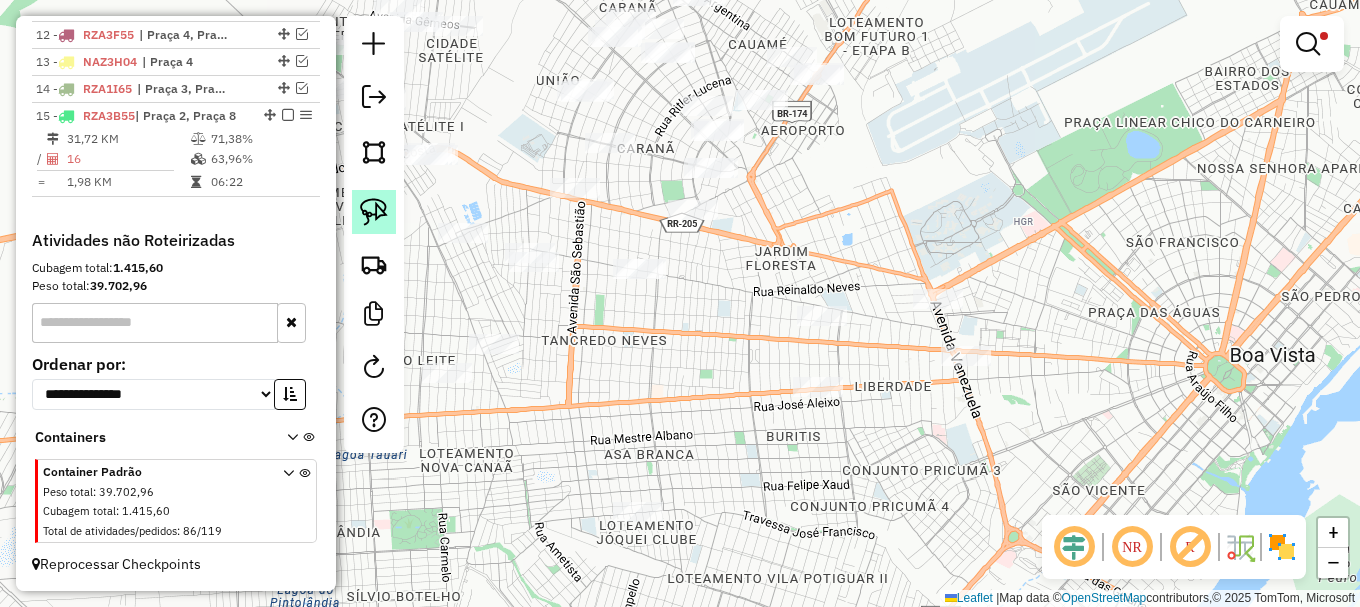 click 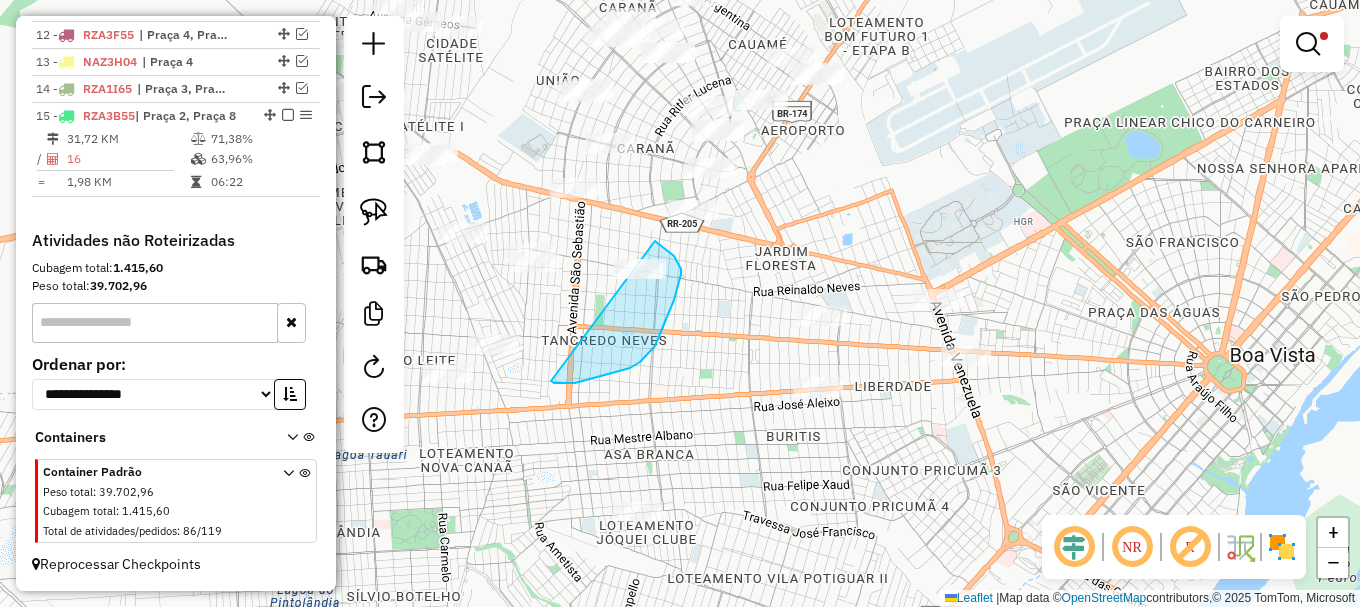 drag, startPoint x: 589, startPoint y: 380, endPoint x: 627, endPoint y: 223, distance: 161.53328 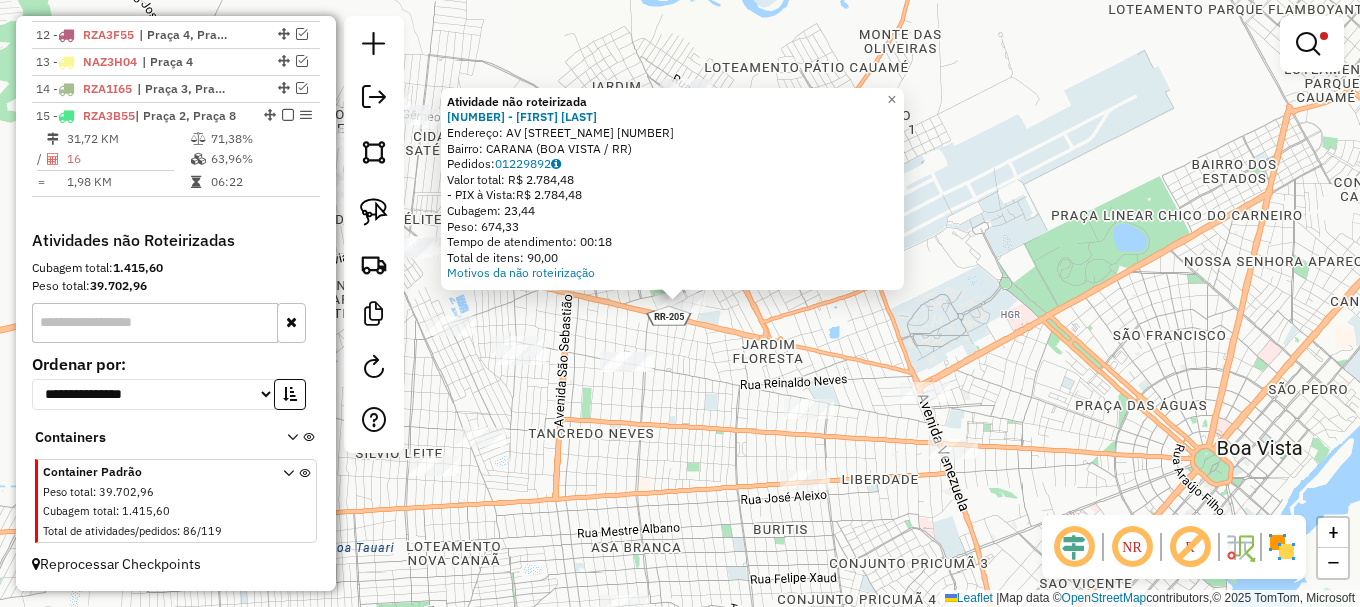 click on "Atividade não roteirizada 3380 - ELIZEU SILVA DE LIMA  Endereço: AV  CARLOS PEREIRA DE MELO        4220   Bairro: CARANA (BOA VISTA / RR)   Pedidos:  01229892   Valor total: R$ 2.784,48   - PIX à Vista:  R$ 2.784,48   Cubagem: 23,44   Peso: 674,33   Tempo de atendimento: 00:18   Total de itens: 90,00  Motivos da não roteirização × Limpar filtros Janela de atendimento Grade de atendimento Capacidade Transportadoras Veículos Cliente Pedidos  Rotas Selecione os dias de semana para filtrar as janelas de atendimento  Seg   Ter   Qua   Qui   Sex   Sáb   Dom  Informe o período da janela de atendimento: De: Até:  Filtrar exatamente a janela do cliente  Considerar janela de atendimento padrão  Selecione os dias de semana para filtrar as grades de atendimento  Seg   Ter   Qua   Qui   Sex   Sáb   Dom   Considerar clientes sem dia de atendimento cadastrado  Clientes fora do dia de atendimento selecionado Filtrar as atividades entre os valores definidos abaixo:  Peso mínimo:   Peso máximo:  ***** ******* +" 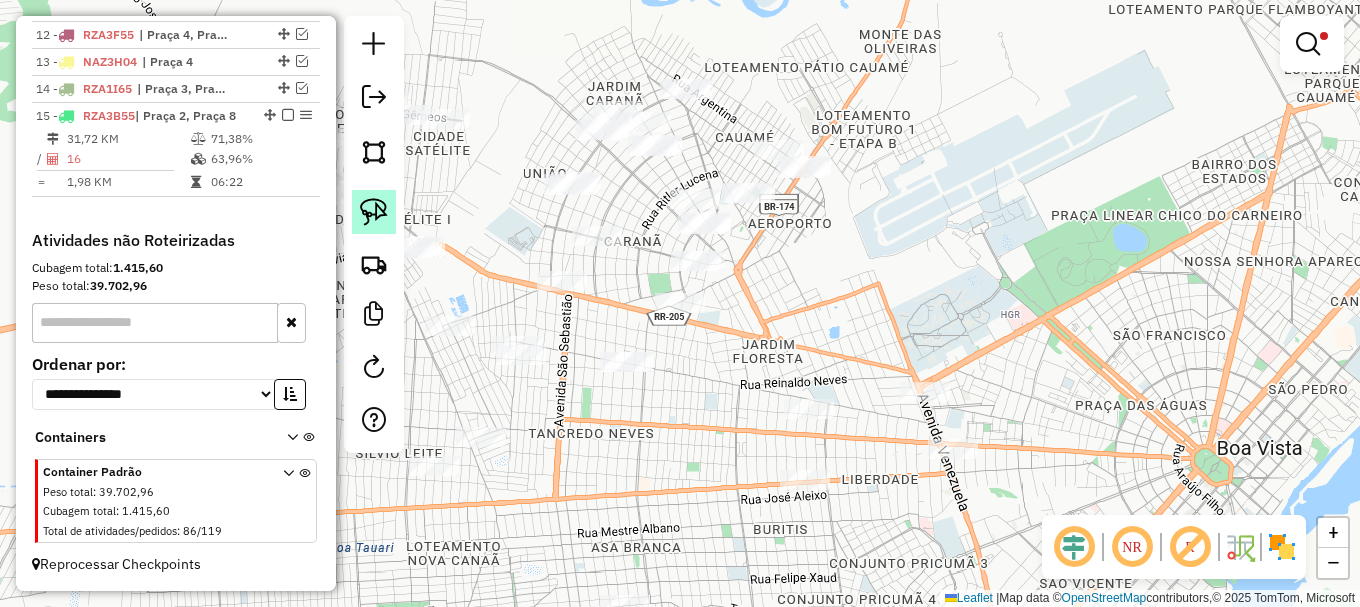 drag, startPoint x: 365, startPoint y: 211, endPoint x: 382, endPoint y: 250, distance: 42.544094 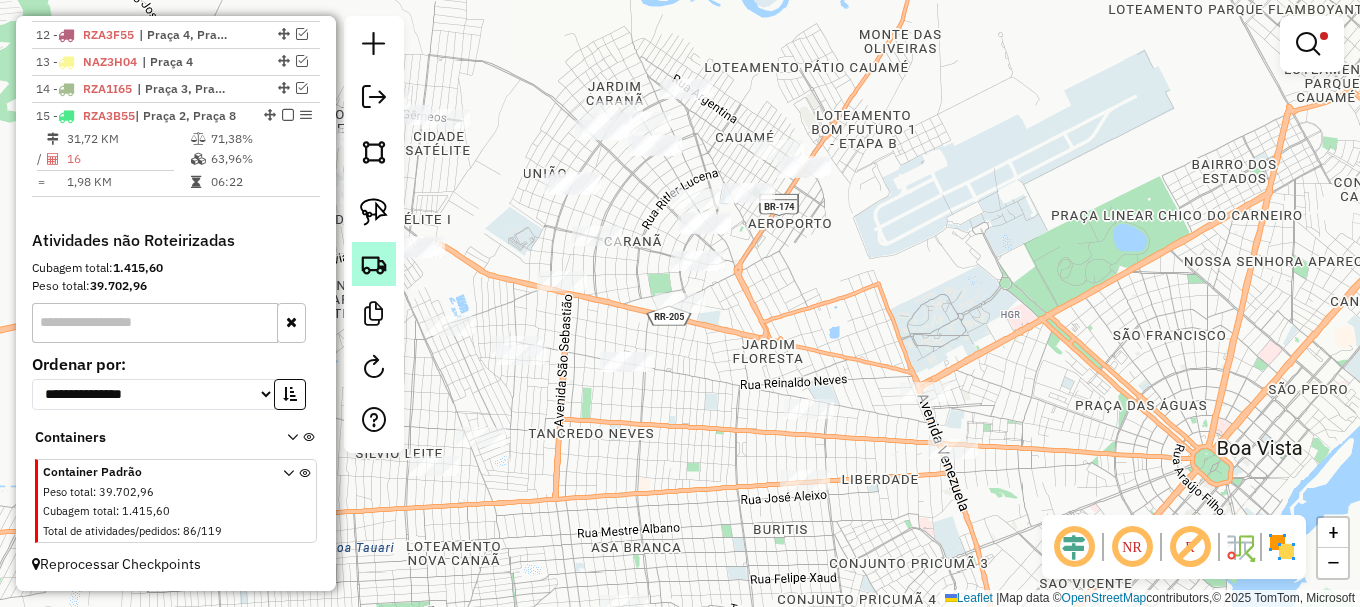 click 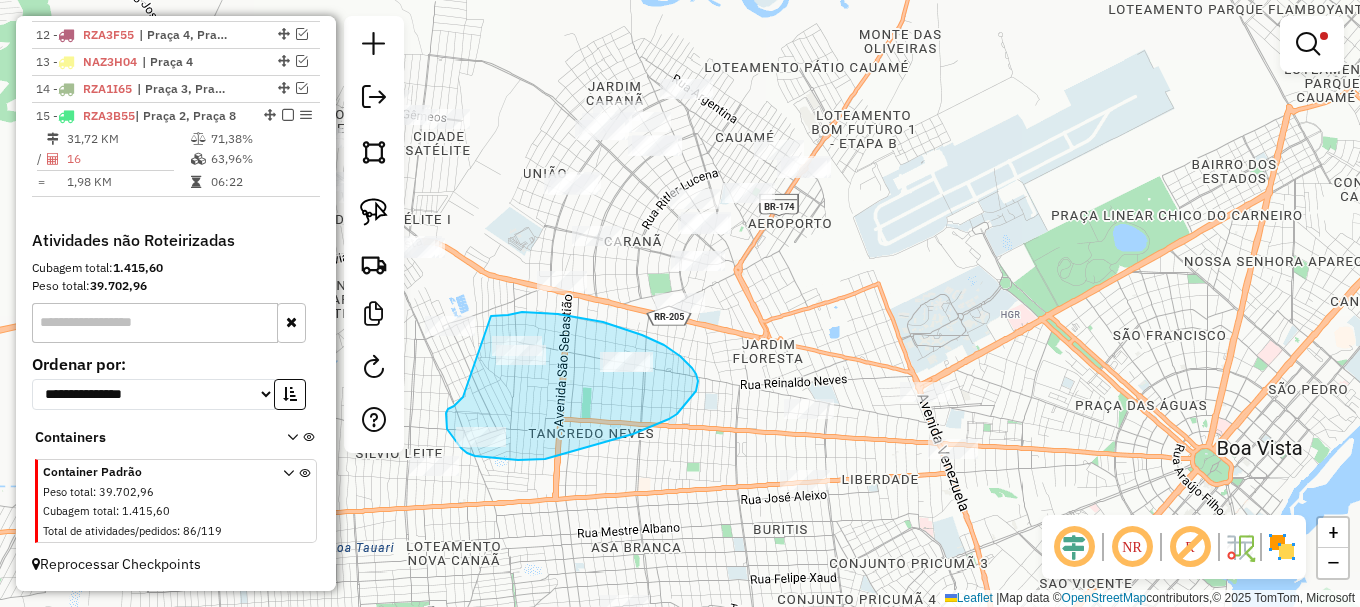 drag, startPoint x: 463, startPoint y: 397, endPoint x: 488, endPoint y: 317, distance: 83.81527 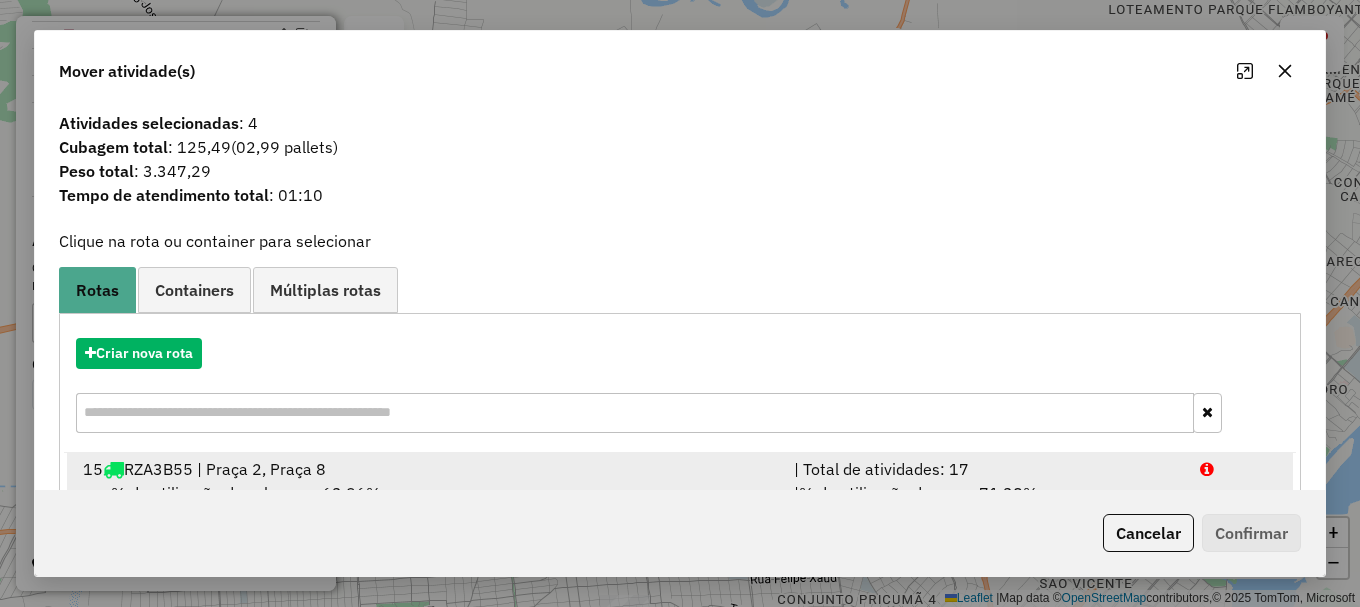 drag, startPoint x: 1243, startPoint y: 465, endPoint x: 1236, endPoint y: 491, distance: 26.925823 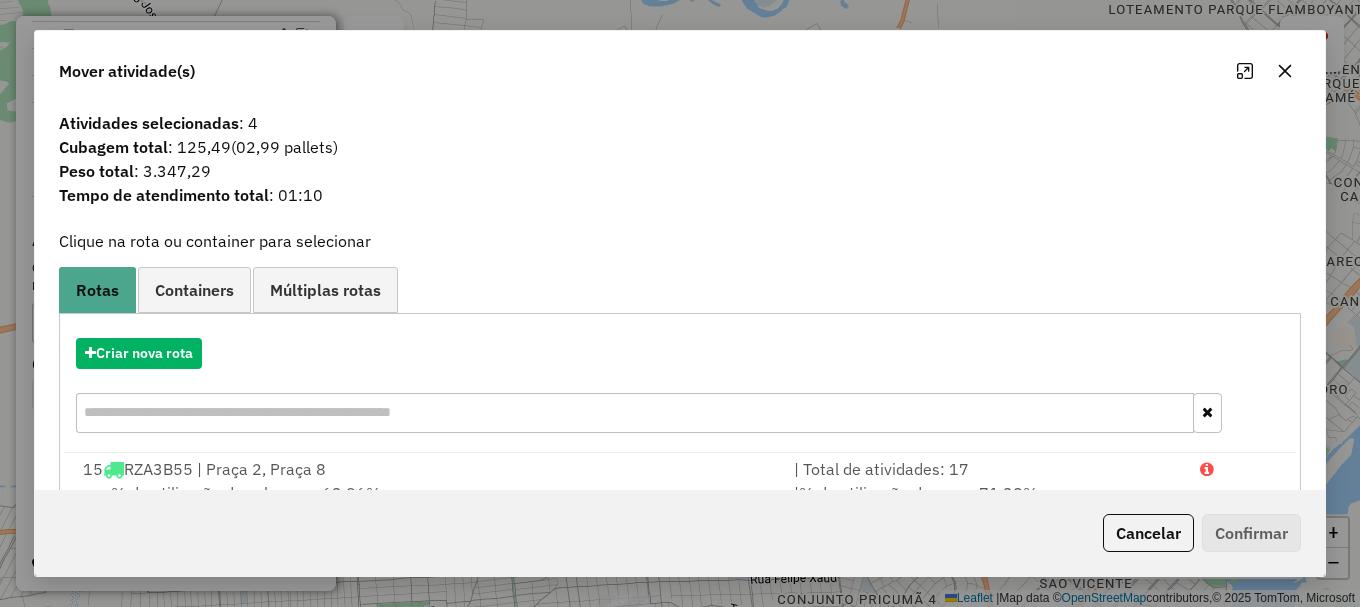 click at bounding box center (1239, 469) 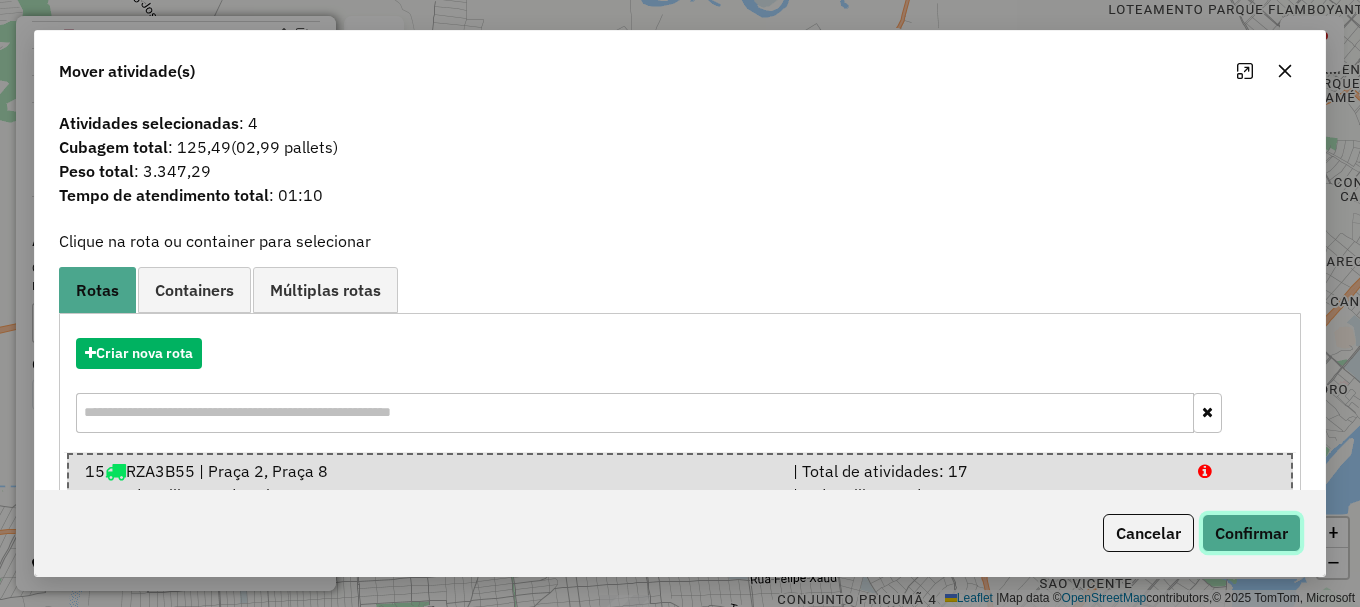 click on "Confirmar" 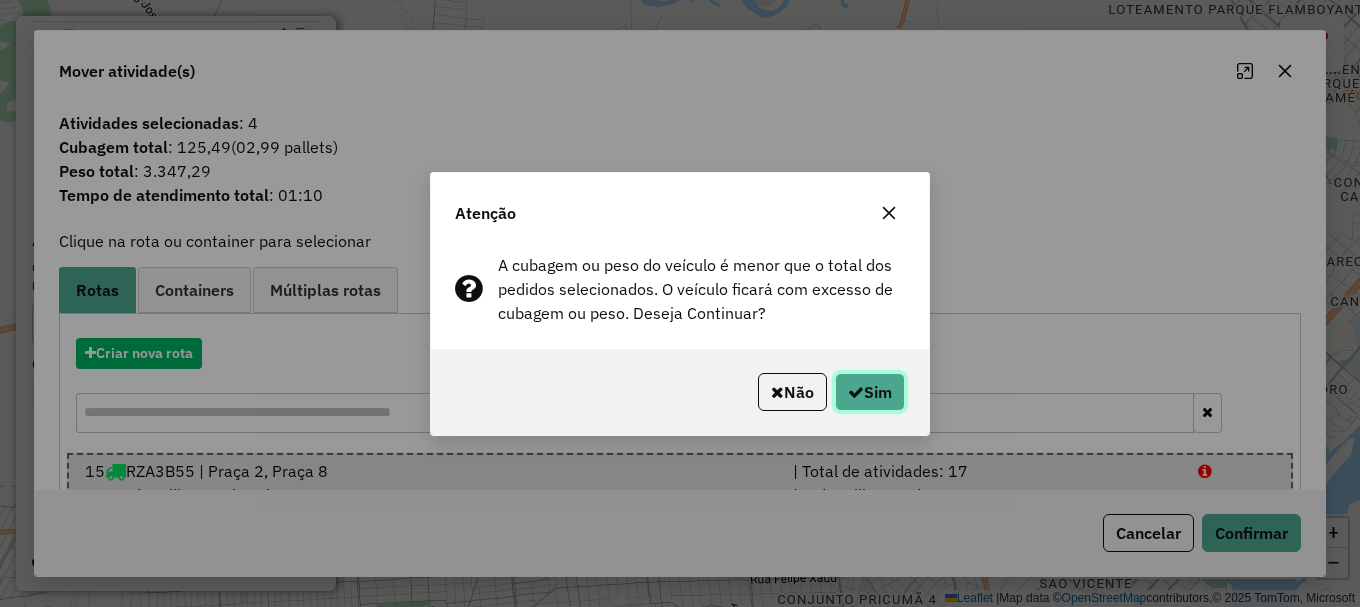 click on "Sim" 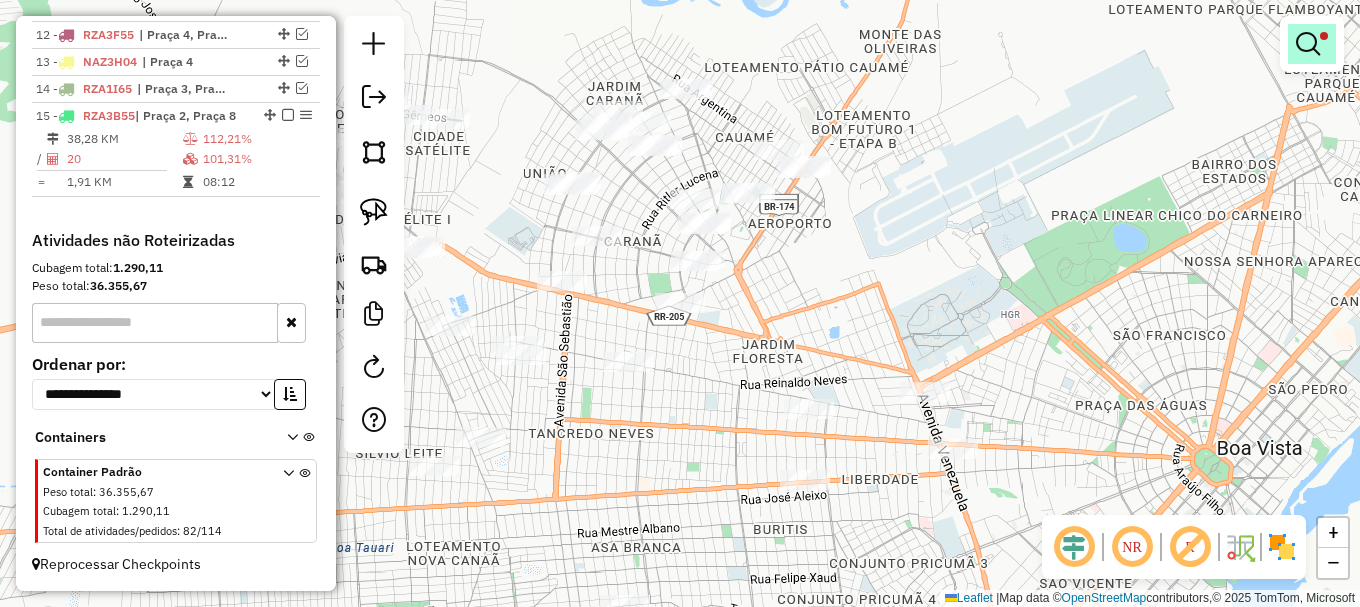 click at bounding box center [1308, 44] 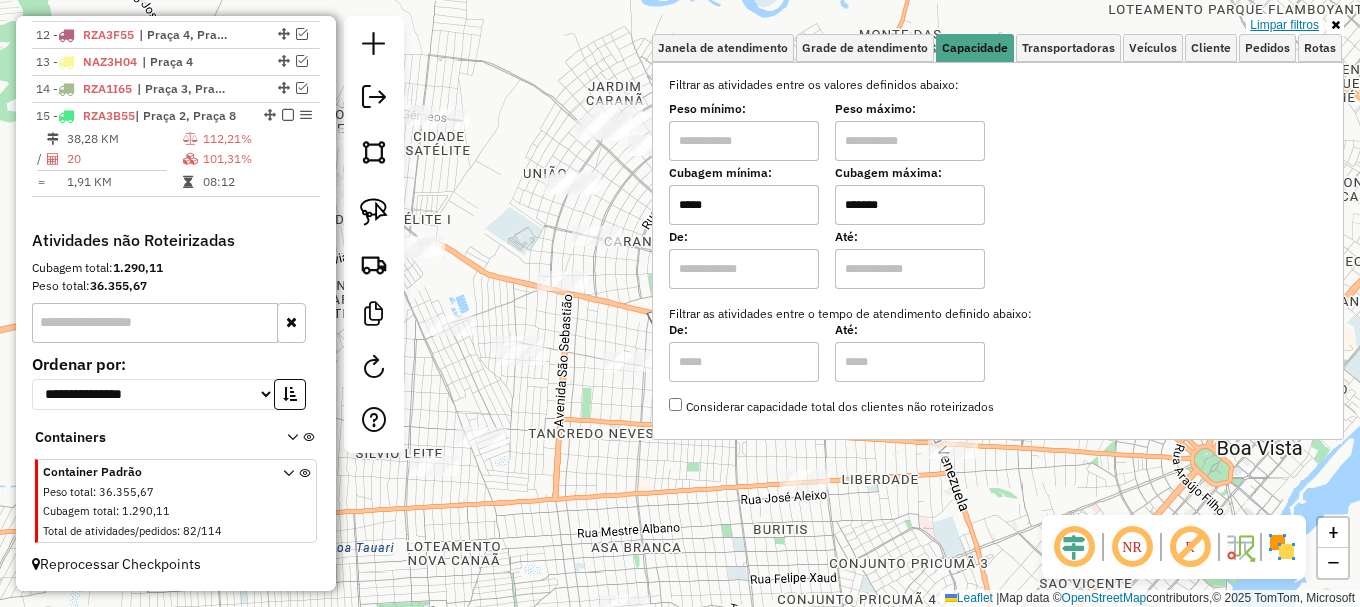 click on "Limpar filtros" at bounding box center [1284, 25] 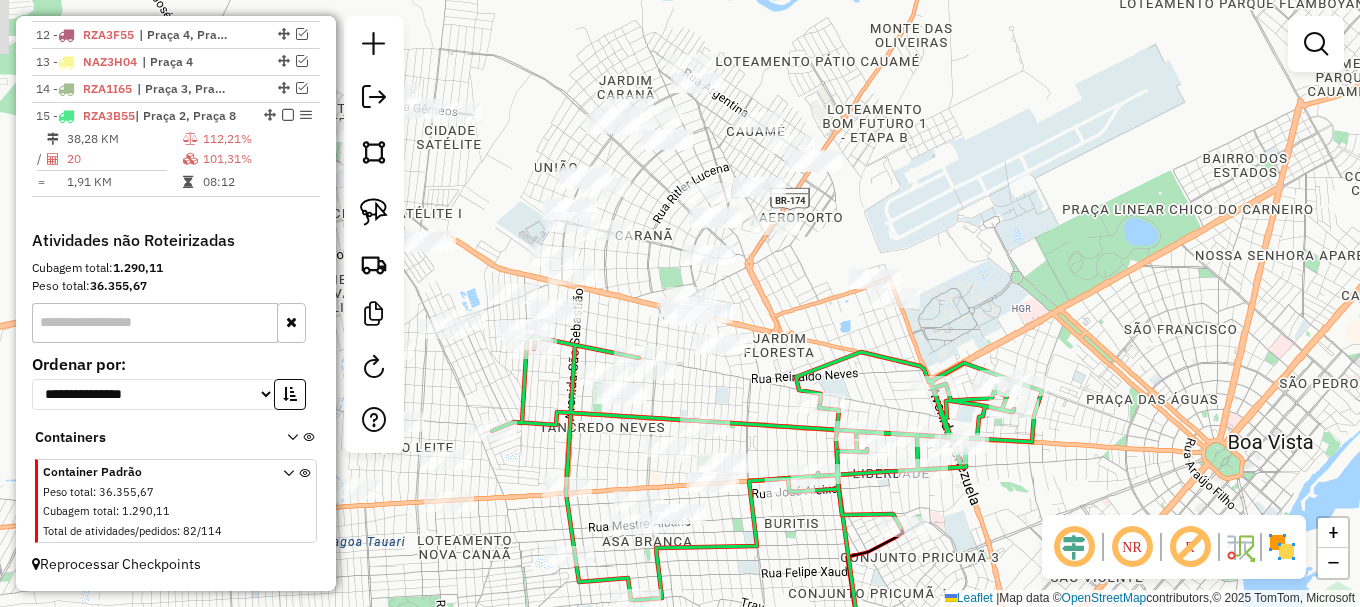 drag, startPoint x: 613, startPoint y: 311, endPoint x: 732, endPoint y: 255, distance: 131.51807 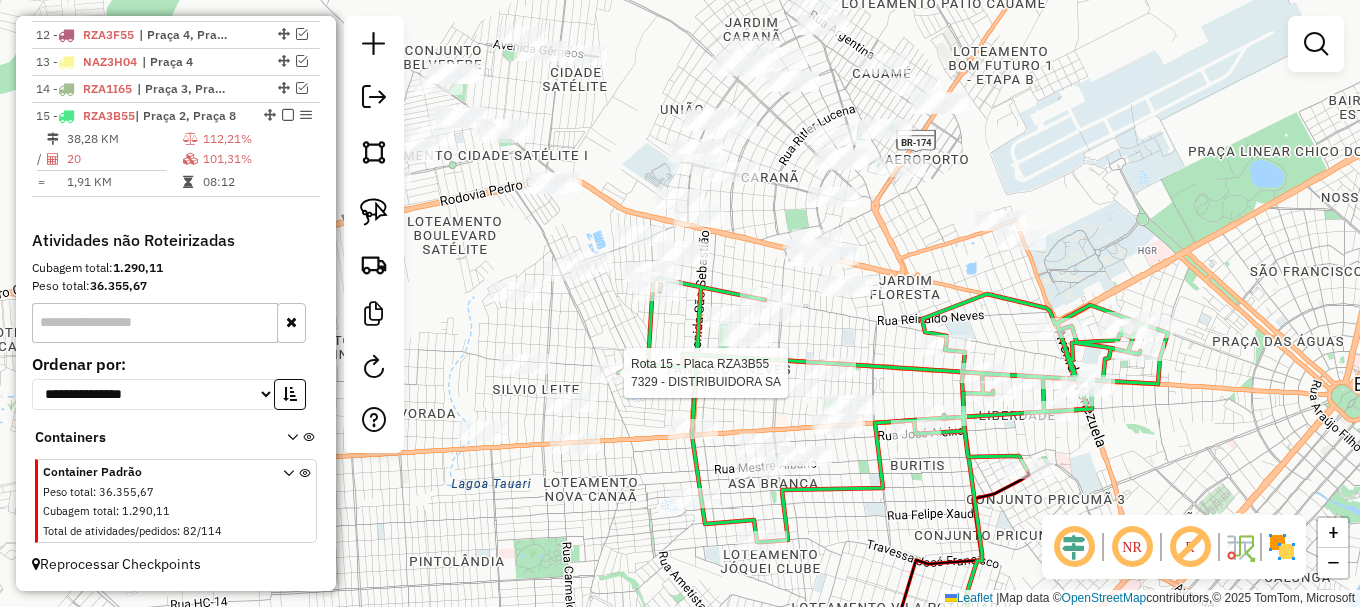 select on "**********" 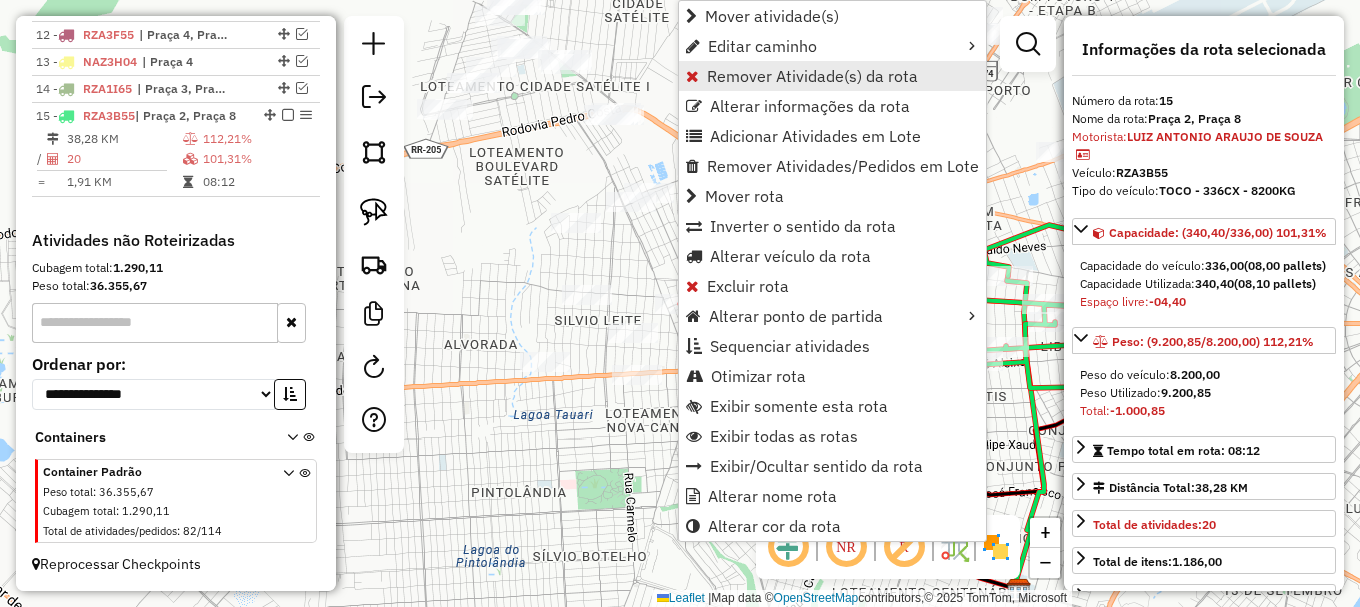 click on "Remover Atividade(s) da rota" at bounding box center (812, 76) 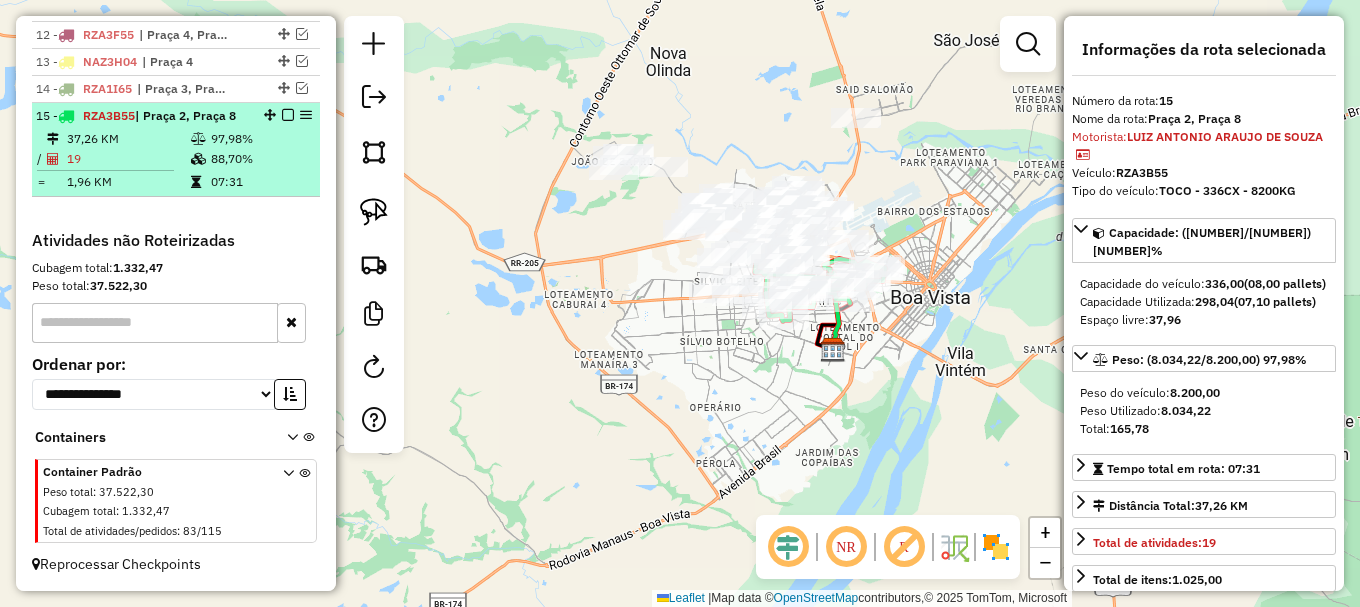 click at bounding box center [288, 115] 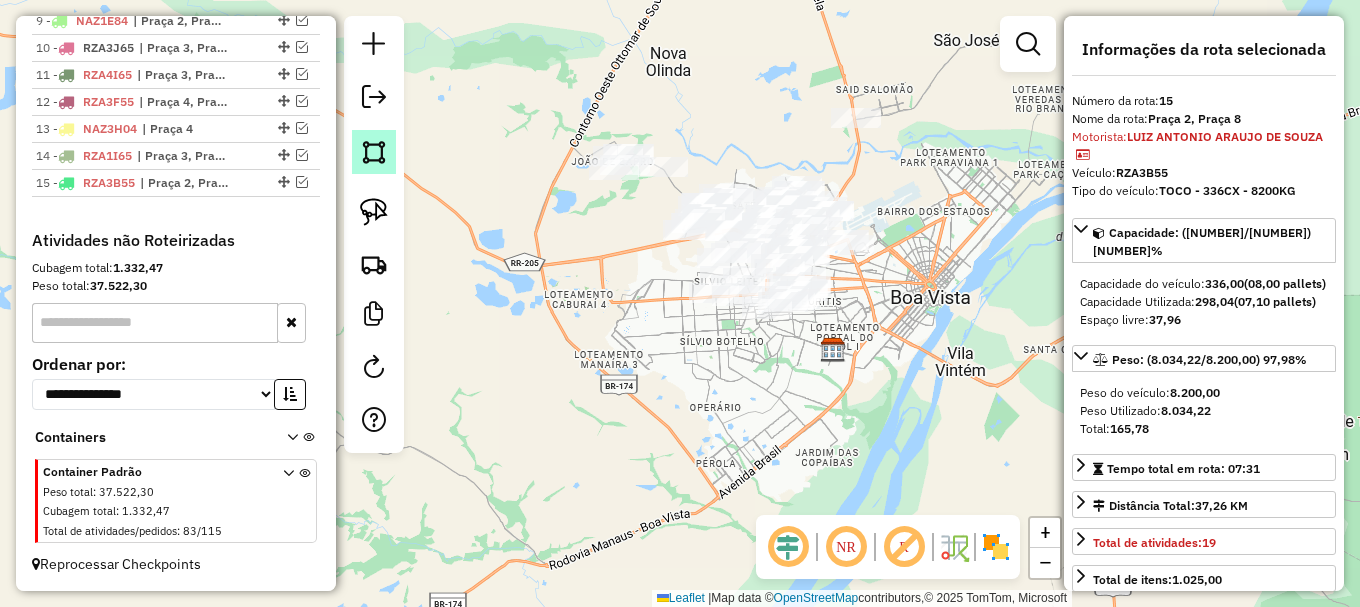 scroll, scrollTop: 1016, scrollLeft: 0, axis: vertical 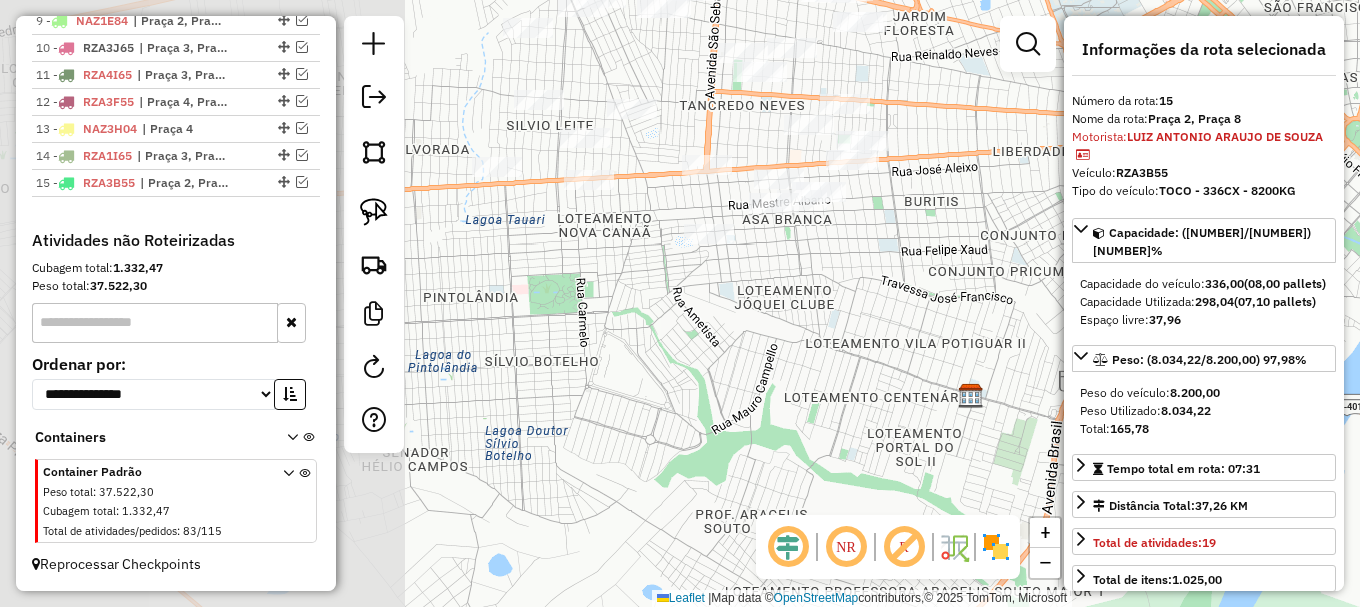 drag, startPoint x: 713, startPoint y: 378, endPoint x: 1225, endPoint y: 363, distance: 512.21967 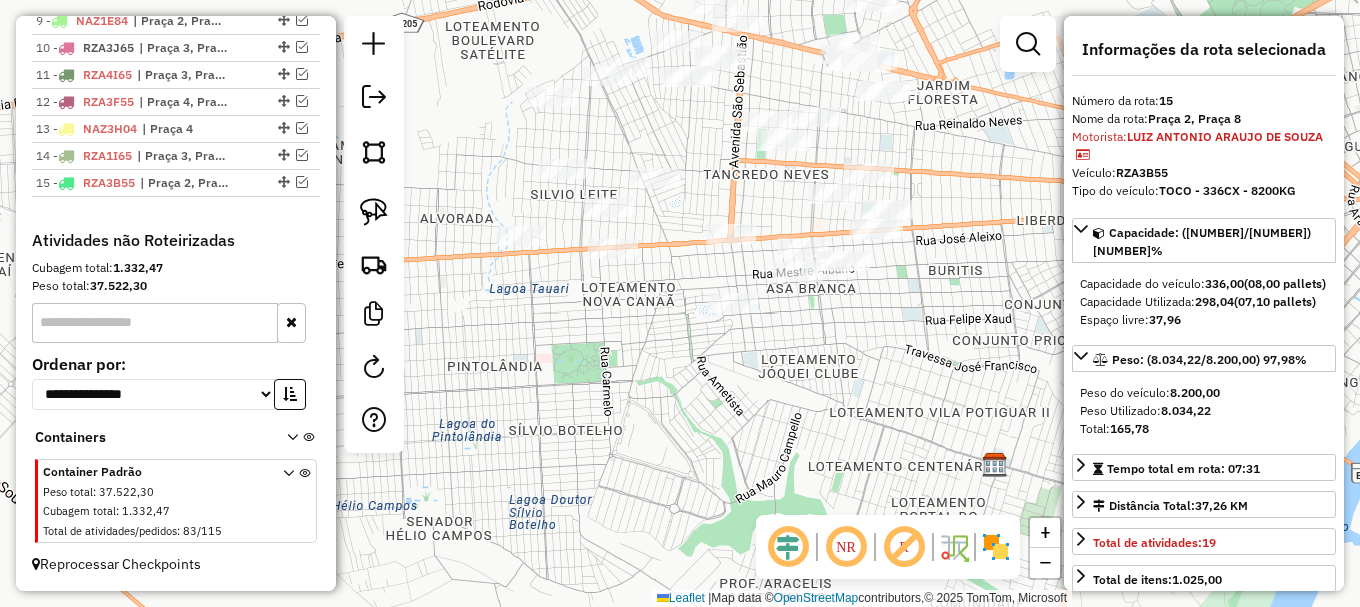drag, startPoint x: 612, startPoint y: 283, endPoint x: 603, endPoint y: 312, distance: 30.364452 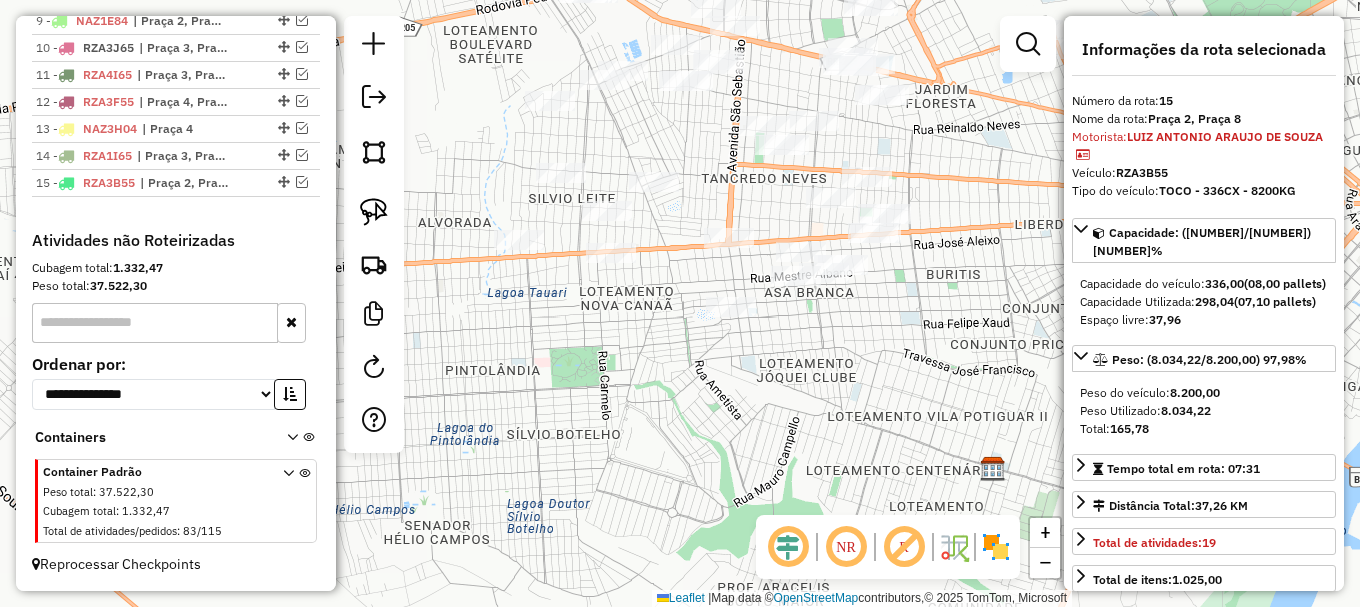 drag, startPoint x: 380, startPoint y: 206, endPoint x: 418, endPoint y: 205, distance: 38.013157 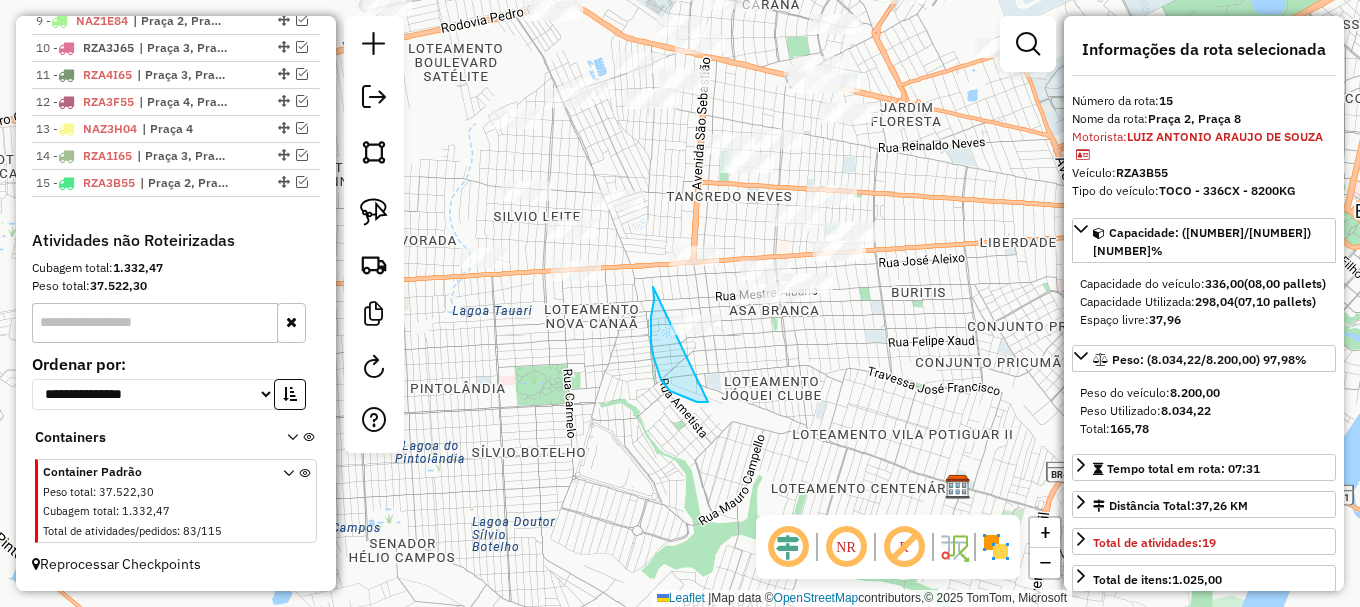 drag, startPoint x: 654, startPoint y: 300, endPoint x: 803, endPoint y: 353, distance: 158.14551 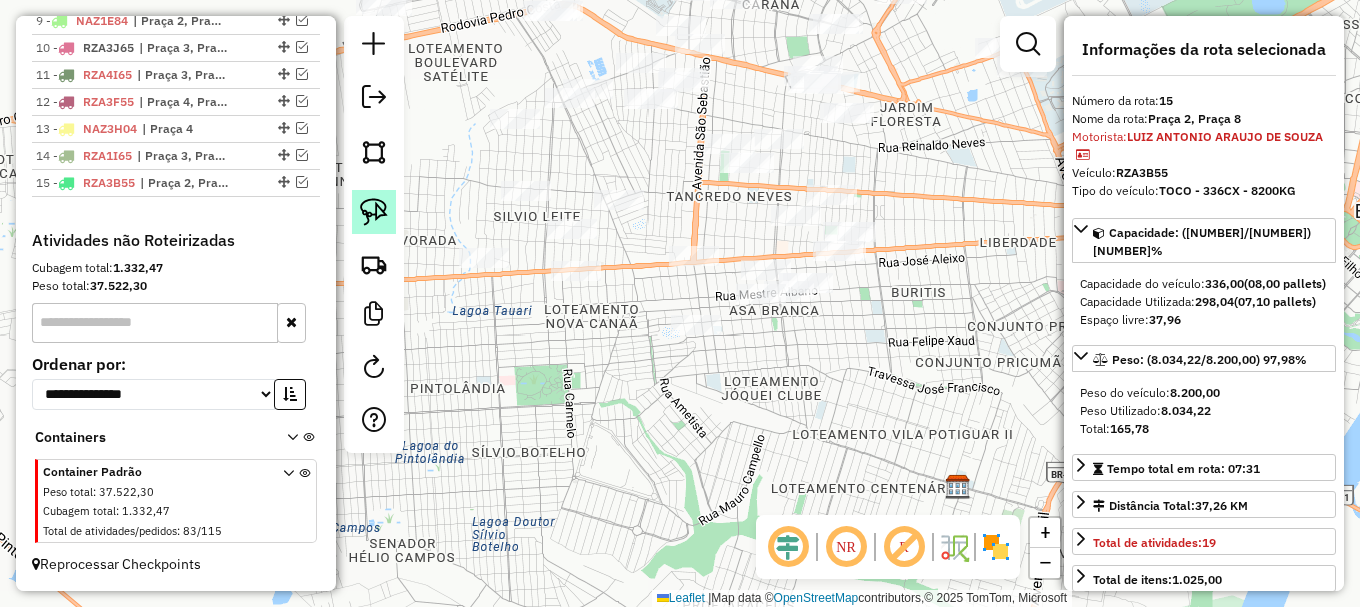 click 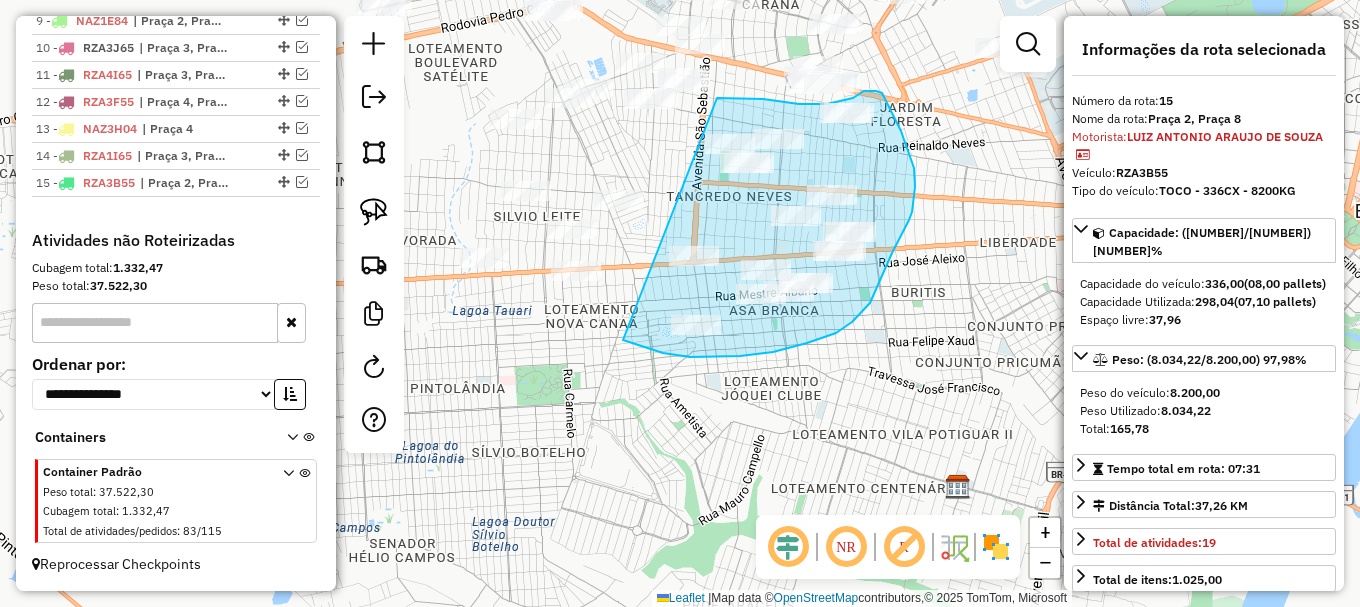drag, startPoint x: 690, startPoint y: 357, endPoint x: 717, endPoint y: 98, distance: 260.40353 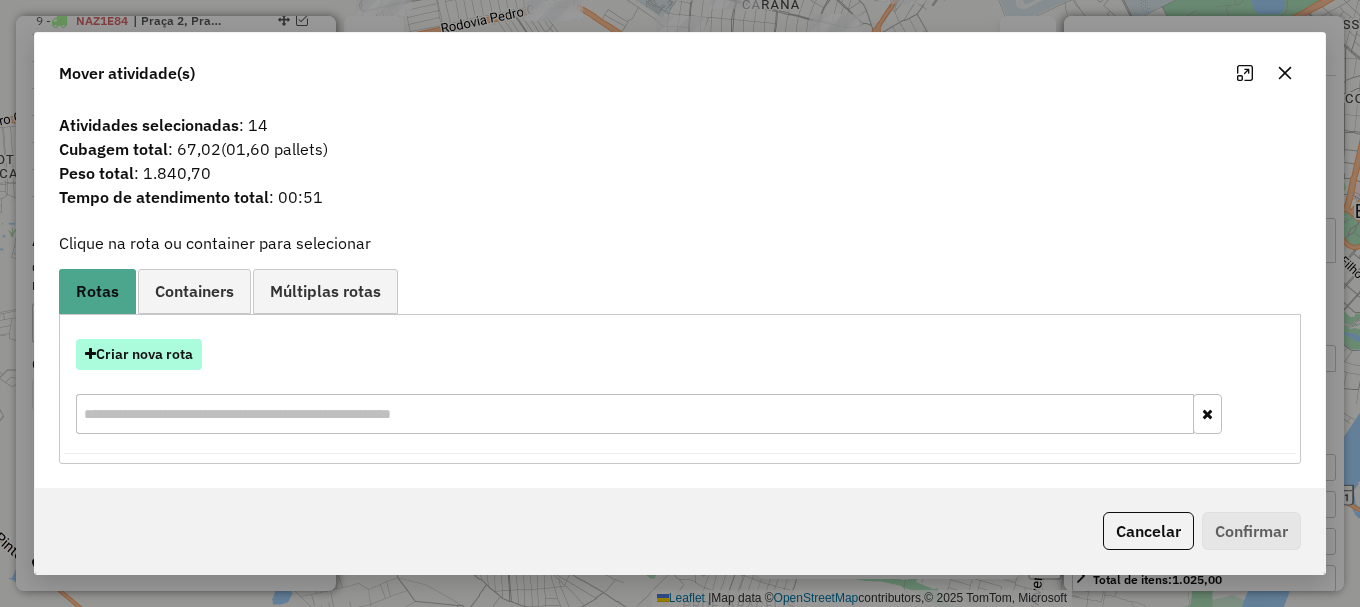 click on "Criar nova rota" at bounding box center [139, 354] 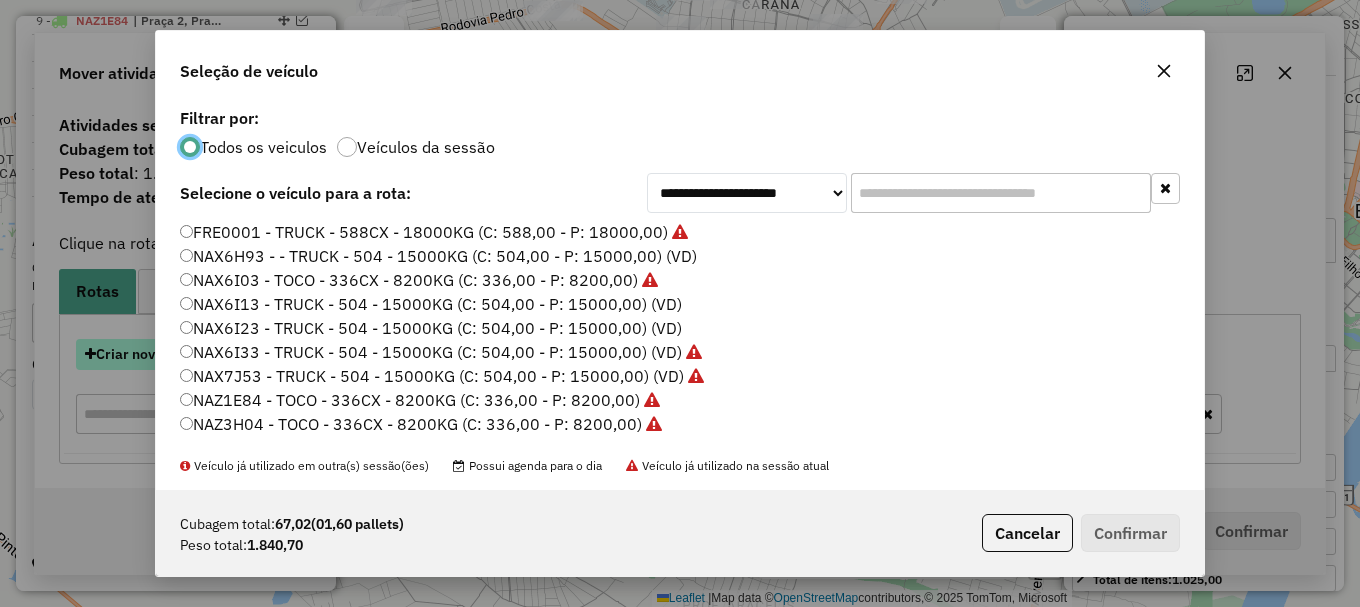 scroll, scrollTop: 11, scrollLeft: 6, axis: both 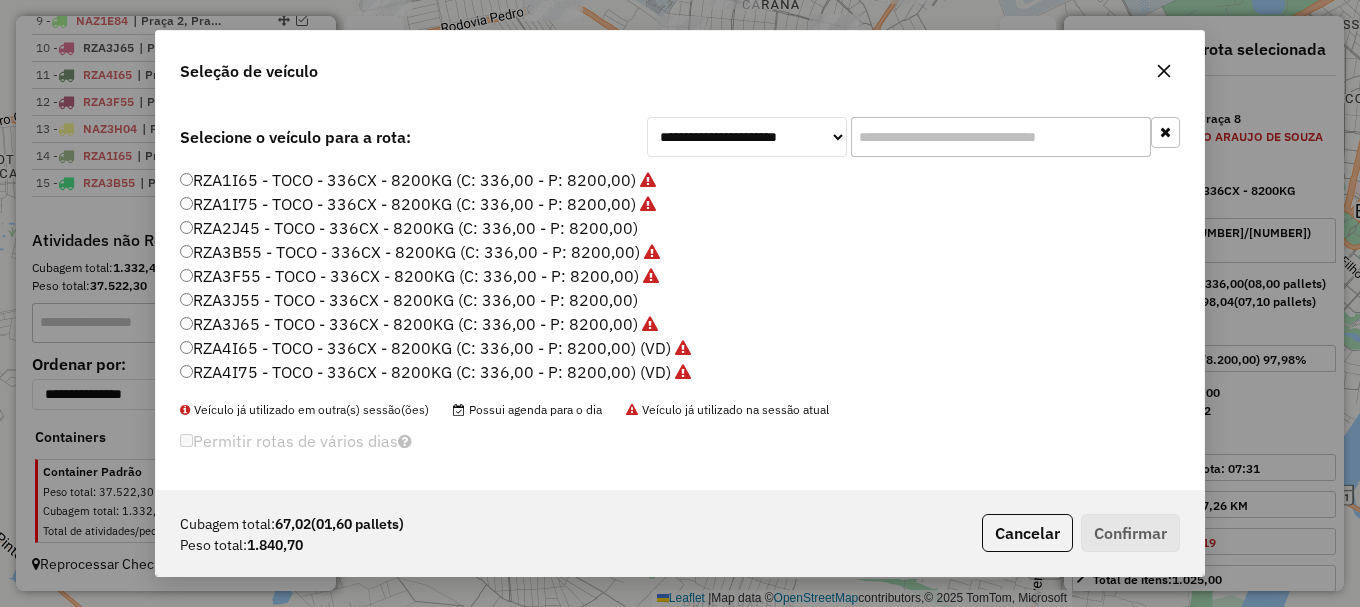 click on "RZA2J45 - TOCO - 336CX - 8200KG (C: 336,00 - P: 8200,00)" 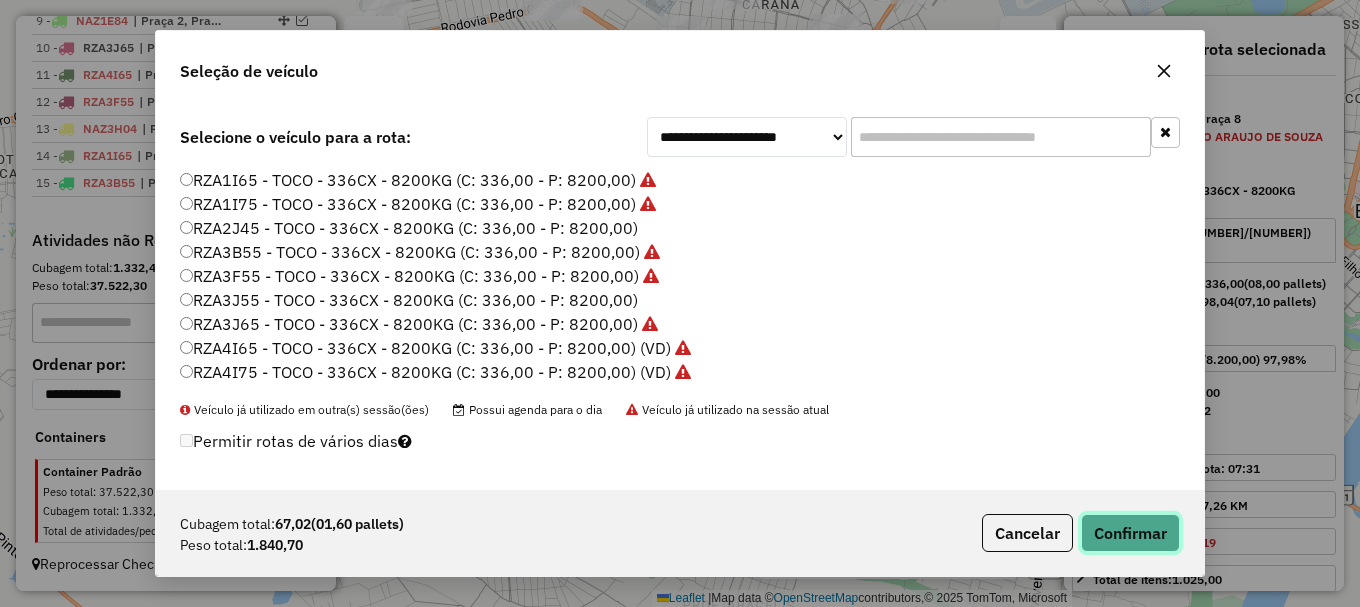 click on "Confirmar" 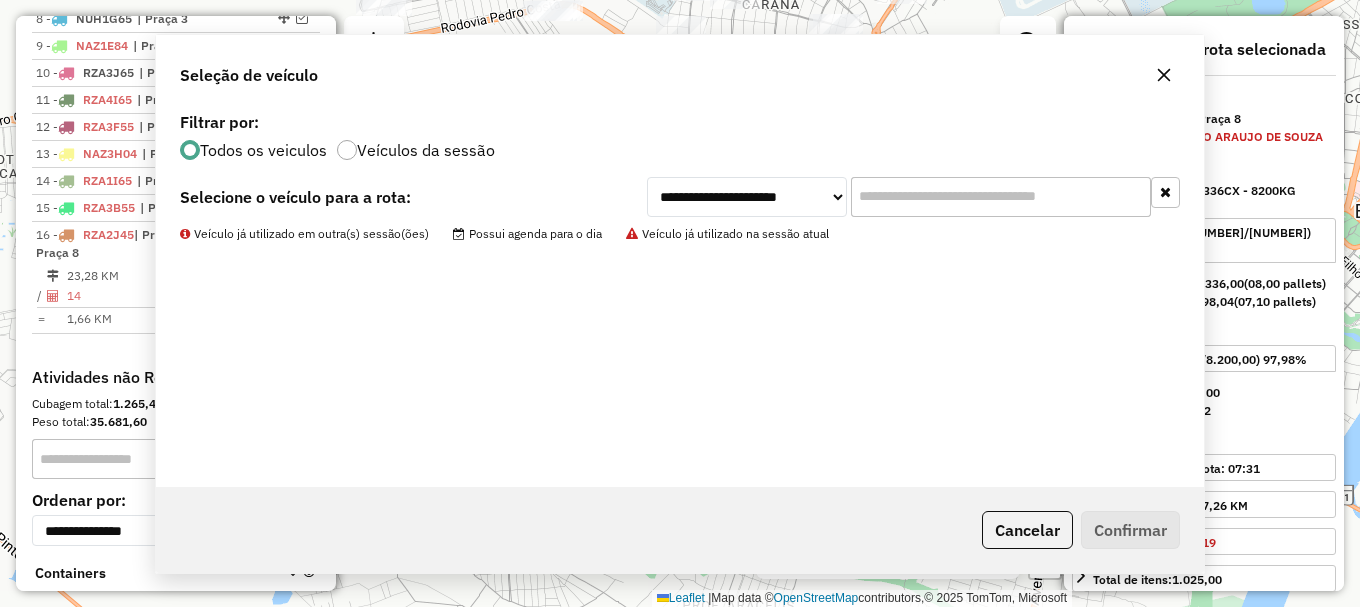 scroll, scrollTop: 1125, scrollLeft: 0, axis: vertical 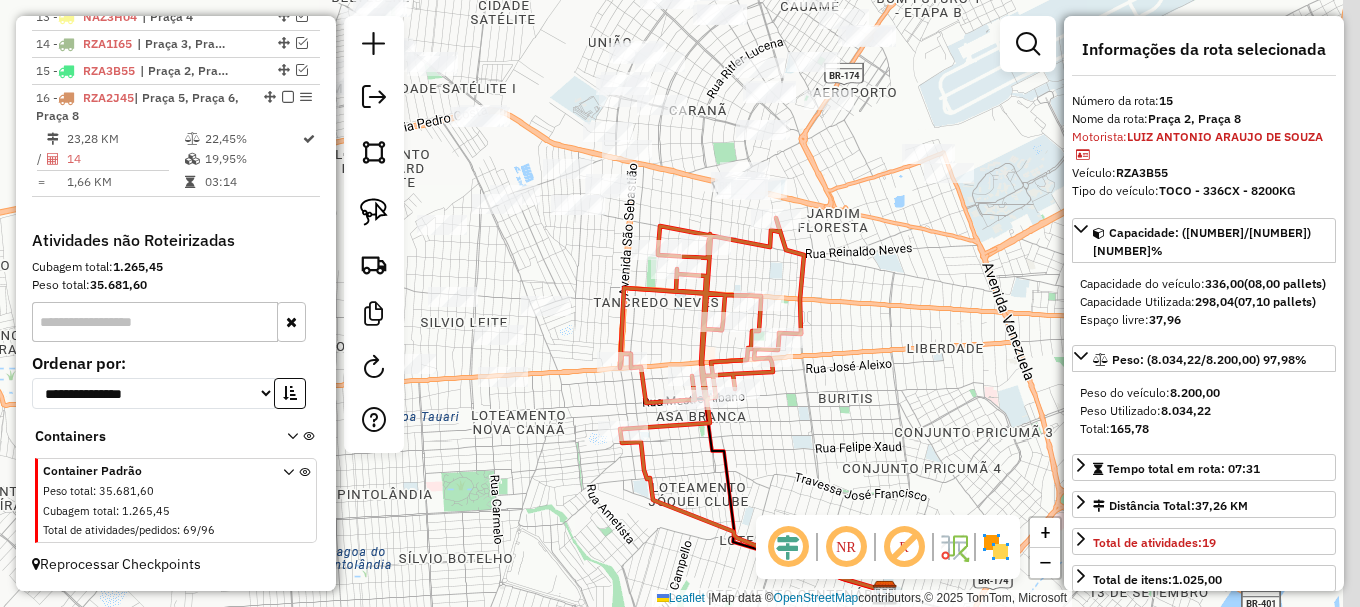 drag, startPoint x: 918, startPoint y: 263, endPoint x: 813, endPoint y: 408, distance: 179.02513 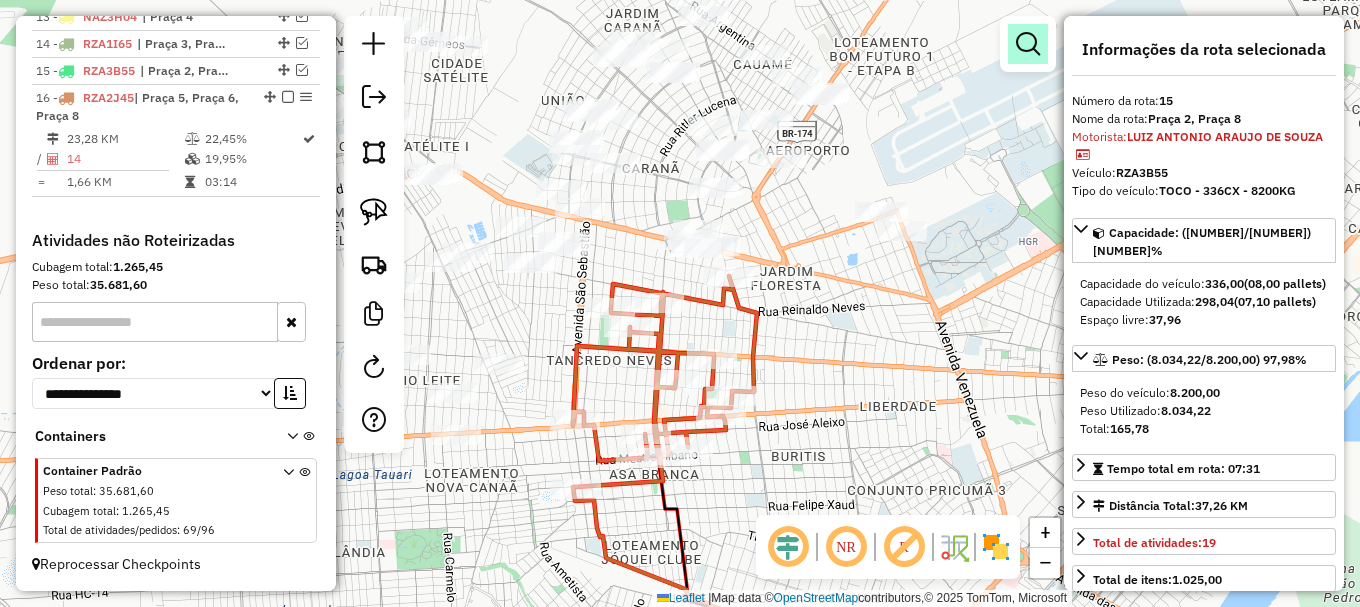 click at bounding box center (1028, 44) 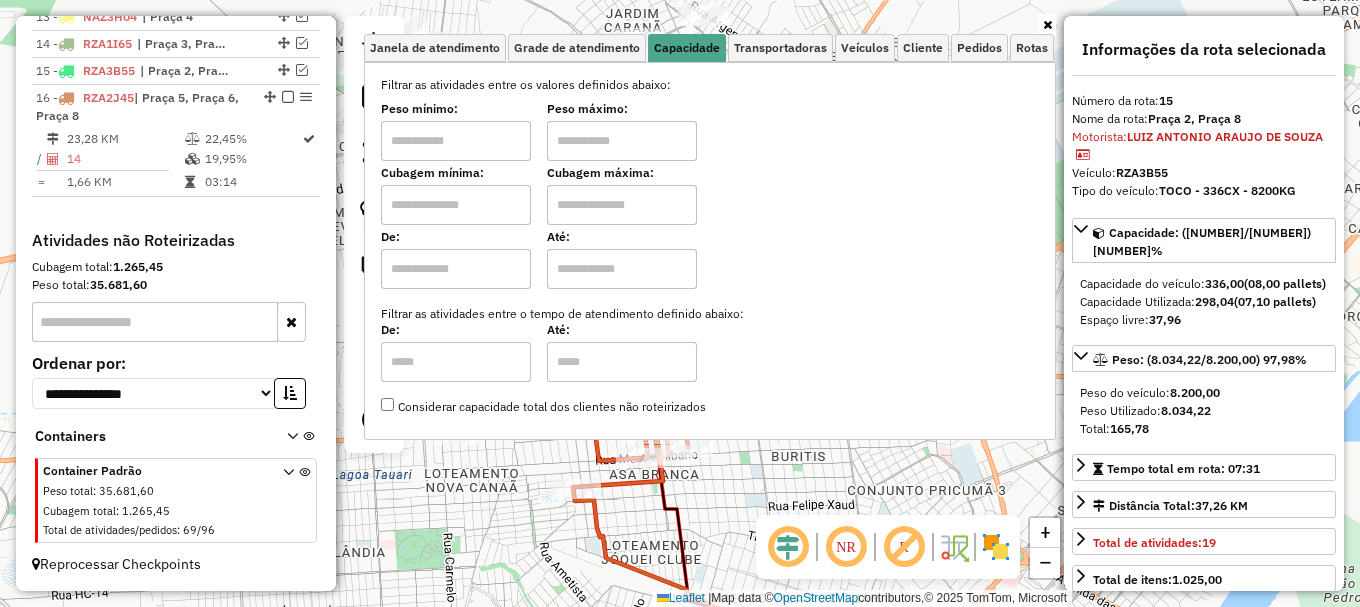 click at bounding box center (456, 205) 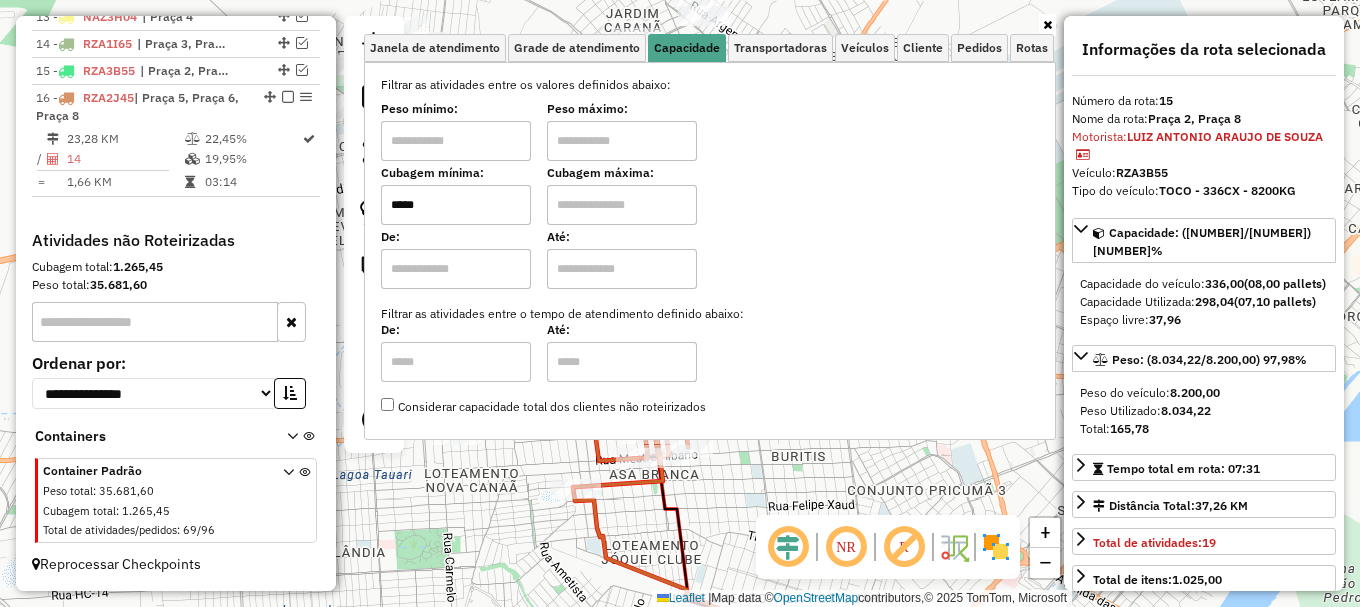 click at bounding box center [622, 205] 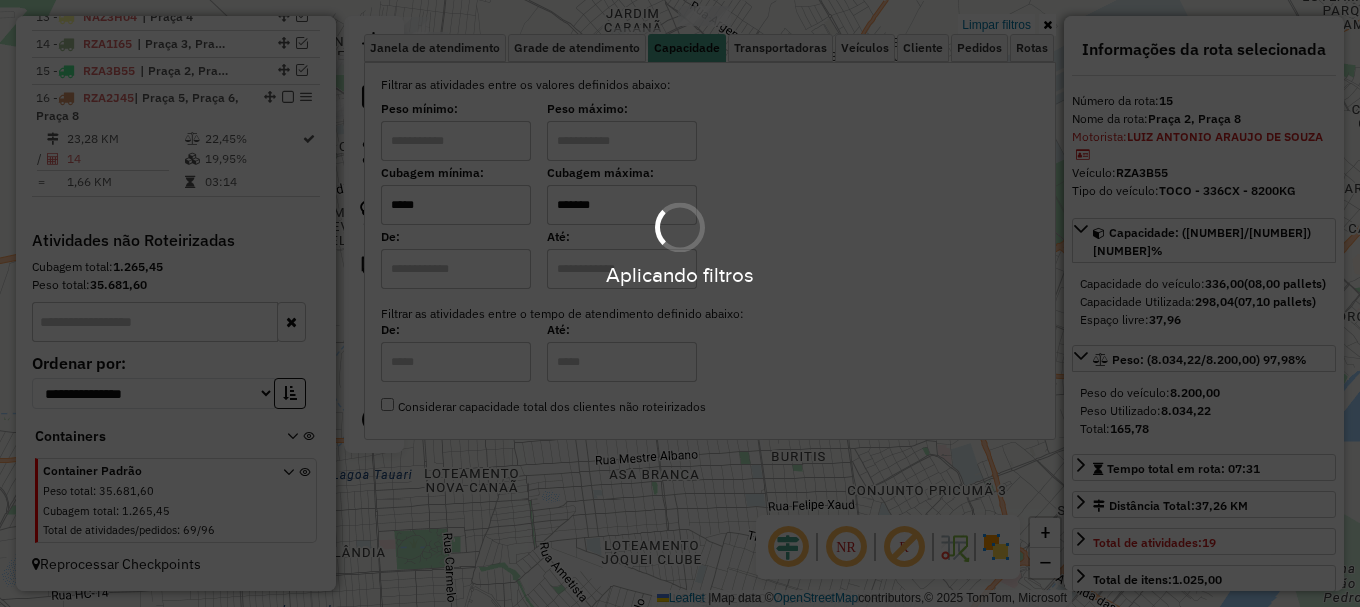 click on "Limpar filtros Janela de atendimento Grade de atendimento Capacidade Transportadoras Veículos Cliente Pedidos  Rotas Selecione os dias de semana para filtrar as janelas de atendimento  Seg   Ter   Qua   Qui   Sex   Sáb   Dom  Informe o período da janela de atendimento: De: Até:  Filtrar exatamente a janela do cliente  Considerar janela de atendimento padrão  Selecione os dias de semana para filtrar as grades de atendimento  Seg   Ter   Qua   Qui   Sex   Sáb   Dom   Considerar clientes sem dia de atendimento cadastrado  Clientes fora do dia de atendimento selecionado Filtrar as atividades entre os valores definidos abaixo:  Peso mínimo:   Peso máximo:   Cubagem mínima:  *****  Cubagem máxima:  *******  De:   Até:  Filtrar as atividades entre o tempo de atendimento definido abaixo:  De:   Até:   Considerar capacidade total dos clientes não roteirizados Transportadora: Selecione um ou mais itens Tipo de veículo: Selecione um ou mais itens Veículo: Selecione um ou mais itens Motorista: Nome: Setor:" 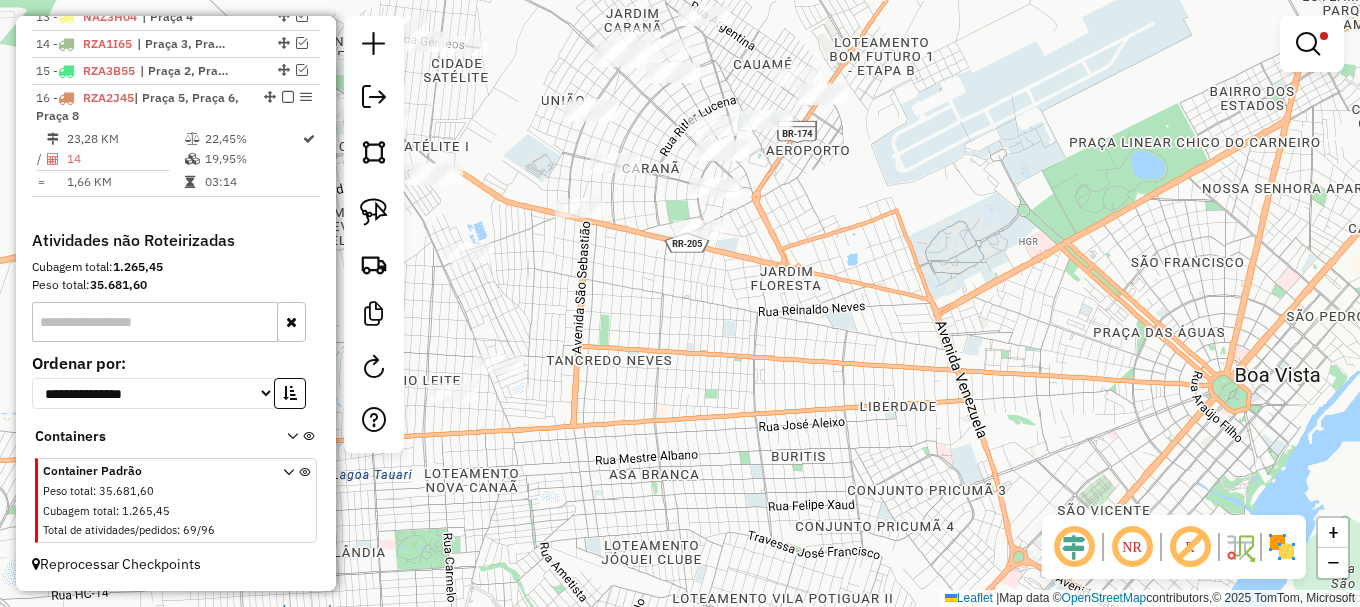 click on "Limpar filtros Janela de atendimento Grade de atendimento Capacidade Transportadoras Veículos Cliente Pedidos  Rotas Selecione os dias de semana para filtrar as janelas de atendimento  Seg   Ter   Qua   Qui   Sex   Sáb   Dom  Informe o período da janela de atendimento: De: Até:  Filtrar exatamente a janela do cliente  Considerar janela de atendimento padrão  Selecione os dias de semana para filtrar as grades de atendimento  Seg   Ter   Qua   Qui   Sex   Sáb   Dom   Considerar clientes sem dia de atendimento cadastrado  Clientes fora do dia de atendimento selecionado Filtrar as atividades entre os valores definidos abaixo:  Peso mínimo:   Peso máximo:   Cubagem mínima:  *****  Cubagem máxima:  *******  De:   Até:  Filtrar as atividades entre o tempo de atendimento definido abaixo:  De:   Até:   Considerar capacidade total dos clientes não roteirizados Transportadora: Selecione um ou mais itens Tipo de veículo: Selecione um ou mais itens Veículo: Selecione um ou mais itens Motorista: Nome: Setor:" 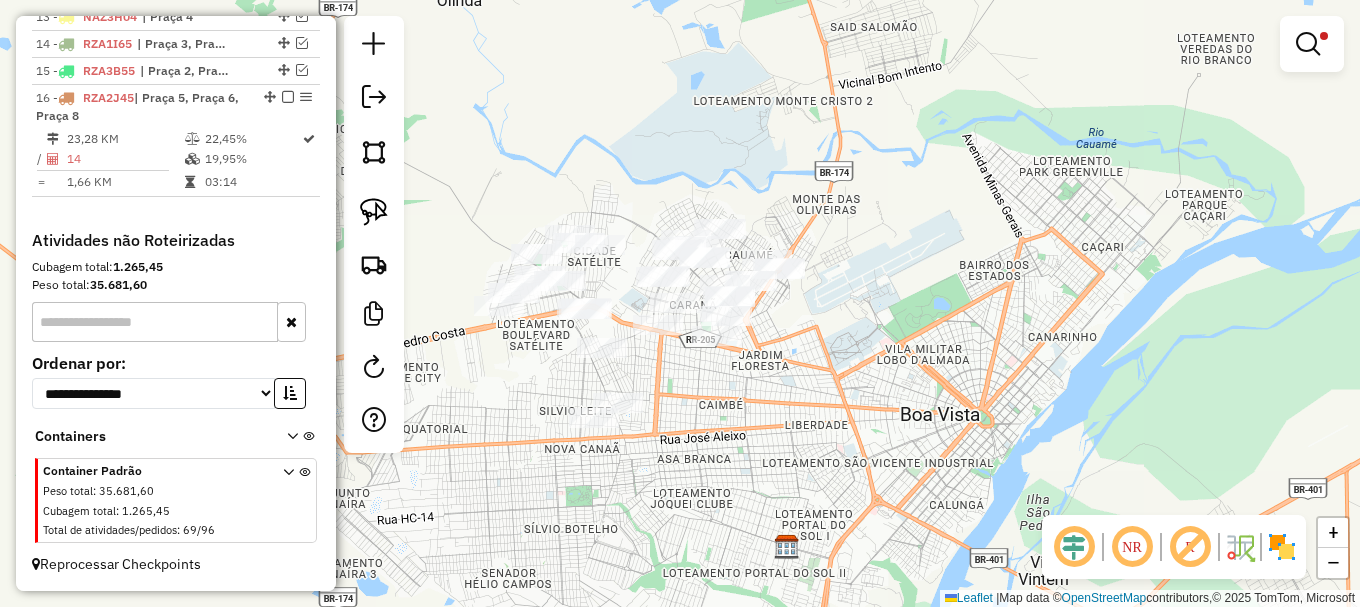drag, startPoint x: 708, startPoint y: 394, endPoint x: 753, endPoint y: 425, distance: 54.644306 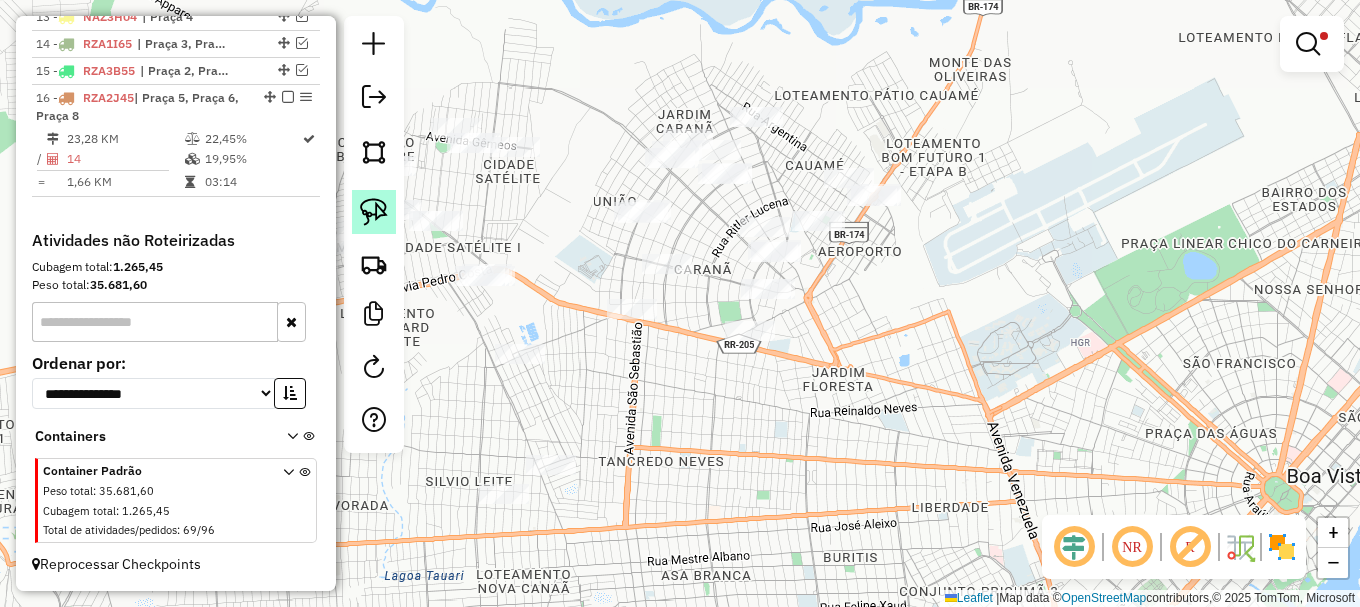 click 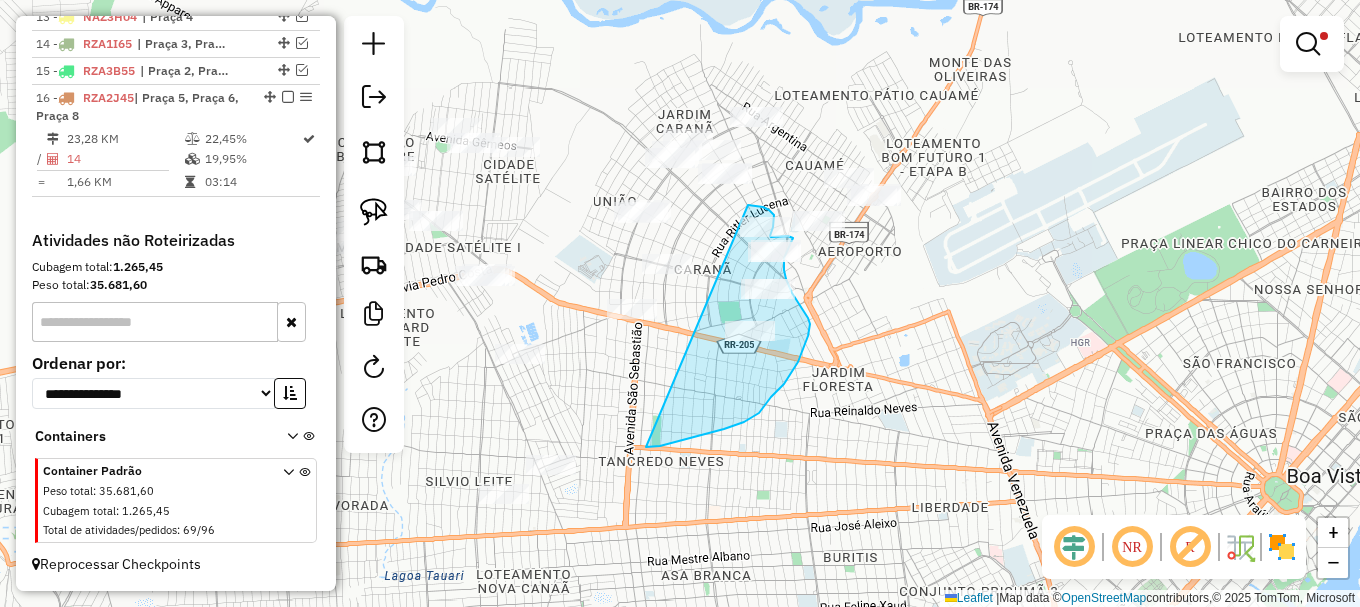 drag, startPoint x: 654, startPoint y: 447, endPoint x: 748, endPoint y: 205, distance: 259.6151 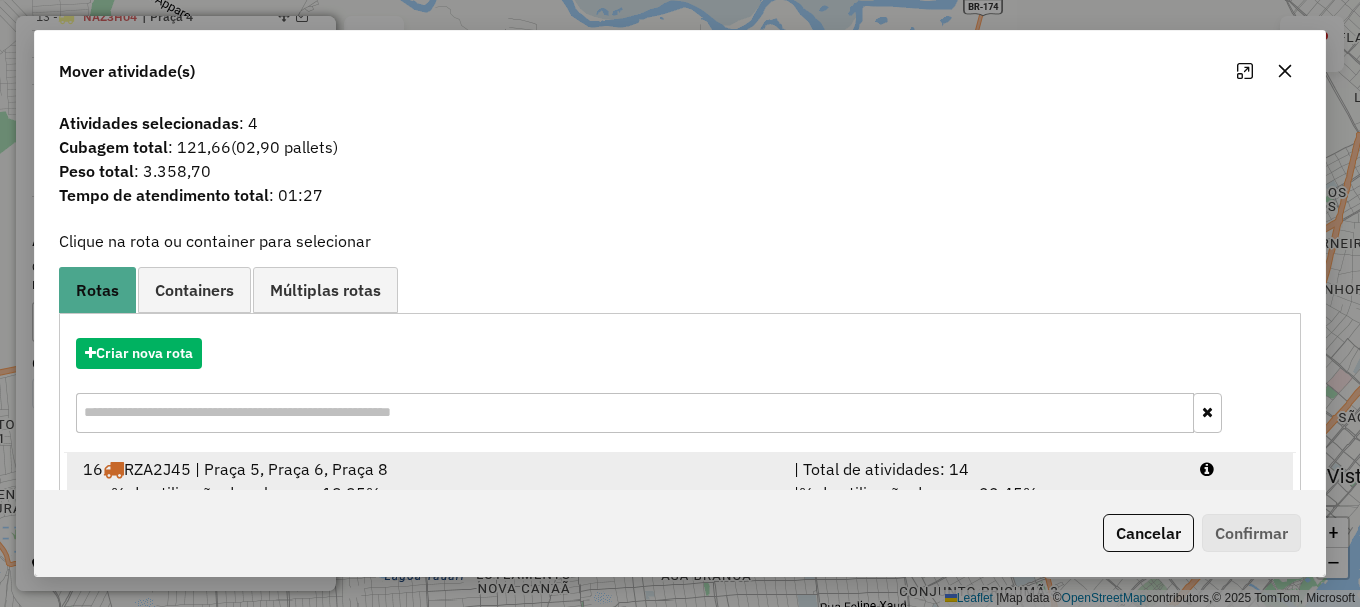 scroll, scrollTop: 78, scrollLeft: 0, axis: vertical 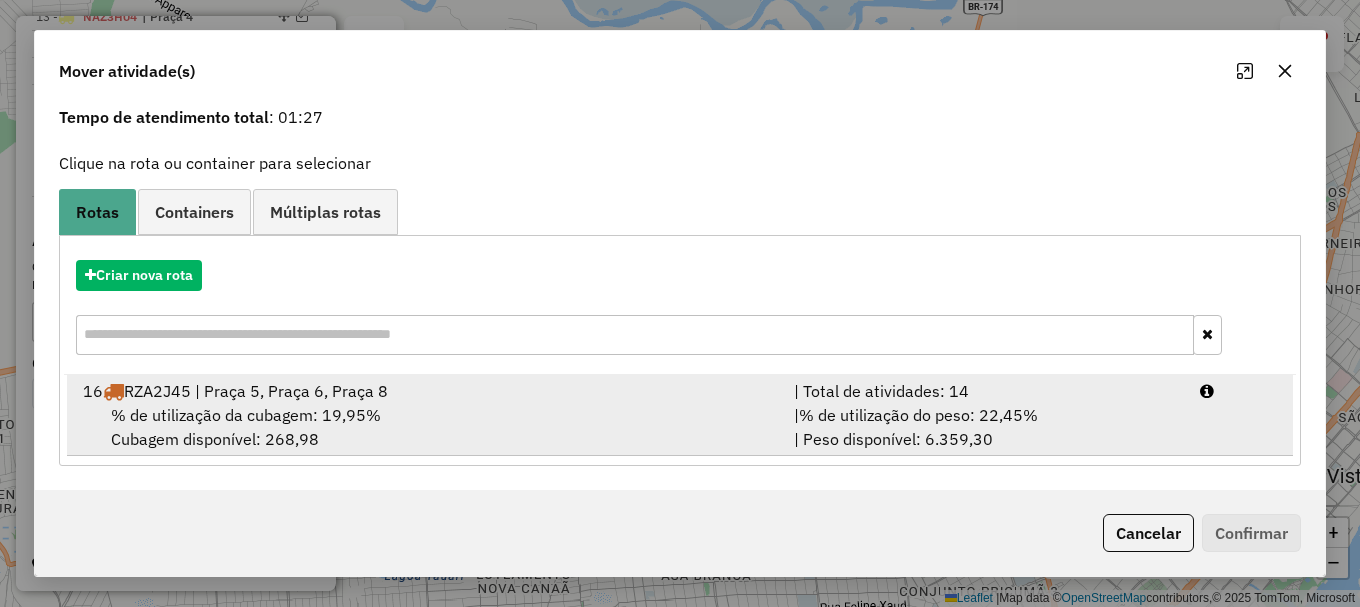 click on "16  RZA2J45 | Praça 5, Praça 6, Praça 8  | Total de atividades: 14  % de utilização da cubagem: 19,95%  Cubagem disponível: 268,98   |  % de utilização do peso: 22,45%  | Peso disponível: 6.359,30" at bounding box center [680, 415] 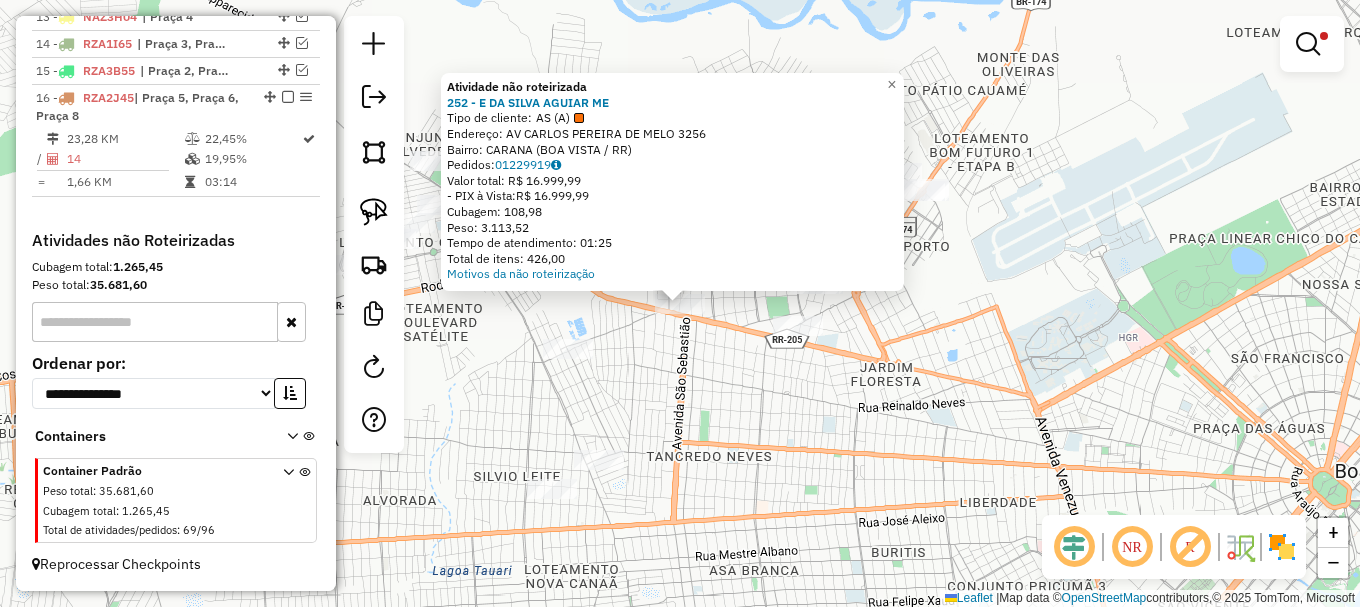 click on "Atividade não roteirizada 252 - E DA SILVA AGUIAR ME  Tipo de cliente:   AS (A)   Endereço: AV  CARLOS PEREIRA DE MELO        3256   Bairro: CARANA (BOA VISTA / RR)   Pedidos:  01229919   Valor total: R$ 16.999,99   - PIX à Vista:  R$ 16.999,99   Cubagem: 108,98   Peso: 3.113,52   Tempo de atendimento: 01:25   Total de itens: 426,00  Motivos da não roteirização × Limpar filtros Janela de atendimento Grade de atendimento Capacidade Transportadoras Veículos Cliente Pedidos  Rotas Selecione os dias de semana para filtrar as janelas de atendimento  Seg   Ter   Qua   Qui   Sex   Sáb   Dom  Informe o período da janela de atendimento: De: Até:  Filtrar exatamente a janela do cliente  Considerar janela de atendimento padrão  Selecione os dias de semana para filtrar as grades de atendimento  Seg   Ter   Qua   Qui   Sex   Sáb   Dom   Considerar clientes sem dia de atendimento cadastrado  Clientes fora do dia de atendimento selecionado Filtrar as atividades entre os valores definidos abaixo:  Peso mínimo:" 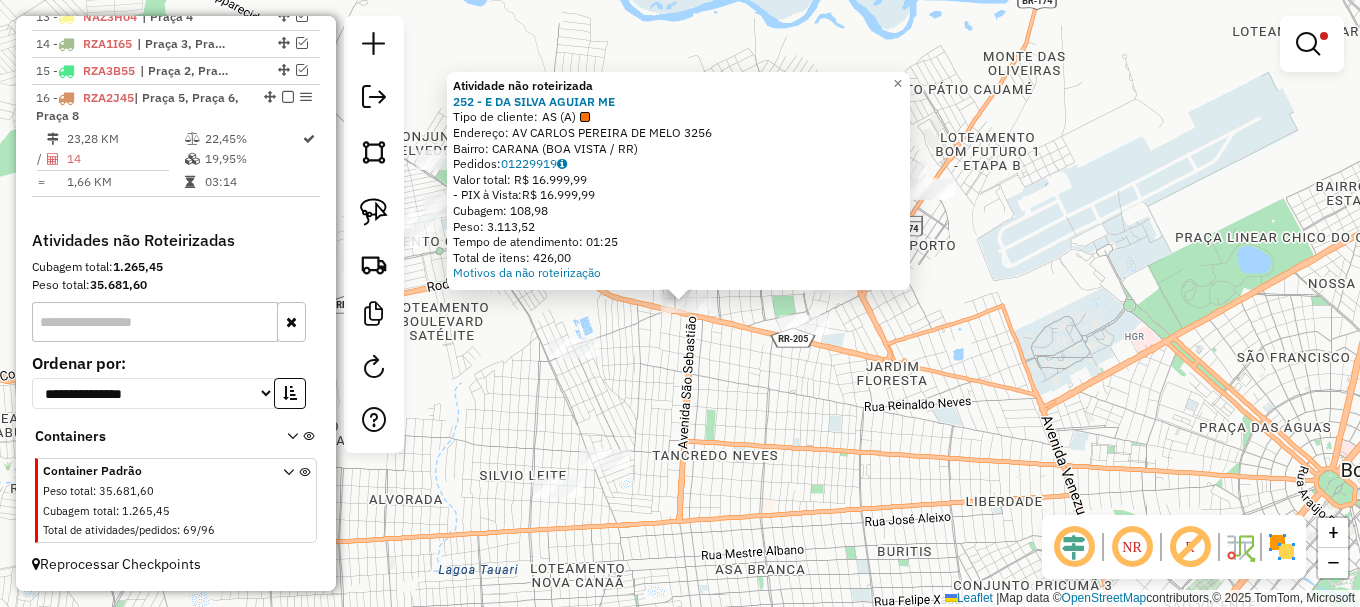 click on "Atividade não roteirizada 252 - E DA SILVA AGUIAR ME  Tipo de cliente:   AS (A)   Endereço: AV  CARLOS PEREIRA DE MELO        3256   Bairro: CARANA (BOA VISTA / RR)   Pedidos:  01229919   Valor total: R$ 16.999,99   - PIX à Vista:  R$ 16.999,99   Cubagem: 108,98   Peso: 3.113,52   Tempo de atendimento: 01:25   Total de itens: 426,00  Motivos da não roteirização × Limpar filtros Janela de atendimento Grade de atendimento Capacidade Transportadoras Veículos Cliente Pedidos  Rotas Selecione os dias de semana para filtrar as janelas de atendimento  Seg   Ter   Qua   Qui   Sex   Sáb   Dom  Informe o período da janela de atendimento: De: Até:  Filtrar exatamente a janela do cliente  Considerar janela de atendimento padrão  Selecione os dias de semana para filtrar as grades de atendimento  Seg   Ter   Qua   Qui   Sex   Sáb   Dom   Considerar clientes sem dia de atendimento cadastrado  Clientes fora do dia de atendimento selecionado Filtrar as atividades entre os valores definidos abaixo:  Peso mínimo:" 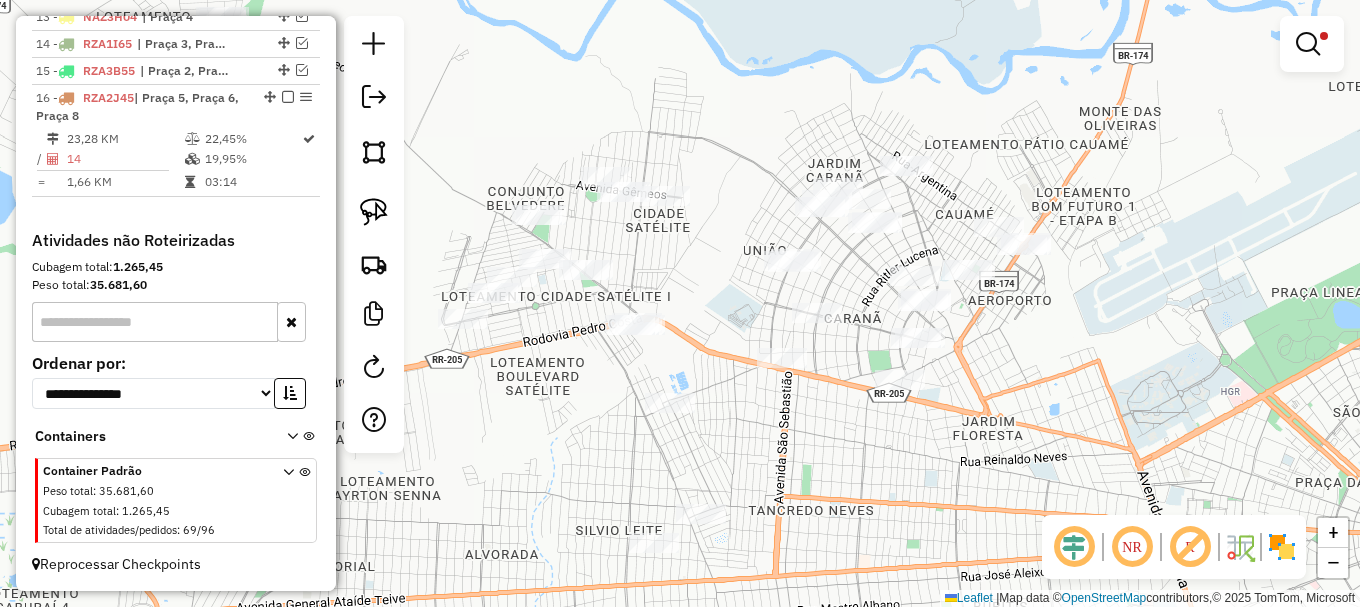 click on "Limpar filtros Janela de atendimento Grade de atendimento Capacidade Transportadoras Veículos Cliente Pedidos  Rotas Selecione os dias de semana para filtrar as janelas de atendimento  Seg   Ter   Qua   Qui   Sex   Sáb   Dom  Informe o período da janela de atendimento: De: Até:  Filtrar exatamente a janela do cliente  Considerar janela de atendimento padrão  Selecione os dias de semana para filtrar as grades de atendimento  Seg   Ter   Qua   Qui   Sex   Sáb   Dom   Considerar clientes sem dia de atendimento cadastrado  Clientes fora do dia de atendimento selecionado Filtrar as atividades entre os valores definidos abaixo:  Peso mínimo:   Peso máximo:   Cubagem mínima:  *****  Cubagem máxima:  *******  De:   Até:  Filtrar as atividades entre o tempo de atendimento definido abaixo:  De:   Até:   Considerar capacidade total dos clientes não roteirizados Transportadora: Selecione um ou mais itens Tipo de veículo: Selecione um ou mais itens Veículo: Selecione um ou mais itens Motorista: Nome: Setor:" 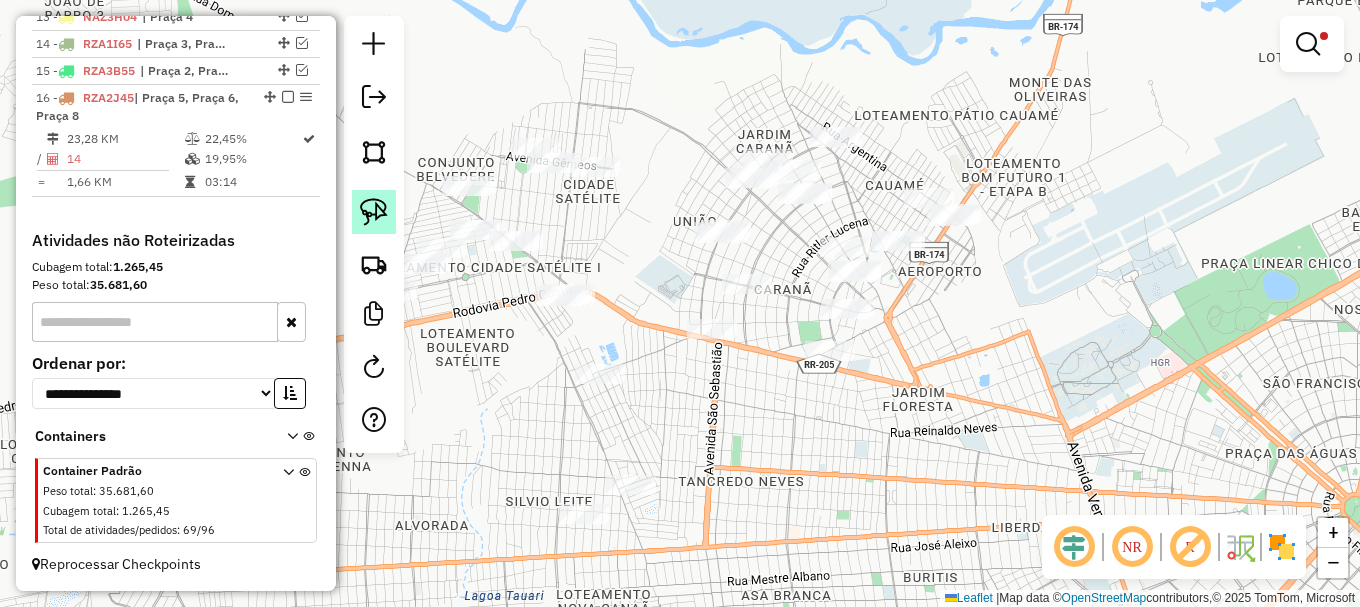 click 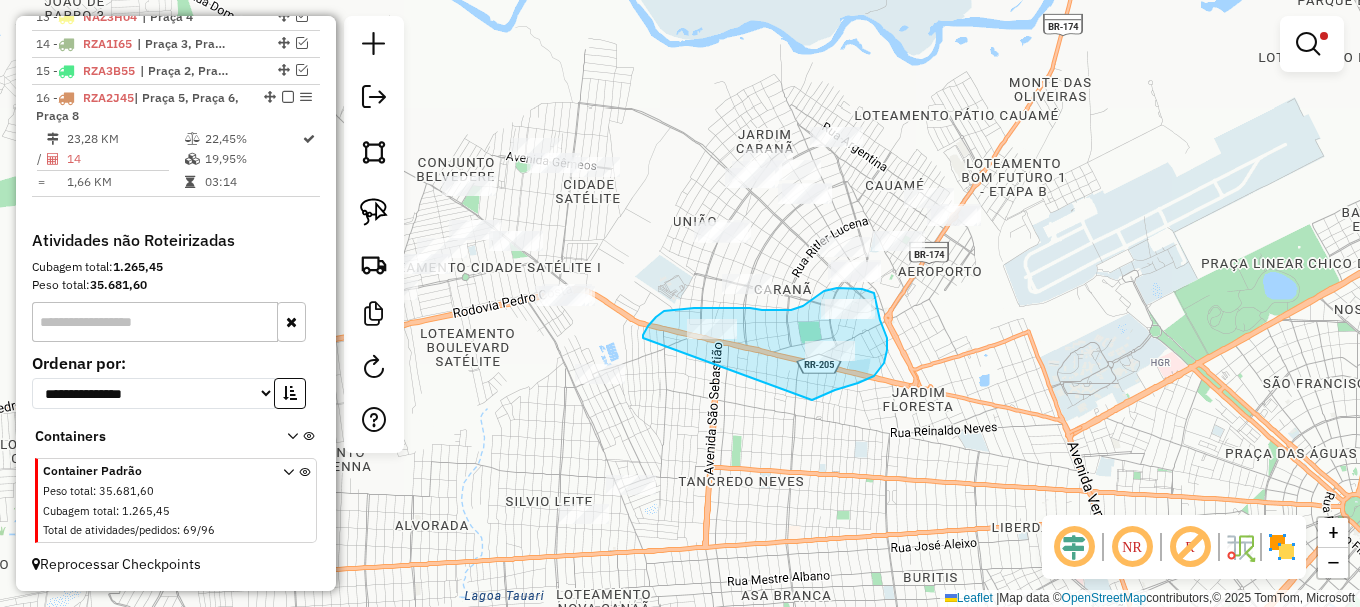 drag, startPoint x: 812, startPoint y: 400, endPoint x: 643, endPoint y: 338, distance: 180.01389 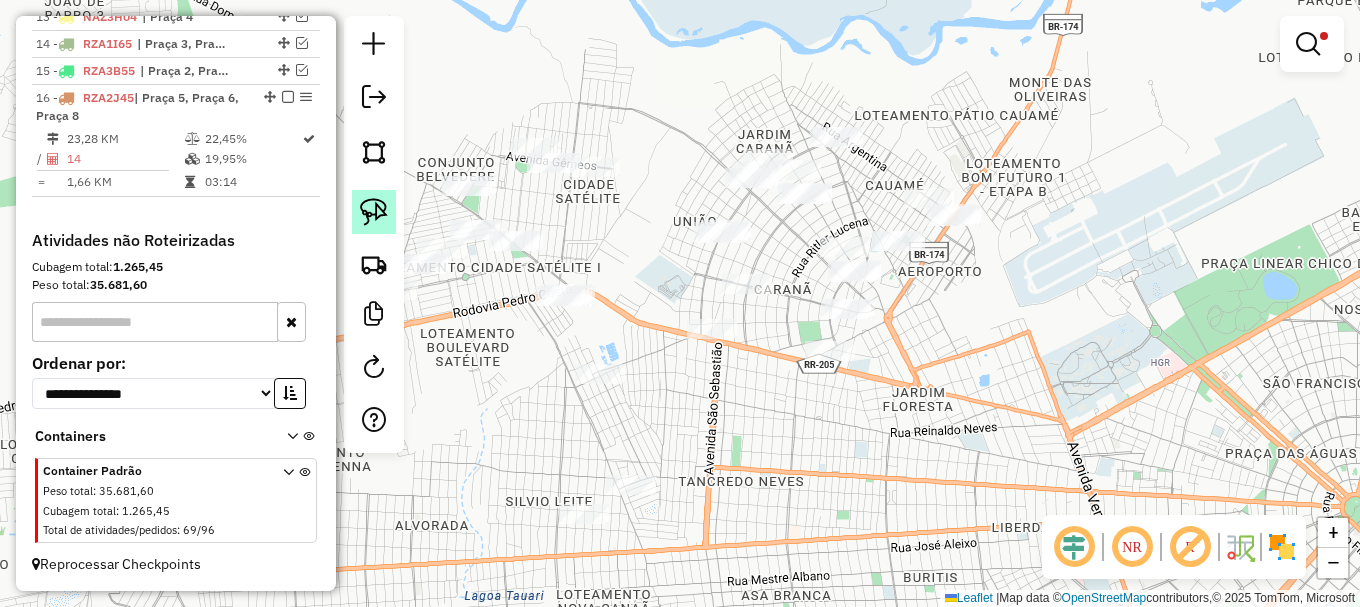 click 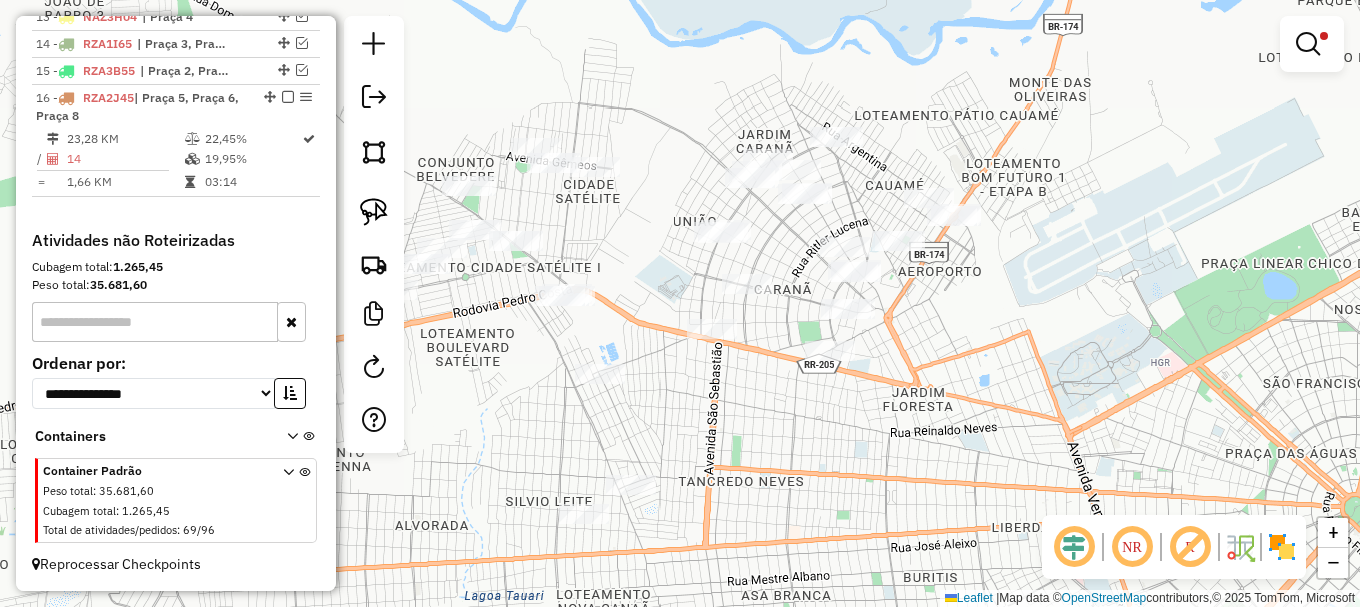 drag, startPoint x: 361, startPoint y: 206, endPoint x: 528, endPoint y: 305, distance: 194.13913 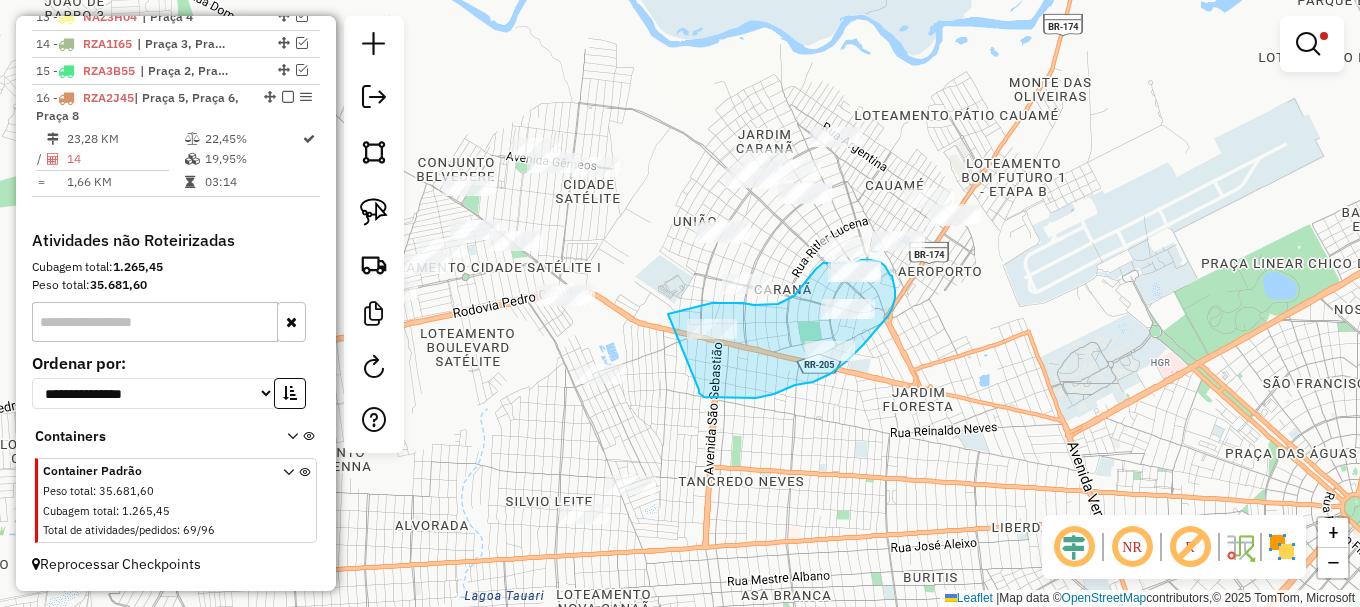drag, startPoint x: 699, startPoint y: 390, endPoint x: 665, endPoint y: 318, distance: 79.624115 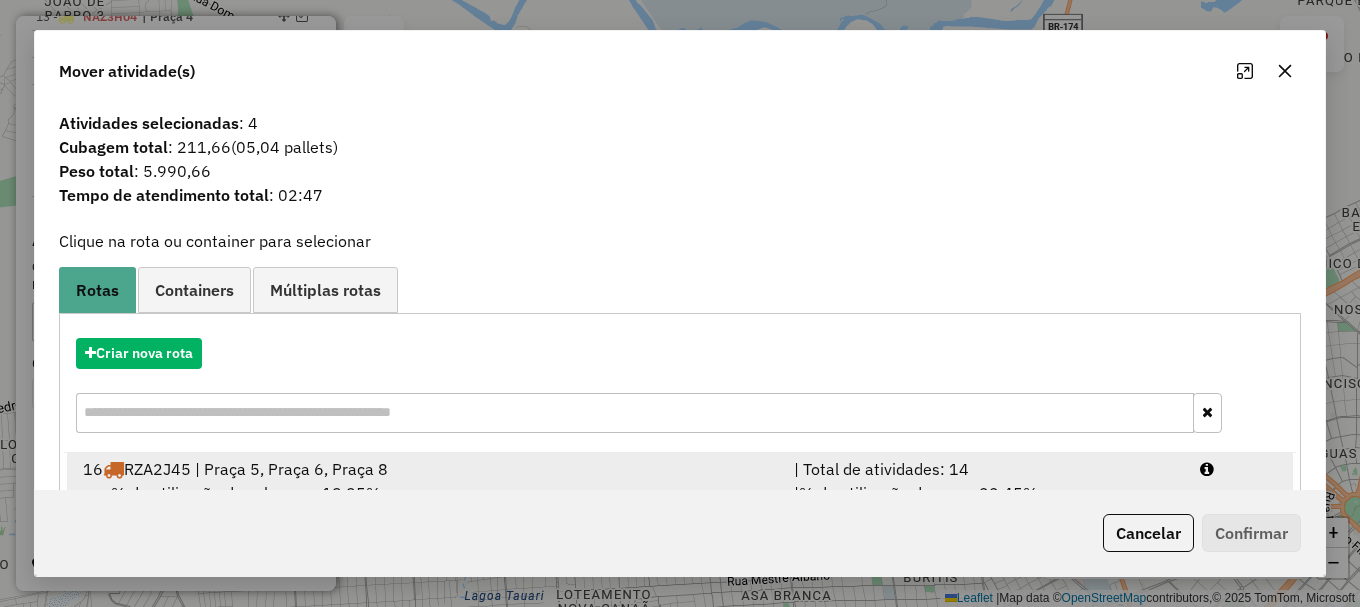 click at bounding box center (1239, 469) 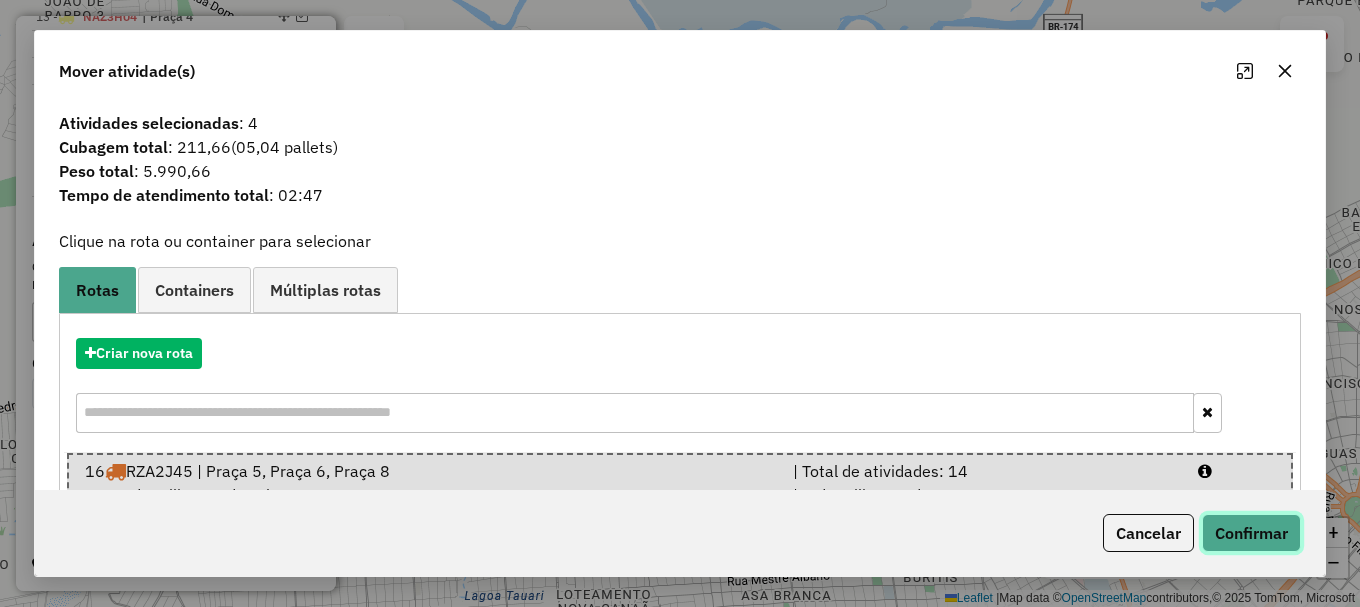 click on "Confirmar" 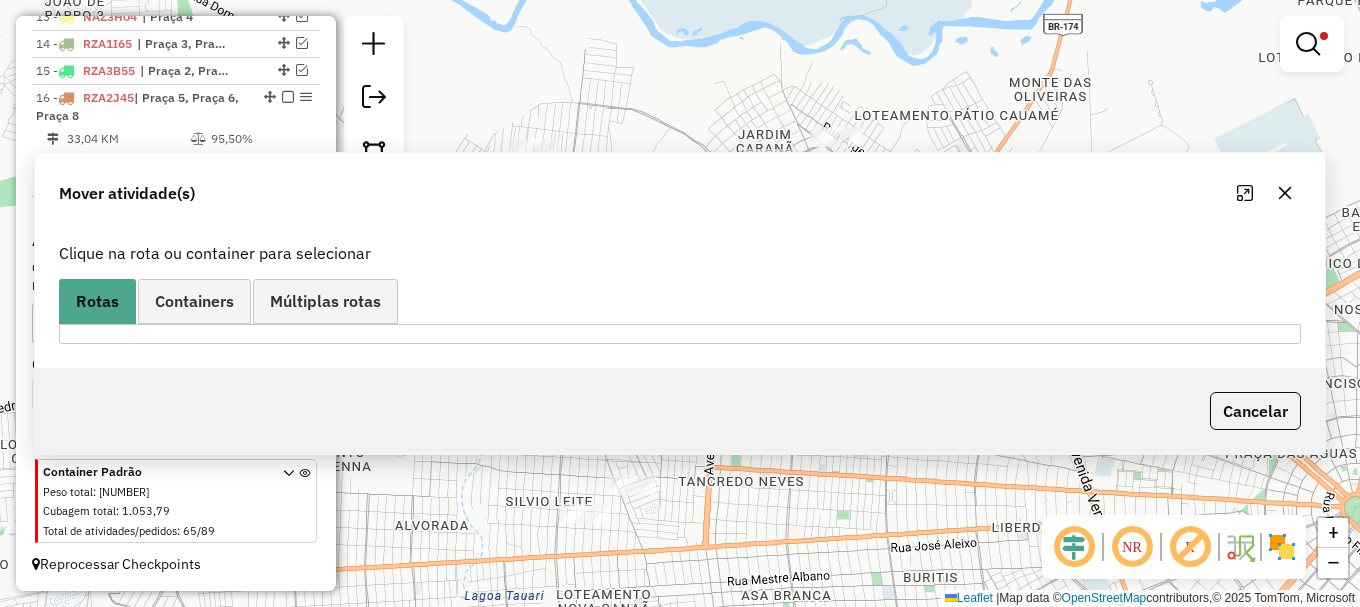 scroll, scrollTop: 1128, scrollLeft: 0, axis: vertical 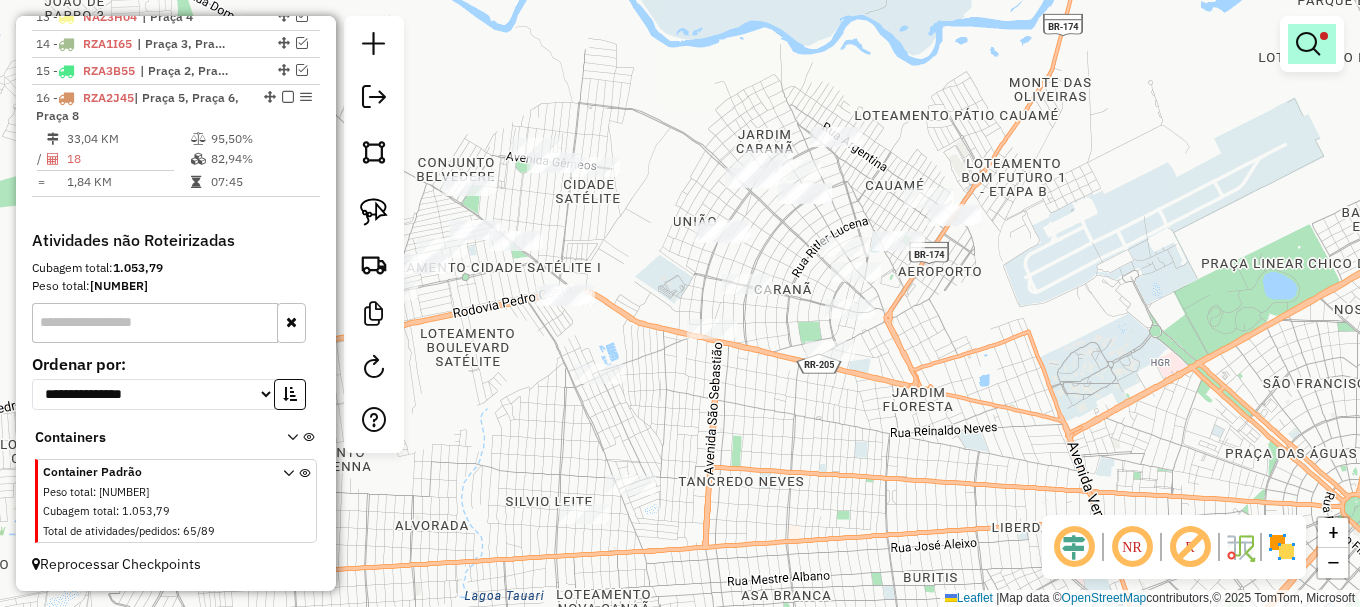 click at bounding box center (1308, 44) 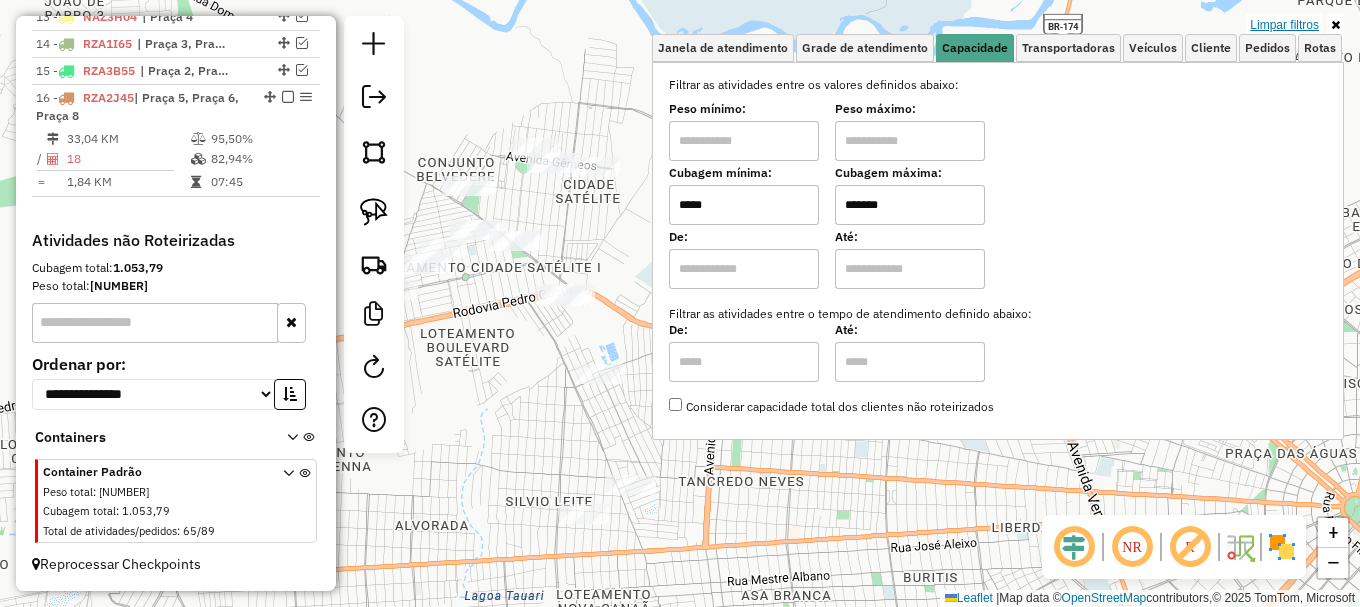 click on "Limpar filtros" at bounding box center (1284, 25) 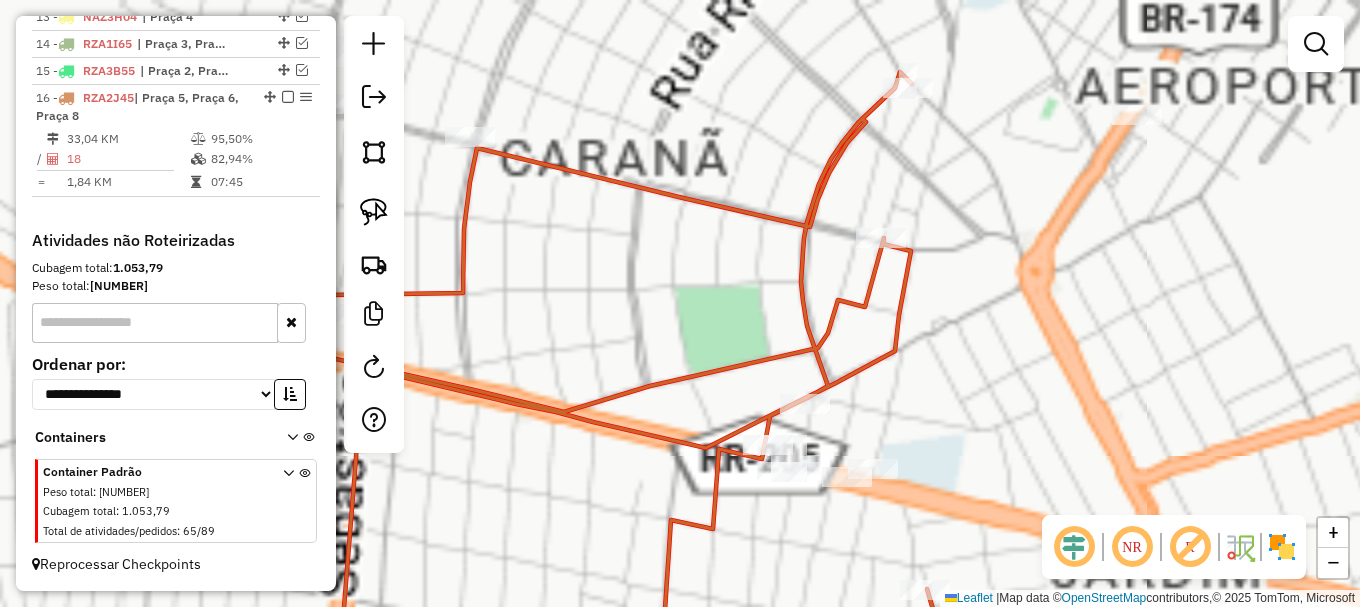 drag, startPoint x: 937, startPoint y: 520, endPoint x: 806, endPoint y: 453, distance: 147.13939 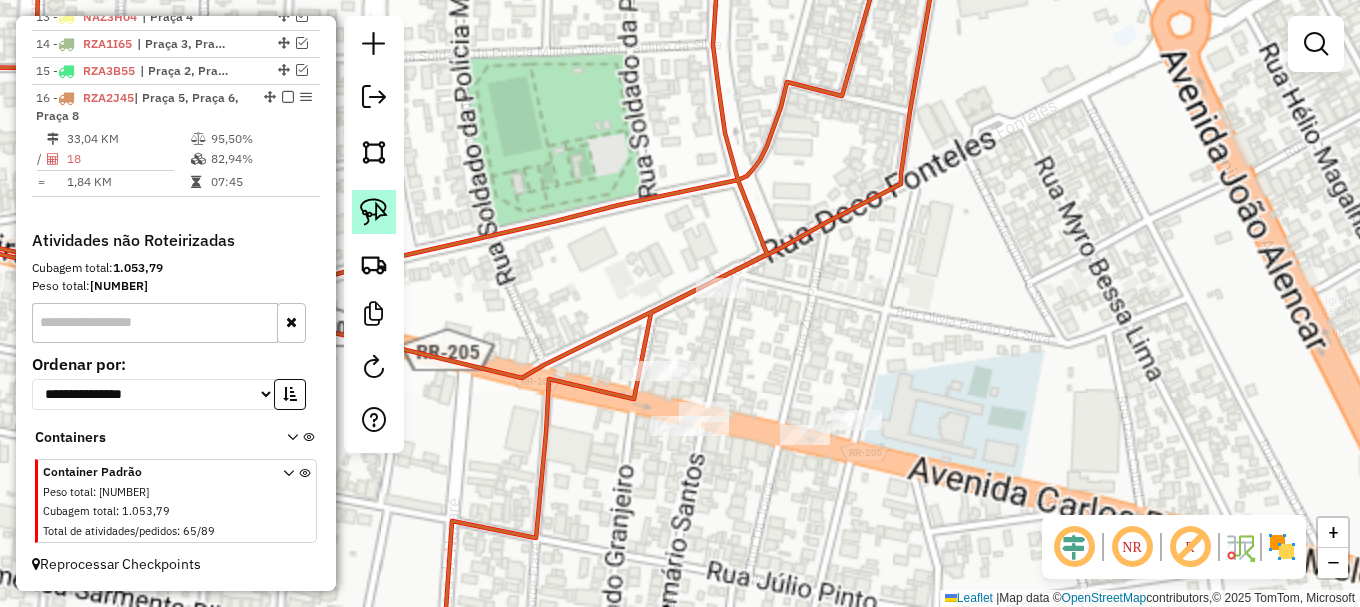 click 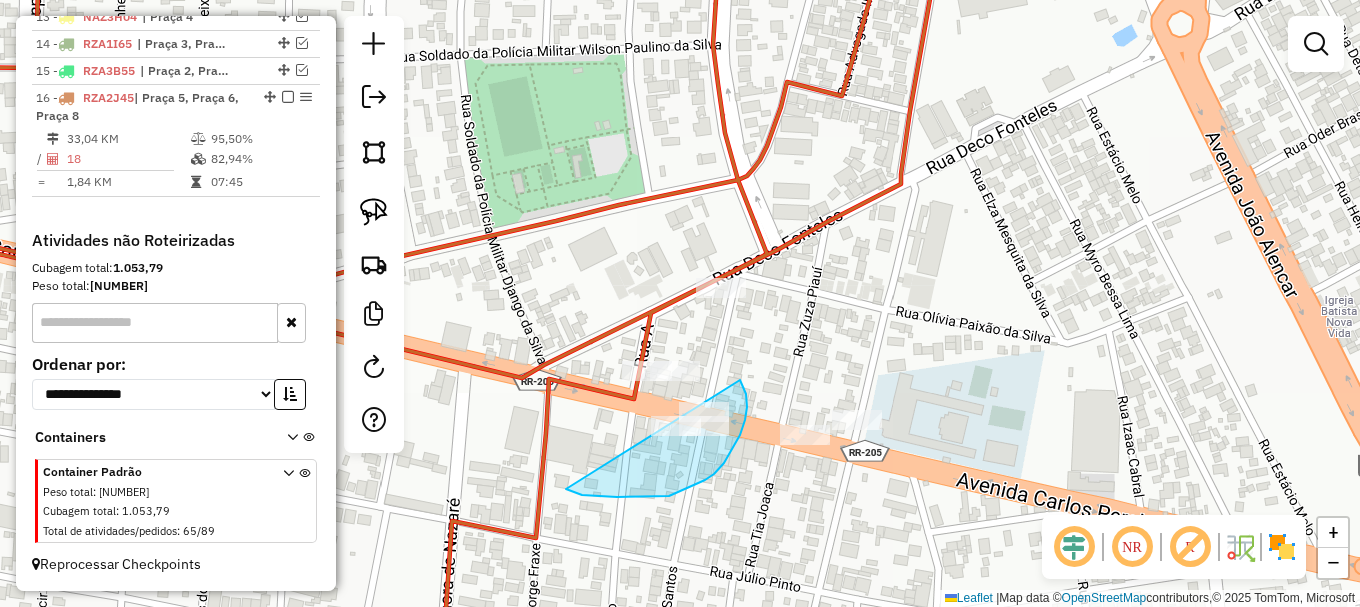 drag, startPoint x: 582, startPoint y: 495, endPoint x: 725, endPoint y: 356, distance: 199.42416 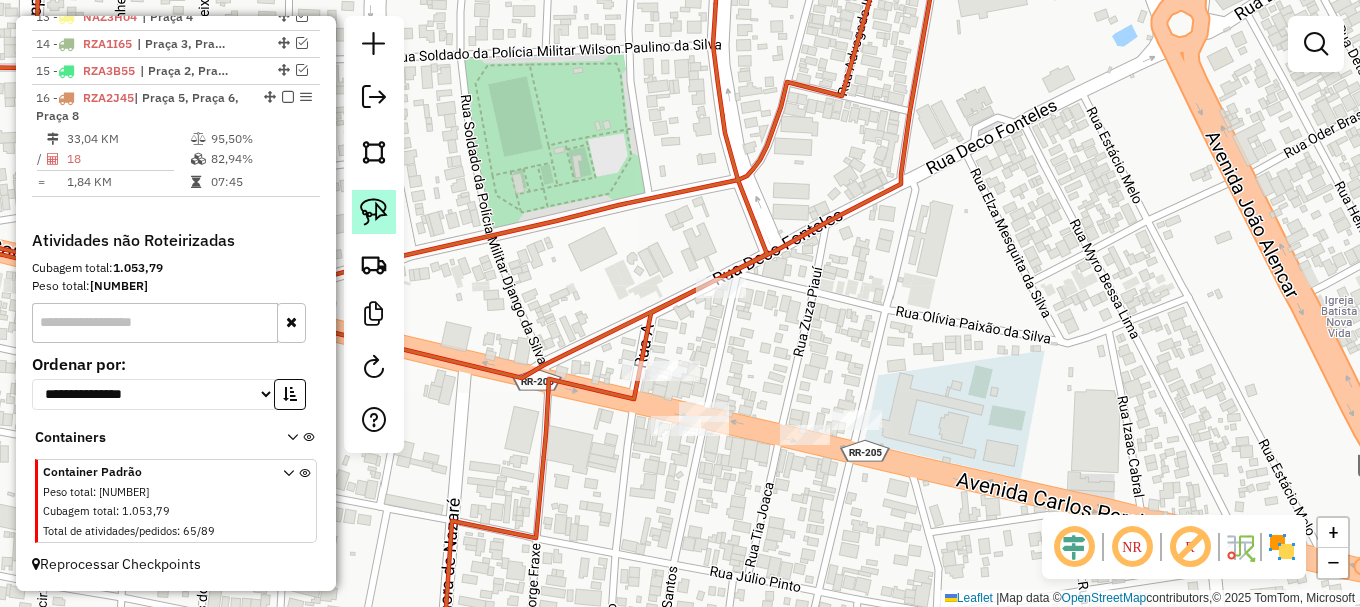click 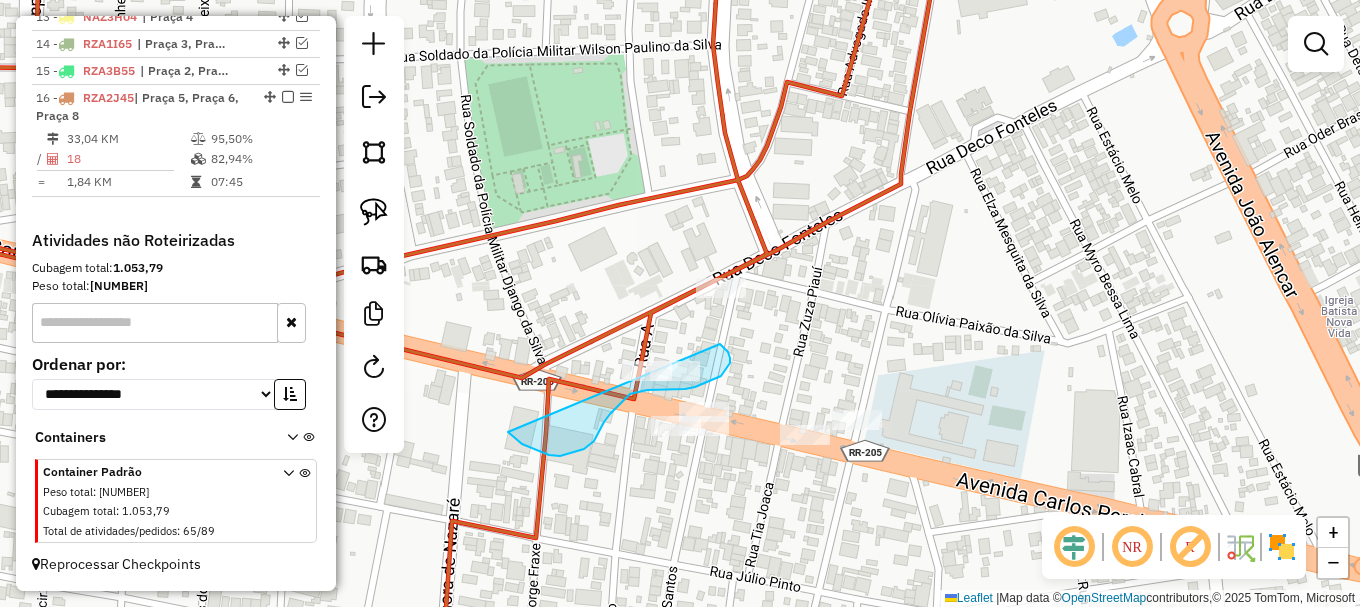 drag, startPoint x: 557, startPoint y: 456, endPoint x: 666, endPoint y: 323, distance: 171.9593 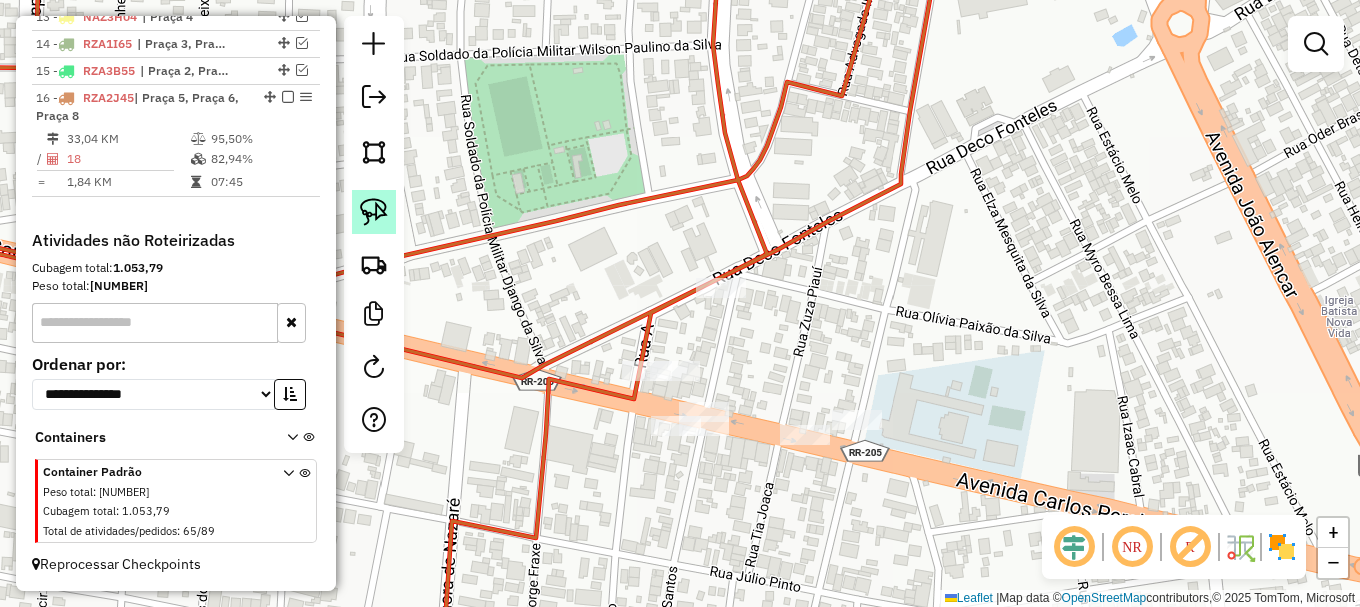 click 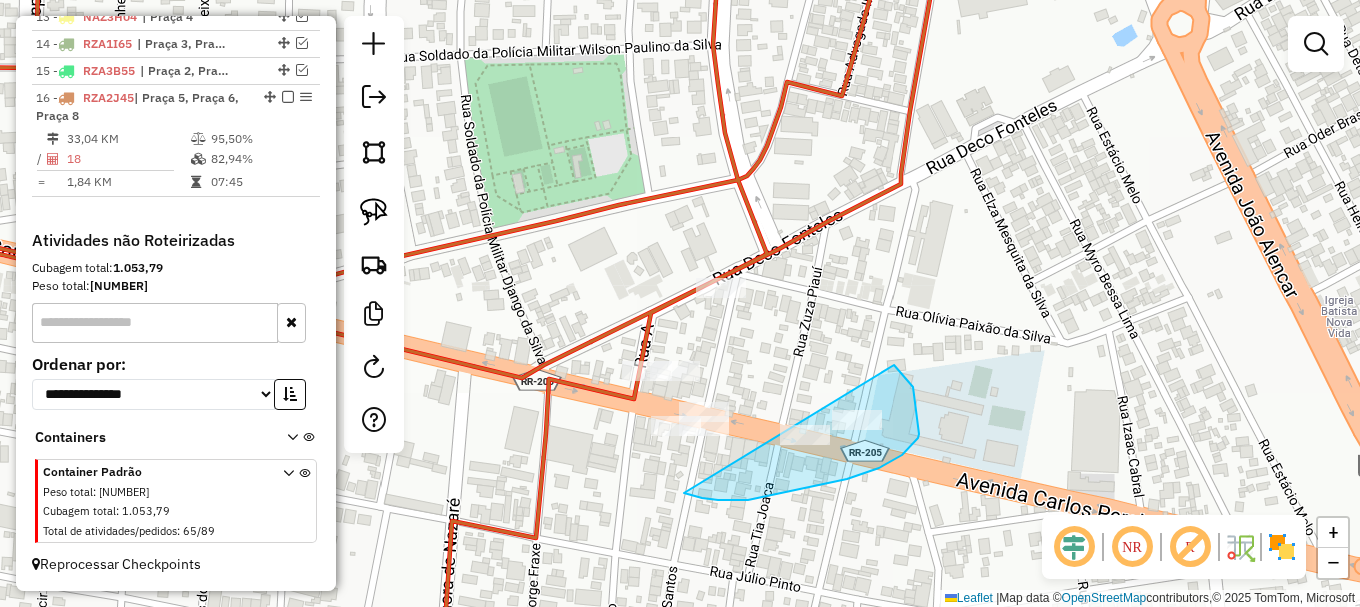 drag, startPoint x: 684, startPoint y: 493, endPoint x: 866, endPoint y: 343, distance: 235.84741 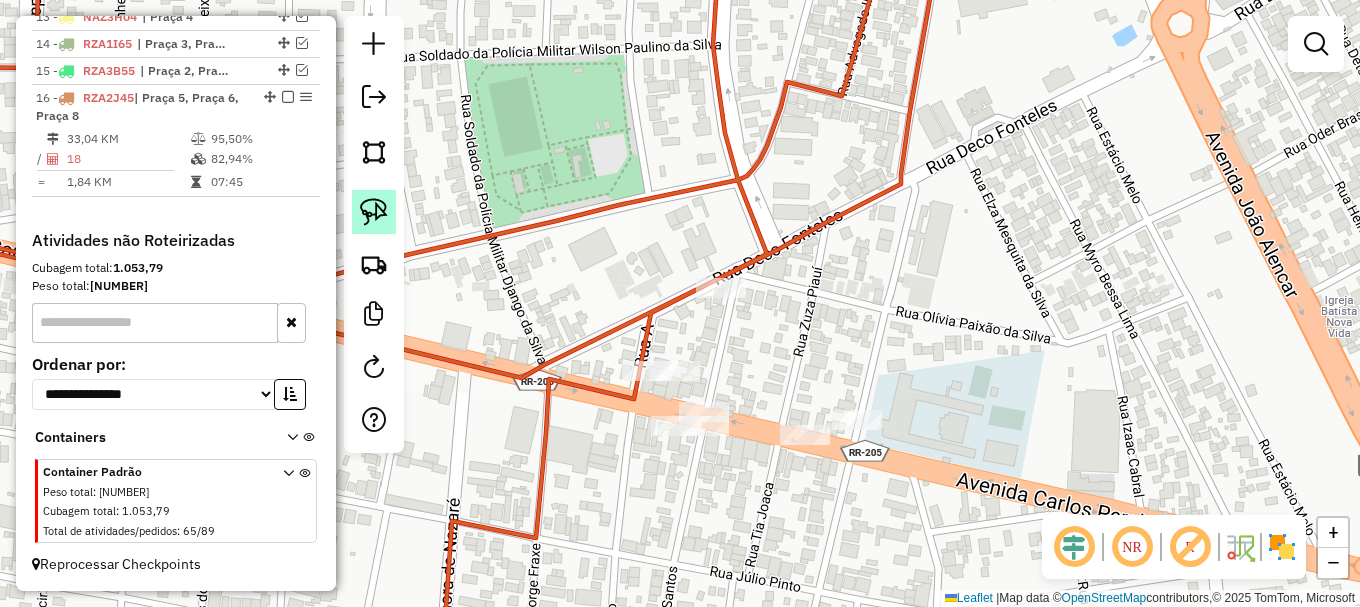 click 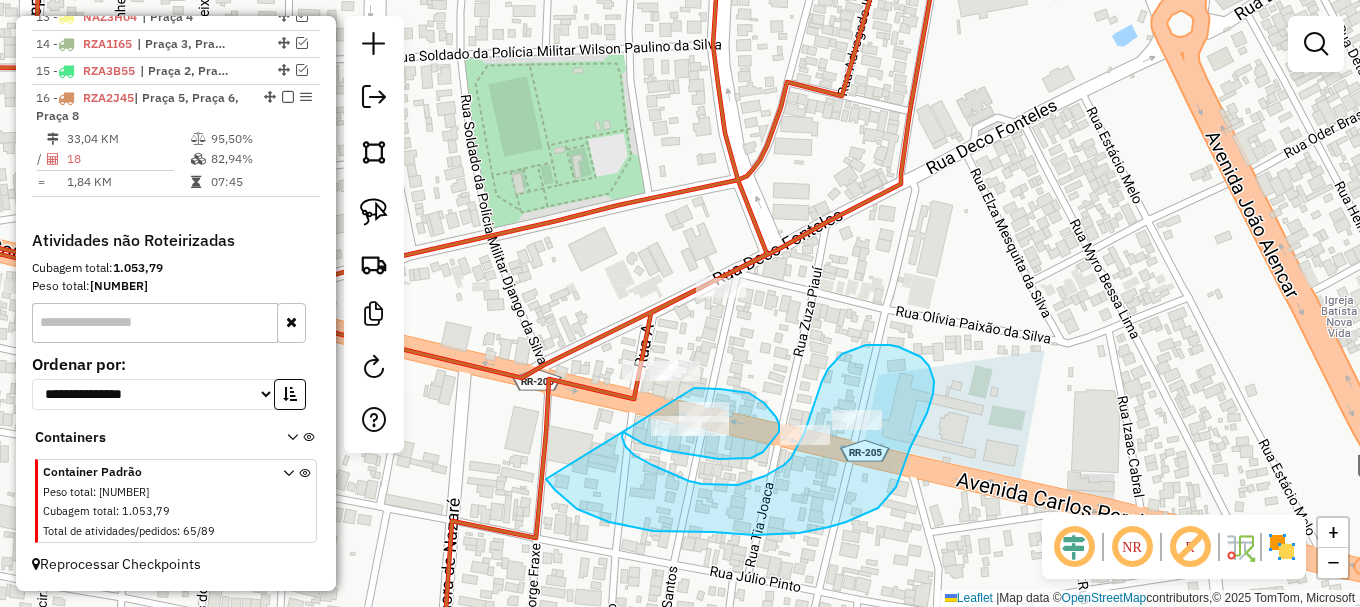 drag, startPoint x: 555, startPoint y: 490, endPoint x: 684, endPoint y: 396, distance: 159.61516 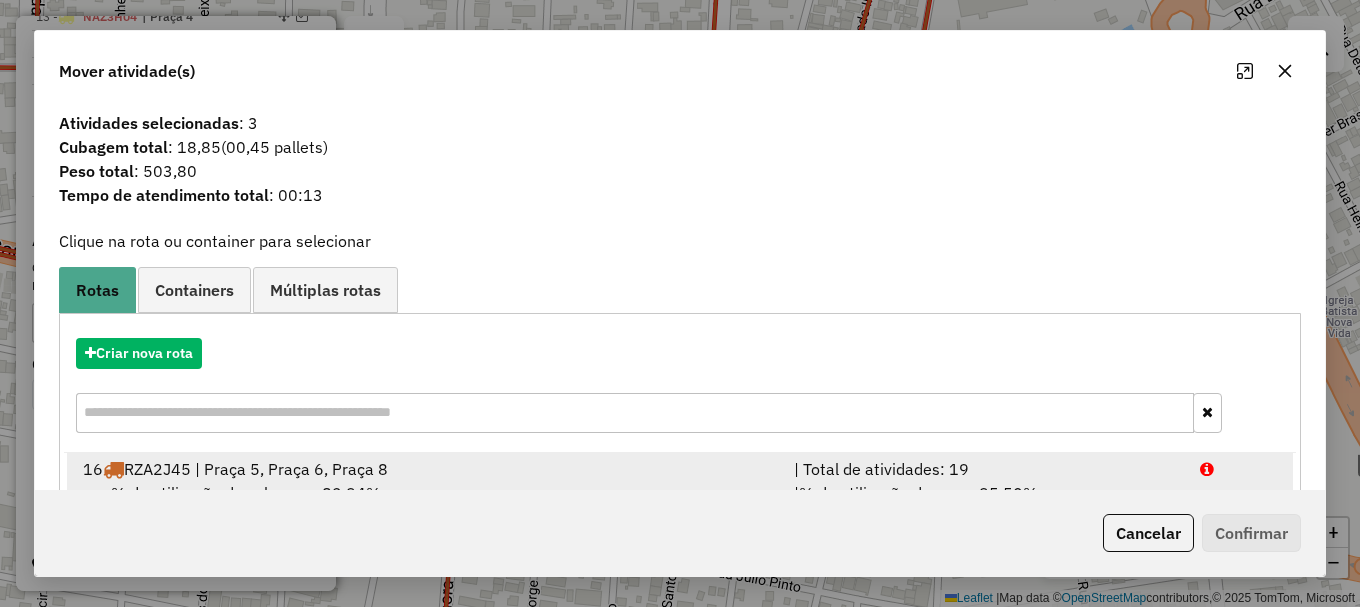 drag, startPoint x: 1191, startPoint y: 467, endPoint x: 1239, endPoint y: 551, distance: 96.74709 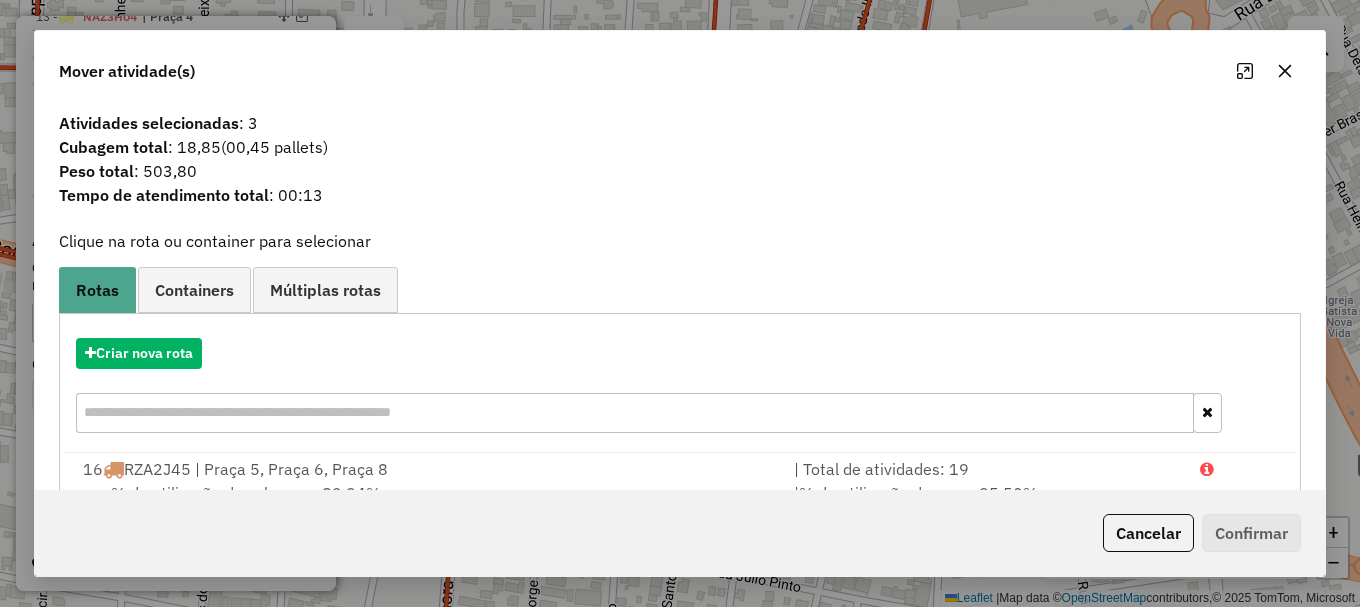 click at bounding box center (1239, 469) 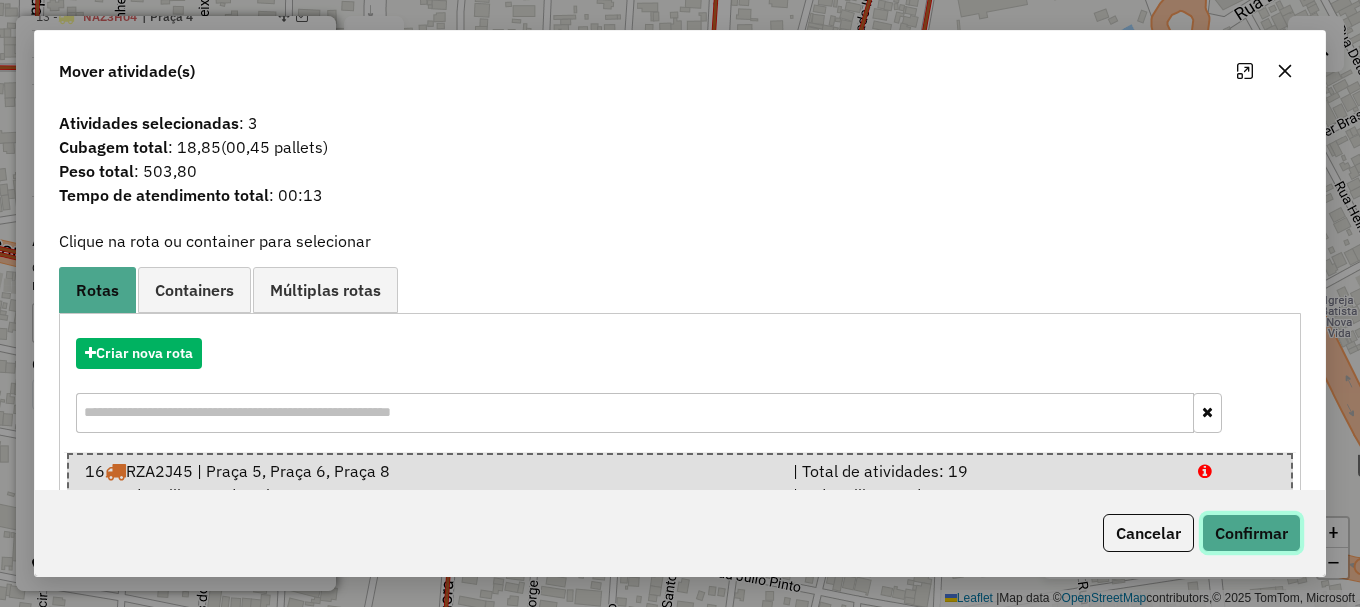 click on "Confirmar" 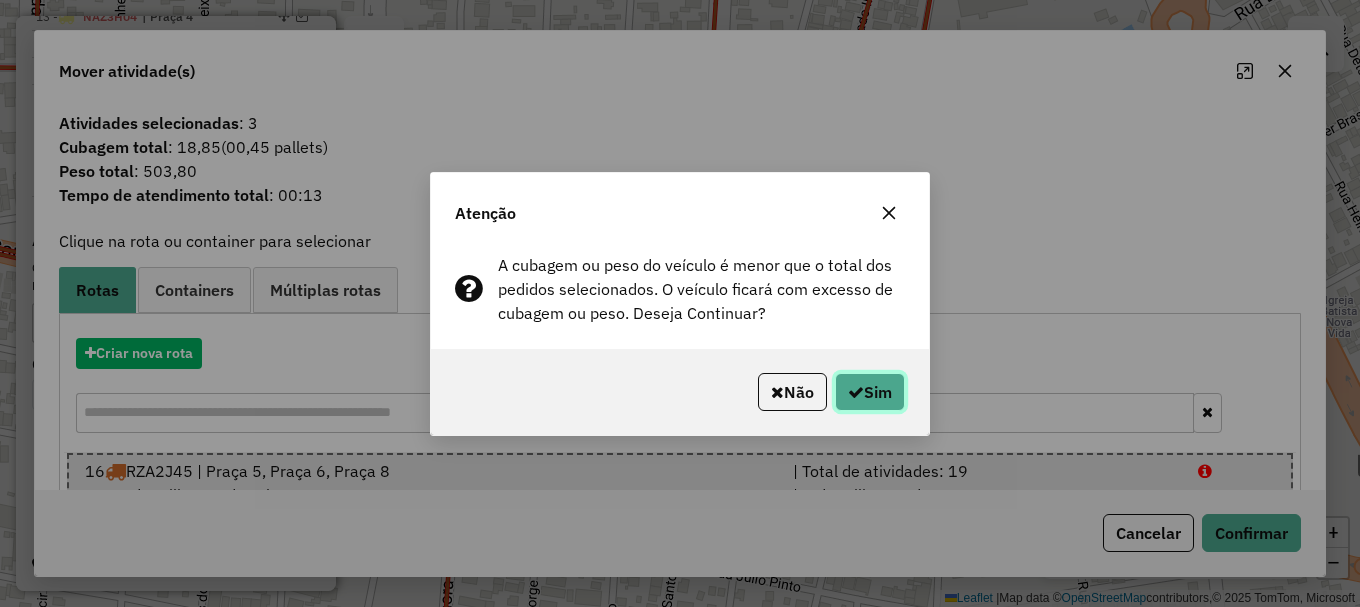 click on "Sim" 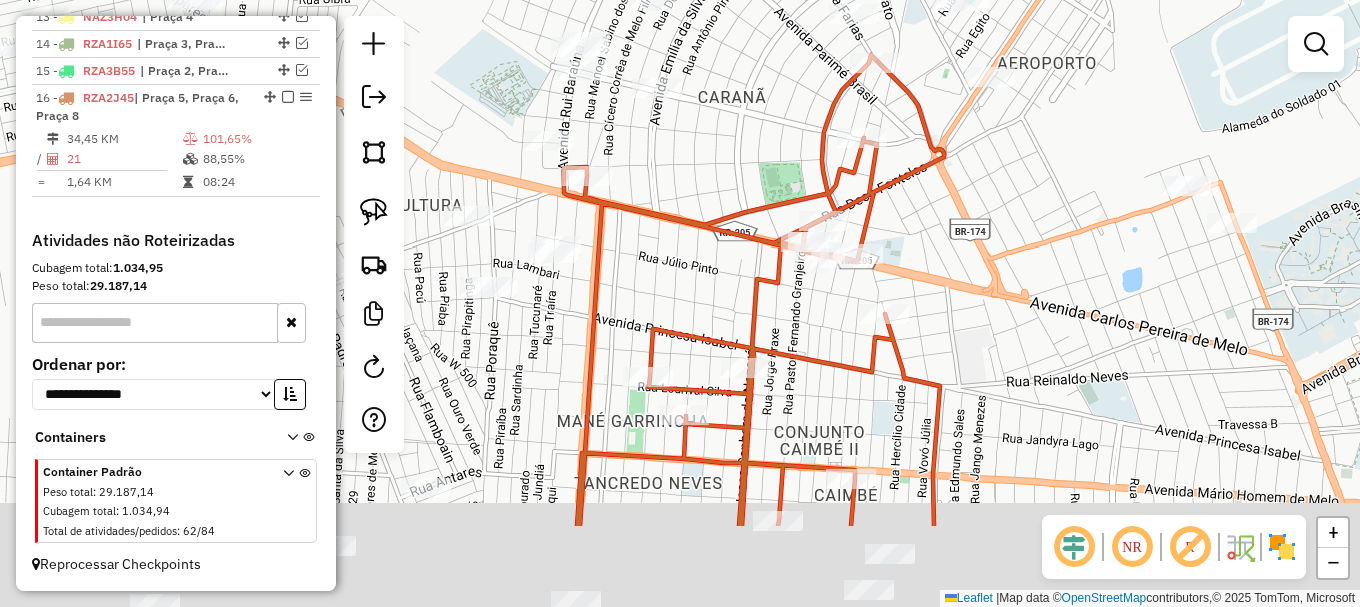 drag, startPoint x: 731, startPoint y: 473, endPoint x: 803, endPoint y: 246, distance: 238.14491 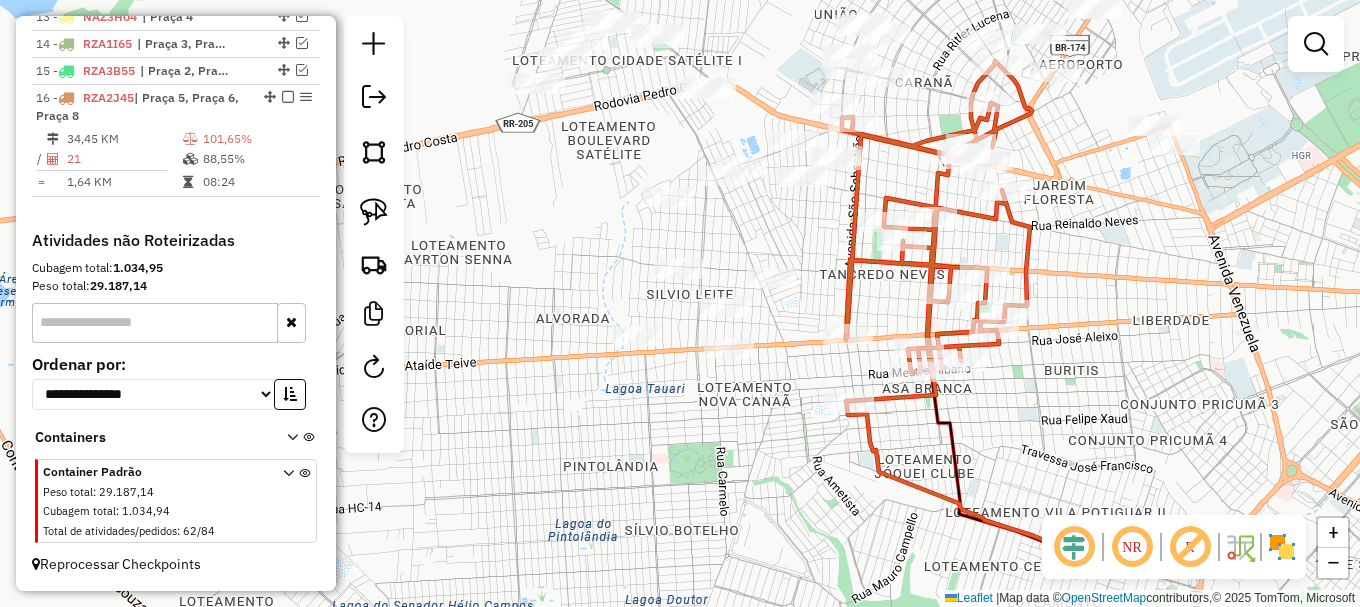 drag, startPoint x: 1059, startPoint y: 187, endPoint x: 860, endPoint y: 414, distance: 301.87747 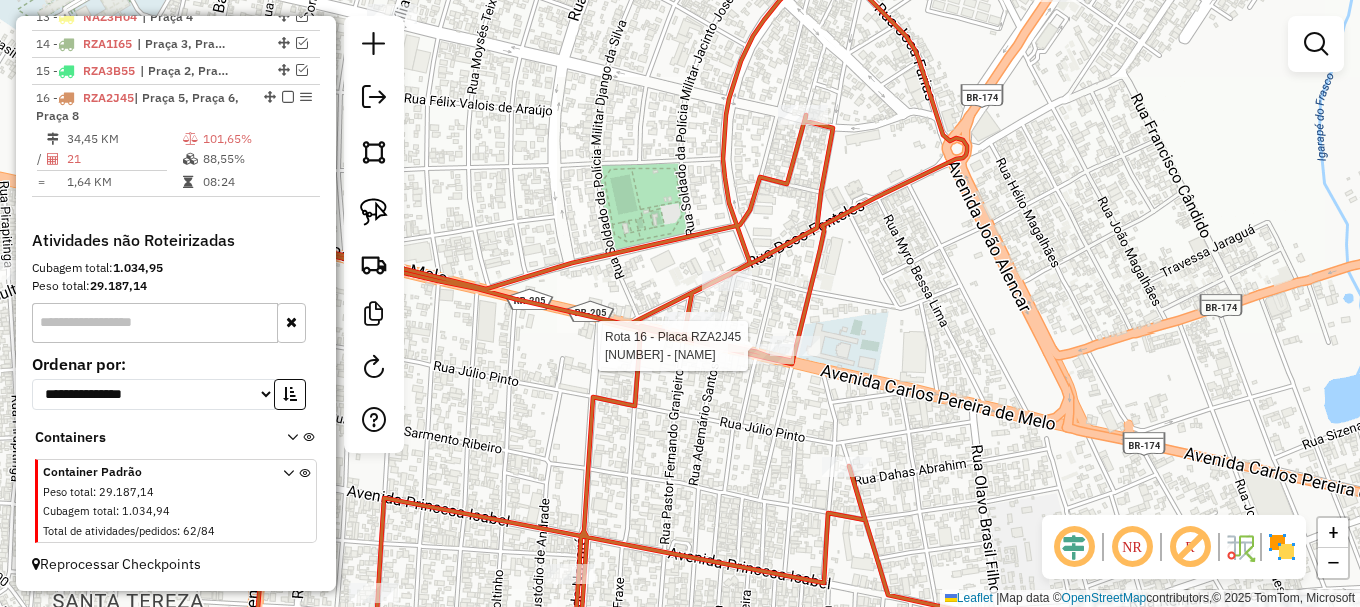 select on "**********" 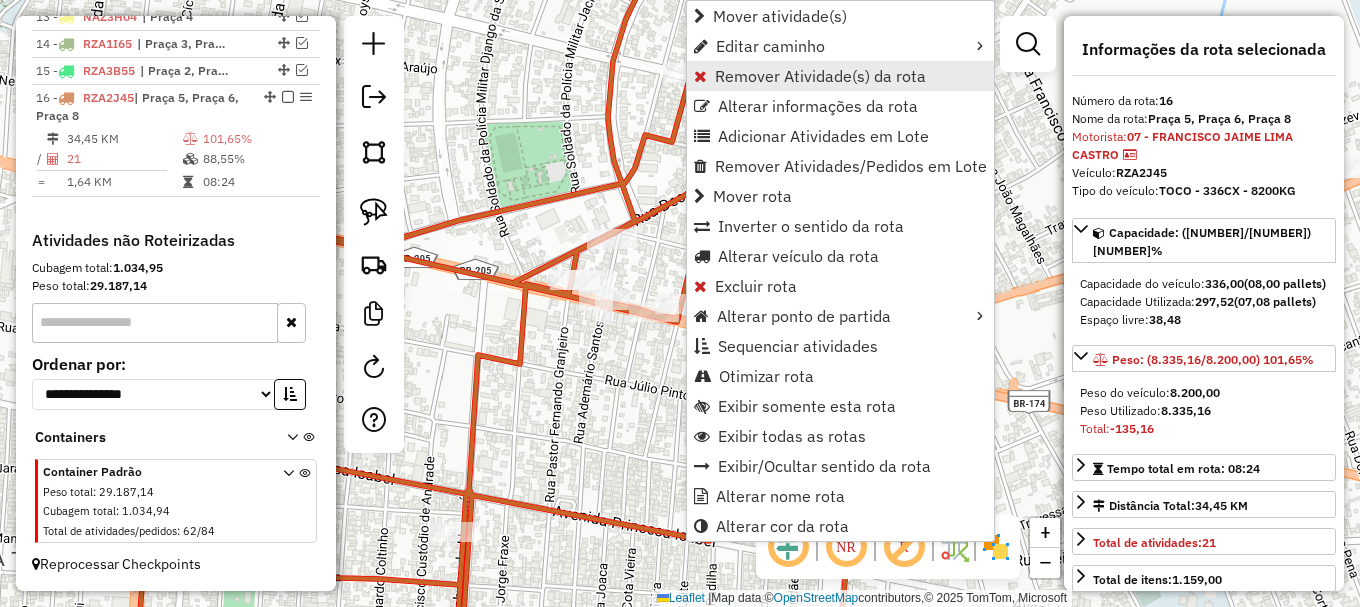 click on "Remover Atividade(s) da rota" at bounding box center [820, 76] 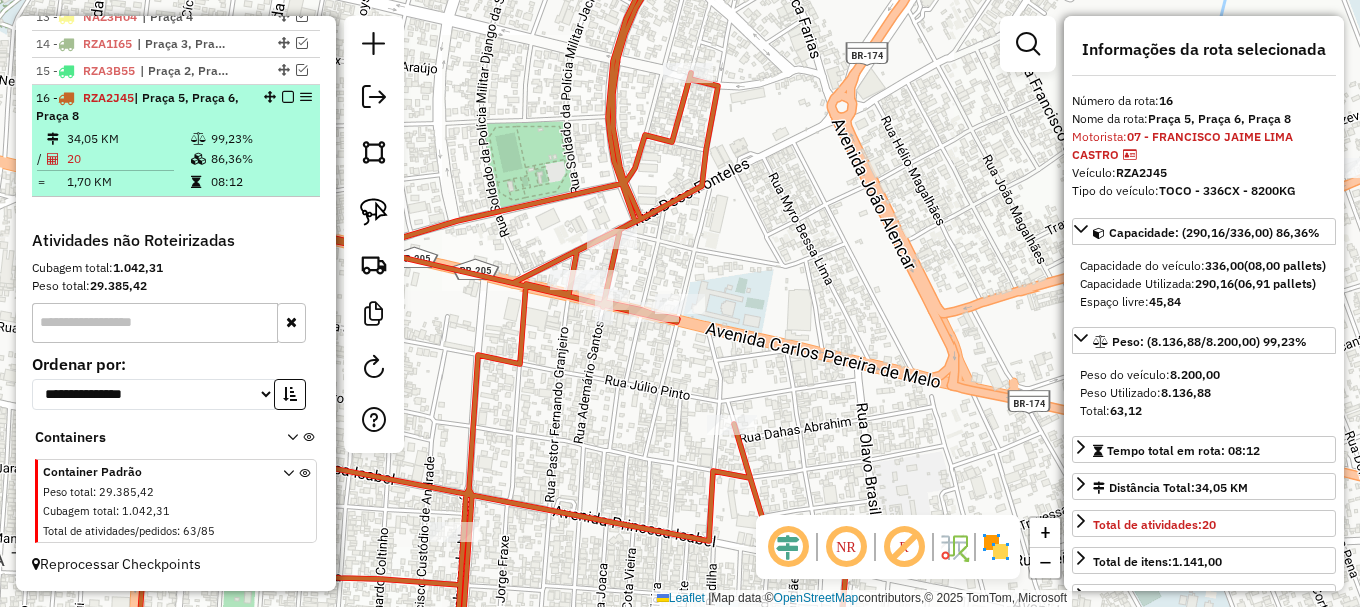 click at bounding box center (288, 97) 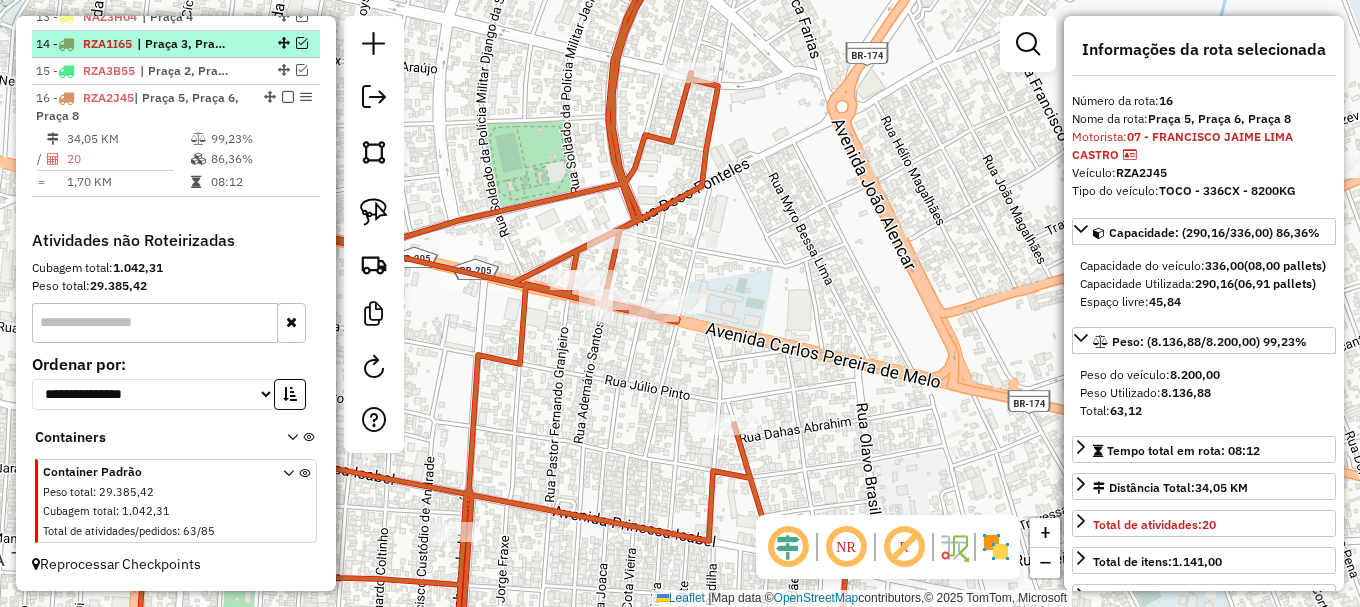 scroll, scrollTop: 1043, scrollLeft: 0, axis: vertical 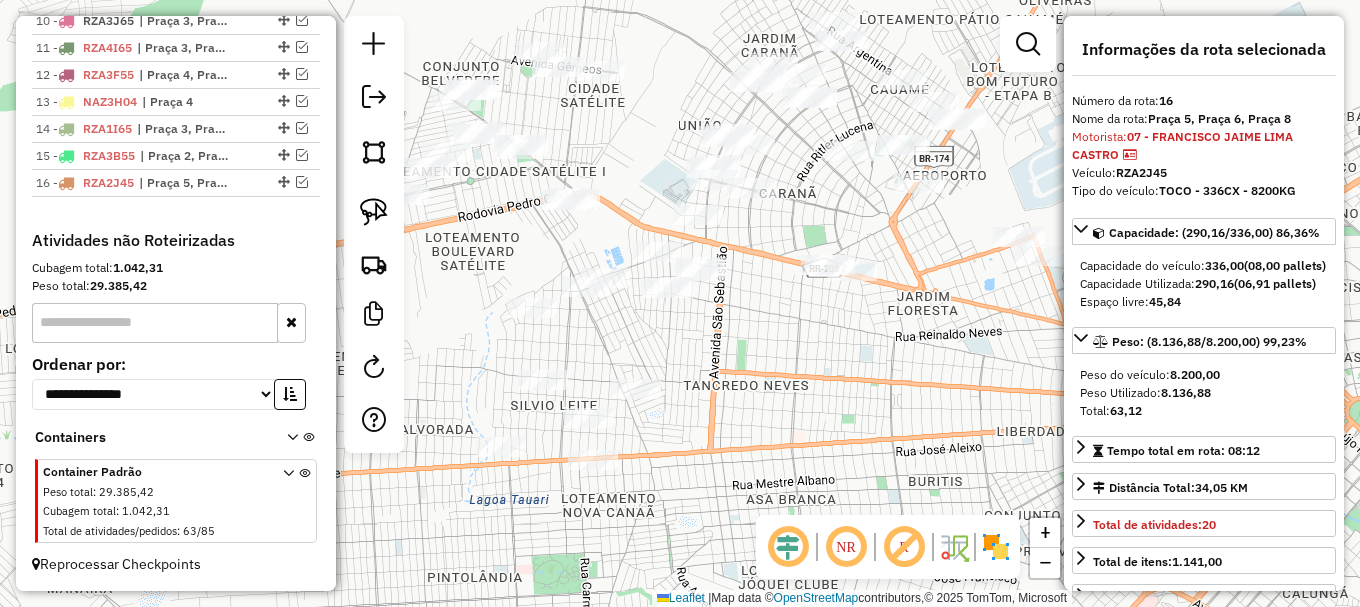 drag, startPoint x: 716, startPoint y: 425, endPoint x: 836, endPoint y: 403, distance: 122 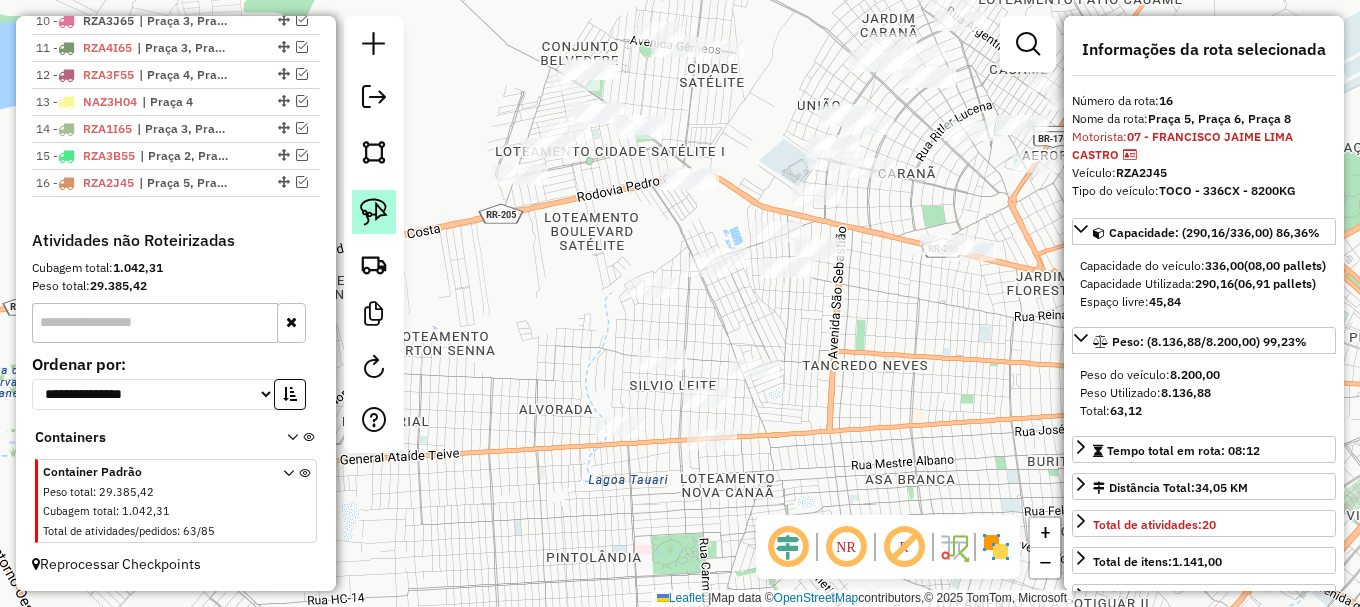 click 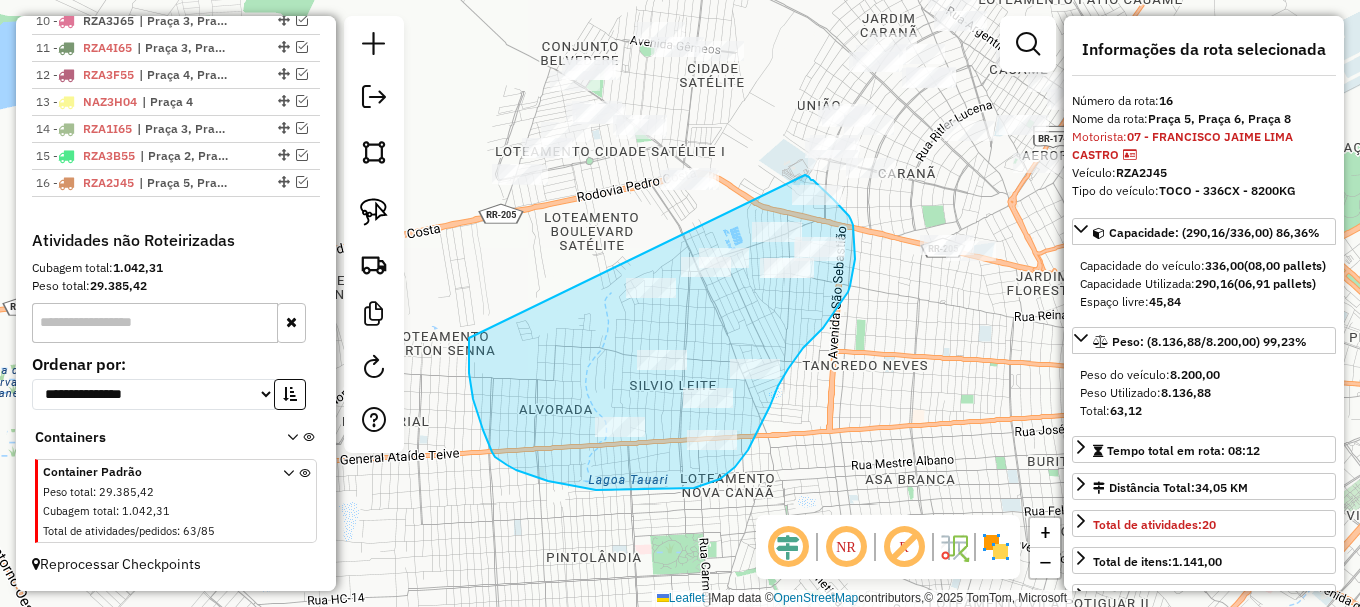 drag, startPoint x: 469, startPoint y: 373, endPoint x: 805, endPoint y: 175, distance: 390 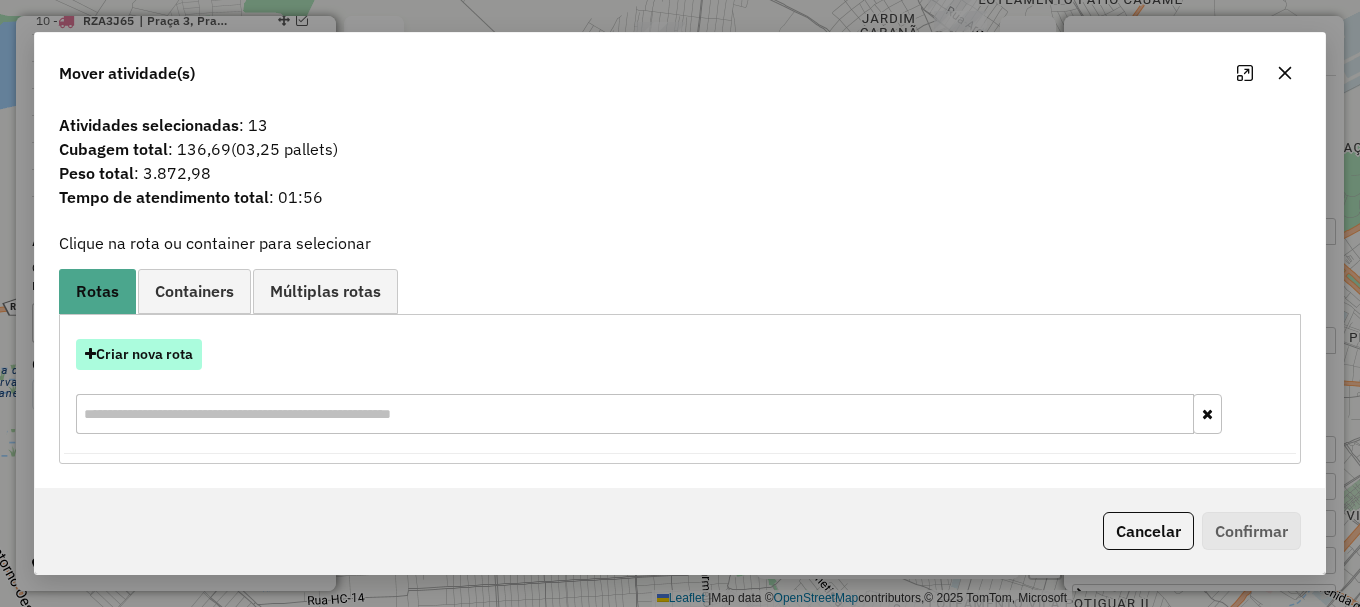 click on "Criar nova rota" at bounding box center [139, 354] 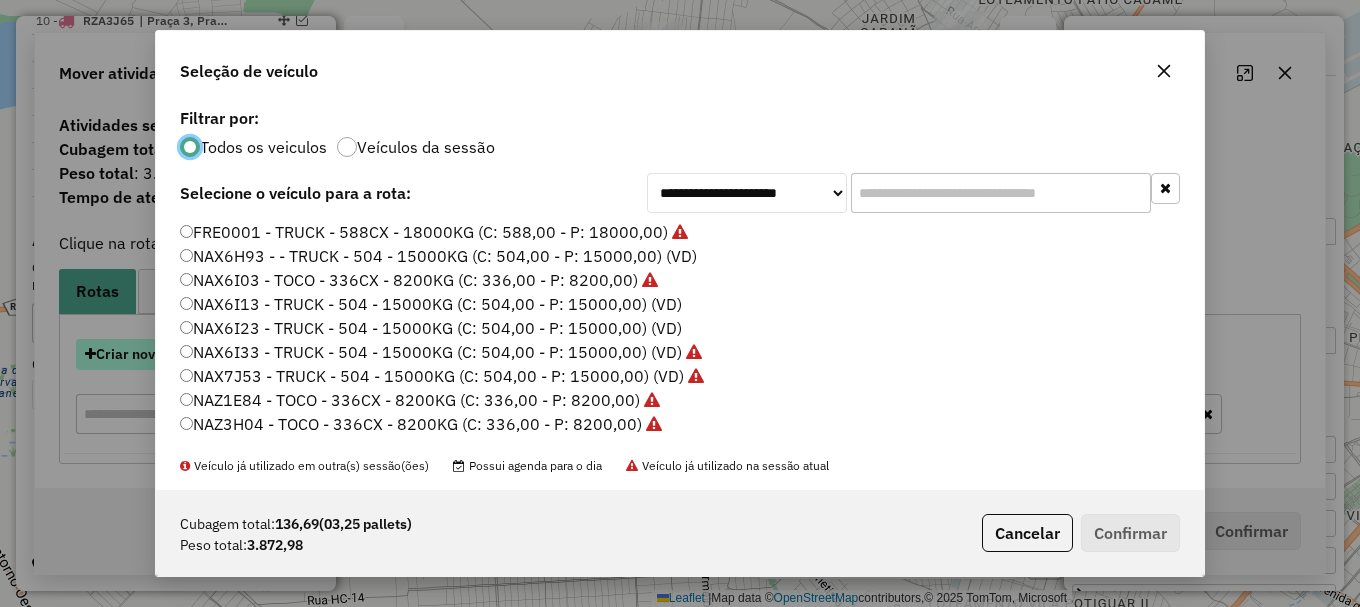 scroll, scrollTop: 11, scrollLeft: 6, axis: both 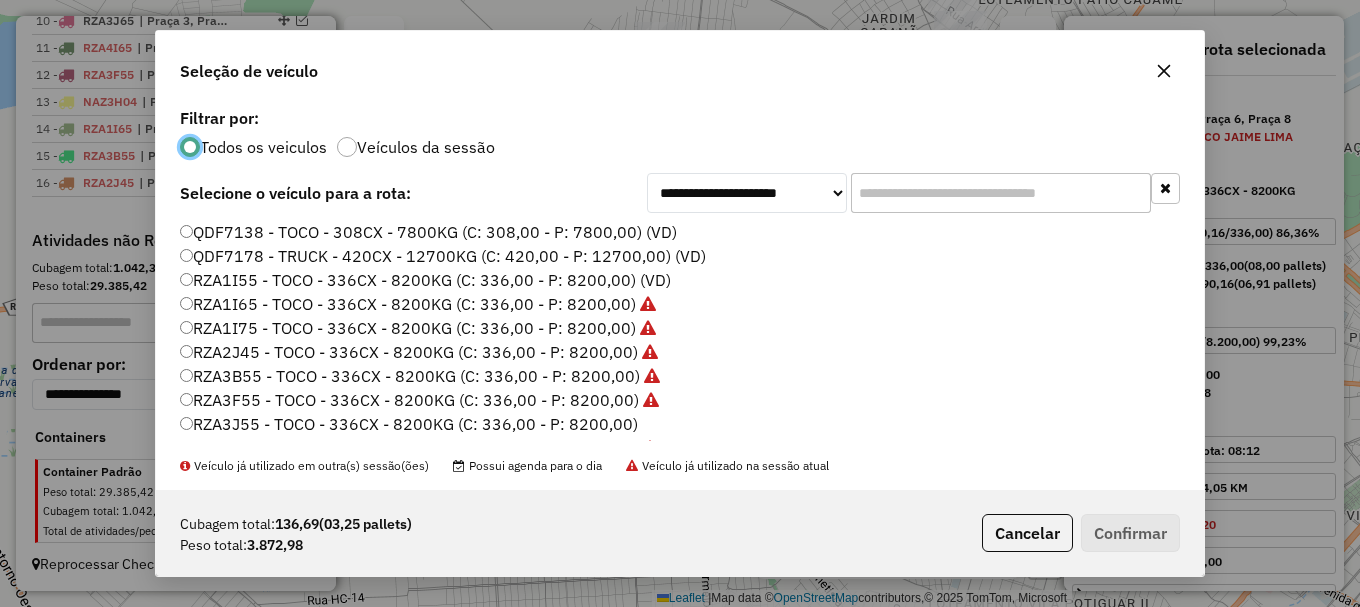 click on "RZA3J55 - TOCO - 336CX - 8200KG (C: 336,00 - P: 8200,00)" 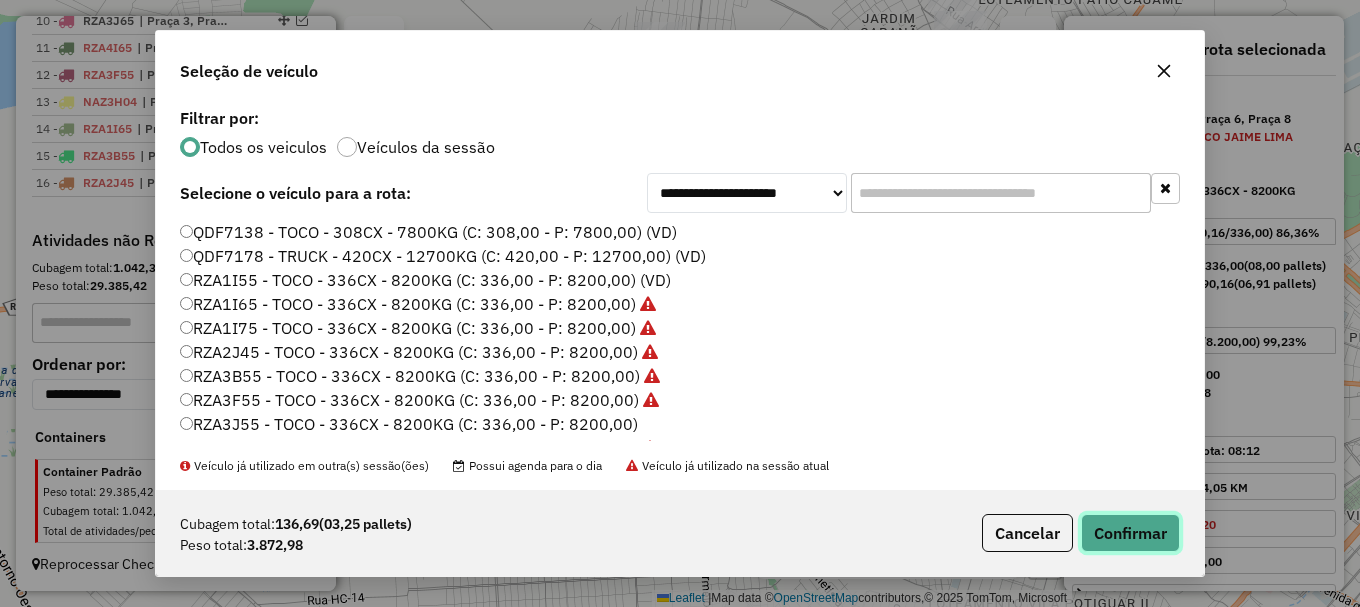 click on "Confirmar" 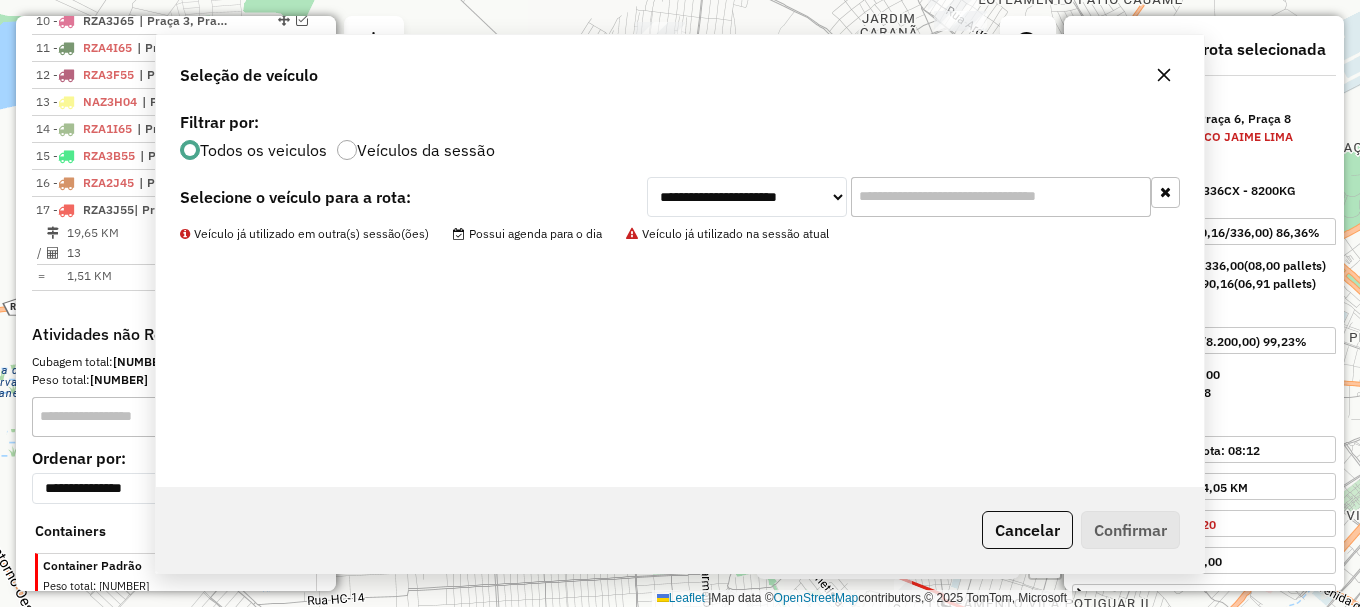 scroll, scrollTop: 1137, scrollLeft: 0, axis: vertical 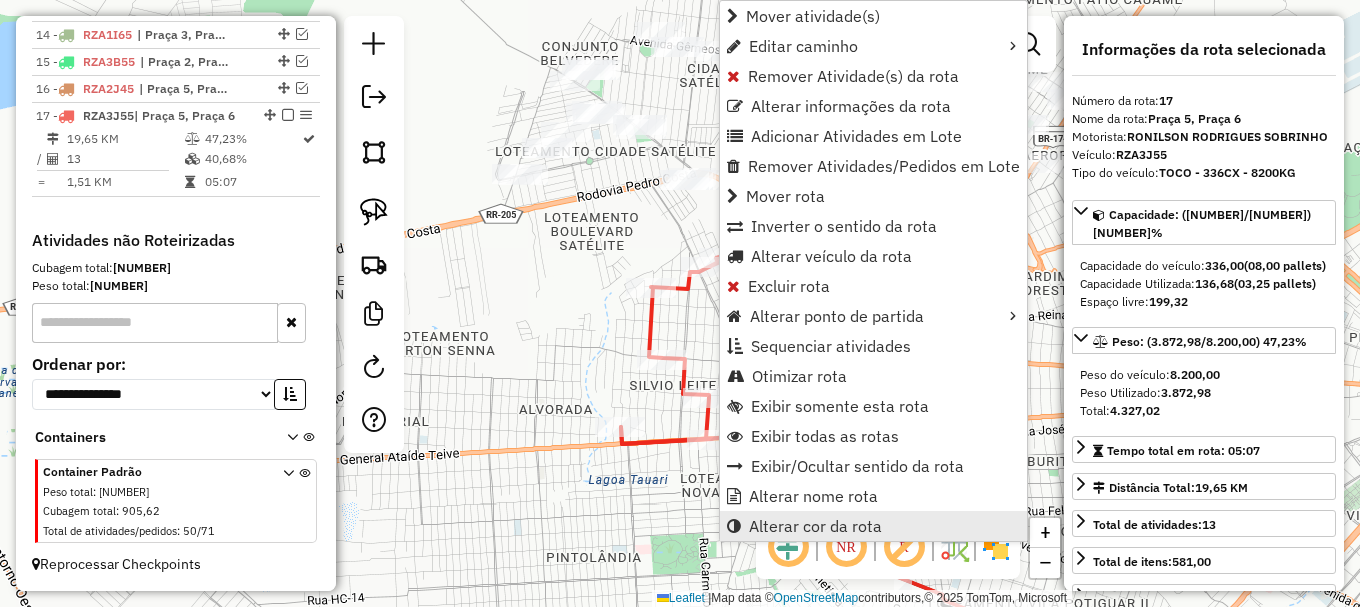 click on "Alterar cor da rota" at bounding box center (873, 526) 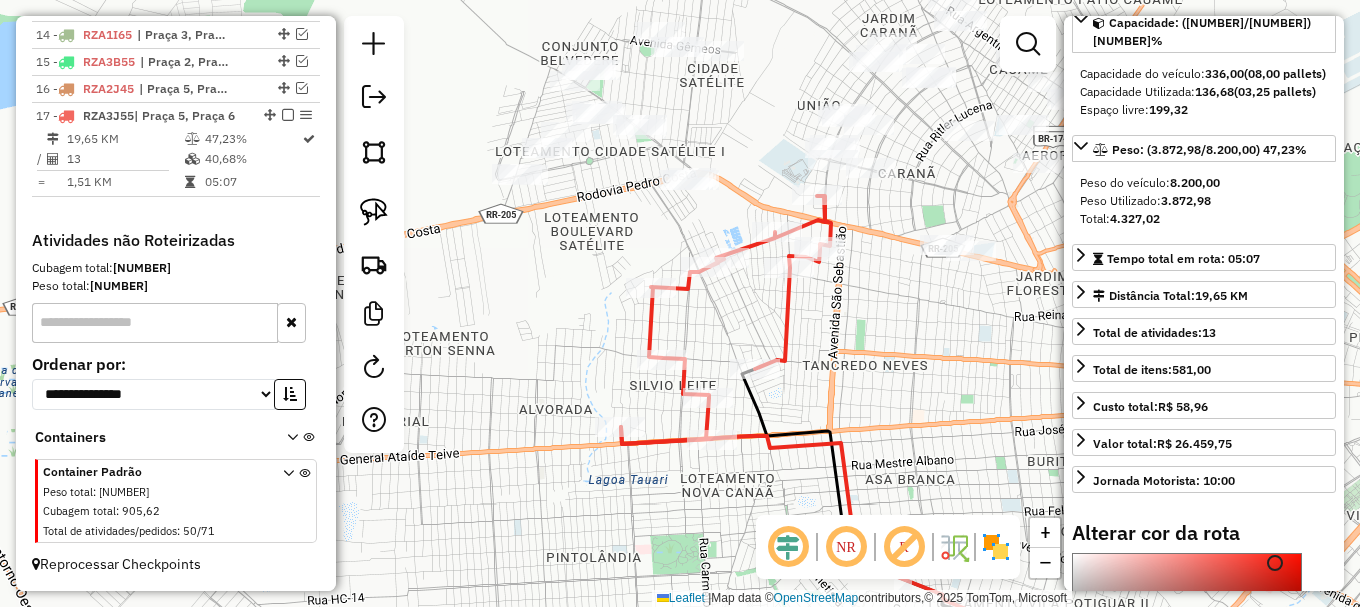 scroll, scrollTop: 300, scrollLeft: 0, axis: vertical 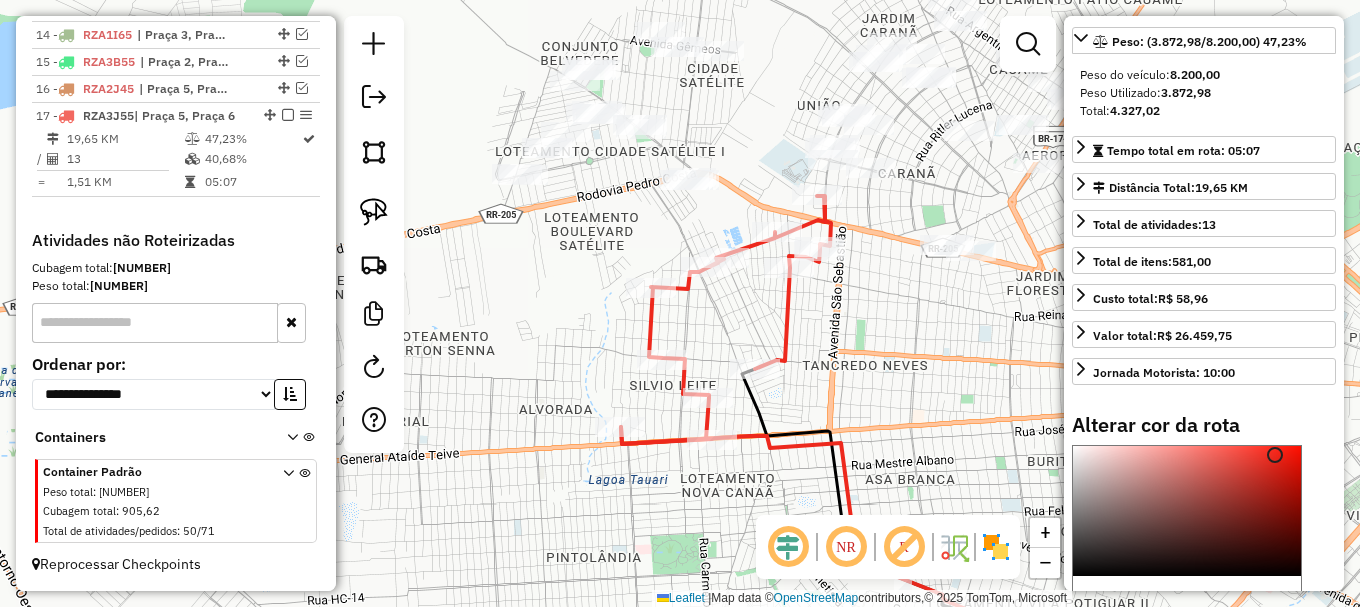 type on "*******" 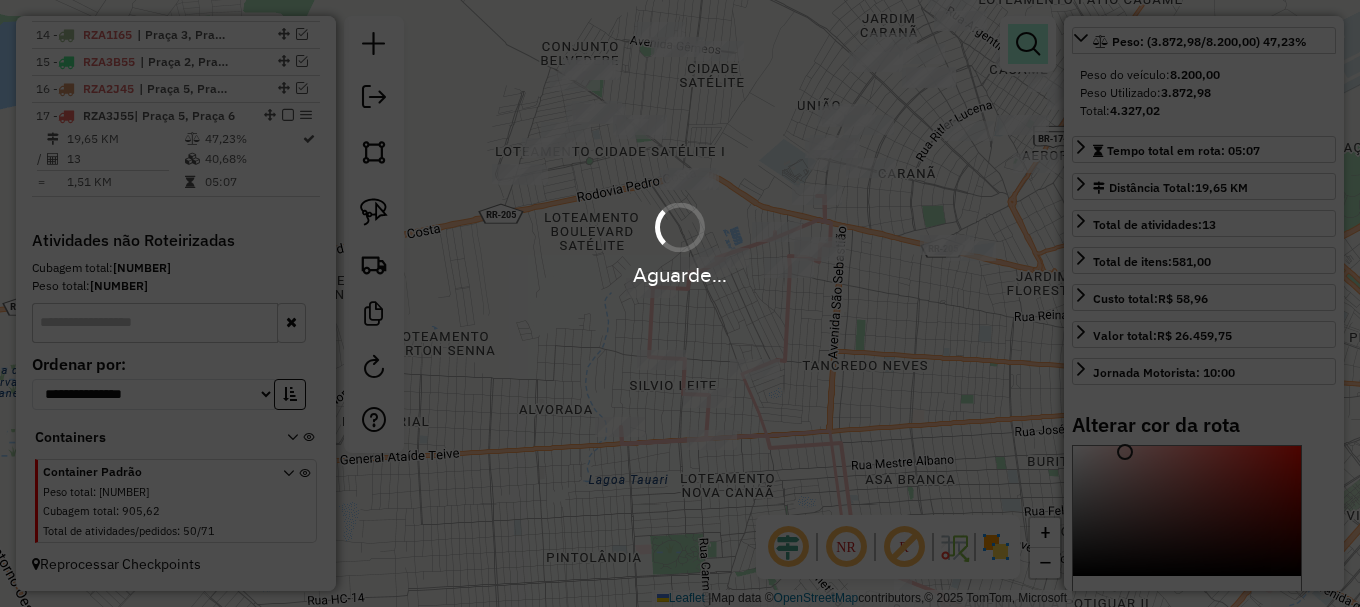 click at bounding box center (1028, 44) 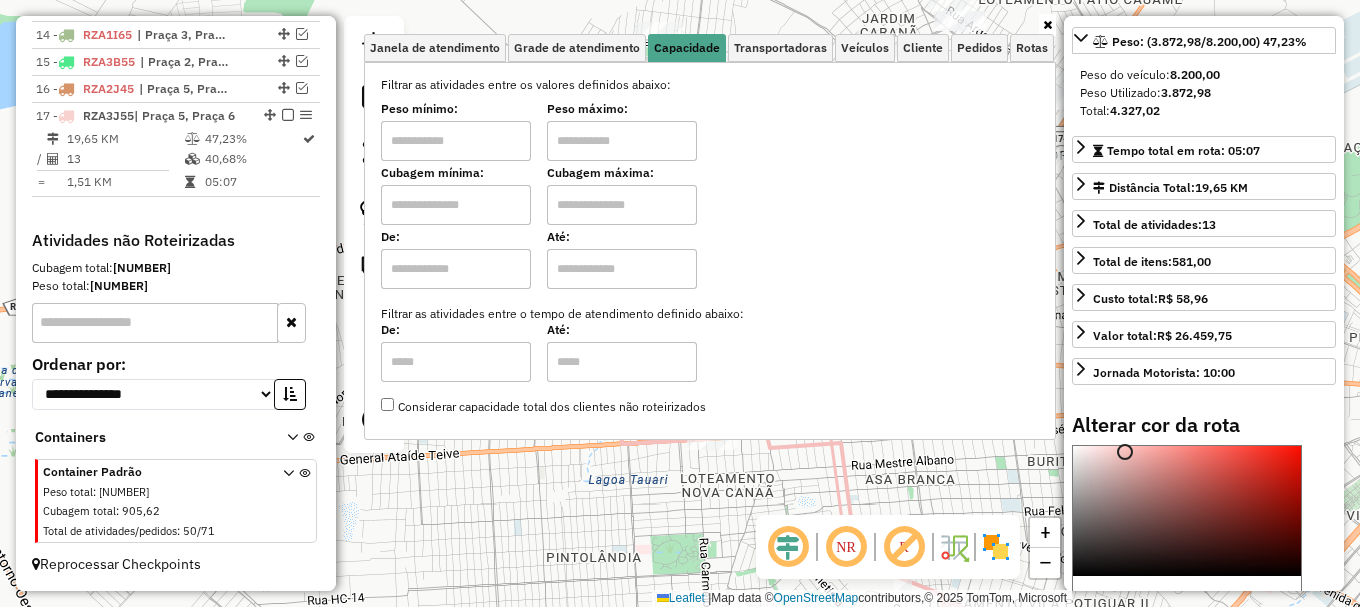 click at bounding box center (456, 205) 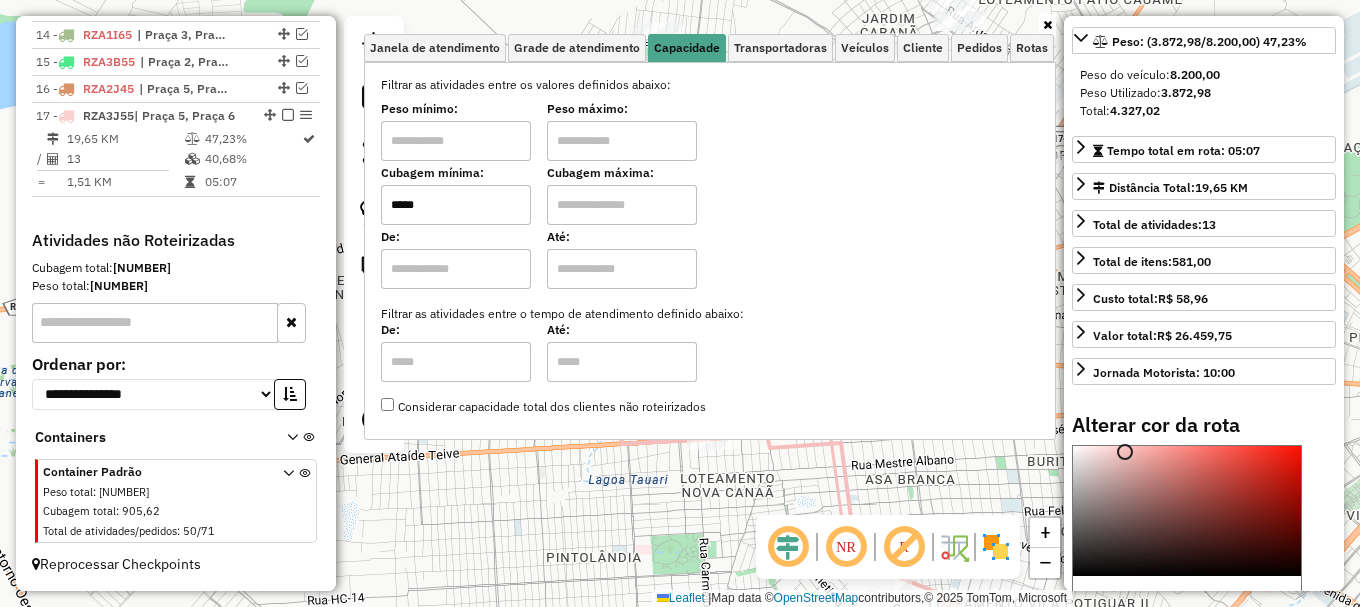 drag, startPoint x: 609, startPoint y: 211, endPoint x: 627, endPoint y: 218, distance: 19.313208 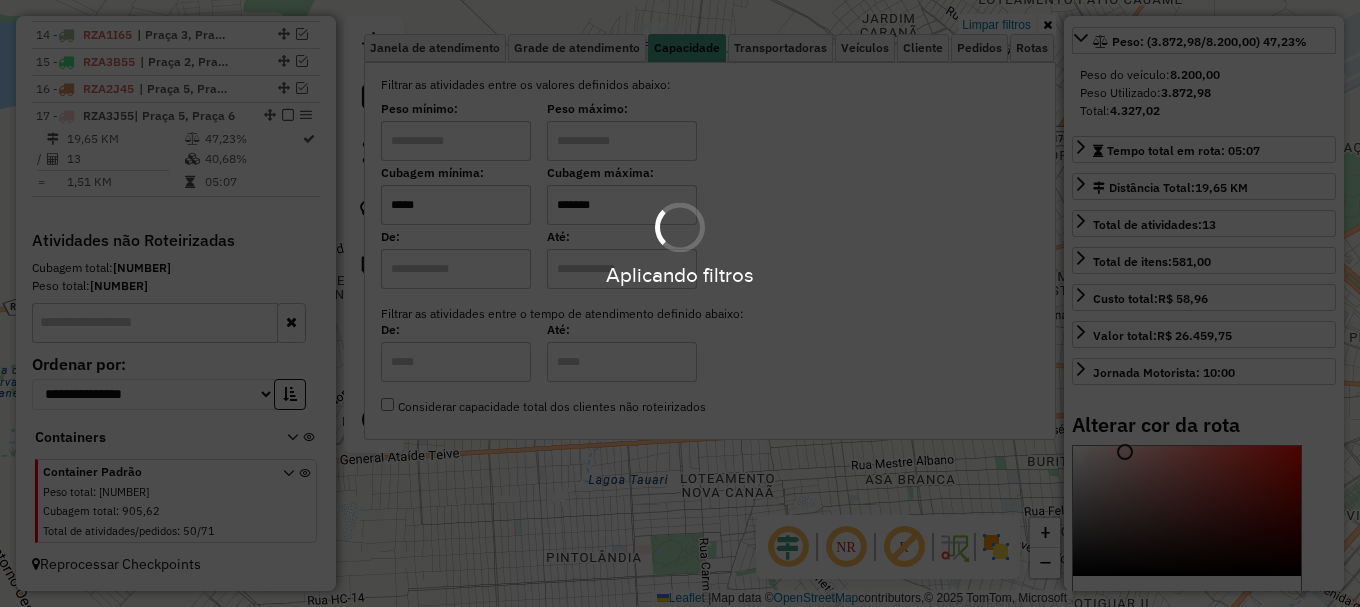 click on "Aplicando filtros  Pop-up bloqueado!  Seu navegador bloqueou automáticamente a abertura de uma nova janela.   Acesse as configurações e adicione o endereço do sistema a lista de permissão.   Fechar  Informações da Sessão 974178 - 02/08/2025     Criação: 01/08/2025 20:12   Depósito:  Amascol - Boa Vista  Total de rotas:  17  Distância Total:  1.020,16 km  Tempo total:  154:07  Custo total:  R$ 3.709,68  Valor total:  R$ 1.289.502,97  - Total roteirizado:  R$ 1.111.566,39  - Total não roteirizado:  R$ 177.936,58  Total de Atividades Roteirizadas:  252  Total de Pedidos Roteirizados:  335  Peso total roteirizado:  148.523,54  Cubagem total roteirizado:  5.262,74  Total de Atividades não Roteirizadas:  50  Total de Pedidos não Roteirizados:  71 Total de caixas por viagem:  5.262,74 /   17 =  309,57 Média de Atividades por viagem:  252 /   17 =  14,82 Ocupação média da frota:  90,62%   Rotas vários dias:  0  Clientes Priorizados NR:  0  Transportadoras  Rotas  Recargas: 6   Ver rotas   1 -  /" at bounding box center (680, 303) 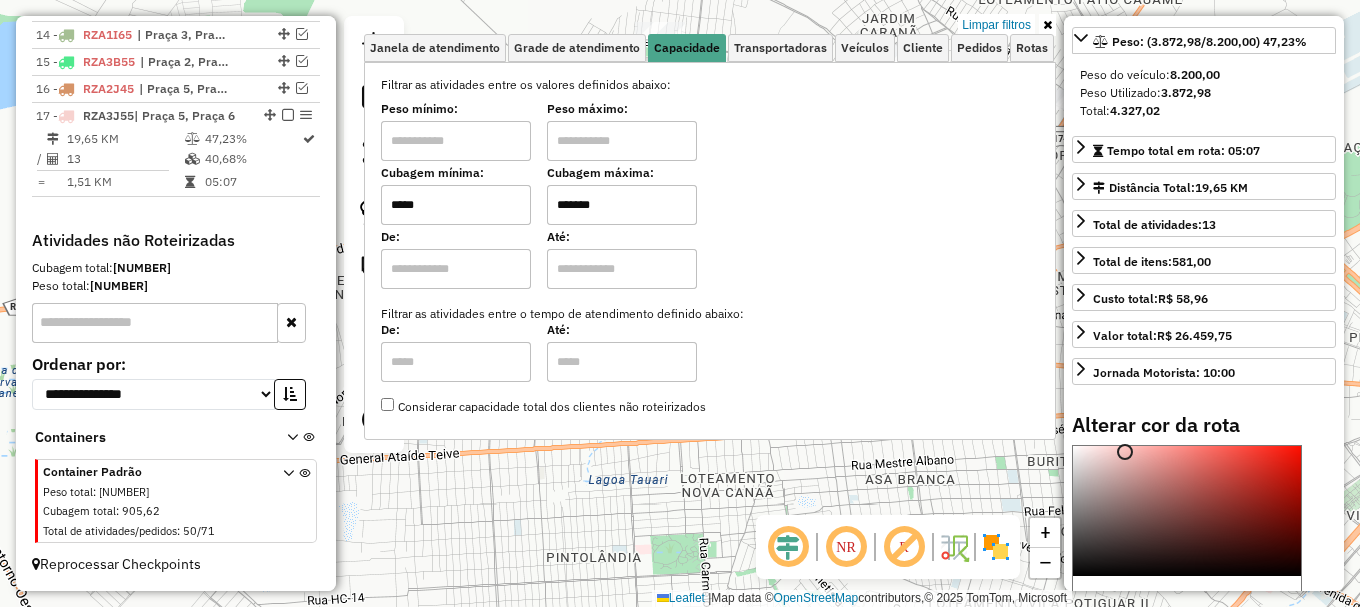 click on "Limpar filtros Janela de atendimento Grade de atendimento Capacidade Transportadoras Veículos Cliente Pedidos  Rotas Selecione os dias de semana para filtrar as janelas de atendimento  Seg   Ter   Qua   Qui   Sex   Sáb   Dom  Informe o período da janela de atendimento: De: Até:  Filtrar exatamente a janela do cliente  Considerar janela de atendimento padrão  Selecione os dias de semana para filtrar as grades de atendimento  Seg   Ter   Qua   Qui   Sex   Sáb   Dom   Considerar clientes sem dia de atendimento cadastrado  Clientes fora do dia de atendimento selecionado Filtrar as atividades entre os valores definidos abaixo:  Peso mínimo:   Peso máximo:   Cubagem mínima:  *****  Cubagem máxima:  *******  De:   Até:  Filtrar as atividades entre o tempo de atendimento definido abaixo:  De:   Até:   Considerar capacidade total dos clientes não roteirizados Transportadora: Selecione um ou mais itens Tipo de veículo: Selecione um ou mais itens Veículo: Selecione um ou mais itens Motorista: Nome: Setor:" 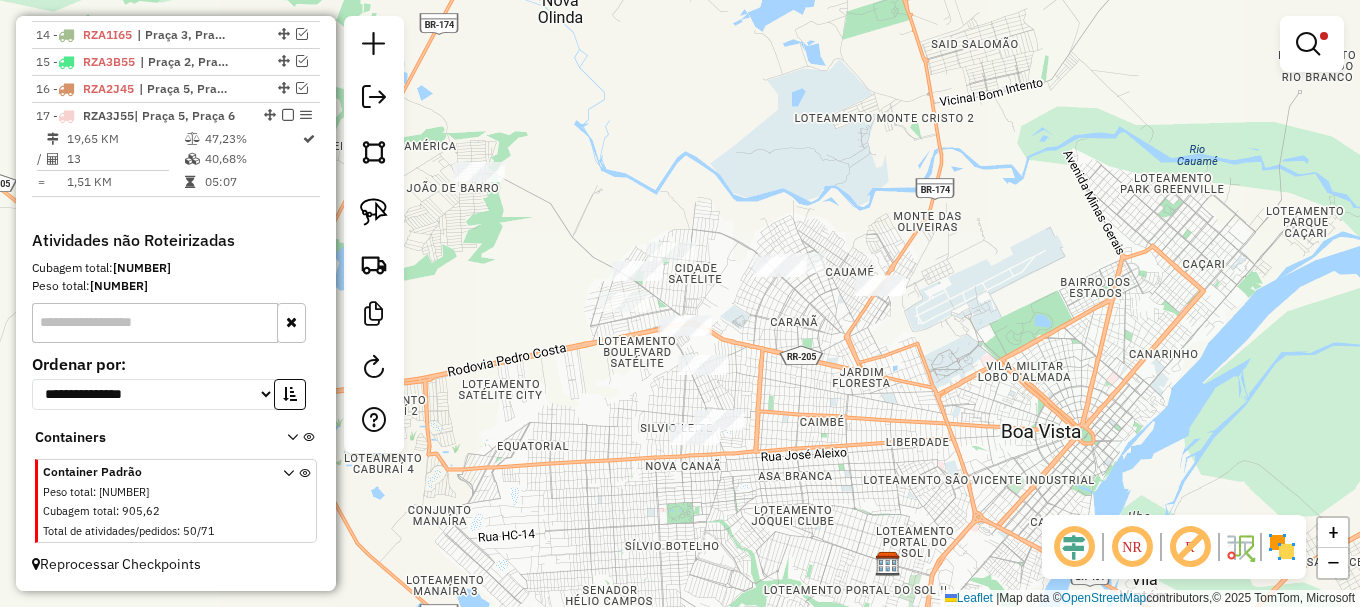 drag, startPoint x: 792, startPoint y: 350, endPoint x: 784, endPoint y: 386, distance: 36.878178 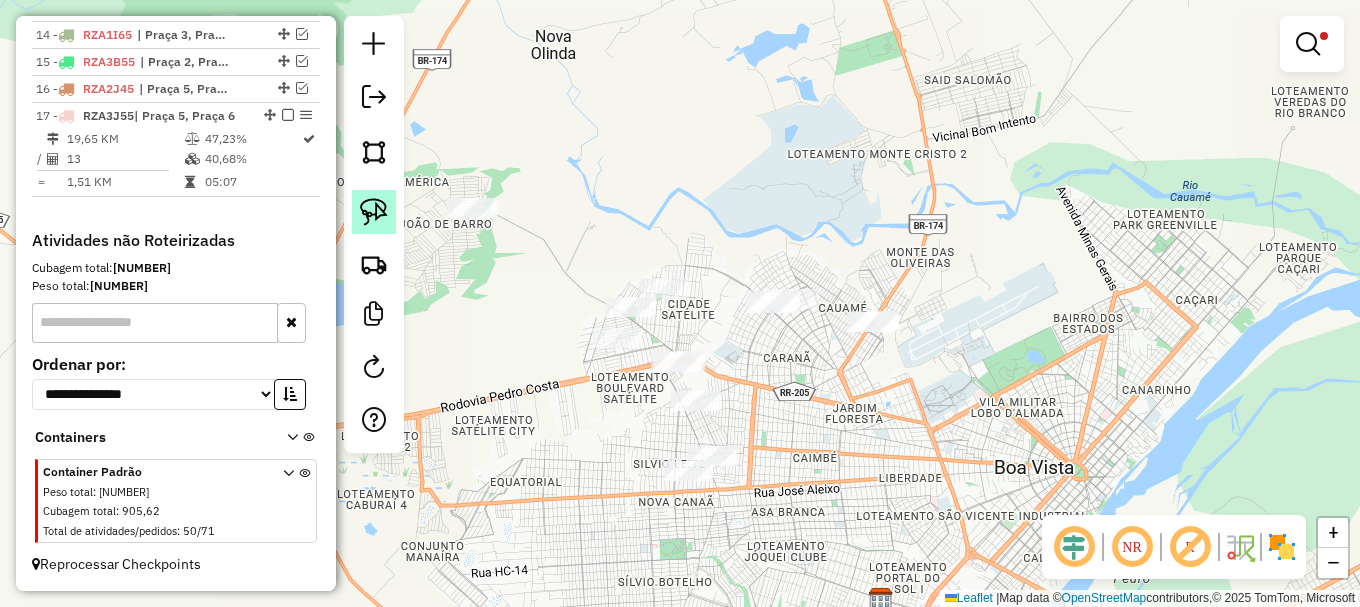 click 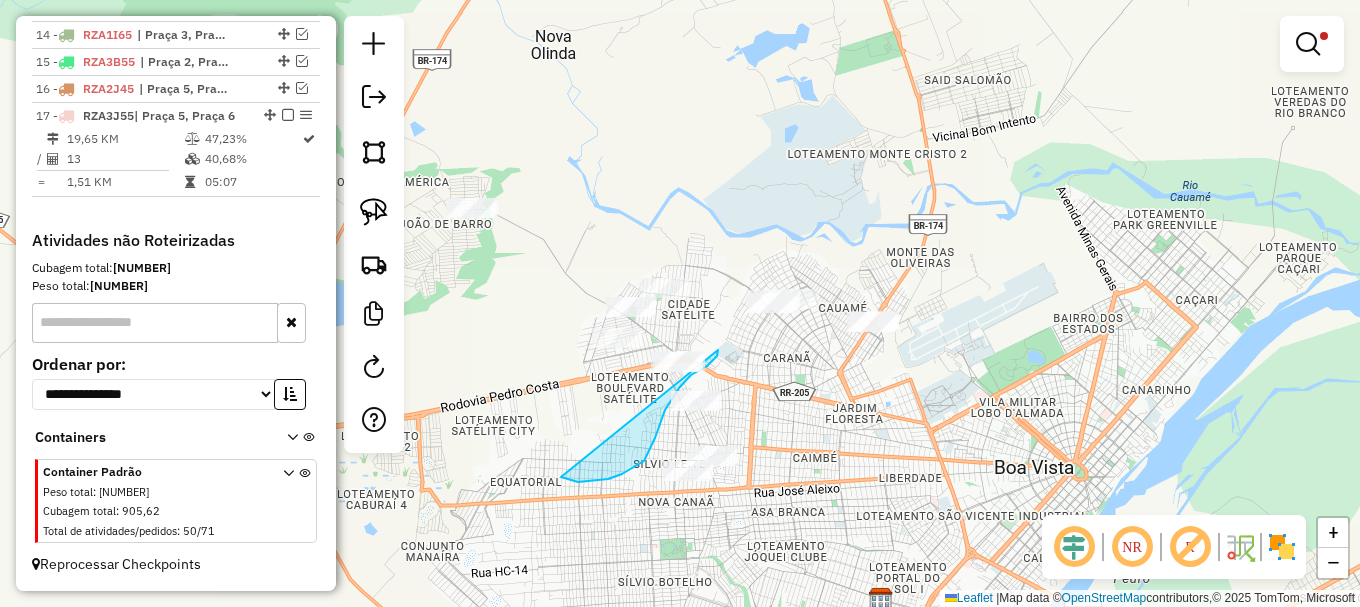 drag, startPoint x: 561, startPoint y: 477, endPoint x: 690, endPoint y: 329, distance: 196.32881 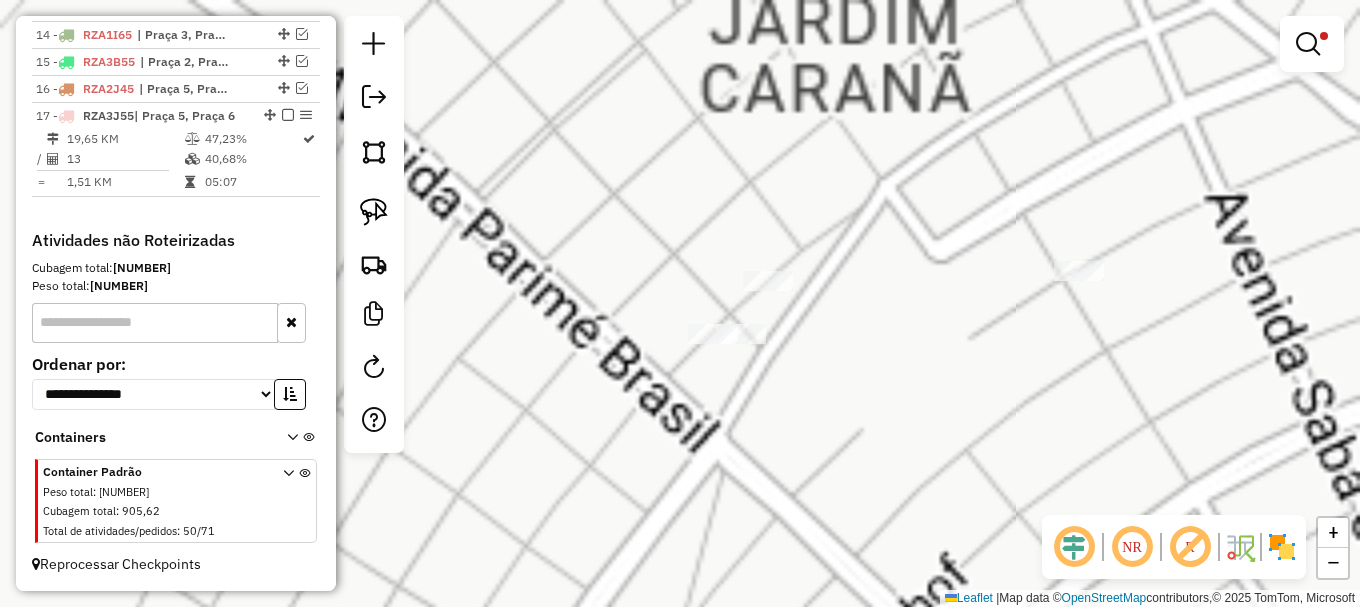 click on "Atividade não roteirizada 10376 - SUPERMERCADO GAVIaO  Tipo de cliente:   AS (A)   Endereço:  GEMEOS 775   Bairro: CIDADE SATELITE (BOA VISTA / RR)   Pedidos:  01230152   Valor total: R$ 10.802,87   - BOLETO 14 DIAS S/ADF:  R$ 10.802,87   Cubagem: 41,86   Peso: 1.255,80   Tempo de atendimento: 00:59   Total de itens: 299,00  Motivos da não roteirização × Limpar filtros Janela de atendimento Grade de atendimento Capacidade Transportadoras Veículos Cliente Pedidos  Rotas Selecione os dias de semana para filtrar as janelas de atendimento  Seg   Ter   Qua   Qui   Sex   Sáb   Dom  Informe o período da janela de atendimento: De: Até:  Filtrar exatamente a janela do cliente  Considerar janela de atendimento padrão  Selecione os dias de semana para filtrar as grades de atendimento  Seg   Ter   Qua   Qui   Sex   Sáb   Dom   Considerar clientes sem dia de atendimento cadastrado  Clientes fora do dia de atendimento selecionado Filtrar as atividades entre os valores definidos abaixo:  Peso mínimo:  ***** De:" 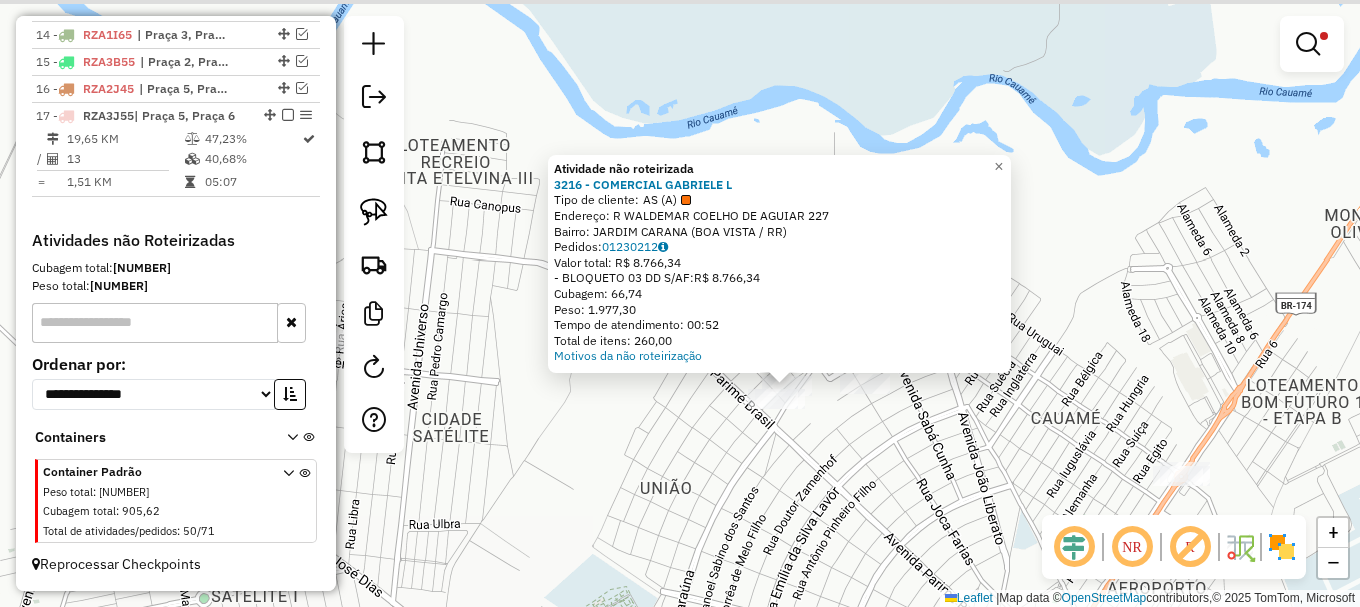 click on "Atividade não roteirizada 3216 - COMERCIAL GABRIELE L  Tipo de cliente:   AS (A)   Endereço: R   WALDEMAR COELHO DE AGUIAR     227   Bairro: JARDIM CARANA (BOA VISTA / RR)   Pedidos:  01230212   Valor total: R$ 8.766,34   - BLOQUETO 03 DD S/AF:  R$ 8.766,34   Cubagem: 66,74   Peso: 1.977,30   Tempo de atendimento: 00:52   Total de itens: 260,00  Motivos da não roteirização × Limpar filtros Janela de atendimento Grade de atendimento Capacidade Transportadoras Veículos Cliente Pedidos  Rotas Selecione os dias de semana para filtrar as janelas de atendimento  Seg   Ter   Qua   Qui   Sex   Sáb   Dom  Informe o período da janela de atendimento: De: Até:  Filtrar exatamente a janela do cliente  Considerar janela de atendimento padrão  Selecione os dias de semana para filtrar as grades de atendimento  Seg   Ter   Qua   Qui   Sex   Sáb   Dom   Considerar clientes sem dia de atendimento cadastrado  Clientes fora do dia de atendimento selecionado Filtrar as atividades entre os valores definidos abaixo: De:" 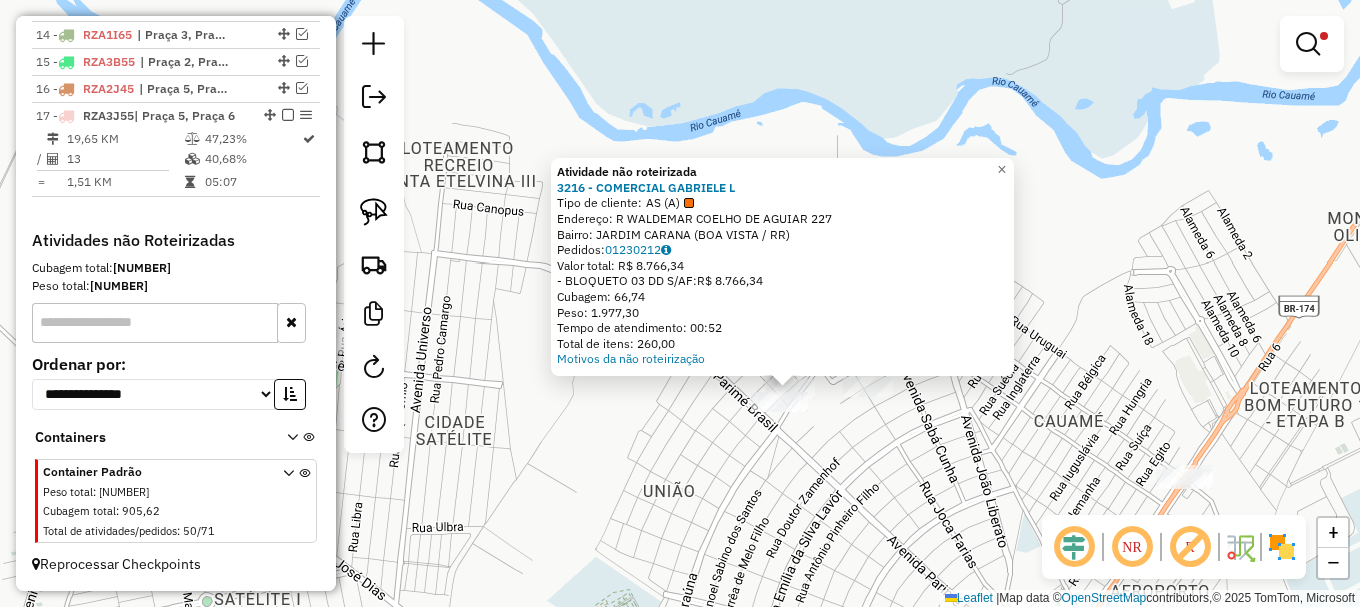 click at bounding box center (1308, 44) 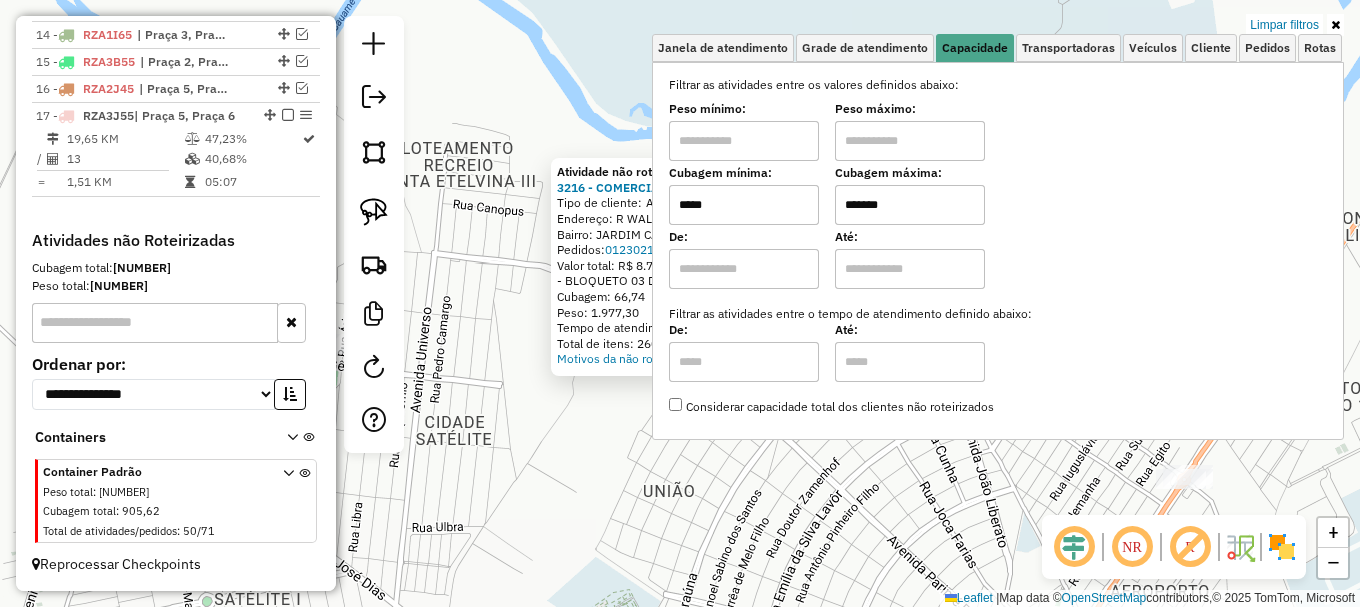 click on "*****" at bounding box center (744, 205) 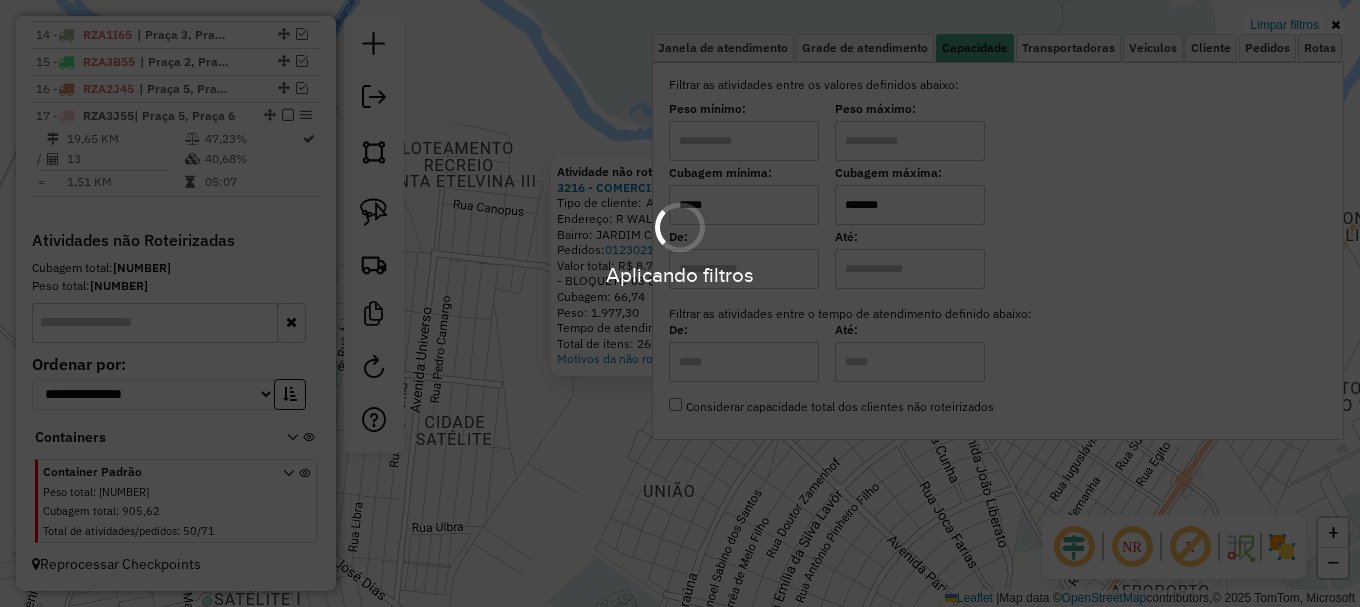 type on "*****" 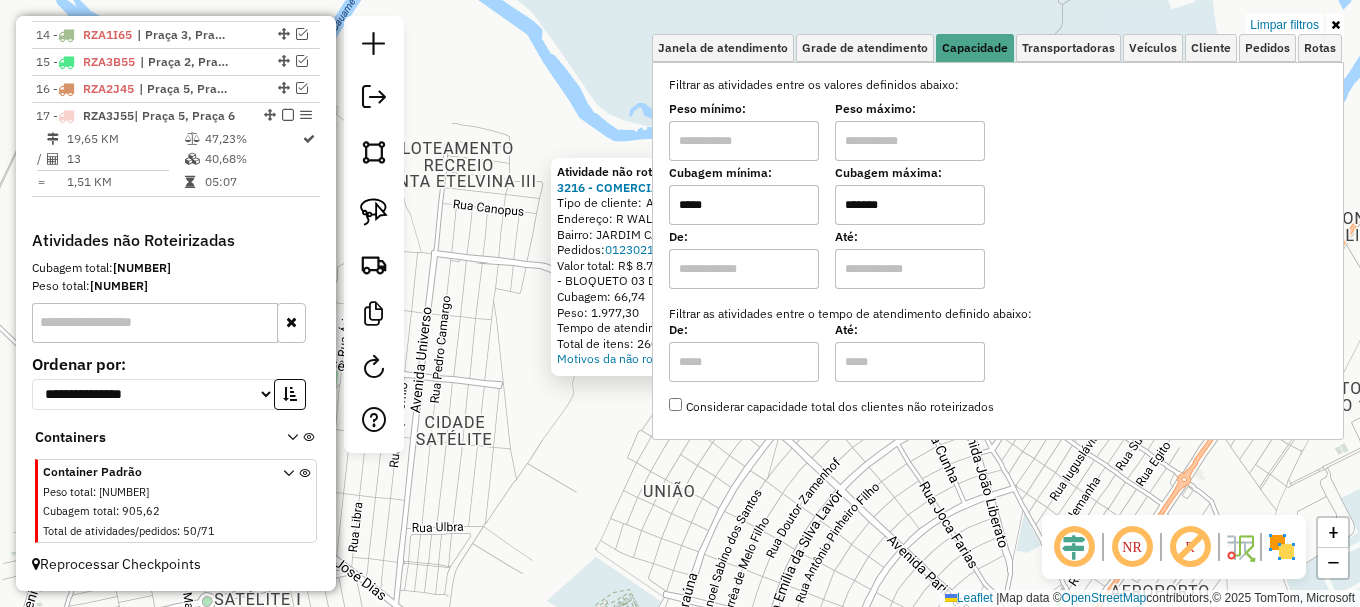 click on "Atividade não roteirizada 3216 - COMERCIAL GABRIELE L  Tipo de cliente:   AS (A)   Endereço: R   WALDEMAR COELHO DE AGUIAR     227   Bairro: JARDIM CARANA (BOA VISTA / RR)   Pedidos:  01230212   Valor total: R$ 8.766,34   - BLOQUETO 03 DD S/AF:  R$ 8.766,34   Cubagem: 66,74   Peso: 1.977,30   Tempo de atendimento: 00:52   Total de itens: 260,00  Motivos da não roteirização × Limpar filtros Janela de atendimento Grade de atendimento Capacidade Transportadoras Veículos Cliente Pedidos  Rotas Selecione os dias de semana para filtrar as janelas de atendimento  Seg   Ter   Qua   Qui   Sex   Sáb   Dom  Informe o período da janela de atendimento: De: Até:  Filtrar exatamente a janela do cliente  Considerar janela de atendimento padrão  Selecione os dias de semana para filtrar as grades de atendimento  Seg   Ter   Qua   Qui   Sex   Sáb   Dom   Considerar clientes sem dia de atendimento cadastrado  Clientes fora do dia de atendimento selecionado Filtrar as atividades entre os valores definidos abaixo: De:" 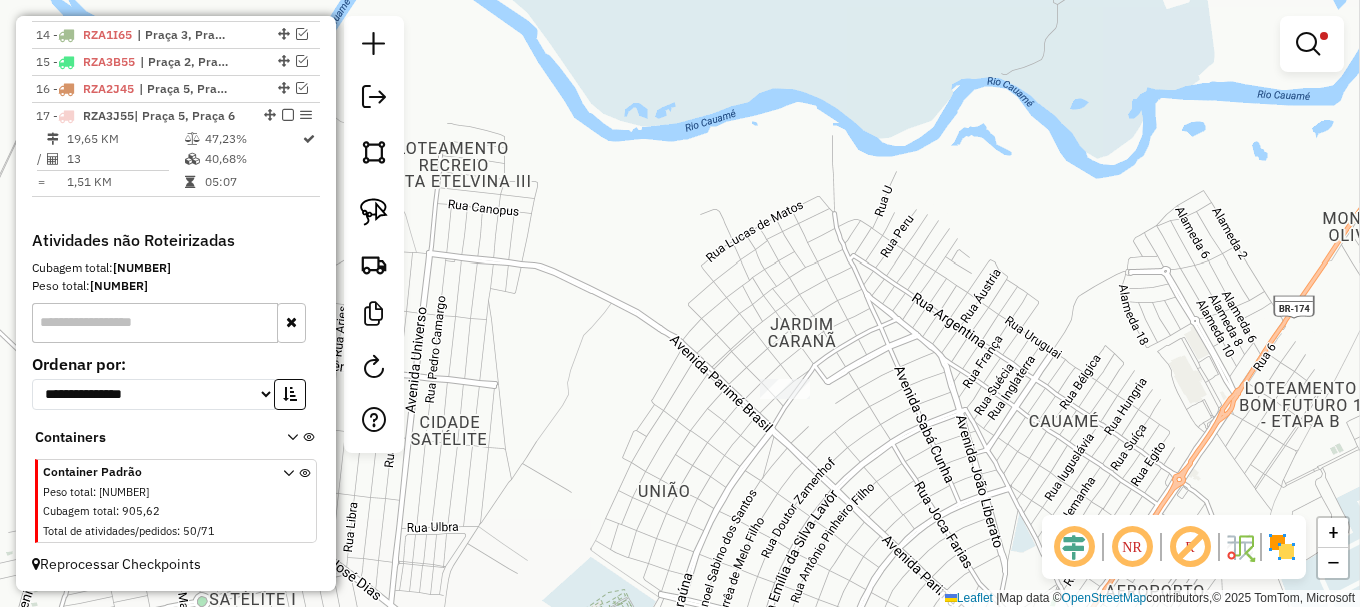 click on "Atividade não roteirizada 3216 - COMERCIAL GABRIELE L  Tipo de cliente:   AS (A)   Endereço: R   WALDEMAR COELHO DE AGUIAR     227   Bairro: JARDIM CARANA (BOA VISTA / RR)   Pedidos:  01230212   Valor total: R$ 8.766,34   - BLOQUETO 03 DD S/AF:  R$ 8.766,34   Cubagem: 66,74   Peso: 1.977,30   Tempo de atendimento: 00:52   Total de itens: 260,00  Motivos da não roteirização × Limpar filtros Janela de atendimento Grade de atendimento Capacidade Transportadoras Veículos Cliente Pedidos  Rotas Selecione os dias de semana para filtrar as janelas de atendimento  Seg   Ter   Qua   Qui   Sex   Sáb   Dom  Informe o período da janela de atendimento: De: Até:  Filtrar exatamente a janela do cliente  Considerar janela de atendimento padrão  Selecione os dias de semana para filtrar as grades de atendimento  Seg   Ter   Qua   Qui   Sex   Sáb   Dom   Considerar clientes sem dia de atendimento cadastrado  Clientes fora do dia de atendimento selecionado Filtrar as atividades entre os valores definidos abaixo: De:" 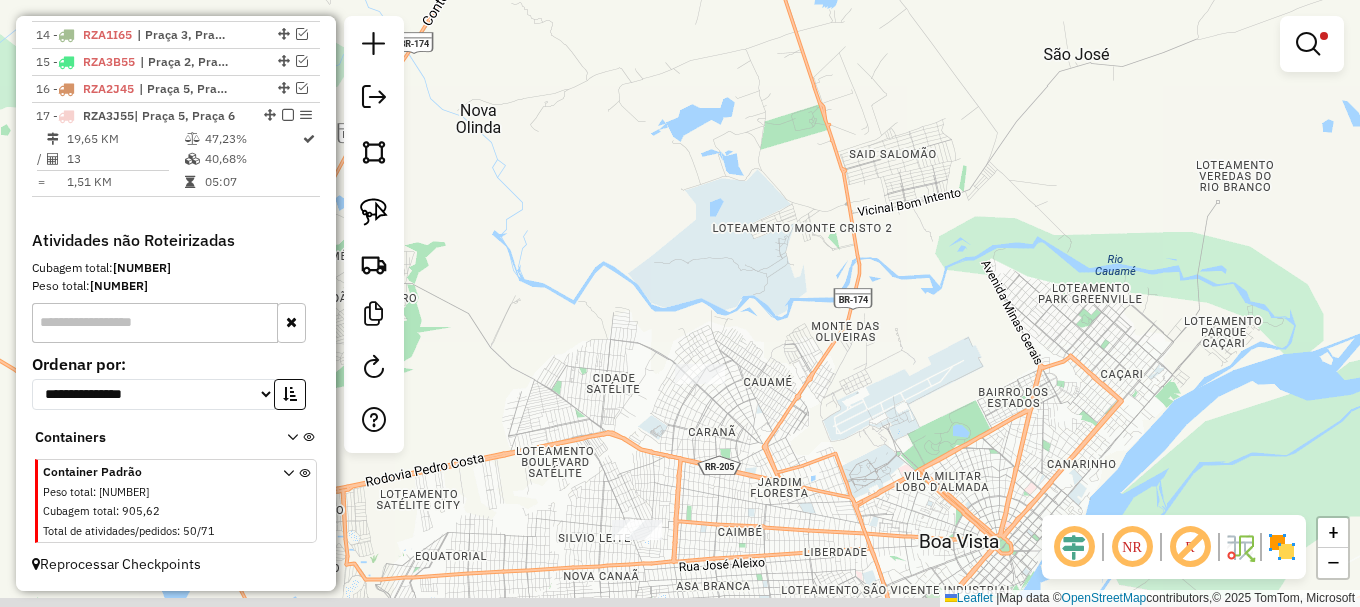 drag, startPoint x: 674, startPoint y: 440, endPoint x: 694, endPoint y: 272, distance: 169.1863 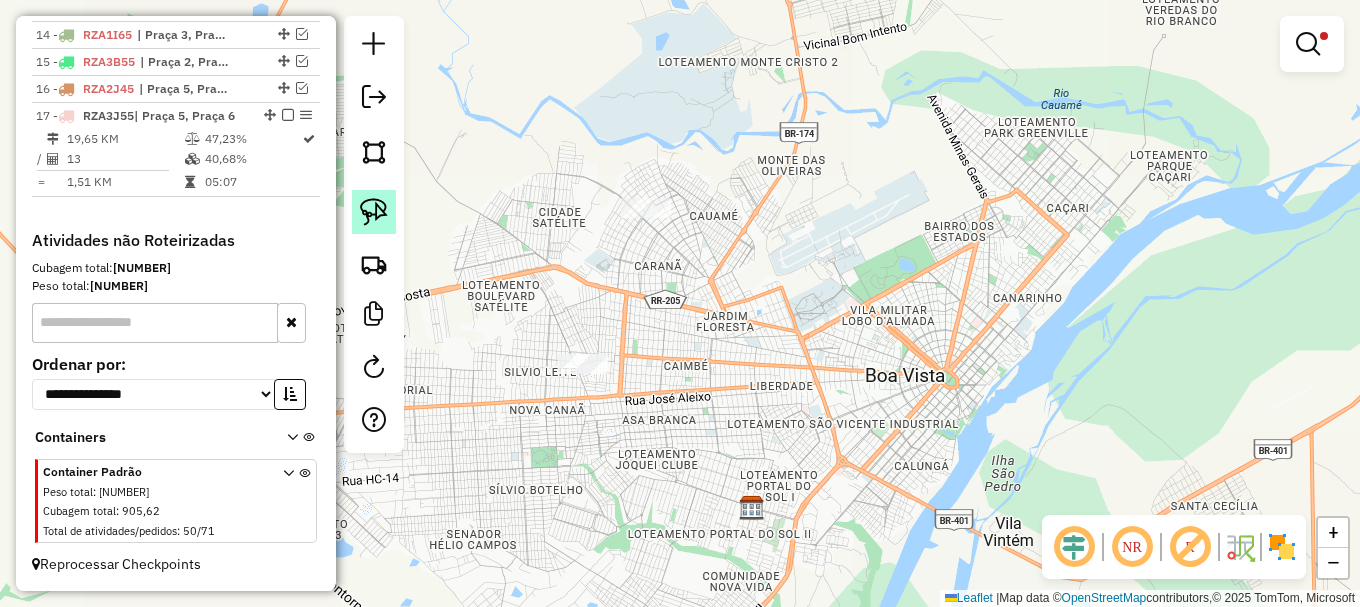 drag, startPoint x: 364, startPoint y: 210, endPoint x: 439, endPoint y: 242, distance: 81.5414 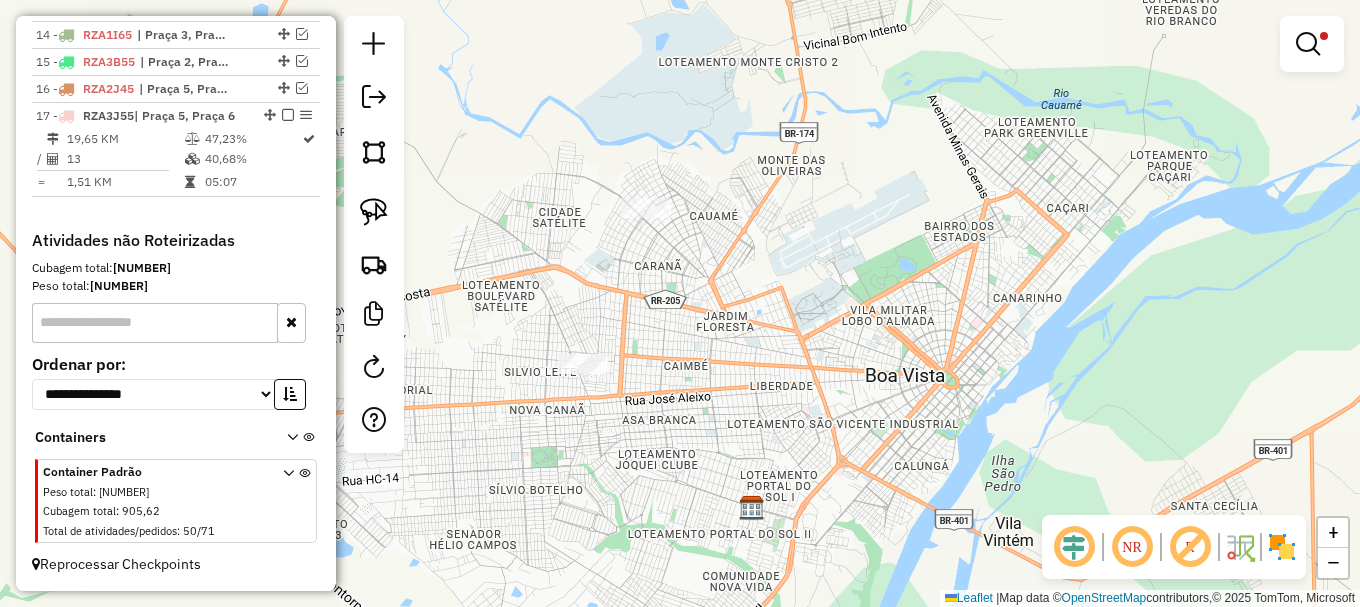 click 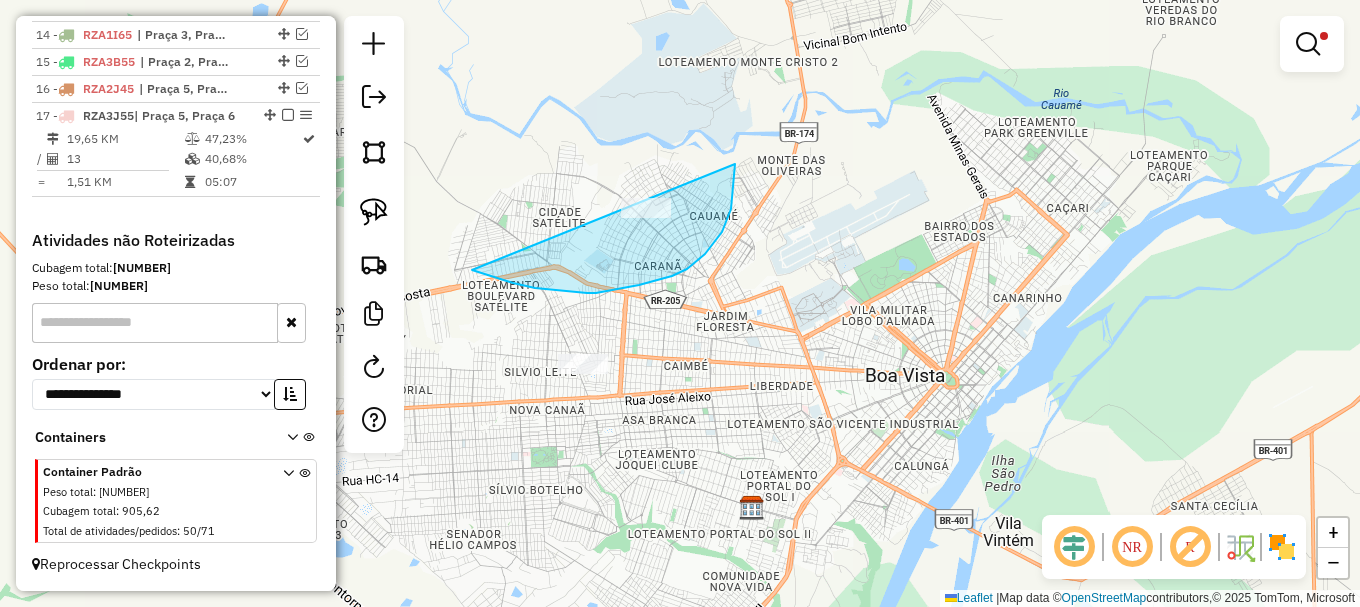 drag, startPoint x: 587, startPoint y: 293, endPoint x: 718, endPoint y: 103, distance: 230.78345 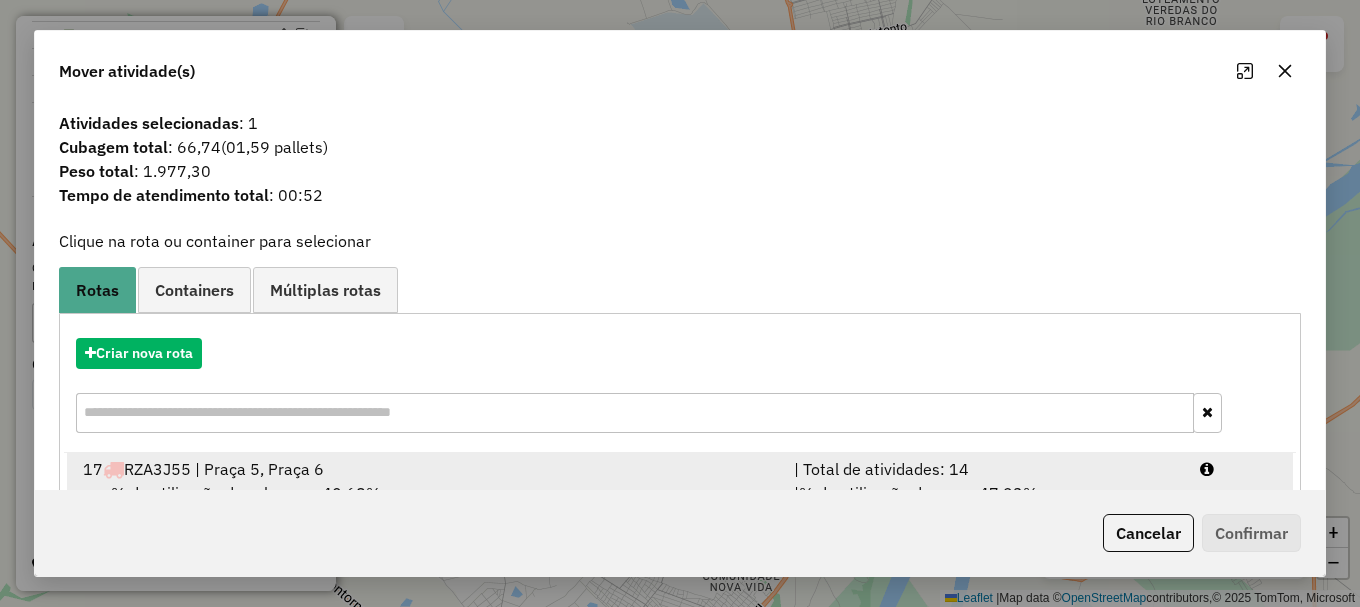 scroll, scrollTop: 78, scrollLeft: 0, axis: vertical 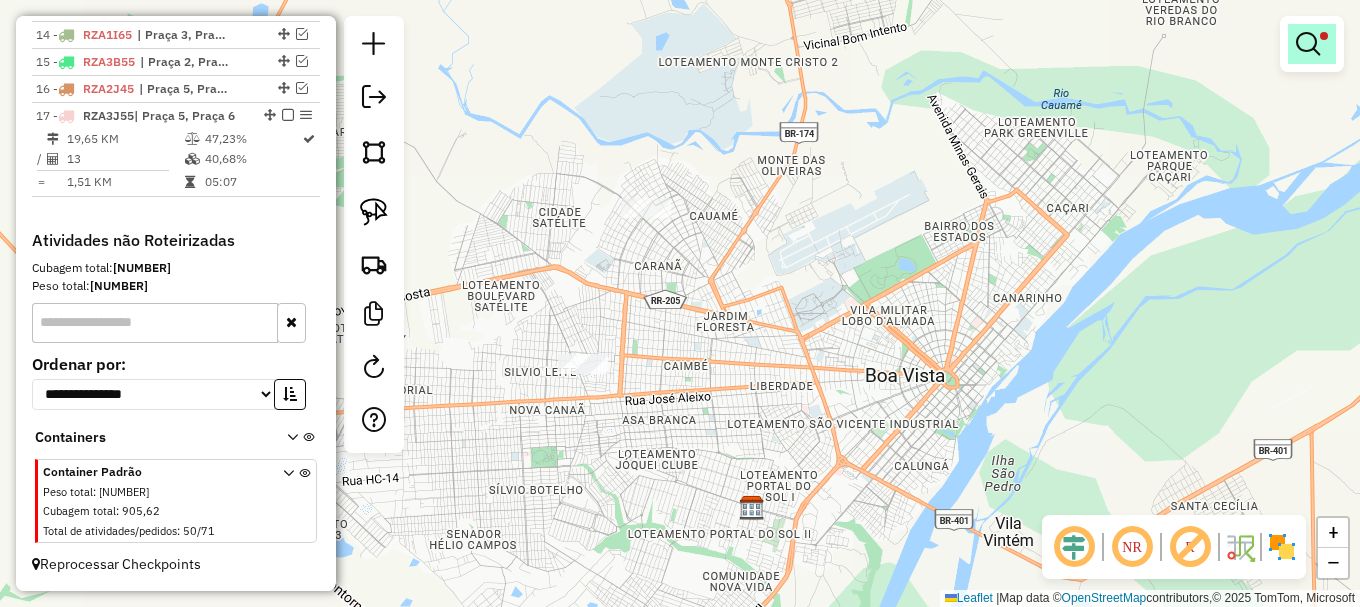 click at bounding box center [1308, 44] 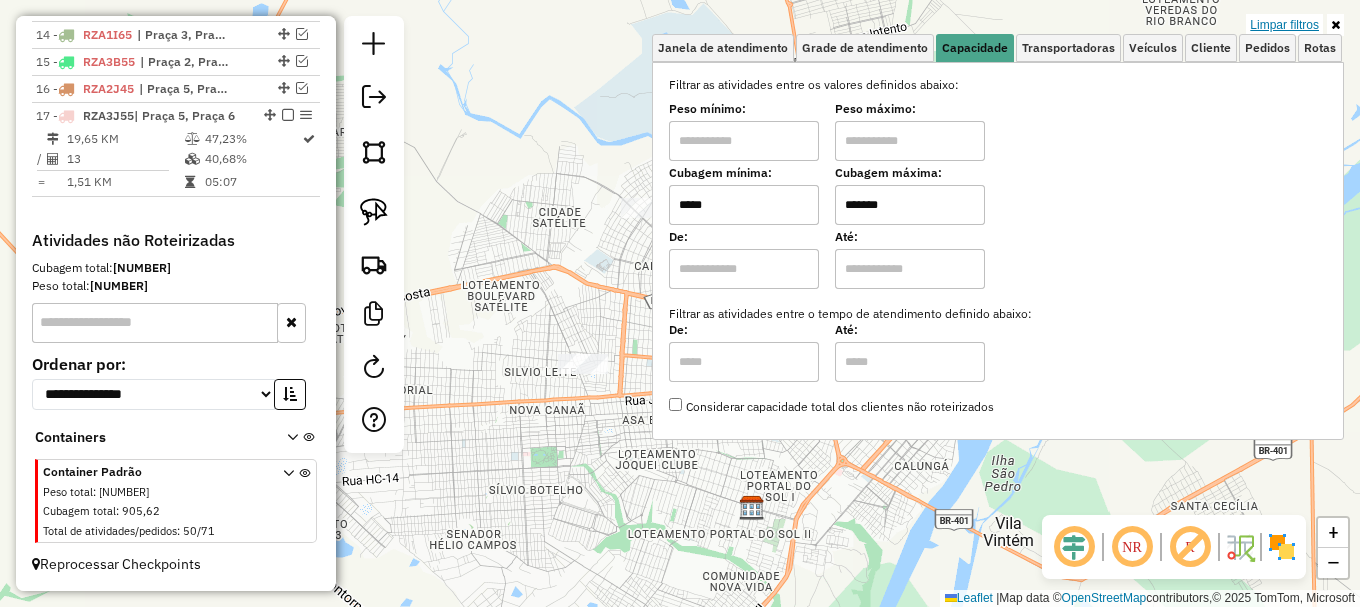 click on "Limpar filtros" at bounding box center (1284, 25) 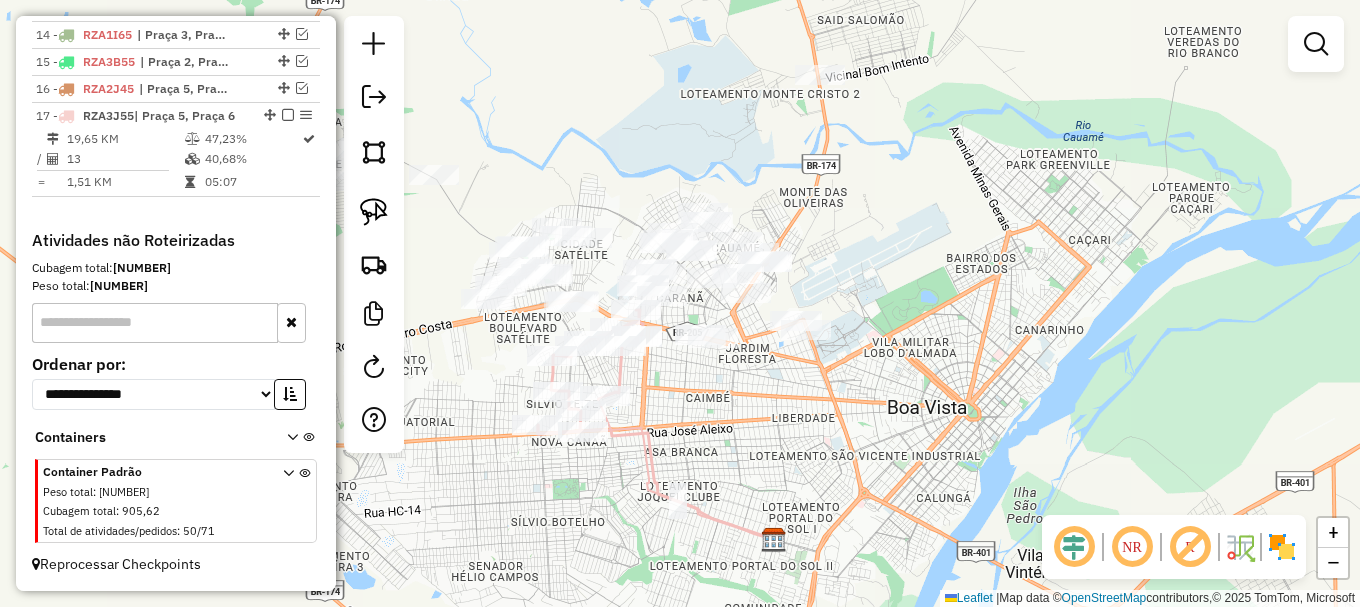 drag, startPoint x: 708, startPoint y: 382, endPoint x: 837, endPoint y: 473, distance: 157.86703 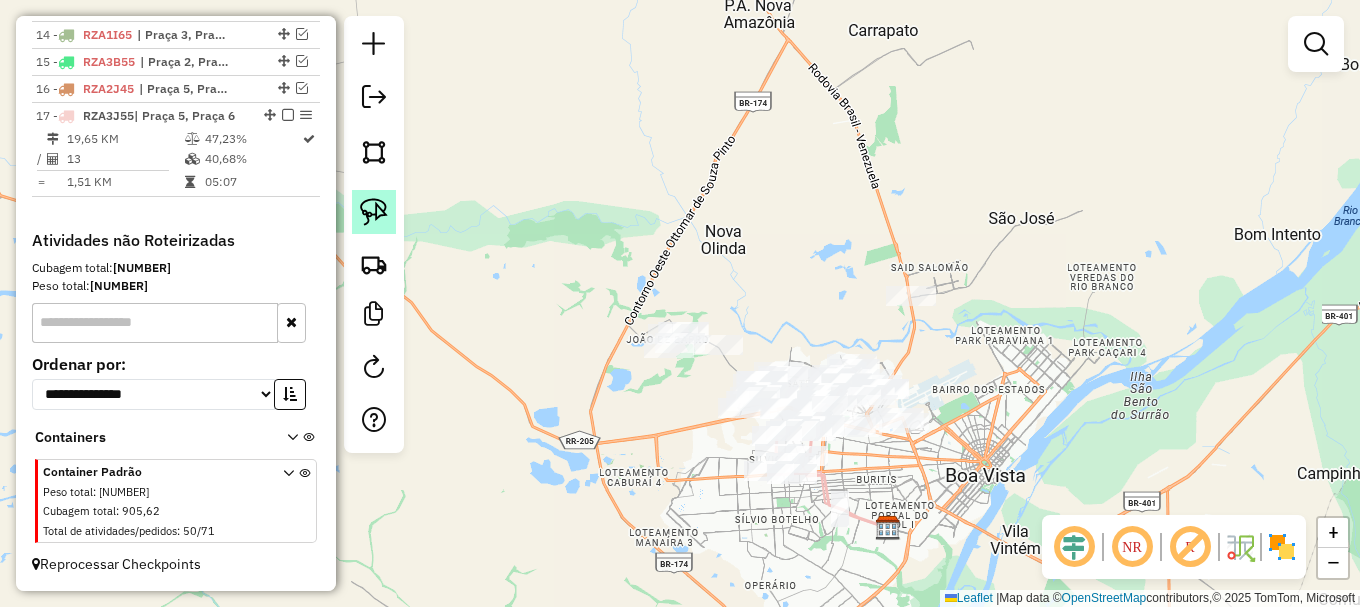 click 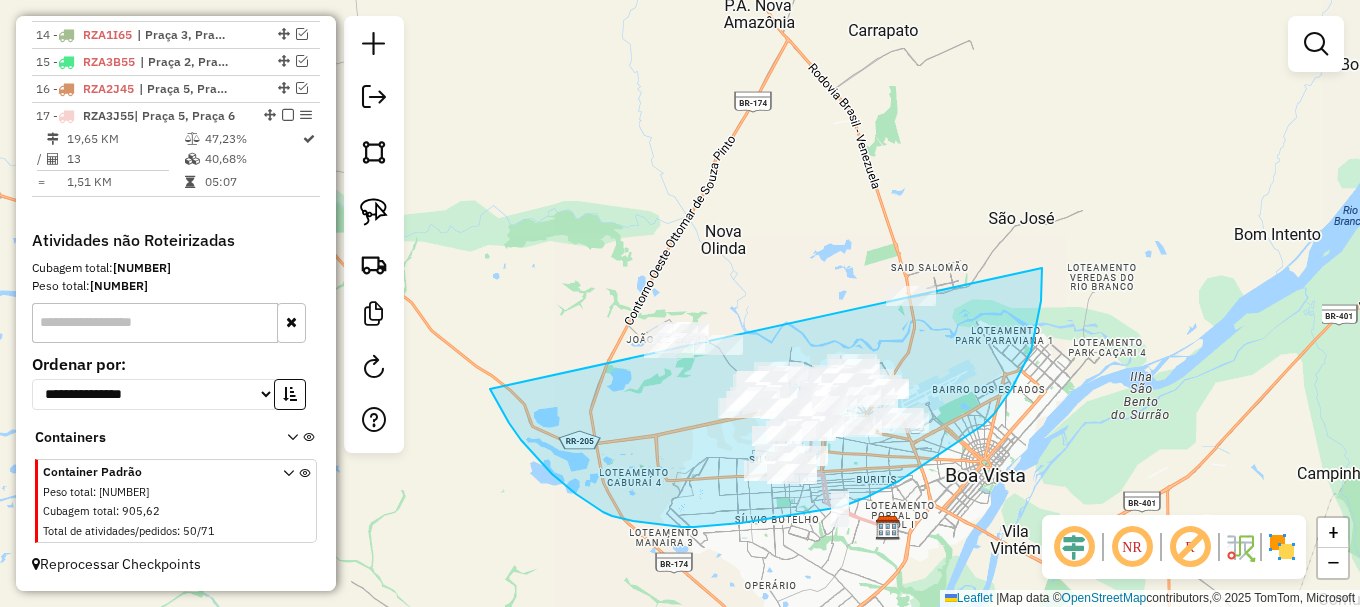drag, startPoint x: 552, startPoint y: 474, endPoint x: 981, endPoint y: 119, distance: 556.8357 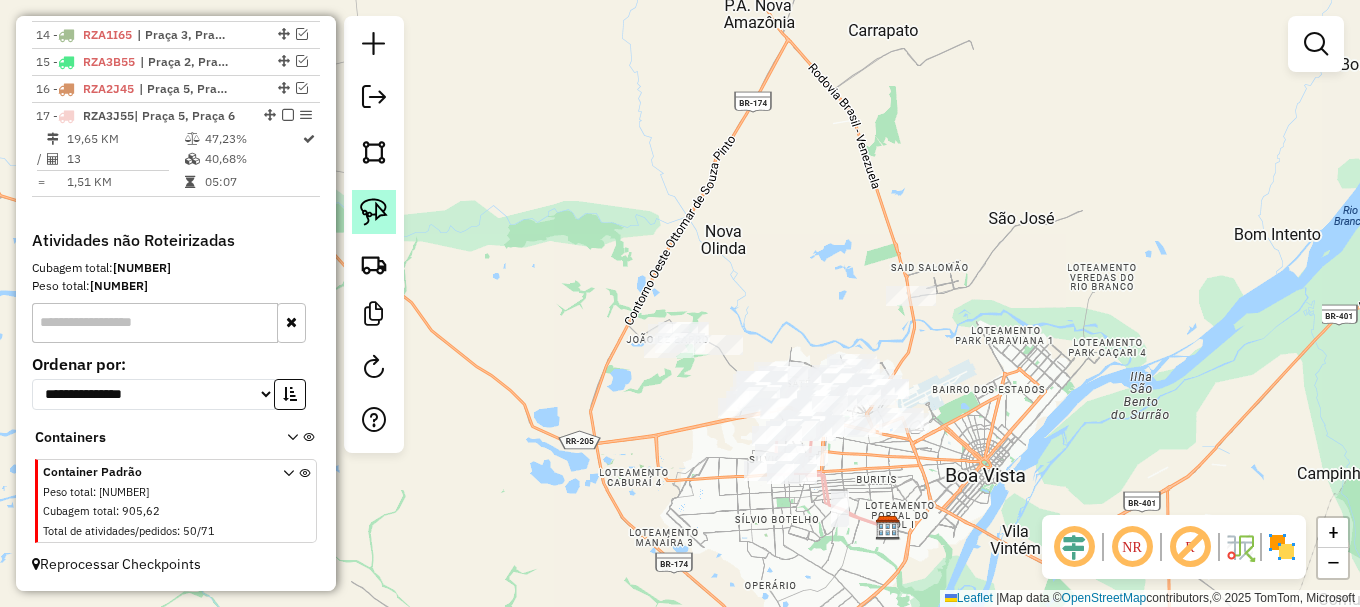 click 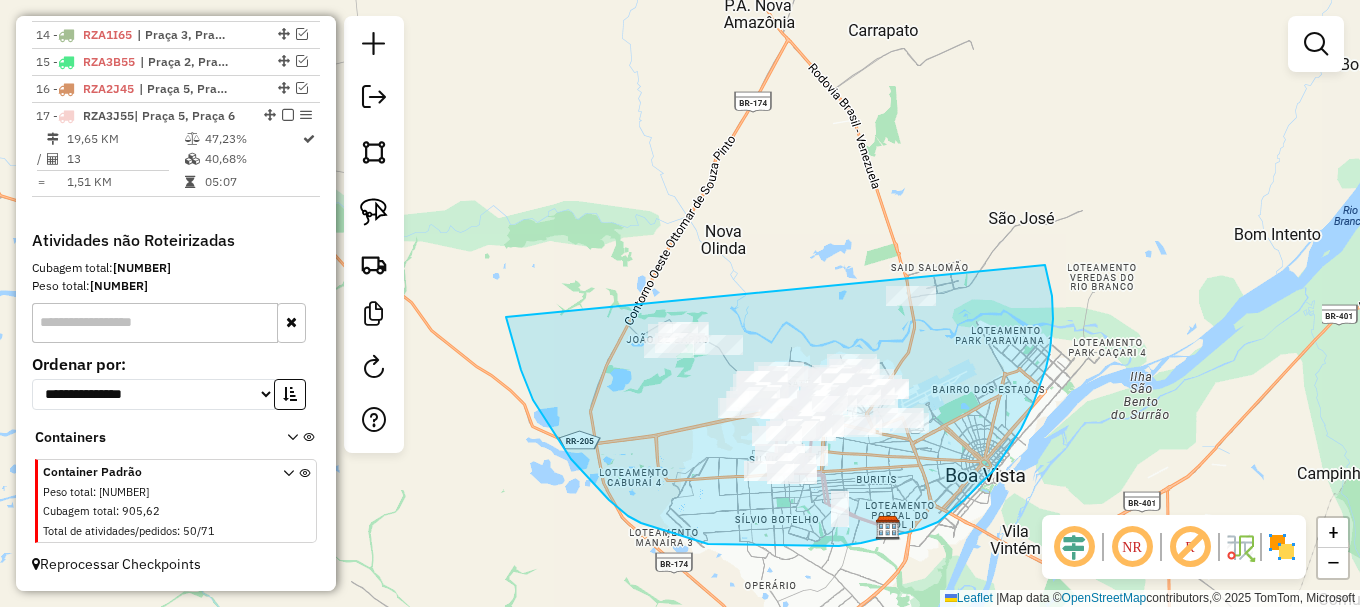 drag, startPoint x: 514, startPoint y: 345, endPoint x: 953, endPoint y: 151, distance: 479.9552 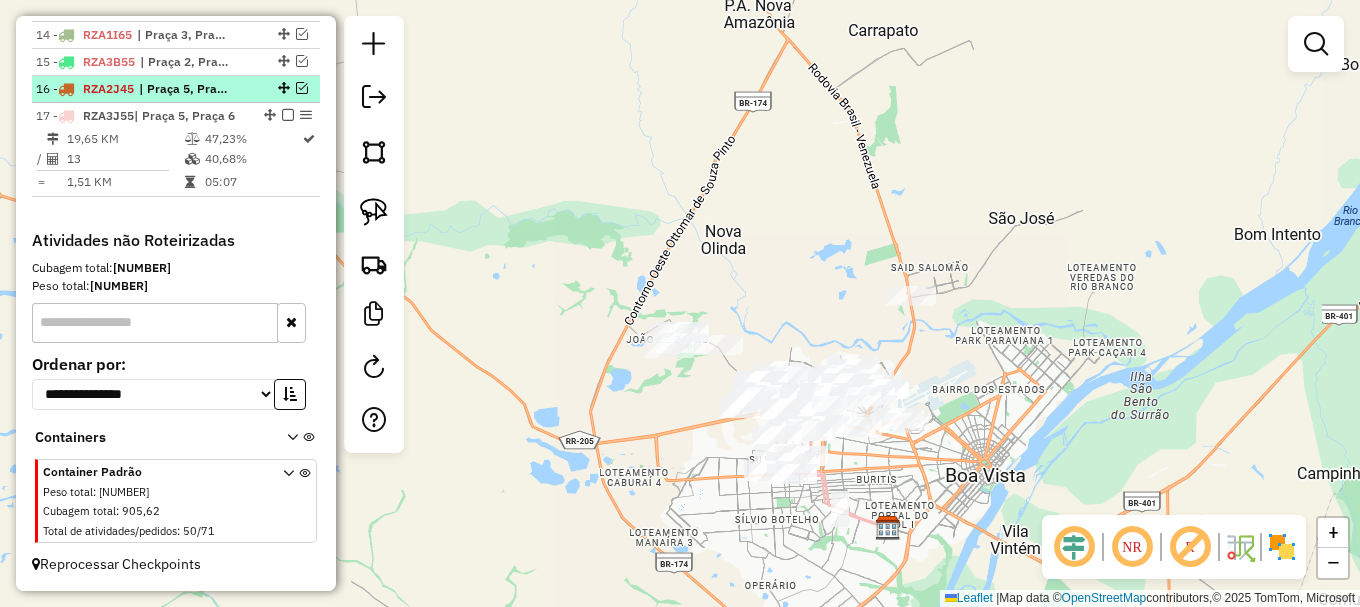 click at bounding box center (302, 88) 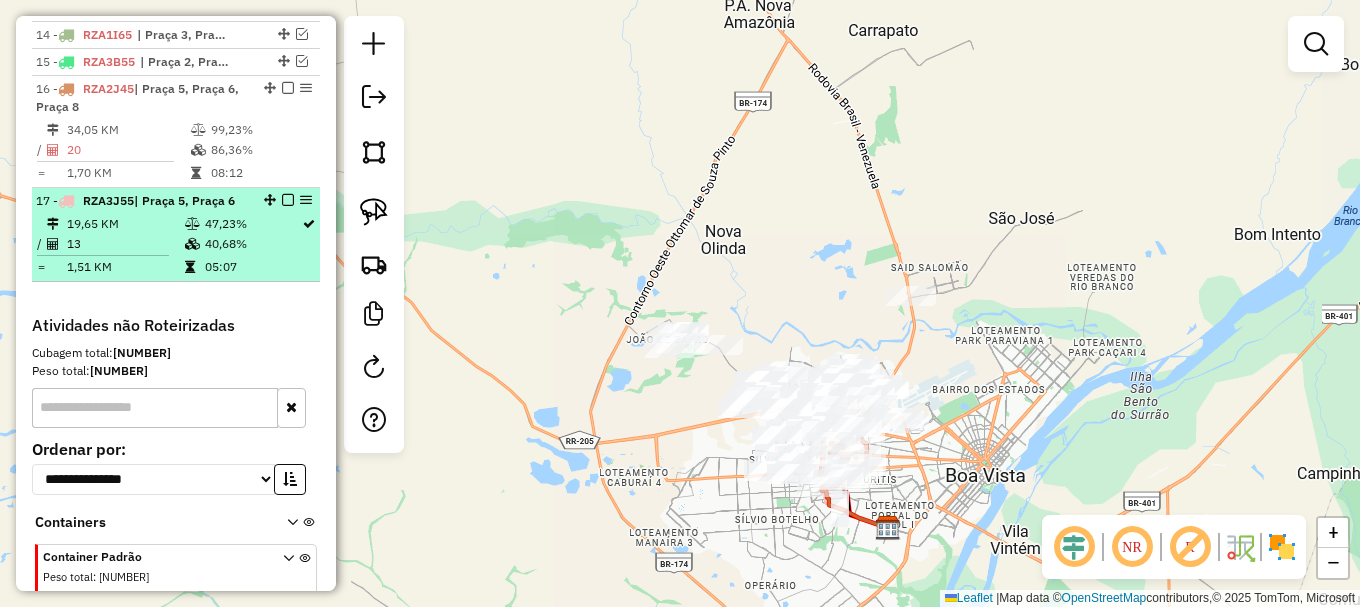 scroll, scrollTop: 1037, scrollLeft: 0, axis: vertical 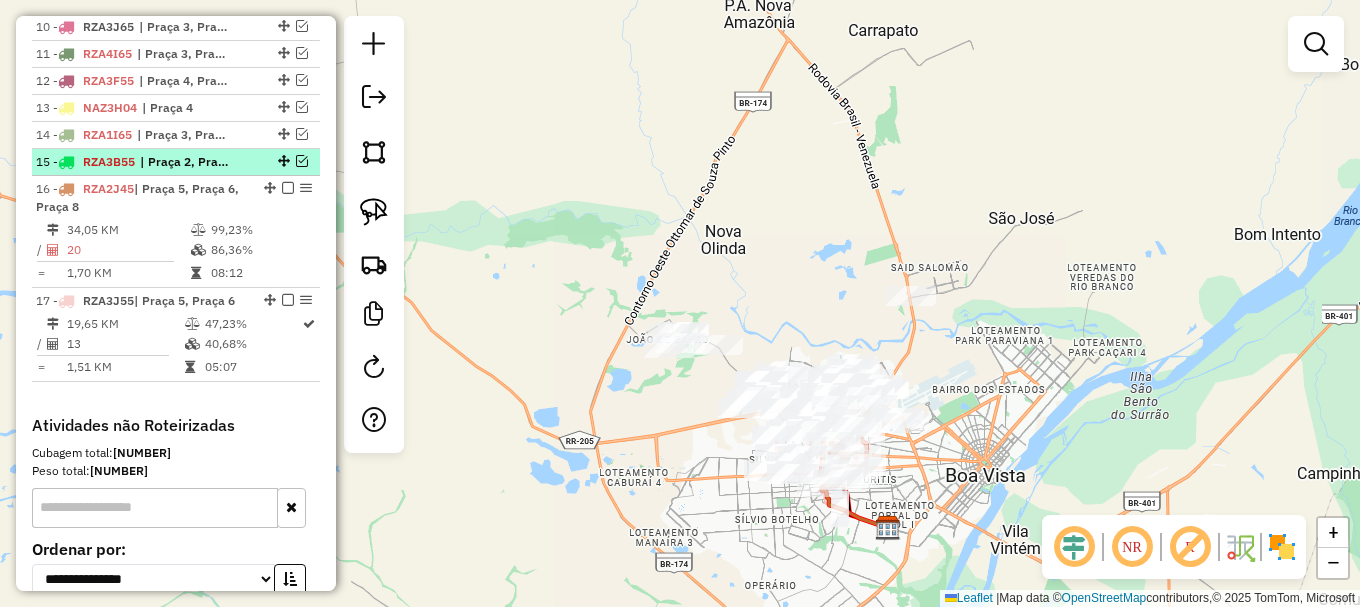 click at bounding box center (302, 161) 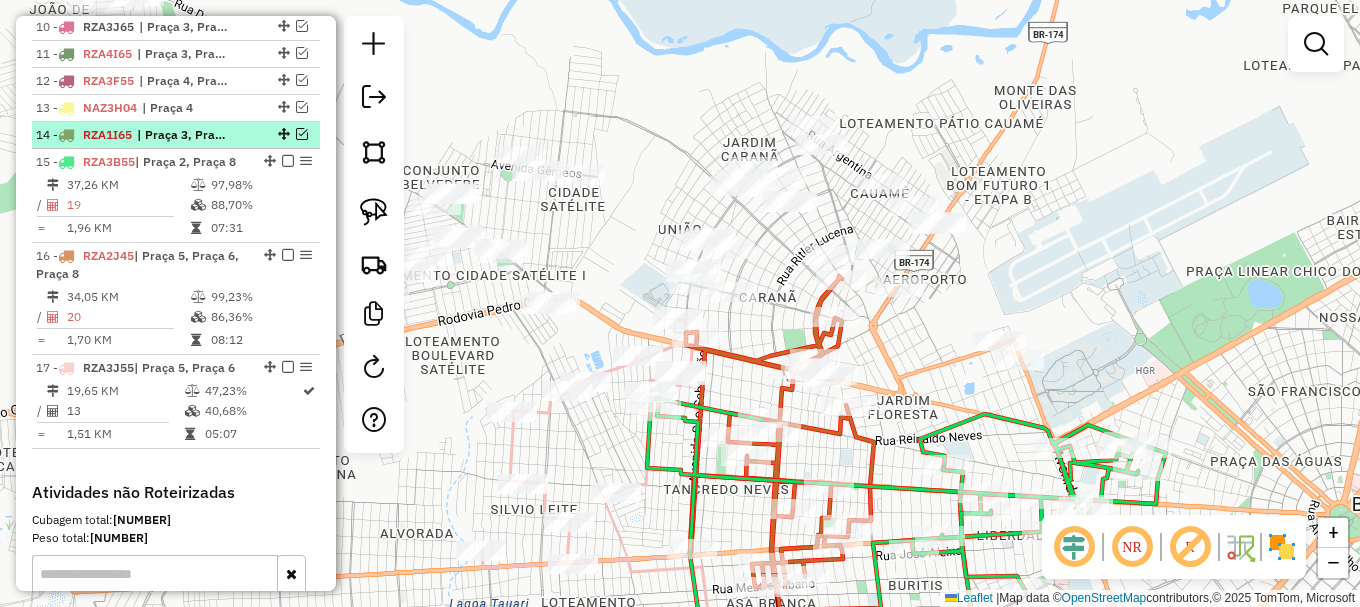 click at bounding box center [302, 134] 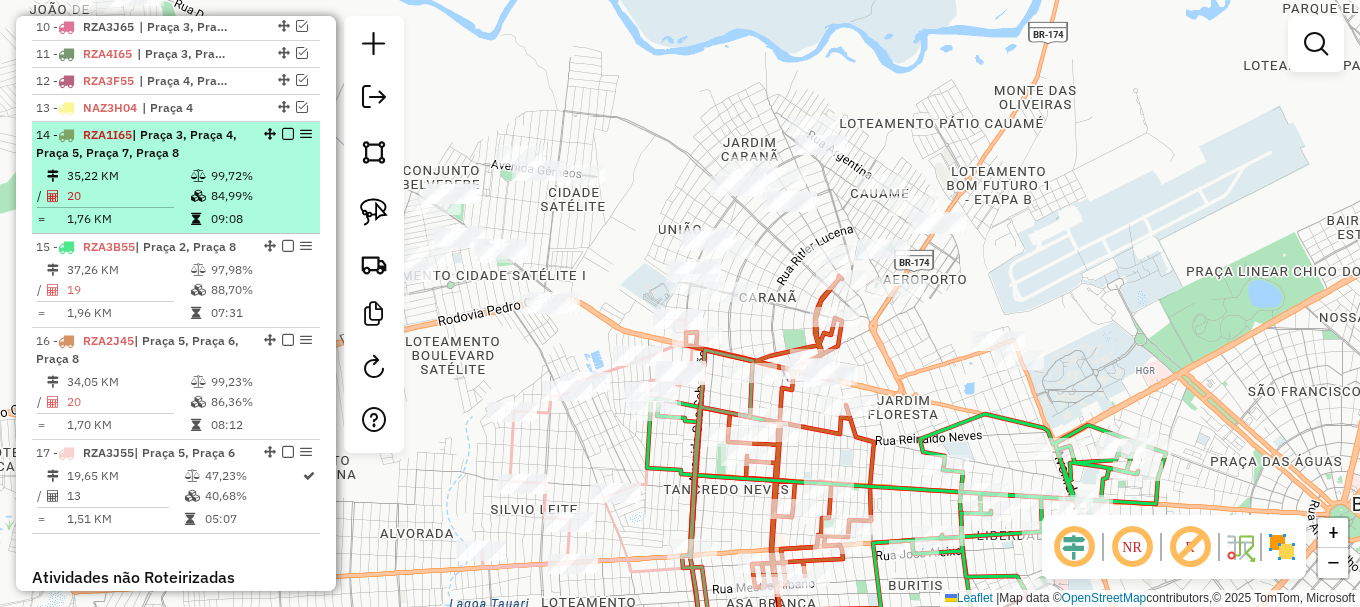 click at bounding box center (288, 134) 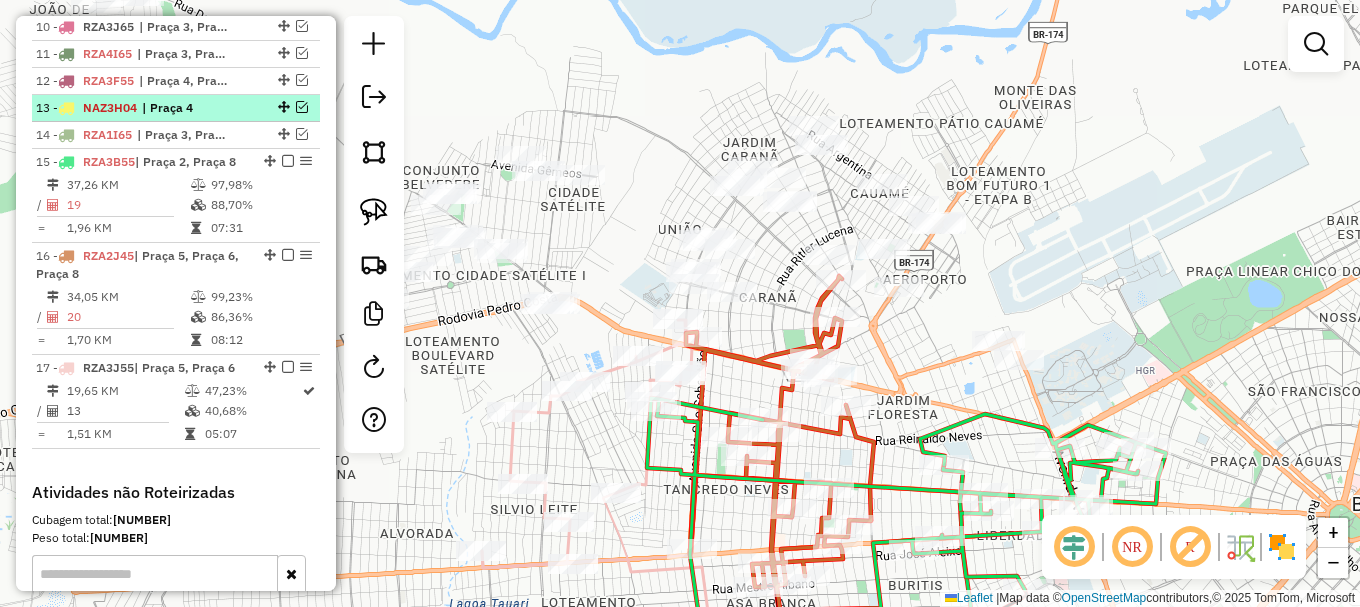 click at bounding box center [302, 107] 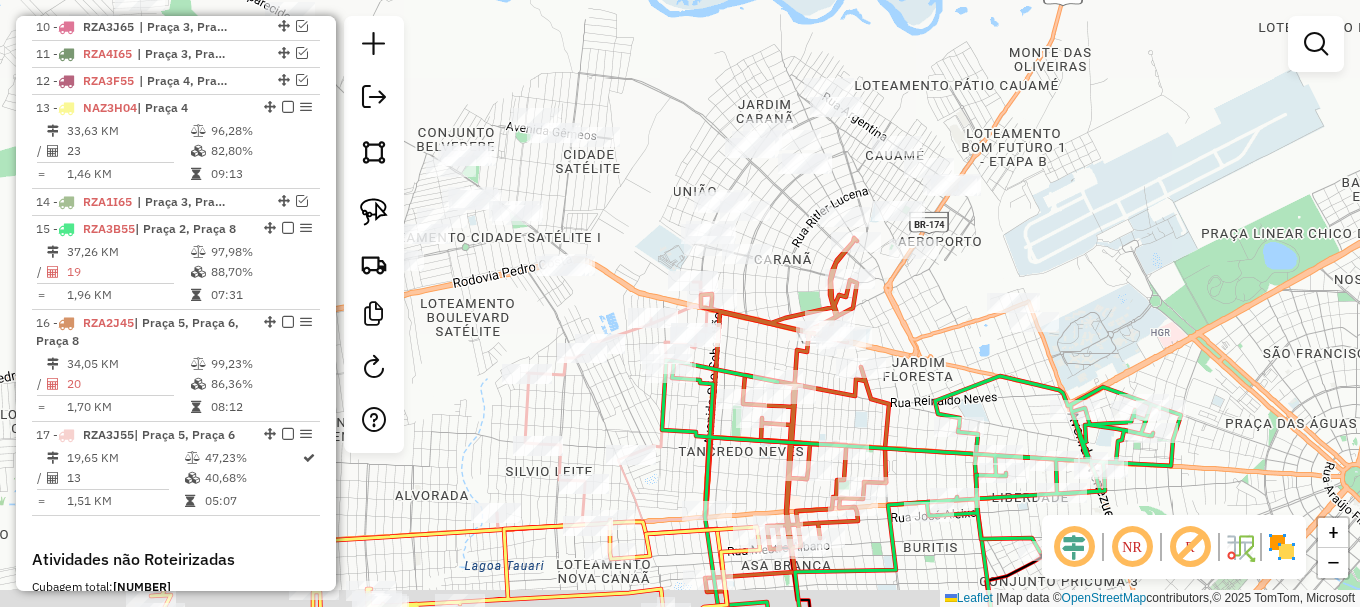 drag, startPoint x: 616, startPoint y: 248, endPoint x: 646, endPoint y: 175, distance: 78.92401 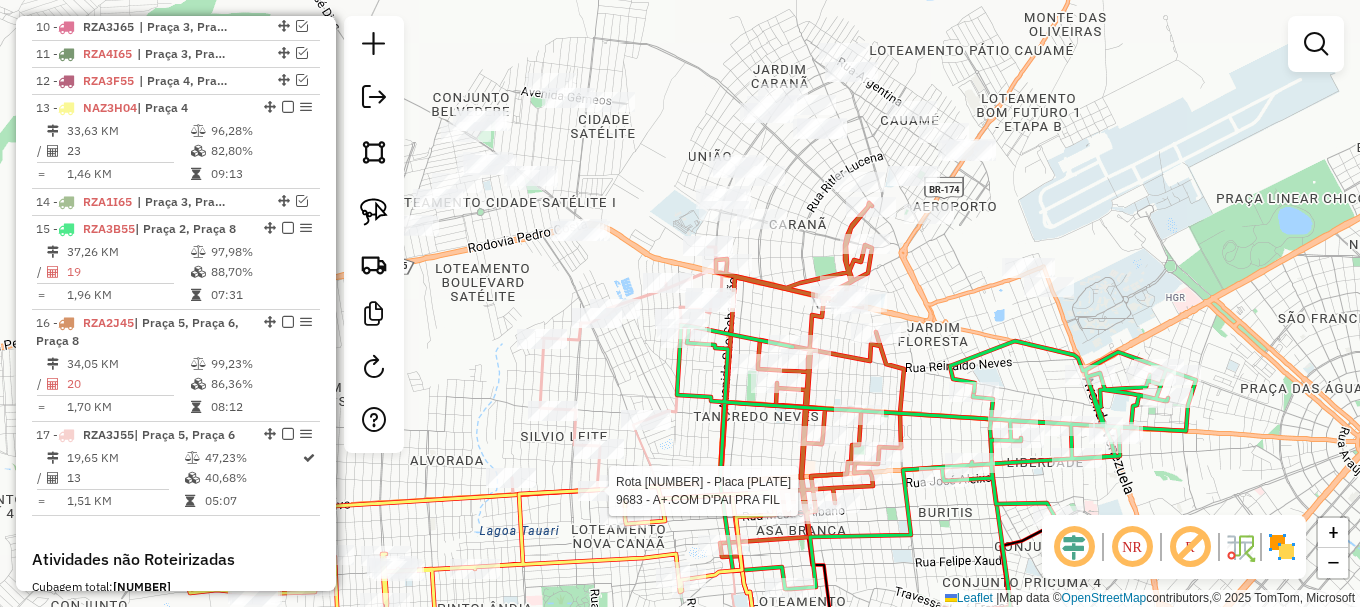 select on "**********" 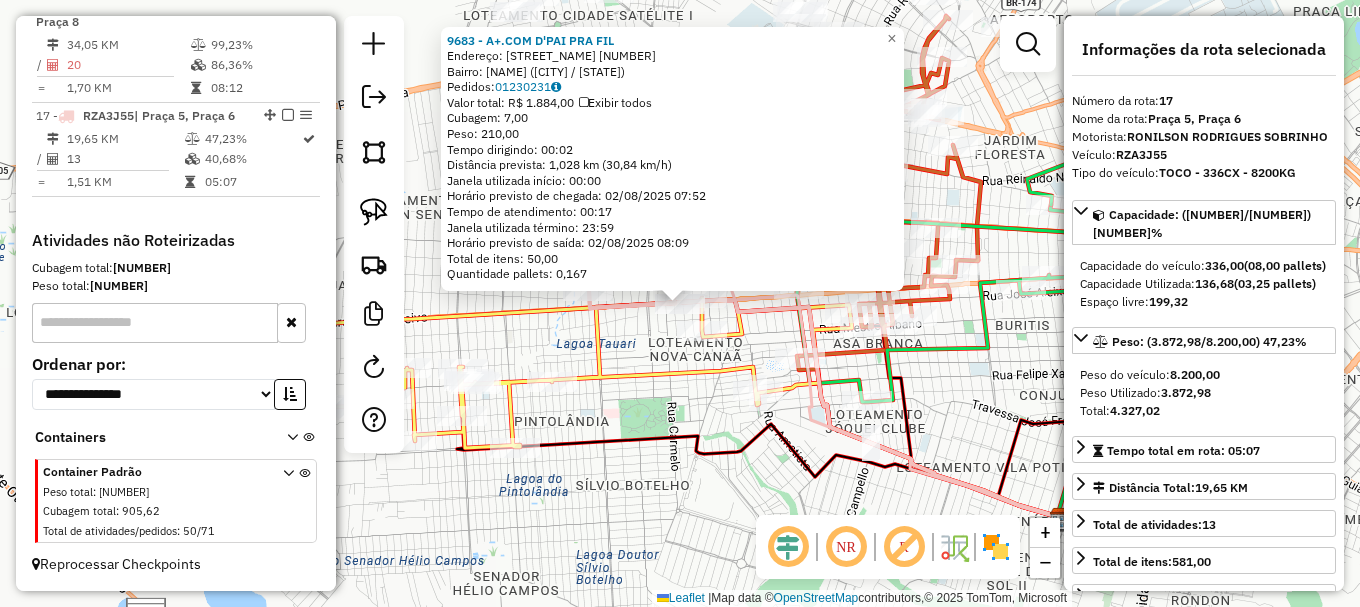 scroll, scrollTop: 1356, scrollLeft: 0, axis: vertical 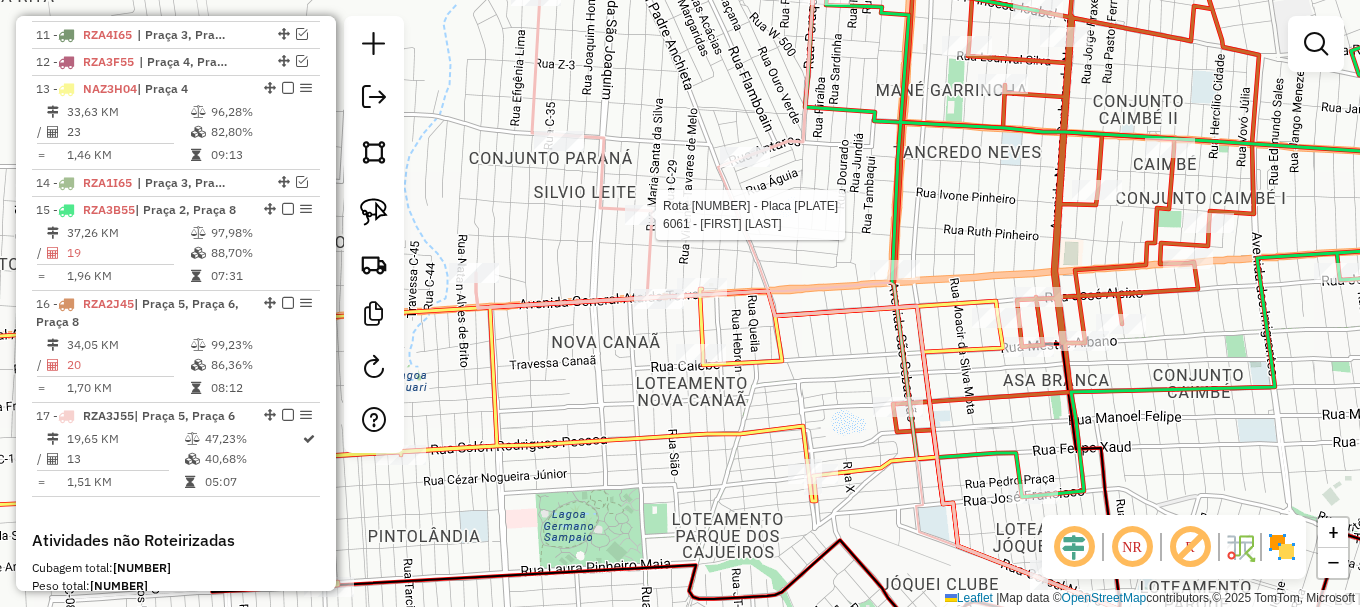 select on "**********" 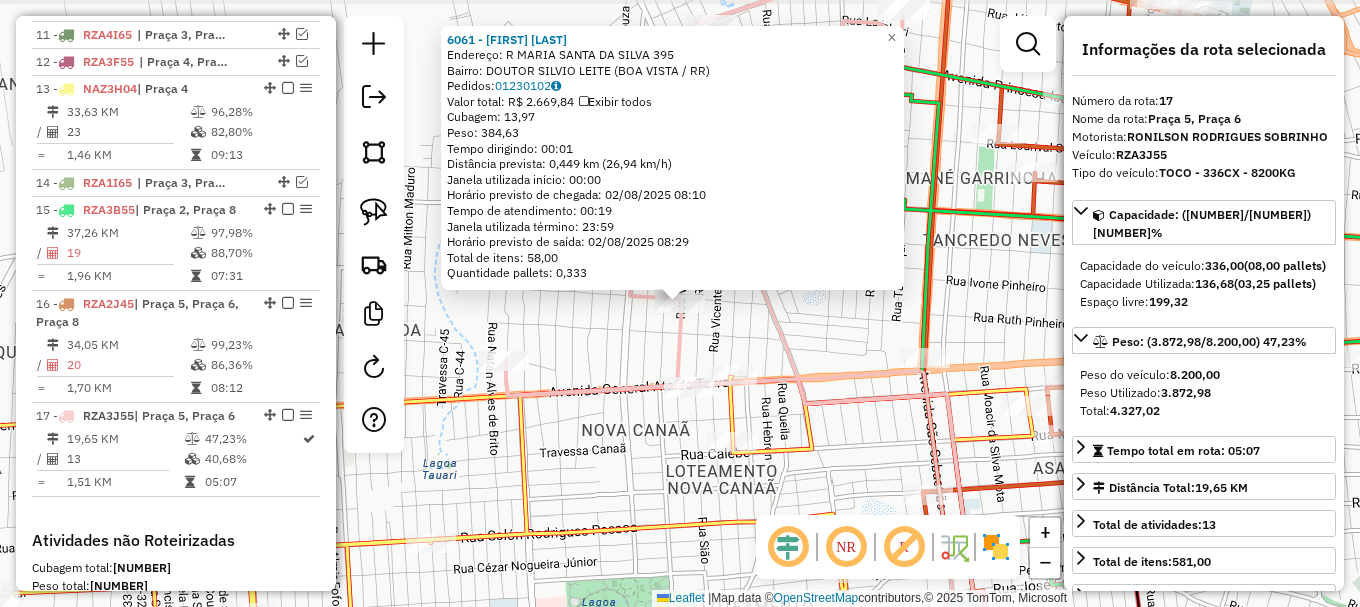 scroll, scrollTop: 1356, scrollLeft: 0, axis: vertical 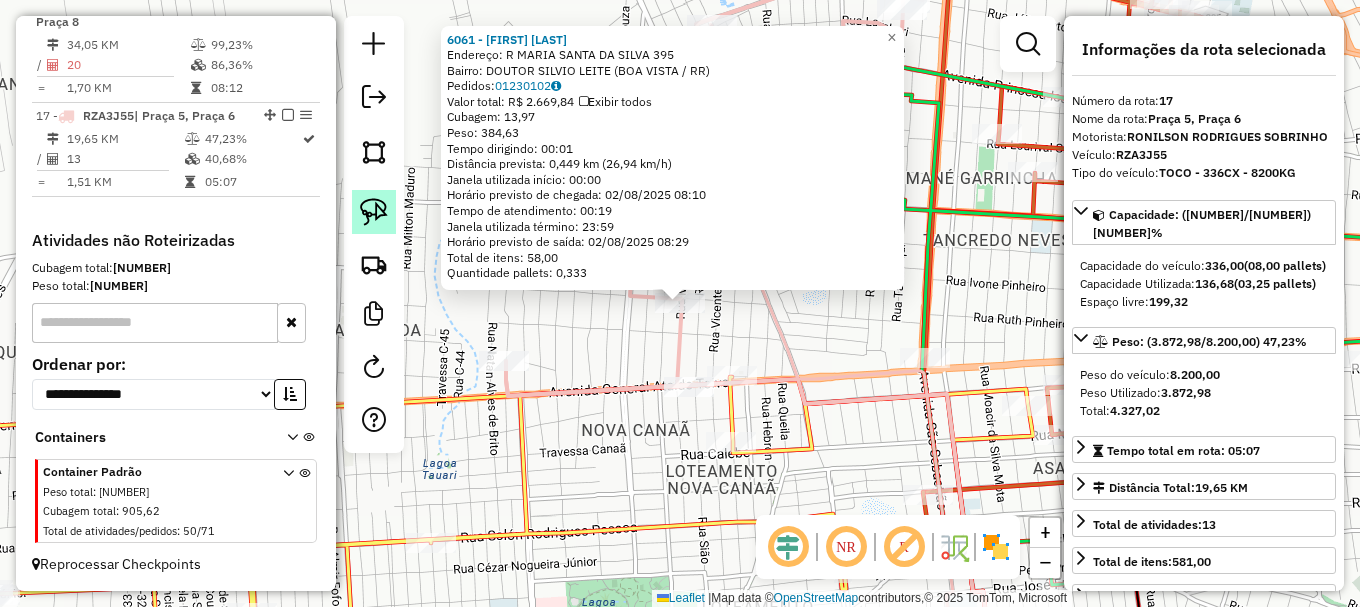 click 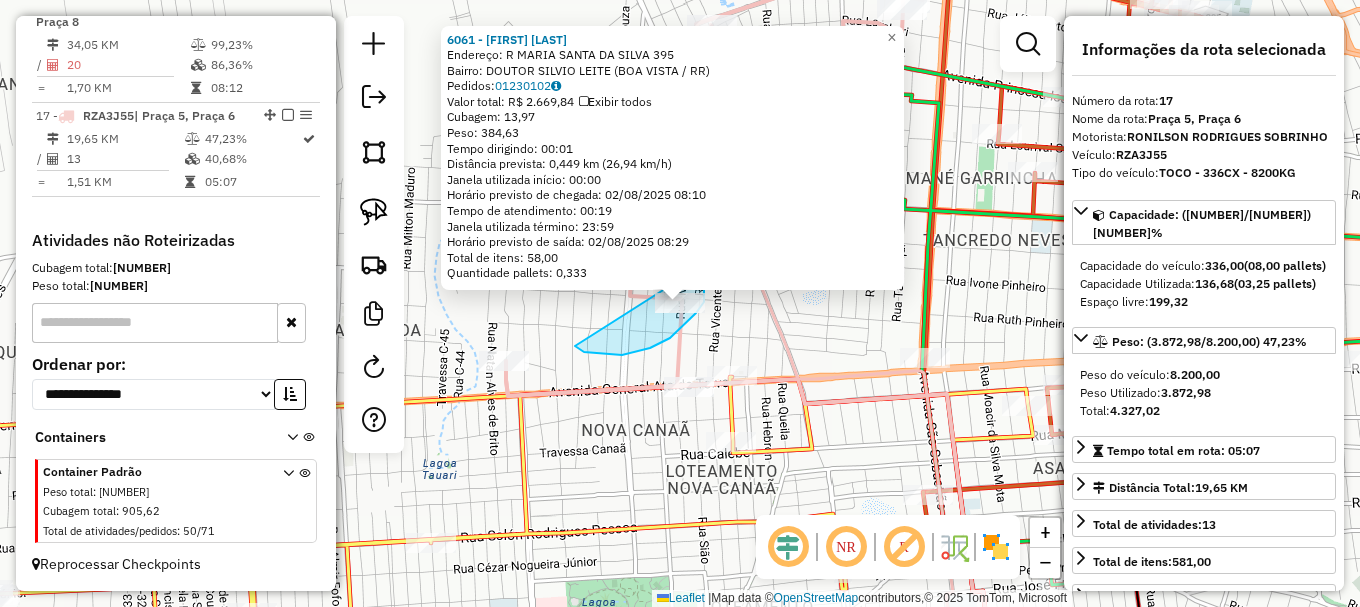 drag, startPoint x: 611, startPoint y: 355, endPoint x: 689, endPoint y: 272, distance: 113.89908 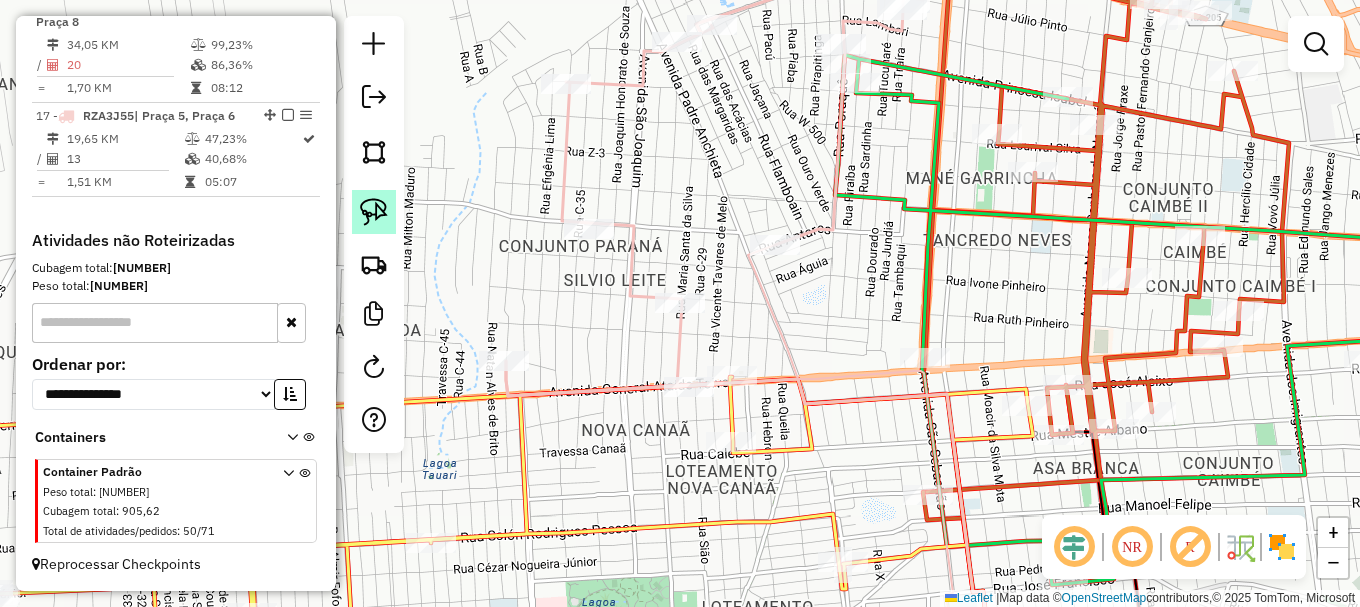 click 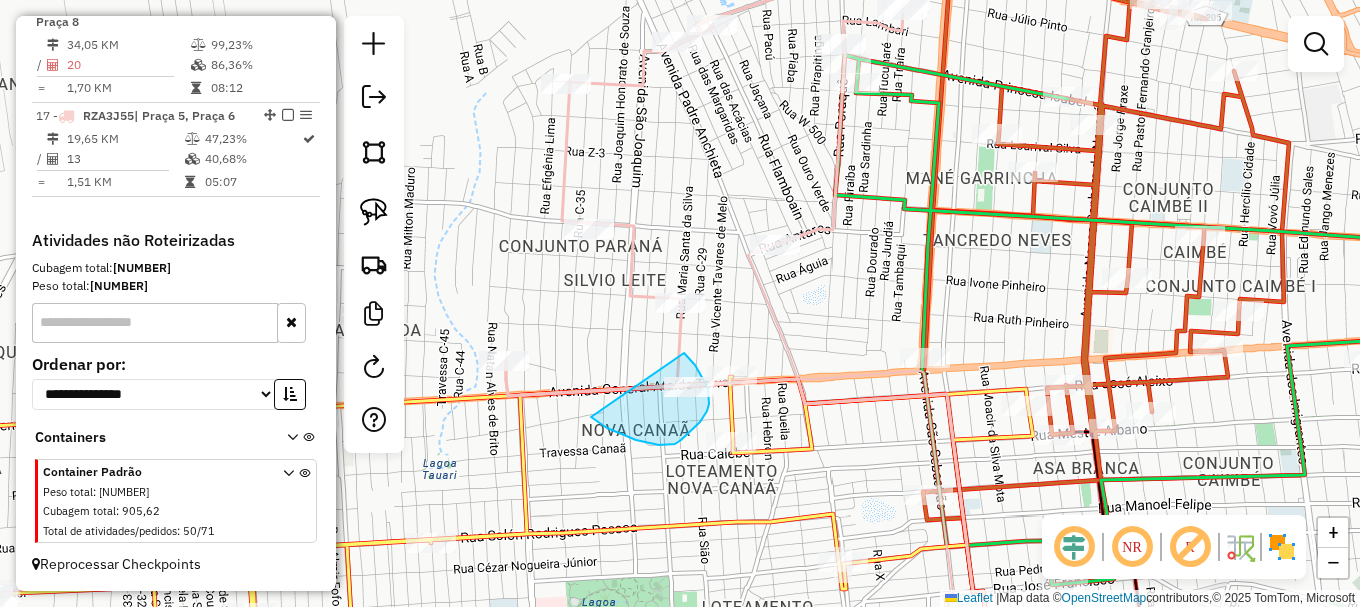 drag, startPoint x: 597, startPoint y: 421, endPoint x: 679, endPoint y: 351, distance: 107.81466 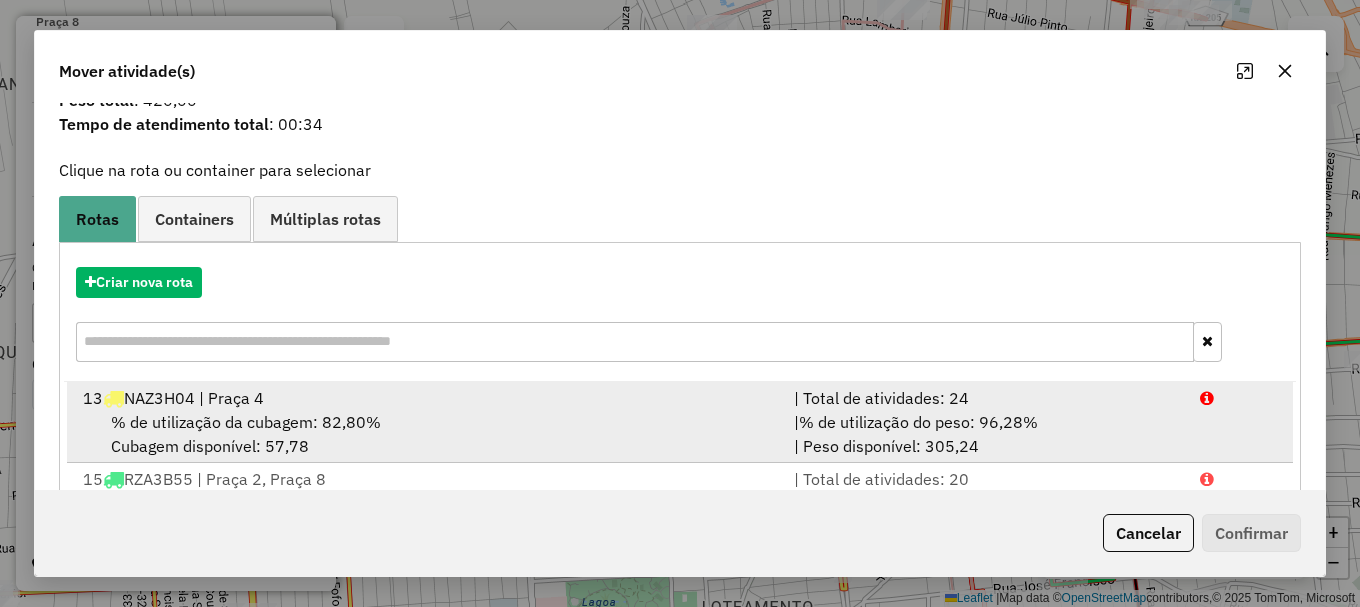 scroll, scrollTop: 100, scrollLeft: 0, axis: vertical 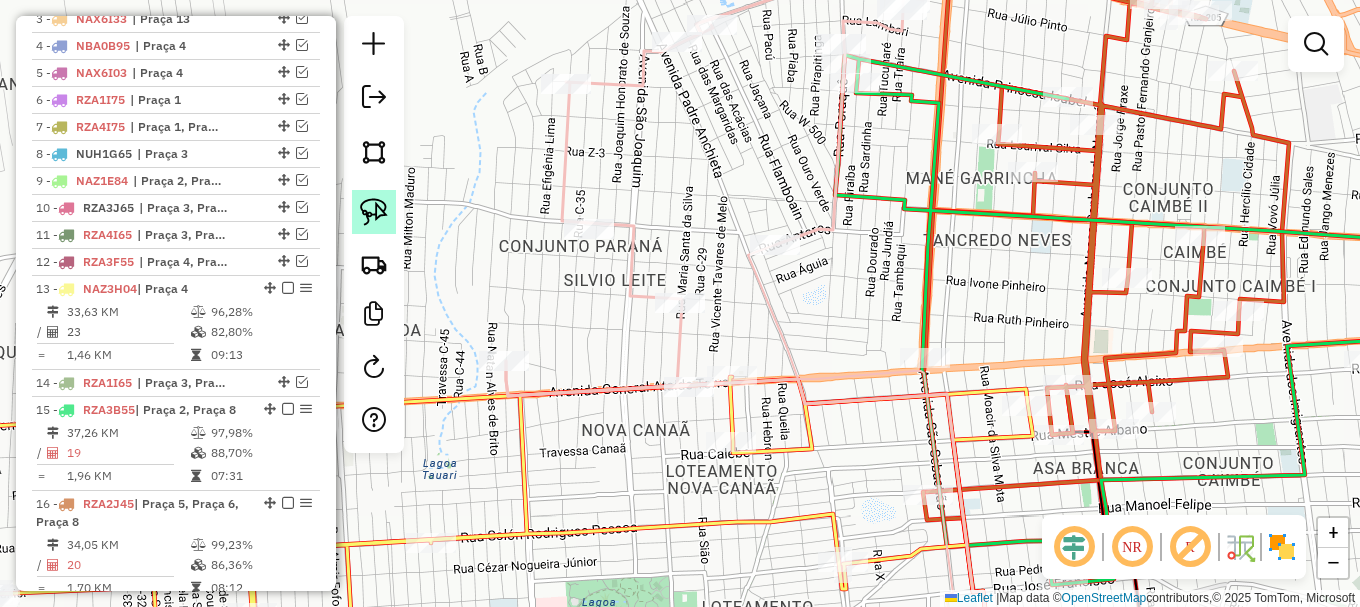 click 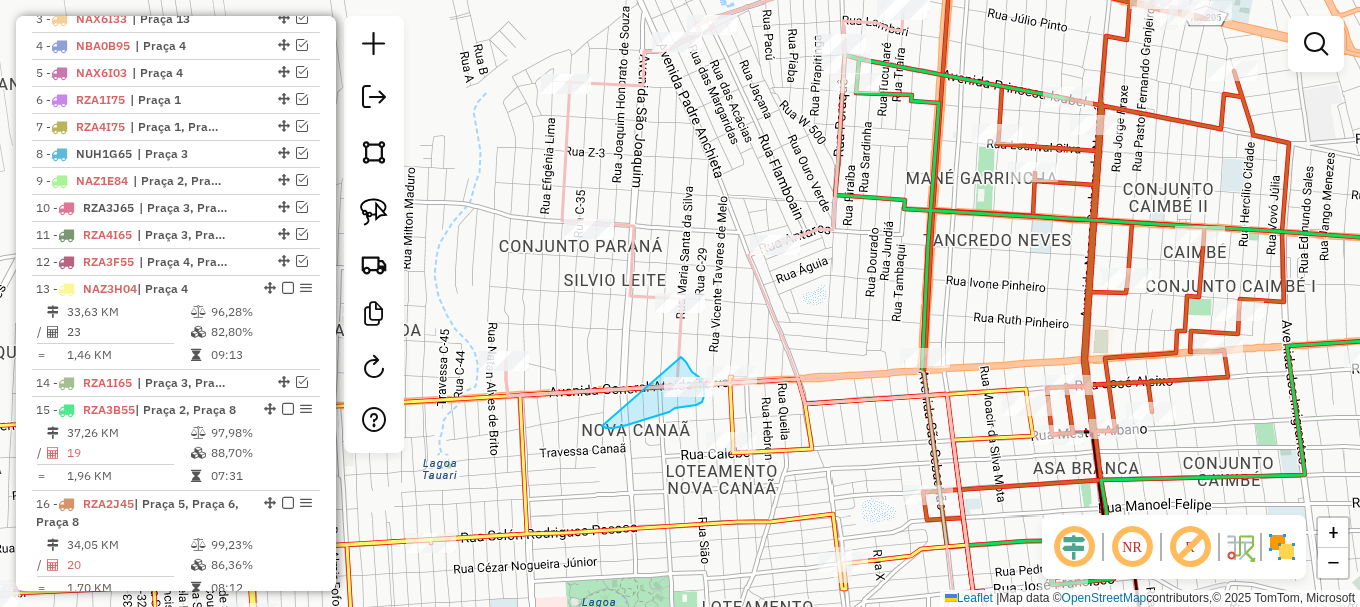 drag, startPoint x: 614, startPoint y: 428, endPoint x: 681, endPoint y: 357, distance: 97.62172 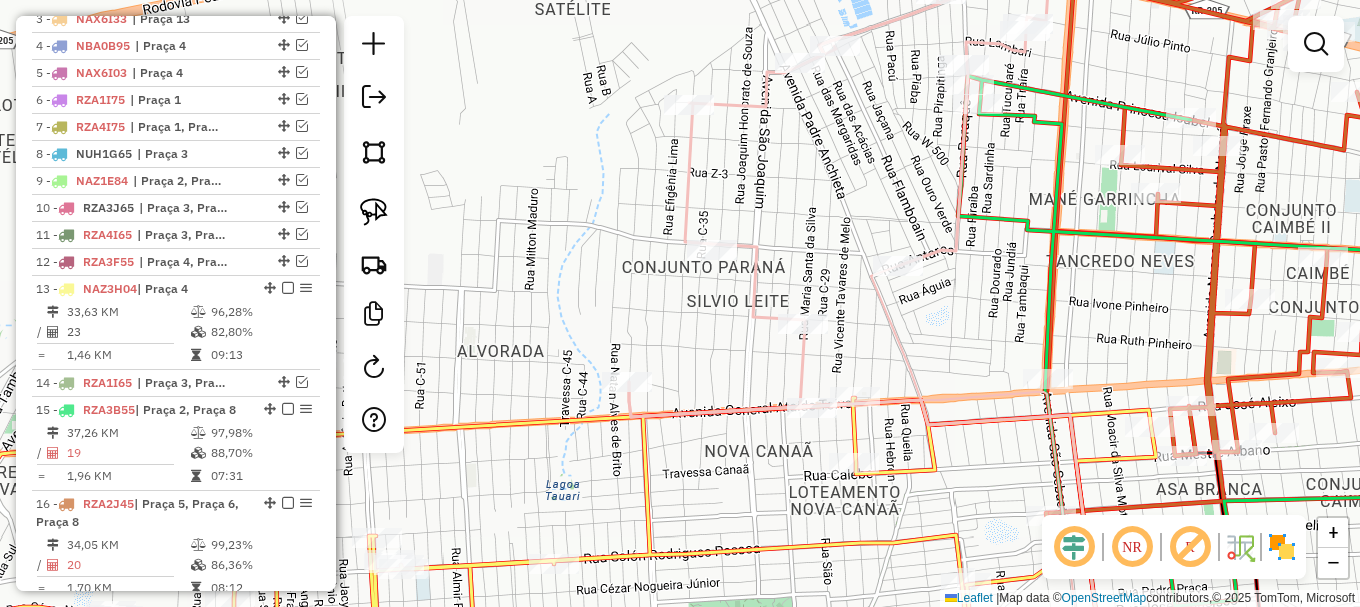 drag, startPoint x: 656, startPoint y: 420, endPoint x: 498, endPoint y: 315, distance: 189.70767 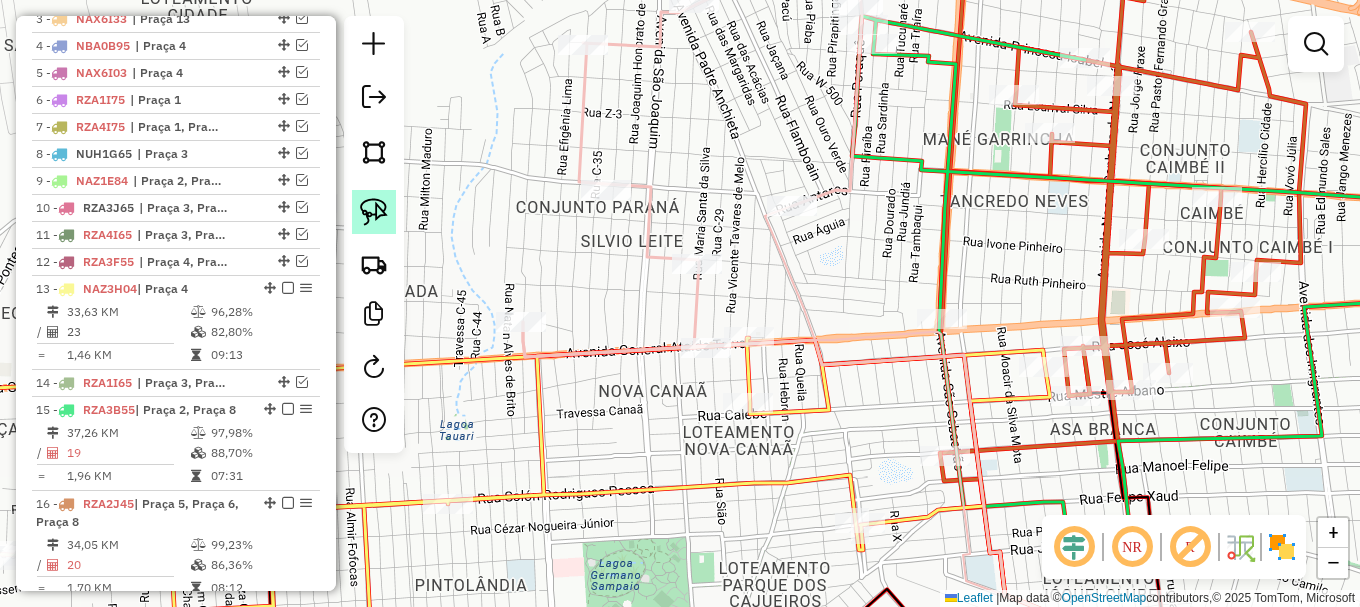 click 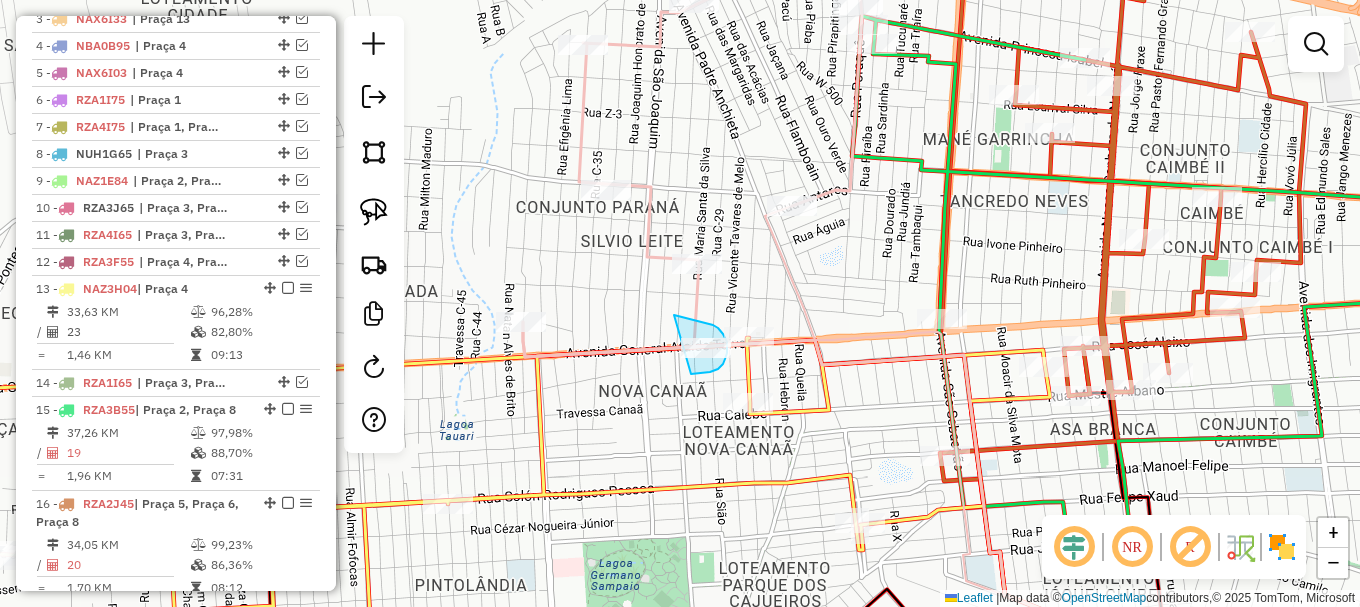 drag, startPoint x: 691, startPoint y: 374, endPoint x: 641, endPoint y: 310, distance: 81.21576 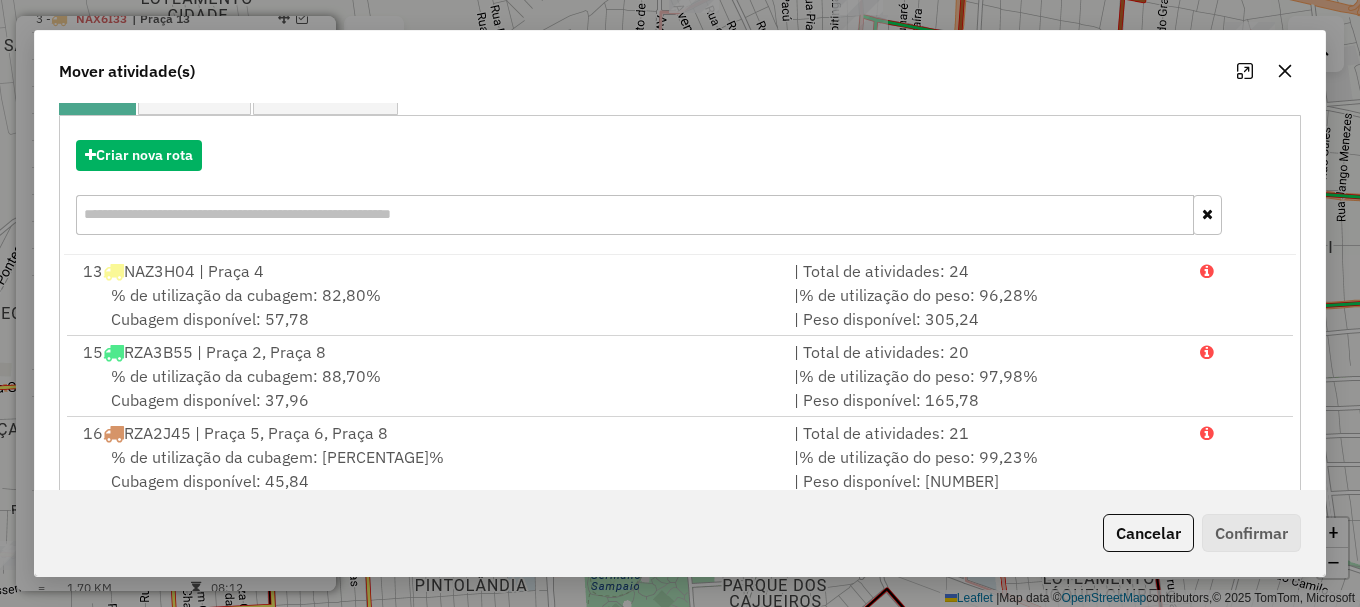 scroll, scrollTop: 200, scrollLeft: 0, axis: vertical 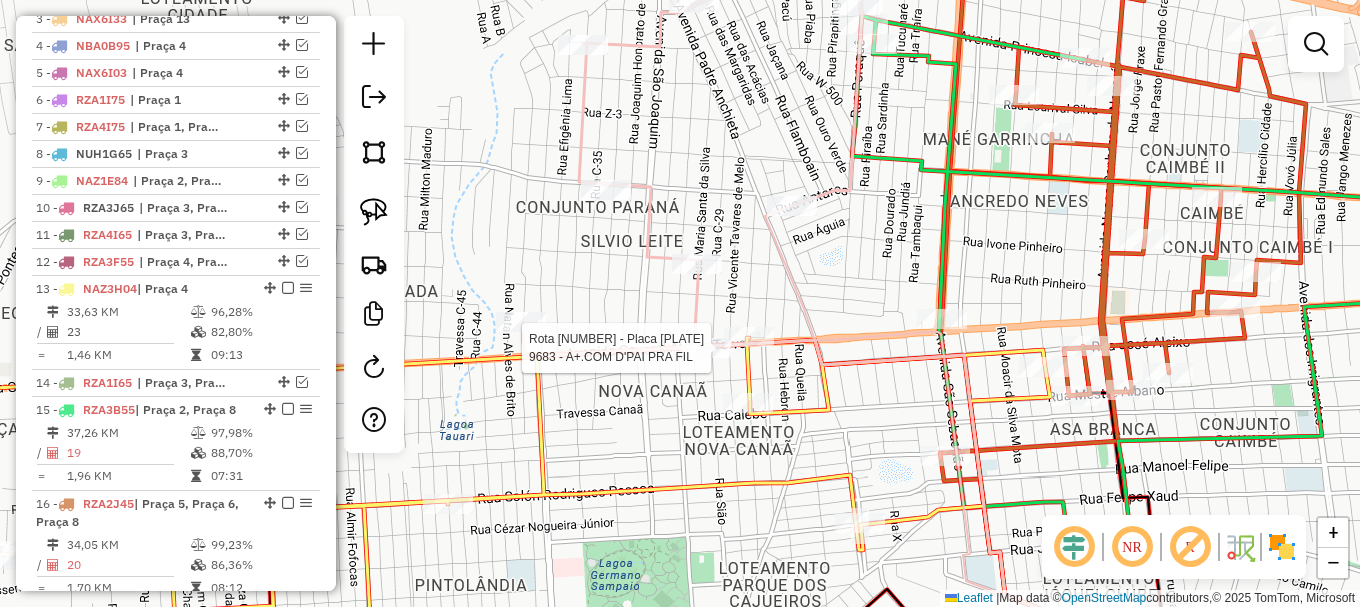 select on "**********" 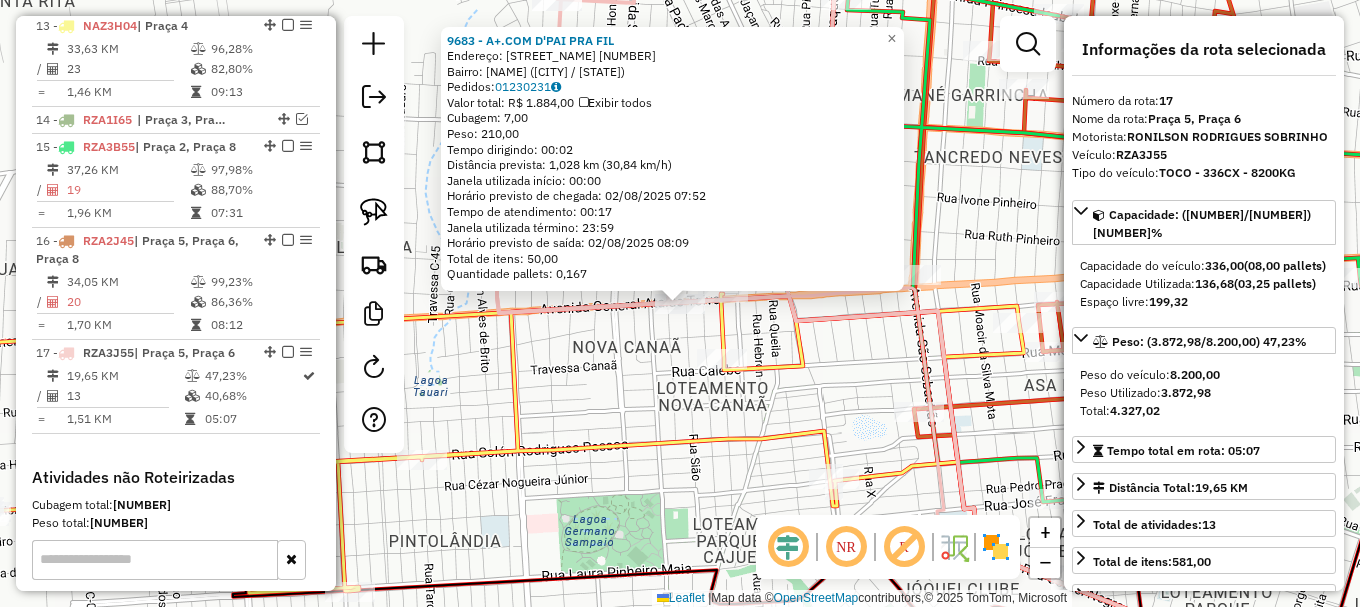 scroll, scrollTop: 1356, scrollLeft: 0, axis: vertical 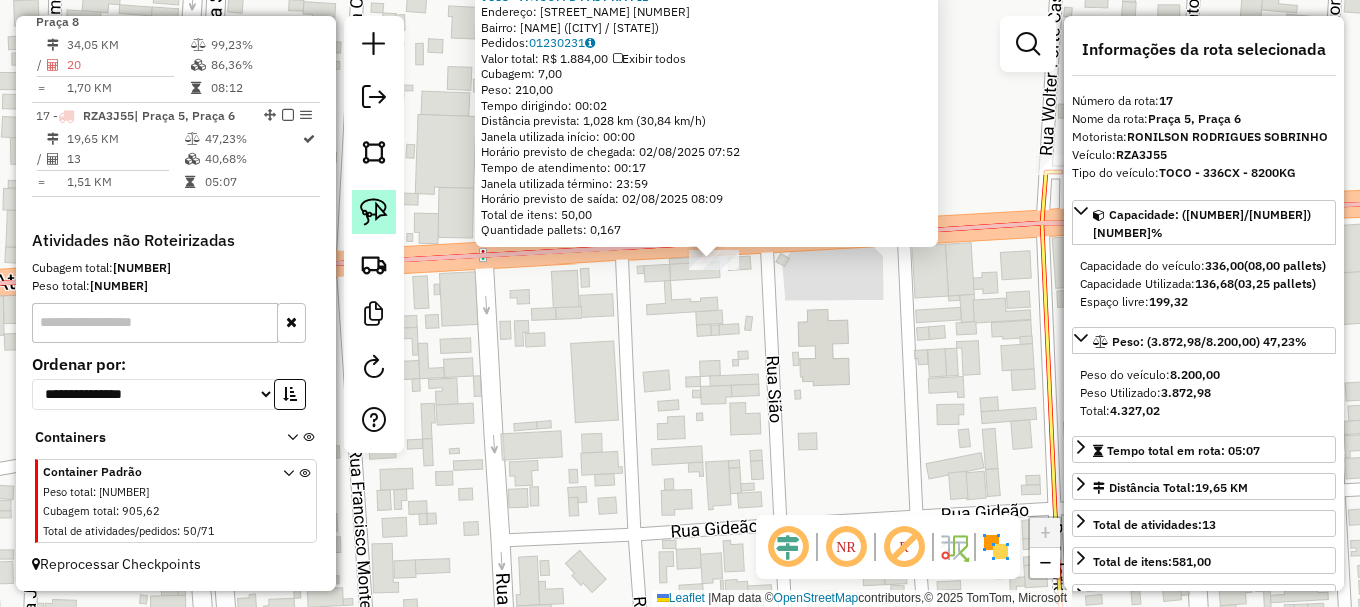 click 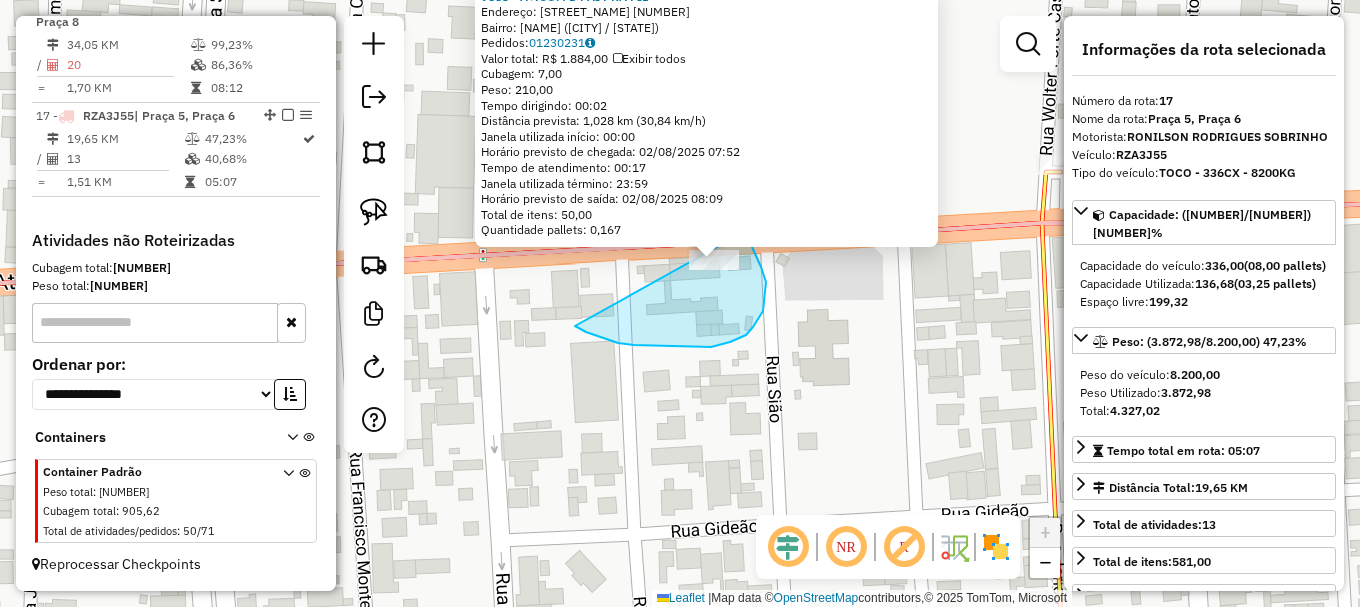 drag, startPoint x: 634, startPoint y: 345, endPoint x: 721, endPoint y: 199, distance: 169.95587 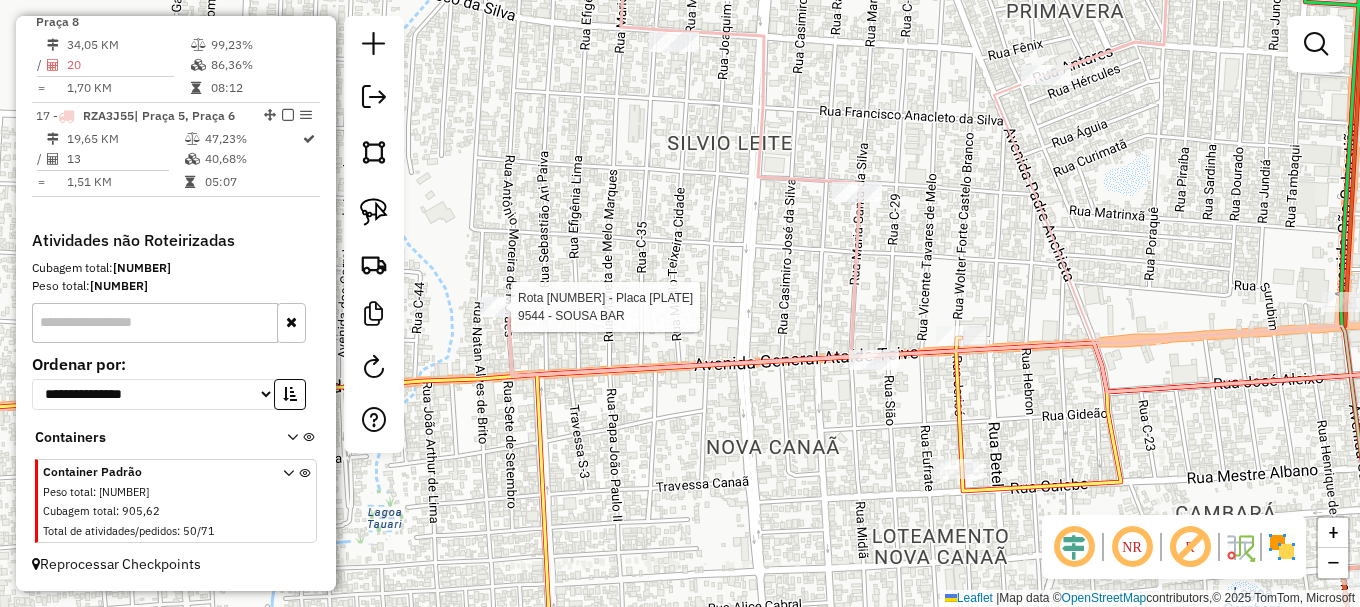 select on "**********" 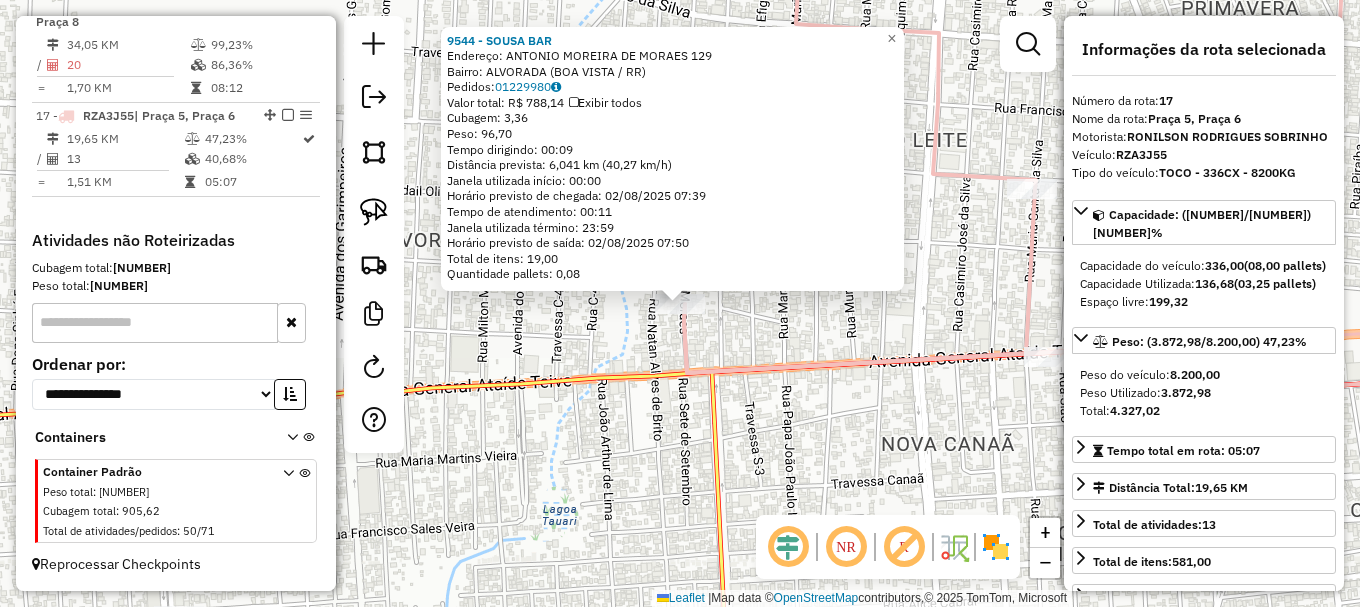 drag, startPoint x: 787, startPoint y: 387, endPoint x: 826, endPoint y: 373, distance: 41.4367 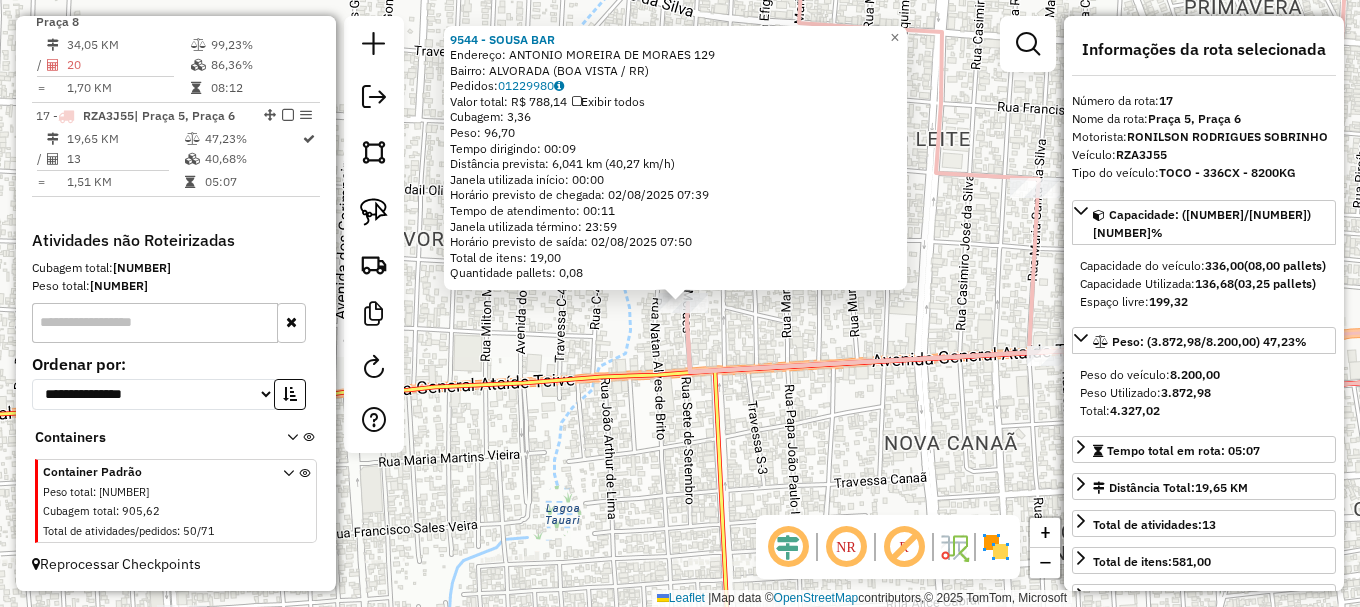 drag, startPoint x: 851, startPoint y: 326, endPoint x: 746, endPoint y: 310, distance: 106.21205 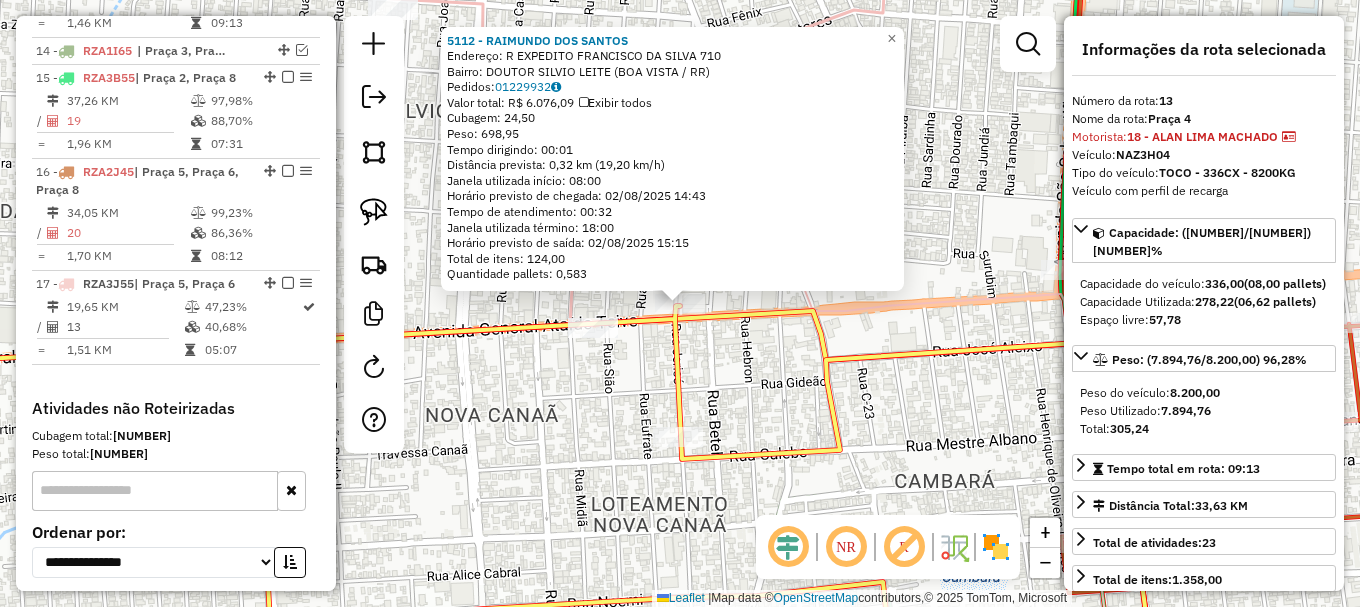 scroll, scrollTop: 1116, scrollLeft: 0, axis: vertical 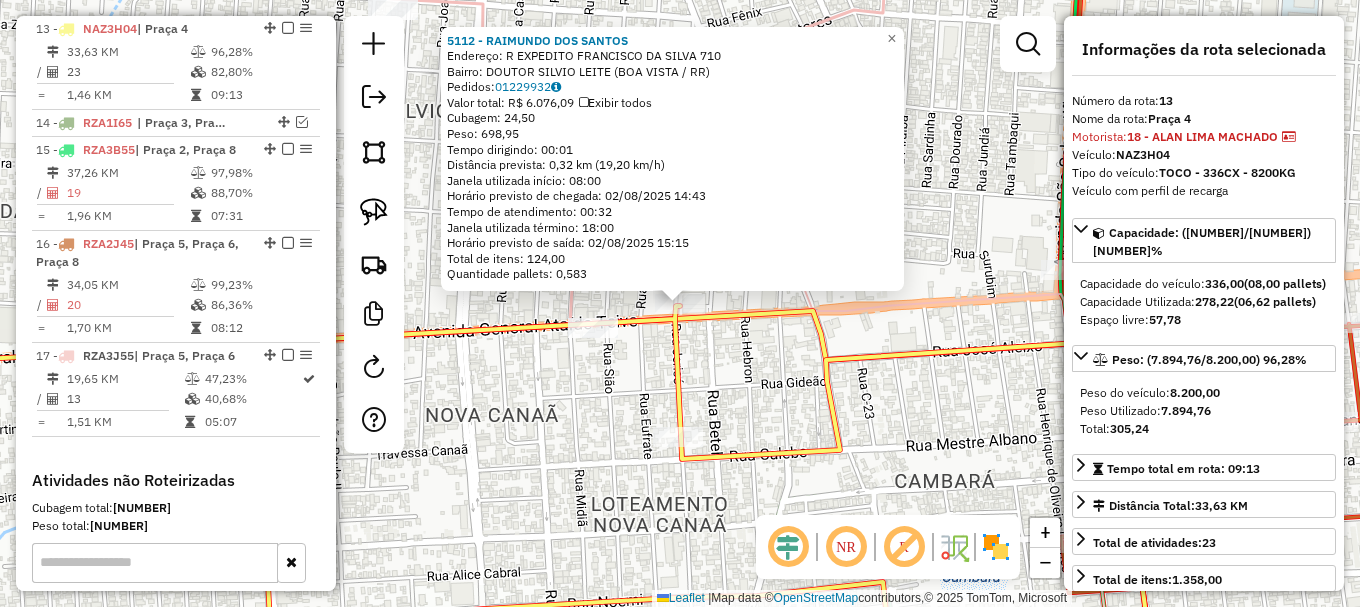 drag, startPoint x: 533, startPoint y: 358, endPoint x: 536, endPoint y: 369, distance: 11.401754 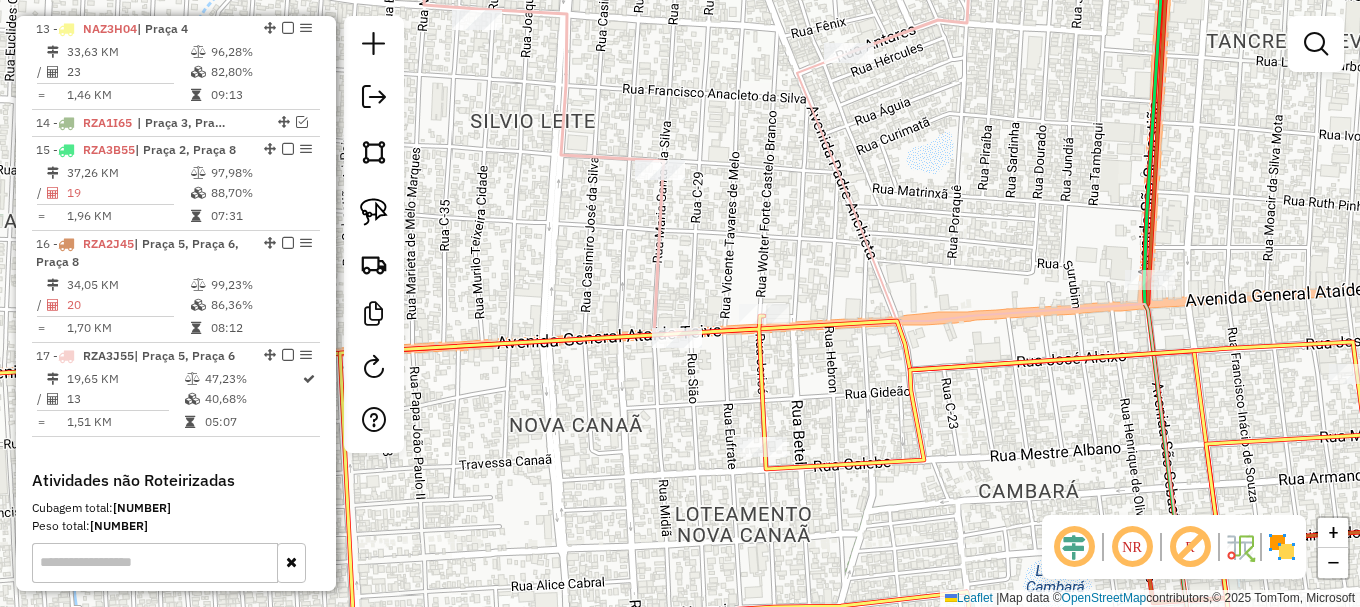 drag, startPoint x: 543, startPoint y: 389, endPoint x: 844, endPoint y: 360, distance: 302.39377 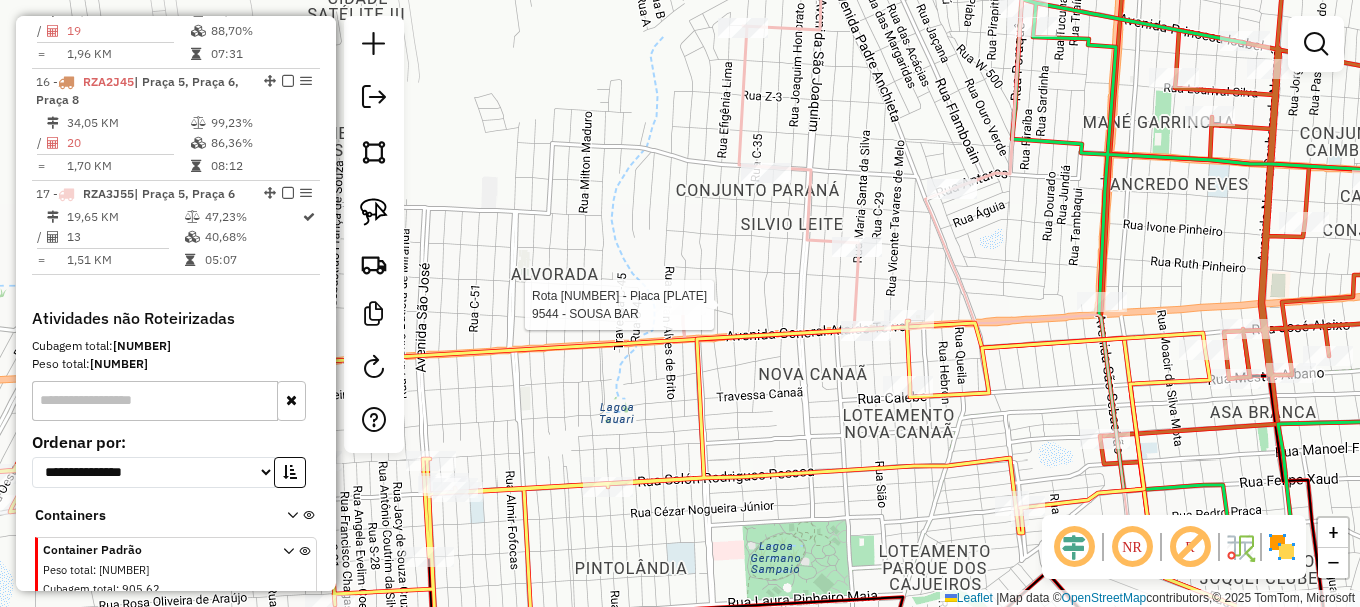 select on "**********" 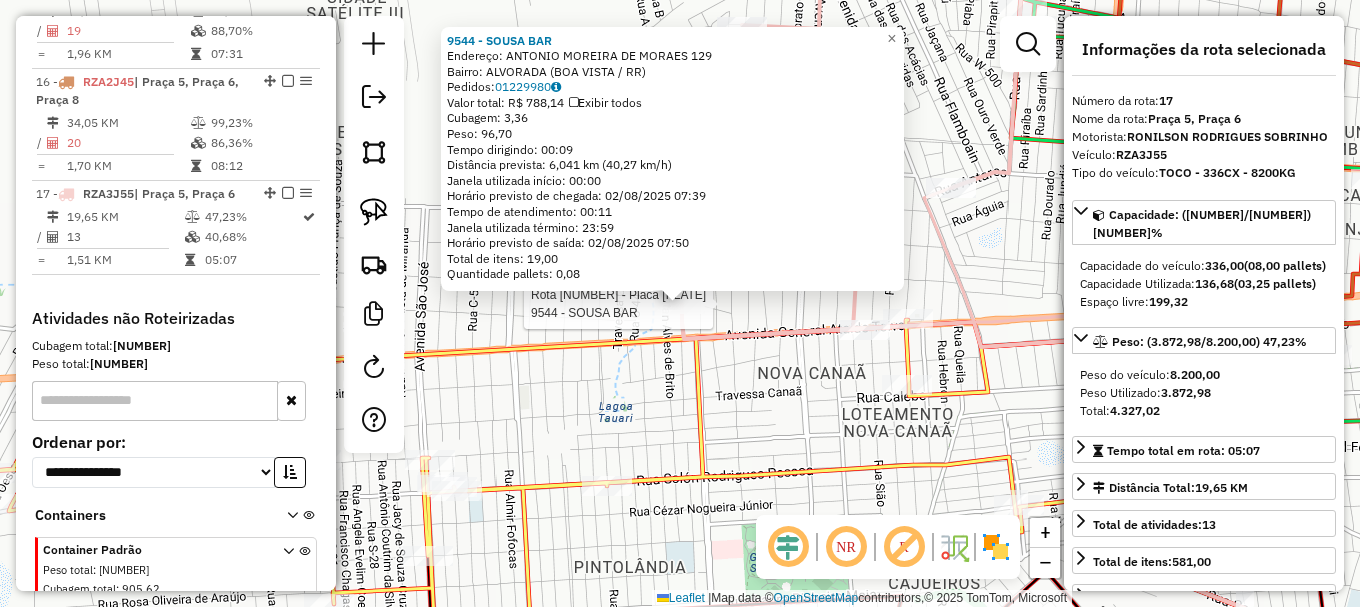 scroll, scrollTop: 1356, scrollLeft: 0, axis: vertical 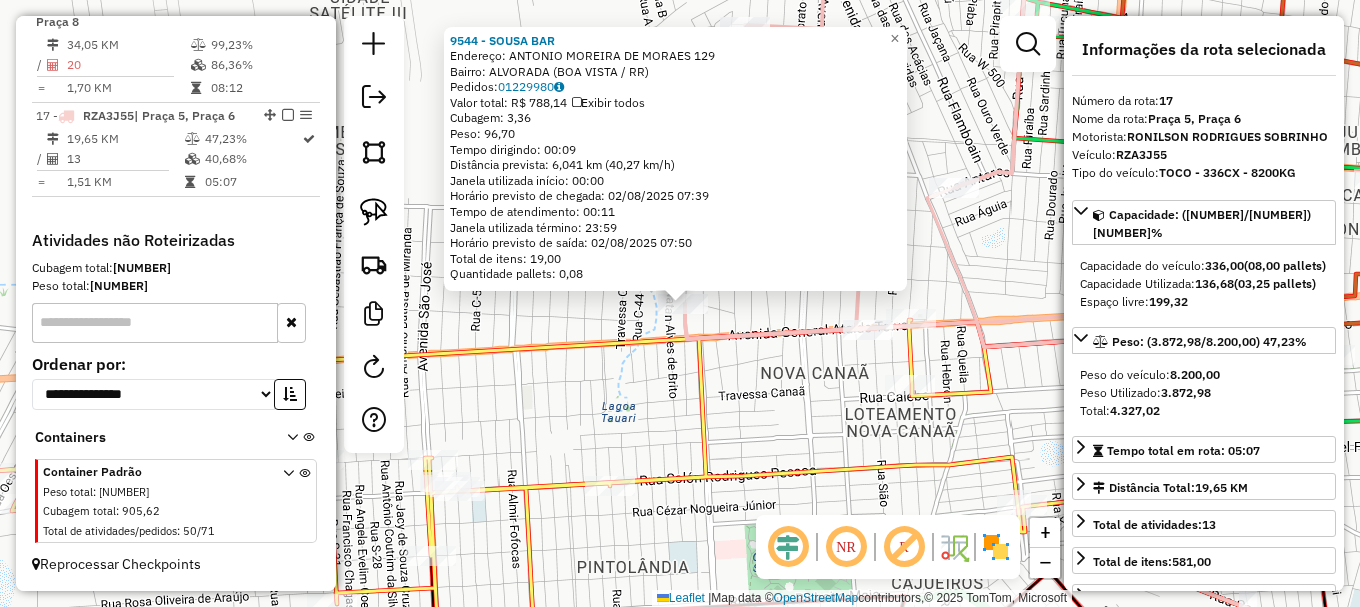 click on "9544 - SOUSA BAR  Endereço:  ANTONIO MOREIRA DE MORAES 129   Bairro: ALVORADA (BOA VISTA / RR)   Pedidos:  01229980   Valor total: R$ 788,14   Exibir todos   Cubagem: 3,36  Peso: 96,70  Tempo dirigindo: 00:09   Distância prevista: 6,041 km (40,27 km/h)   Janela utilizada início: 00:00   Horário previsto de chegada: 02/08/2025 07:39   Tempo de atendimento: 00:11   Janela utilizada término: 23:59   Horário previsto de saída: 02/08/2025 07:50   Total de itens: 19,00   Quantidade pallets: 0,08  × Janela de atendimento Grade de atendimento Capacidade Transportadoras Veículos Cliente Pedidos  Rotas Selecione os dias de semana para filtrar as janelas de atendimento  Seg   Ter   Qua   Qui   Sex   Sáb   Dom  Informe o período da janela de atendimento: De: Até:  Filtrar exatamente a janela do cliente  Considerar janela de atendimento padrão  Selecione os dias de semana para filtrar as grades de atendimento  Seg   Ter   Qua   Qui   Sex   Sáb   Dom   Considerar clientes sem dia de atendimento cadastrado De:" 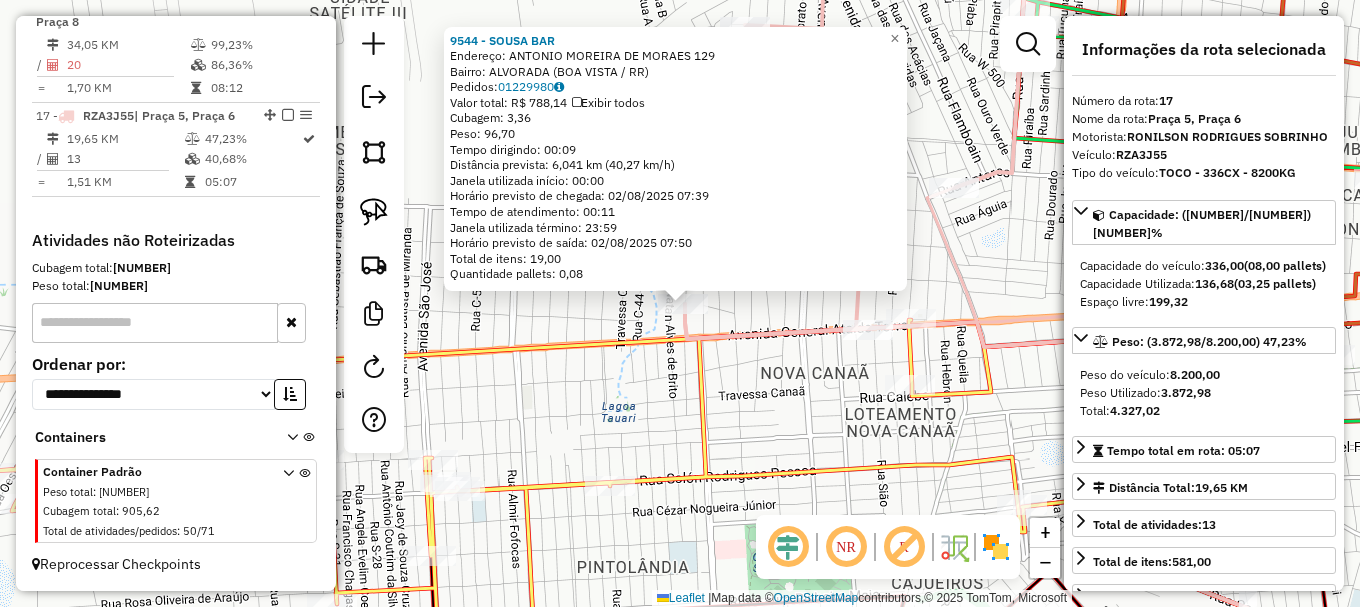 click on "9544 - SOUSA BAR  Endereço:  ANTONIO MOREIRA DE MORAES 129   Bairro: ALVORADA (BOA VISTA / RR)   Pedidos:  01229980   Valor total: R$ 788,14   Exibir todos   Cubagem: 3,36  Peso: 96,70  Tempo dirigindo: 00:09   Distância prevista: 6,041 km (40,27 km/h)   Janela utilizada início: 00:00   Horário previsto de chegada: 02/08/2025 07:39   Tempo de atendimento: 00:11   Janela utilizada término: 23:59   Horário previsto de saída: 02/08/2025 07:50   Total de itens: 19,00   Quantidade pallets: 0,08  × Janela de atendimento Grade de atendimento Capacidade Transportadoras Veículos Cliente Pedidos  Rotas Selecione os dias de semana para filtrar as janelas de atendimento  Seg   Ter   Qua   Qui   Sex   Sáb   Dom  Informe o período da janela de atendimento: De: Até:  Filtrar exatamente a janela do cliente  Considerar janela de atendimento padrão  Selecione os dias de semana para filtrar as grades de atendimento  Seg   Ter   Qua   Qui   Sex   Sáb   Dom   Considerar clientes sem dia de atendimento cadastrado De:" 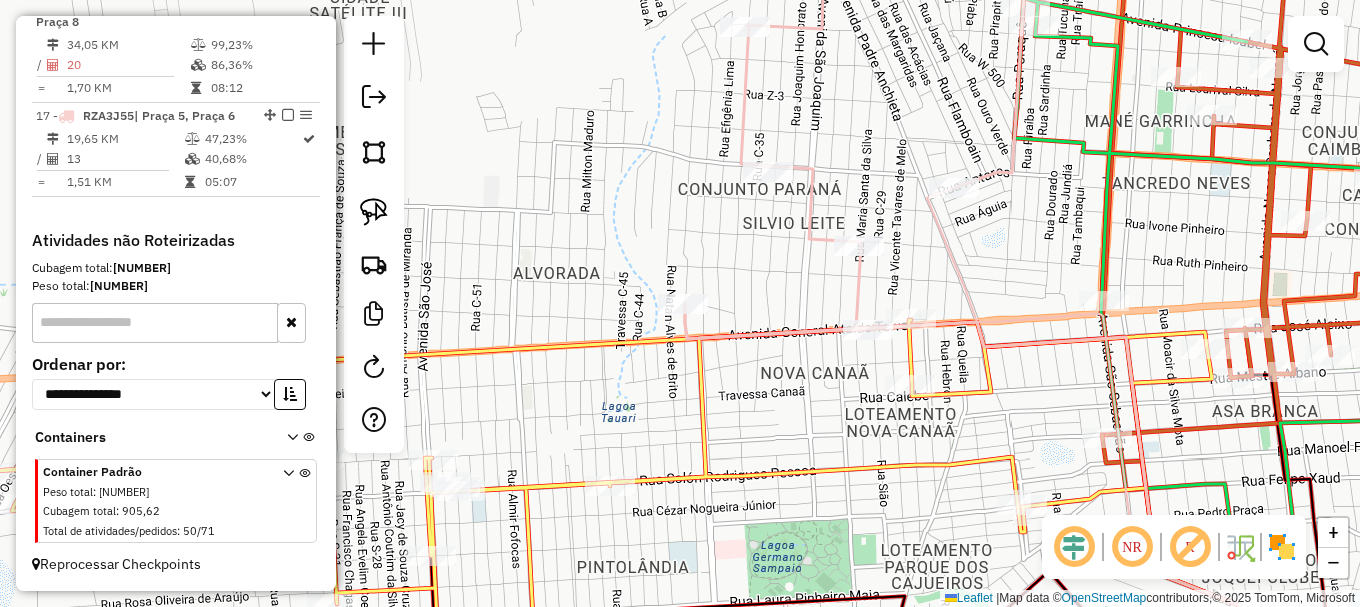 drag, startPoint x: 385, startPoint y: 205, endPoint x: 459, endPoint y: 242, distance: 82.73451 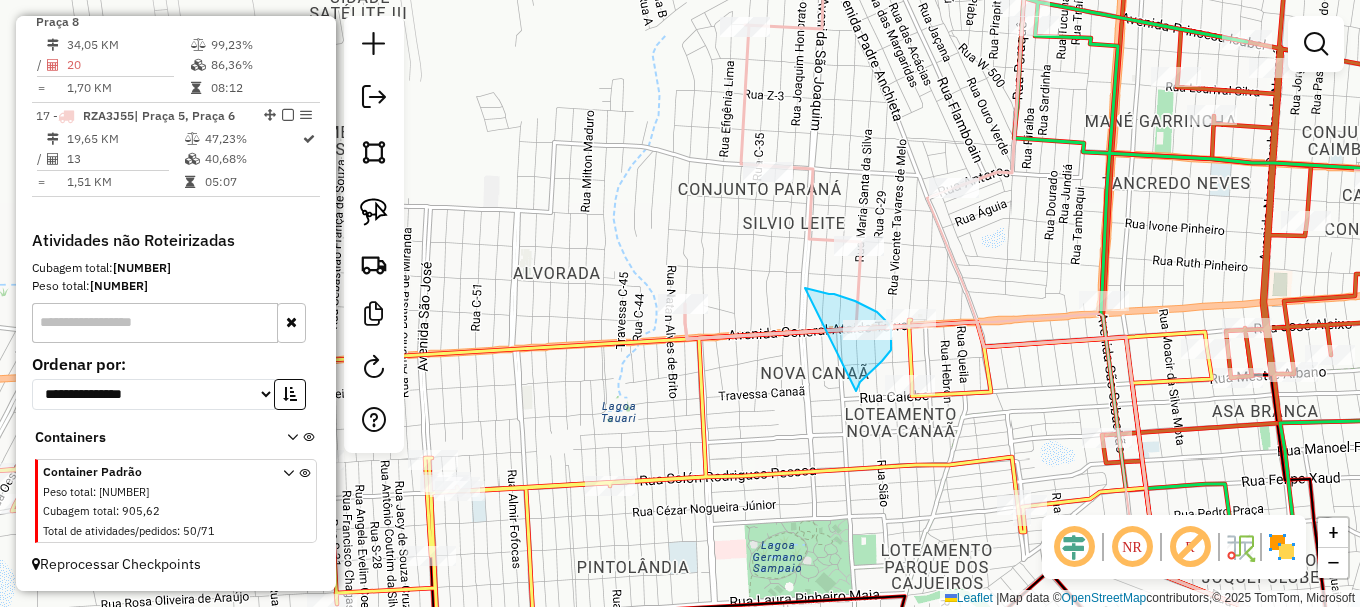 drag, startPoint x: 856, startPoint y: 391, endPoint x: 801, endPoint y: 288, distance: 116.76472 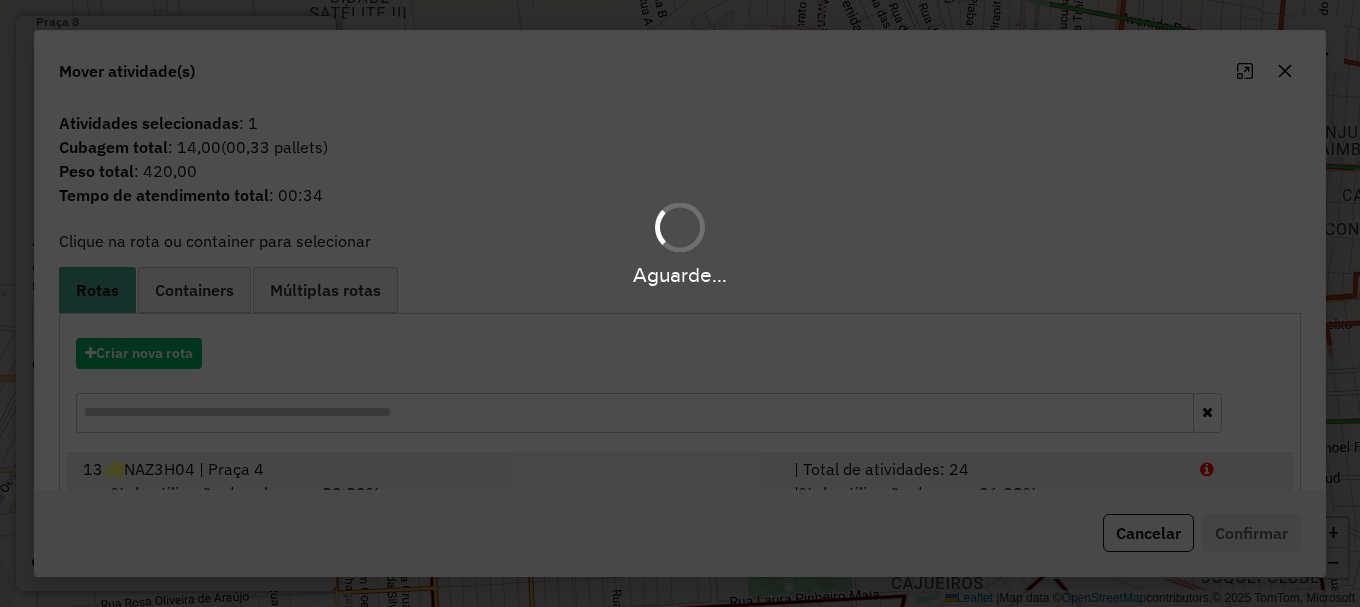 click at bounding box center (1239, 469) 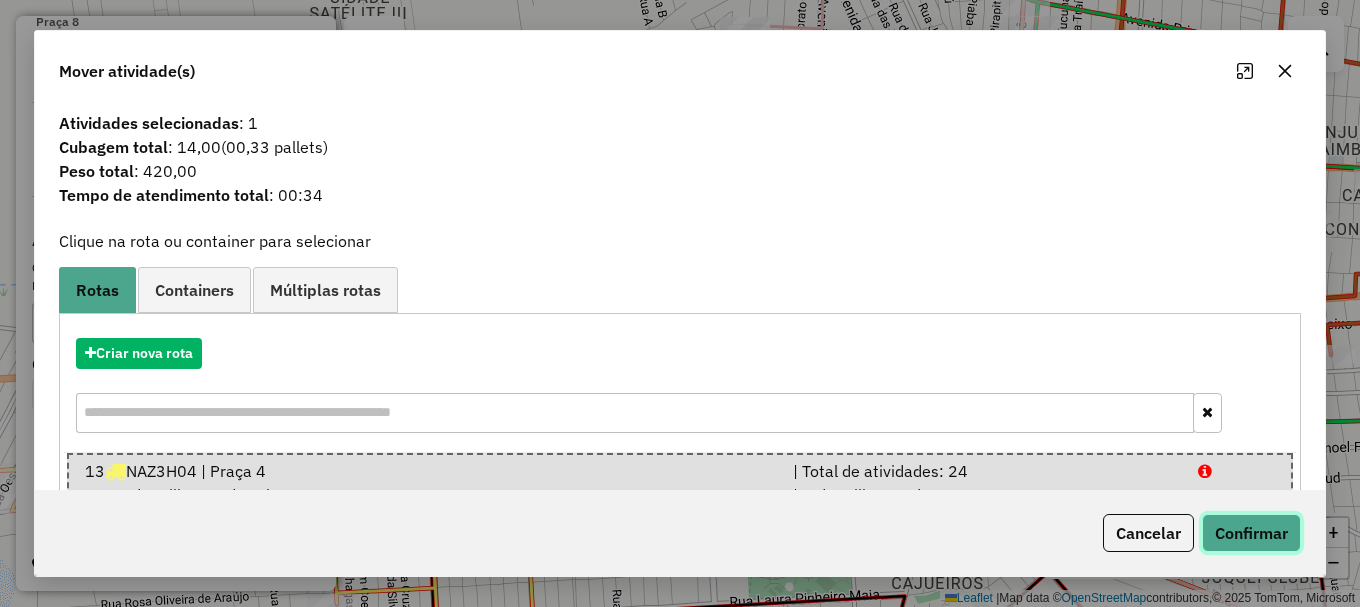 click on "Confirmar" 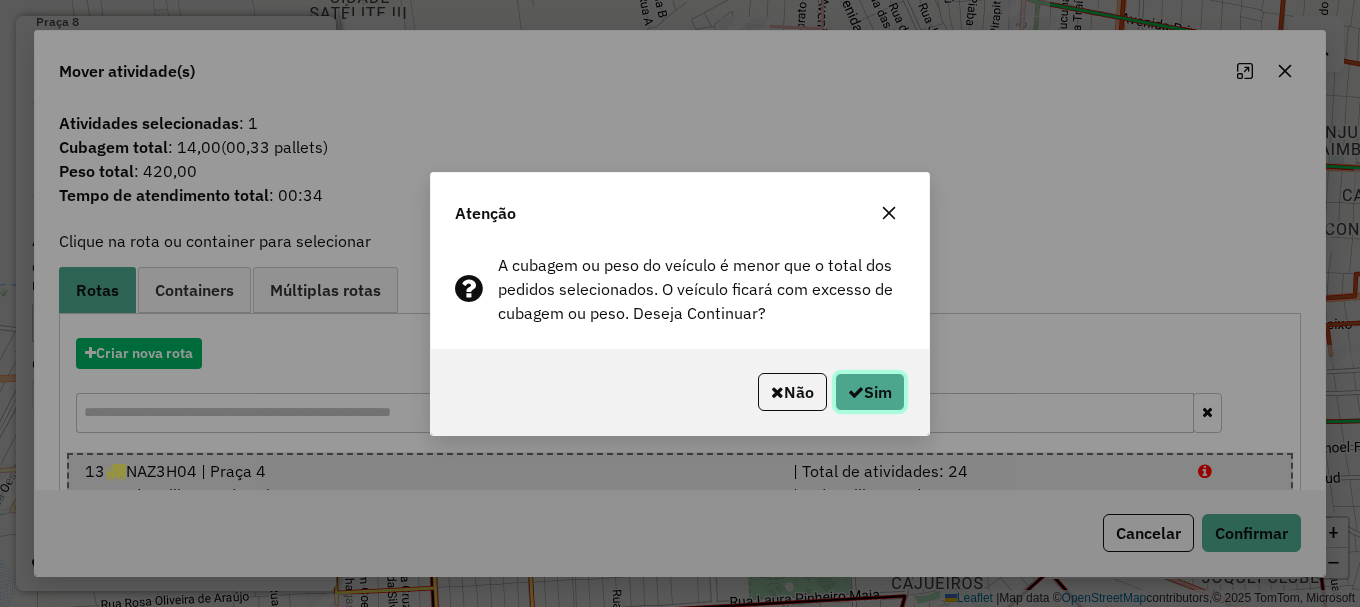 click on "Sim" 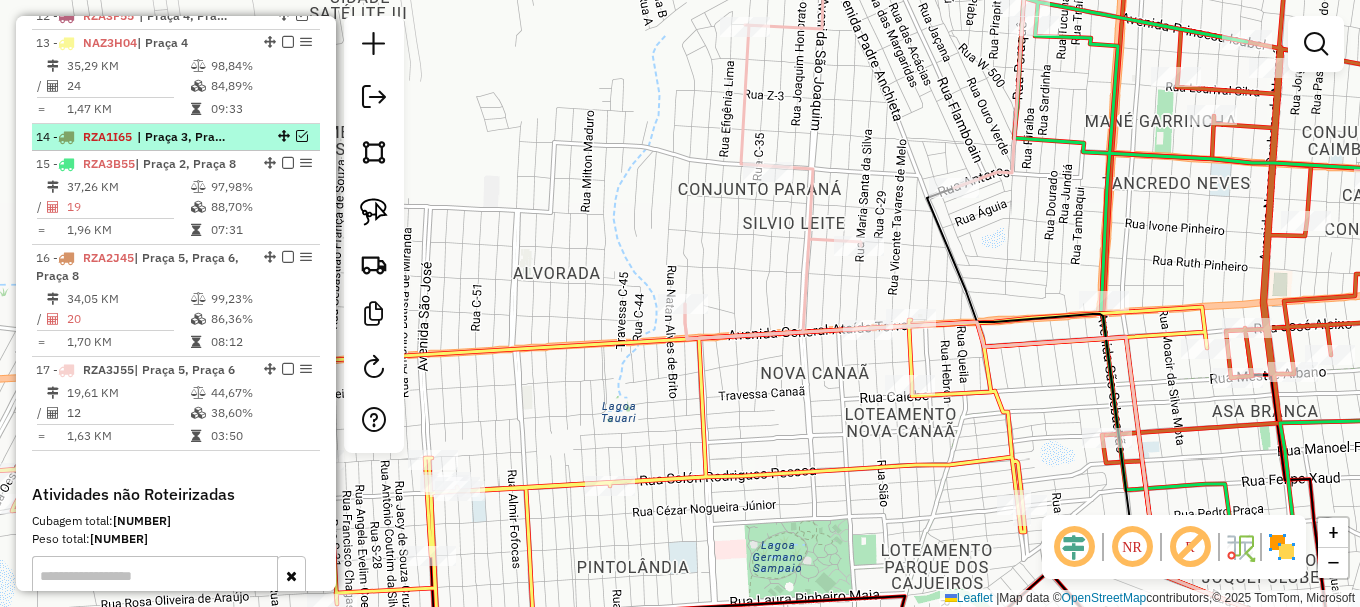 scroll, scrollTop: 981, scrollLeft: 0, axis: vertical 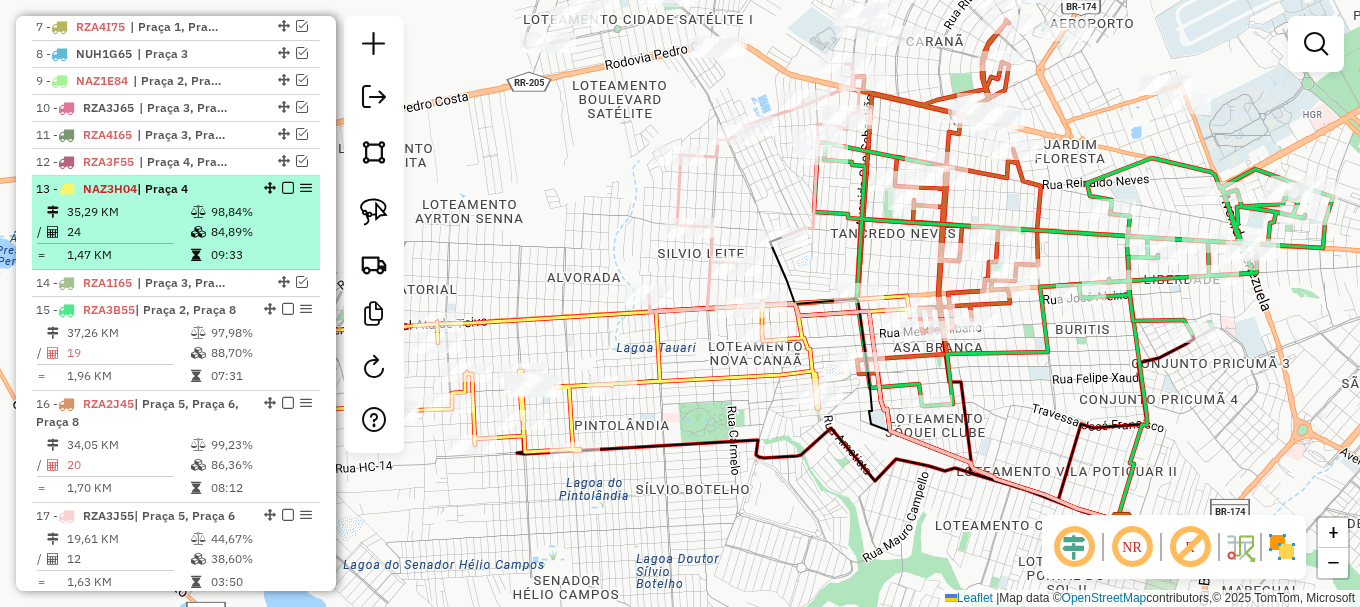 click at bounding box center (288, 188) 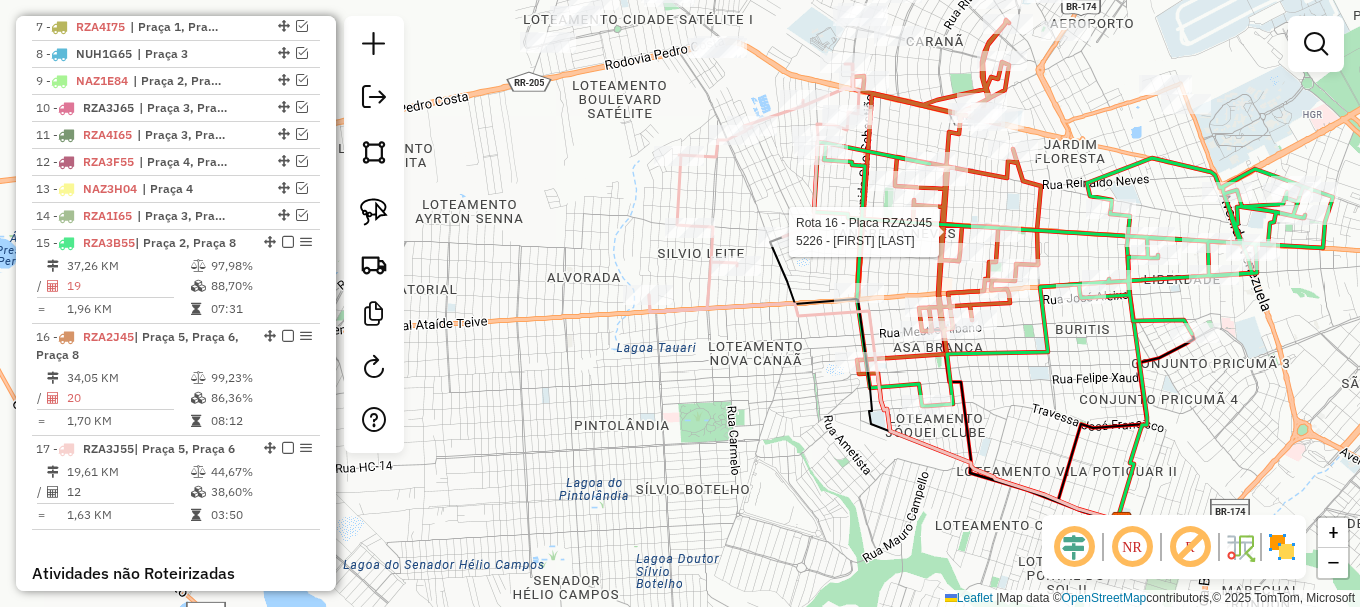 select on "**********" 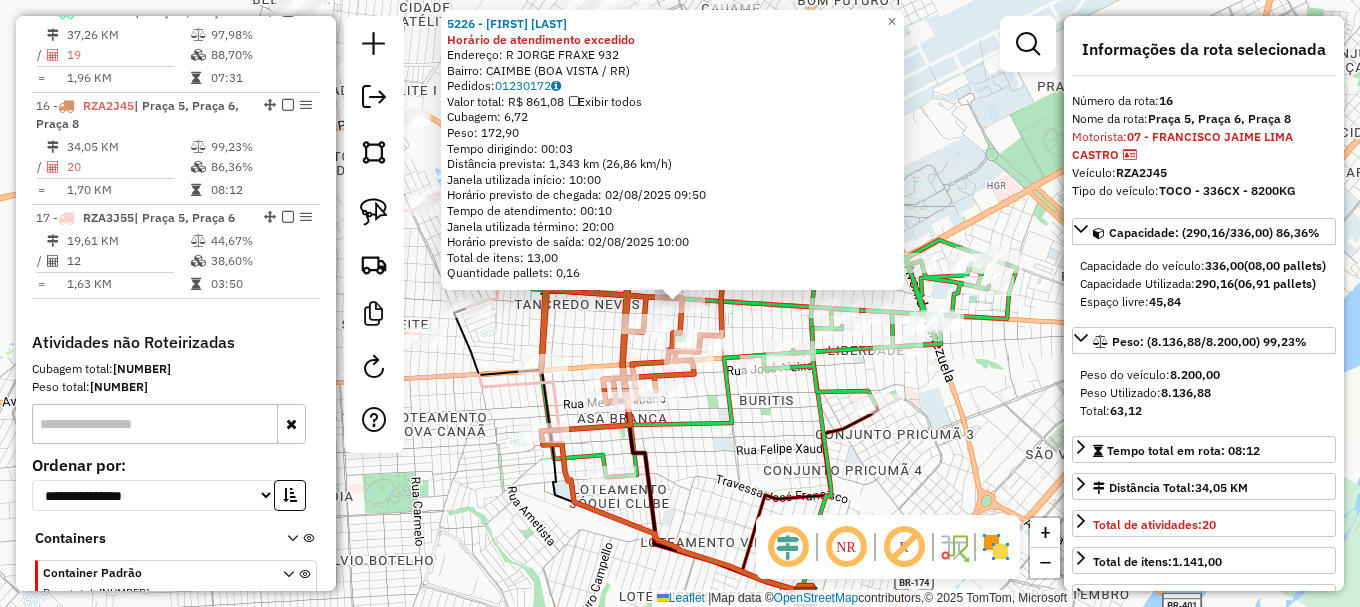 scroll, scrollTop: 1289, scrollLeft: 0, axis: vertical 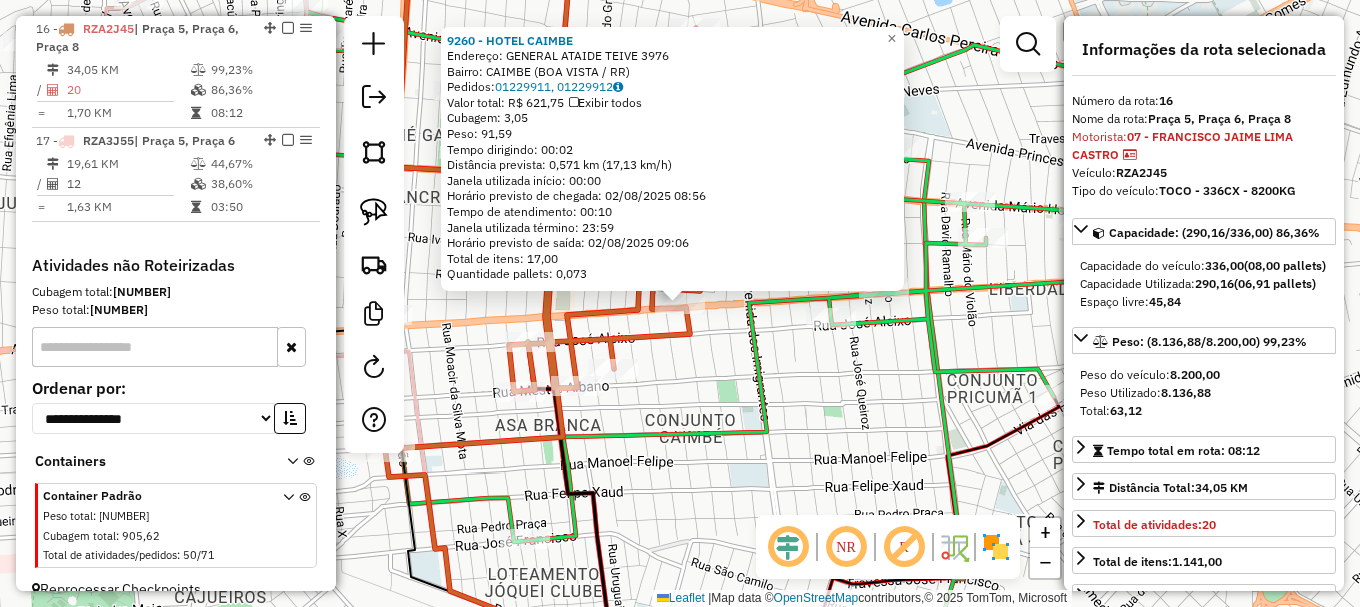 click on "9260 - HOTEL CAIMBE  Endereço:  GENERAL ATAIDE TEIVE 3976   Bairro: CAIMBE (BOA VISTA / RR)   Pedidos:  01229911, 01229912   Valor total: R$ 621,75   Exibir todos   Cubagem: 3,05  Peso: 91,59  Tempo dirigindo: 00:02   Distância prevista: 0,571 km (17,13 km/h)   Janela utilizada início: 00:00   Horário previsto de chegada: 02/08/2025 08:56   Tempo de atendimento: 00:10   Janela utilizada término: 23:59   Horário previsto de saída: 02/08/2025 09:06   Total de itens: 17,00   Quantidade pallets: 0,073  × Janela de atendimento Grade de atendimento Capacidade Transportadoras Veículos Cliente Pedidos  Rotas Selecione os dias de semana para filtrar as janelas de atendimento  Seg   Ter   Qua   Qui   Sex   Sáb   Dom  Informe o período da janela de atendimento: De: Até:  Filtrar exatamente a janela do cliente  Considerar janela de atendimento padrão  Selecione os dias de semana para filtrar as grades de atendimento  Seg   Ter   Qua   Qui   Sex   Sáb   Dom   Clientes fora do dia de atendimento selecionado +" 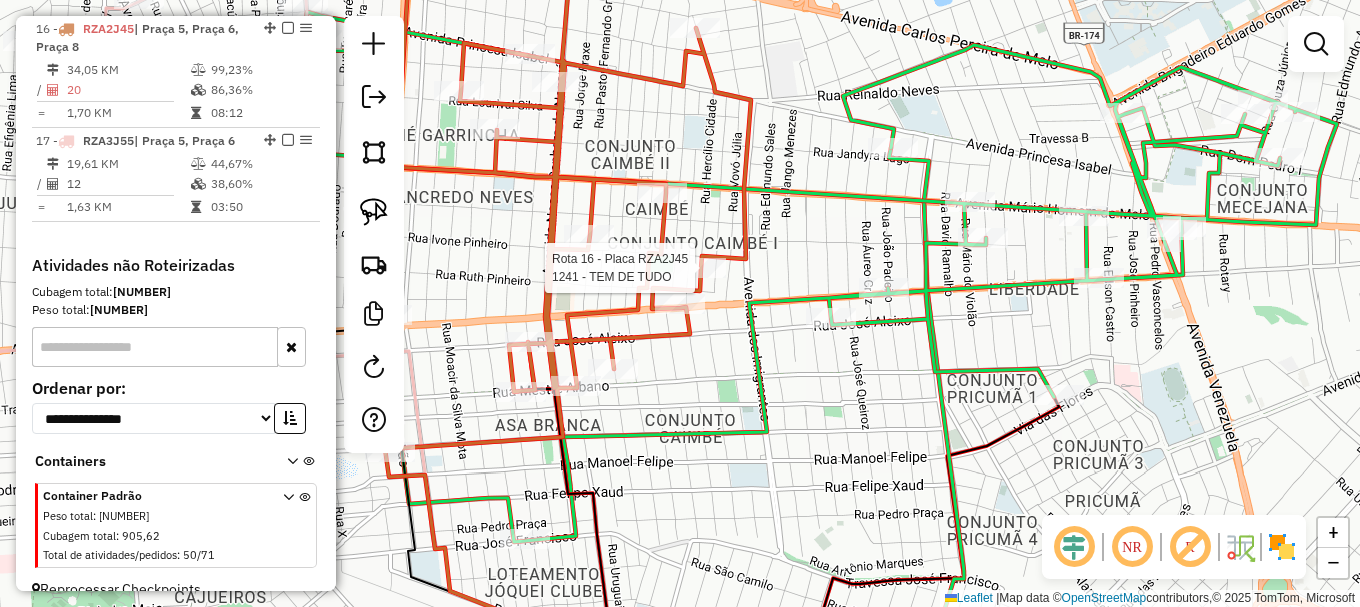 select on "**********" 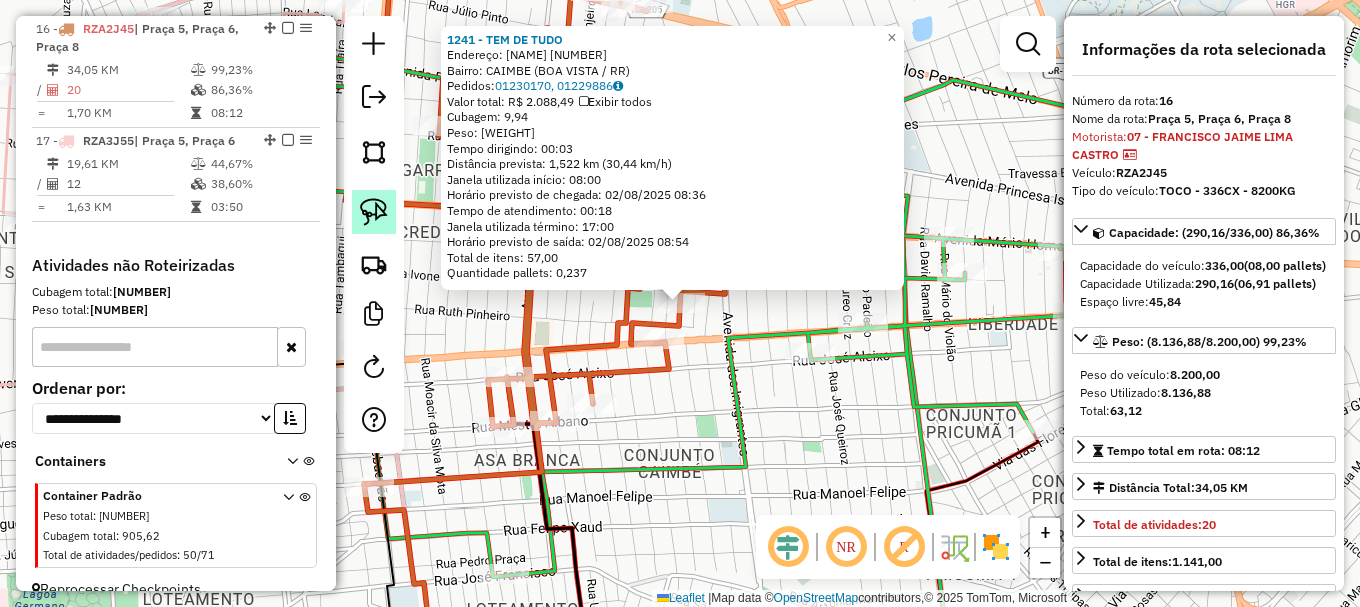 click 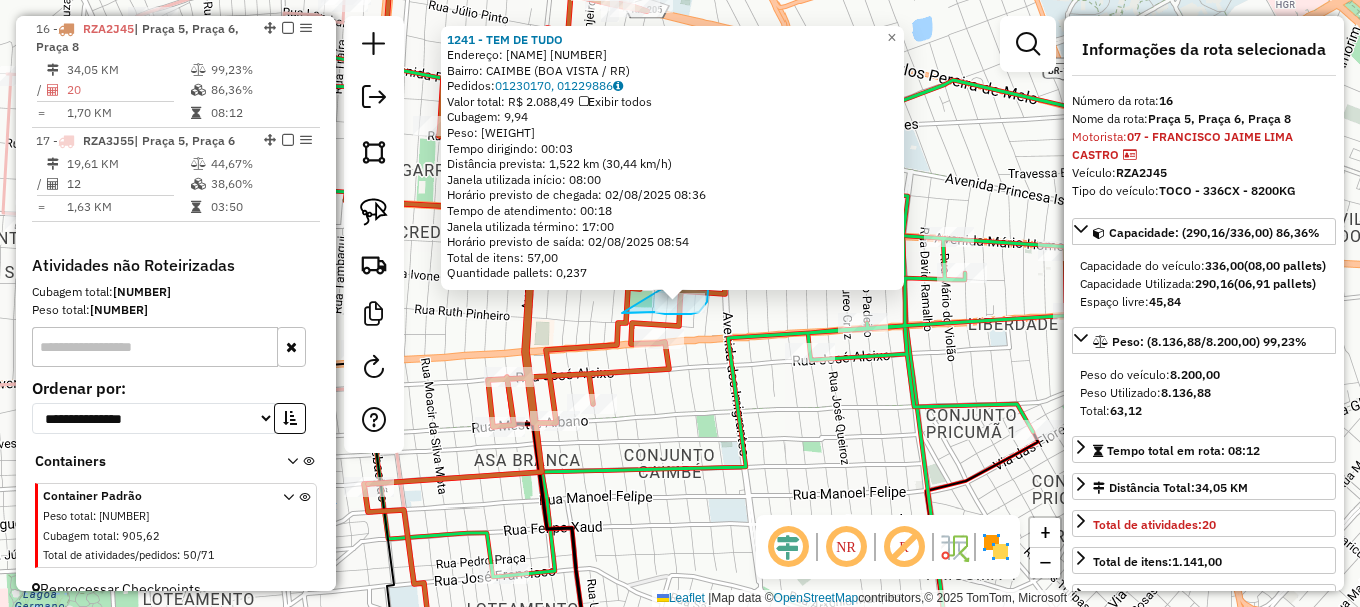 drag, startPoint x: 640, startPoint y: 312, endPoint x: 696, endPoint y: 268, distance: 71.21797 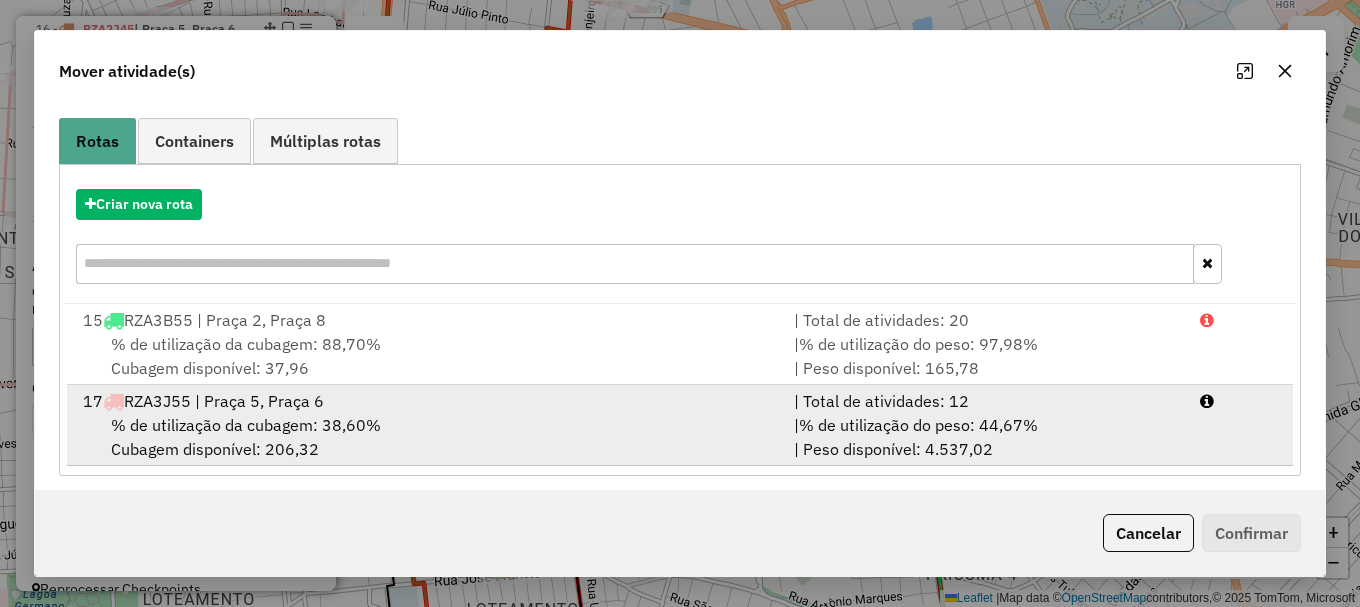 scroll, scrollTop: 159, scrollLeft: 0, axis: vertical 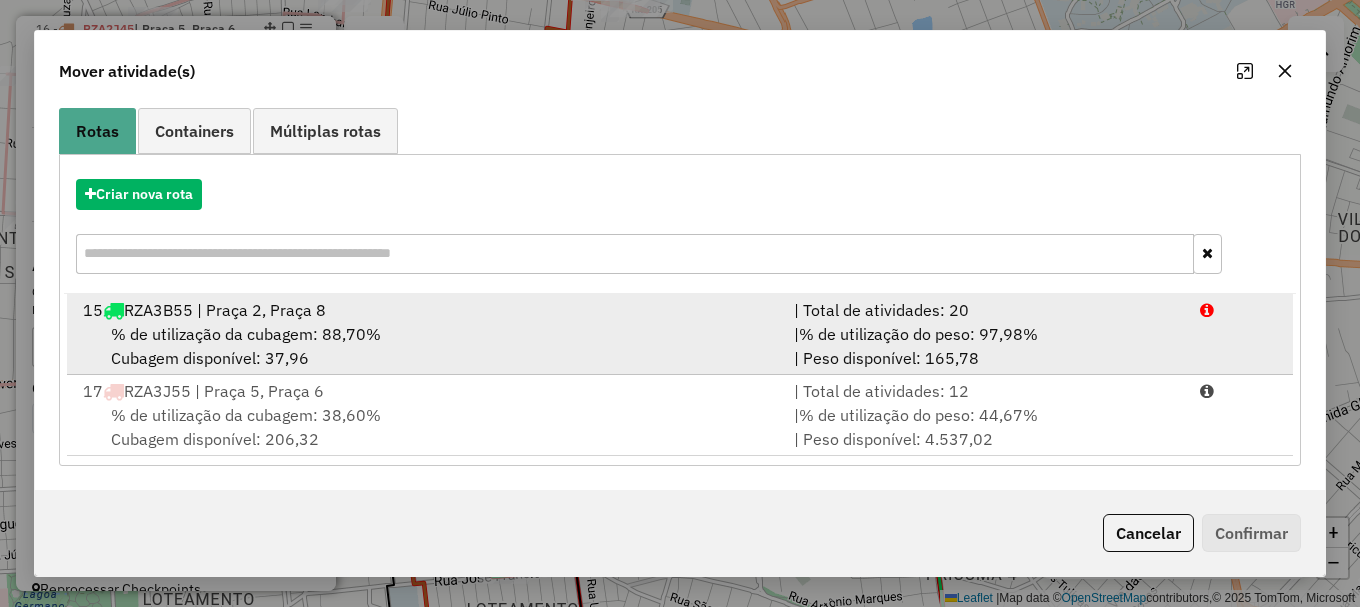 click on "|  % de utilização do peso: 97,98%  | Peso disponível: 165,78" at bounding box center (985, 346) 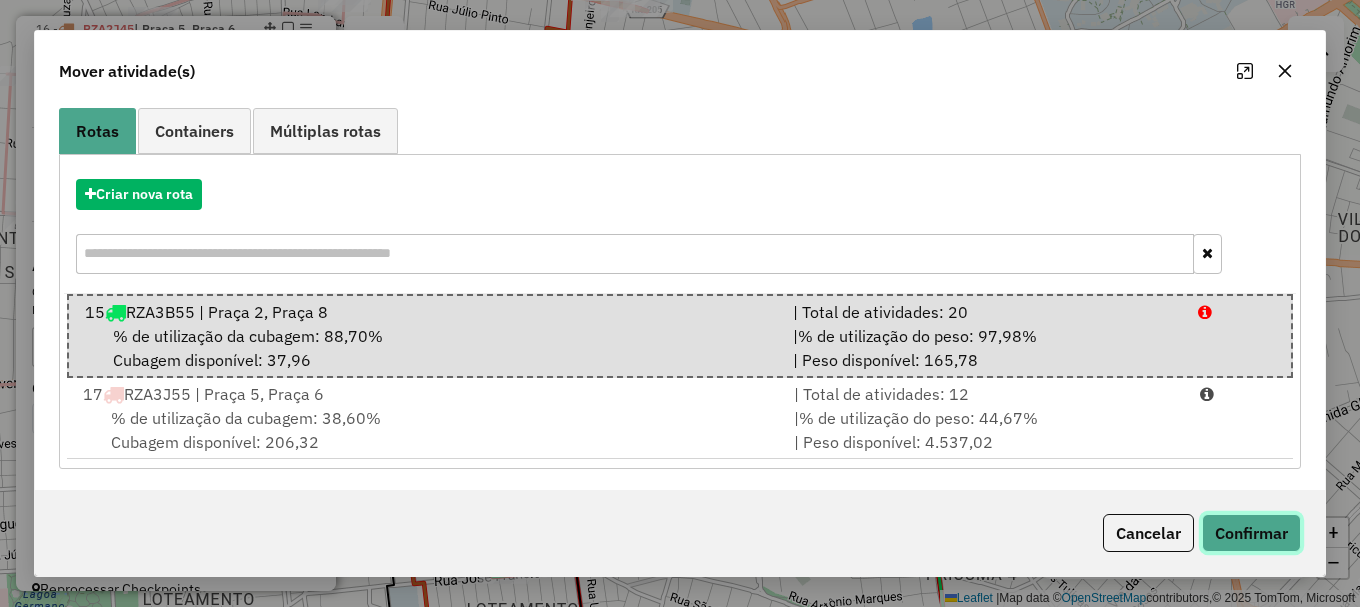 click on "Confirmar" 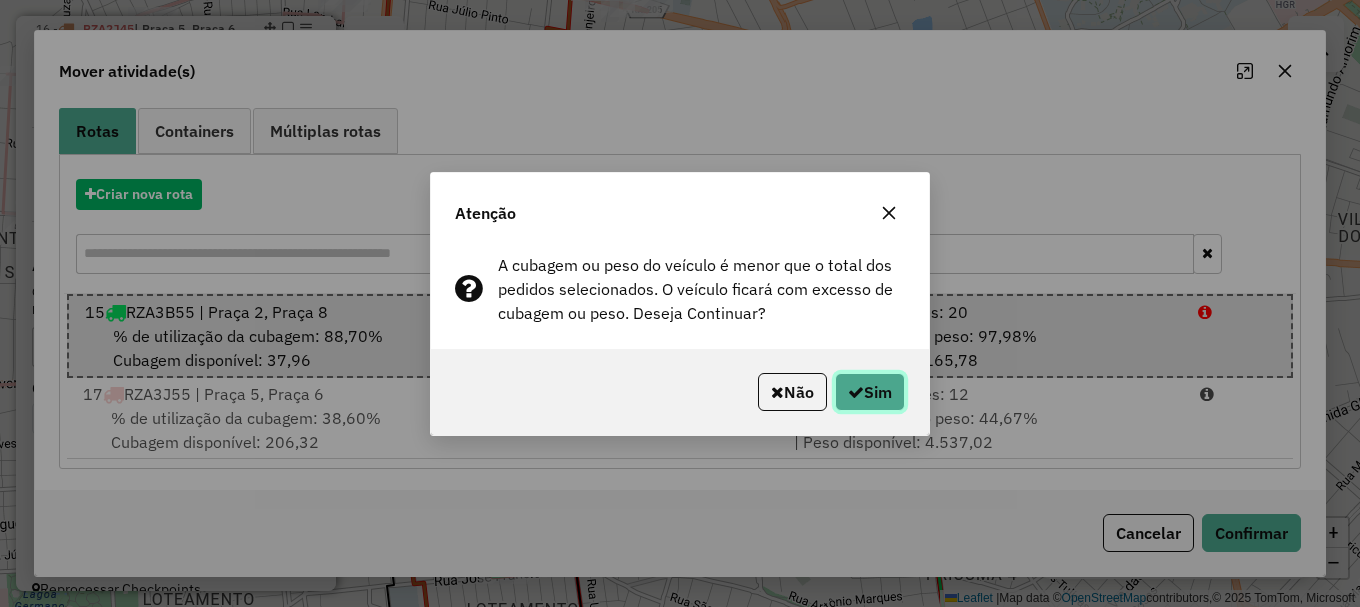 click on "Sim" 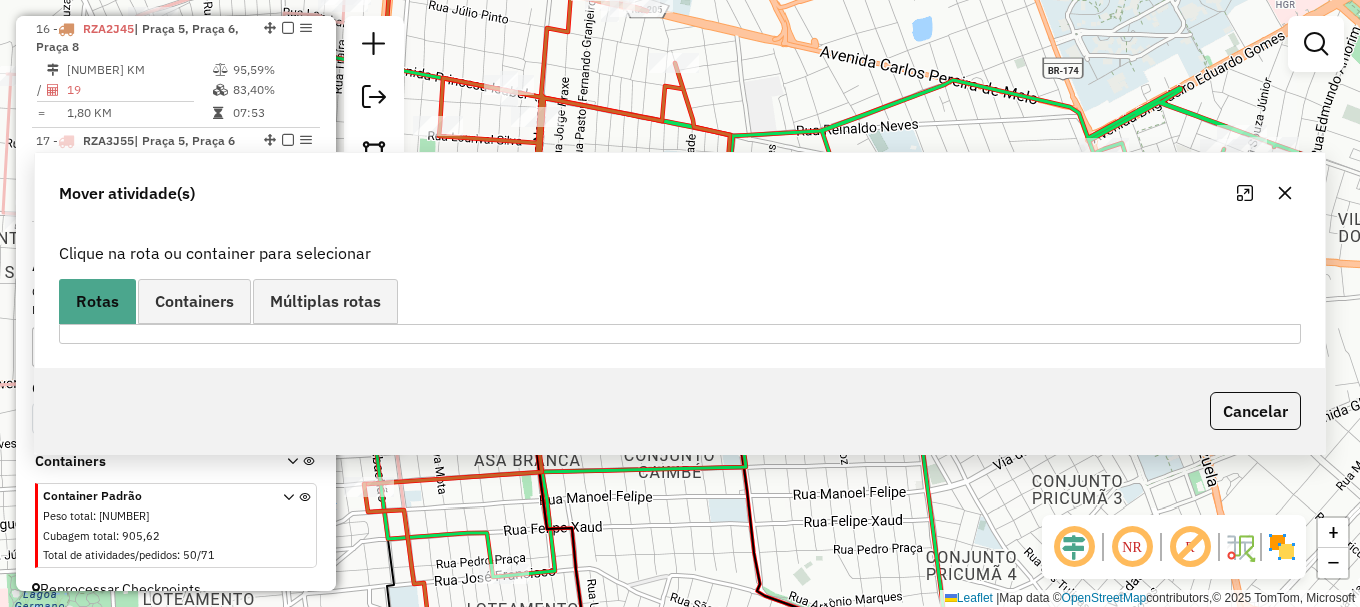 scroll, scrollTop: 0, scrollLeft: 0, axis: both 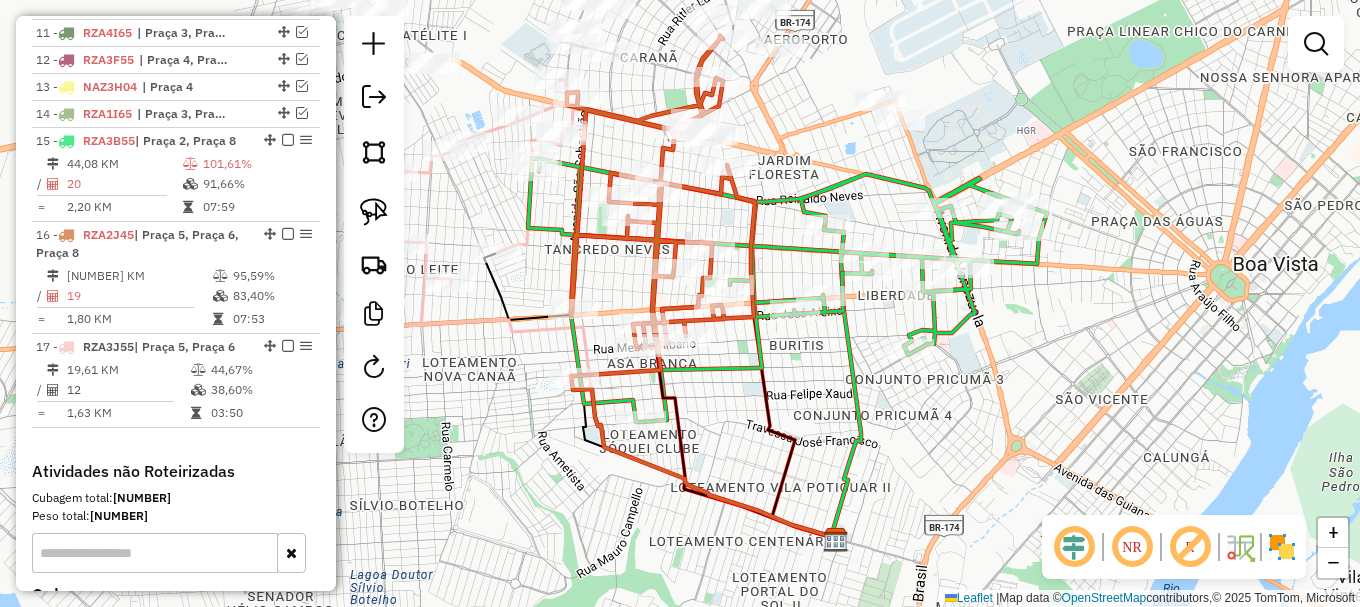 drag, startPoint x: 729, startPoint y: 201, endPoint x: 759, endPoint y: 221, distance: 36.05551 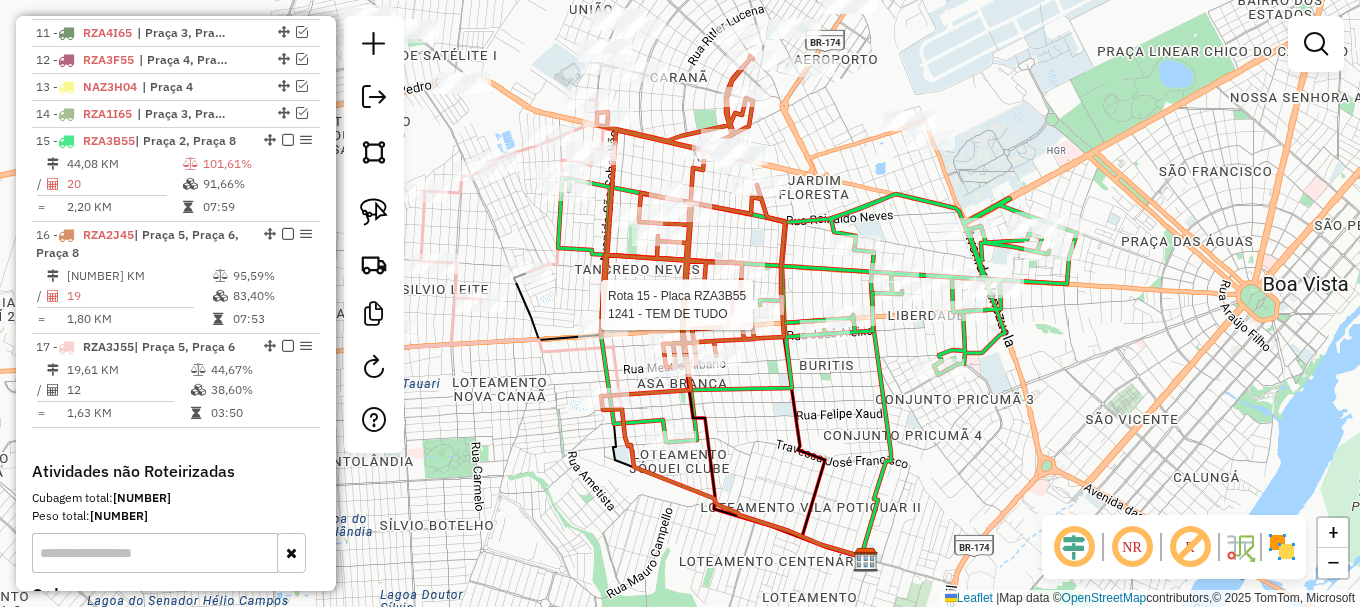 select on "**********" 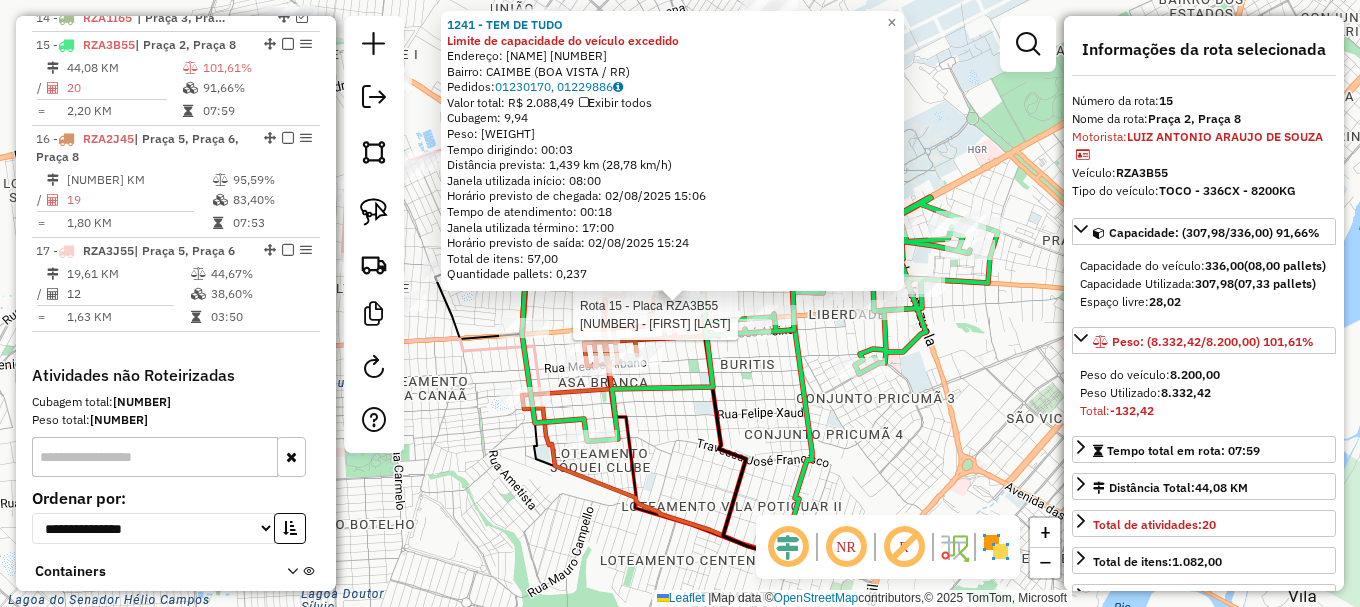 scroll, scrollTop: 1195, scrollLeft: 0, axis: vertical 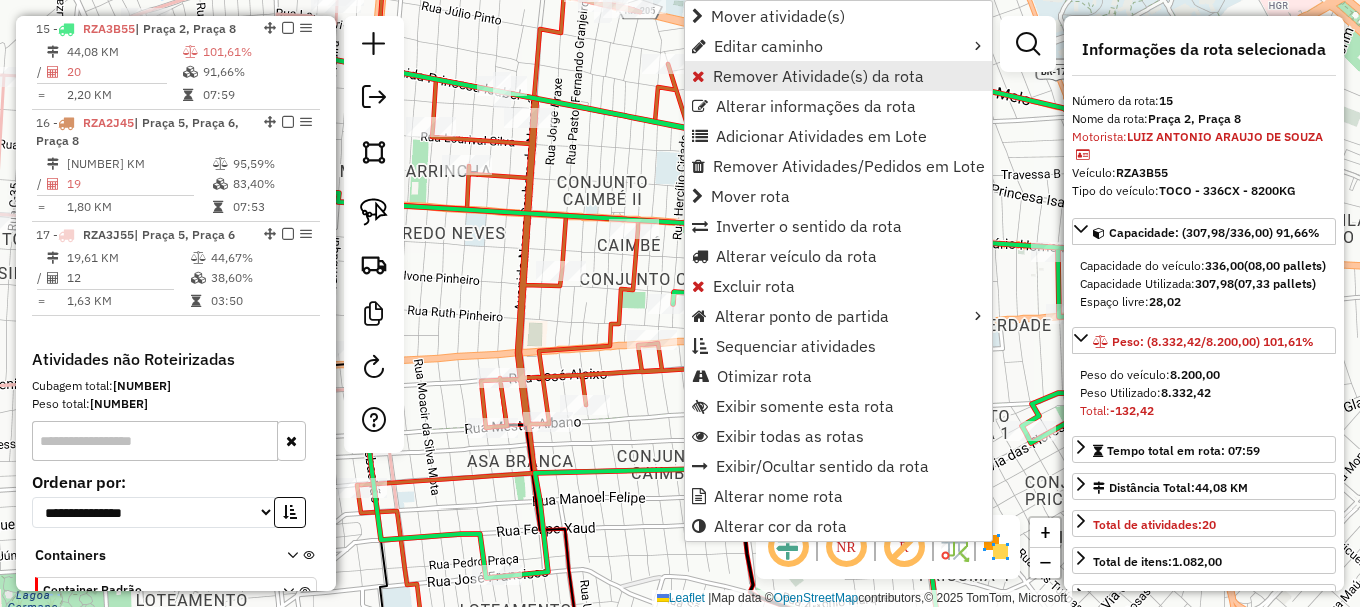 click on "Remover Atividade(s) da rota" at bounding box center [818, 76] 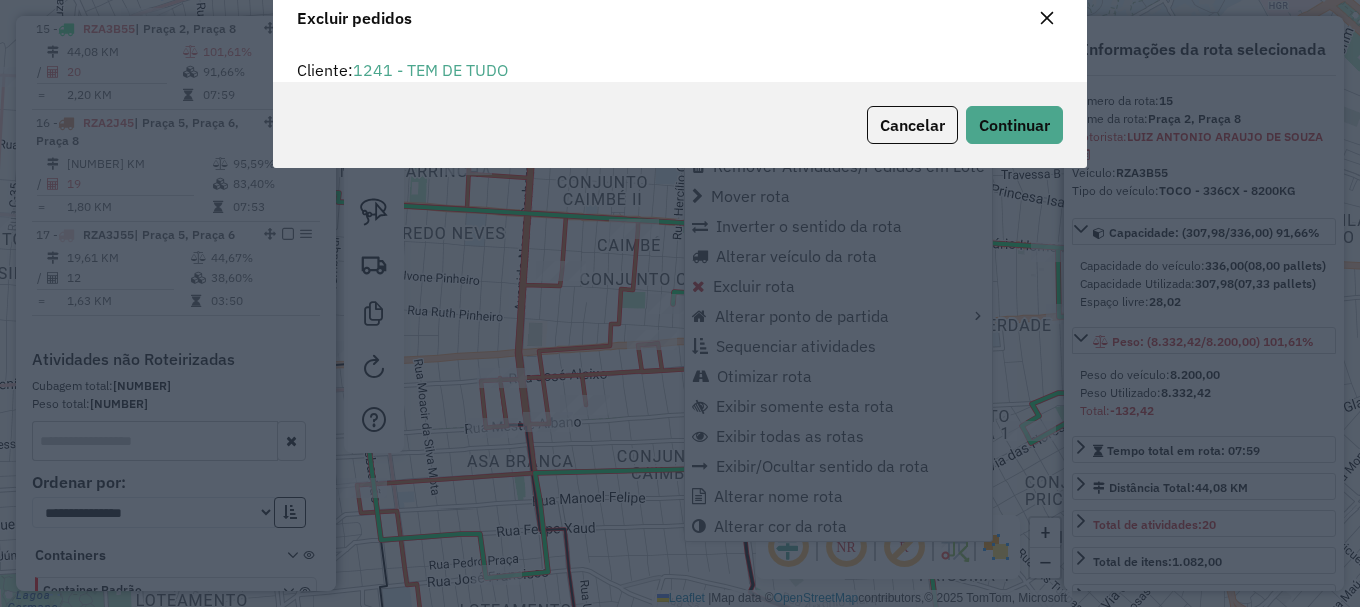 scroll, scrollTop: 12, scrollLeft: 6, axis: both 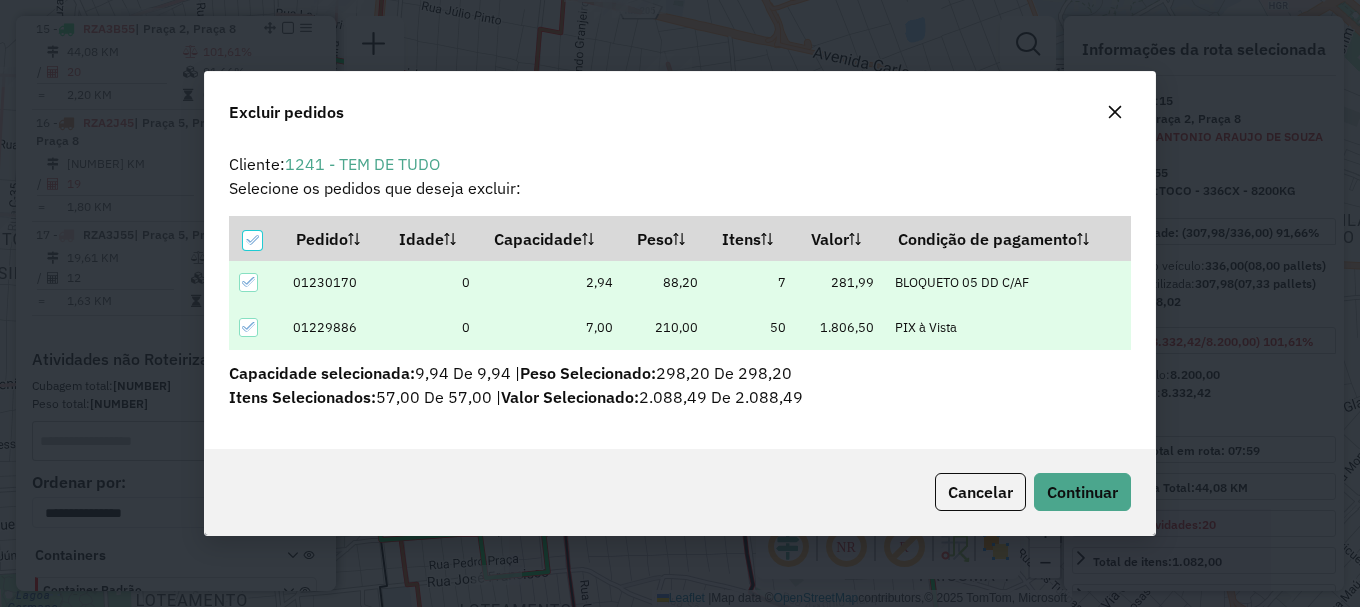 click on "Excluir pedidos  Cliente:  1241 - TEM DE TUDO  Selecione os pedidos que deseja excluir:  Pedido   Idade   Capacidade   Peso   Itens   Valor   Condição de pagamento   01230170  0 2,94 88,20  7  281,99 BLOQUETO 05 DD C/AF  01229886  0 7,00 210,00  50  1.806,50 PIX à Vista Capacidade selecionada:   9,94 De 9,94 |  Peso Selecionado:   298,20 De 298,20  Itens Selecionados:  57,00 De 57,00 |  Valor Selecionado:  2.088,49 De 2.088,49   Cancelar  Continuar" 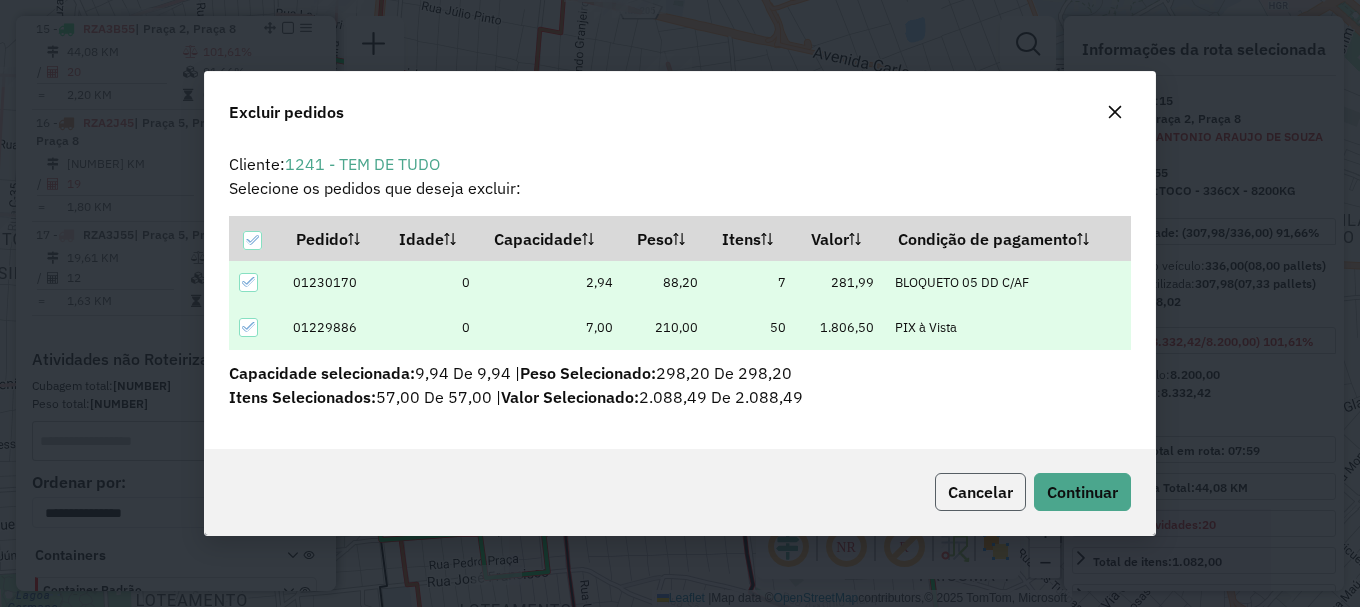click on "Cancelar" 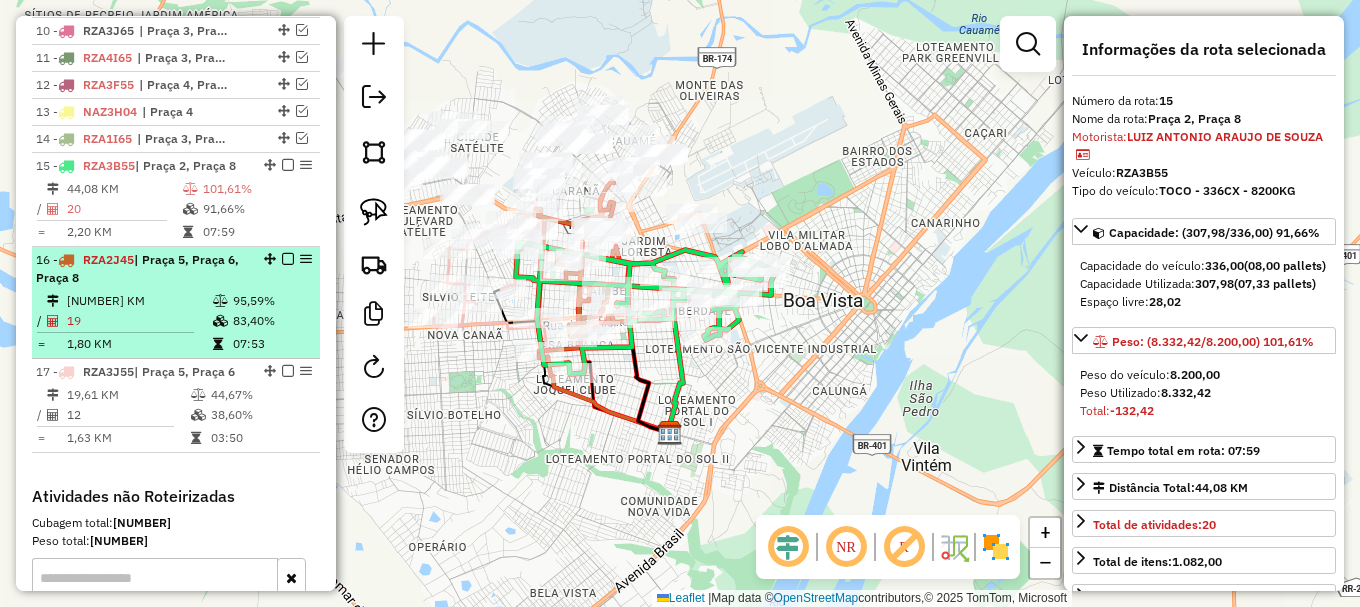 scroll, scrollTop: 995, scrollLeft: 0, axis: vertical 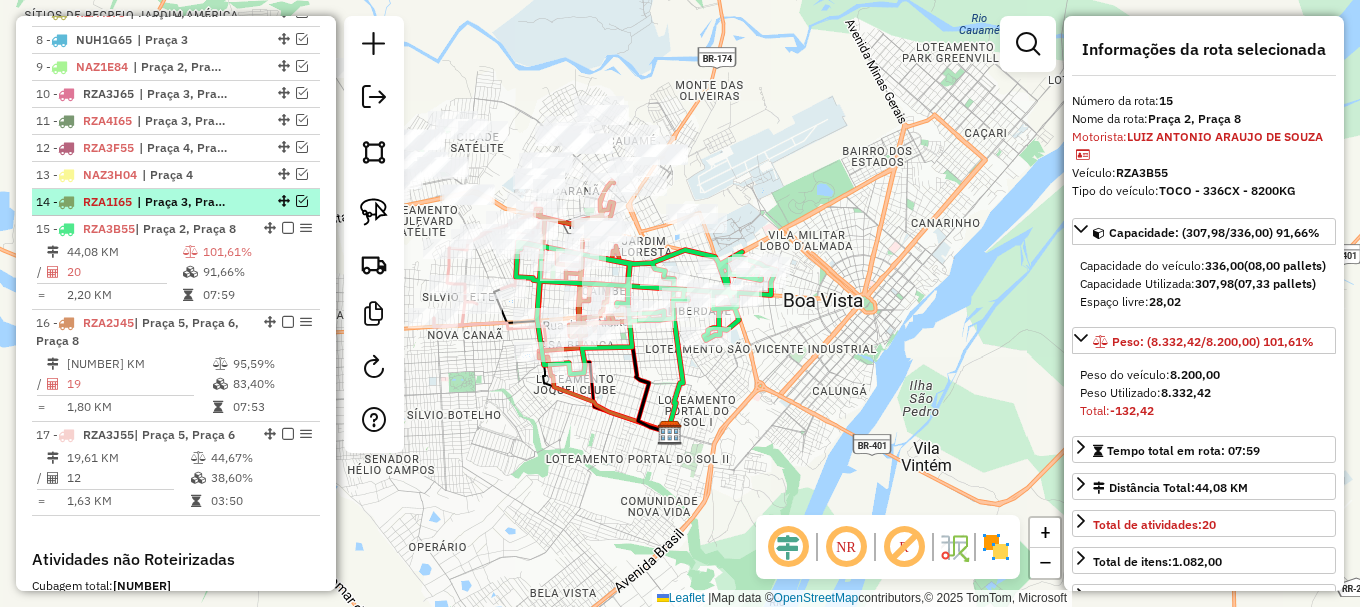 click at bounding box center (302, 201) 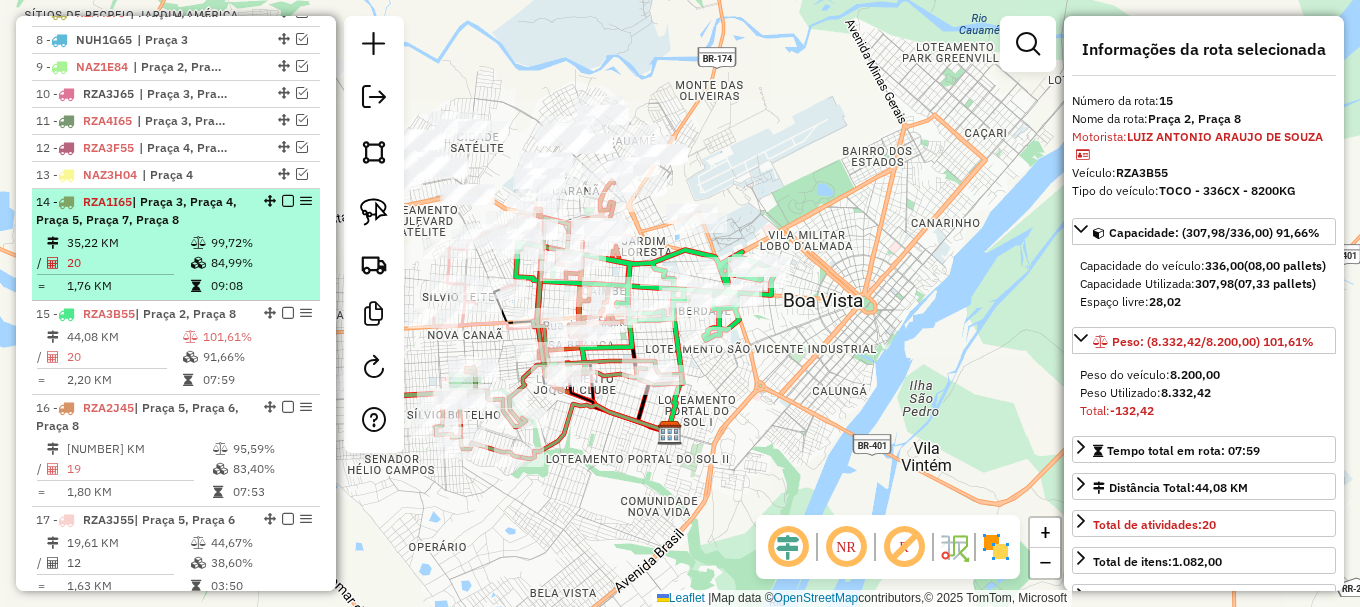 click at bounding box center [288, 201] 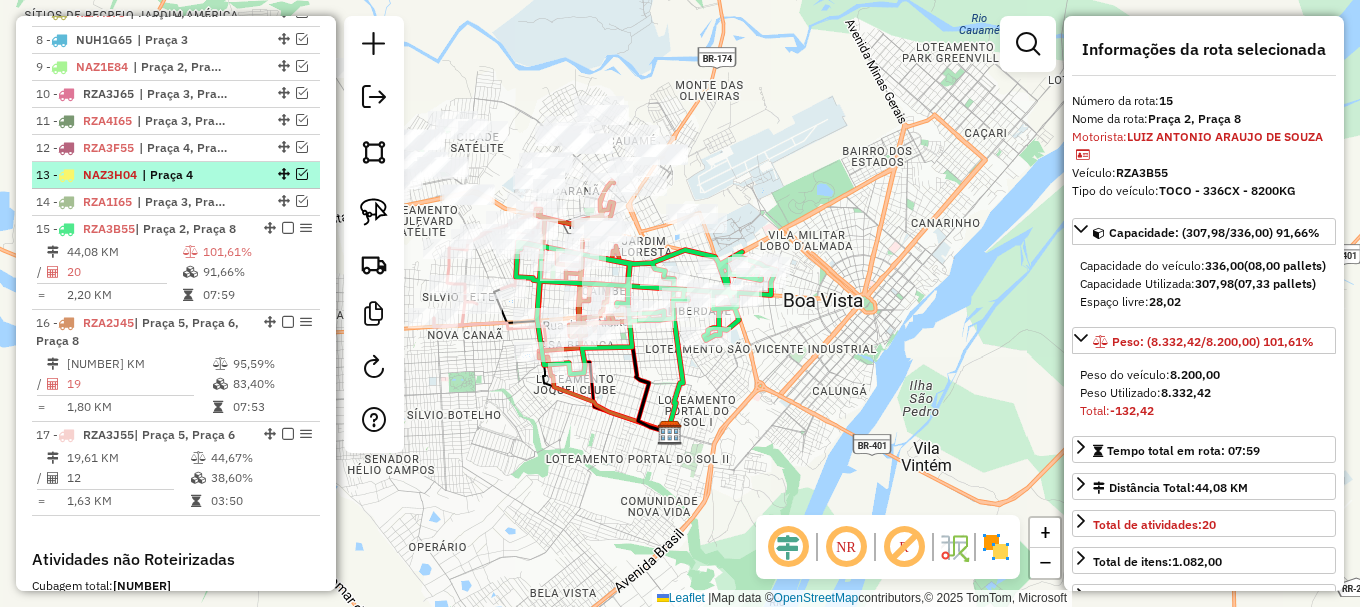 click at bounding box center (302, 174) 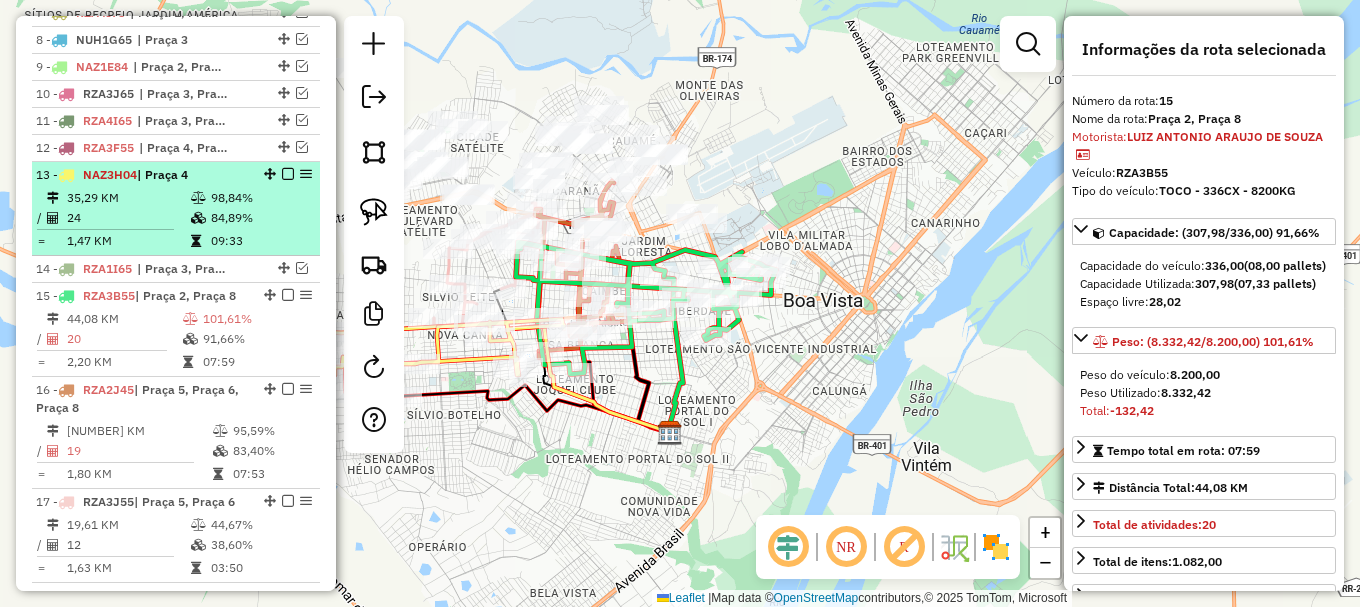 click at bounding box center (288, 174) 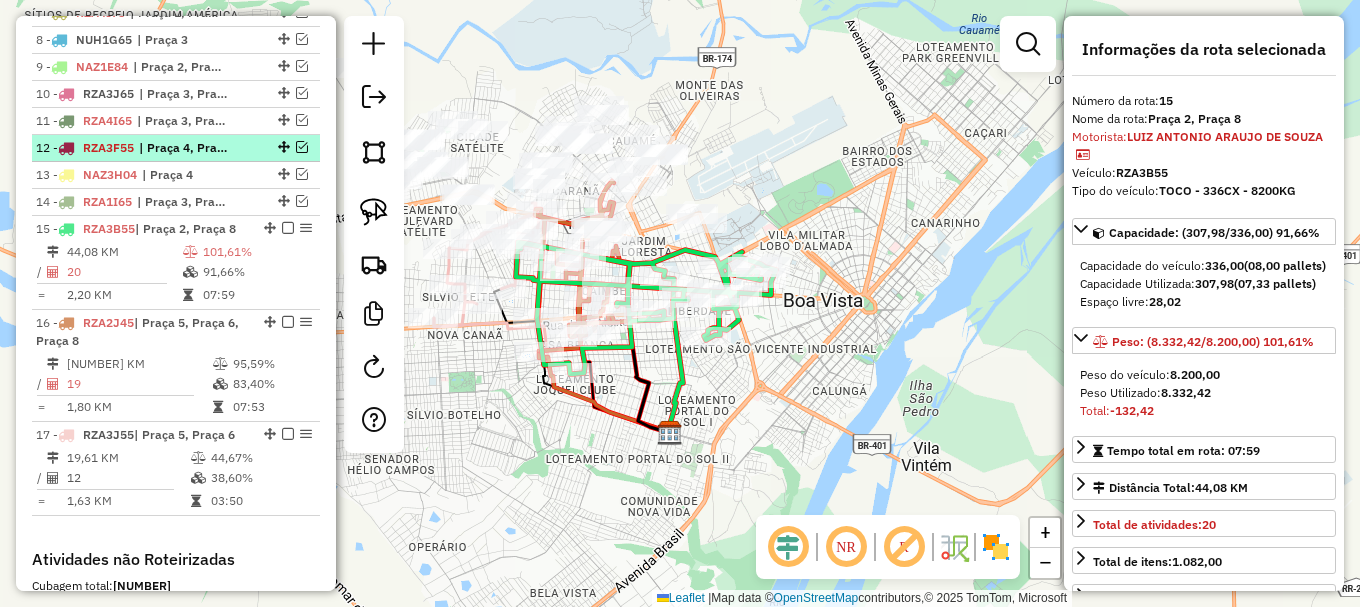 click at bounding box center [302, 147] 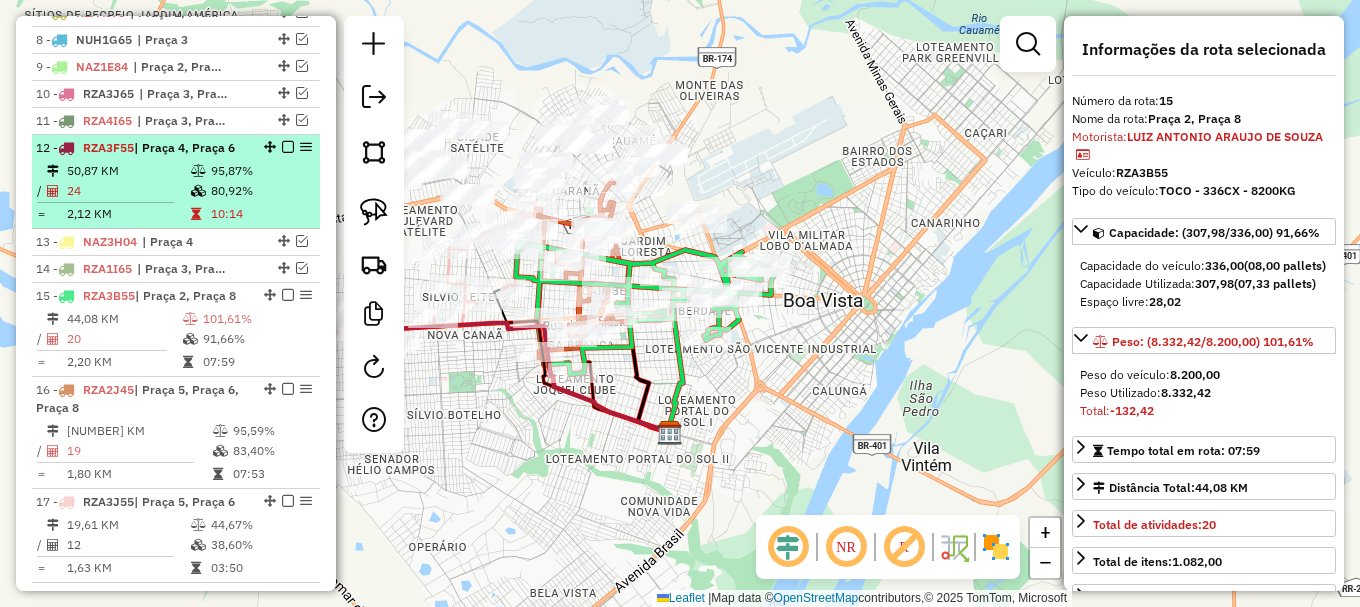 click at bounding box center (282, 147) 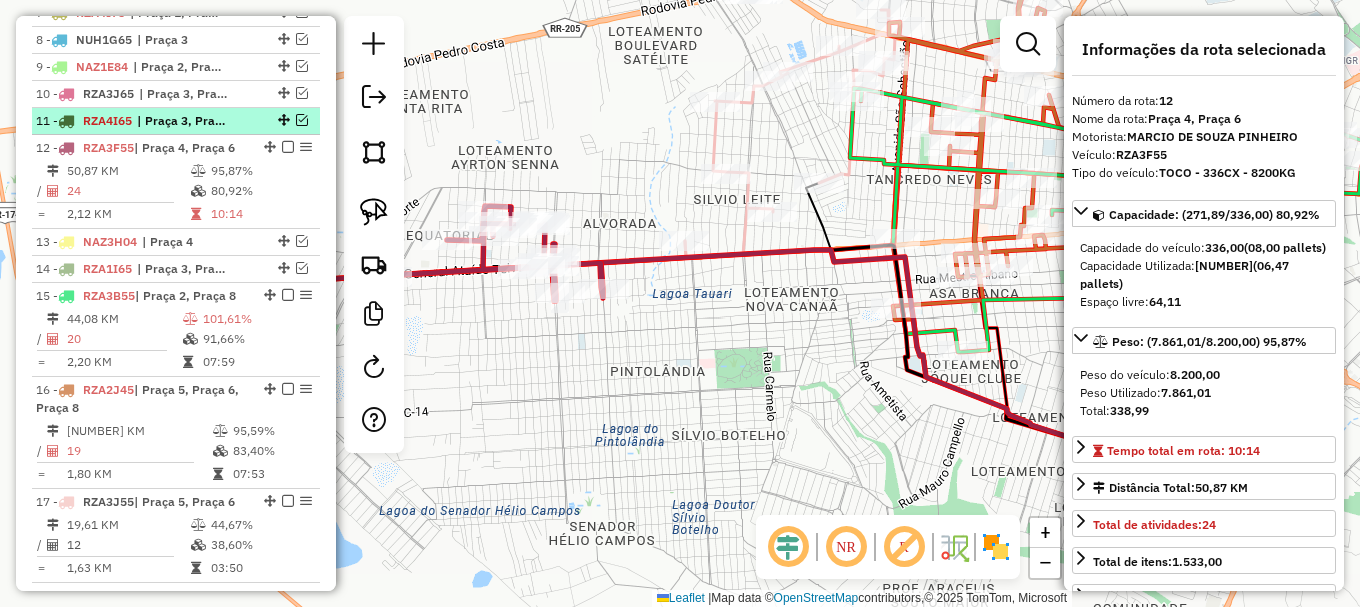 drag, startPoint x: 284, startPoint y: 146, endPoint x: 290, endPoint y: 133, distance: 14.3178215 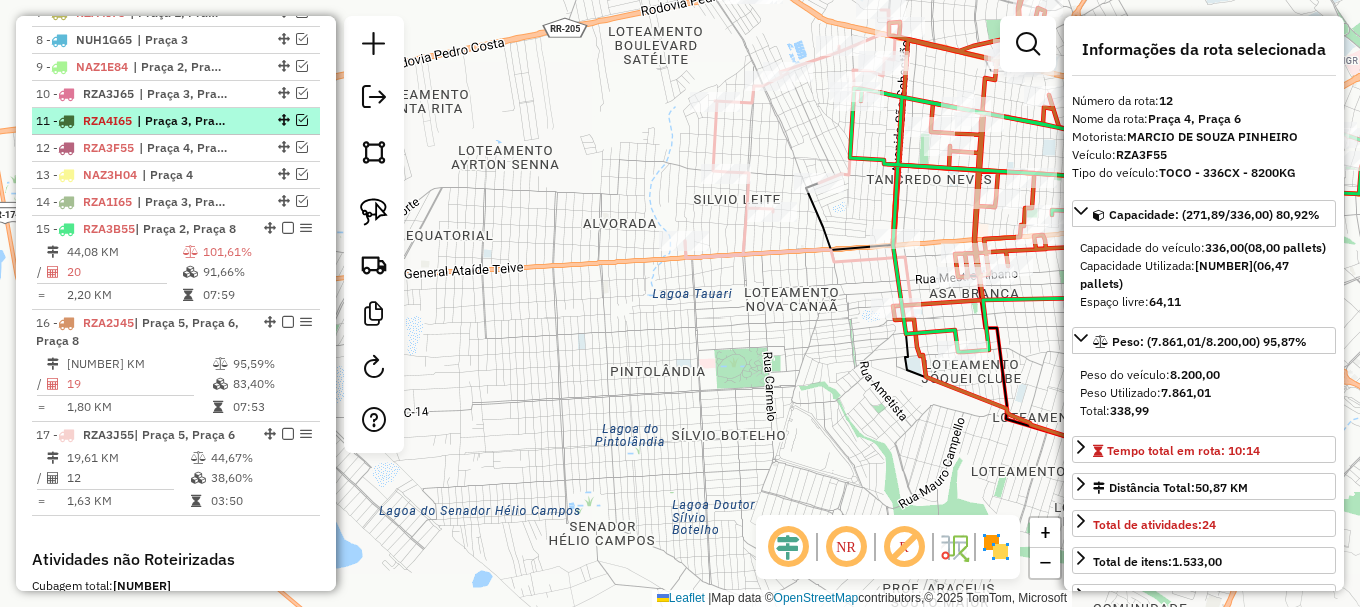 click at bounding box center [302, 120] 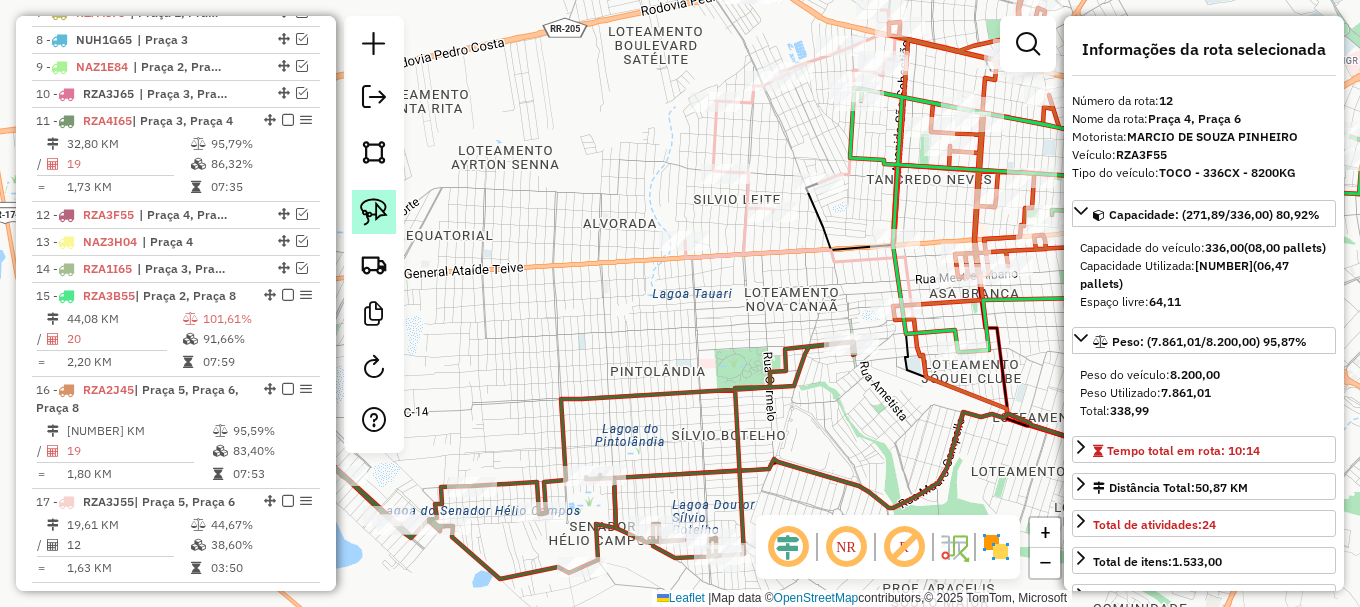 drag, startPoint x: 578, startPoint y: 246, endPoint x: 385, endPoint y: 215, distance: 195.47379 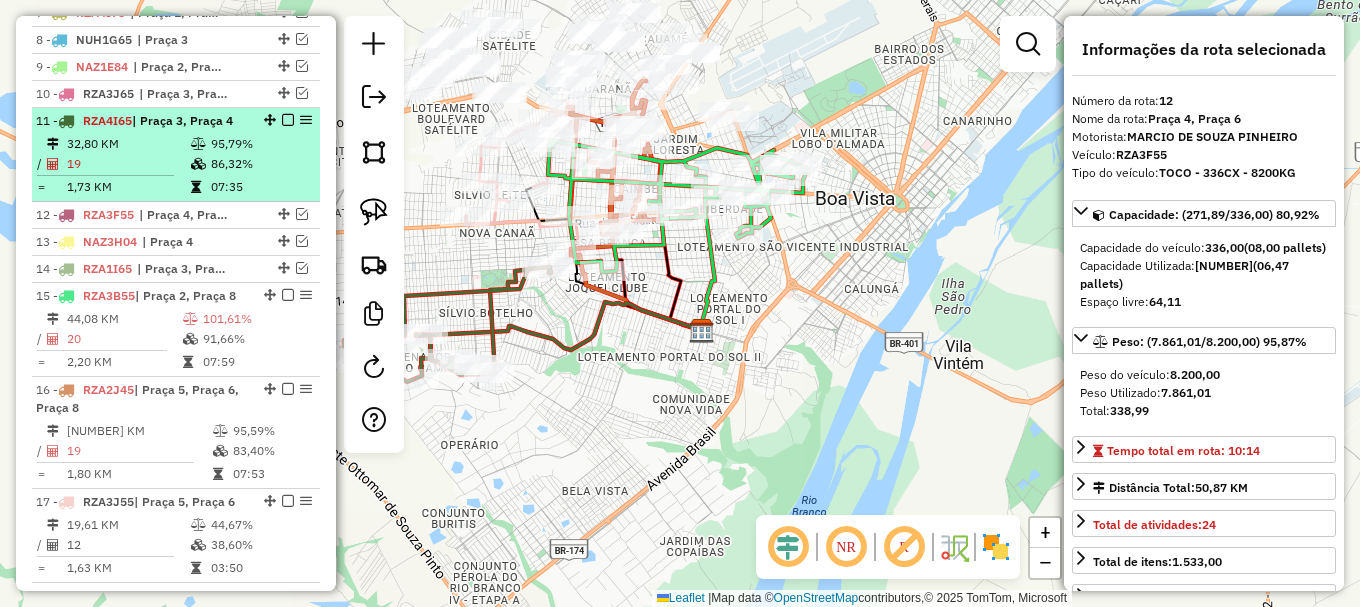 click at bounding box center [288, 120] 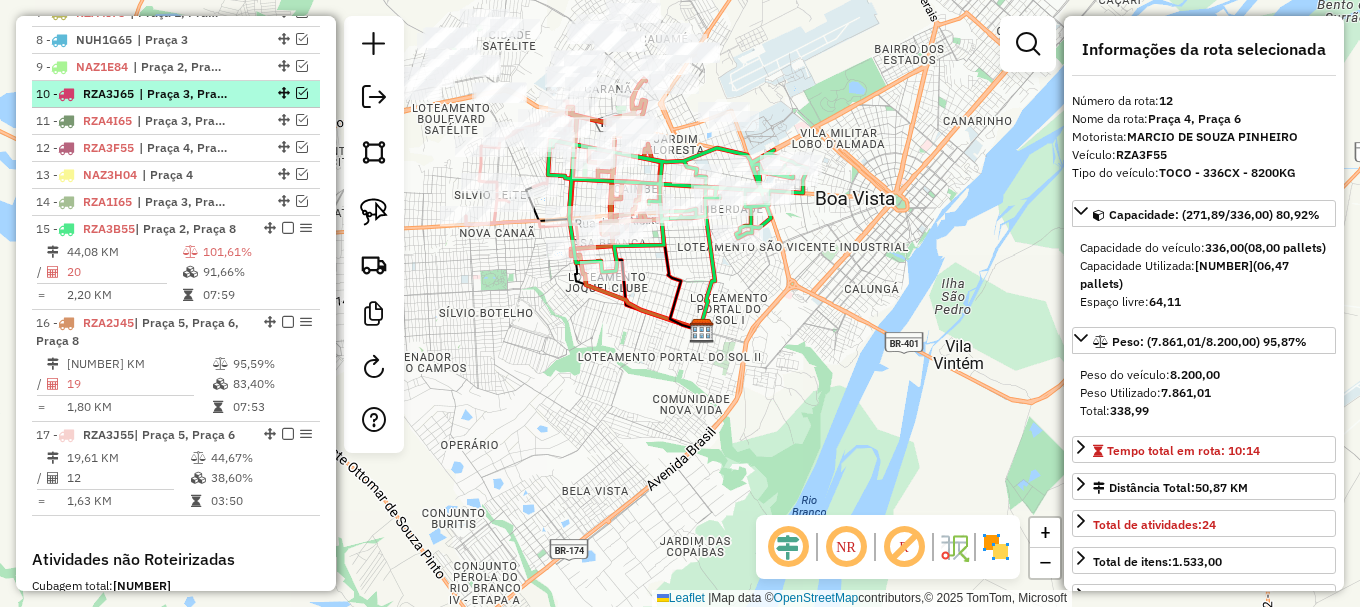 click at bounding box center [302, 93] 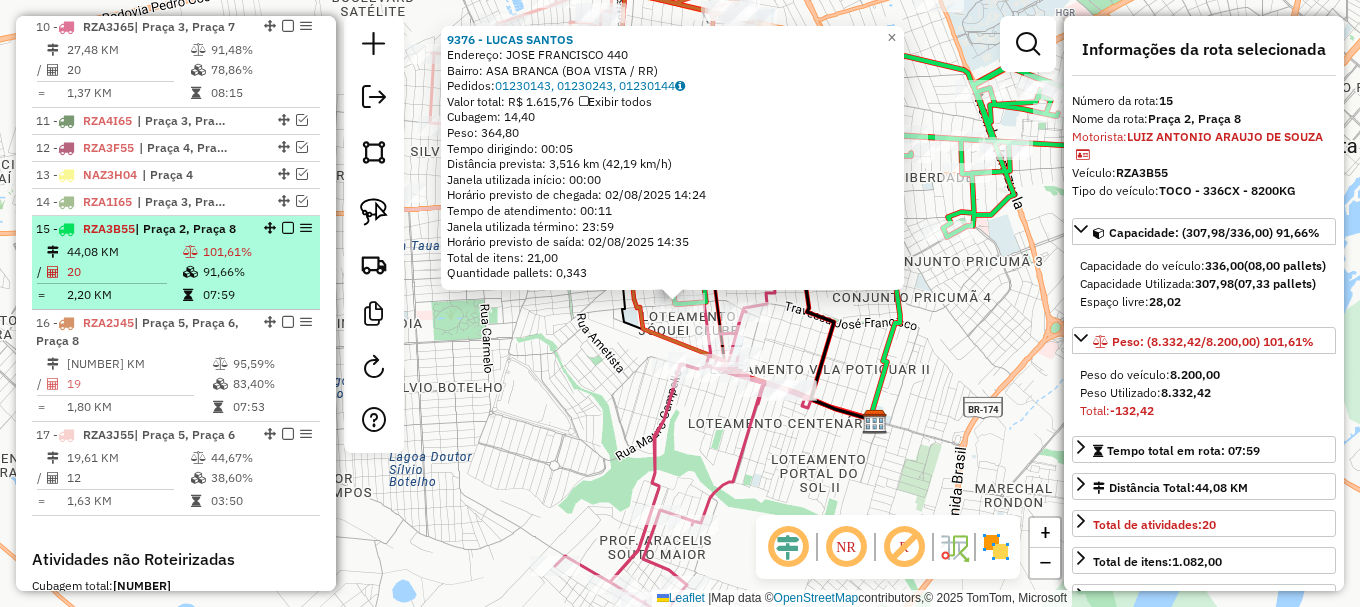 scroll, scrollTop: 962, scrollLeft: 0, axis: vertical 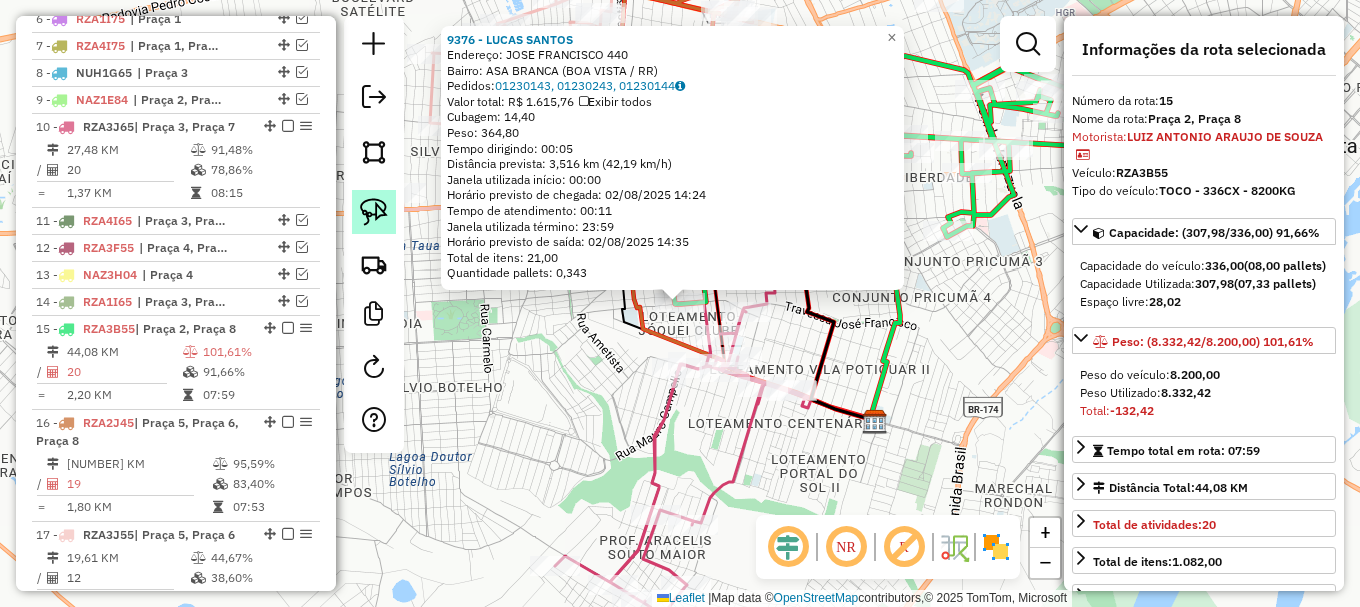 click 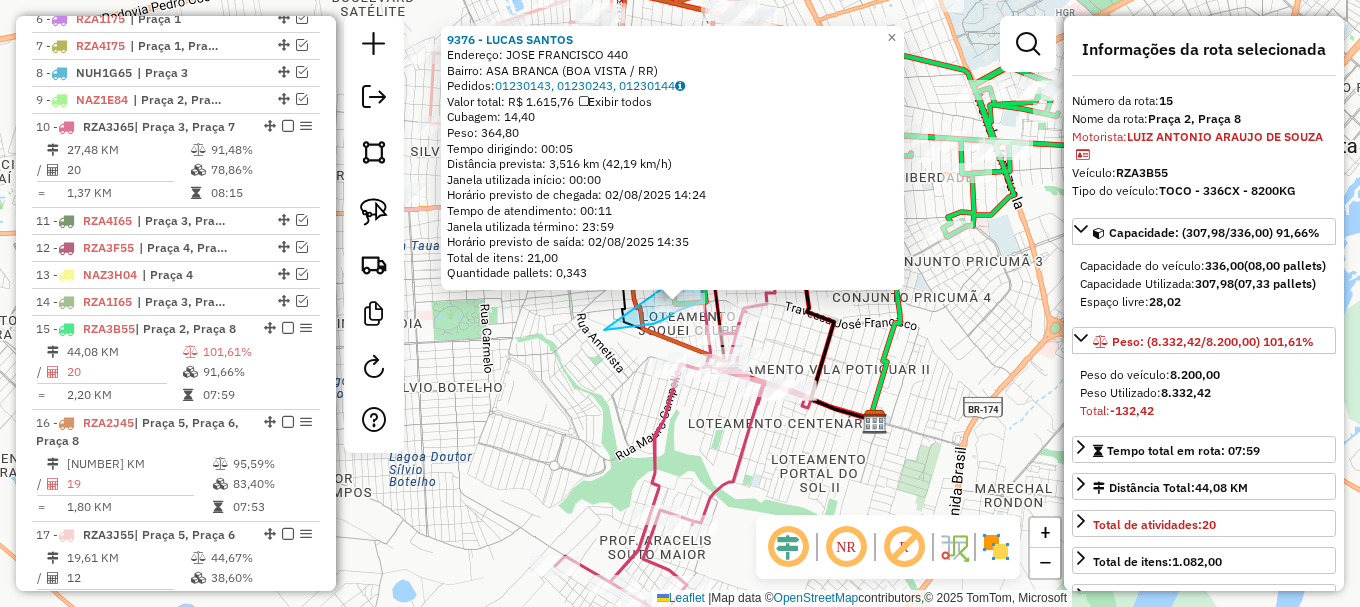 drag, startPoint x: 617, startPoint y: 328, endPoint x: 687, endPoint y: 271, distance: 90.27181 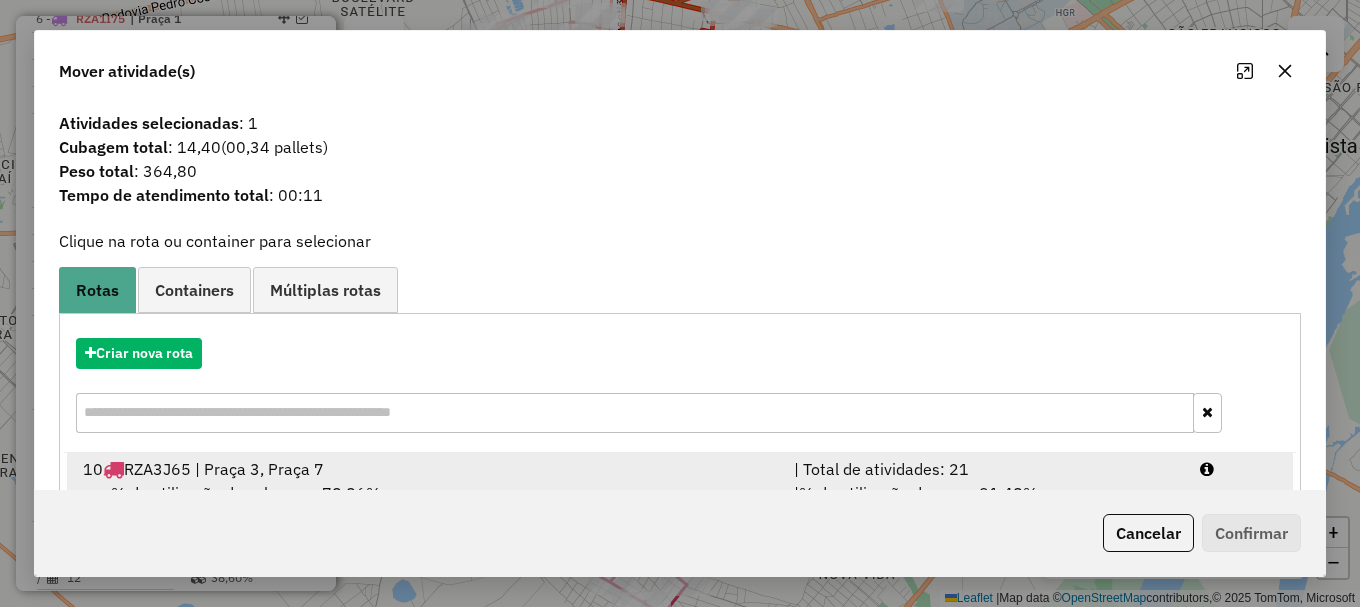 click at bounding box center [1207, 469] 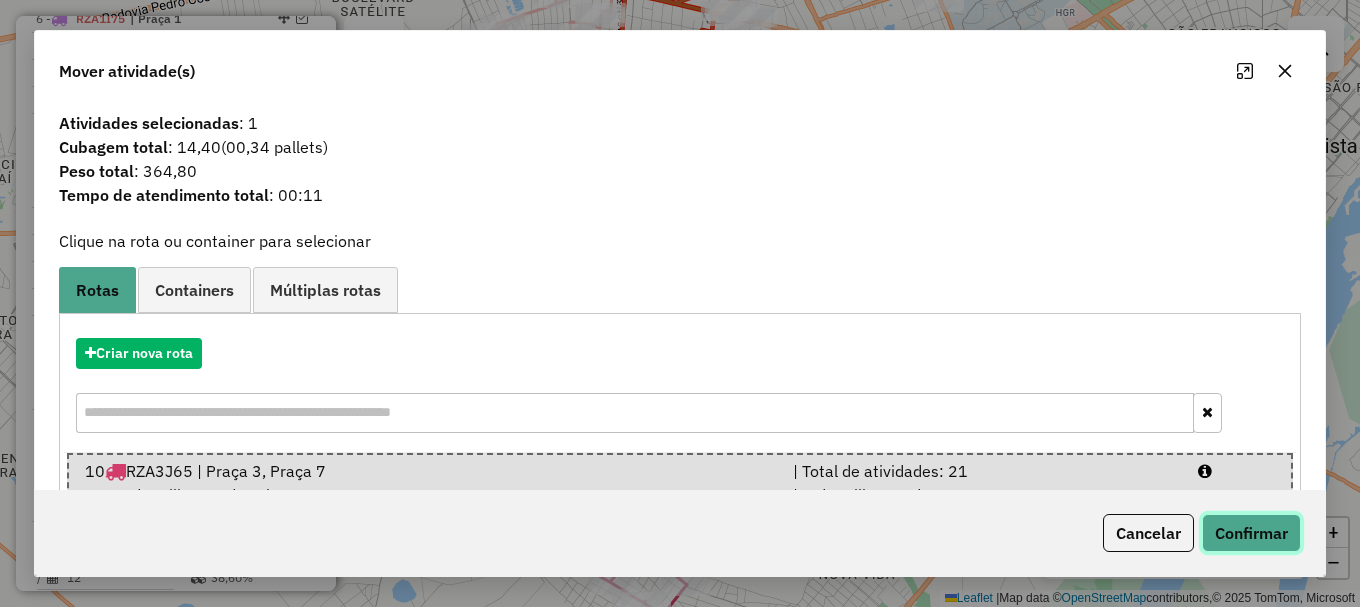click on "Confirmar" 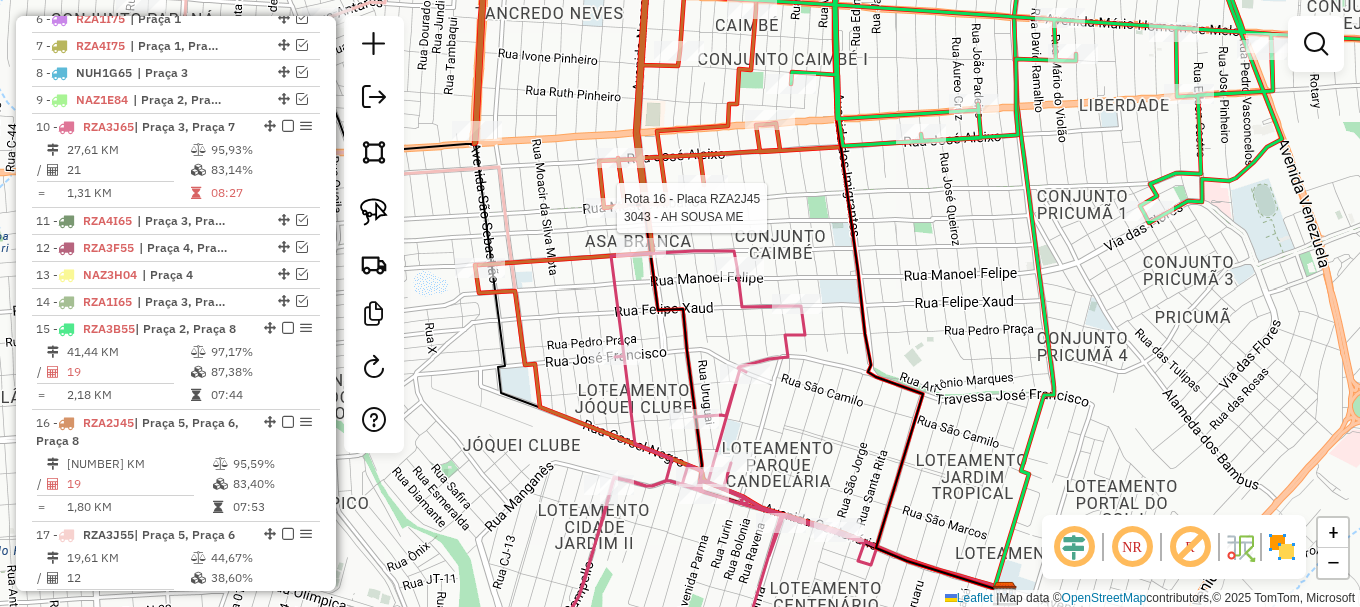 select on "**********" 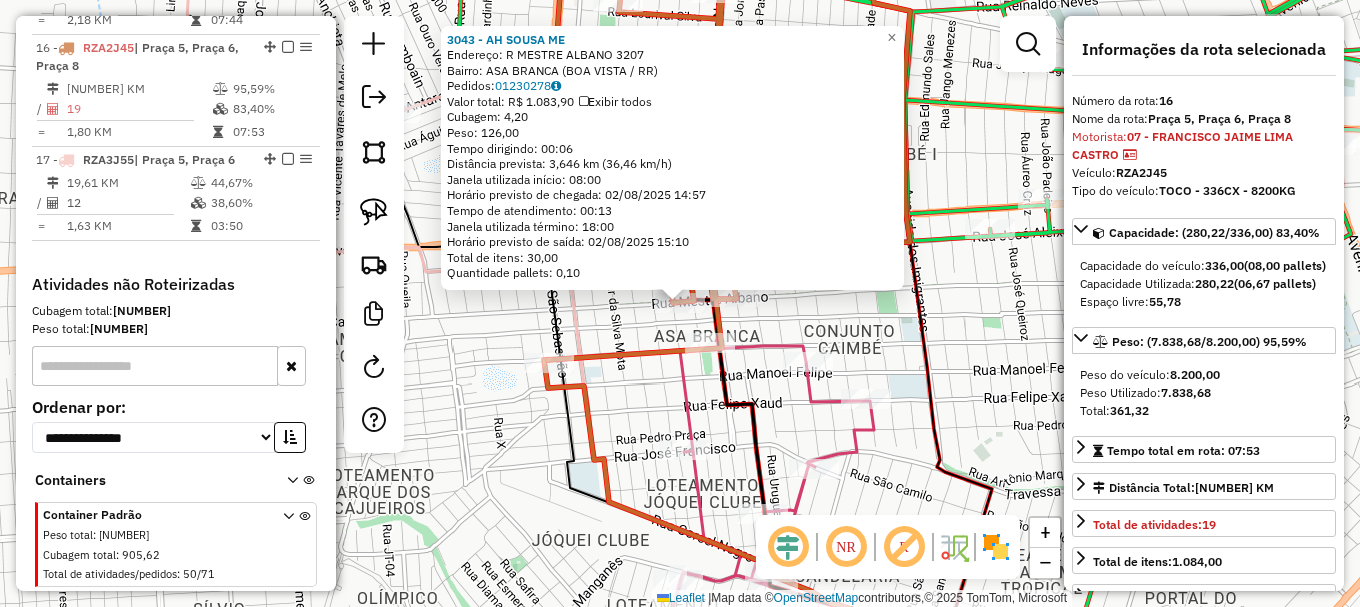 scroll, scrollTop: 1356, scrollLeft: 0, axis: vertical 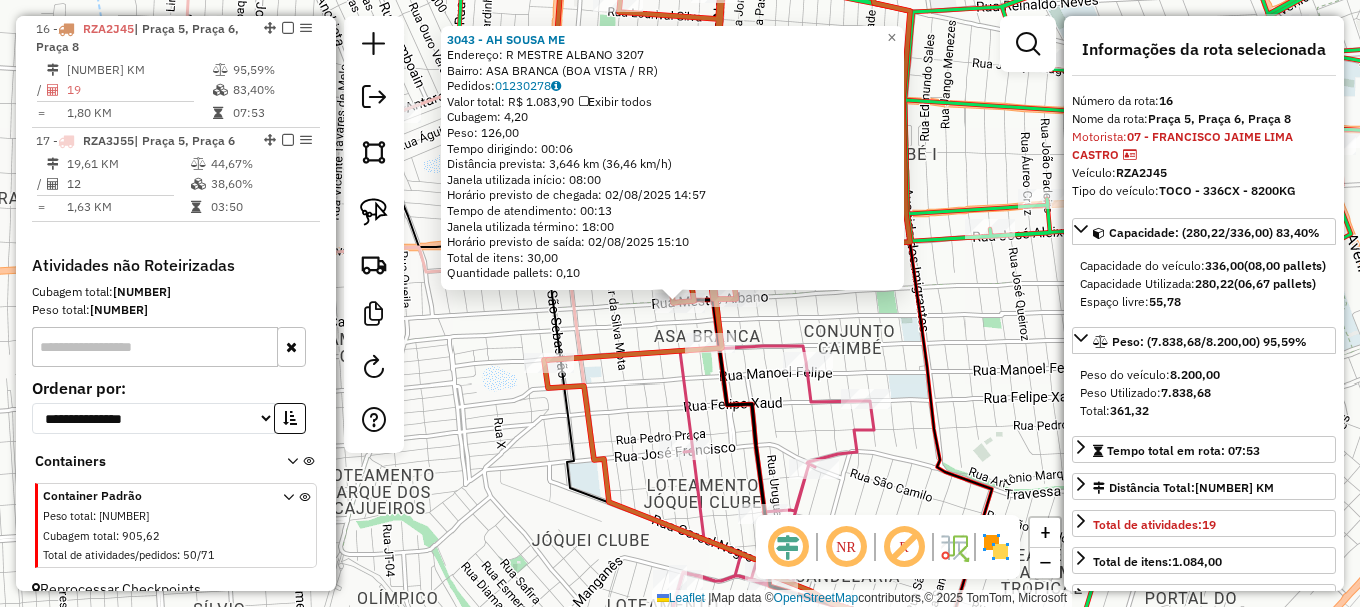 click 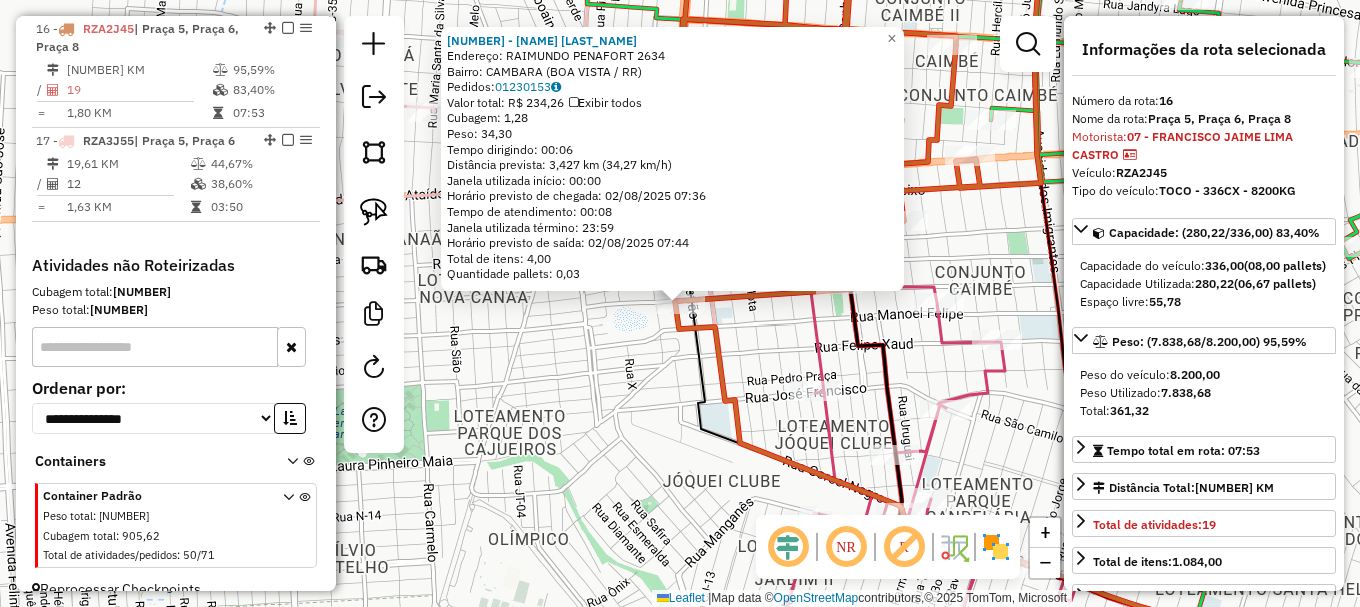 drag, startPoint x: 701, startPoint y: 368, endPoint x: 724, endPoint y: 363, distance: 23.537205 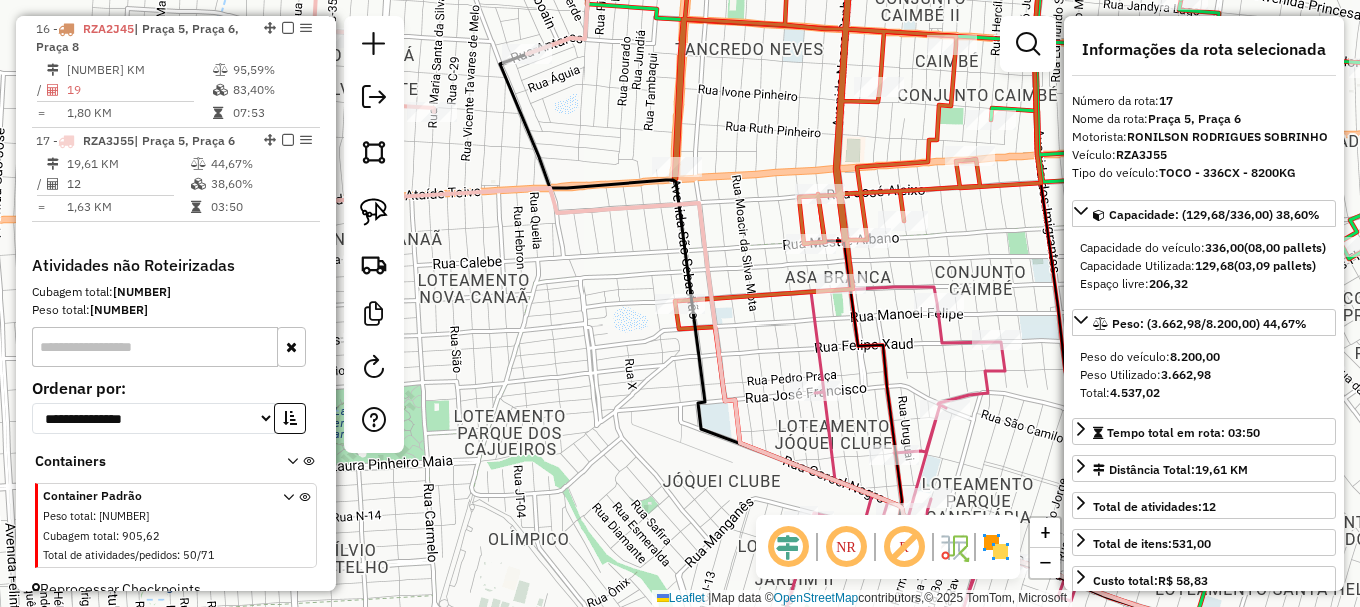 scroll, scrollTop: 1381, scrollLeft: 0, axis: vertical 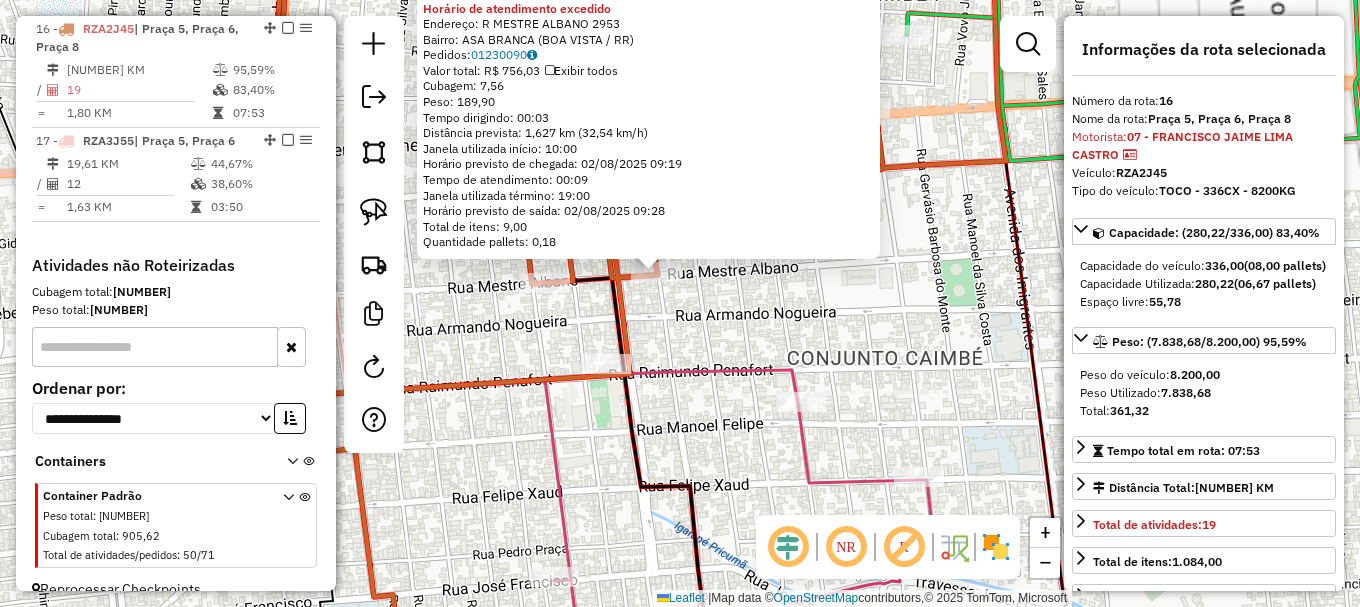 click on "3778 - MANOEL JOSÉ DE SOUSA Horário de atendimento excedido  Endereço: R   MESTRE ALBANO                 2953   Bairro: ASA BRANCA (BOA VISTA / RR)   Pedidos:  01230090   Valor total: R$ 756,03   Exibir todos   Cubagem: 7,56  Peso: 189,90  Tempo dirigindo: 00:03   Distância prevista: 1,627 km (32,54 km/h)   Janela utilizada início: 10:00   Horário previsto de chegada: 02/08/2025 09:19   Tempo de atendimento: 00:09   Janela utilizada término: 19:00   Horário previsto de saída: 02/08/2025 09:28   Total de itens: 9,00   Quantidade pallets: 0,18  × Janela de atendimento Grade de atendimento Capacidade Transportadoras Veículos Cliente Pedidos  Rotas Selecione os dias de semana para filtrar as janelas de atendimento  Seg   Ter   Qua   Qui   Sex   Sáb   Dom  Informe o período da janela de atendimento: De: Até:  Filtrar exatamente a janela do cliente  Considerar janela de atendimento padrão  Selecione os dias de semana para filtrar as grades de atendimento  Seg   Ter   Qua   Qui   Sex   Sáb   Dom  De:" 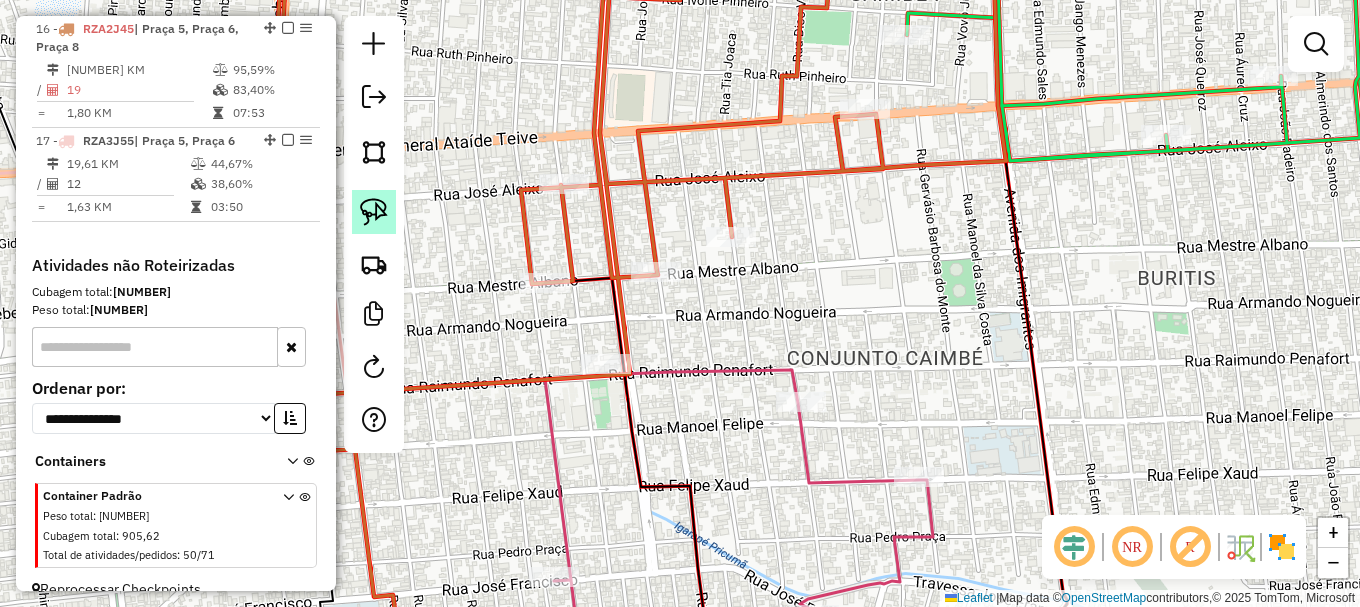 click 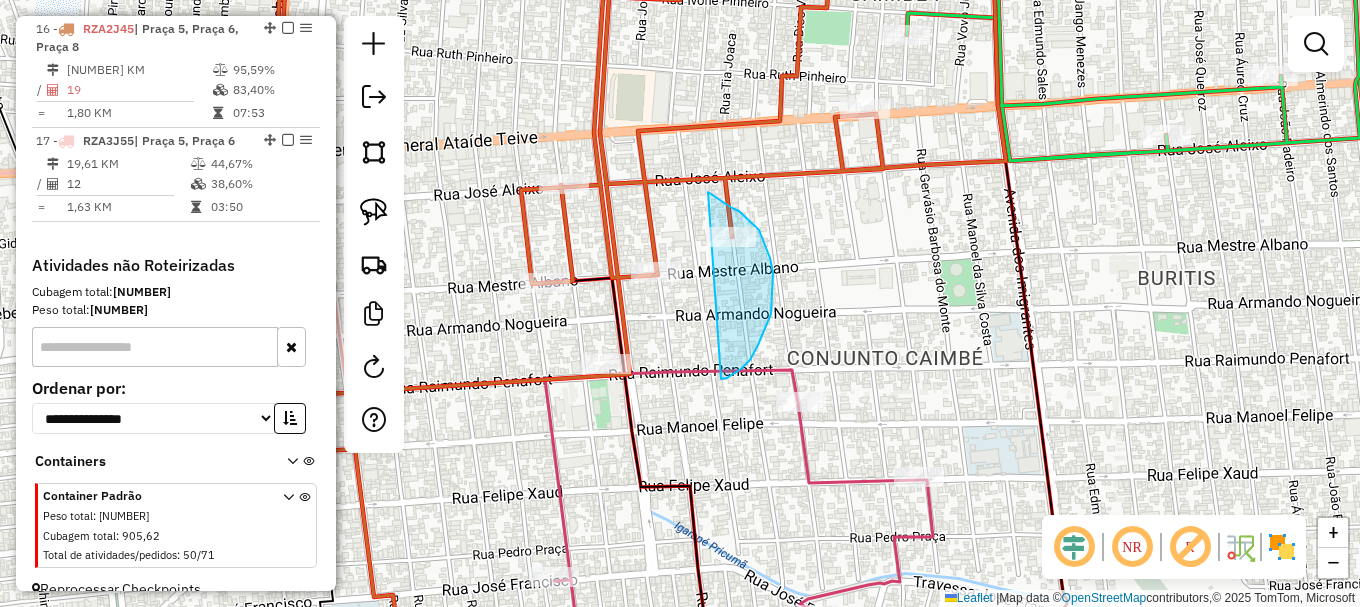 drag, startPoint x: 727, startPoint y: 378, endPoint x: 696, endPoint y: 189, distance: 191.52545 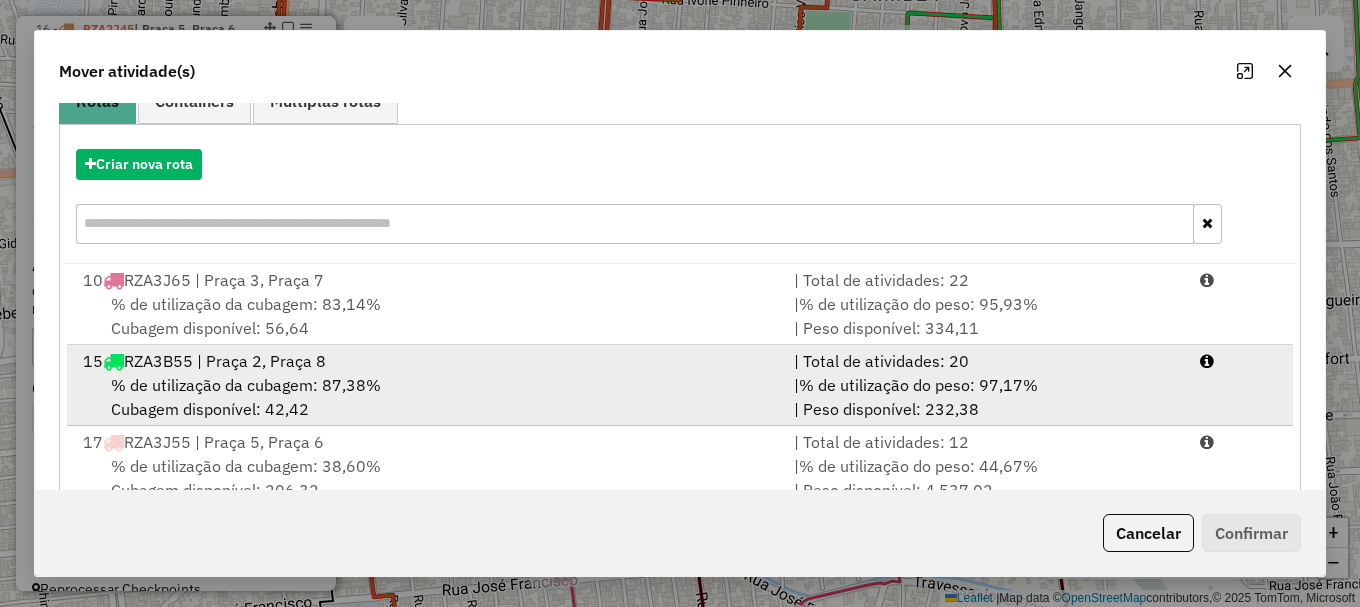scroll, scrollTop: 200, scrollLeft: 0, axis: vertical 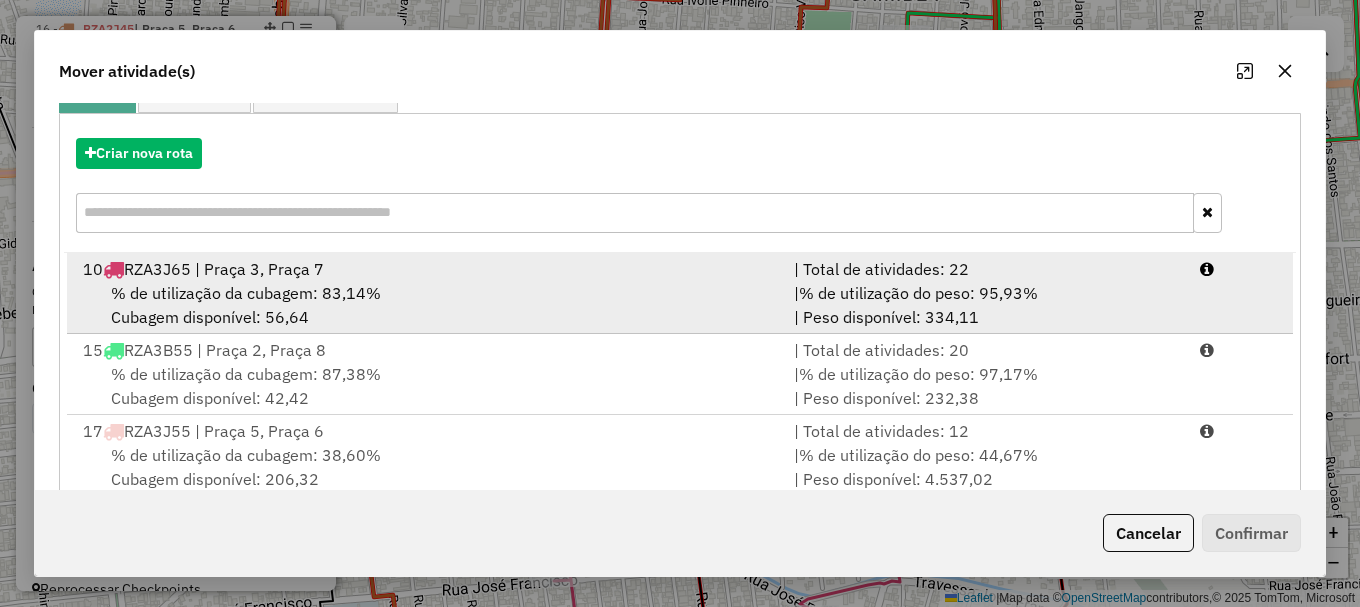 click on "|  % de utilização do peso: 95,93%  | Peso disponível: 334,11" at bounding box center (985, 305) 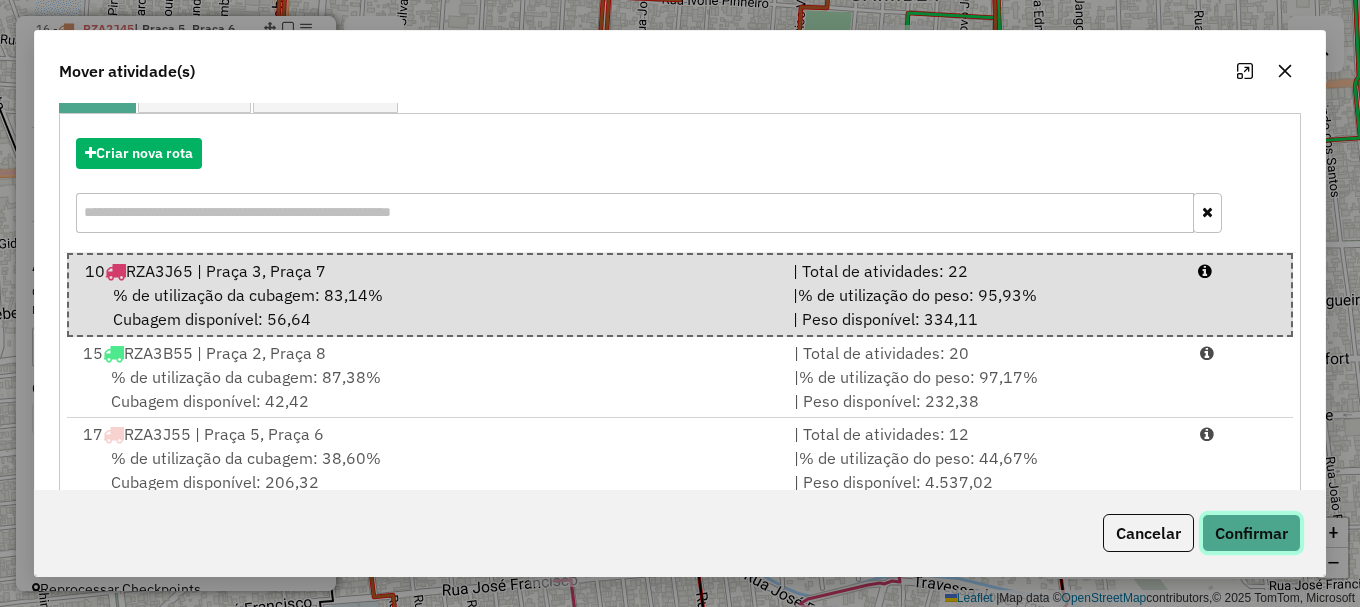 click on "Confirmar" 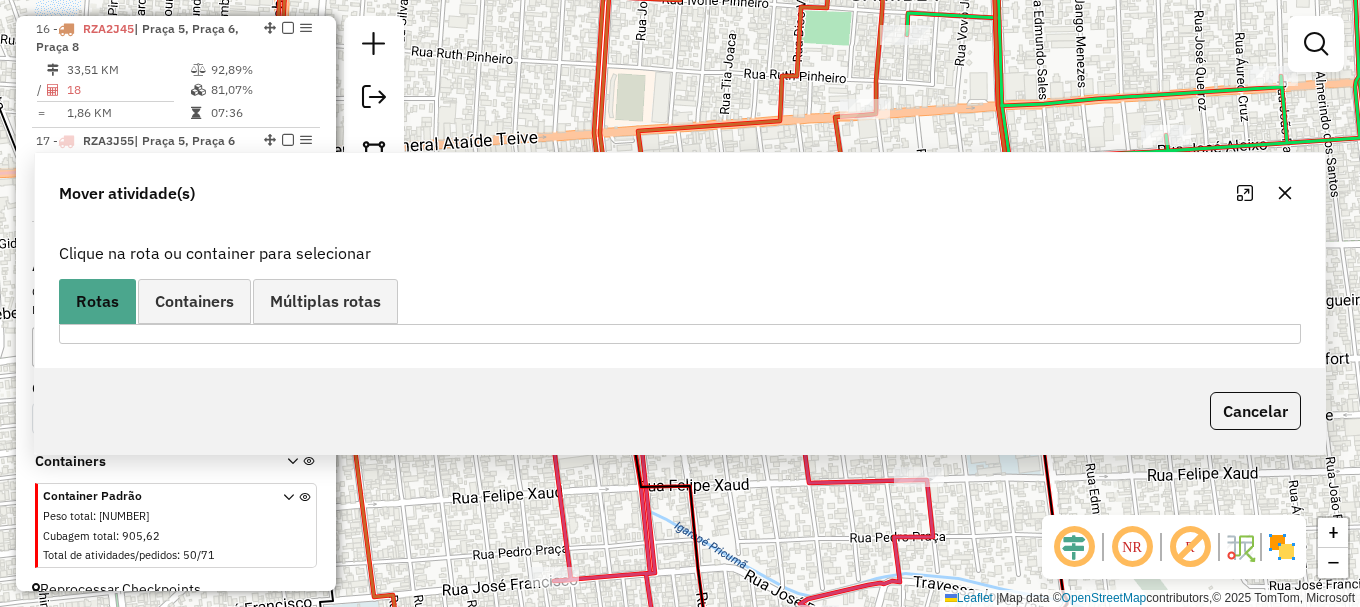 scroll, scrollTop: 0, scrollLeft: 0, axis: both 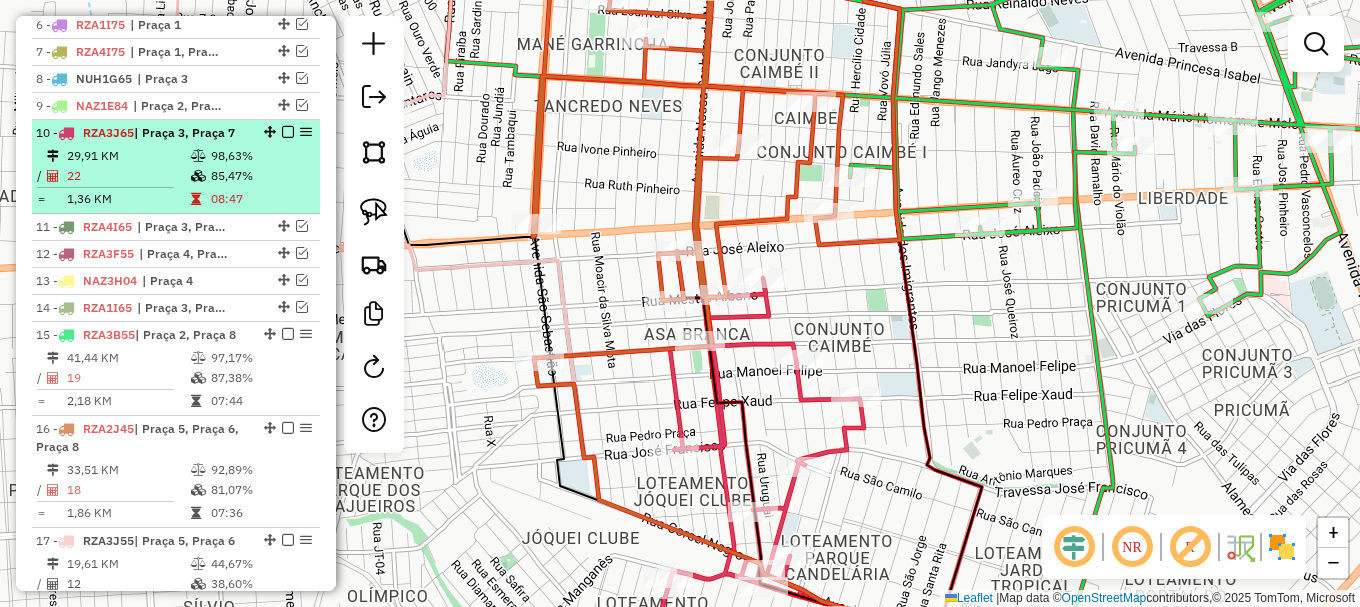 click at bounding box center [288, 132] 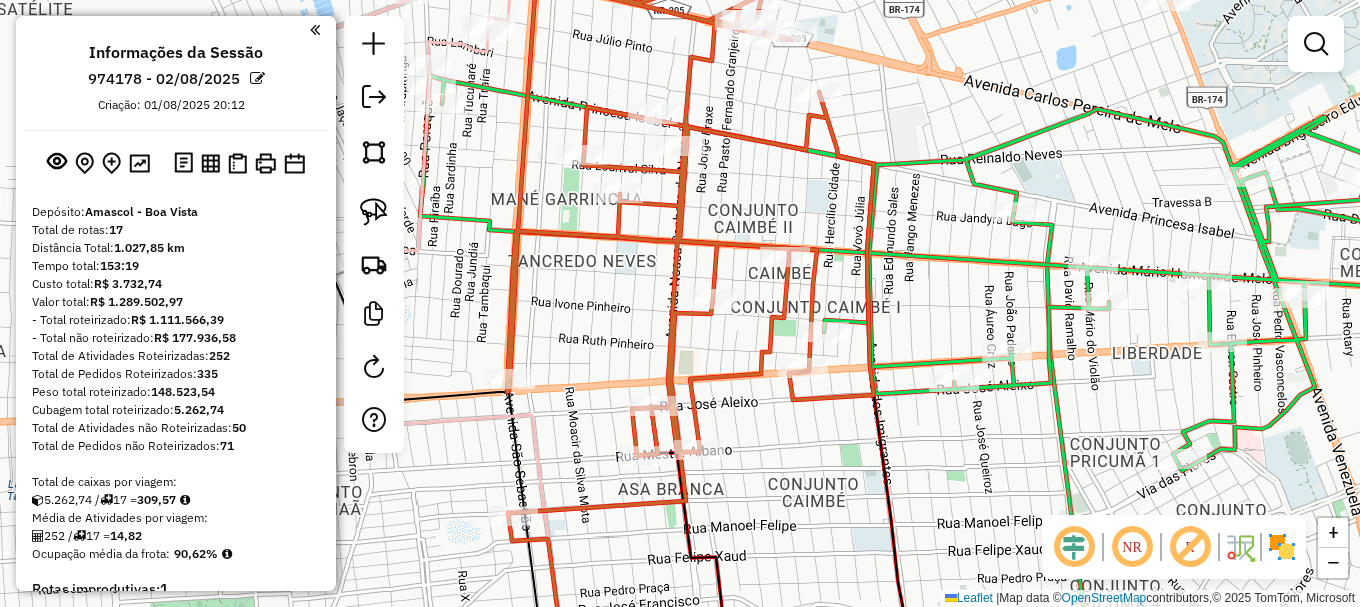 scroll, scrollTop: 0, scrollLeft: 0, axis: both 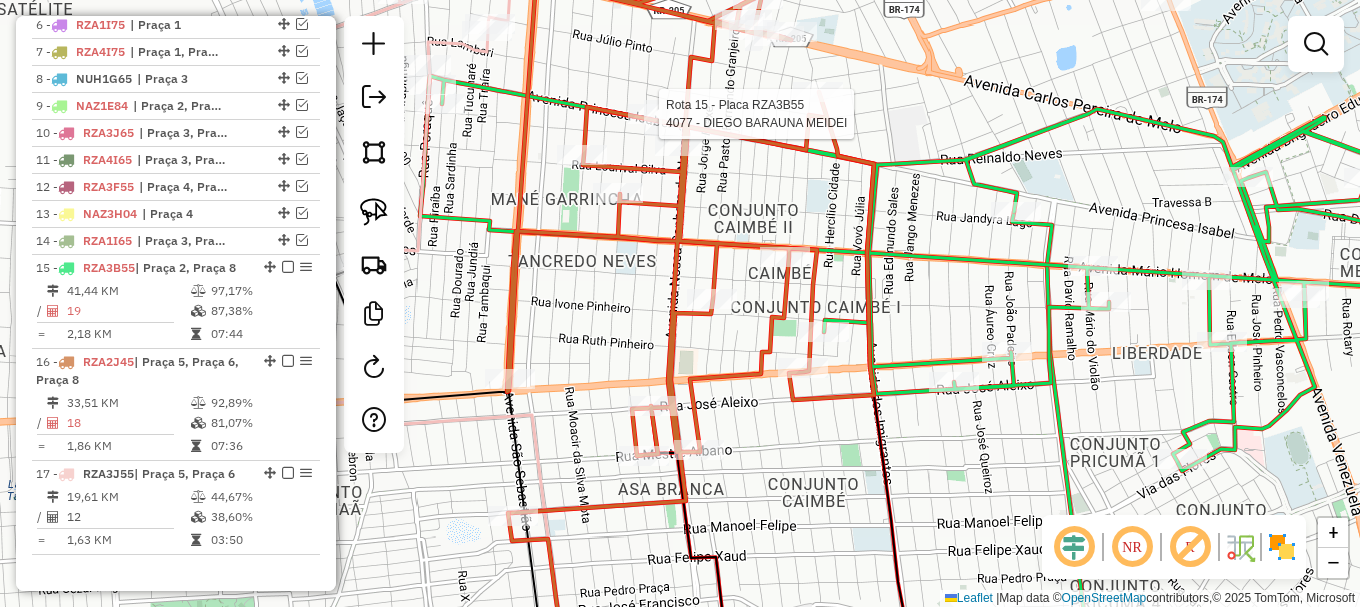 select on "**********" 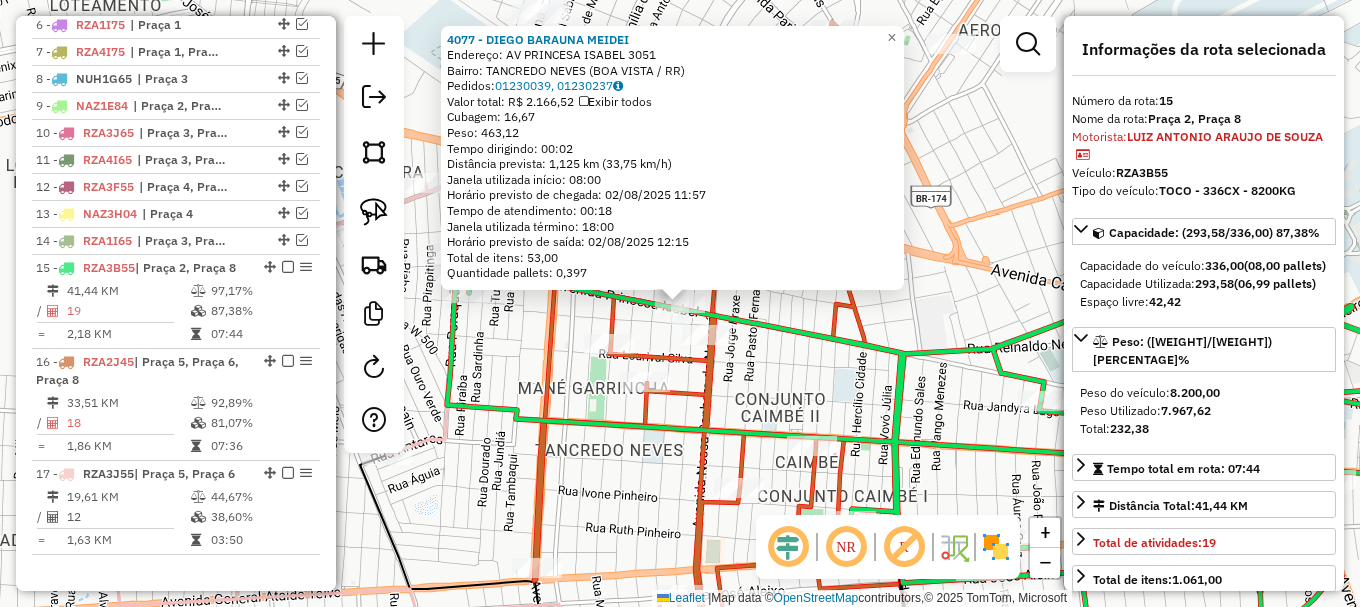 scroll, scrollTop: 1195, scrollLeft: 0, axis: vertical 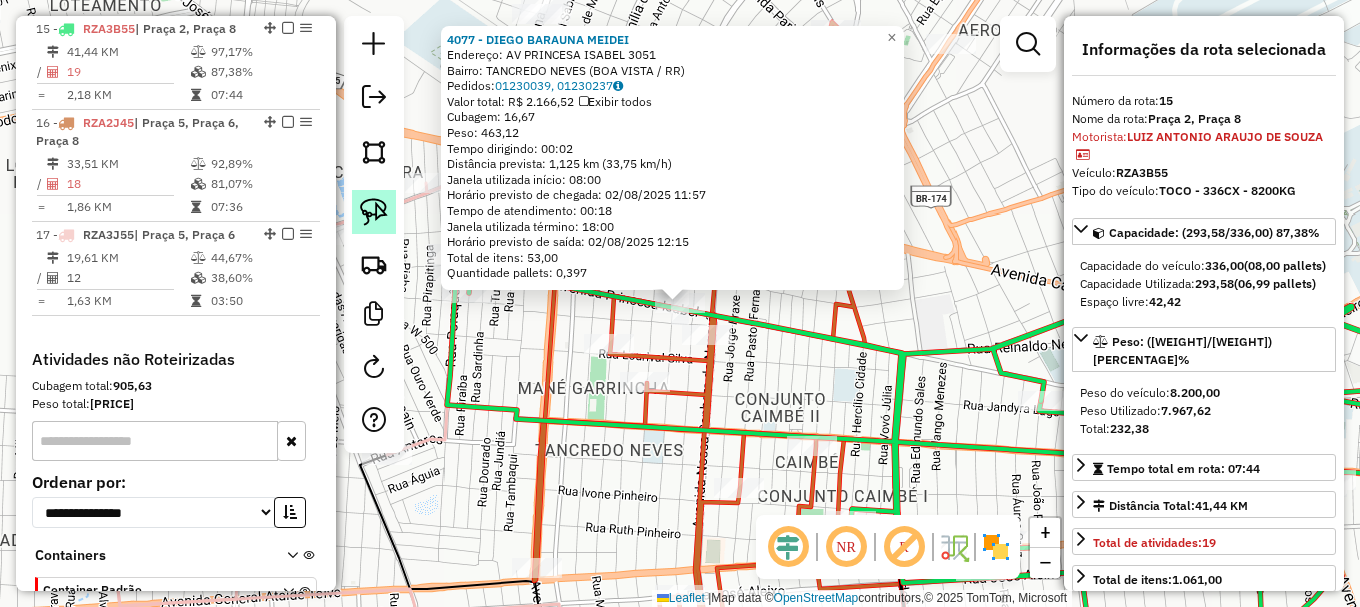 click 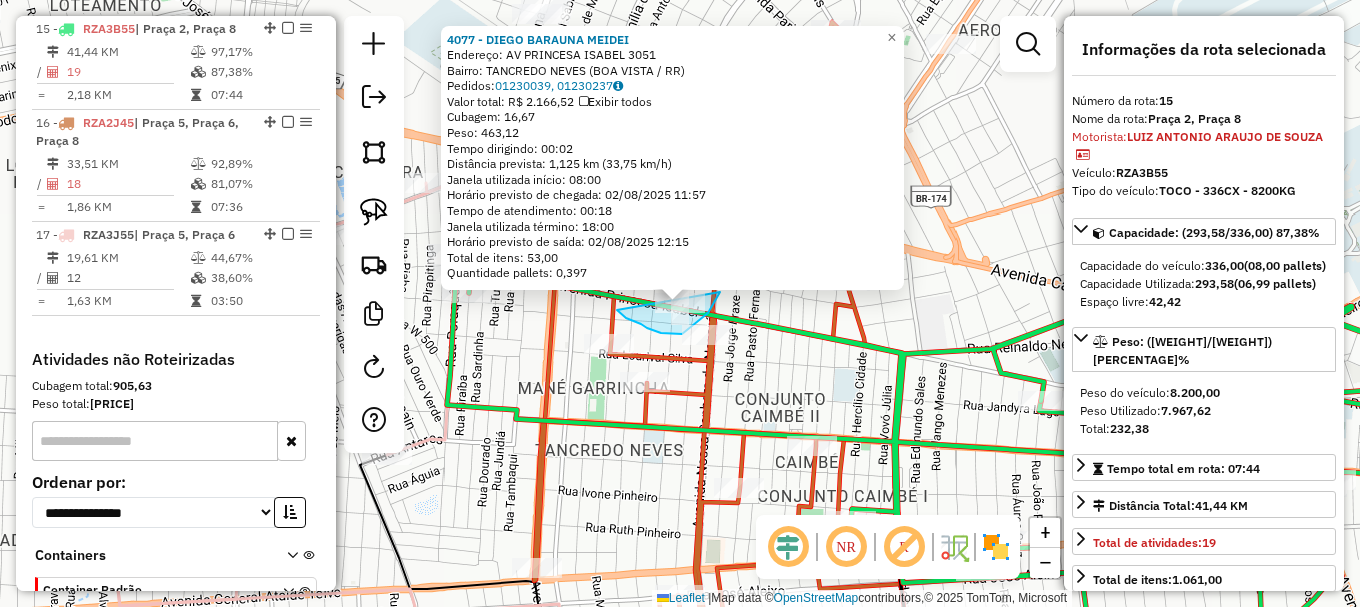 drag, startPoint x: 617, startPoint y: 310, endPoint x: 704, endPoint y: 258, distance: 101.35581 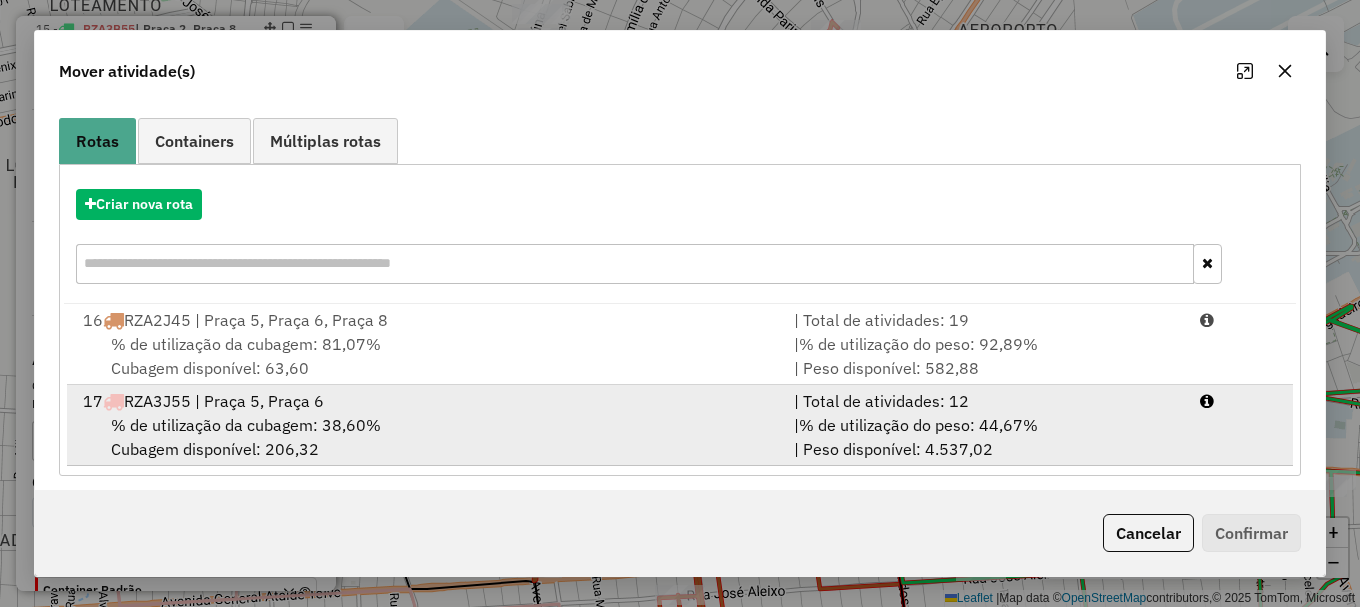 scroll, scrollTop: 159, scrollLeft: 0, axis: vertical 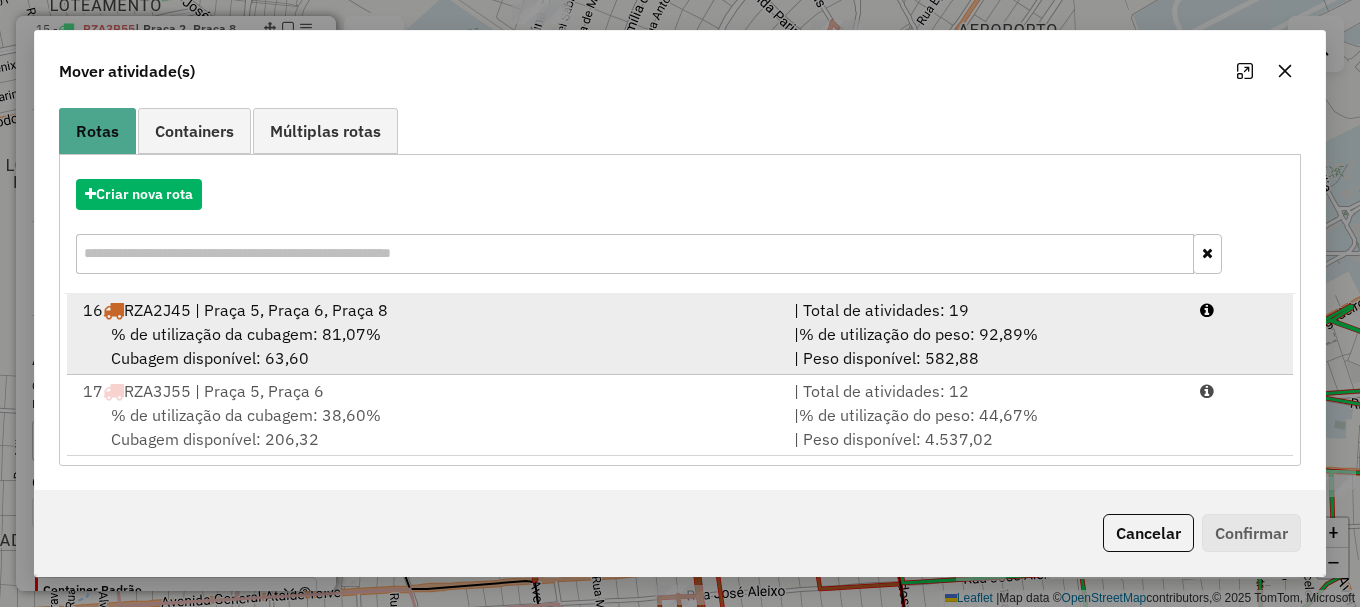 click on "|  % de utilização do peso: 92,89%  | Peso disponível: 582,88" at bounding box center [985, 346] 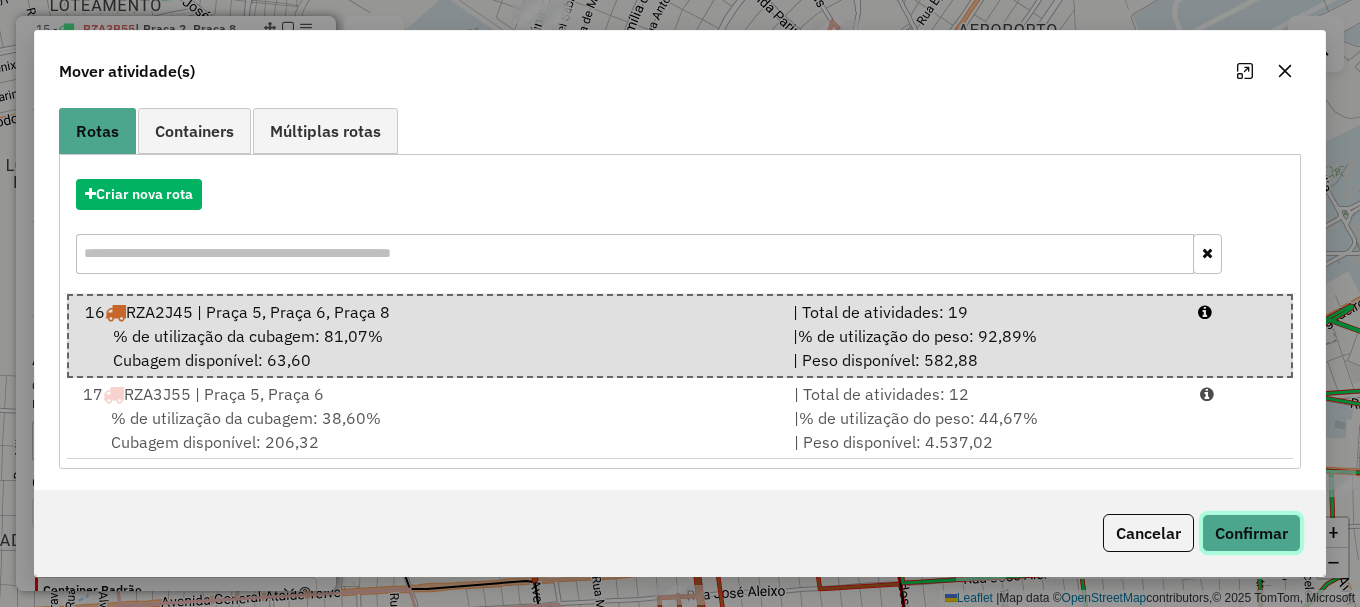 click on "Confirmar" 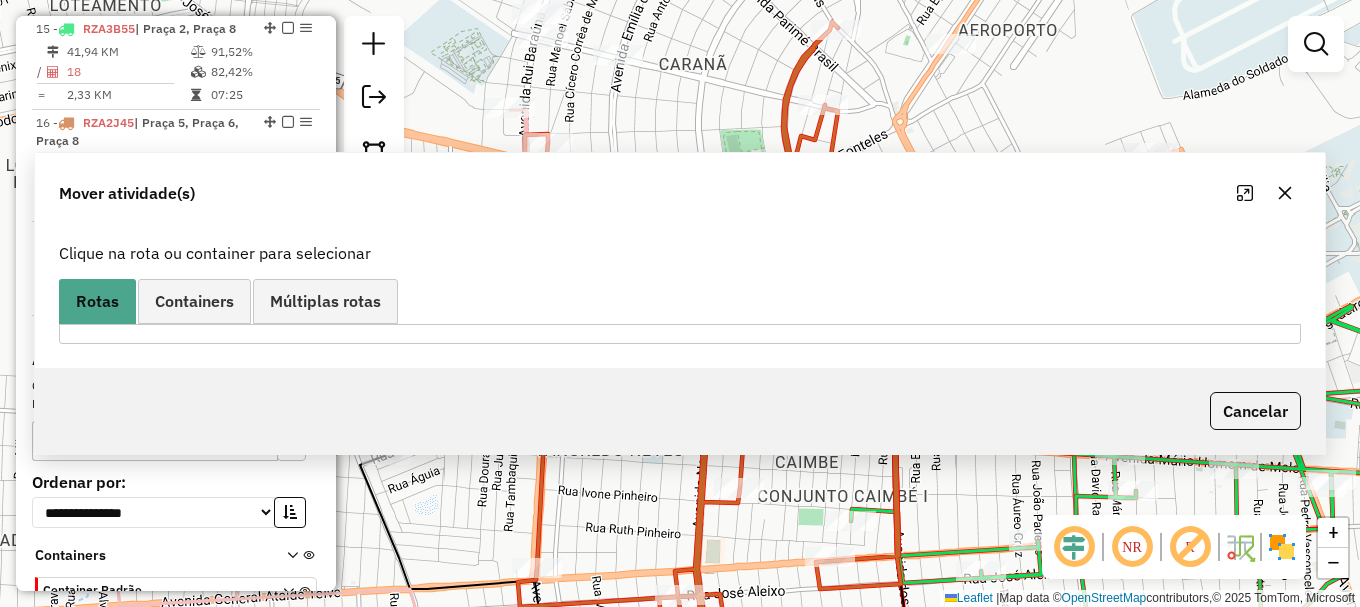 scroll, scrollTop: 0, scrollLeft: 0, axis: both 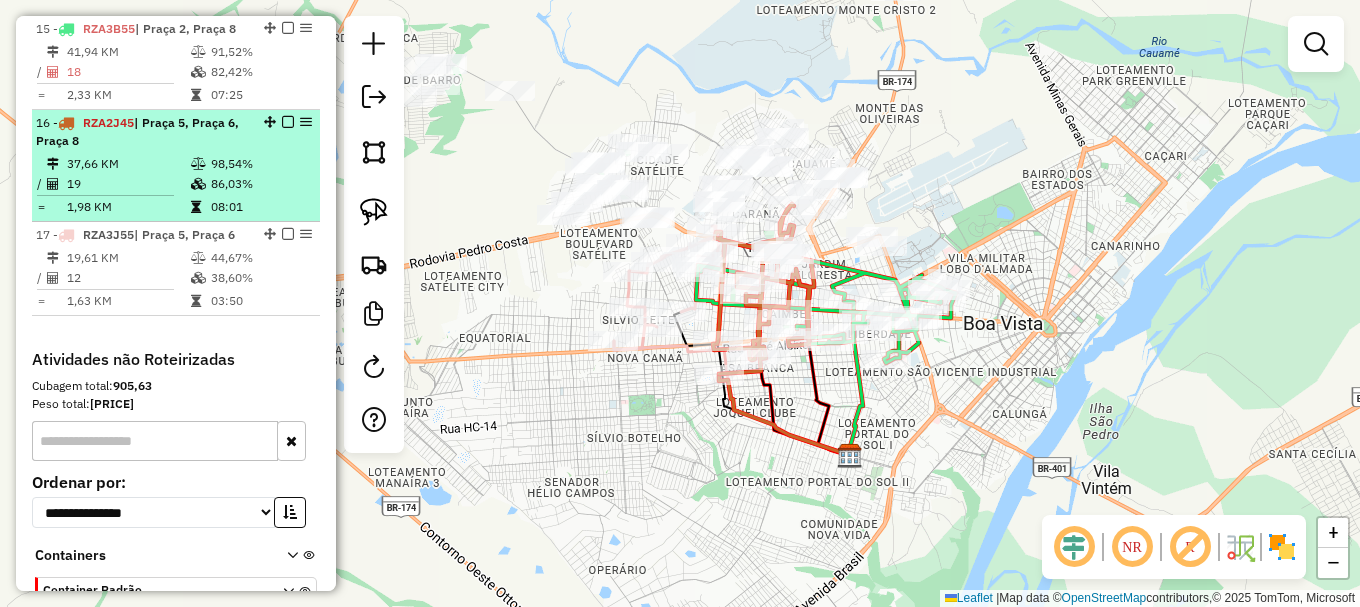 click at bounding box center (288, 122) 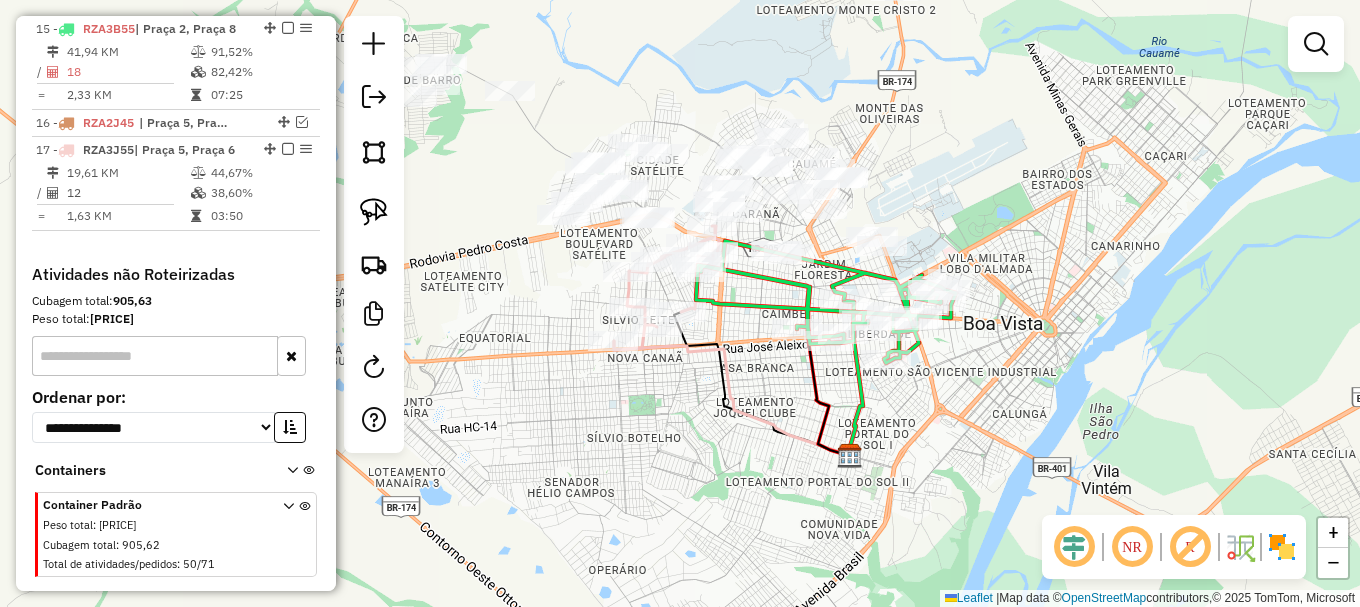 click at bounding box center [1316, 44] 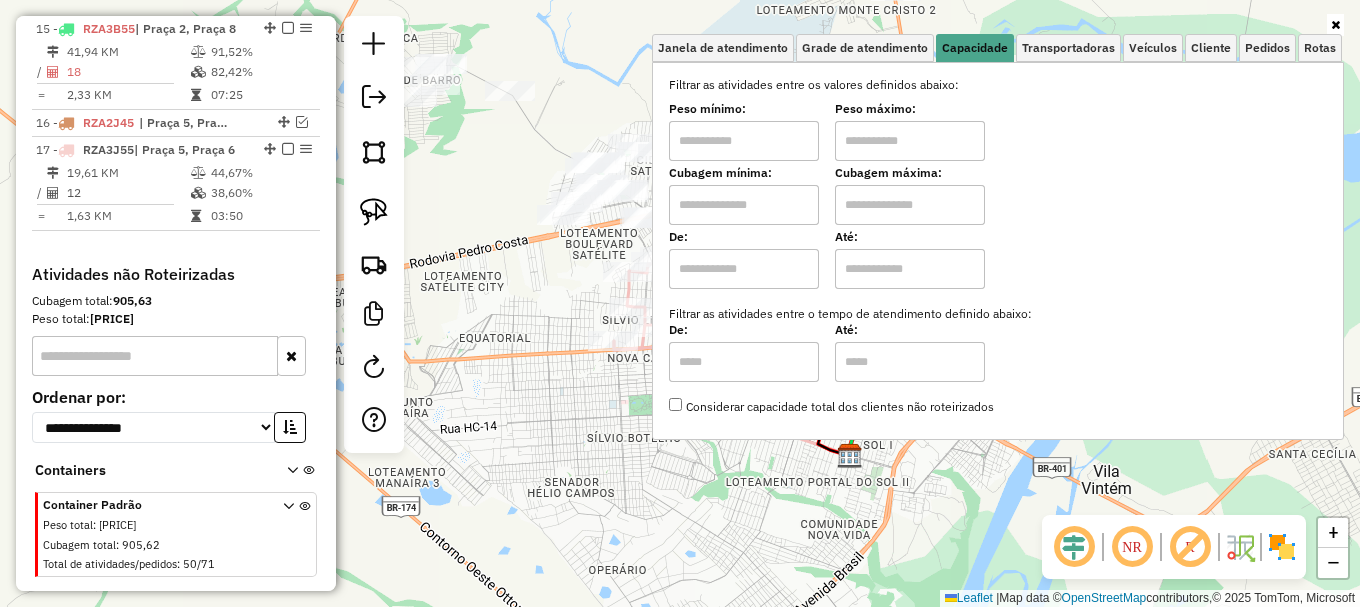 click on "Janela de atendimento Grade de atendimento Capacidade Transportadoras Veículos Cliente Pedidos  Rotas Selecione os dias de semana para filtrar as janelas de atendimento  Seg   Ter   Qua   Qui   Sex   Sáb   Dom  Informe o período da janela de atendimento: De: Até:  Filtrar exatamente a janela do cliente  Considerar janela de atendimento padrão  Selecione os dias de semana para filtrar as grades de atendimento  Seg   Ter   Qua   Qui   Sex   Sáb   Dom   Considerar clientes sem dia de atendimento cadastrado  Clientes fora do dia de atendimento selecionado Filtrar as atividades entre os valores definidos abaixo:  Peso mínimo:   Peso máximo:   Cubagem mínima:   Cubagem máxima:   De:   Até:  Filtrar as atividades entre o tempo de atendimento definido abaixo:  De:   Até:   Considerar capacidade total dos clientes não roteirizados Transportadora: Selecione um ou mais itens Tipo de veículo: Selecione um ou mais itens Veículo: Selecione um ou mais itens Motorista: Selecione um ou mais itens Nome: Rótulo:" 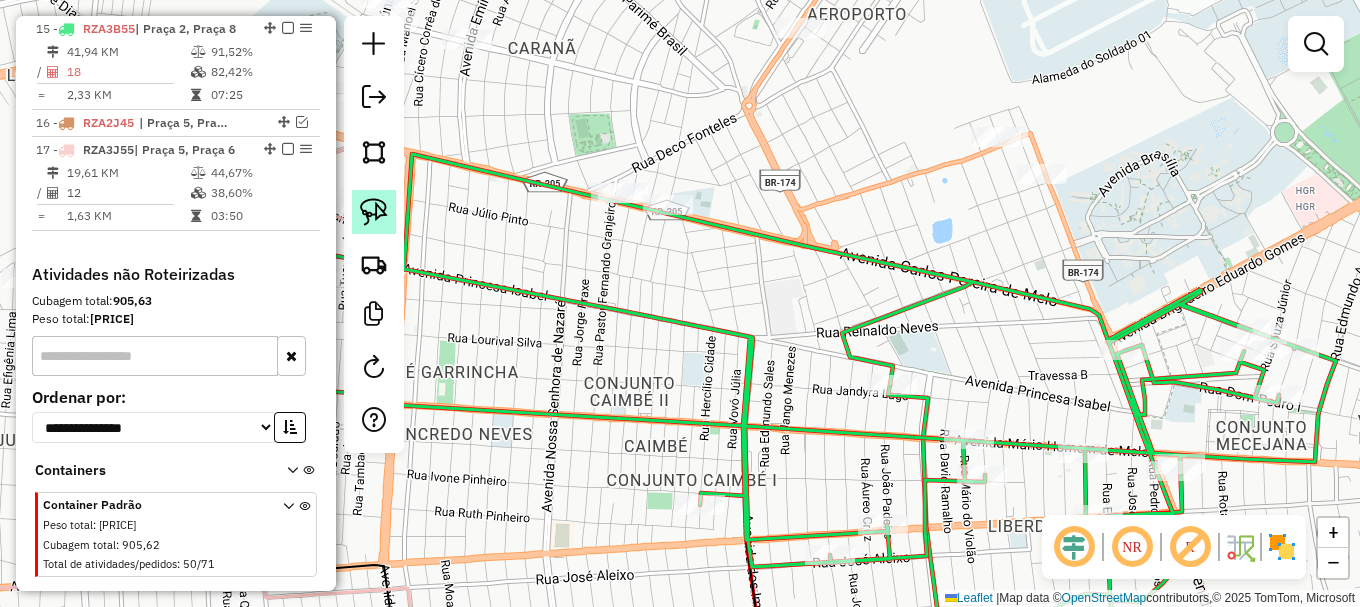 click 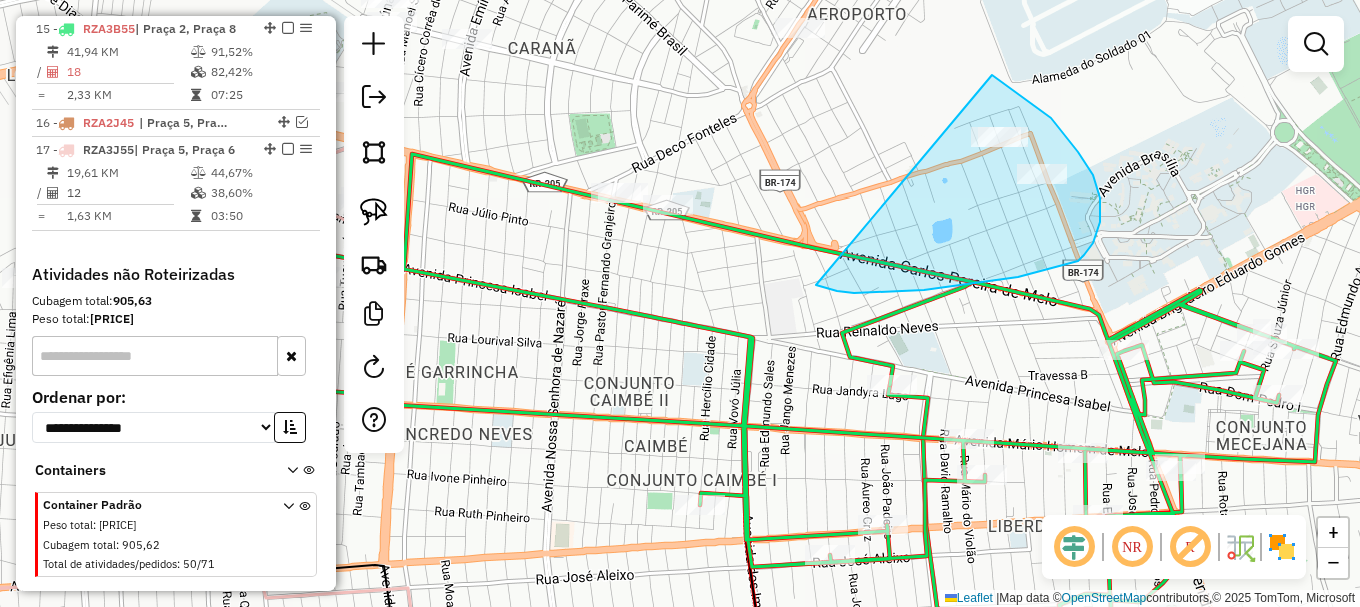 drag, startPoint x: 875, startPoint y: 293, endPoint x: 989, endPoint y: 72, distance: 248.67047 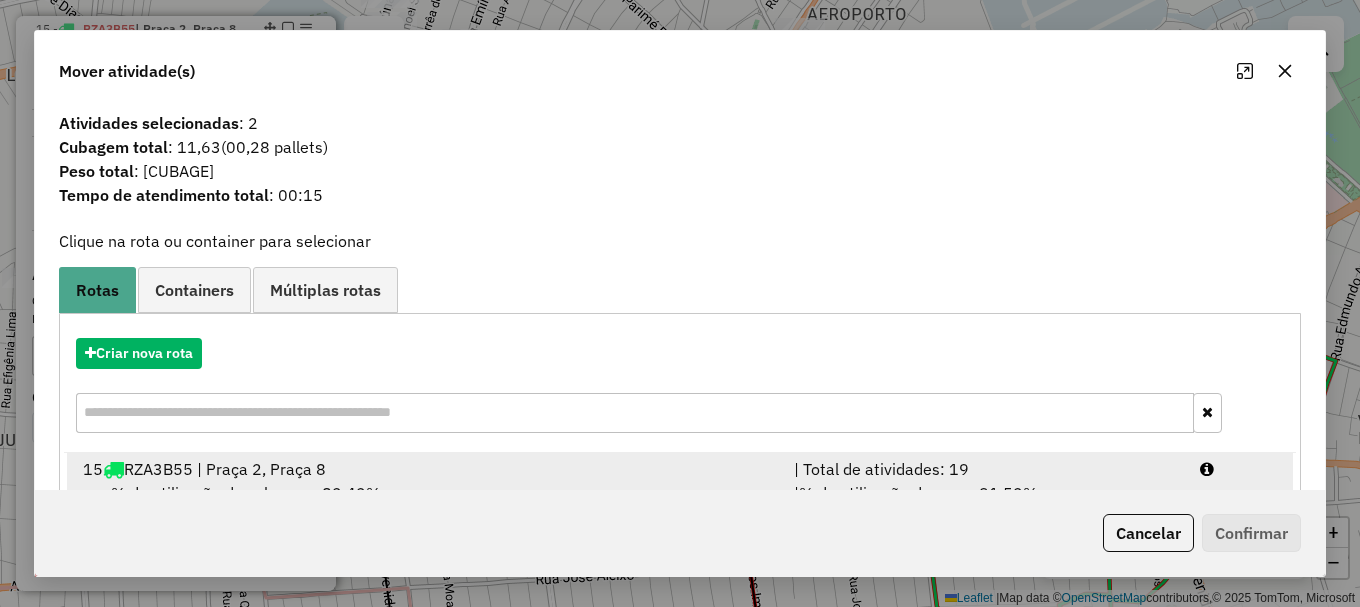 click at bounding box center [1239, 469] 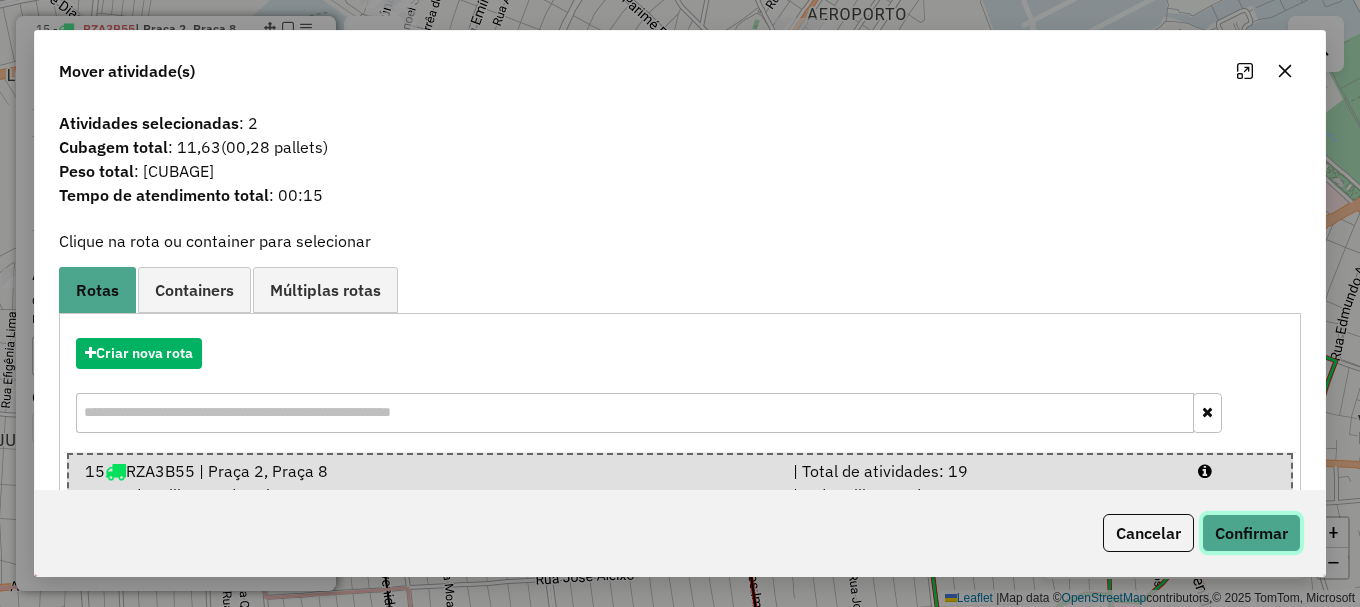 click on "Confirmar" 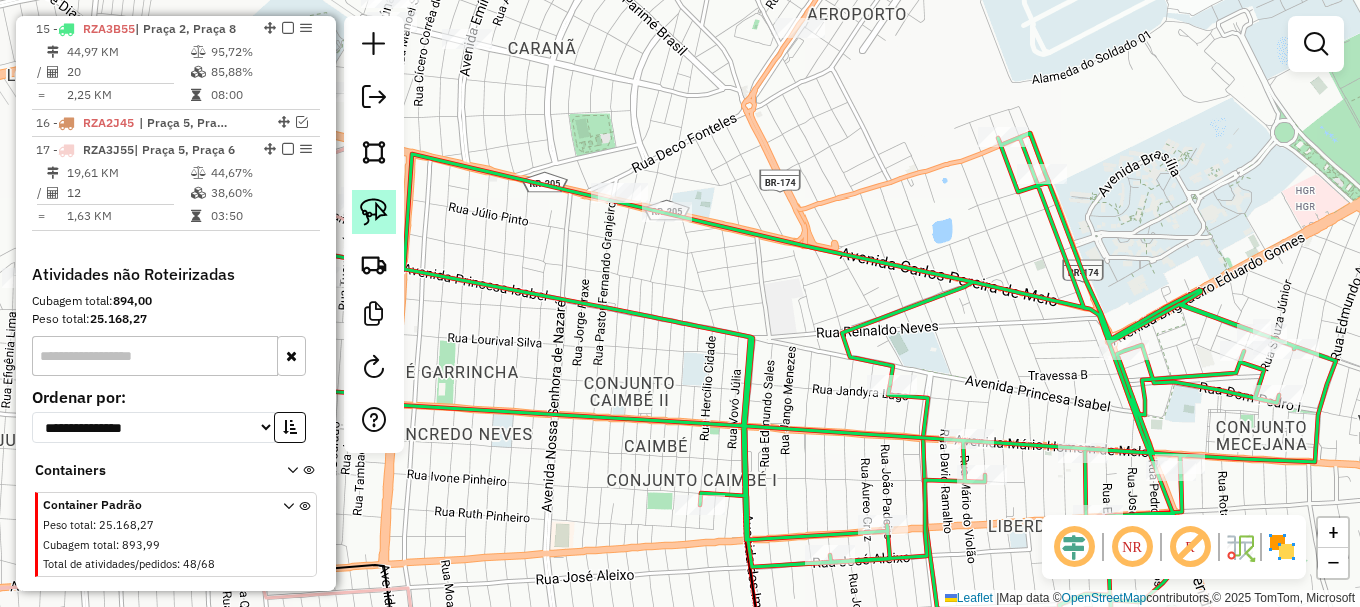 click 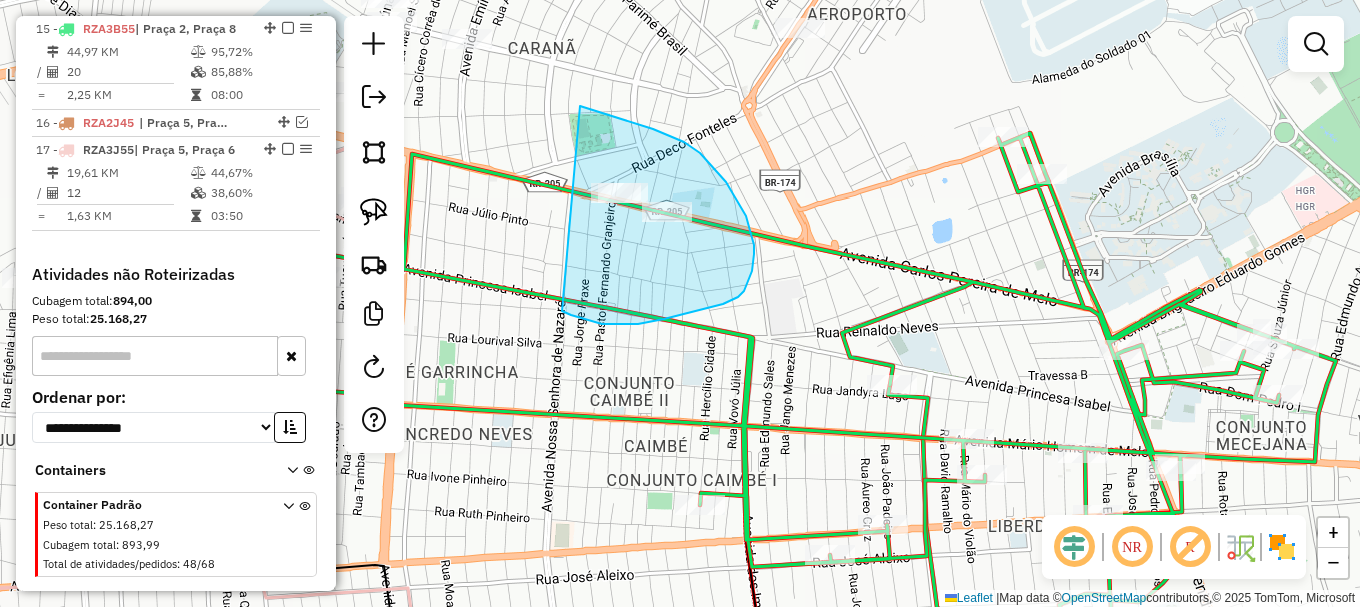 drag, startPoint x: 562, startPoint y: 311, endPoint x: 579, endPoint y: 106, distance: 205.70367 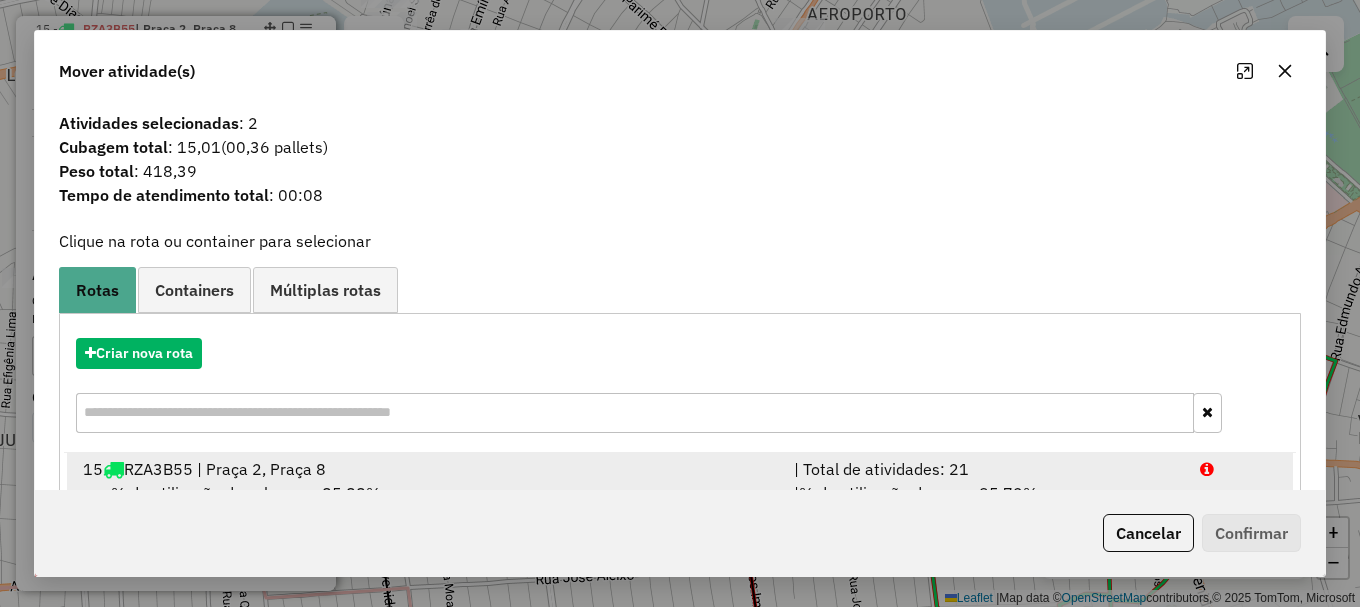 click at bounding box center [1239, 469] 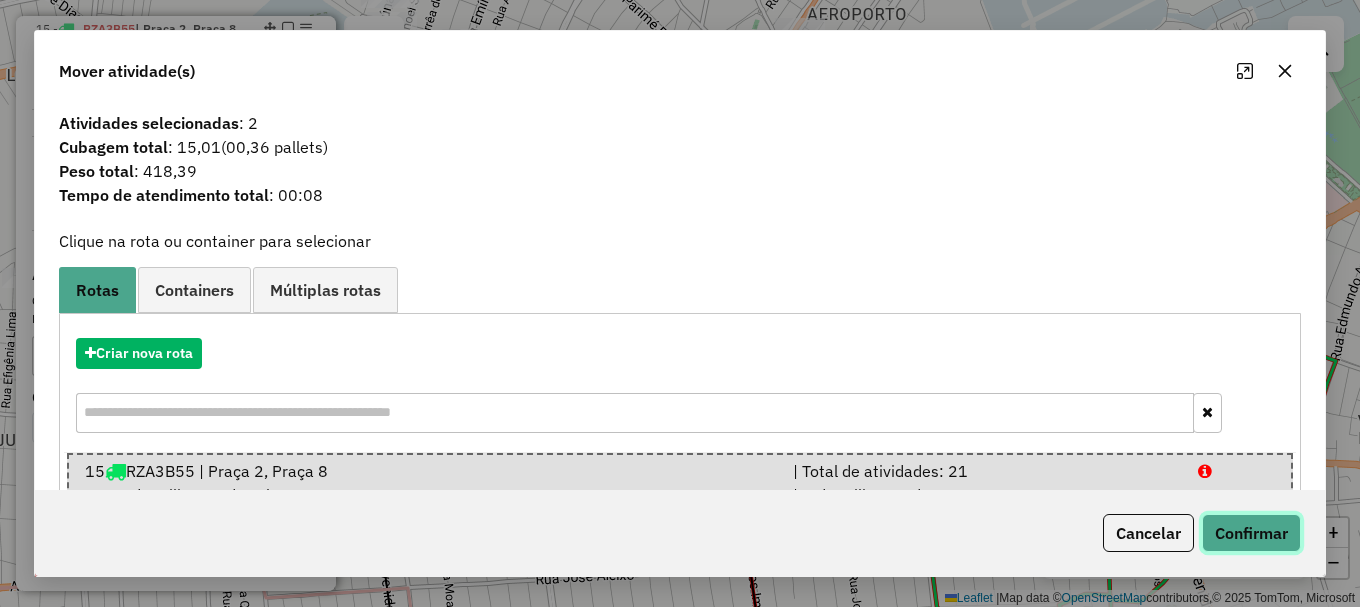 click on "Confirmar" 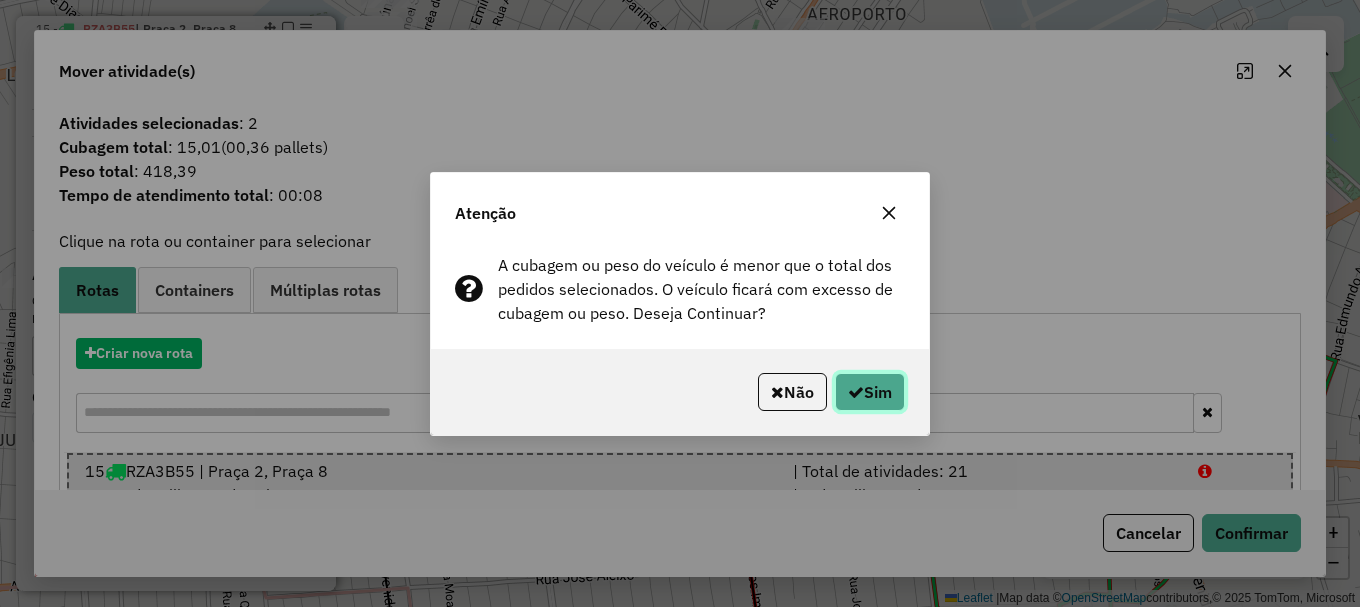 click on "Sim" 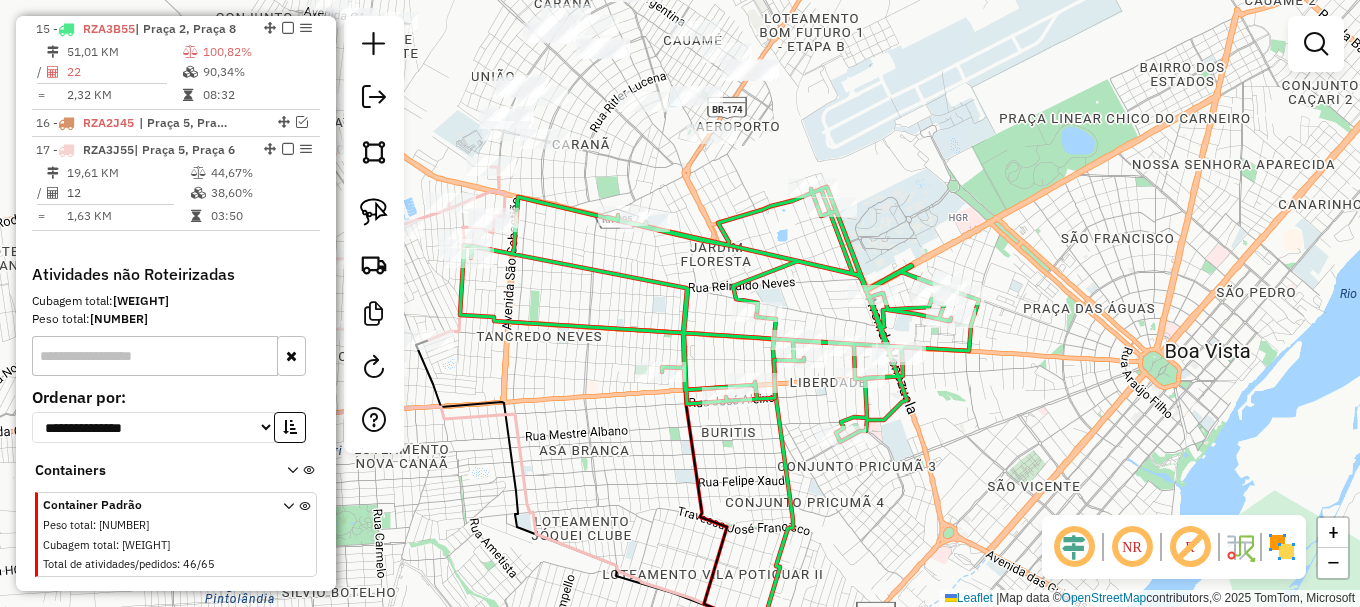 drag, startPoint x: 560, startPoint y: 240, endPoint x: 743, endPoint y: 298, distance: 191.97136 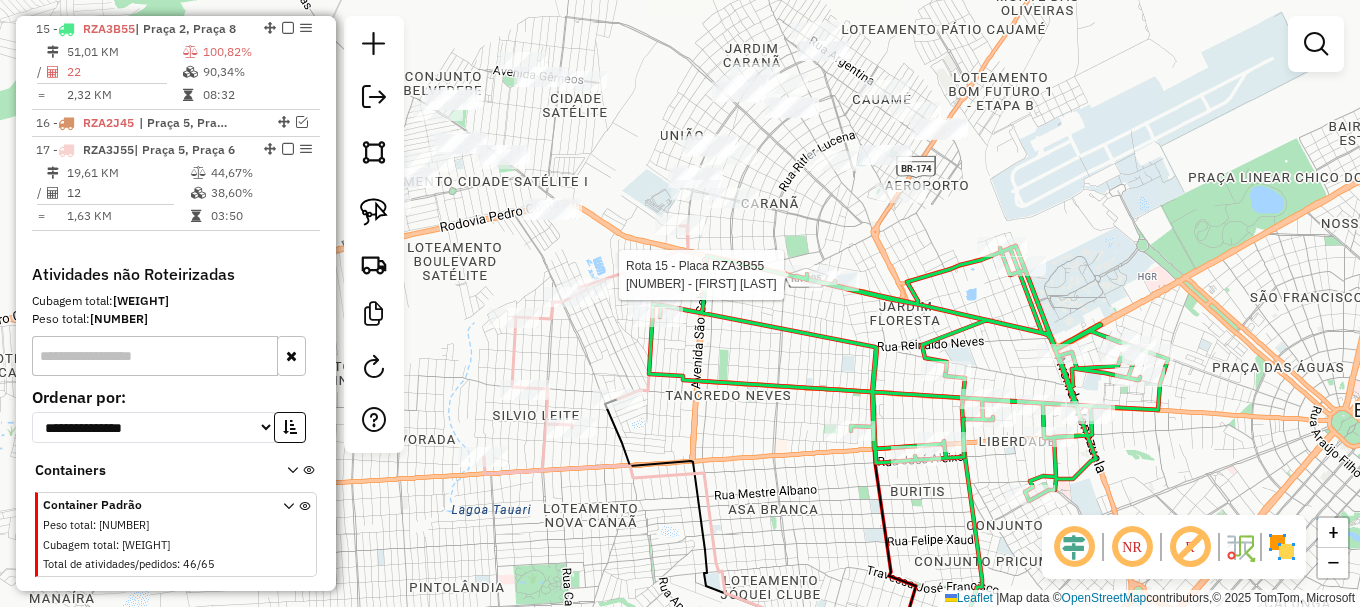 select on "**********" 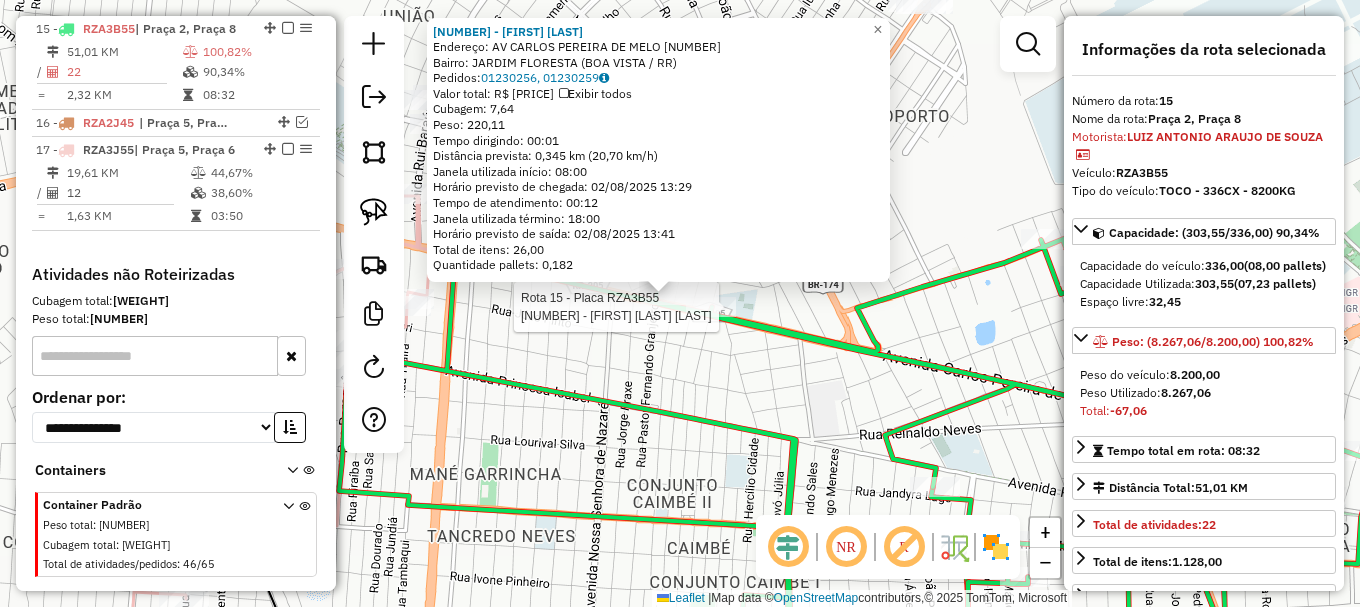 click 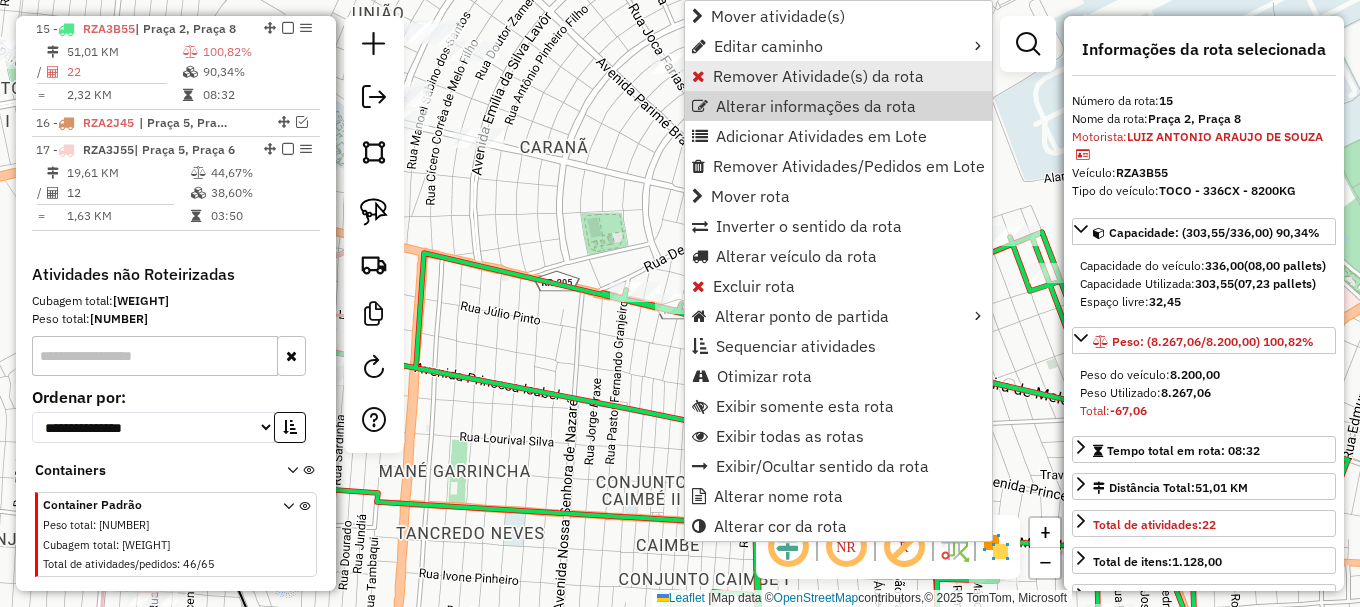 click on "Remover Atividade(s) da rota" at bounding box center (818, 76) 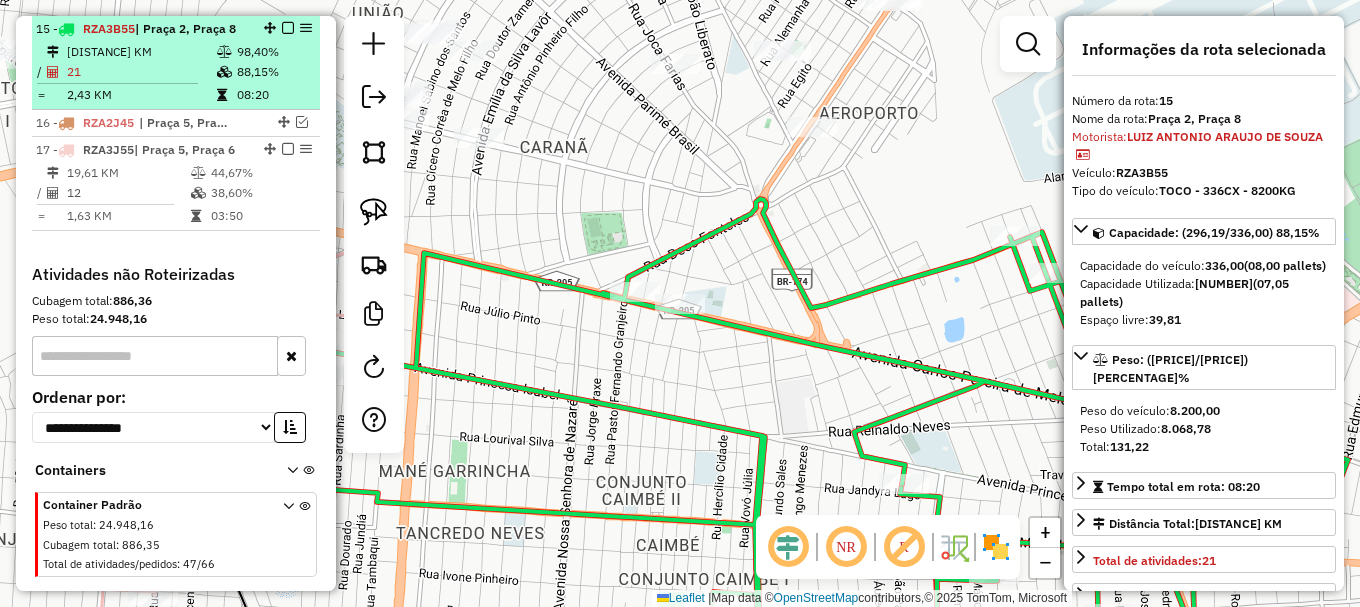 click at bounding box center (288, 28) 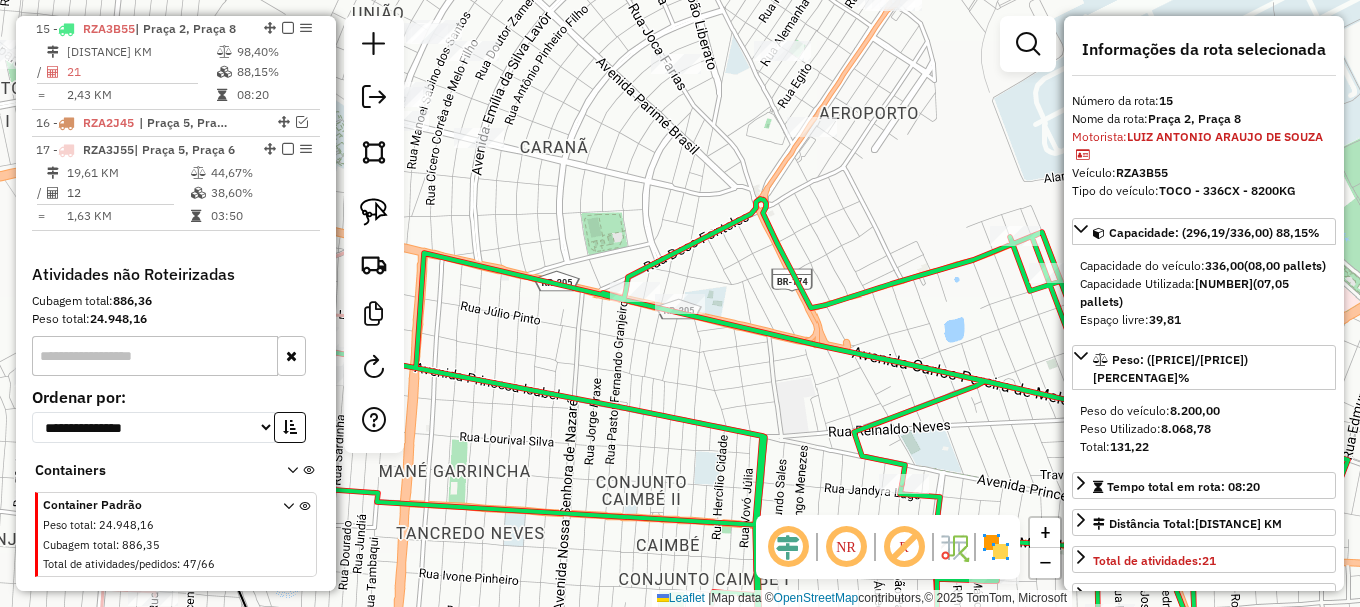 scroll, scrollTop: 1162, scrollLeft: 0, axis: vertical 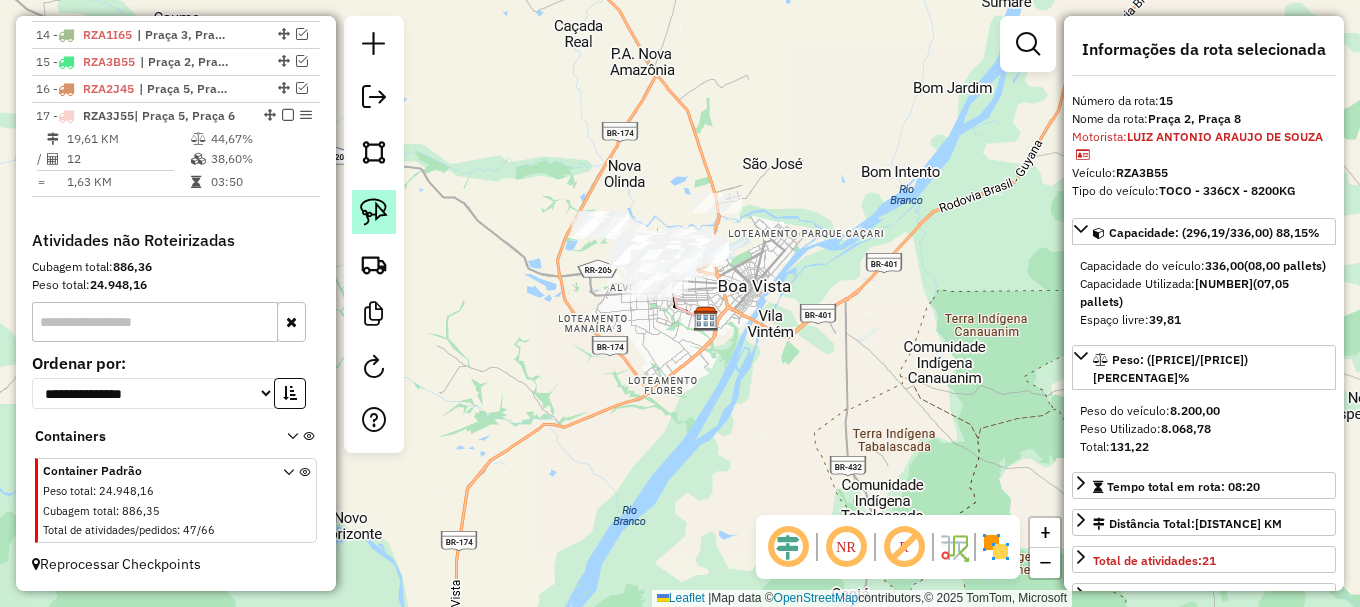 click 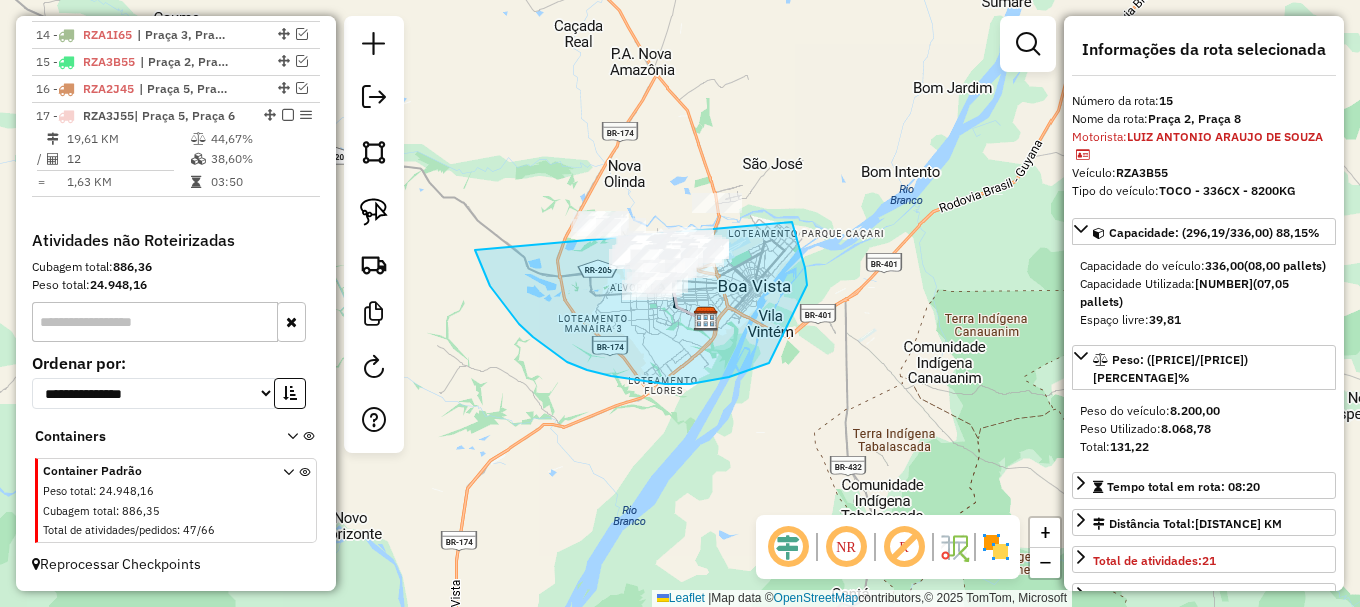 drag, startPoint x: 501, startPoint y: 302, endPoint x: 707, endPoint y: 89, distance: 296.3191 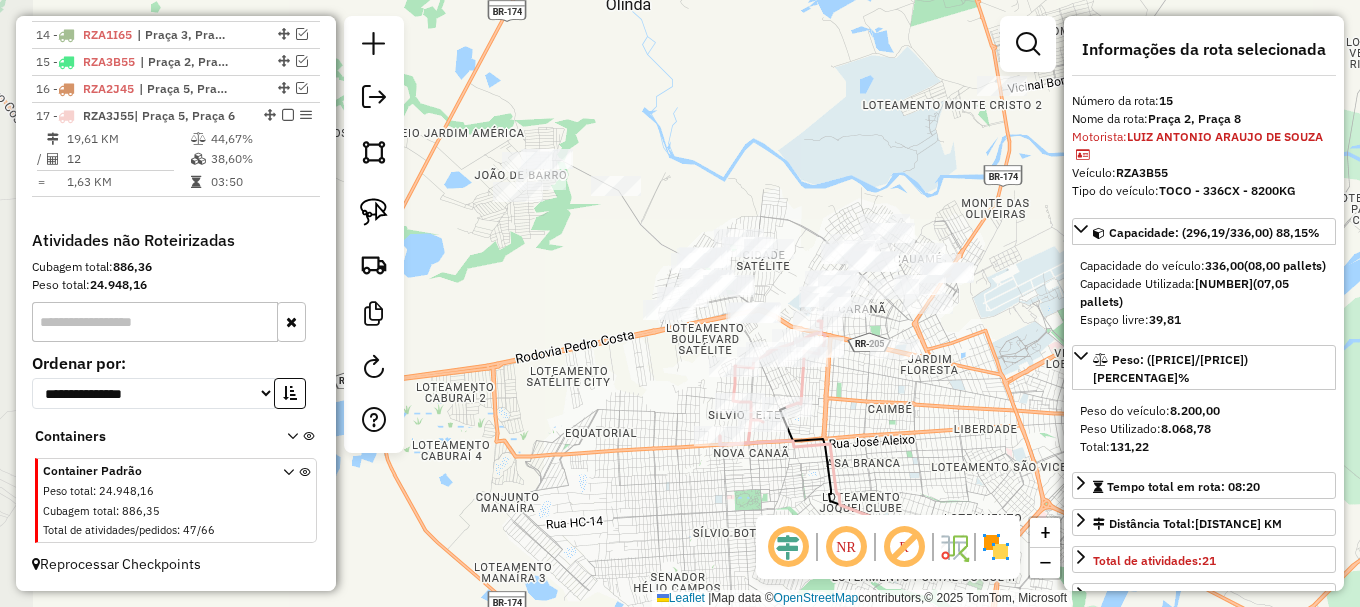 drag, startPoint x: 509, startPoint y: 280, endPoint x: 675, endPoint y: 362, distance: 185.14859 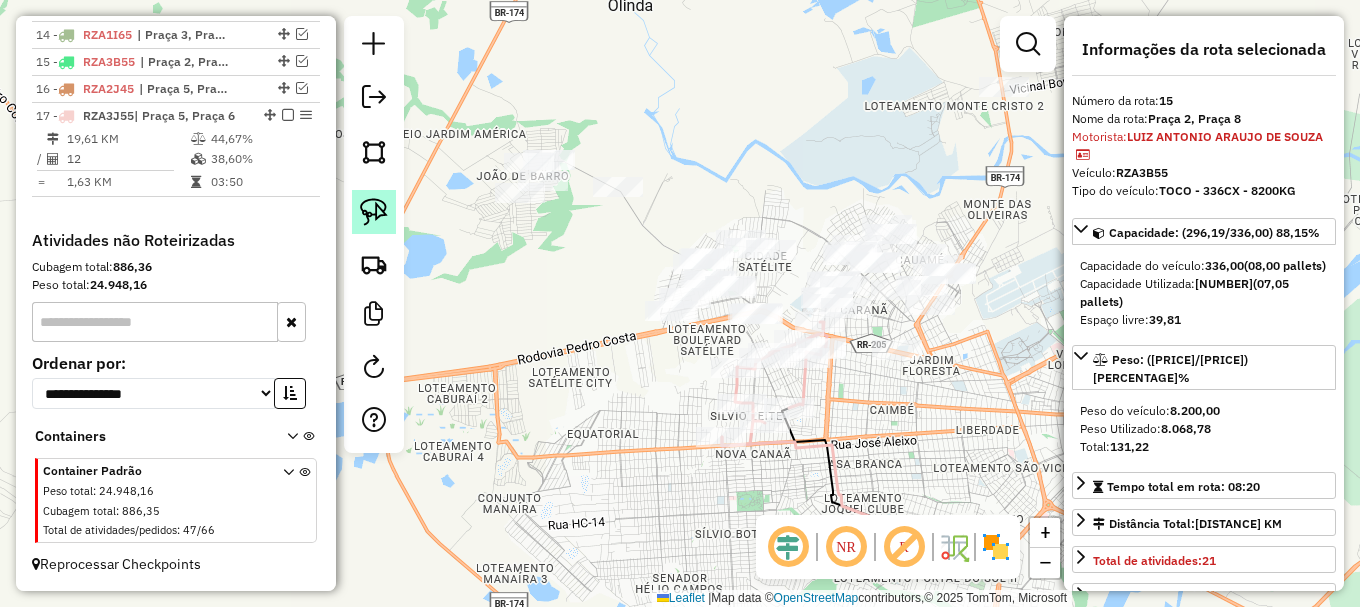 click 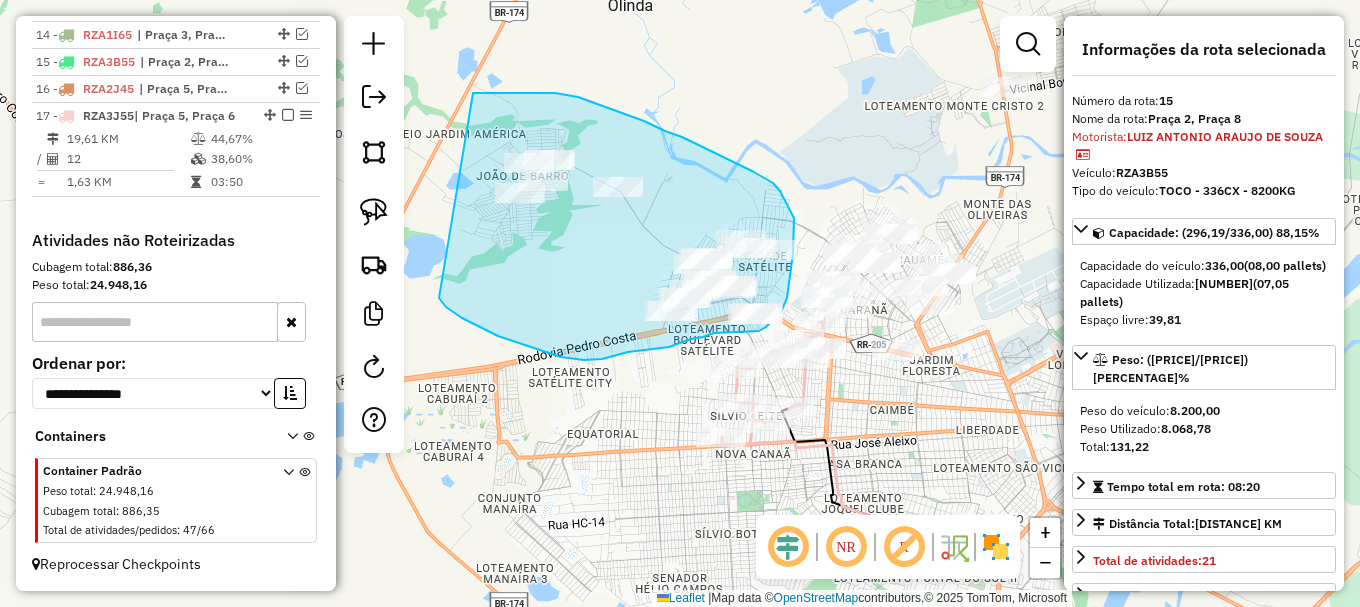 drag, startPoint x: 451, startPoint y: 310, endPoint x: 473, endPoint y: 93, distance: 218.11235 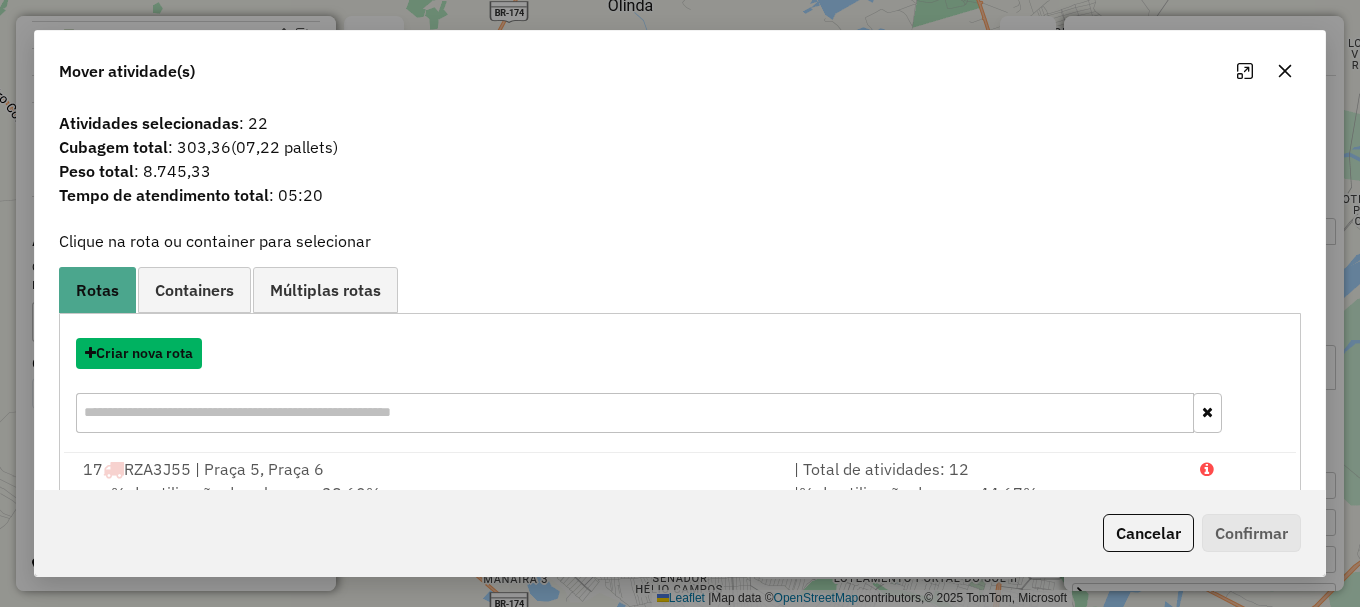 click on "Criar nova rota" at bounding box center (139, 353) 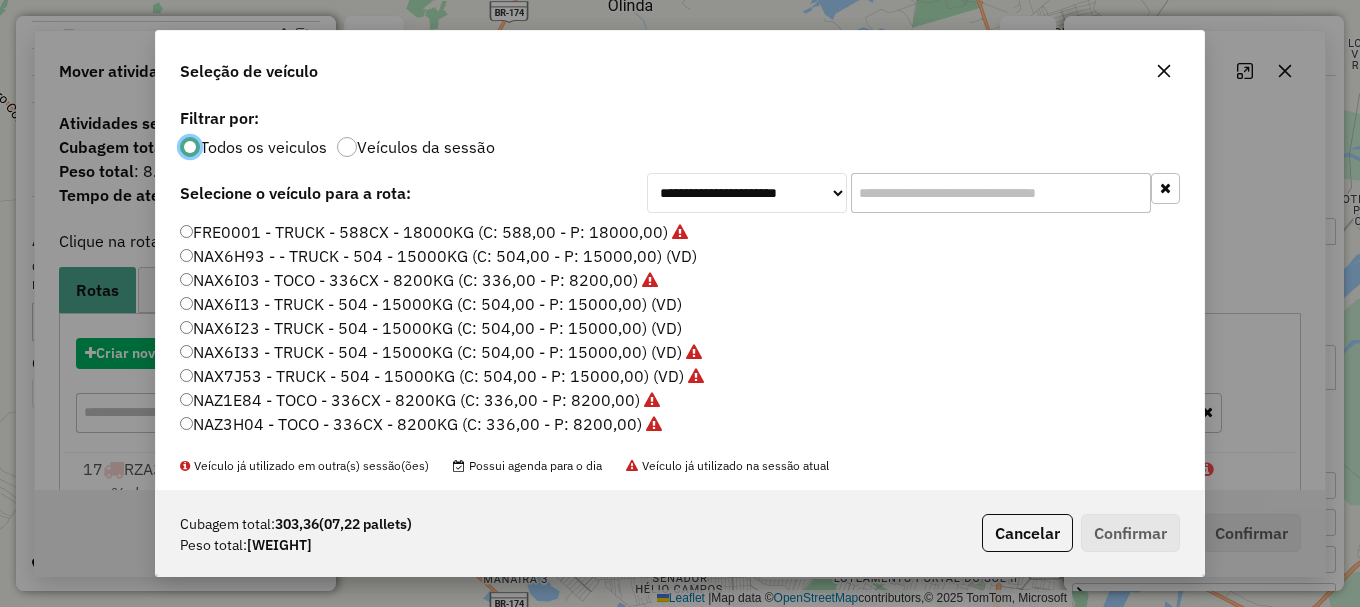 scroll, scrollTop: 11, scrollLeft: 6, axis: both 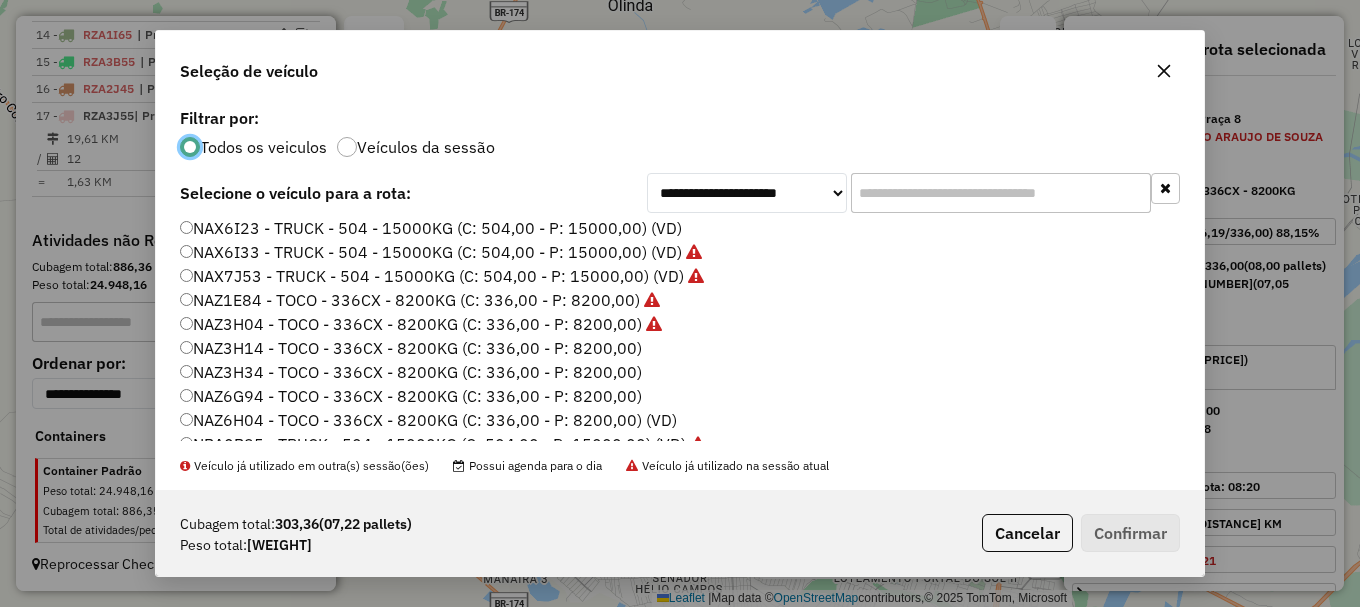 click on "NAZ3H34 - TOCO - 336CX - 8200KG (C: 336,00 - P: 8200,00)" 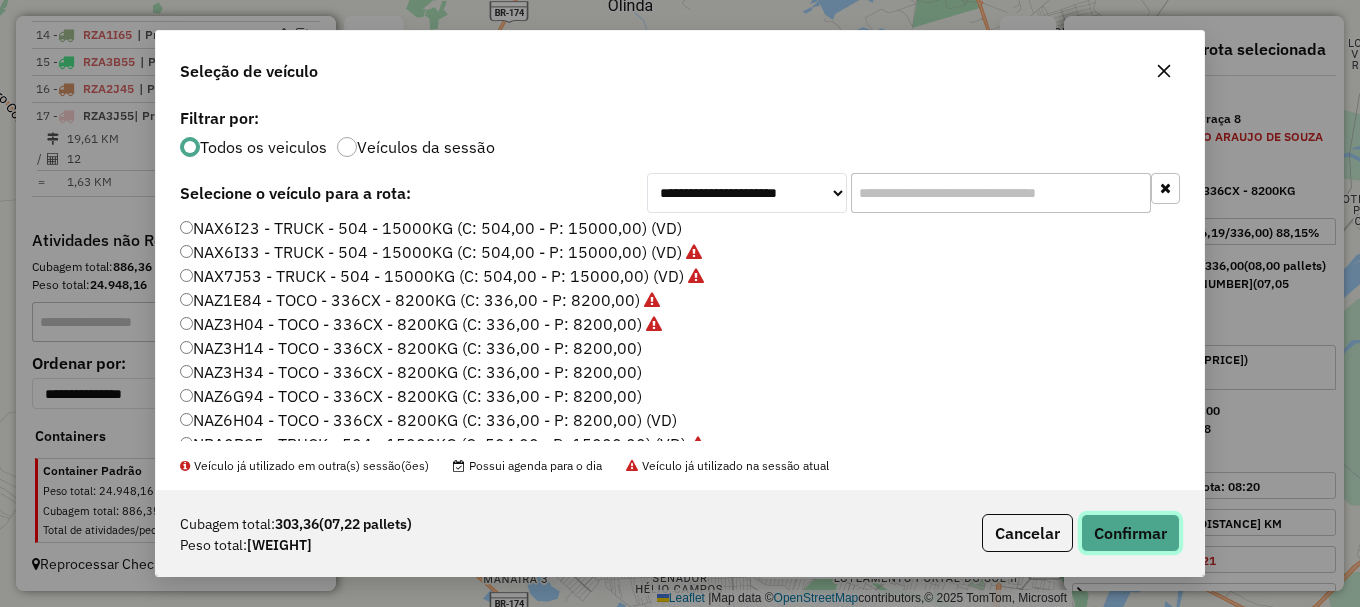 click on "Confirmar" 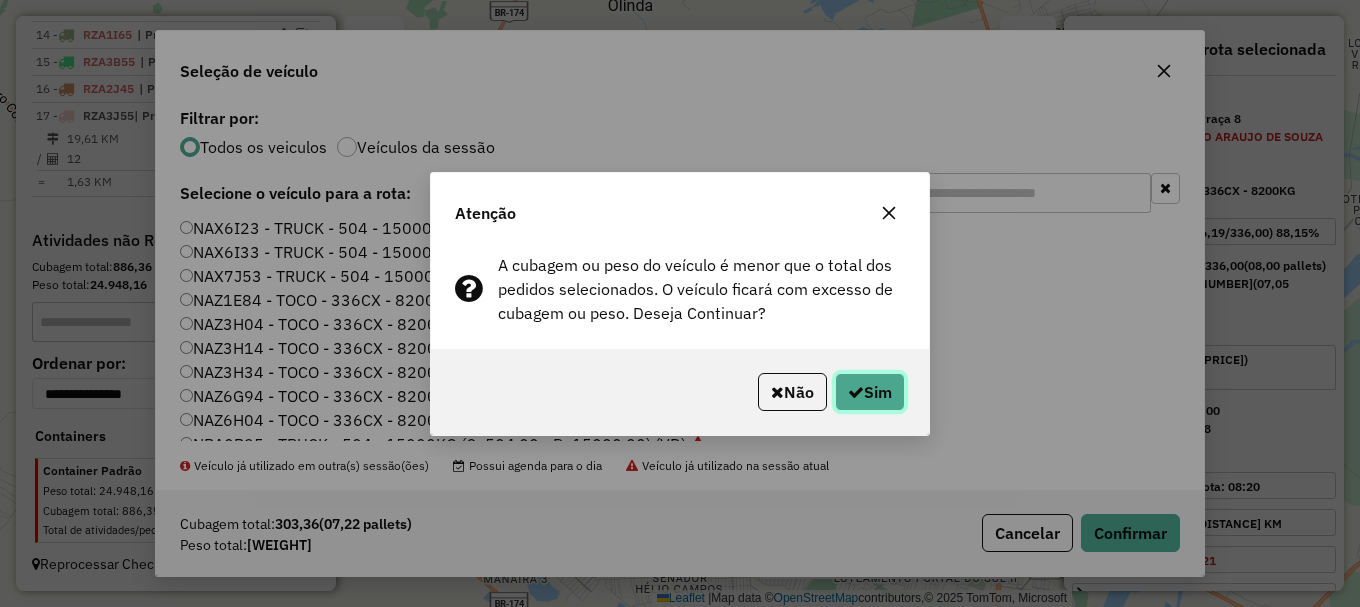click on "Sim" 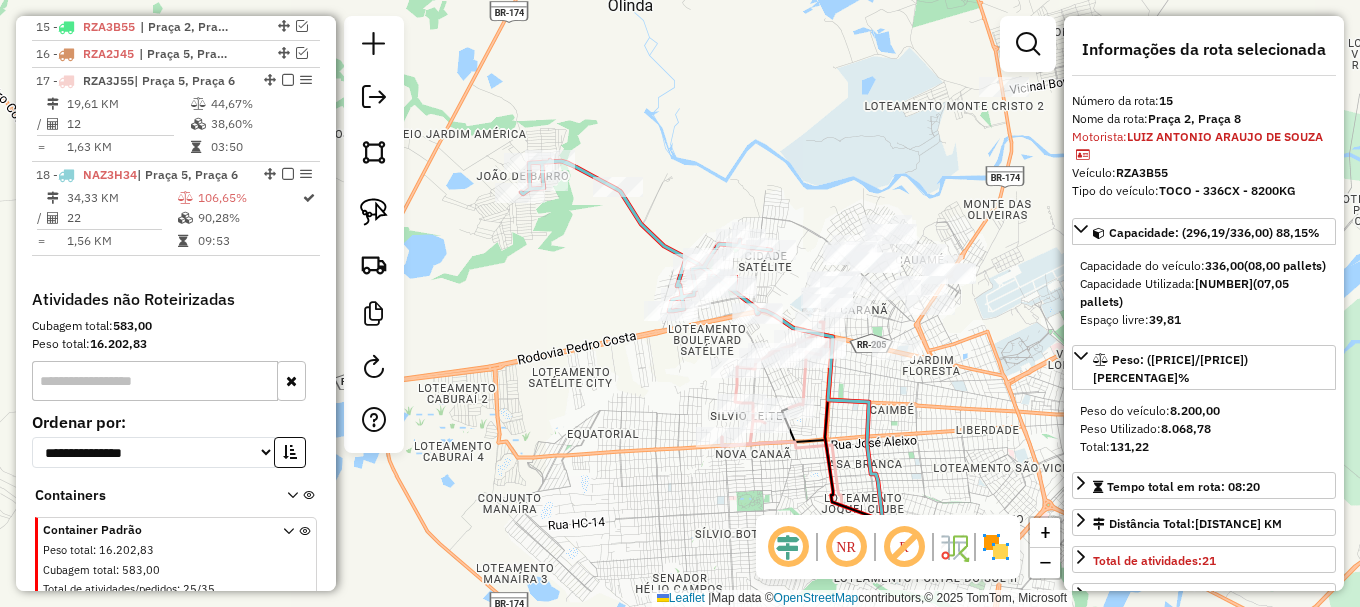 scroll, scrollTop: 1195, scrollLeft: 0, axis: vertical 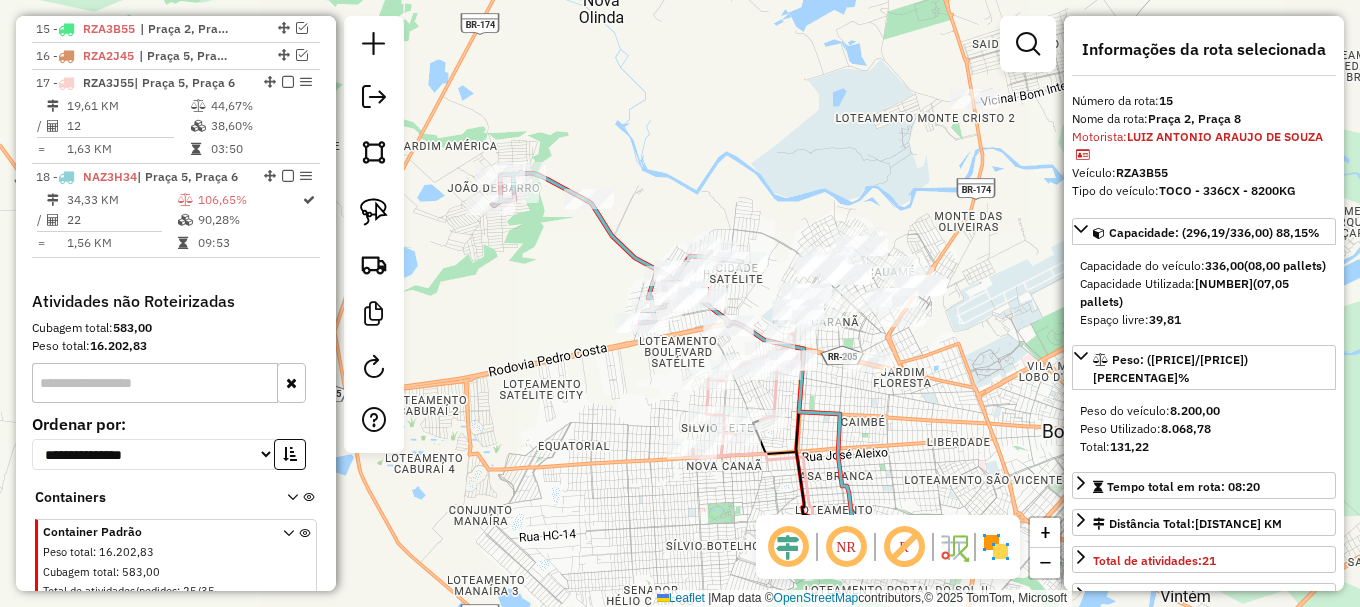 drag, startPoint x: 872, startPoint y: 219, endPoint x: 719, endPoint y: 284, distance: 166.23477 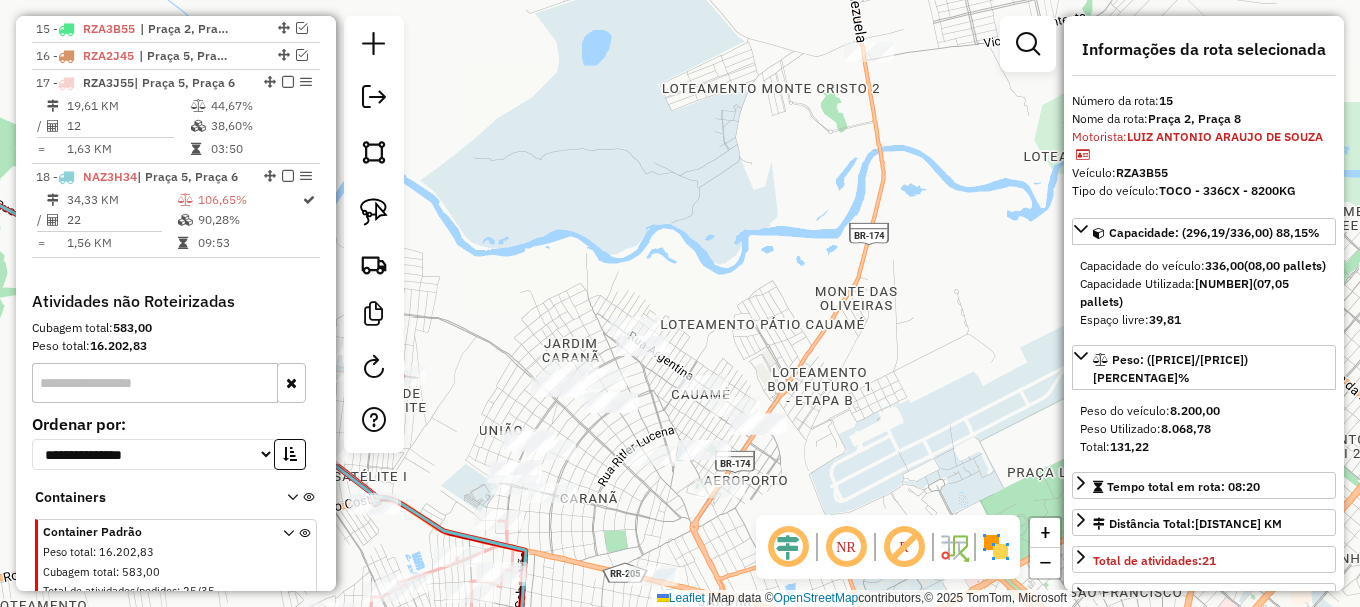drag, startPoint x: 782, startPoint y: 253, endPoint x: 743, endPoint y: 262, distance: 40.024994 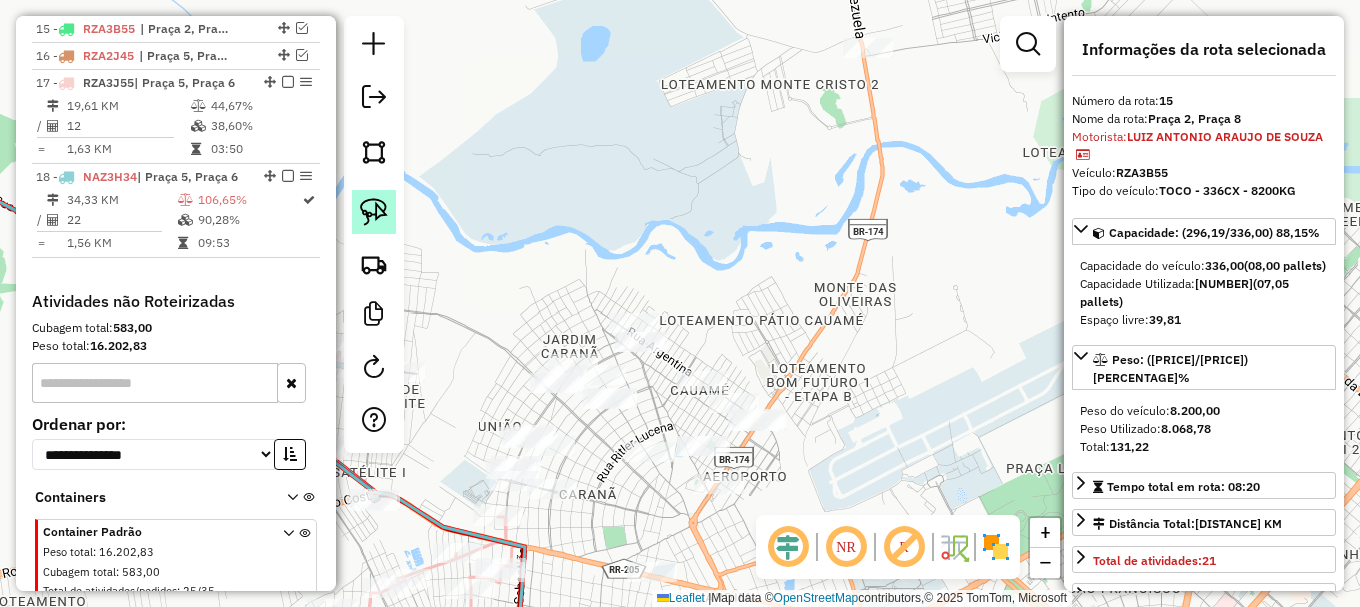 click 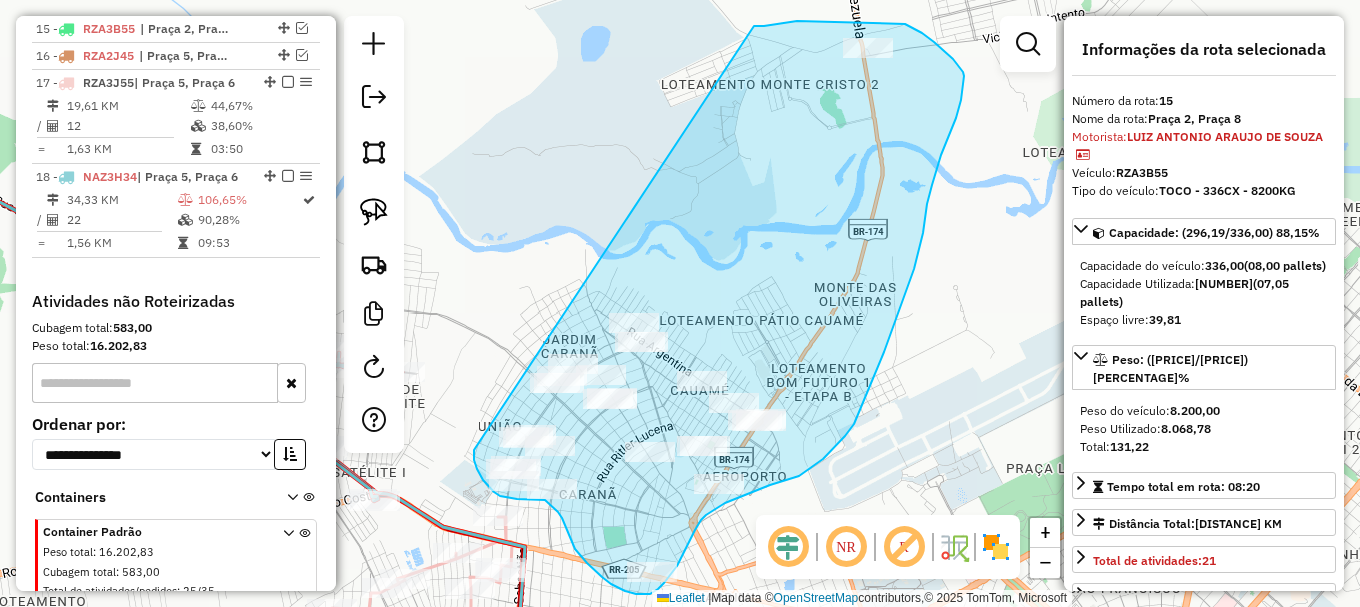 drag, startPoint x: 474, startPoint y: 450, endPoint x: 718, endPoint y: 30, distance: 485.73242 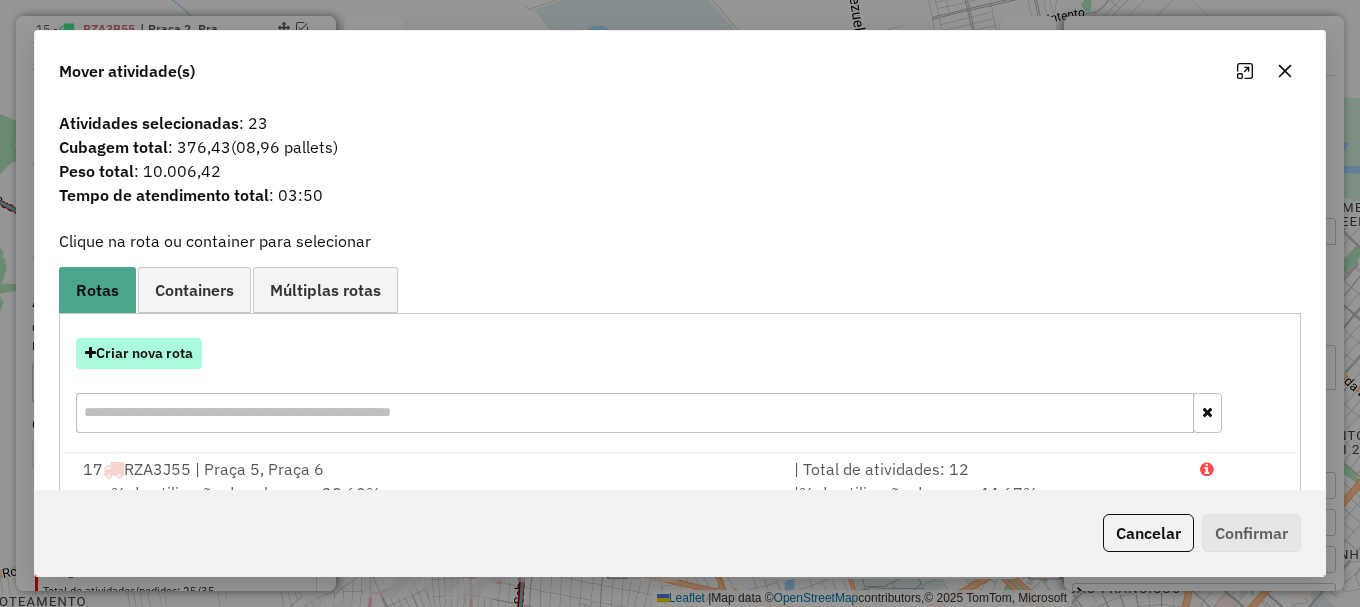 click on "Criar nova rota" at bounding box center (139, 353) 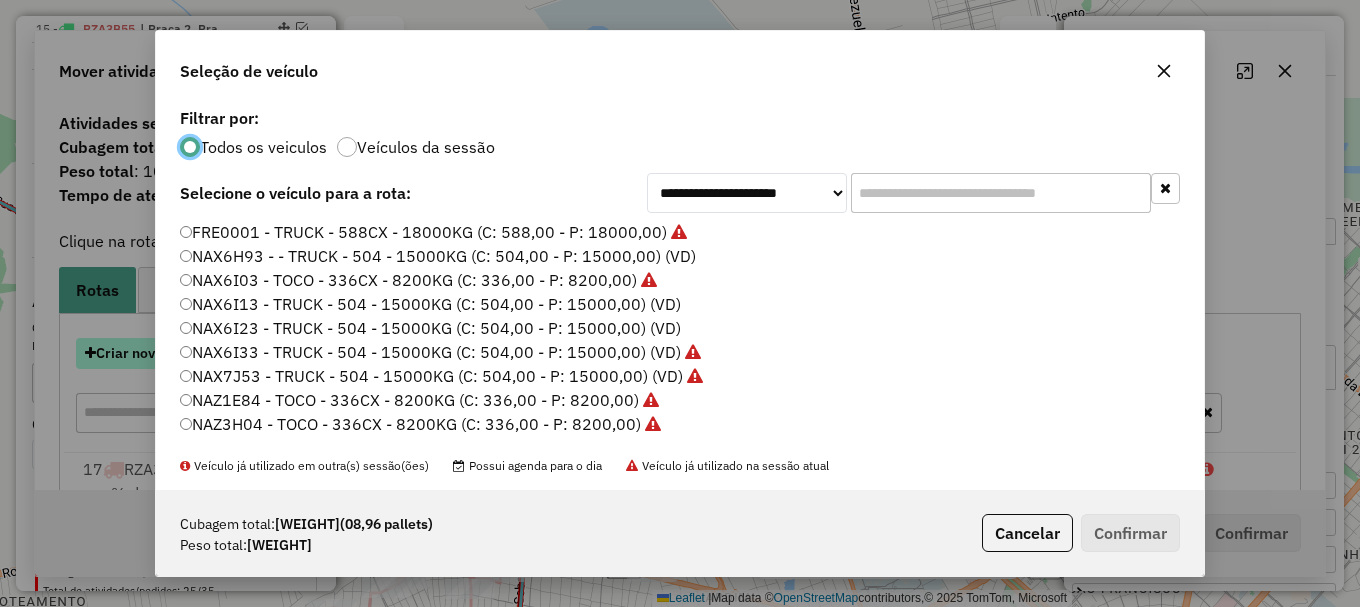 scroll, scrollTop: 11, scrollLeft: 6, axis: both 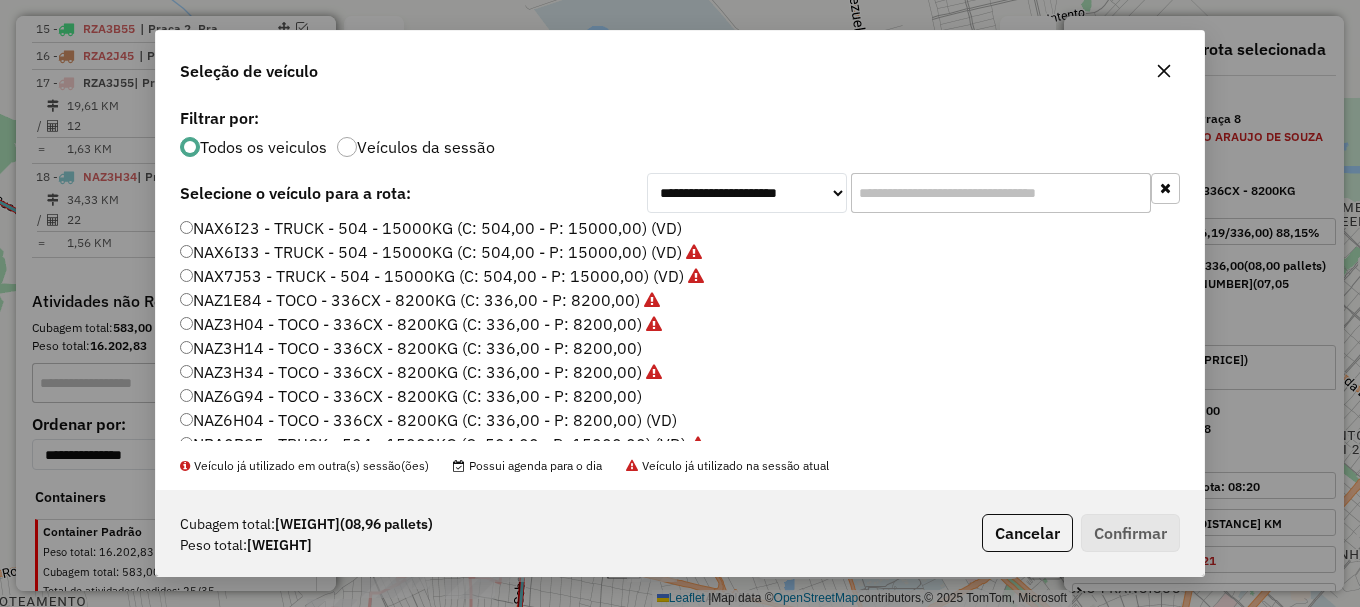 click on "NAZ6H04 - TOCO - 336CX - 8200KG (C: 336,00 - P: 8200,00) (VD)" 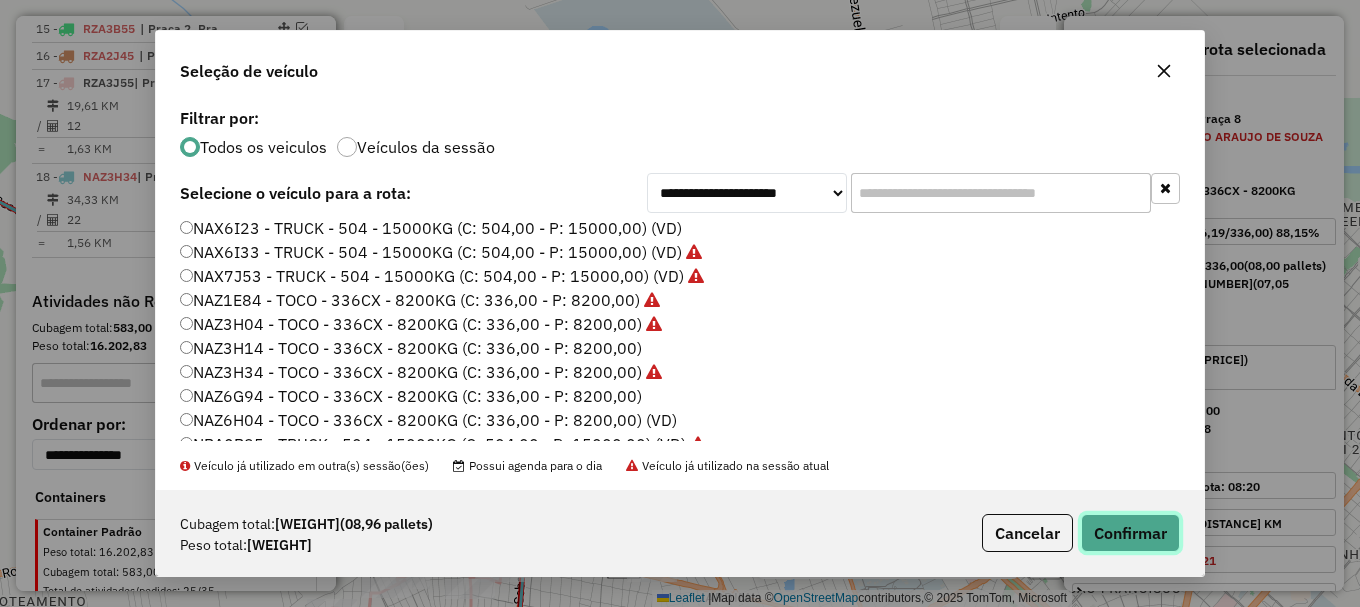 click on "Confirmar" 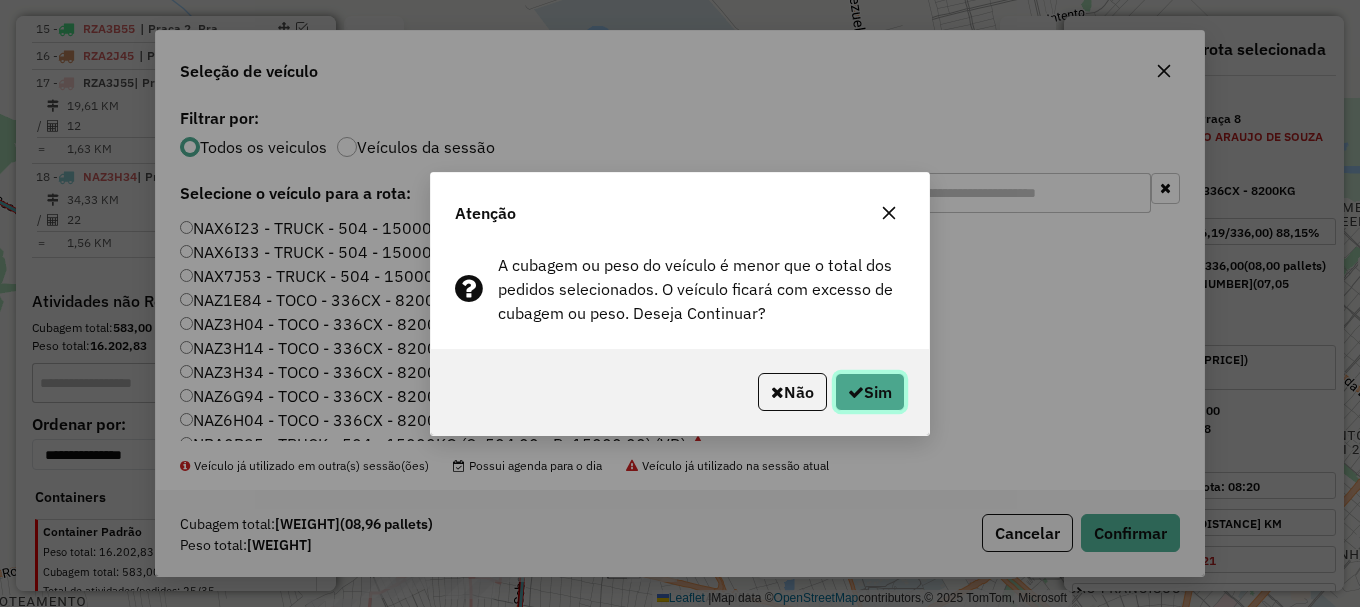 click on "Sim" 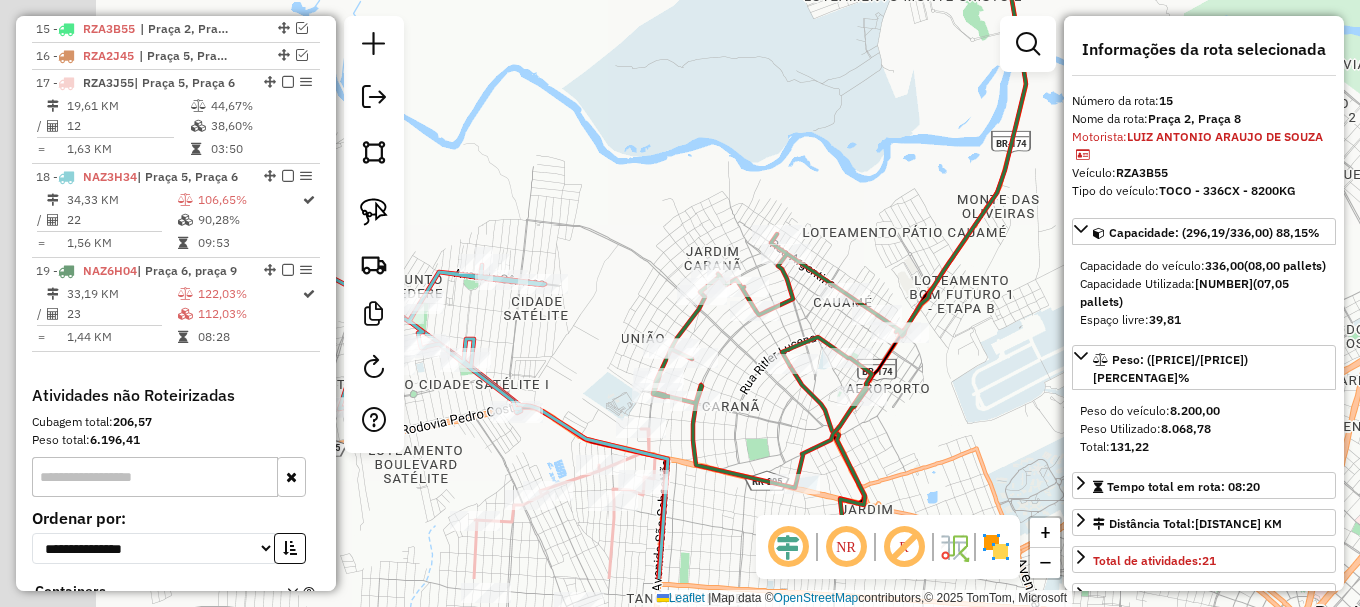 drag, startPoint x: 530, startPoint y: 219, endPoint x: 716, endPoint y: 94, distance: 224.10042 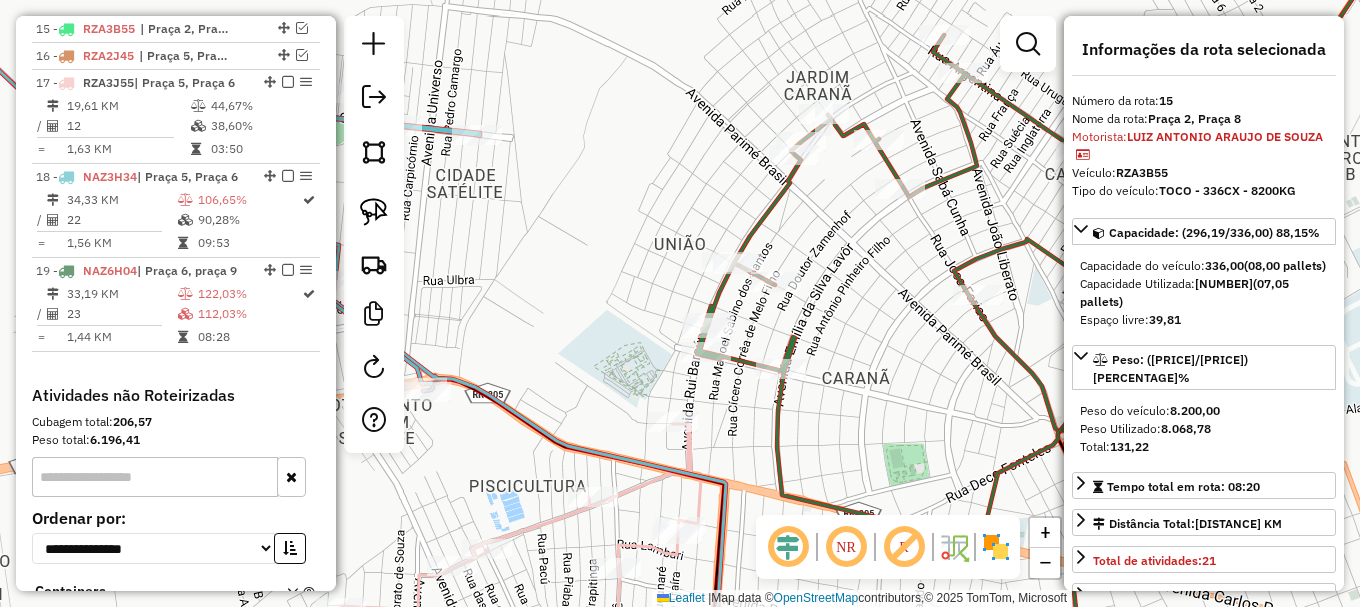 click at bounding box center (1028, 44) 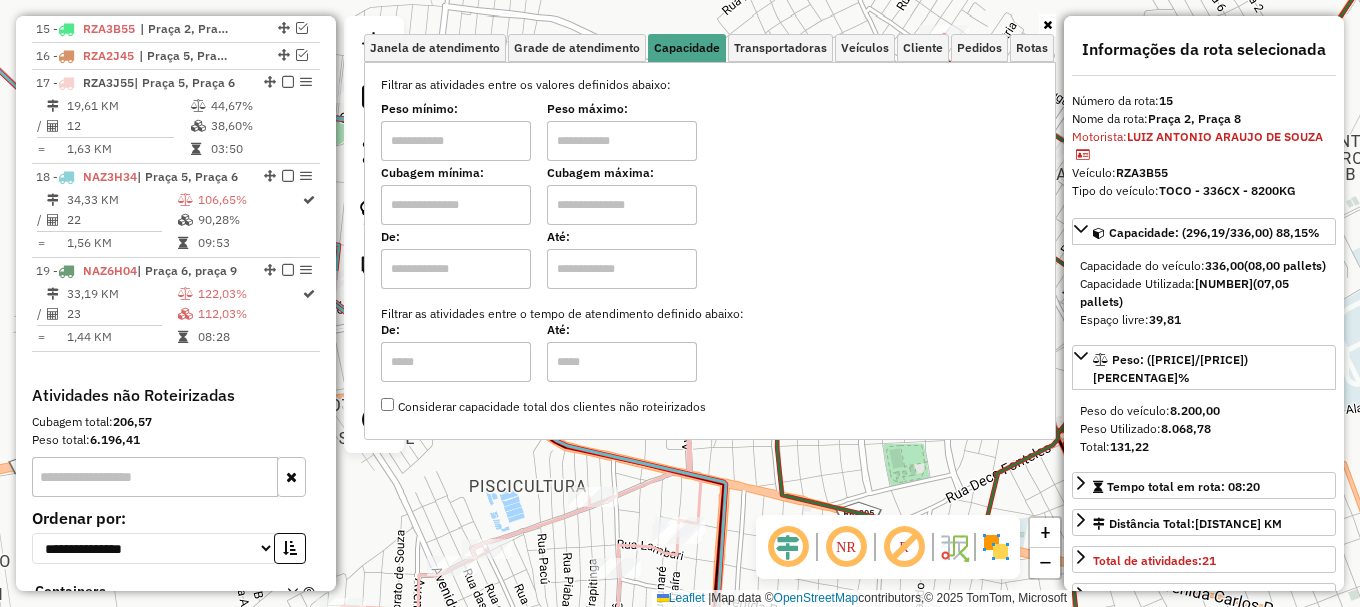 click at bounding box center (456, 205) 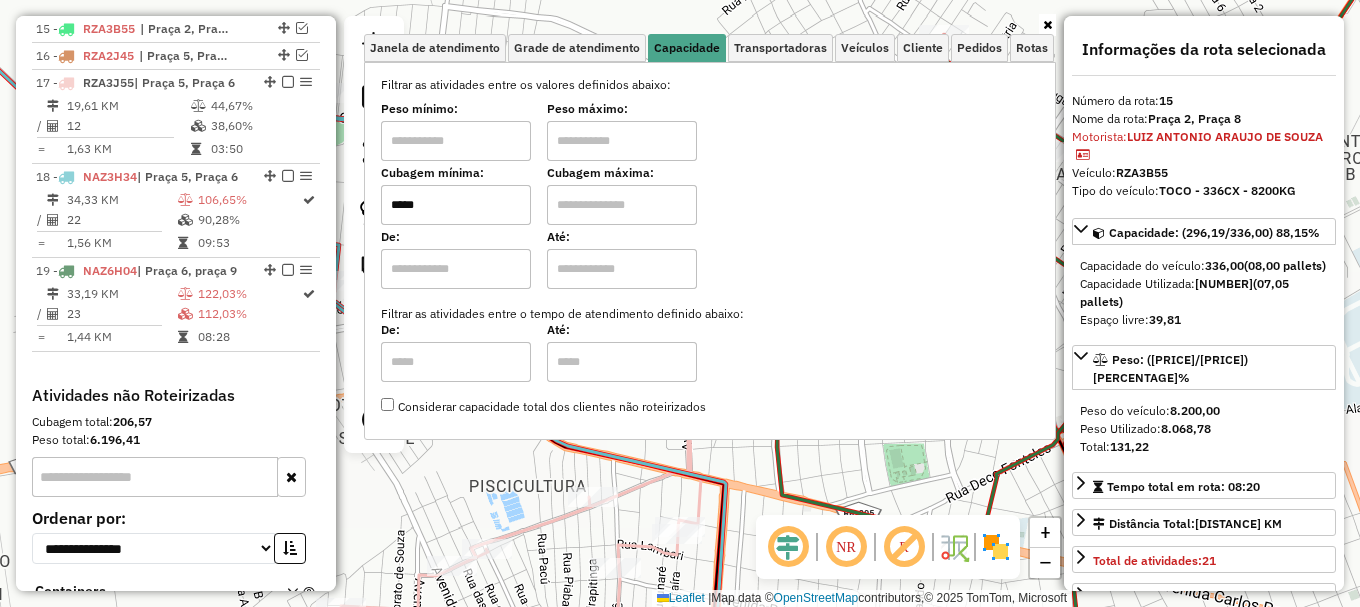 drag, startPoint x: 625, startPoint y: 211, endPoint x: 633, endPoint y: 223, distance: 14.422205 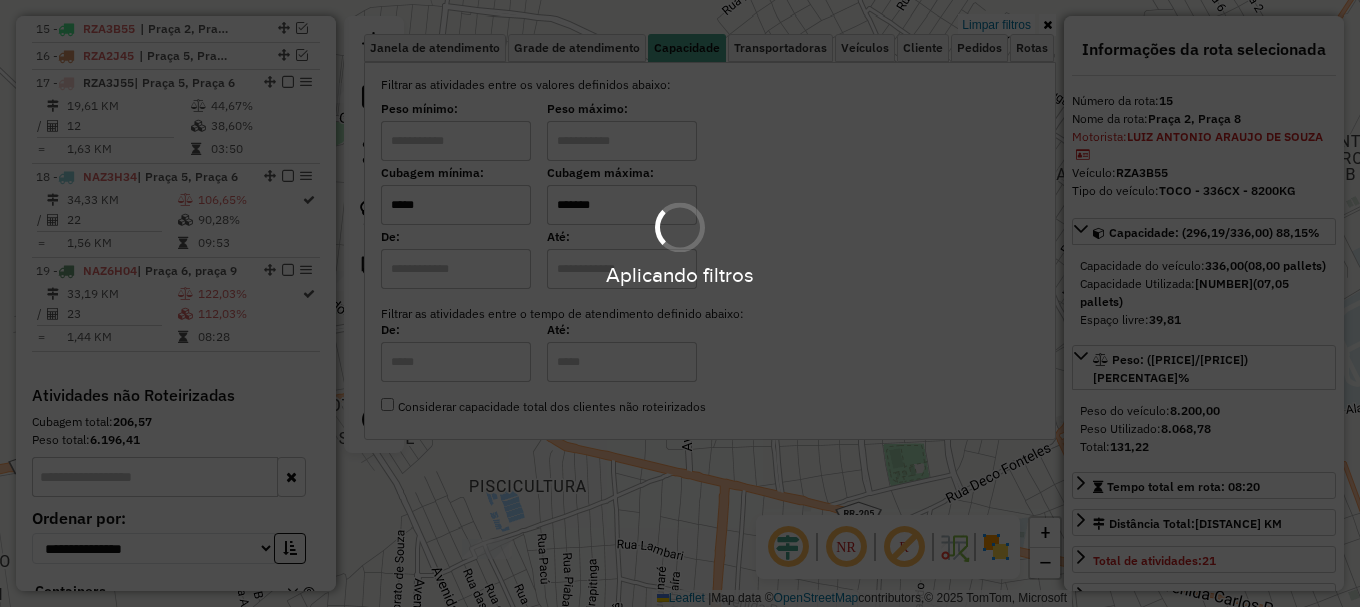 click on "Aplicando filtros" at bounding box center [680, 303] 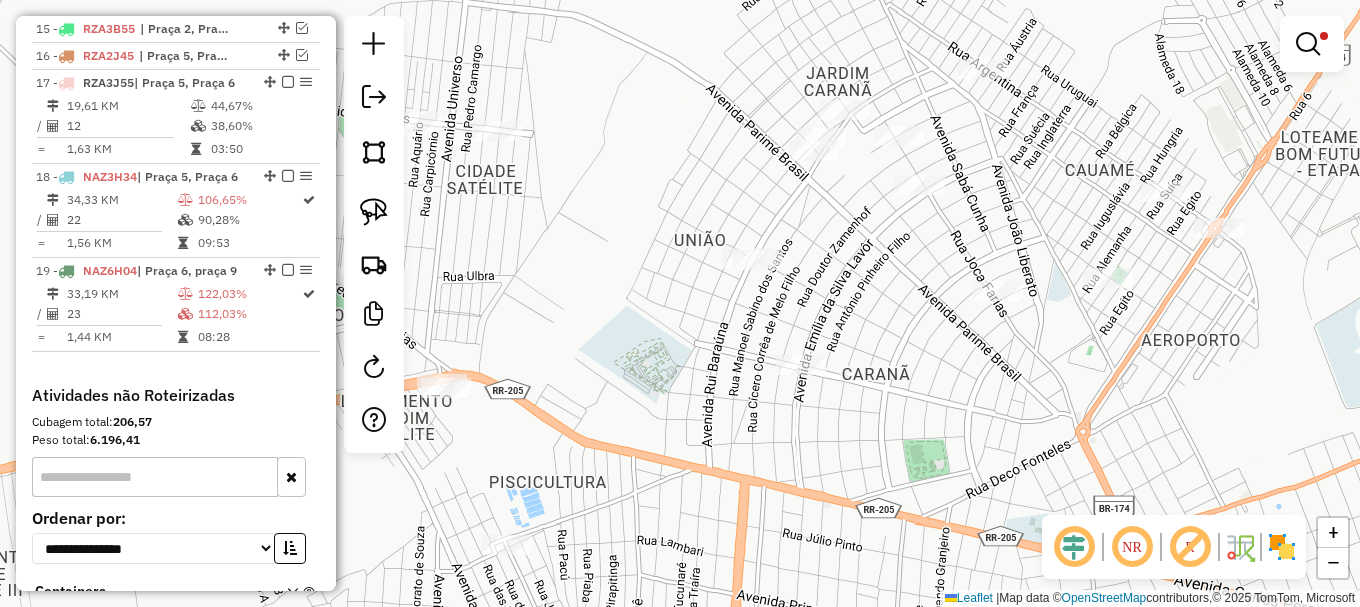 drag, startPoint x: 637, startPoint y: 394, endPoint x: 754, endPoint y: 344, distance: 127.236 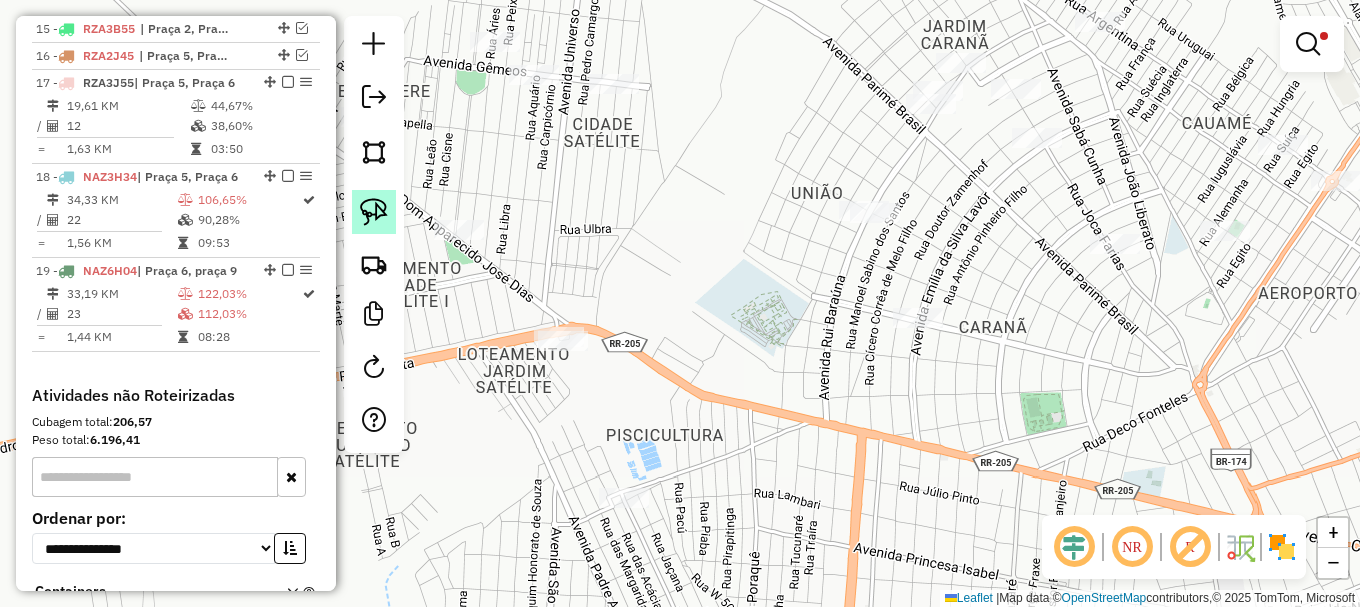 click 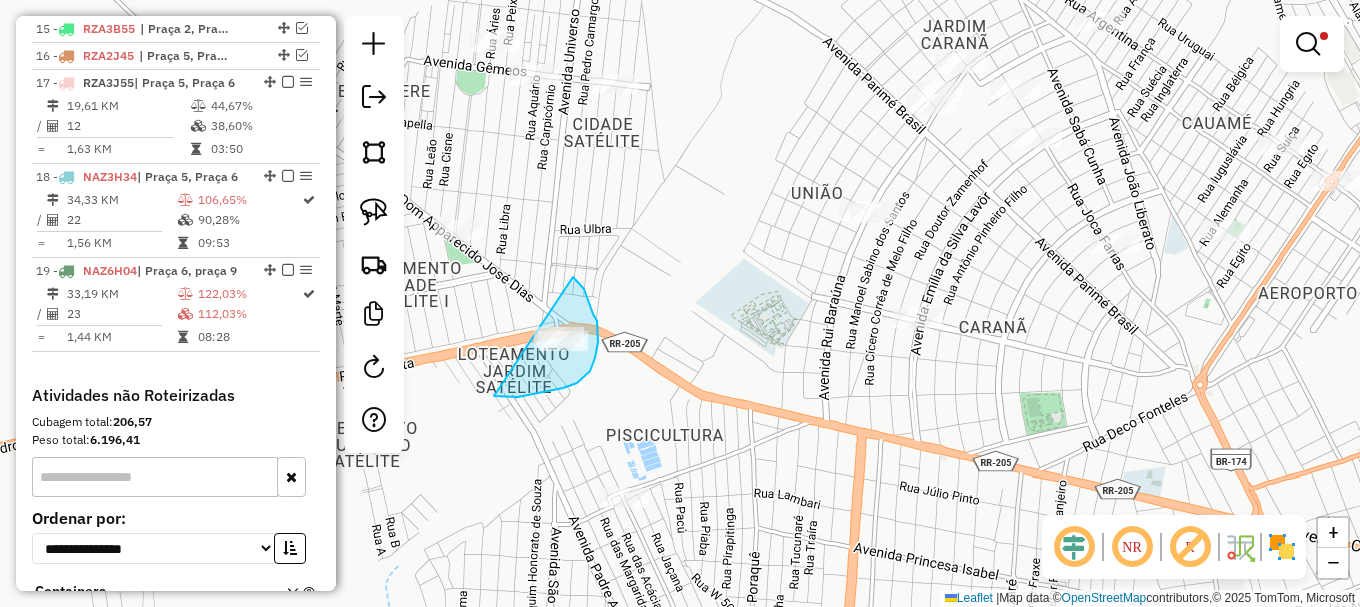 drag, startPoint x: 494, startPoint y: 396, endPoint x: 562, endPoint y: 262, distance: 150.26643 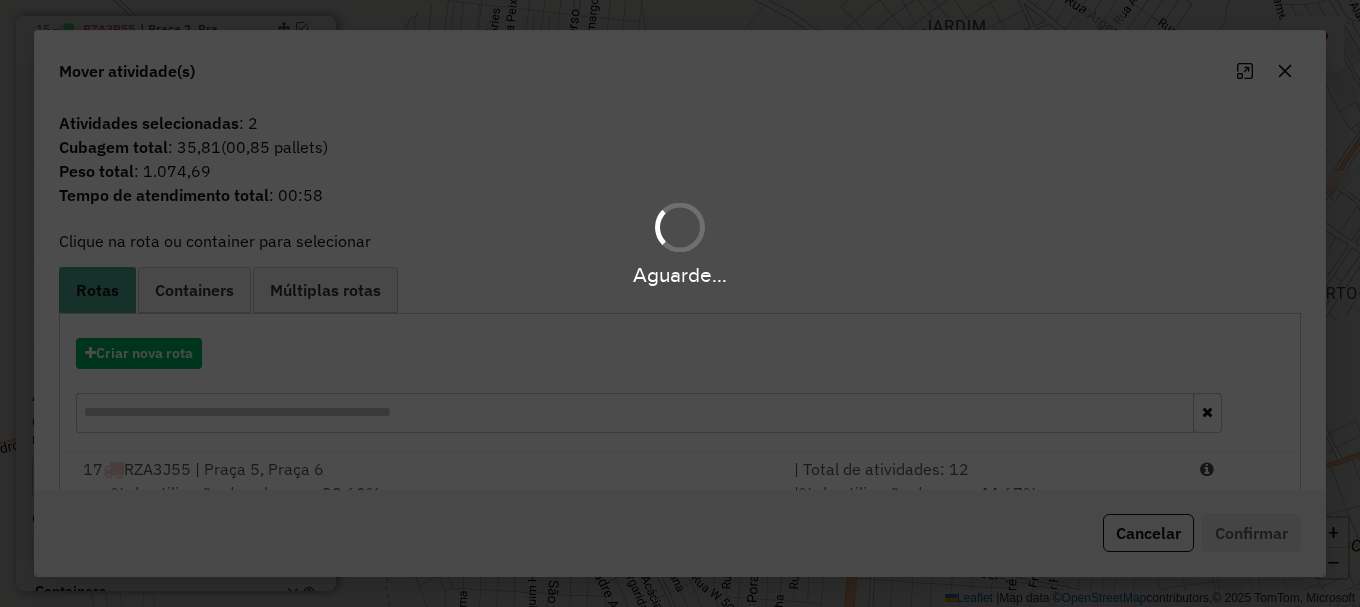click on "Aguarde..." at bounding box center (680, 303) 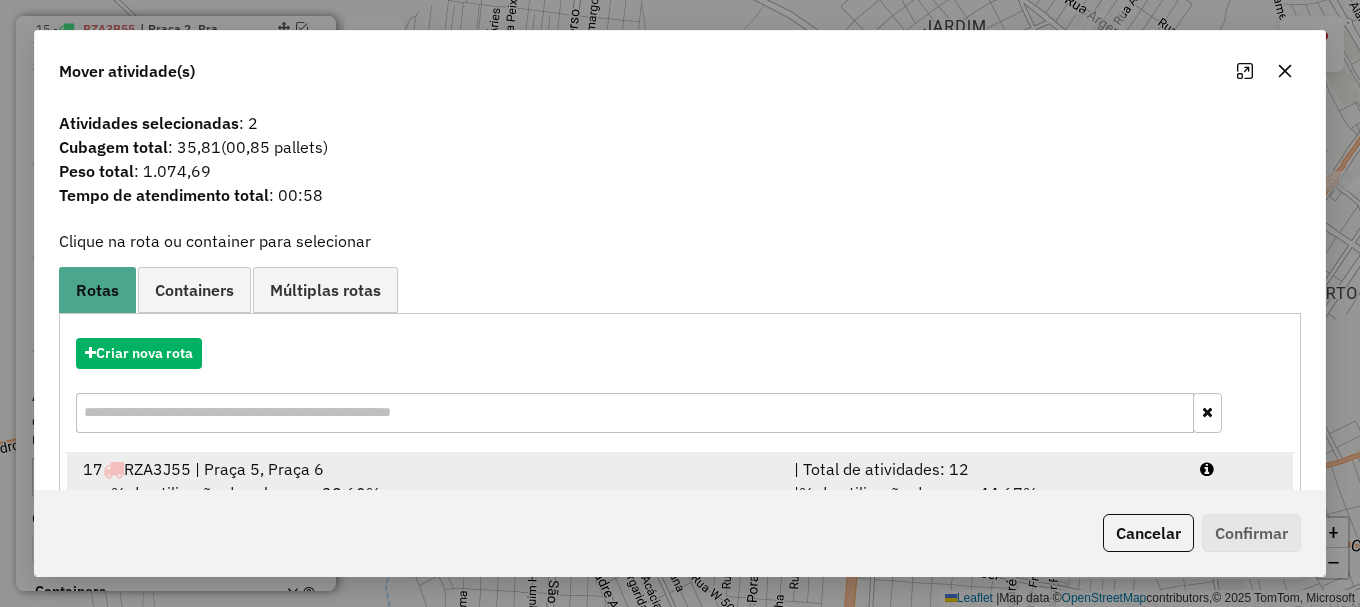 click at bounding box center [1239, 469] 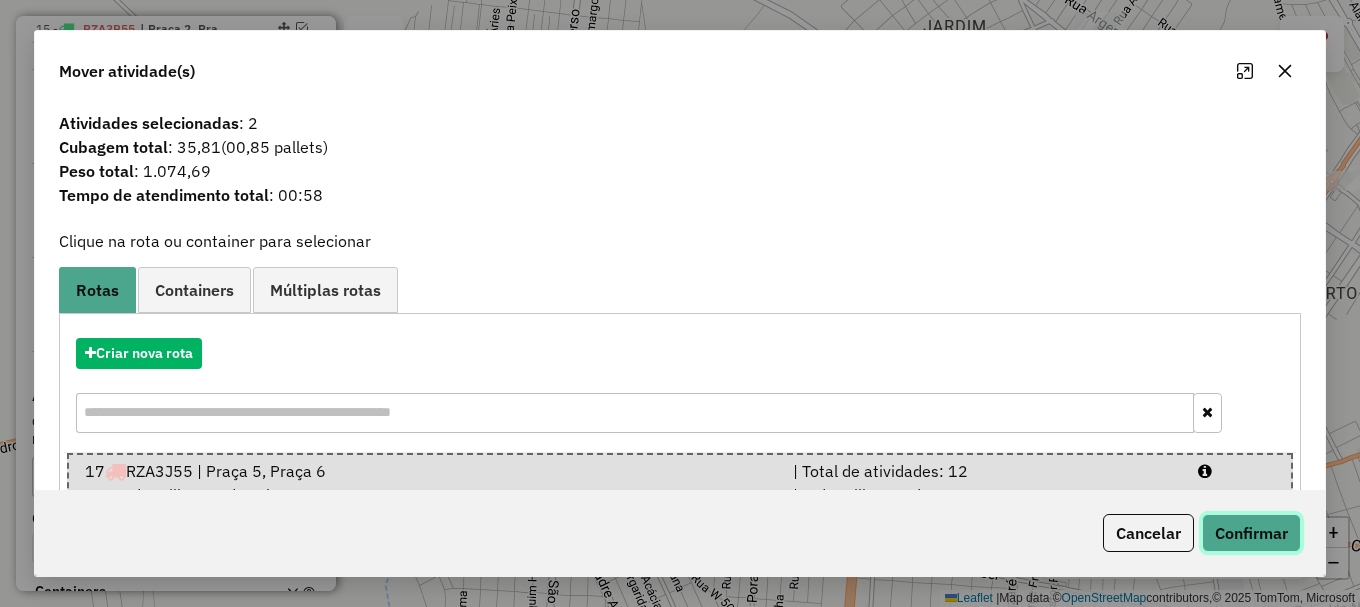 click on "Confirmar" 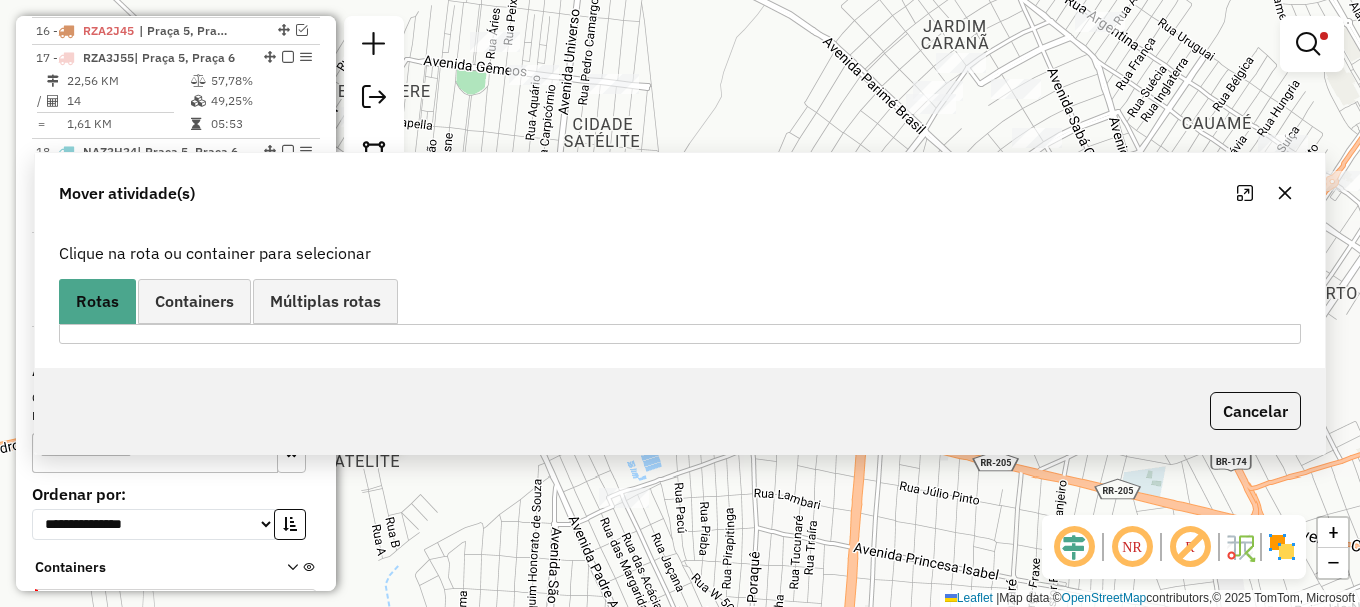 scroll, scrollTop: 1170, scrollLeft: 0, axis: vertical 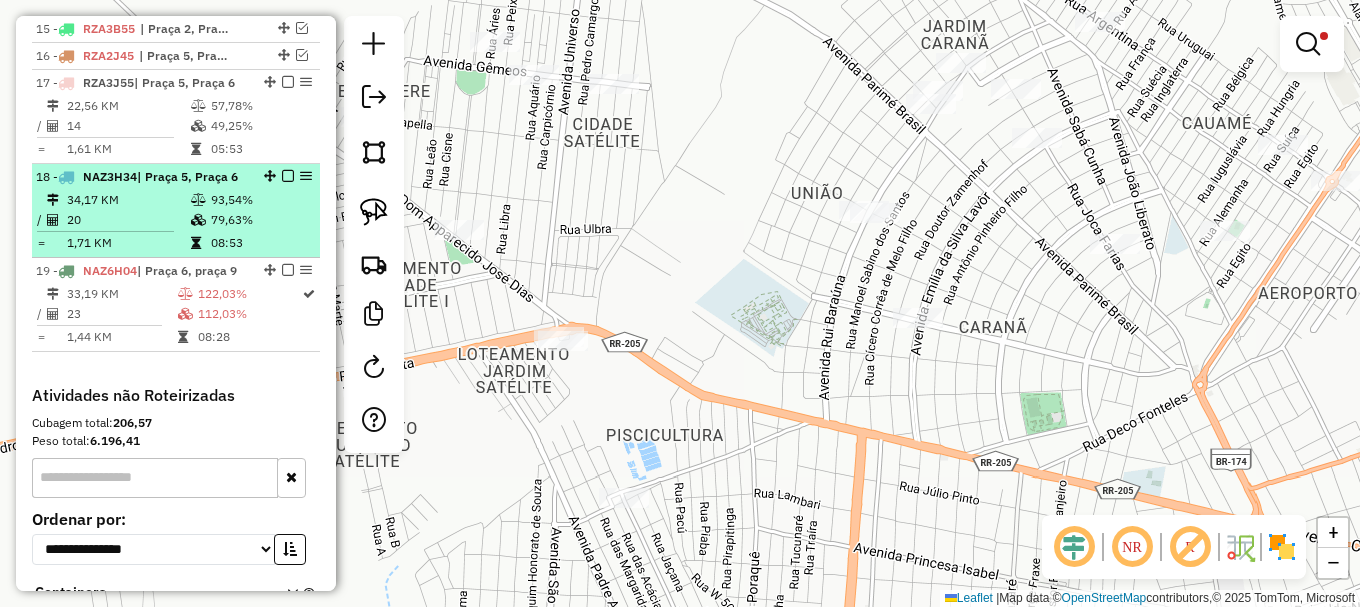 click at bounding box center [288, 176] 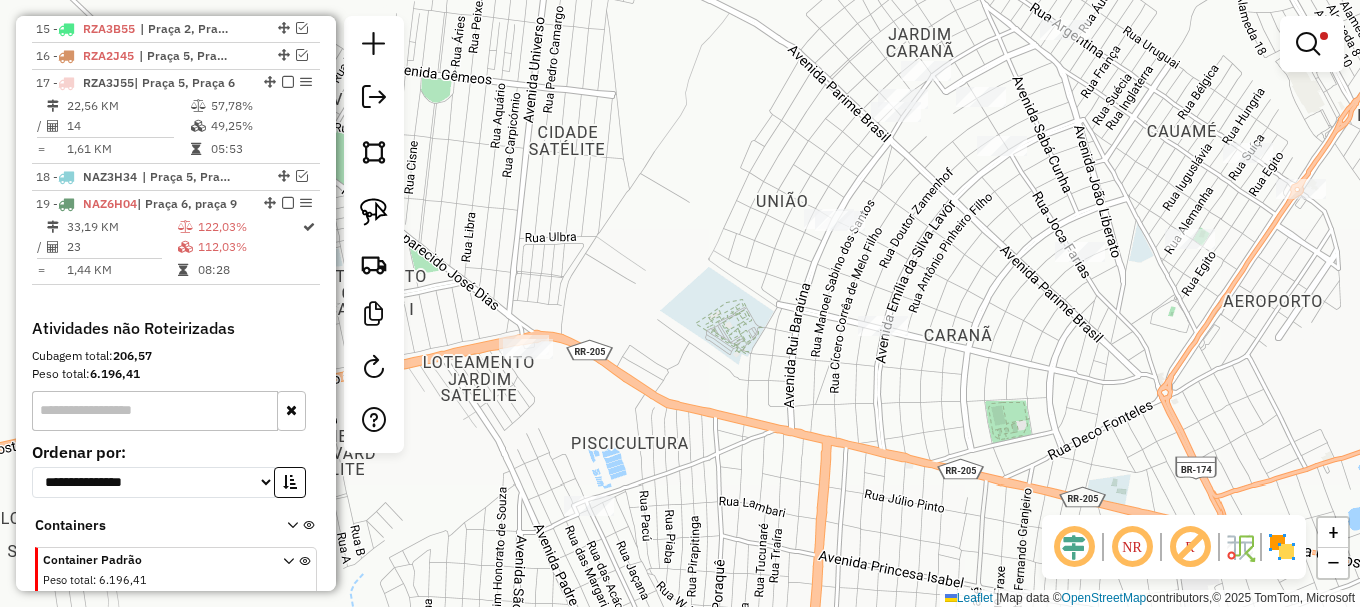 drag, startPoint x: 835, startPoint y: 287, endPoint x: 582, endPoint y: 307, distance: 253.78928 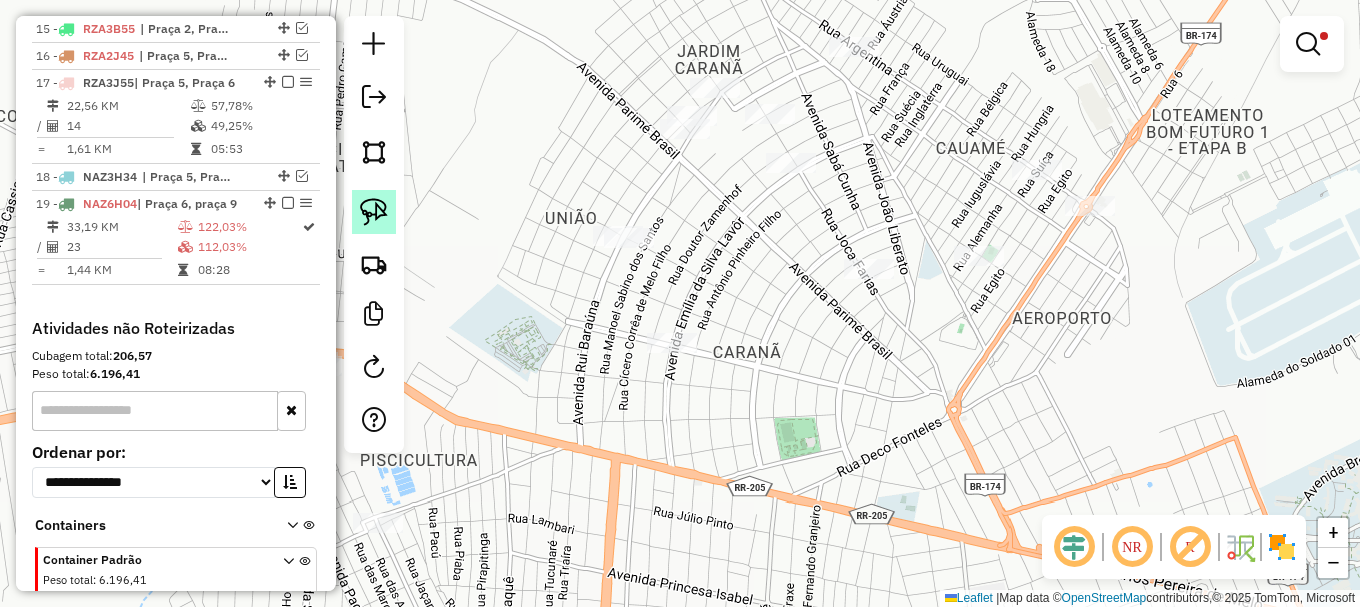 click 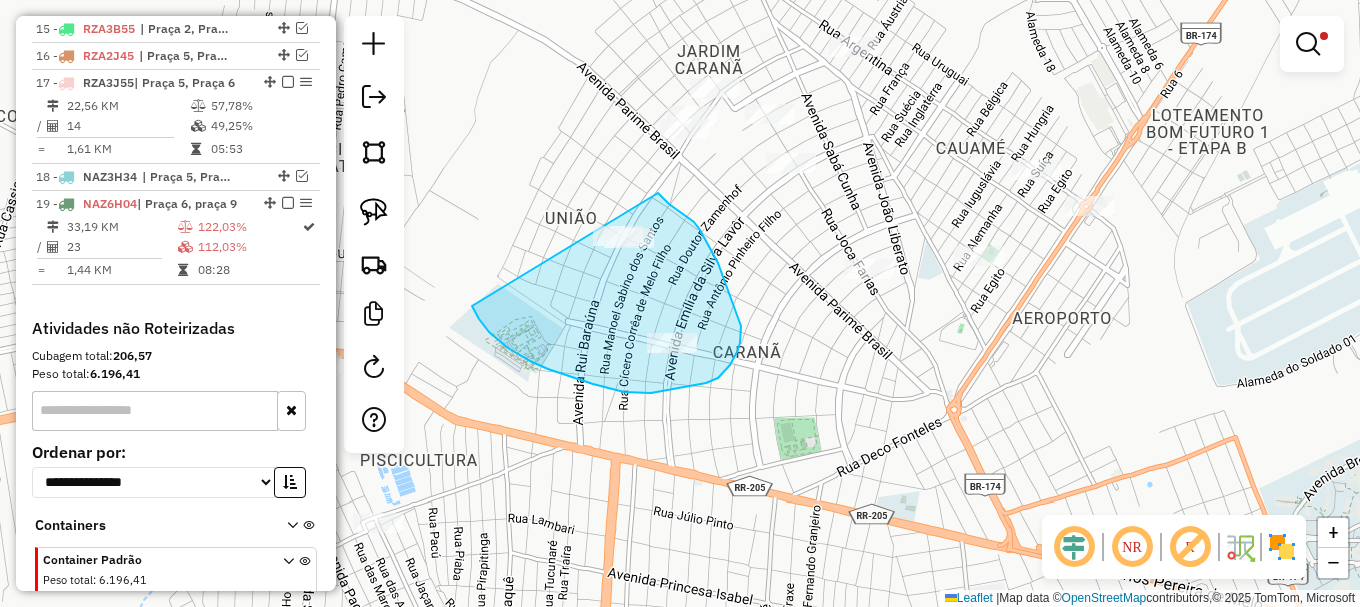 drag, startPoint x: 489, startPoint y: 332, endPoint x: 621, endPoint y: 171, distance: 208.19463 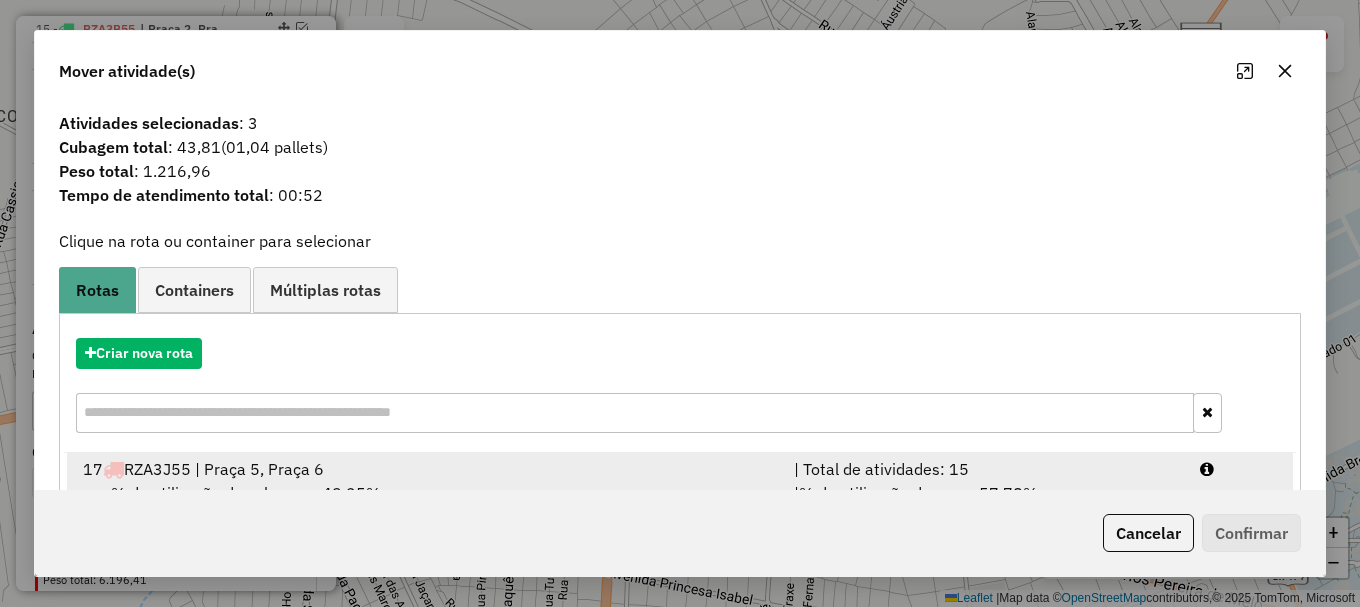 drag, startPoint x: 1216, startPoint y: 471, endPoint x: 1223, endPoint y: 484, distance: 14.764823 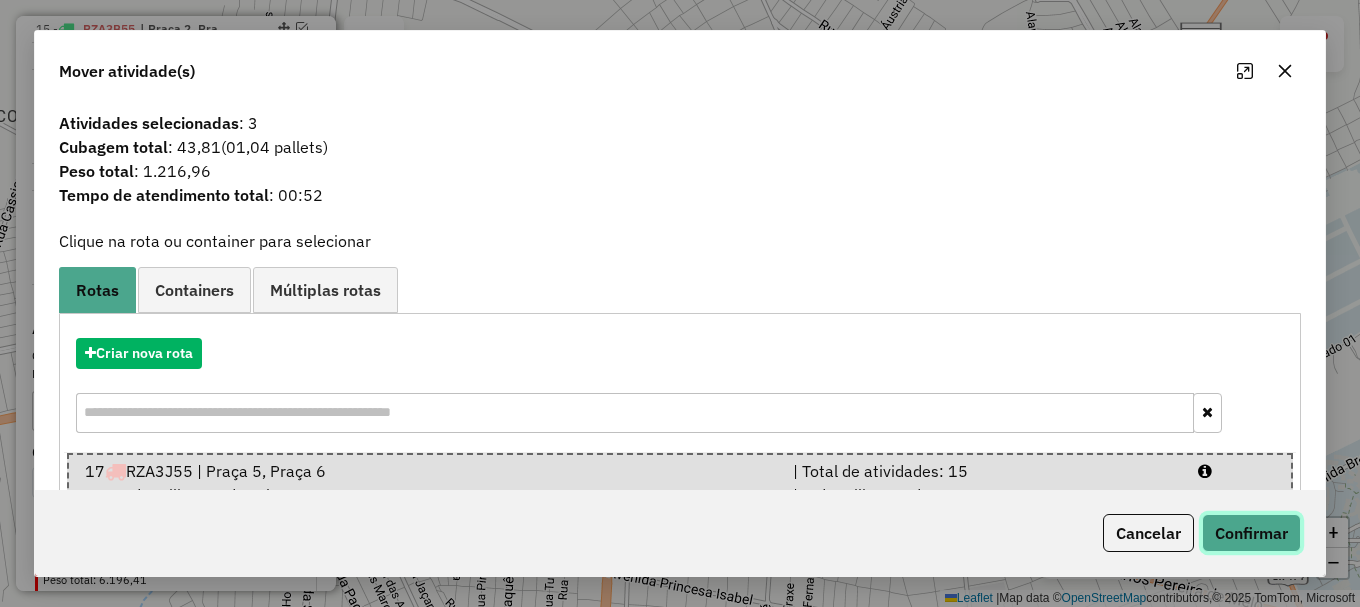 click on "Confirmar" 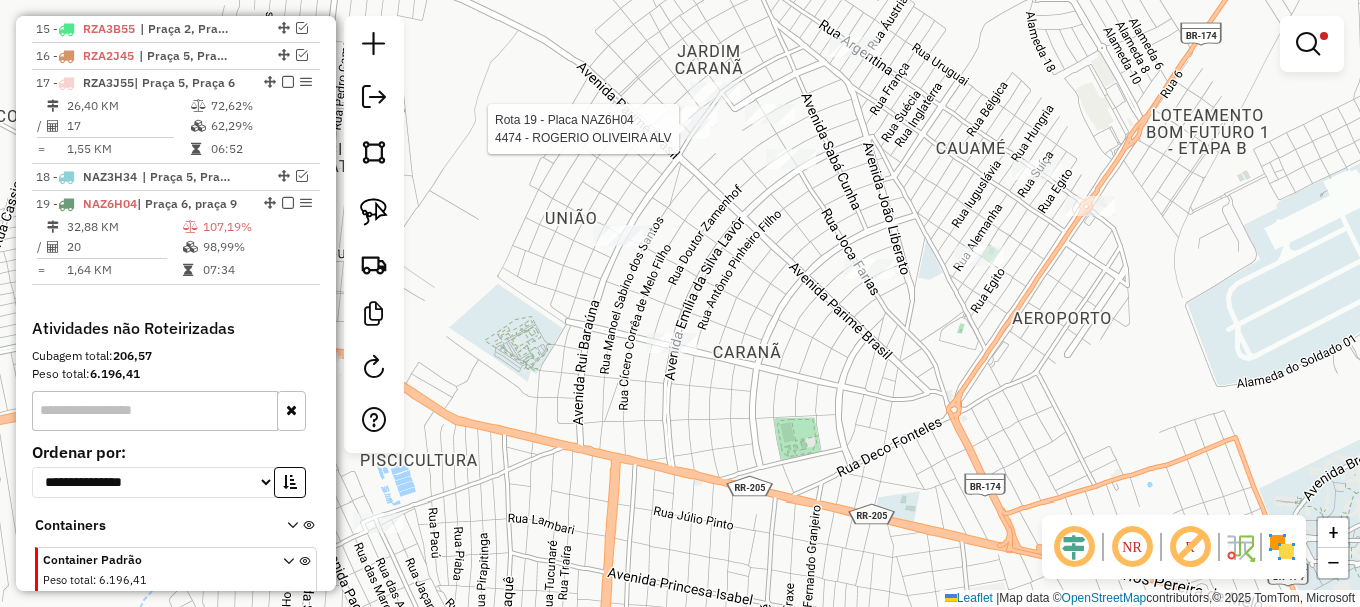 select on "**********" 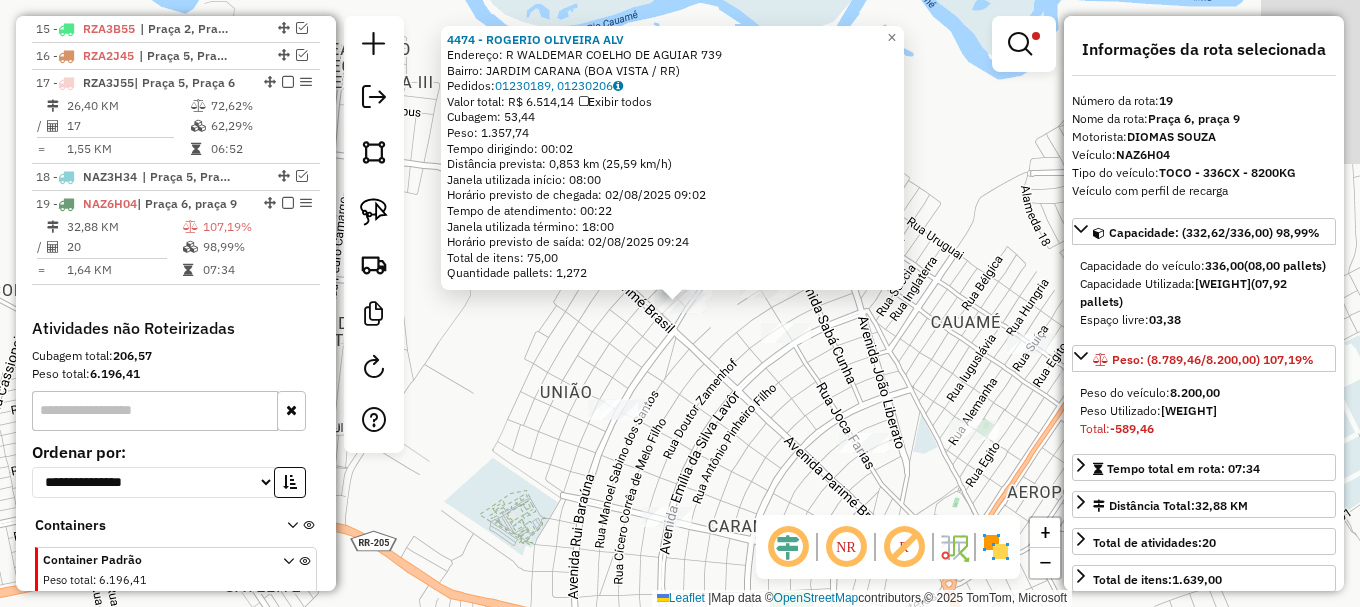 scroll, scrollTop: 1258, scrollLeft: 0, axis: vertical 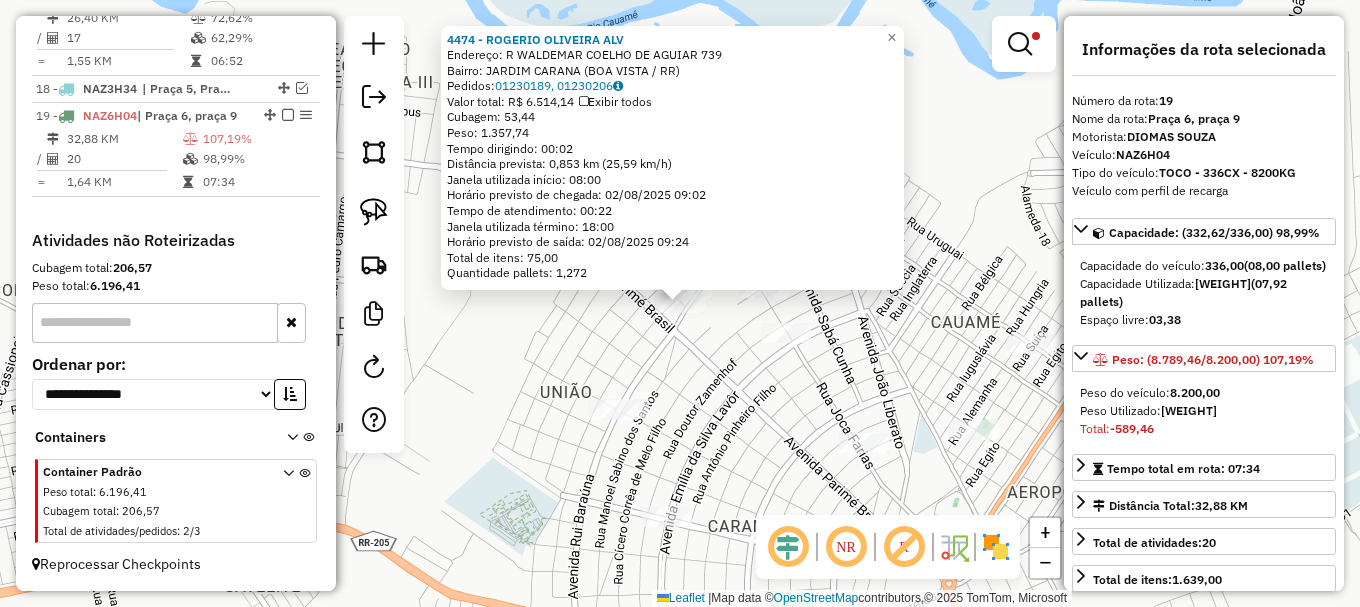 click on "[NUMBER] - [FIRST] [LAST] [LAST]  Endereço: R   WALDEMAR COELHO DE AGUIAR     [NUMBER]   Bairro: JARDIM CARANA ([CITY] / RR)   Pedidos:  [ORDER_ID],[ORDER_ID]   Valor total: R$ [PRICE]   Exibir todos   Cubagem: [NUMBER]  Peso: [NUMBER]  Tempo dirigindo: [TIME]   Distância prevista: [DISTANCE] km ([SPEED] km/h)   Janela utilizada início: [TIME]   Horário previsto de chegada: [DATE] [TIME]   Tempo de atendimento: [TIME]   Janela utilizada término: [TIME]   Horário previsto de saída: [DATE] [TIME]   Total de itens: [NUMBER]   Quantidade pallets: [NUMBER]  × Limpar filtros Janela de atendimento Grade de atendimento Capacidade Transportadoras Veículos Cliente Pedidos  Rotas Selecione os dias de semana para filtrar as janelas de atendimento  Seg   Ter   Qua   Qui   Sex   Sáb   Dom  Informe o período da janela de atendimento: De: Até:  Filtrar exatamente a janela do cliente  Considerar janela de atendimento padrão  Selecione os dias de semana para filtrar as grades de atendimento  Seg   Ter   Qua   Qui   Sex   Sáb   Dom  De:" 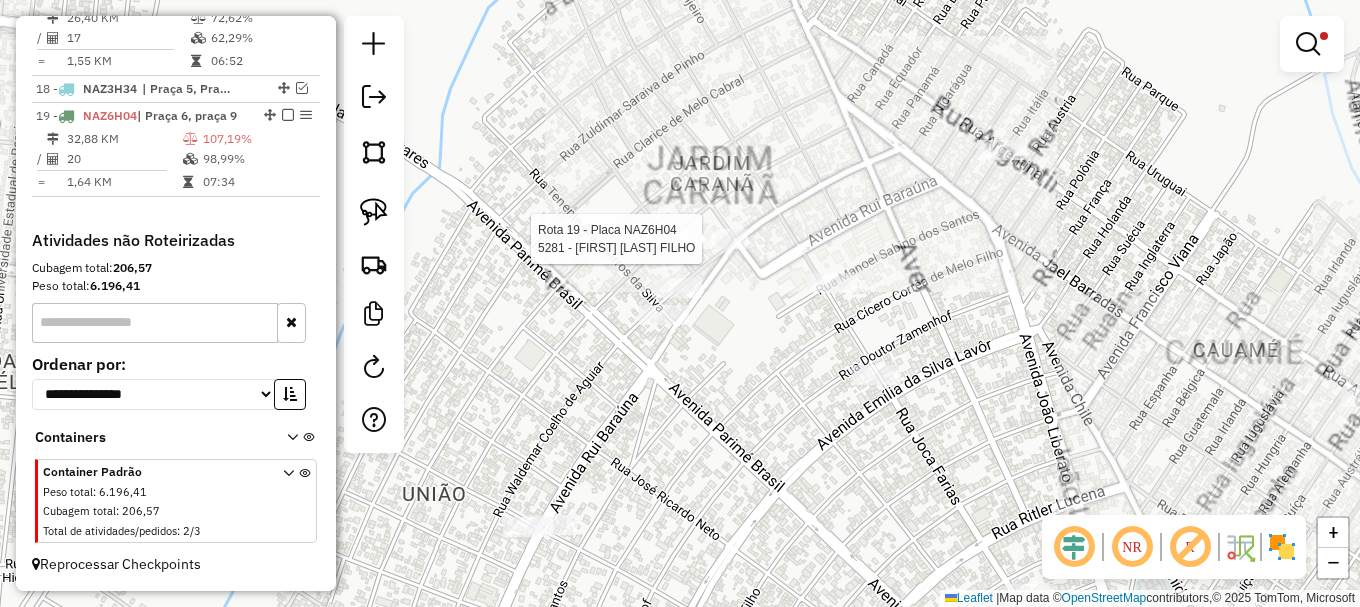 select on "**********" 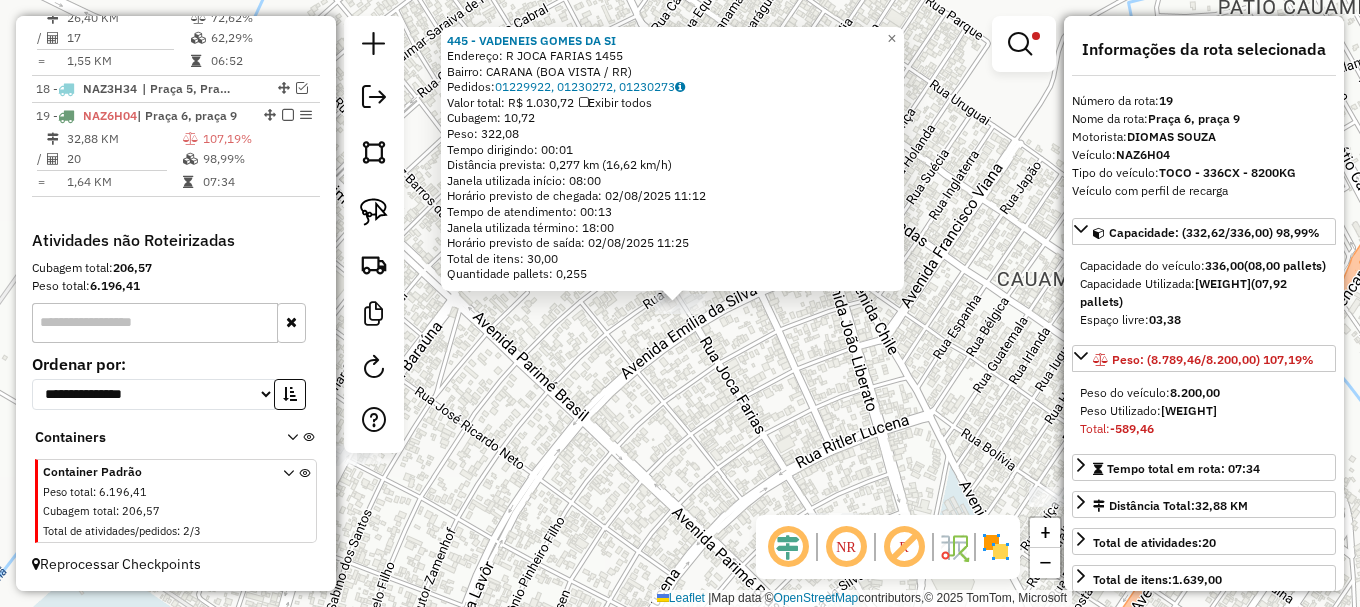 click on "445 - [FIRST] [LAST] Endereço: R [STREET] 1455 Bairro: [NEIGHBORHOOD] ([CITY] / RR) Pedidos: 01229922, 01230272, 01230273 Valor total: R$ 1.030,72 Exibir todos Cubagem: 10,72 Peso: 322,08 Tempo dirigindo: 00:01 Distância prevista: 0,277 km (16,62 km/h) Janela utilizada início: 08:00 Horário previsto de chegada: 02/08/2025 11:12 Tempo de atendimento: 00:13 Janela utilizada término: 18:00 Horário previsto de saída: 02/08/2025 11:25 Total de itens: 30,00 Quantidade pallets: 0,255 × Limpar filtros Janela de atendimento Grade de atendimento Capacidade Transportadoras Veículos Cliente Pedidos Rotas Selecione os dias de semana para filtrar as janelas de atendimento Seg Ter Qua Qui Sex Sáb Dom Informe o período da janela de atendimento: De: Até: Filtrar exatamente a janela do cliente Considerar janela de atendimento padrão Selecione os dias de semana para filtrar as grades de atendimento Seg Ter Qua Qui Sex Sáb Dom +" 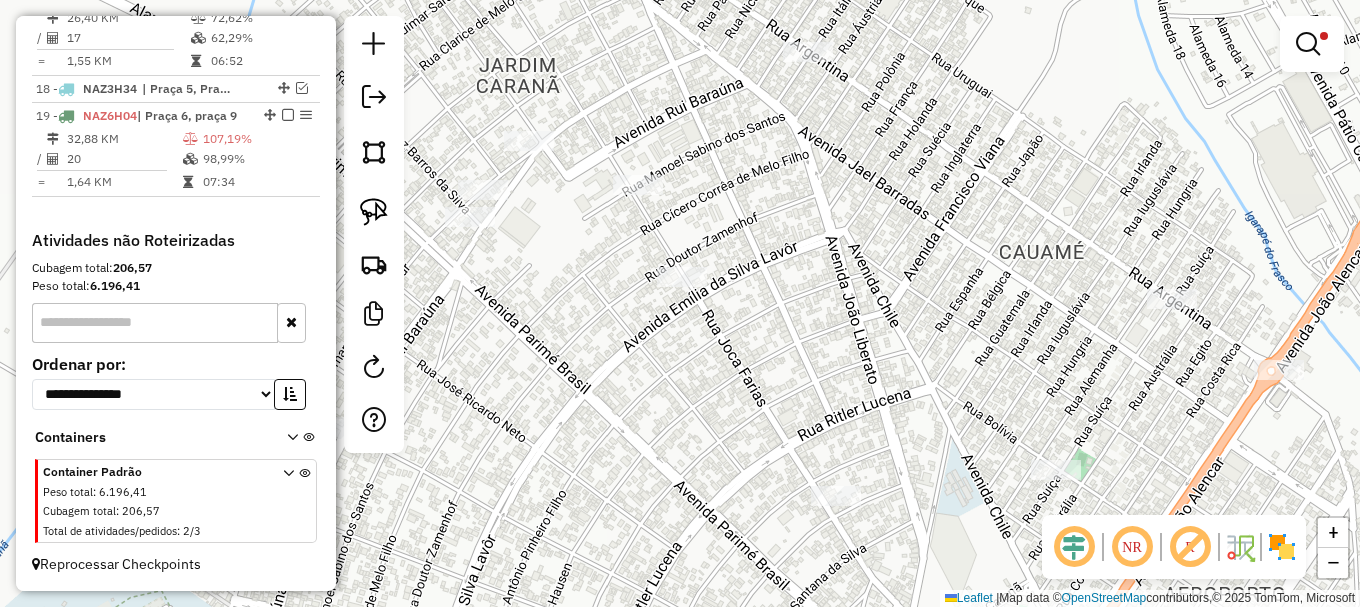 drag, startPoint x: 651, startPoint y: 433, endPoint x: 632, endPoint y: 302, distance: 132.3707 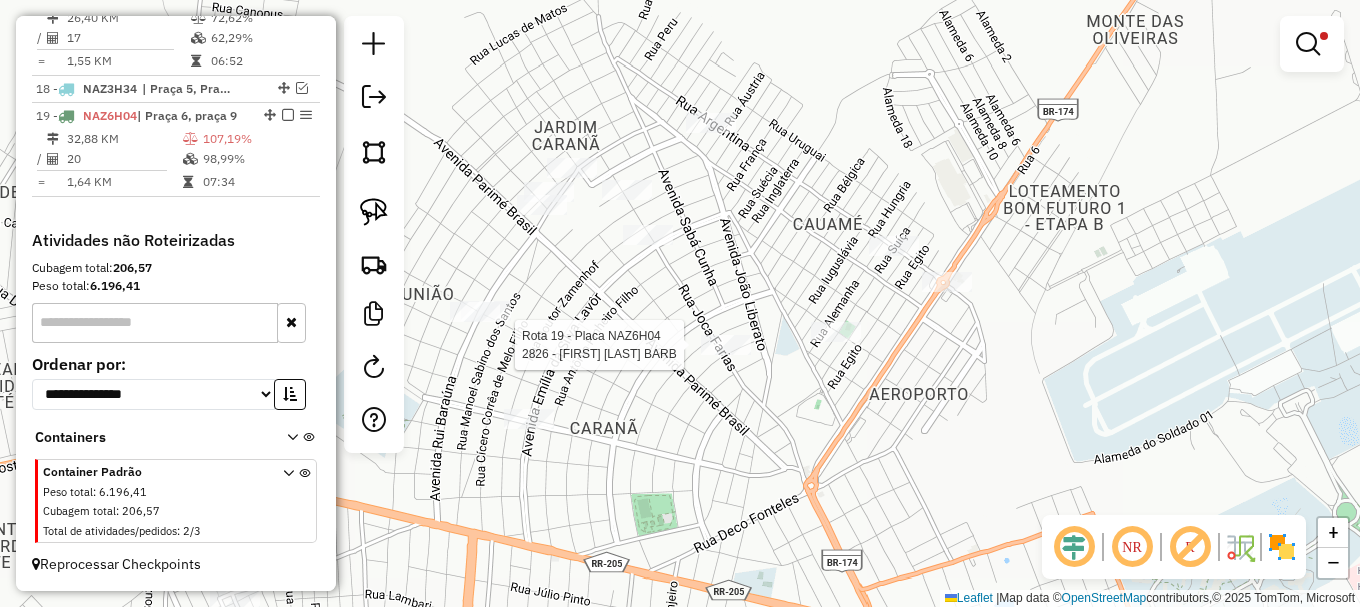 select on "**********" 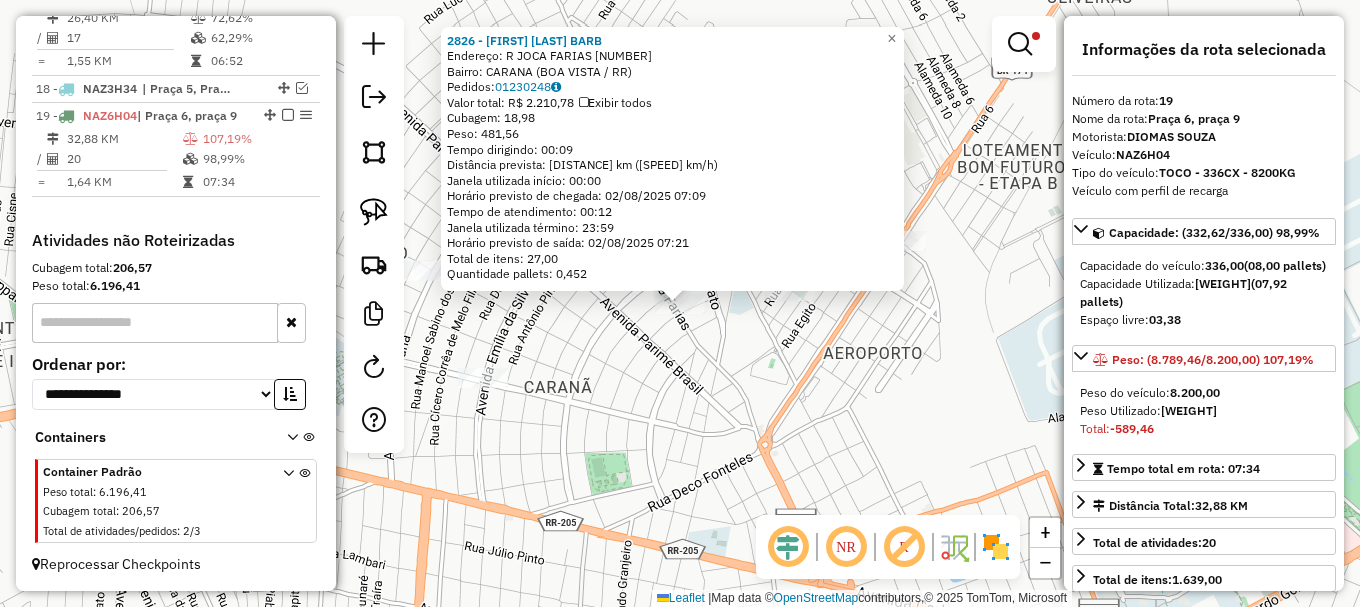 click on "[NUMBER] - [NAME] Endereço: R [STREET] [NUMBER] Bairro: [NEIGHBORHOOD] ([CITY] / [STATE]) Pedidos: [NUMBER] Valor total: [CURRENCY] [PRICE] Exibir todos Cubagem: [PRICE] Peso: [PRICE] Tempo dirigindo: [TIME] Distância prevista: [PRICE] km ([PRICE] km/h) Janela utilizada início: [TIME] Horário previsto de chegada: [DATE] [TIME] Tempo de atendimento: [TIME] Janela utilizada término: [TIME] Horário previsto de saída: [DATE] [TIME] Total de itens: [PRICE] Quantidade pallets: [PRICE] × Limpar filtros Janela de atendimento Grade de atendimento Capacidade Transportadoras Veículos Cliente Pedidos Rotas Selecione os dias de semana para filtrar as janelas de atendimento Seg Ter Qua Qui Sex Sáb Dom Informe o período da janela de atendimento: De: Até: Filtrar exatamente a janela do cliente Considerar janela de atendimento padrão Selecione os dias de semana para filtrar as grades de atendimento Seg Ter Qua Qui Sex Sáb Dom Peso mínimo: *****" 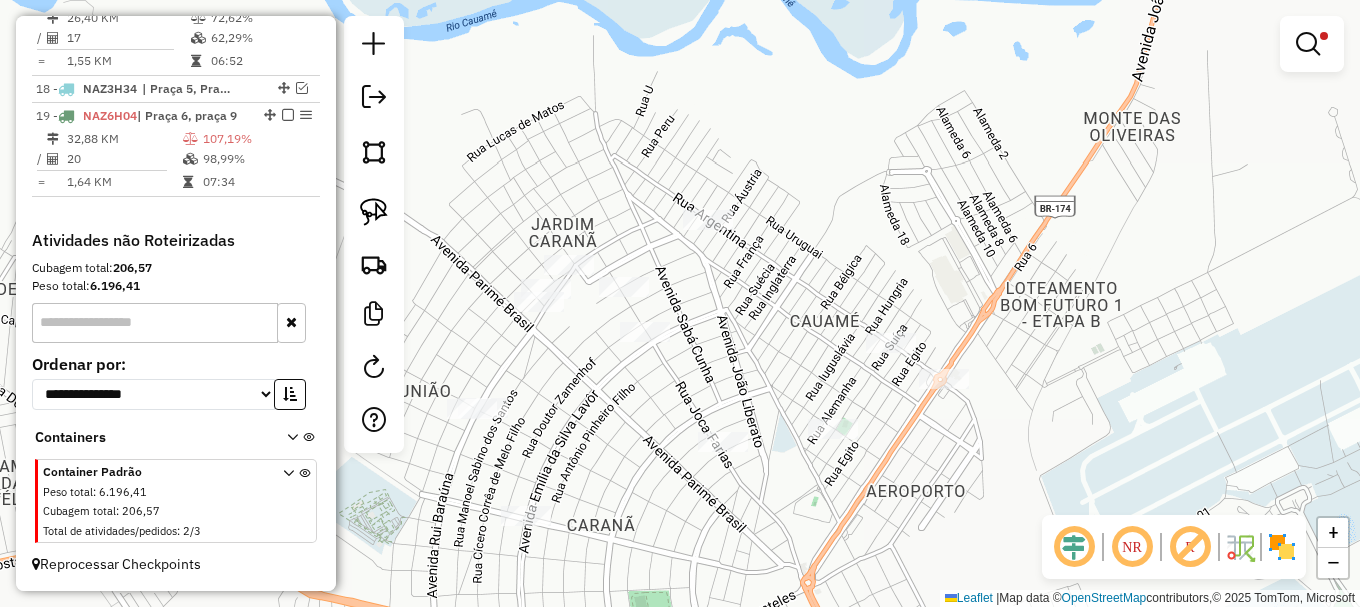 drag, startPoint x: 589, startPoint y: 315, endPoint x: 632, endPoint y: 385, distance: 82.1523 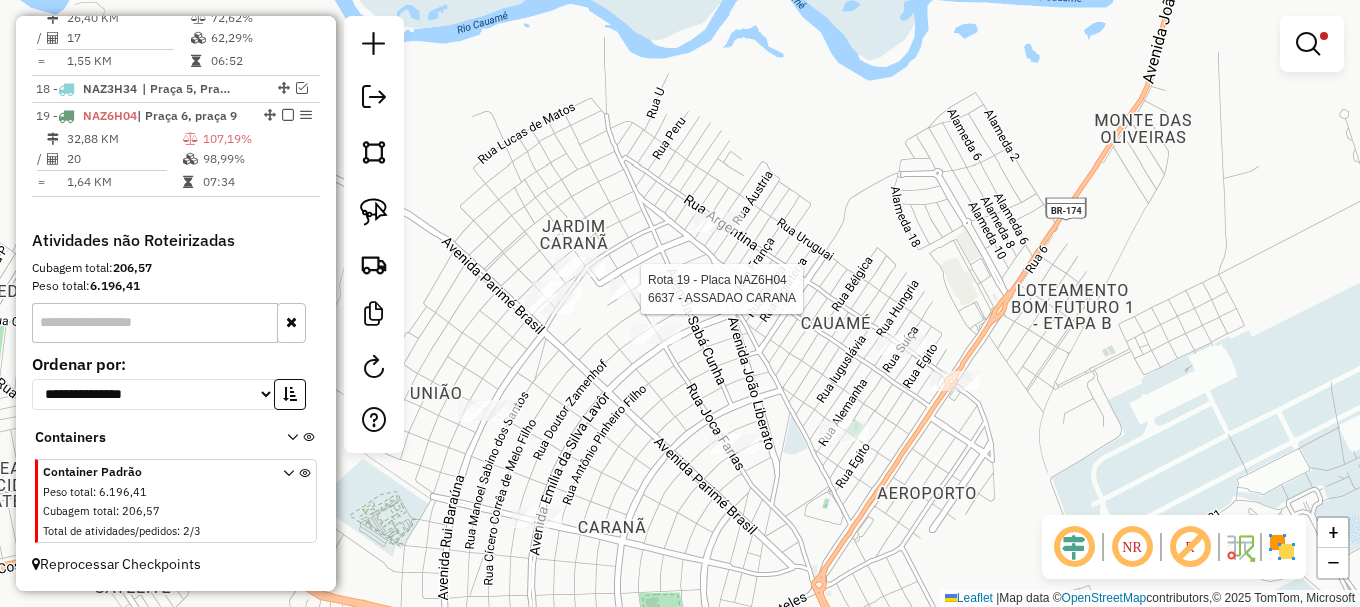 select on "**********" 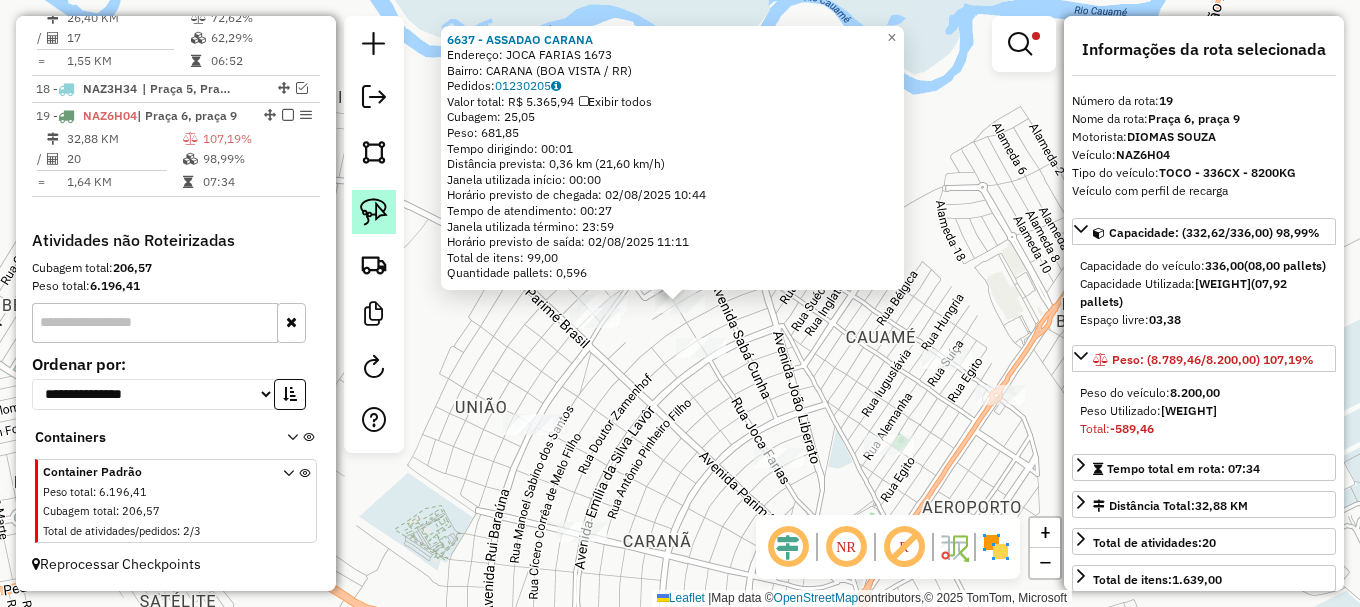 click 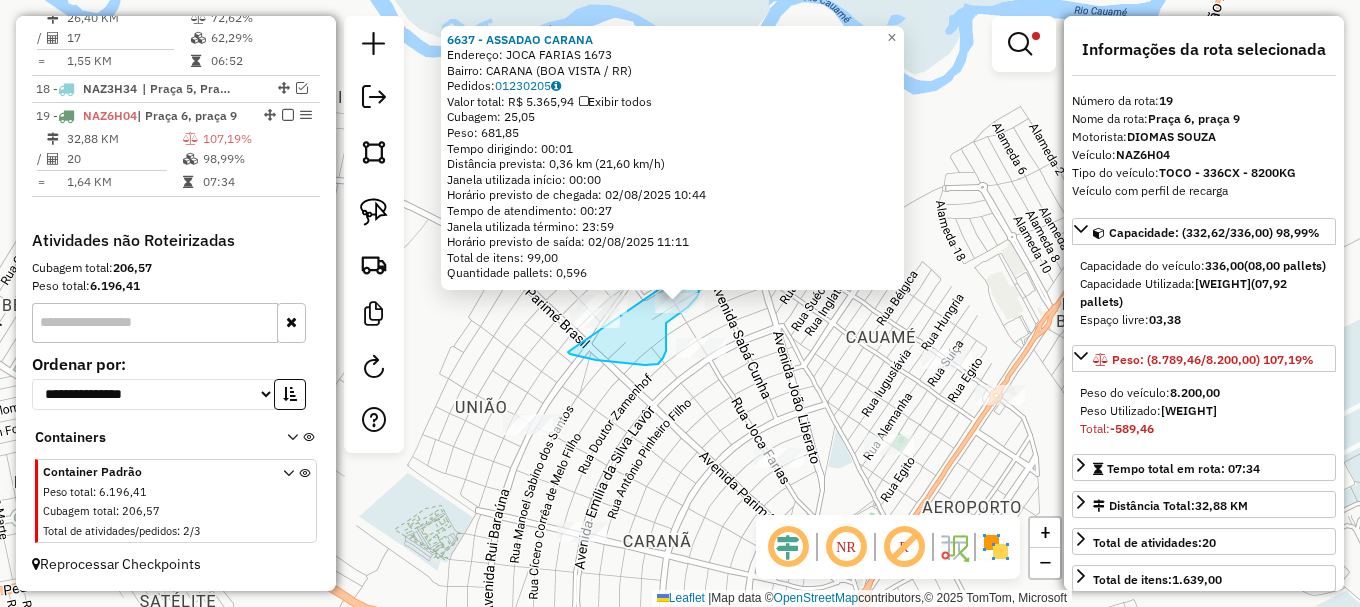 drag, startPoint x: 596, startPoint y: 360, endPoint x: 687, endPoint y: 270, distance: 127.98828 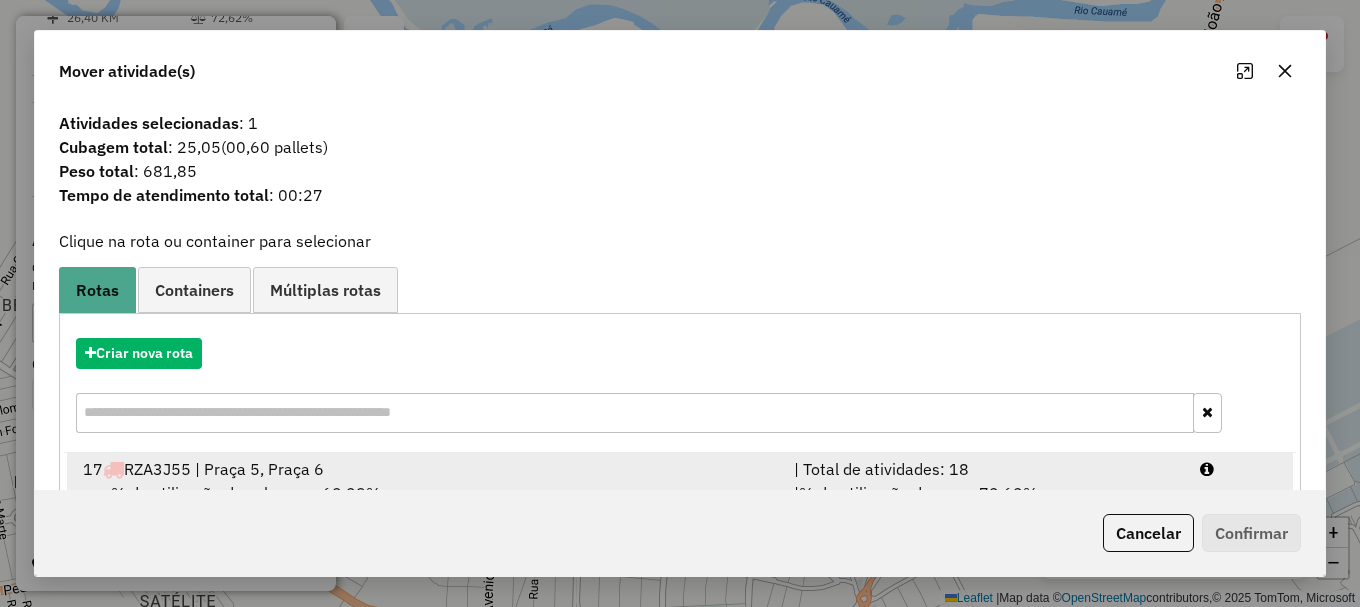 click at bounding box center [1239, 469] 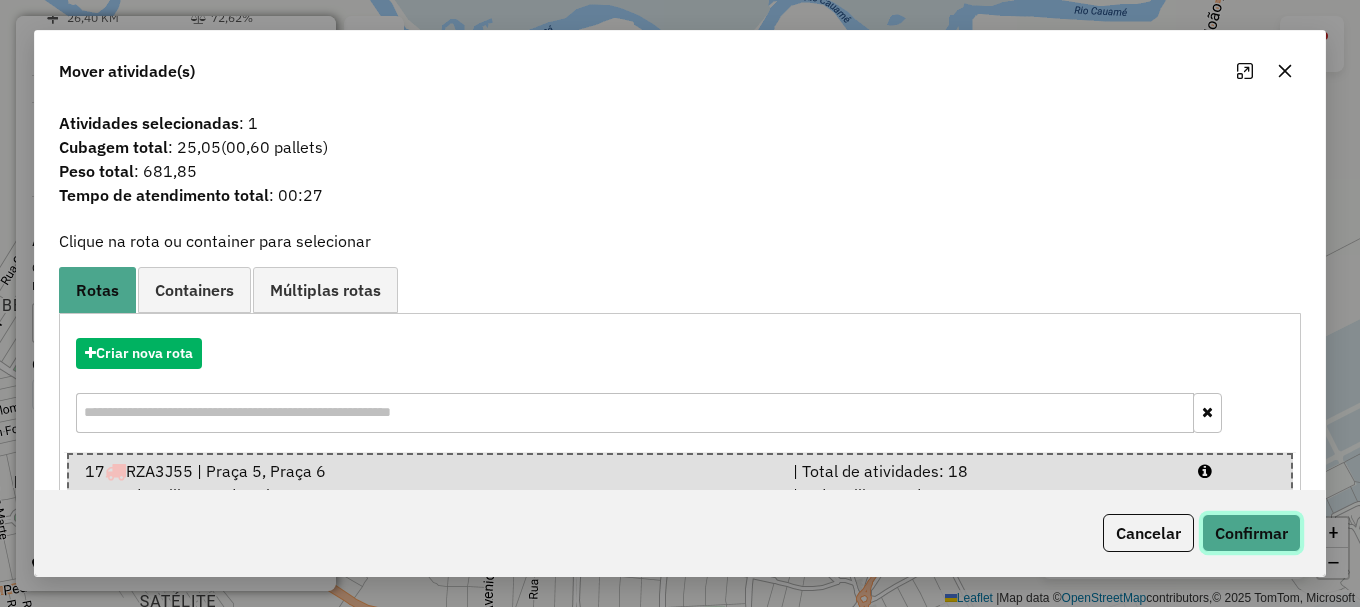 click on "Confirmar" 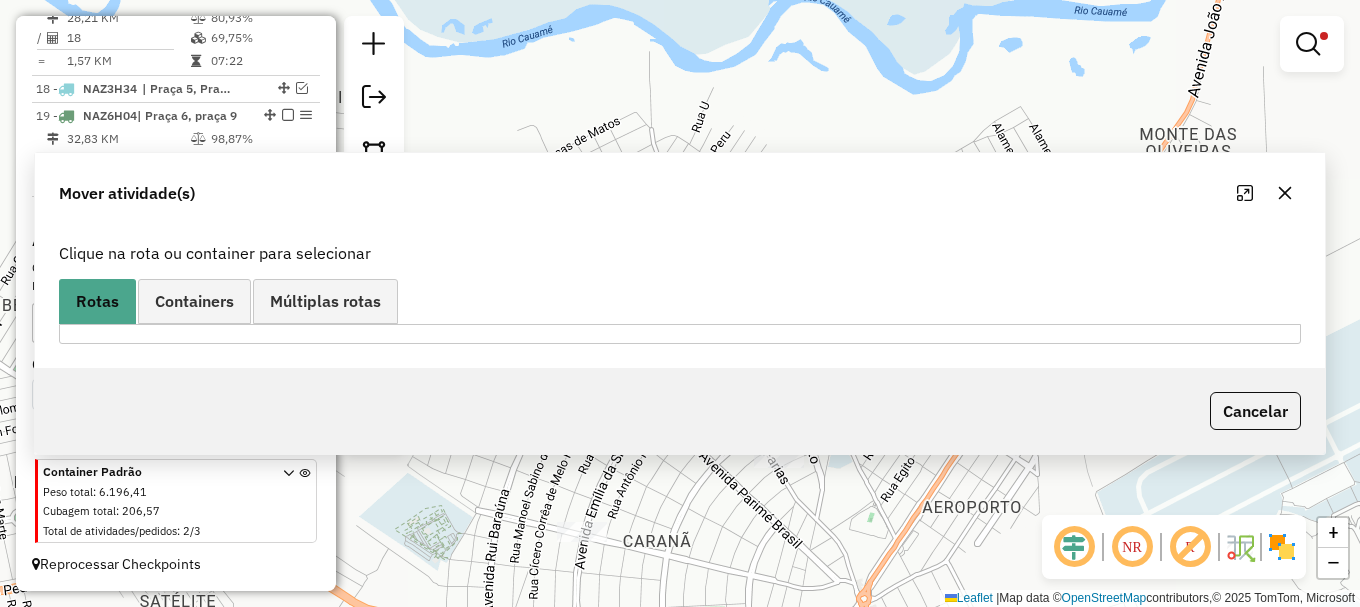 scroll, scrollTop: 1164, scrollLeft: 0, axis: vertical 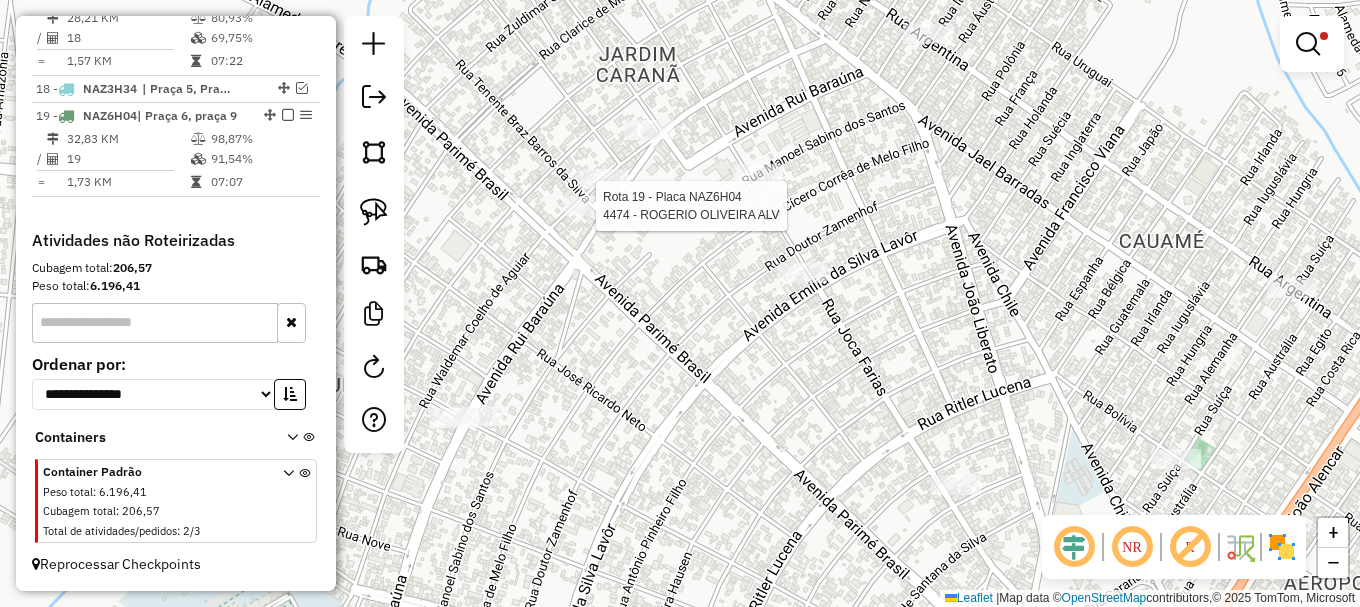 select on "**********" 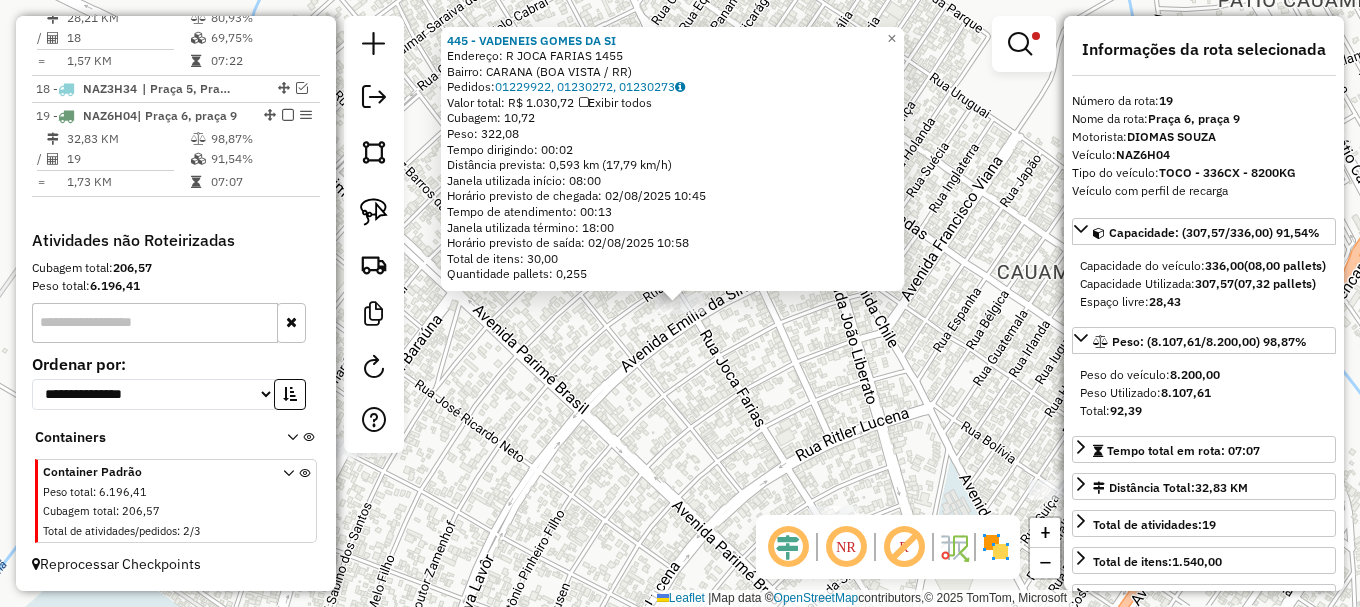 click on "[NUMBER] - [NUMBER] - [FIRST] [LAST]  Endereço: R   JOCA FARIAS                   [NUMBER]   Bairro: CARANA ([CITY] / RR)   Pedidos:  [ORDER_ID],[ORDER_ID],[ORDER_ID]   Valor total: R$ [PRICE]   Exibir todos   Cubagem: [NUMBER]  Peso: [NUMBER]  Tempo dirigindo: [TIME]   Distância prevista: [DISTANCE] km ([SPEED] km/h)   Janela utilizada início: [TIME]   Horário previsto de chegada: [DATE] [TIME]   Tempo de atendimento: [TIME]   Janela utilizada término: [TIME]   Horário previsto de saída: [DATE] [TIME]   Total de itens: [NUMBER]   Quantidade pallets: [NUMBER]  × Janela de atendimento Grade de atendimento Capacidade Transportadoras Veículos Cliente Pedidos  Rotas Selecione os dias de semana para filtrar as janelas de atendimento  Seg   Ter   Qua   Qui   Sex   Sáb   Dom  Informe o período da janela de atendimento: De: Até:  Filtrar exatamente a janela do cliente  Considerar janela de atendimento padrão  Selecione os dias de semana para filtrar as grades de atendimento  Seg   Ter   Qua   Qui   Sex   Sáb   Dom  +" 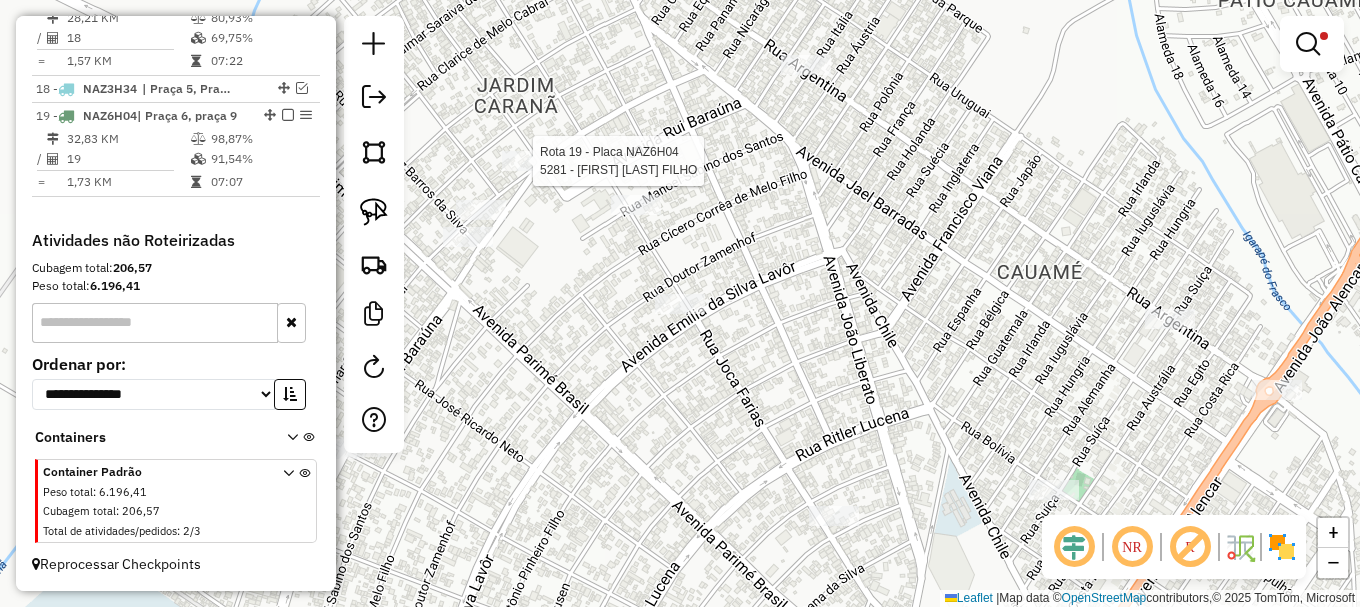 select on "**********" 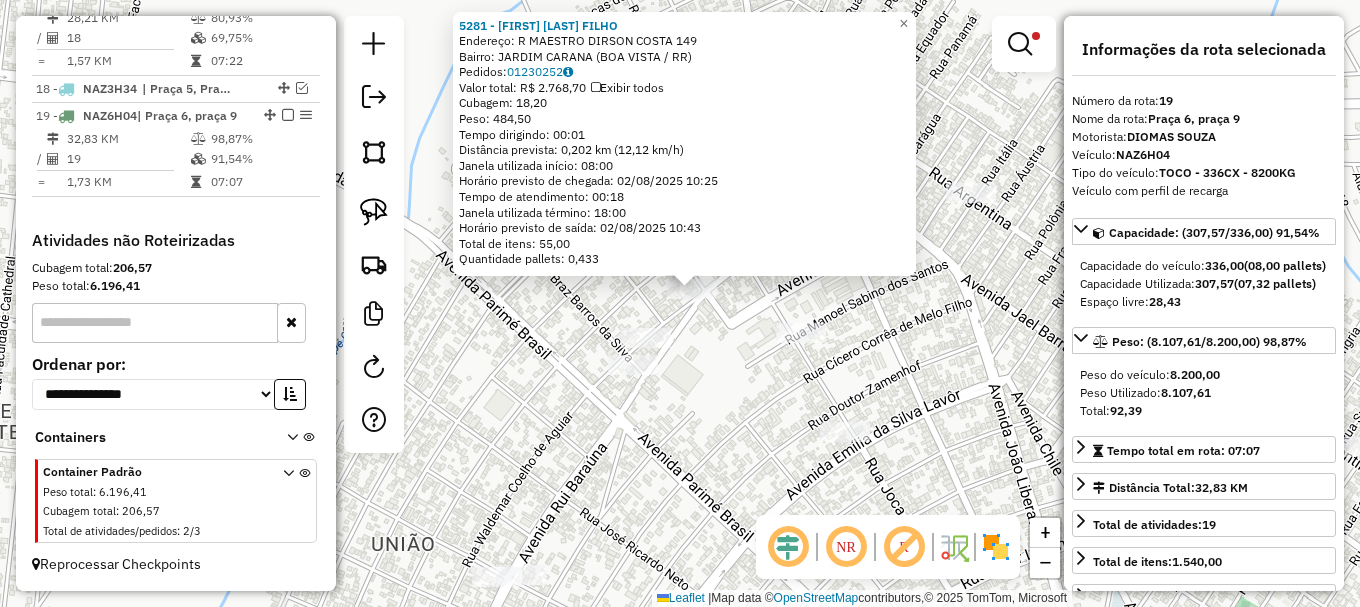 drag, startPoint x: 559, startPoint y: 327, endPoint x: 571, endPoint y: 307, distance: 23.323807 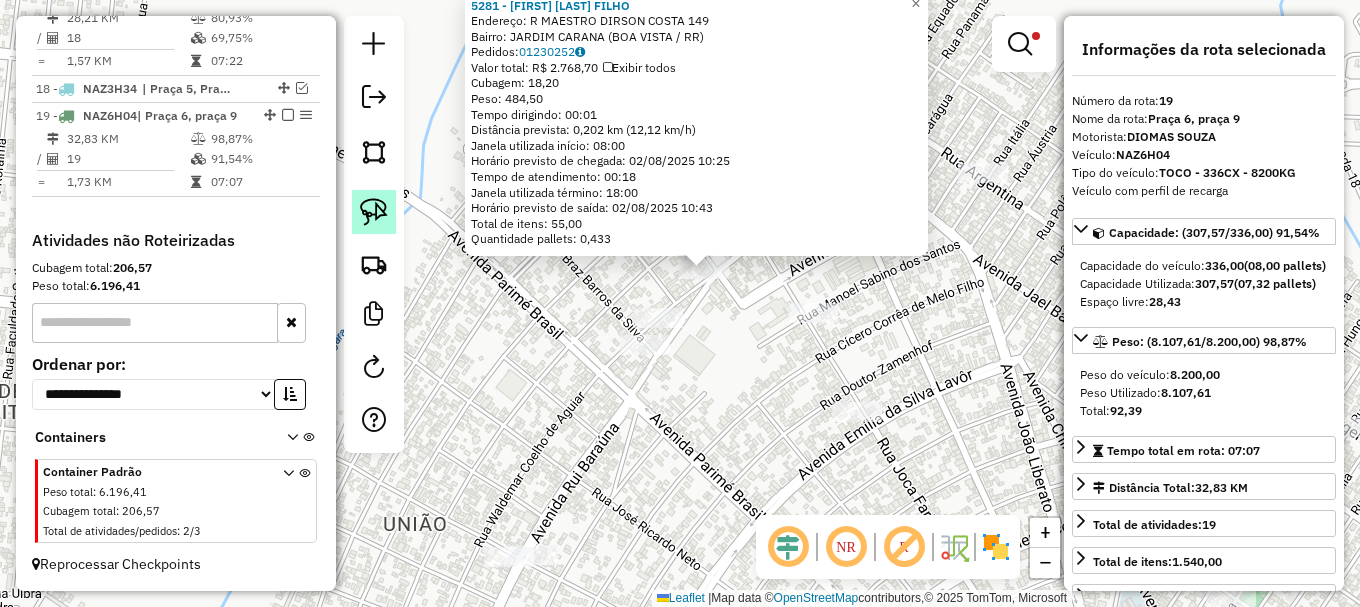 click 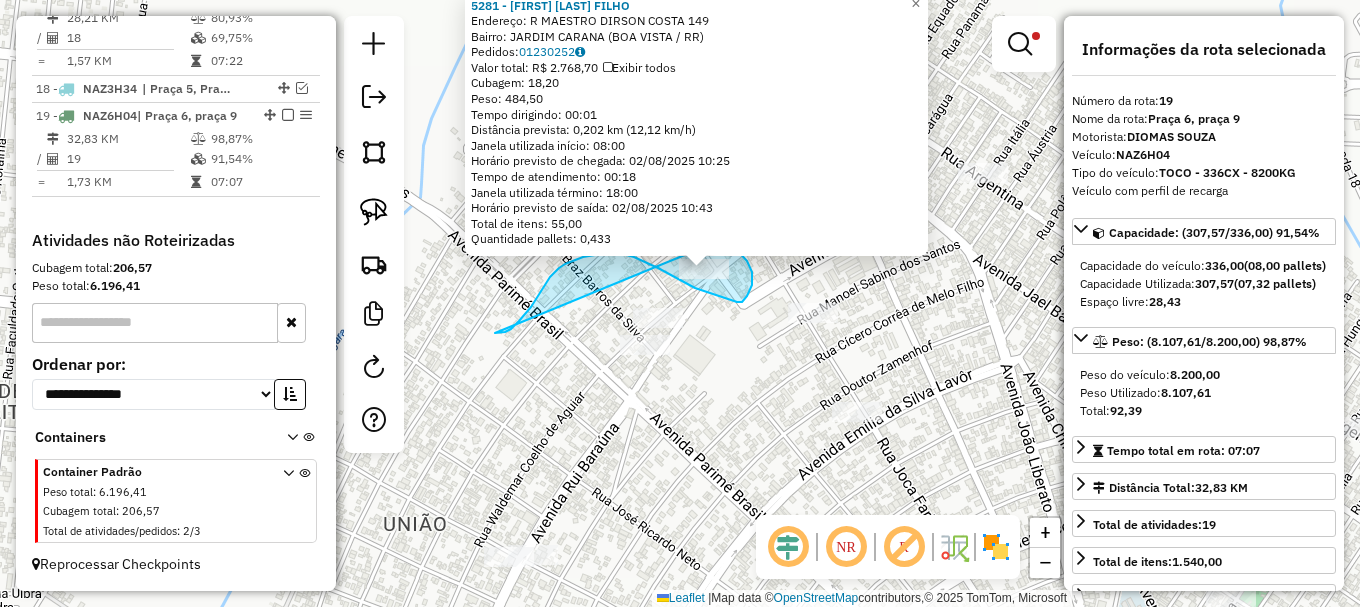drag, startPoint x: 519, startPoint y: 321, endPoint x: 706, endPoint y: 217, distance: 213.9743 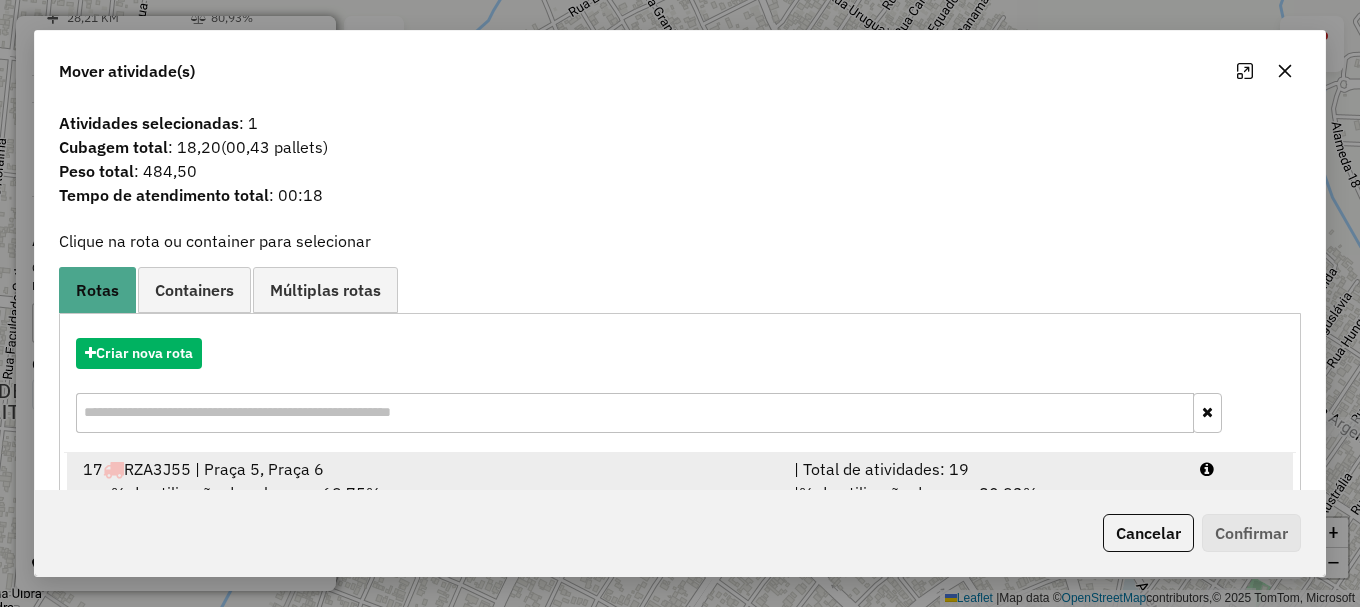 click at bounding box center (1239, 469) 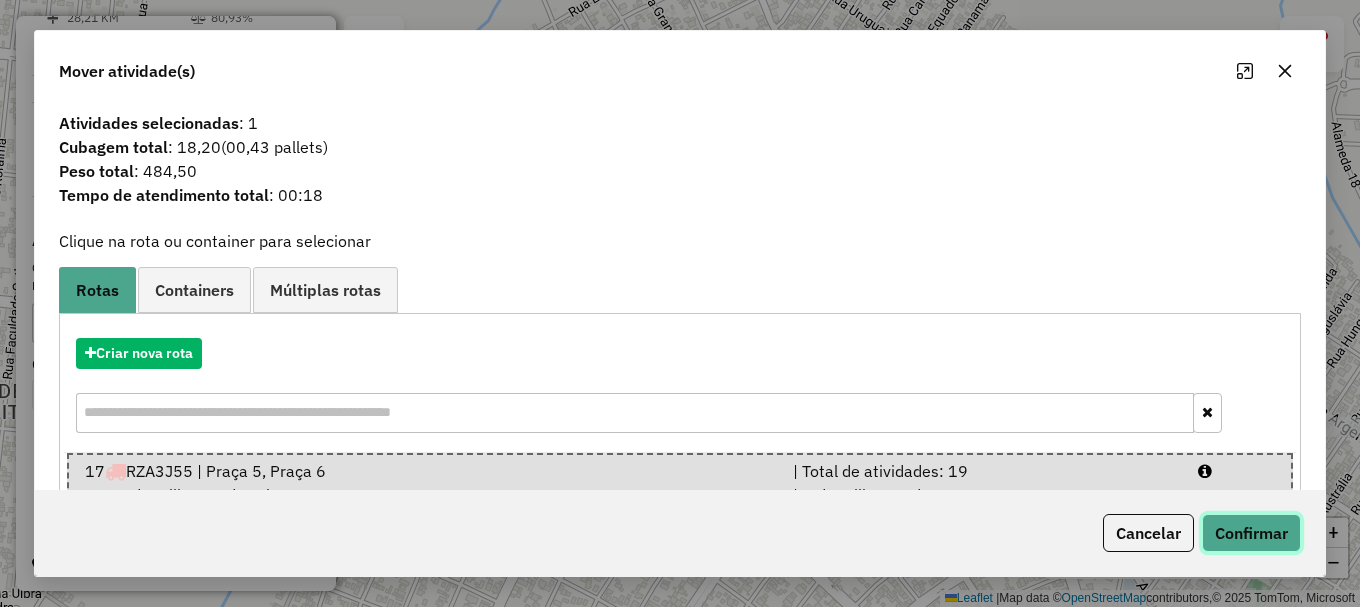 click on "Confirmar" 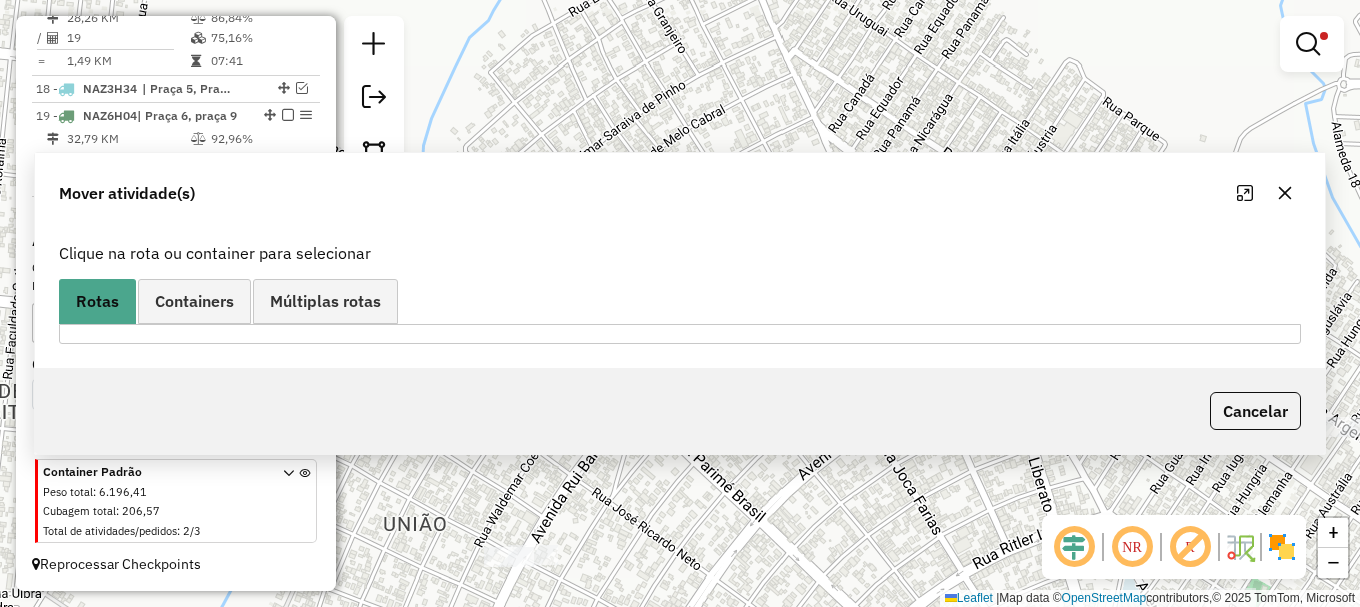 scroll, scrollTop: 1164, scrollLeft: 0, axis: vertical 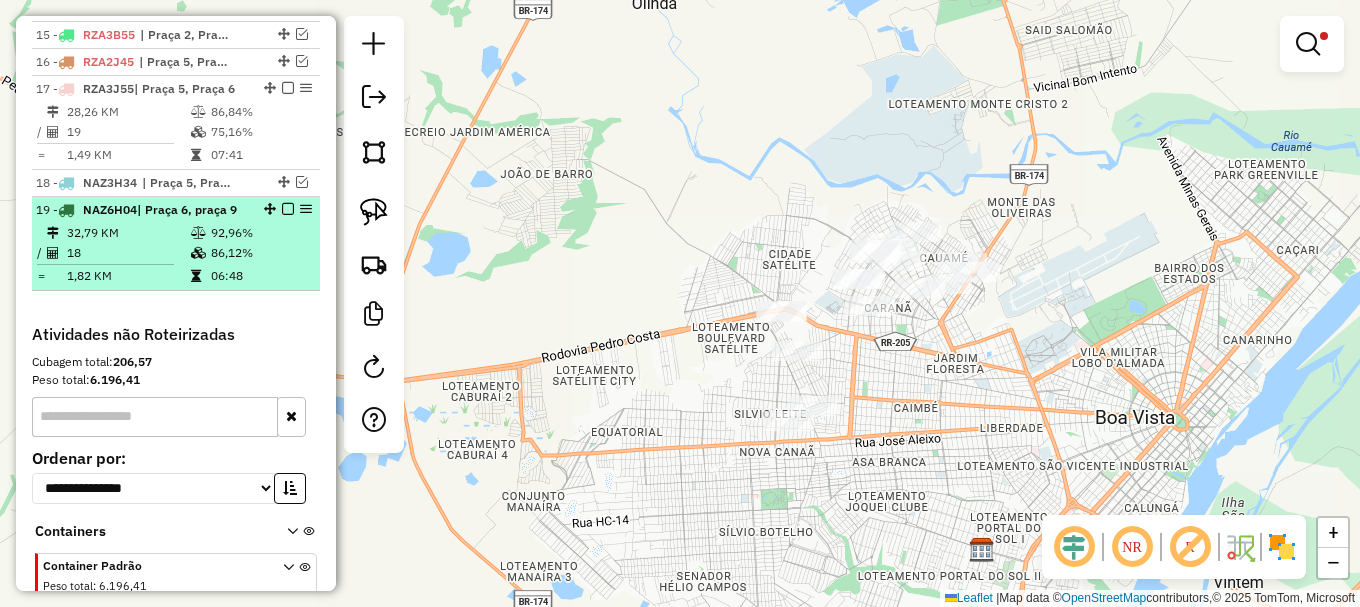 click at bounding box center (288, 209) 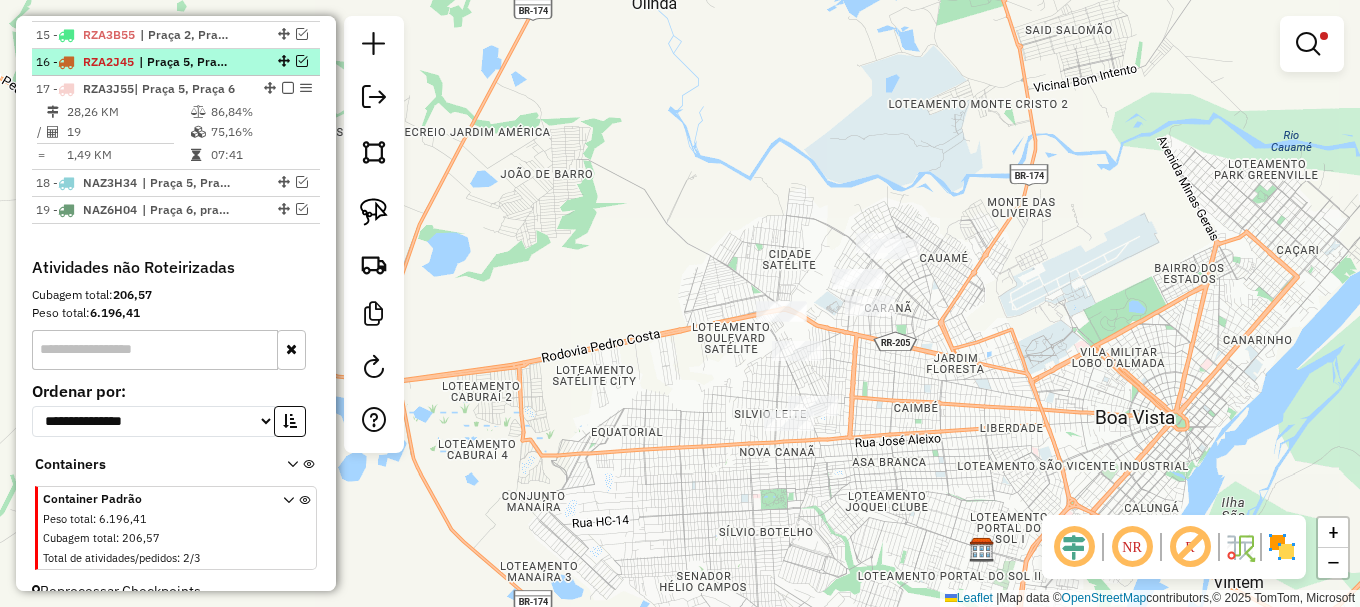 click at bounding box center [302, 61] 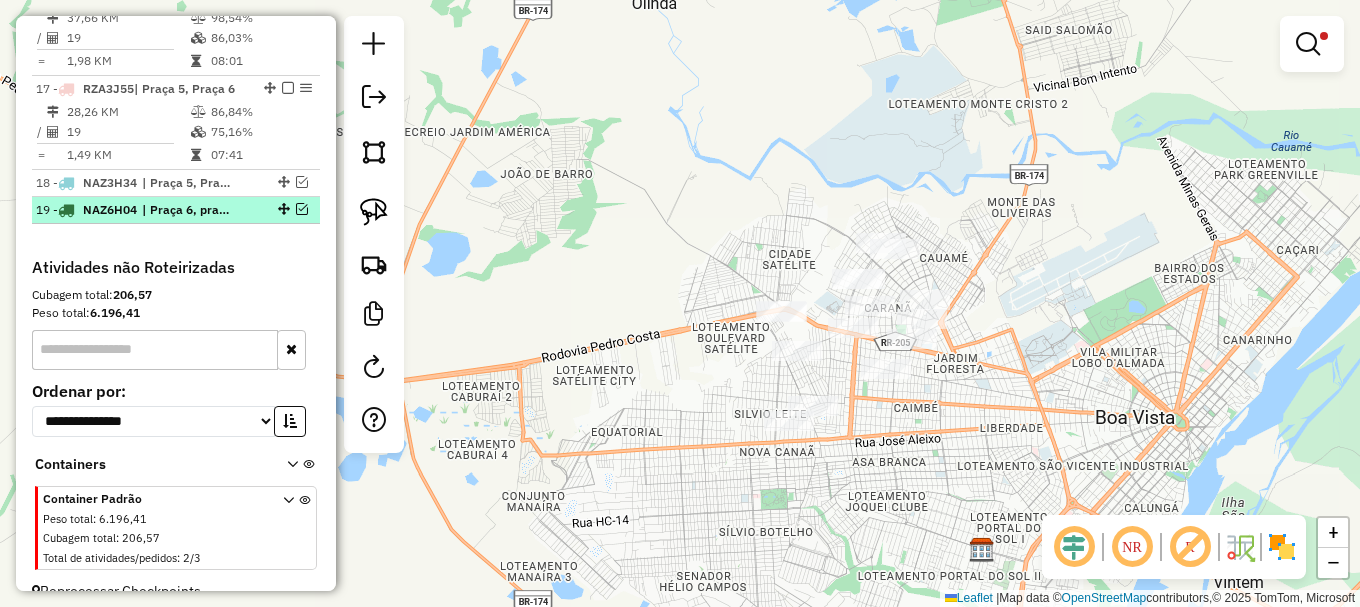 scroll, scrollTop: 1149, scrollLeft: 0, axis: vertical 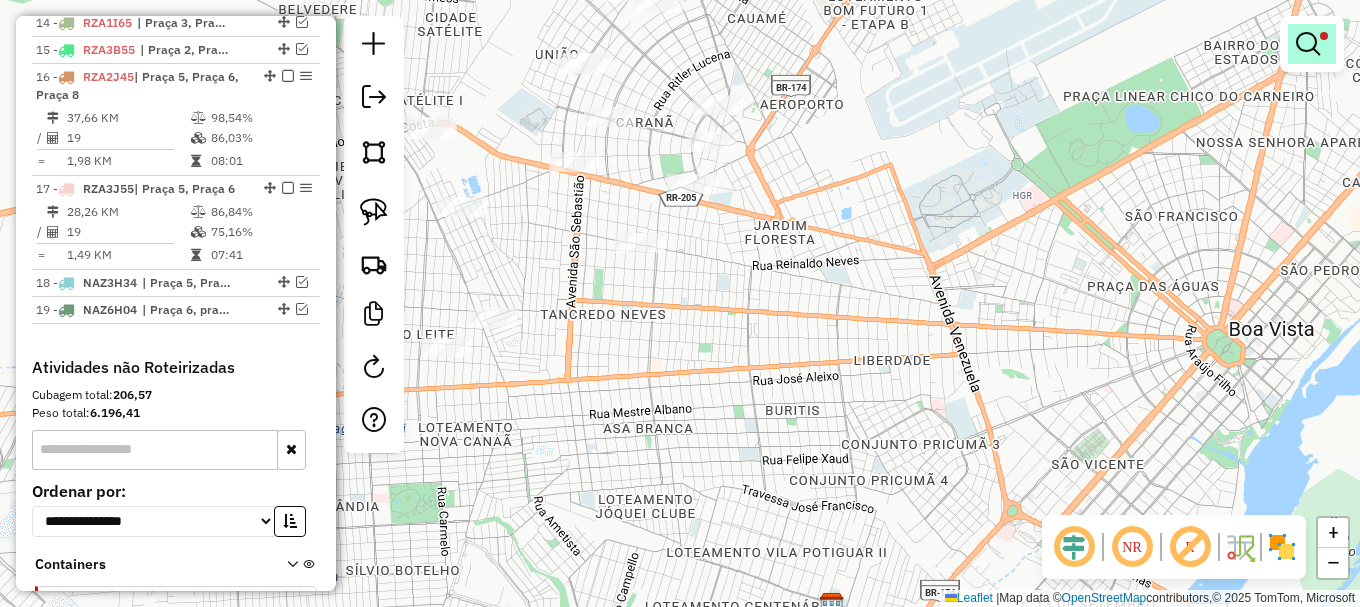 click at bounding box center (1308, 44) 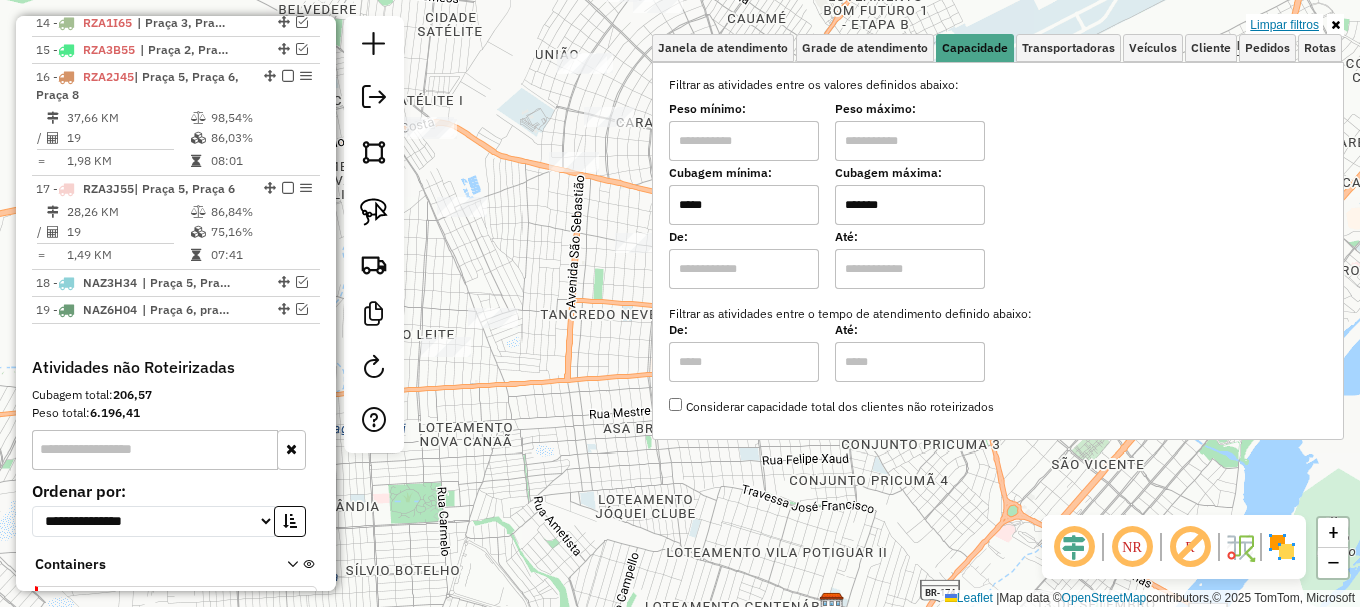 click on "Limpar filtros" at bounding box center (1284, 25) 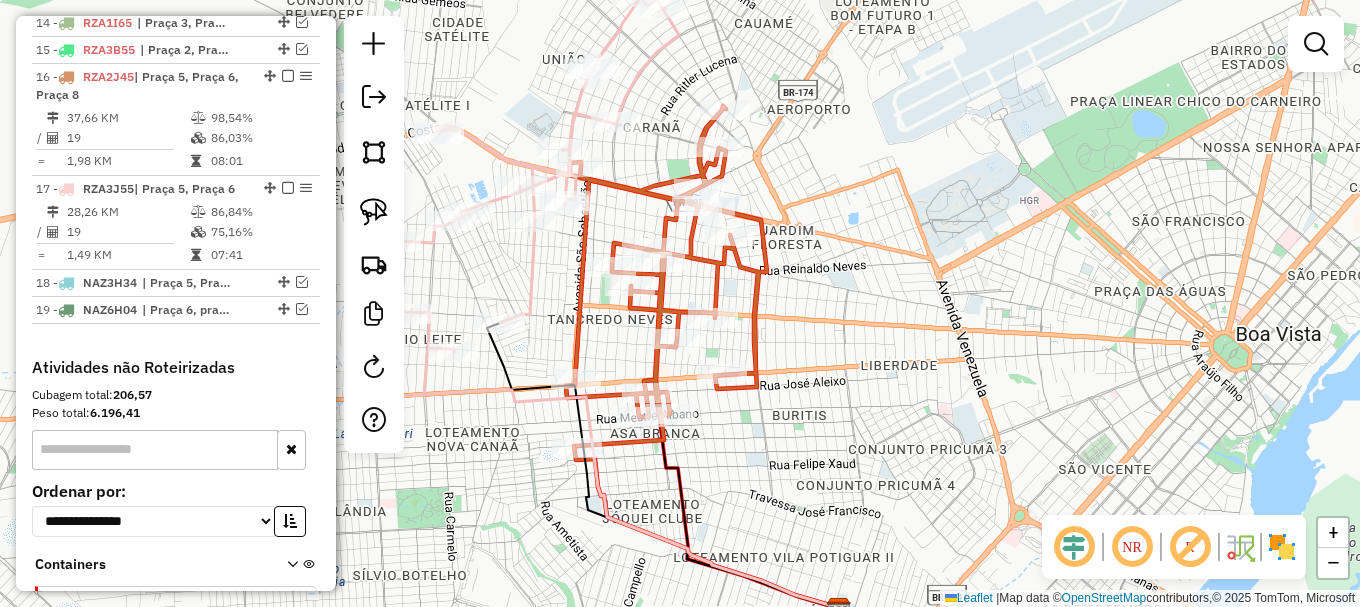 drag, startPoint x: 832, startPoint y: 237, endPoint x: 940, endPoint y: 302, distance: 126.051575 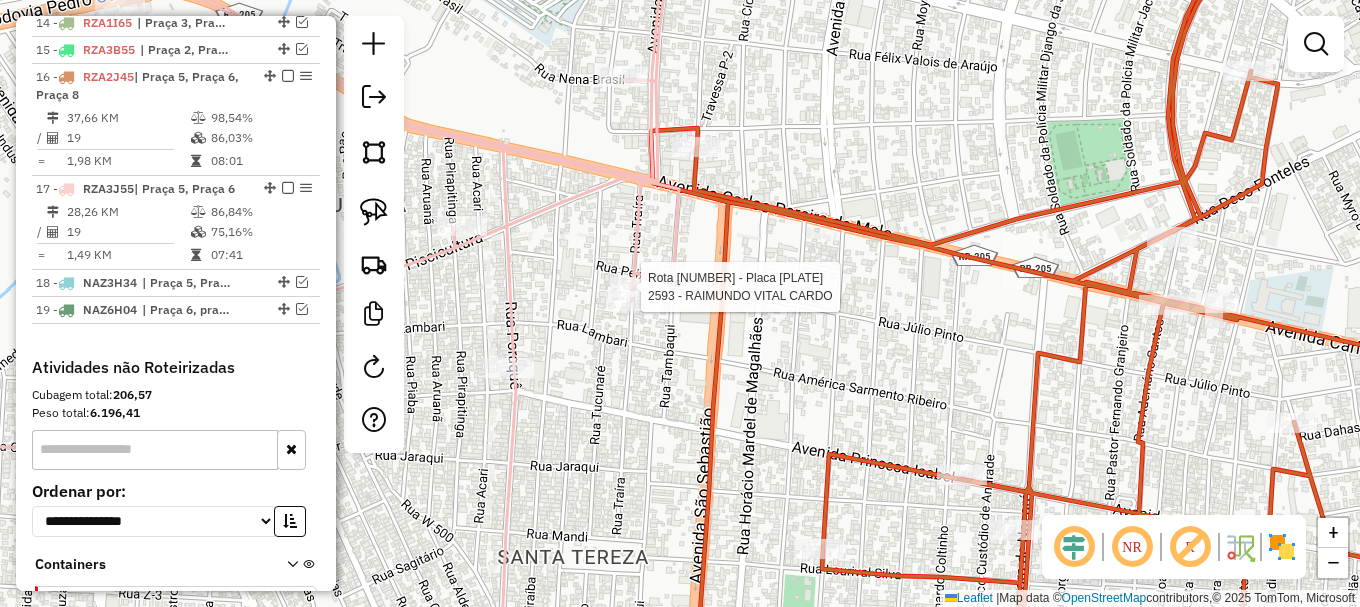 select on "**********" 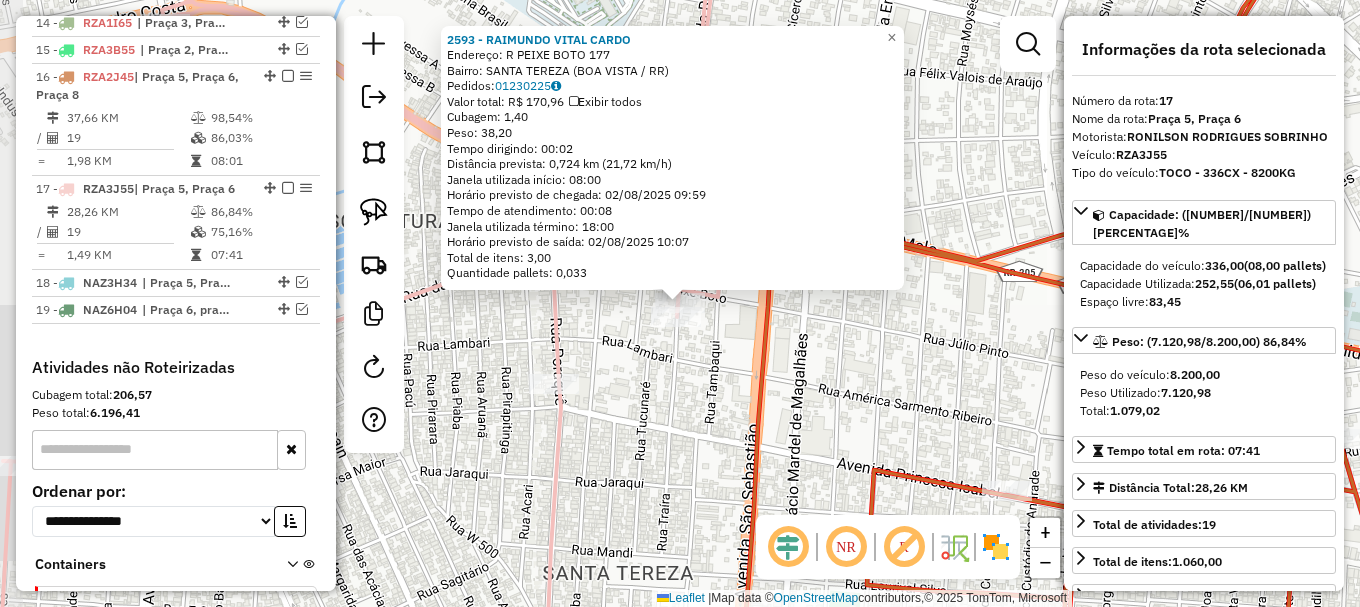 scroll, scrollTop: 1276, scrollLeft: 0, axis: vertical 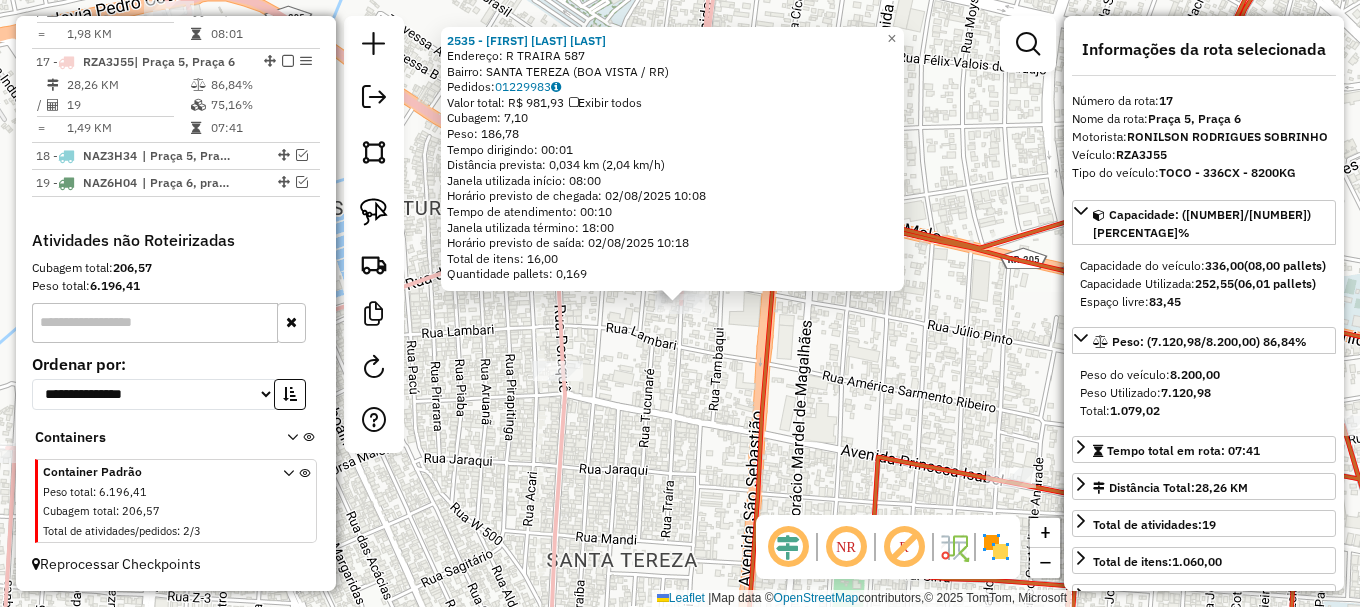 click on "Rota [NUMBER] - Placa [PLATE] [NUMBER] - [NAME] [NUMBER] - [NAME] Endereço: R [STREET] [NUMBER] Bairro: [NEIGHBORHOOD] ([CITY] / [STATE]) Pedidos: [NUMBER] Valor total: [CURRENCY] [PRICE] Exibir todos Cubagem: [PRICE] Peso: [PRICE] Tempo dirigindo: [TIME] Distância prevista: [PRICE] km ([PRICE] km/h) Janela utilizada início: [TIME] Horário previsto de chegada: [DATE] [TIME] Tempo de atendimento: [TIME] Janela utilizada término: [TIME] Horário previsto de saída: [DATE] [TIME] Total de itens: [PRICE] Quantidade pallets: [PRICE] × Janela de atendimento Grade de atendimento Capacidade Transportadoras Veículos Cliente Pedidos Rotas Selecione os dias de semana para filtrar as janelas de atendimento Seg Ter Qua Qui Sex Sáb Dom Informe o período da janela de atendimento: De: Até: Filtrar exatamente a janela do cliente Considerar janela de atendimento padrão Selecione os dias de semana para filtrar as grades de atendimento Seg Ter Qua Qui Sex Sáb Dom" 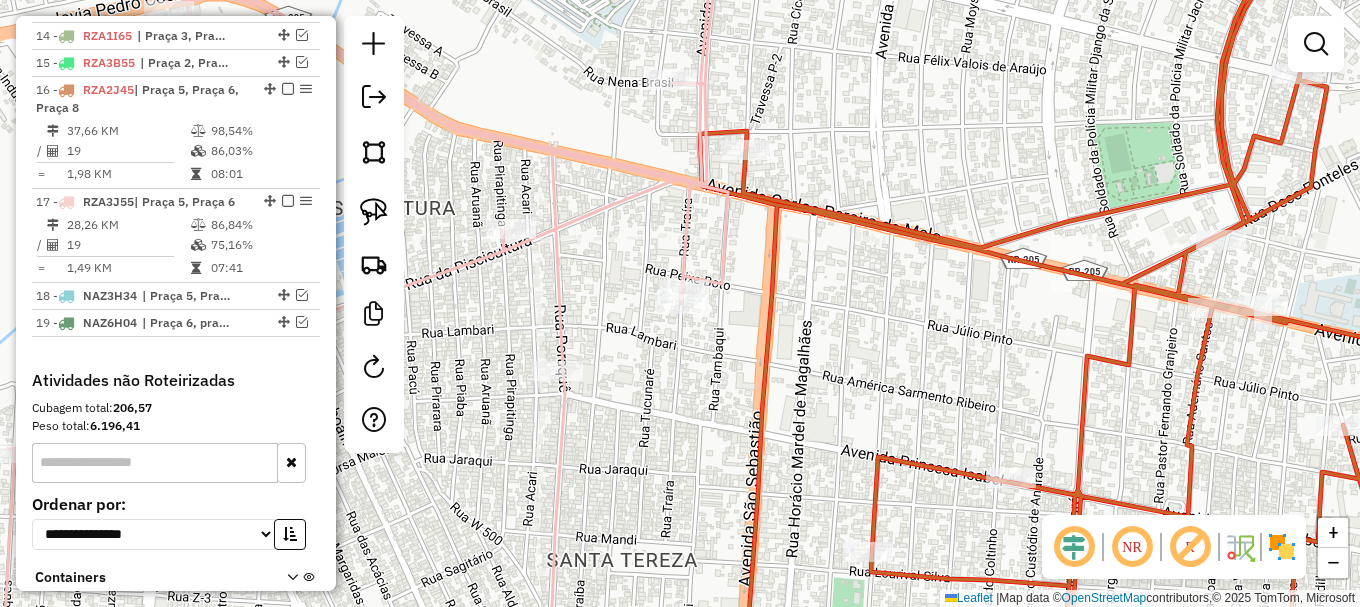 scroll, scrollTop: 1076, scrollLeft: 0, axis: vertical 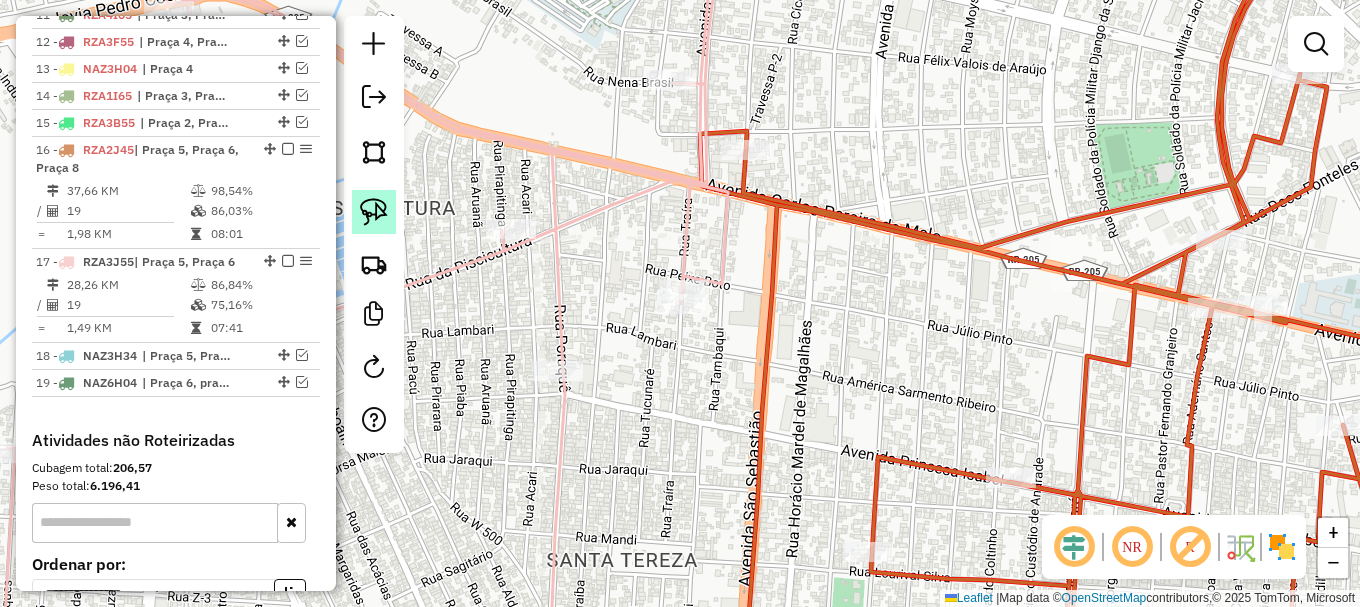 click 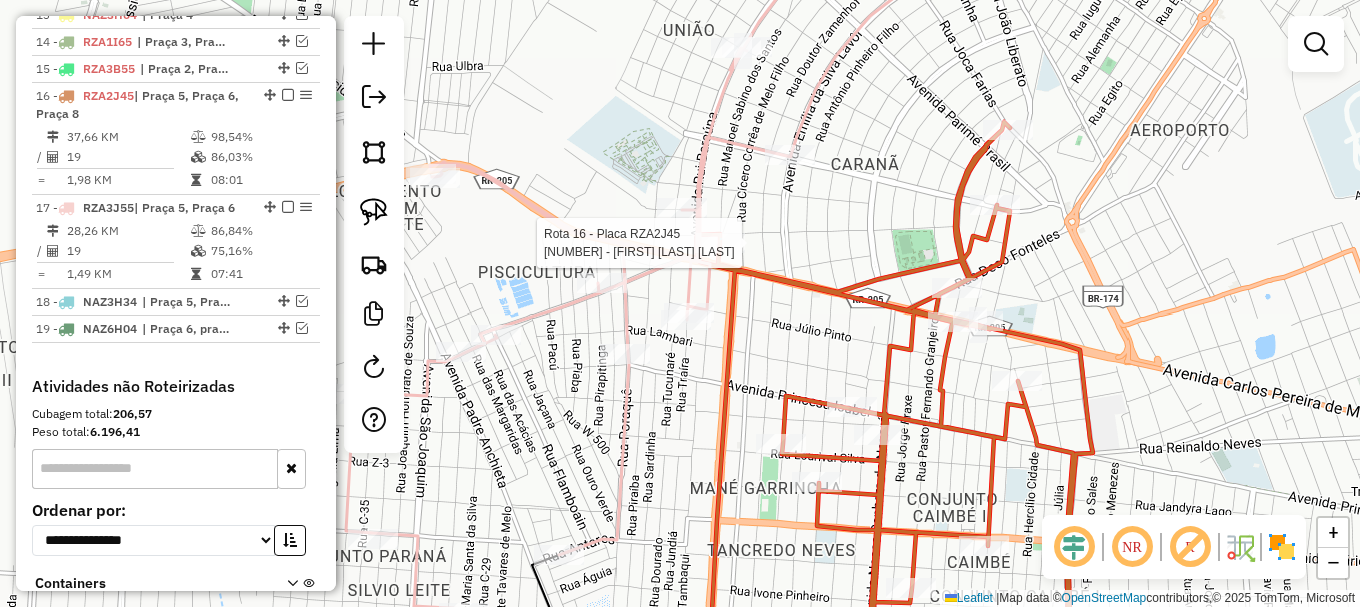 select on "**********" 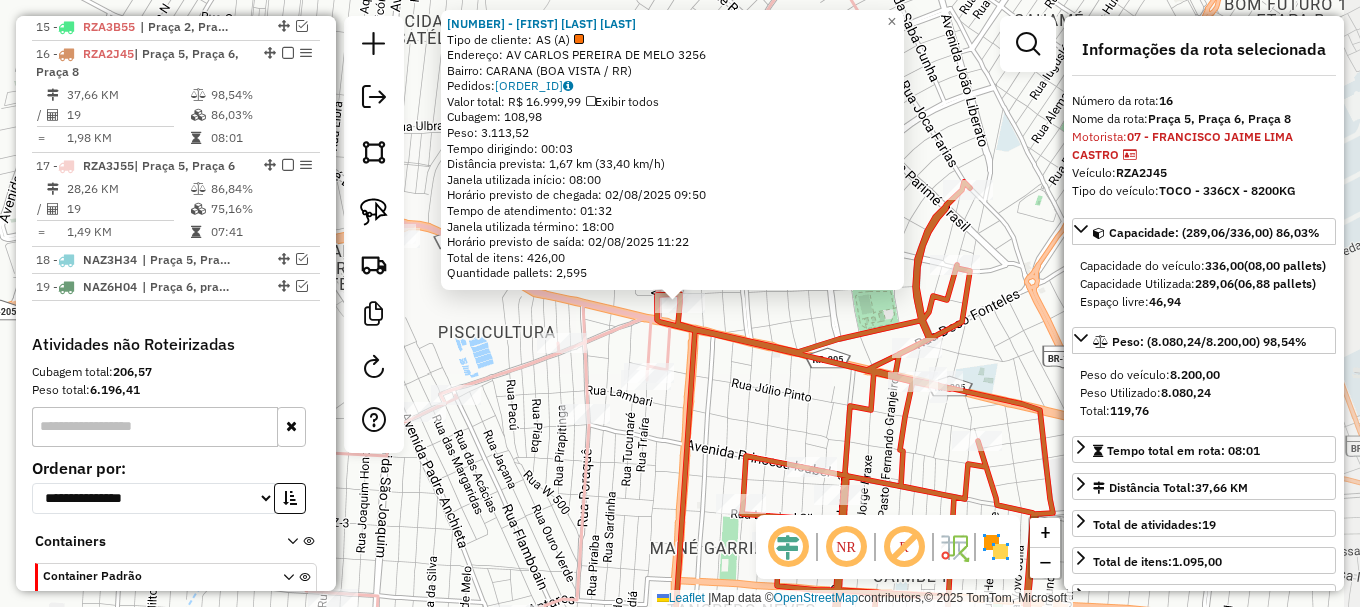 scroll, scrollTop: 1197, scrollLeft: 0, axis: vertical 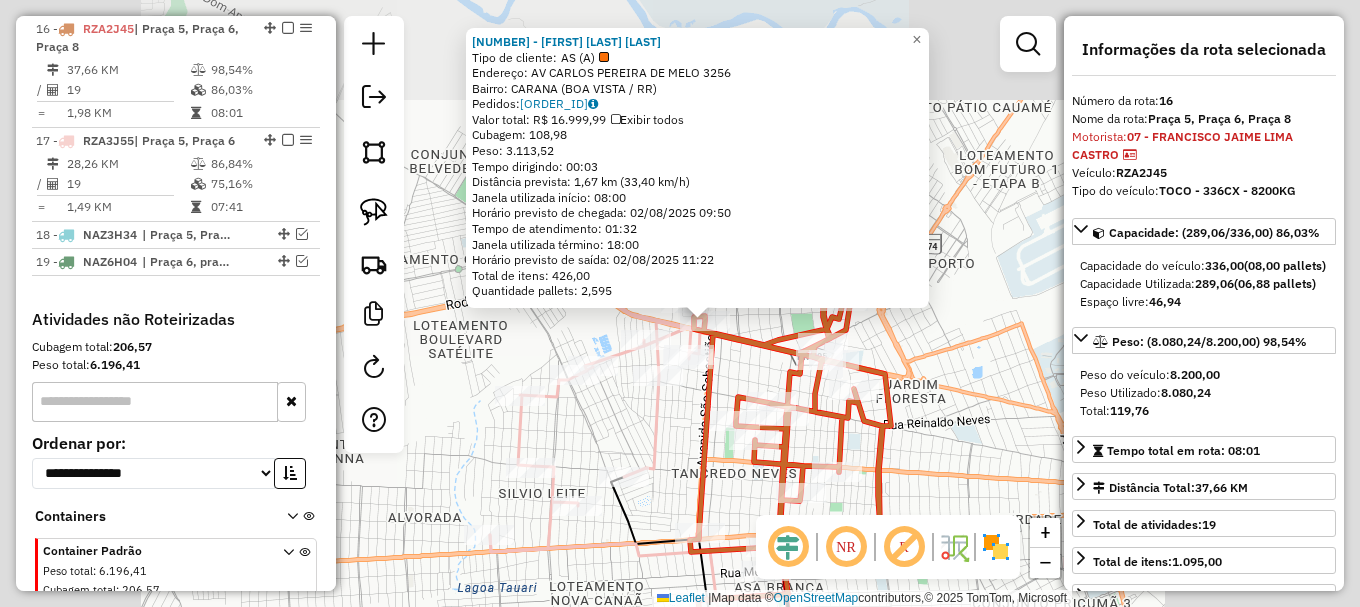 click 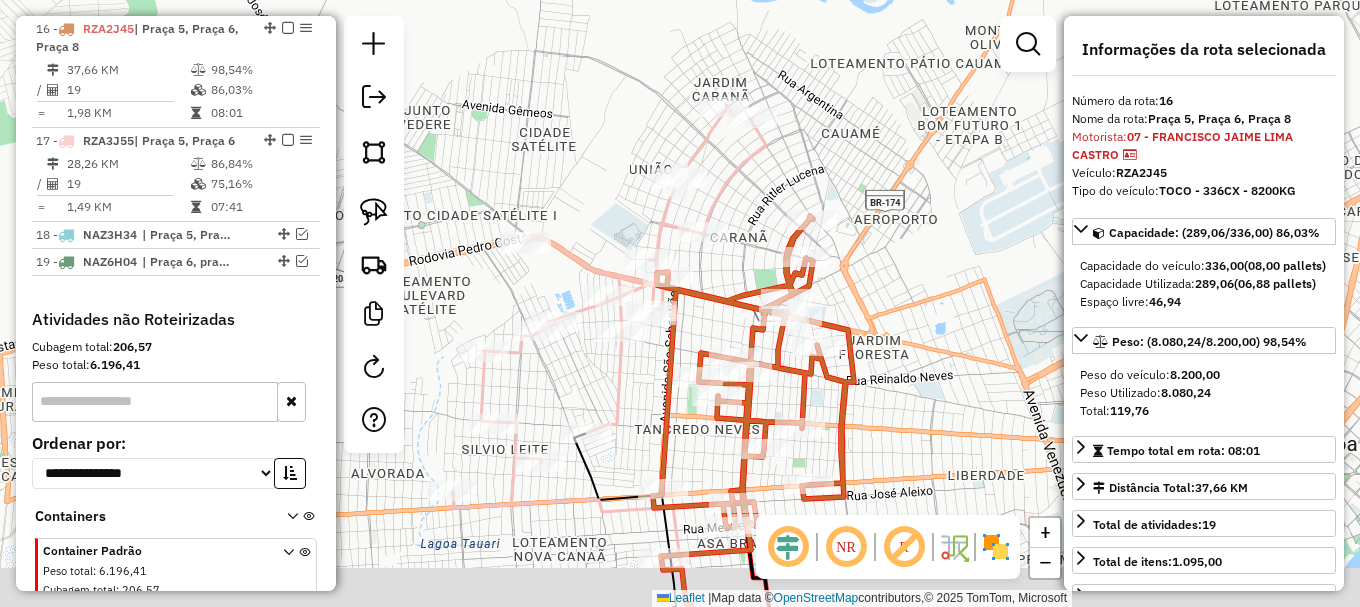 drag, startPoint x: 748, startPoint y: 323, endPoint x: 716, endPoint y: 288, distance: 47.423622 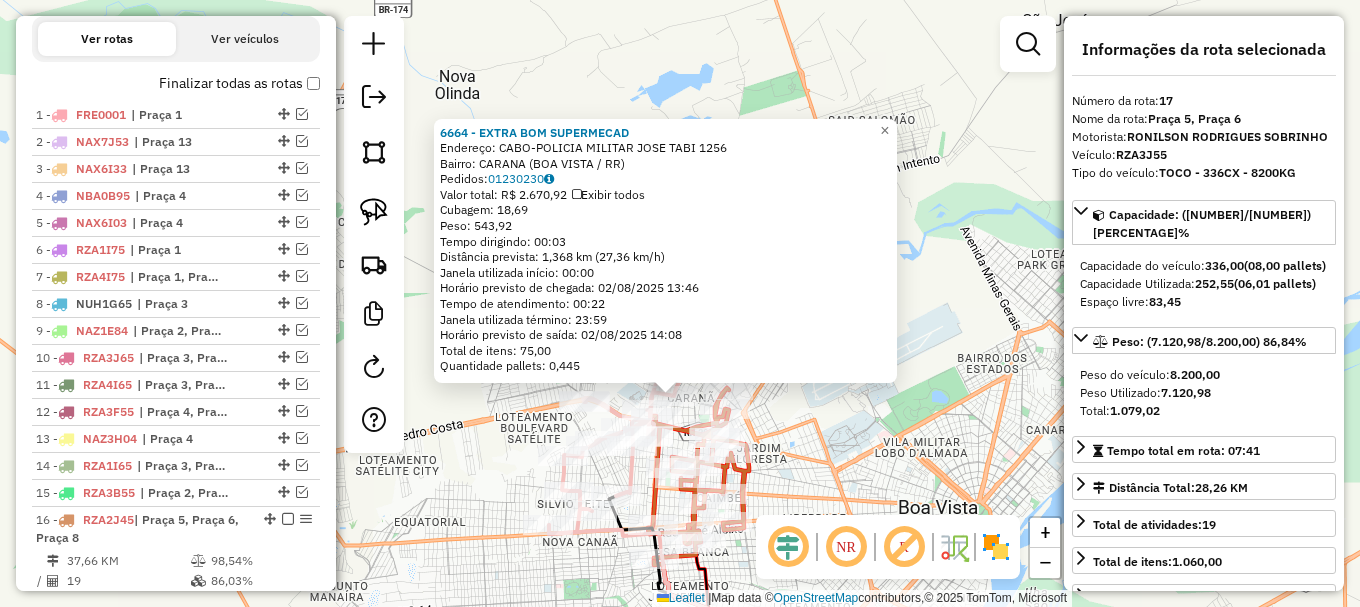 scroll, scrollTop: 676, scrollLeft: 0, axis: vertical 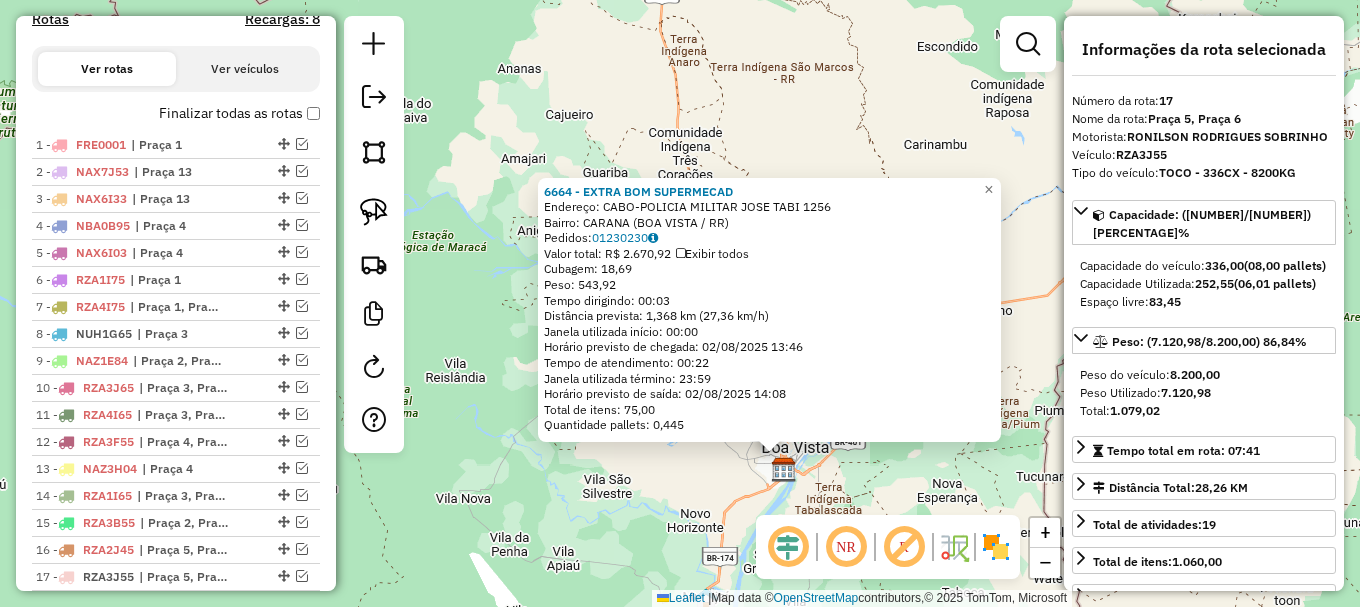 click on "[NUMBER] - [NAME] Endereço: [STREET] [NUMBER] Bairro: [NEIGHBORHOOD] ([CITY] / [STATE]) Pedidos: [NUMBER] Valor total: [CURRENCY] [PRICE] Exibir todos Cubagem: [PRICE] Peso: [PRICE] Tempo dirigindo: [TIME] Distância prevista: [PRICE] km ([PRICE] km/h) Janela utilizada início: [TIME] Horário previsto de chegada: [DATE] [TIME] Tempo de atendimento: [TIME] Janela utilizada término: [TIME] Horário previsto de saída: [DATE] [TIME] Total de itens: [PRICE] Quantidade pallets: [PRICE] × Janela de atendimento Grade de atendimento Capacidade Transportadoras Veículos Cliente Pedidos Rotas Selecione os dias de semana para filtrar as janelas de atendimento Seg Ter Qua Qui Sex Sáb Dom Informe o período da janela de atendimento: De: Até: Filtrar exatamente a janela do cliente Considerar janela de atendimento padrão Selecione os dias de semana para filtrar as grades de atendimento Seg Ter Qua Qui Sex Sáb Dom Peso mínimo: Peso máximo: De:" 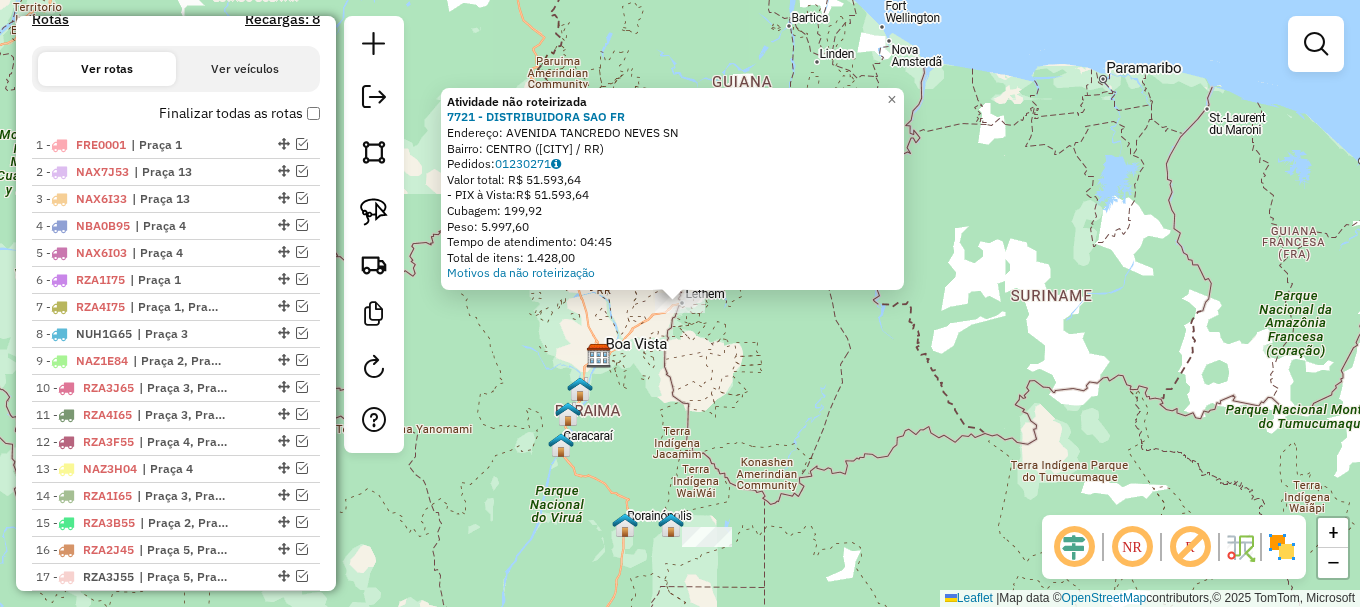drag, startPoint x: 688, startPoint y: 422, endPoint x: 687, endPoint y: 371, distance: 51.009804 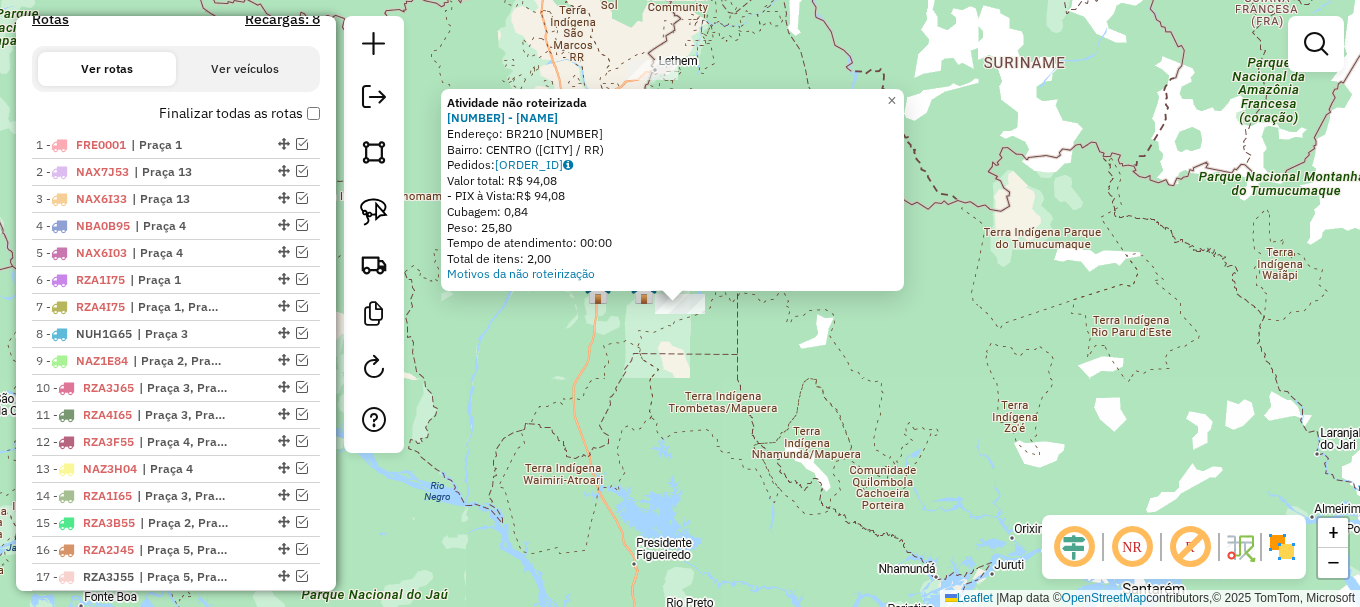 click on "Atividade não roteirizada [NUMBER] - [FIRST] [LAST] Endereço: [STREET_NAME] [NUMBER] Bairro: [NEIGHBORHOOD] ([NEIGHBORHOOD] / [STATE]) Pedidos: [ORDER_ID] Valor total: [CURRENCY] [AMOUNT] - PIX à Vista: [CURRENCY] [AMOUNT] Cubagem: [CUBAGE] Peso: [WEIGHT] Tempo de atendimento: [TIME] Total de itens: [ITEMS] Motivos da não roteirização × Janela de atendimento Grade de atendimento Capacidade Transportadoras Veículos Cliente Pedidos Rotas Selecione os dias de semana para filtrar as janelas de atendimento Seg Ter Qua Qui Sex Sáb Dom Informe o período da janela de atendimento: De: Até: Filtrar exatamente a janela do cliente Considerar janela de atendimento padrão Selecione os dias de semana para filtrar as grades de atendimento Seg Ter Qua Qui Sex Sáb Dom Considerar clientes sem dia de atendimento cadastrado Clientes fora do dia de atendimento selecionado Filtrar as atividades entre os valores definidos abaixo: Peso mínimo: Peso máximo: Cubagem mínima: Cubagem máxima: De: Até: De: Até: Veículo:" 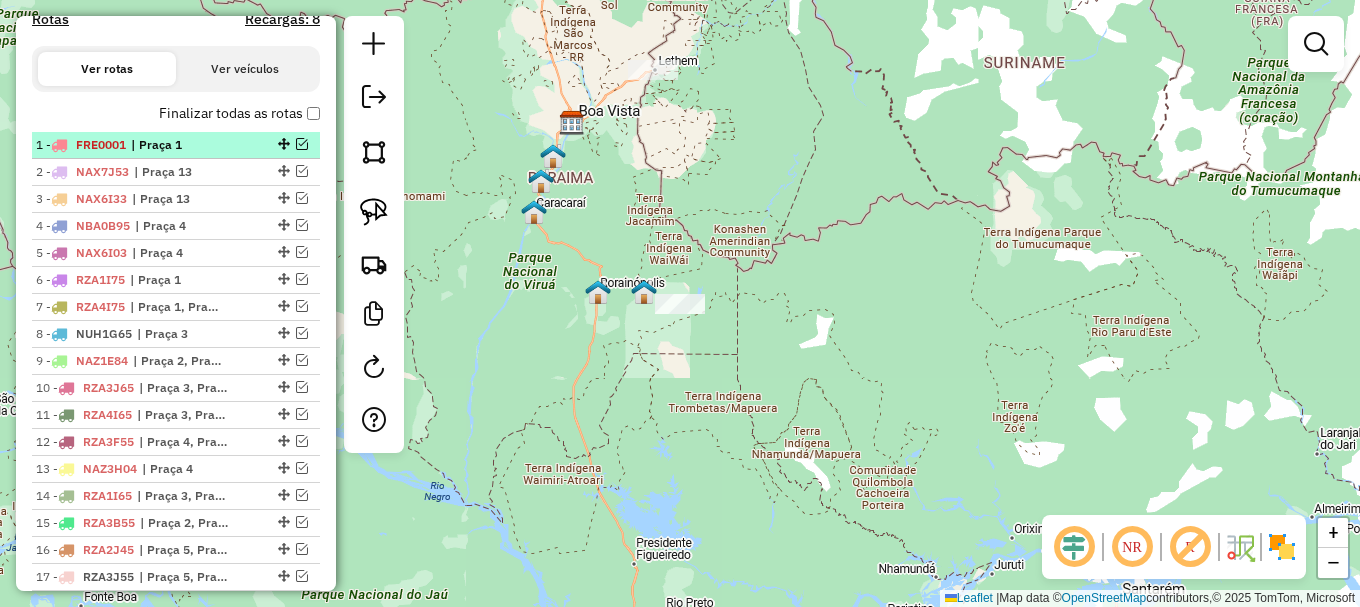 click at bounding box center [302, 144] 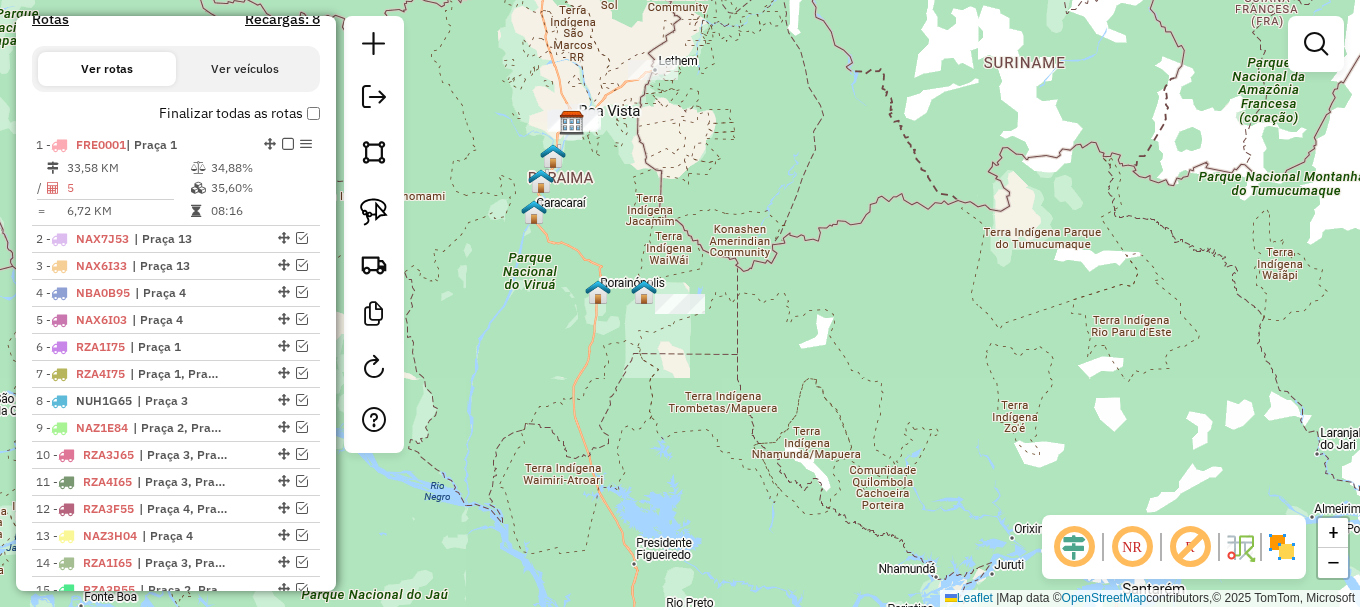 drag, startPoint x: 597, startPoint y: 193, endPoint x: 658, endPoint y: 314, distance: 135.50645 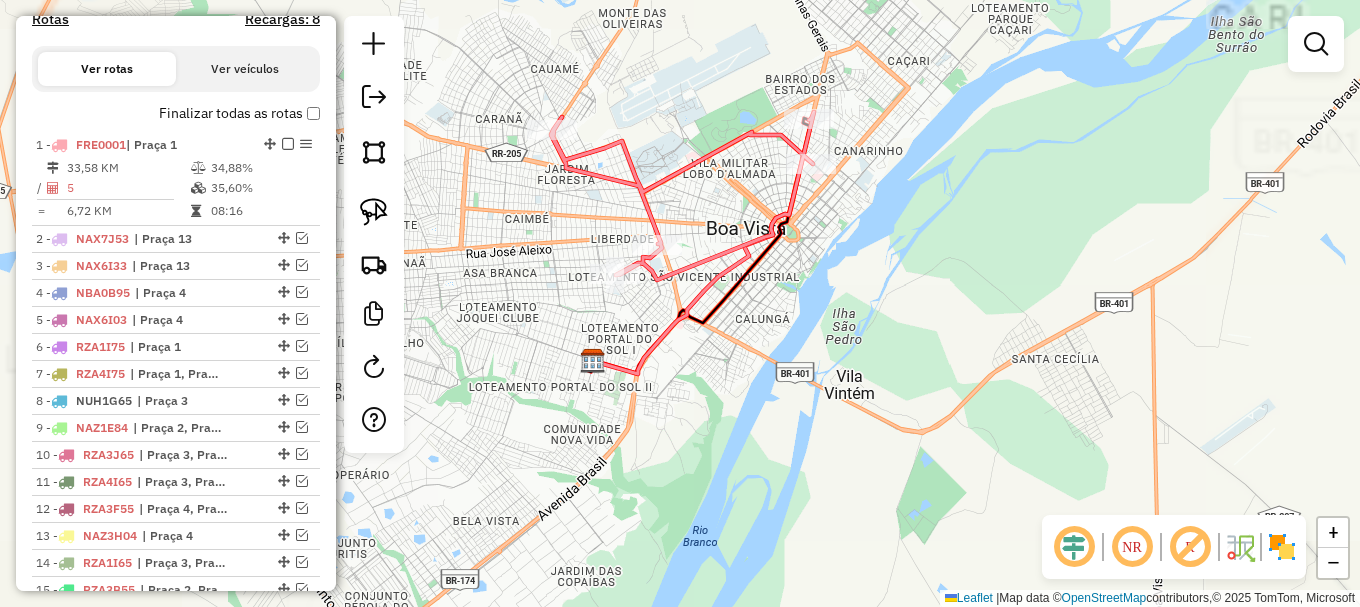 click 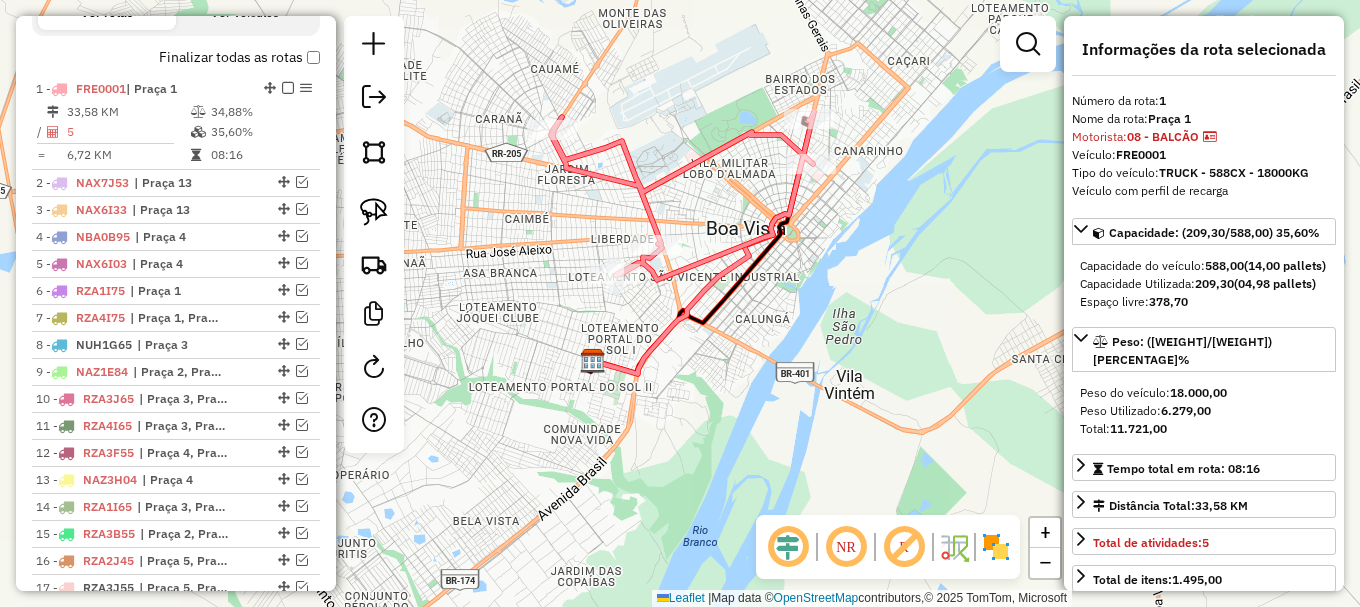 click 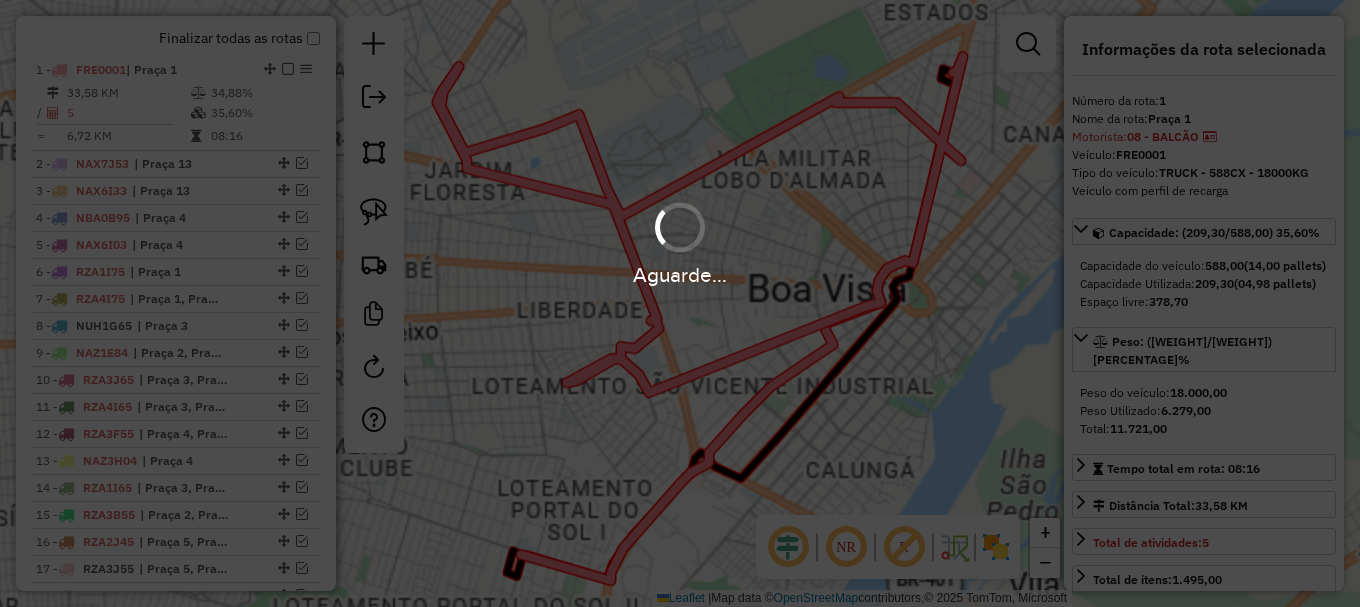 scroll, scrollTop: 792, scrollLeft: 0, axis: vertical 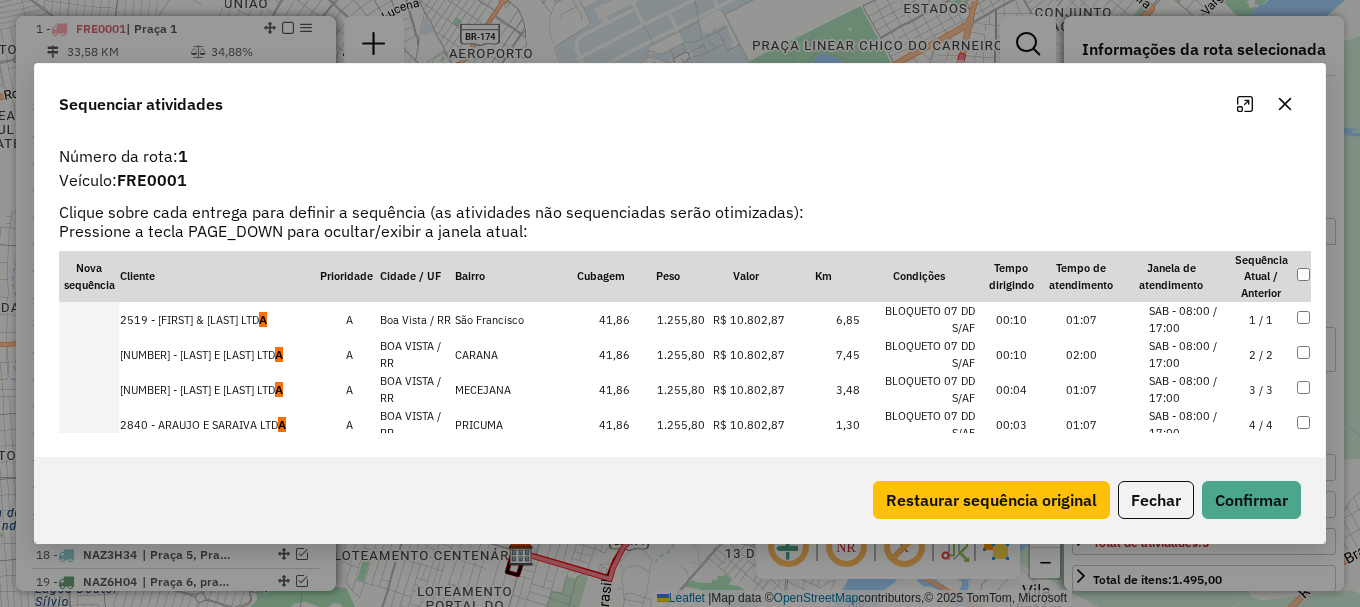 drag, startPoint x: 433, startPoint y: 161, endPoint x: 431, endPoint y: 204, distance: 43.046486 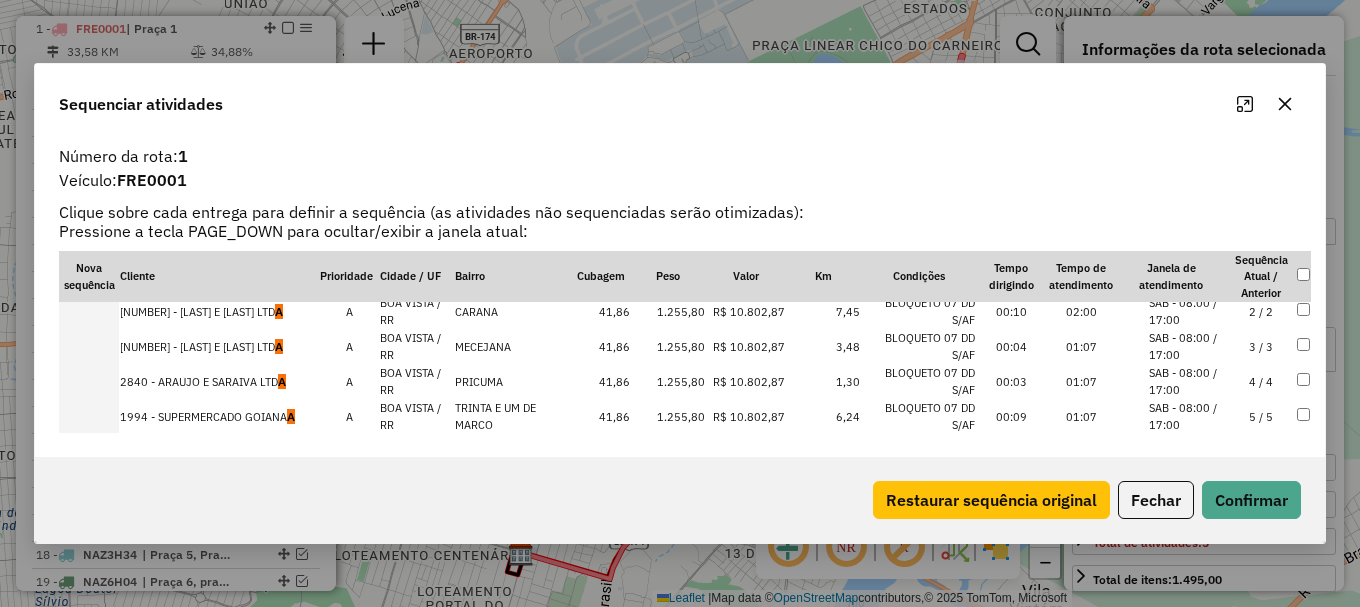 scroll, scrollTop: 63, scrollLeft: 0, axis: vertical 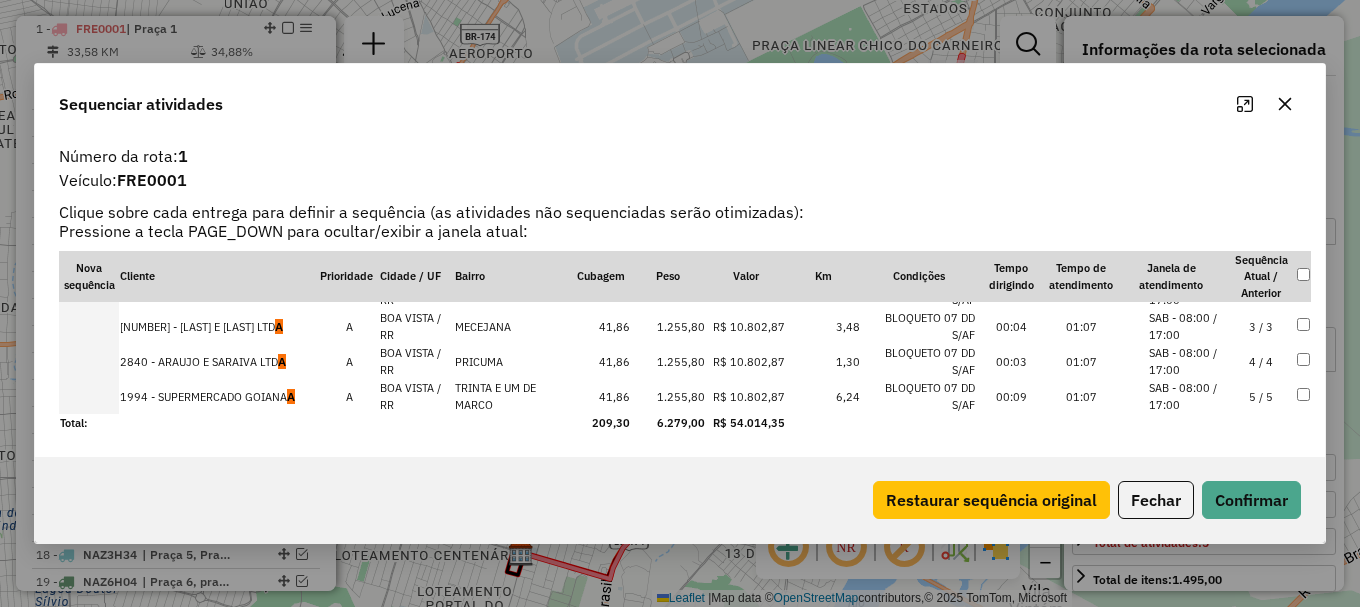 click 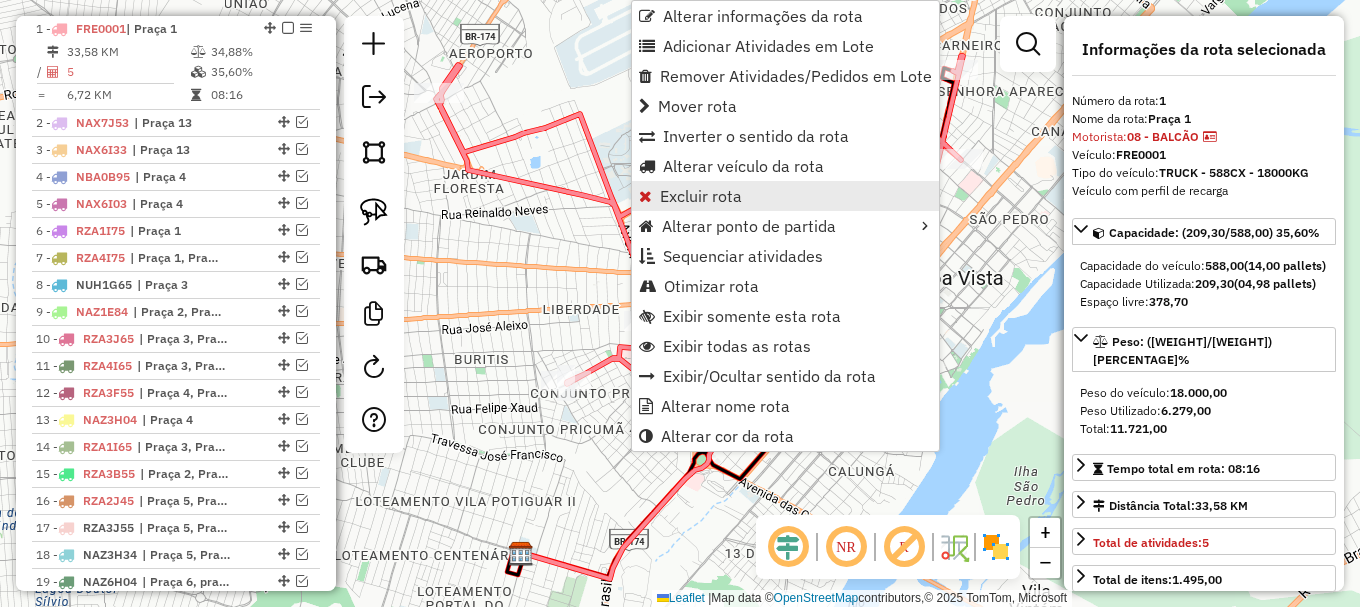 click on "Excluir rota" at bounding box center [701, 196] 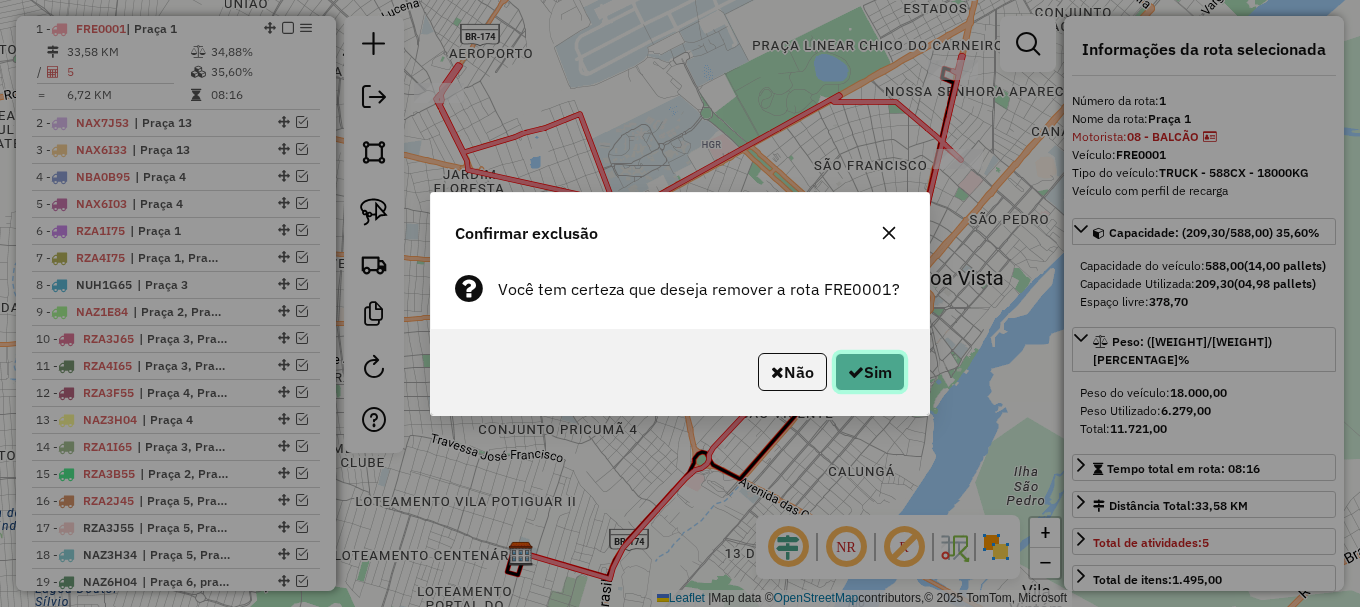 click on "Sim" 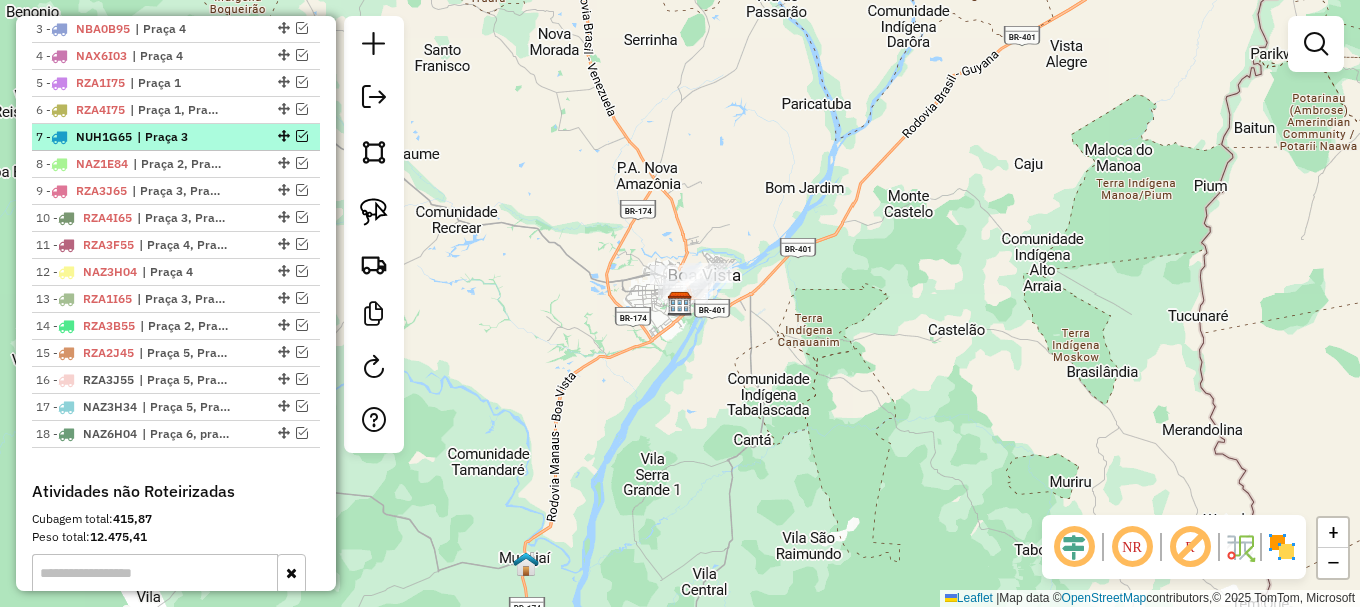 scroll, scrollTop: 592, scrollLeft: 0, axis: vertical 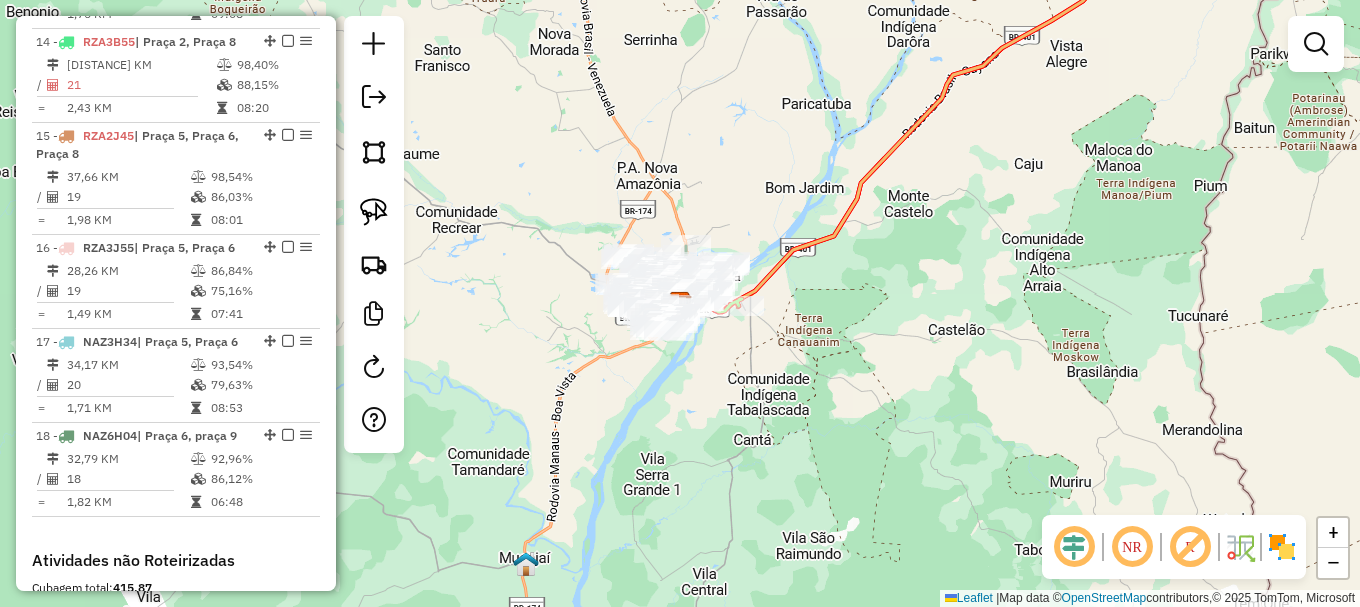 click on "Janela de atendimento Grade de atendimento Capacidade Transportadoras Veículos Cliente Pedidos  Rotas Selecione os dias de semana para filtrar as janelas de atendimento  Seg   Ter   Qua   Qui   Sex   Sáb   Dom  Informe o período da janela de atendimento: De: Até:  Filtrar exatamente a janela do cliente  Considerar janela de atendimento padrão  Selecione os dias de semana para filtrar as grades de atendimento  Seg   Ter   Qua   Qui   Sex   Sáb   Dom   Considerar clientes sem dia de atendimento cadastrado  Clientes fora do dia de atendimento selecionado Filtrar as atividades entre os valores definidos abaixo:  Peso mínimo:   Peso máximo:   Cubagem mínima:   Cubagem máxima:   De:   Até:  Filtrar as atividades entre o tempo de atendimento definido abaixo:  De:   Até:   Considerar capacidade total dos clientes não roteirizados Transportadora: Selecione um ou mais itens Tipo de veículo: Selecione um ou mais itens Veículo: Selecione um ou mais itens Motorista: Selecione um ou mais itens Nome: Rótulo:" 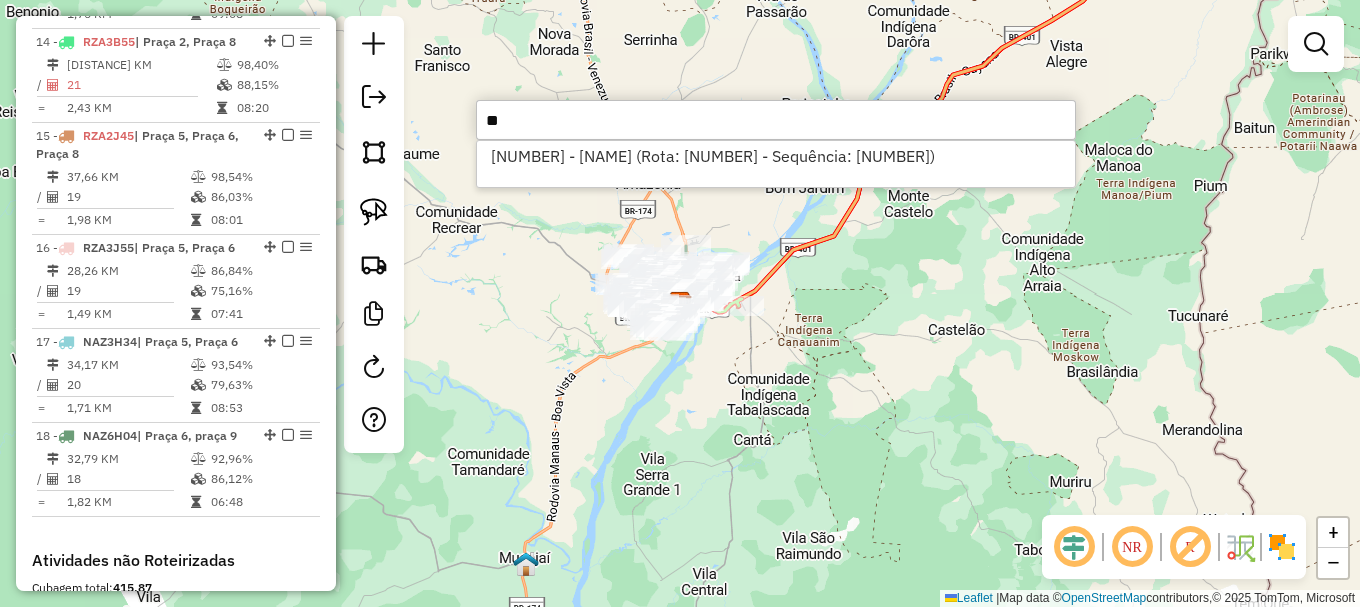 type on "*" 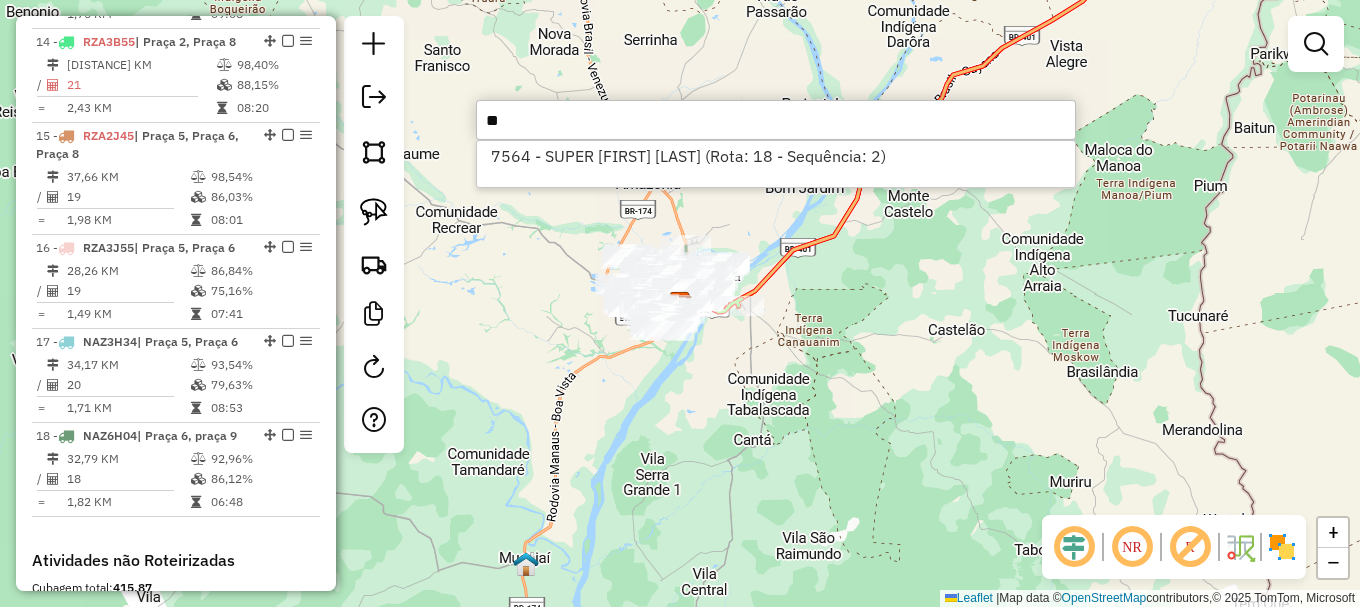 type on "*" 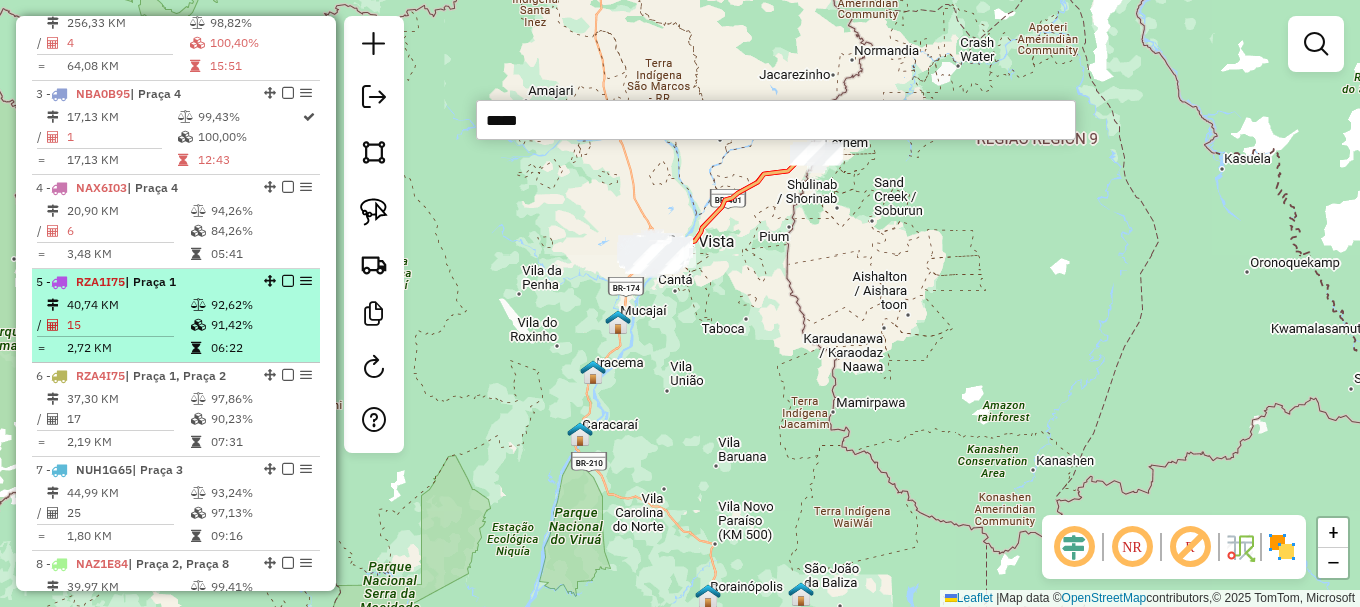 scroll, scrollTop: 619, scrollLeft: 0, axis: vertical 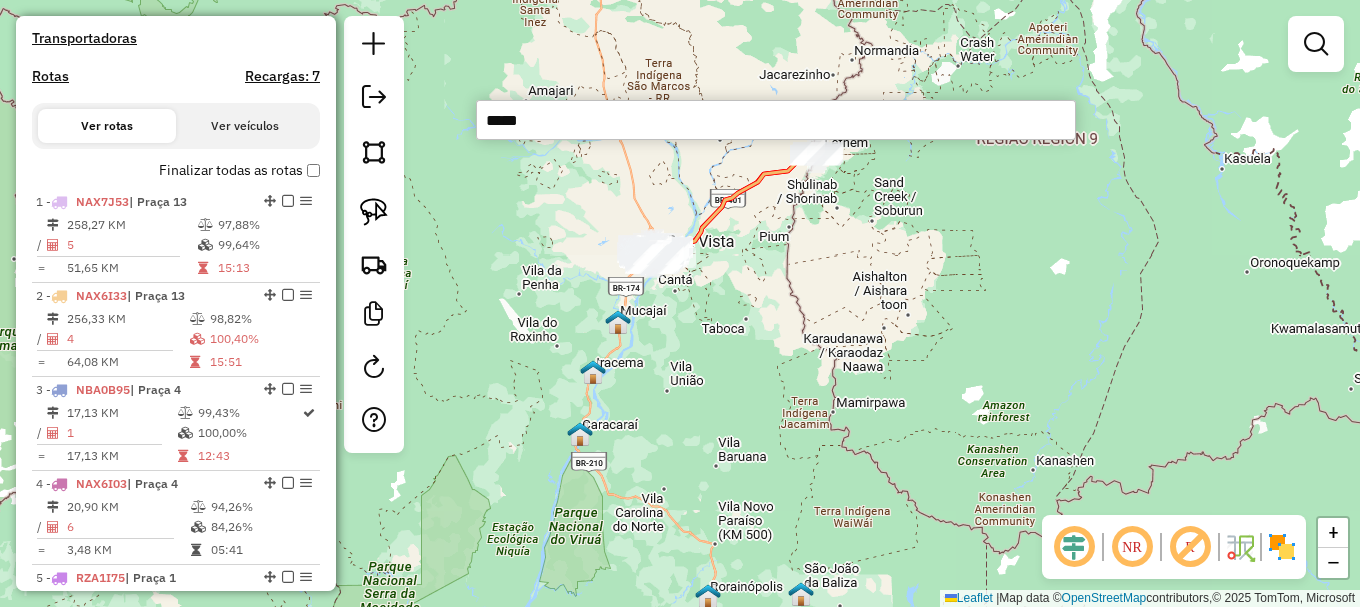 type on "*****" 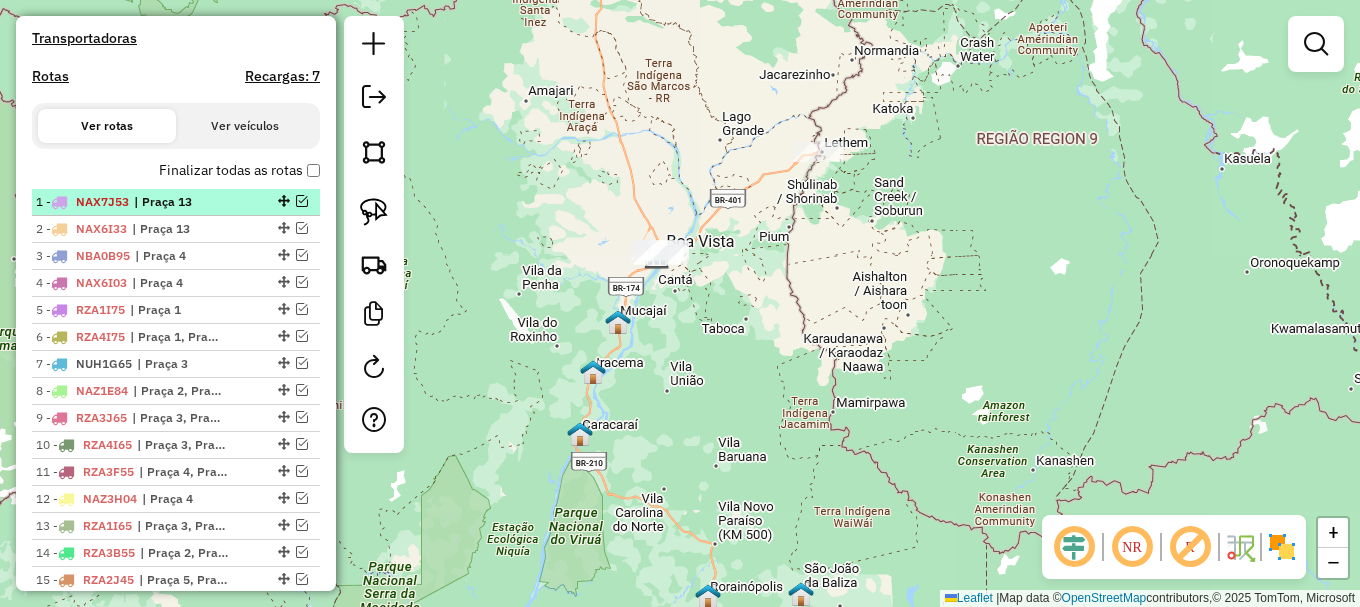 click at bounding box center (302, 201) 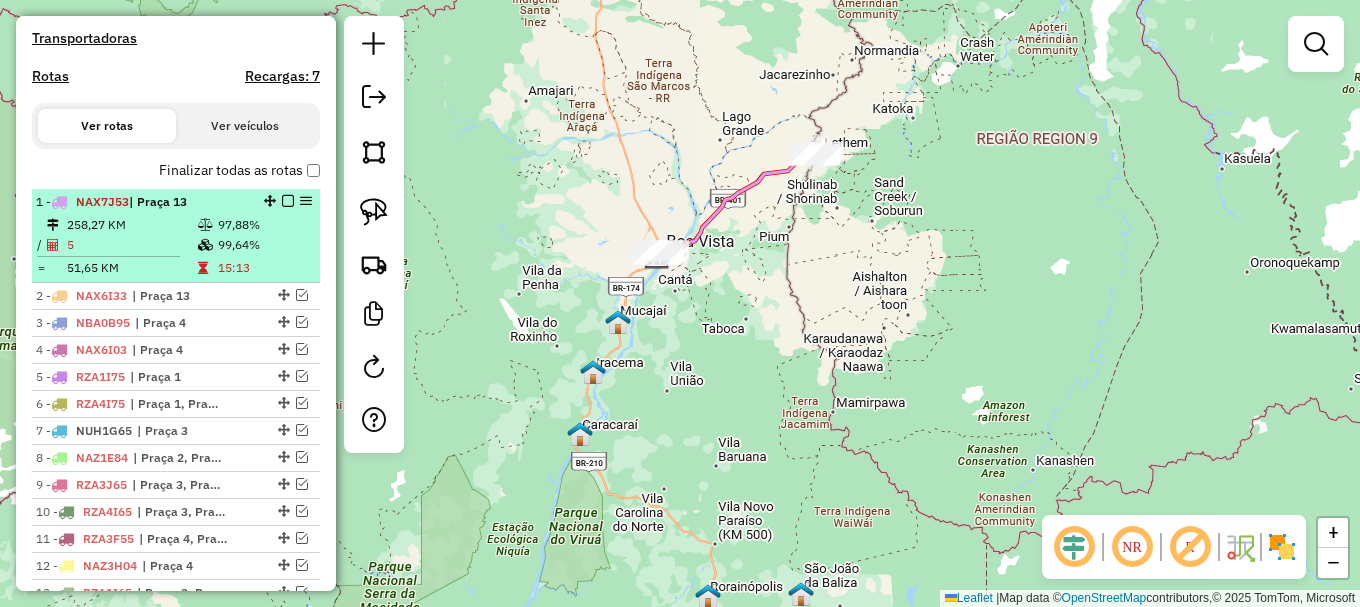 click on "97,88%" at bounding box center (264, 225) 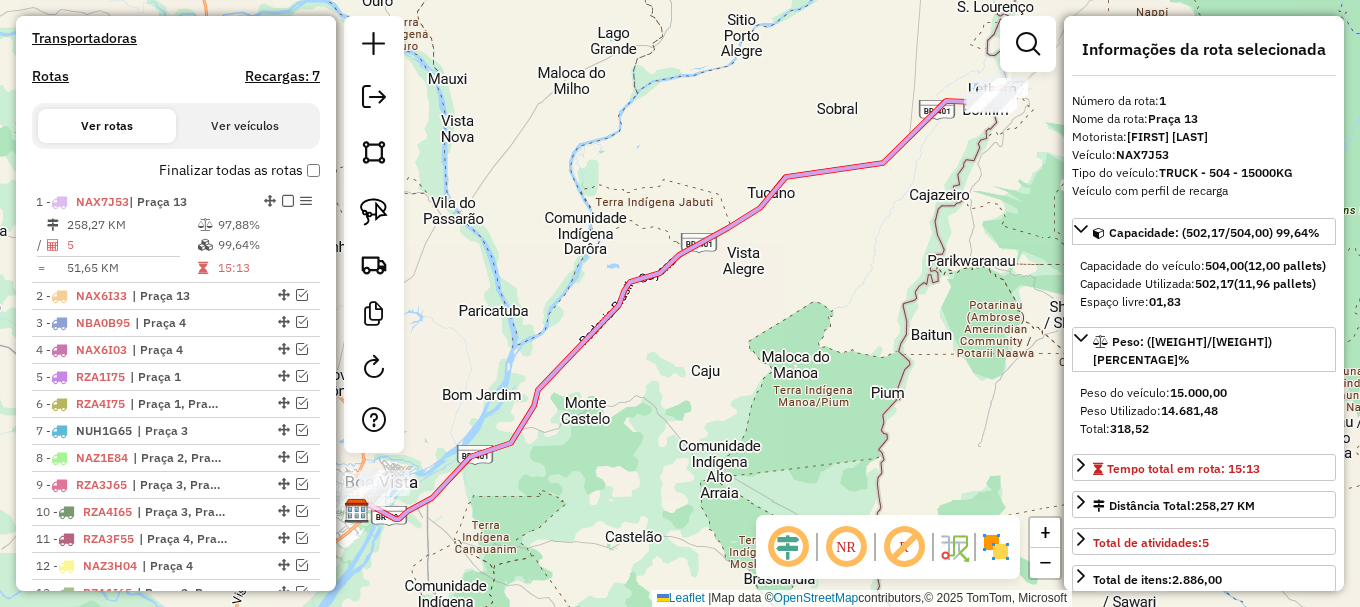 click 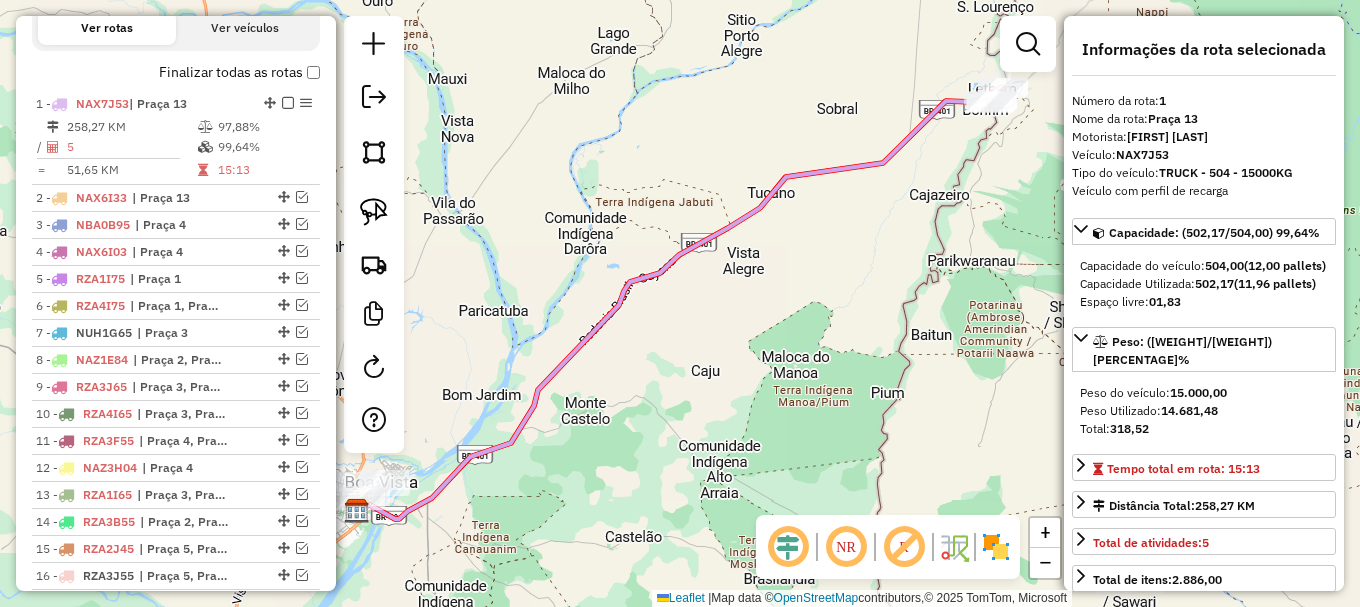click 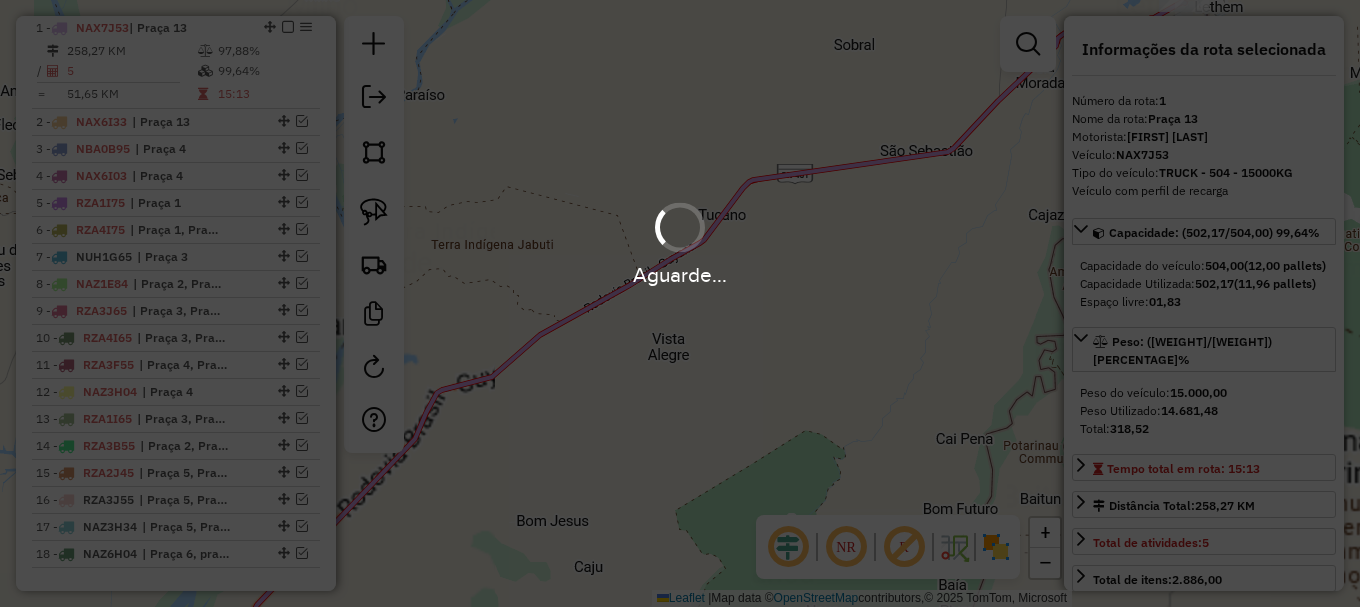 scroll, scrollTop: 792, scrollLeft: 0, axis: vertical 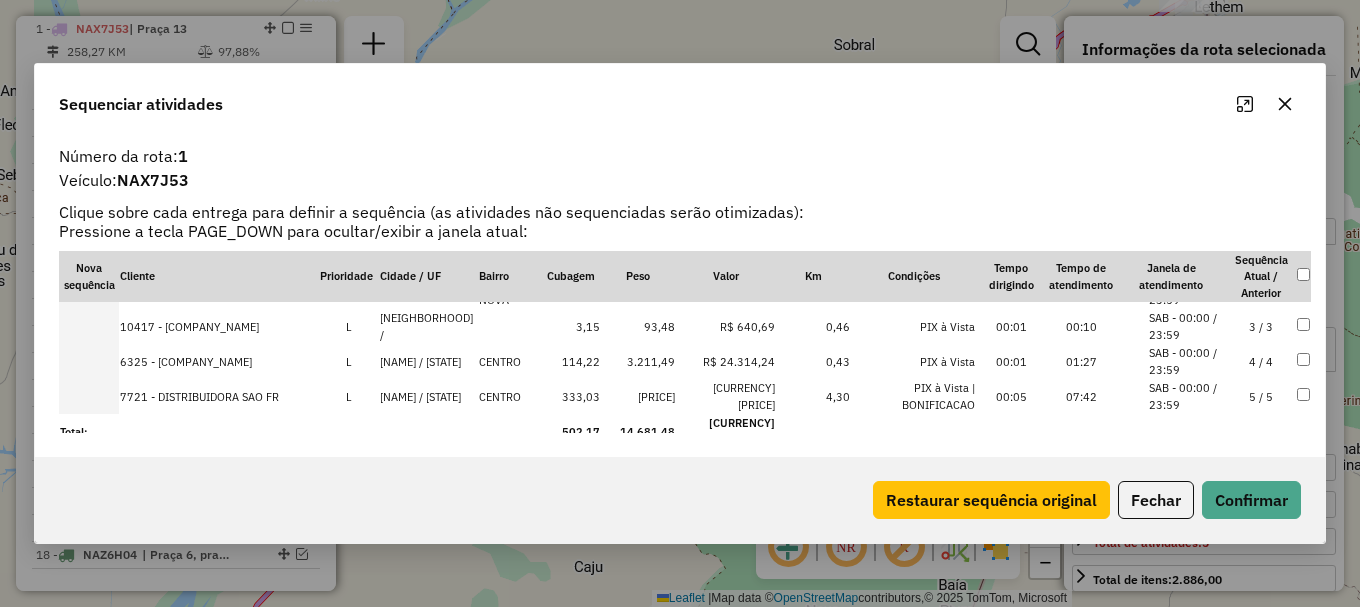 click on "[PRICE]" at bounding box center [638, 396] 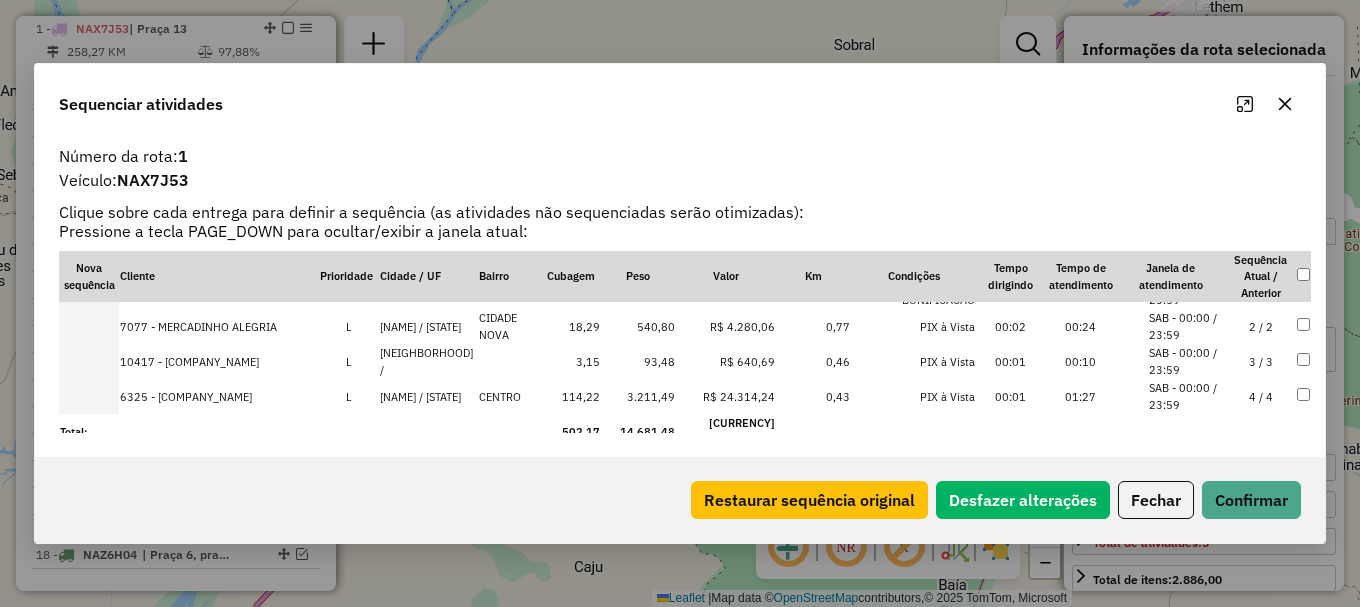 drag, startPoint x: 627, startPoint y: 396, endPoint x: 641, endPoint y: 396, distance: 14 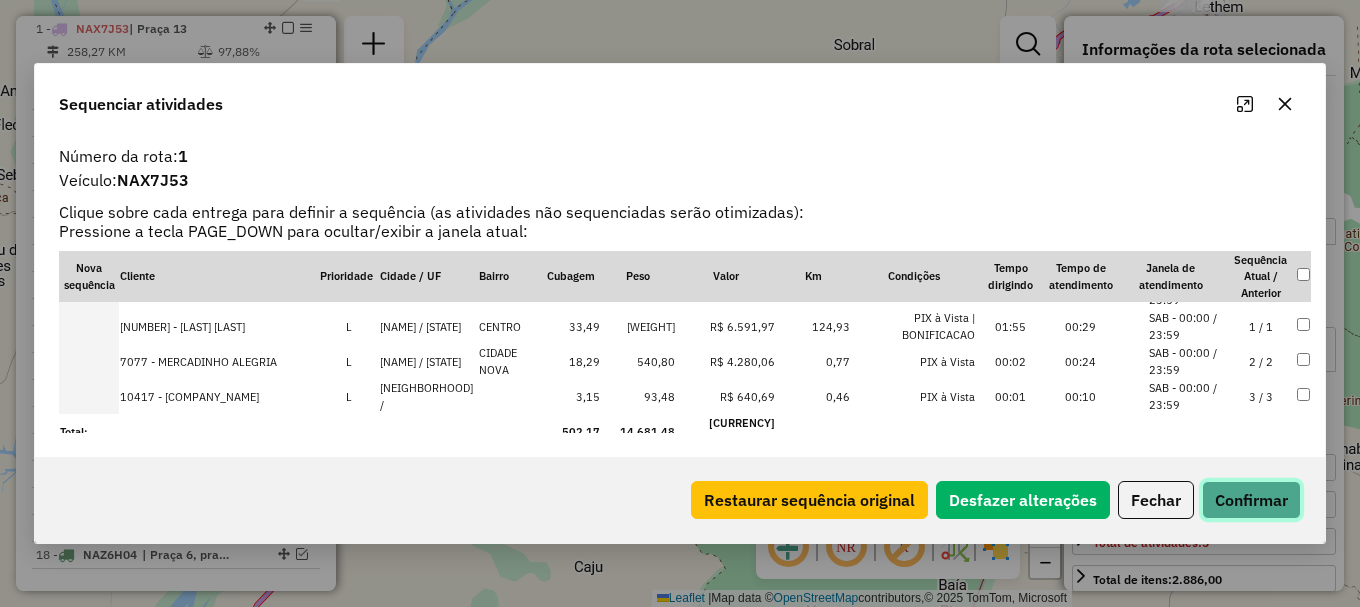 click on "Confirmar" 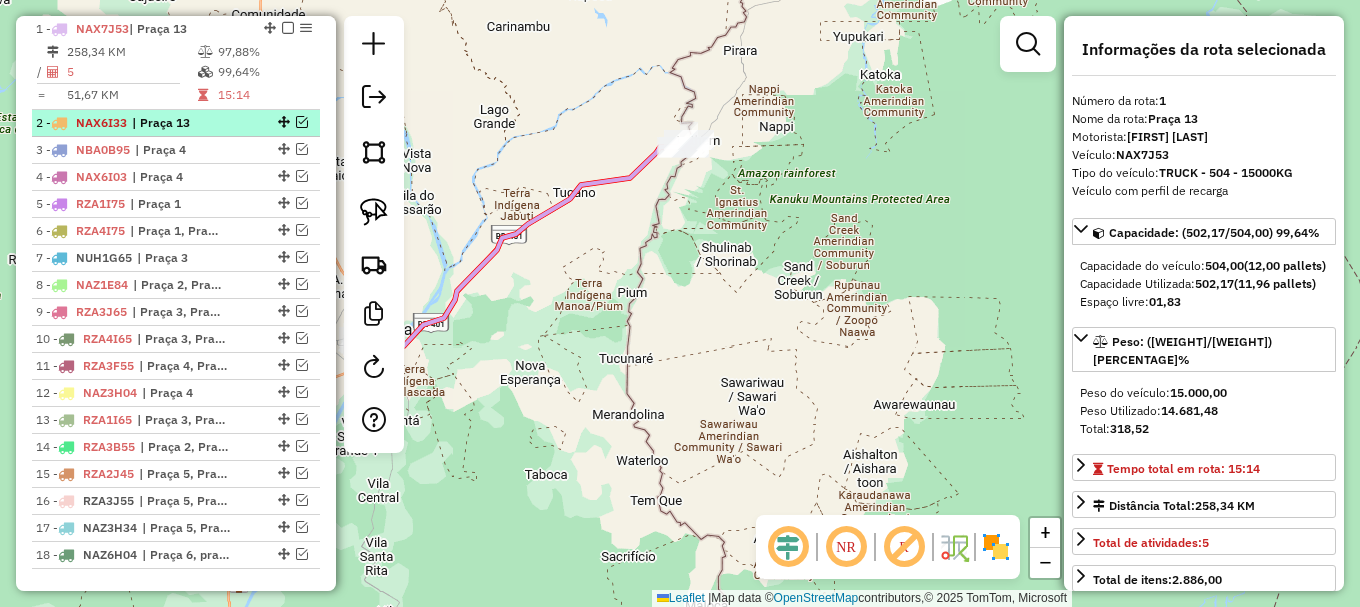 click at bounding box center (302, 122) 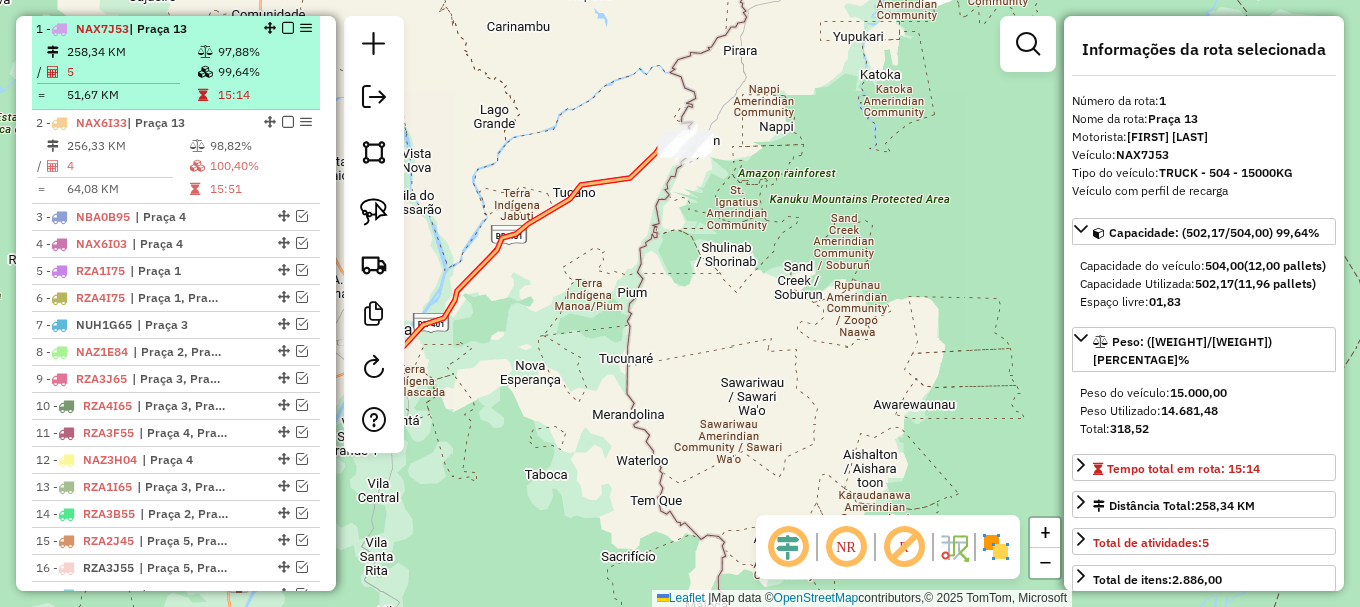 click at bounding box center [288, 28] 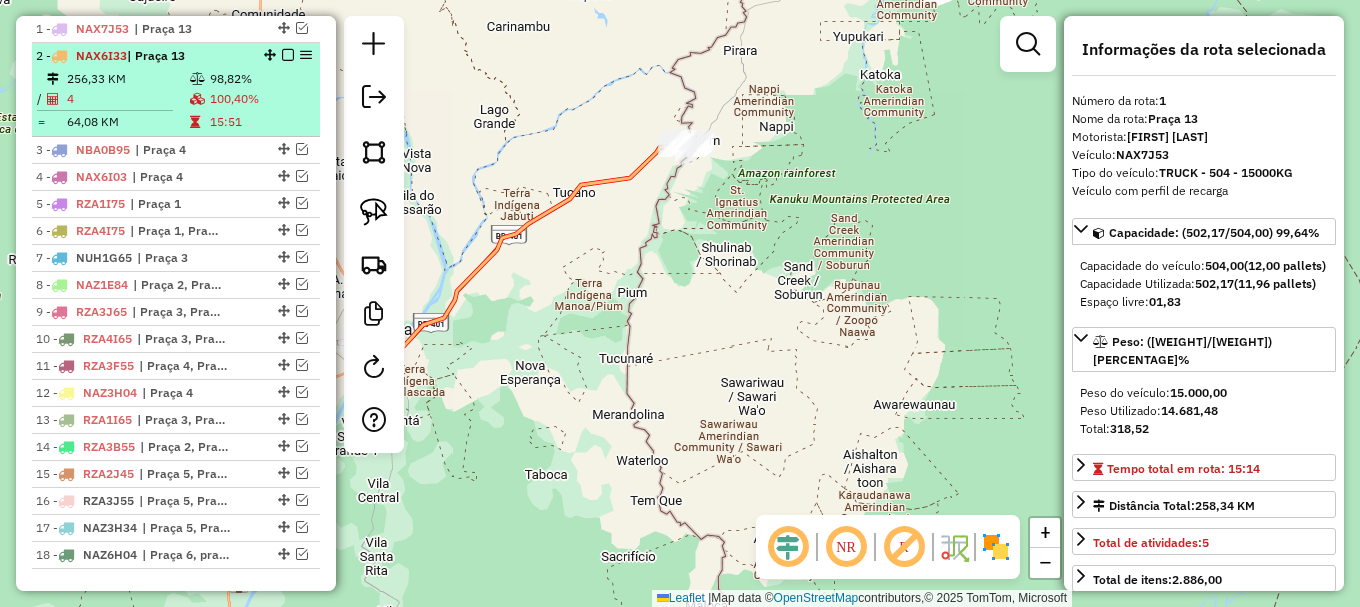 click on "100,40%" at bounding box center (260, 99) 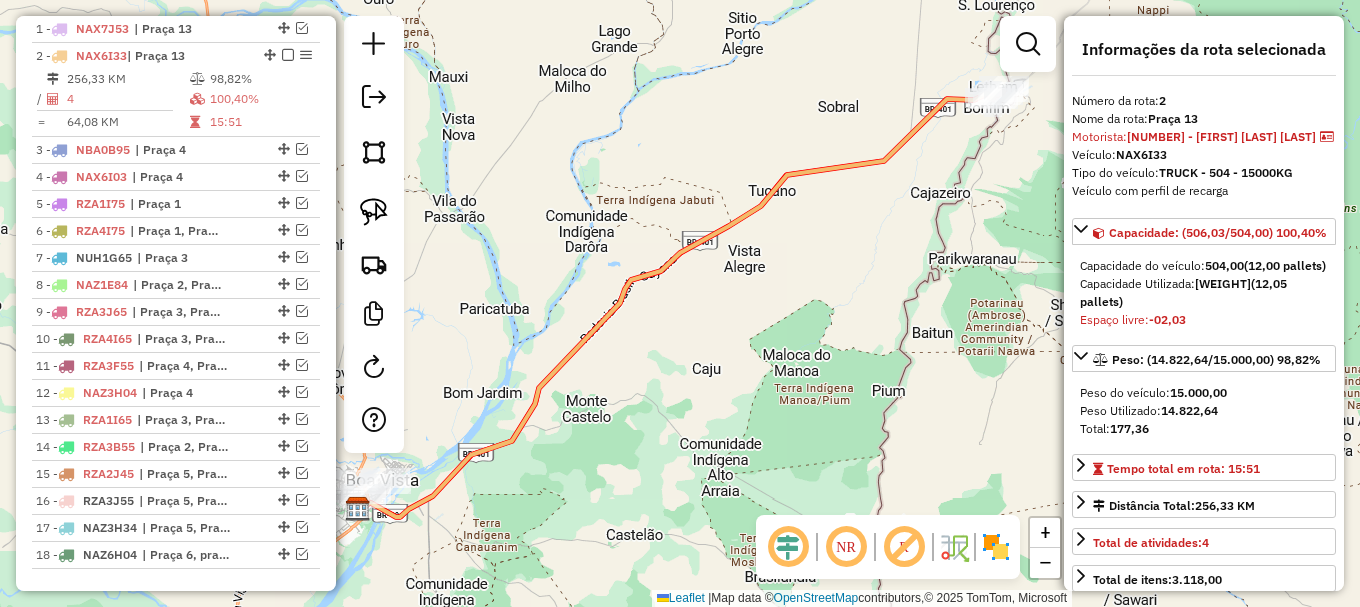 click 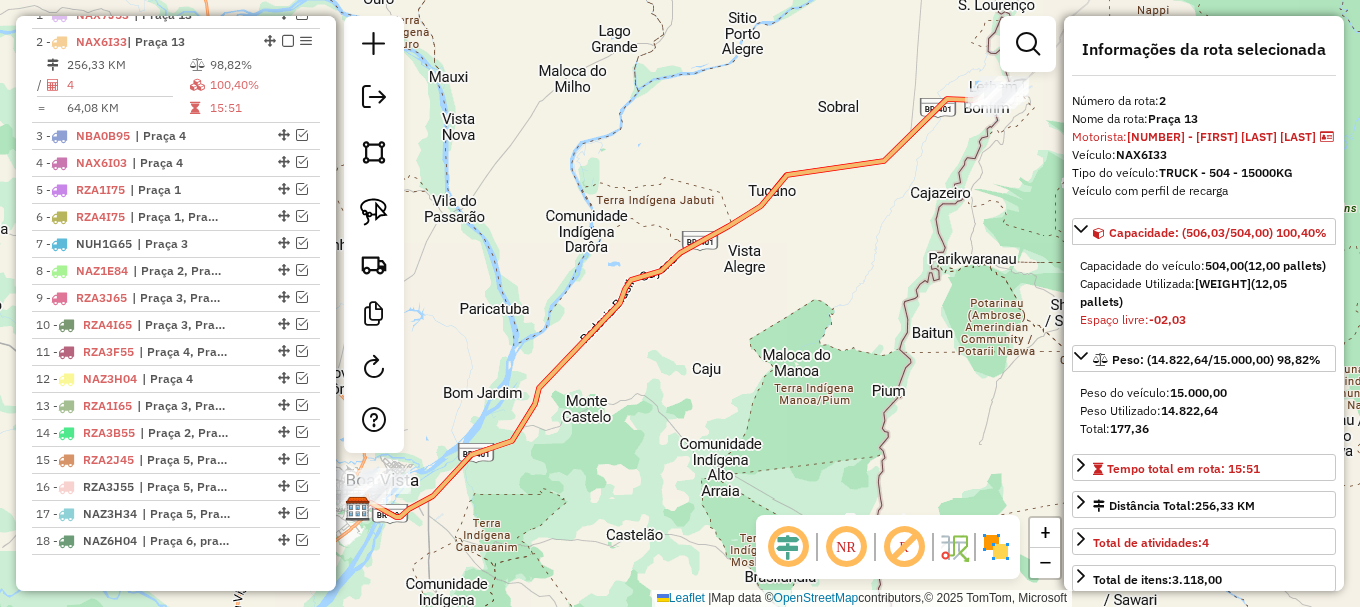 click 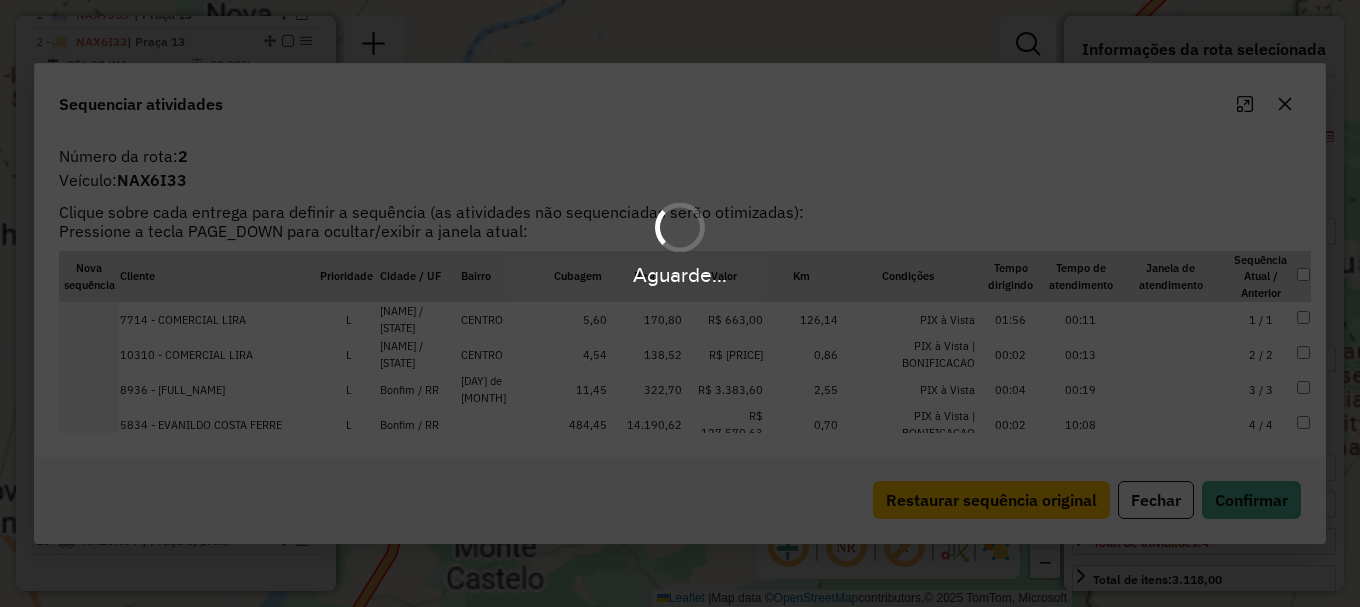 scroll, scrollTop: 819, scrollLeft: 0, axis: vertical 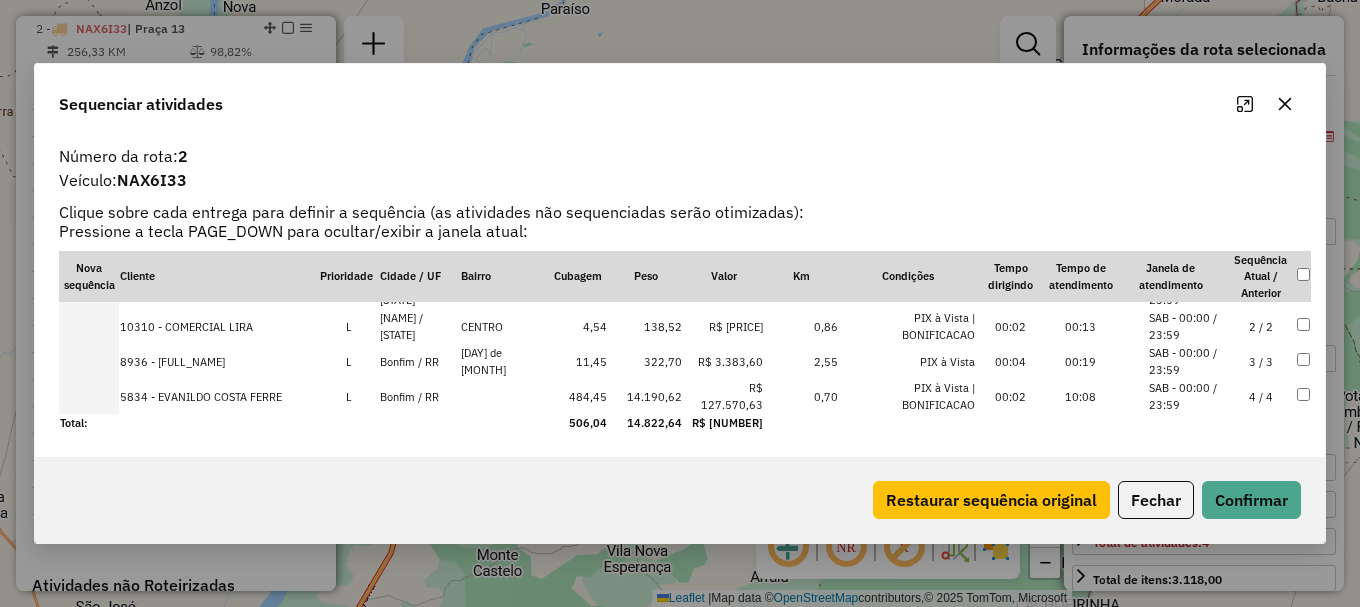 click on "SAB - 00:00 / 23:59" at bounding box center [1187, 396] 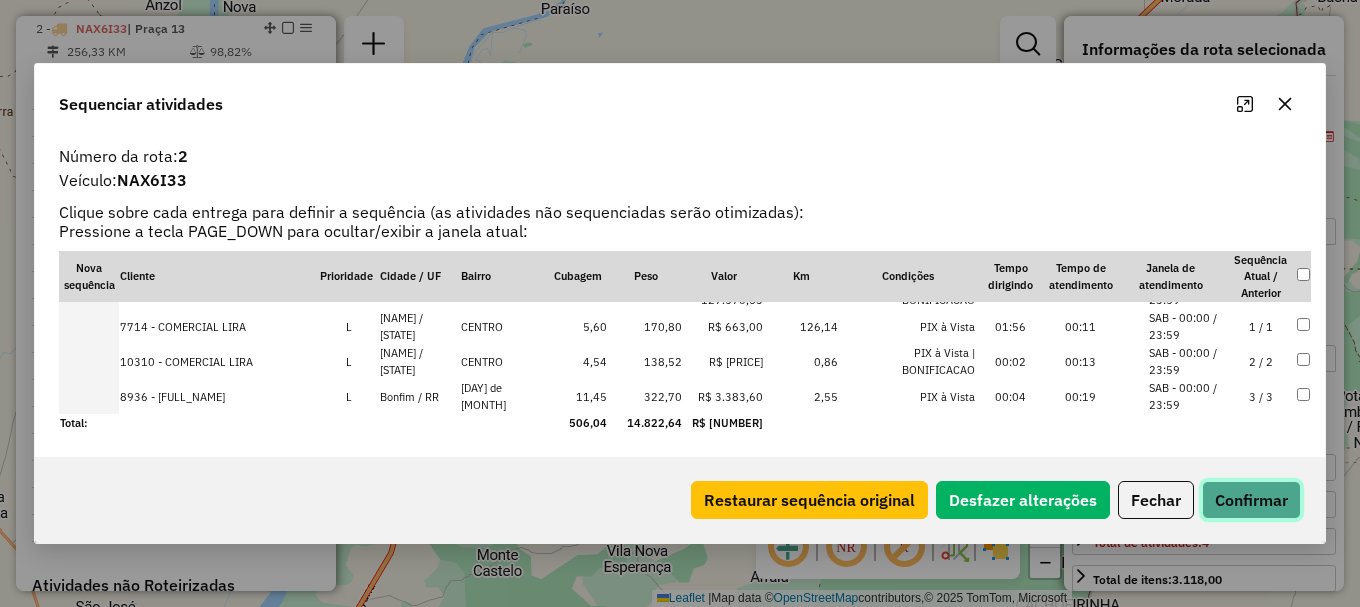click on "Confirmar" 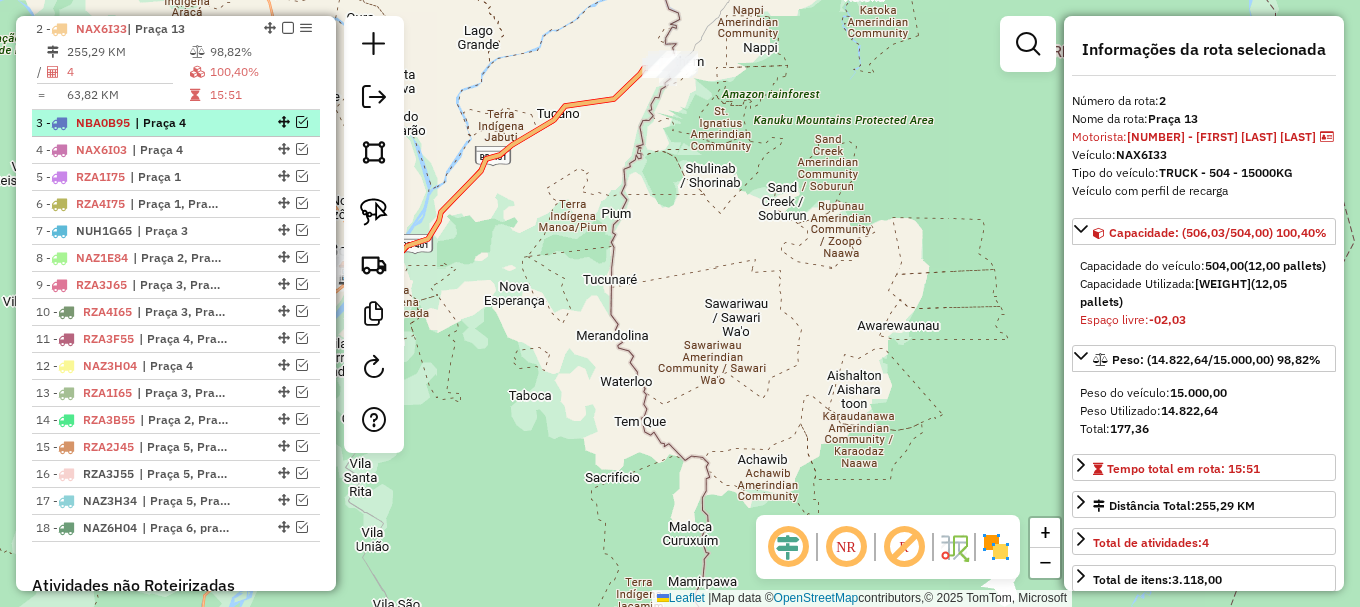 click at bounding box center (302, 122) 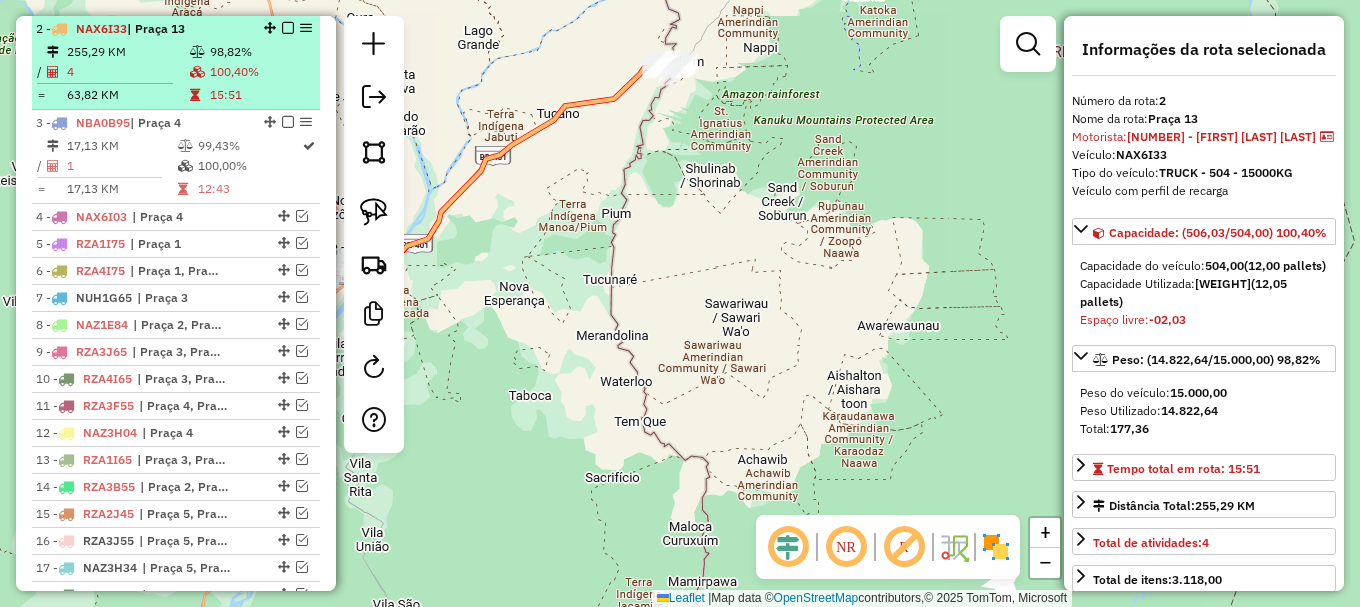click at bounding box center (288, 28) 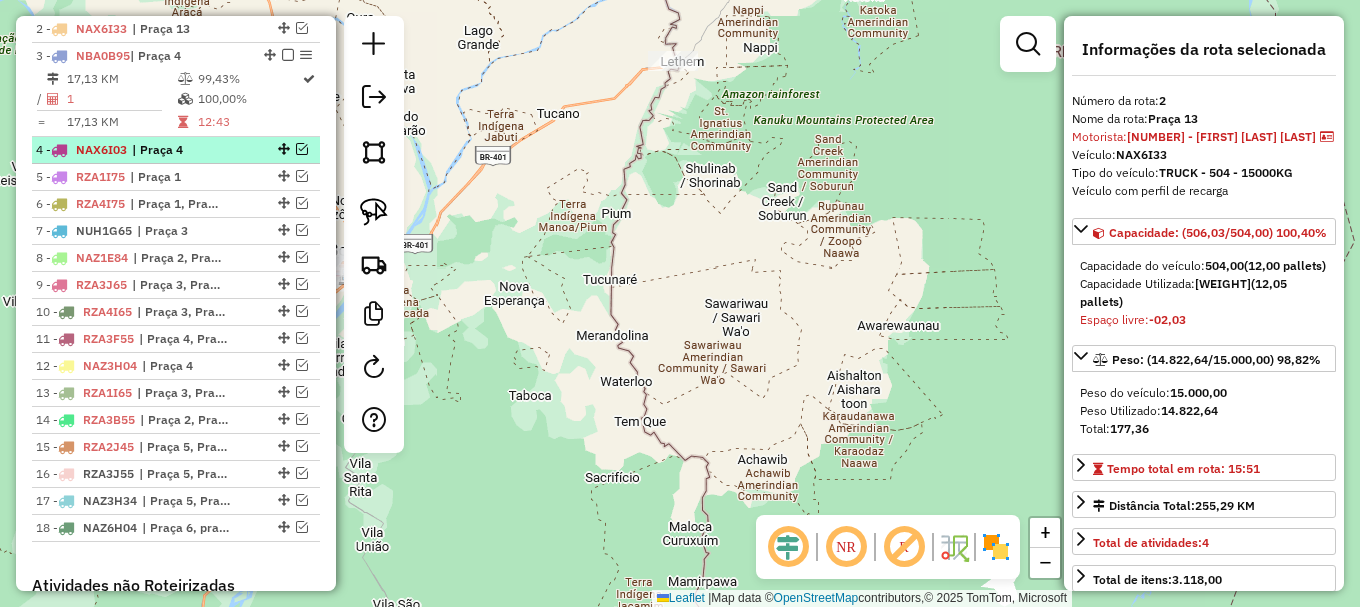 click at bounding box center [302, 149] 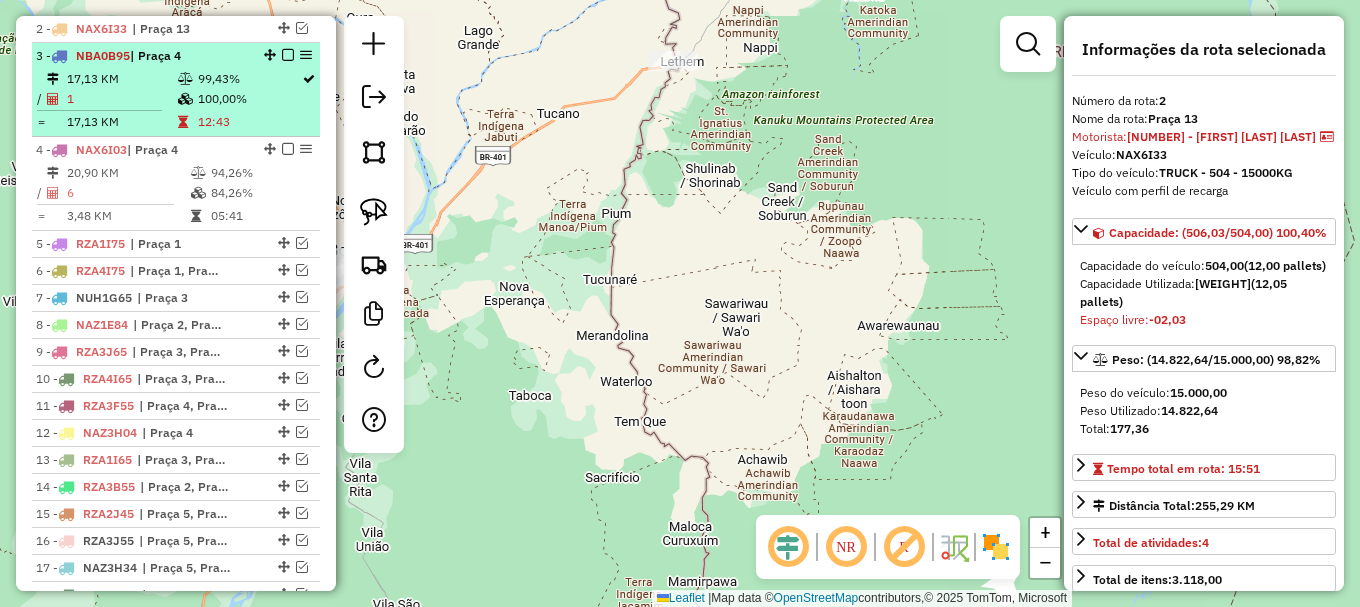 click at bounding box center [288, 55] 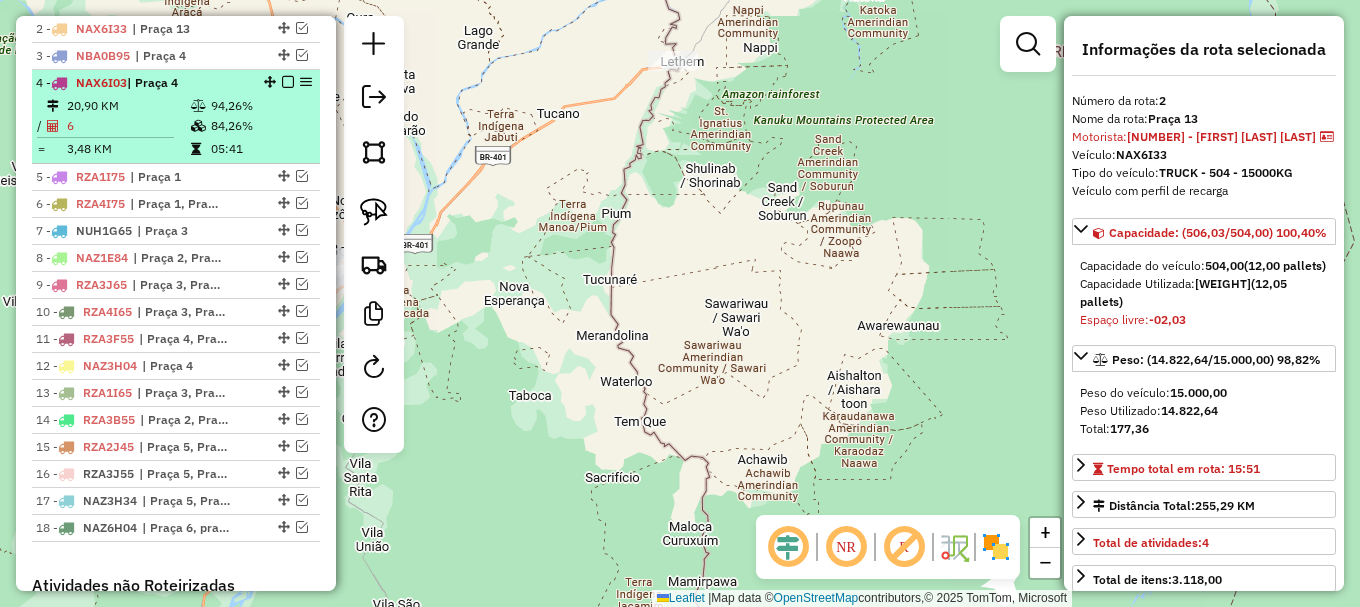 click on "84,26%" at bounding box center (260, 126) 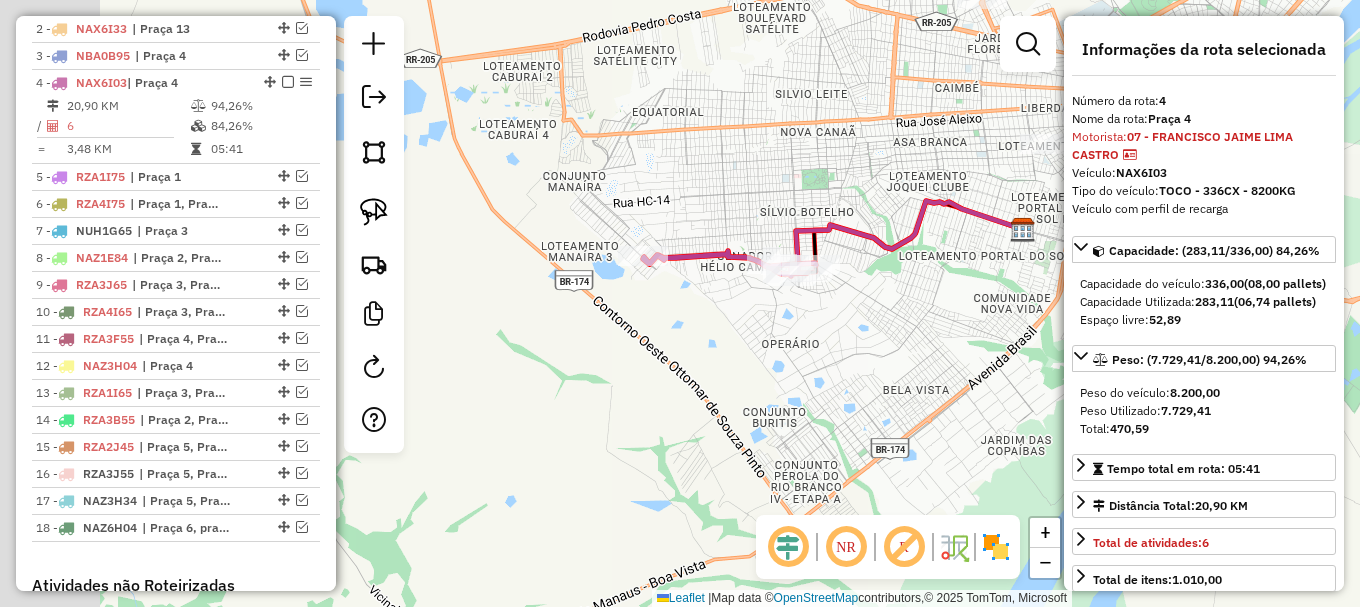 drag, startPoint x: 556, startPoint y: 220, endPoint x: 759, endPoint y: 186, distance: 205.82759 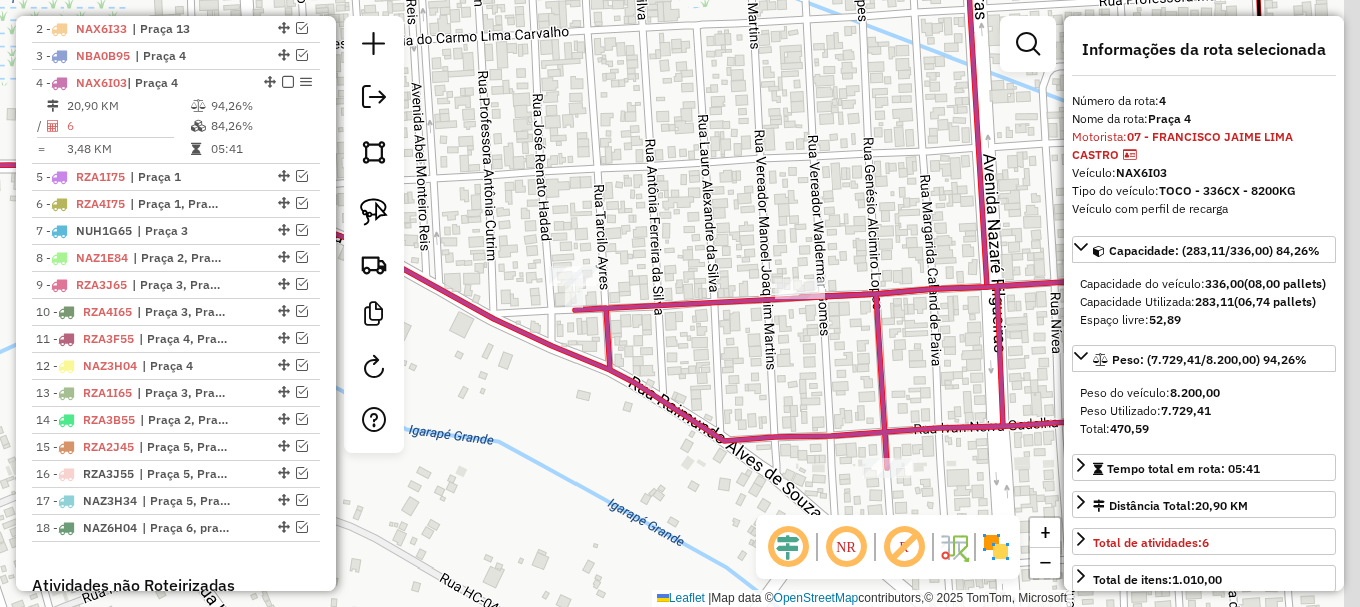 drag, startPoint x: 772, startPoint y: 403, endPoint x: 584, endPoint y: 293, distance: 217.81644 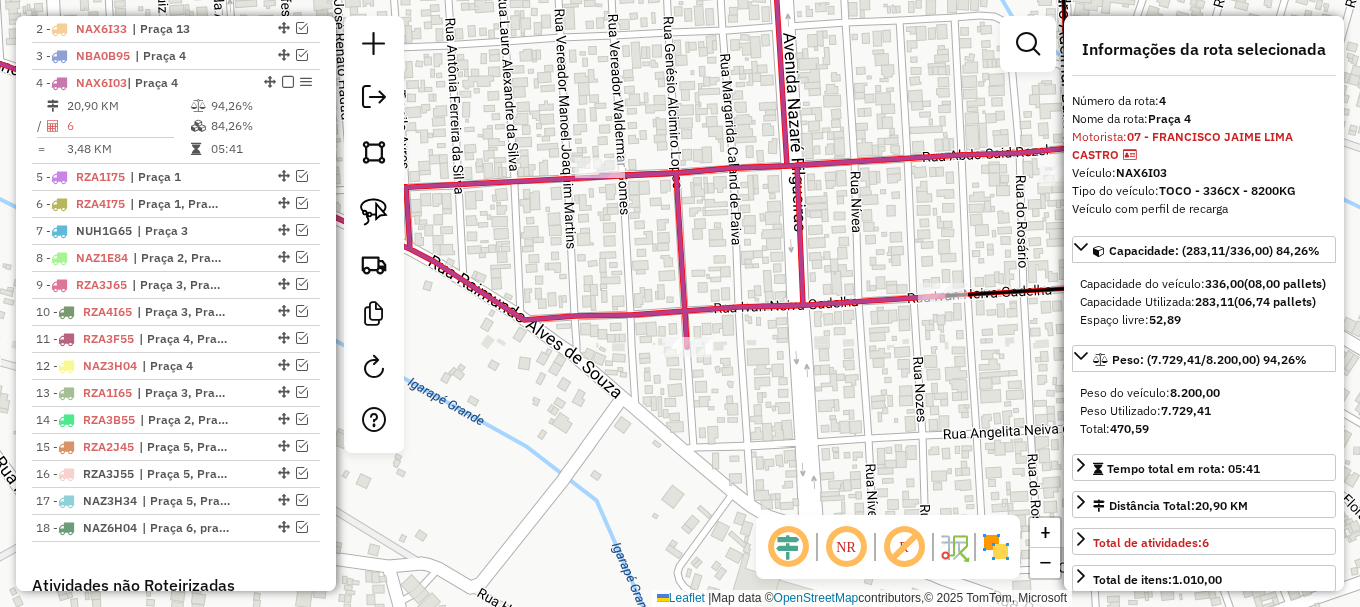 click 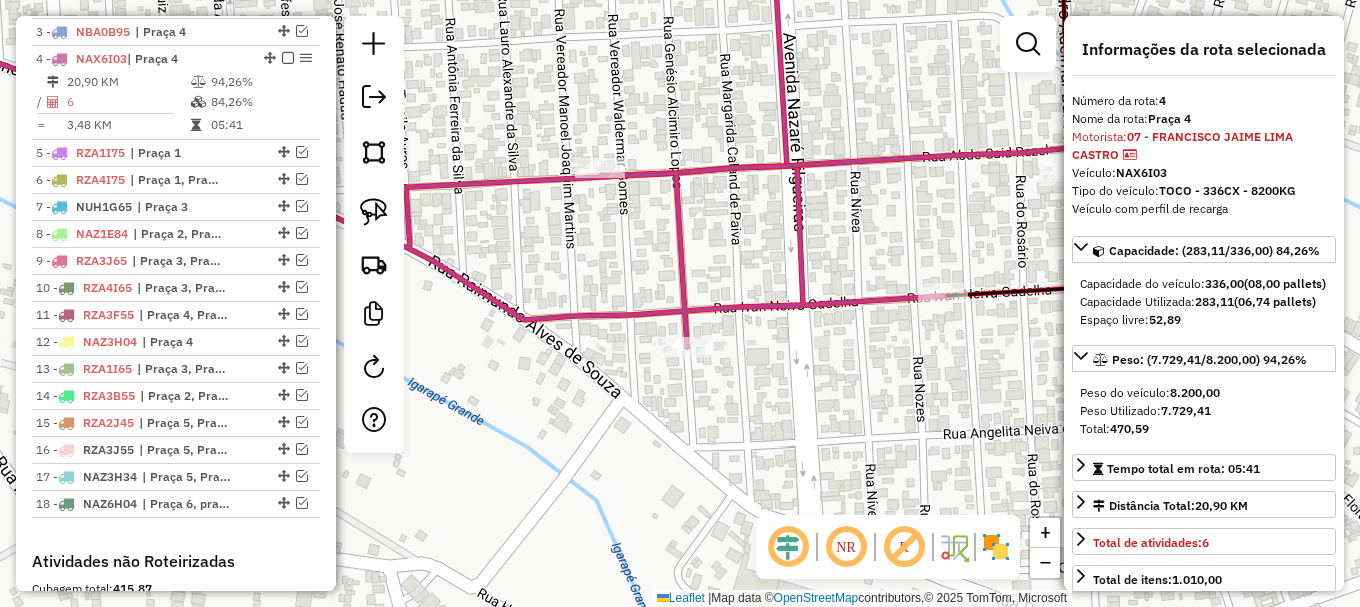 click 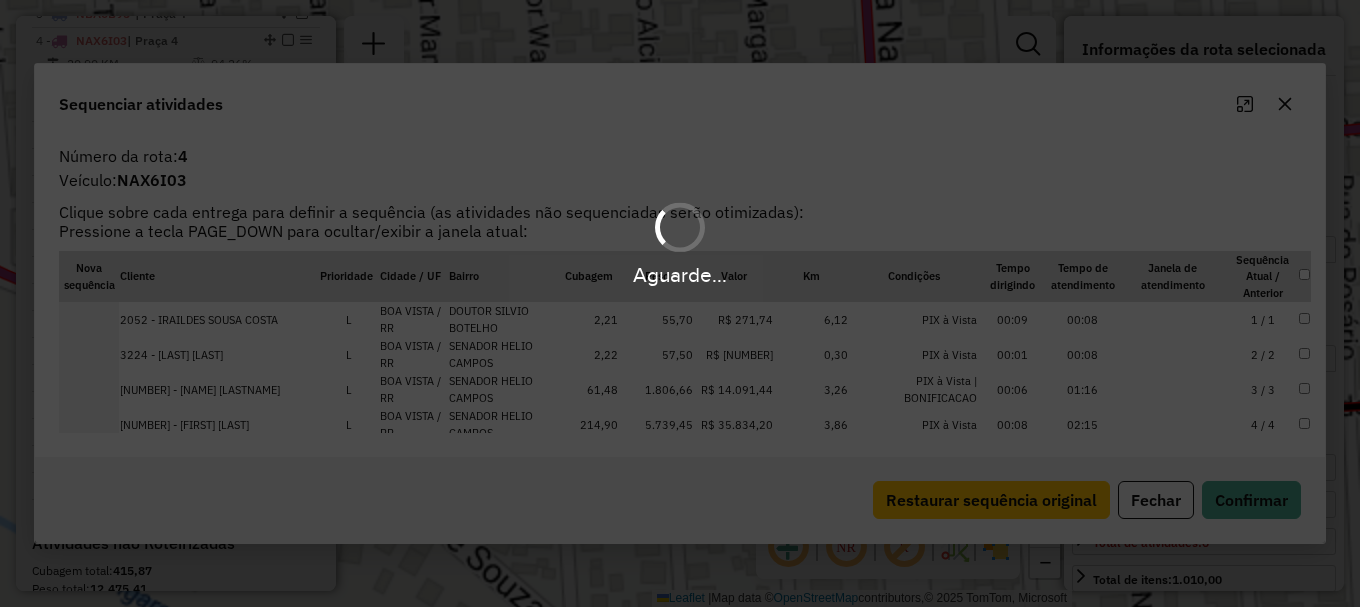 scroll, scrollTop: 873, scrollLeft: 0, axis: vertical 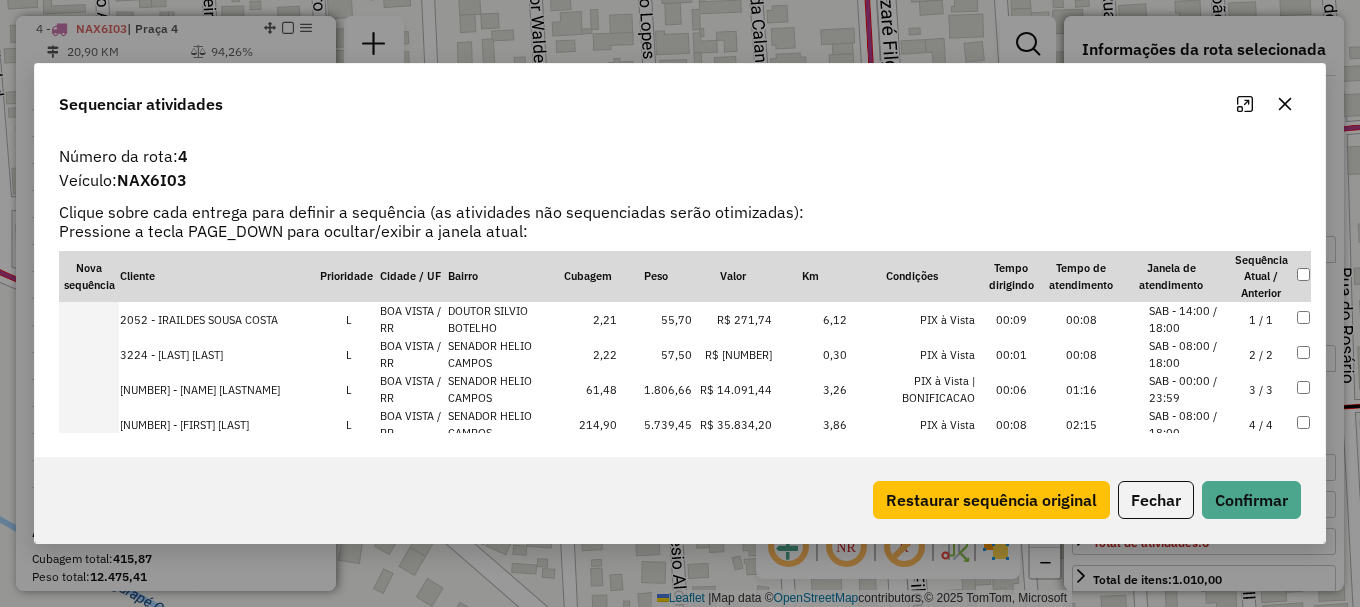 click on "SAB - 00:00 / 23:59" at bounding box center [1187, 389] 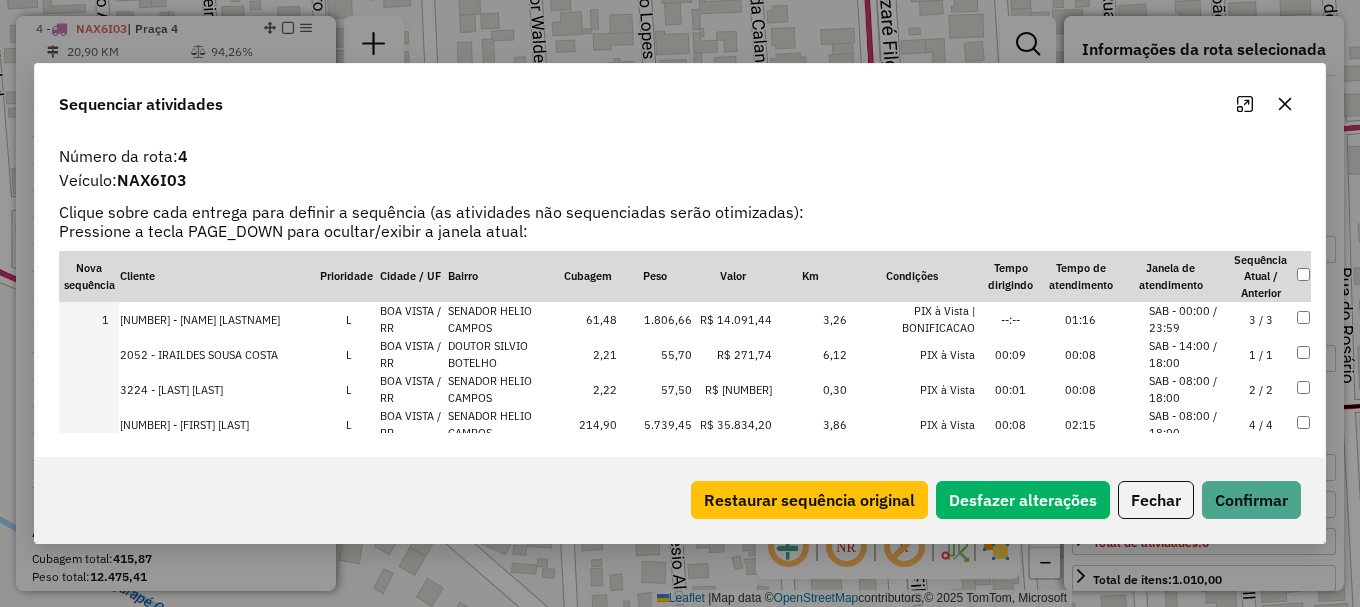 scroll, scrollTop: 98, scrollLeft: 0, axis: vertical 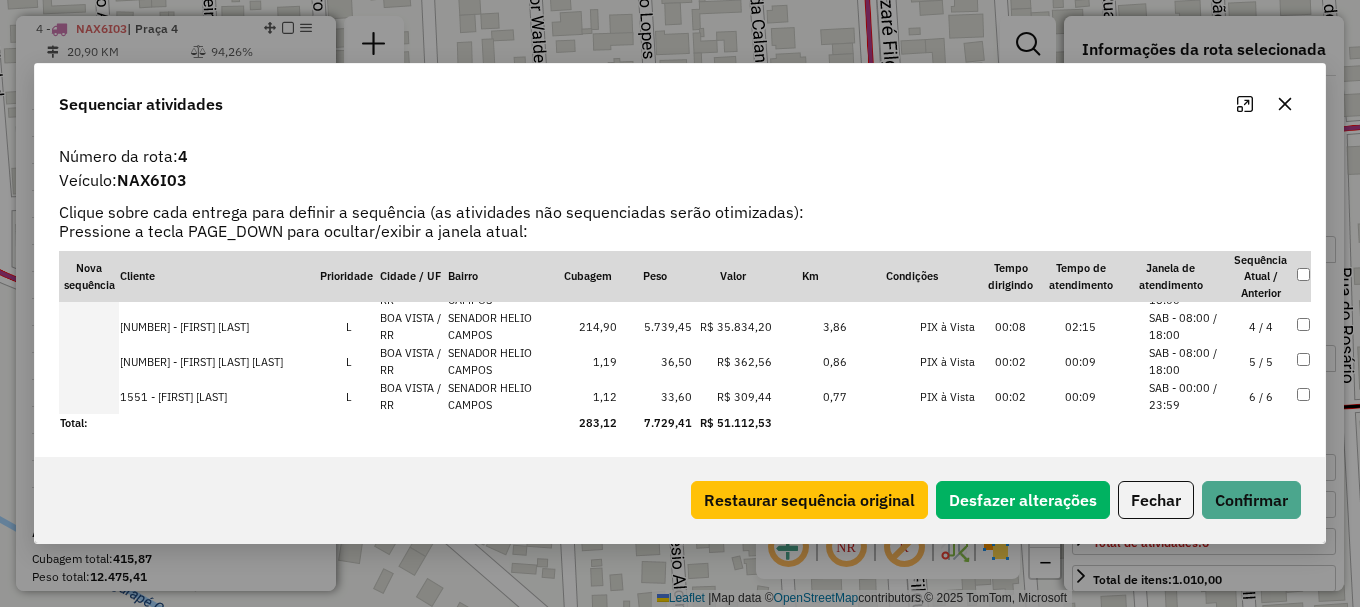 click on "SAB - 08:00 / 18:00" at bounding box center (1187, 361) 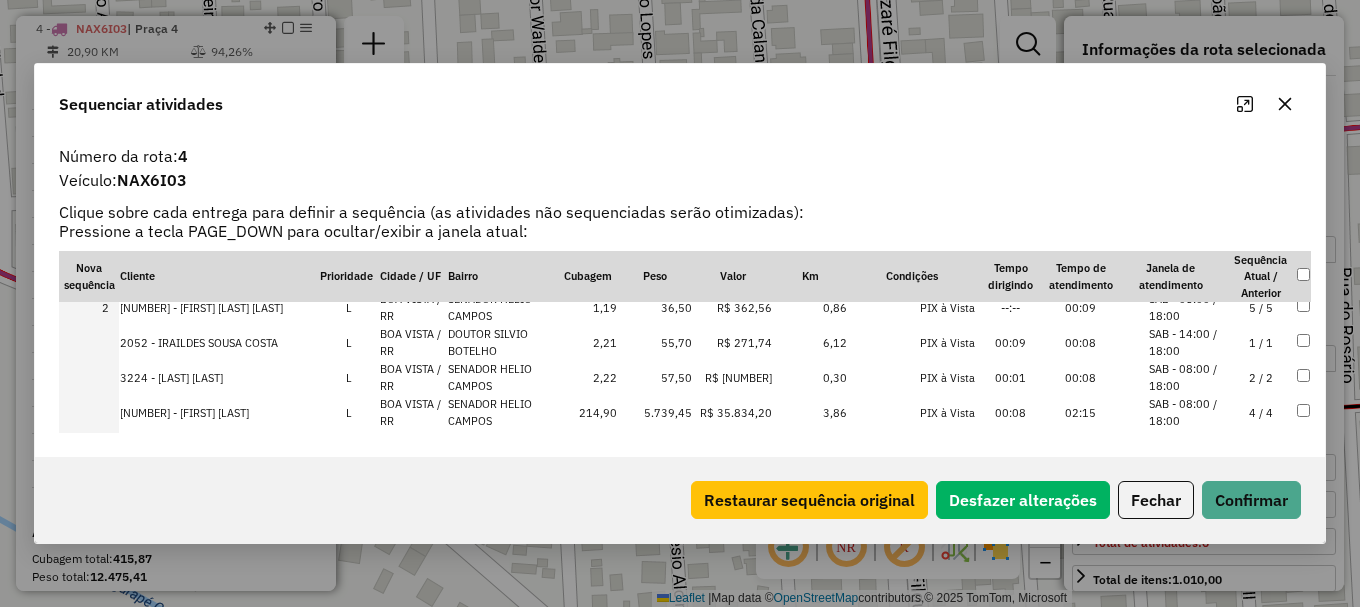 scroll, scrollTop: 0, scrollLeft: 0, axis: both 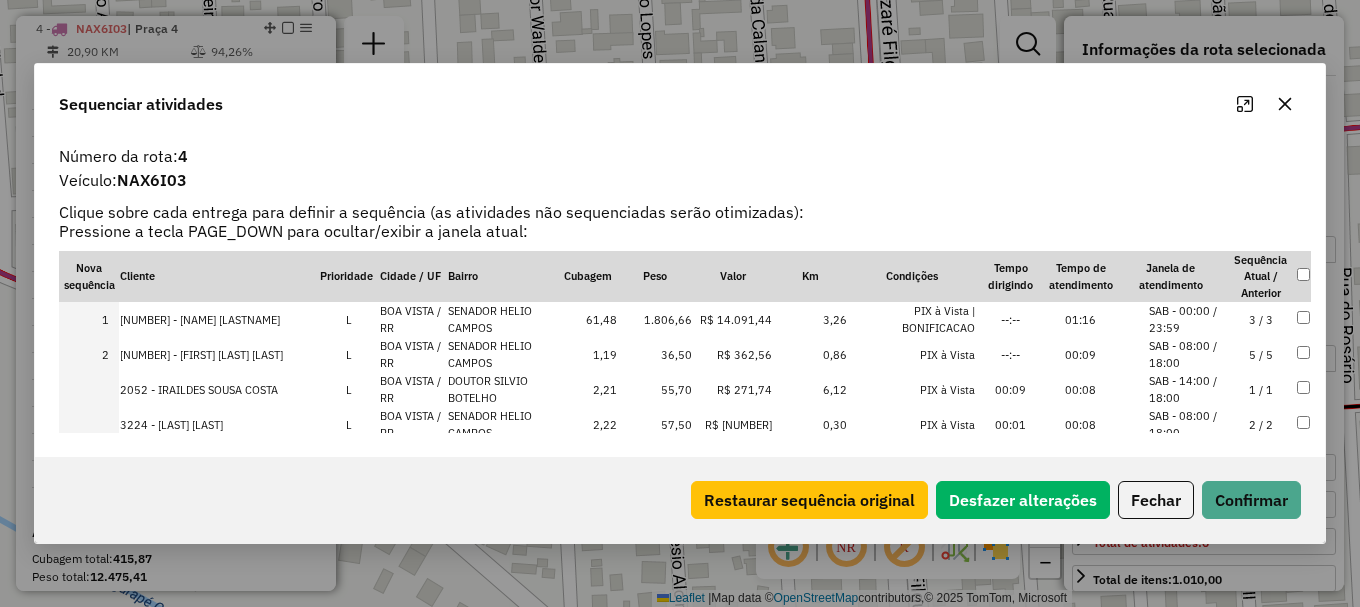 click on "SAB - 14:00 / 18:00" at bounding box center (1187, 389) 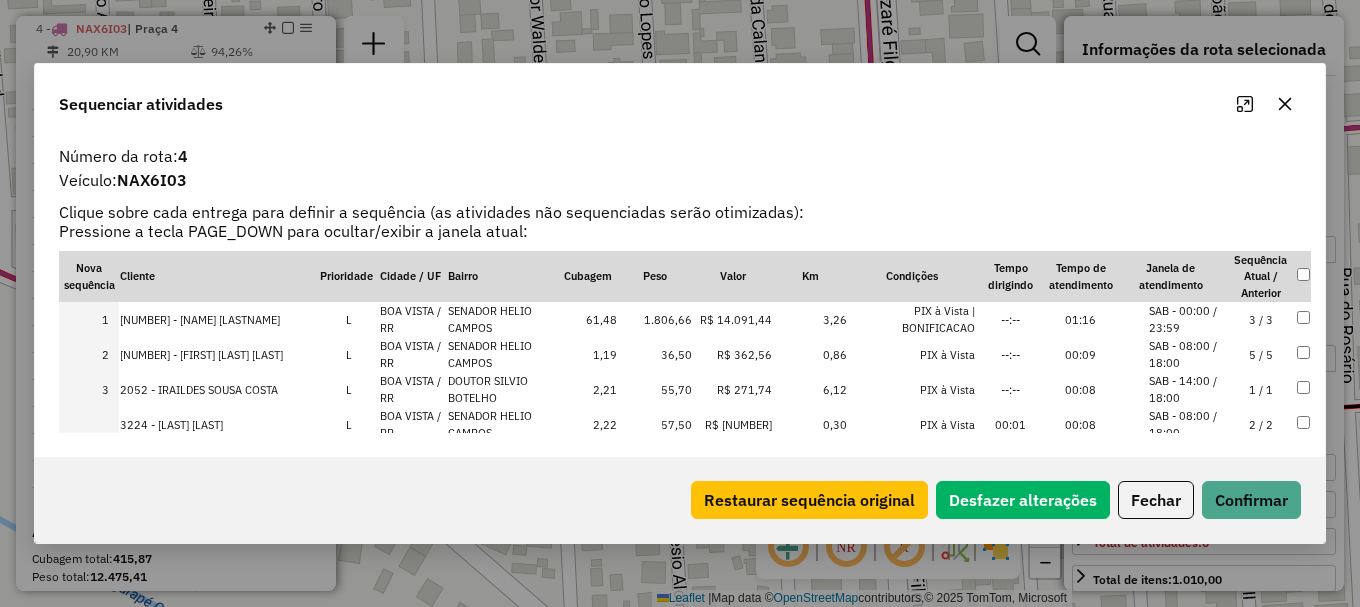 click on "SAB - 08:00 / 18:00" at bounding box center [1187, 424] 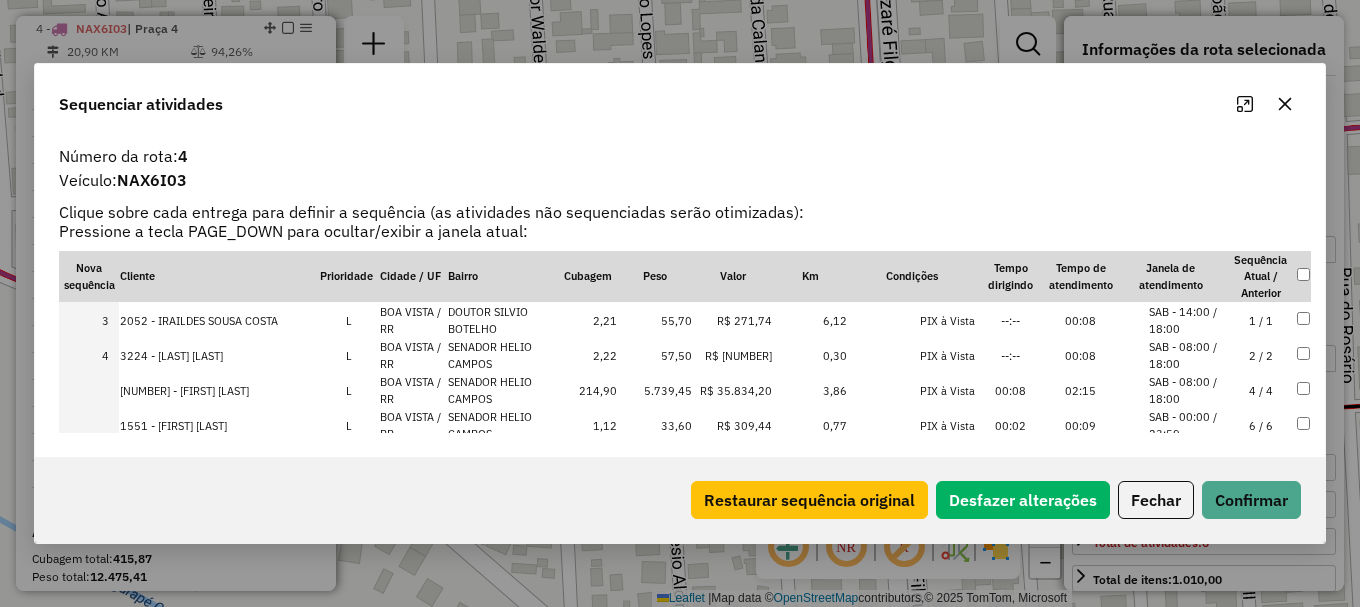 scroll, scrollTop: 98, scrollLeft: 0, axis: vertical 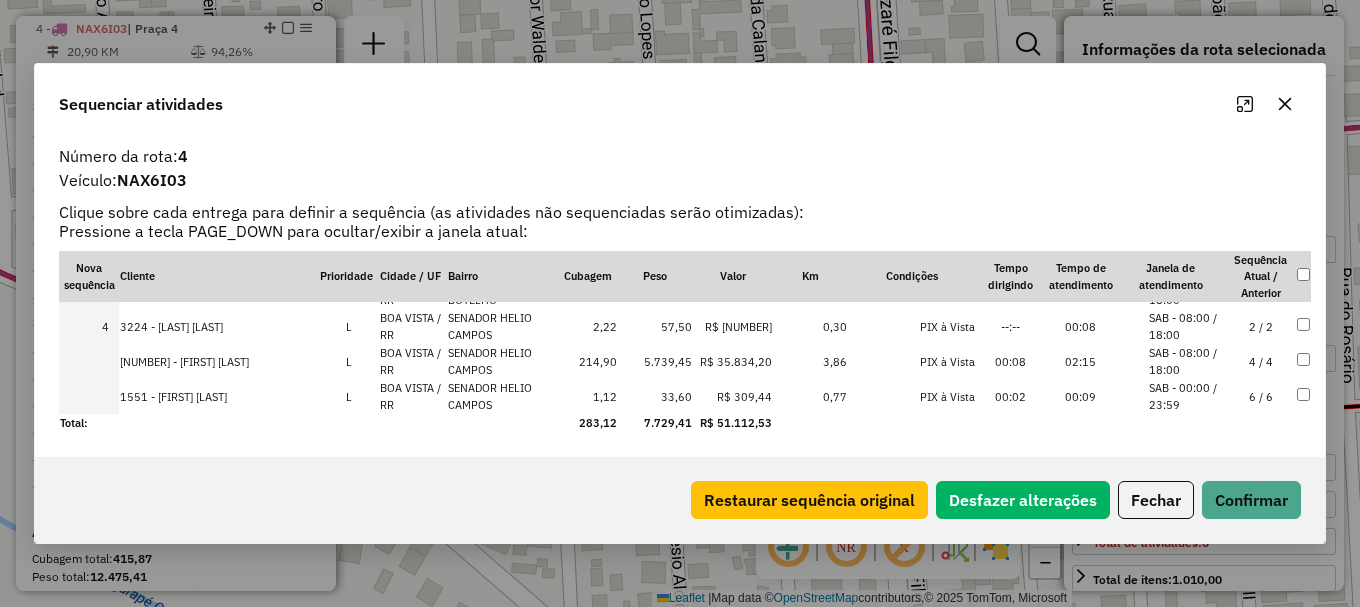 click on "SAB - 00:00 / 23:59" at bounding box center (1187, 396) 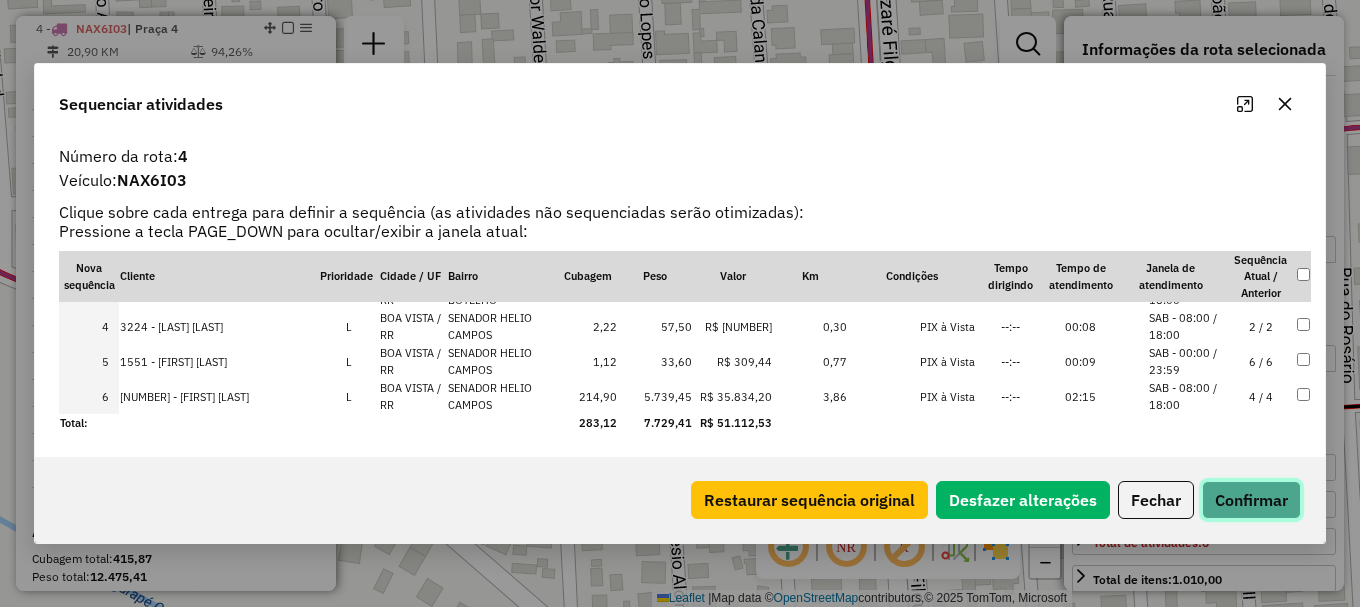 click on "Confirmar" 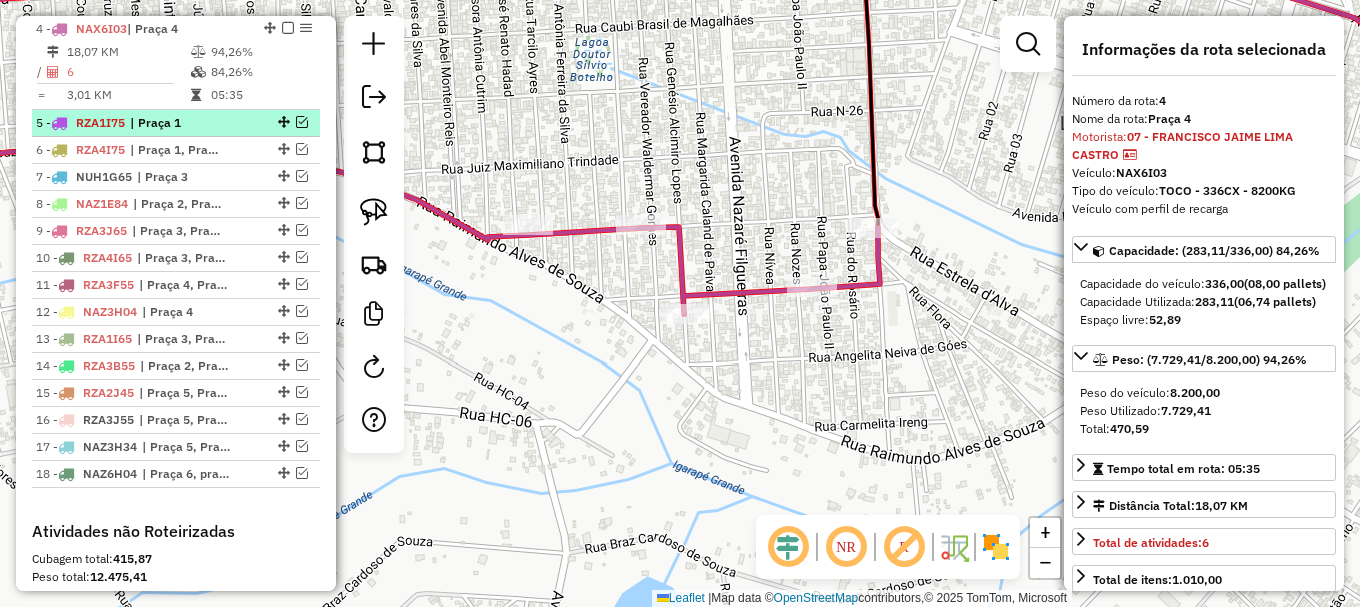 click at bounding box center (302, 122) 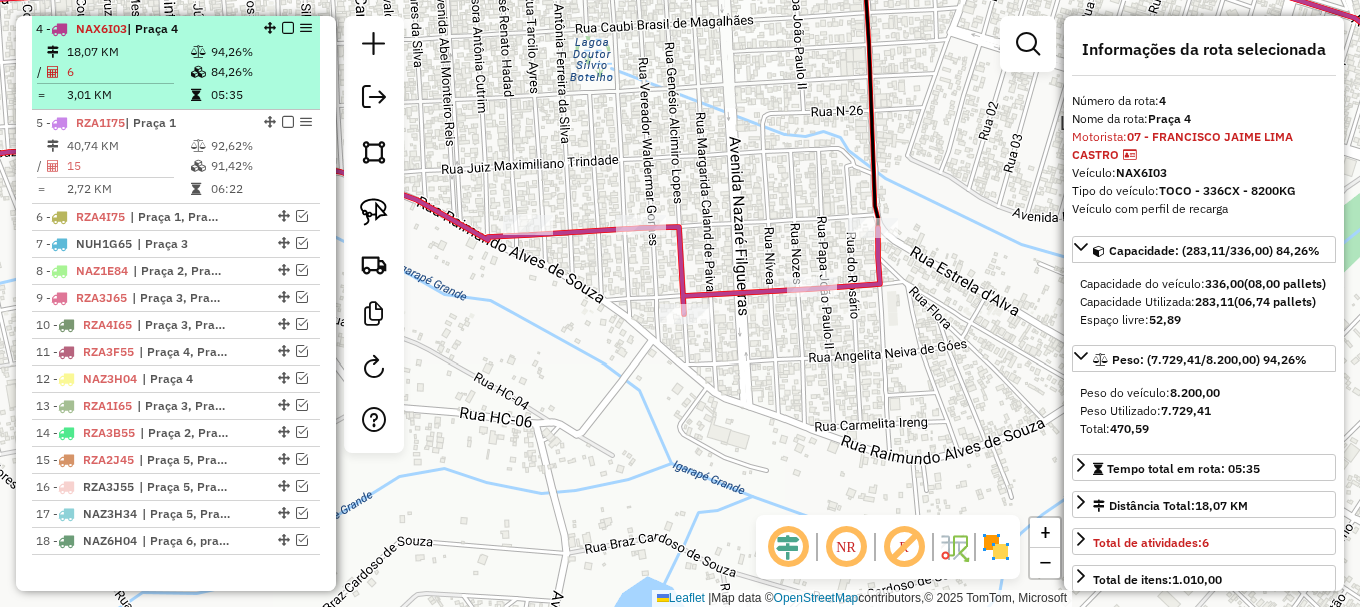 click at bounding box center (288, 28) 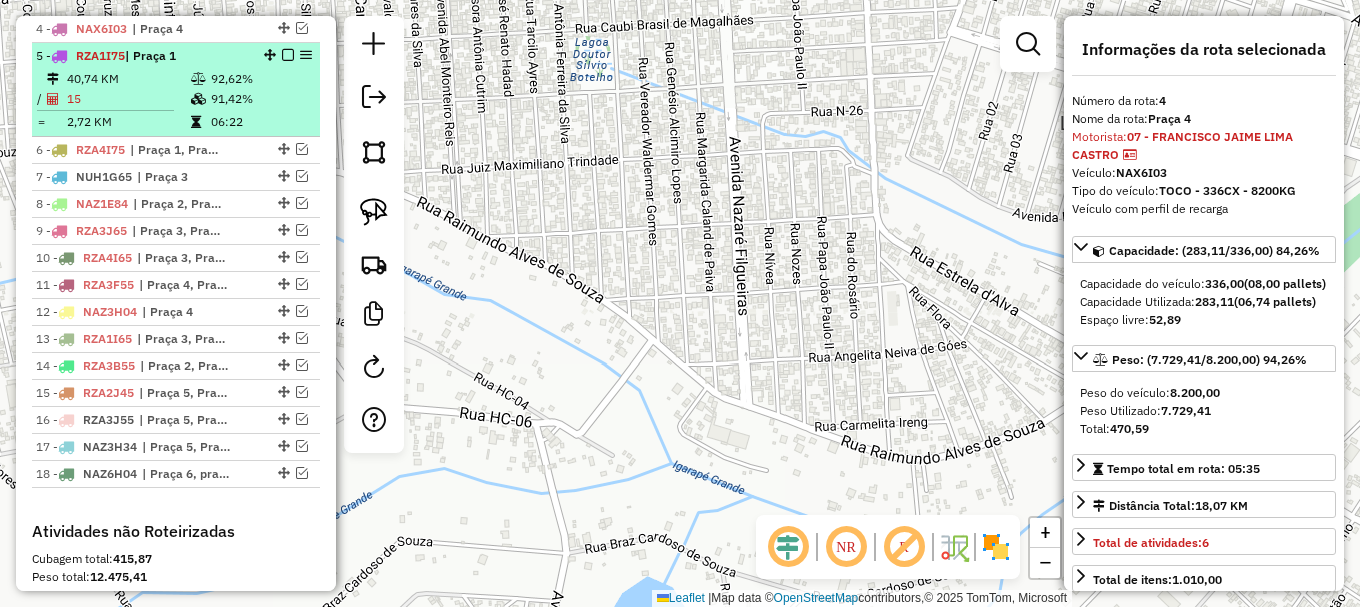 click on "92,62%" at bounding box center (260, 79) 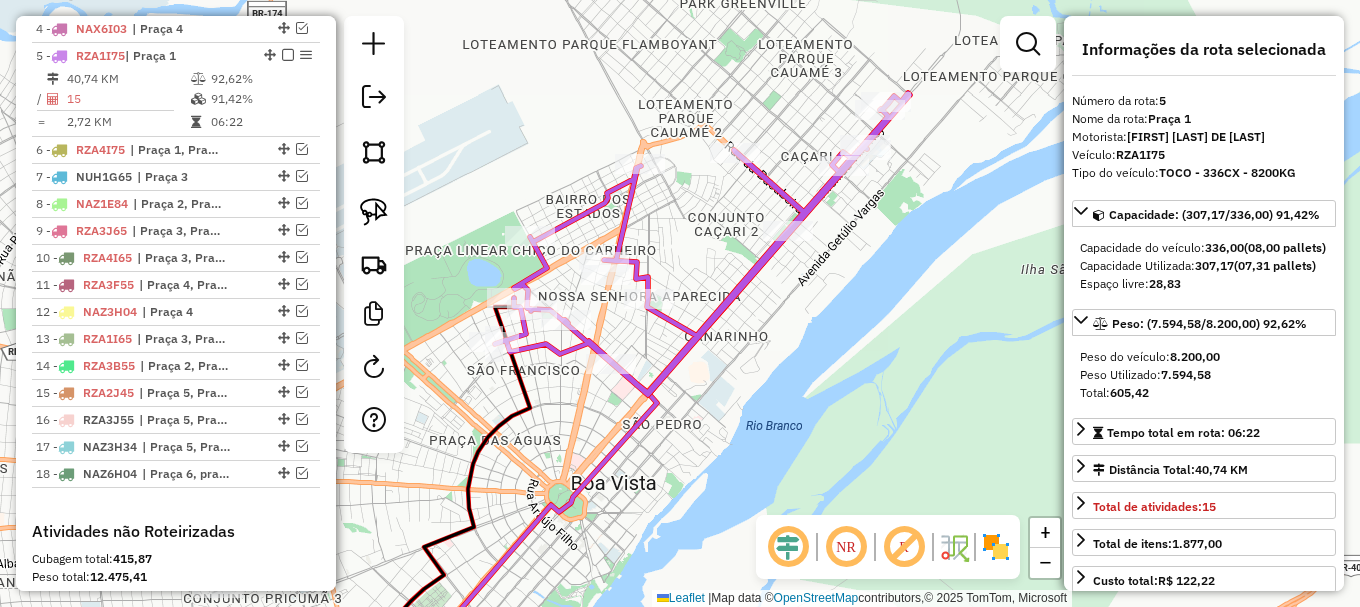 drag, startPoint x: 922, startPoint y: 178, endPoint x: 850, endPoint y: 214, distance: 80.49844 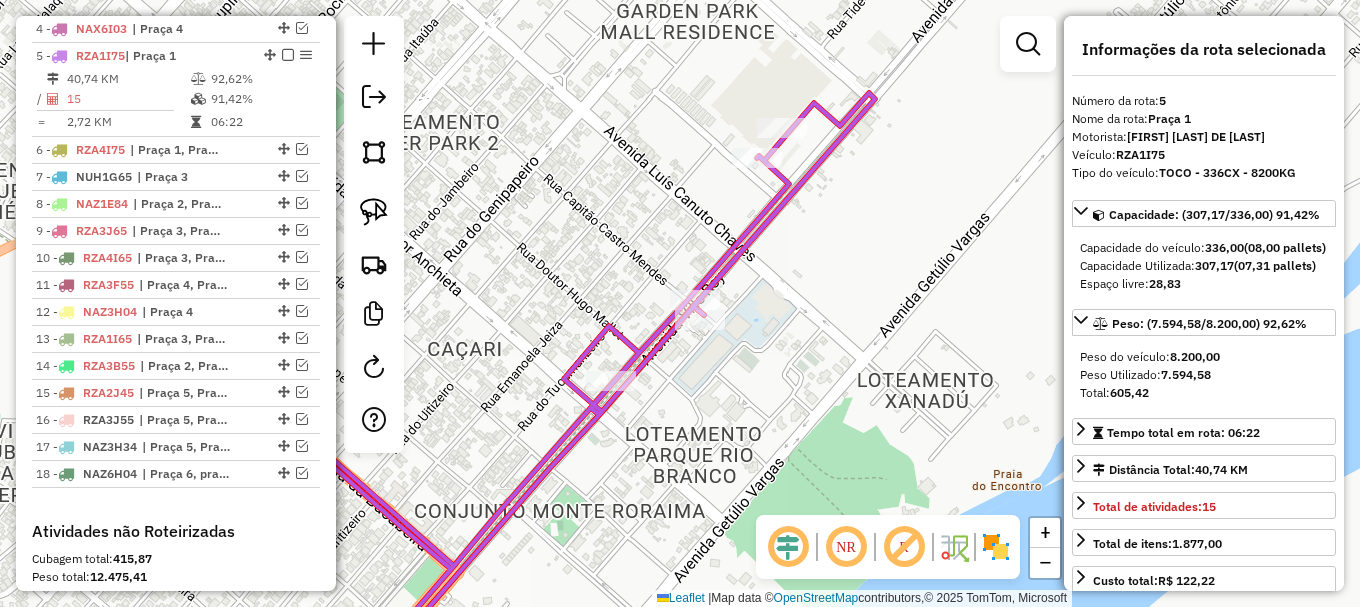 drag, startPoint x: 805, startPoint y: 250, endPoint x: 879, endPoint y: 119, distance: 150.45598 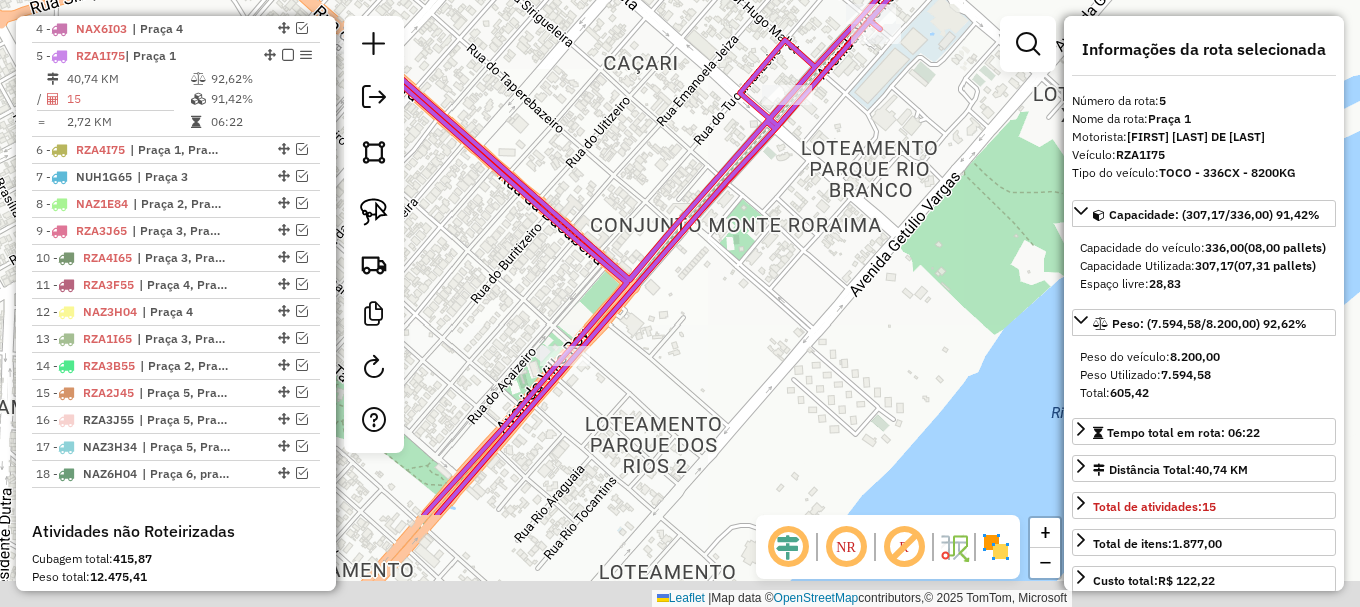 drag, startPoint x: 664, startPoint y: 176, endPoint x: 710, endPoint y: 180, distance: 46.173584 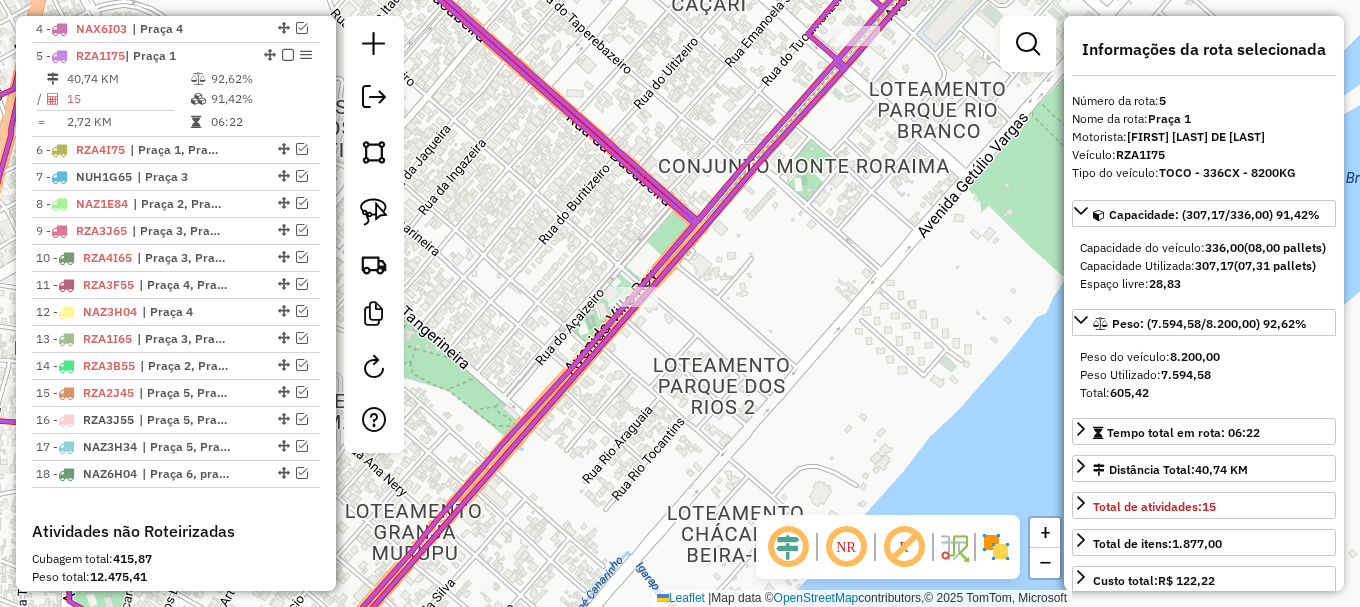 click 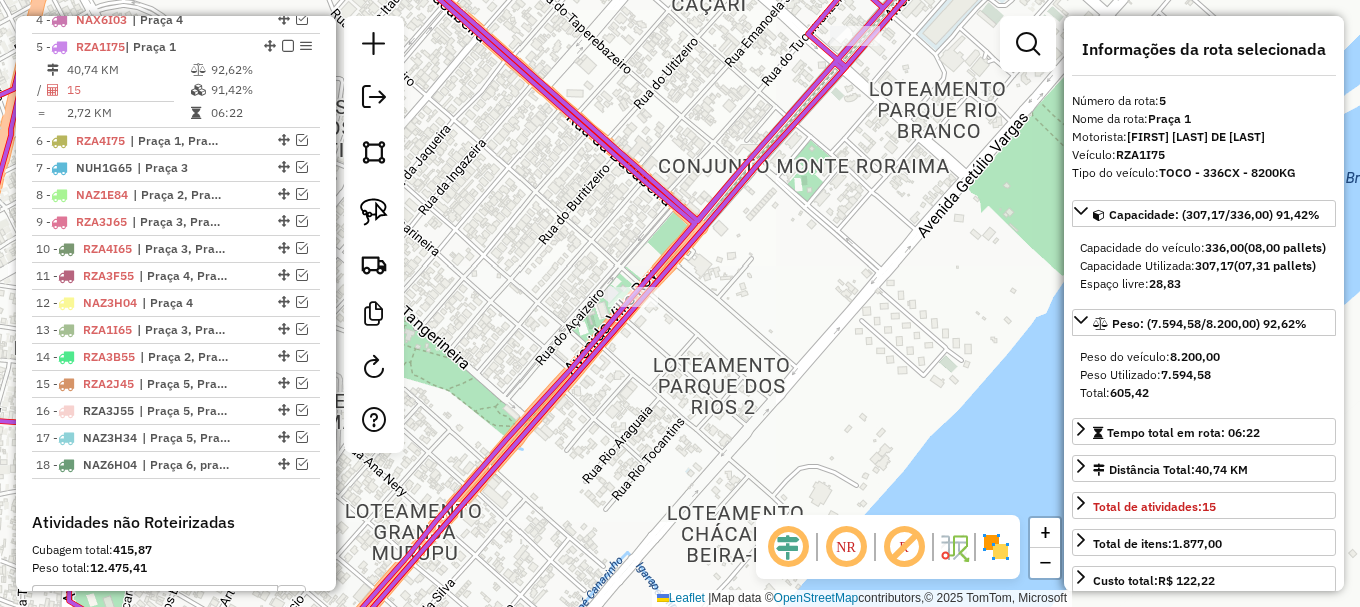 click 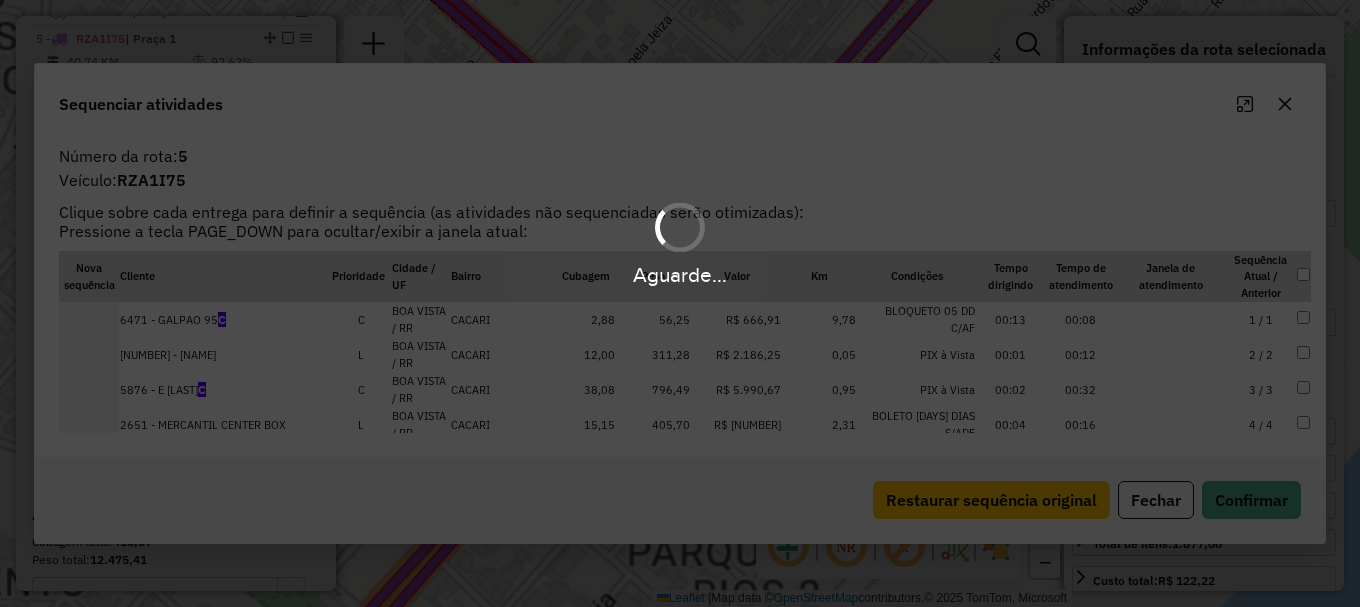 scroll, scrollTop: 900, scrollLeft: 0, axis: vertical 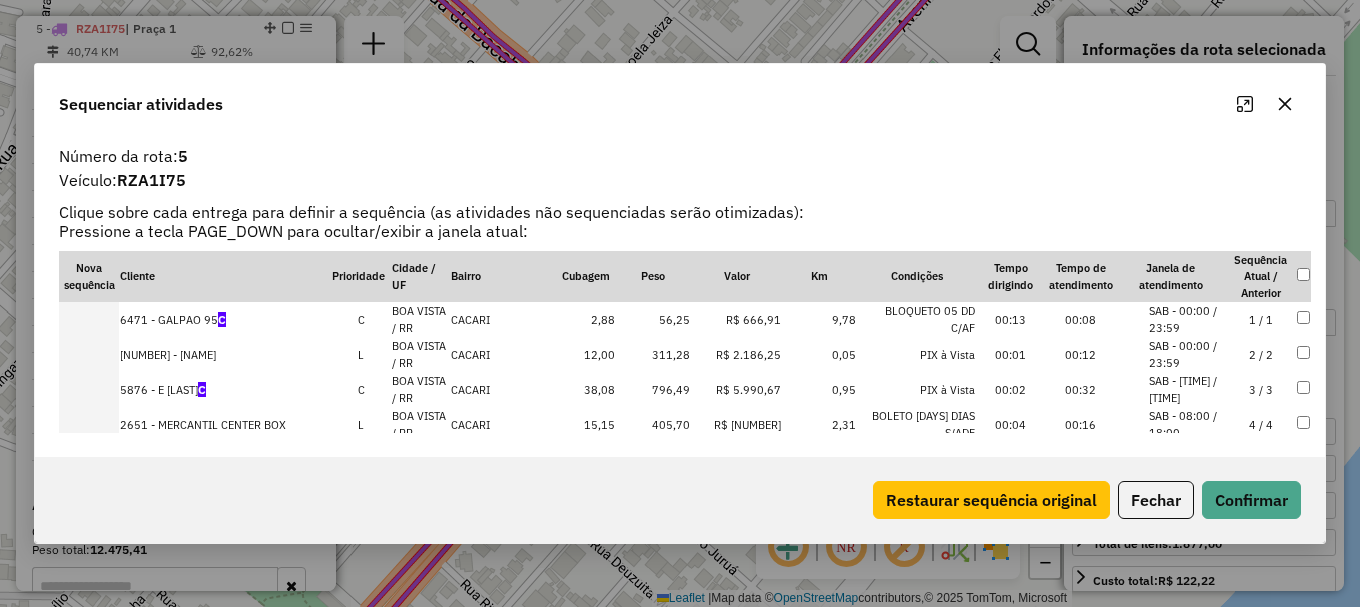 click on "SAB - 00:00 / 23:59" at bounding box center [1187, 319] 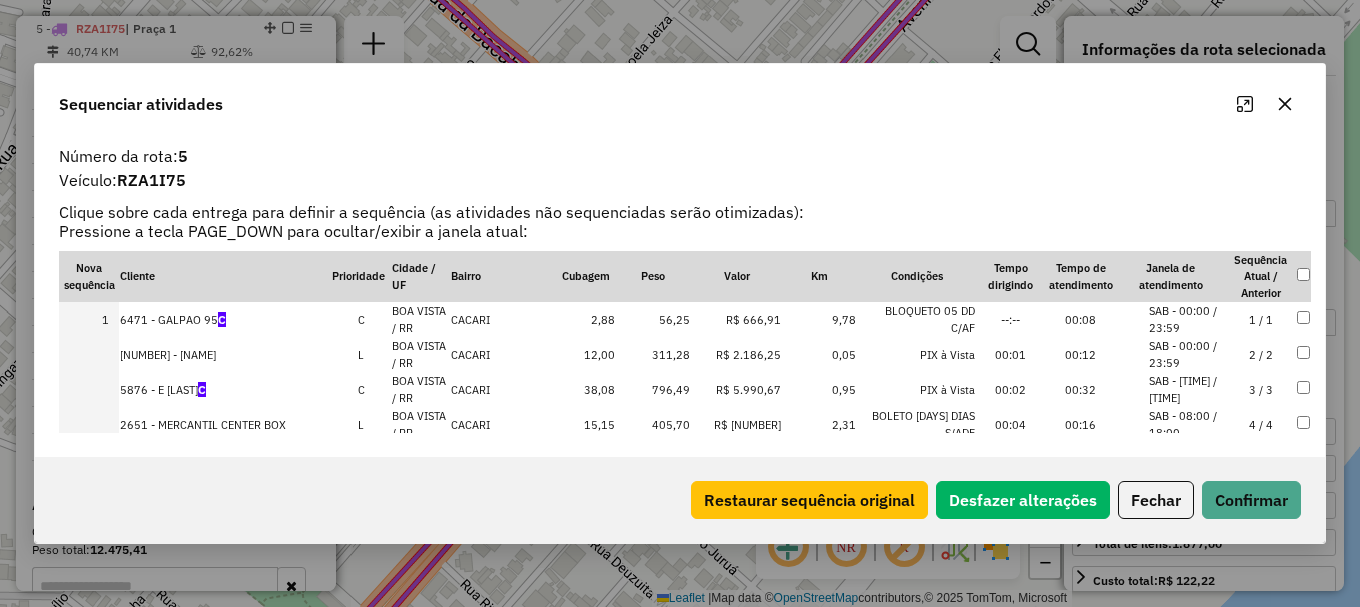 click on "SAB - [TIME] / [TIME]" at bounding box center [1187, 389] 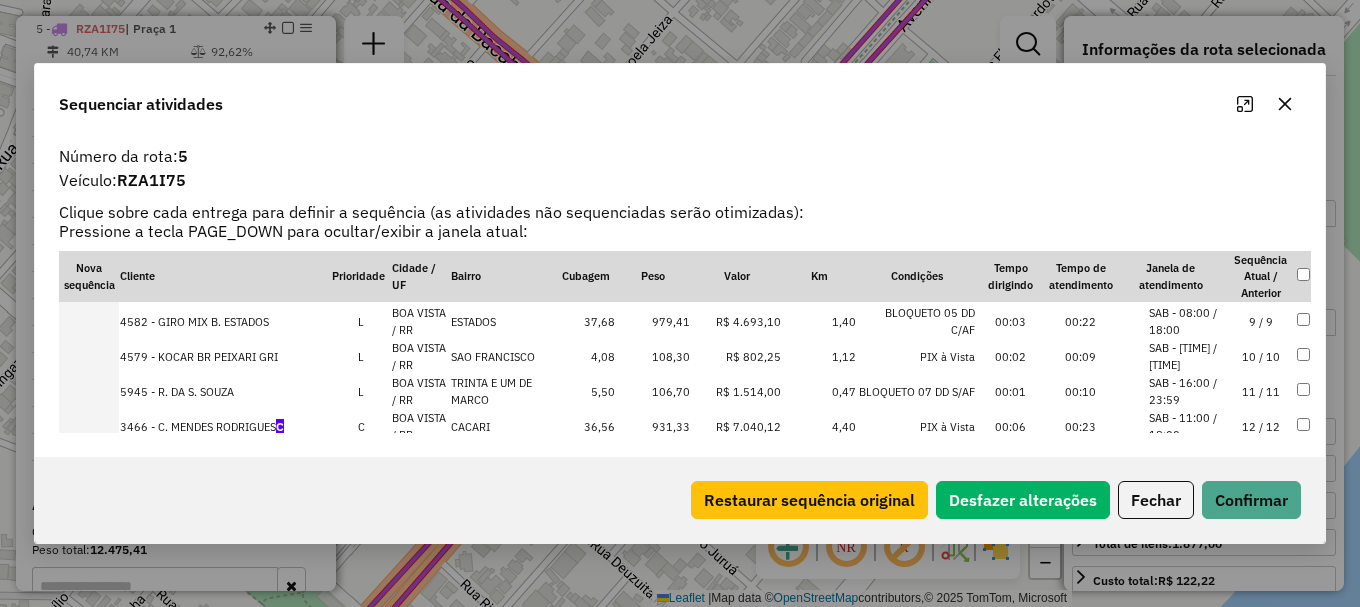 scroll, scrollTop: 413, scrollLeft: 0, axis: vertical 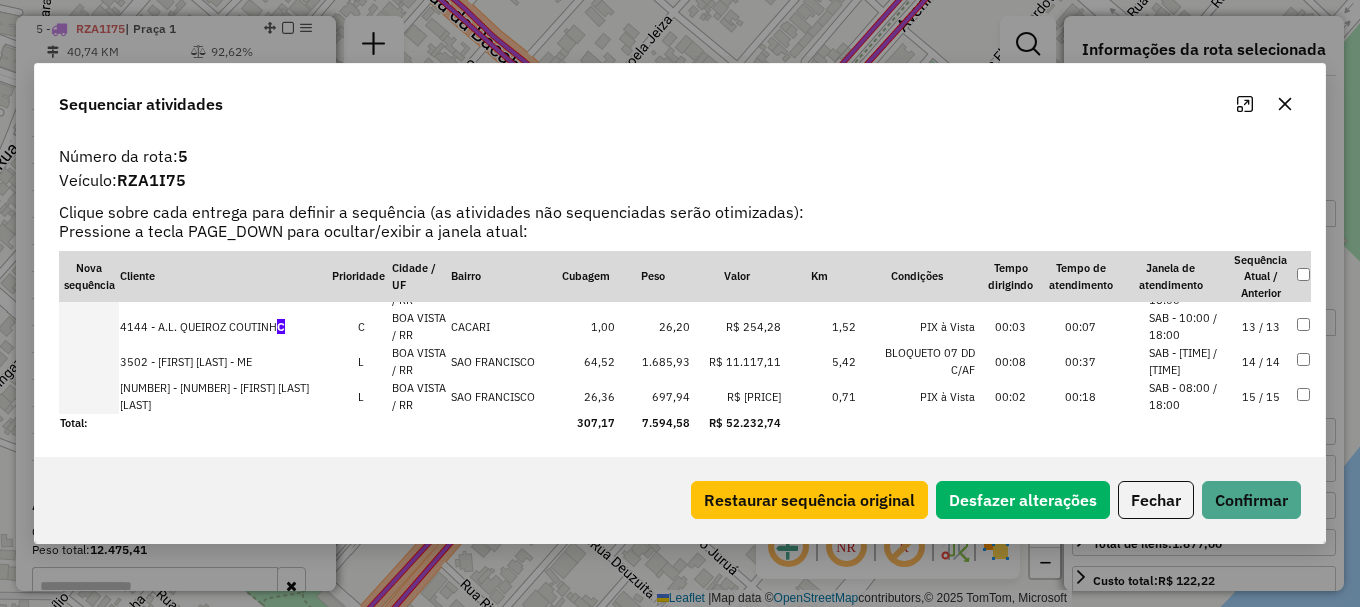 click on "SAB - 10:00 / 18:00" at bounding box center [1187, 326] 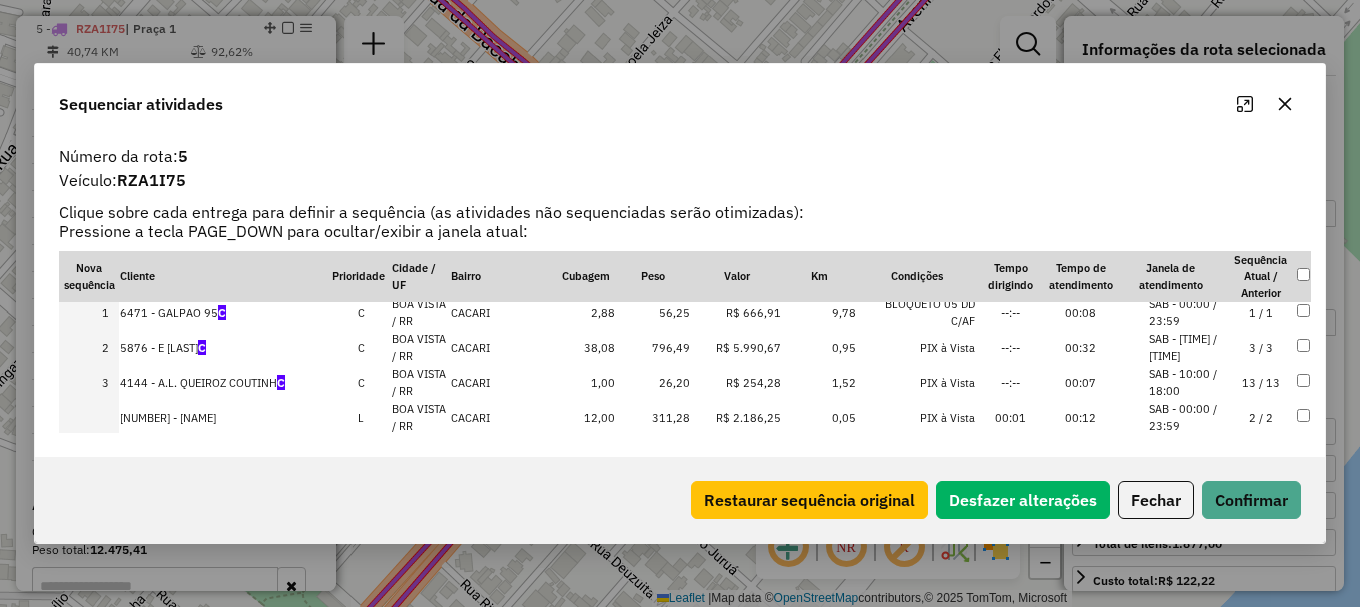 scroll, scrollTop: 0, scrollLeft: 0, axis: both 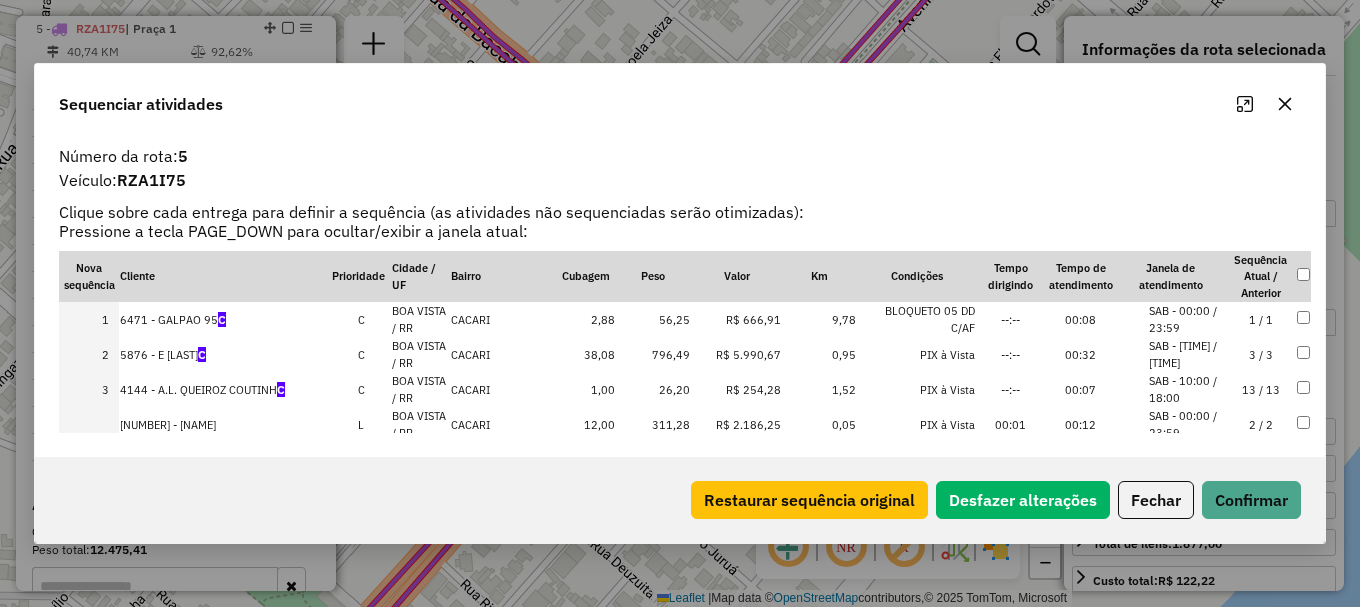 click on "SAB - 00:00 / 23:59" at bounding box center (1187, 424) 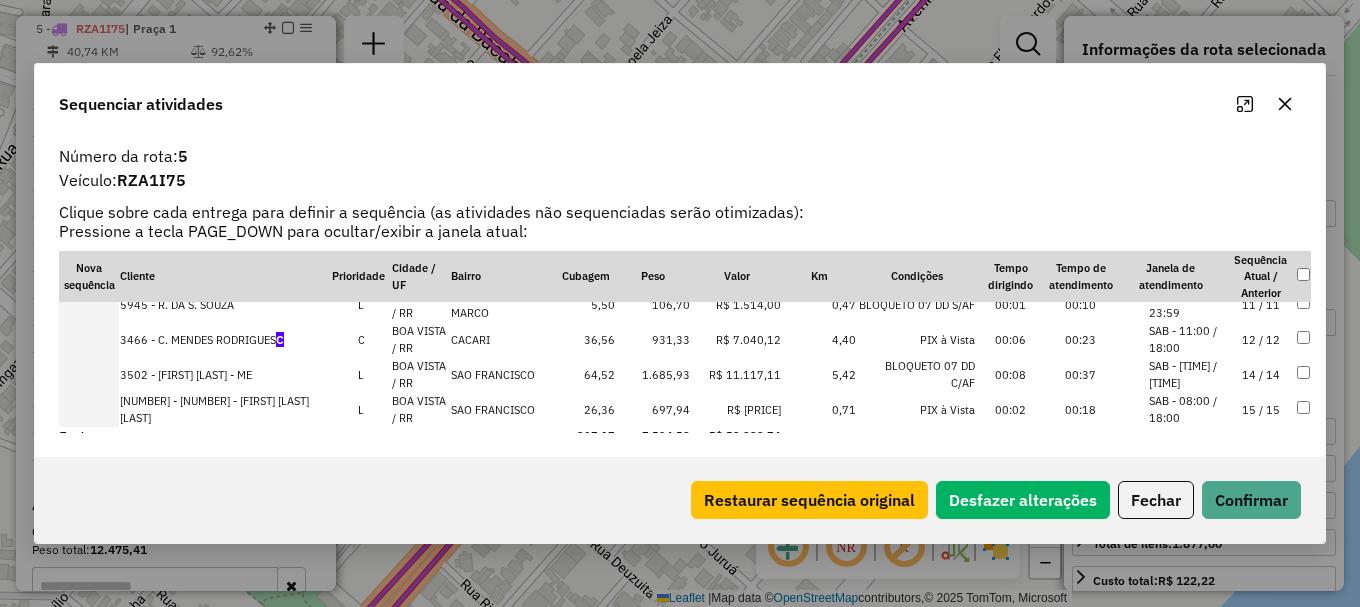 click on "SAB - 11:00 / 18:00" at bounding box center [1187, 339] 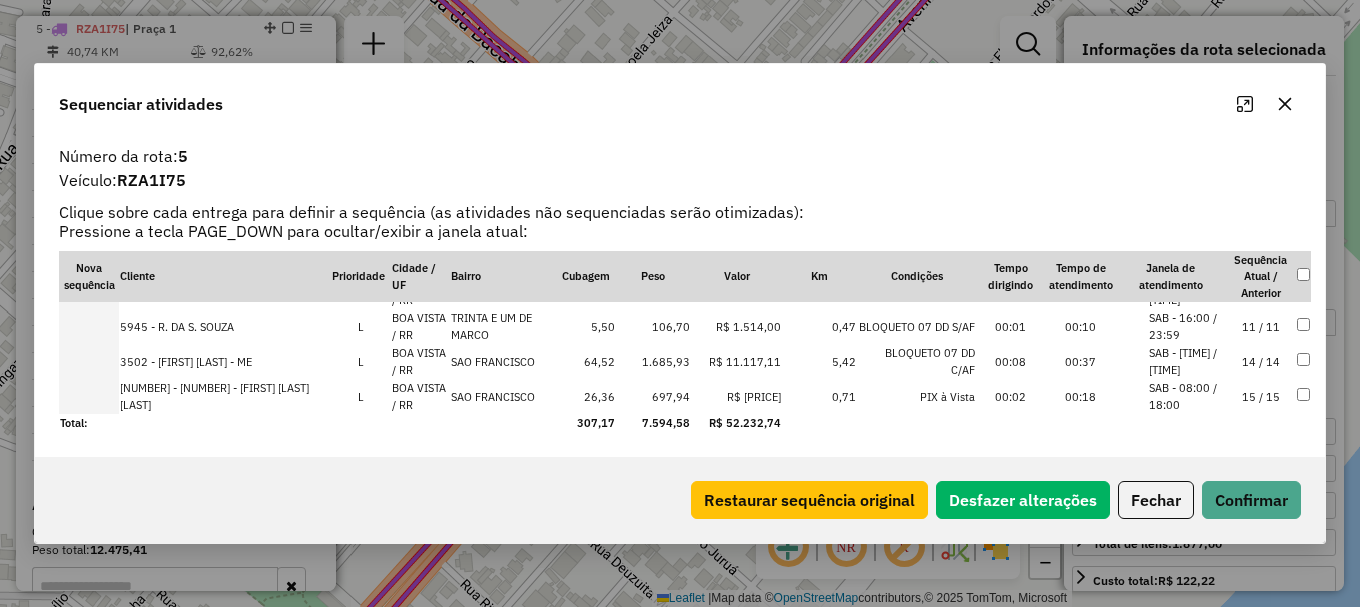 scroll, scrollTop: 213, scrollLeft: 0, axis: vertical 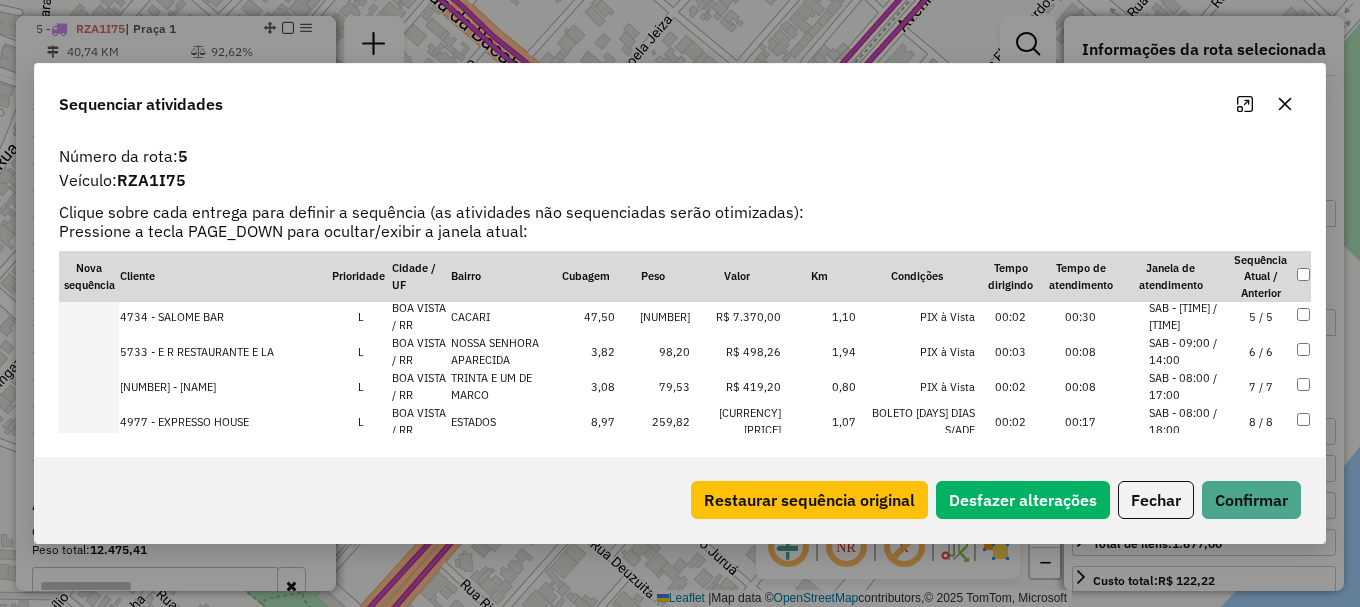 click on "SAB - [TIME] / [TIME]" at bounding box center [1187, 316] 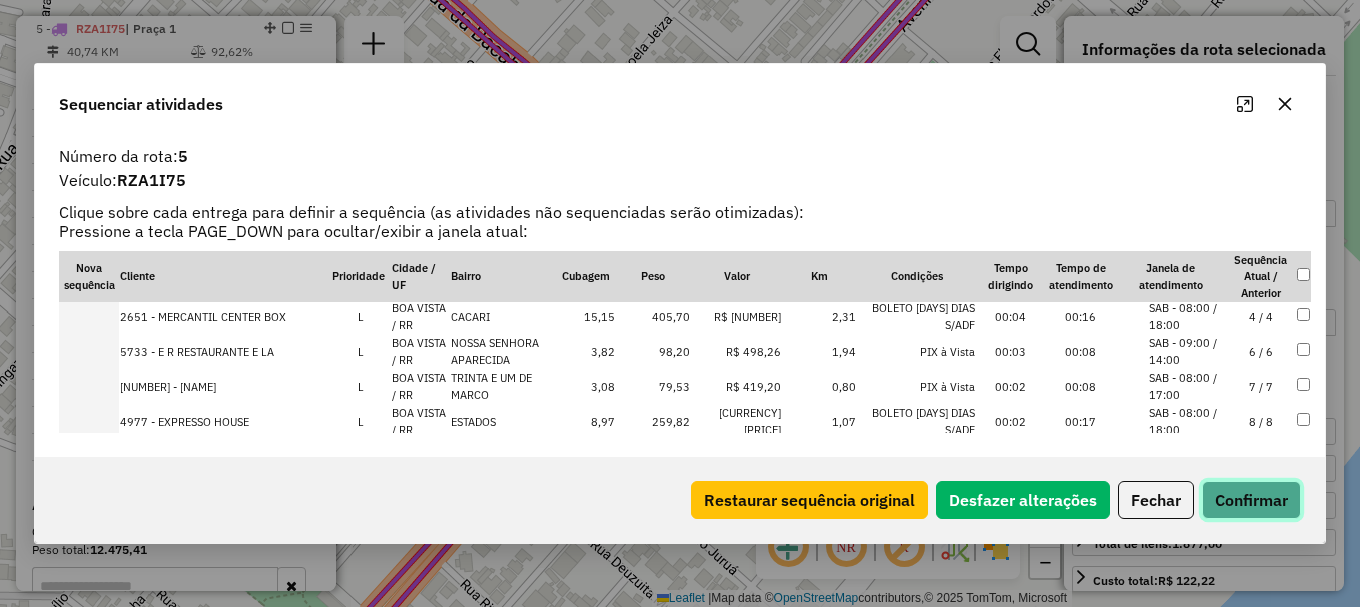 click on "Confirmar" 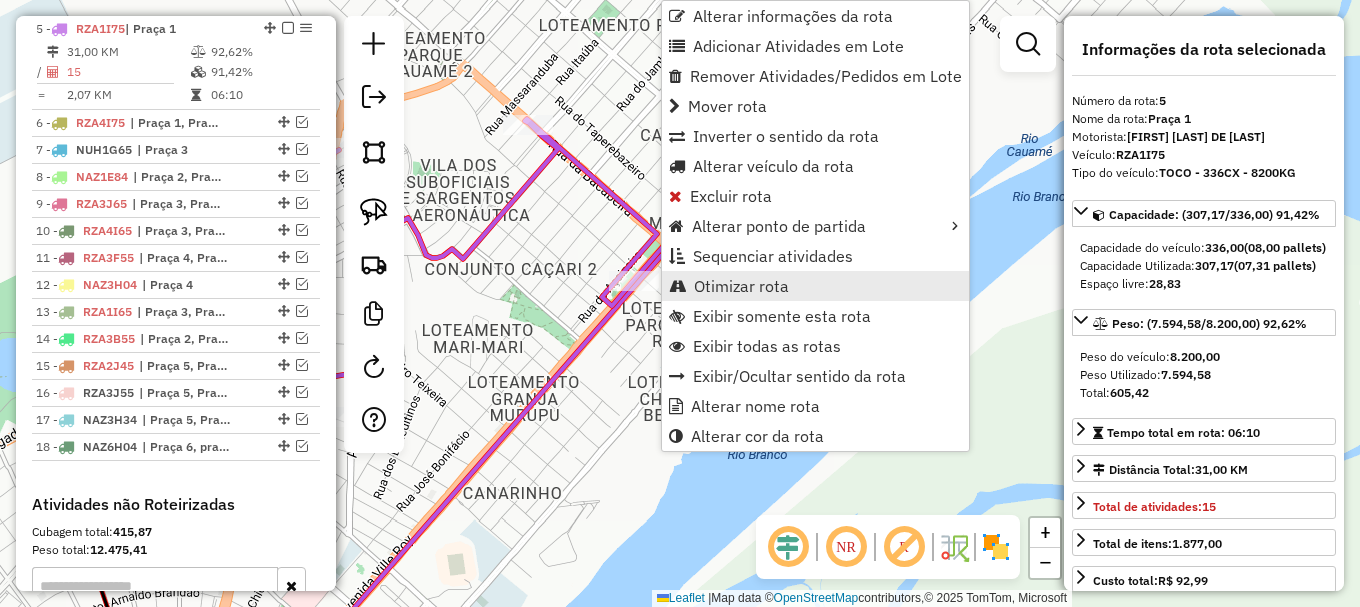 click on "Otimizar rota" at bounding box center (741, 286) 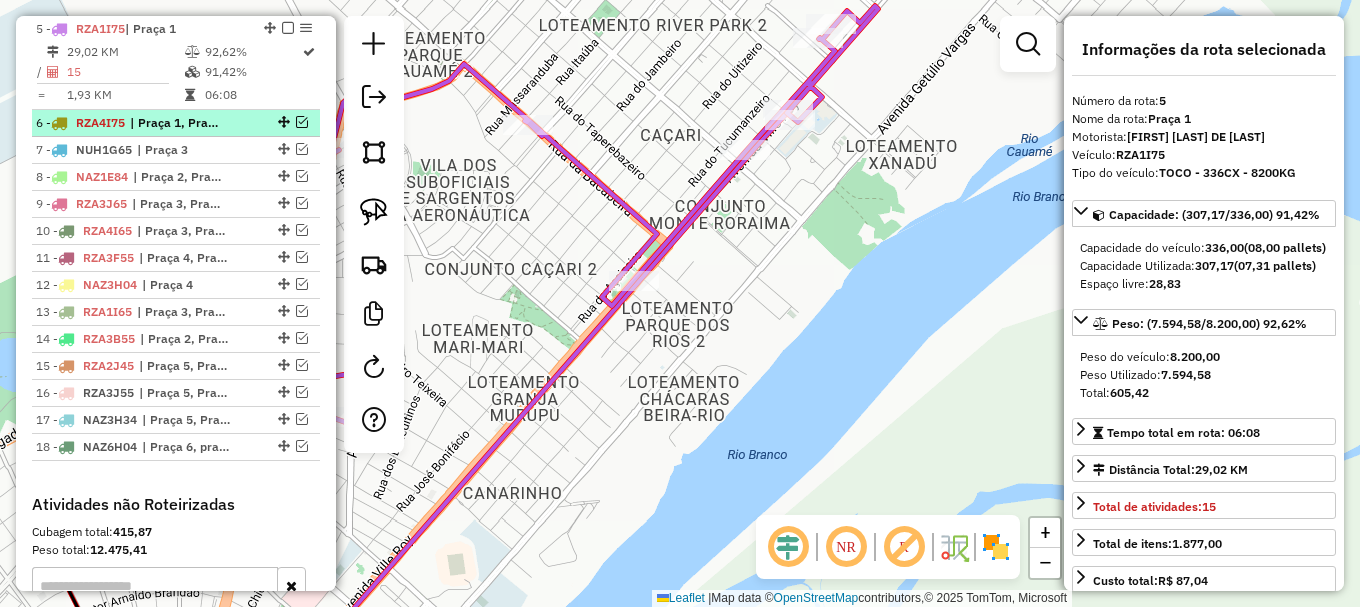 click at bounding box center (302, 122) 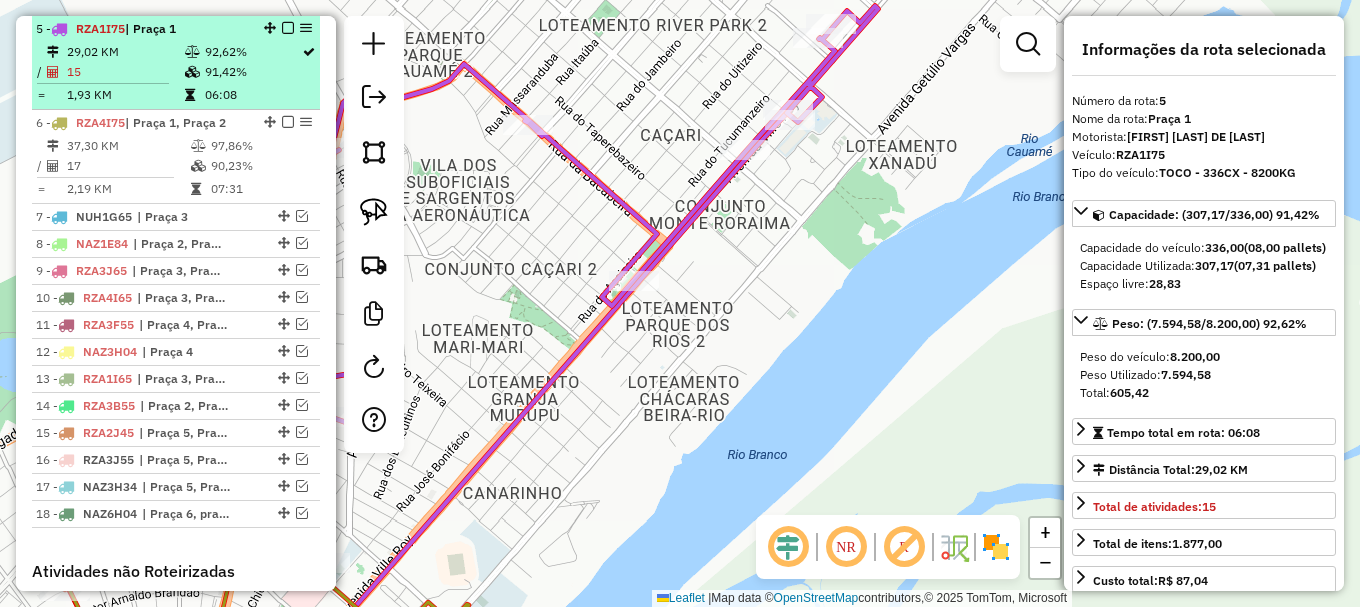 click at bounding box center (288, 28) 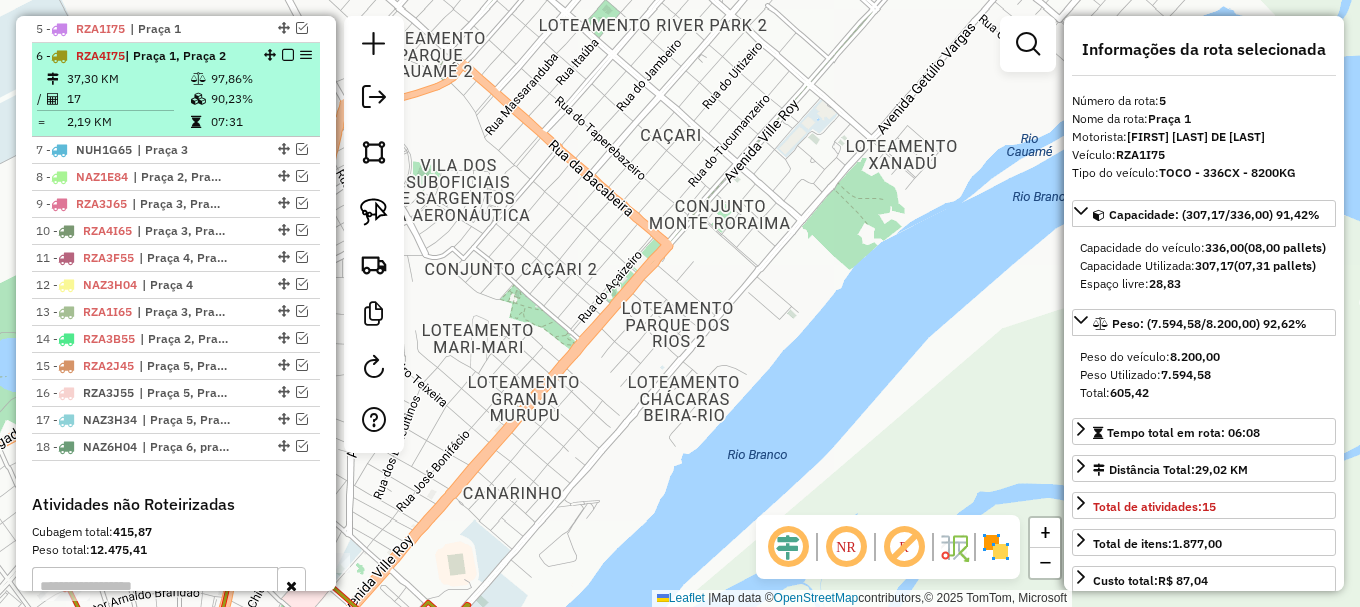 click on "97,86%" at bounding box center [260, 79] 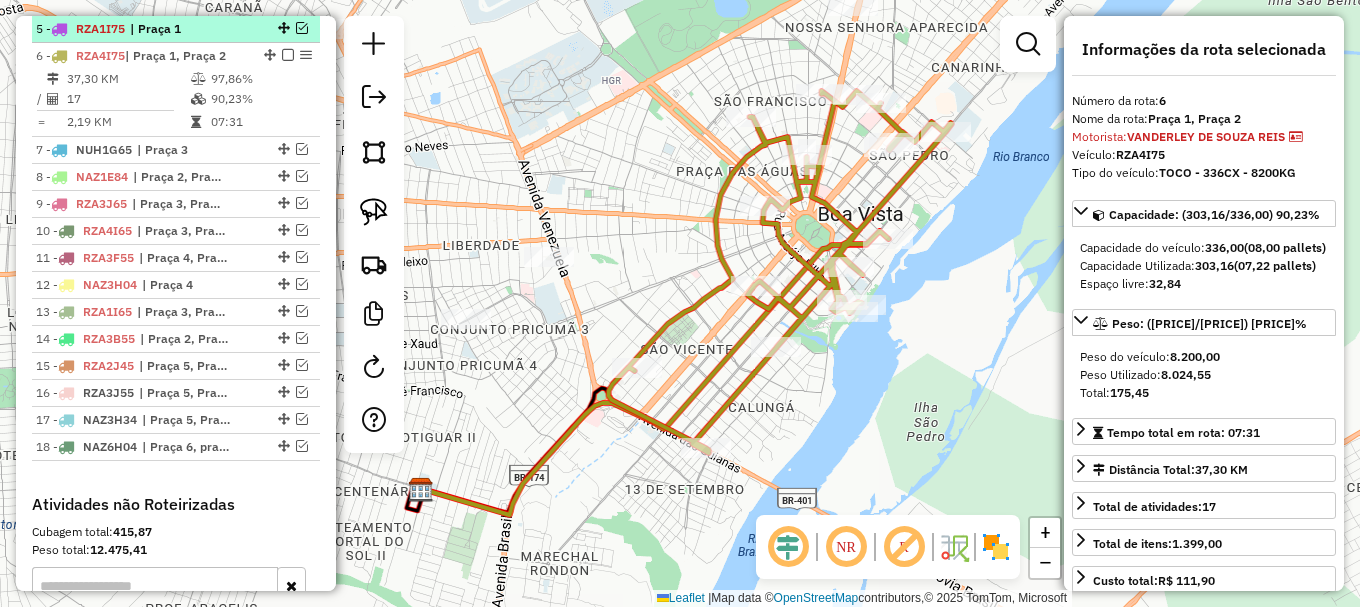 click at bounding box center (302, 28) 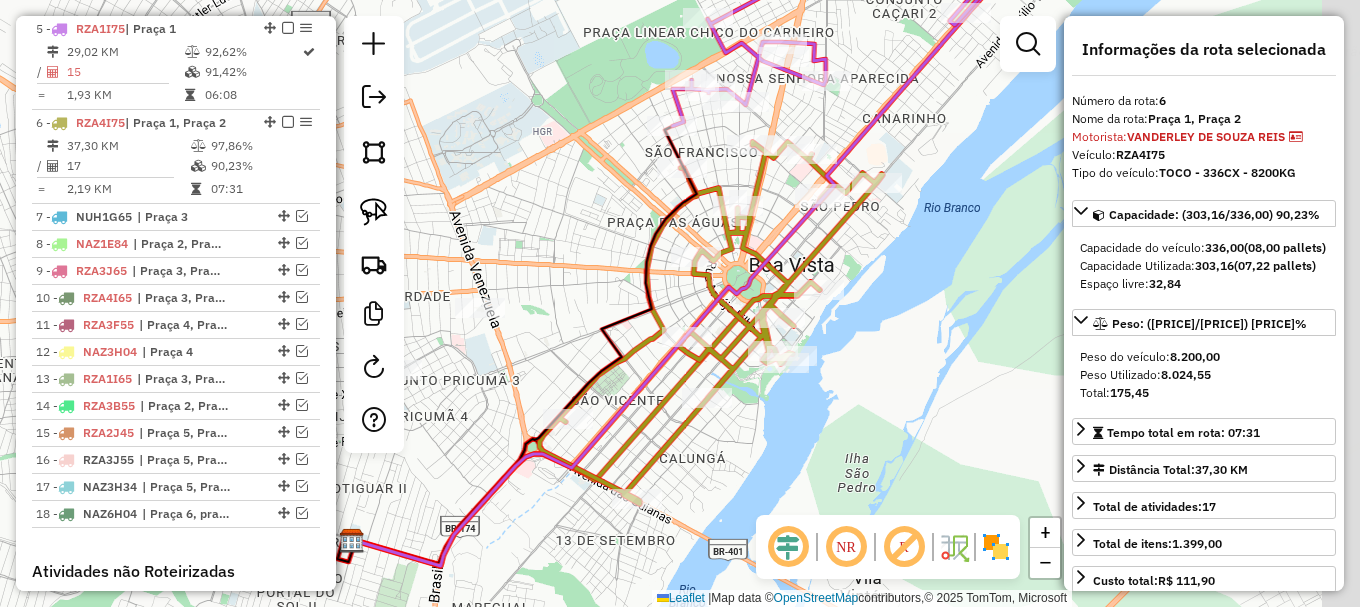 drag, startPoint x: 596, startPoint y: 126, endPoint x: 512, endPoint y: 186, distance: 103.227905 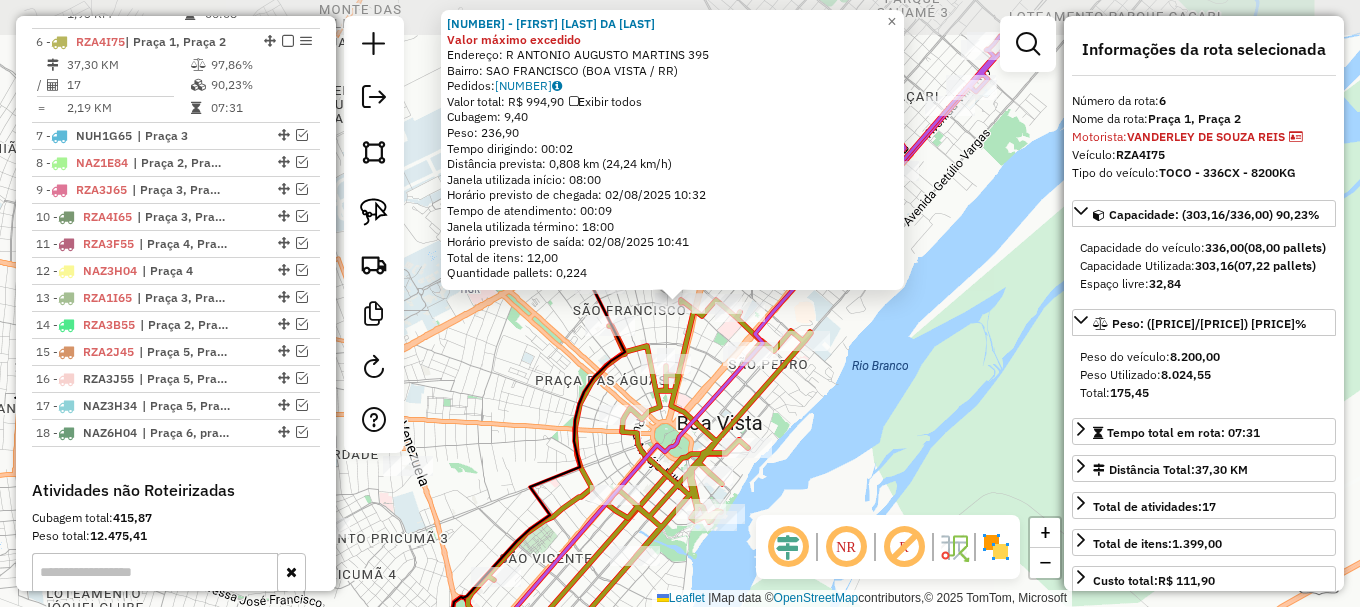 scroll, scrollTop: 994, scrollLeft: 0, axis: vertical 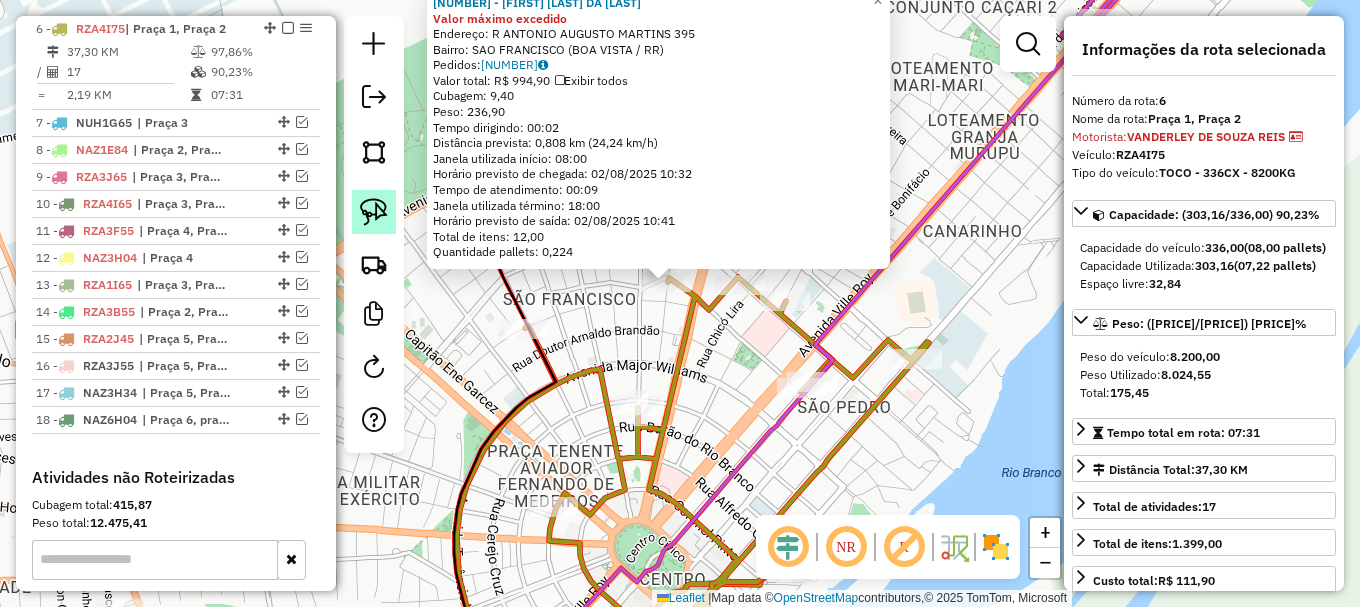 click 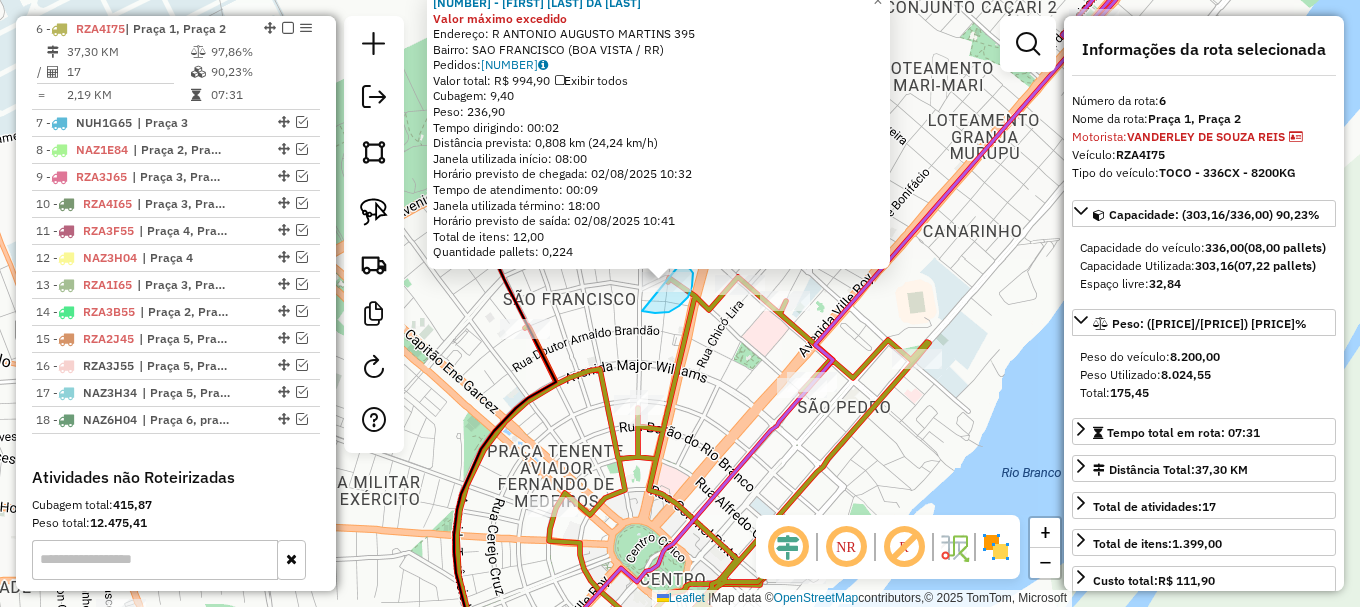 drag, startPoint x: 675, startPoint y: 308, endPoint x: 636, endPoint y: 247, distance: 72.40166 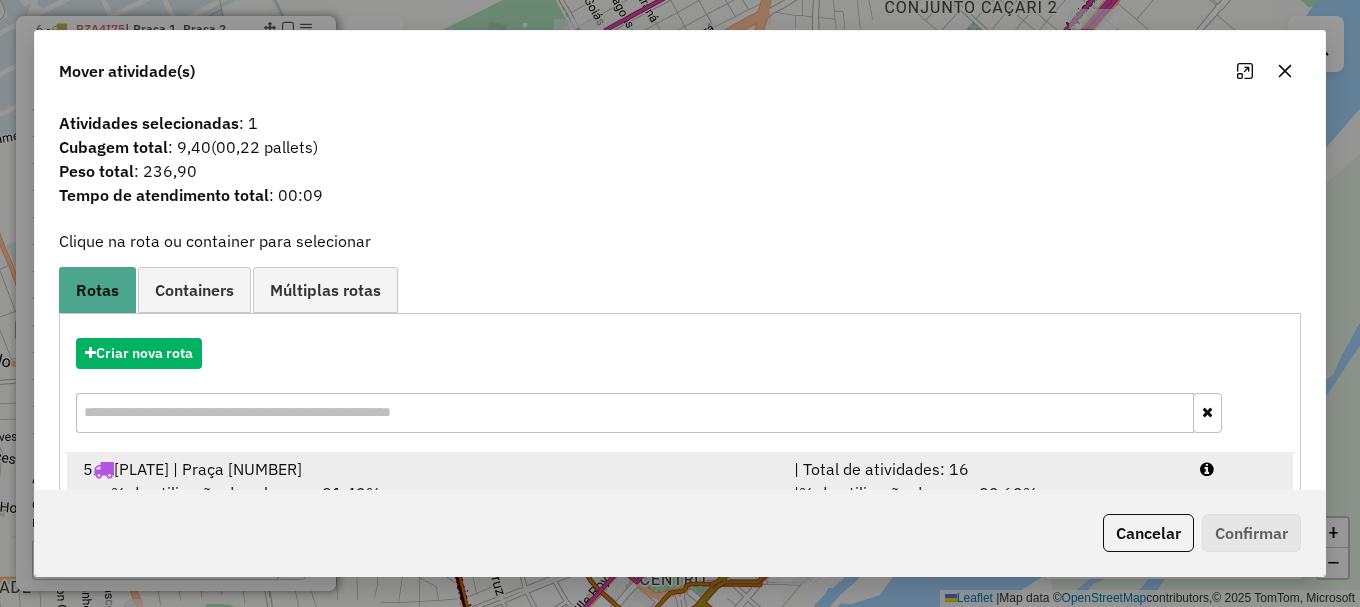 click at bounding box center (1239, 469) 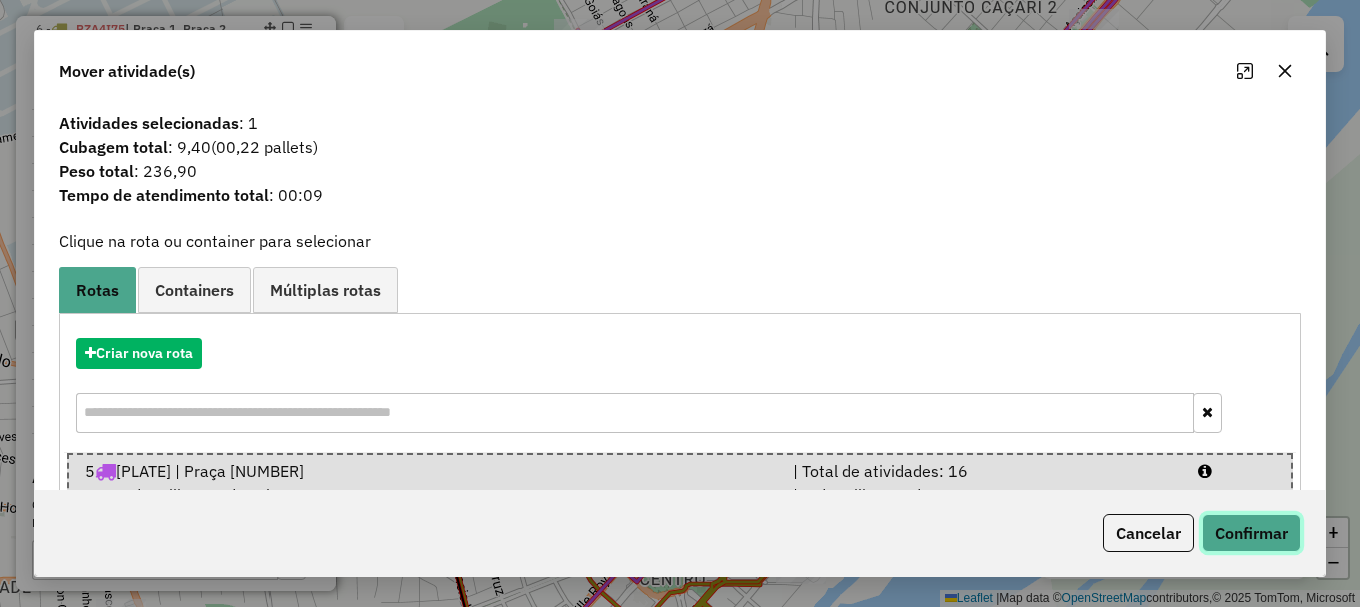 drag, startPoint x: 1272, startPoint y: 532, endPoint x: 1258, endPoint y: 524, distance: 16.124516 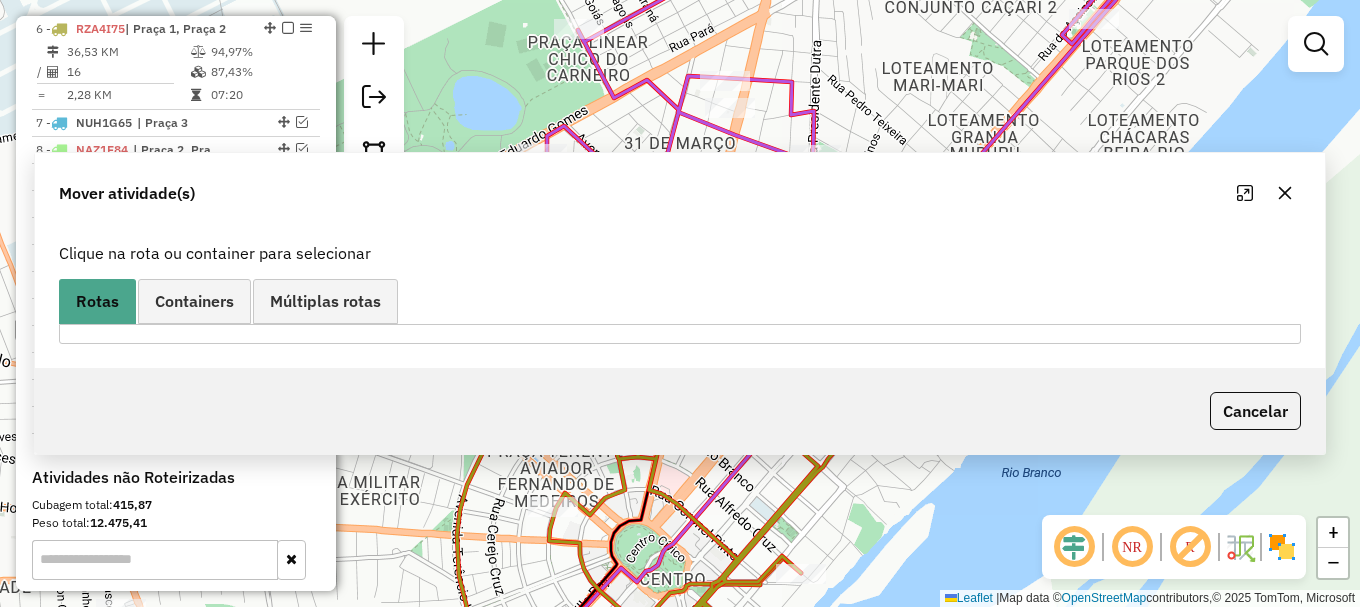 scroll, scrollTop: 806, scrollLeft: 0, axis: vertical 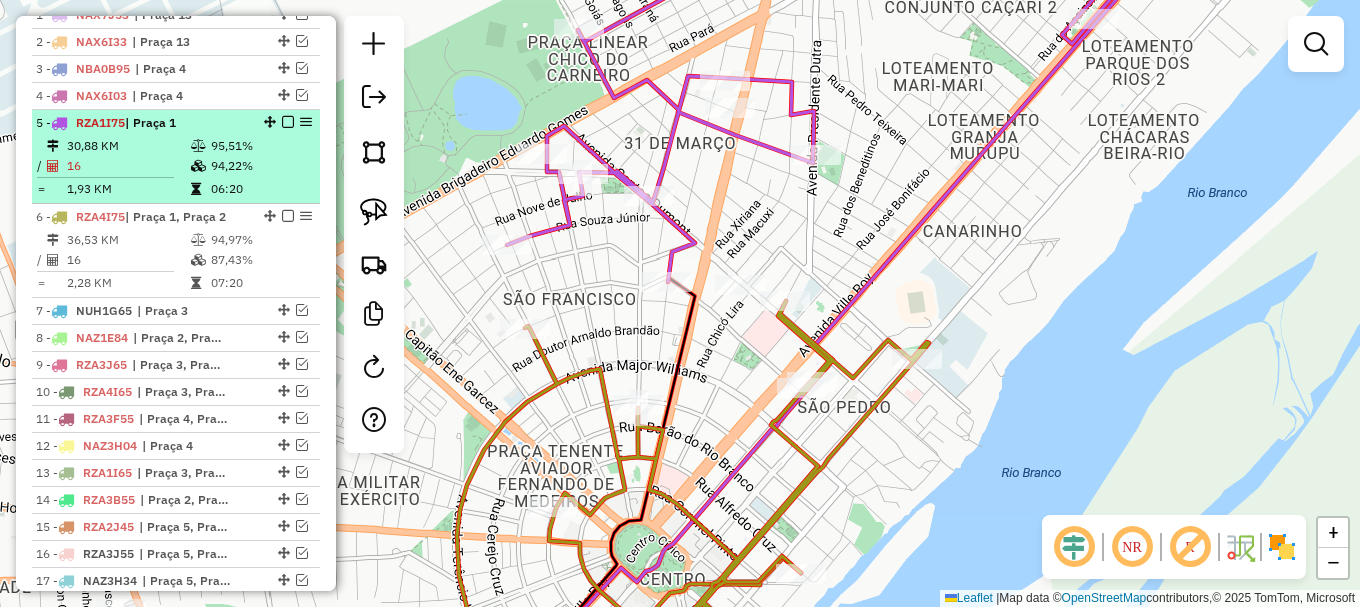 click at bounding box center [288, 122] 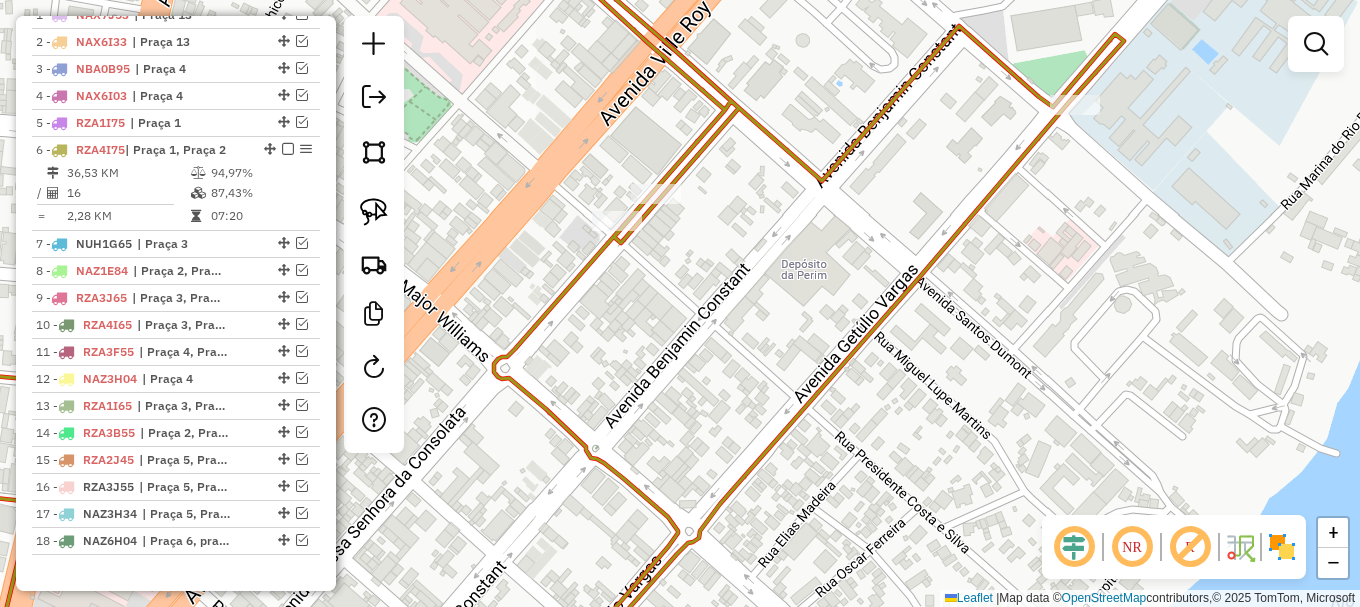 drag, startPoint x: 758, startPoint y: 238, endPoint x: 739, endPoint y: 346, distance: 109.65856 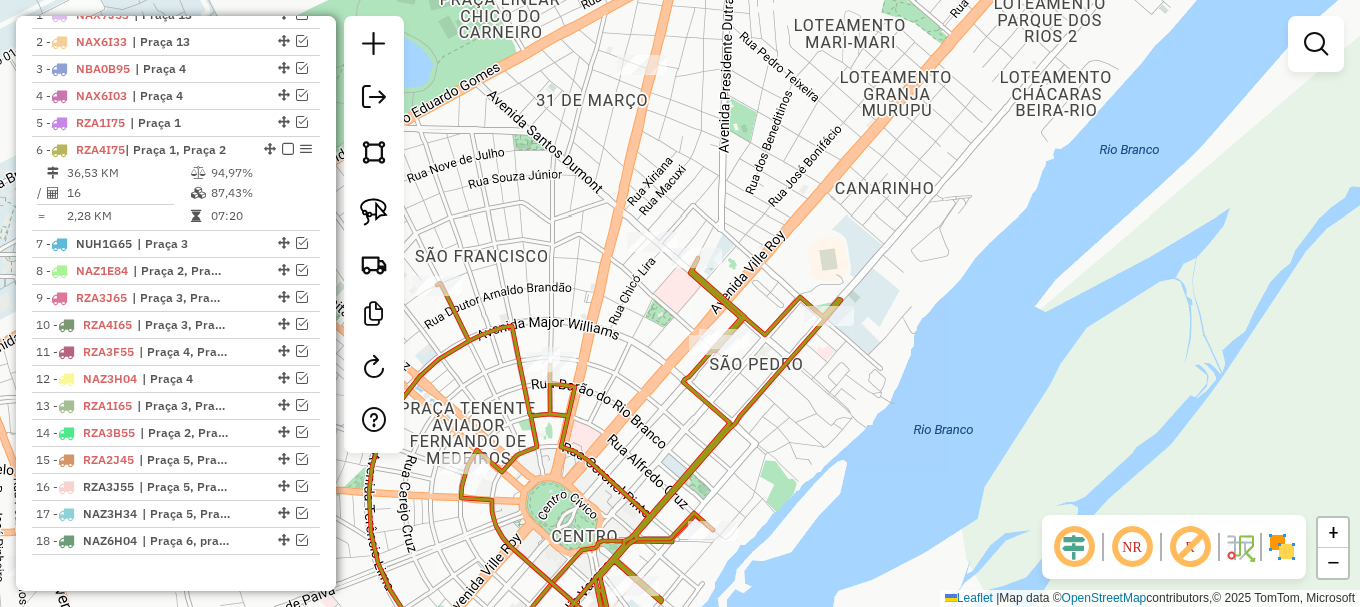 drag, startPoint x: 664, startPoint y: 265, endPoint x: 682, endPoint y: 228, distance: 41.14608 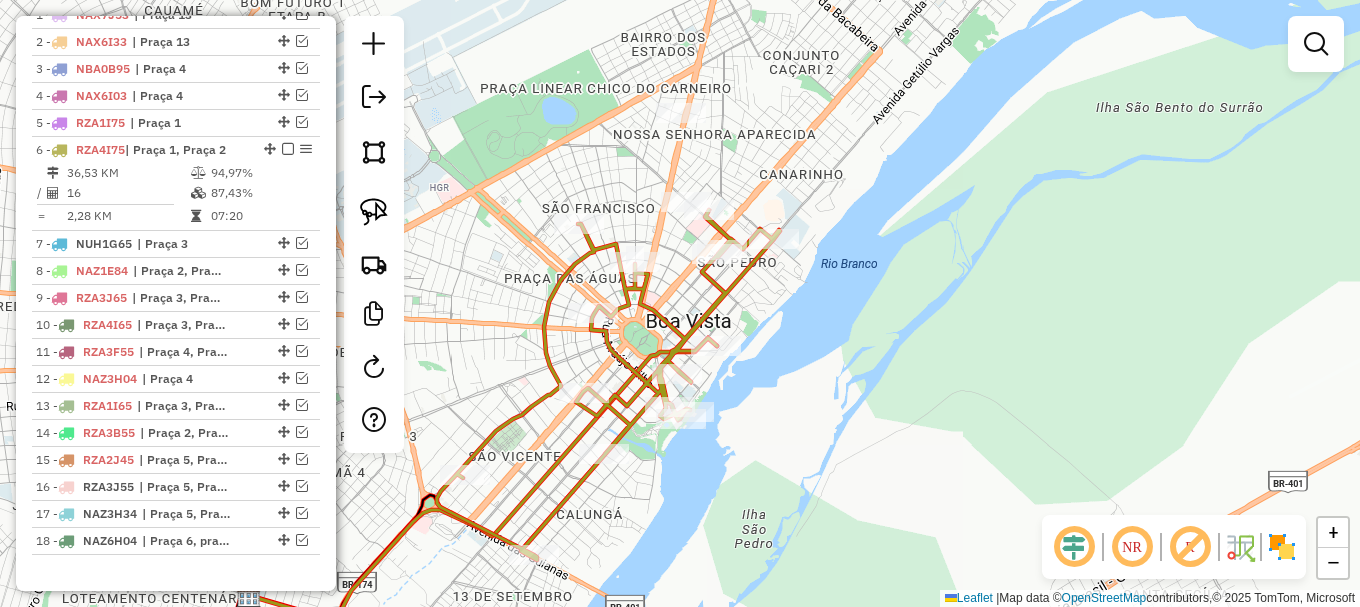click 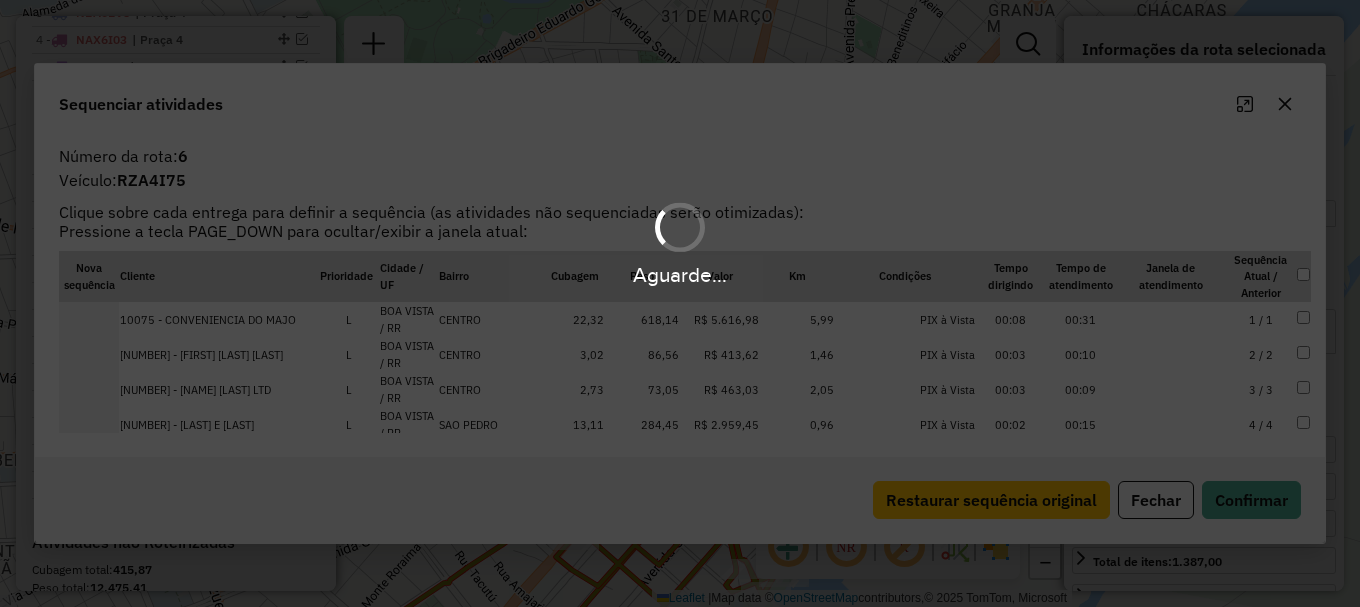 scroll, scrollTop: 927, scrollLeft: 0, axis: vertical 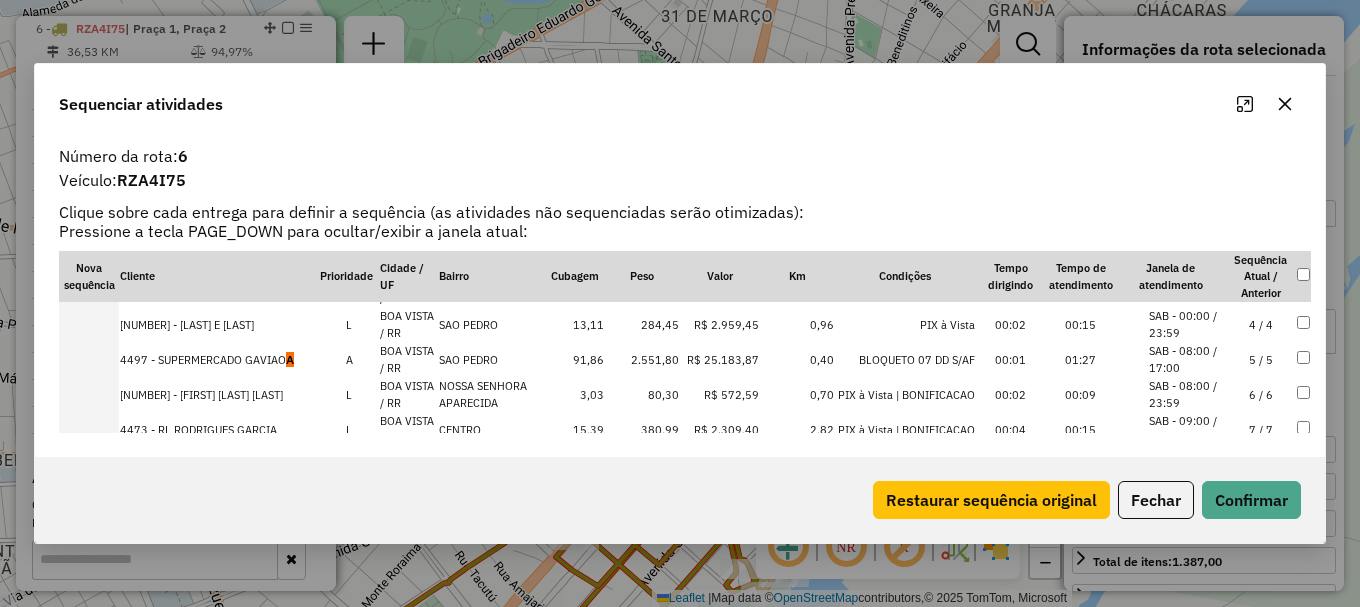 click on "SAB - 08:00 / 17:00" at bounding box center [1187, 359] 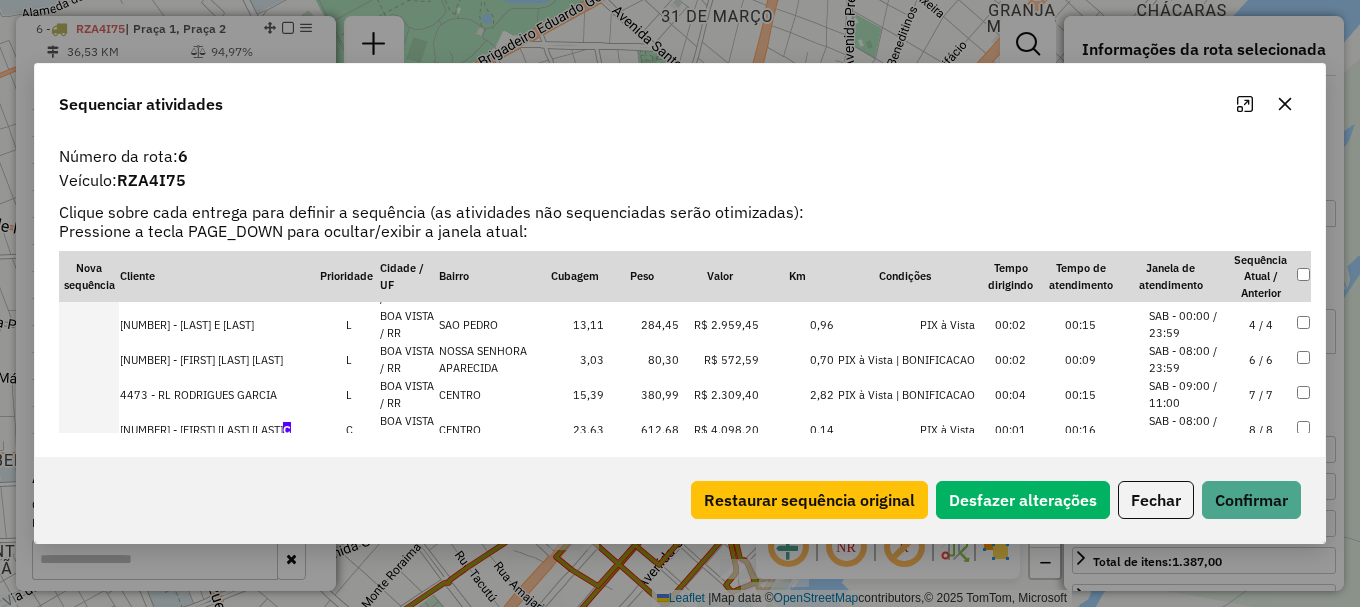 click on "SAB - 00:00 / 23:59" at bounding box center [1187, 324] 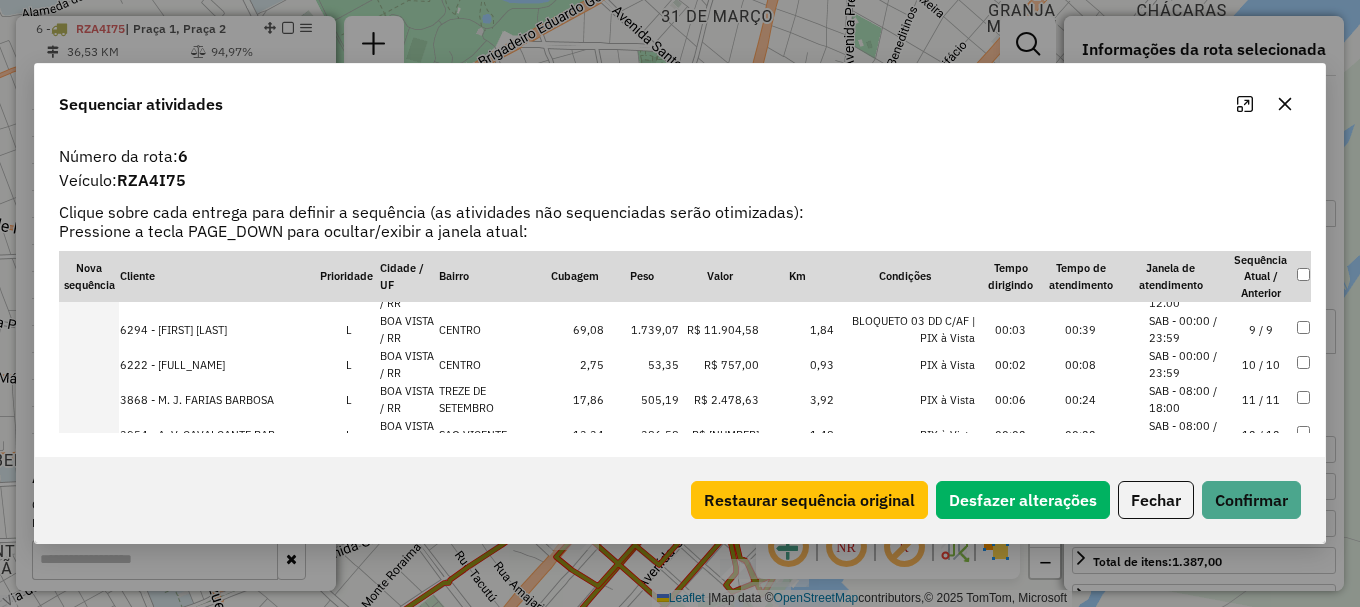 click on "SAB - 00:00 / 23:59" at bounding box center (1187, 364) 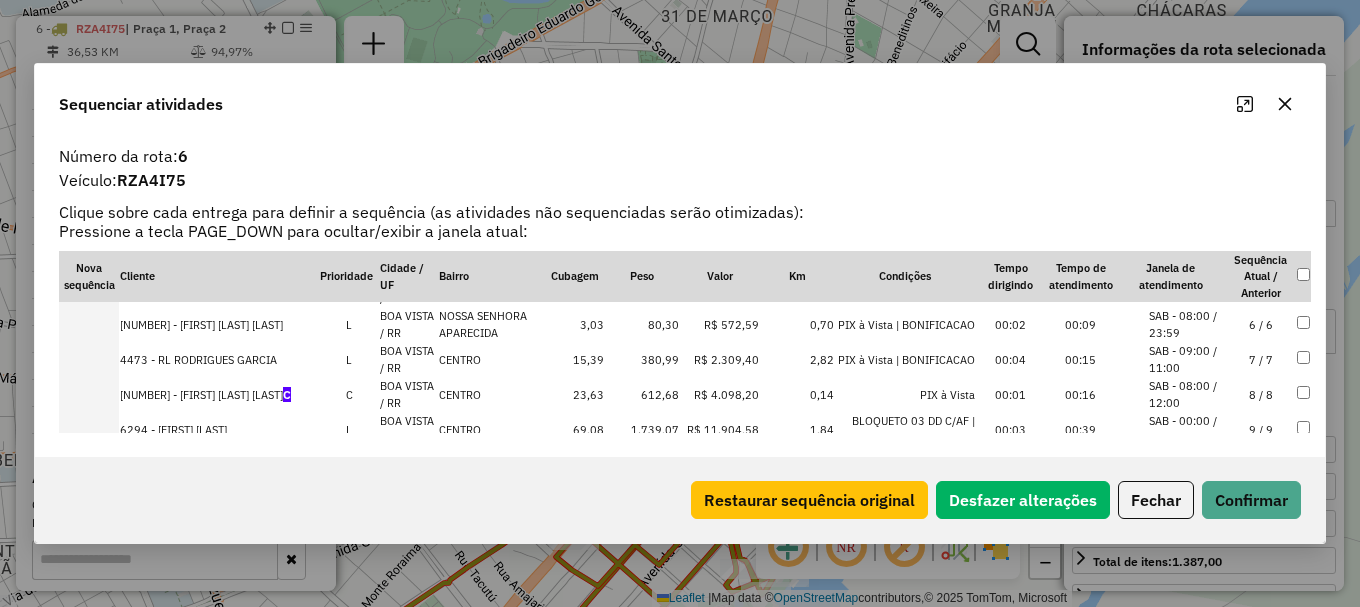 click on "SAB - 08:00 / 23:59" at bounding box center (1187, 324) 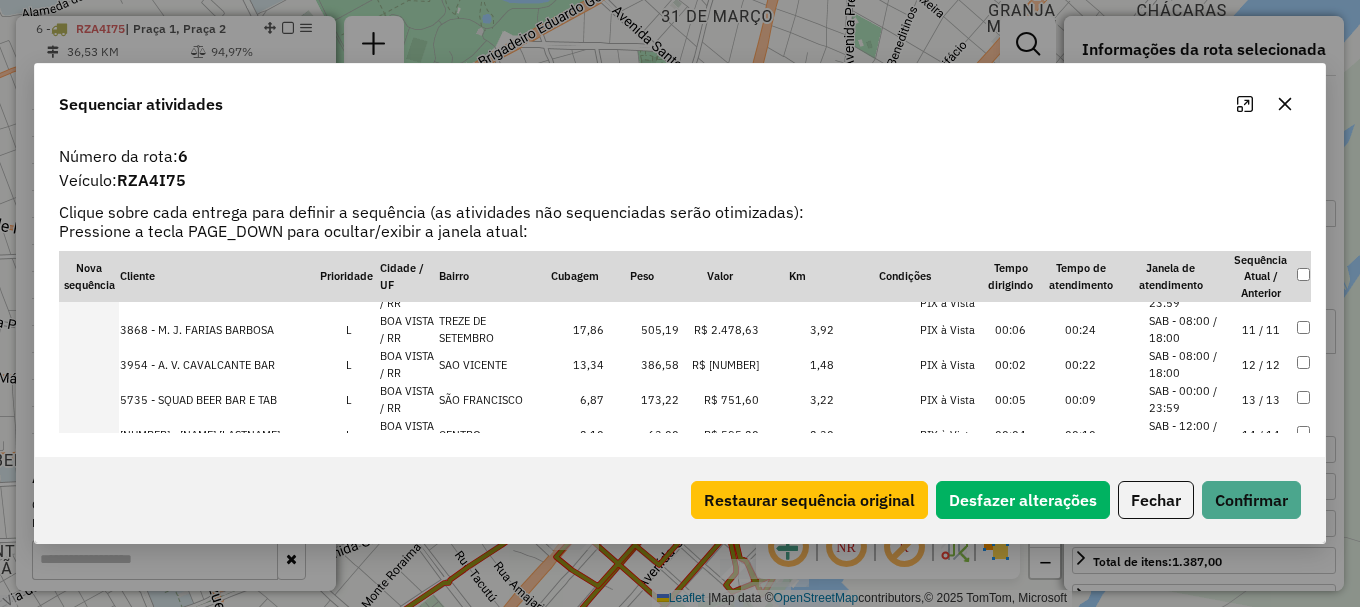 click on "13 / 13" at bounding box center [1261, 399] 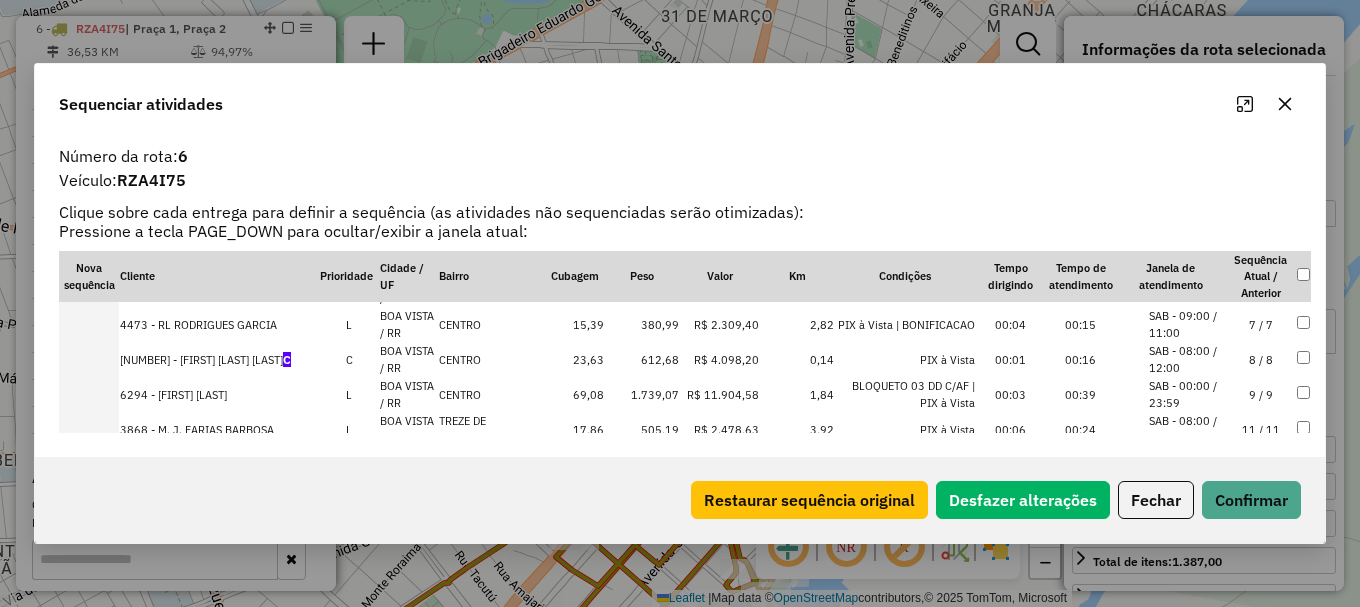 click on "9 / 9" at bounding box center [1261, 394] 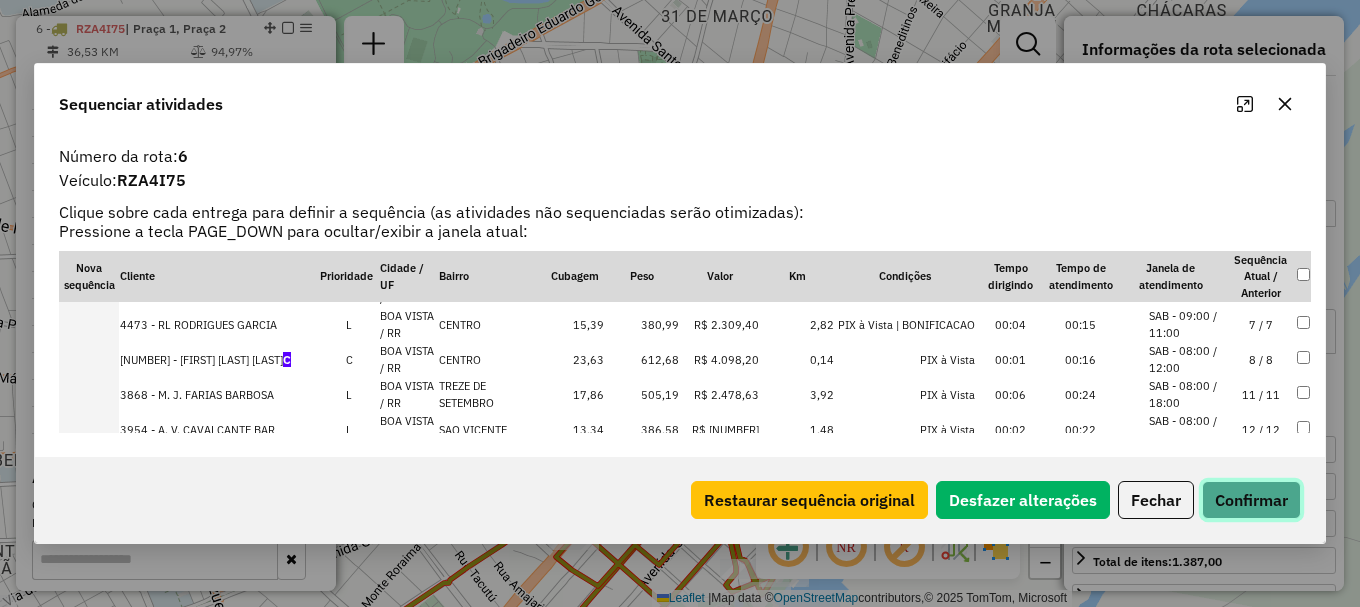 click on "Confirmar" 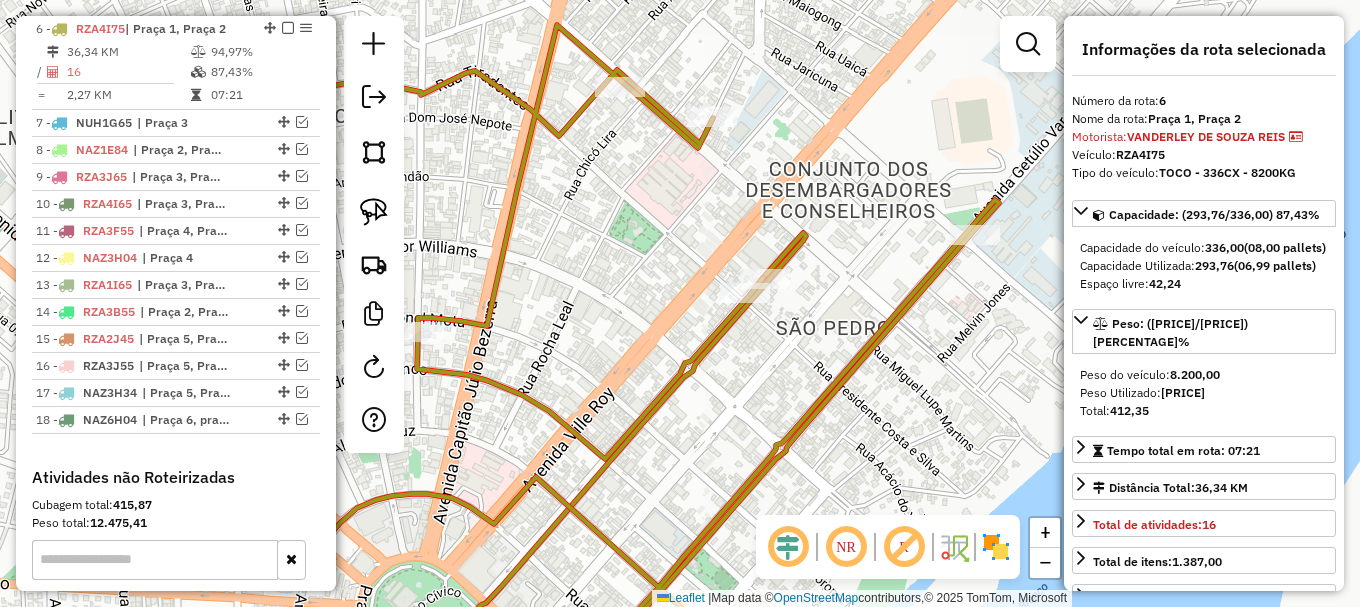 drag, startPoint x: 901, startPoint y: 308, endPoint x: 770, endPoint y: 324, distance: 131.97348 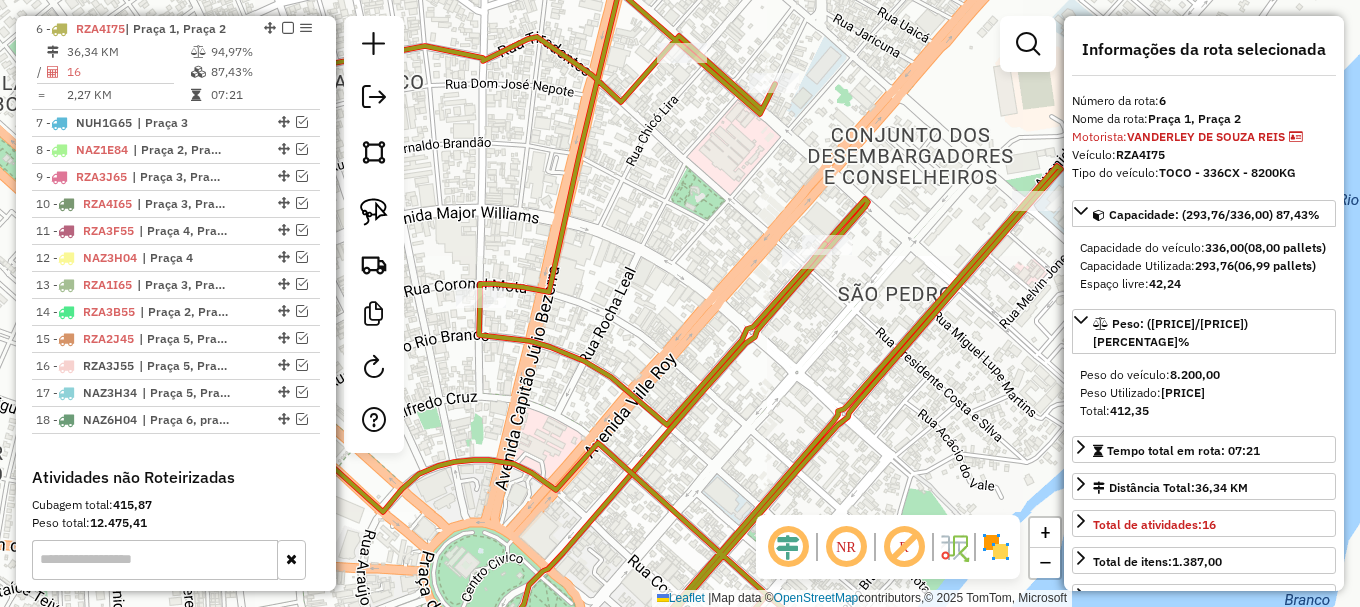 drag, startPoint x: 733, startPoint y: 356, endPoint x: 848, endPoint y: 317, distance: 121.433105 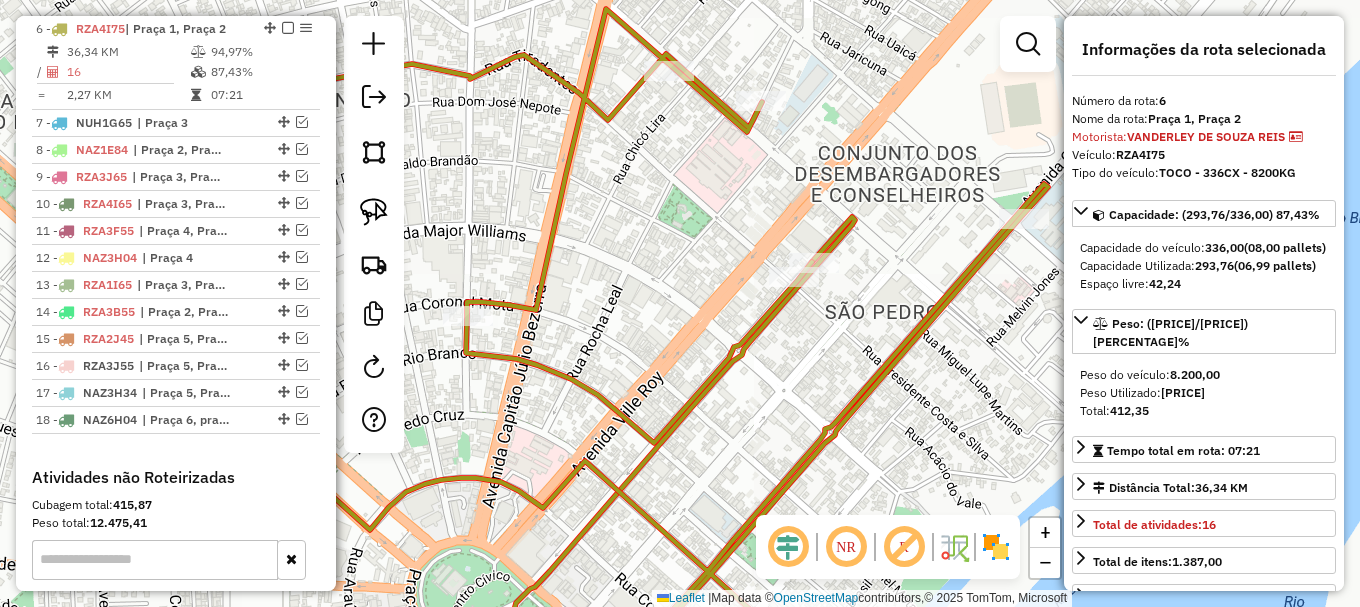 click on "Janela de atendimento Grade de atendimento Capacidade Transportadoras Veículos Cliente Pedidos  Rotas Selecione os dias de semana para filtrar as janelas de atendimento  Seg   Ter   Qua   Qui   Sex   Sáb   Dom  Informe o período da janela de atendimento: De: Até:  Filtrar exatamente a janela do cliente  Considerar janela de atendimento padrão  Selecione os dias de semana para filtrar as grades de atendimento  Seg   Ter   Qua   Qui   Sex   Sáb   Dom   Considerar clientes sem dia de atendimento cadastrado  Clientes fora do dia de atendimento selecionado Filtrar as atividades entre os valores definidos abaixo:  Peso mínimo:   Peso máximo:   Cubagem mínima:   Cubagem máxima:   De:   Até:  Filtrar as atividades entre o tempo de atendimento definido abaixo:  De:   Até:   Considerar capacidade total dos clientes não roteirizados Transportadora: Selecione um ou mais itens Tipo de veículo: Selecione um ou mais itens Veículo: Selecione um ou mais itens Motorista: Selecione um ou mais itens Nome: Rótulo:" 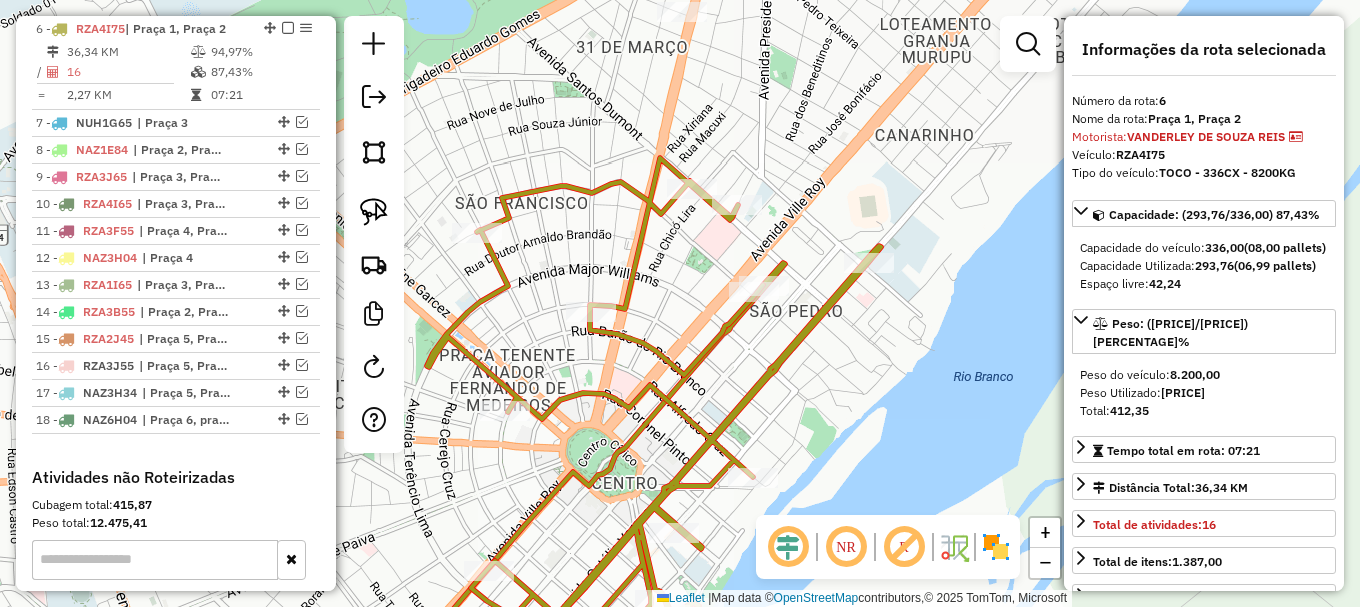click 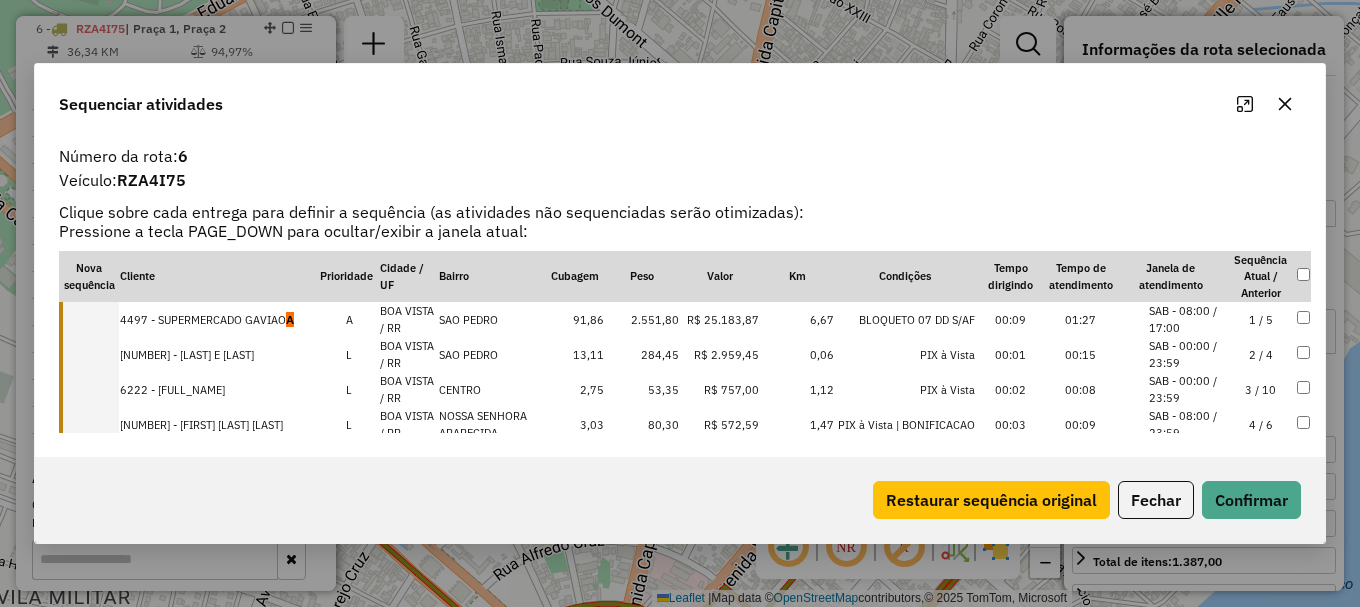 click on "SAB - 08:00 / 17:00" at bounding box center [1187, 319] 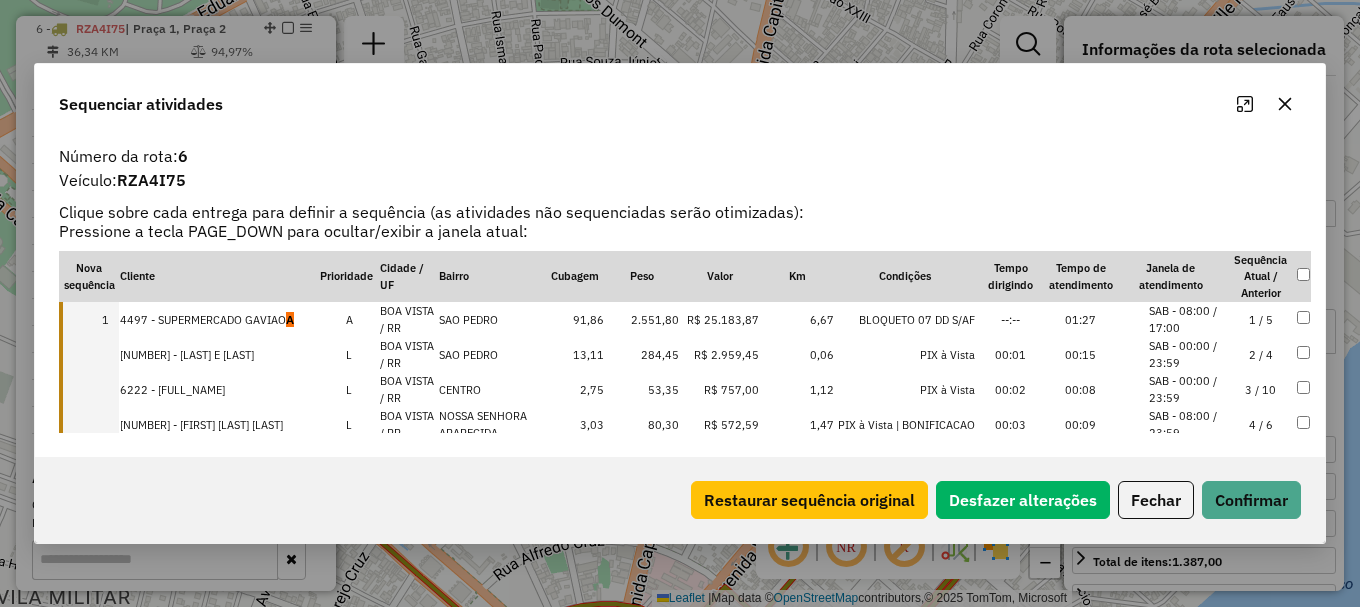 click on "SAB - 00:00 / 23:59" at bounding box center [1187, 354] 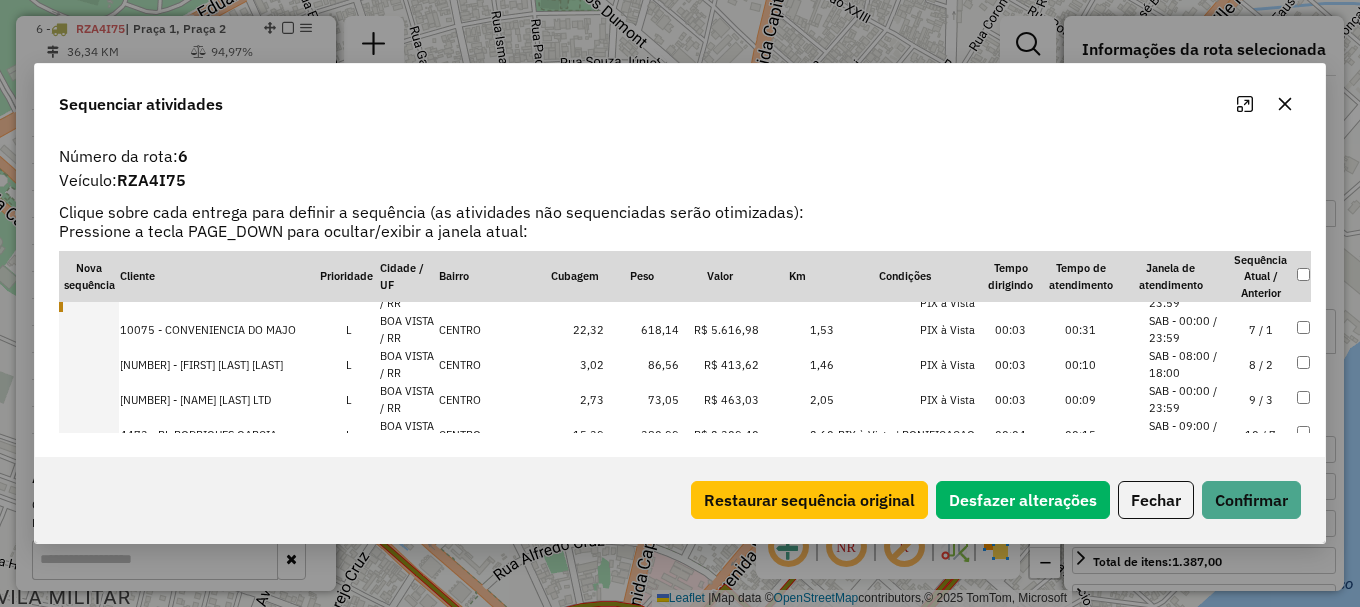 click on "SAB - 00:00 / 23:59" at bounding box center (1187, 399) 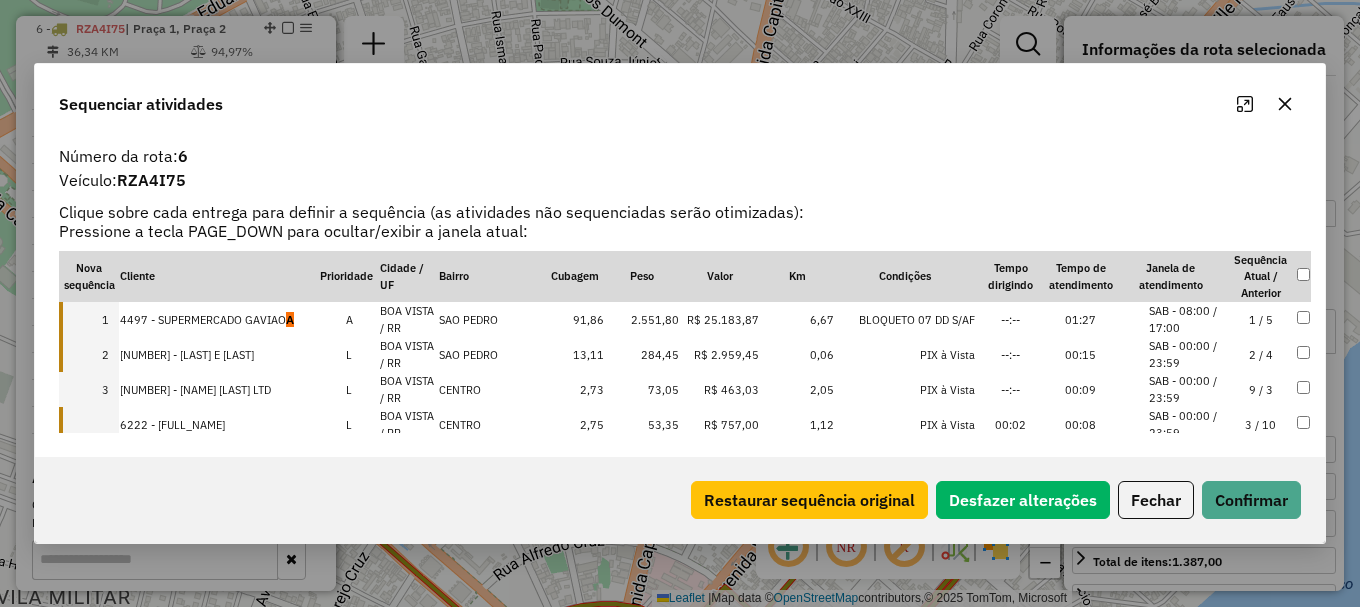 scroll, scrollTop: 100, scrollLeft: 0, axis: vertical 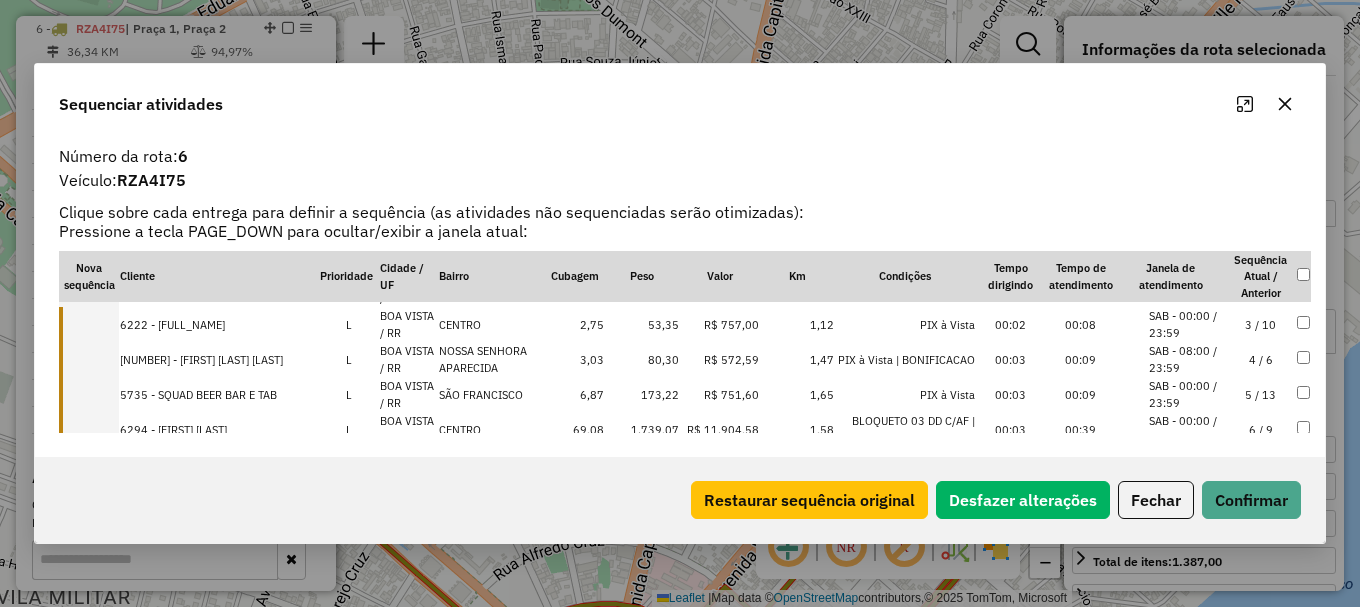 click on "SAB - 08:00 / 23:59" at bounding box center [1187, 359] 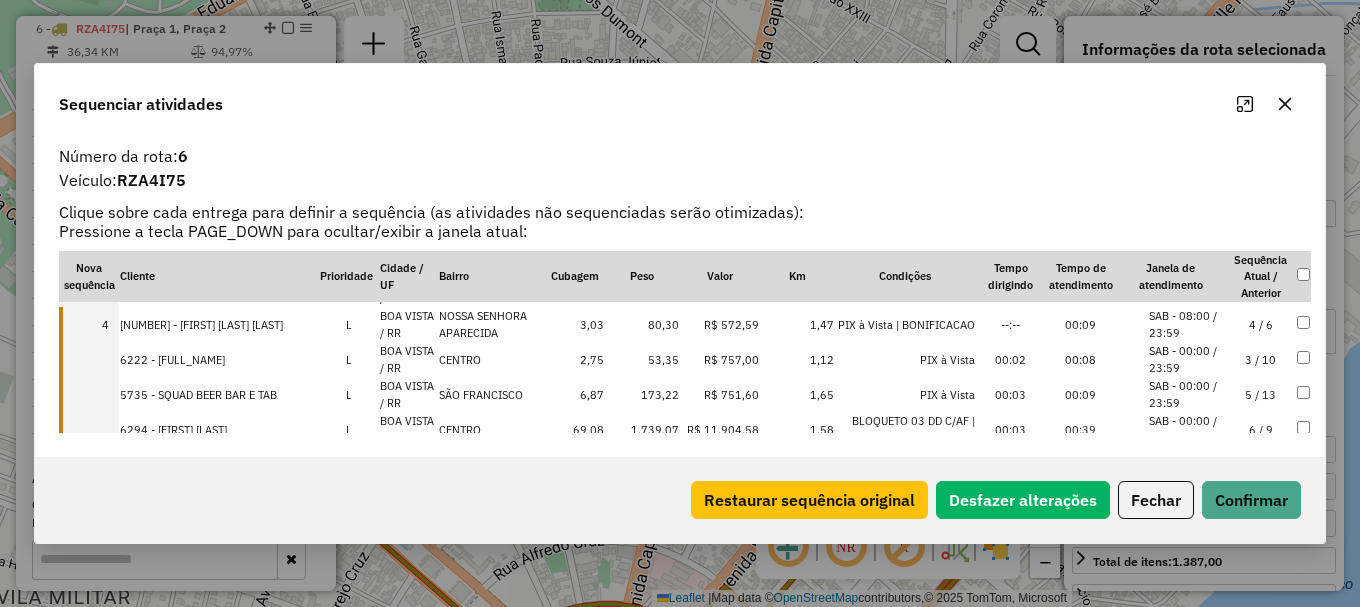 click on "SAB - 00:00 / 23:59" at bounding box center [1187, 394] 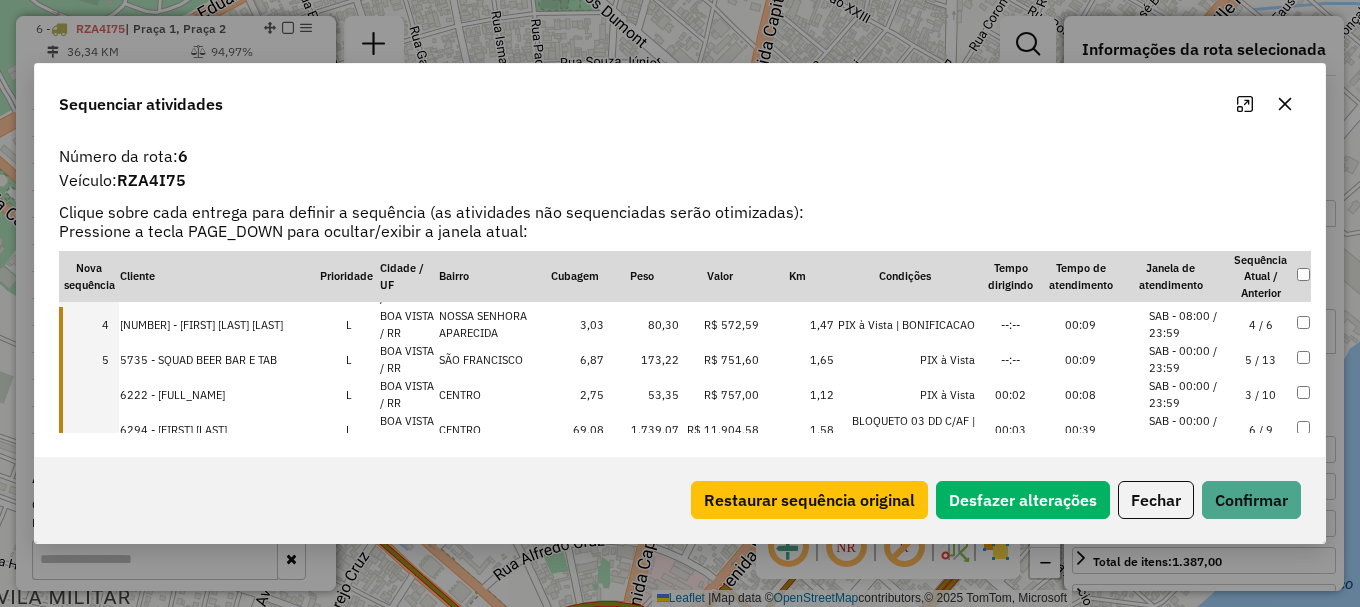 click on "SAB - 00:00 / 23:59" at bounding box center (1187, 394) 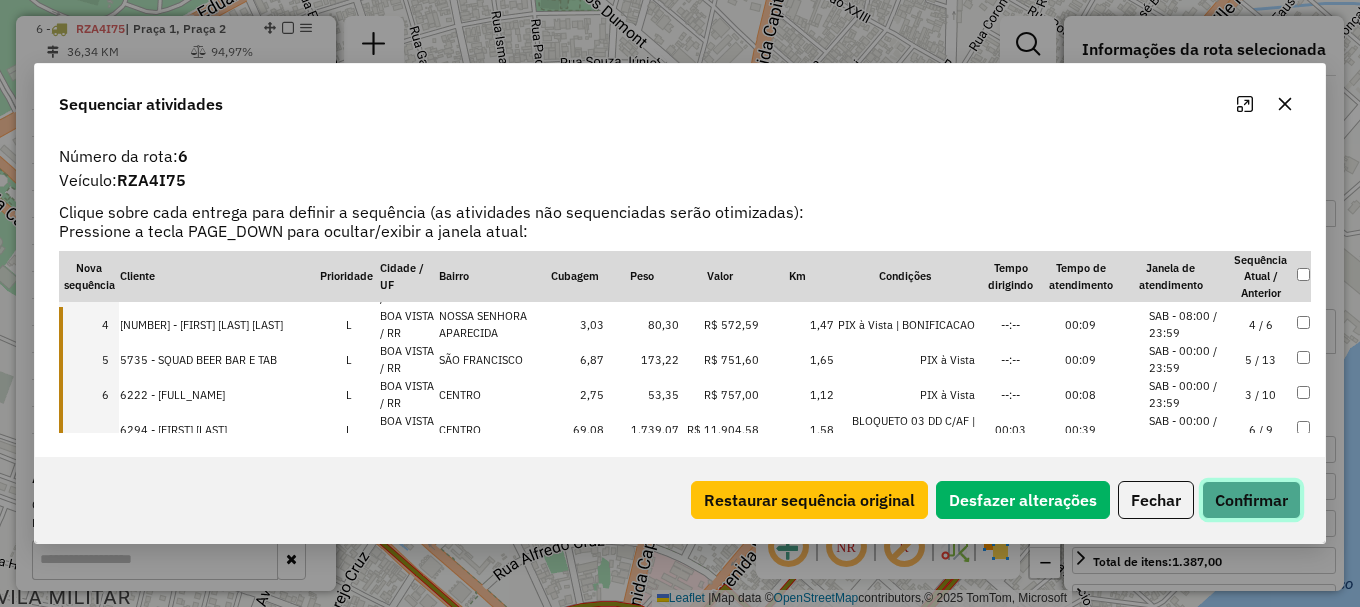 click on "Confirmar" 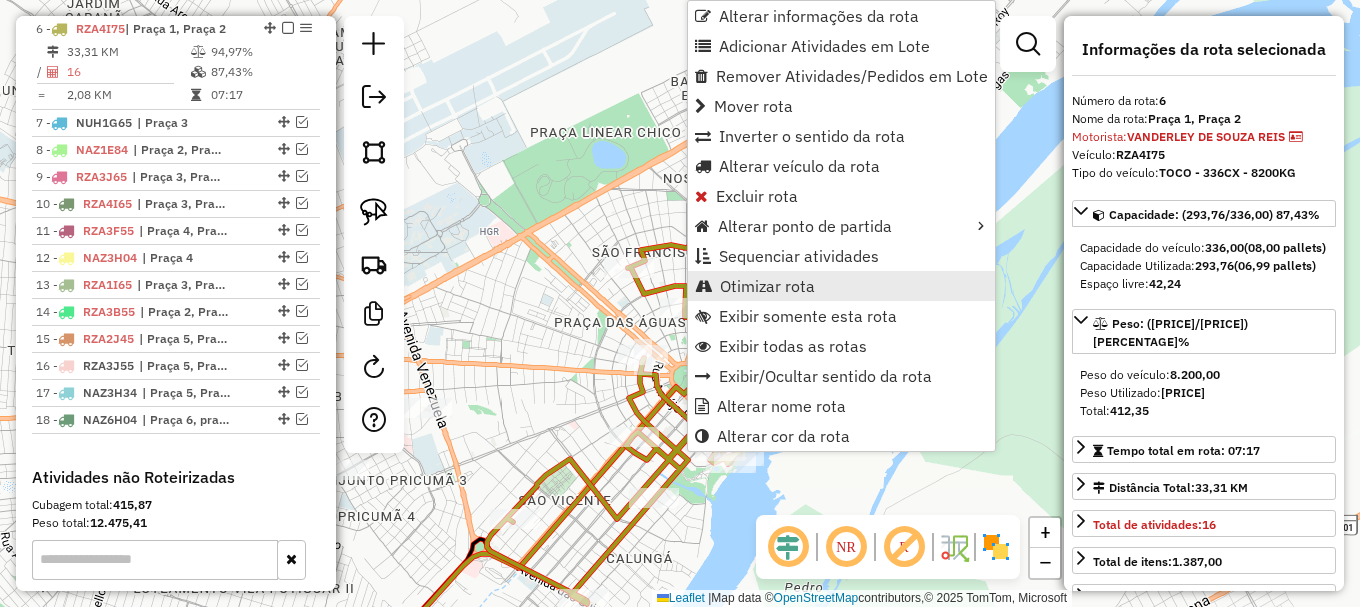 click on "Otimizar rota" at bounding box center (767, 286) 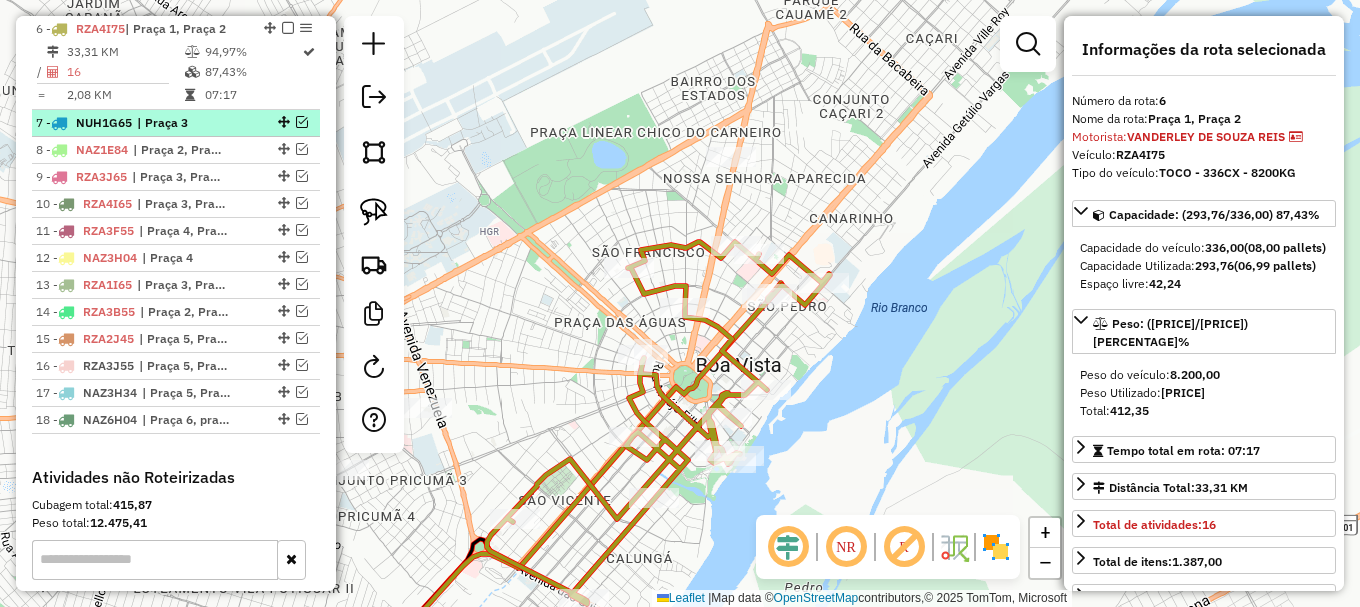 click at bounding box center (302, 122) 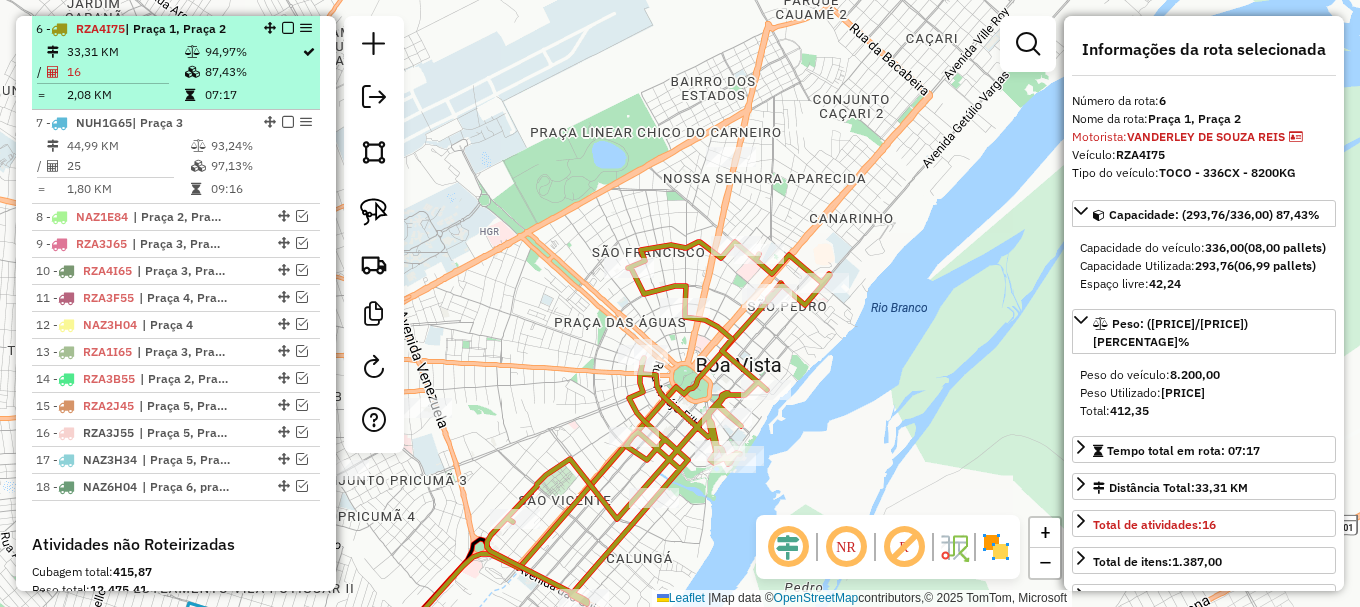 click at bounding box center (288, 28) 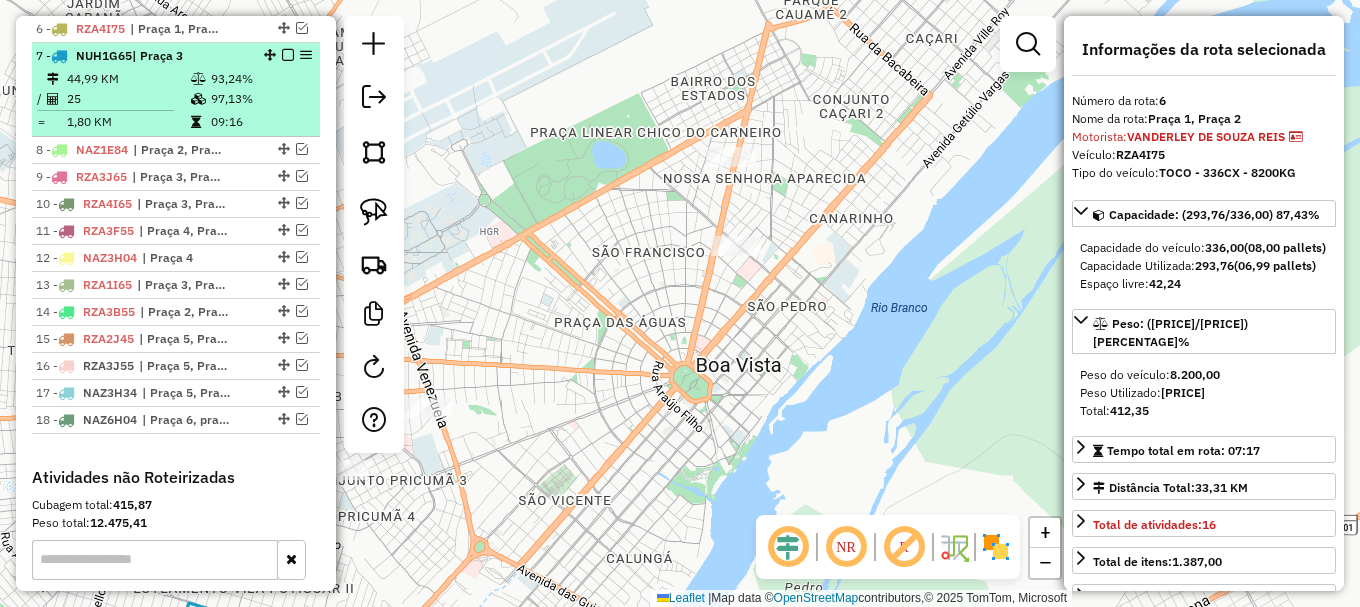 click on "97,13%" at bounding box center [260, 99] 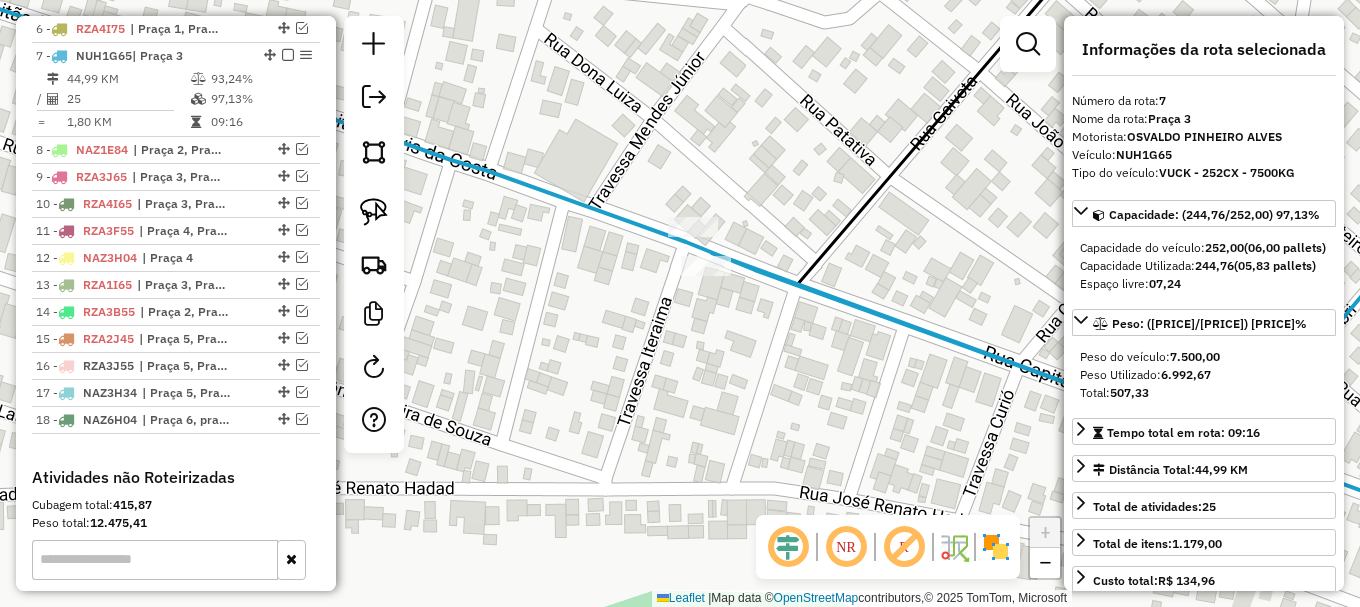 click 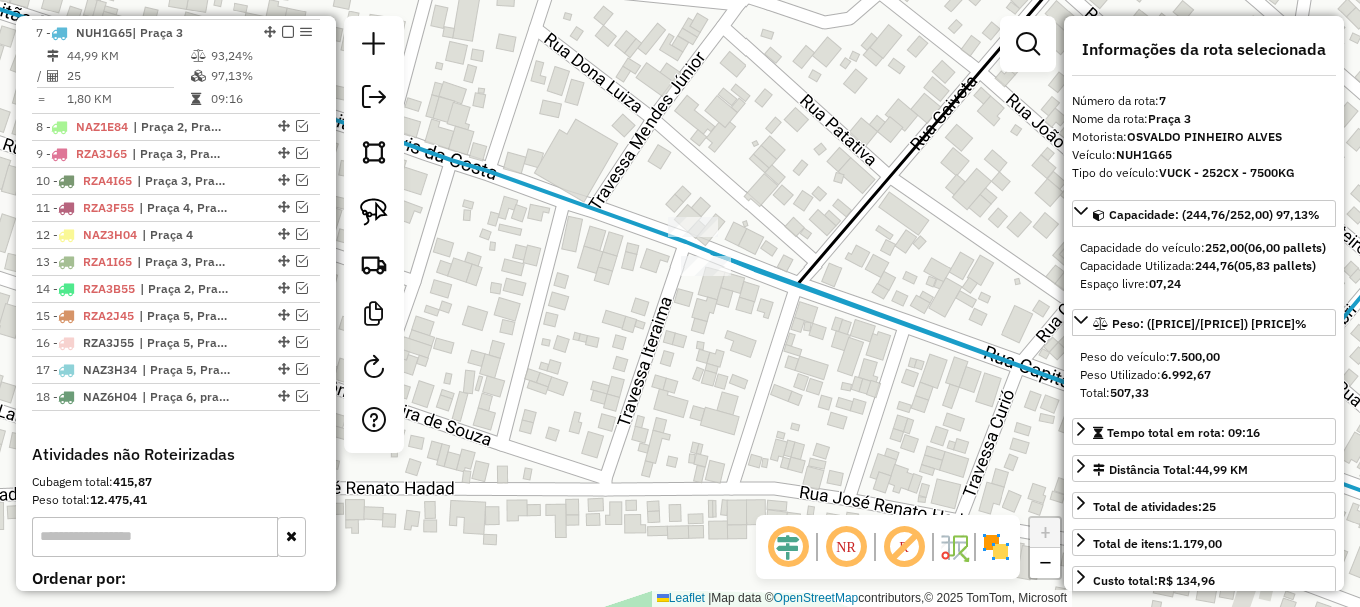 click 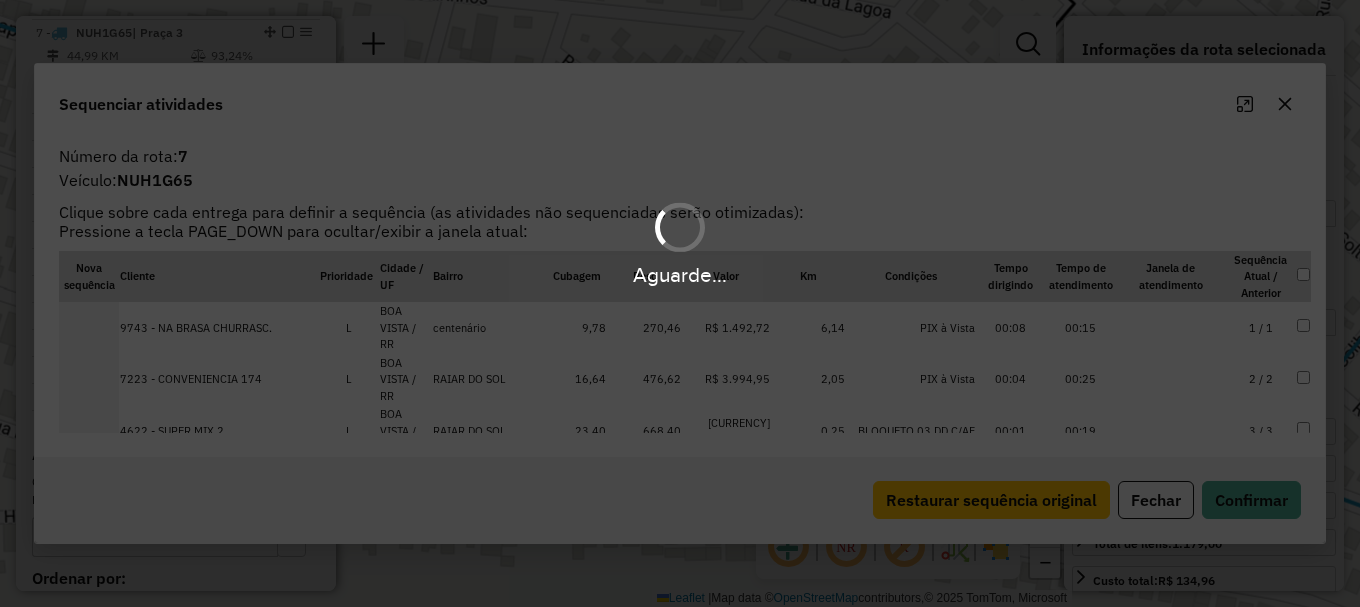 scroll, scrollTop: 954, scrollLeft: 0, axis: vertical 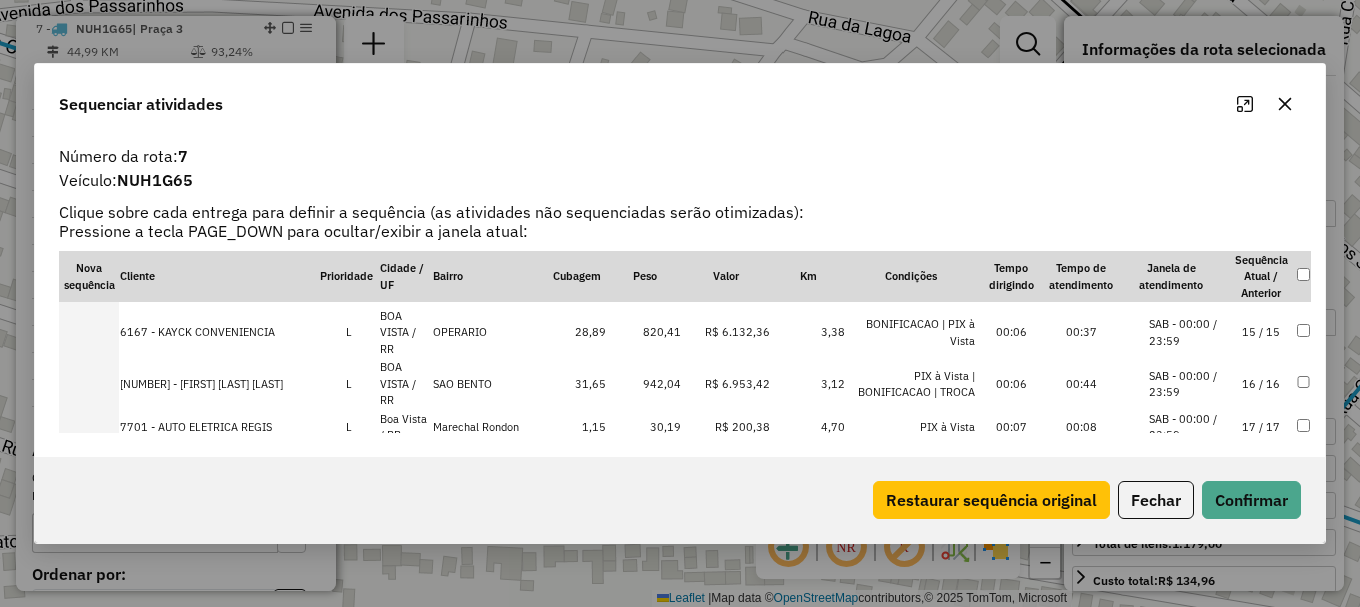 click on "17 / 17" at bounding box center [1261, 427] 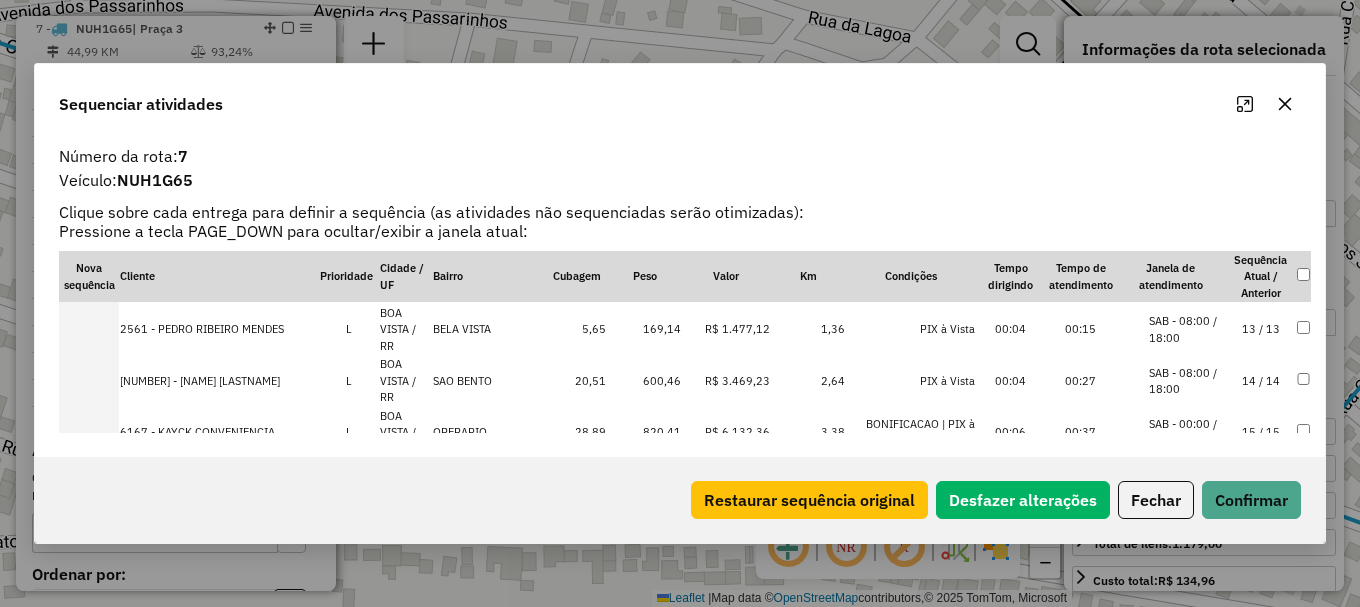 click on "SAB - 08:00 / 18:00" at bounding box center [1187, 381] 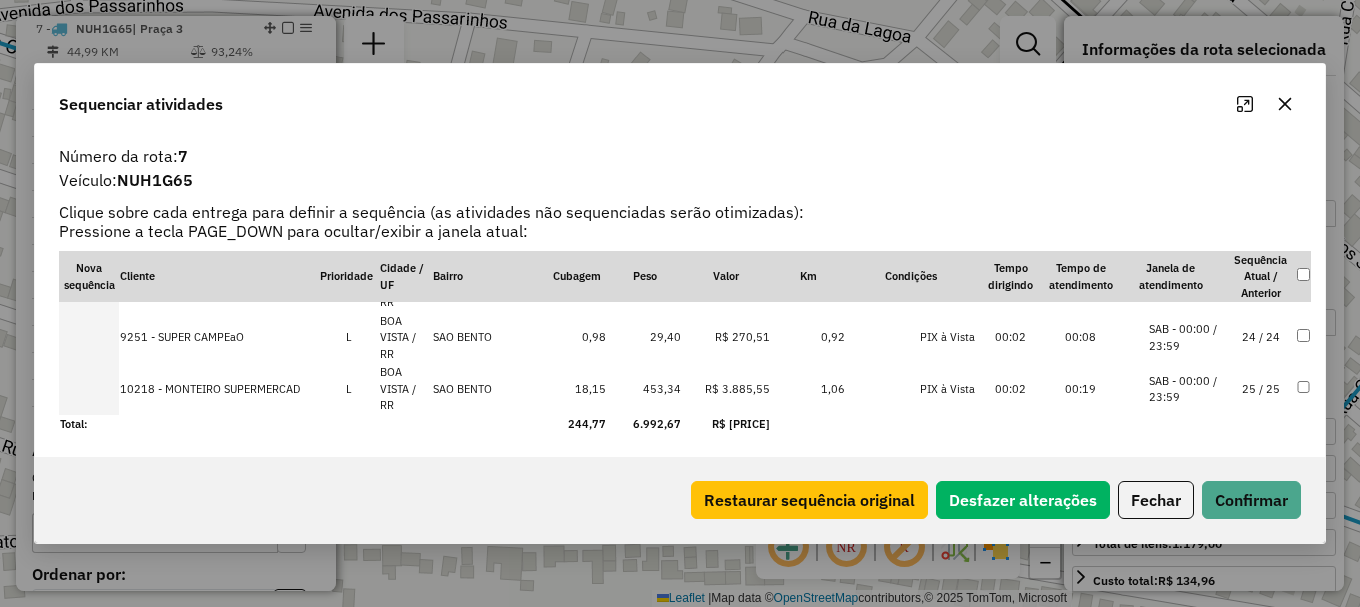 click on "SAB - 00:00 / 23:59" at bounding box center (1187, 389) 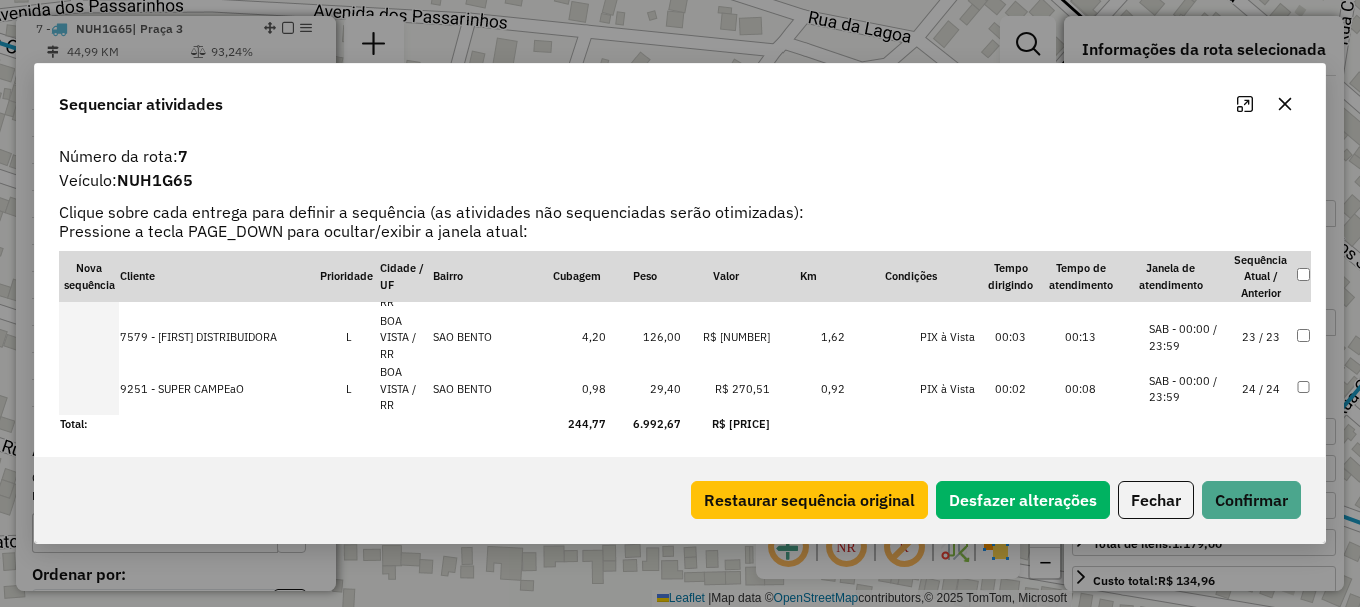 scroll, scrollTop: 1143, scrollLeft: 0, axis: vertical 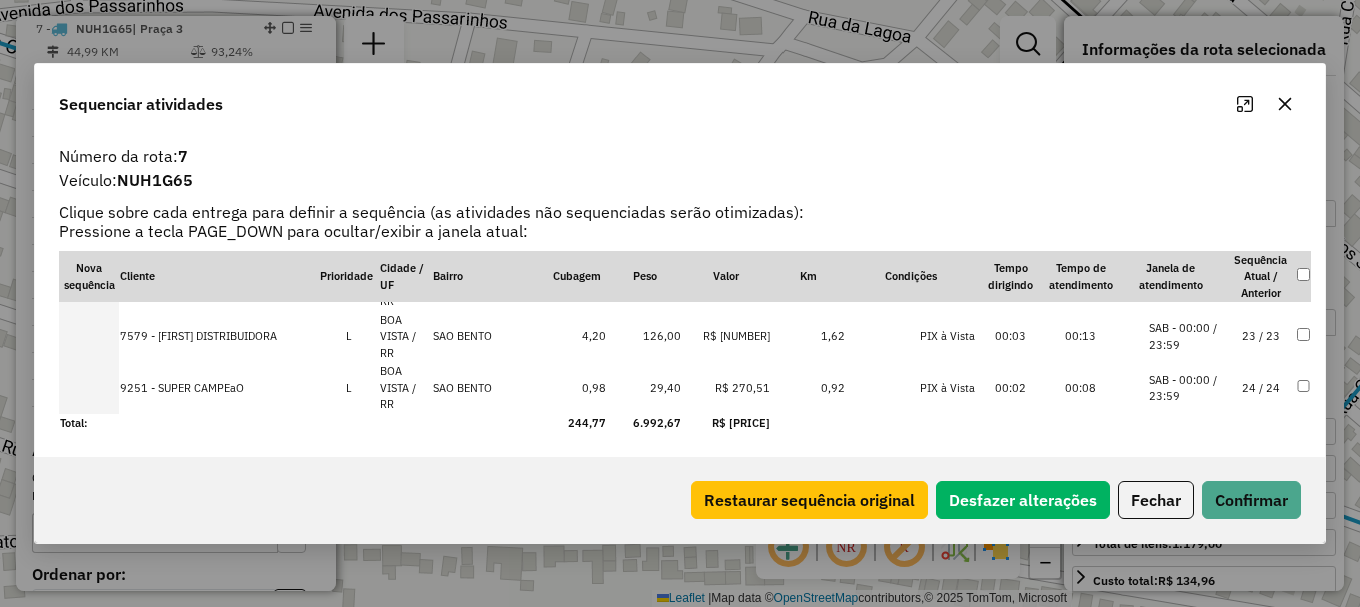 click on "SAB - 00:00 / 23:59" at bounding box center [1187, 336] 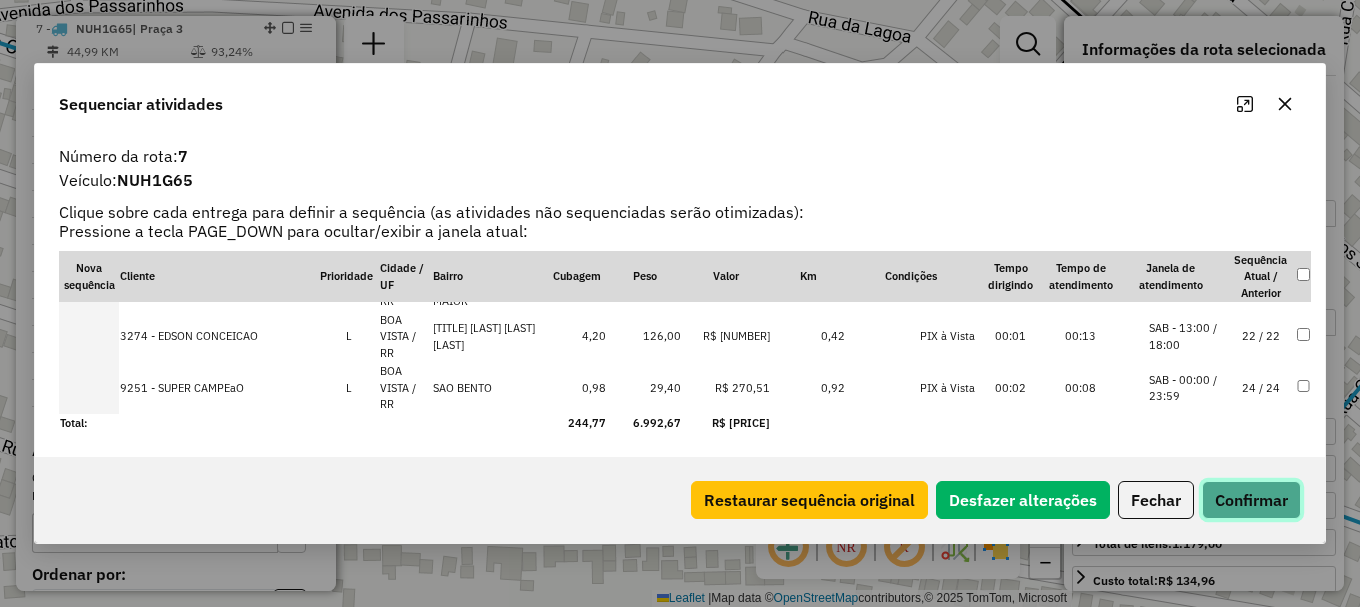 click on "Confirmar" 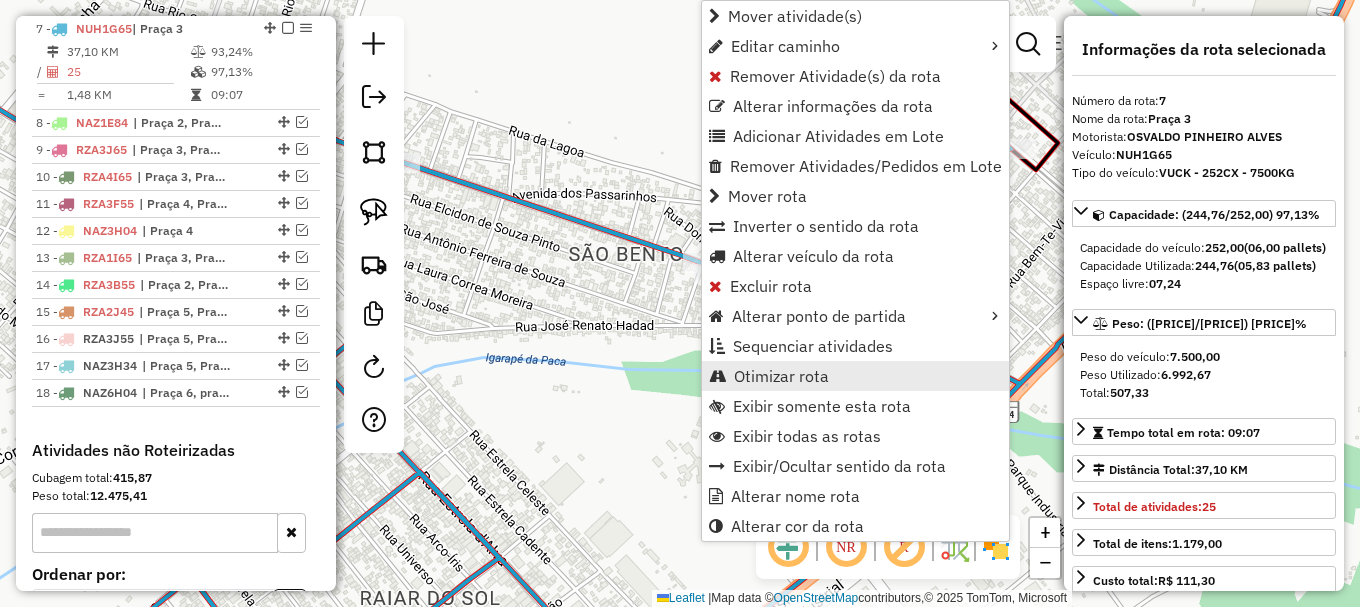 click on "Otimizar rota" at bounding box center (781, 376) 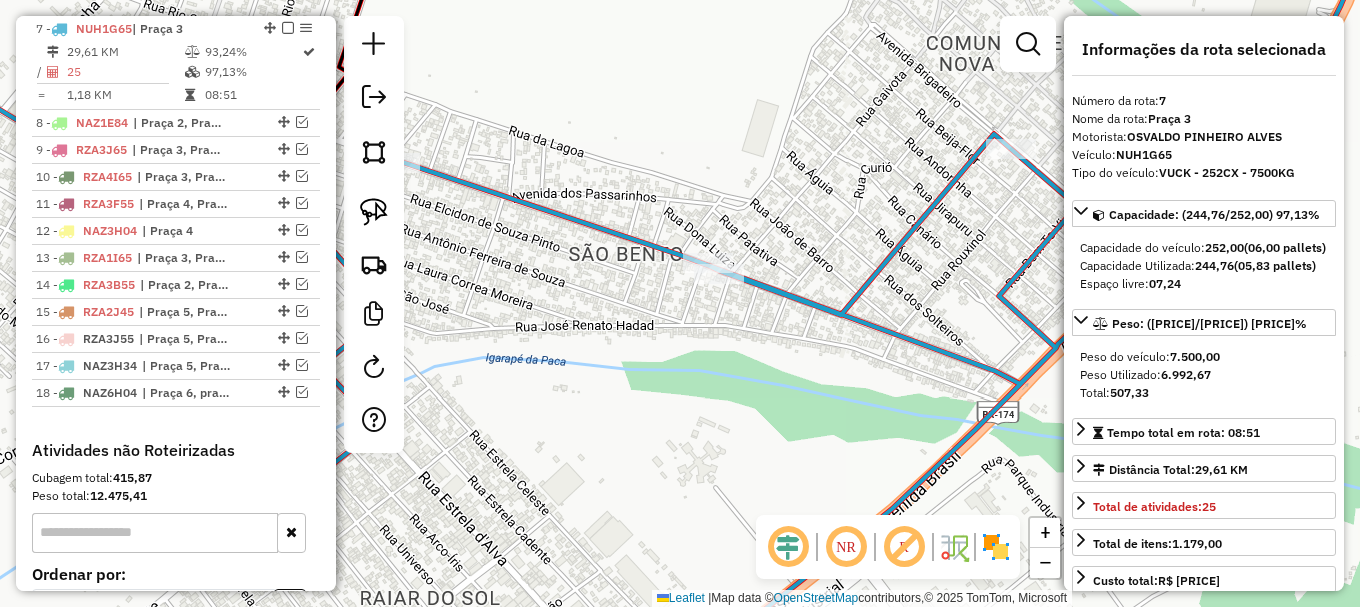 click at bounding box center [302, 122] 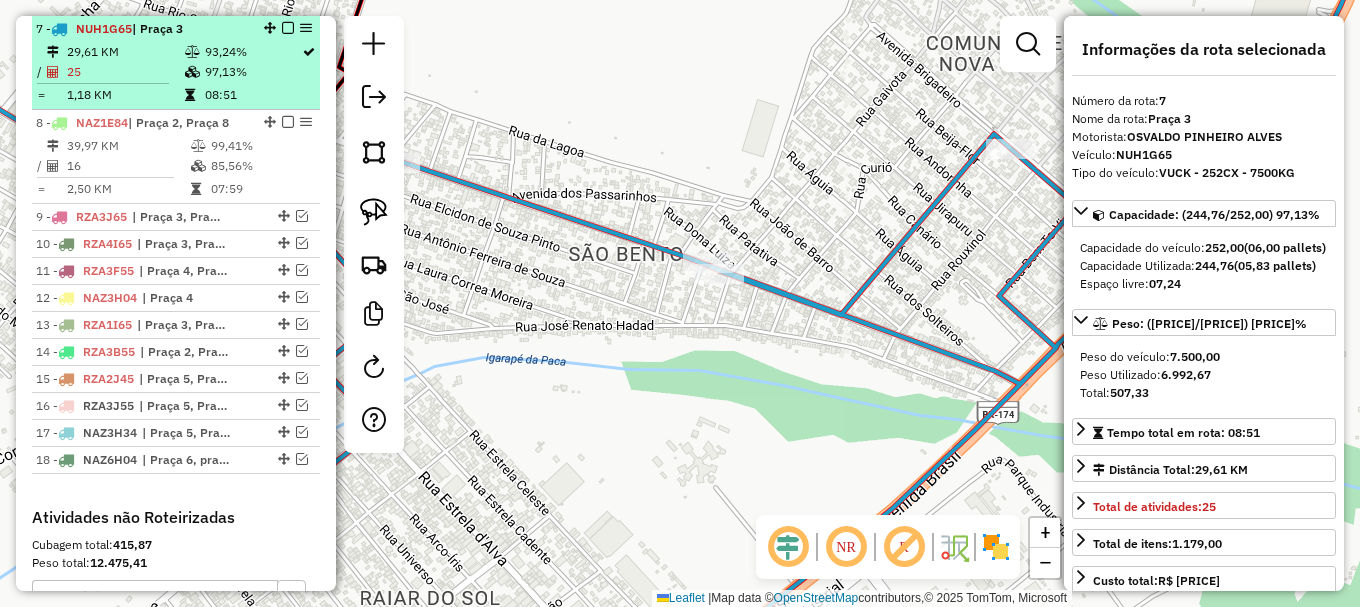 click at bounding box center [288, 28] 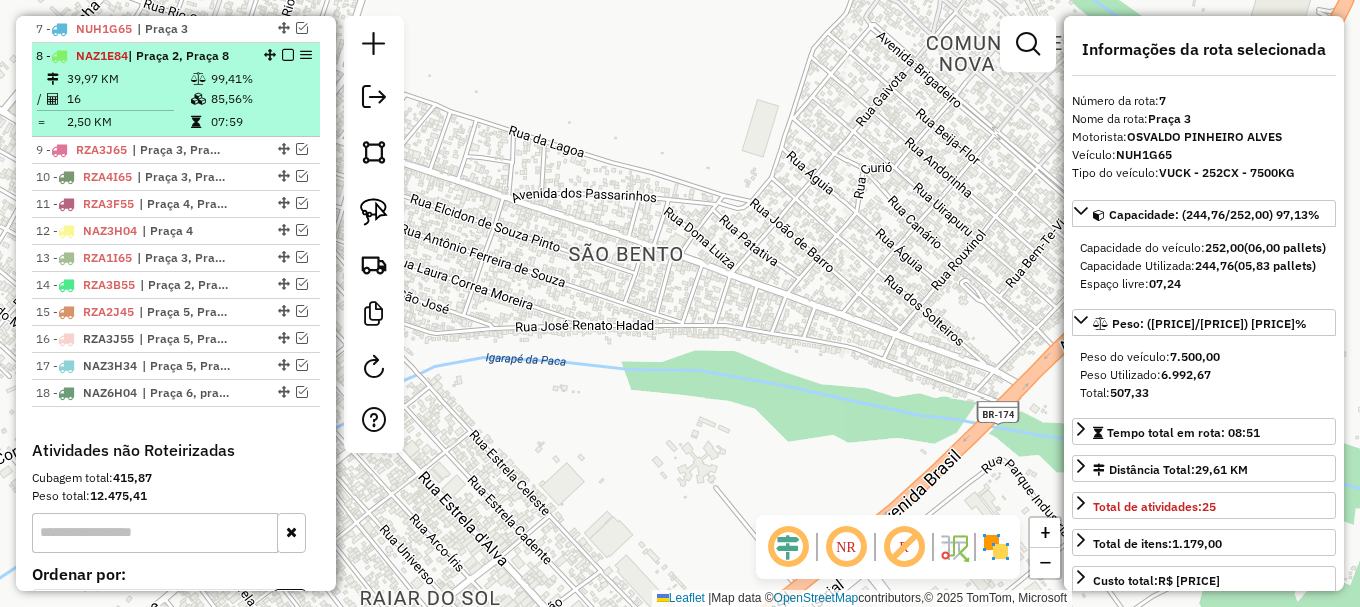 click on "85,56%" at bounding box center [260, 99] 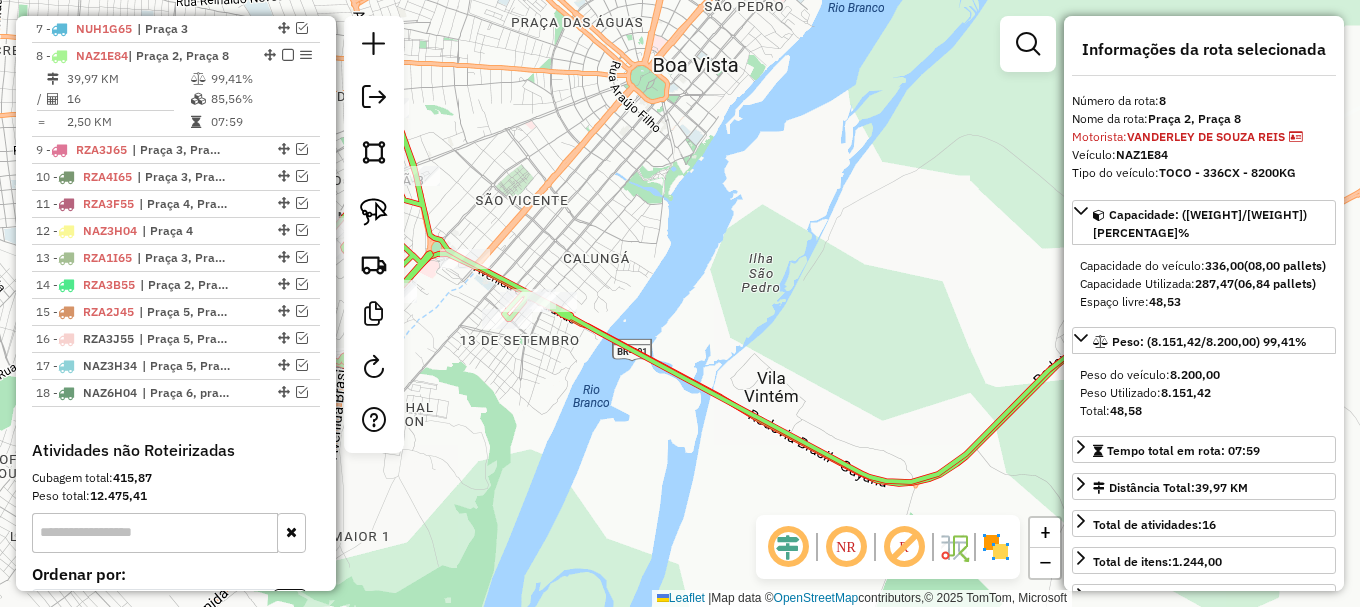 drag, startPoint x: 599, startPoint y: 250, endPoint x: 686, endPoint y: 215, distance: 93.77633 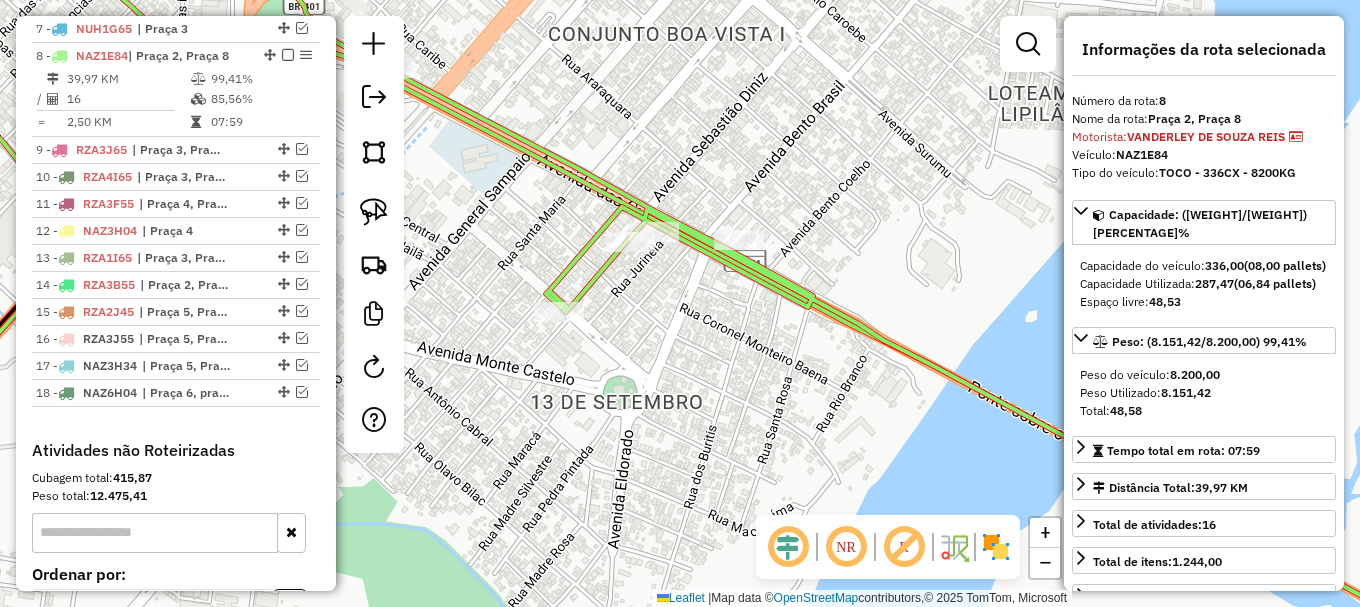 drag, startPoint x: 703, startPoint y: 299, endPoint x: 653, endPoint y: 302, distance: 50.08992 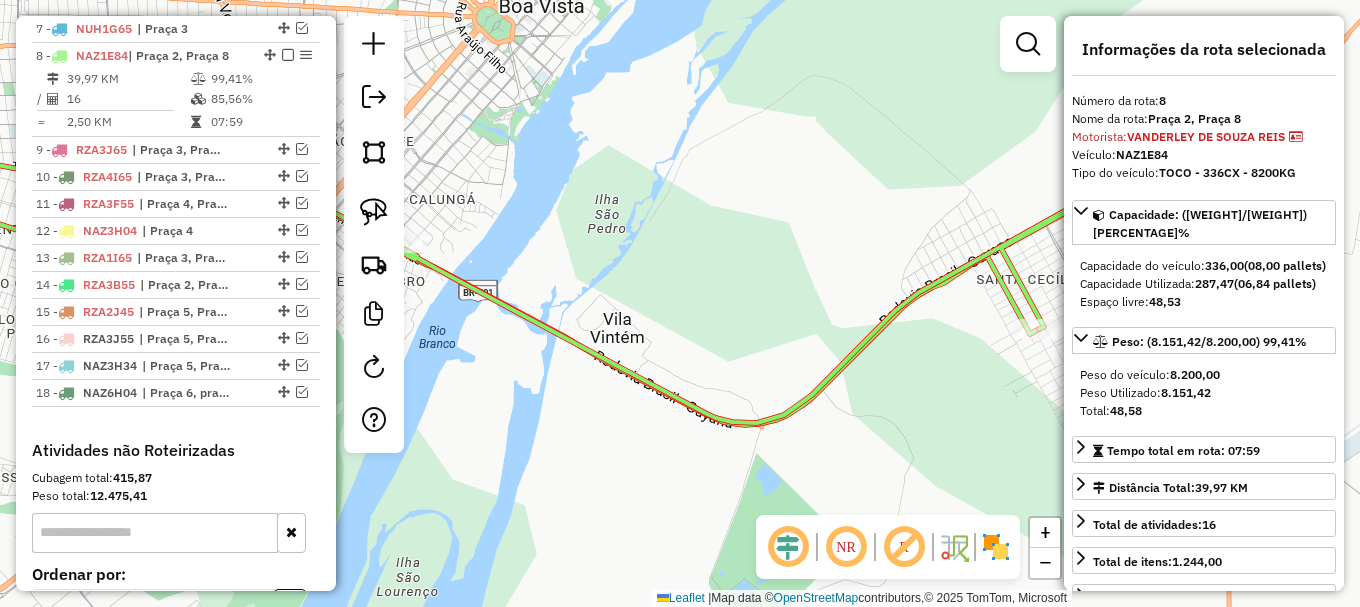 drag, startPoint x: 497, startPoint y: 249, endPoint x: 767, endPoint y: 263, distance: 270.36273 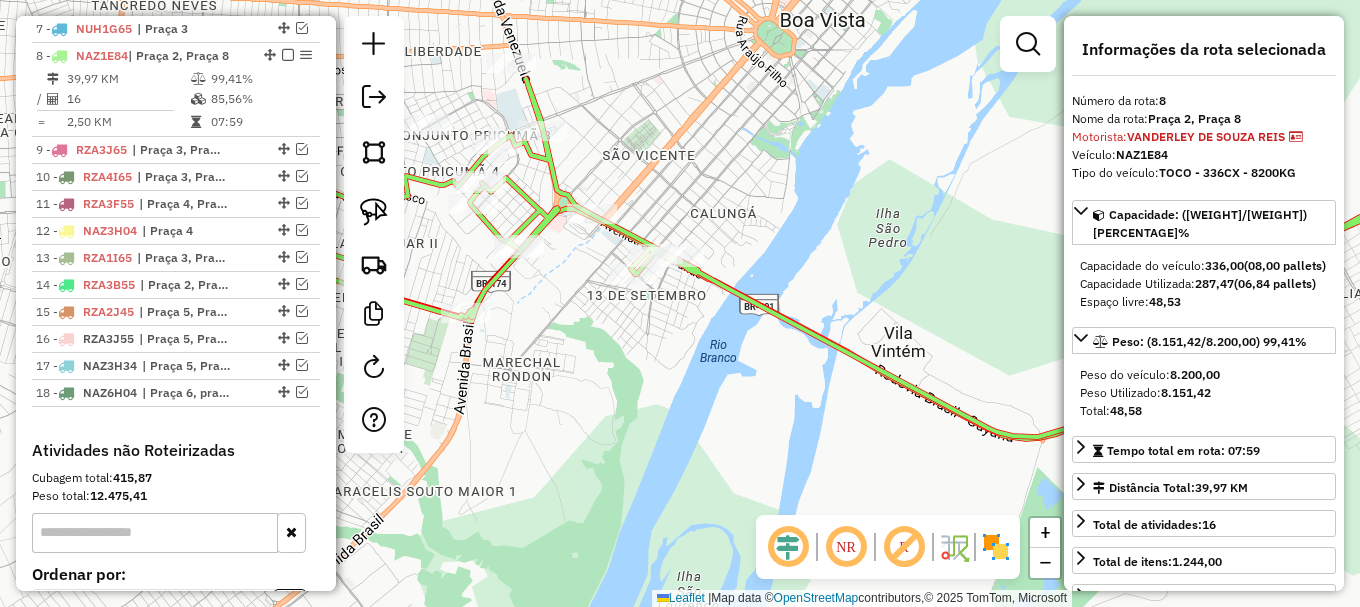 click 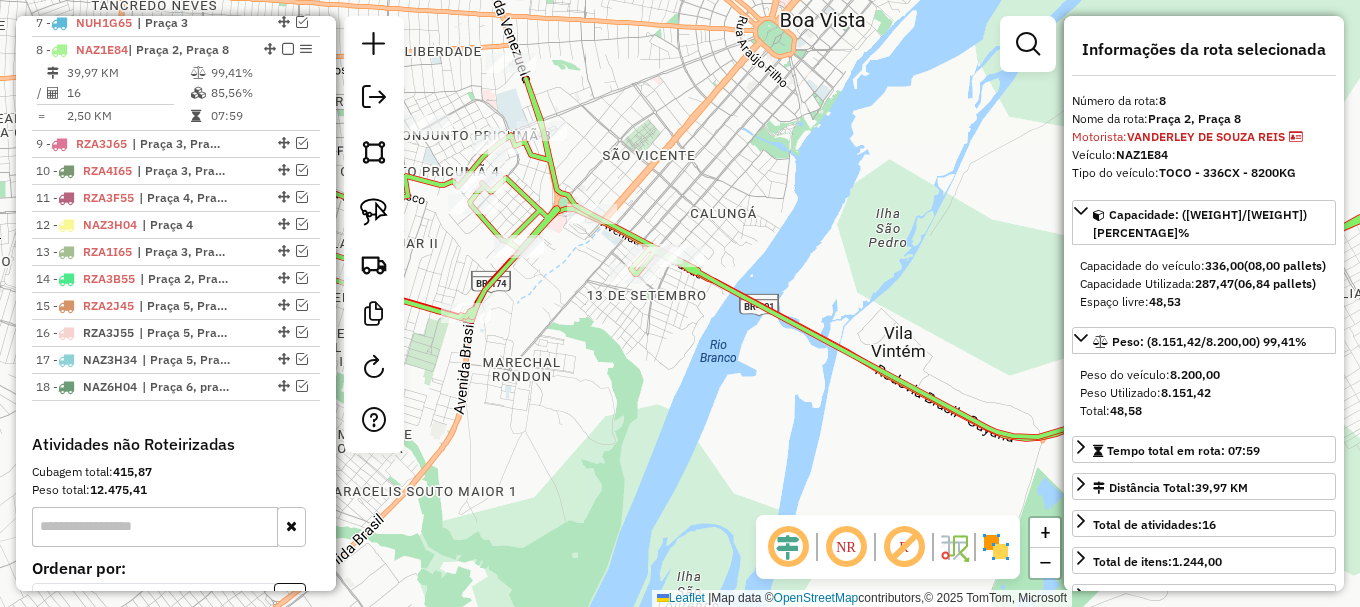 click 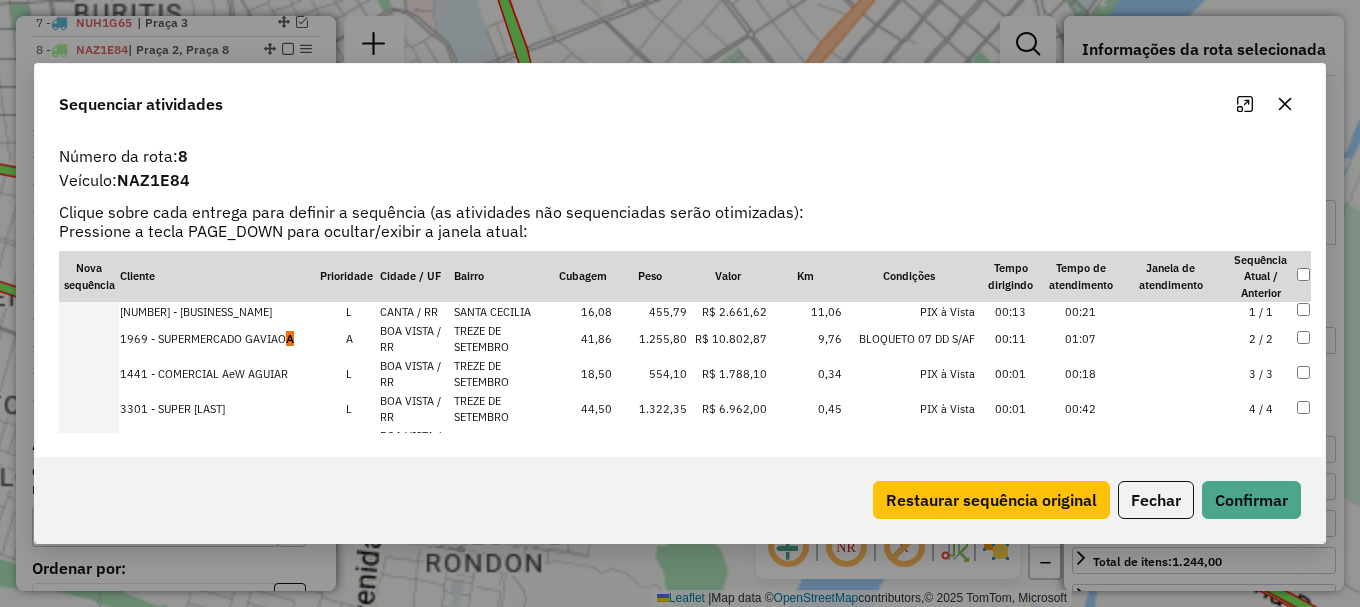 click on "Número da rota:  8 Veículo:  [PLATE] Clique sobre cada entrega para definir a sequência (as atividades não sequenciadas serão otimizadas): Pressione a tecla PAGE_DOWN para ocultar/exibir a janela atual:  Nova sequência   Cliente   Prioridade  Cidade / UF Bairro  Cubagem   Peso   Valor   Km   Condições   Tempo dirigindo   Tempo de atendimento   Janela de atendimento   Sequência Atual / Anterior      4465 - [COMPANY_NAME]   L   CANTA / RR  SANTA CECILIA  16,08   455,79   R$ 2.661,62   11,06   PIX à Vista   00:13   00:21   1 / 1      1969 - [COMPANY_NAME]  A  A   BOA VISTA / RR  TREZE DE SETEMBRO  41,86   1.255,80   R$ 10.802,87   9,76   BLOQUETO 07 DD S/AF   00:11   01:07   2 / 2      1441 - [COMPANY_NAME]   L   BOA VISTA / RR  TREZE DE SETEMBRO  18,50   554,10   R$ 1.788,10   0,34   PIX à Vista   00:01   00:18   3 / 3      3301 - [COMPANY_NAME]   L   BOA VISTA / RR  TREZE DE SETEMBRO  44,50   1.322,35   R$ 6.962,00   0,45   PIX à Vista   00:01   00:42   4 / 4      L  SAO VICENTE" 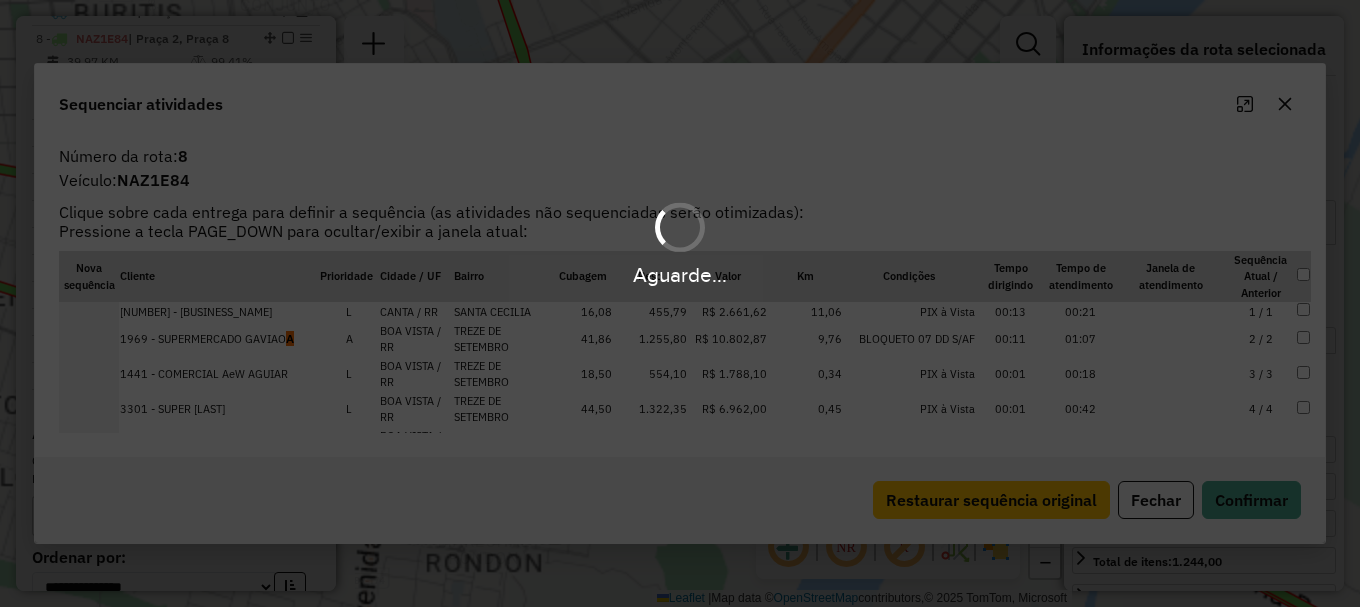 scroll, scrollTop: 981, scrollLeft: 0, axis: vertical 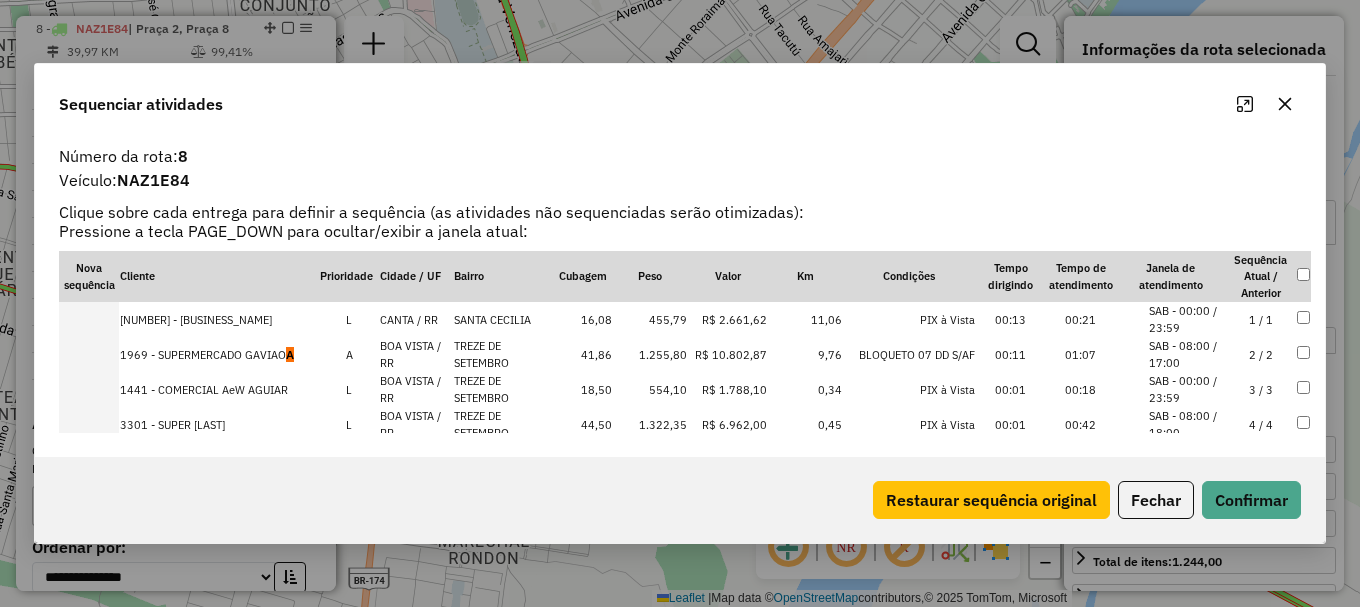 click on "SAB - 08:00 / 17:00" at bounding box center (1187, 354) 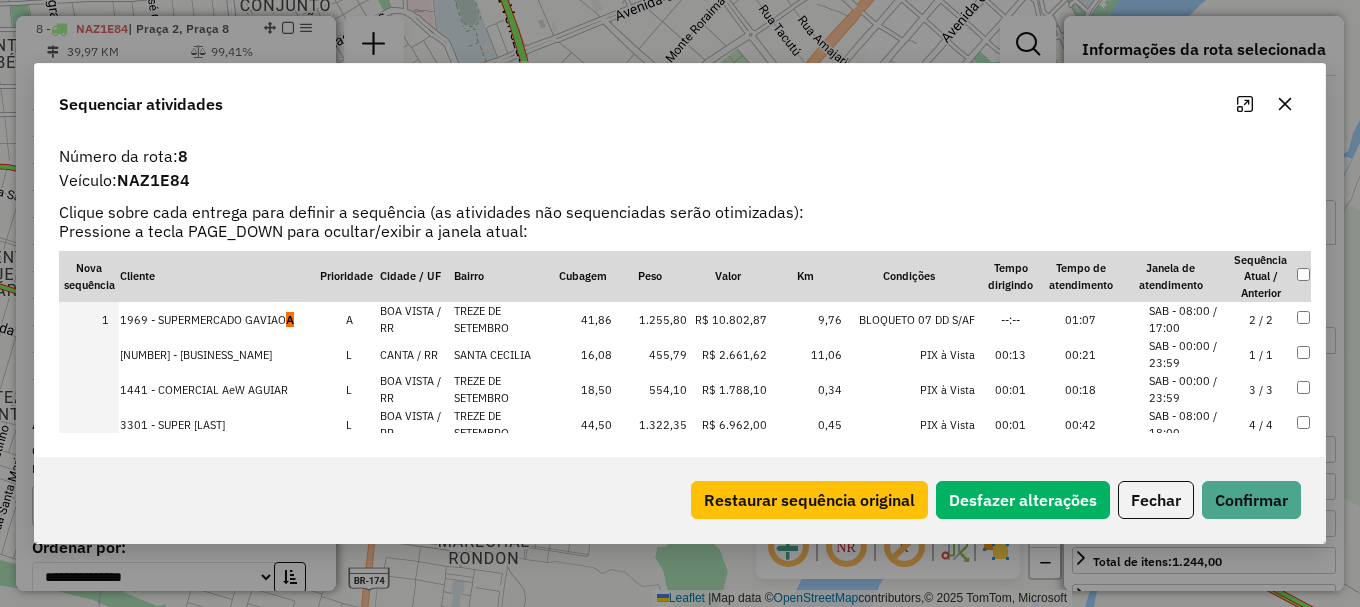 click on "SAB - 00:00 / 23:59" at bounding box center (1187, 389) 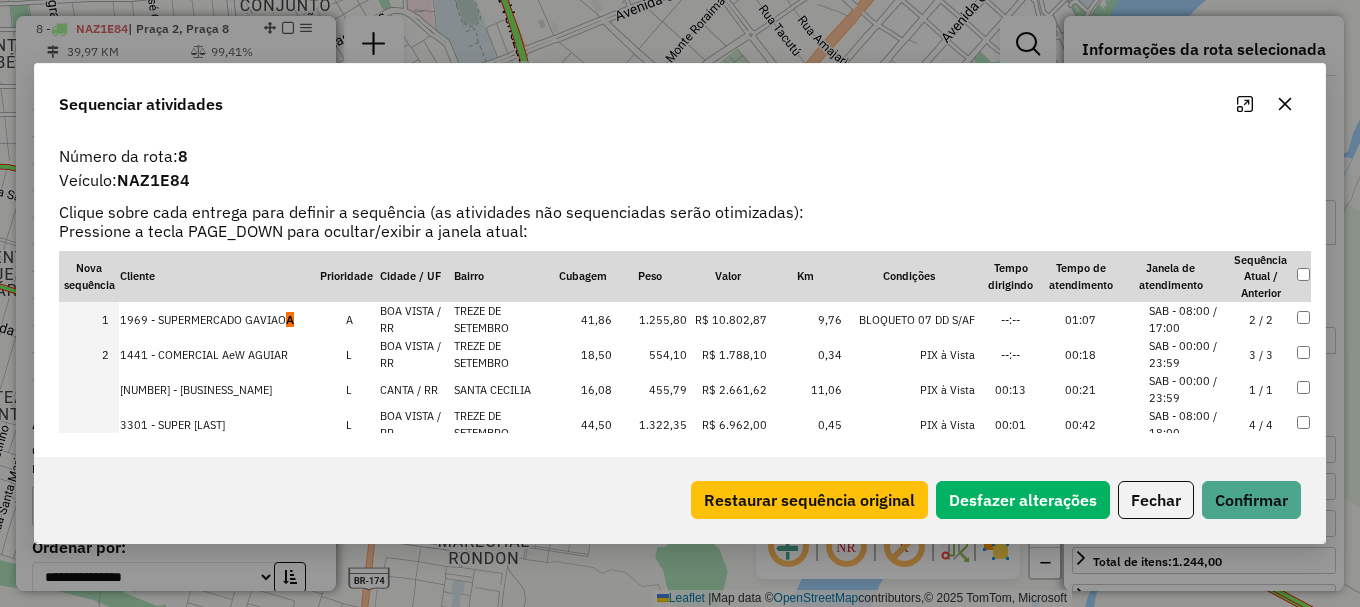 click on "SAB - 08:00 / 18:00" at bounding box center (1187, 424) 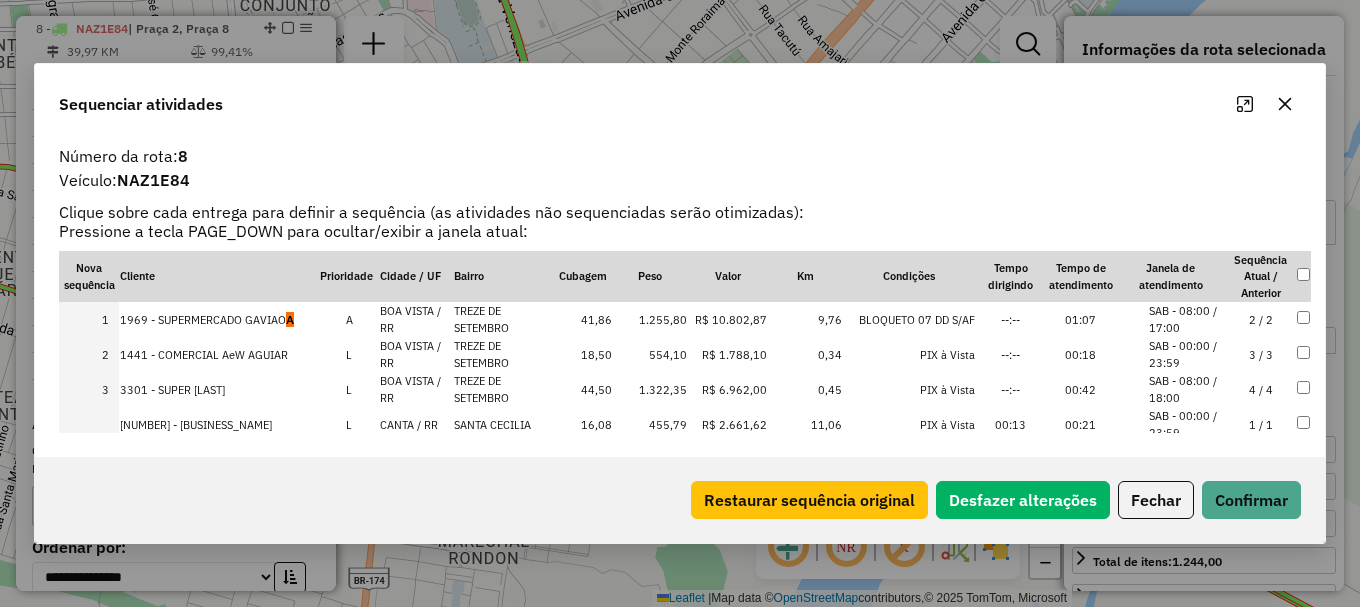 click on "SAB - 00:00 / 23:59" at bounding box center (1187, 424) 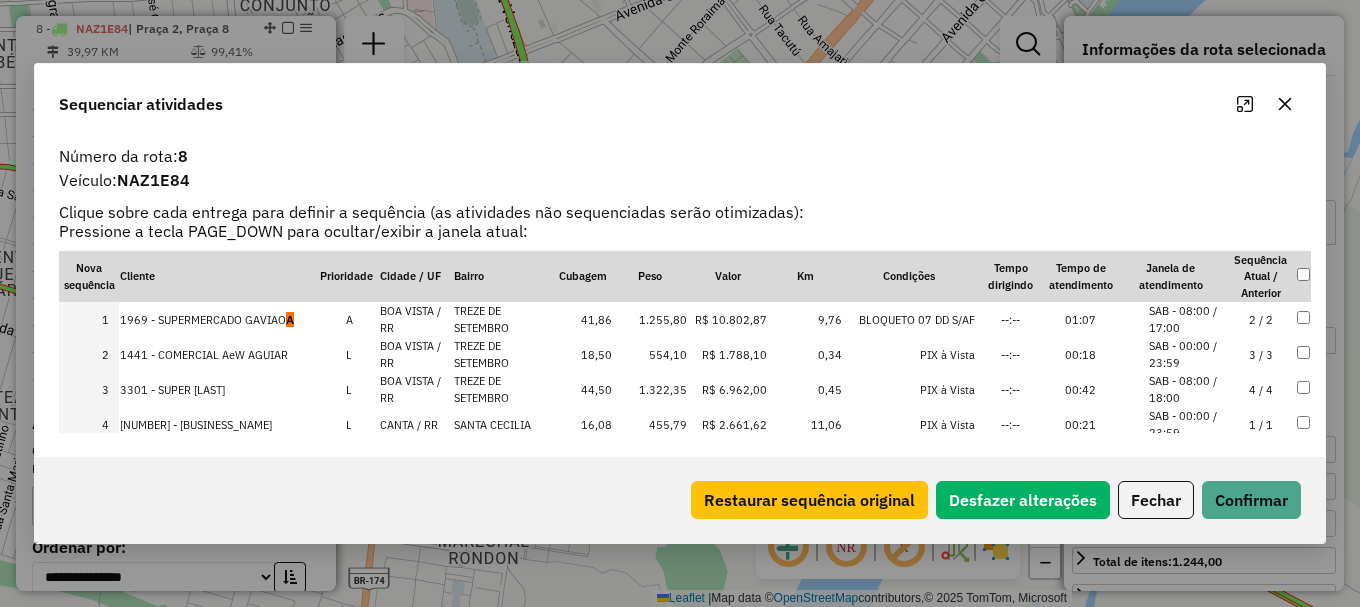 scroll, scrollTop: 100, scrollLeft: 0, axis: vertical 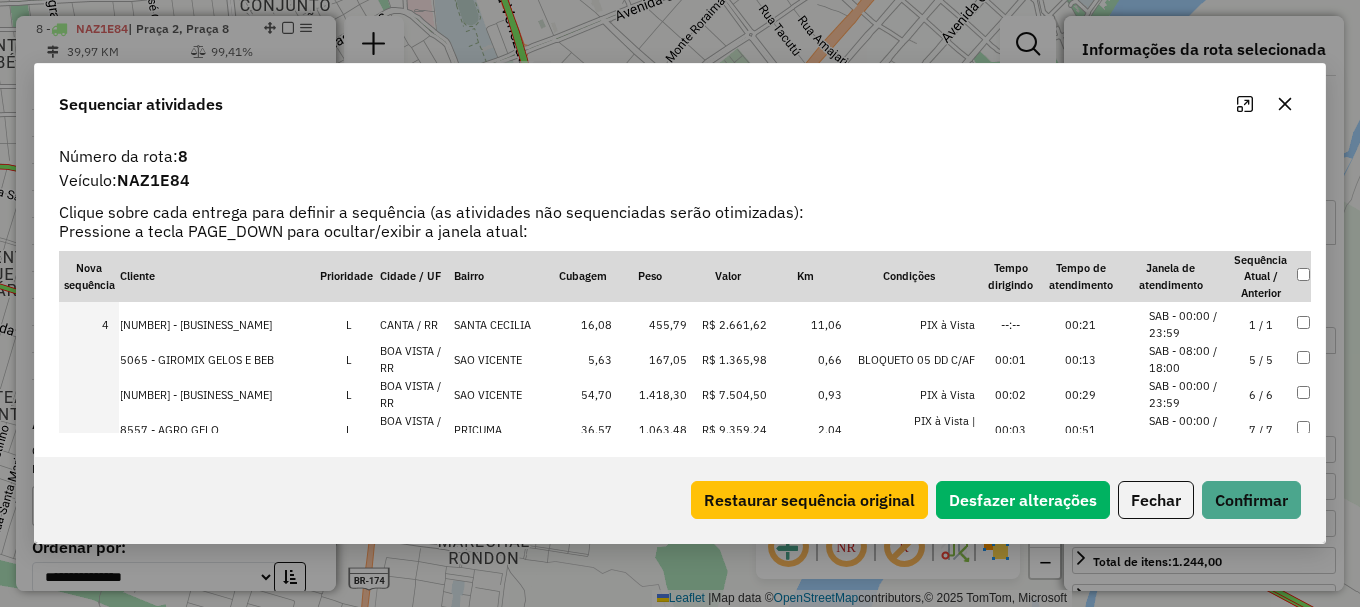 click on "SAB - 08:00 / 18:00" at bounding box center (1187, 359) 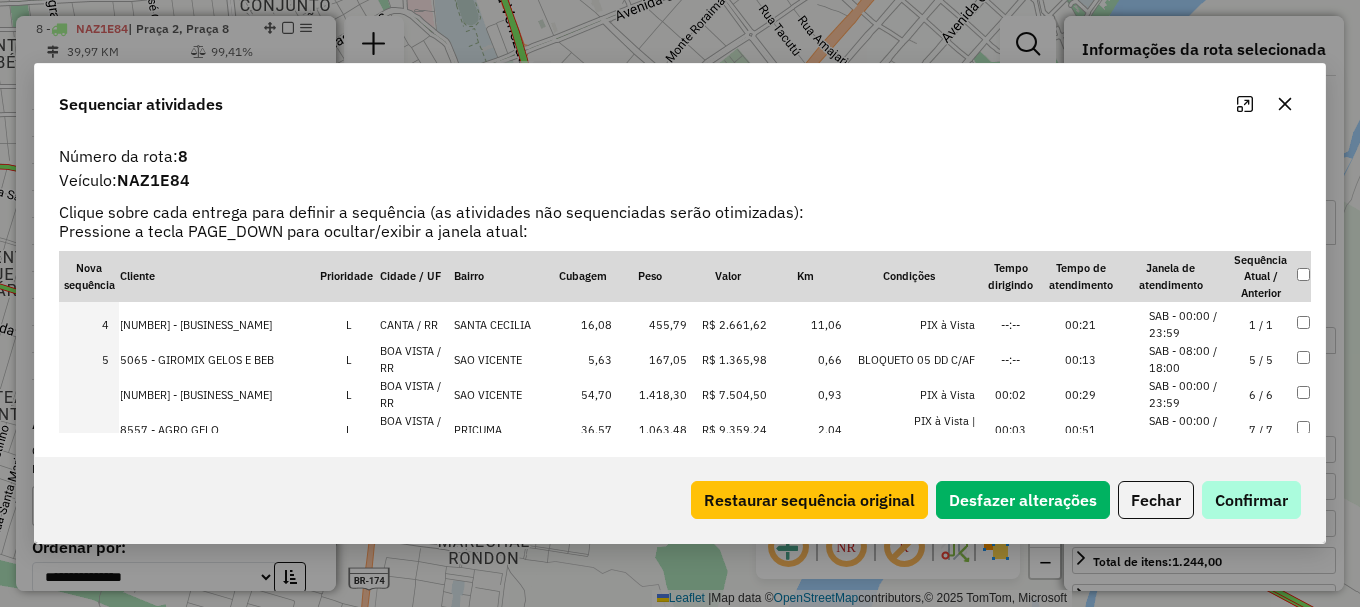 drag, startPoint x: 1209, startPoint y: 391, endPoint x: 1217, endPoint y: 490, distance: 99.32271 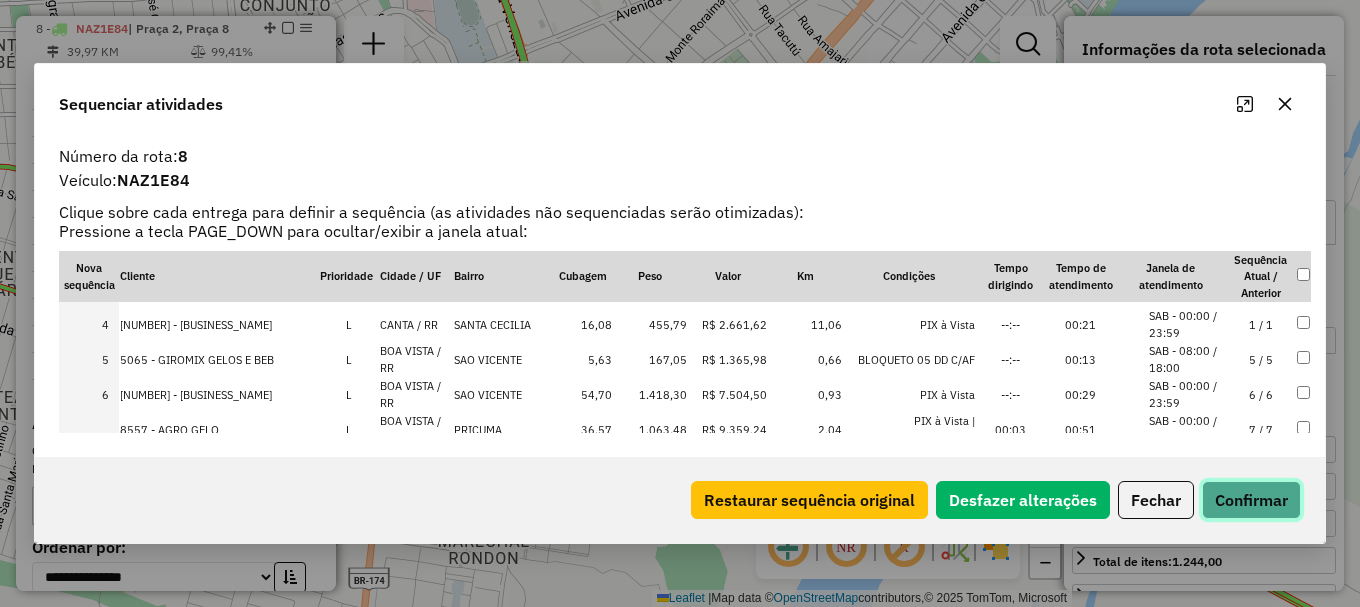 click on "Confirmar" 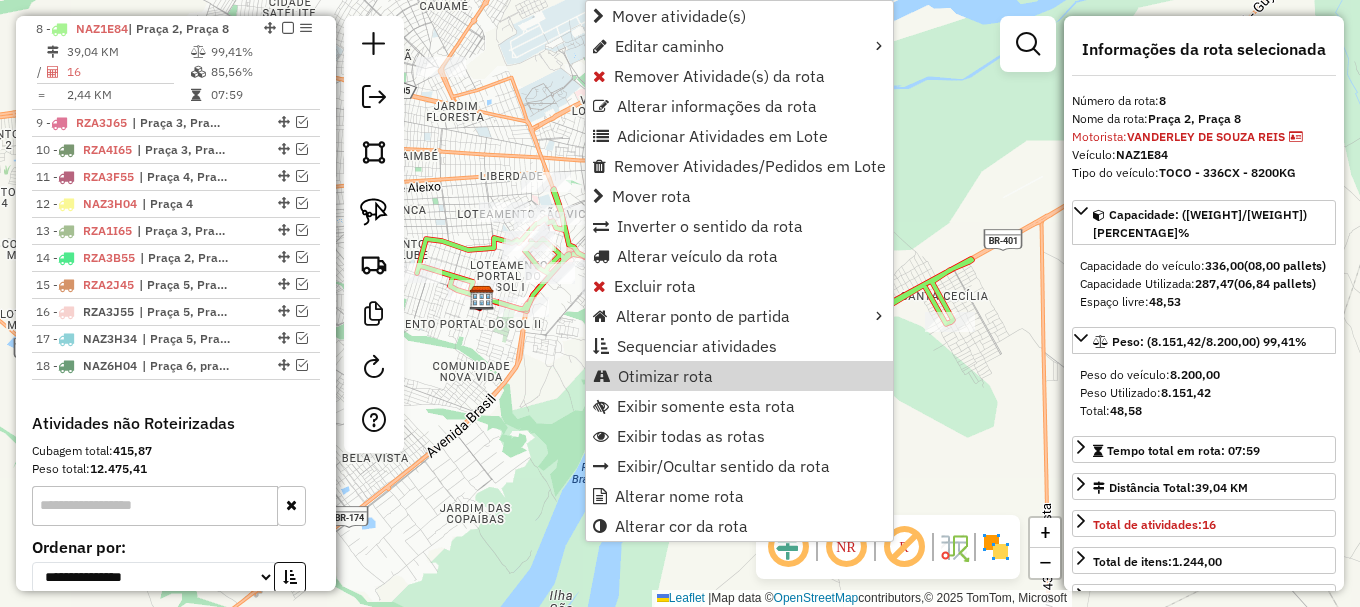 click on "Otimizar rota" at bounding box center [665, 376] 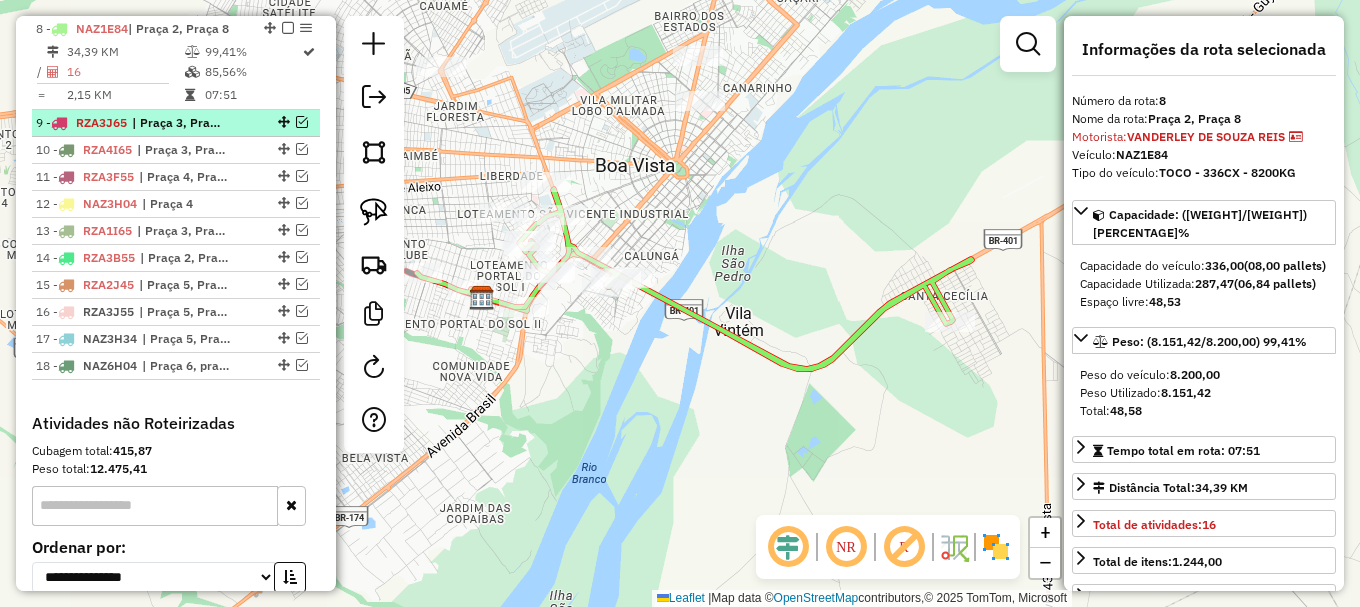 click at bounding box center [302, 122] 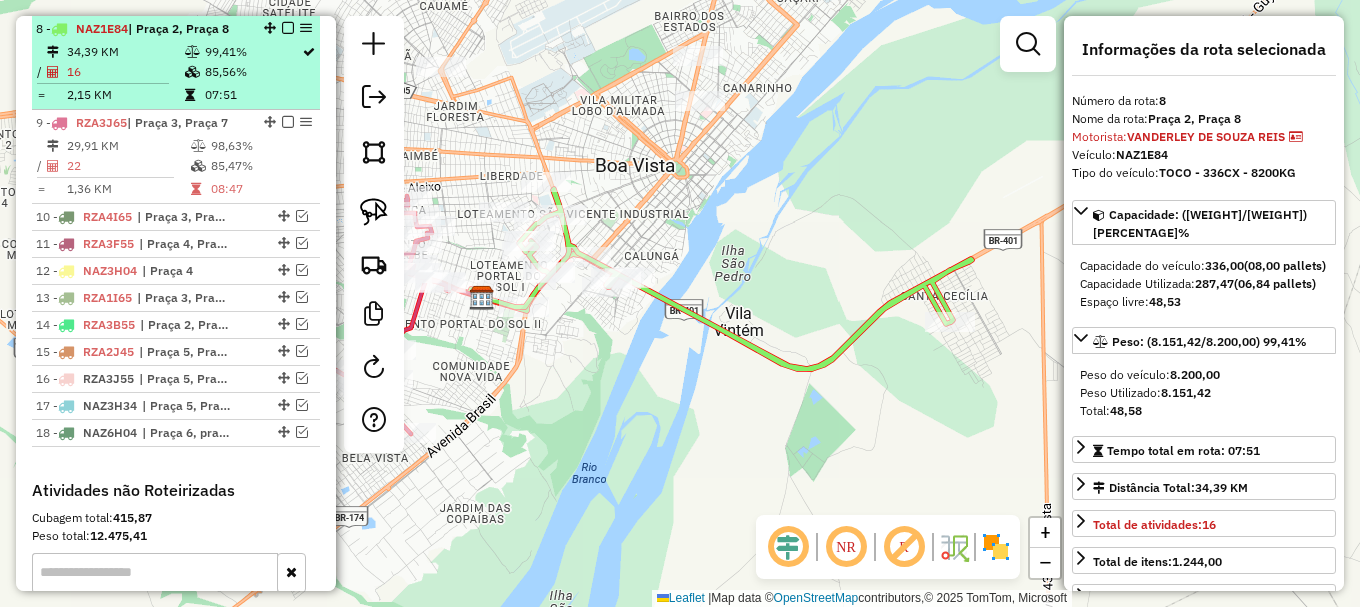 click at bounding box center (288, 28) 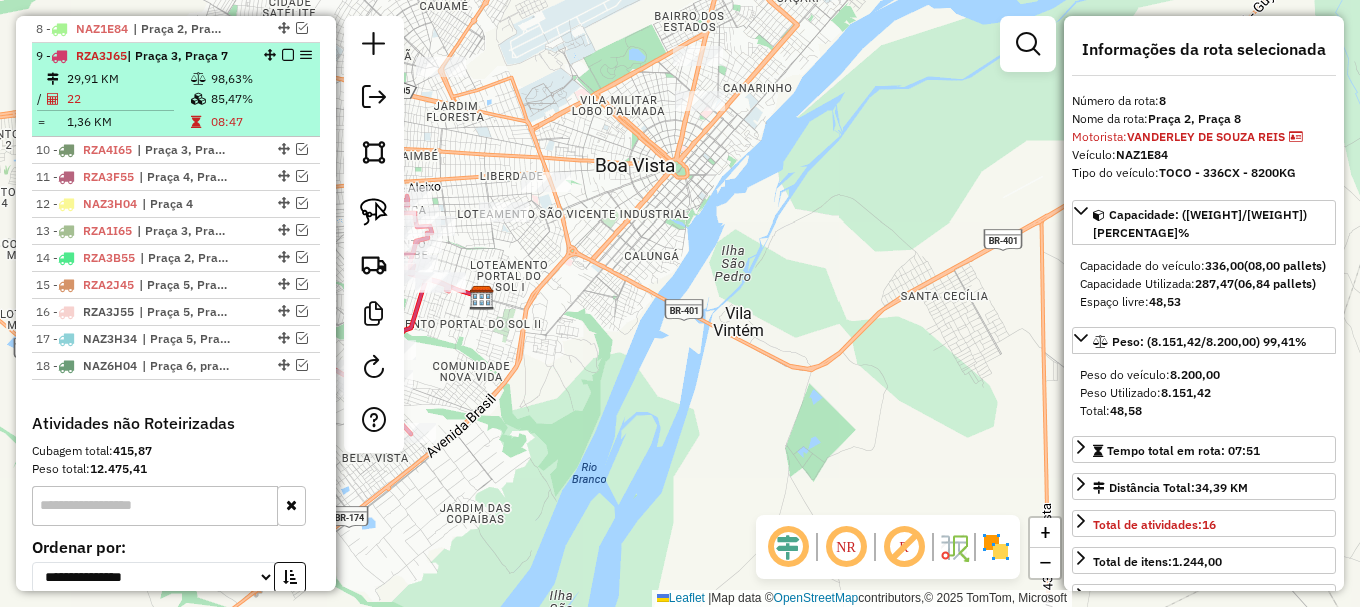 click on "98,63%" at bounding box center [260, 79] 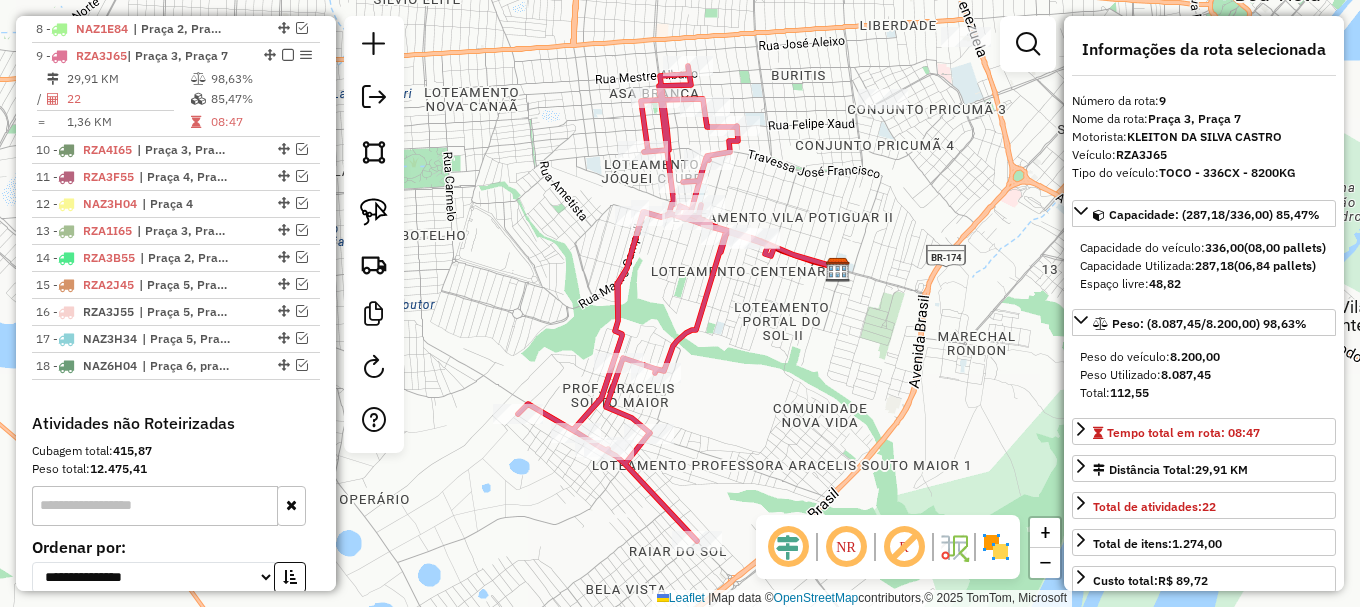 drag, startPoint x: 726, startPoint y: 441, endPoint x: 741, endPoint y: 327, distance: 114.982605 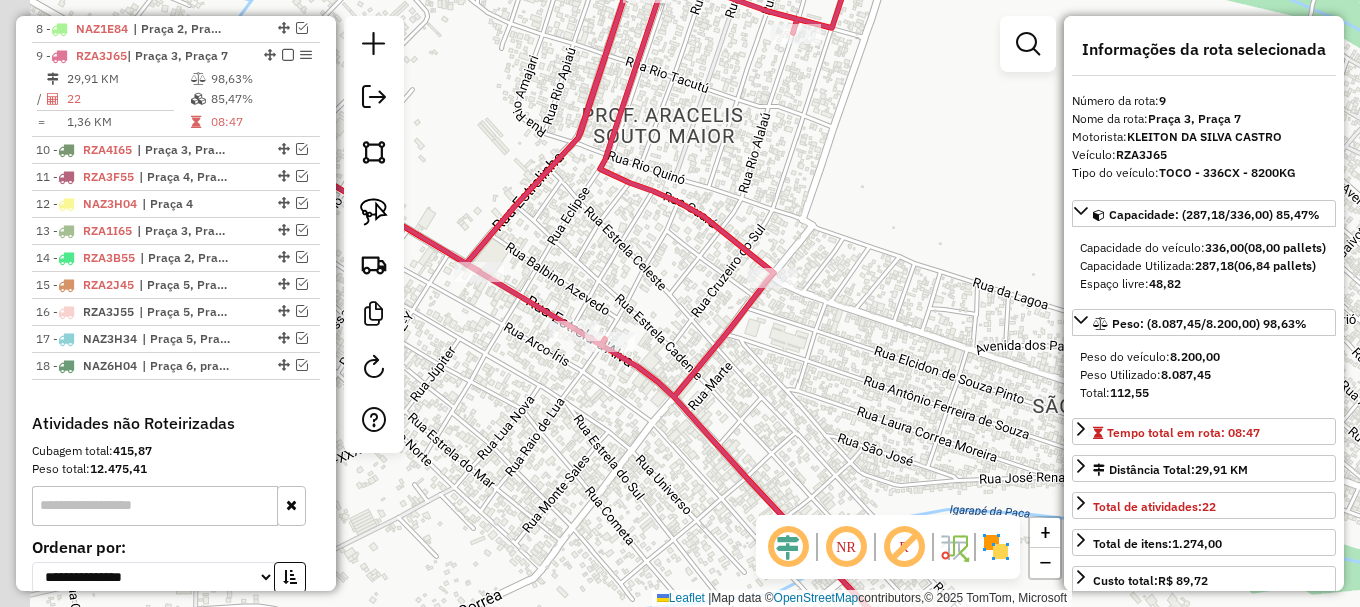 drag, startPoint x: 519, startPoint y: 292, endPoint x: 641, endPoint y: 270, distance: 123.967735 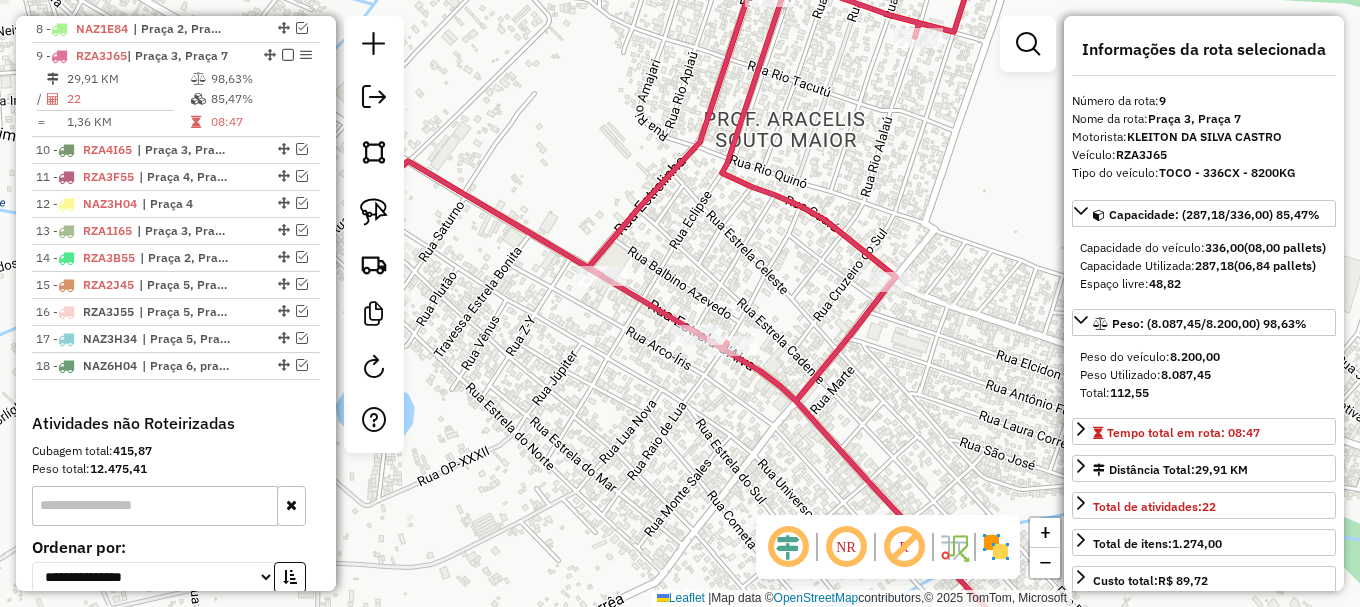 drag, startPoint x: 504, startPoint y: 162, endPoint x: 654, endPoint y: 197, distance: 154.02922 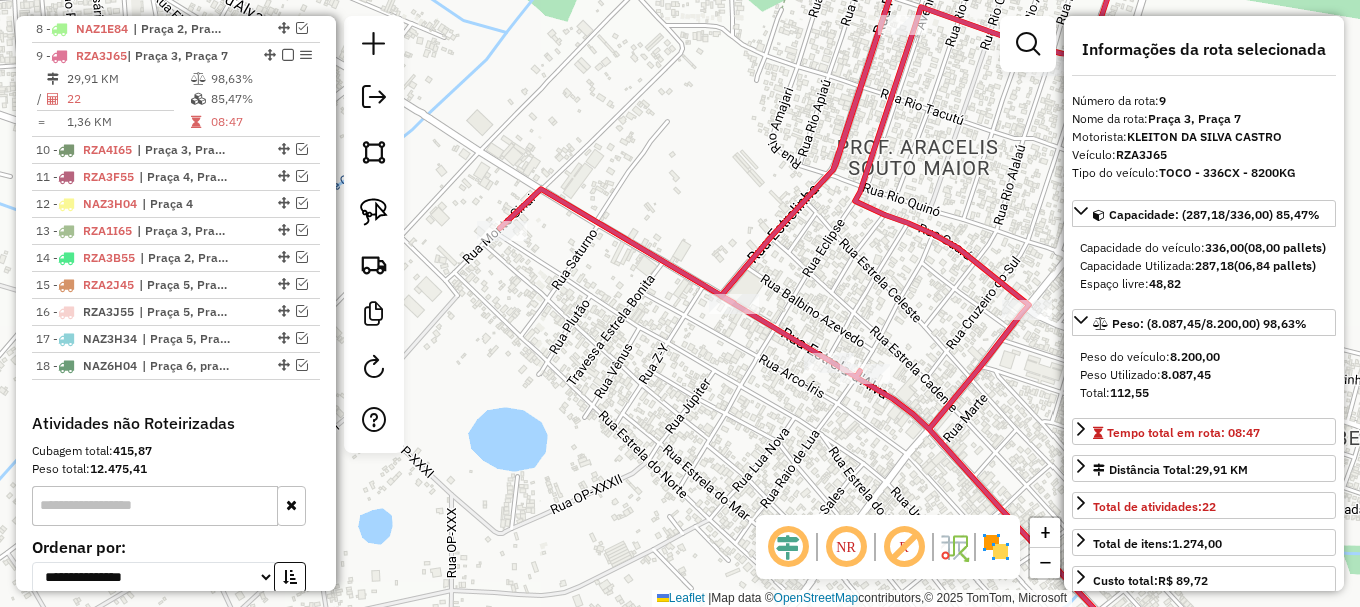click 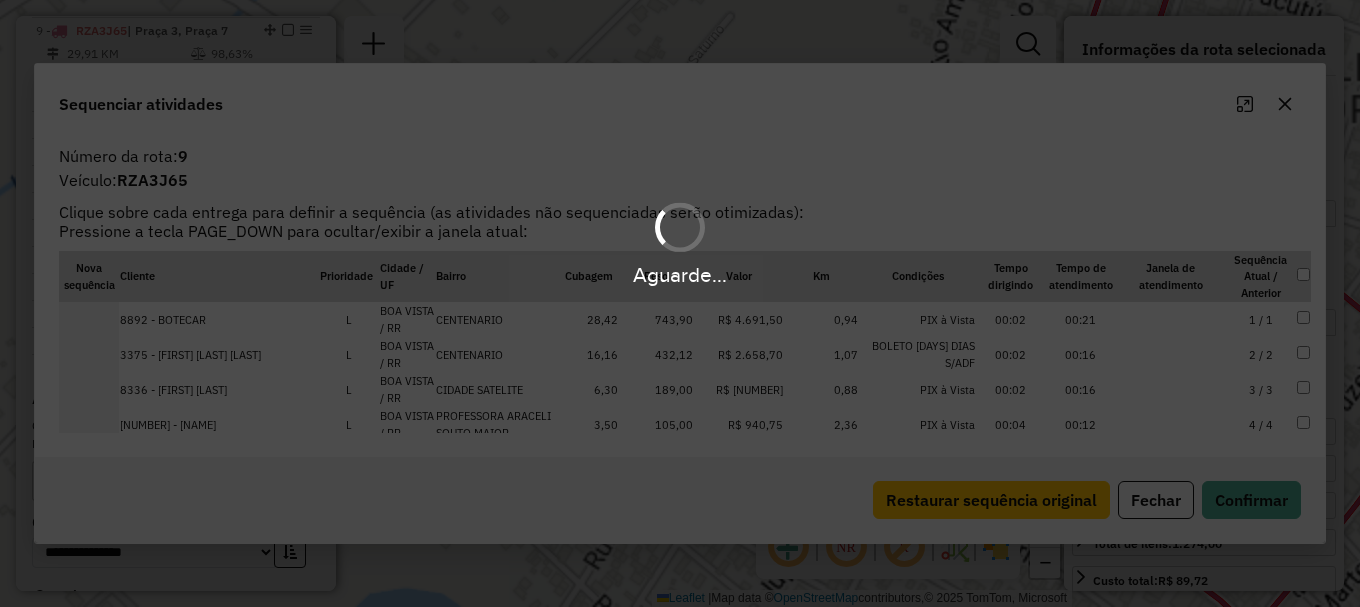 scroll, scrollTop: 1008, scrollLeft: 0, axis: vertical 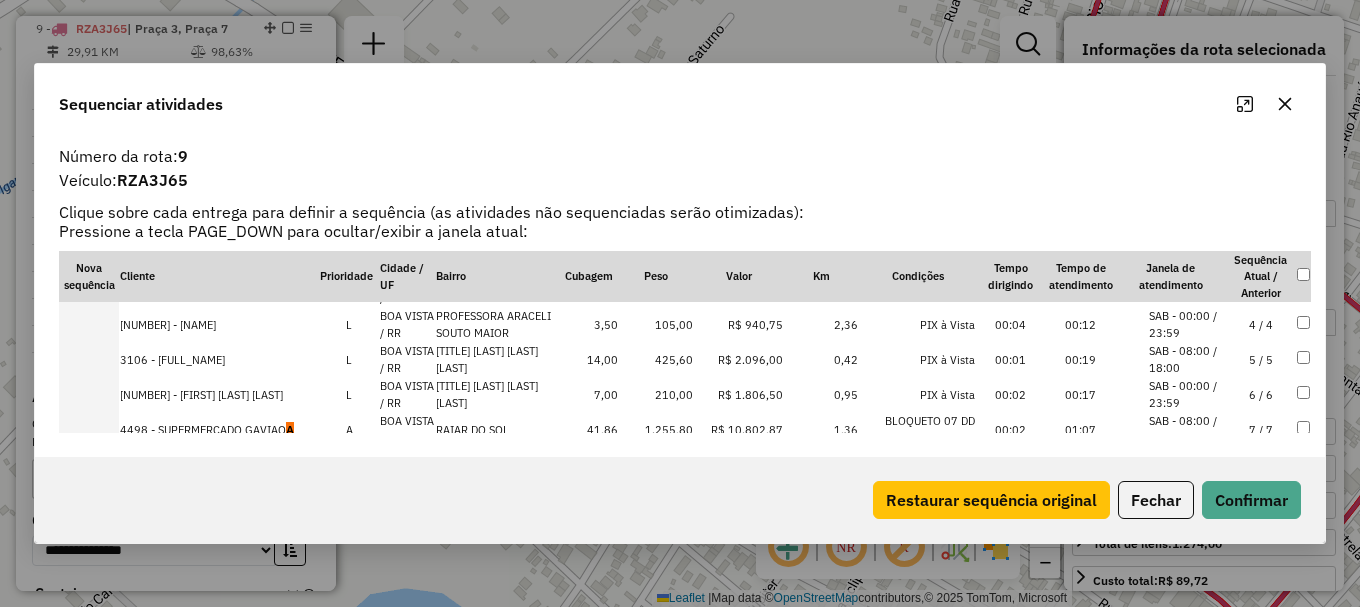 click on "7 / 7" at bounding box center (1261, 429) 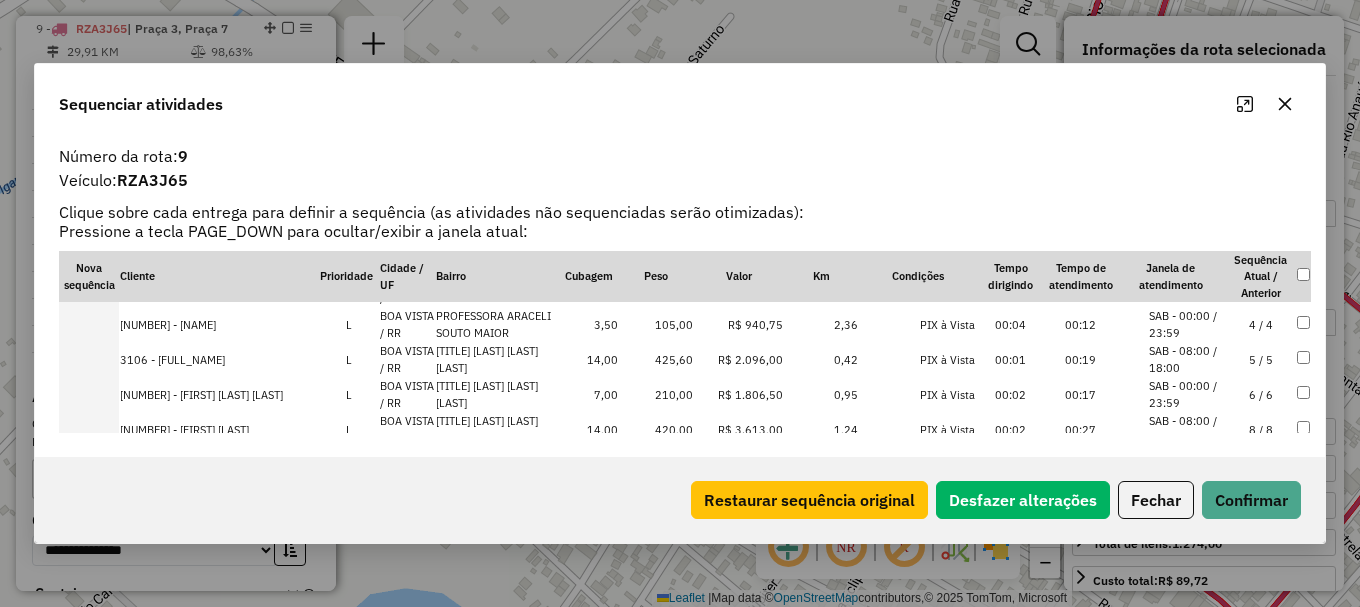 click on "SAB - 00:00 / 23:59" at bounding box center (1187, 394) 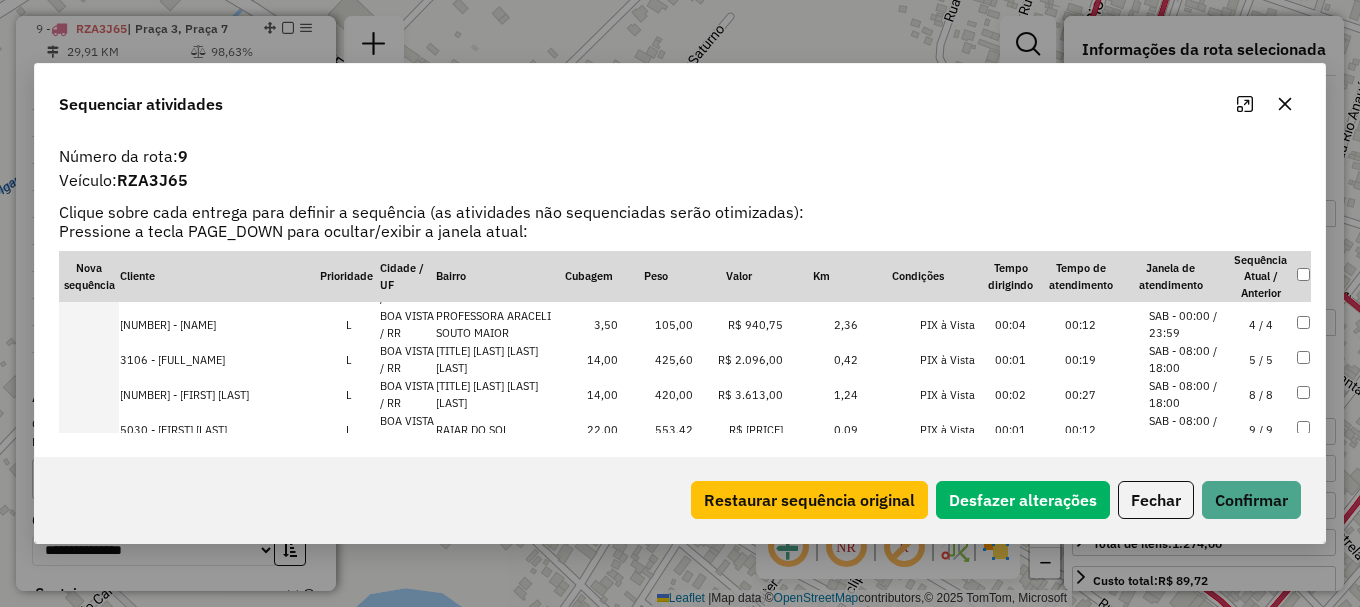 click on "SAB - 08:00 / 18:00" at bounding box center [1187, 394] 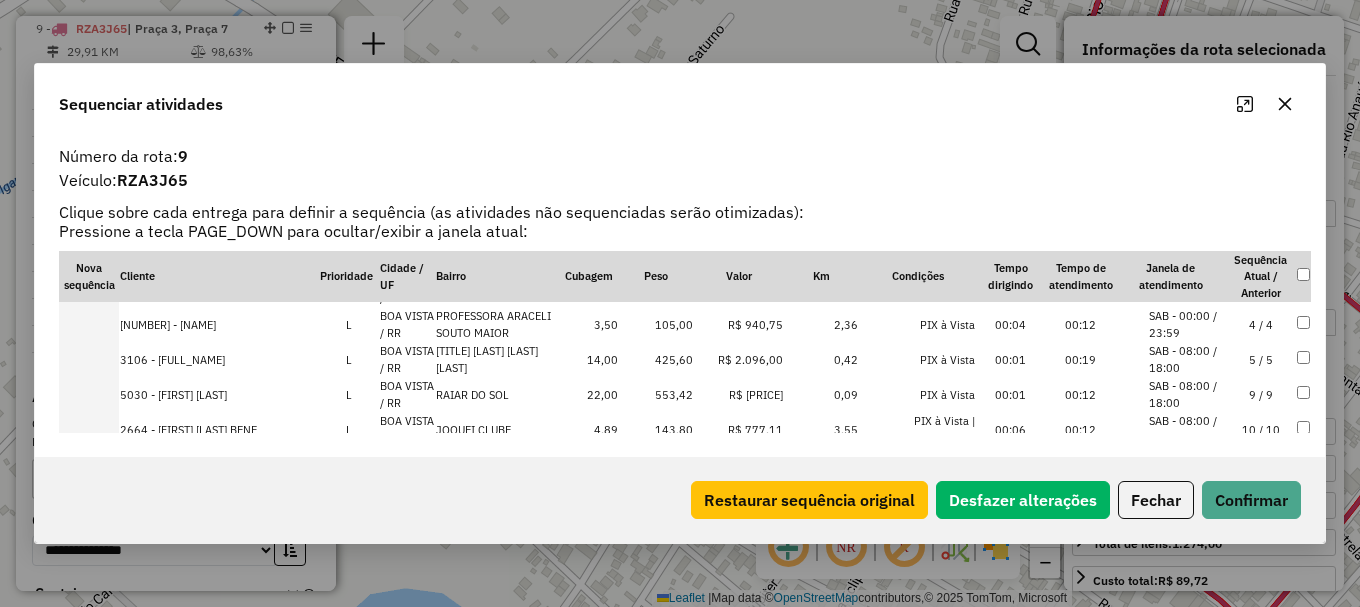 click on "SAB - 08:00 / 18:00" at bounding box center (1187, 394) 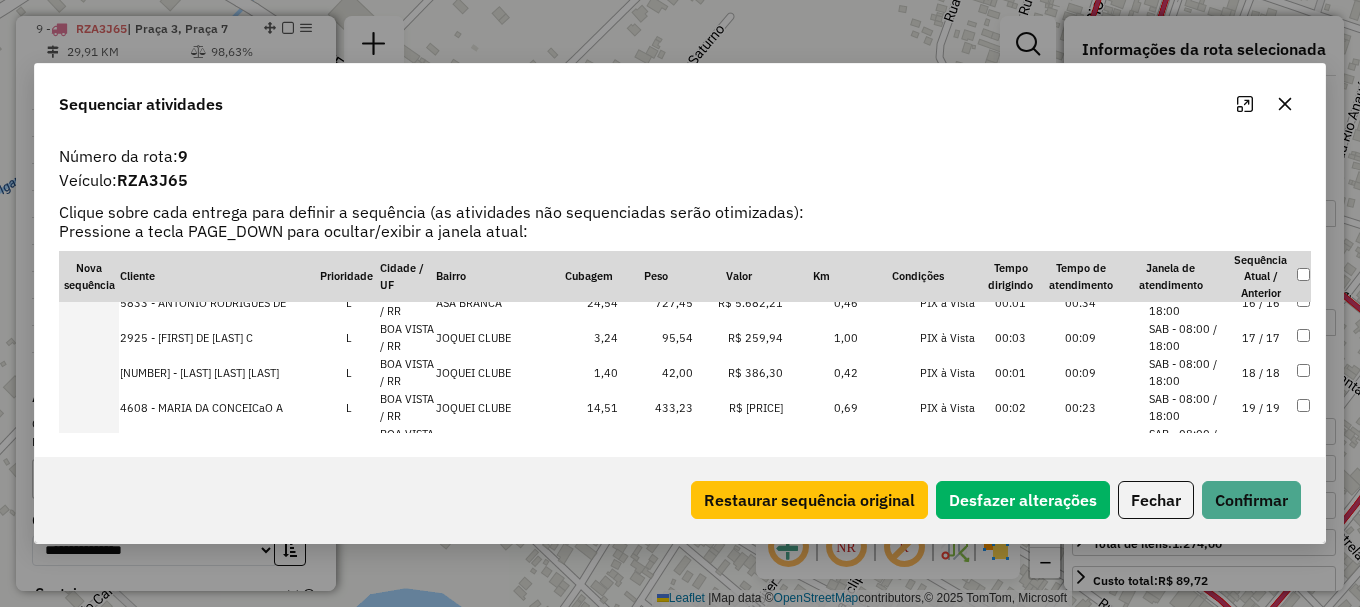 scroll, scrollTop: 658, scrollLeft: 0, axis: vertical 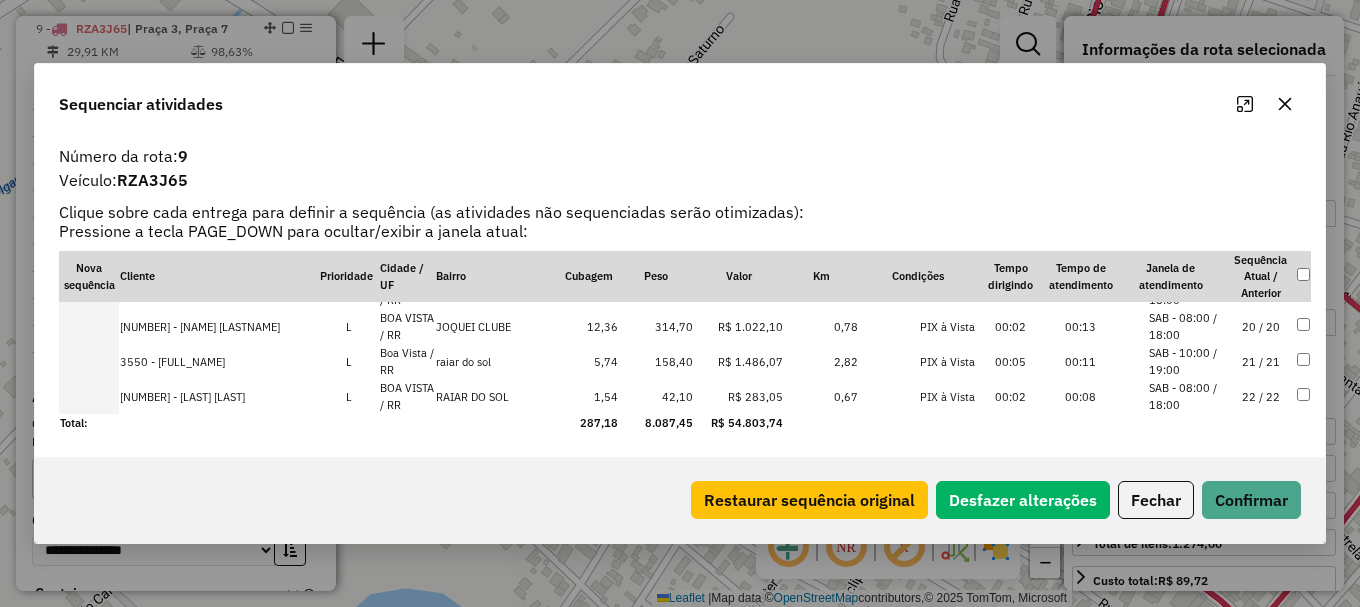 click on "SAB - 10:00 / 19:00" at bounding box center [1187, 361] 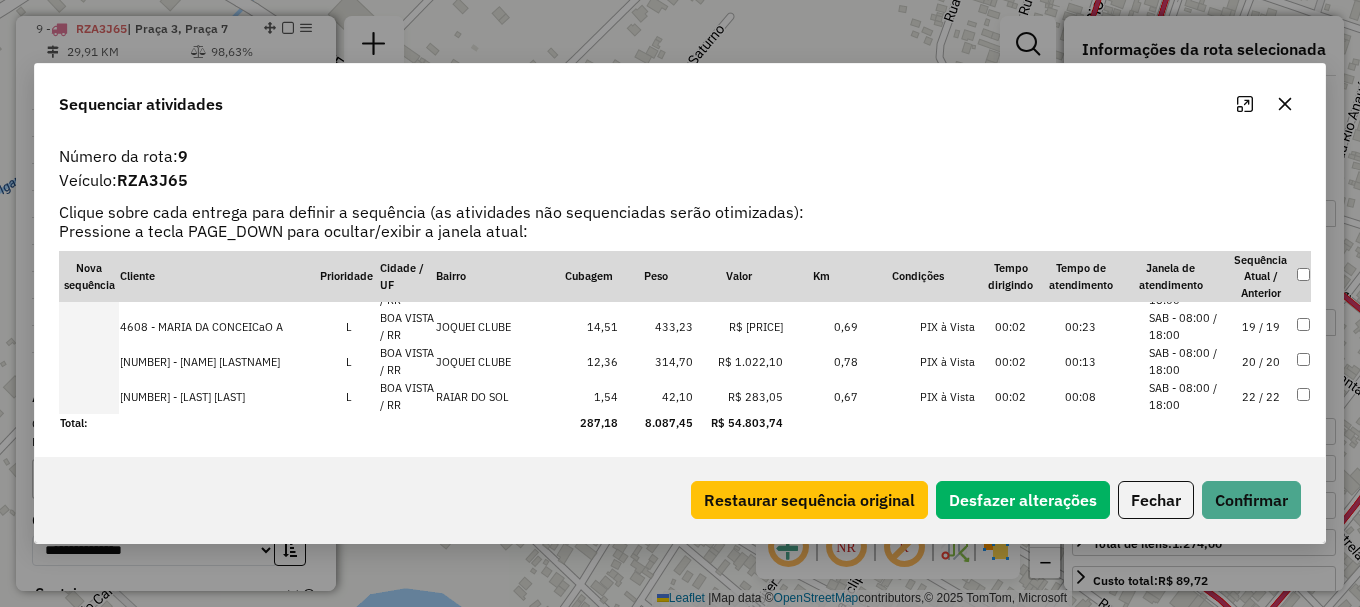 click on "SAB - 08:00 / 18:00" at bounding box center [1187, 396] 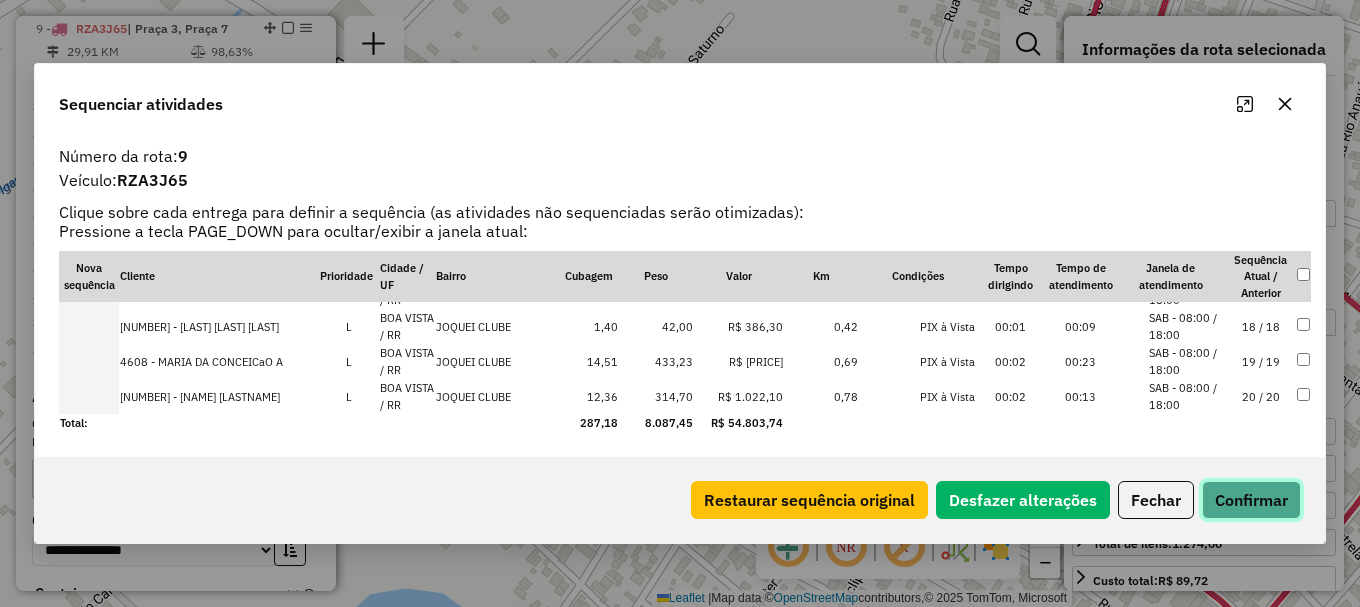 click on "Confirmar" 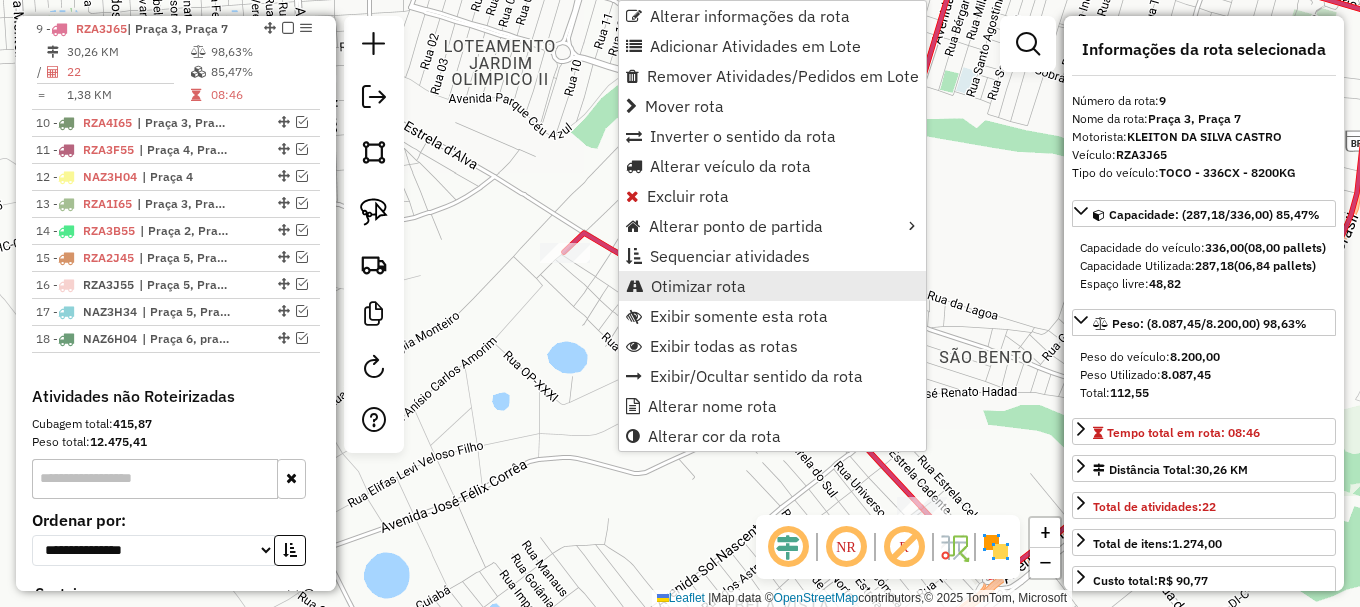click on "Otimizar rota" at bounding box center [698, 286] 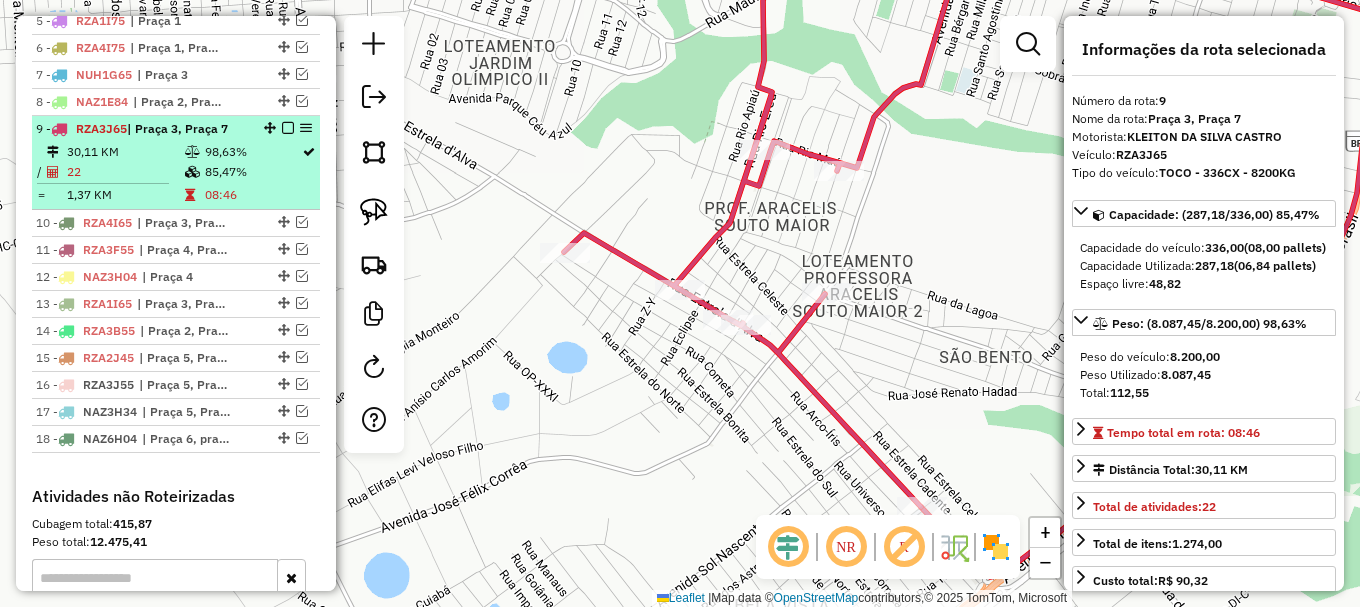 scroll, scrollTop: 808, scrollLeft: 0, axis: vertical 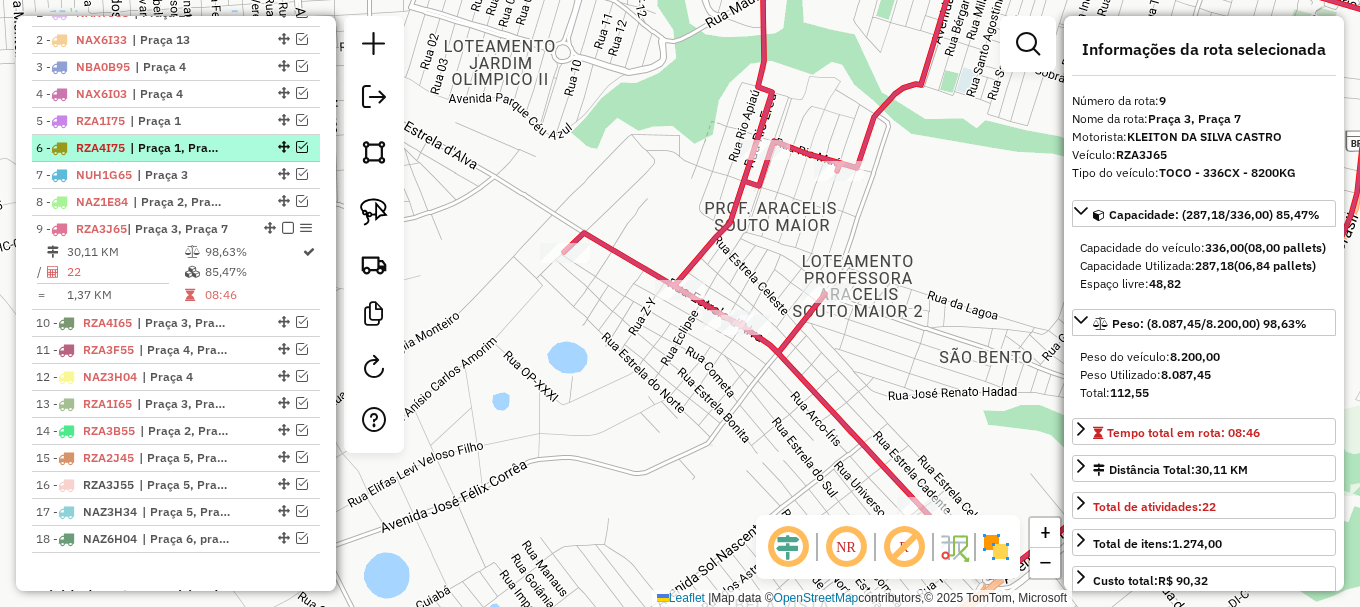 click at bounding box center [302, 147] 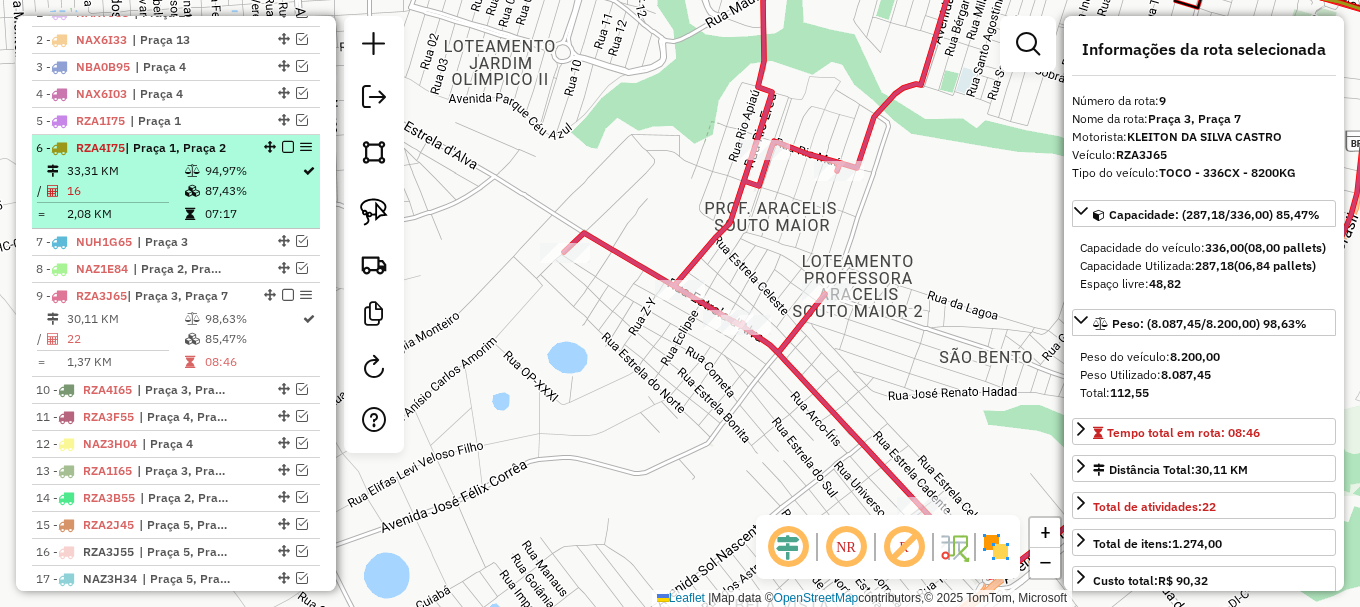 click on "94,97%" at bounding box center [252, 171] 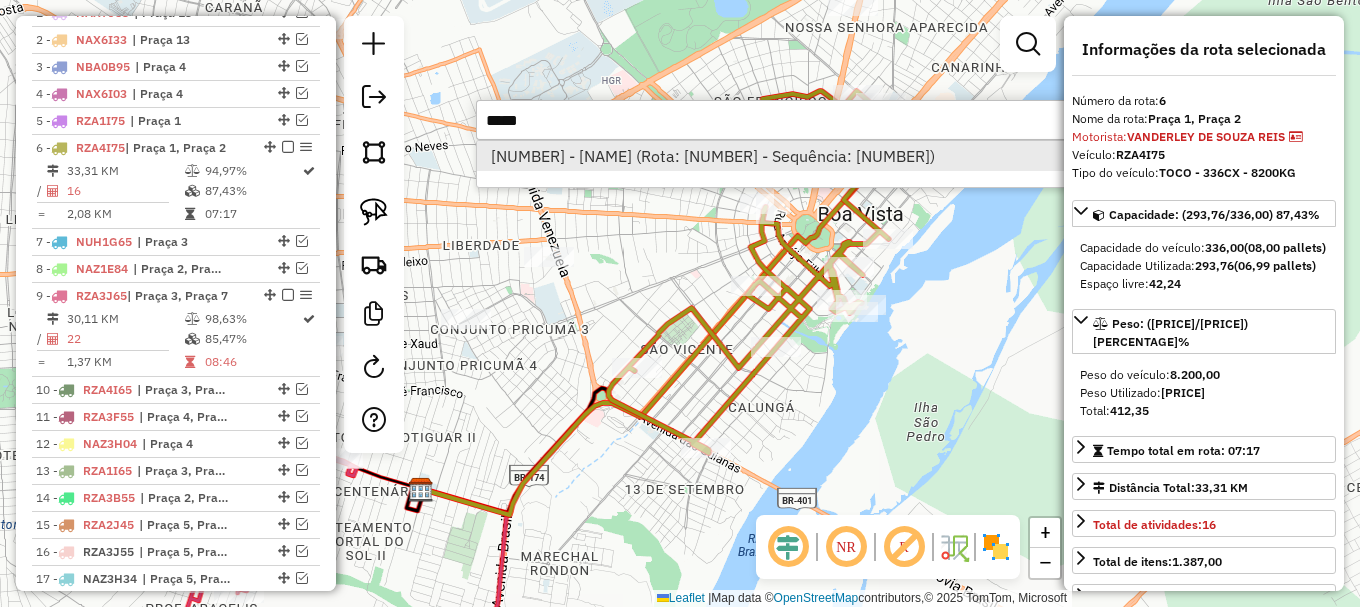 type on "*****" 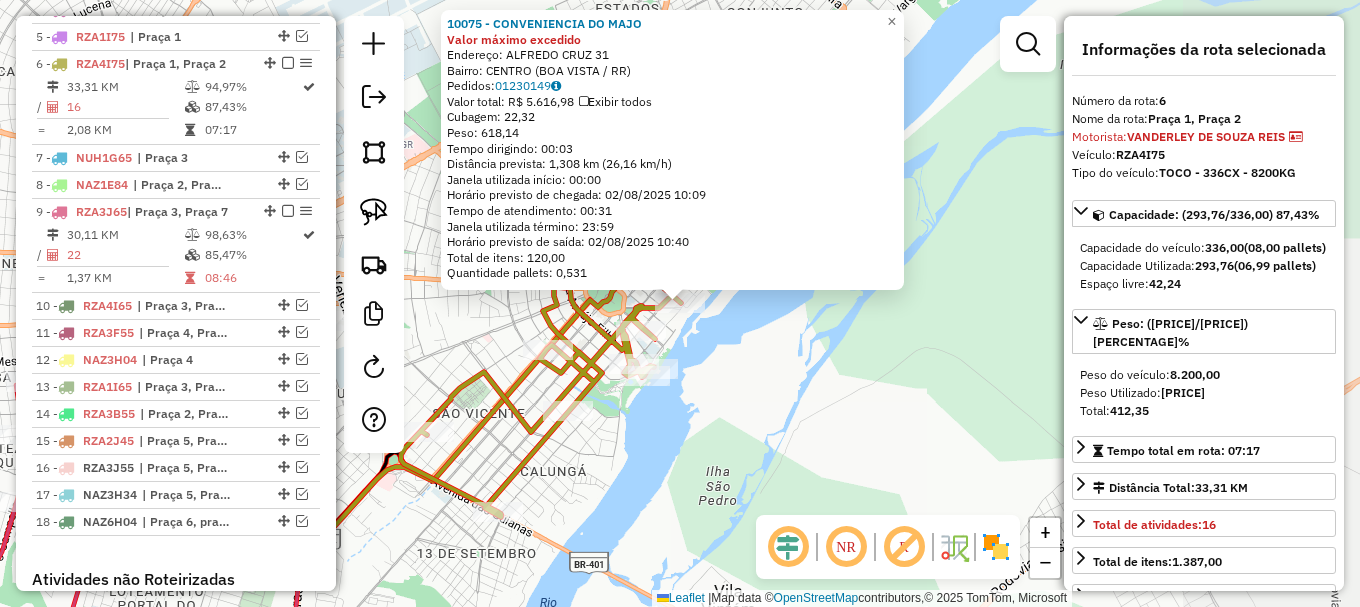 scroll, scrollTop: 927, scrollLeft: 0, axis: vertical 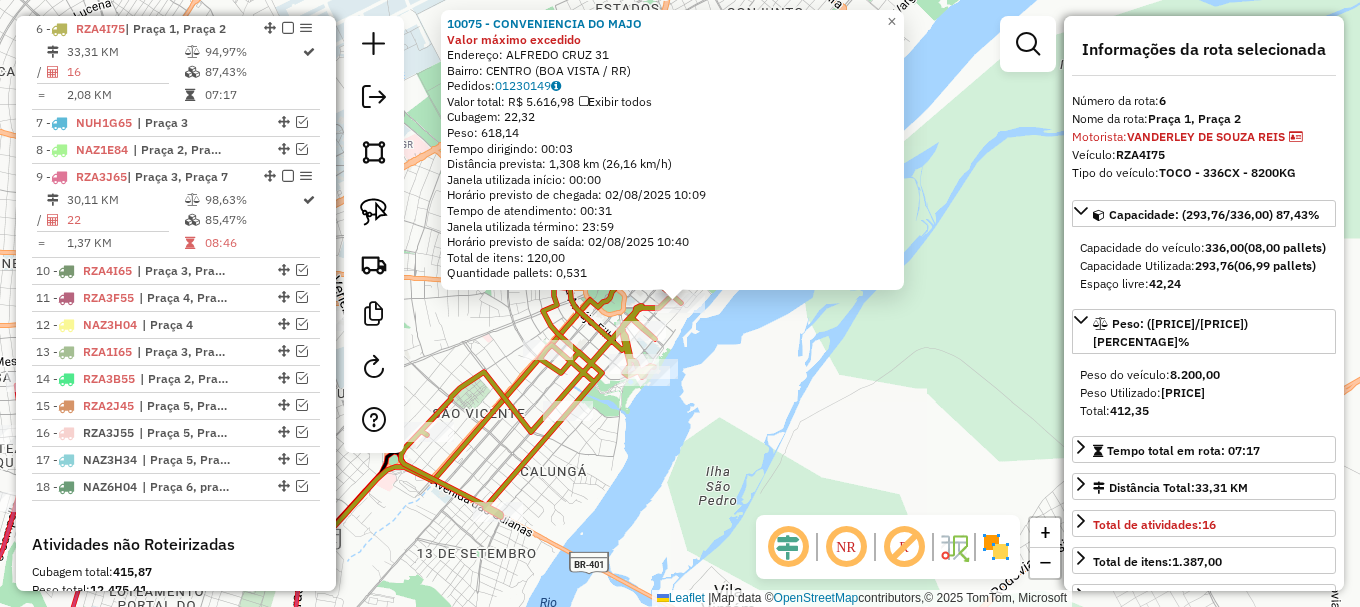 click on "10075 - CONVENIENCIA DO MAJO Valor máximo excedido  Endereço:  ALFREDO CRUZ 31   Bairro: CENTRO (BOA VISTA / RR)   Pedidos:  01230149   Valor total: R$ 5.616,98   Exibir todos   Cubagem: 22,32  Peso: 618,14  Tempo dirigindo: 00:03   Distância prevista: 1,308 km (26,16 km/h)   Janela utilizada início: 00:00   Horário previsto de chegada: 02/08/2025 10:09   Tempo de atendimento: 00:31   Janela utilizada término: 23:59   Horário previsto de saída: 02/08/2025 10:40   Total de itens: 120,00   Quantidade pallets: 0,531  × Janela de atendimento Grade de atendimento Capacidade Transportadoras Veículos Cliente Pedidos  Rotas Selecione os dias de semana para filtrar as janelas de atendimento  Seg   Ter   Qua   Qui   Sex   Sáb   Dom  Informe o período da janela de atendimento: De: Até:  Filtrar exatamente a janela do cliente  Considerar janela de atendimento padrão  Selecione os dias de semana para filtrar as grades de atendimento  Seg   Ter   Qua   Qui   Sex   Sáb   Dom   Peso mínimo:   Peso máximo:  +" 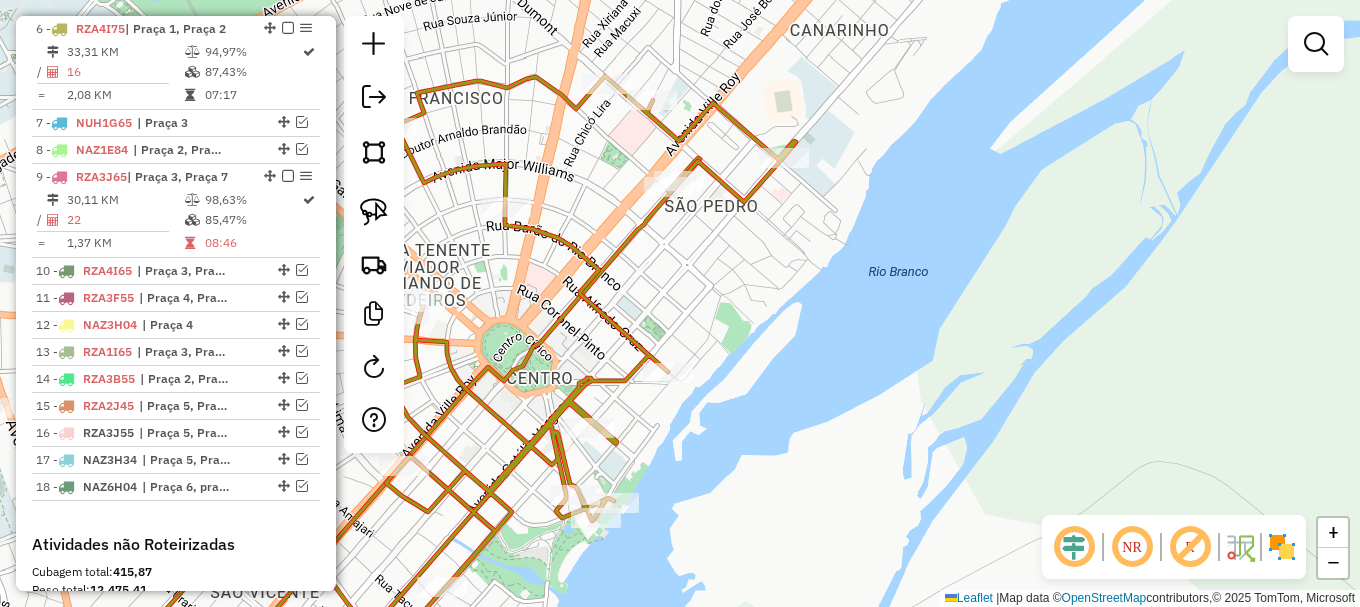 click 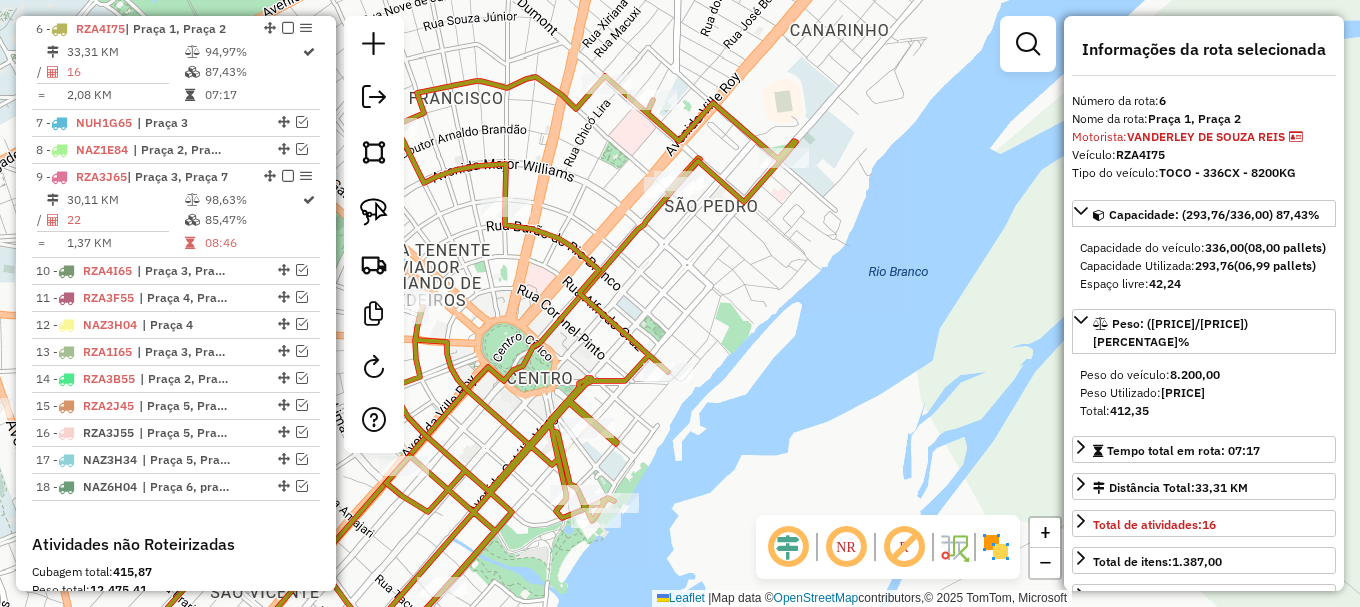 click 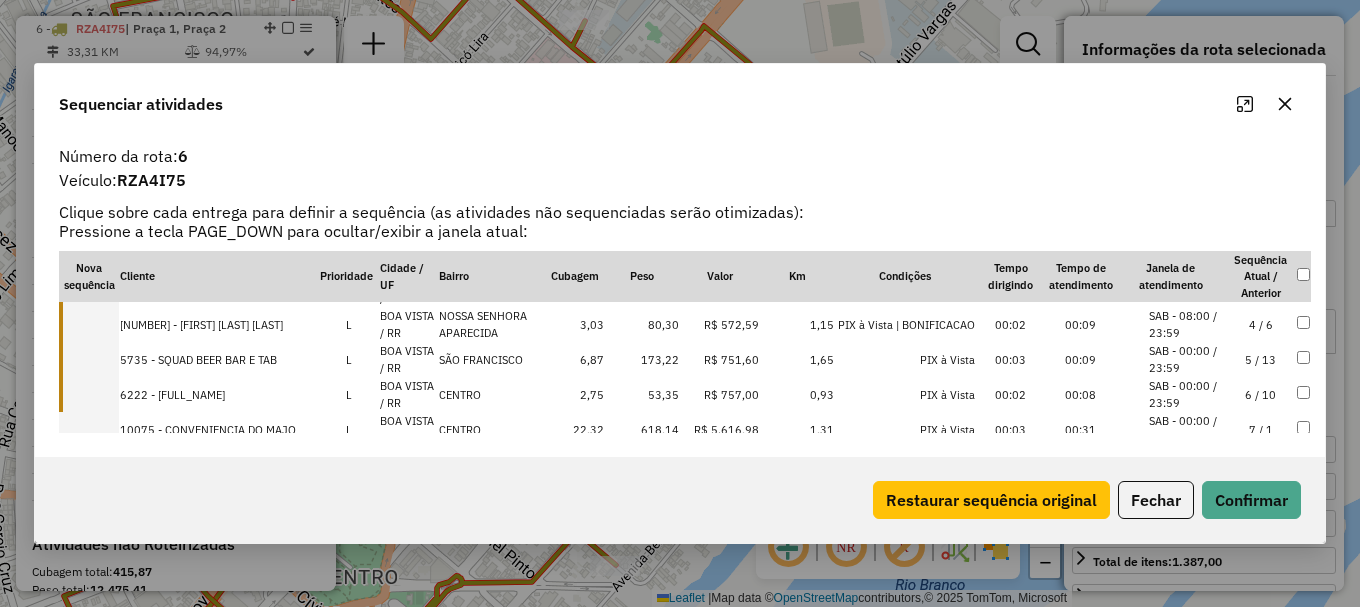 click on "SAB - 00:00 / 23:59" at bounding box center [1187, 429] 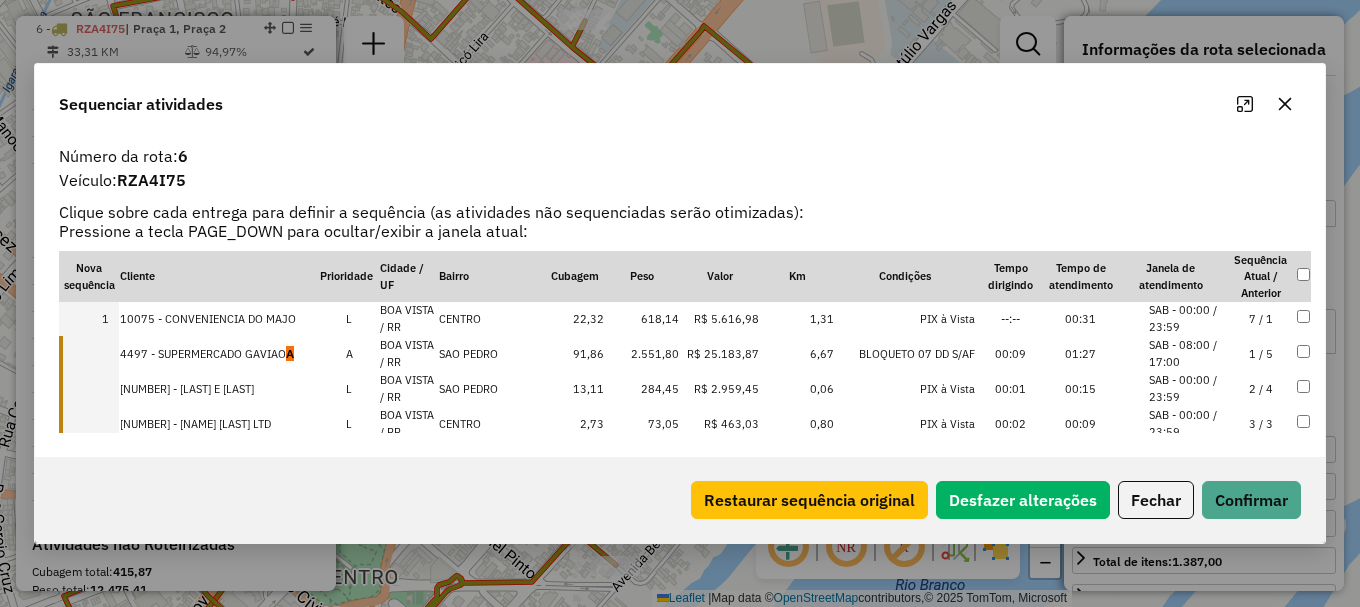 scroll, scrollTop: 0, scrollLeft: 0, axis: both 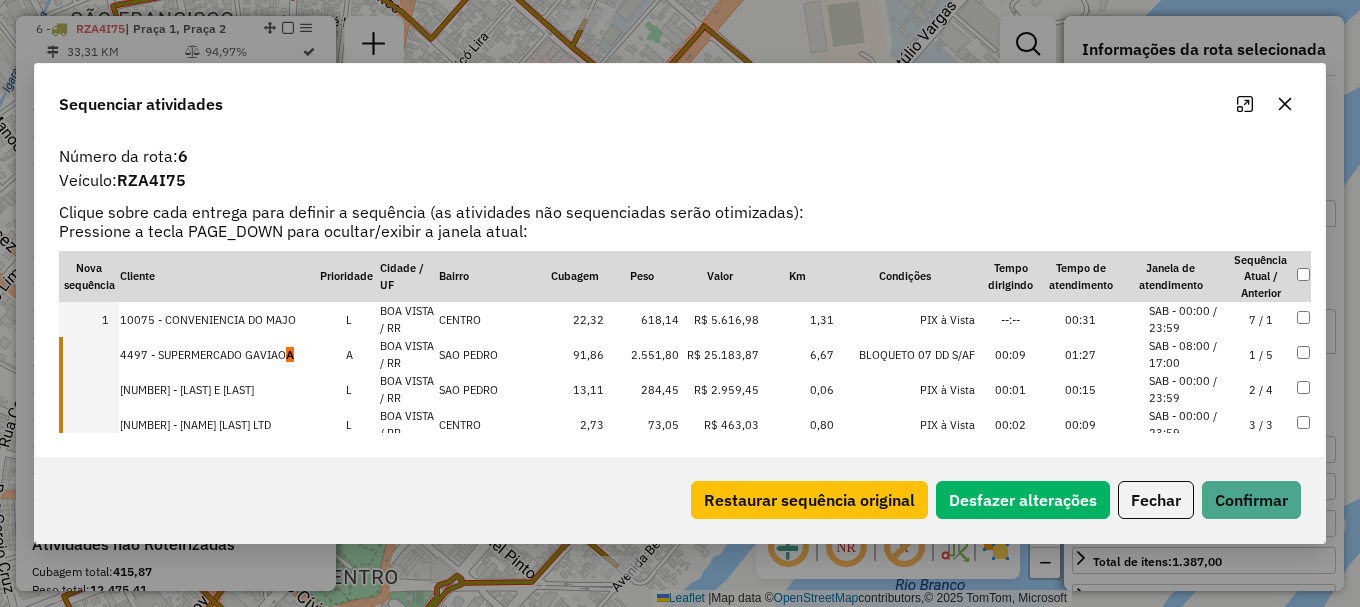 click on "[NUMBER] - [NAME] [LAST]  A" at bounding box center [219, 354] 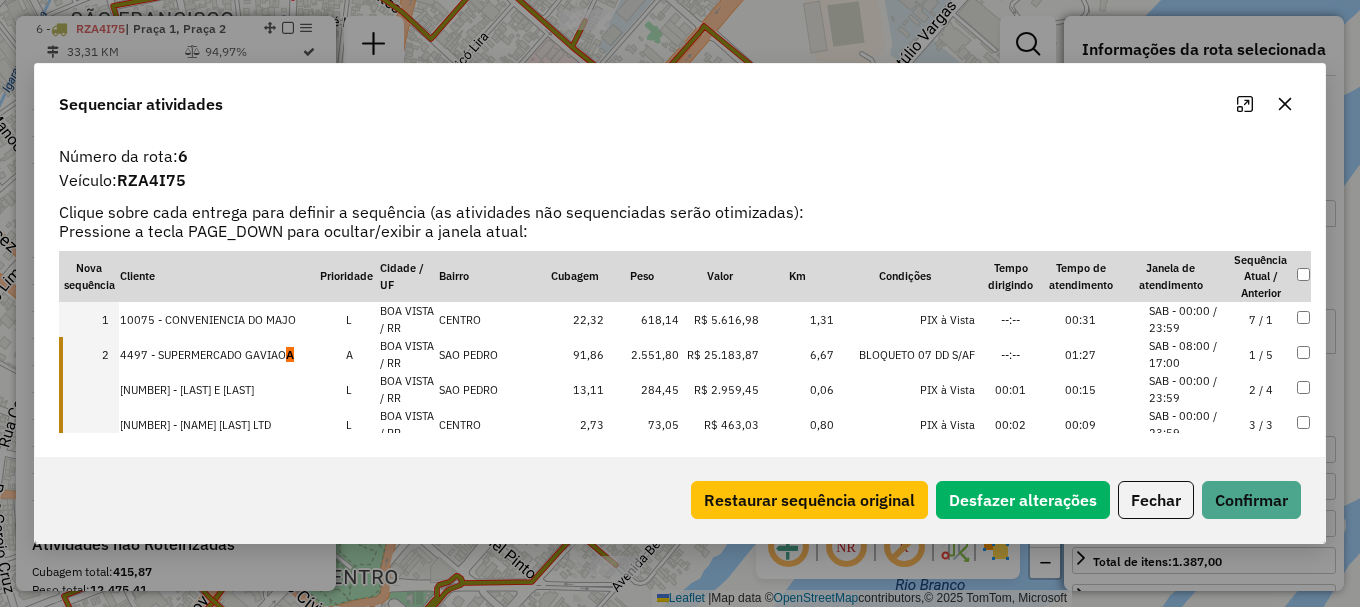 drag, startPoint x: 258, startPoint y: 384, endPoint x: 274, endPoint y: 371, distance: 20.615528 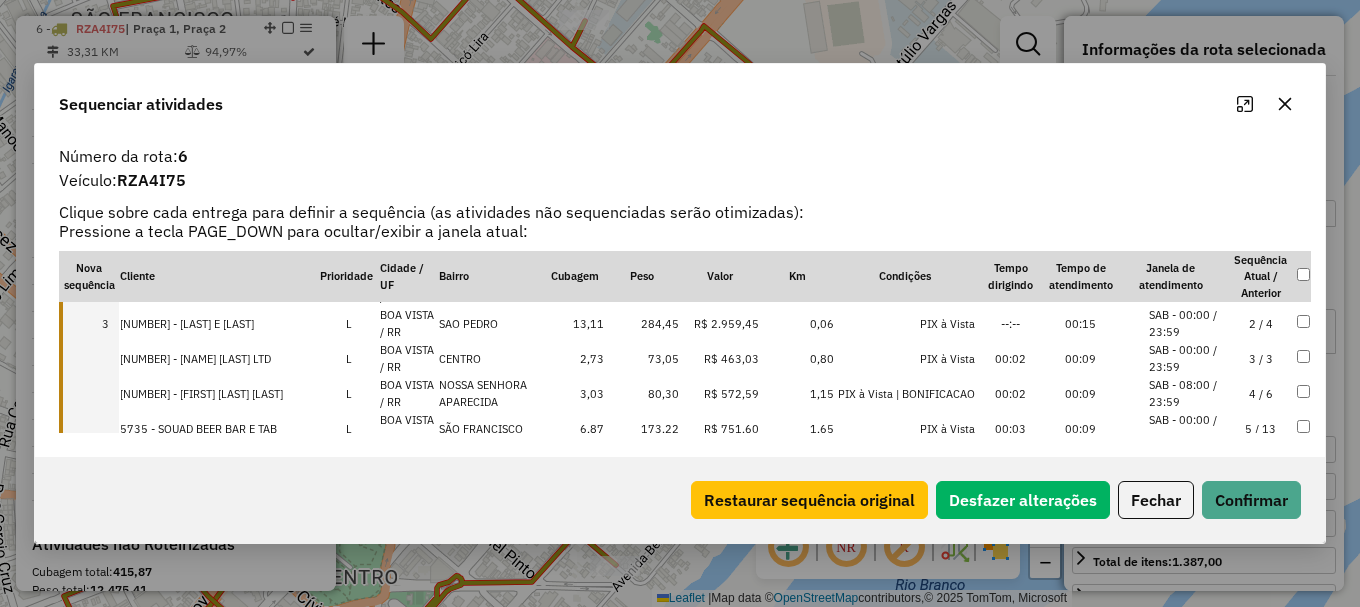 scroll, scrollTop: 100, scrollLeft: 0, axis: vertical 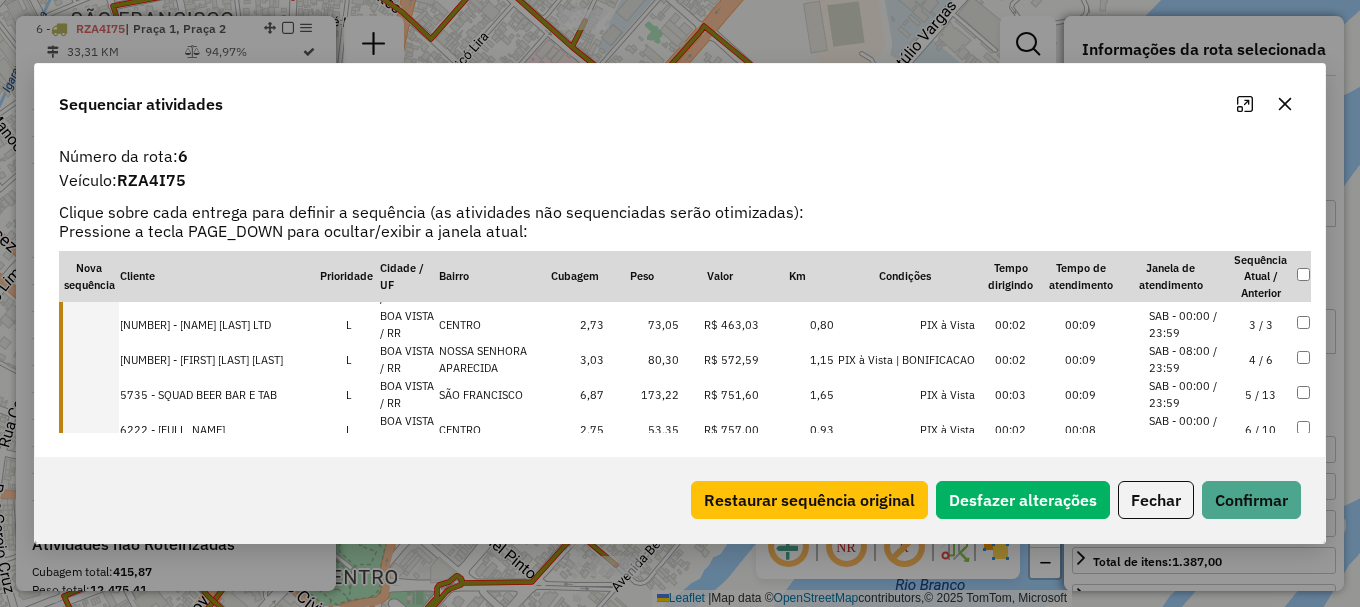 click on "[NUMBER] - [NAME] [LAST] LTD" at bounding box center [219, 324] 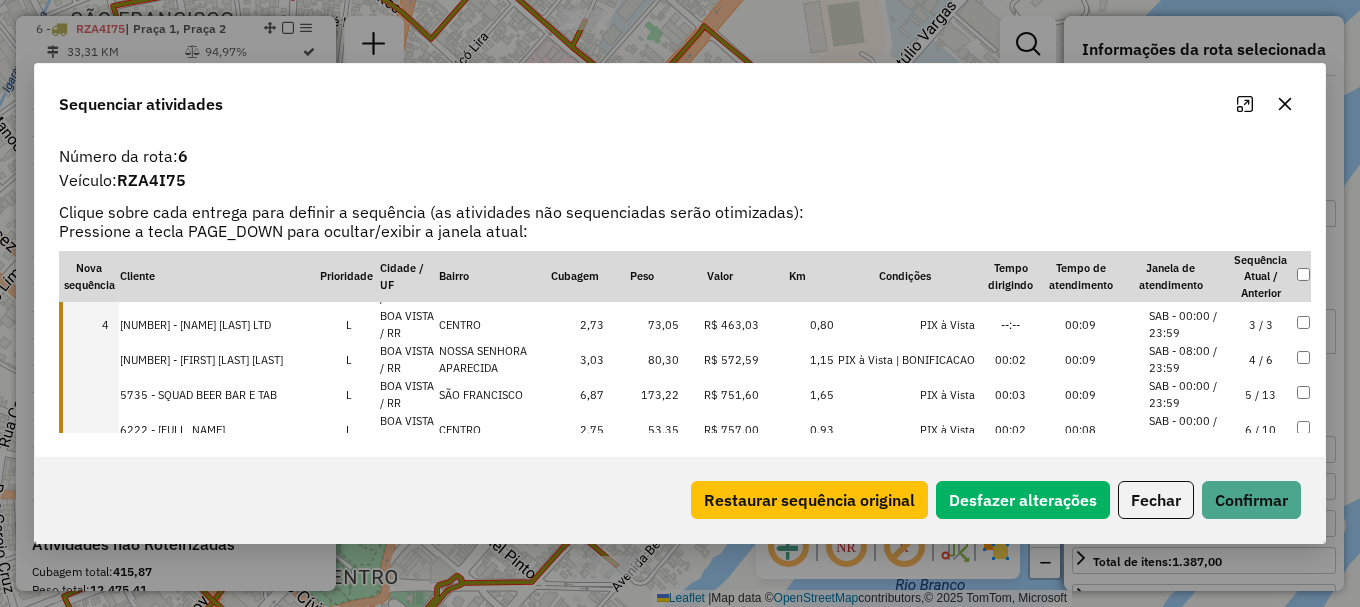 click on "[NUMBER] - [FIRST] [LAST] [LAST]" at bounding box center [219, 359] 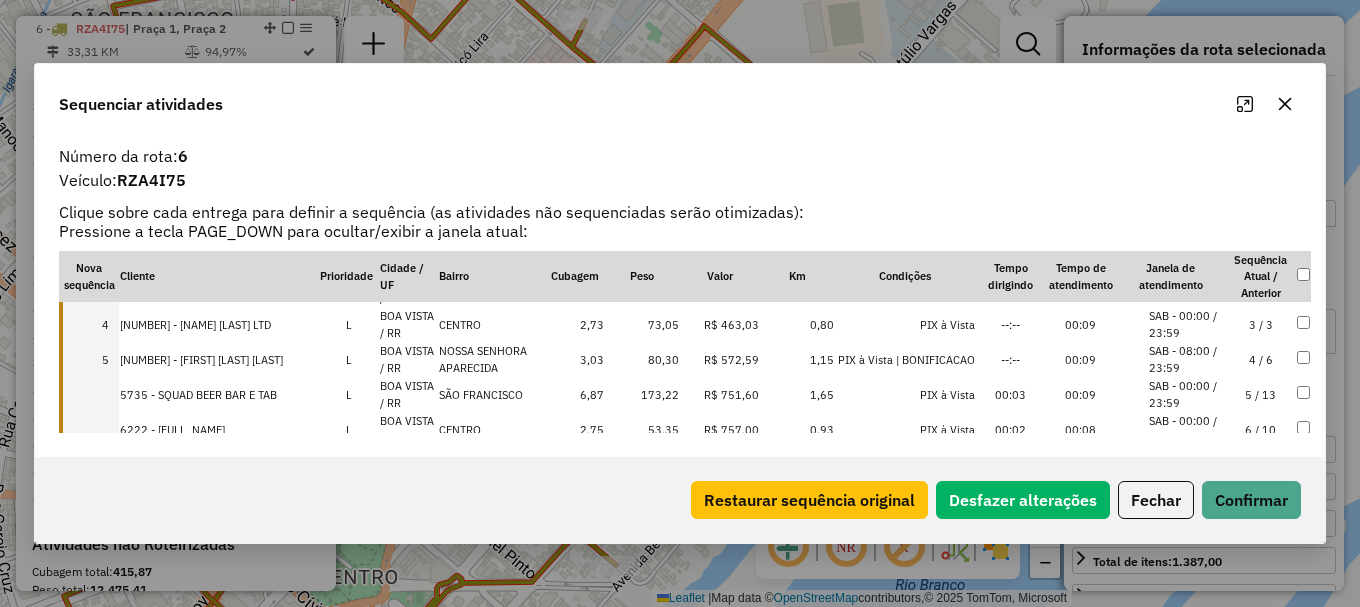 click on "5735 - SQUAD BEER BAR E TAB" at bounding box center (219, 394) 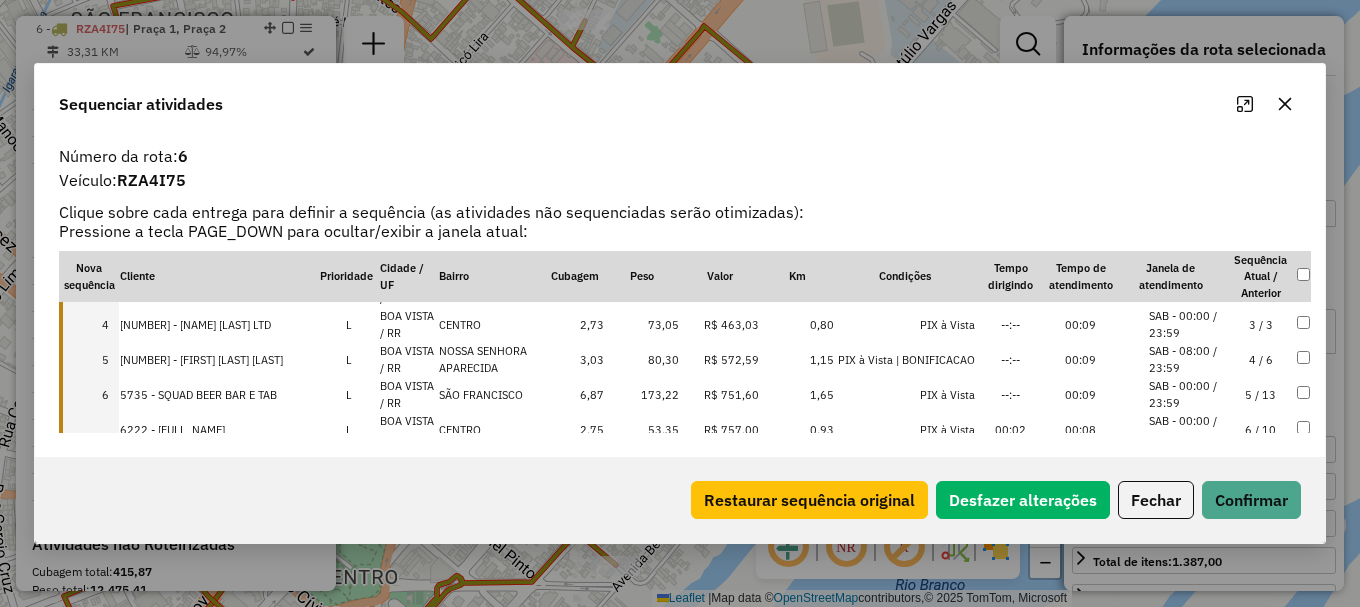 scroll, scrollTop: 200, scrollLeft: 0, axis: vertical 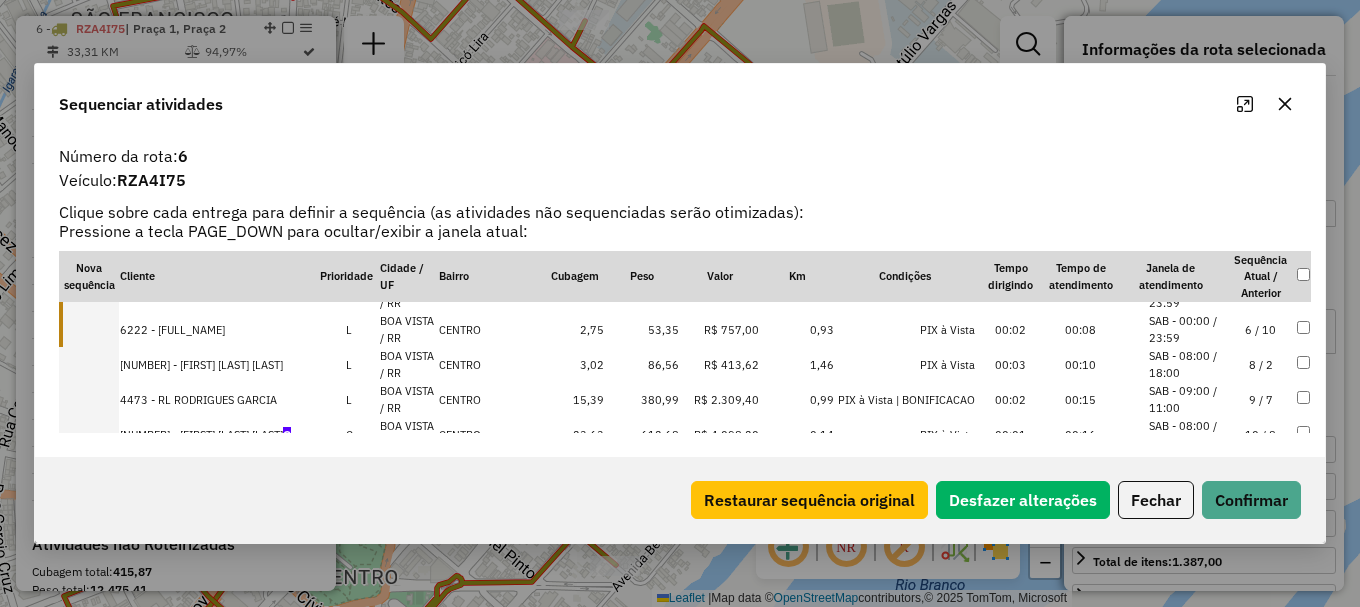 click on "6222 - [FULL_NAME]" at bounding box center [219, 329] 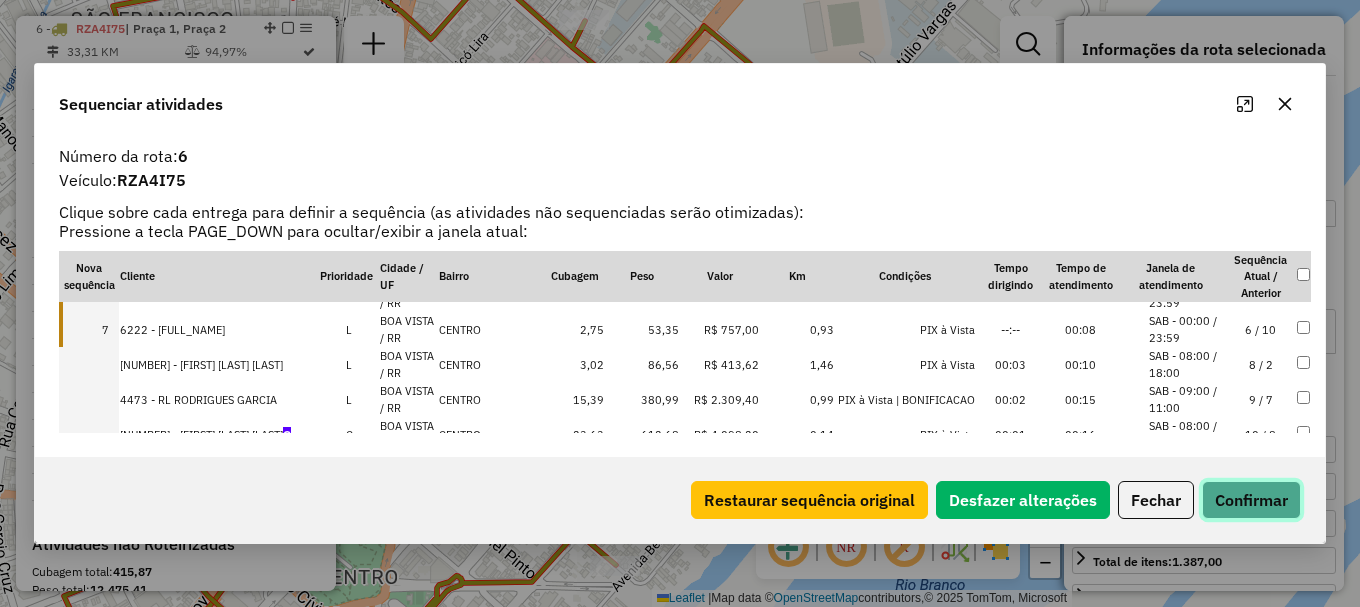 click on "Confirmar" 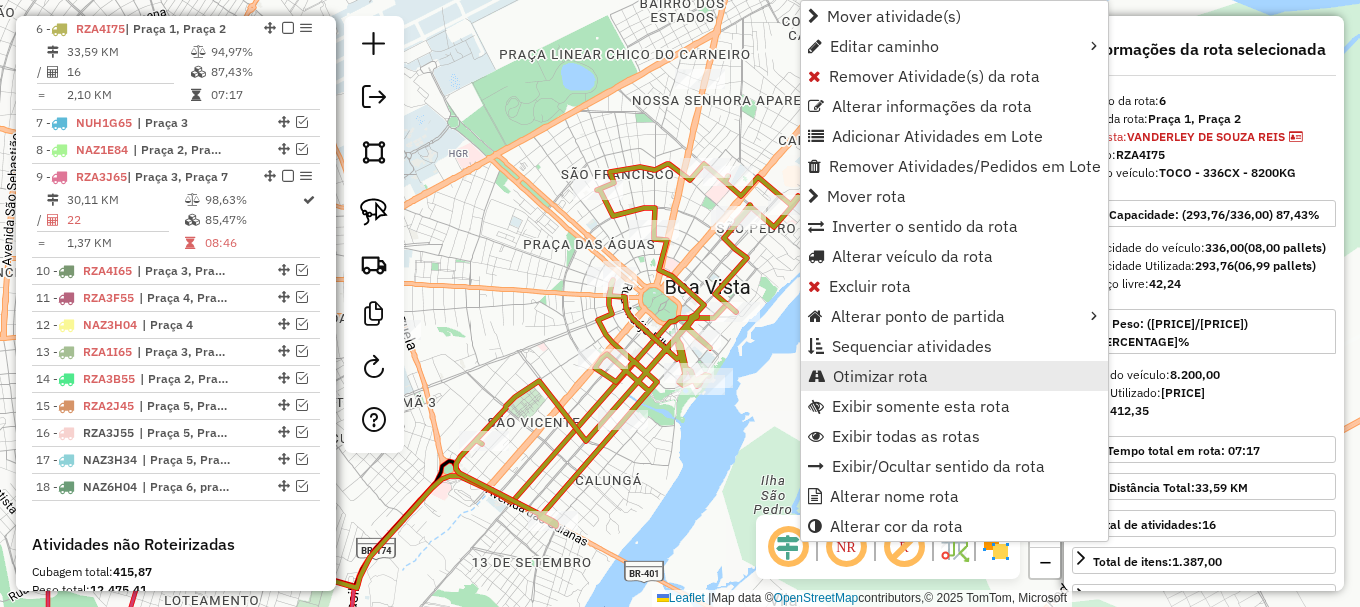 click on "Otimizar rota" at bounding box center [880, 376] 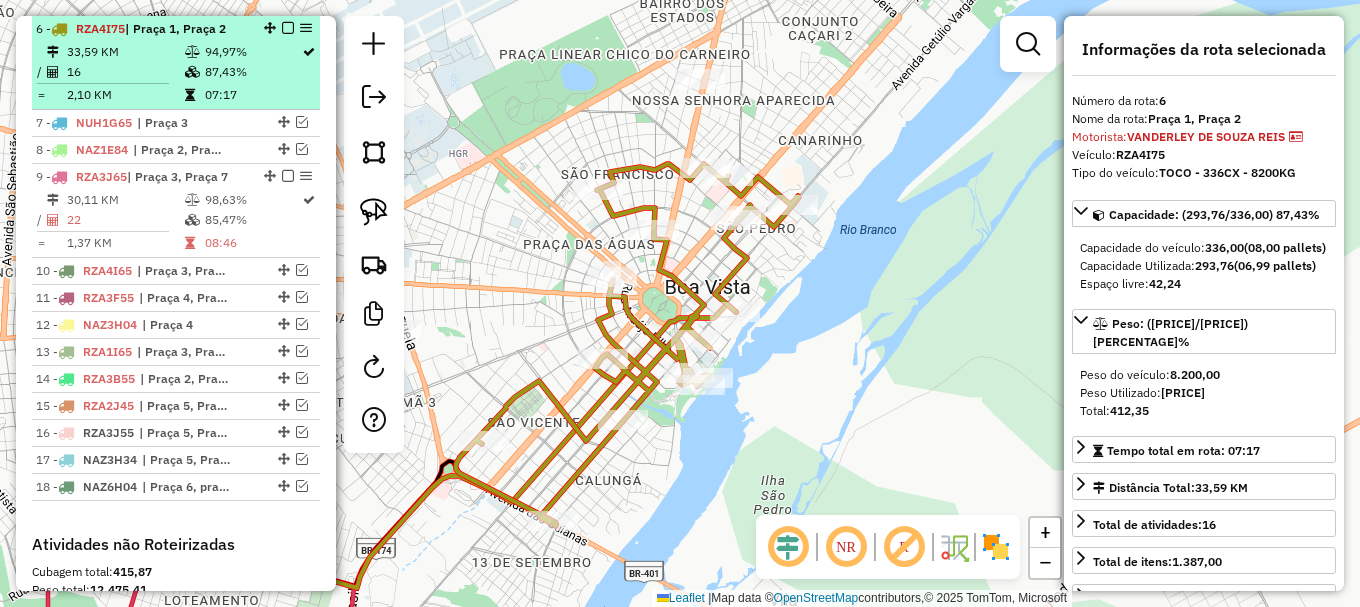 click at bounding box center (288, 28) 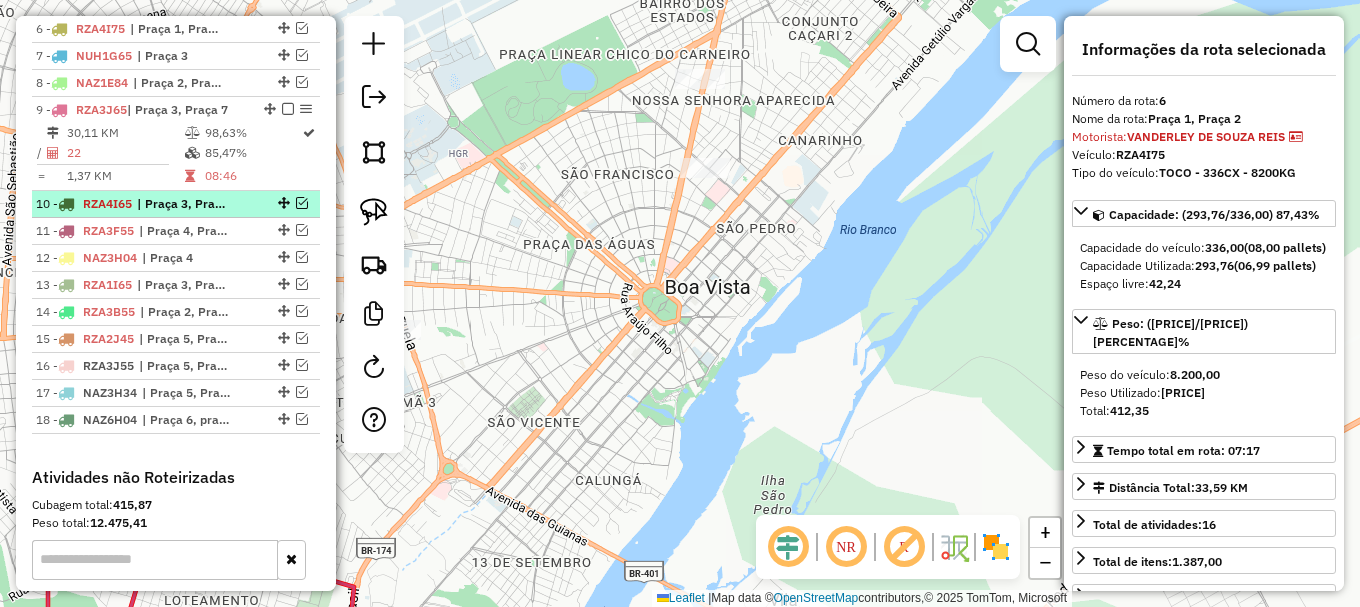 click at bounding box center (302, 203) 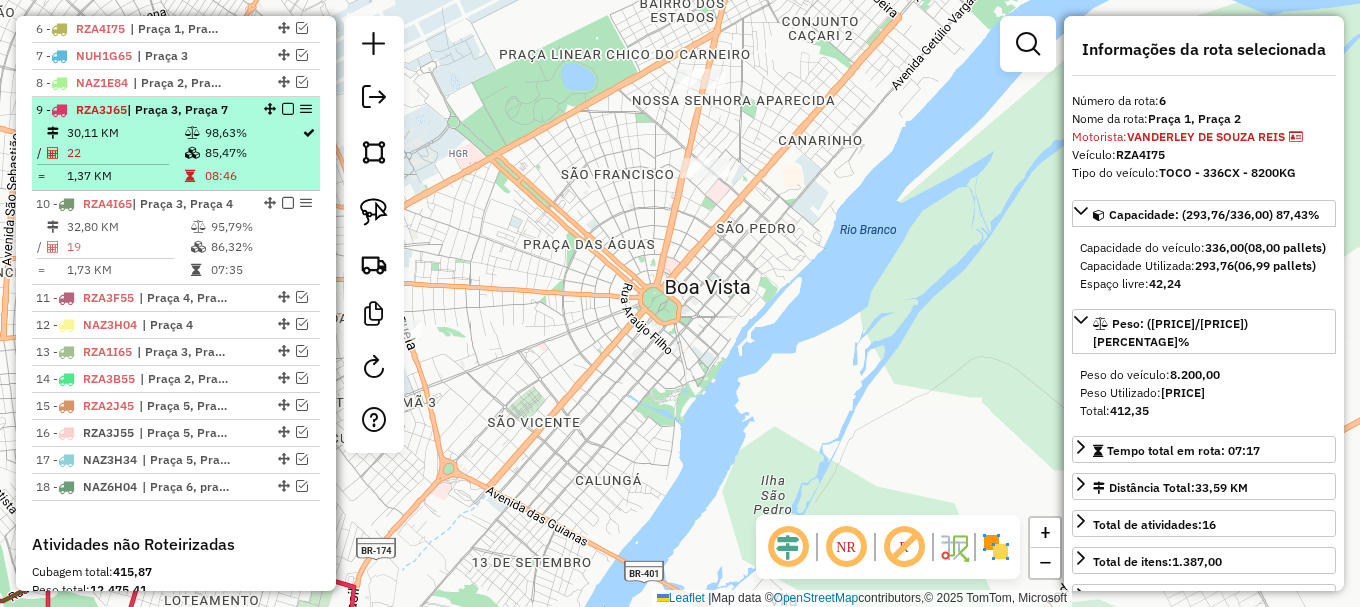 click at bounding box center (288, 109) 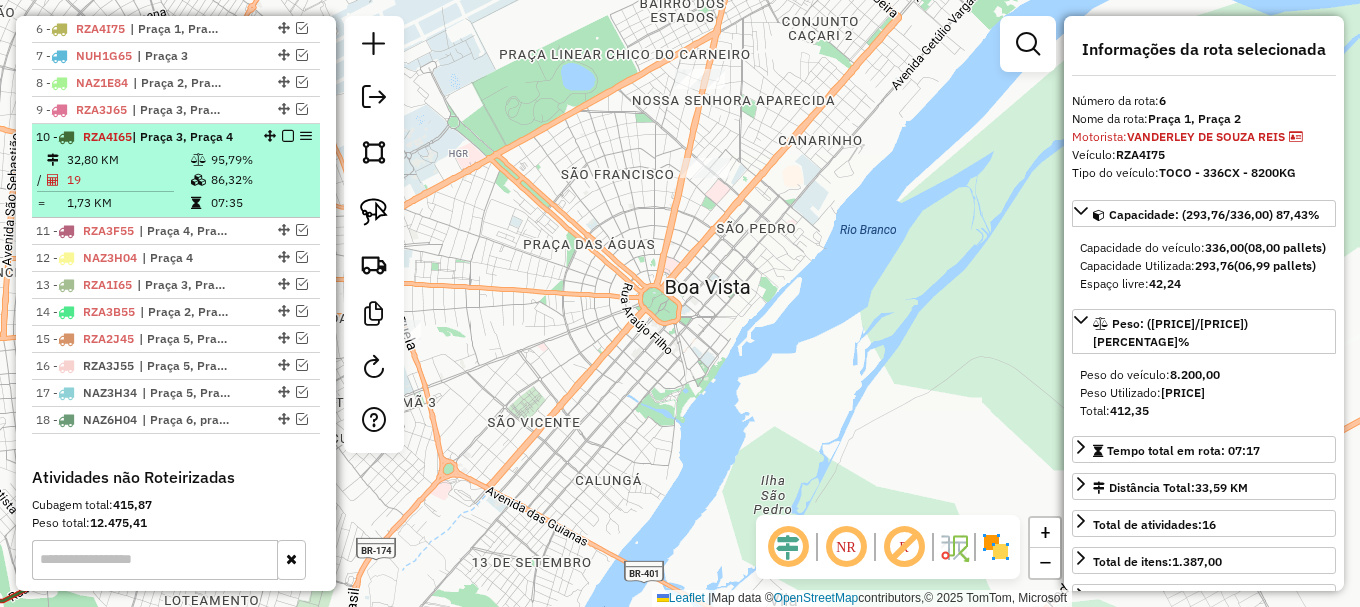 click on "86,32%" at bounding box center [260, 180] 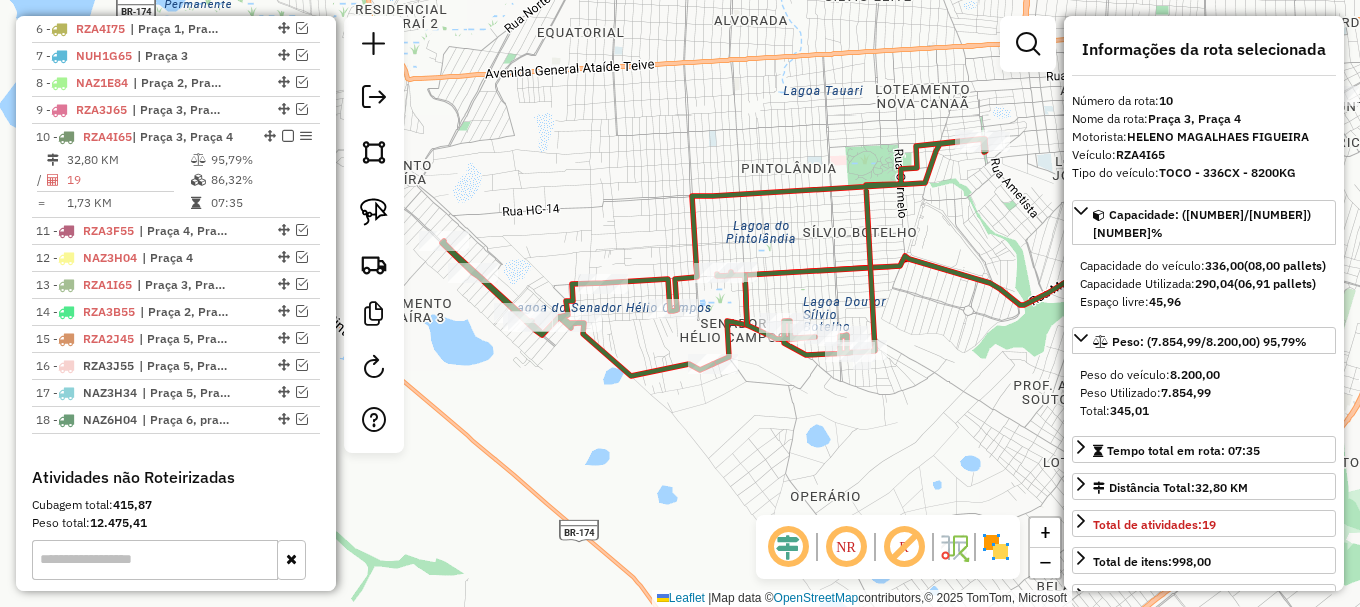 drag, startPoint x: 530, startPoint y: 178, endPoint x: 718, endPoint y: 132, distance: 193.54585 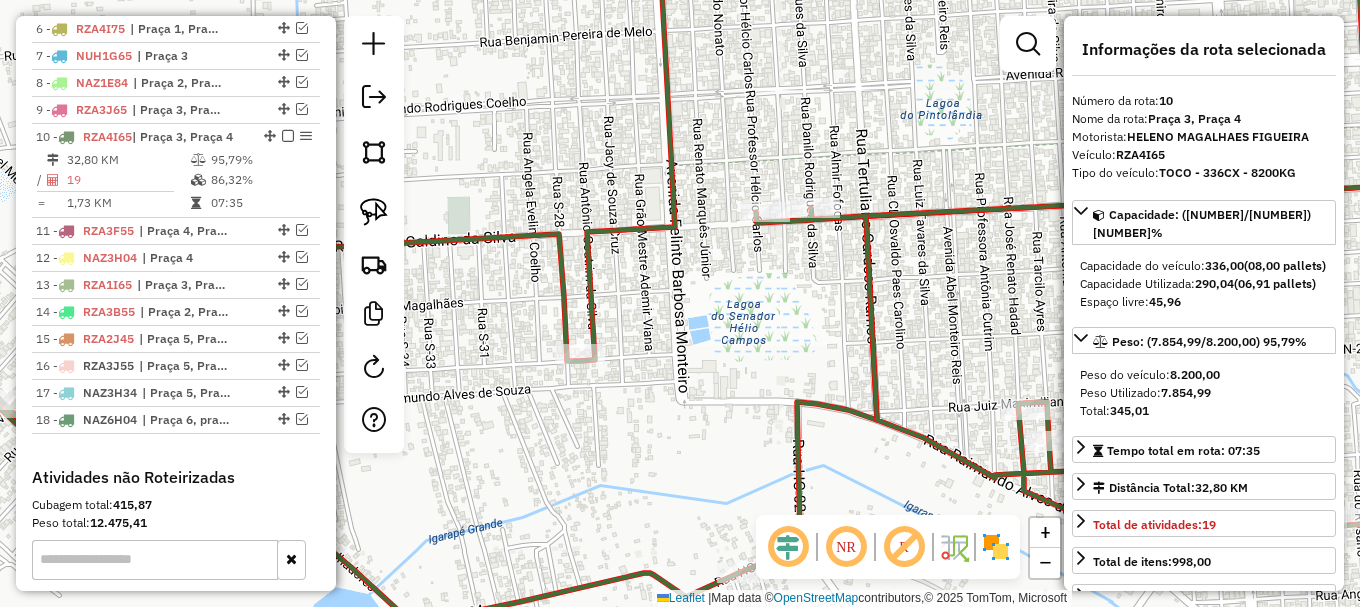 drag, startPoint x: 765, startPoint y: 225, endPoint x: 824, endPoint y: 207, distance: 61.68468 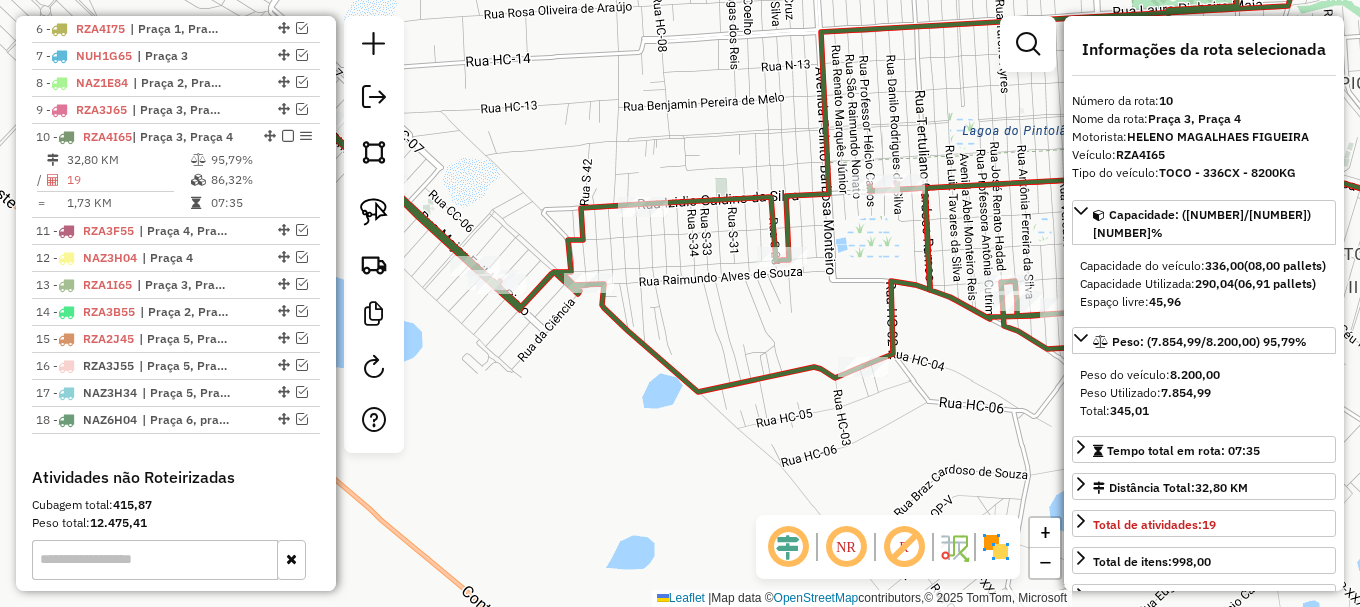 click 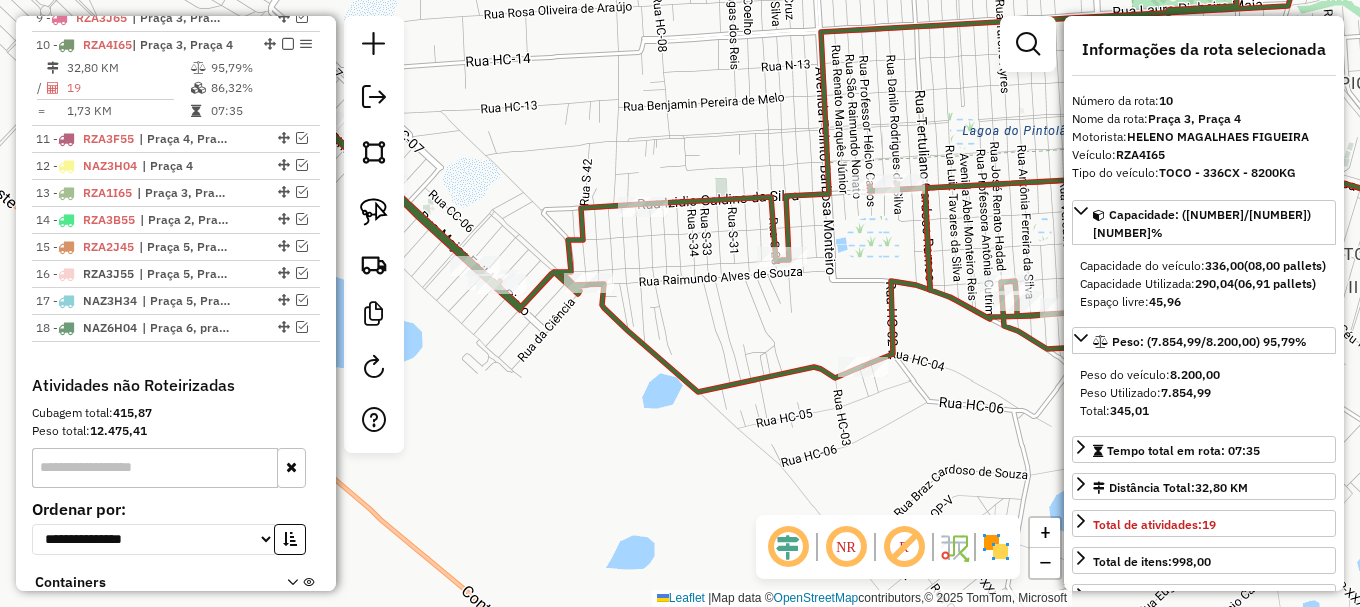 click 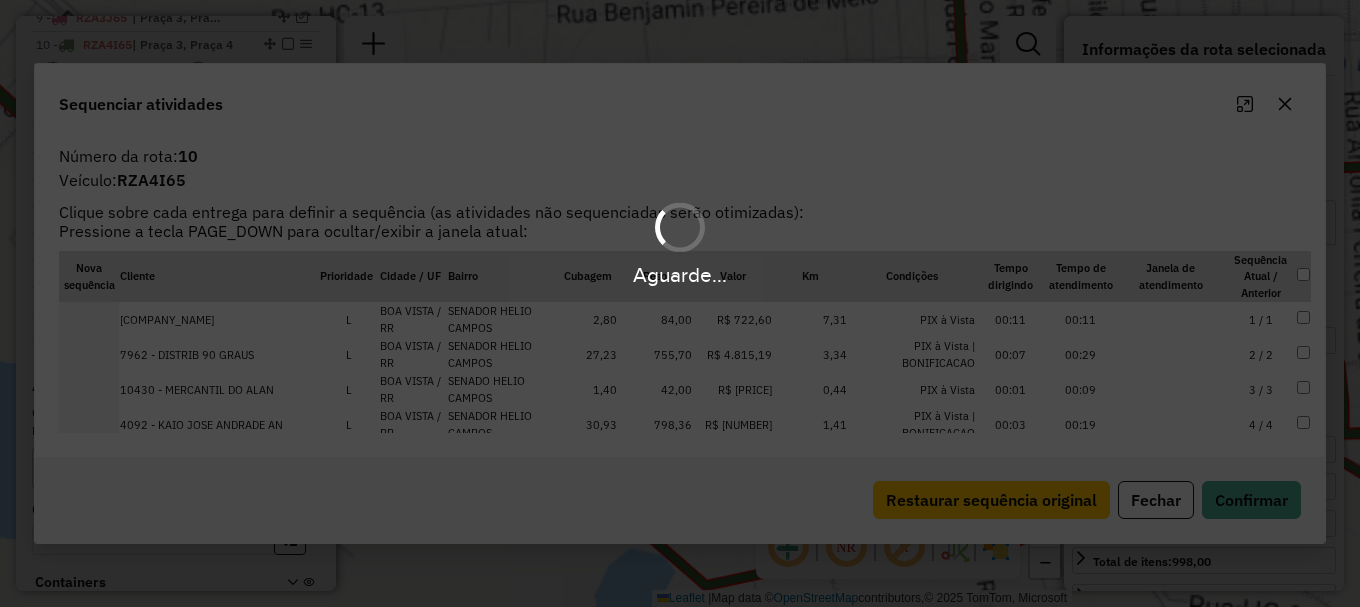 scroll, scrollTop: 1035, scrollLeft: 0, axis: vertical 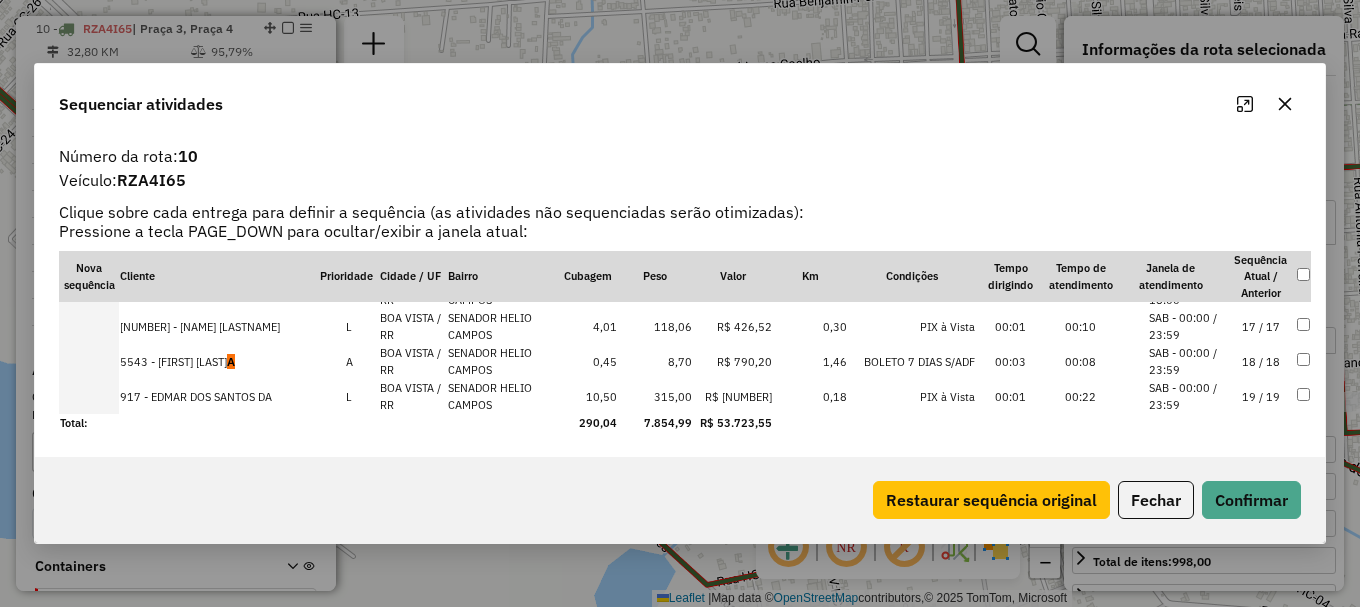 click on "SAB - 00:00 / 23:59" at bounding box center (1187, 361) 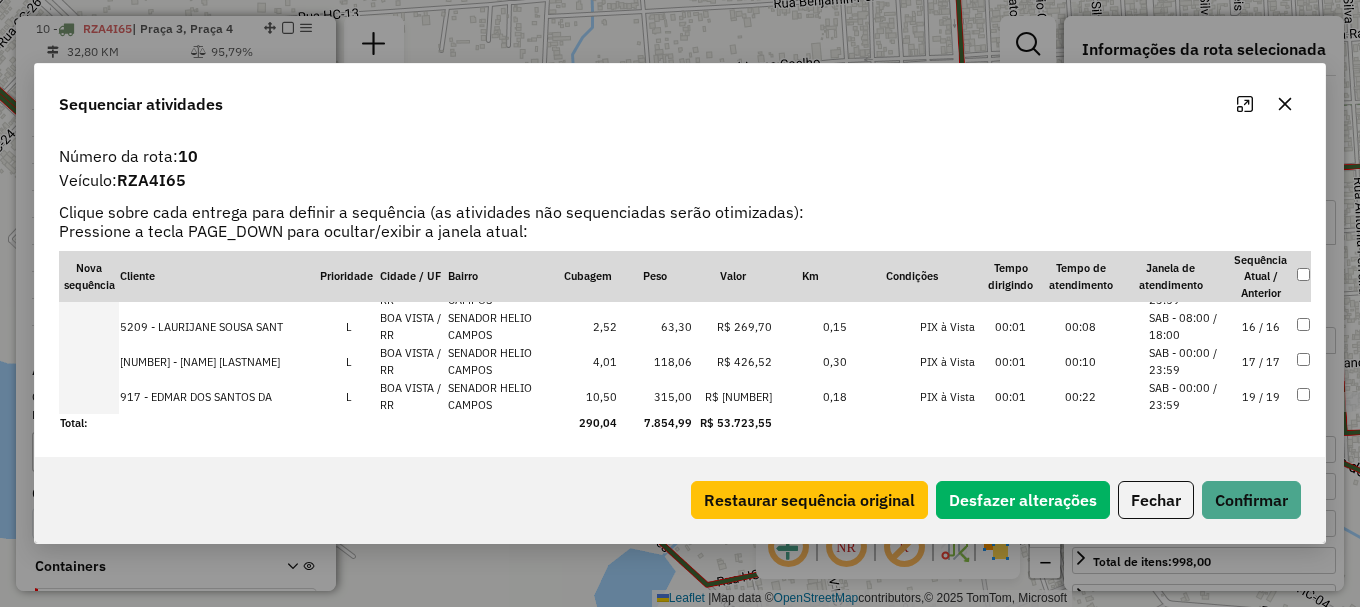 click on "SAB - 00:00 / 23:59" at bounding box center (1187, 396) 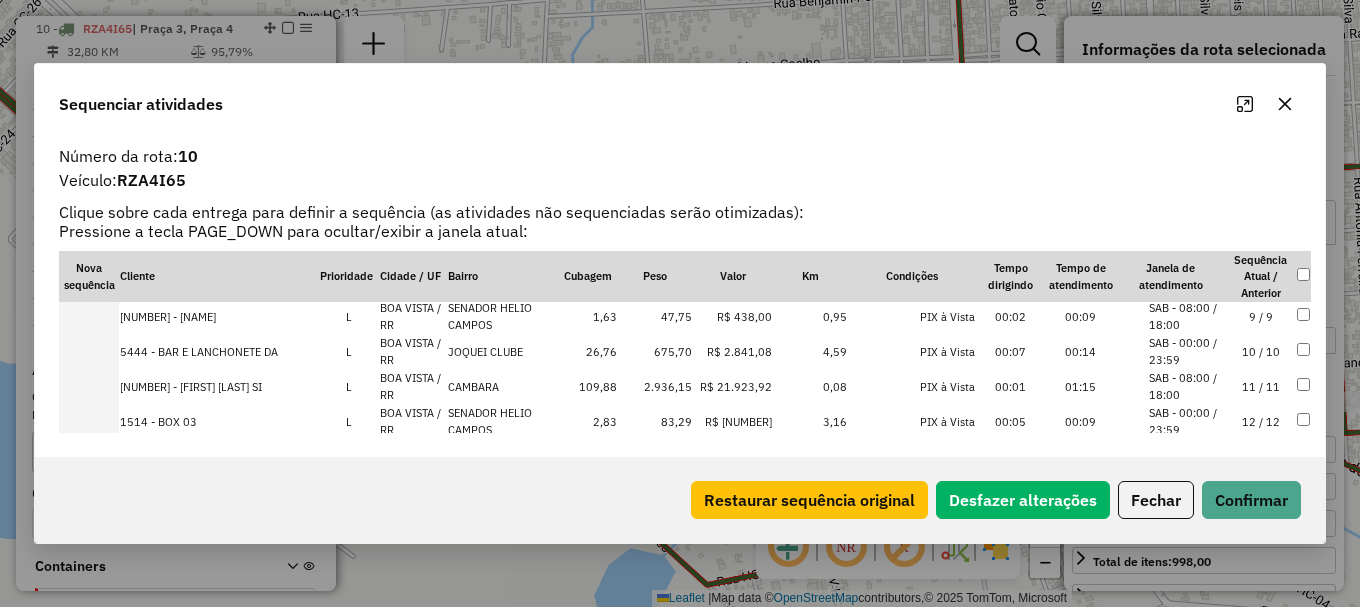 click on "SAB - 08:00 / 18:00" at bounding box center (1187, 316) 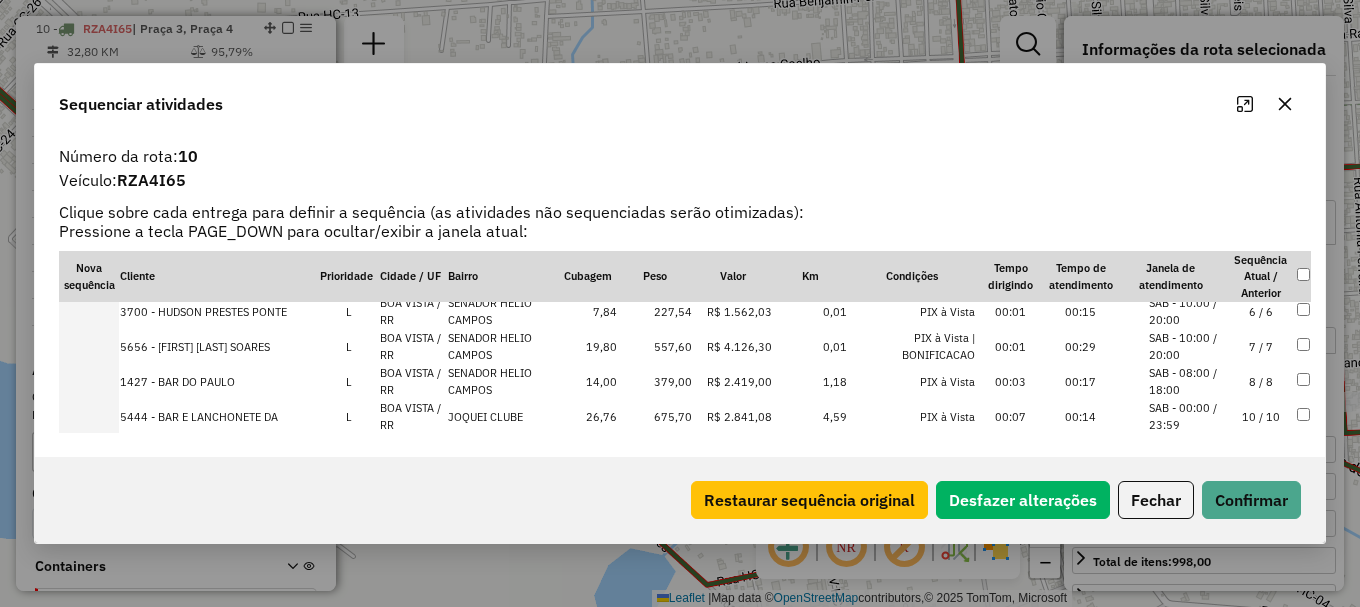 click on "SAB - 08:00 / 18:00" at bounding box center [1187, 381] 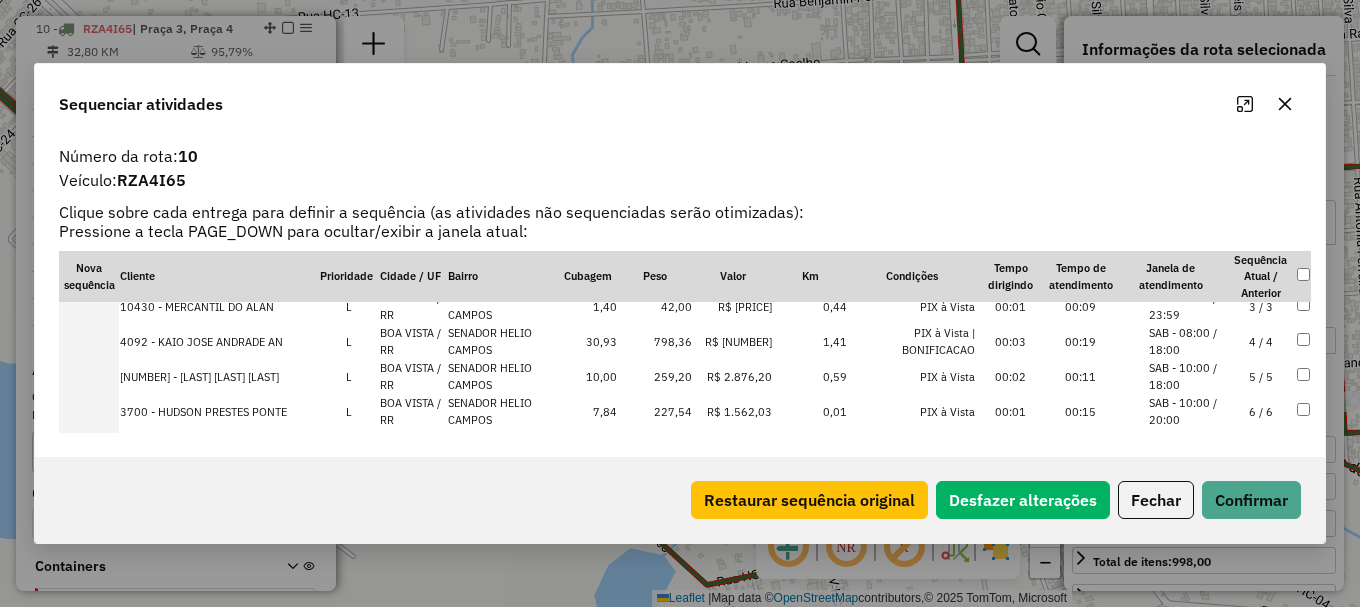 click on "4 / 4" at bounding box center (1261, 341) 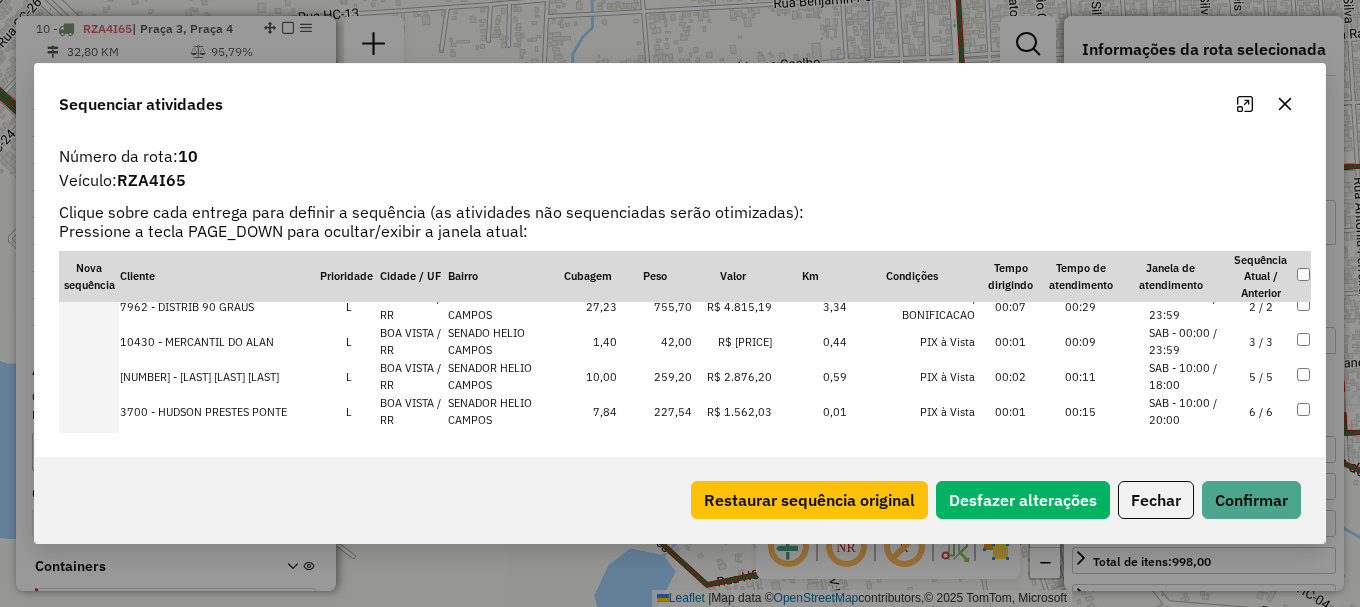 scroll, scrollTop: 258, scrollLeft: 0, axis: vertical 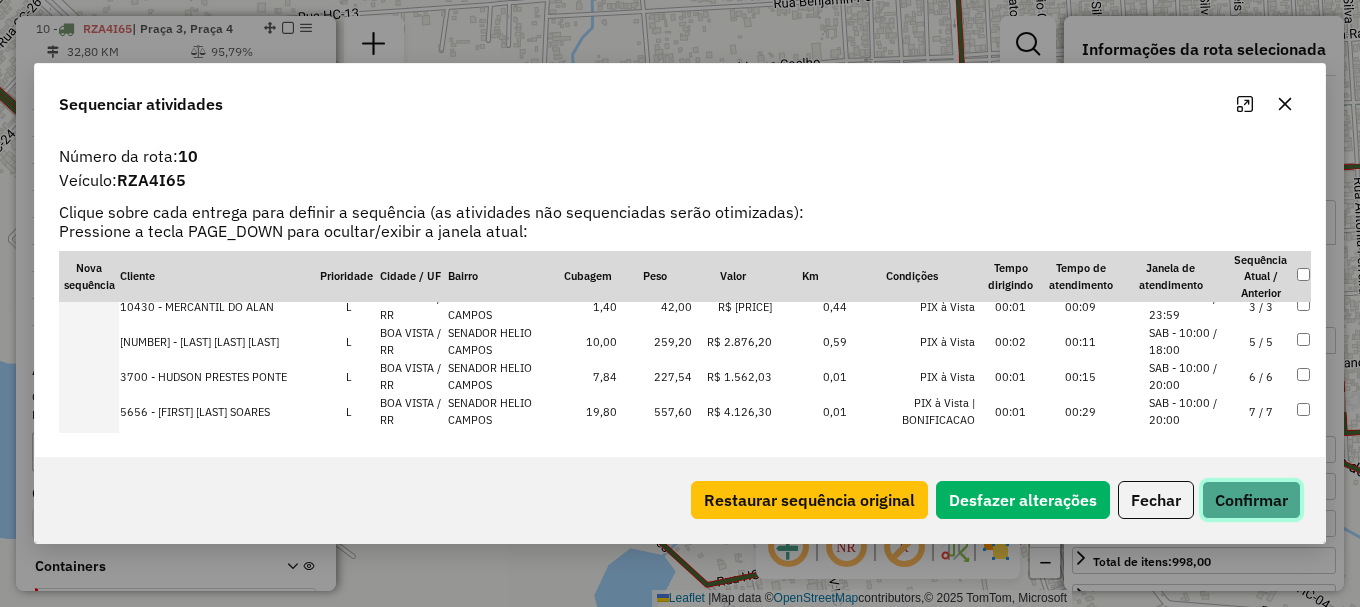 click on "Confirmar" 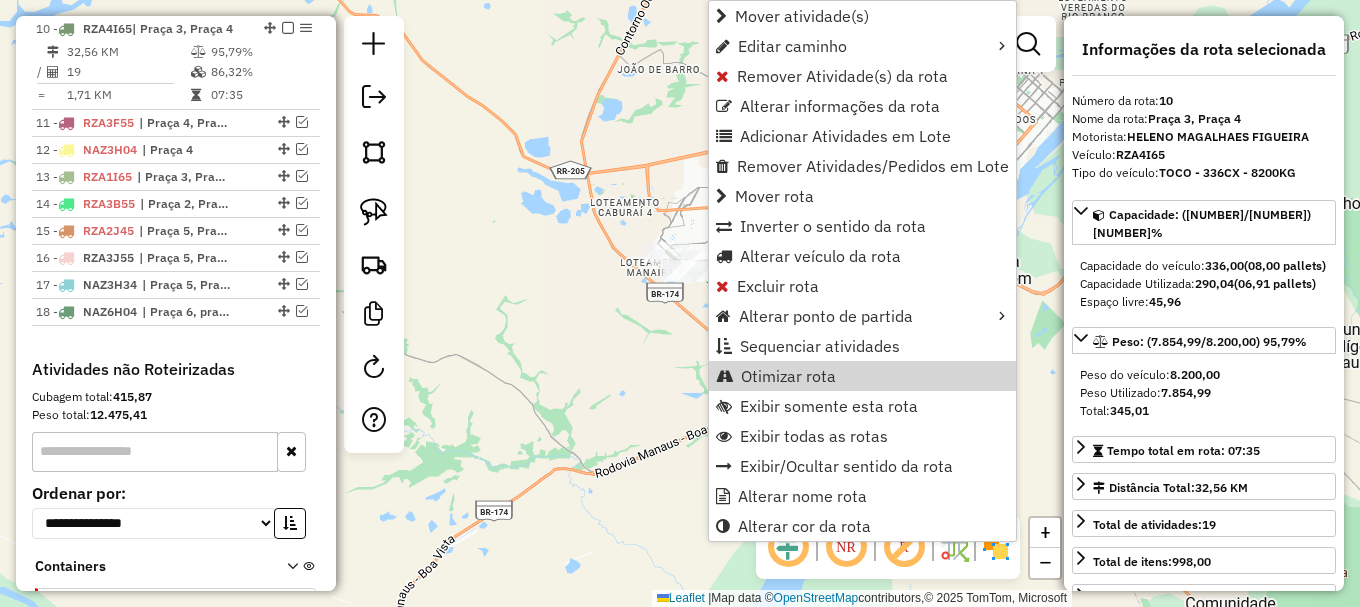 drag, startPoint x: 821, startPoint y: 378, endPoint x: 616, endPoint y: 284, distance: 225.52383 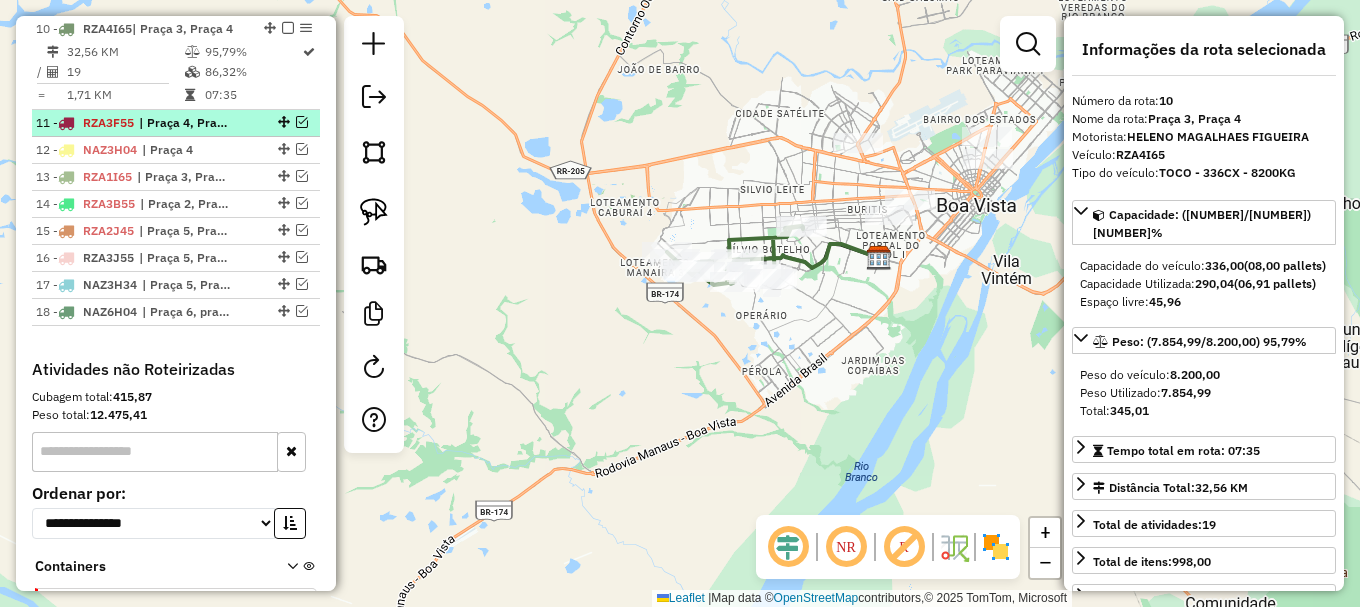 click at bounding box center [302, 122] 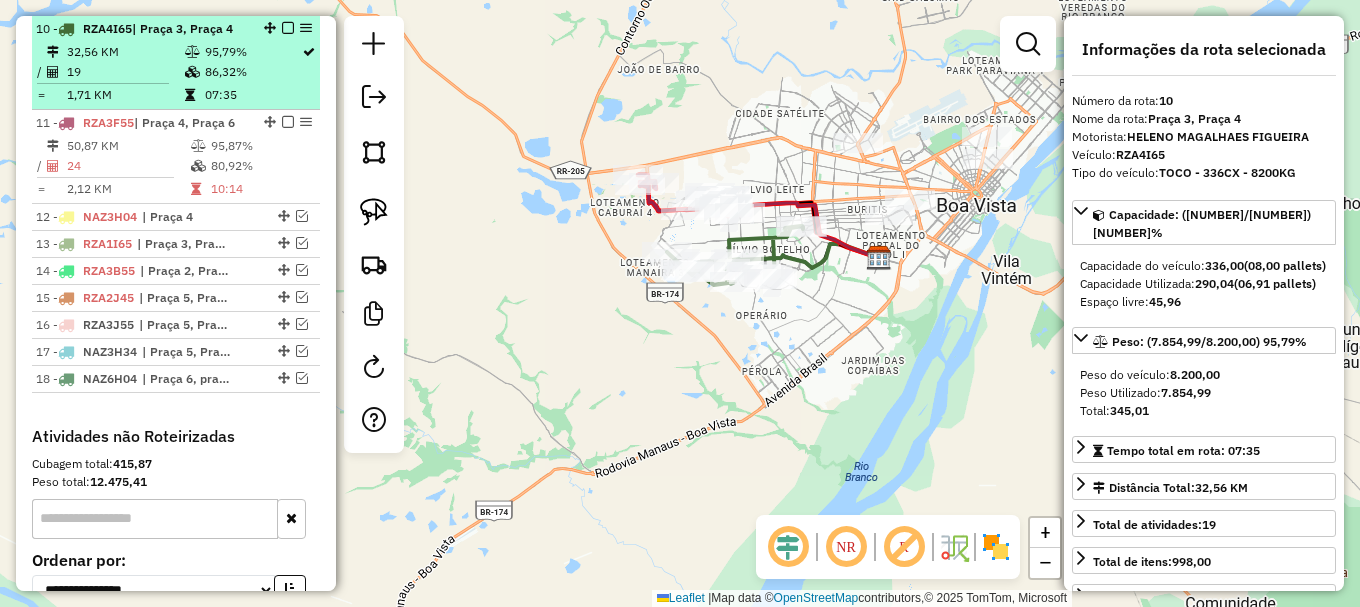 click at bounding box center [288, 28] 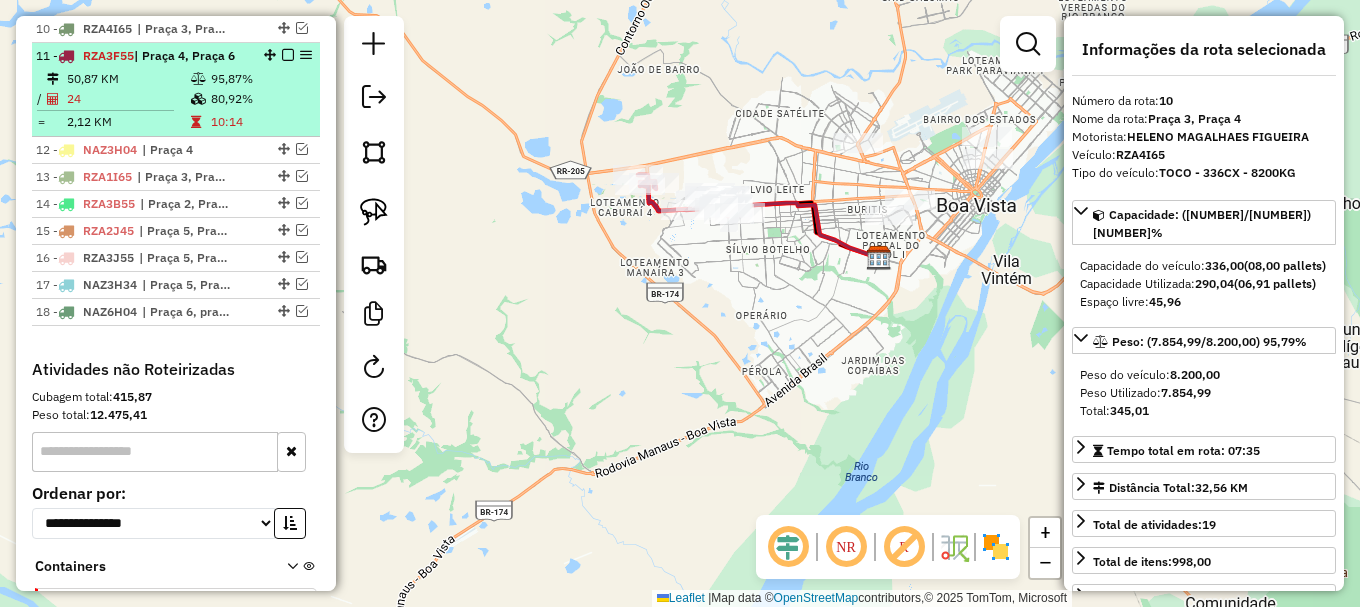 click on "95,87%" at bounding box center (260, 79) 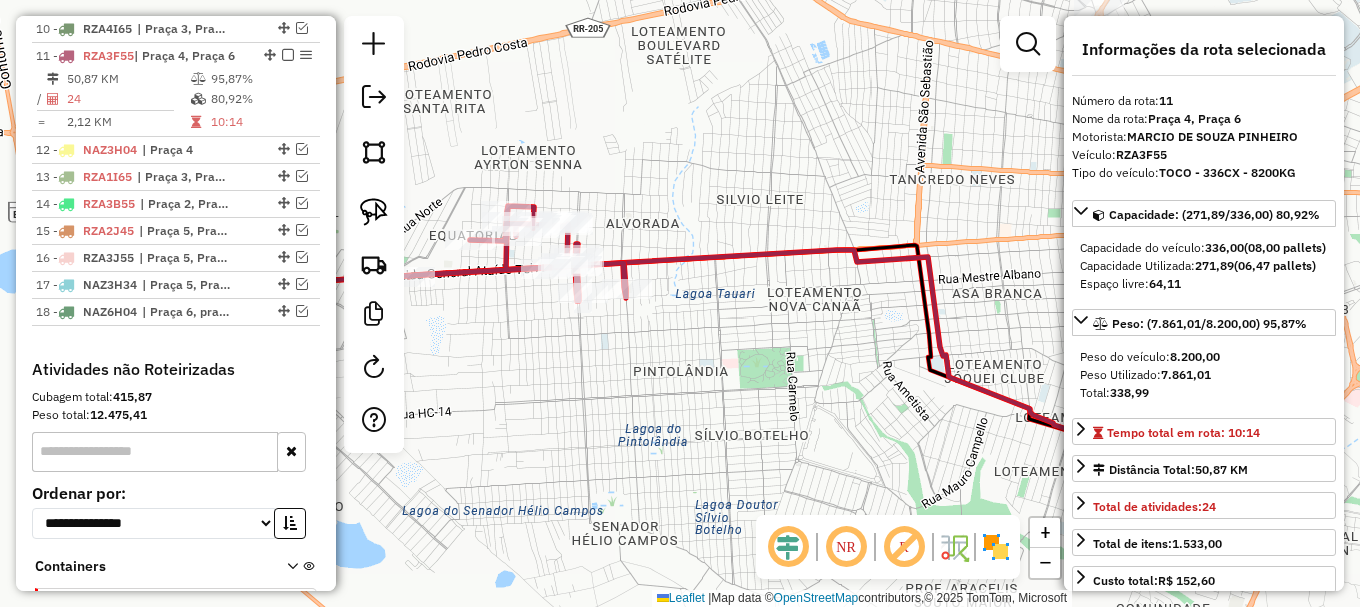 drag, startPoint x: 575, startPoint y: 346, endPoint x: 710, endPoint y: 301, distance: 142.30249 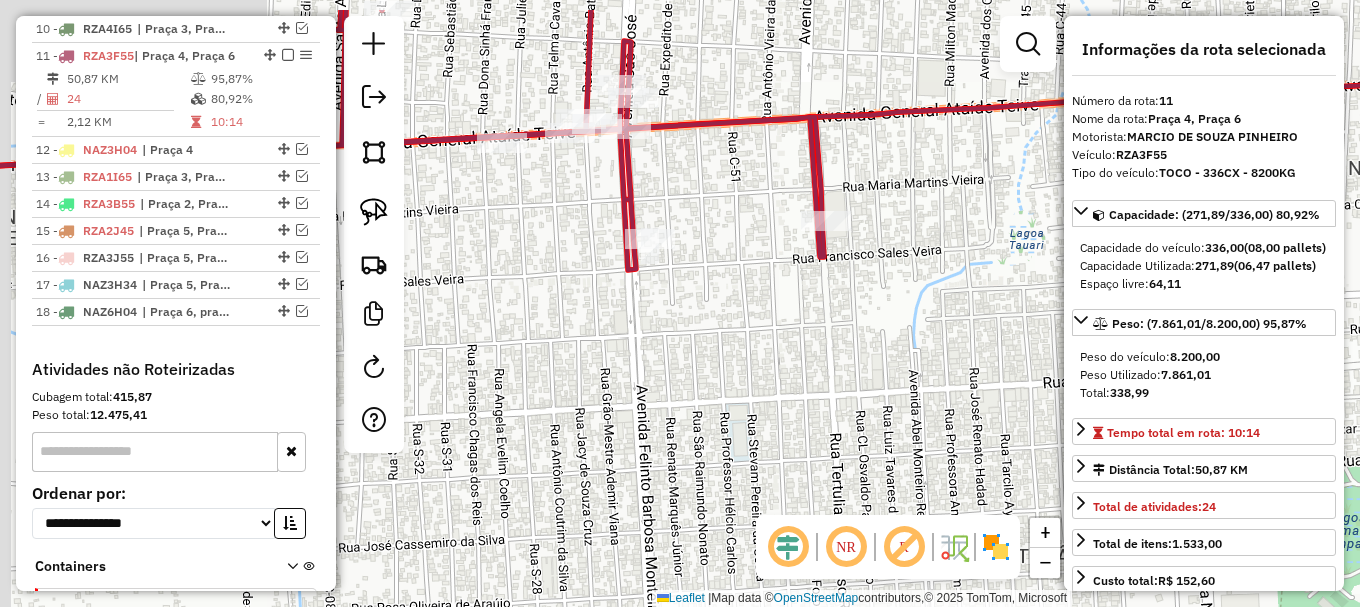 drag, startPoint x: 705, startPoint y: 214, endPoint x: 737, endPoint y: 223, distance: 33.24154 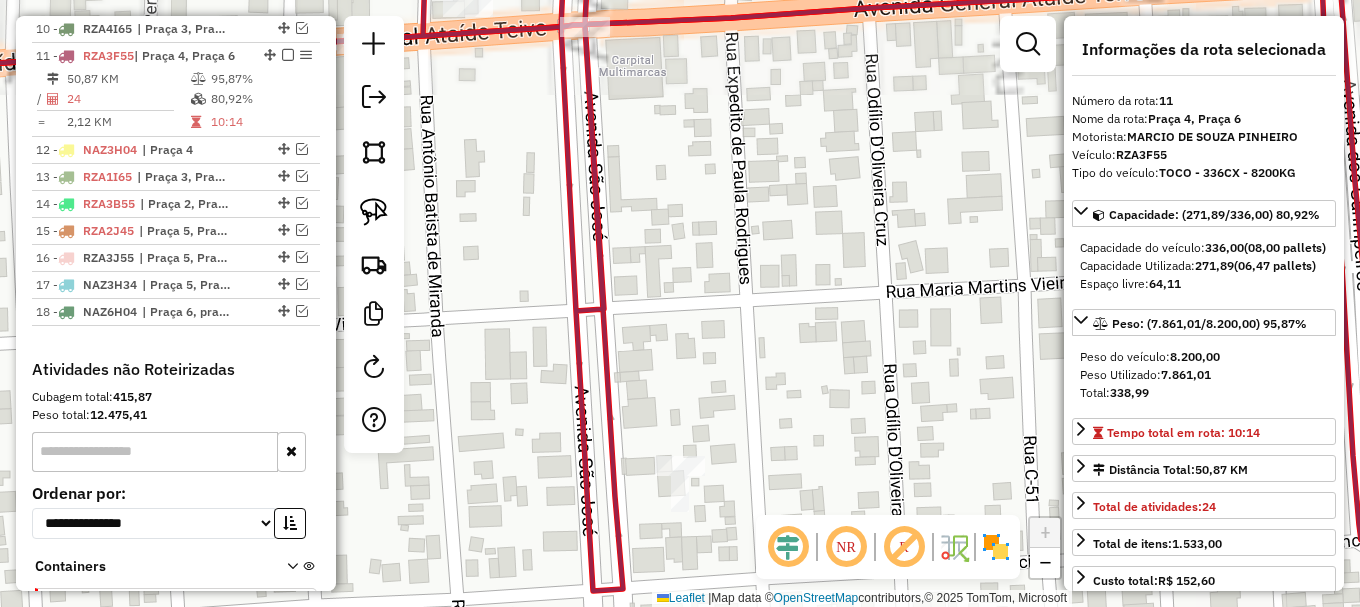 click 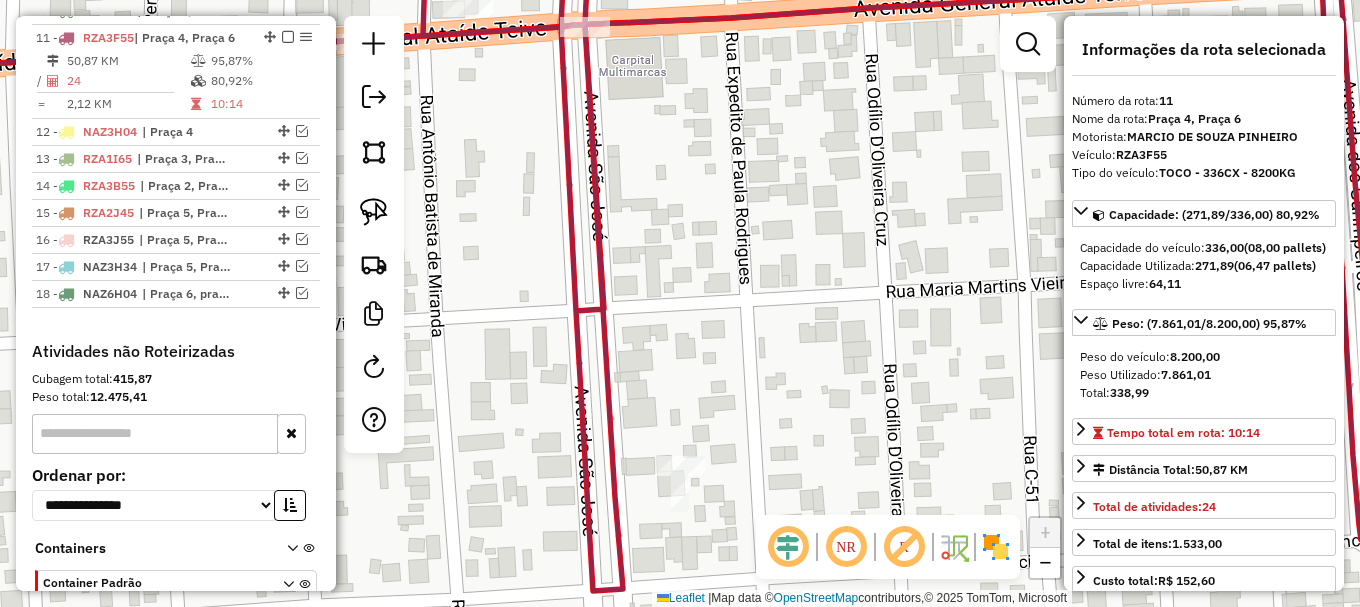 click 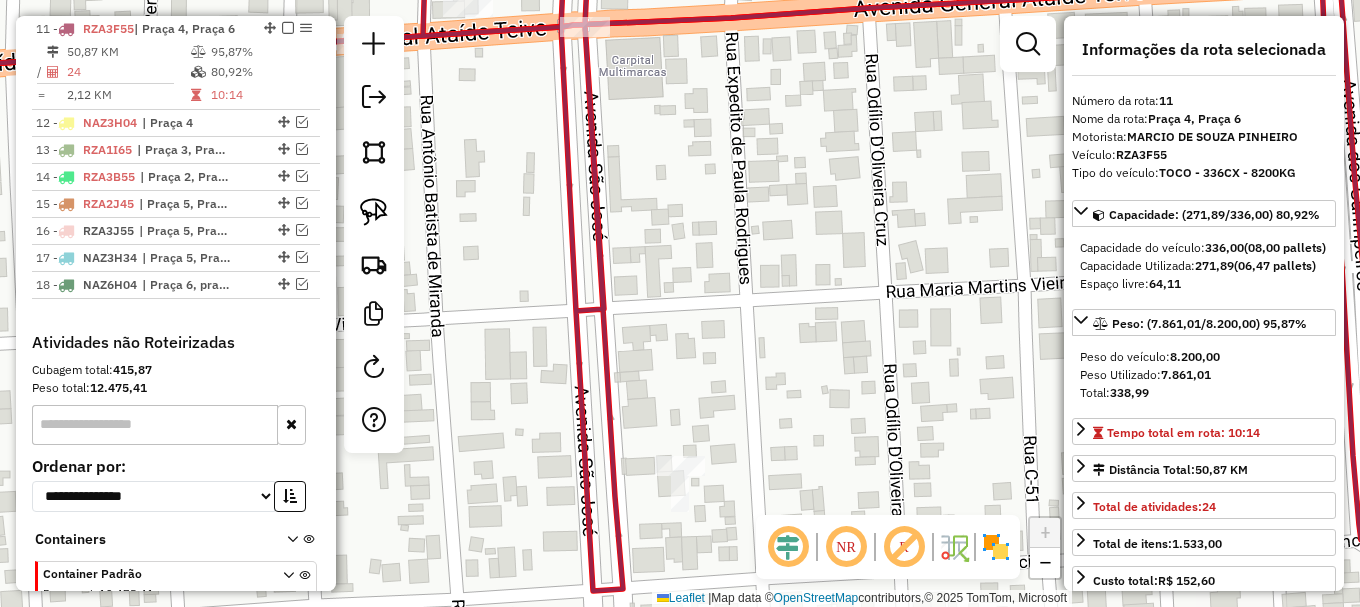 click 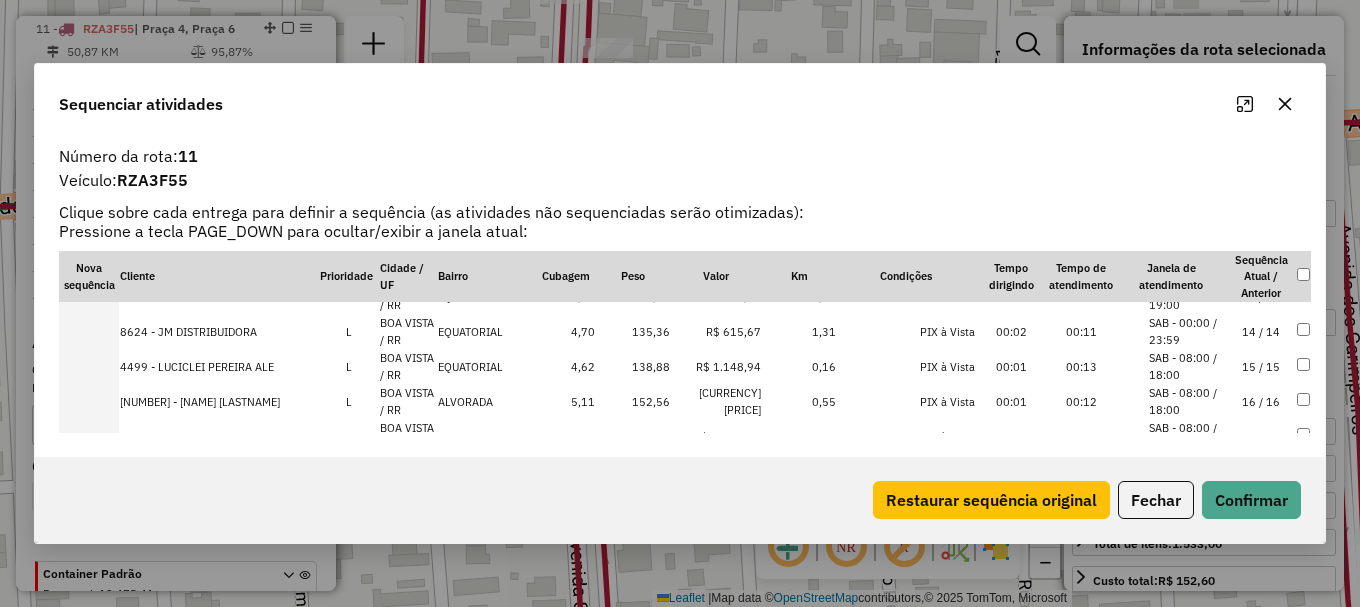 scroll, scrollTop: 728, scrollLeft: 0, axis: vertical 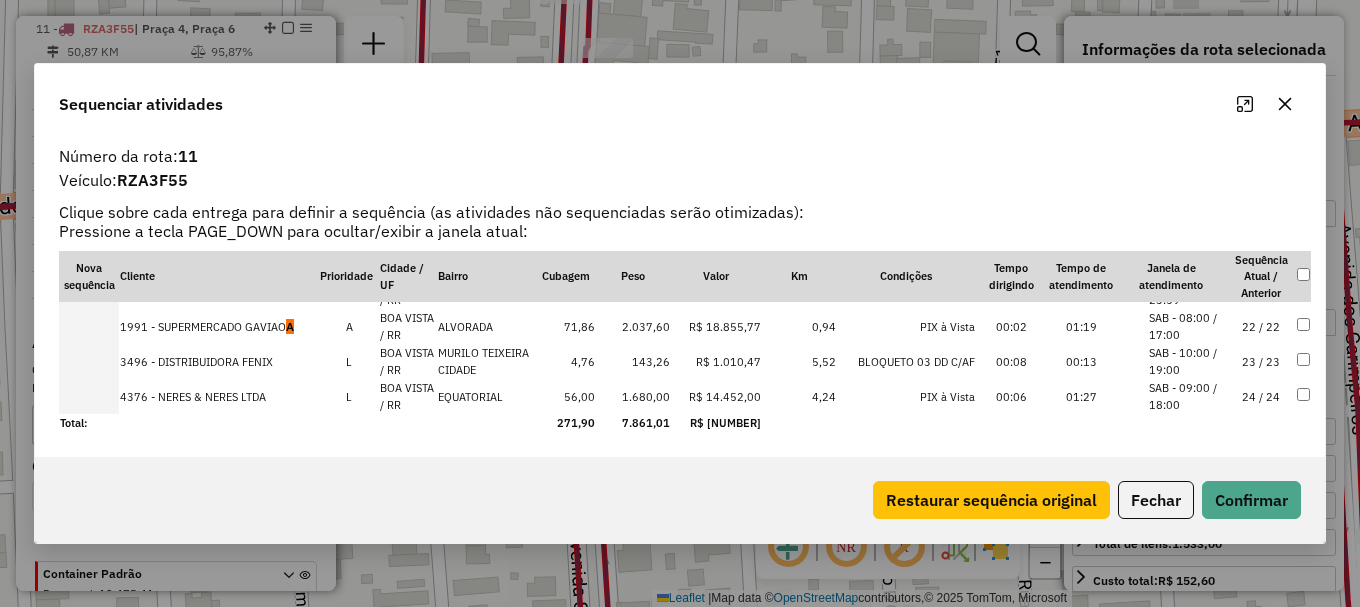 click on "SAB - 08:00 / 17:00" at bounding box center (1187, 326) 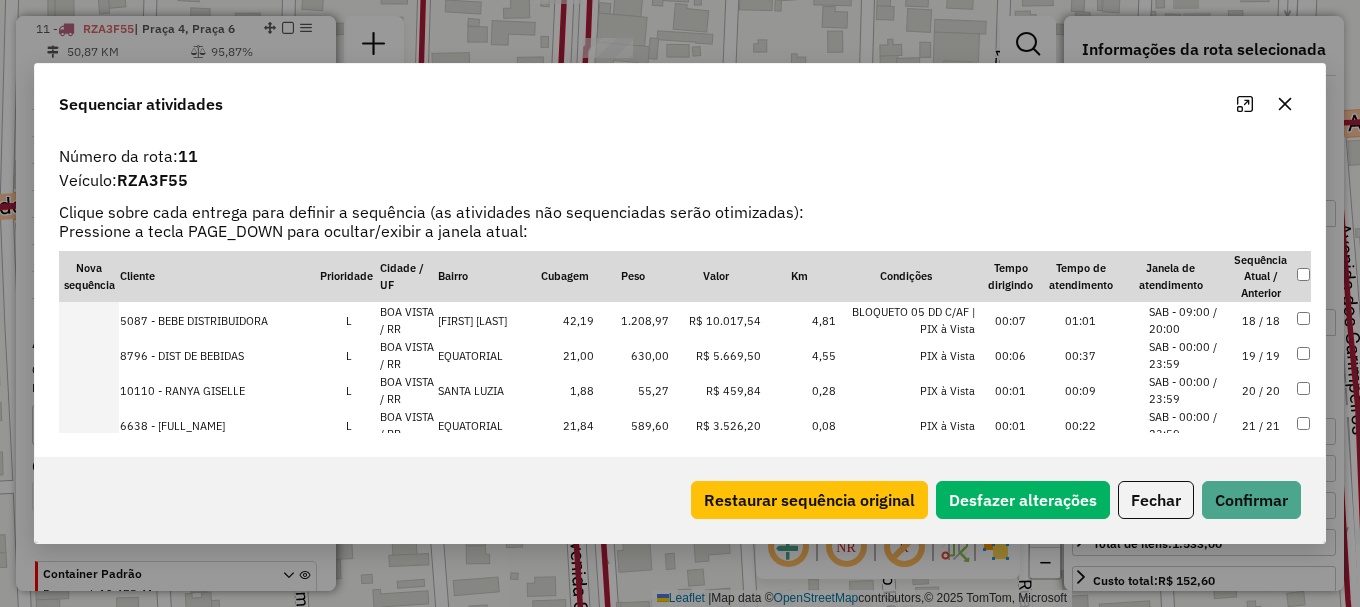 scroll, scrollTop: 628, scrollLeft: 0, axis: vertical 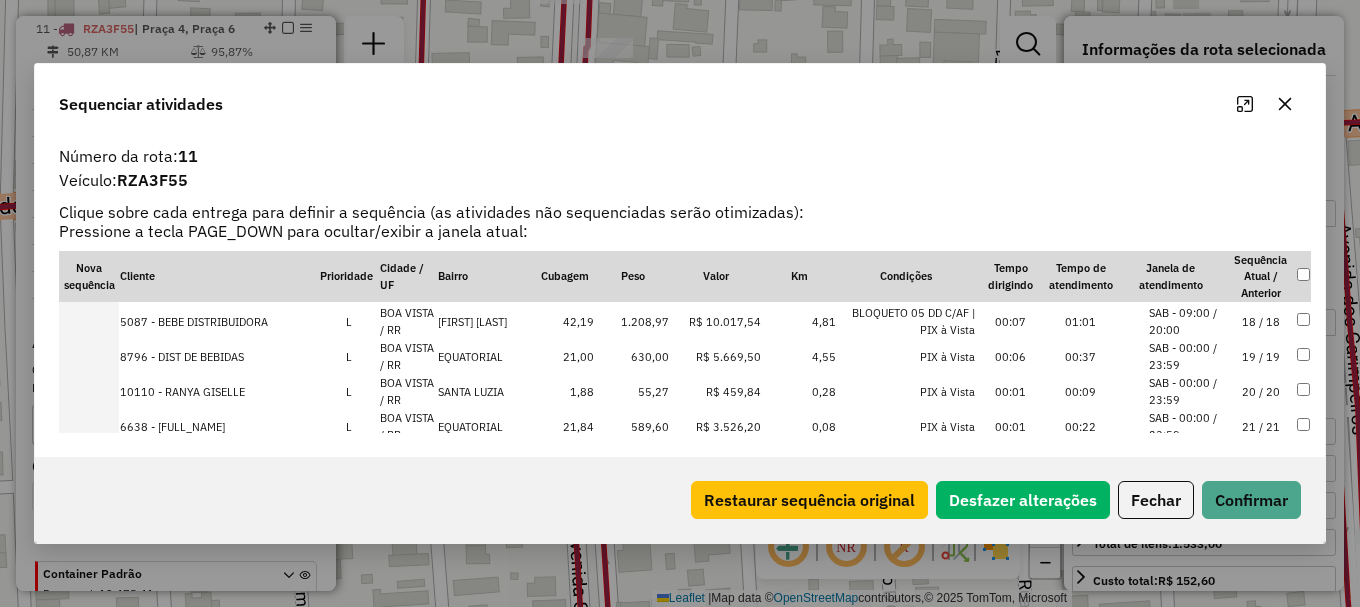 click on "SAB - 00:00 / 23:59" at bounding box center [1187, 356] 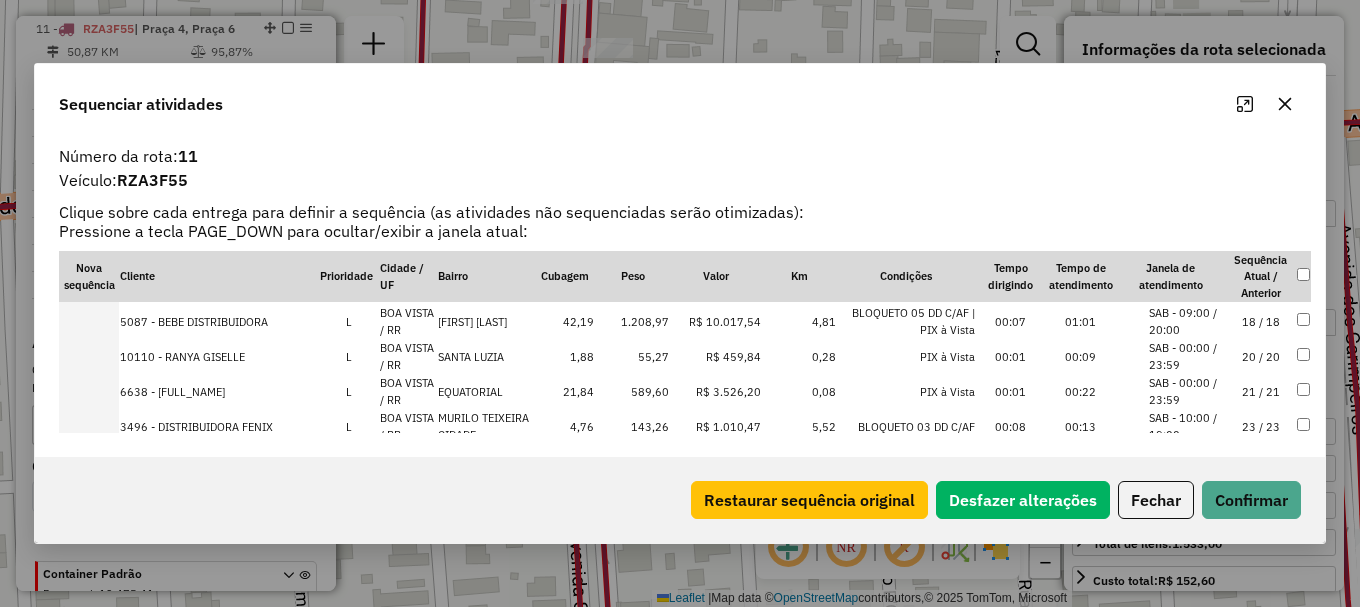 click on "SAB - 00:00 / 23:59" at bounding box center [1187, 356] 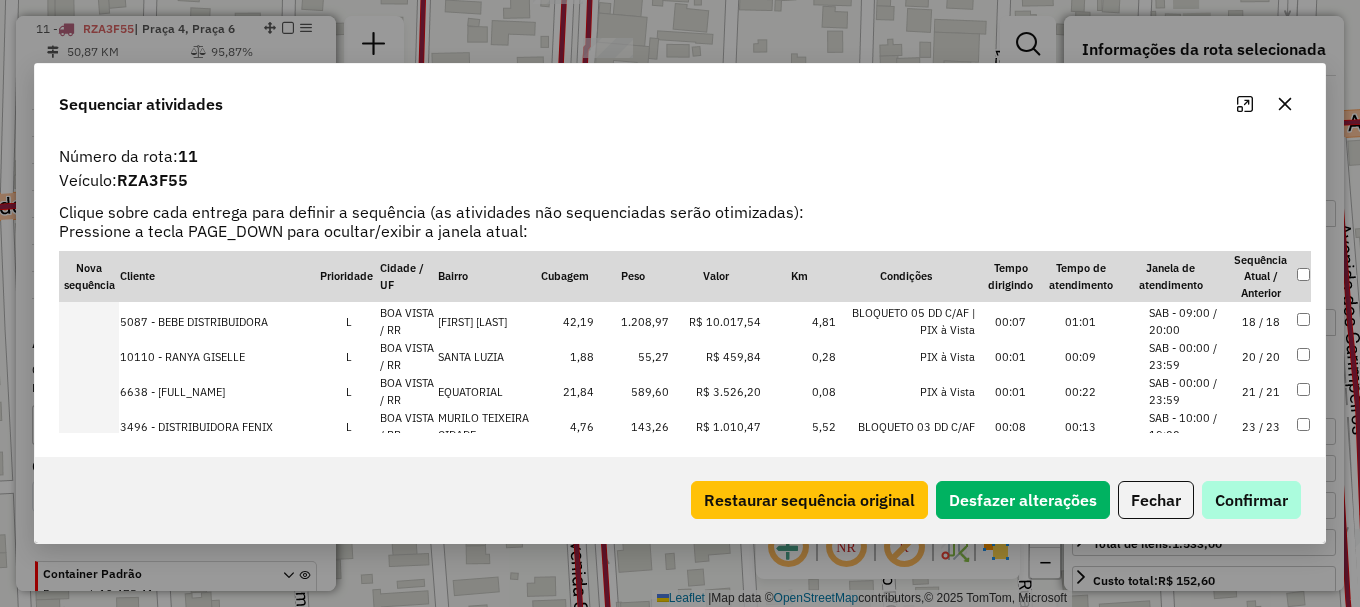 scroll, scrollTop: 698, scrollLeft: 0, axis: vertical 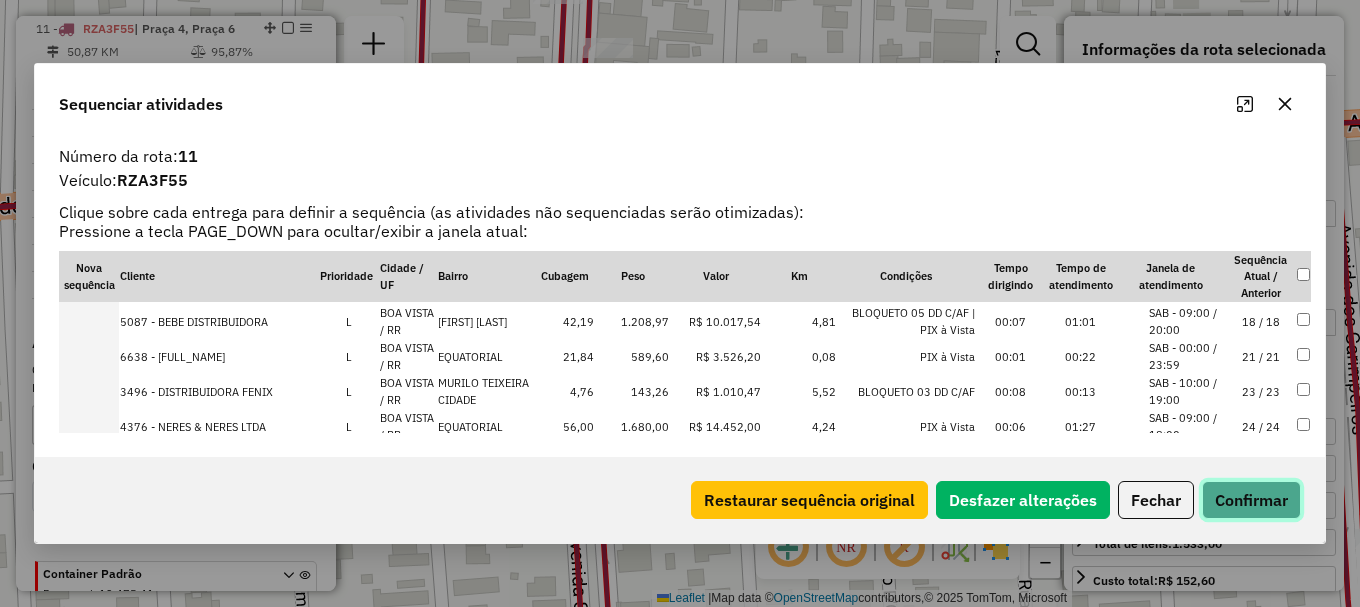 click on "Confirmar" 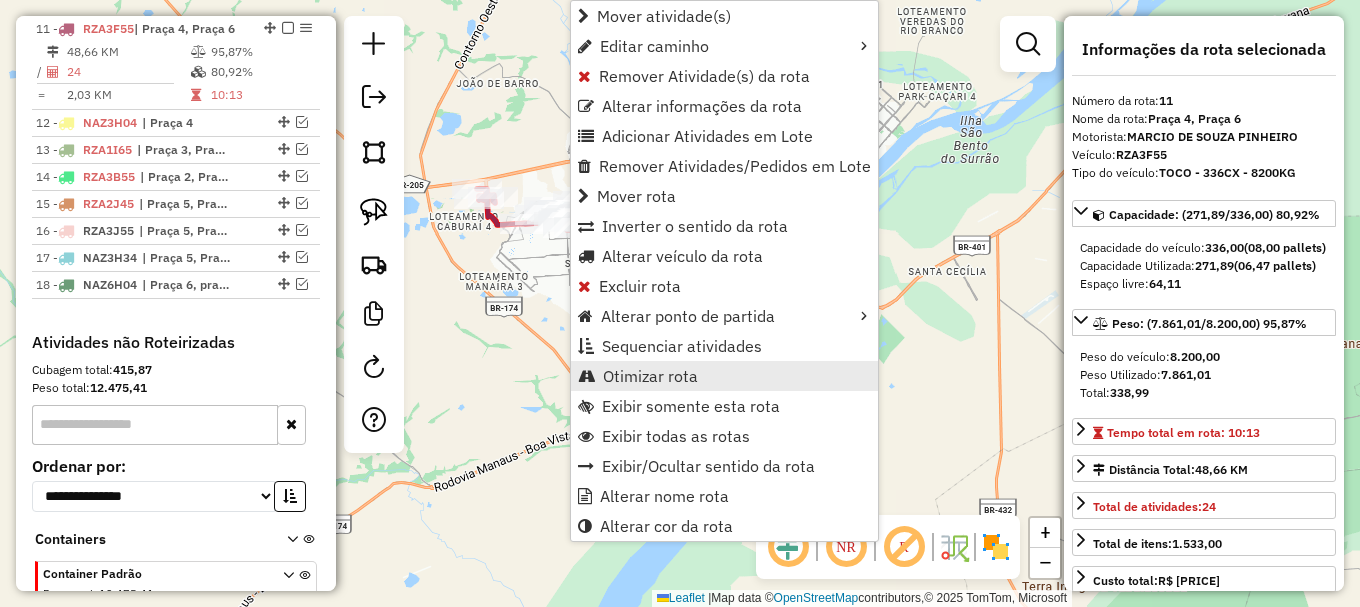 click on "Otimizar rota" at bounding box center (650, 376) 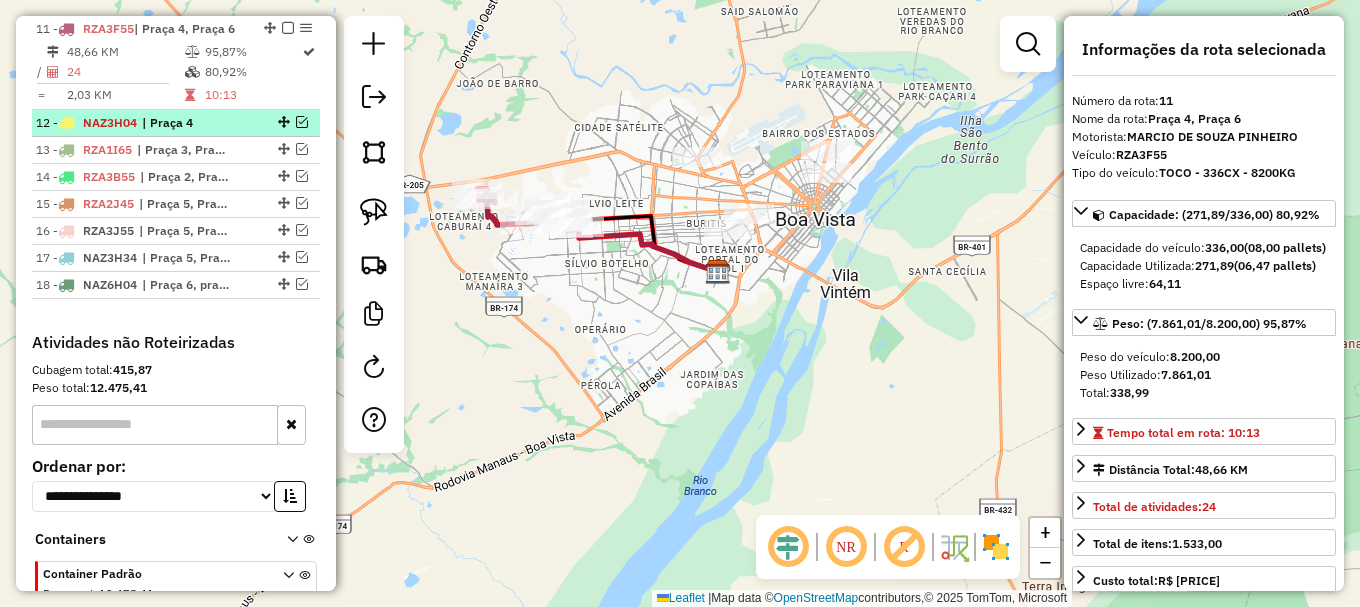 click at bounding box center (302, 122) 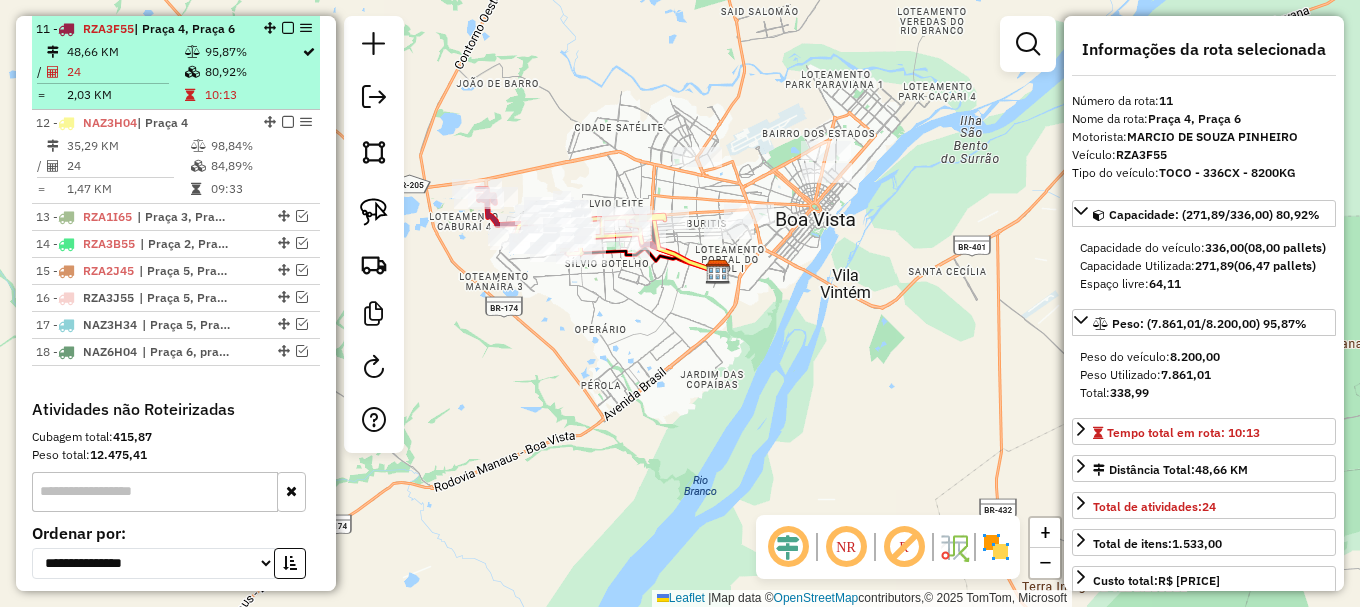 click at bounding box center (288, 28) 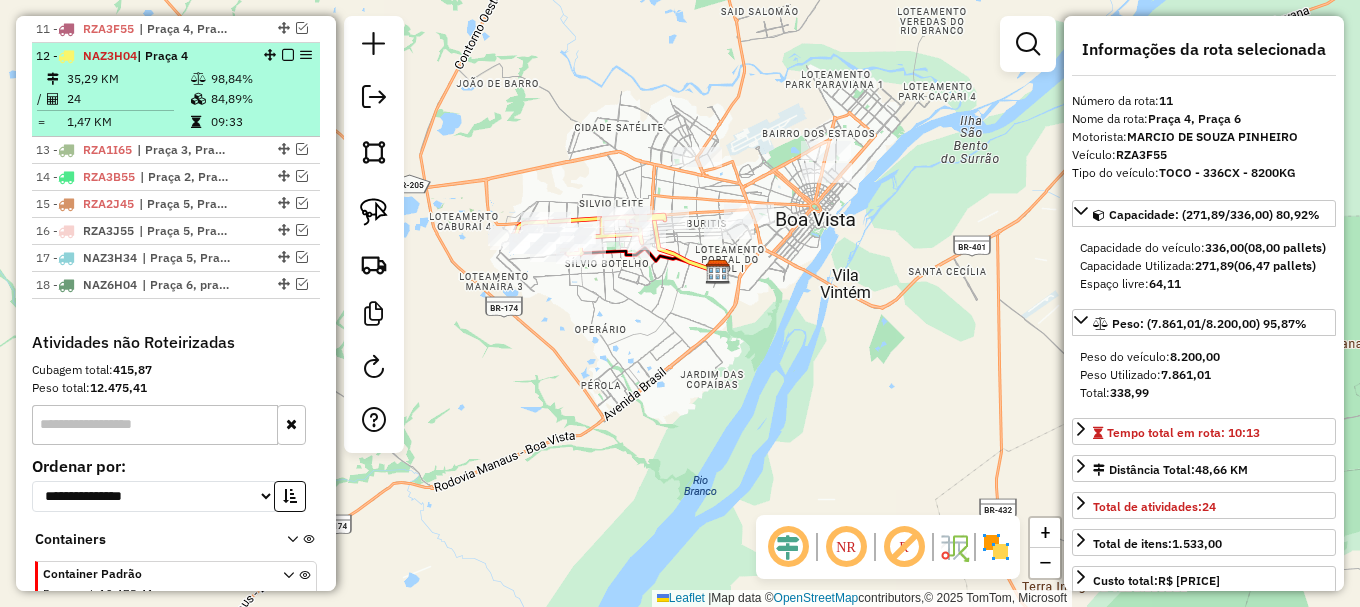 click on "84,89%" at bounding box center (260, 99) 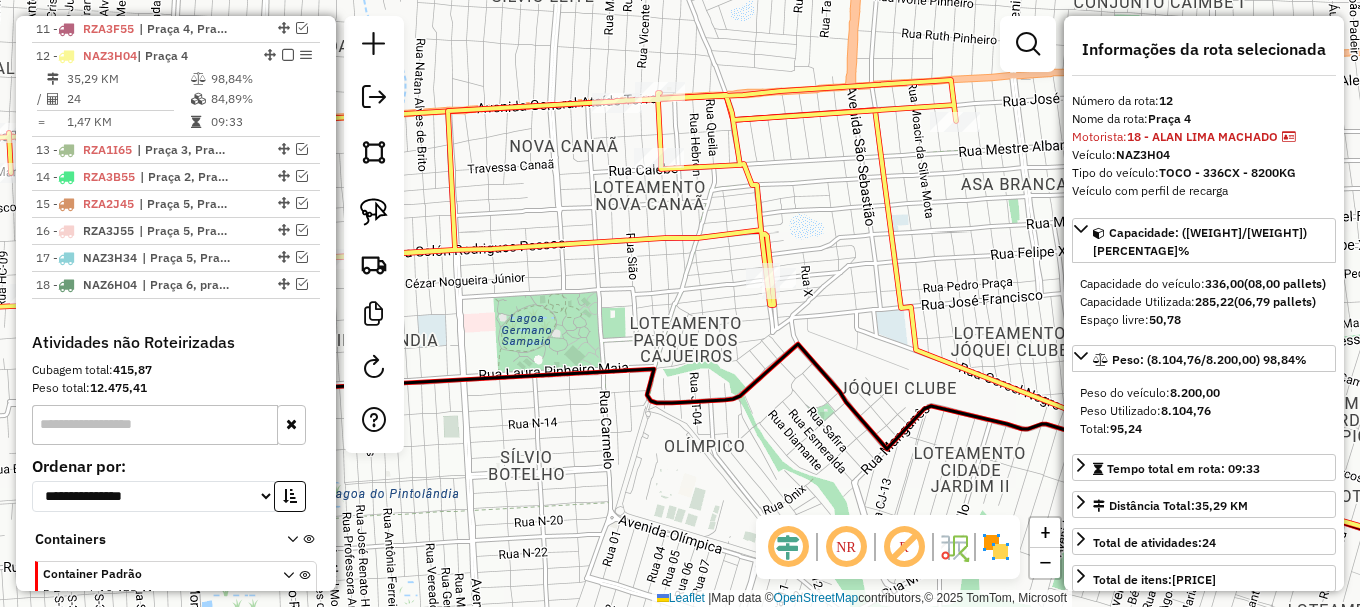 click 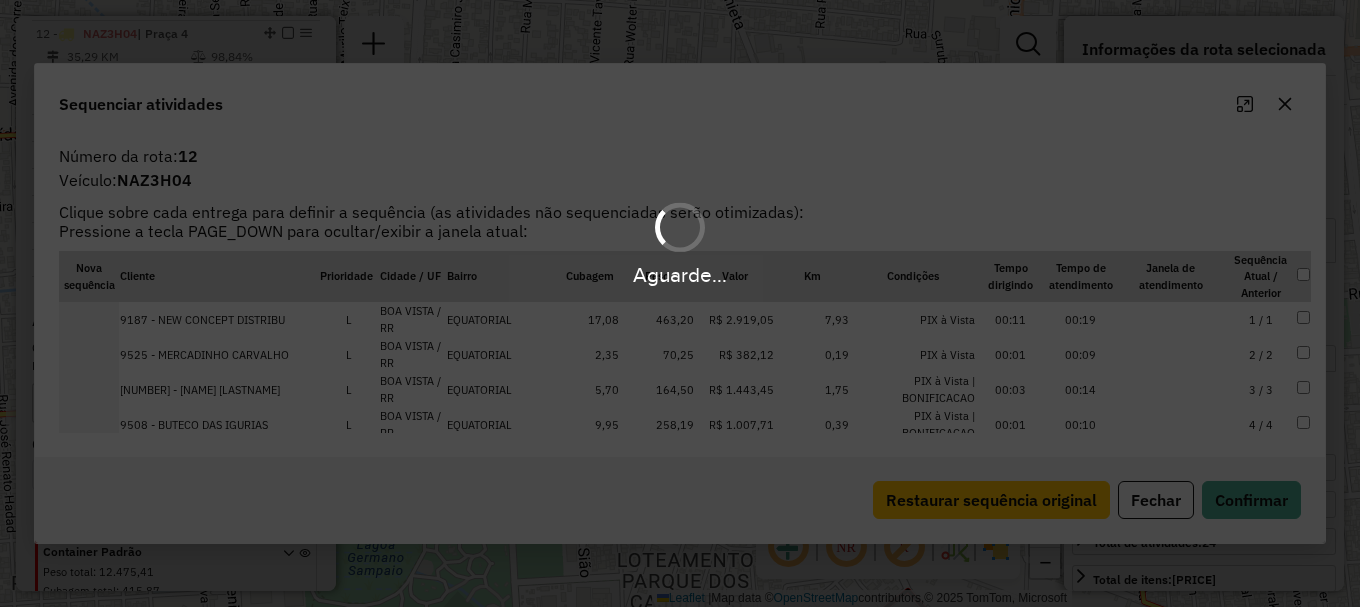 scroll, scrollTop: 1089, scrollLeft: 0, axis: vertical 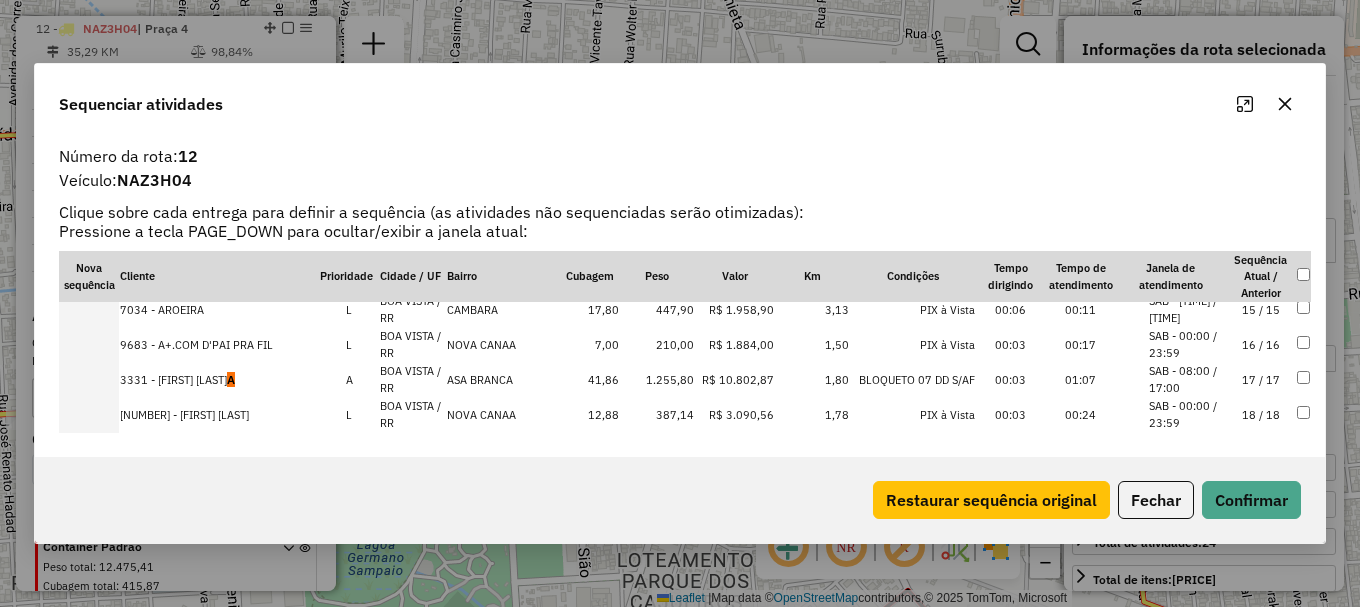 click on "SAB - 08:00 / 17:00" at bounding box center (1187, 379) 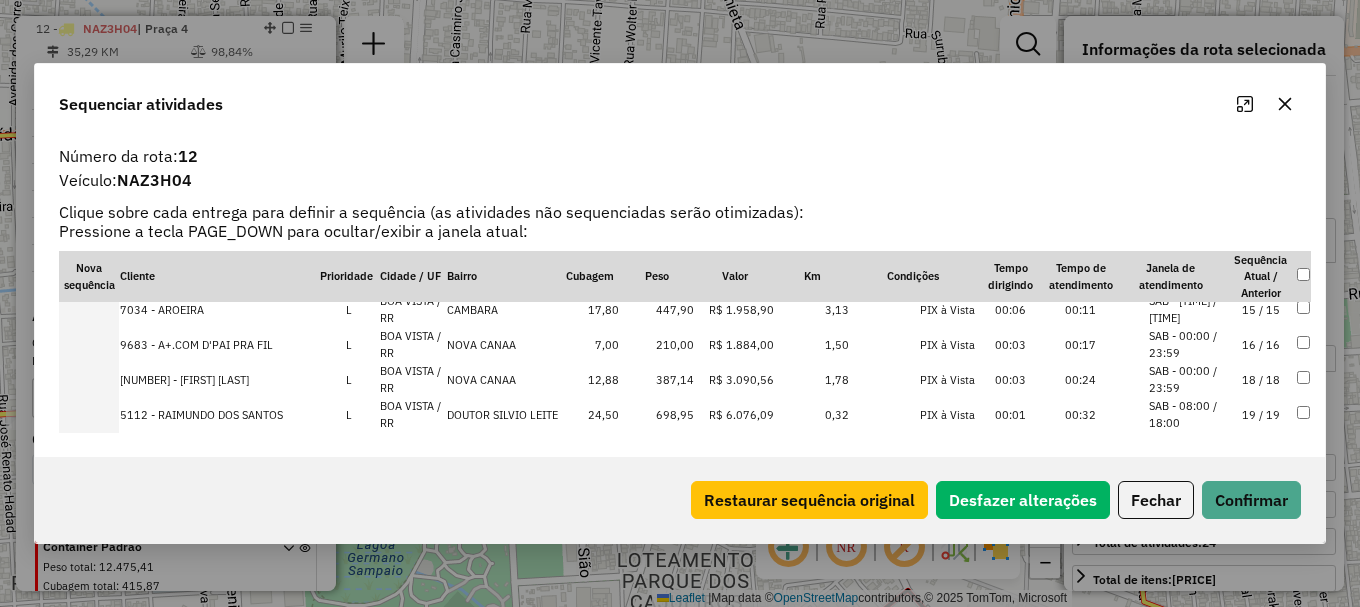 click on "SAB - [TIME] / [TIME]" at bounding box center (1187, 309) 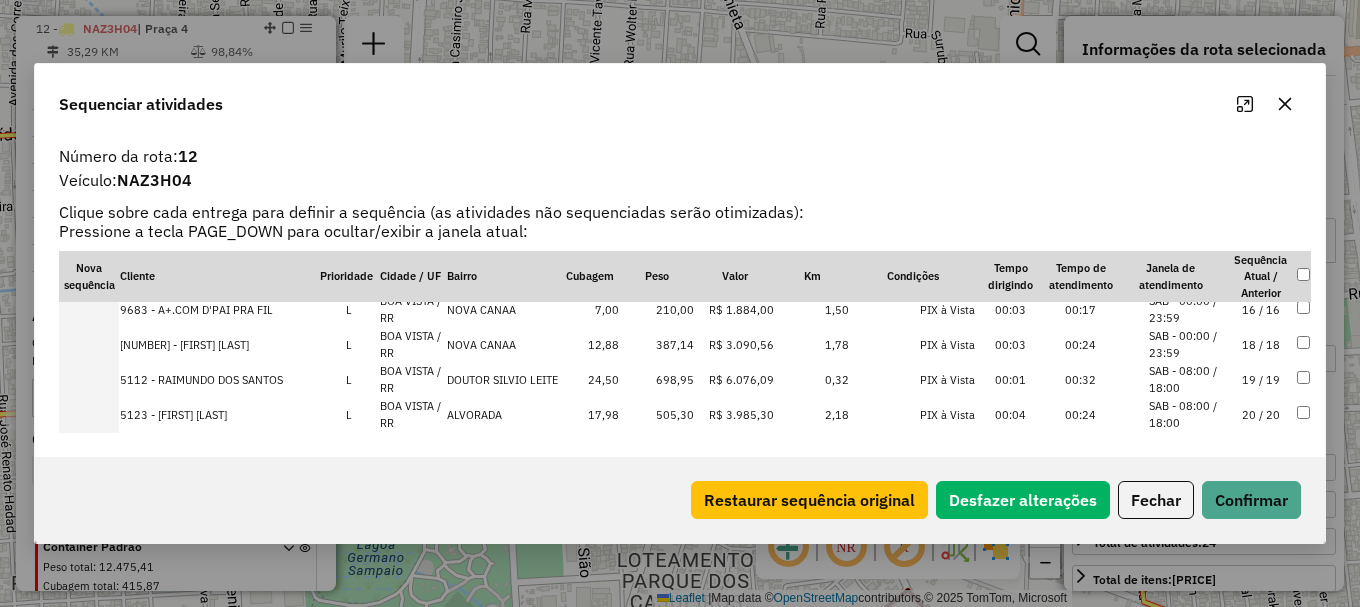 click on "18 / 18" at bounding box center (1261, 344) 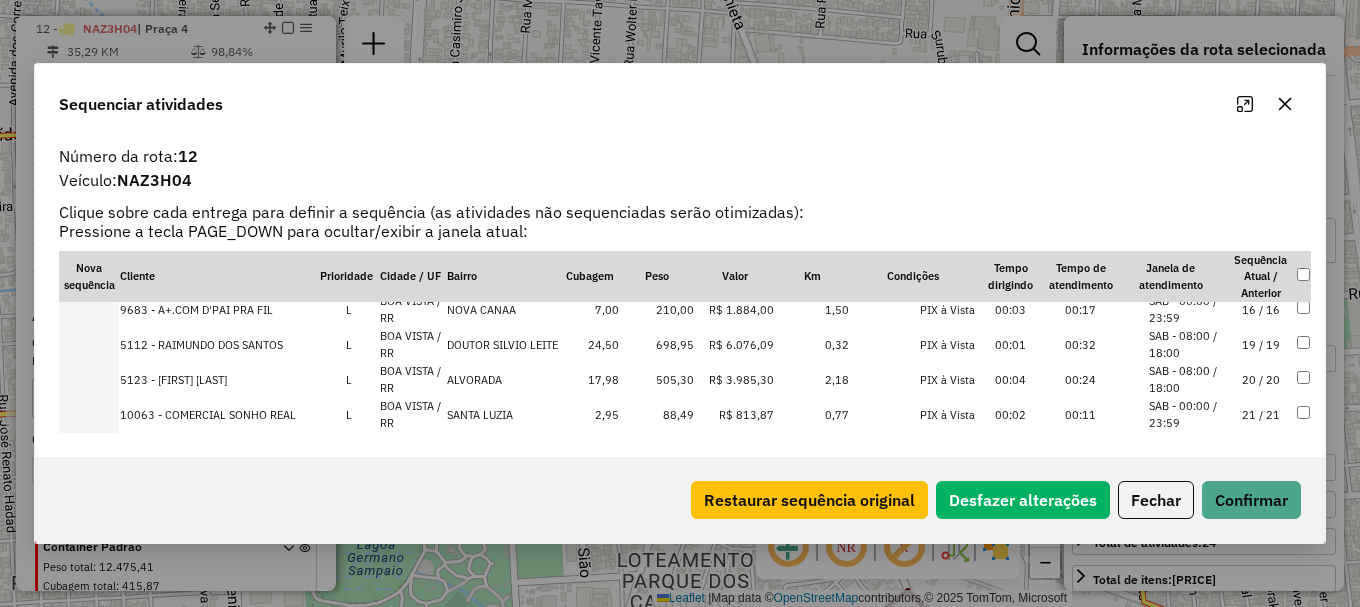 click on "16 / 16" at bounding box center (1261, 309) 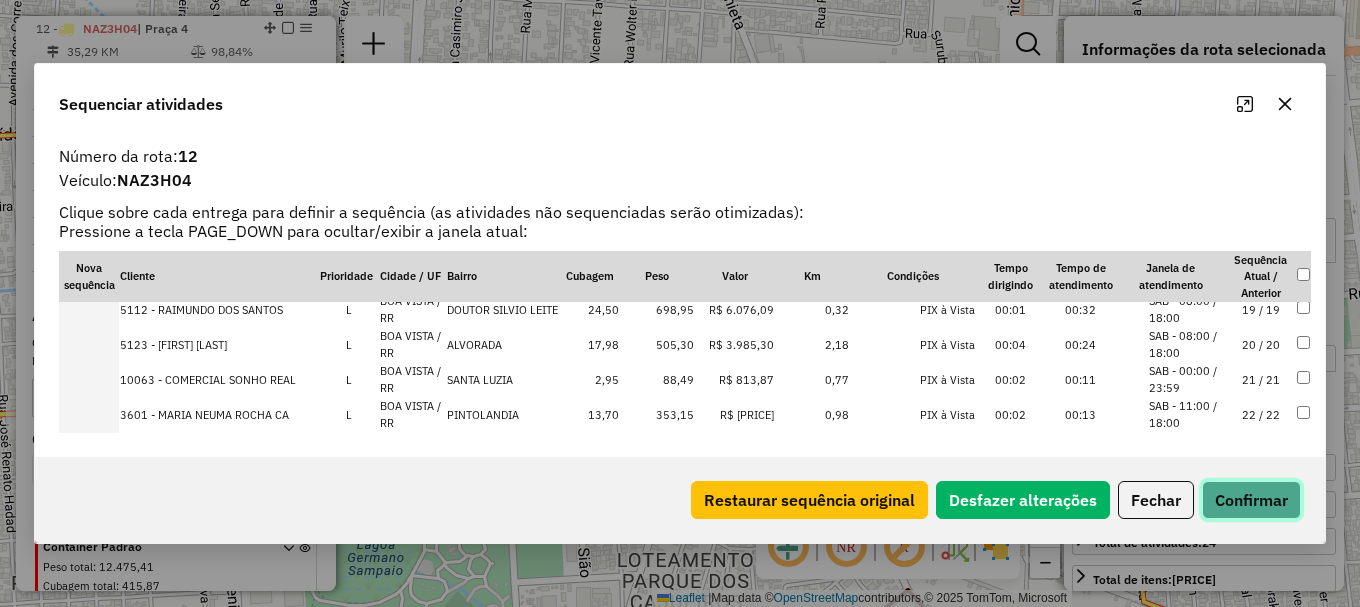 drag, startPoint x: 1267, startPoint y: 513, endPoint x: 1266, endPoint y: 502, distance: 11.045361 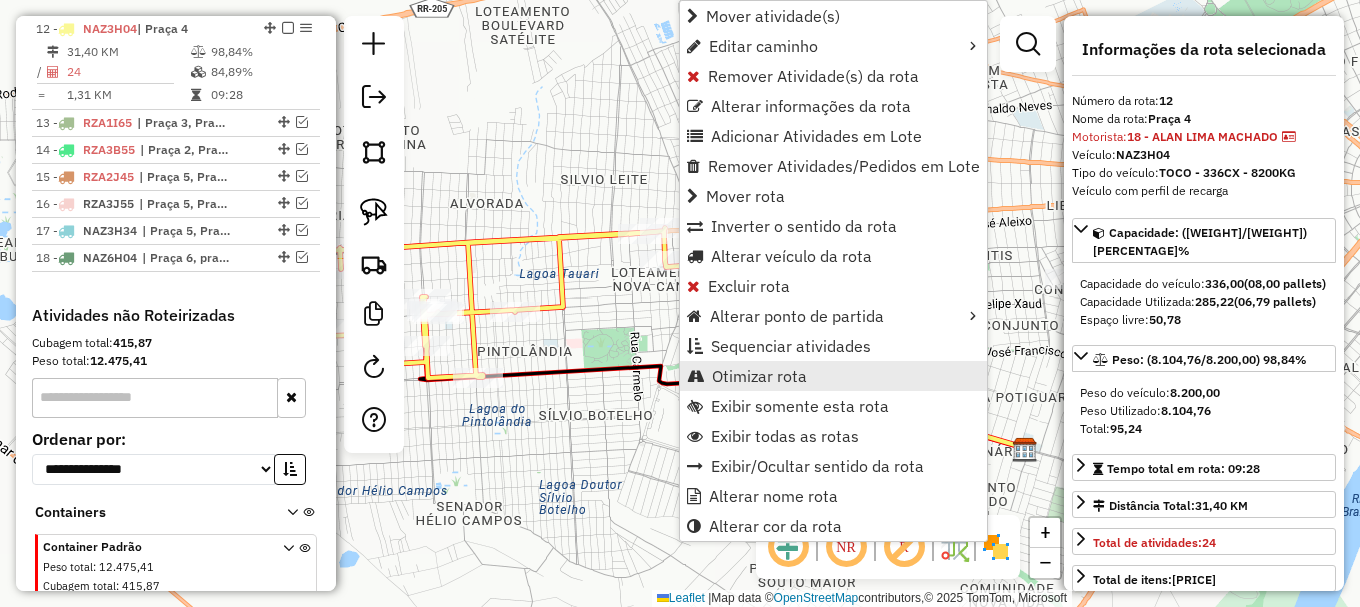 click on "Otimizar rota" at bounding box center (759, 376) 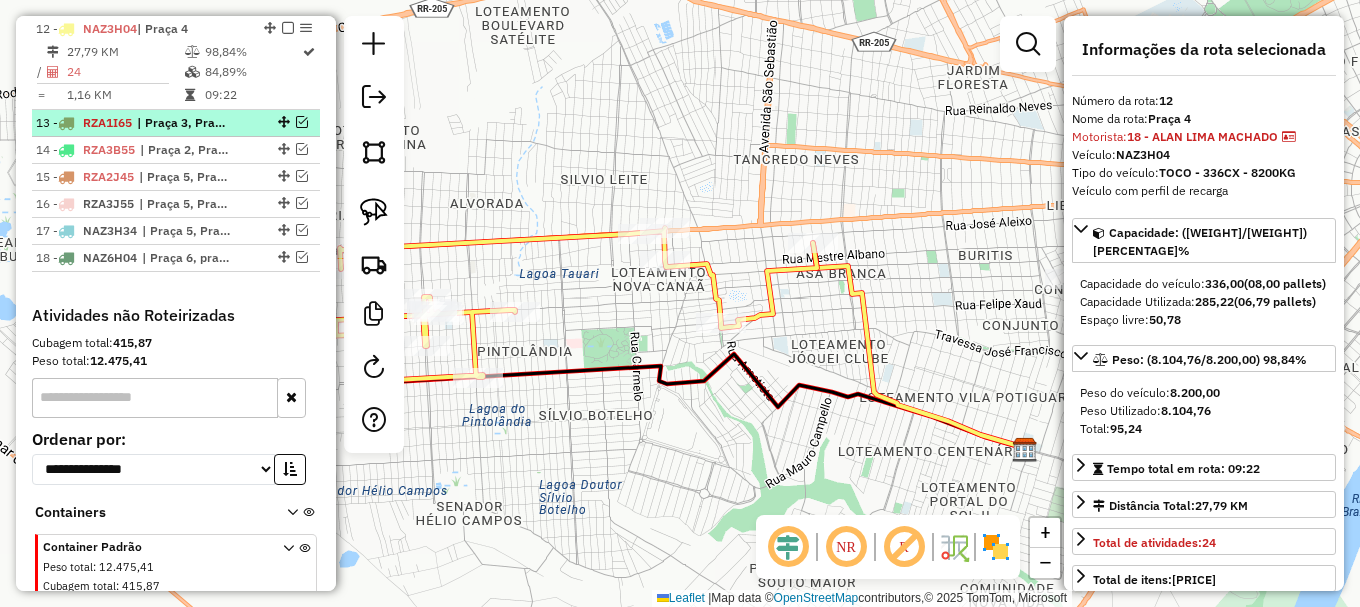 click at bounding box center (302, 122) 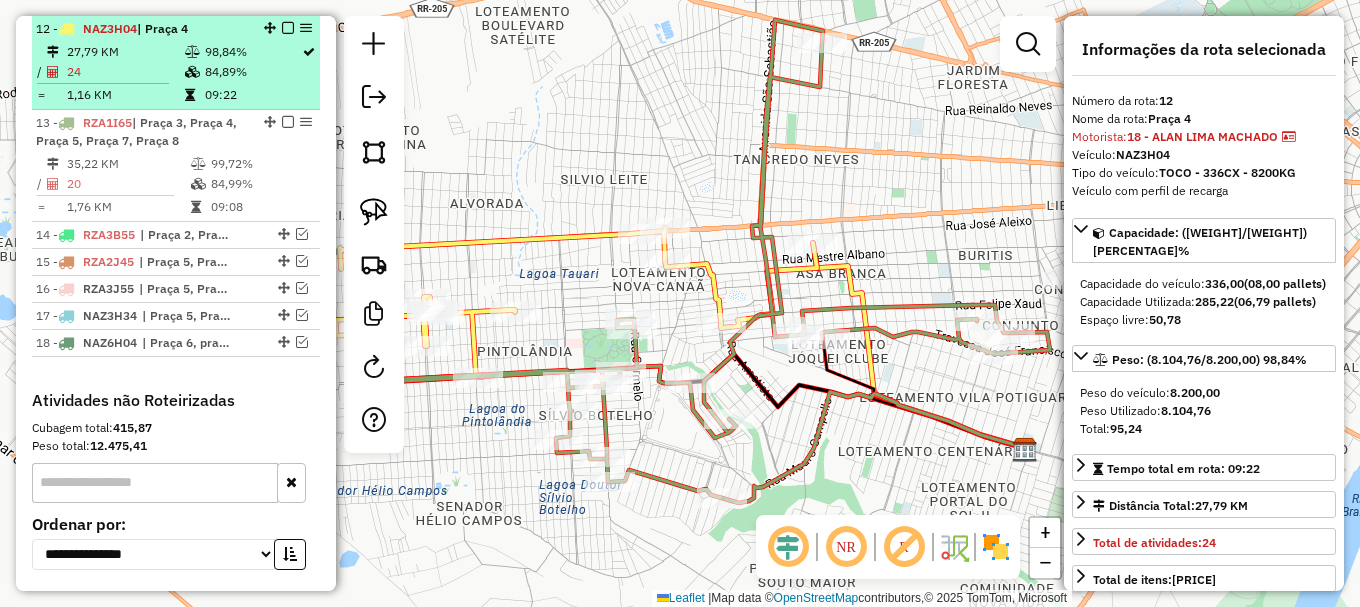 click at bounding box center (288, 28) 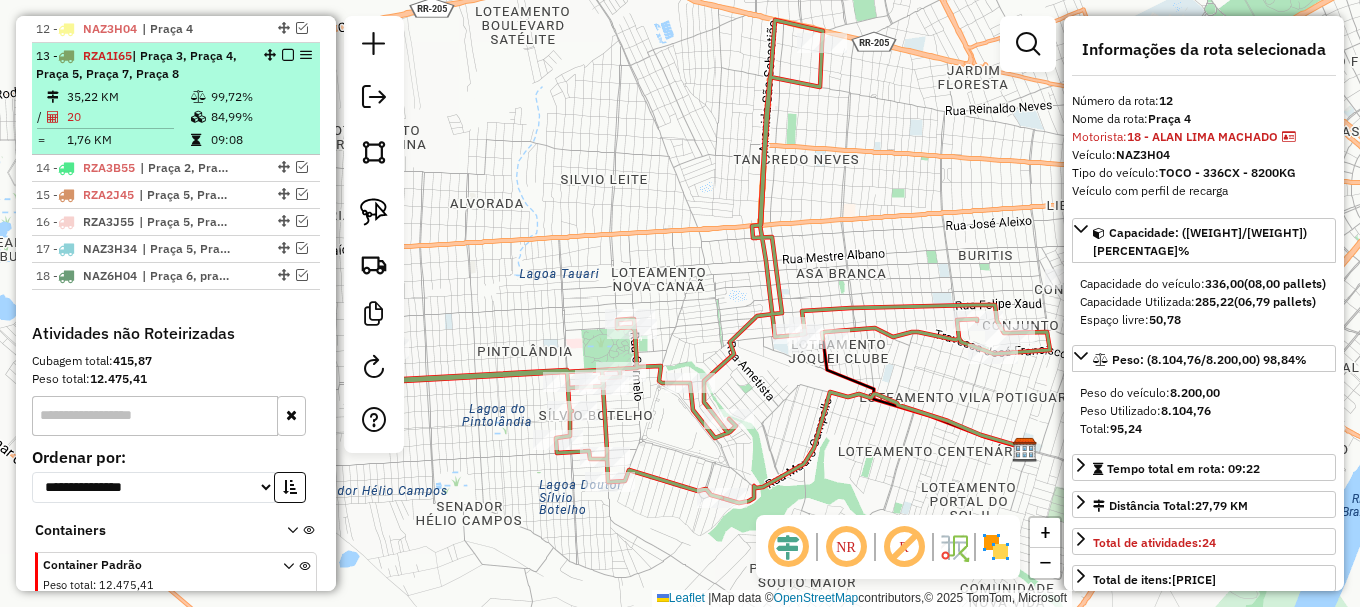 click on "99,72%" at bounding box center [260, 97] 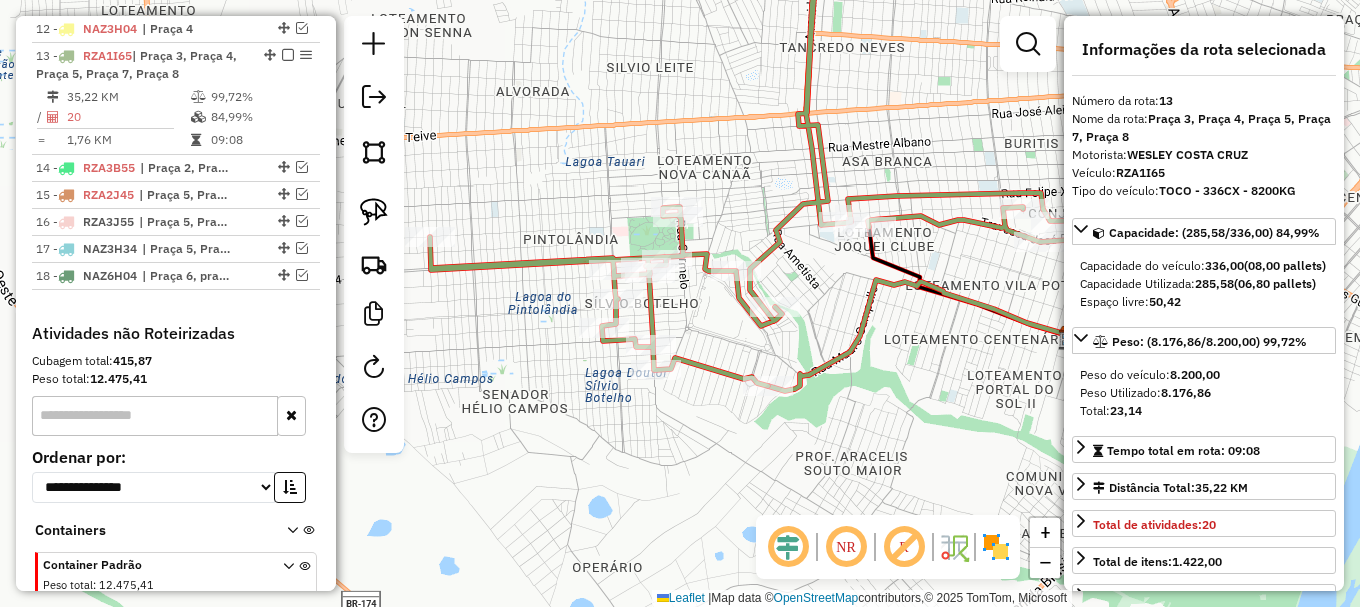 drag, startPoint x: 844, startPoint y: 299, endPoint x: 942, endPoint y: 133, distance: 192.76929 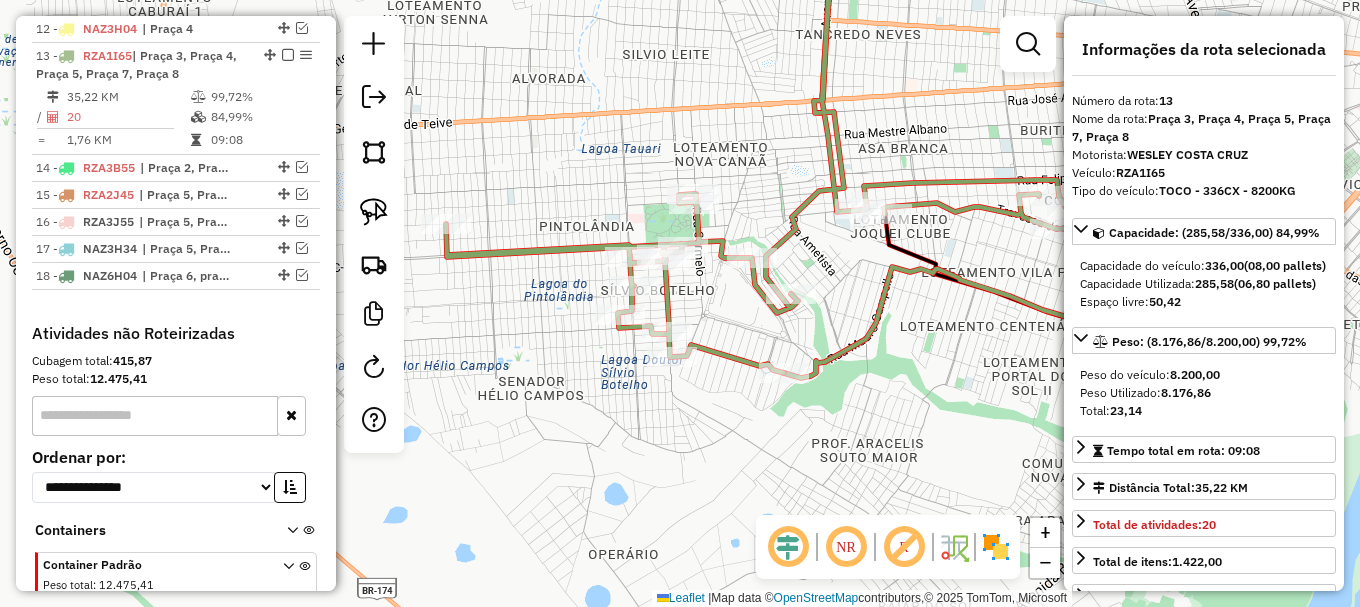 click 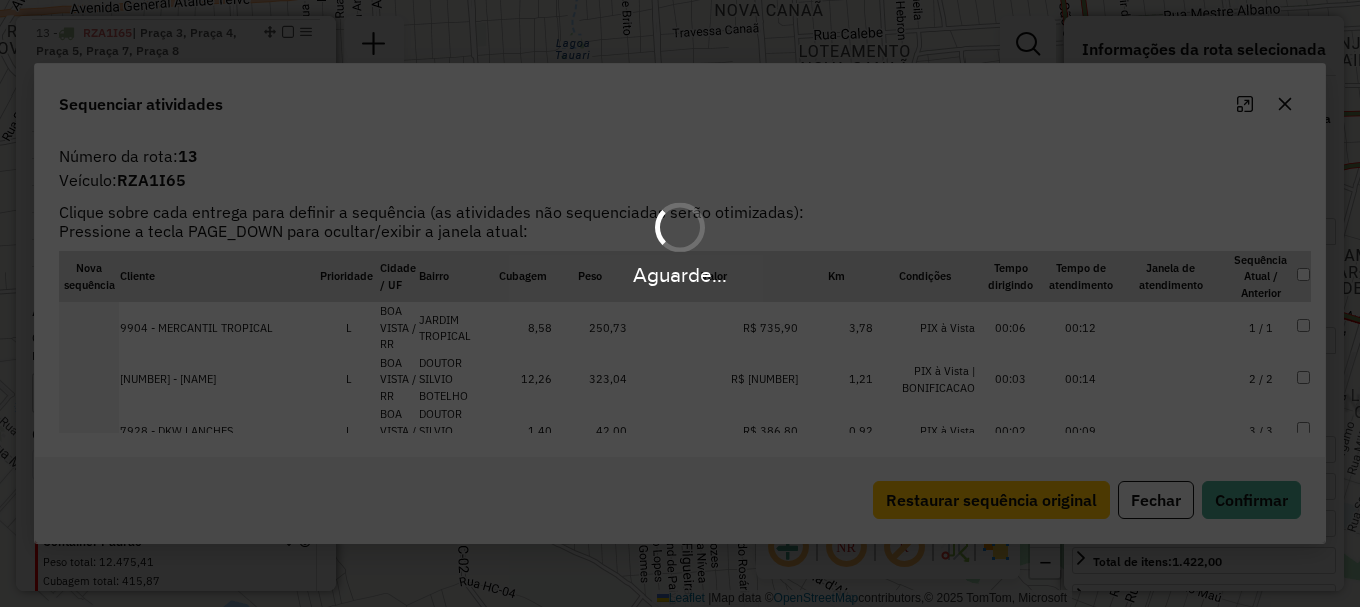 scroll, scrollTop: 1116, scrollLeft: 0, axis: vertical 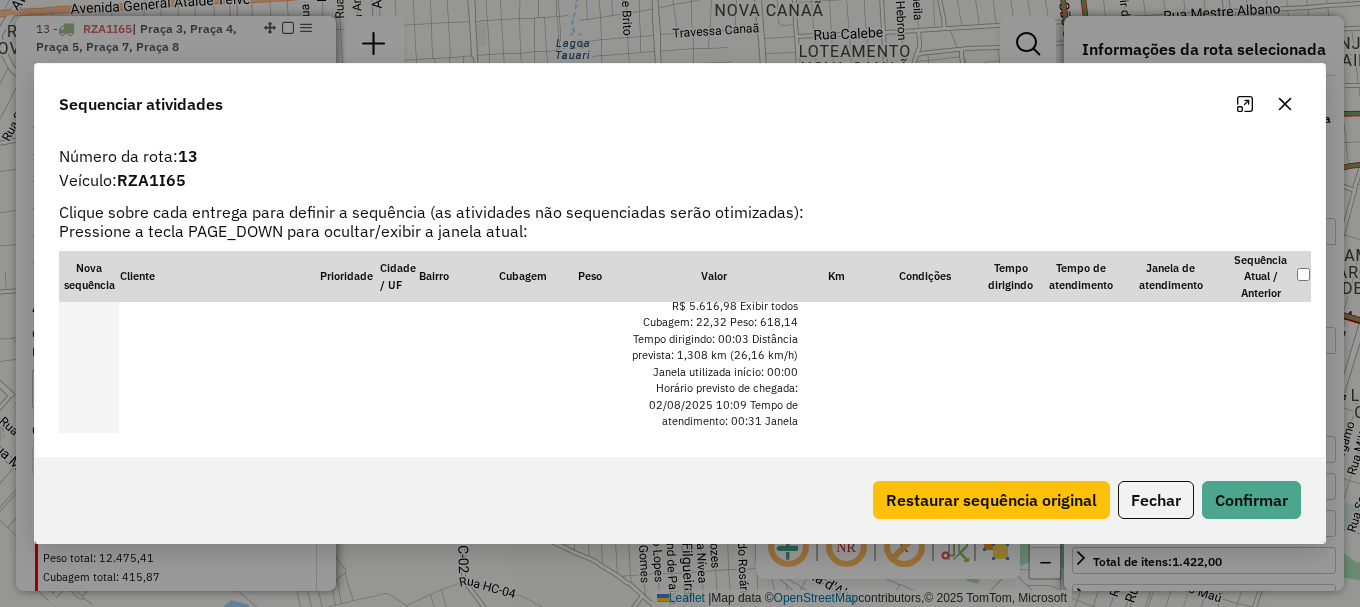 click on "SAB - 00:00 / 23:59" at bounding box center (1187, 1027) 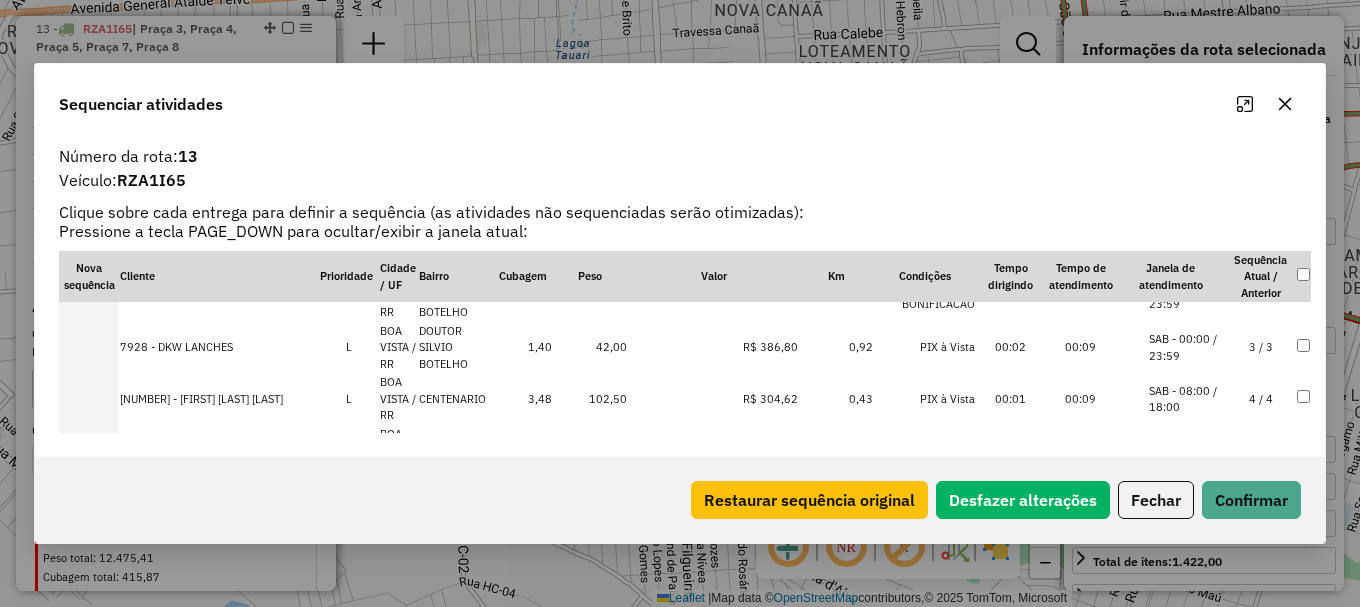 click on "5 / 5" at bounding box center (1261, 451) 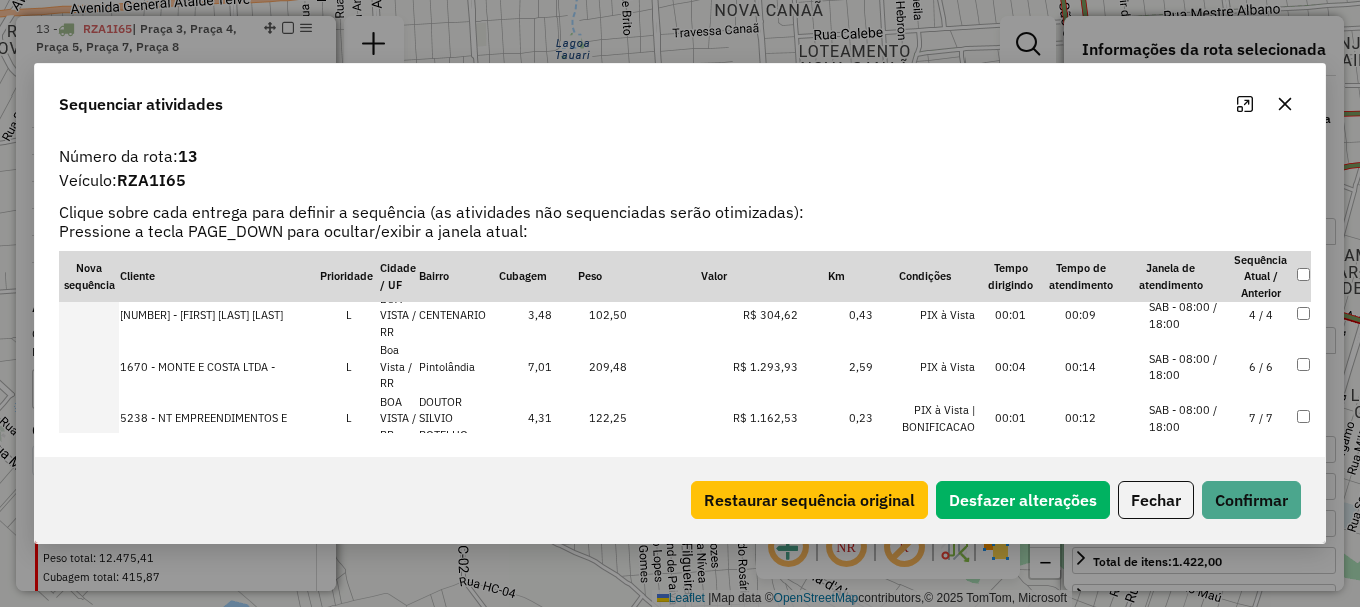 click on "SAB - 08:00 / 18:00" at bounding box center [1187, 760] 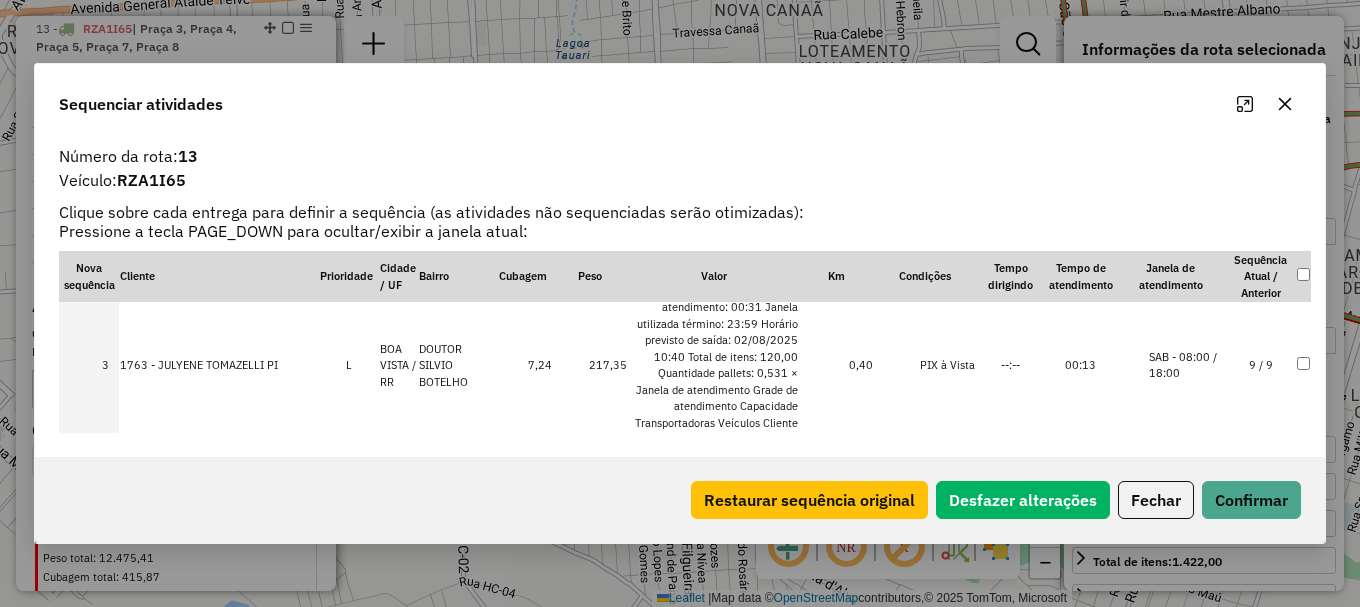 scroll, scrollTop: 205, scrollLeft: 0, axis: vertical 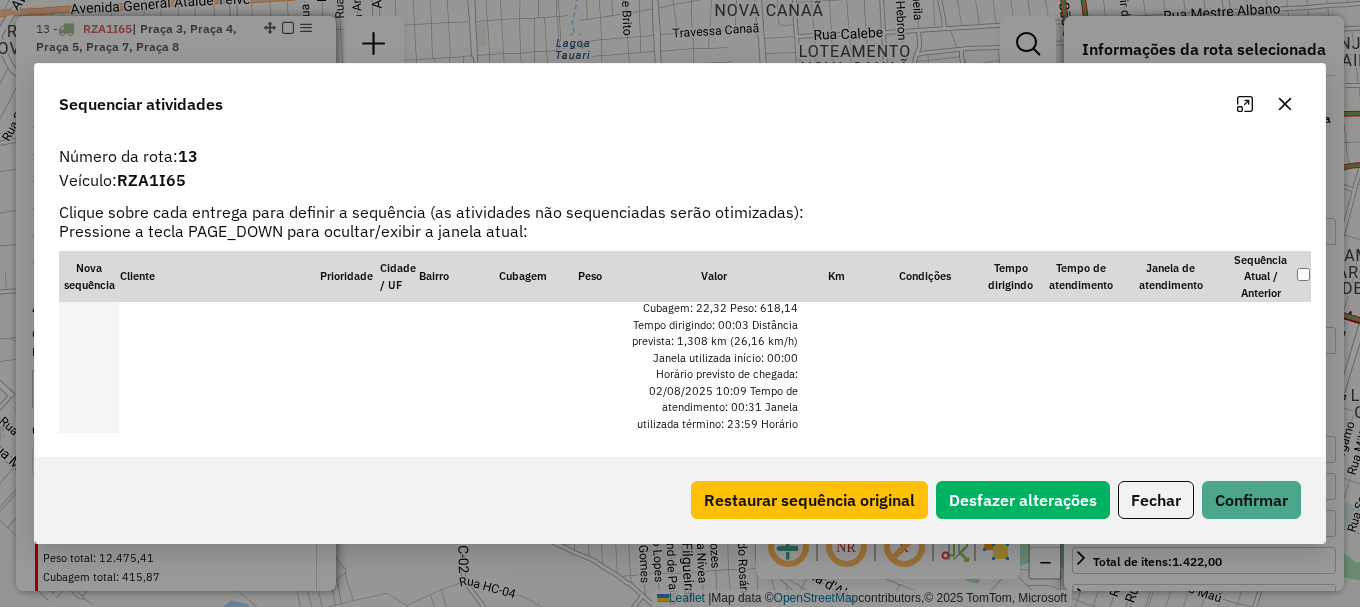 drag, startPoint x: 1199, startPoint y: 317, endPoint x: 1234, endPoint y: 421, distance: 109.73149 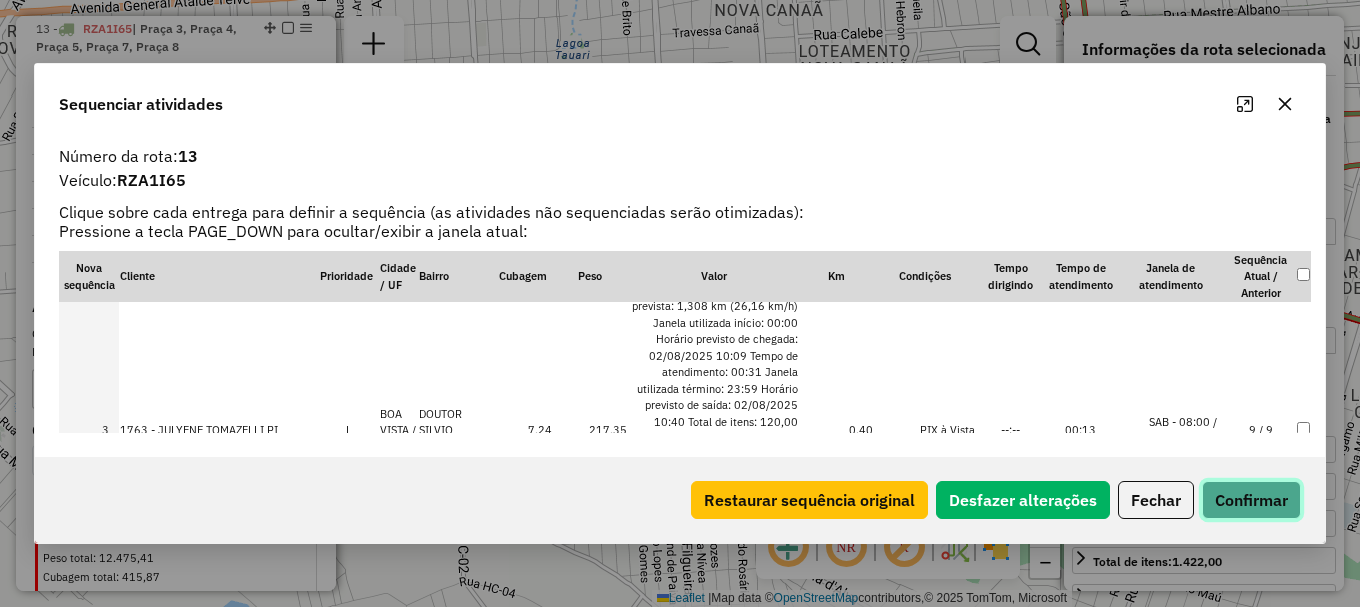 drag, startPoint x: 1249, startPoint y: 505, endPoint x: 1247, endPoint y: 492, distance: 13.152946 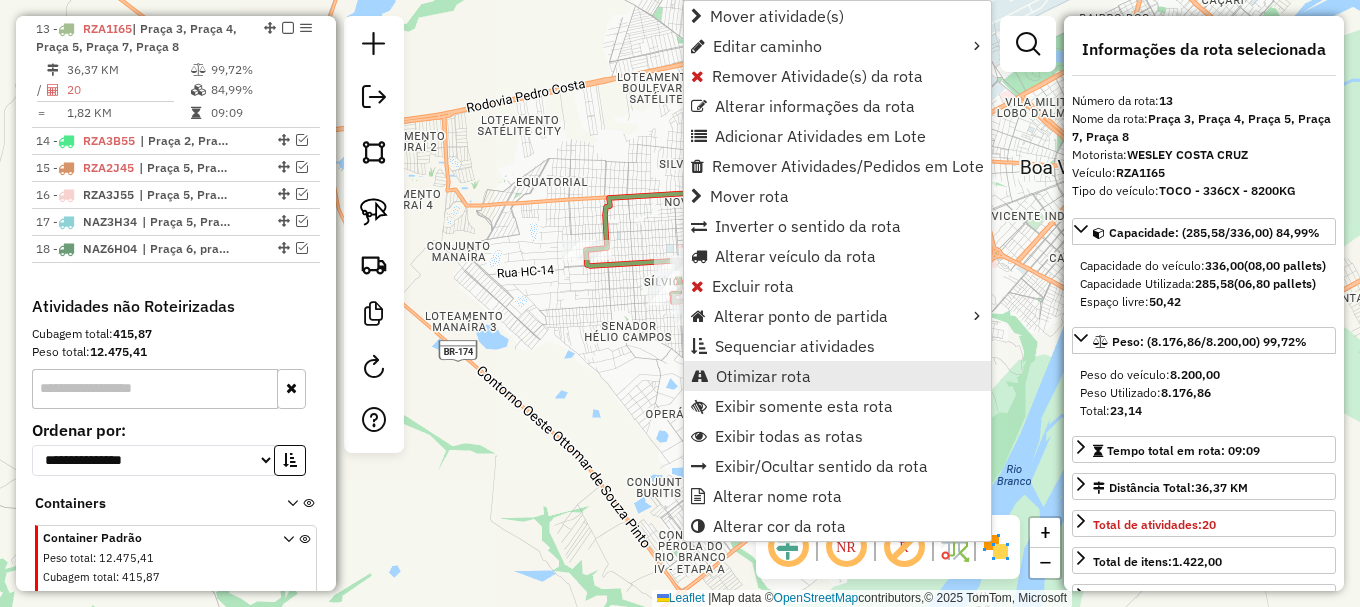 click on "Otimizar rota" at bounding box center (763, 376) 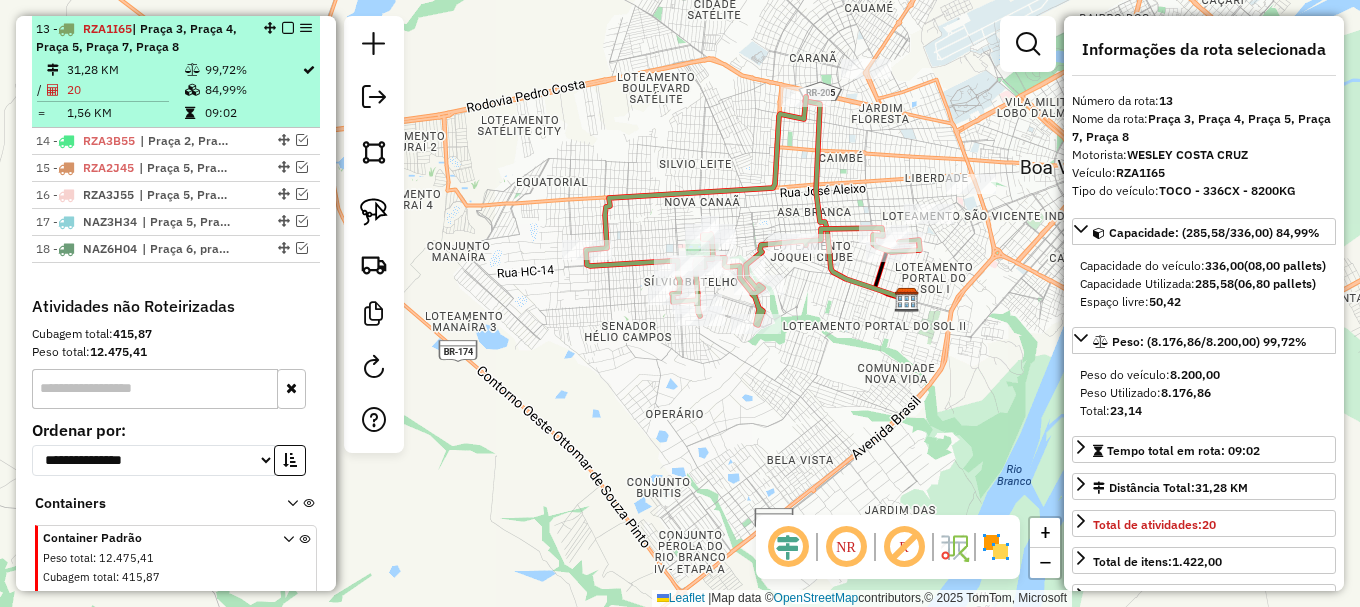 drag, startPoint x: 294, startPoint y: 139, endPoint x: 295, endPoint y: 114, distance: 25.019993 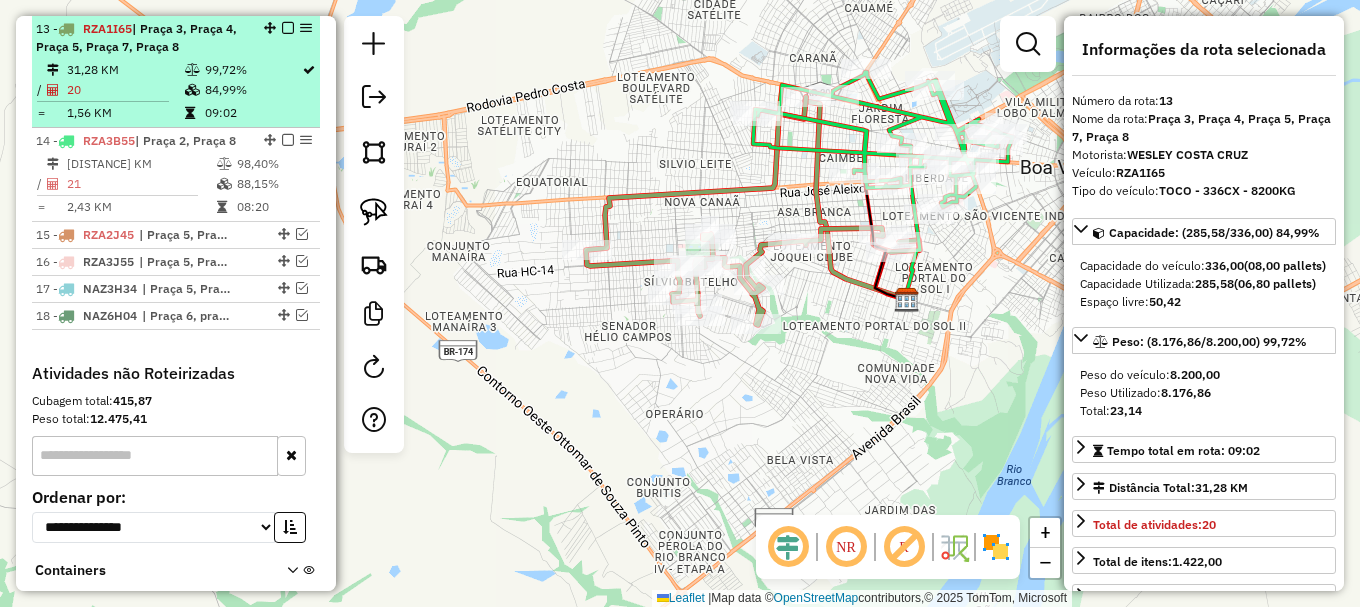 drag, startPoint x: 281, startPoint y: 27, endPoint x: 275, endPoint y: 61, distance: 34.525352 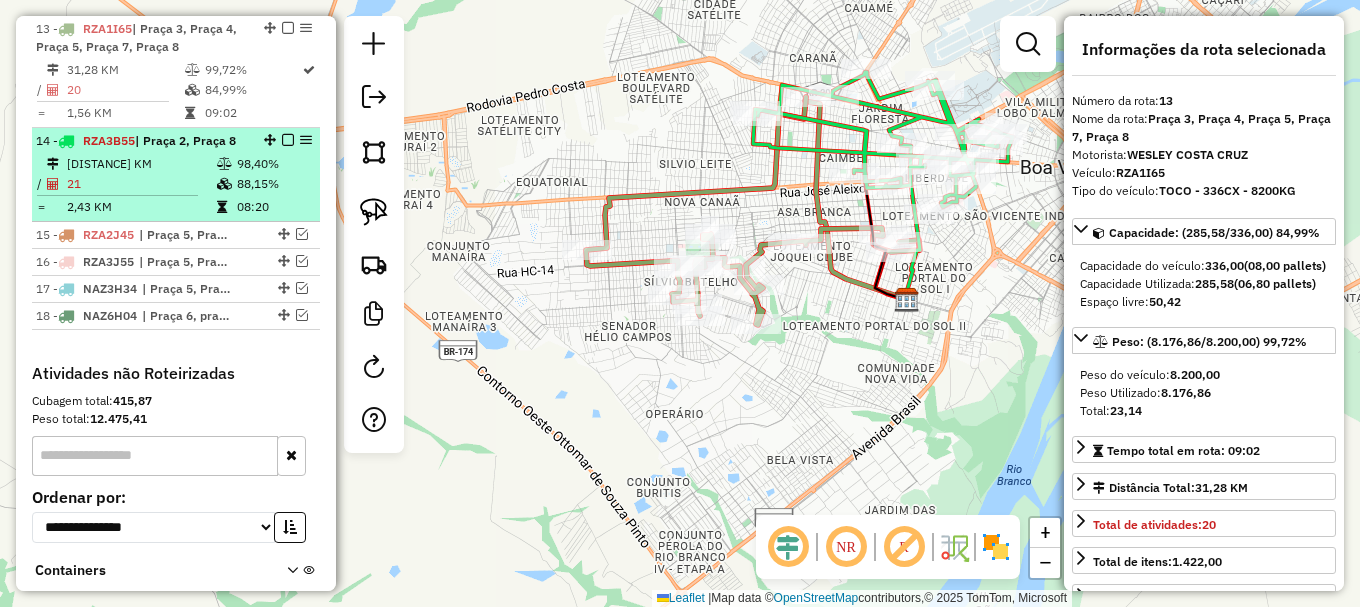click at bounding box center (288, 28) 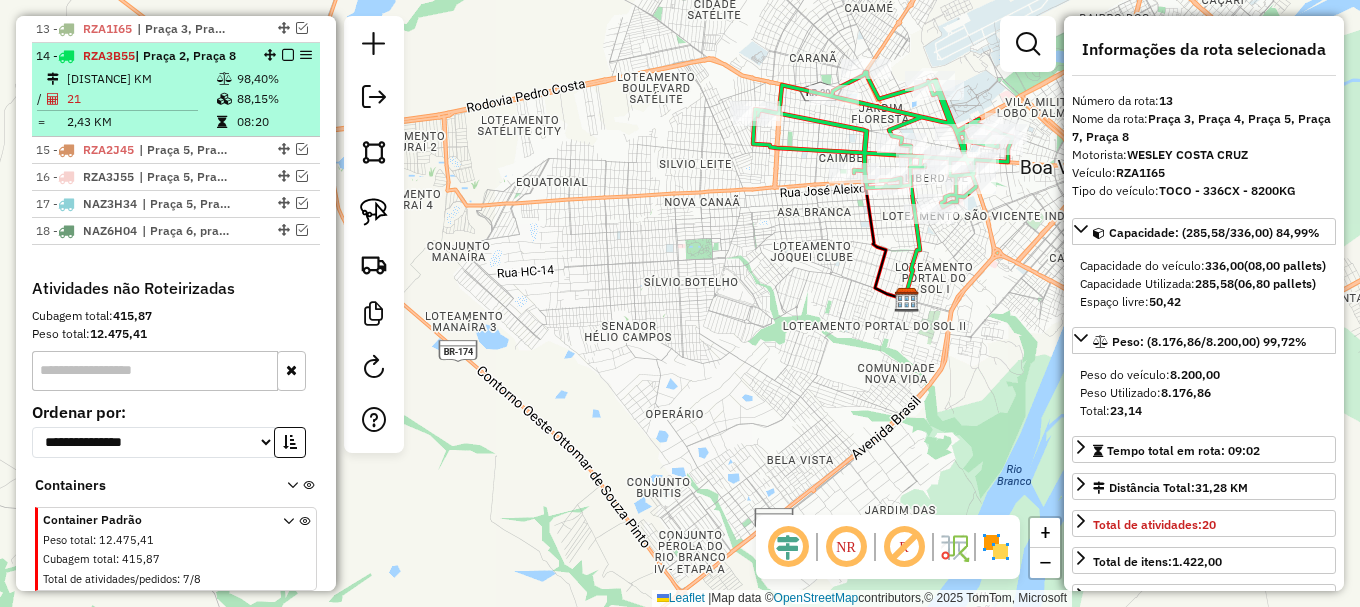 click on "88,15%" at bounding box center [274, 99] 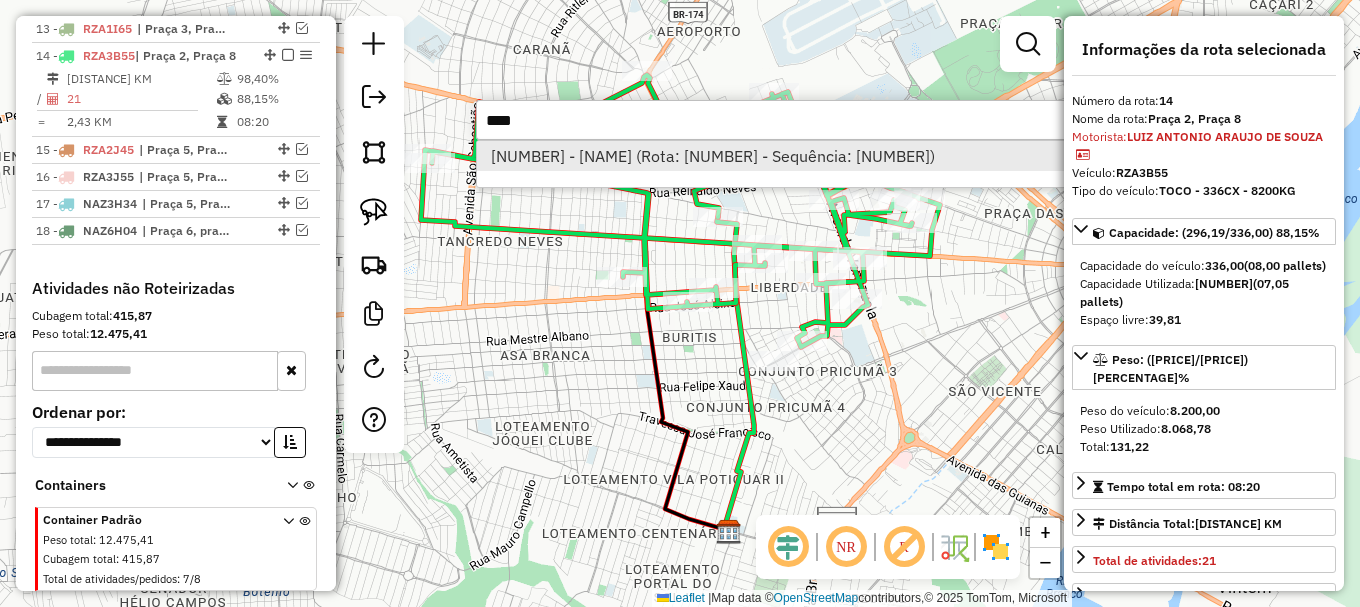 type on "****" 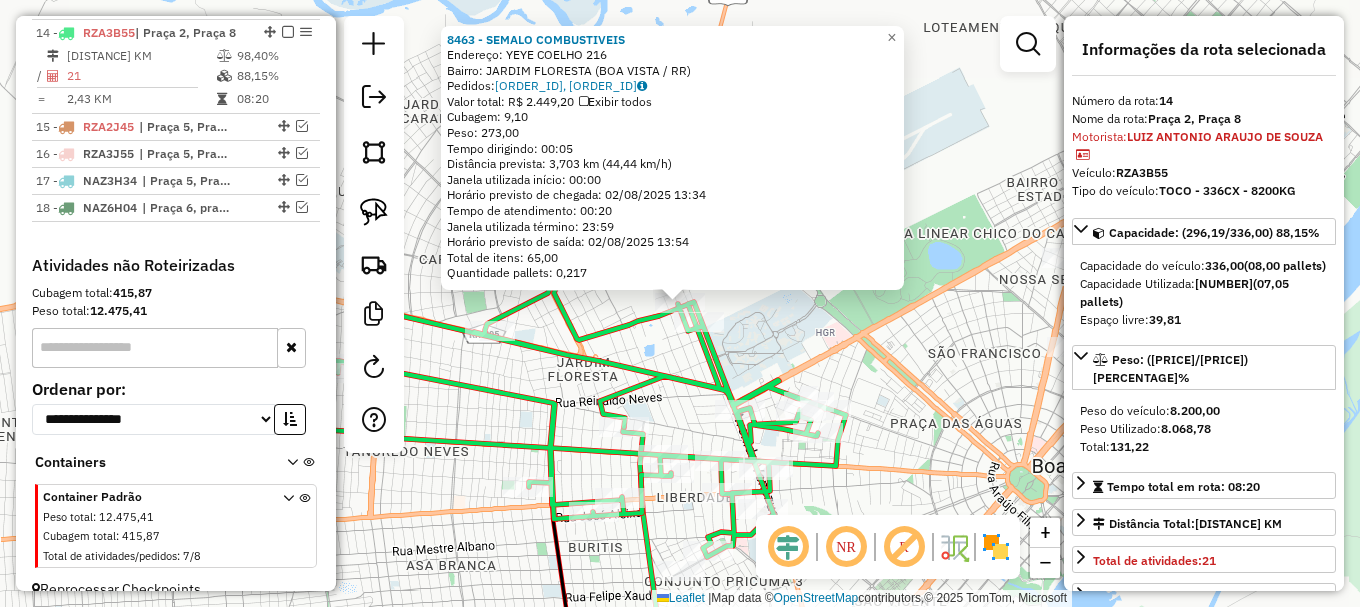 scroll, scrollTop: 1143, scrollLeft: 0, axis: vertical 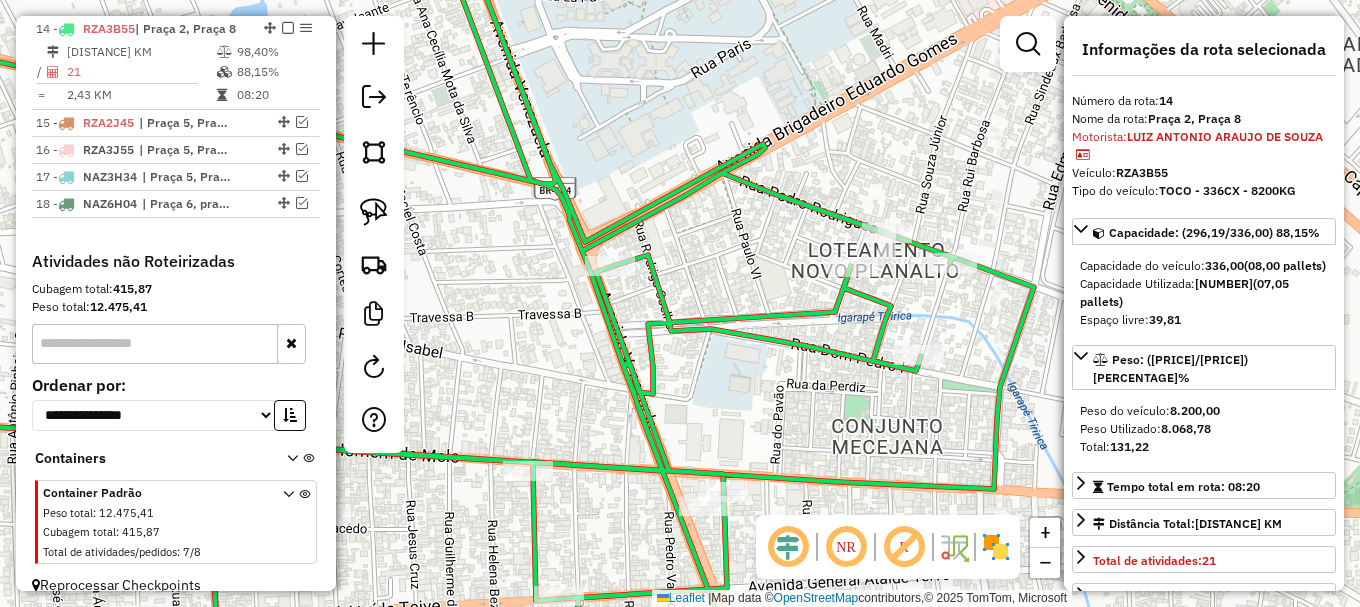 click 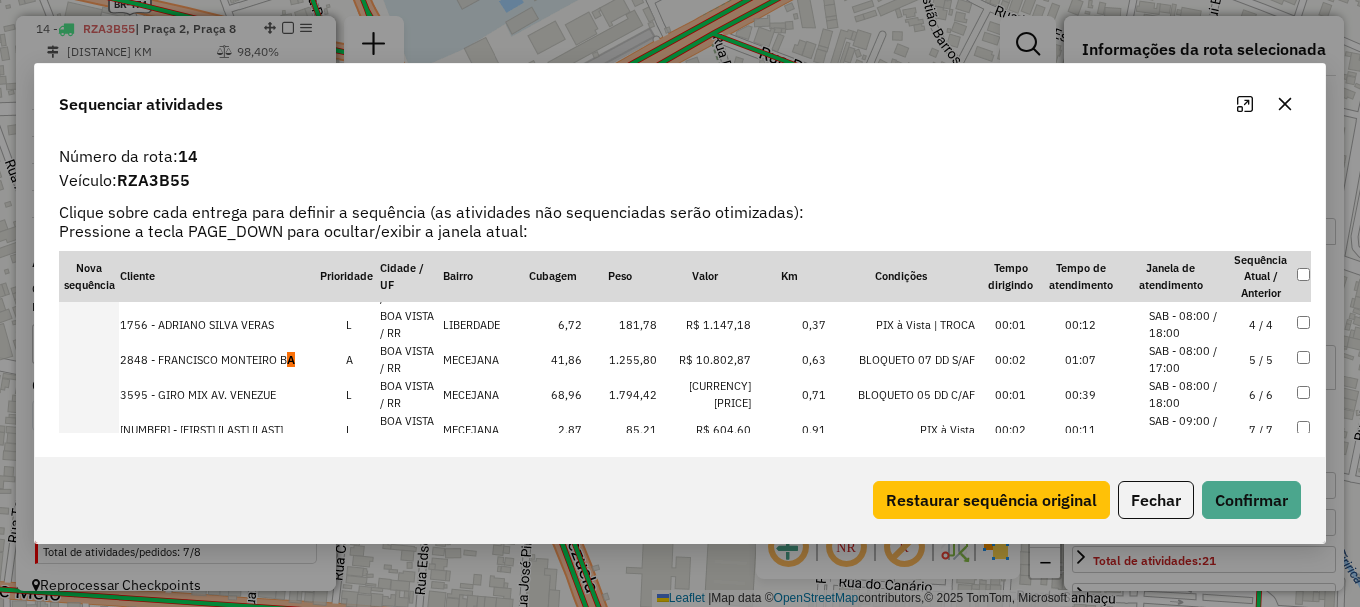 click on "SAB - 08:00 / 17:00" at bounding box center (1187, 359) 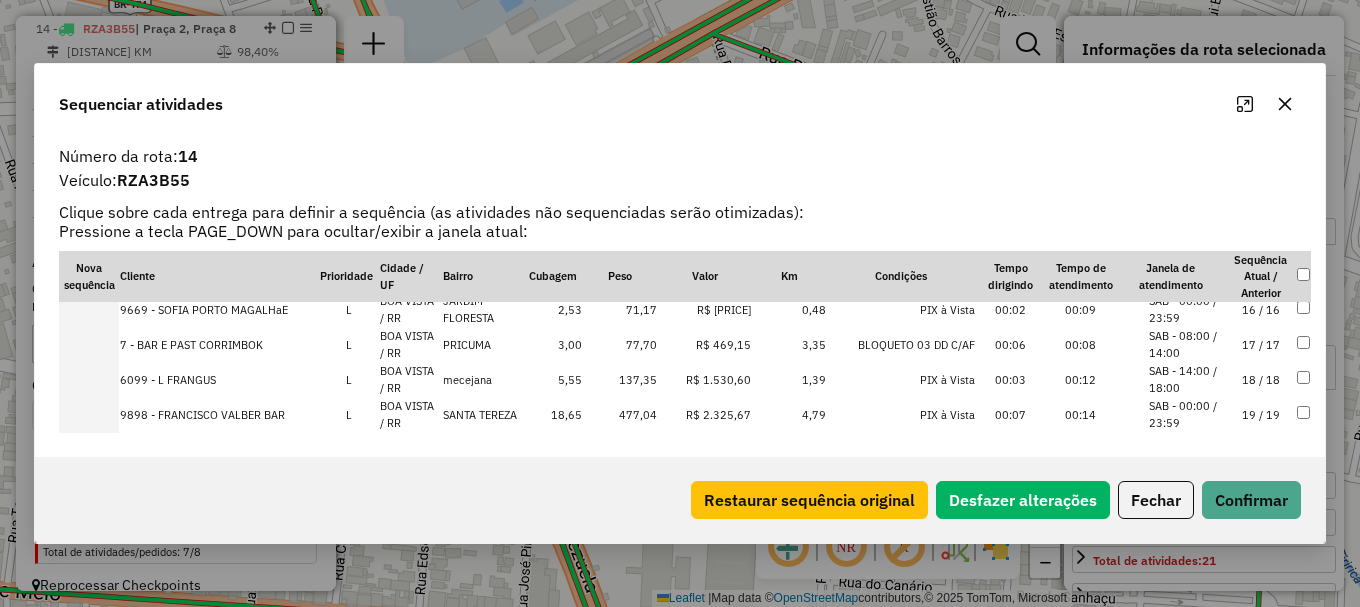 click on "SAB - 14:00 / 18:00" at bounding box center [1187, 379] 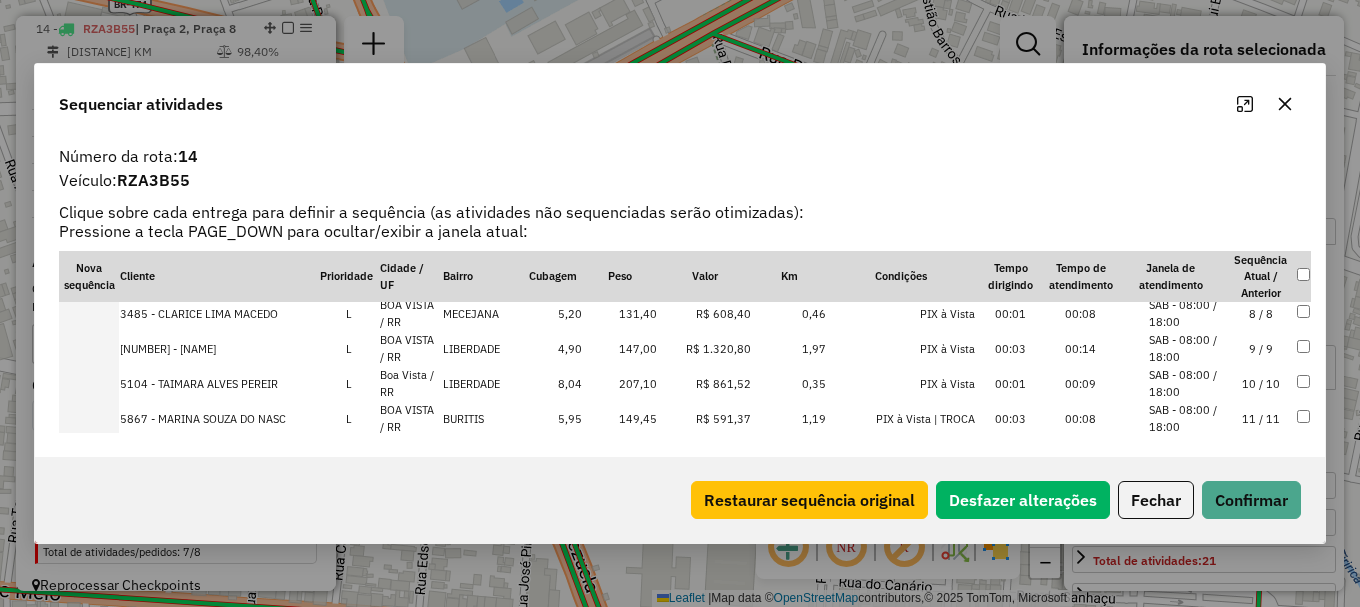 scroll, scrollTop: 270, scrollLeft: 0, axis: vertical 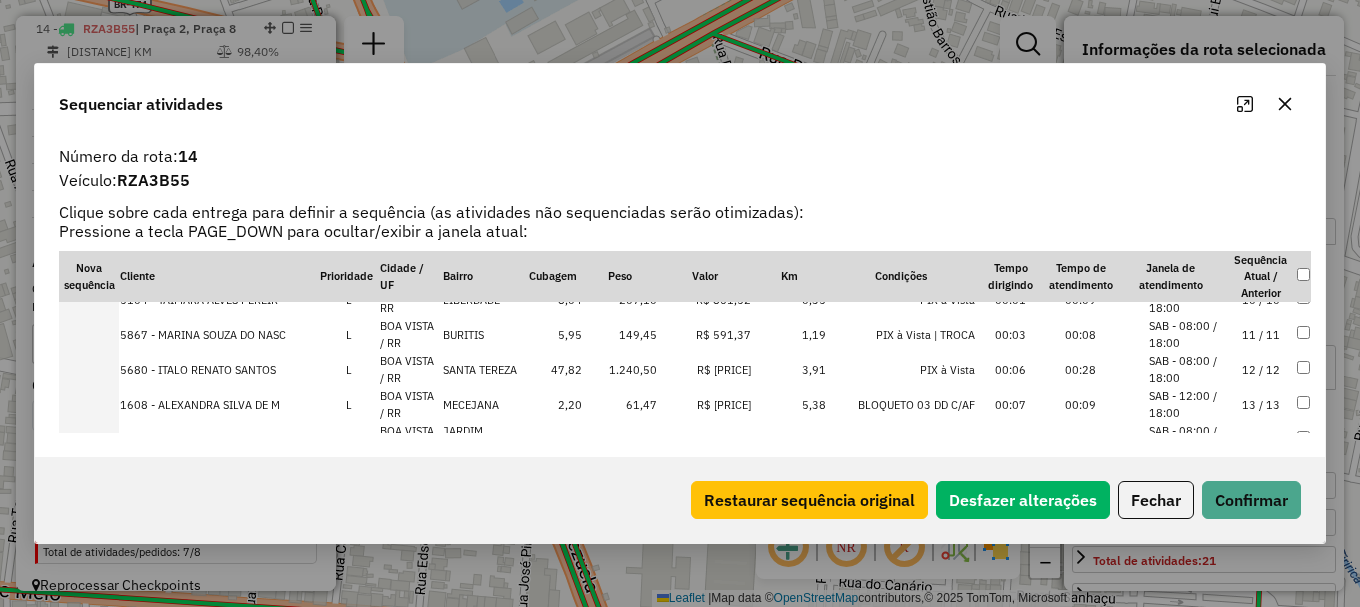 click on "SAB - 12:00 / 18:00" at bounding box center (1187, 404) 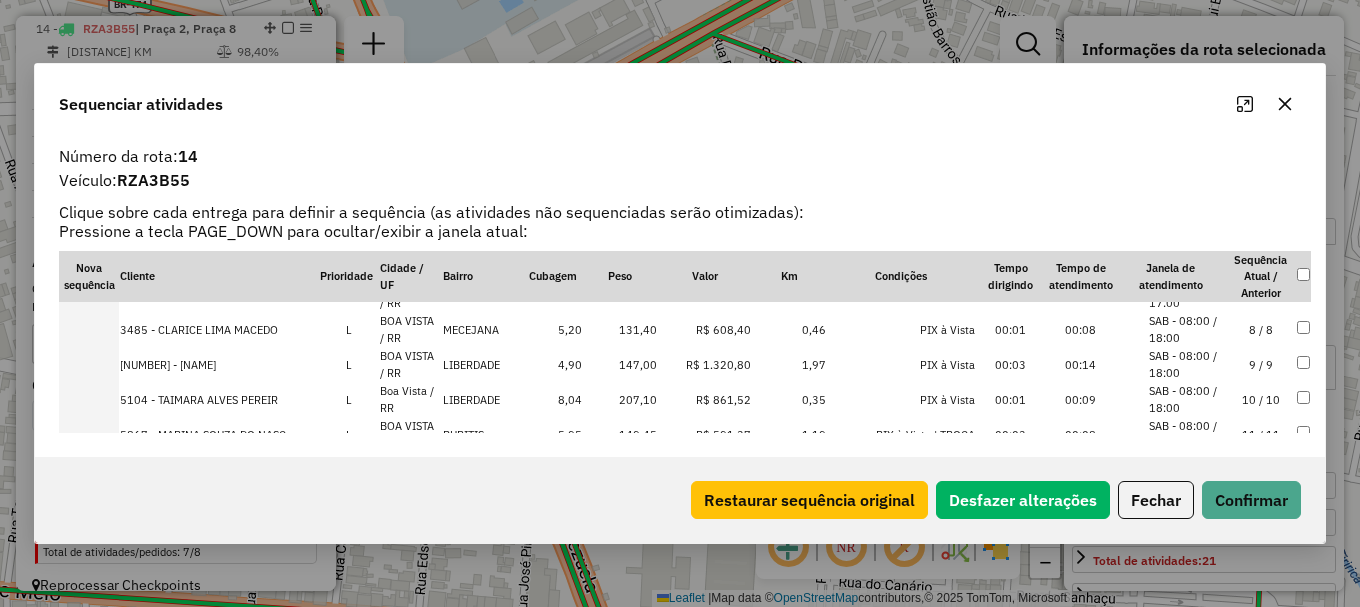 click on "SAB - 08:00 / 18:00" at bounding box center [1187, 329] 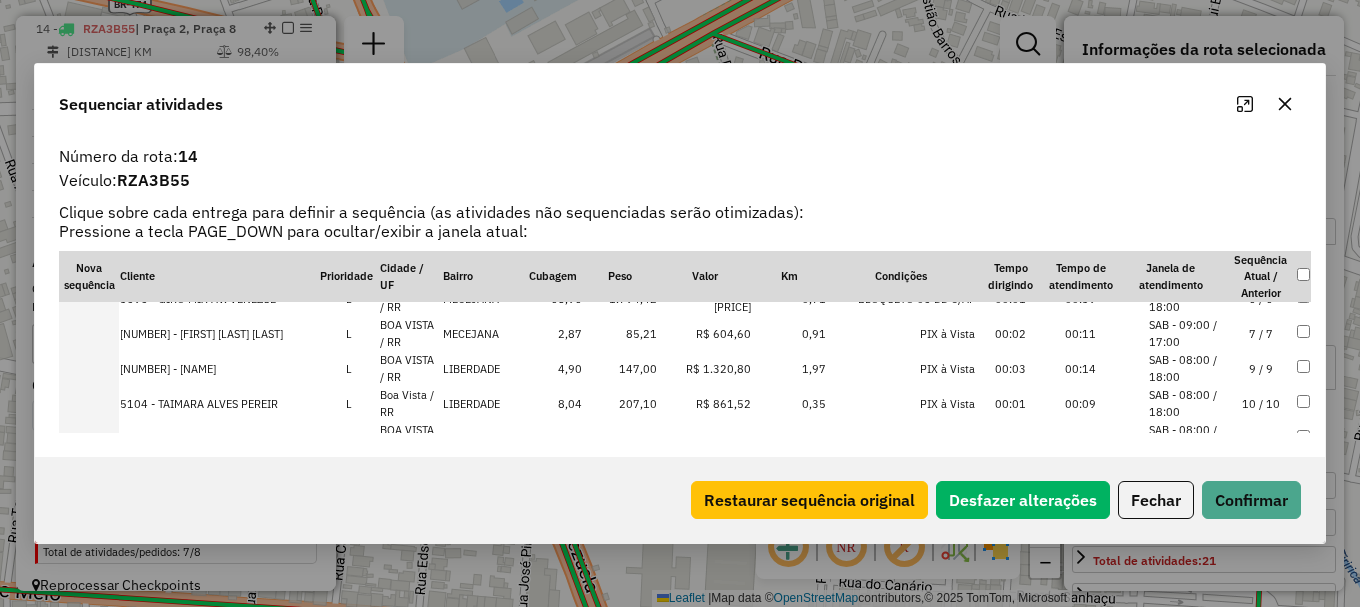 scroll, scrollTop: 240, scrollLeft: 0, axis: vertical 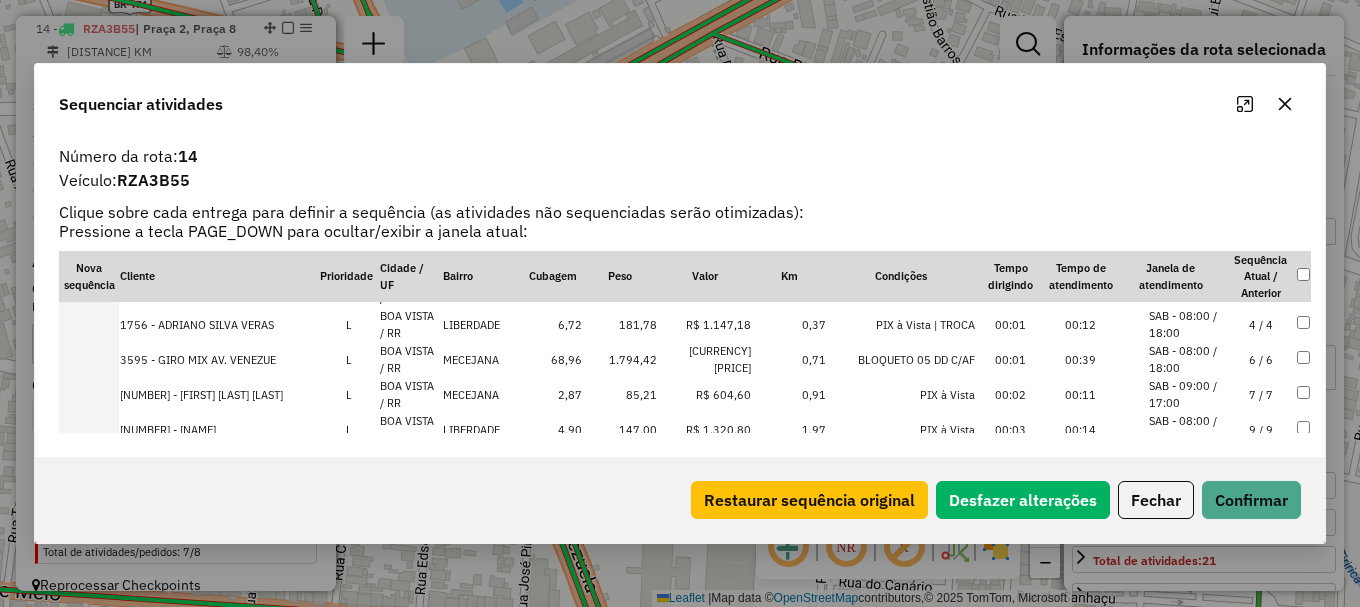 click on "SAB - 08:00 / 18:00" at bounding box center (1187, 359) 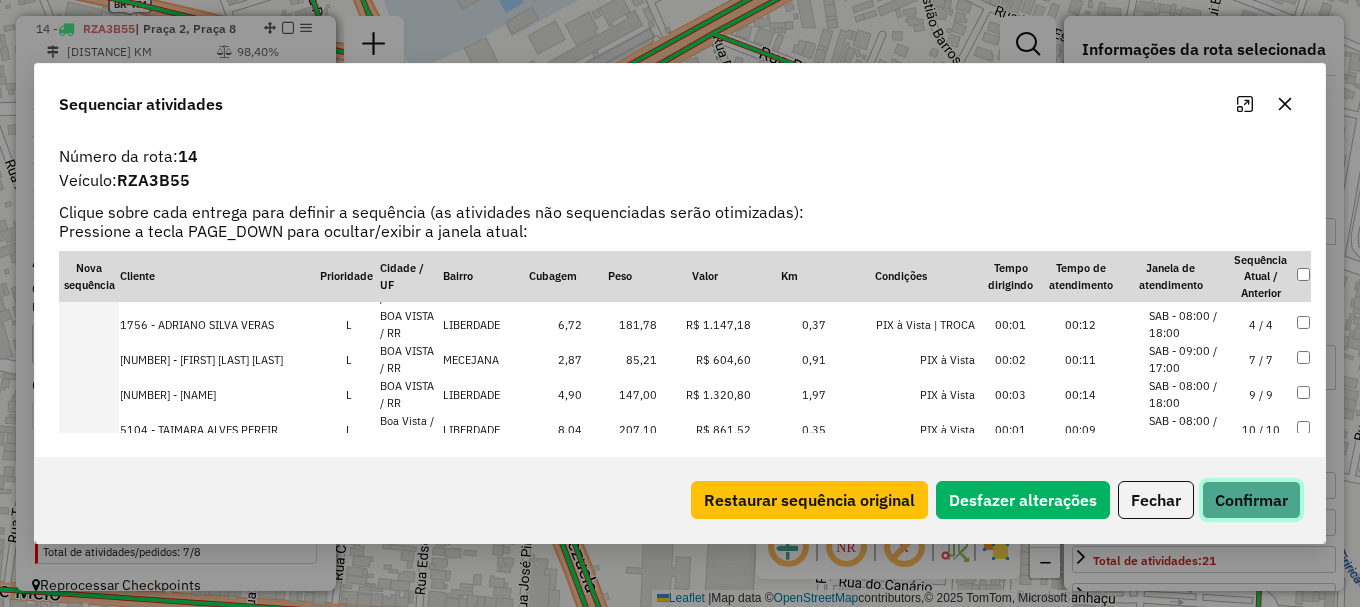 click on "Confirmar" 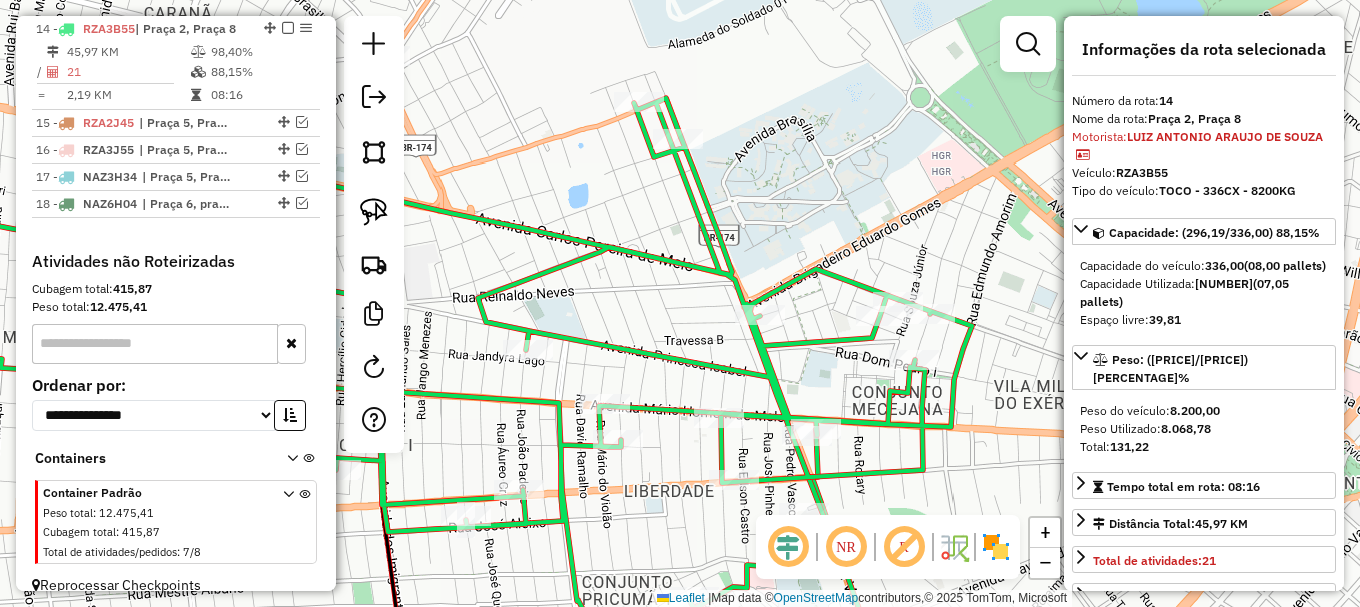 click 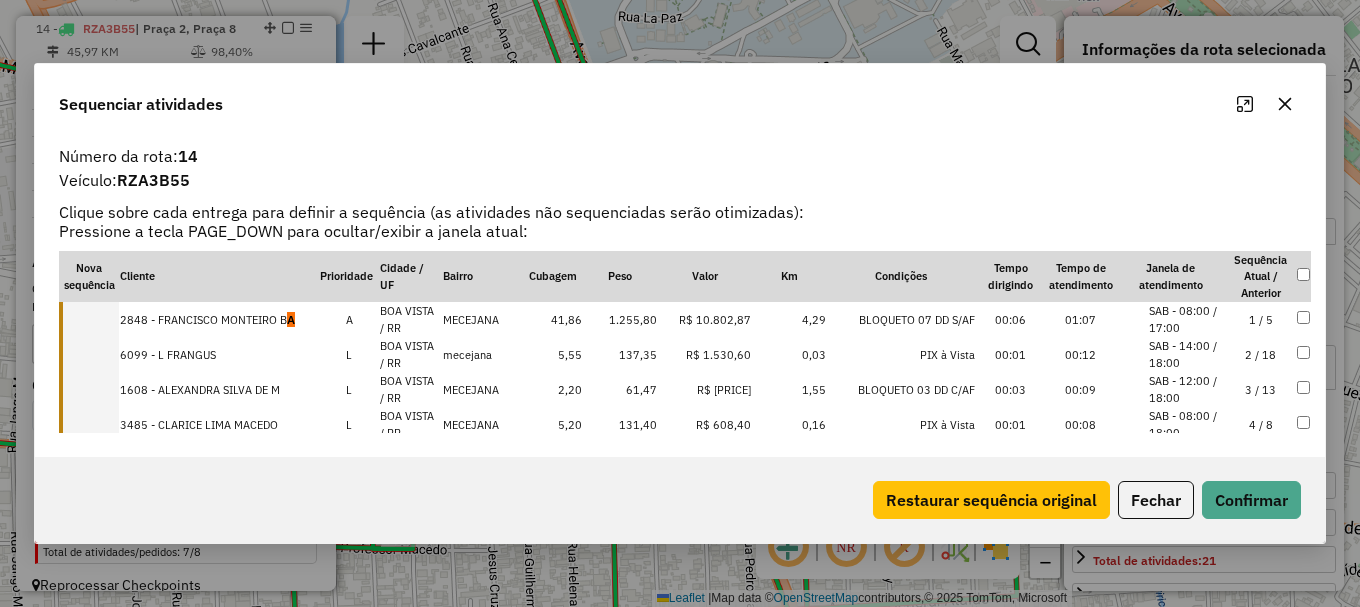 click on "SAB - 08:00 / 17:00" at bounding box center [1187, 319] 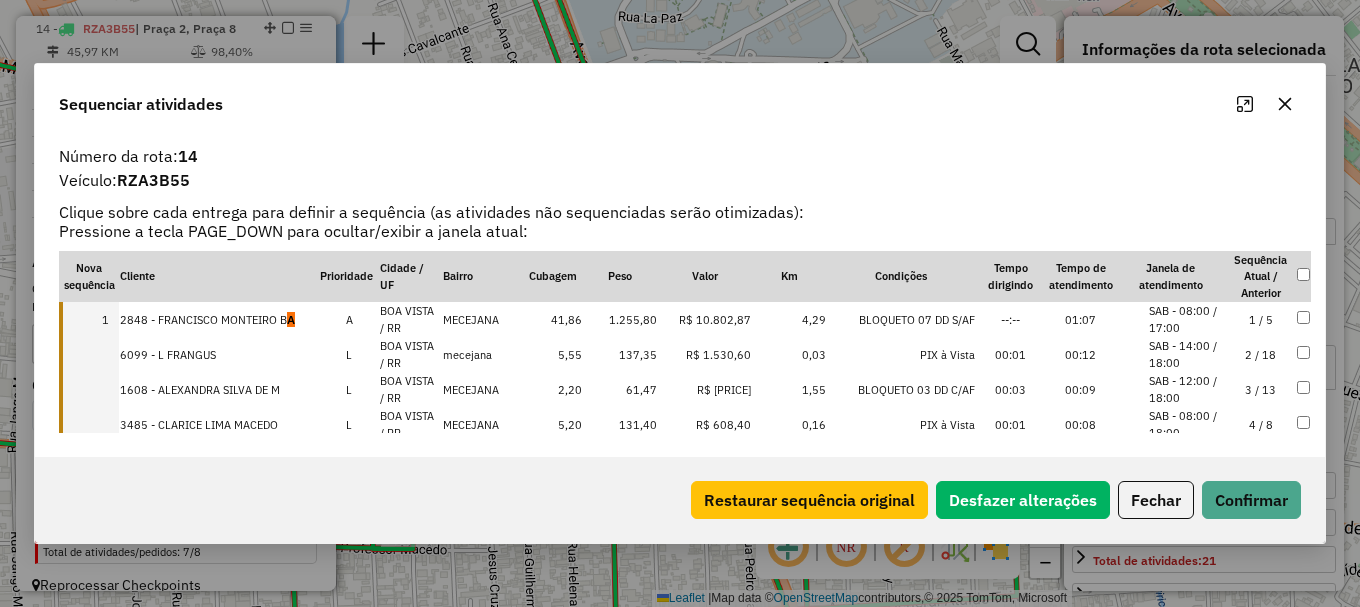 drag, startPoint x: 1171, startPoint y: 344, endPoint x: 1187, endPoint y: 377, distance: 36.67424 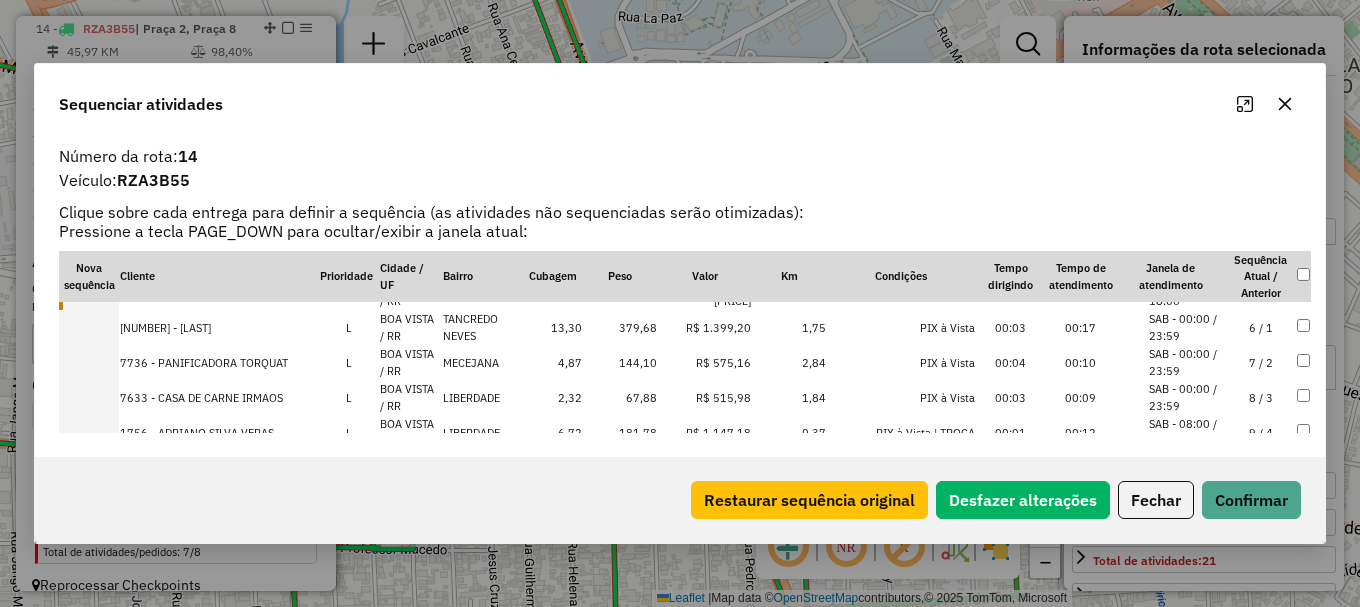 scroll, scrollTop: 200, scrollLeft: 0, axis: vertical 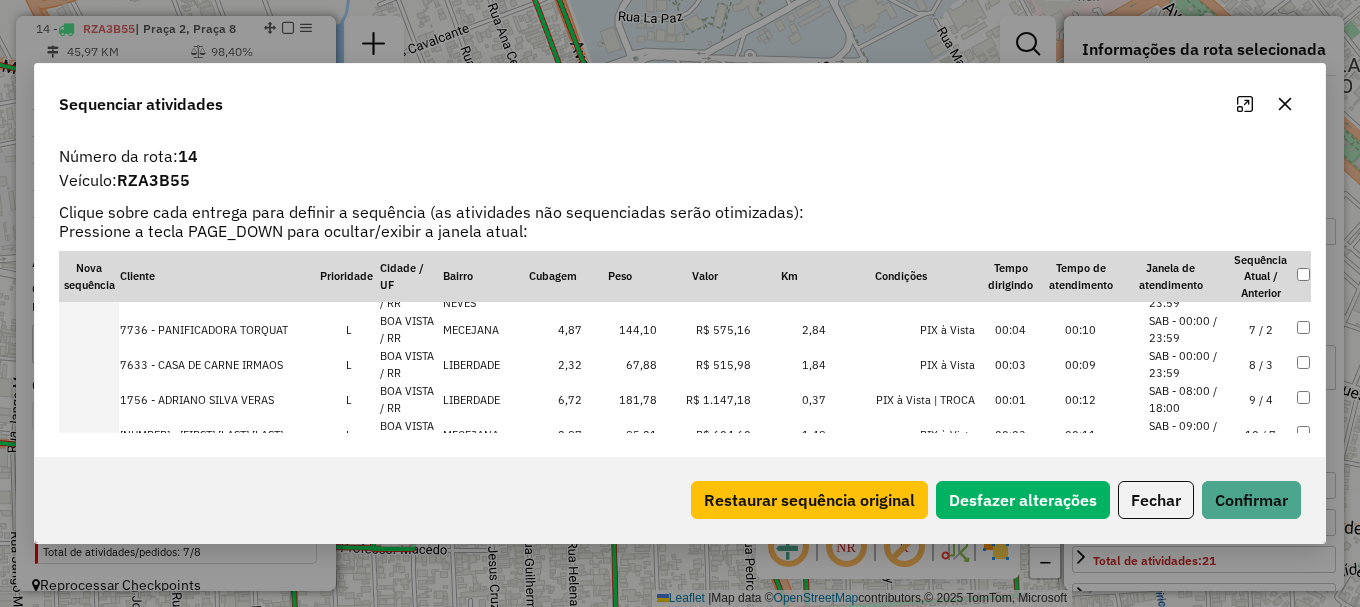 click on "SAB - 09:00 / 17:00" at bounding box center (1187, 434) 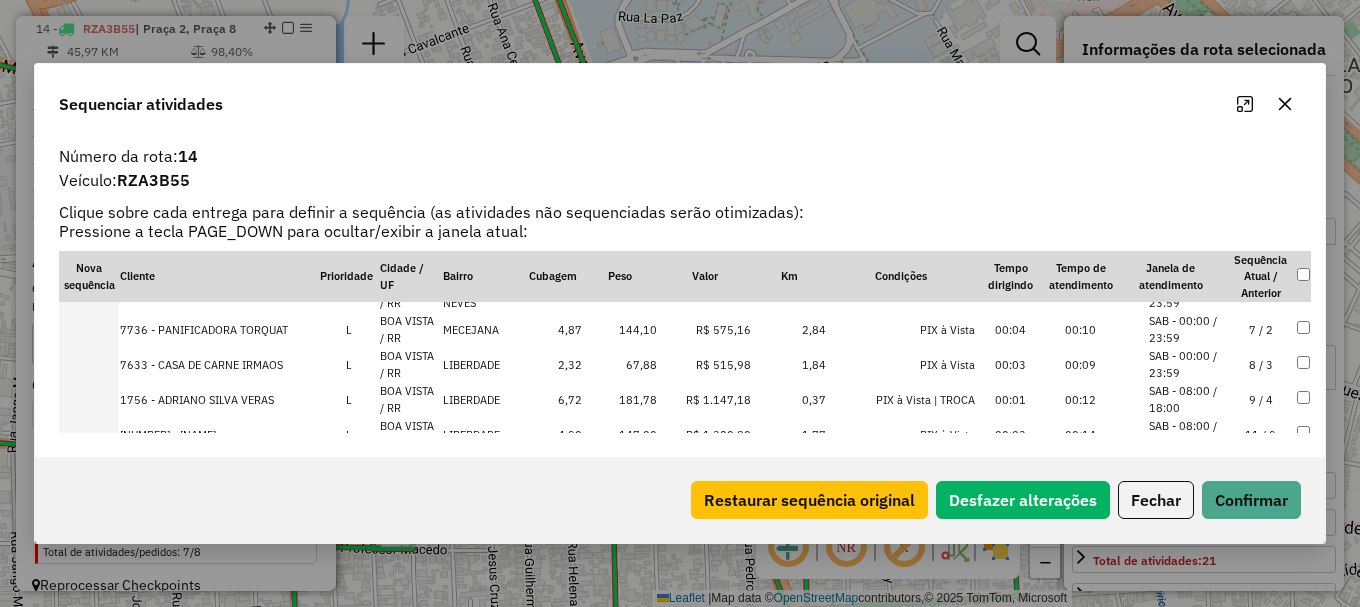 drag, startPoint x: 1199, startPoint y: 313, endPoint x: 1192, endPoint y: 332, distance: 20.248457 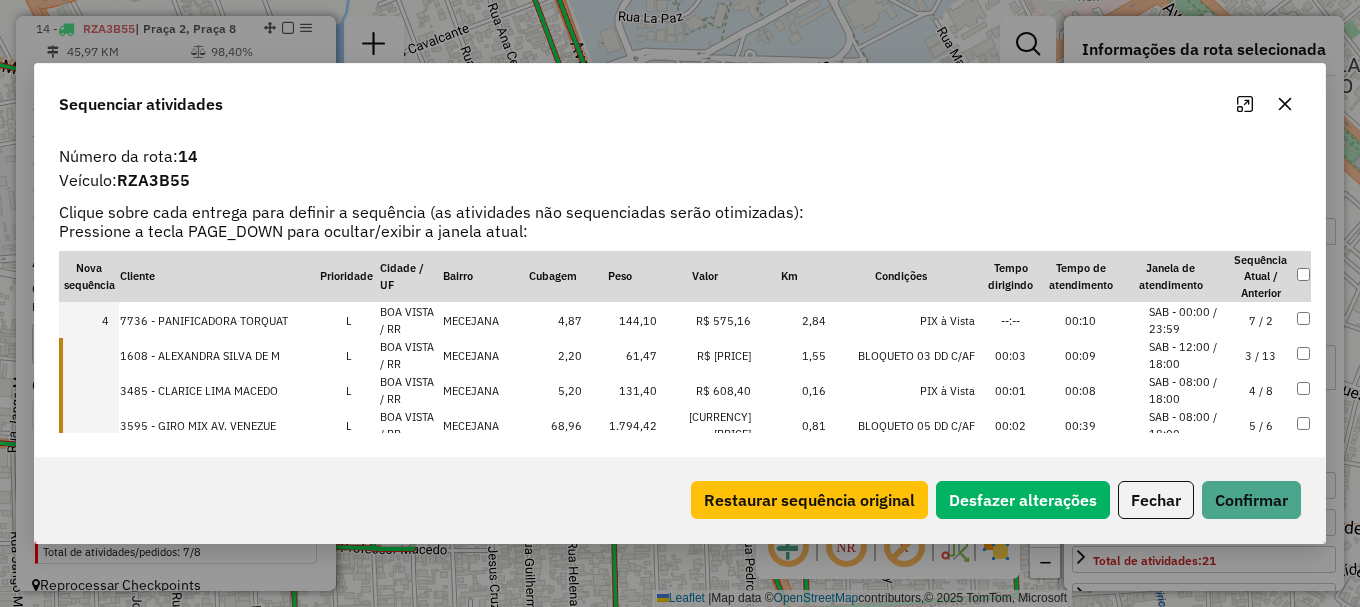 scroll, scrollTop: 70, scrollLeft: 0, axis: vertical 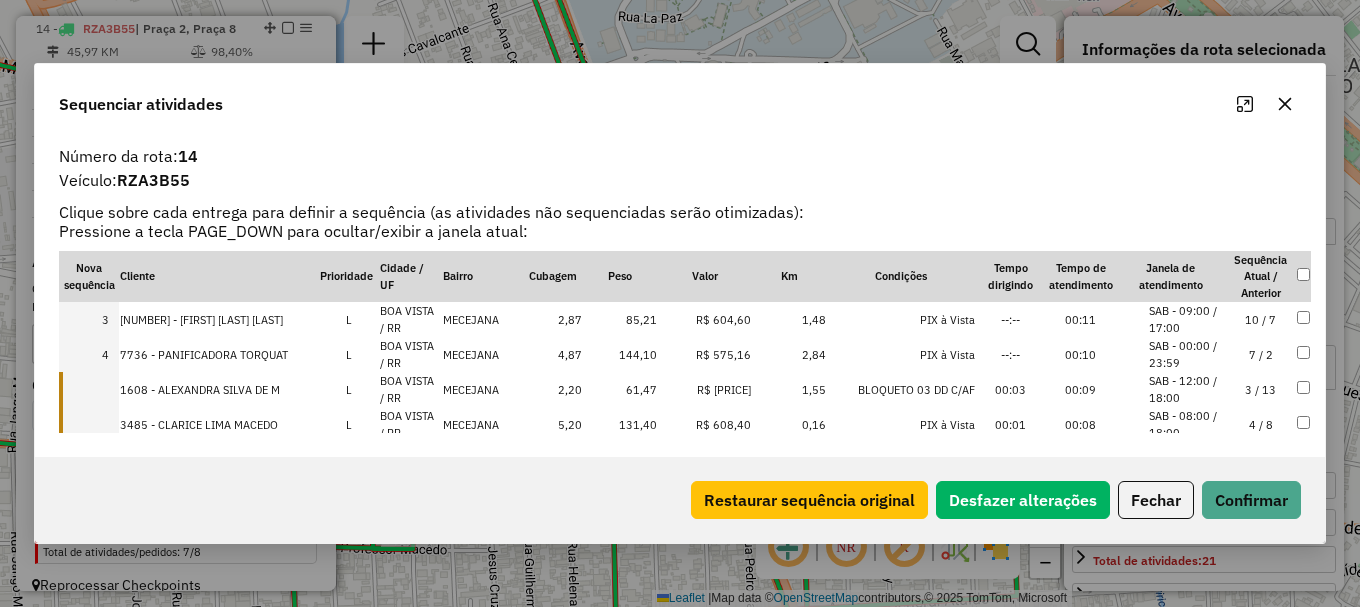 click on "SAB - 12:00 / 18:00" at bounding box center [1187, 389] 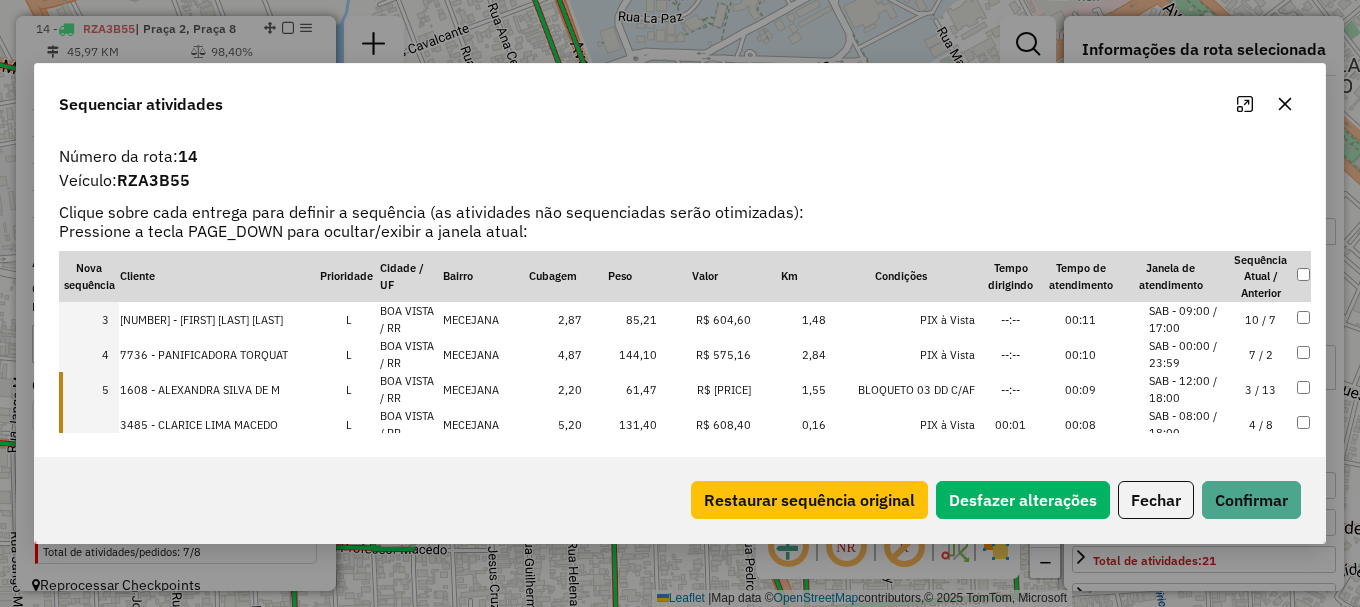 click on "SAB - 08:00 / 18:00" at bounding box center [1187, 424] 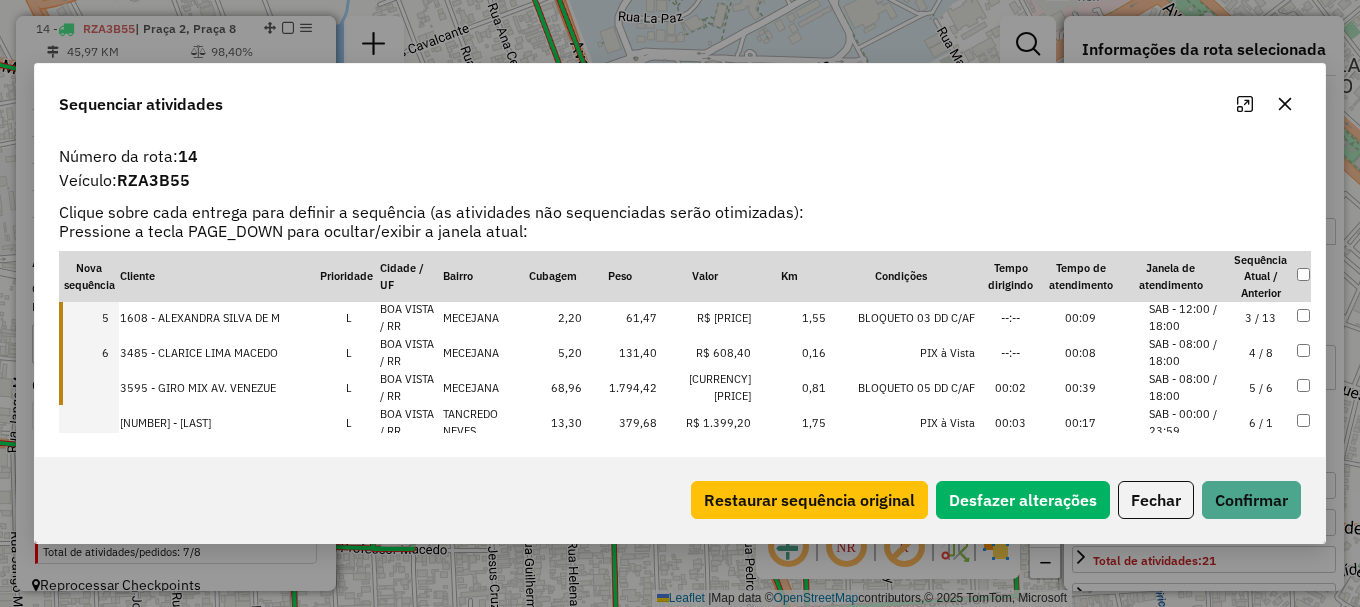 scroll, scrollTop: 170, scrollLeft: 0, axis: vertical 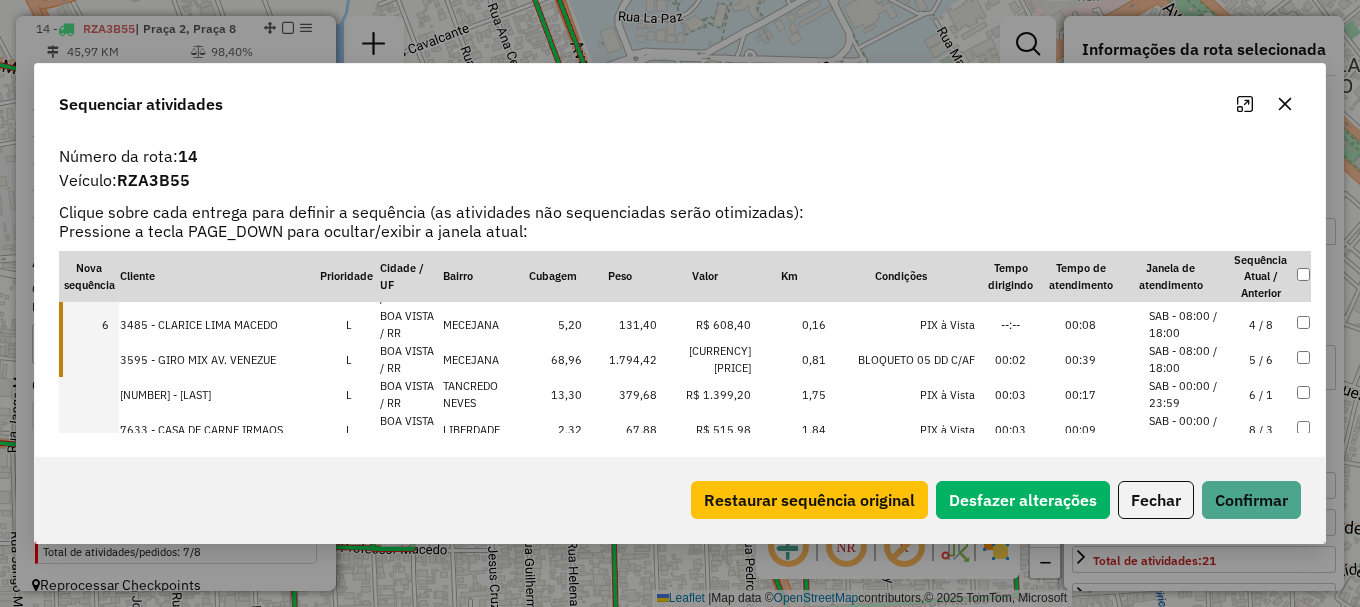 drag, startPoint x: 1194, startPoint y: 350, endPoint x: 1226, endPoint y: 463, distance: 117.4436 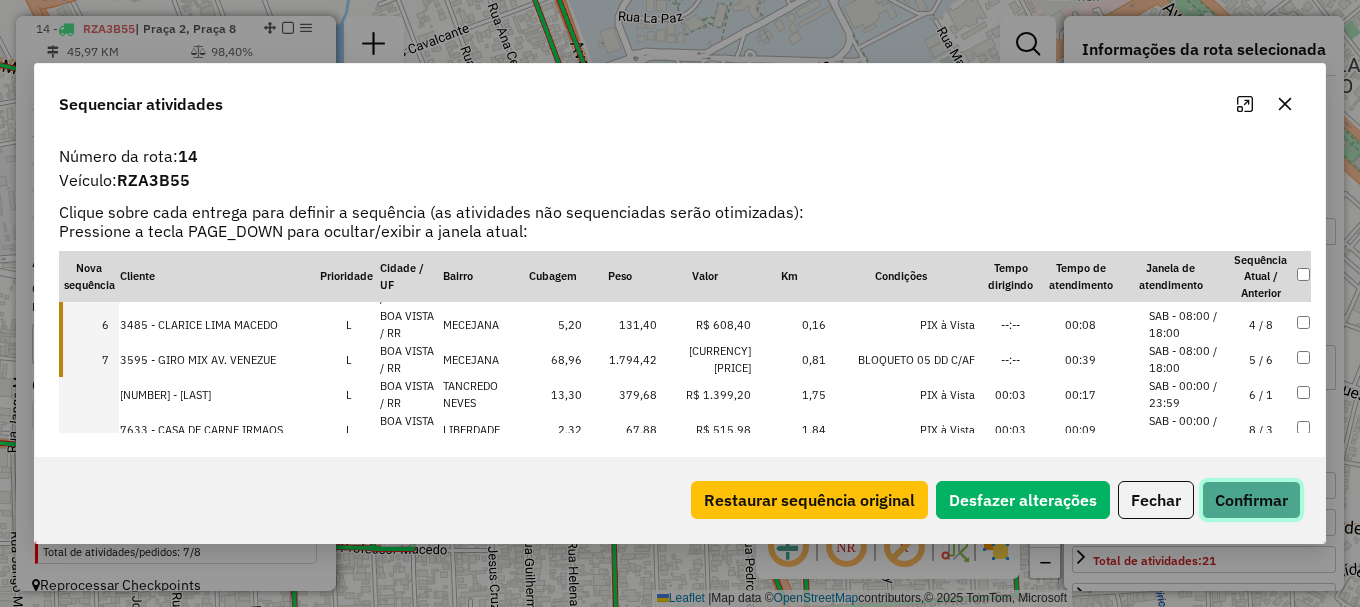 click on "Confirmar" 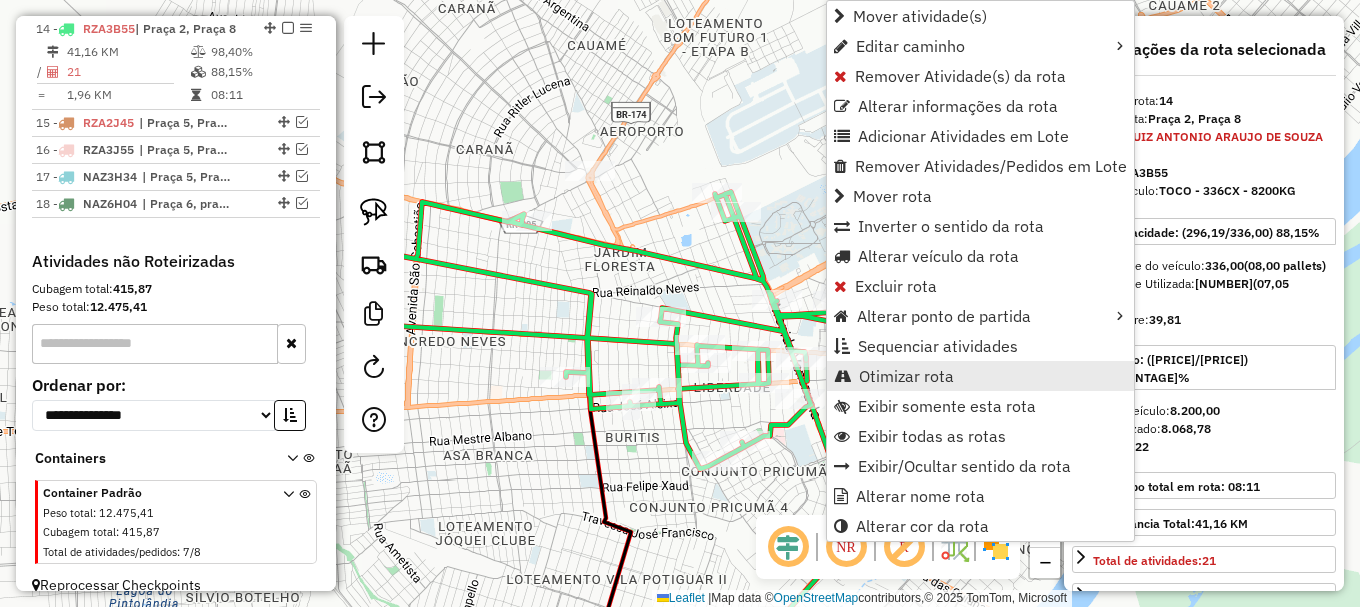 click on "Otimizar rota" at bounding box center (906, 376) 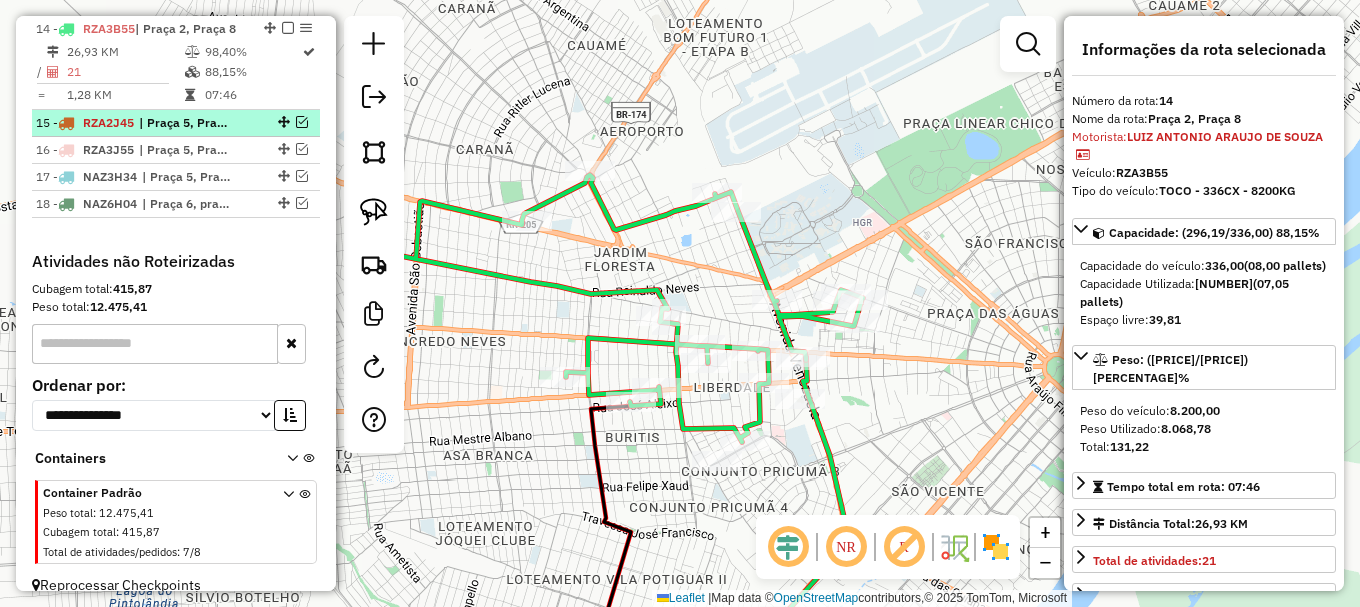 click at bounding box center (302, 122) 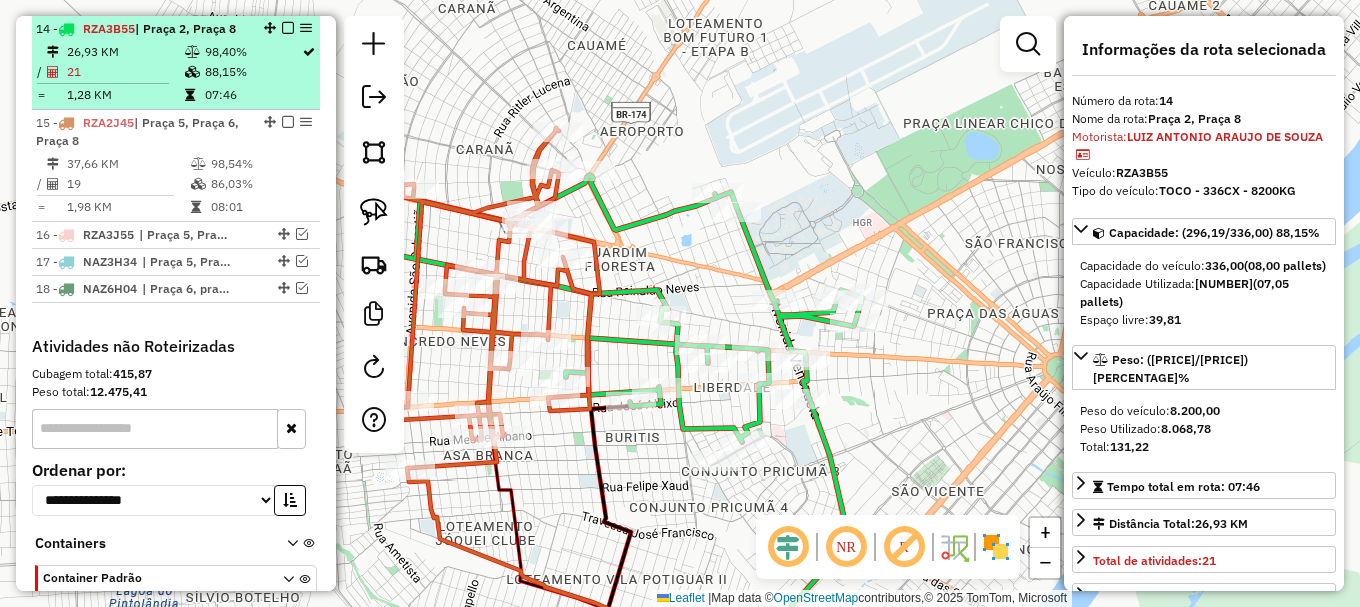click at bounding box center [288, 28] 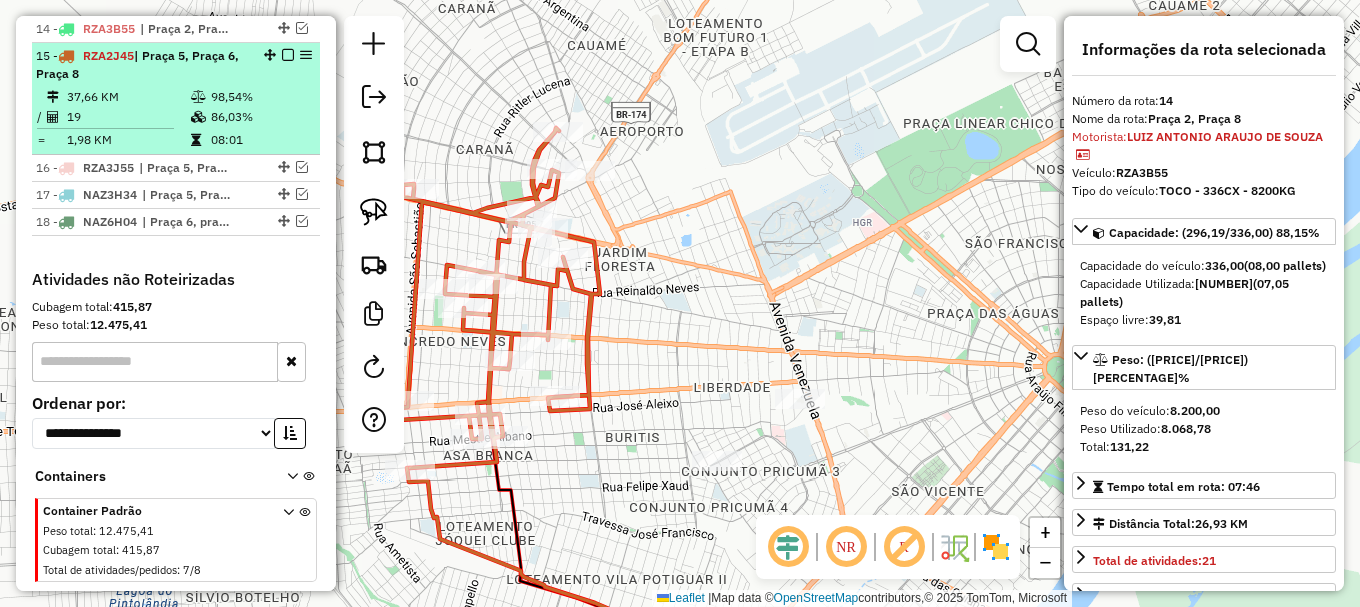 click on "[DISTANCE] KM [PERCENTAGE]% / [NUMBER] [PERCENTAGE]% = [DISTANCE] KM [TIME]" at bounding box center (176, 118) 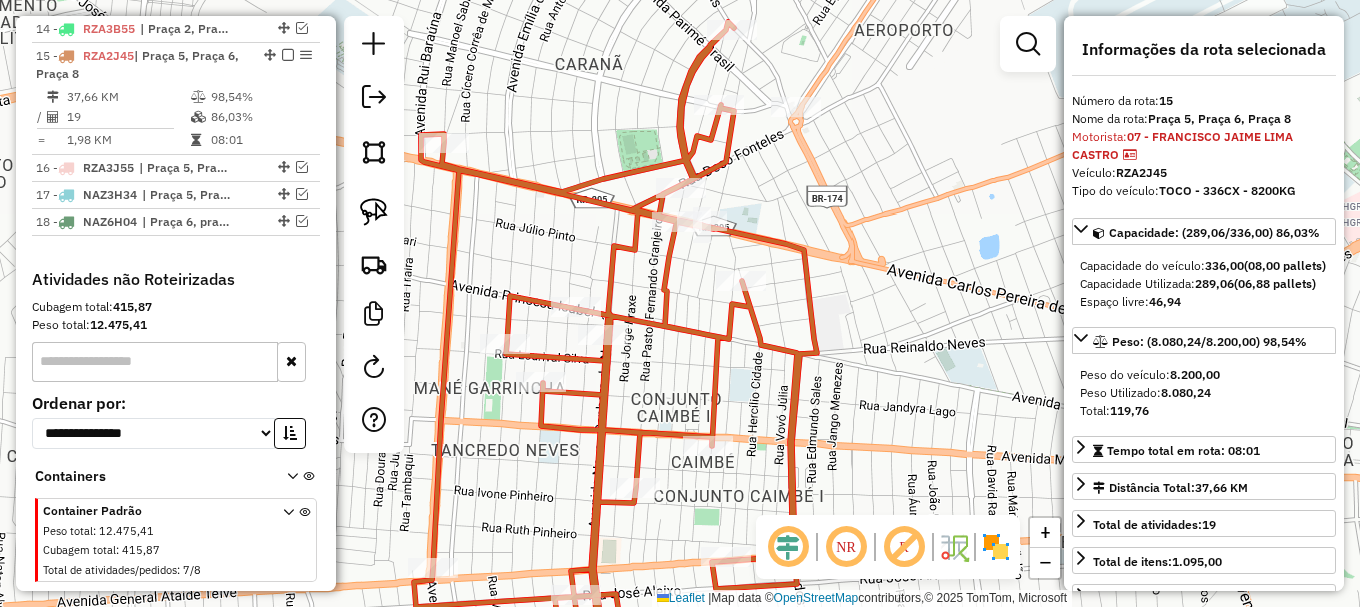 click 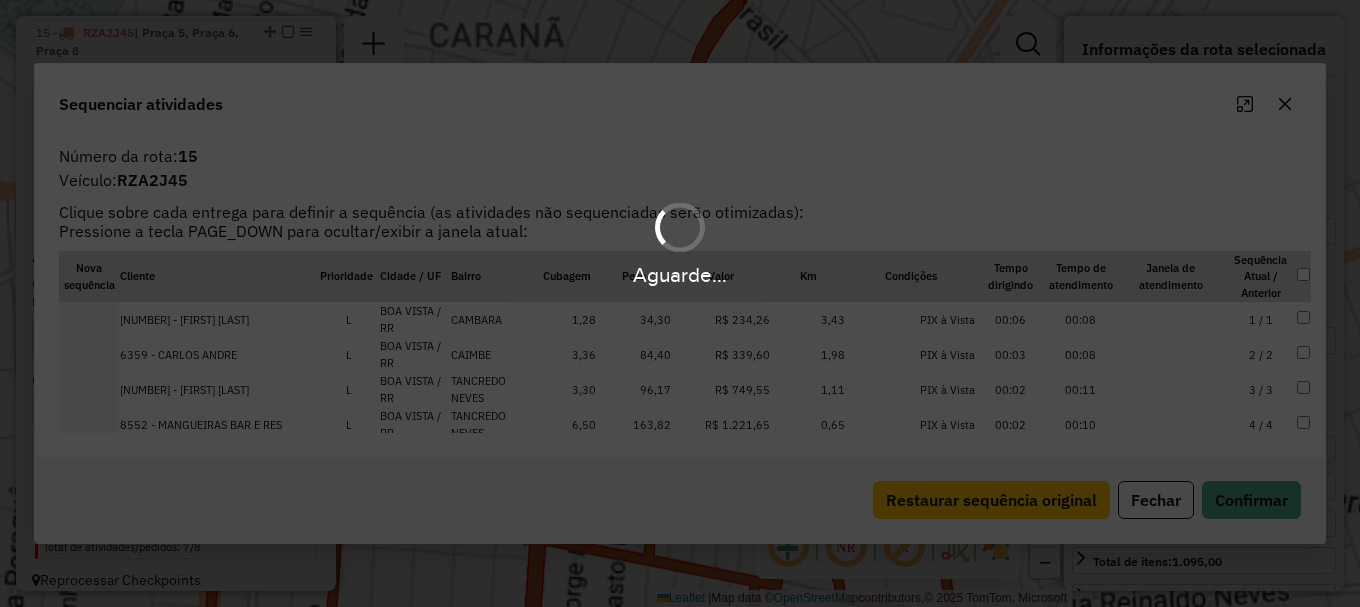 scroll, scrollTop: 1170, scrollLeft: 0, axis: vertical 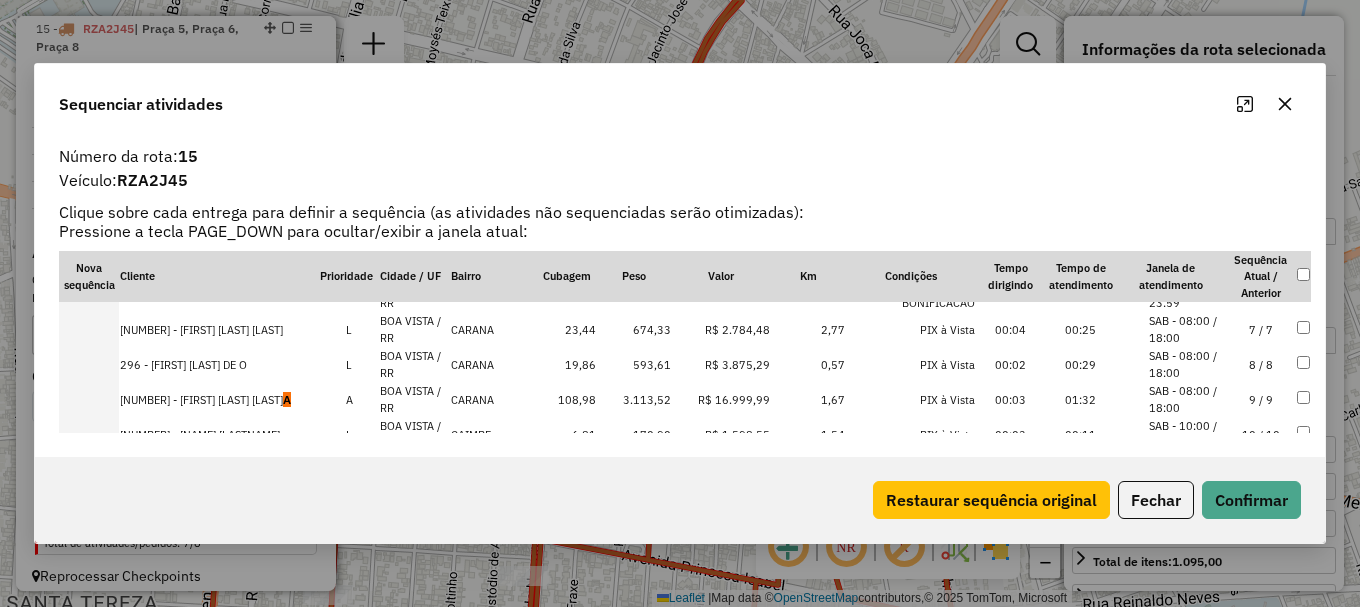 click on "9 / 9" at bounding box center [1261, 399] 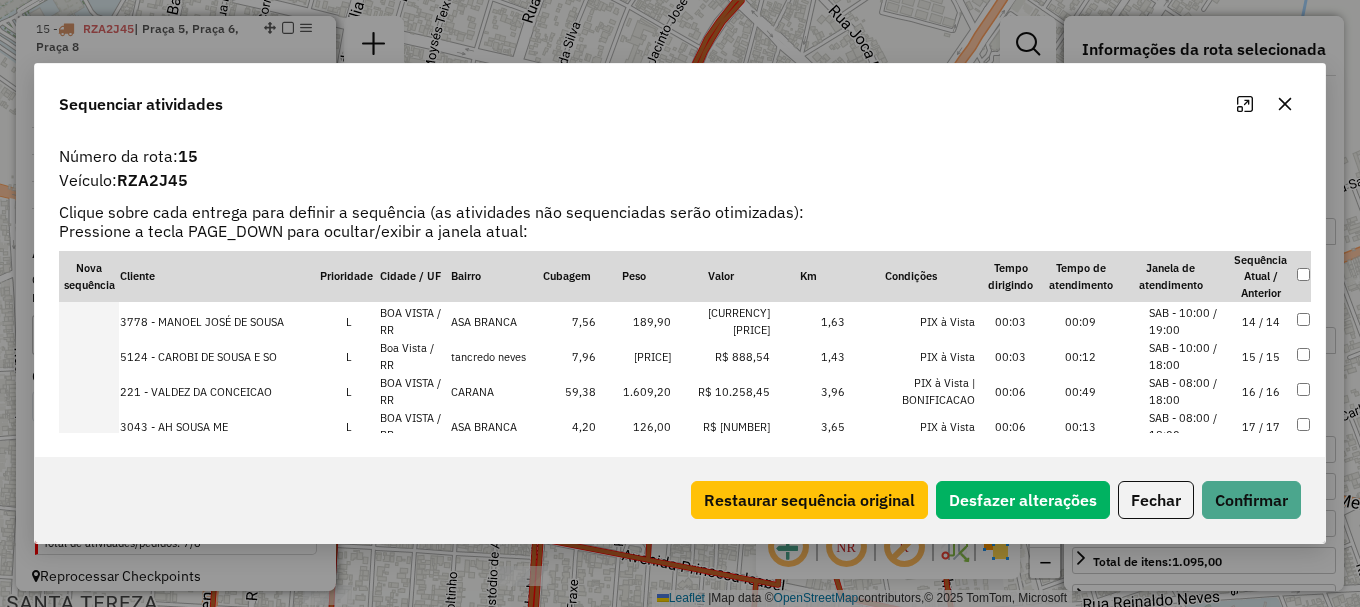click on "SAB - 08:00 / 18:00" at bounding box center [1187, 391] 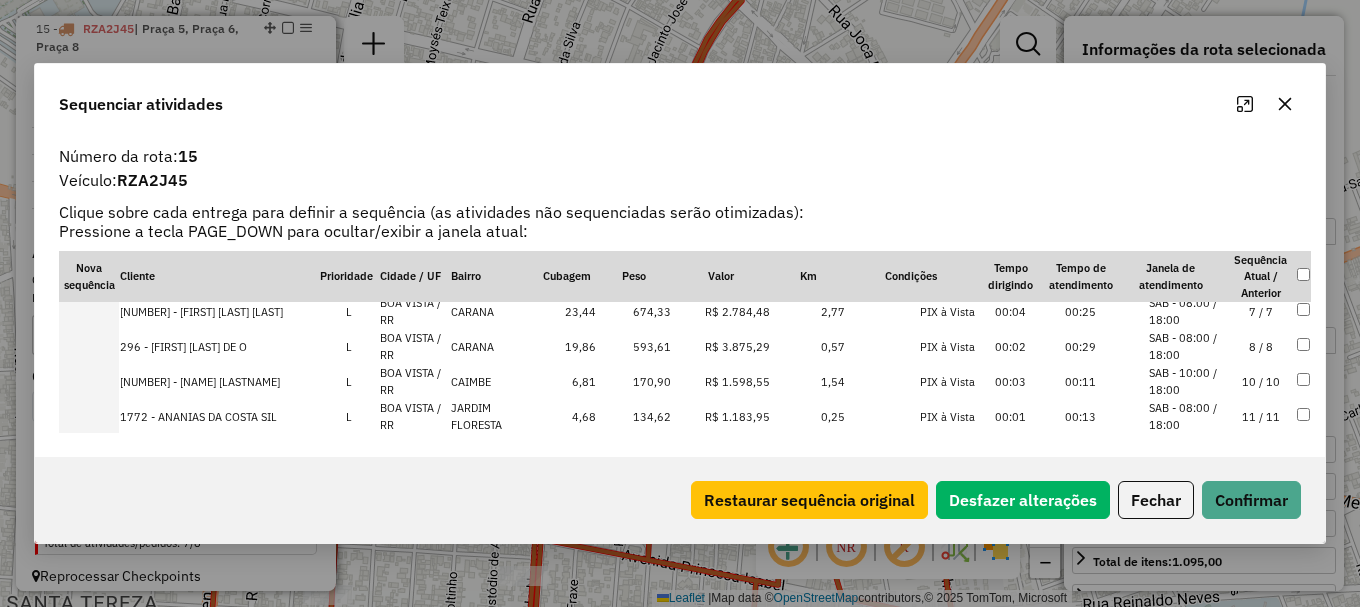 click on "SAB - 08:00 / 18:00" at bounding box center (1187, 346) 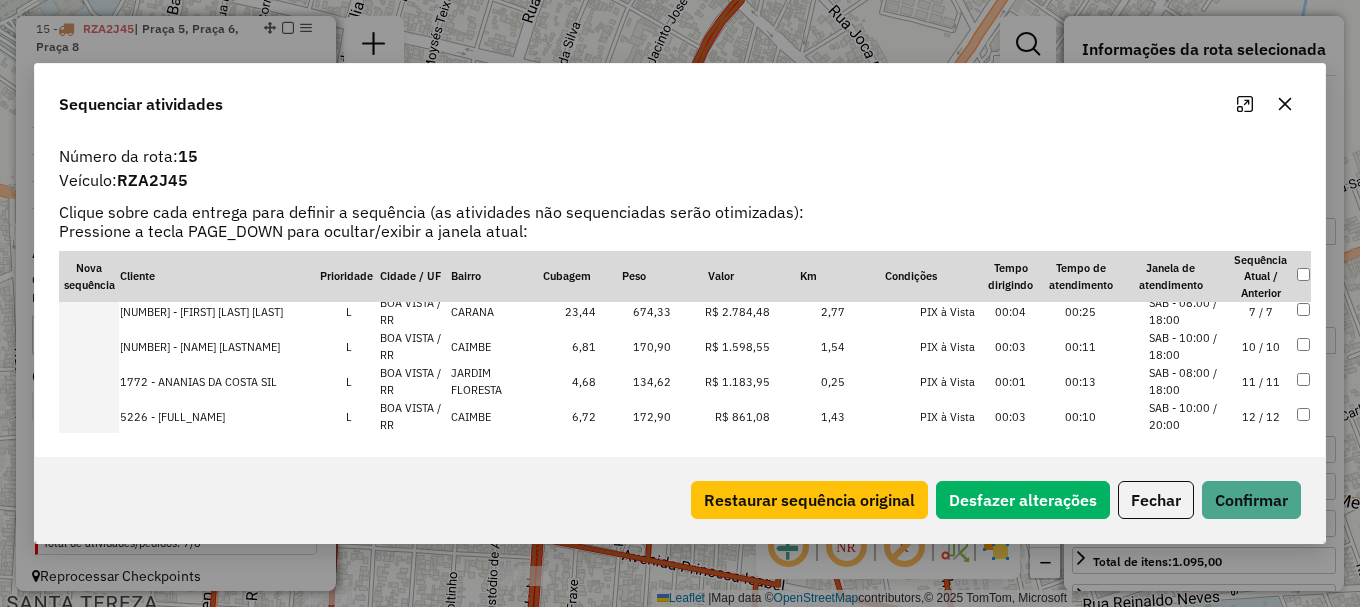 click on "SAB - 08:00 / 18:00" at bounding box center (1187, 311) 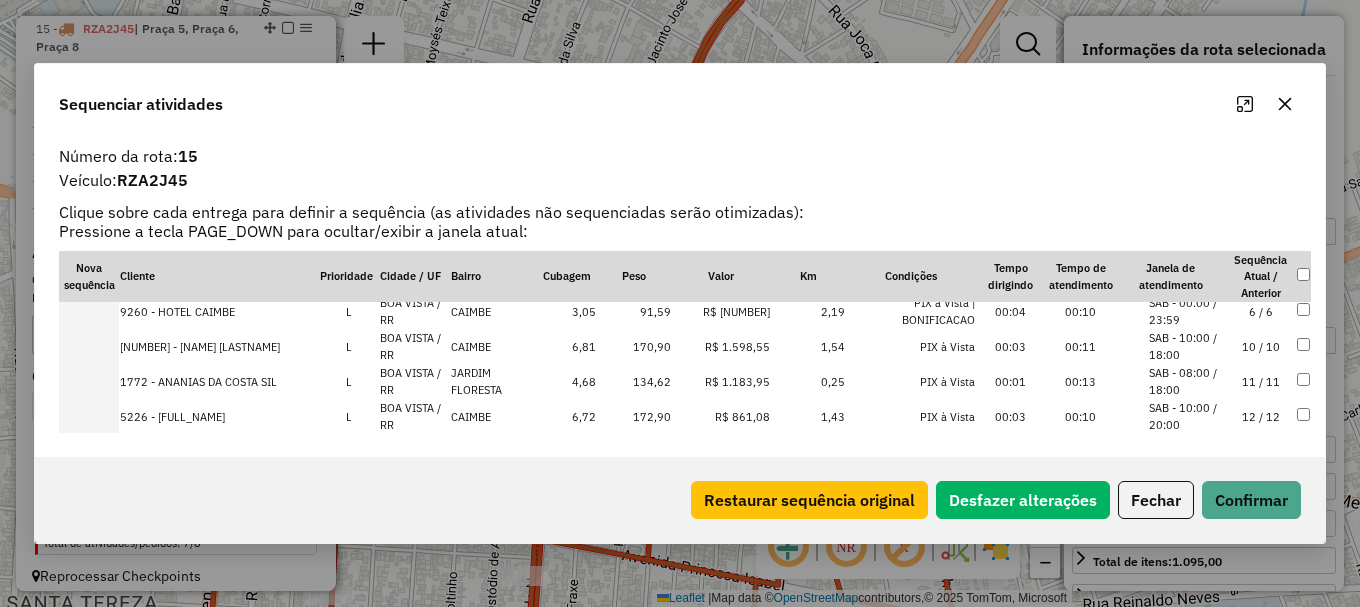 scroll, scrollTop: 358, scrollLeft: 0, axis: vertical 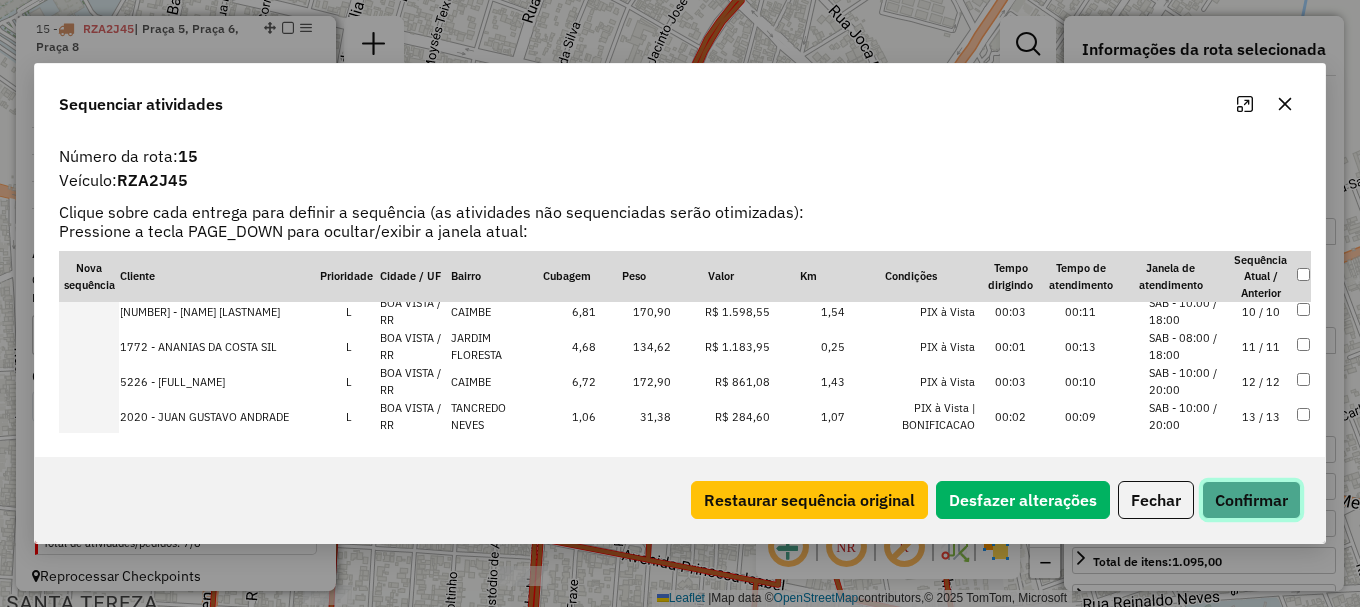 click on "Confirmar" 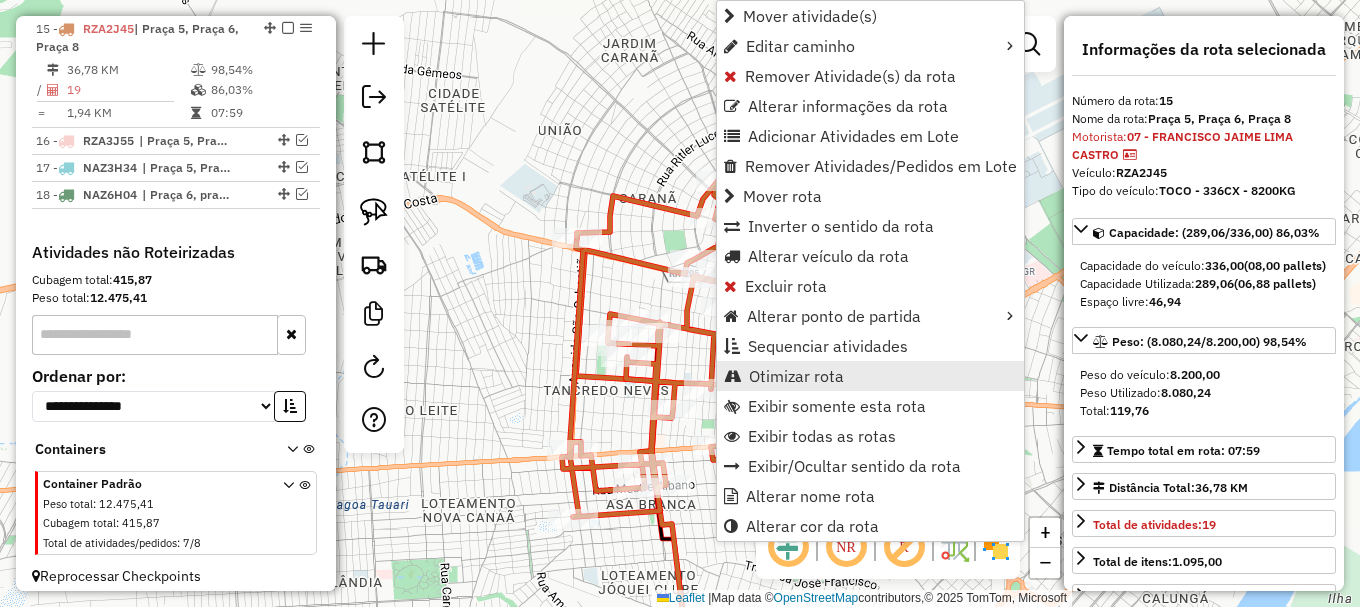 click on "Otimizar rota" at bounding box center (796, 376) 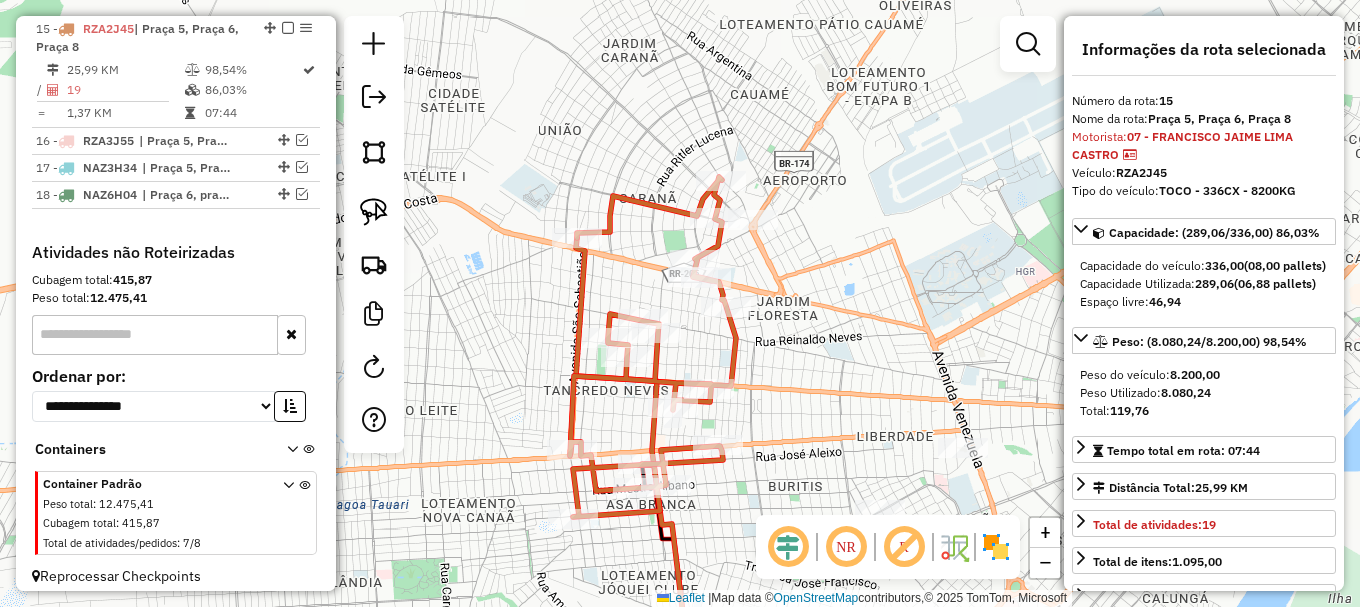 click at bounding box center (302, 140) 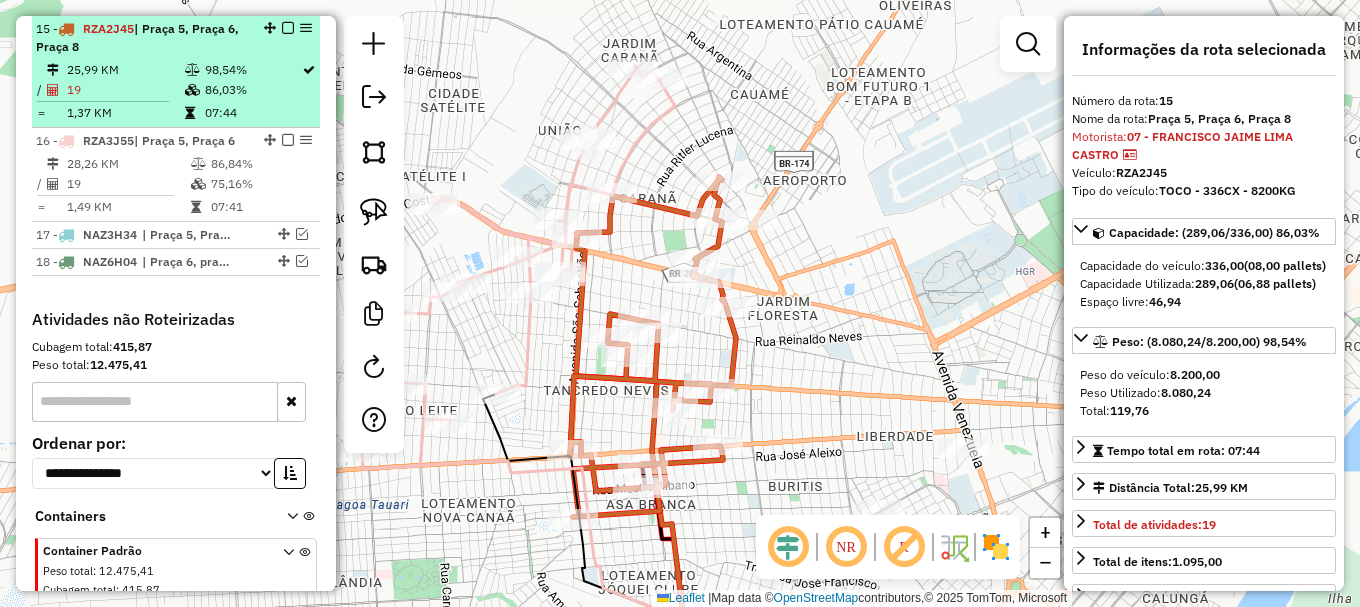 click at bounding box center (288, 28) 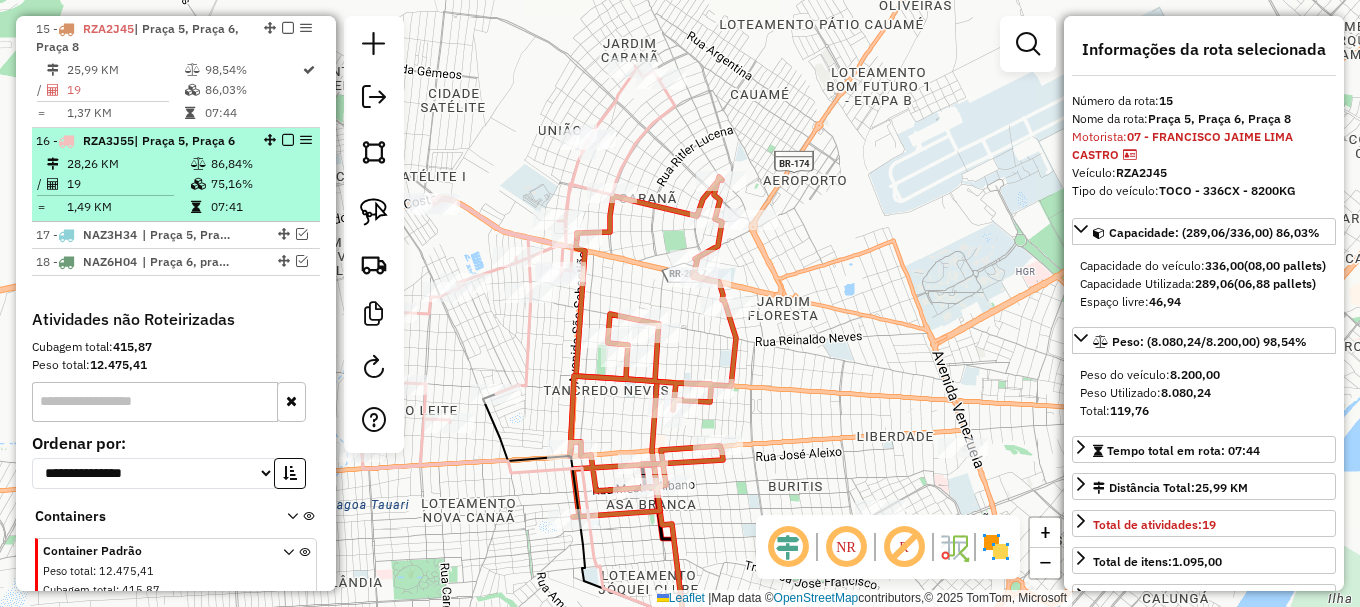 scroll, scrollTop: 1164, scrollLeft: 0, axis: vertical 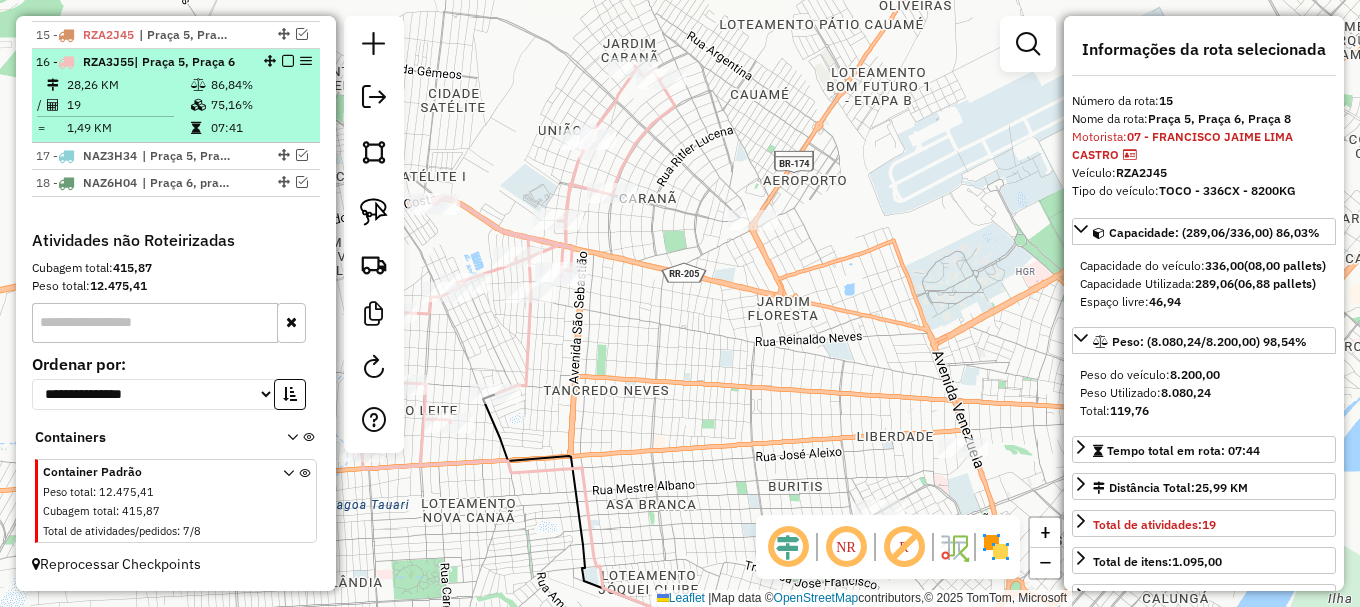 click on "75,16%" at bounding box center [260, 105] 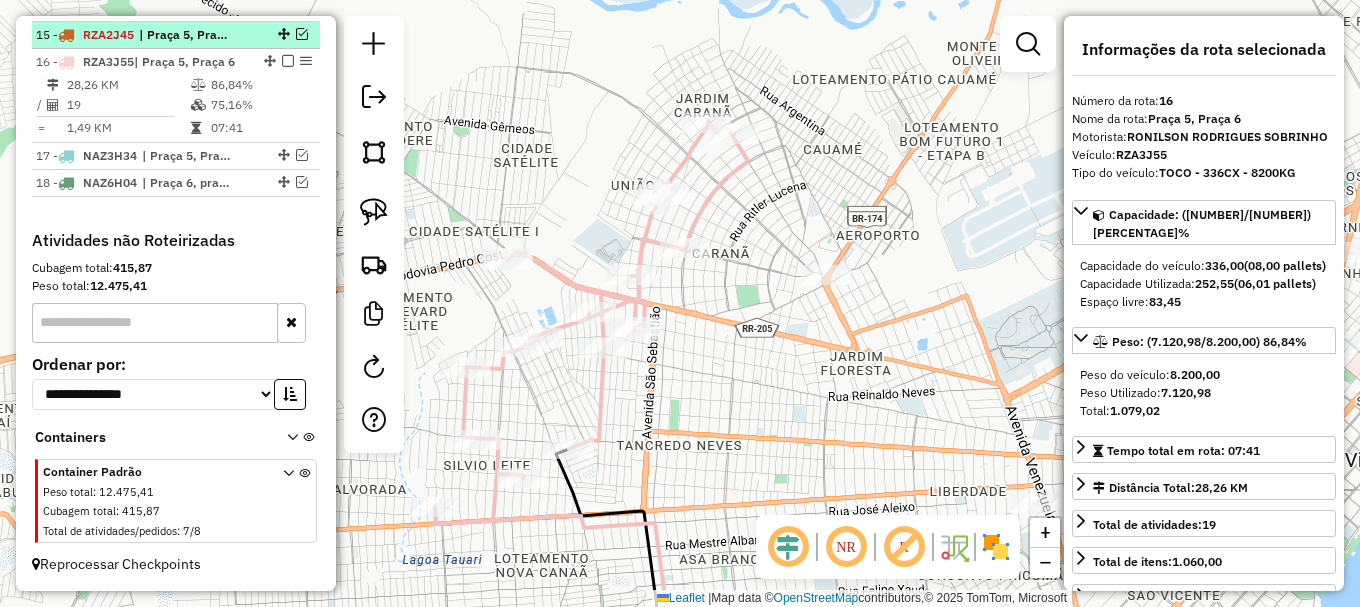 click at bounding box center [302, 34] 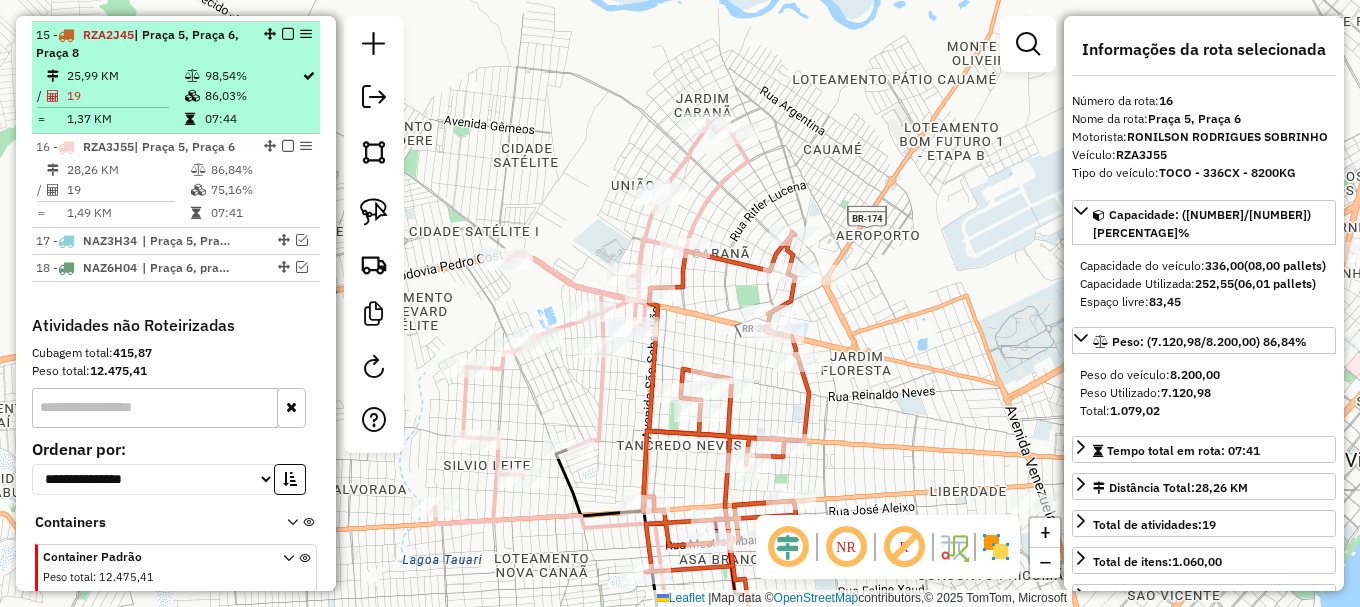 scroll, scrollTop: 1170, scrollLeft: 0, axis: vertical 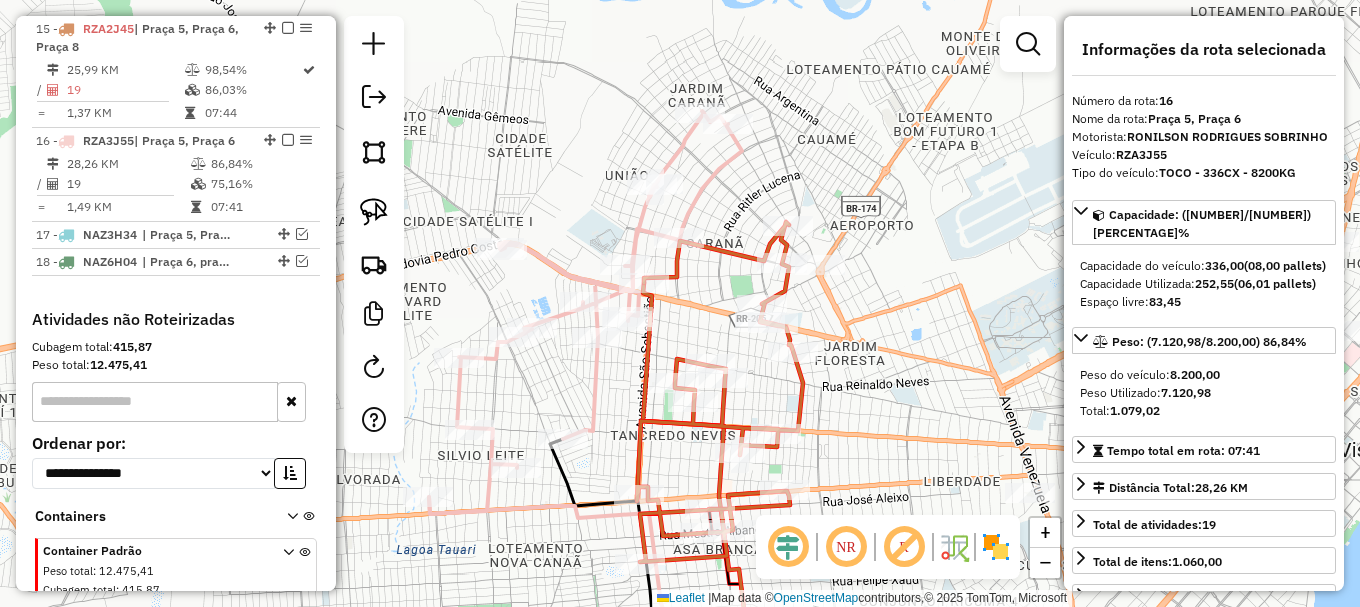 drag, startPoint x: 908, startPoint y: 363, endPoint x: 902, endPoint y: 353, distance: 11.661903 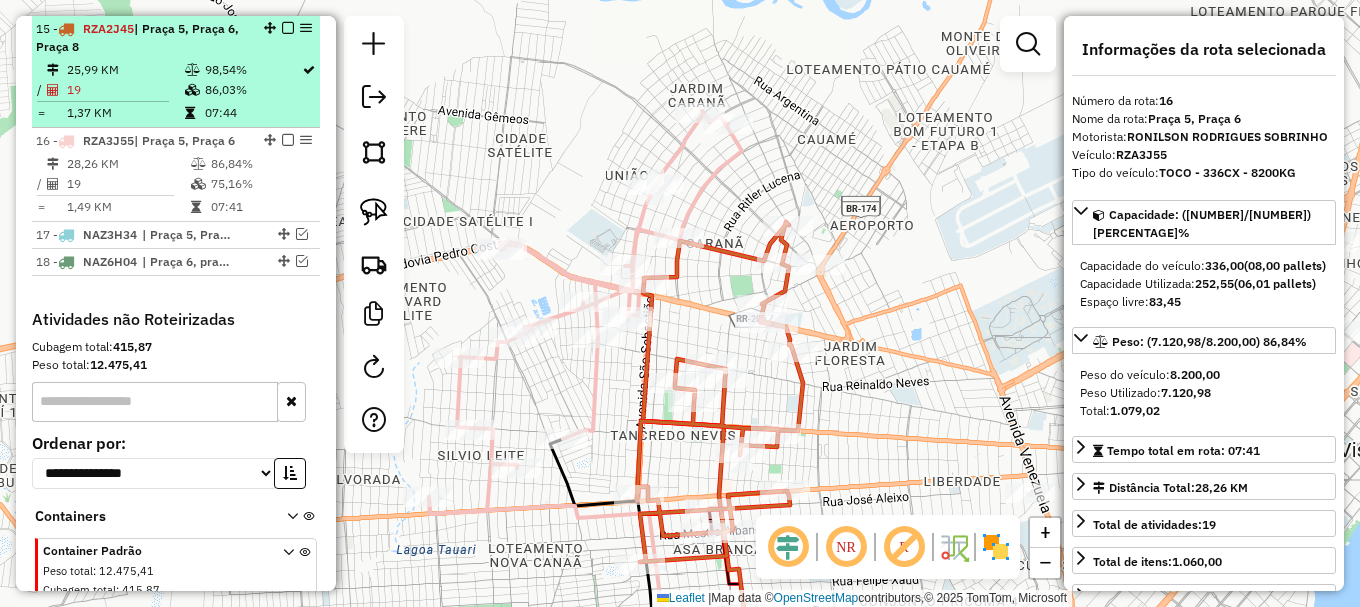 click at bounding box center [288, 28] 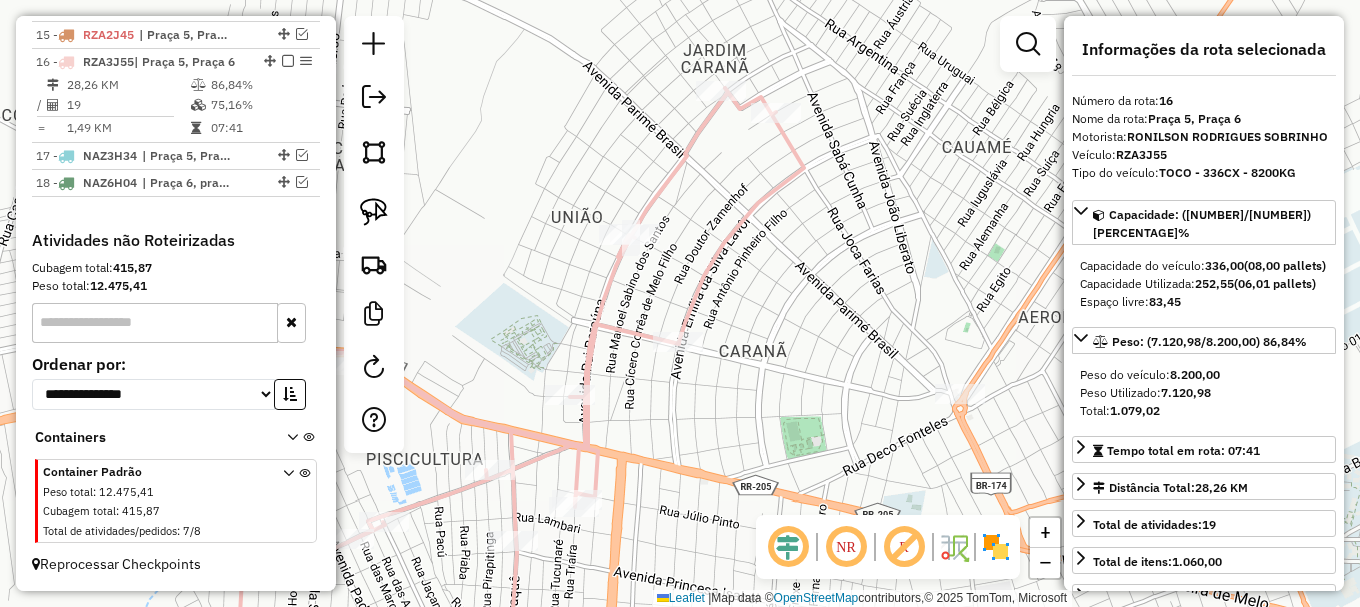 click 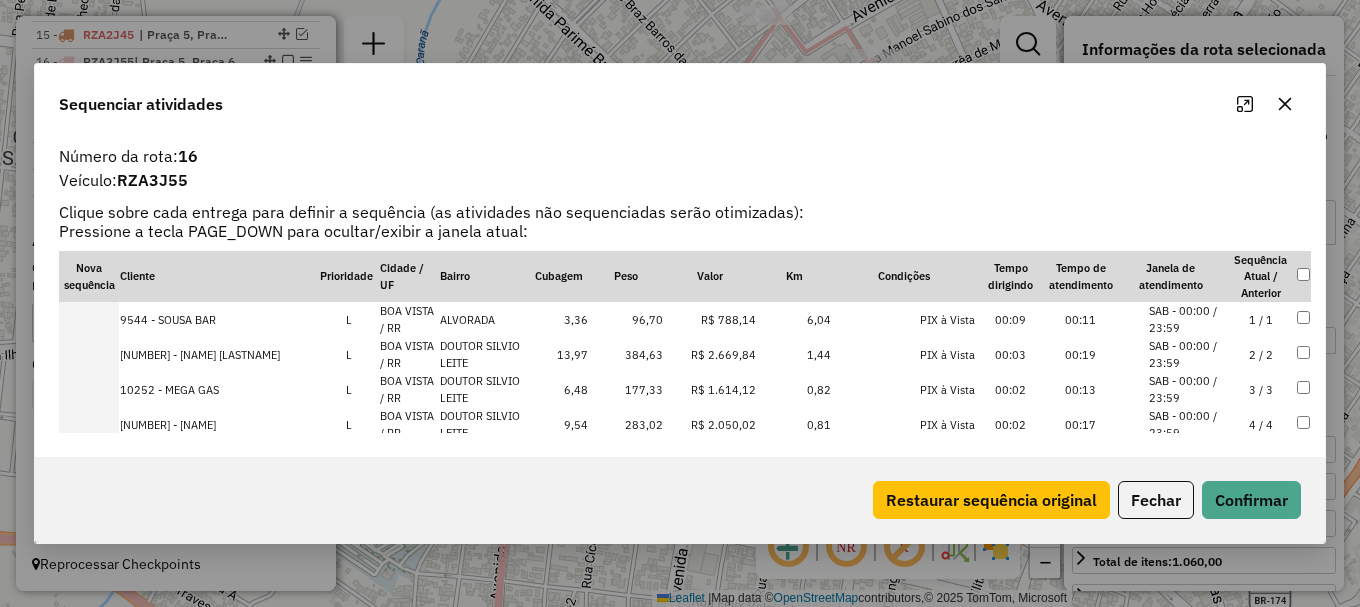scroll, scrollTop: 553, scrollLeft: 0, axis: vertical 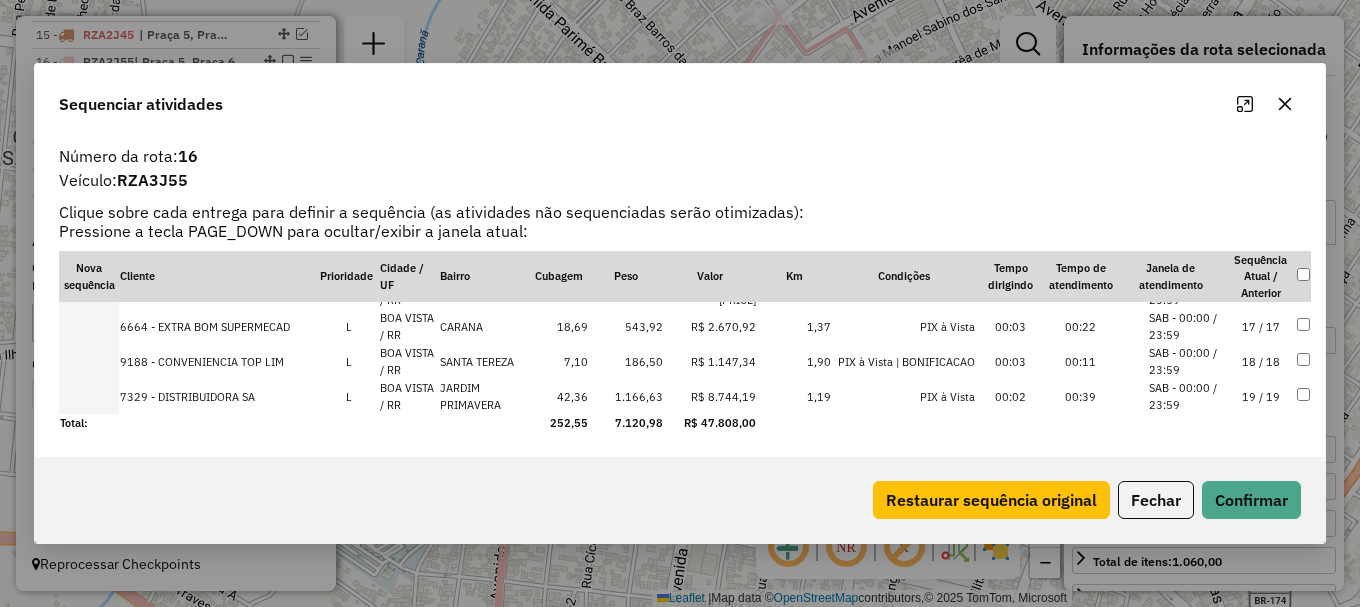 click on "17 / 17" at bounding box center [1261, 326] 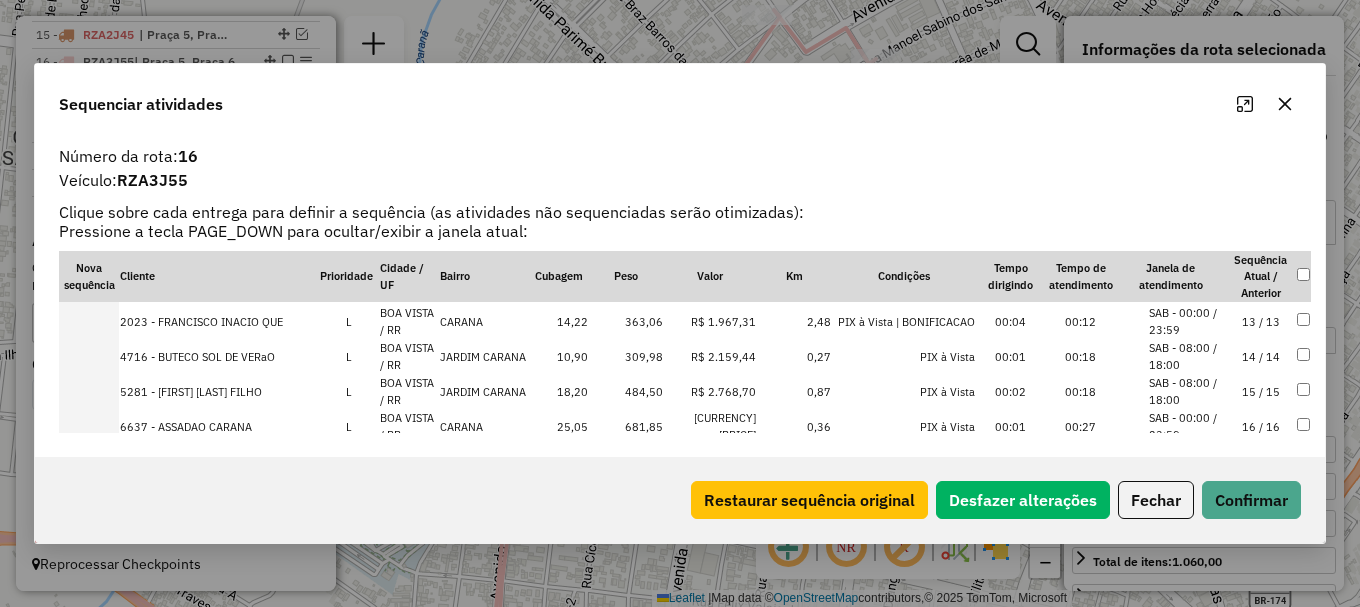 click on "SAB - 00:00 / 23:59" at bounding box center [1187, 426] 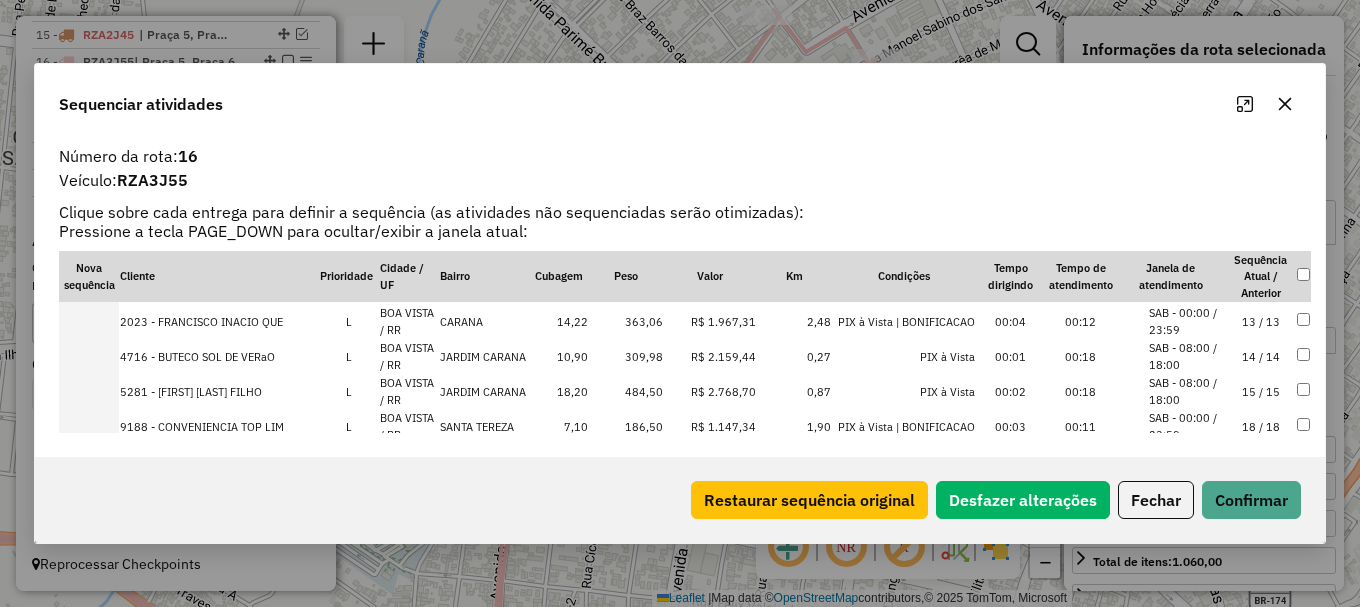 click on "SAB - 08:00 / 18:00" at bounding box center (1187, 391) 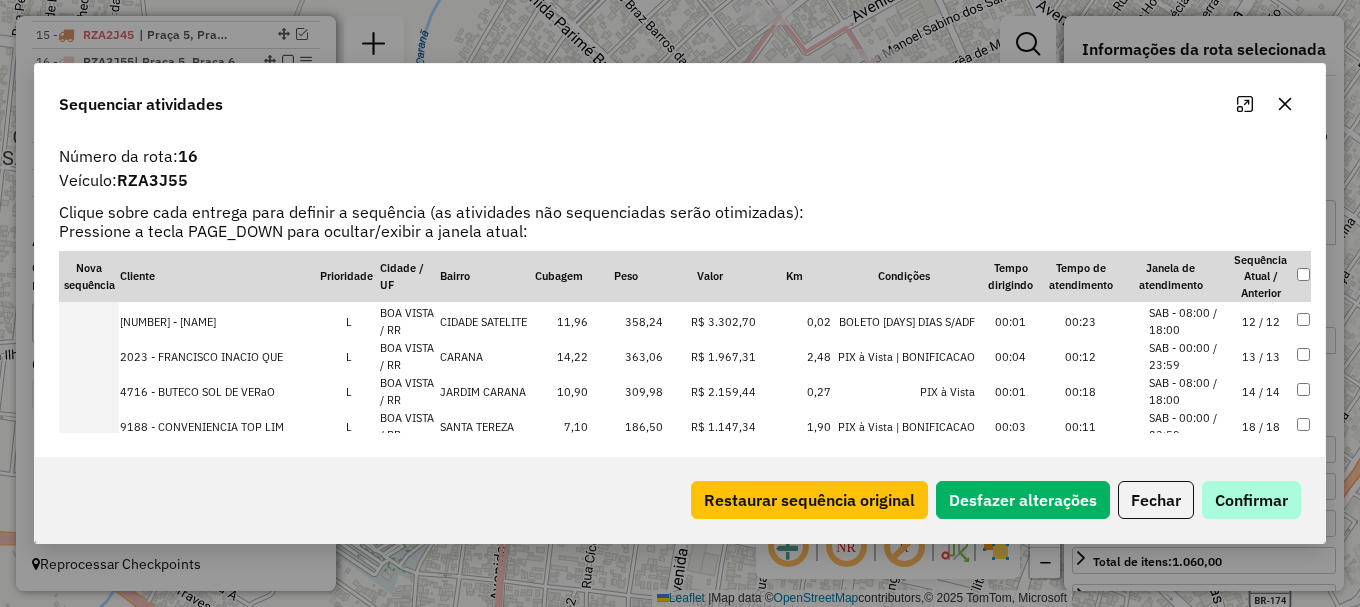 scroll, scrollTop: 523, scrollLeft: 0, axis: vertical 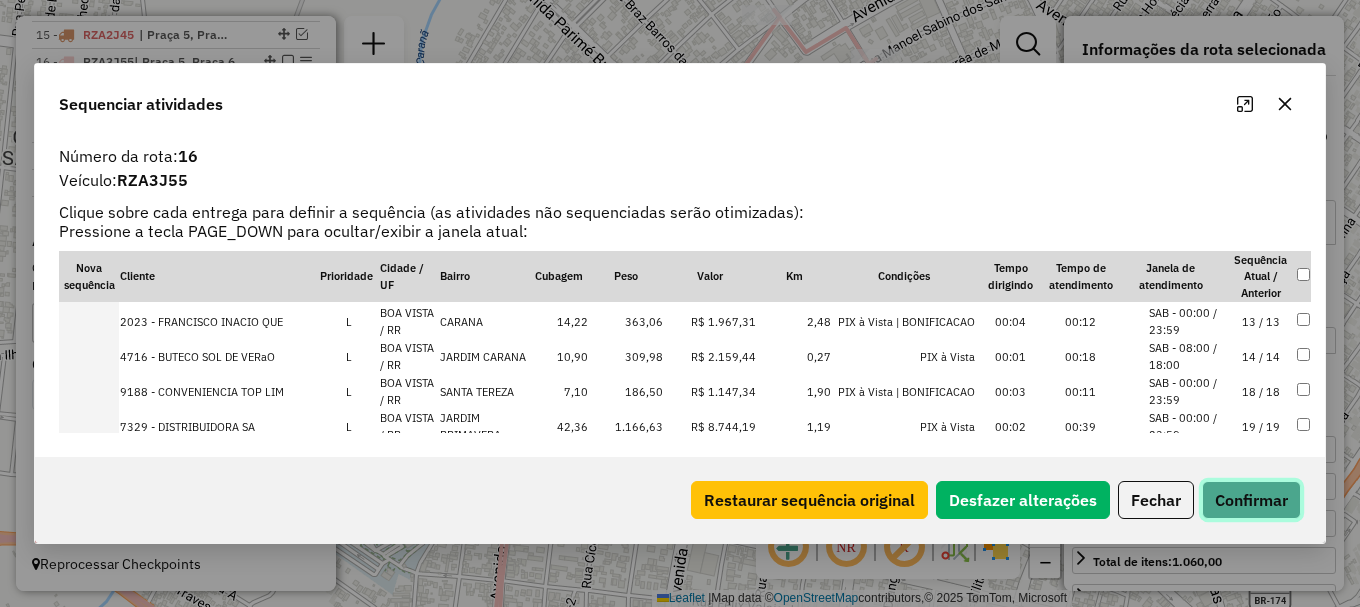 click on "Confirmar" 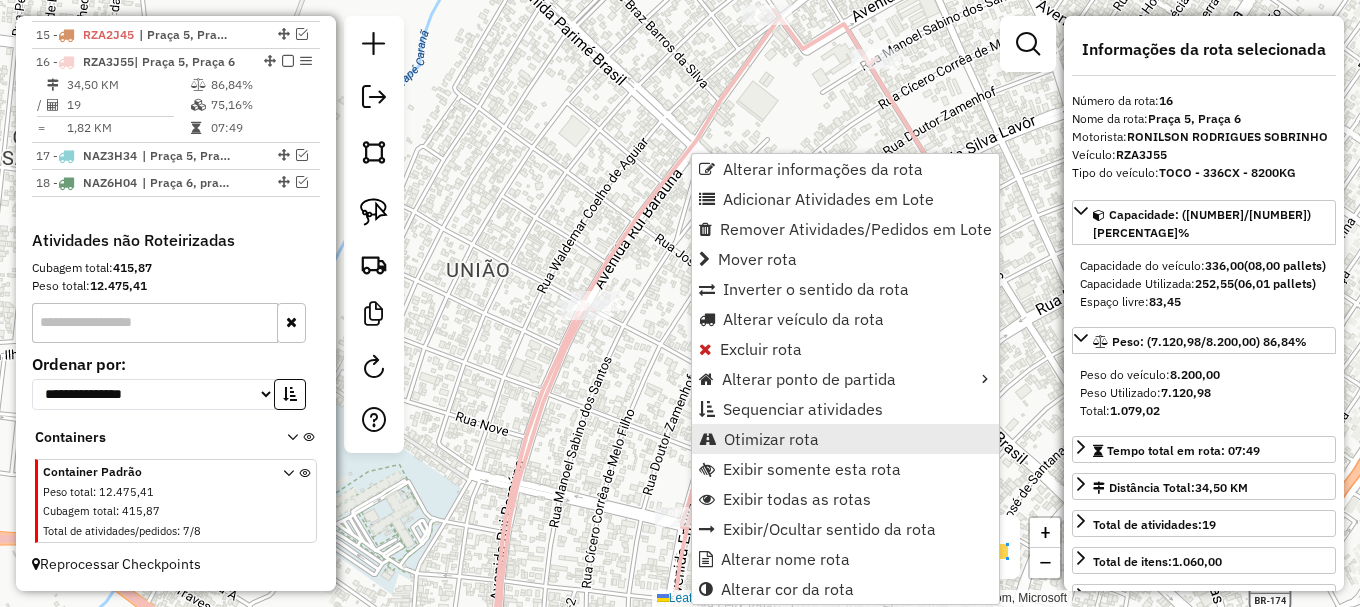 click on "Otimizar rota" at bounding box center [845, 439] 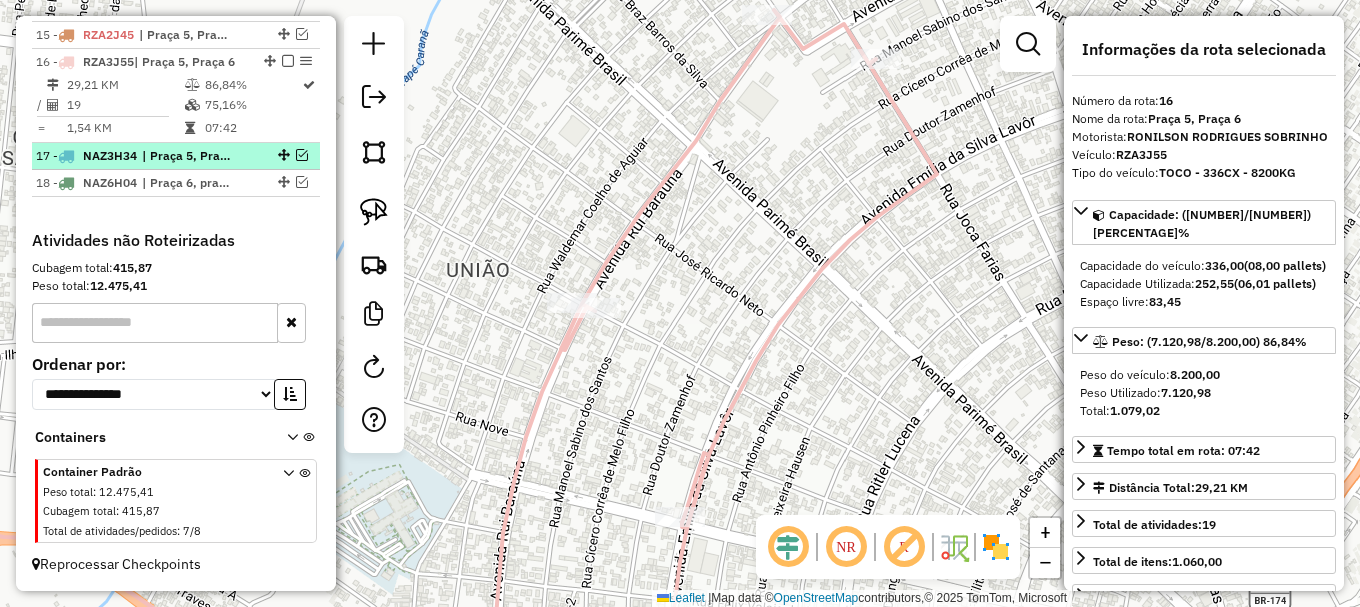 drag, startPoint x: 292, startPoint y: 155, endPoint x: 292, endPoint y: 111, distance: 44 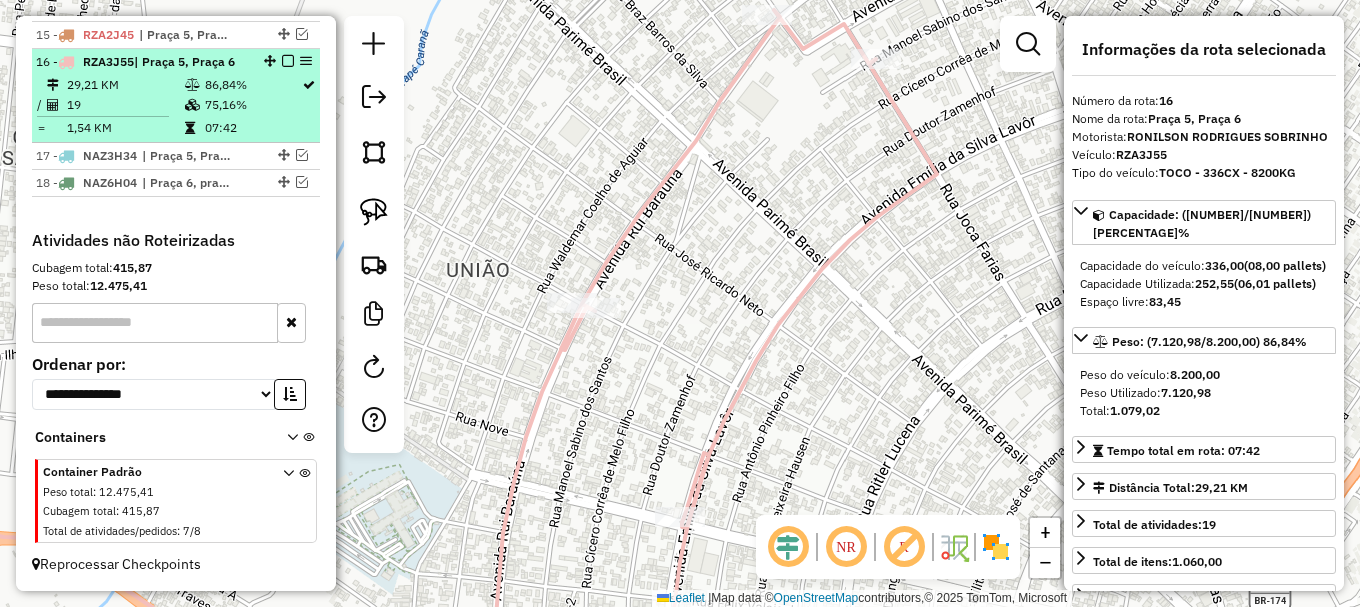 click at bounding box center (302, 155) 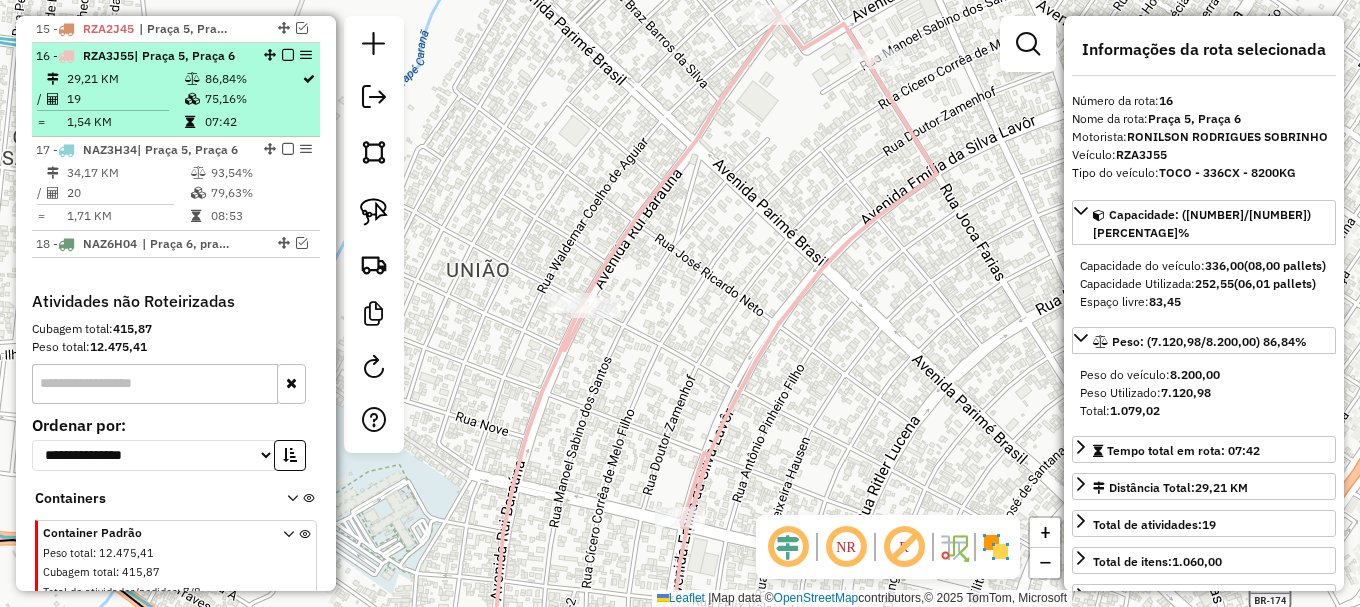 click at bounding box center [288, 55] 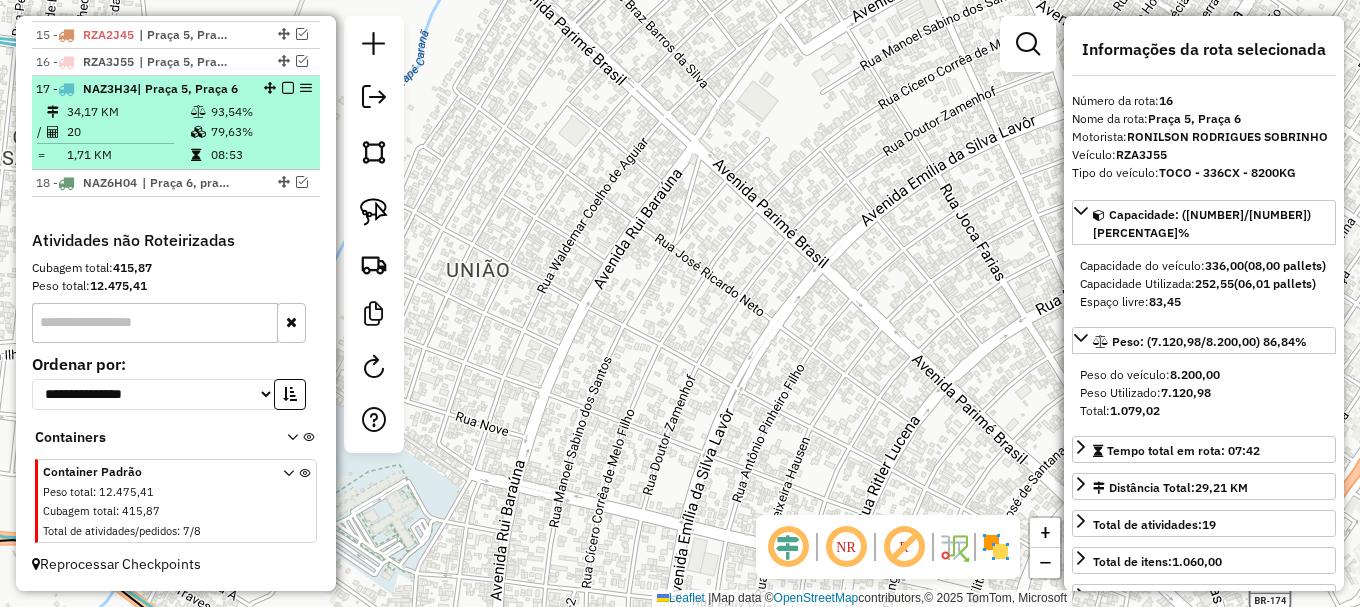 scroll, scrollTop: 1164, scrollLeft: 0, axis: vertical 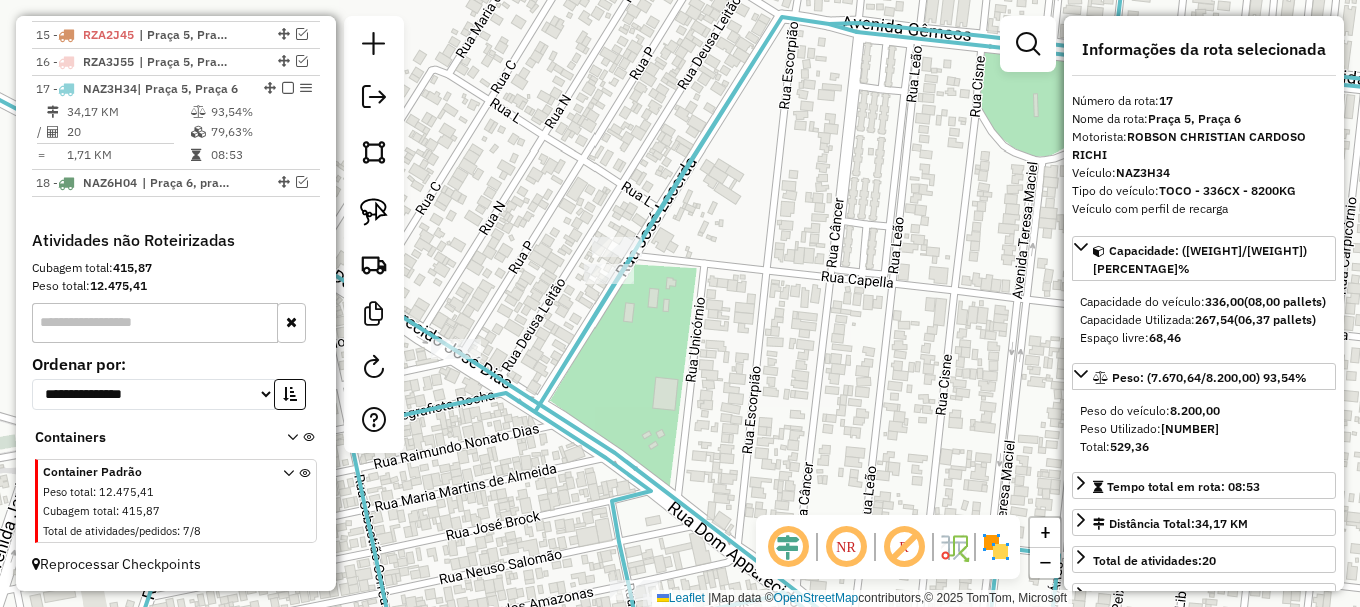 click 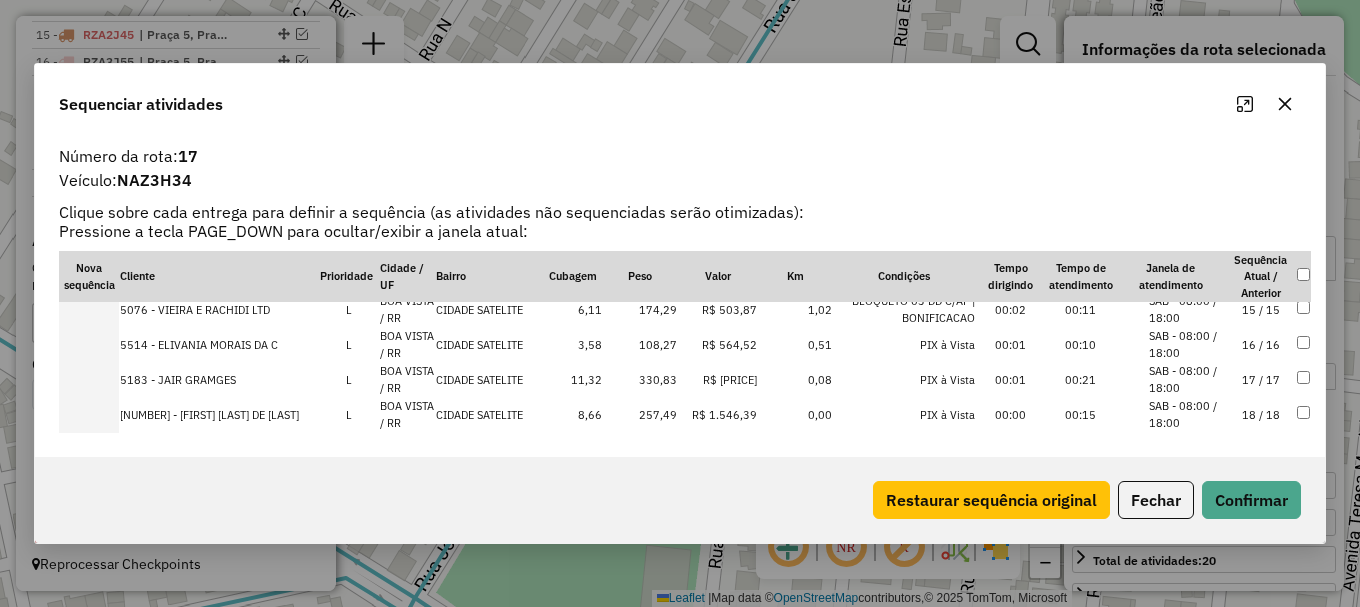 click on "SAB - 00:00 / 23:59" at bounding box center (1187, 204) 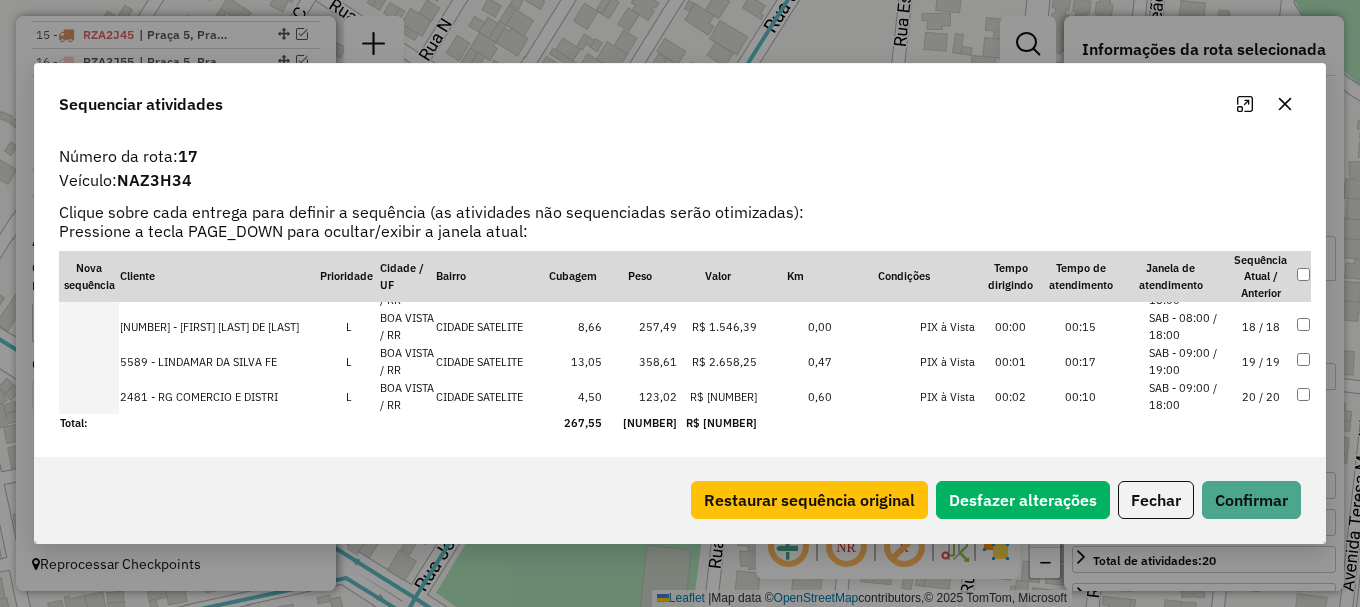 click on "SAB - 00:00 / 23:59" at bounding box center (1187, 186) 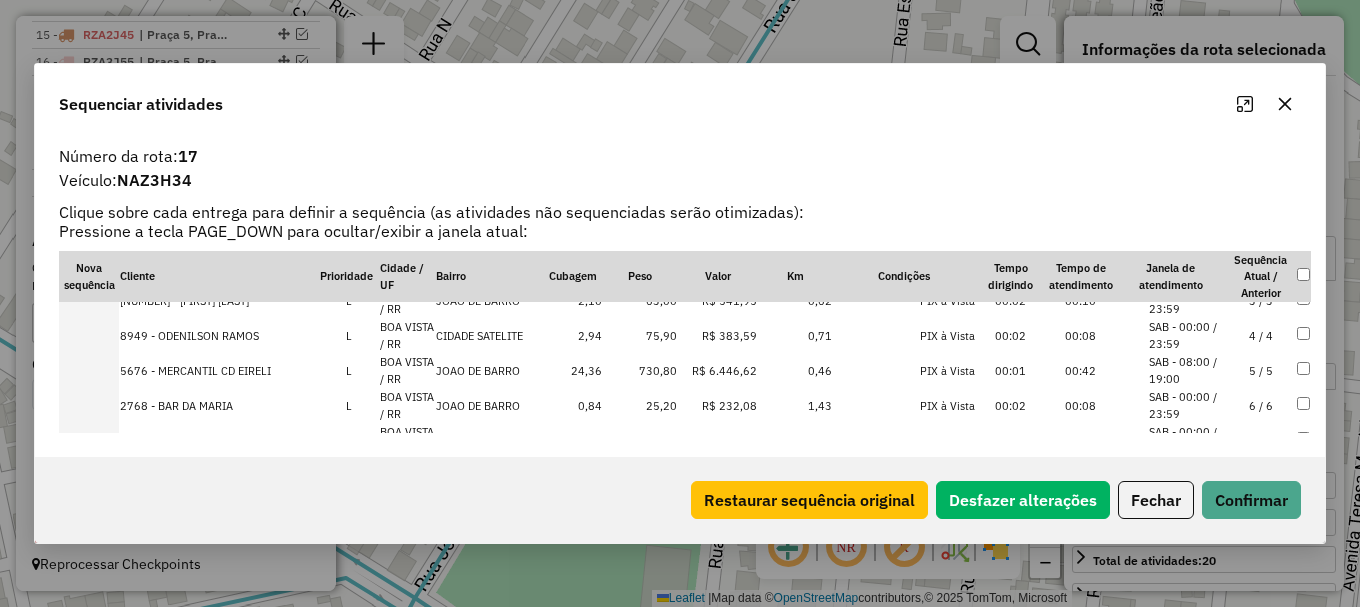 scroll, scrollTop: 157, scrollLeft: 0, axis: vertical 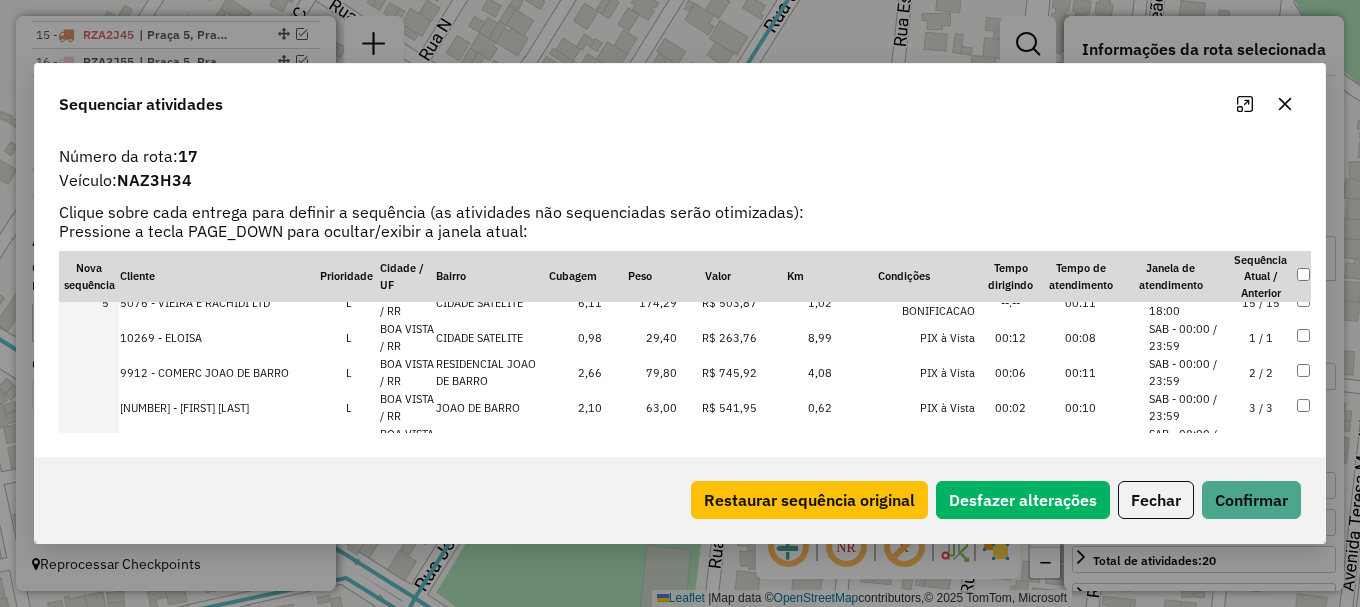 click on "SAB - 00:00 / 23:59" at bounding box center [1187, 337] 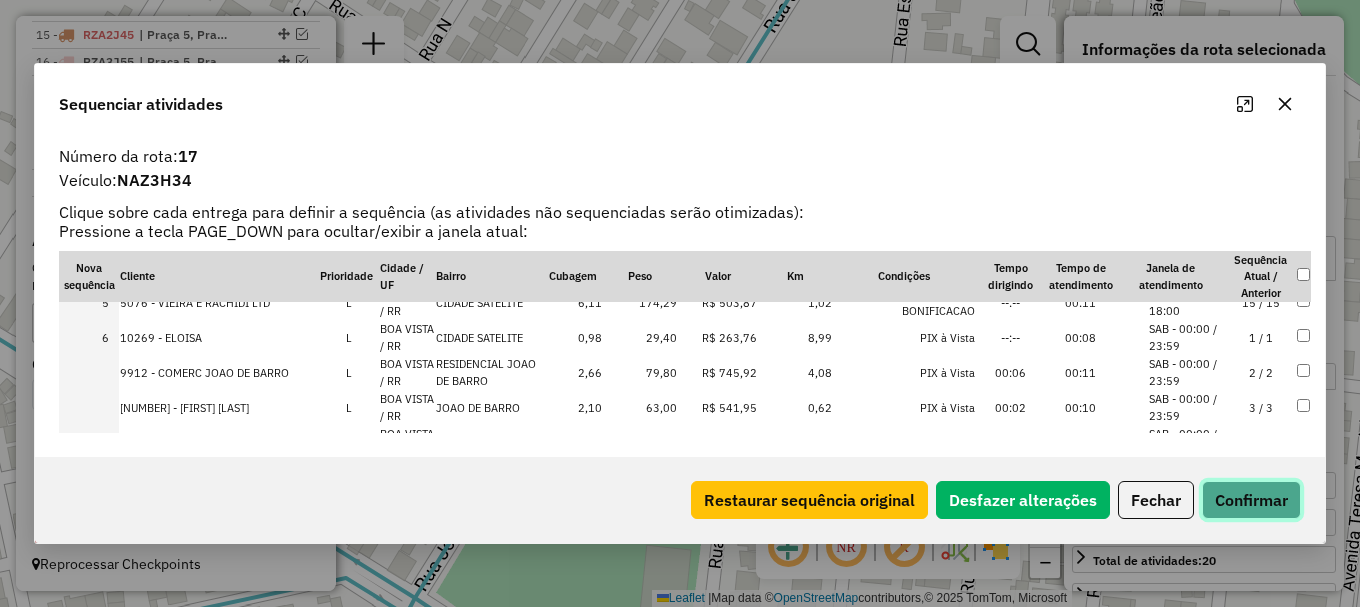 click on "Confirmar" 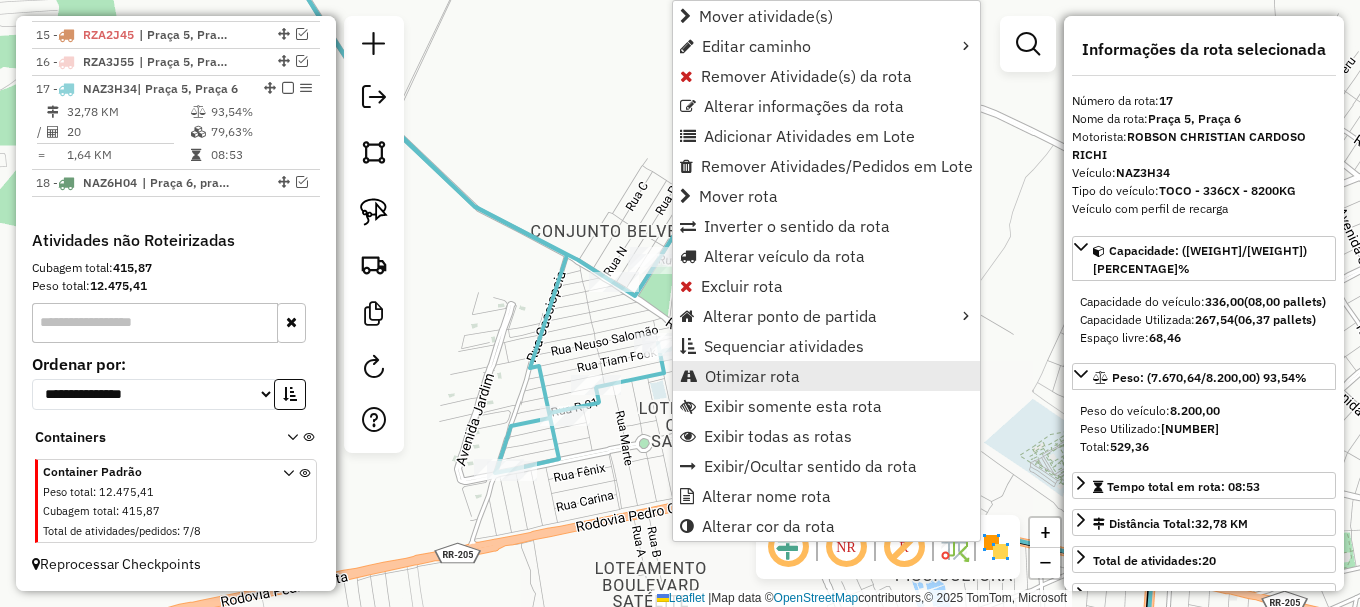 click on "Otimizar rota" at bounding box center [752, 376] 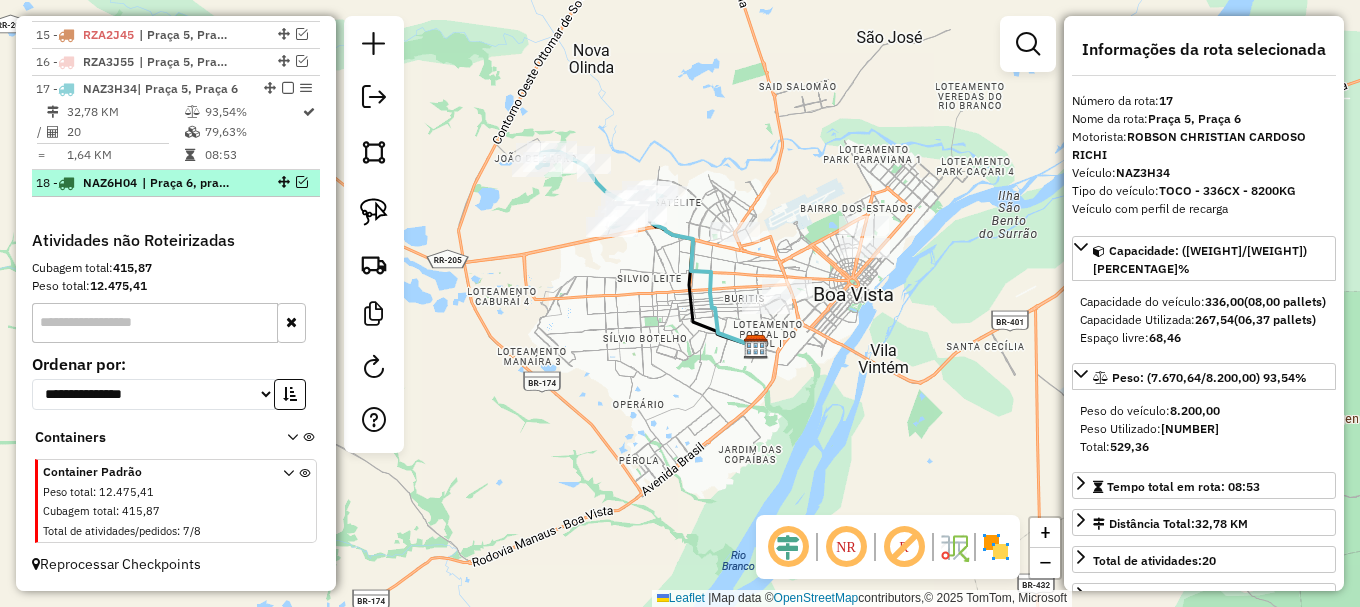 click at bounding box center (302, 182) 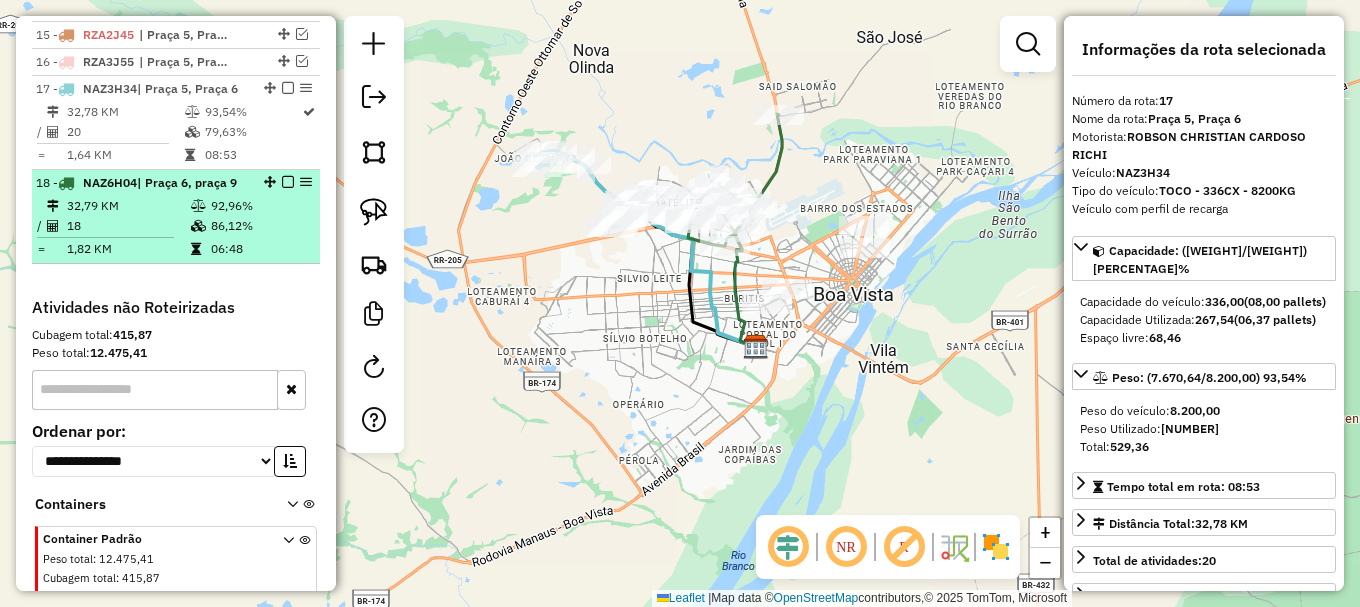 scroll, scrollTop: 1170, scrollLeft: 0, axis: vertical 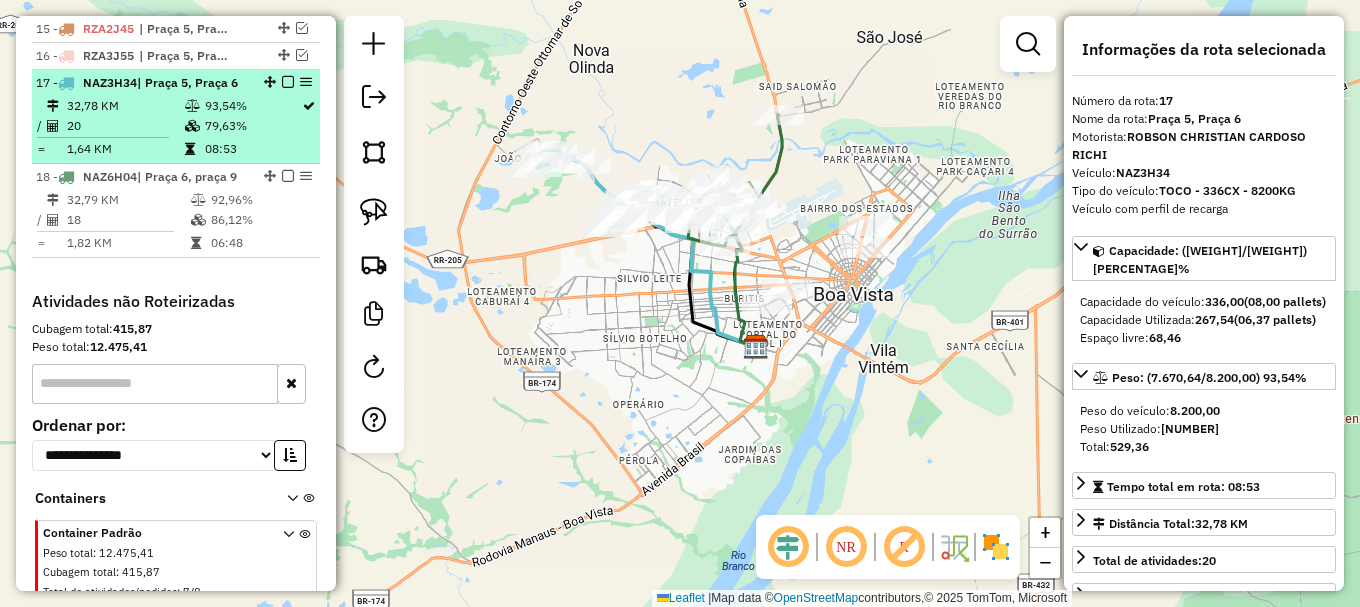 click at bounding box center (288, 82) 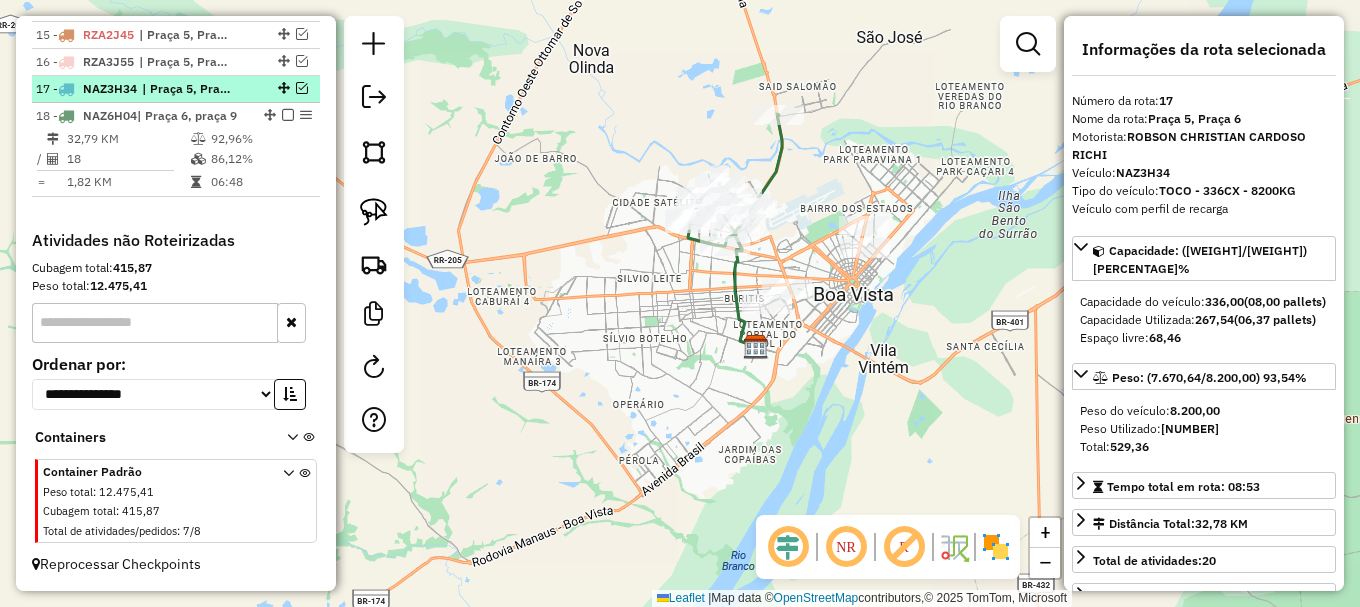 scroll, scrollTop: 1164, scrollLeft: 0, axis: vertical 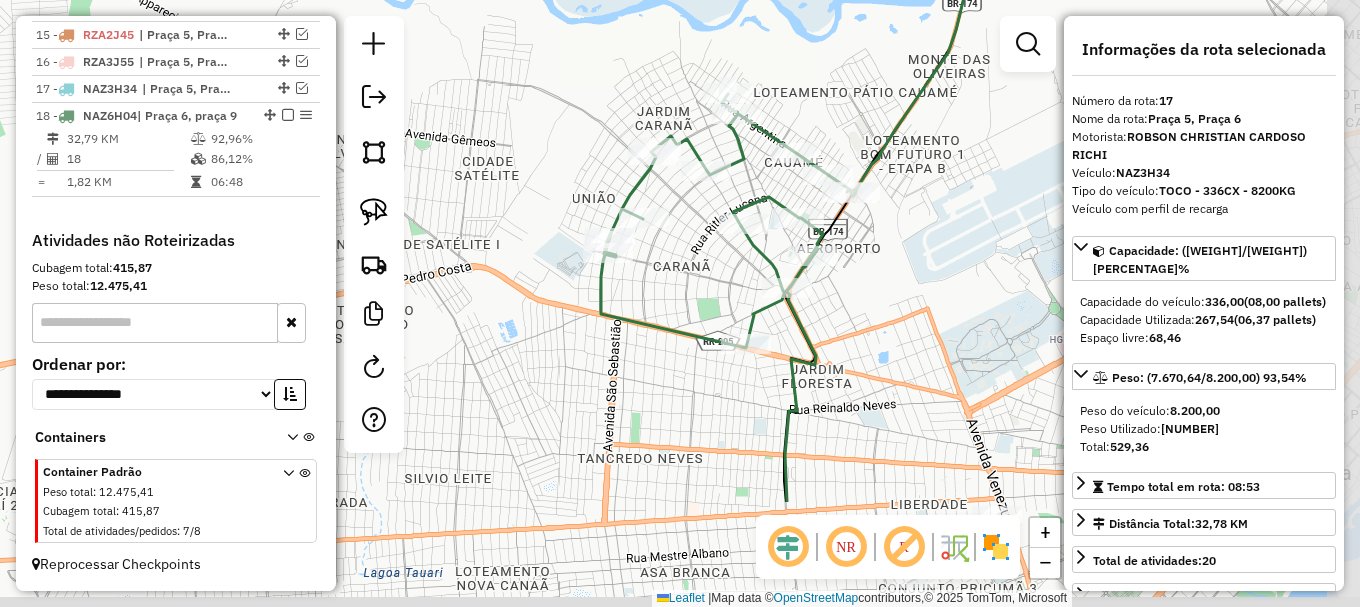 drag, startPoint x: 765, startPoint y: 415, endPoint x: 697, endPoint y: 239, distance: 188.67963 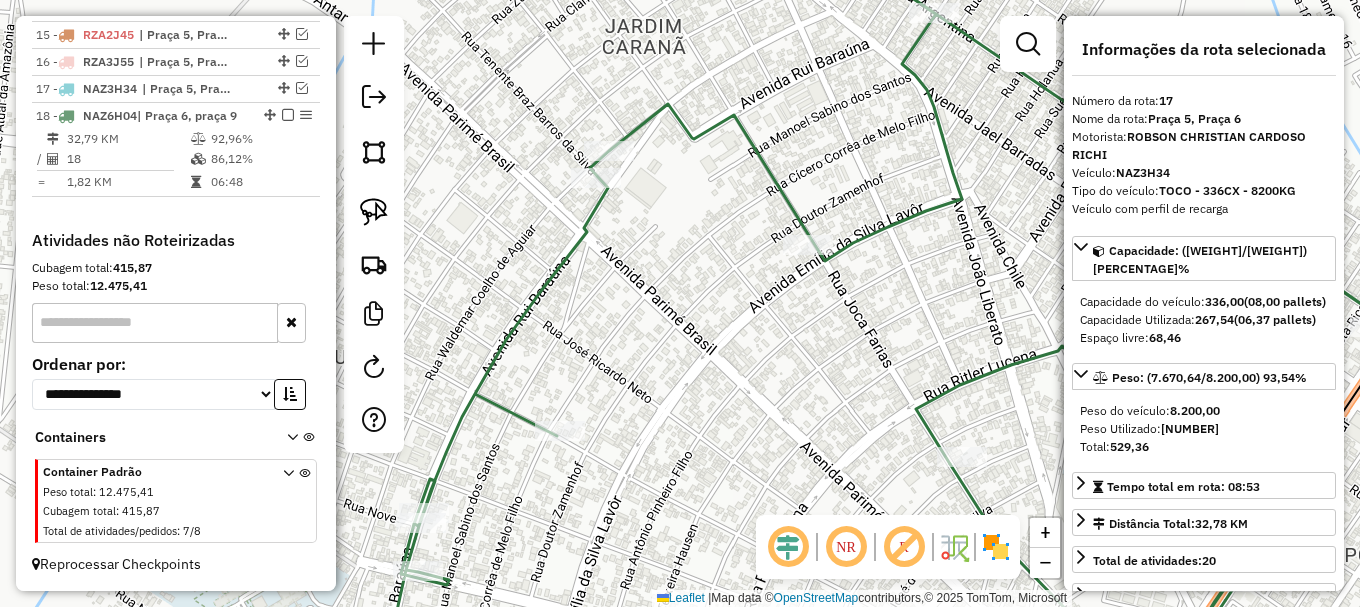 click 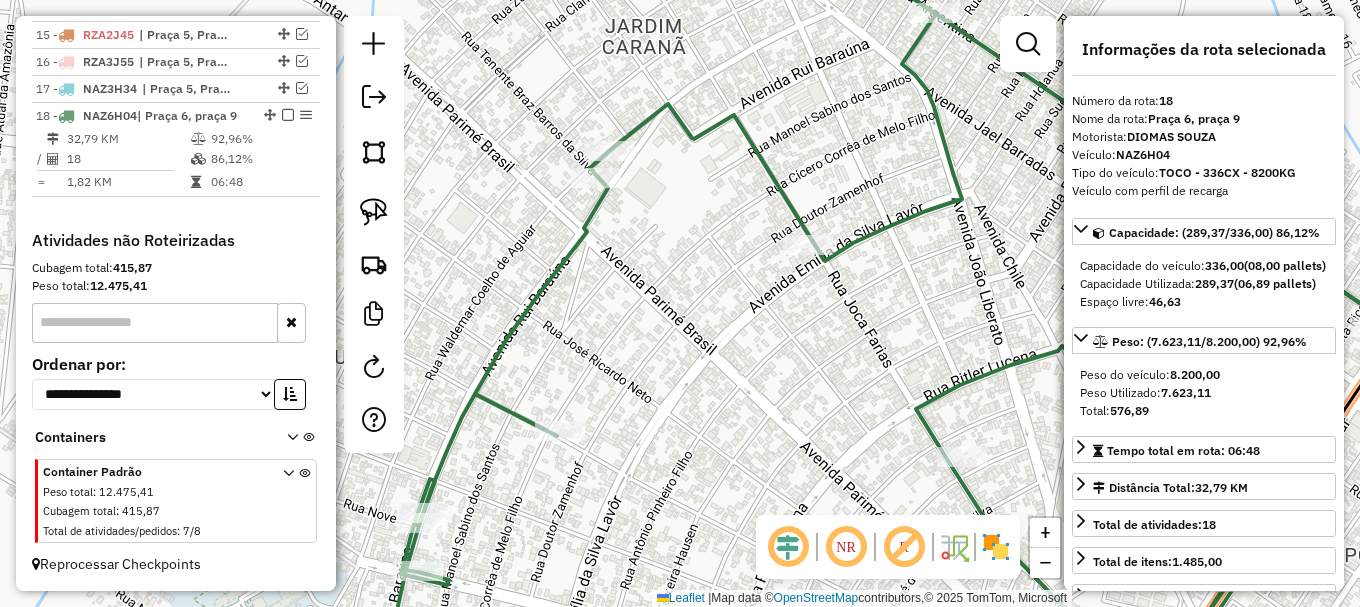 click 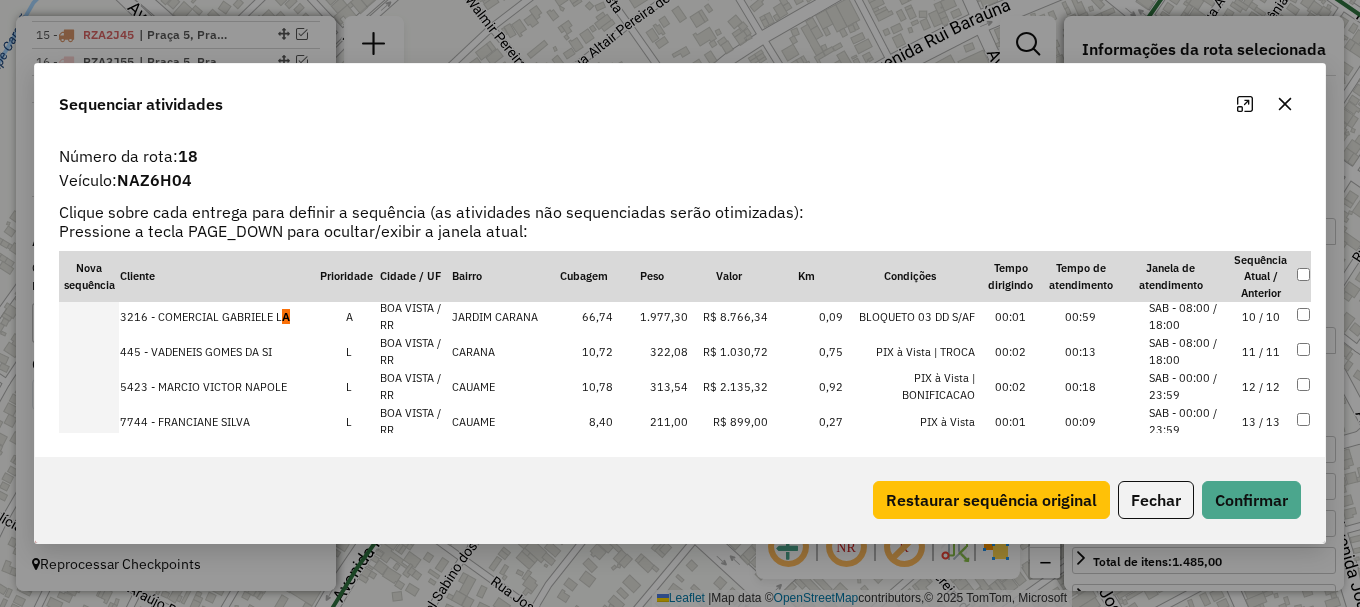 click on "SAB - 08:00 / 18:00" at bounding box center [1187, 316] 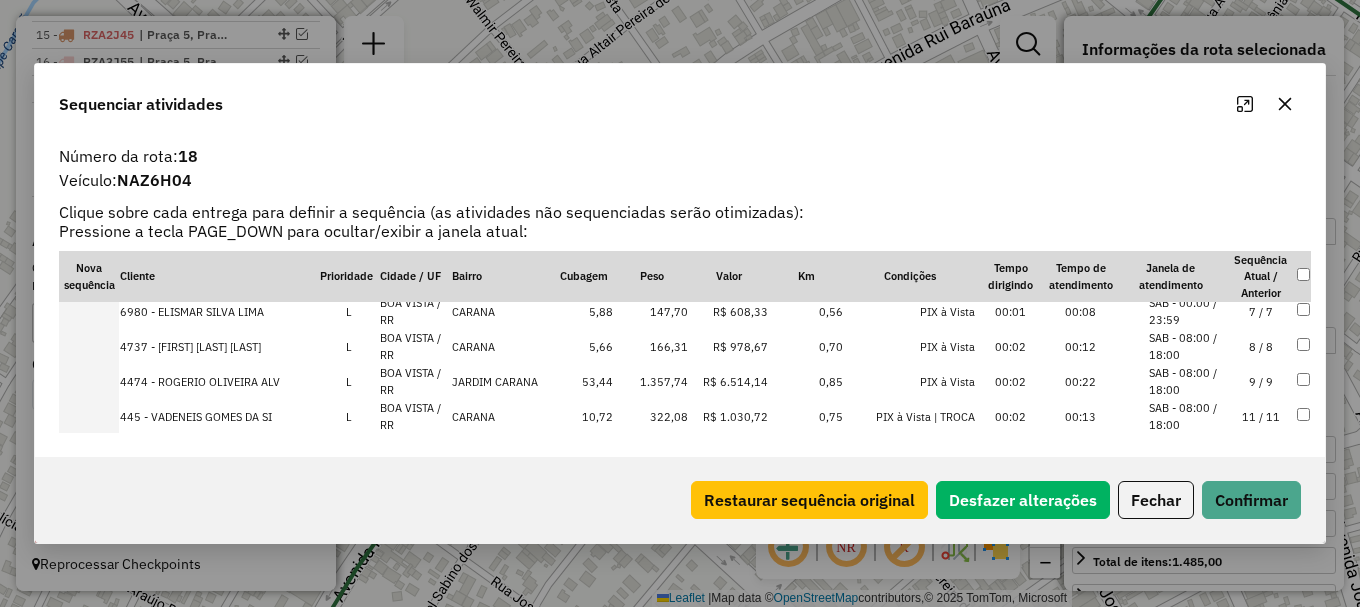 click on "SAB - 08:00 / 18:00" at bounding box center (1187, 381) 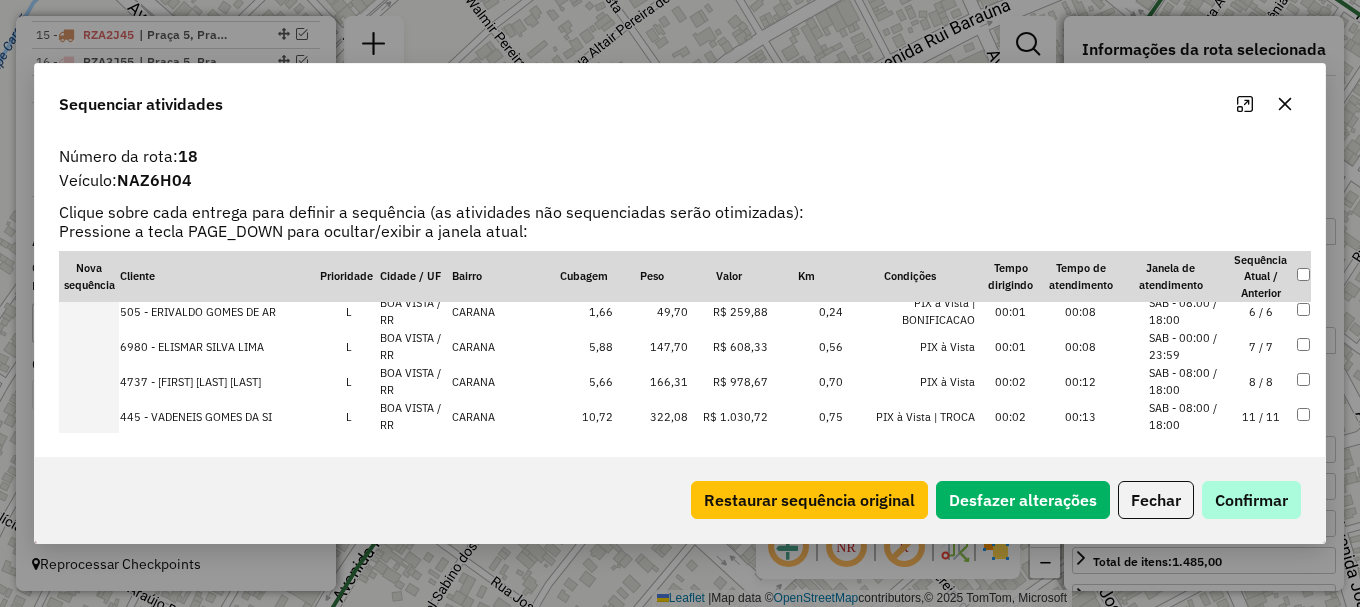 scroll, scrollTop: 288, scrollLeft: 0, axis: vertical 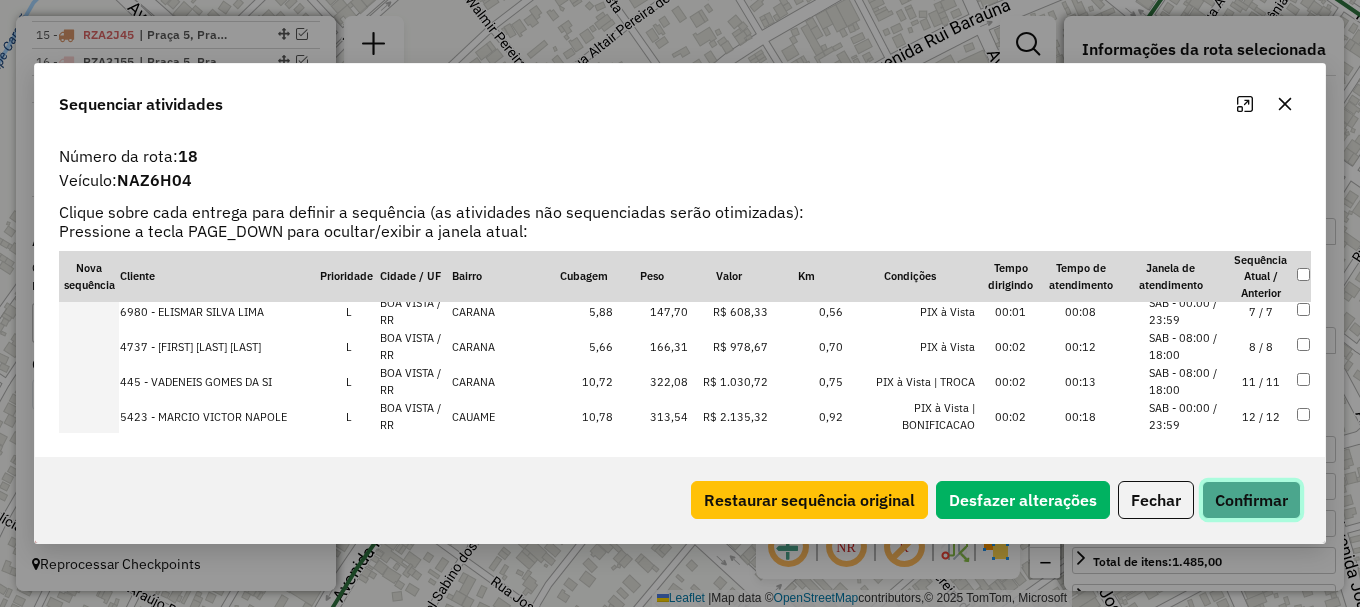 click on "Confirmar" 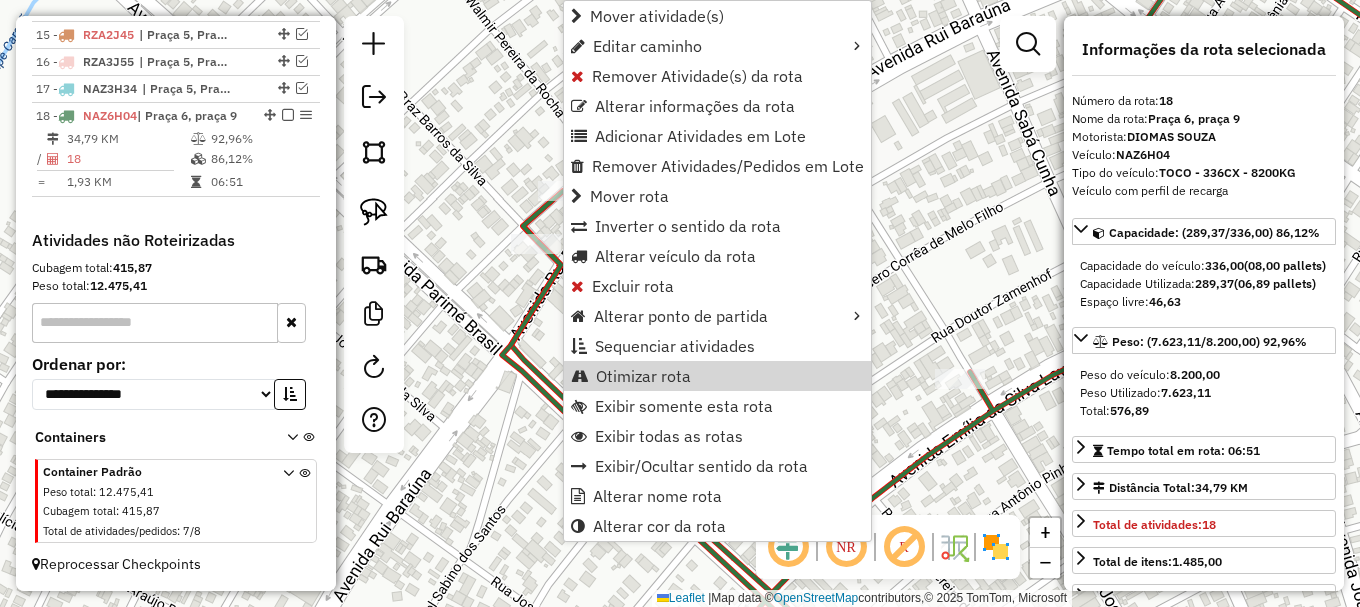 click on "Otimizar rota" at bounding box center (717, 376) 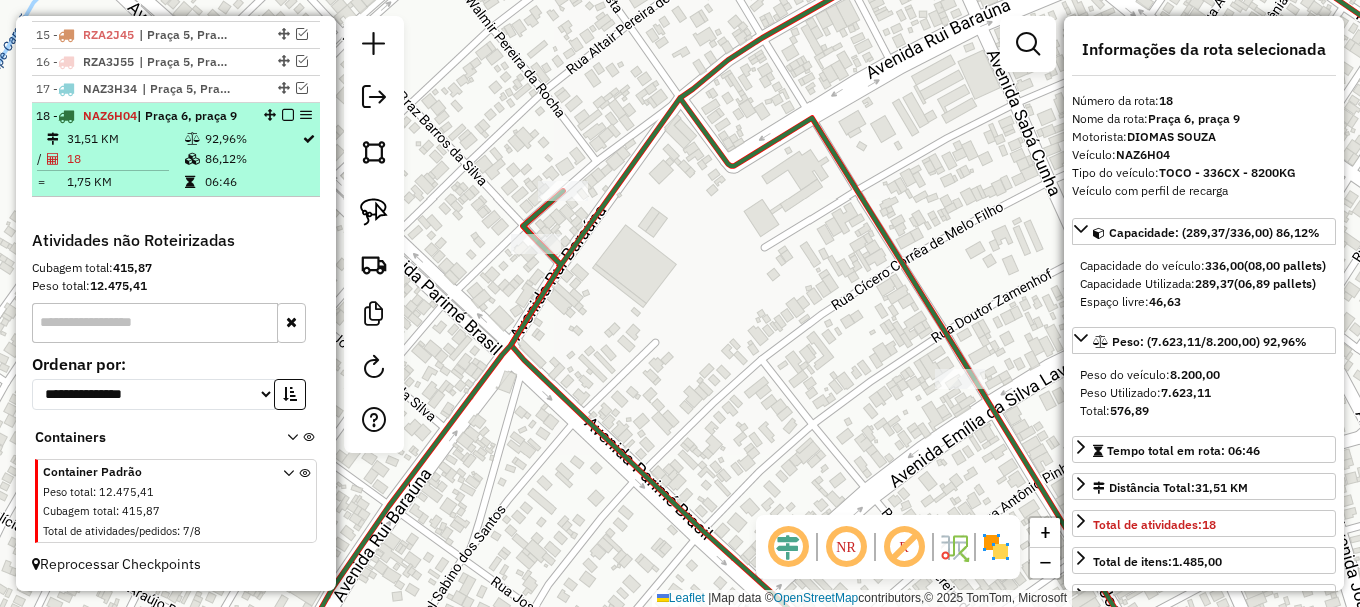 click at bounding box center [288, 115] 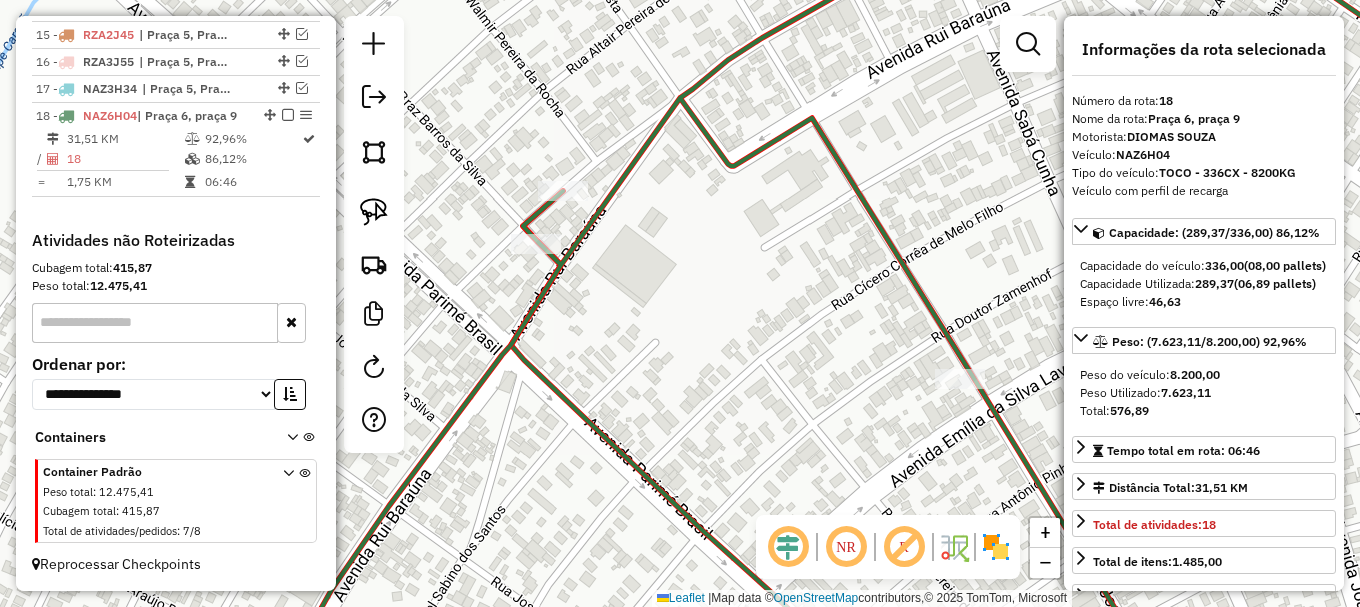scroll, scrollTop: 1097, scrollLeft: 0, axis: vertical 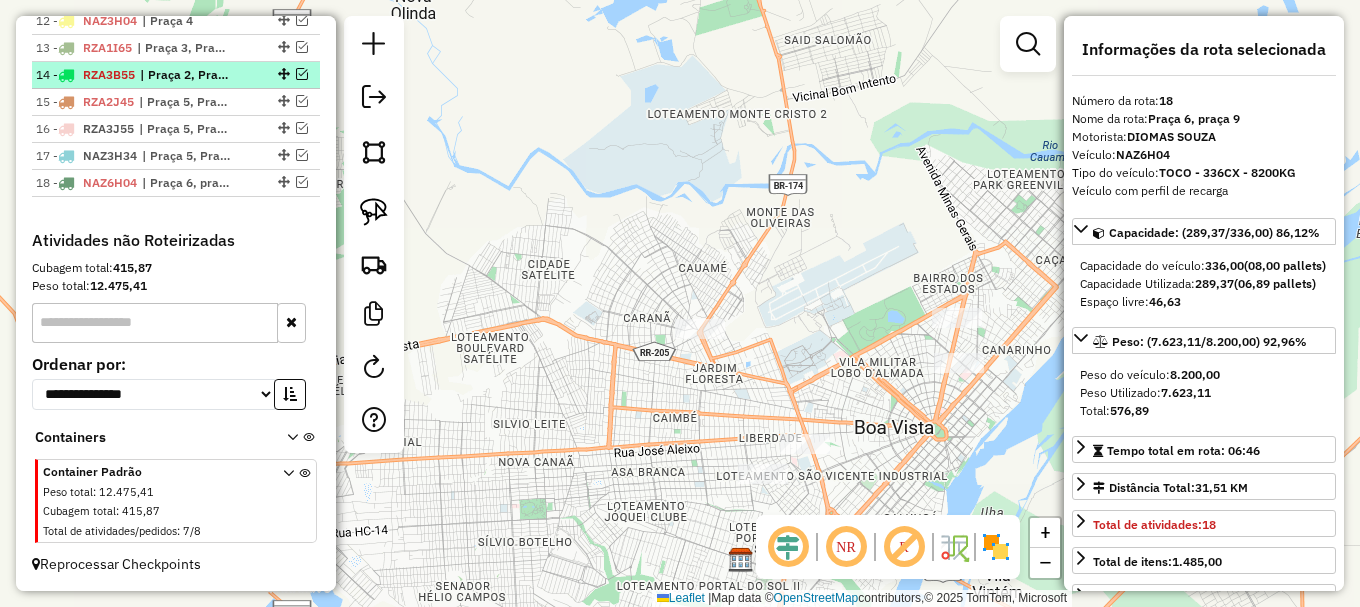 click at bounding box center (302, 74) 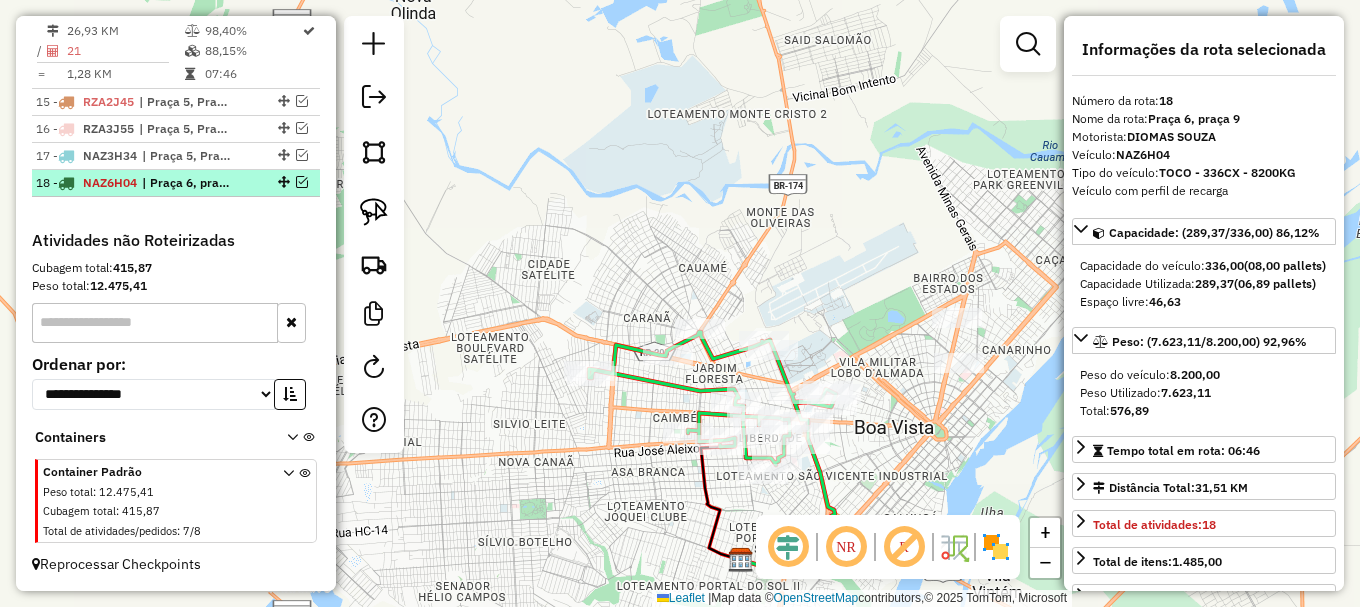 click at bounding box center (302, 182) 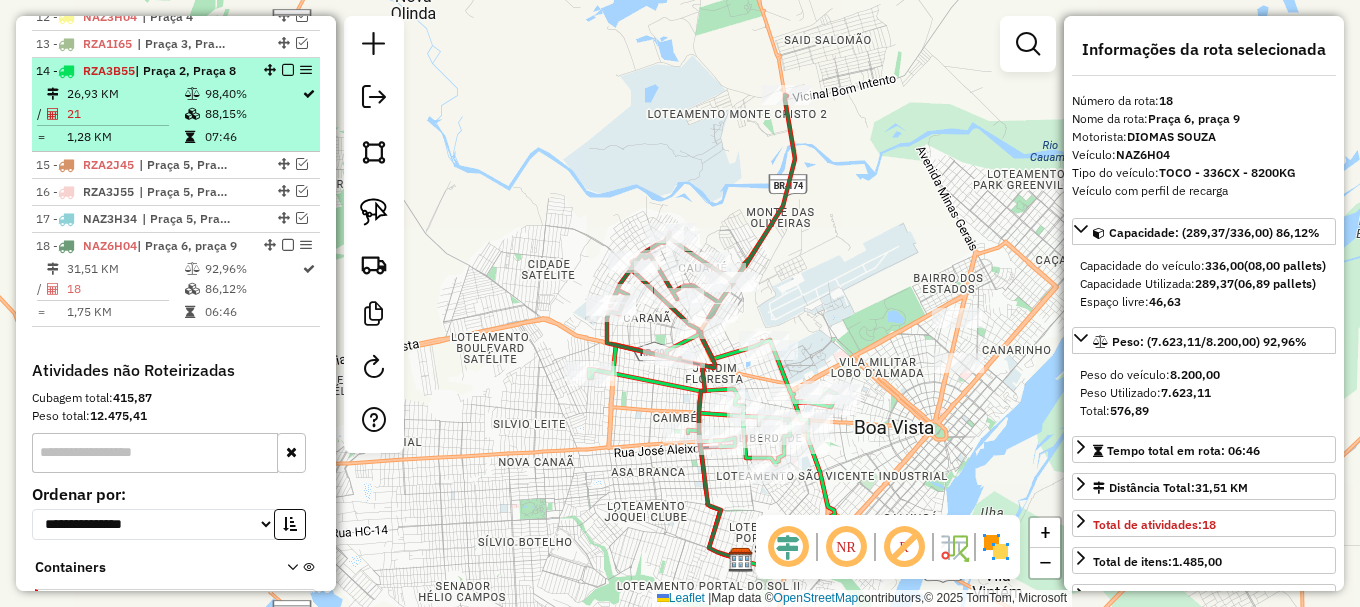 scroll, scrollTop: 1070, scrollLeft: 0, axis: vertical 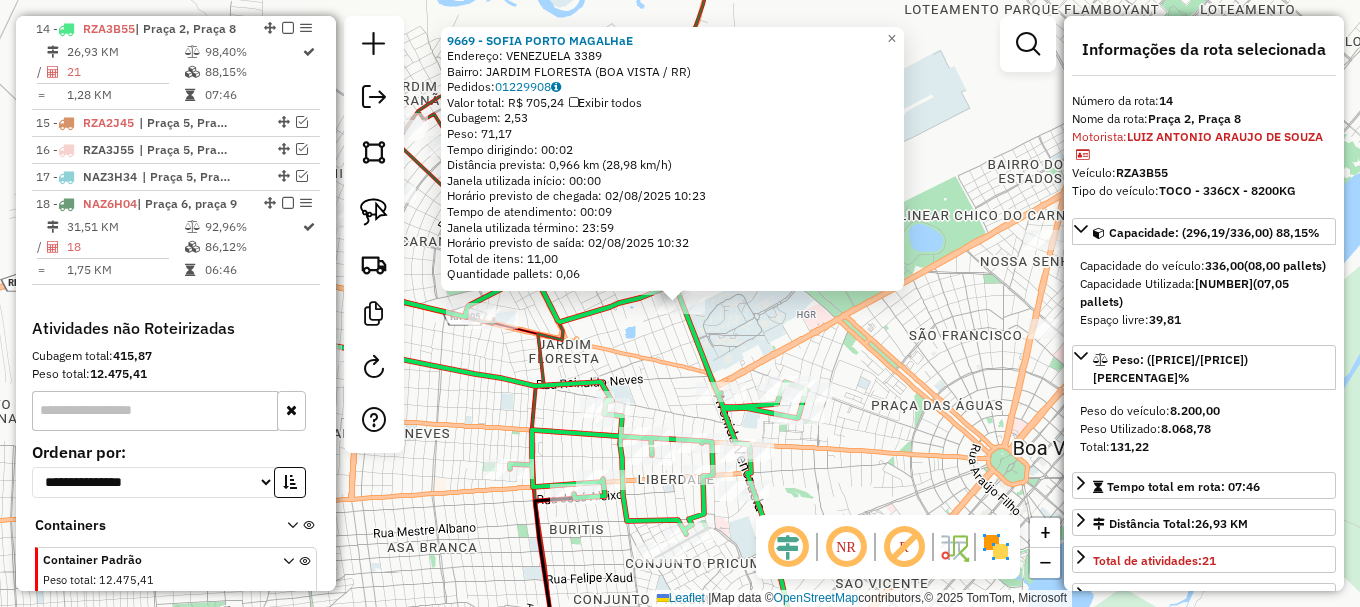 click on "[NUMBER] - [FIRST] [LAST] [LAST]  Endereço:  VENEZUELA [NUMBER]   Bairro: JARDIM FLORESTA ([CITY] / RR)   Pedidos:  [ORDER_ID]   Valor total: R$ [PRICE]   Exibir todos   Cubagem: [NUMBER]  Peso: [NUMBER]  Tempo dirigindo: [TIME]   Distância prevista: [DISTANCE] km ([SPEED] km/h)   Janela utilizada início: [TIME]   Horário previsto de chegada: [DATE] [TIME]   Tempo de atendimento: [TIME]   Janela utilizada término: [TIME]   Horário previsto de saída: [DATE] [TIME]   Total de itens: [NUMBER]   Quantidade pallets: [NUMBER]  × Janela de atendimento Grade de atendimento Capacidade Transportadoras Veículos Cliente Pedidos  Rotas Selecione os dias de semana para filtrar as janelas de atendimento  Seg   Ter   Qua   Qui   Sex   Sáb   Dom  Informe o período da janela de atendimento: De: Até:  Filtrar exatamente a janela do cliente  Considerar janela de atendimento padrão  Selecione os dias de semana para filtrar as grades de atendimento  Seg   Ter   Qua   Qui   Sex   Sáb   Dom   Considerar clientes sem dia de atendimento cadastrado" 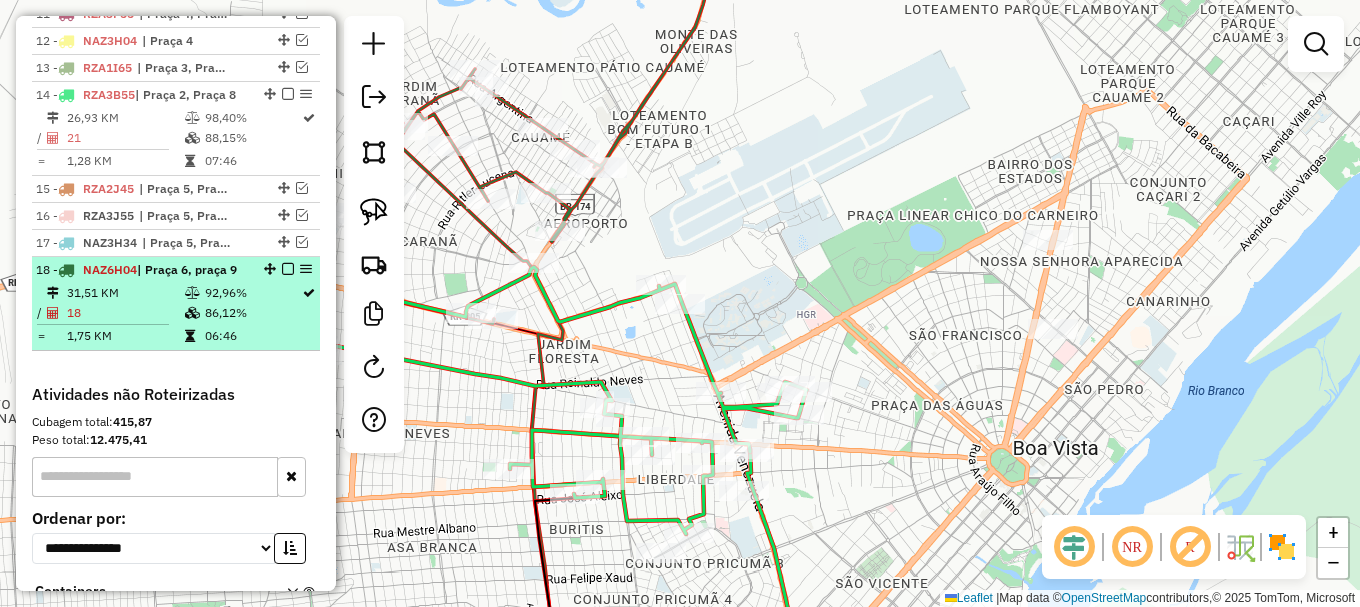 scroll, scrollTop: 1043, scrollLeft: 0, axis: vertical 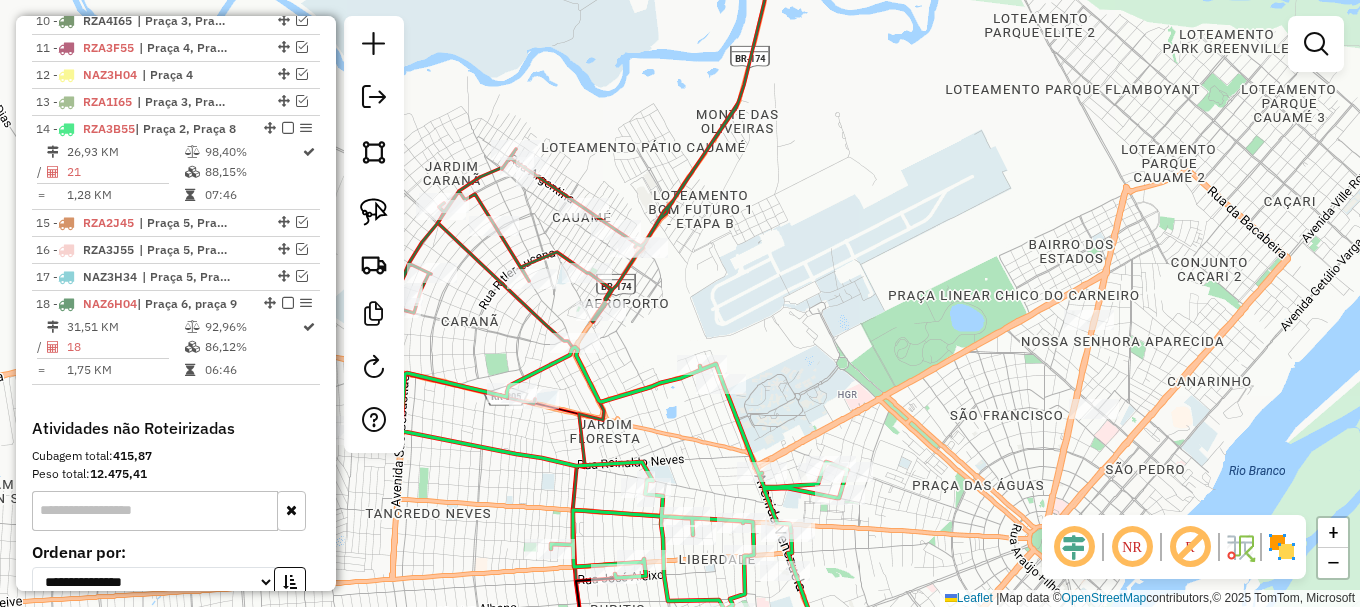 drag, startPoint x: 378, startPoint y: 217, endPoint x: 407, endPoint y: 248, distance: 42.44997 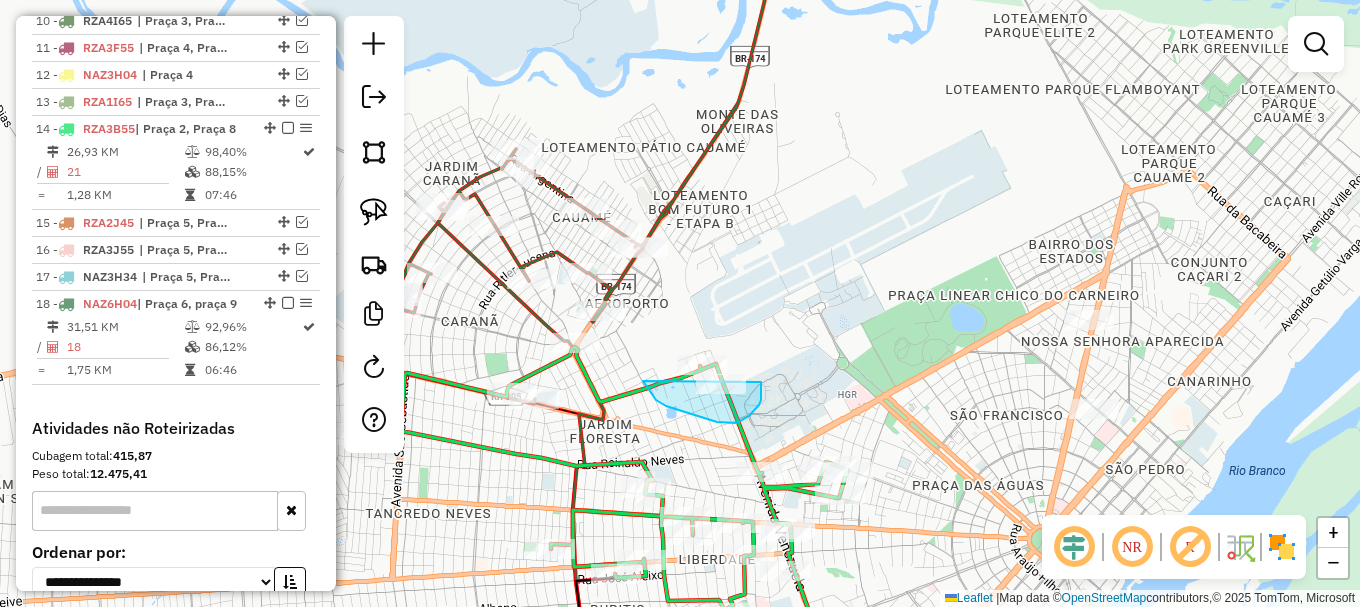 drag, startPoint x: 643, startPoint y: 381, endPoint x: 689, endPoint y: 319, distance: 77.201035 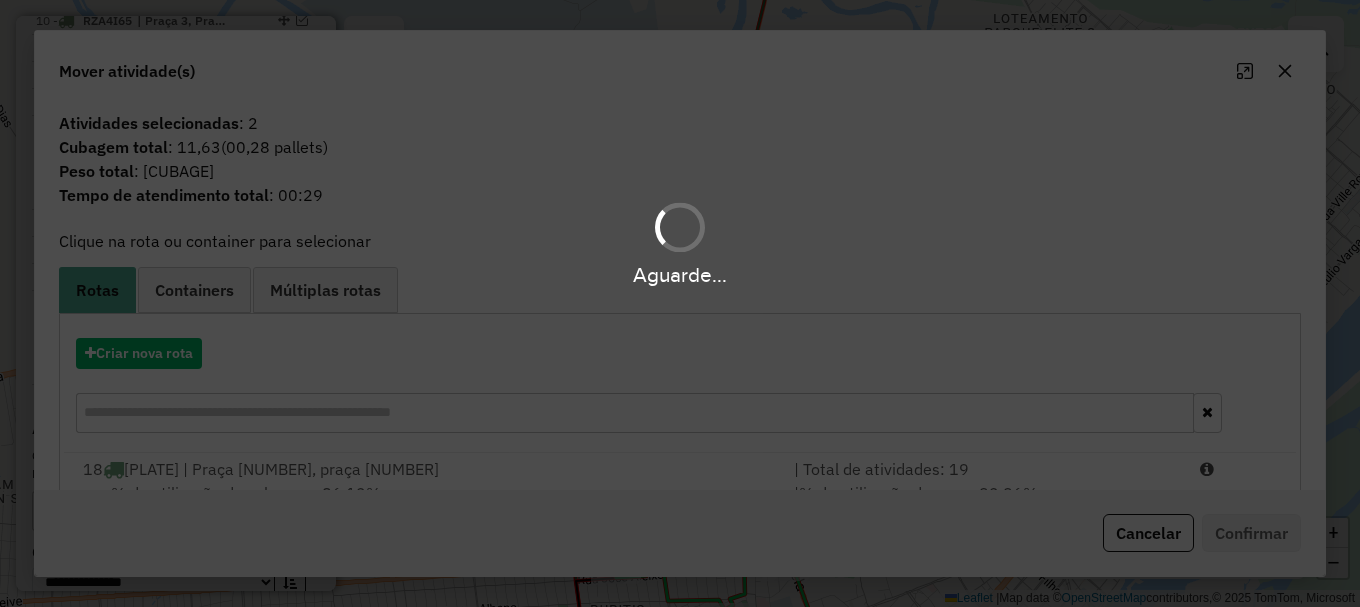 click on "Aguarde..." at bounding box center (680, 303) 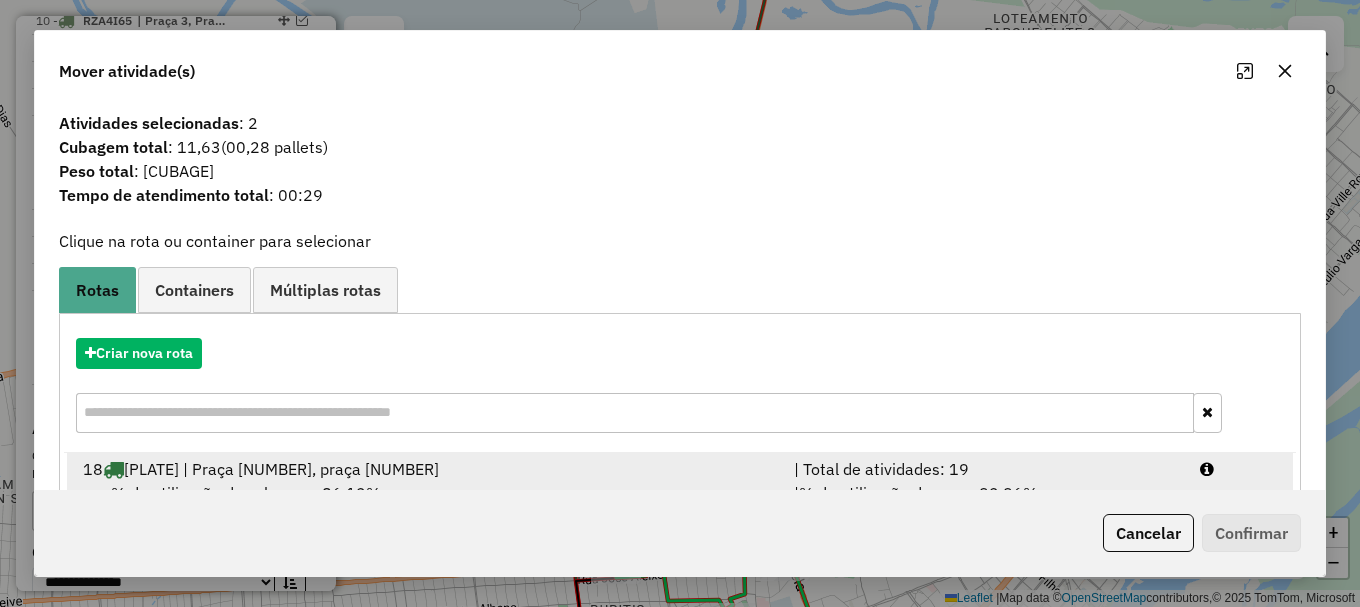 click at bounding box center (1239, 469) 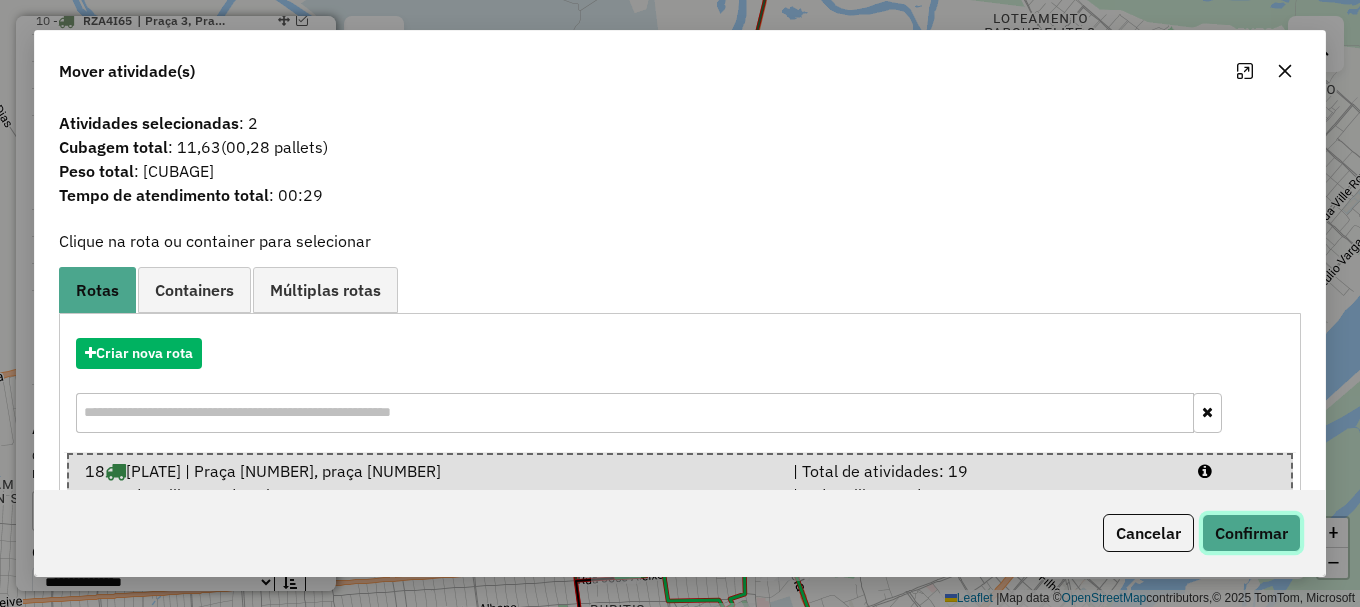drag, startPoint x: 1284, startPoint y: 543, endPoint x: 1273, endPoint y: 538, distance: 12.083046 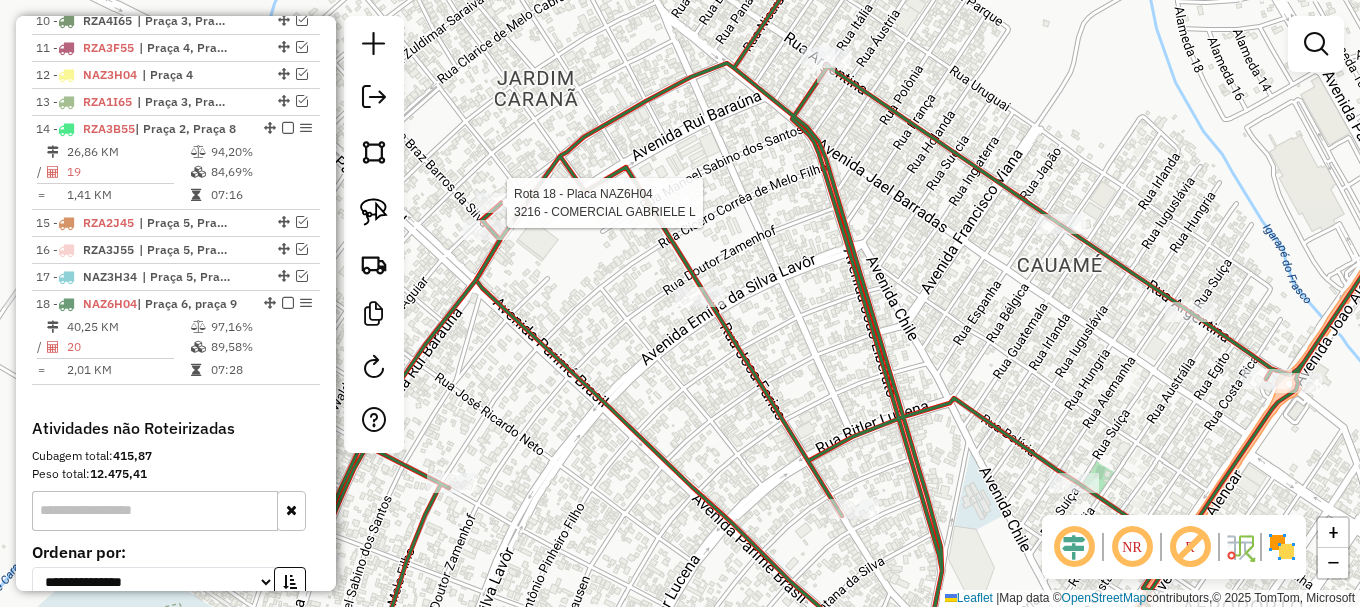 select on "**********" 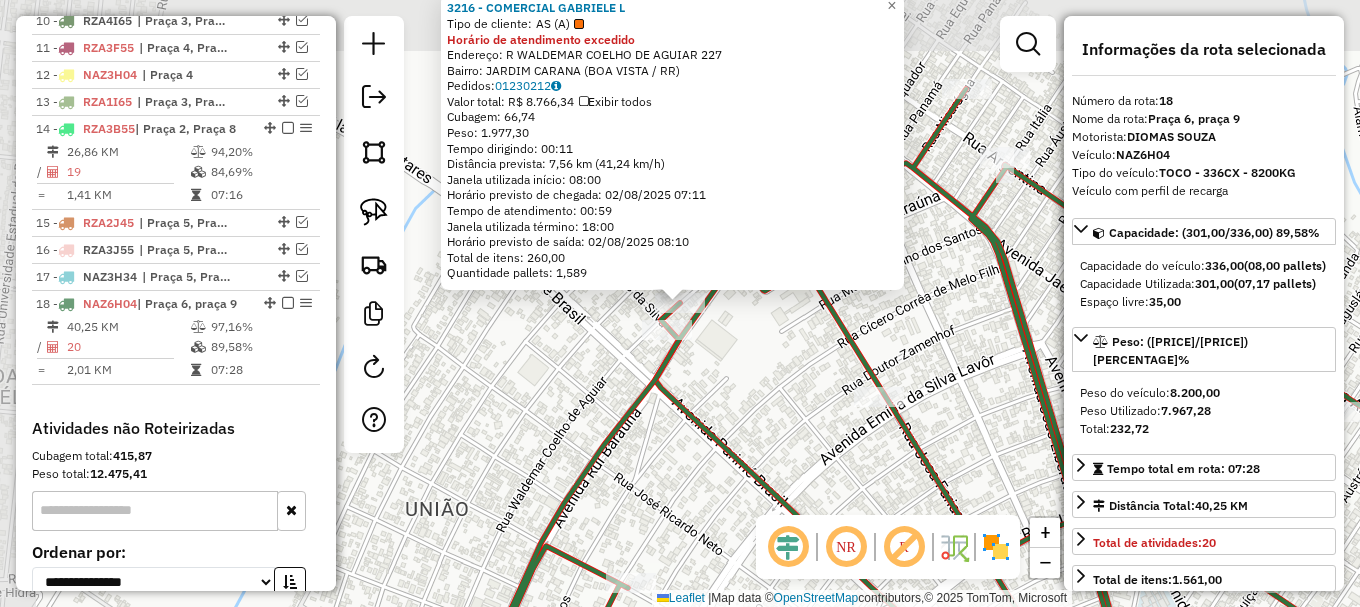 scroll, scrollTop: 1231, scrollLeft: 0, axis: vertical 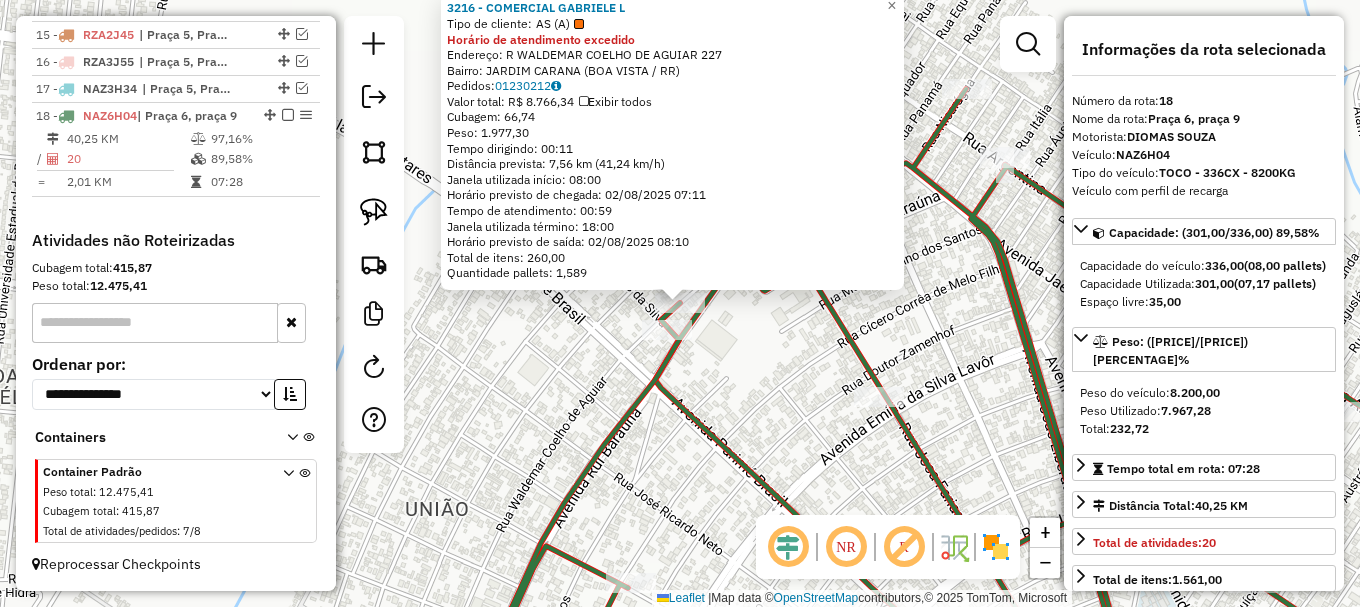 drag, startPoint x: 802, startPoint y: 437, endPoint x: 538, endPoint y: 324, distance: 287.1672 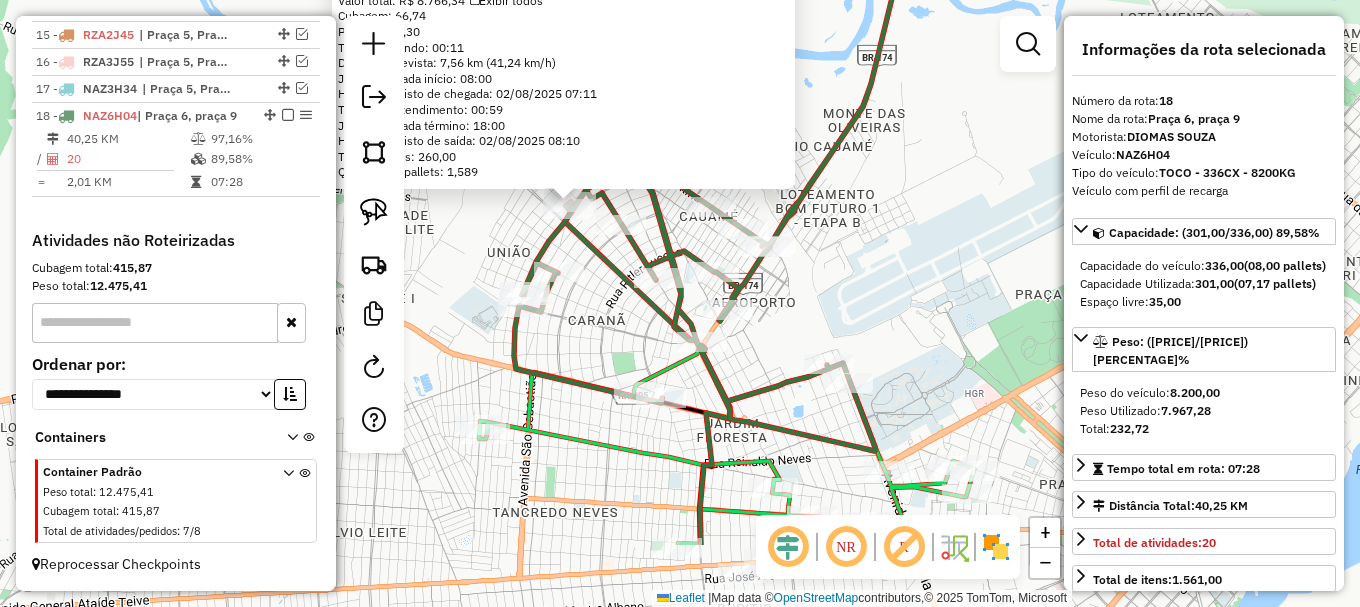 drag, startPoint x: 894, startPoint y: 441, endPoint x: 865, endPoint y: 307, distance: 137.10216 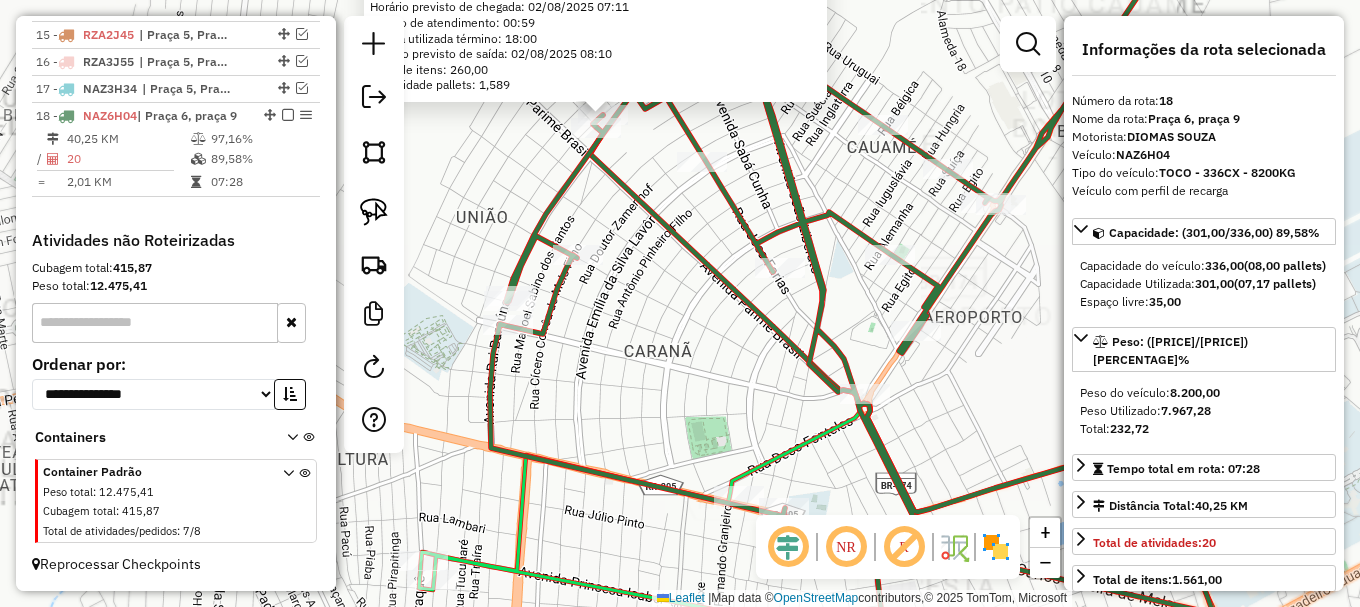 click on "3216 - [FIRST] [LAST] Tipo de cliente: AS (A) Horário de atendimento excedido Endereço: R [STREET] 227 Bairro: [NEIGHBORHOOD] ([CITY] / RR) Pedidos: 01230212 Valor total: R$ 8.766,34 Exibir todos Cubagem: 66,74 Peso: 1.977,30 Tempo dirigindo: 00:11 Distância prevista: 7,56 km (41,24 km/h) Janela utilizada início: 08:00 Horário previsto de chegada: 02/08/2025 07:11 Tempo de atendimento: 00:59 Janela utilizada término: 18:00 Horário previsto de saída: 02/08/2025 08:10 Total de itens: 260,00 Quantidade pallets: 1,589 × Janela de atendimento Grade de atendimento Capacidade Transportadoras Veículos Cliente Pedidos Rotas Selecione os dias de semana para filtrar as janelas de atendimento Seg Ter Qua Qui Sex Sáb Dom Informe o período da janela de atendimento: De: Até: Filtrar exatamente a janela do cliente Considerar janela de atendimento padrão Selecione os dias de semana para filtrar as grades de atendimento Seg De:" 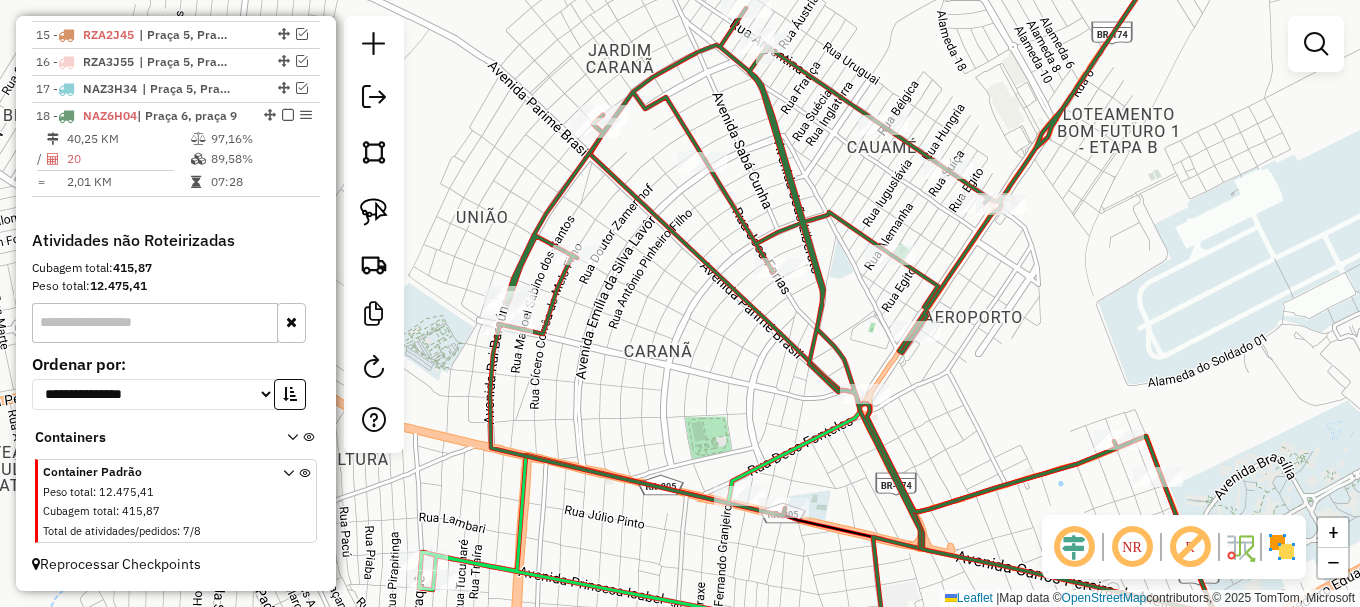 click 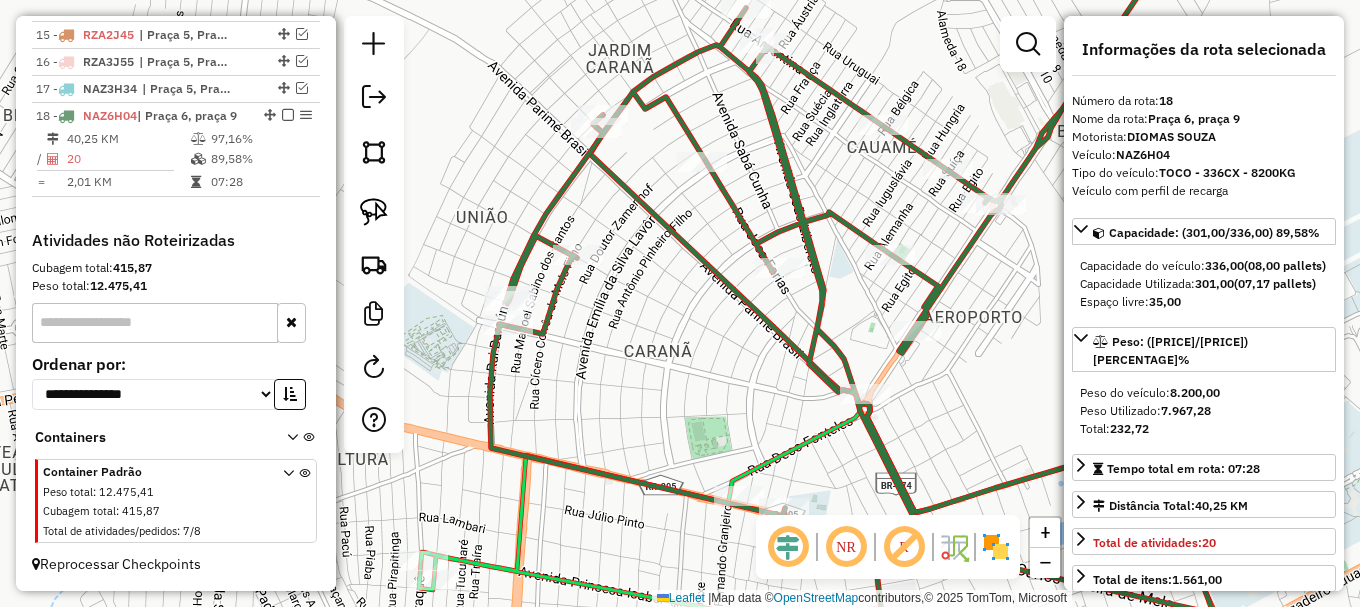 drag, startPoint x: 623, startPoint y: 204, endPoint x: 674, endPoint y: 351, distance: 155.59563 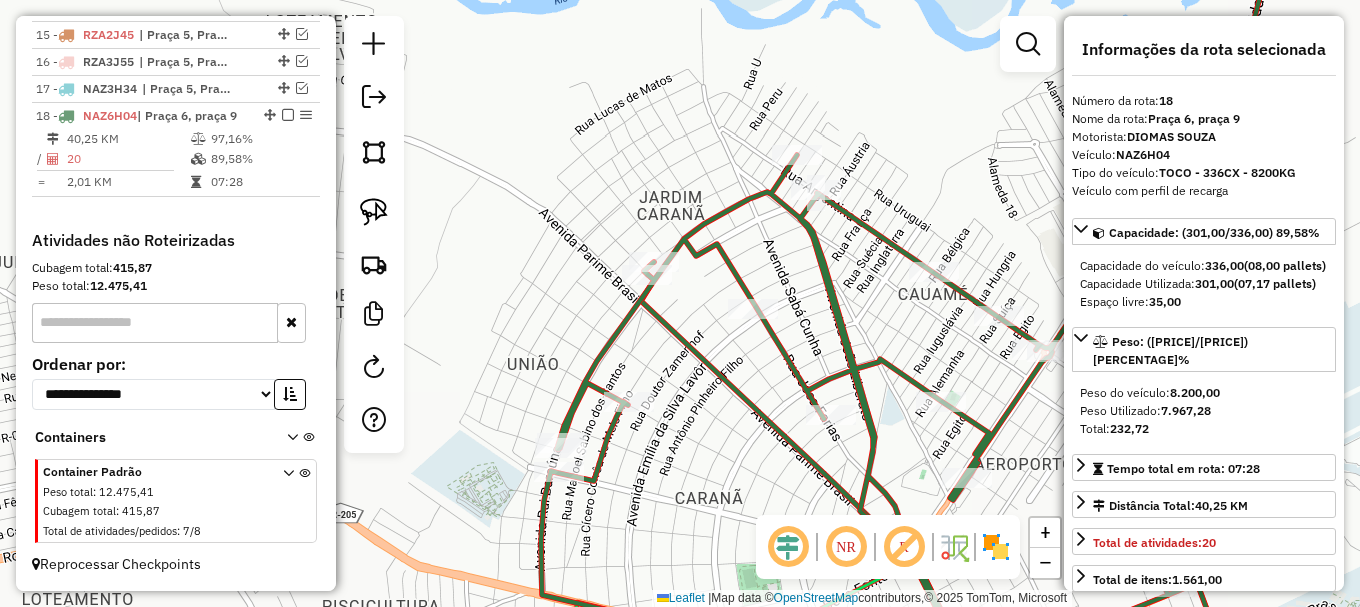 click 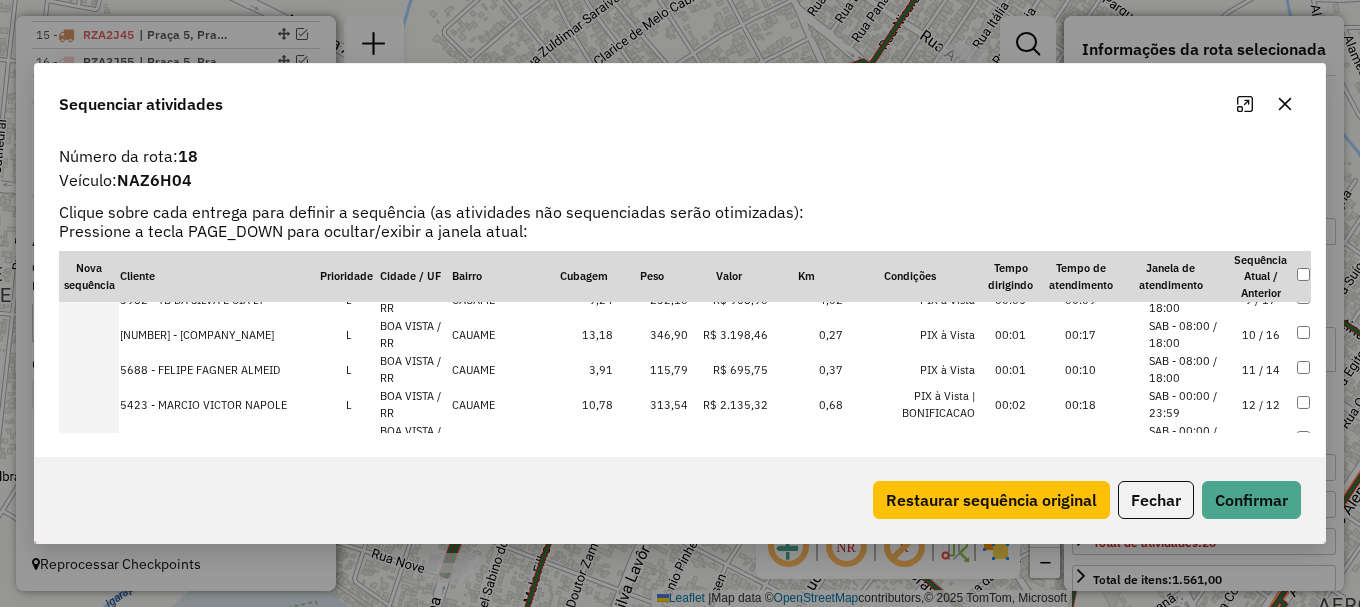 scroll, scrollTop: 400, scrollLeft: 0, axis: vertical 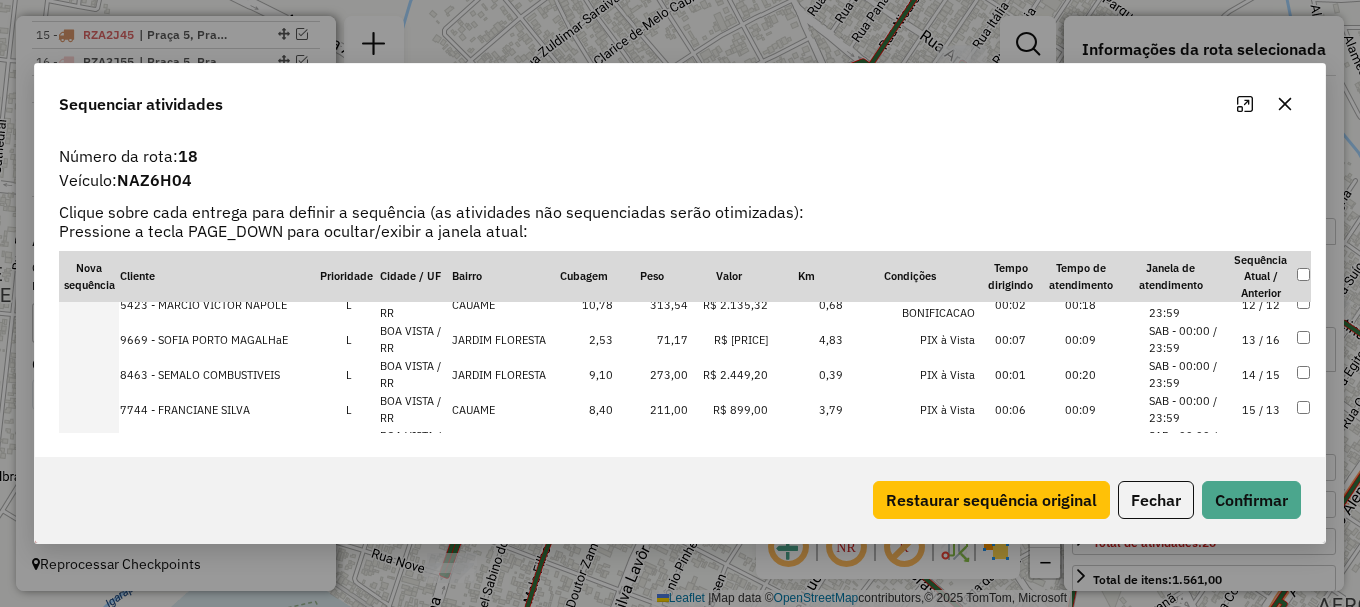 click on "SAB - 00:00 / 23:59" at bounding box center (1187, 339) 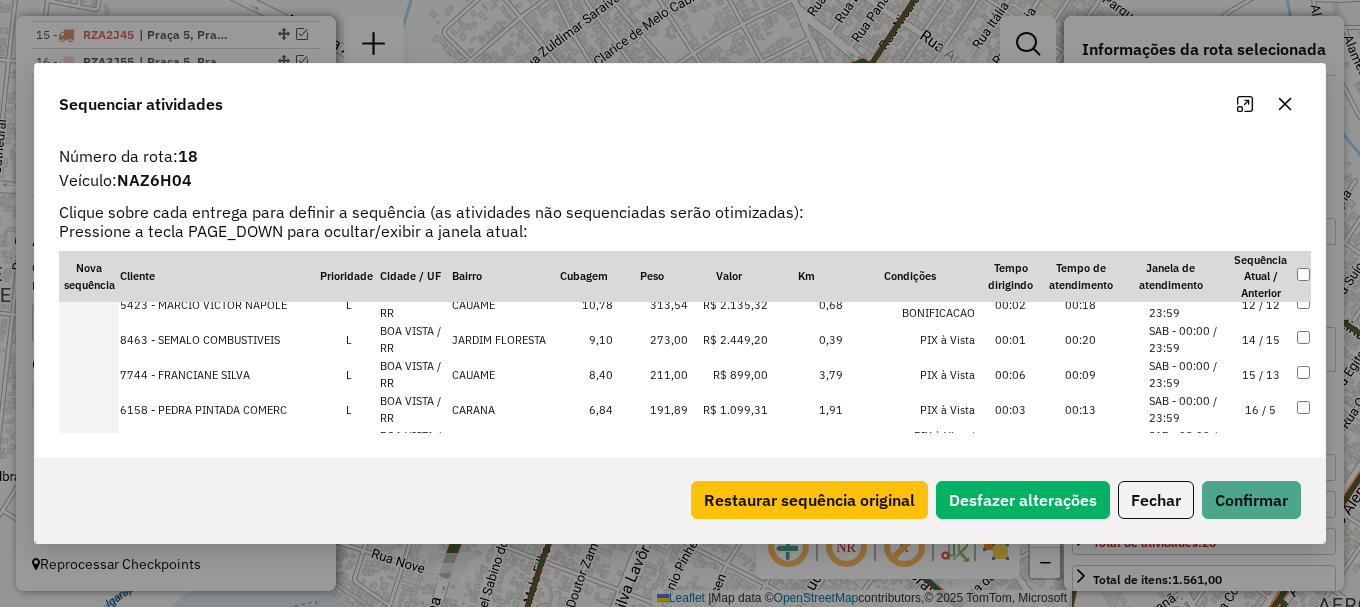 click on "SAB - 00:00 / 23:59" at bounding box center [1187, 339] 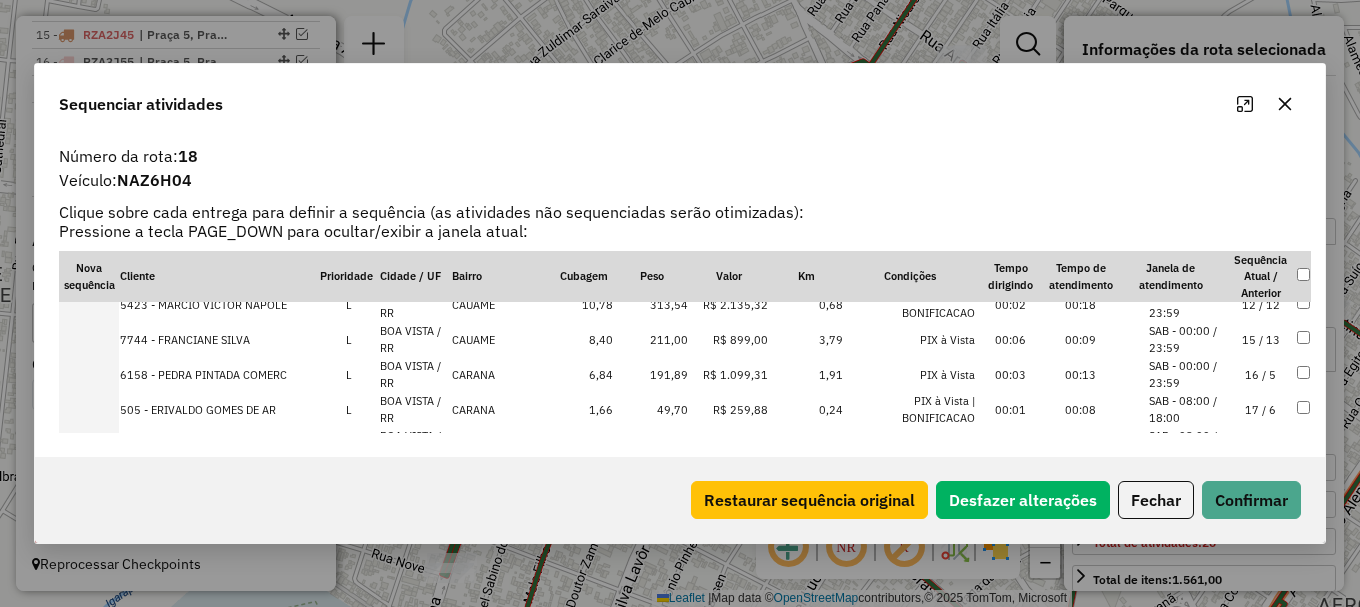scroll, scrollTop: 70, scrollLeft: 0, axis: vertical 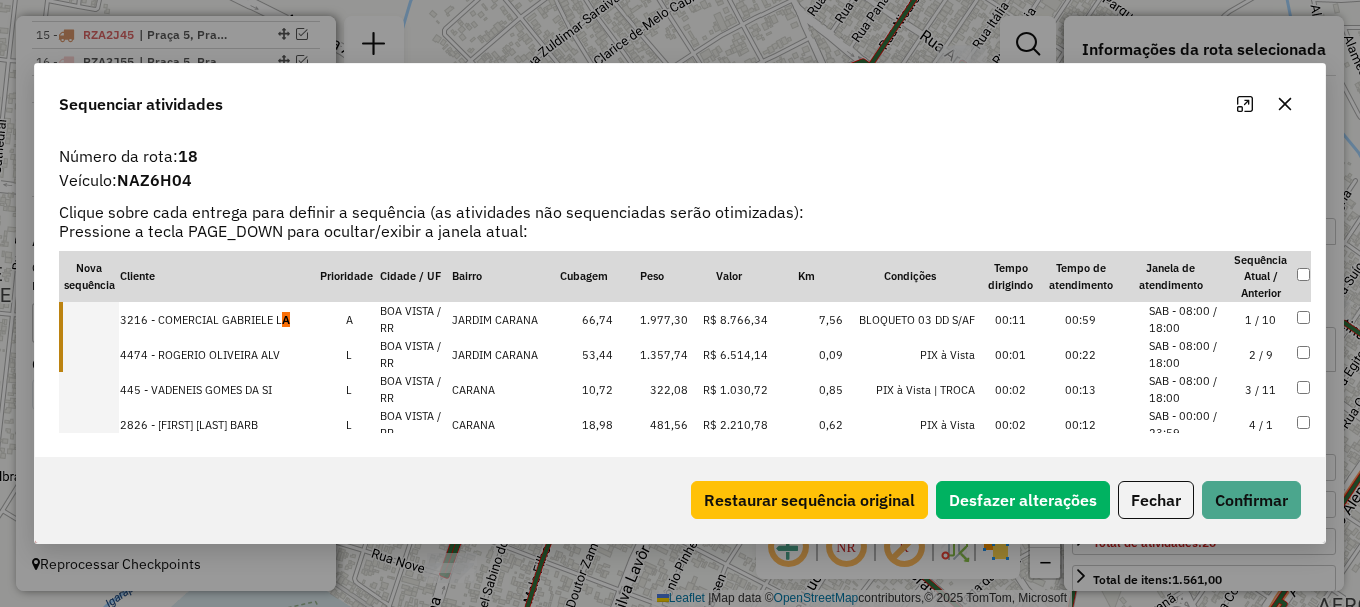 click on "SAB - 08:00 / 18:00" at bounding box center [1187, 319] 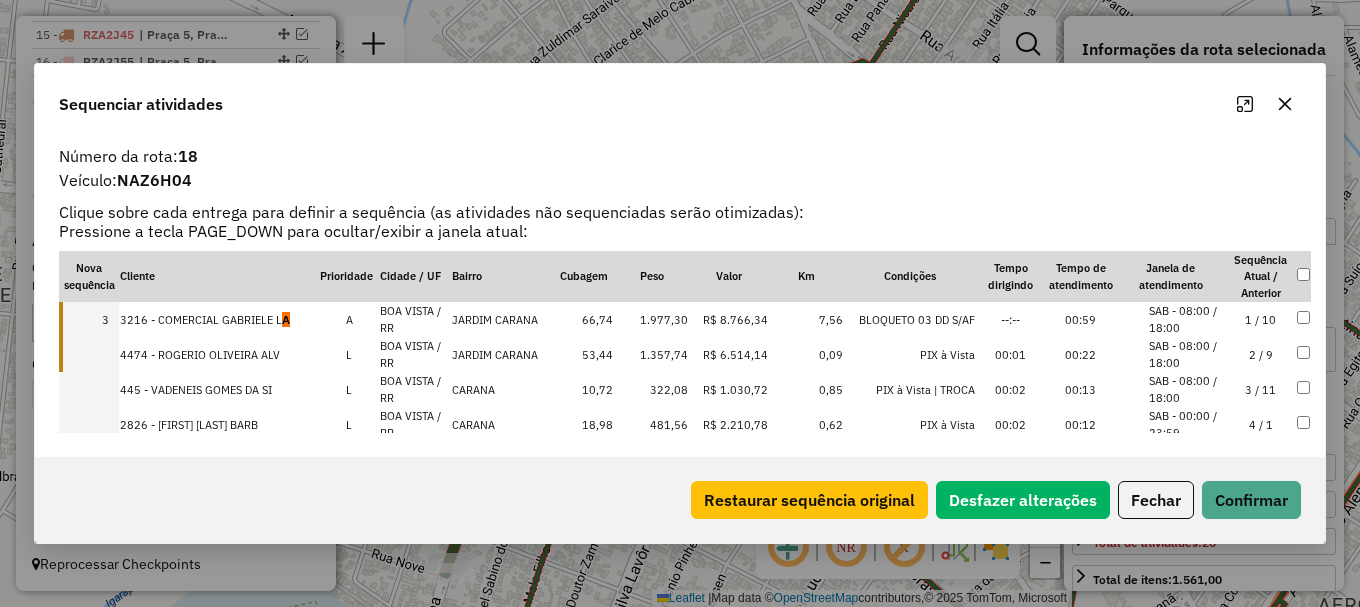 drag, startPoint x: 1177, startPoint y: 343, endPoint x: 1172, endPoint y: 353, distance: 11.18034 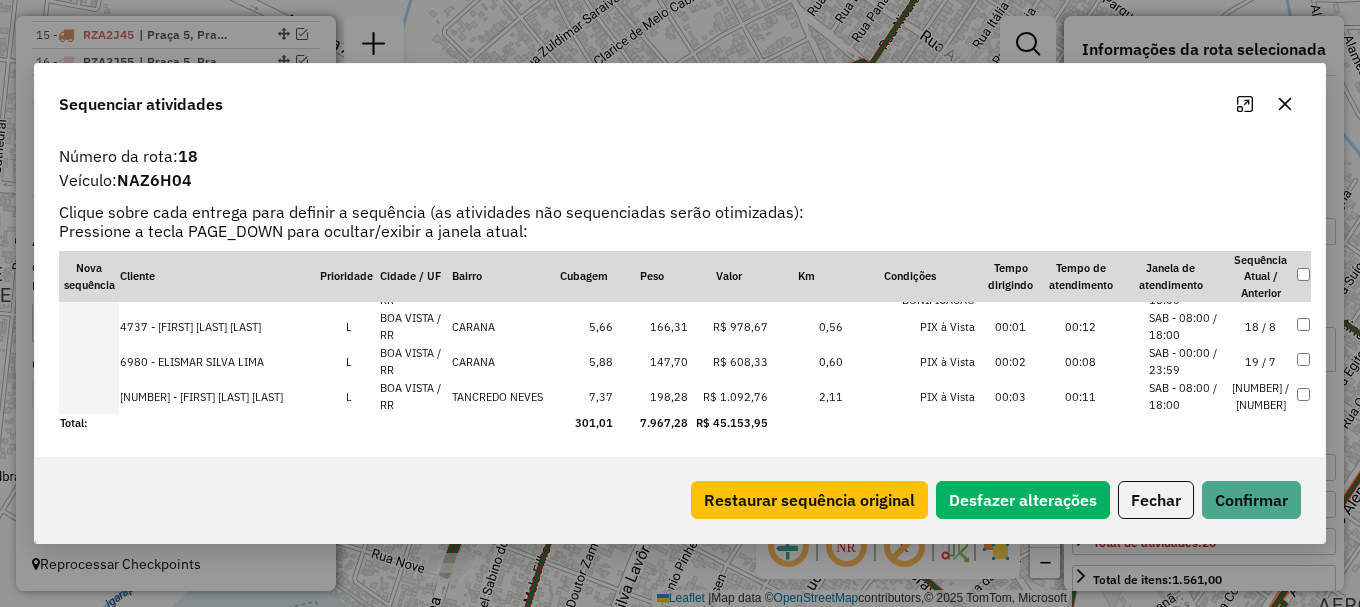 scroll, scrollTop: 488, scrollLeft: 0, axis: vertical 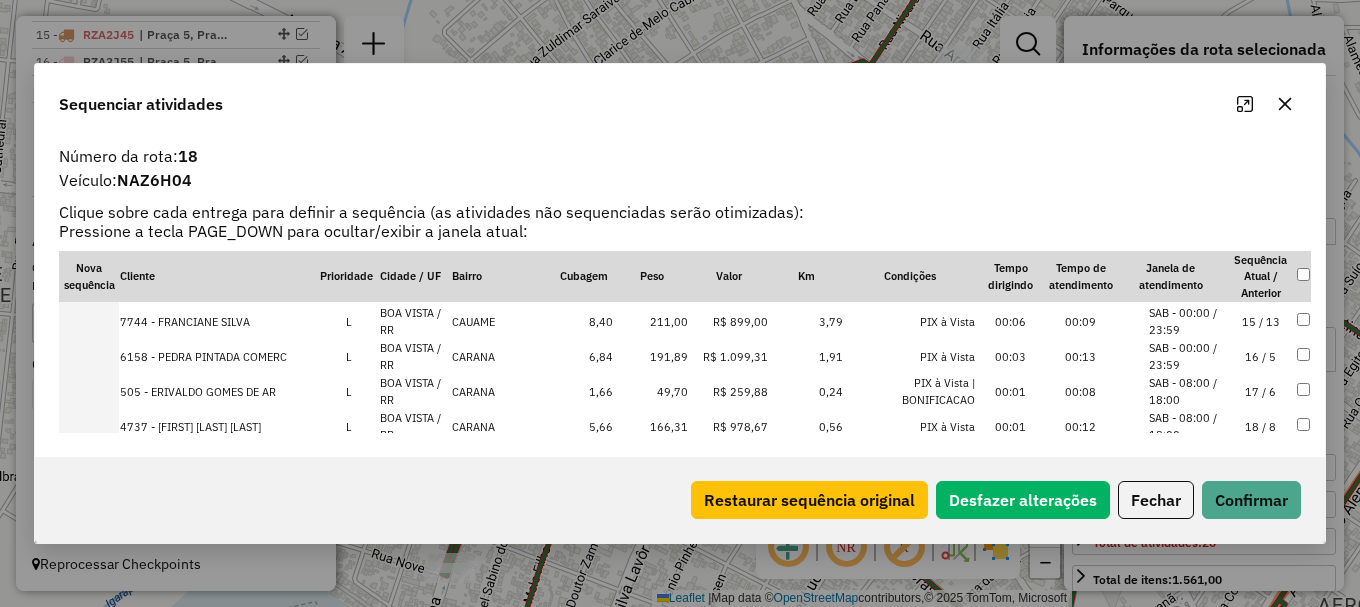 drag, startPoint x: 1209, startPoint y: 321, endPoint x: 1211, endPoint y: 336, distance: 15.132746 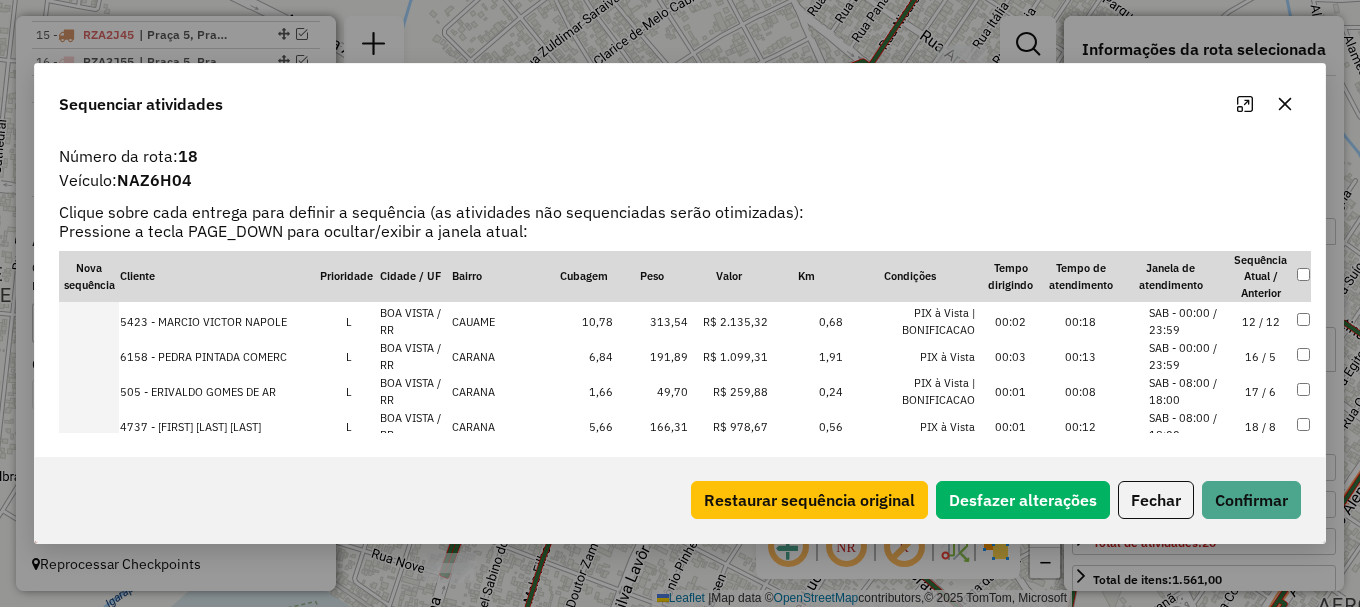 scroll, scrollTop: 523, scrollLeft: 0, axis: vertical 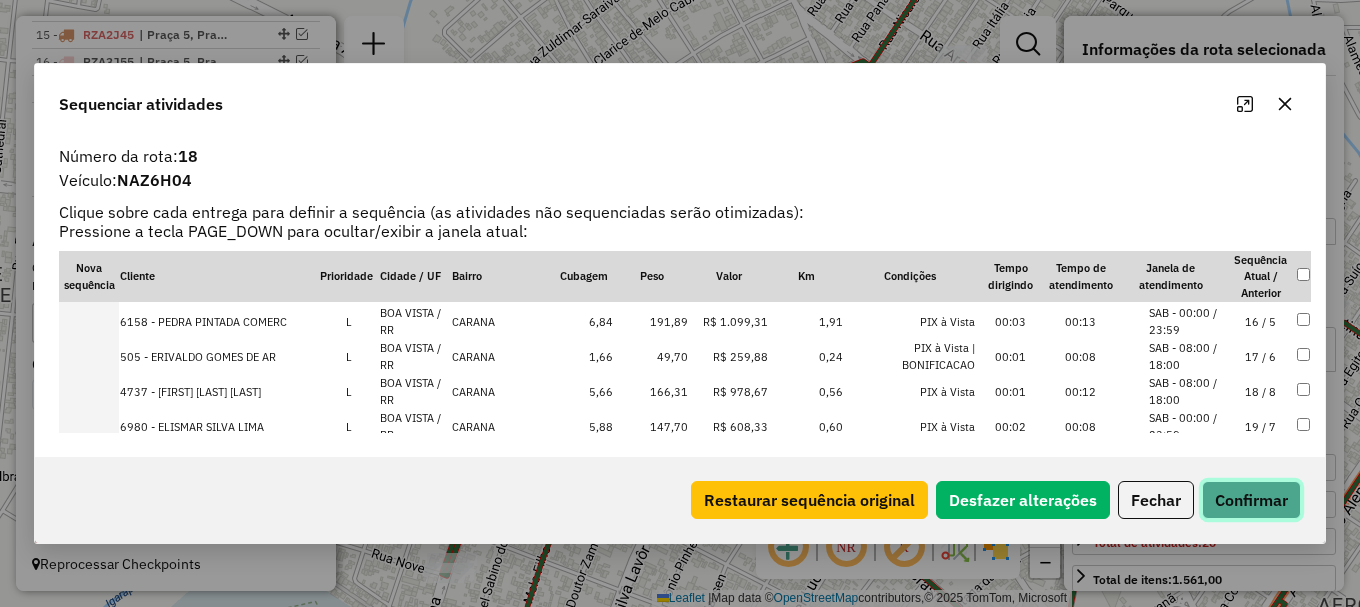 click on "Confirmar" 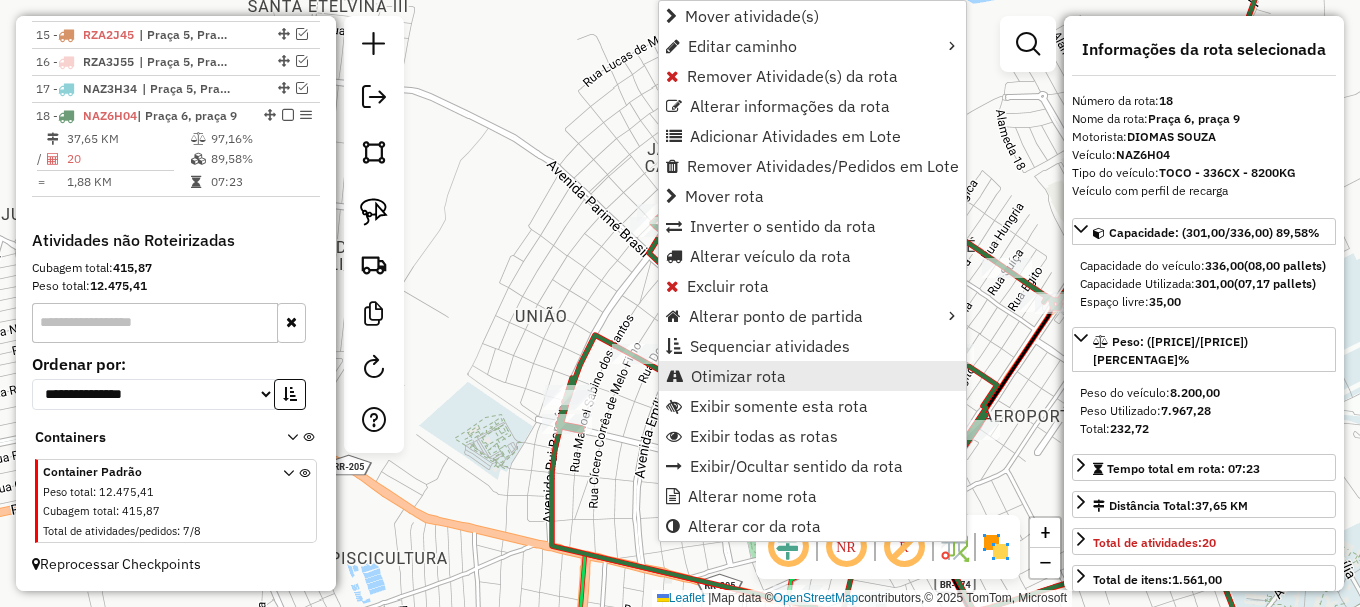 click on "Otimizar rota" at bounding box center [738, 376] 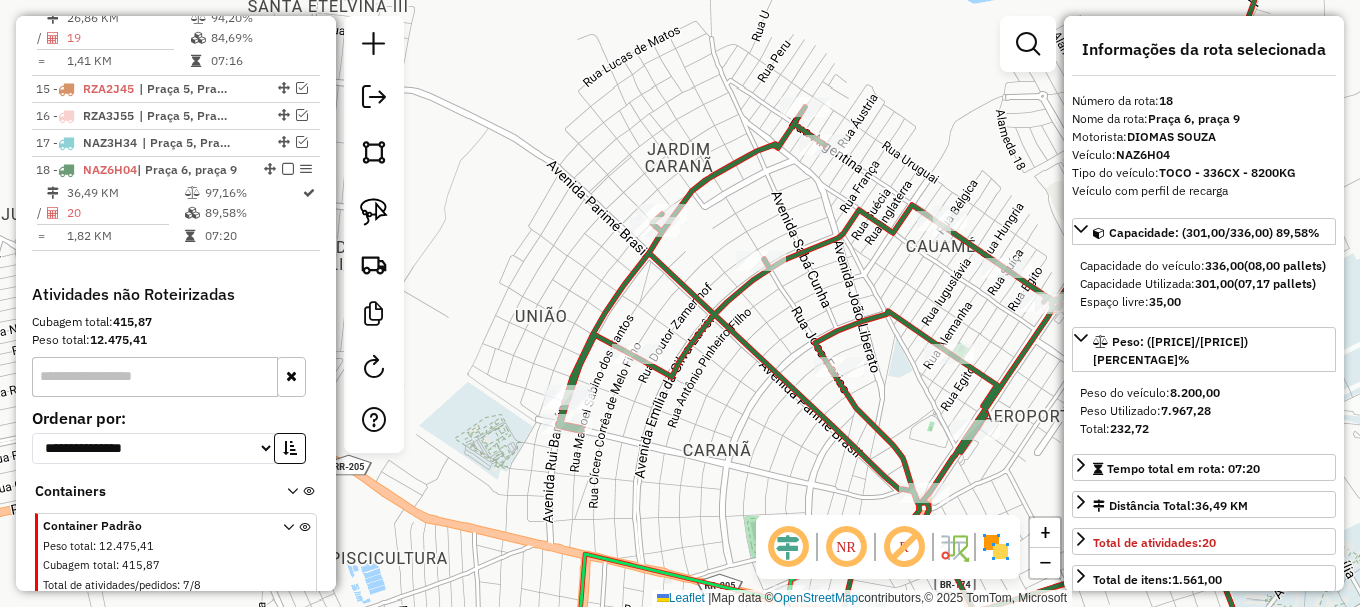 scroll, scrollTop: 1083, scrollLeft: 0, axis: vertical 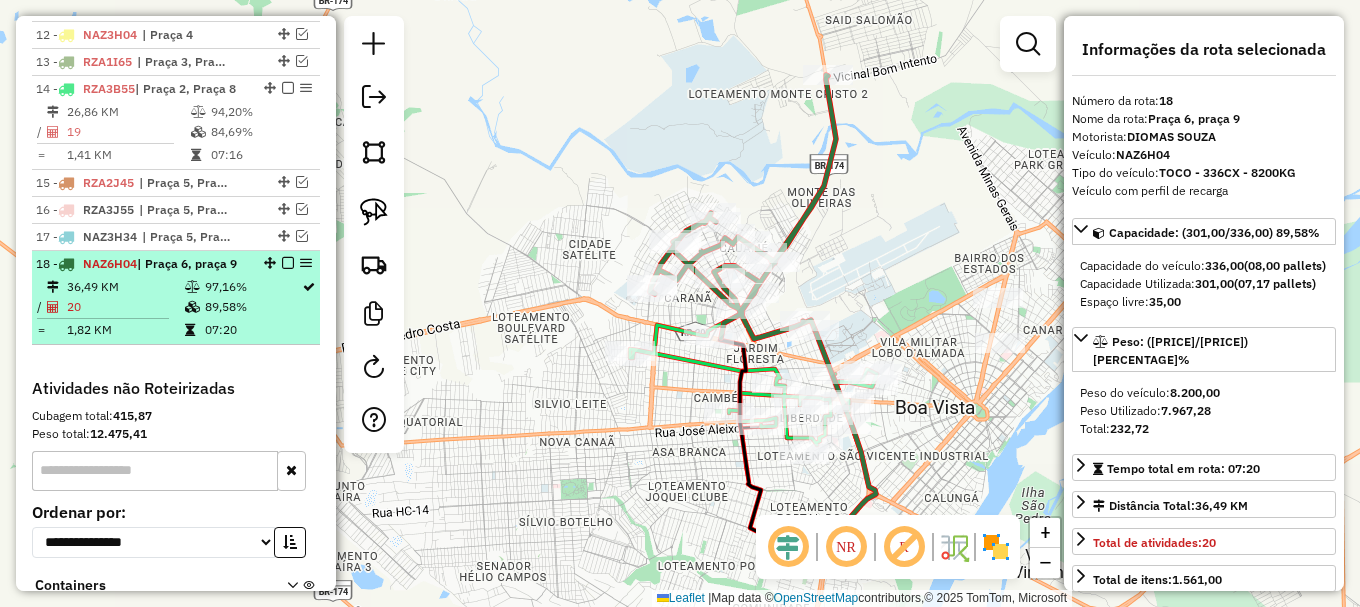 click at bounding box center (288, 263) 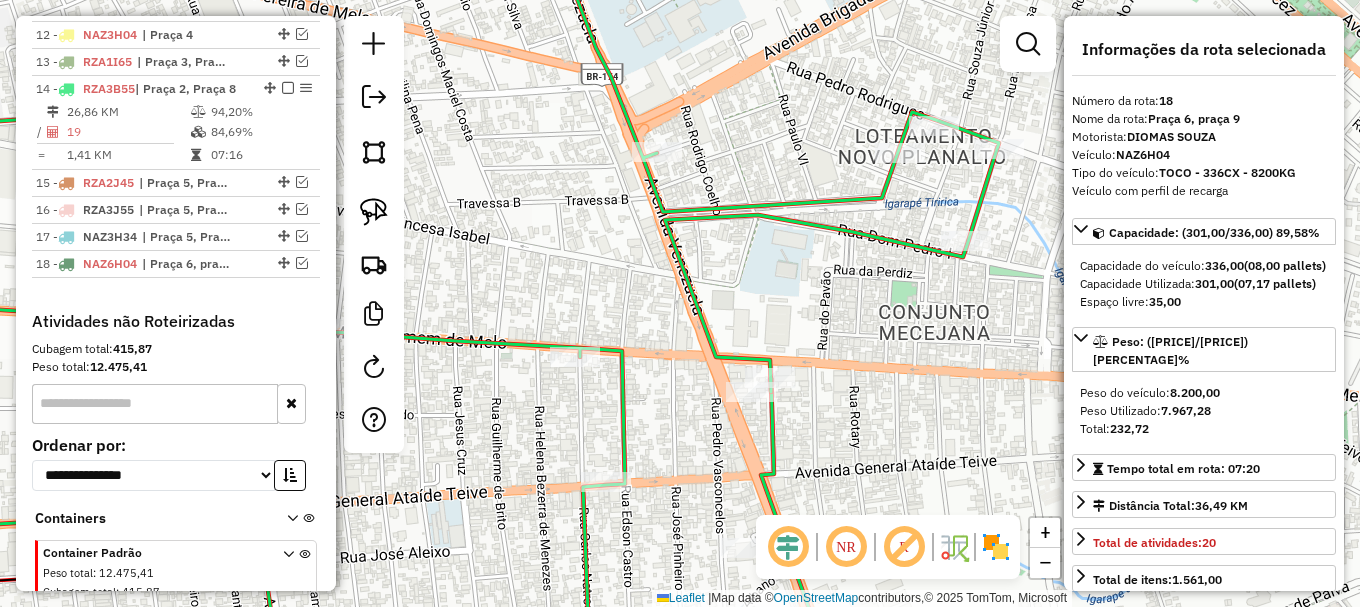 drag, startPoint x: 697, startPoint y: 248, endPoint x: 760, endPoint y: 226, distance: 66.730804 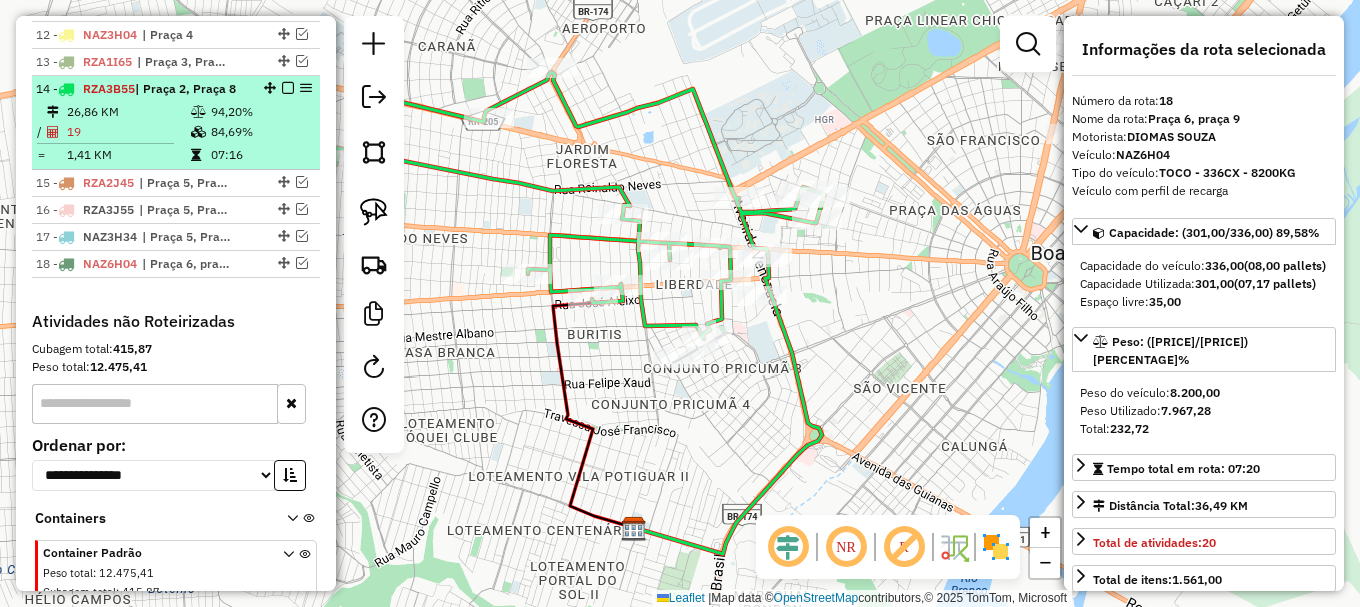 click at bounding box center [288, 88] 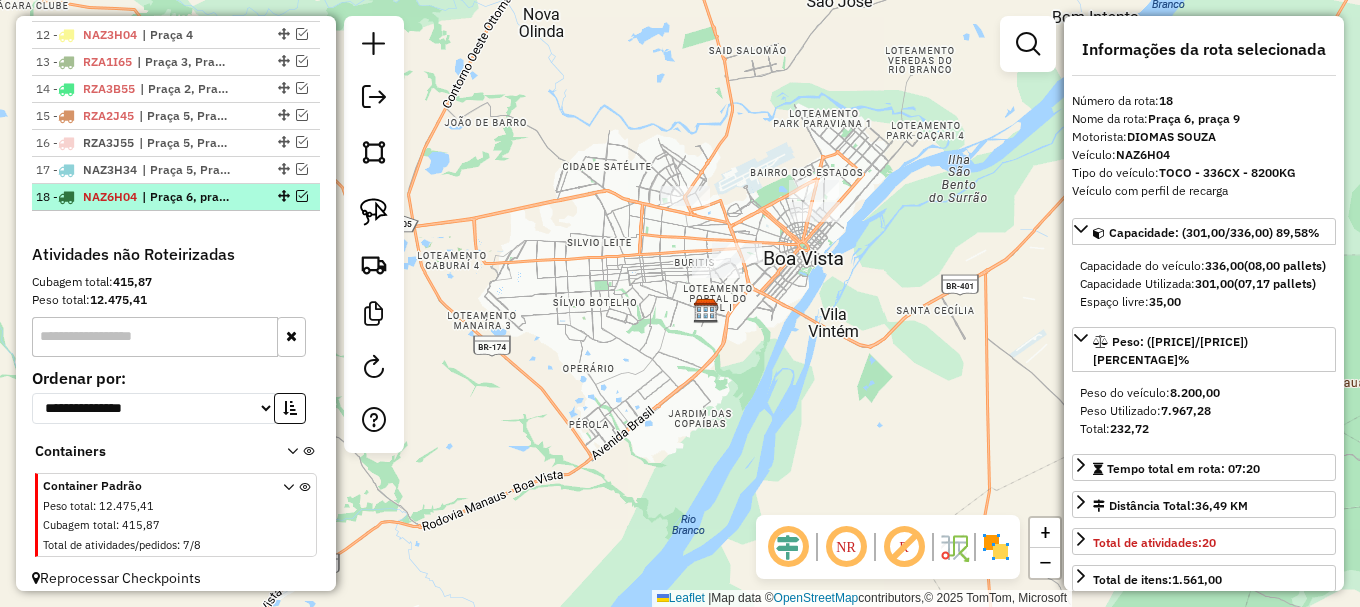 click at bounding box center (302, 196) 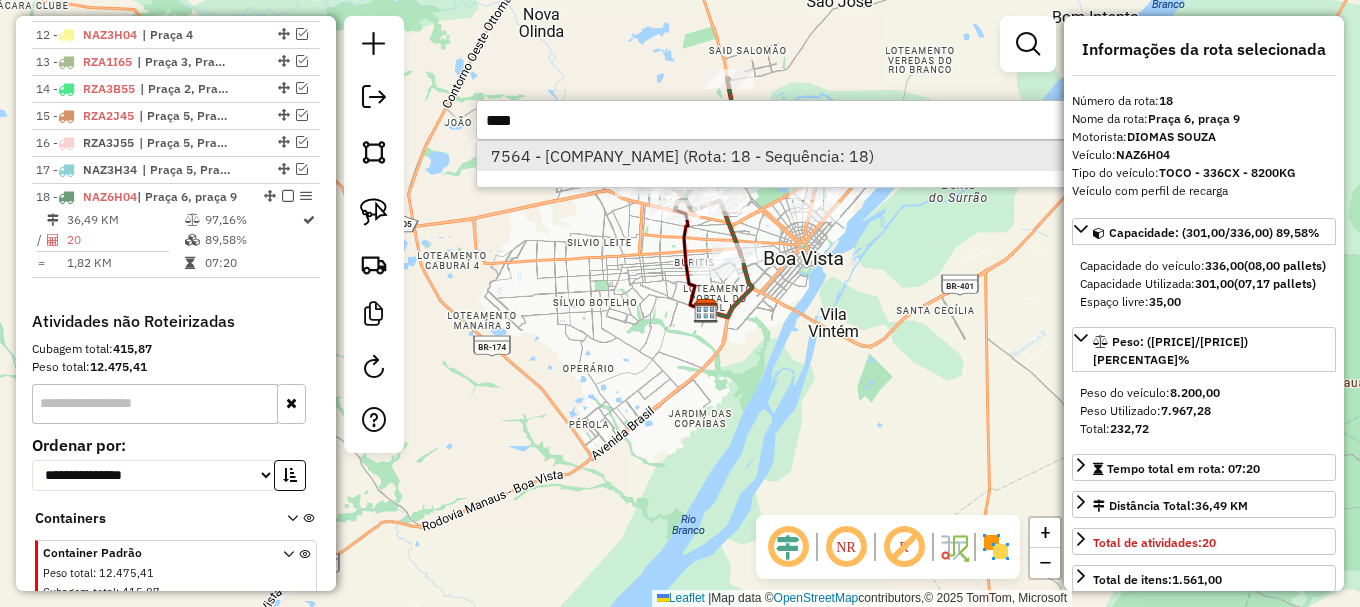 type on "****" 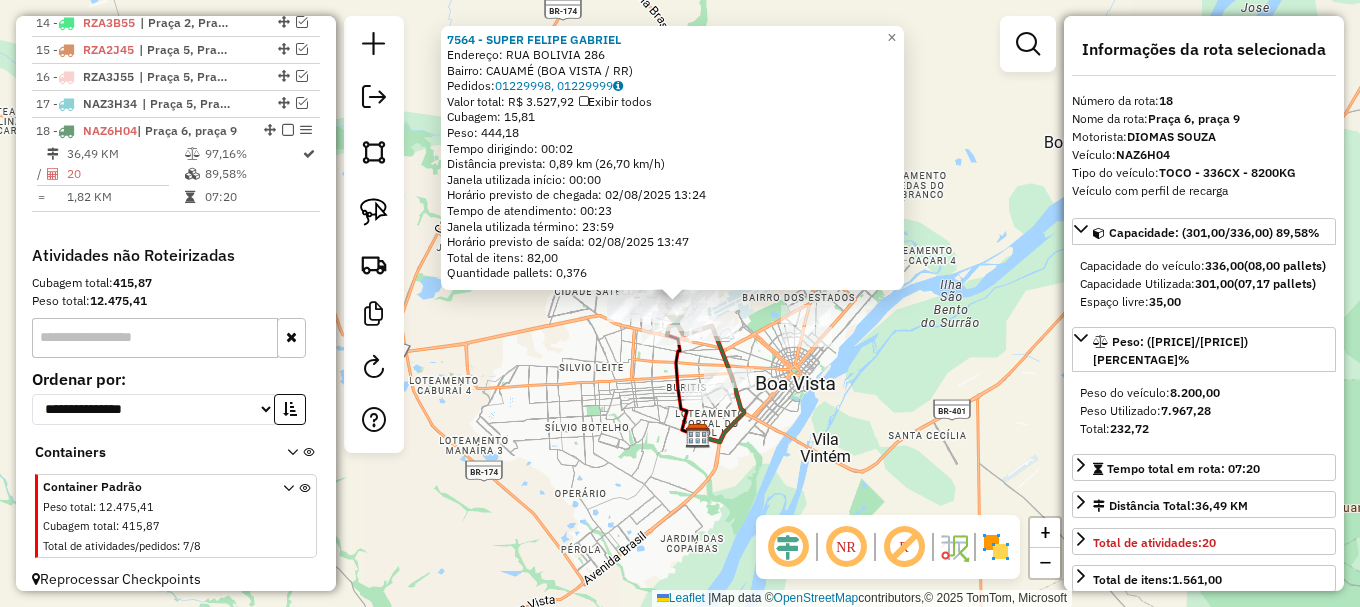 scroll, scrollTop: 1164, scrollLeft: 0, axis: vertical 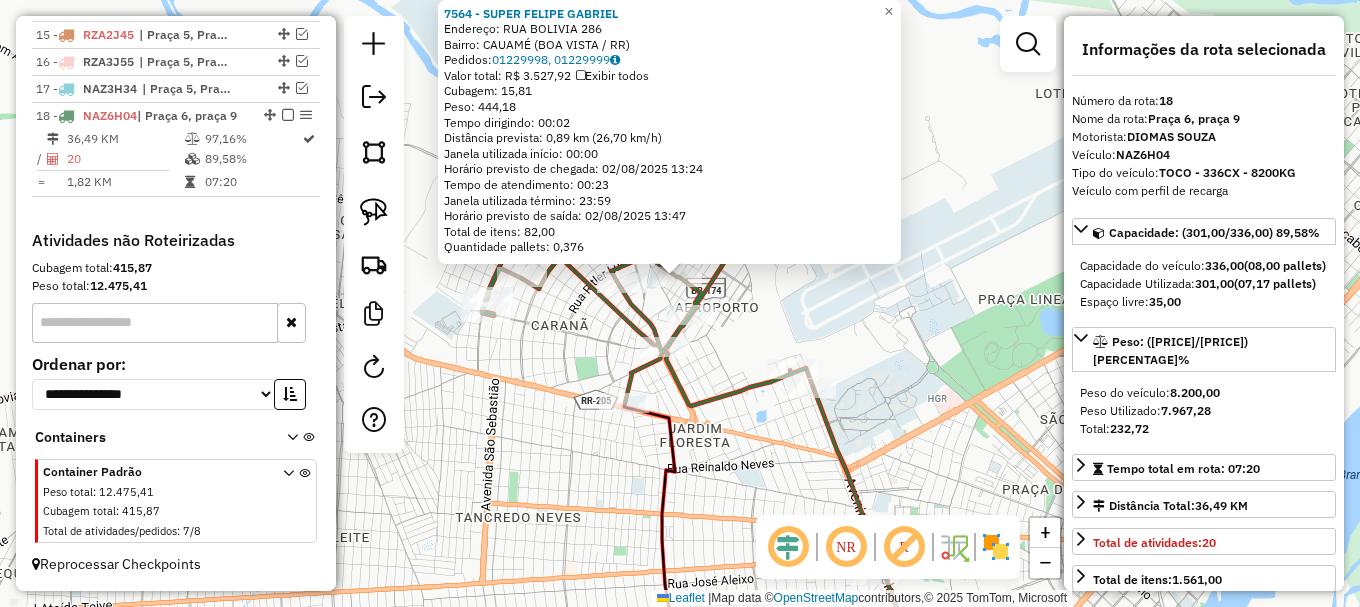 click 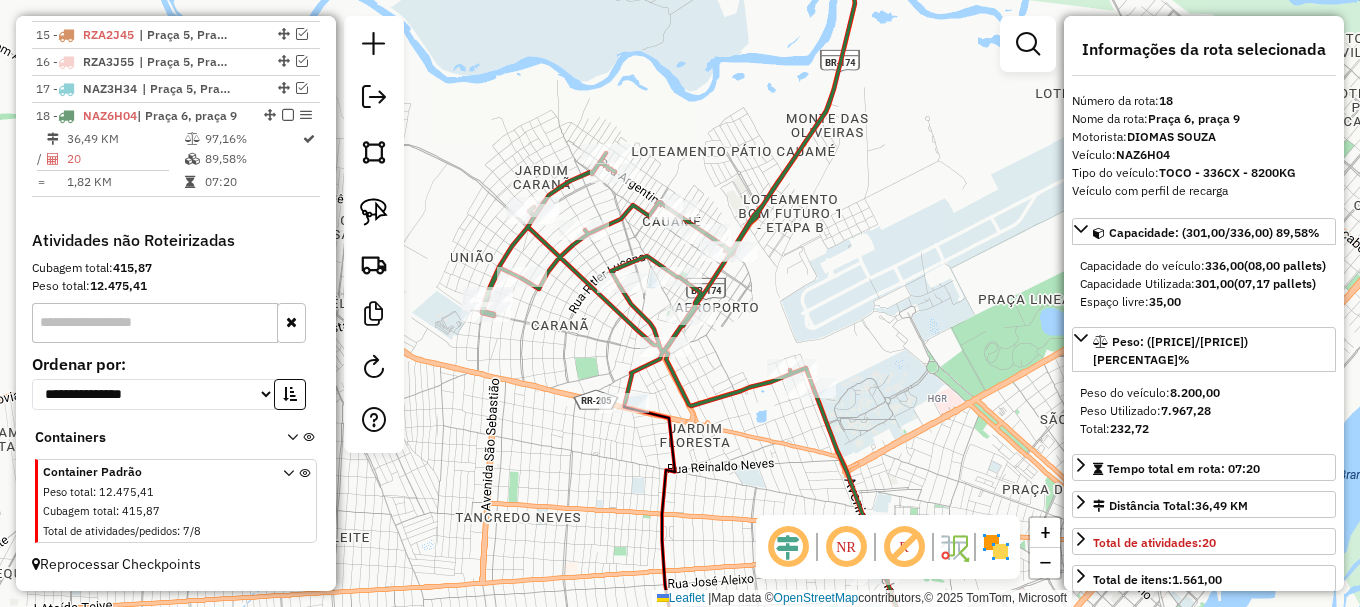 click 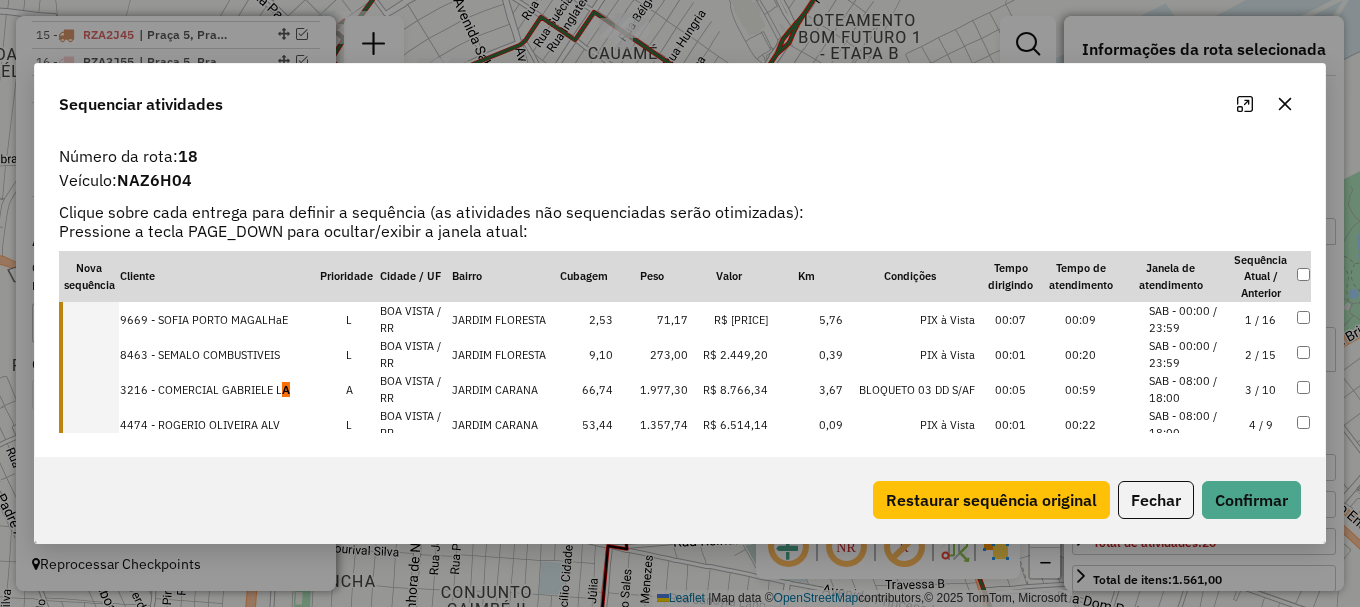 click on "9669 - SOFIA PORTO MAGALHaE" at bounding box center (219, 319) 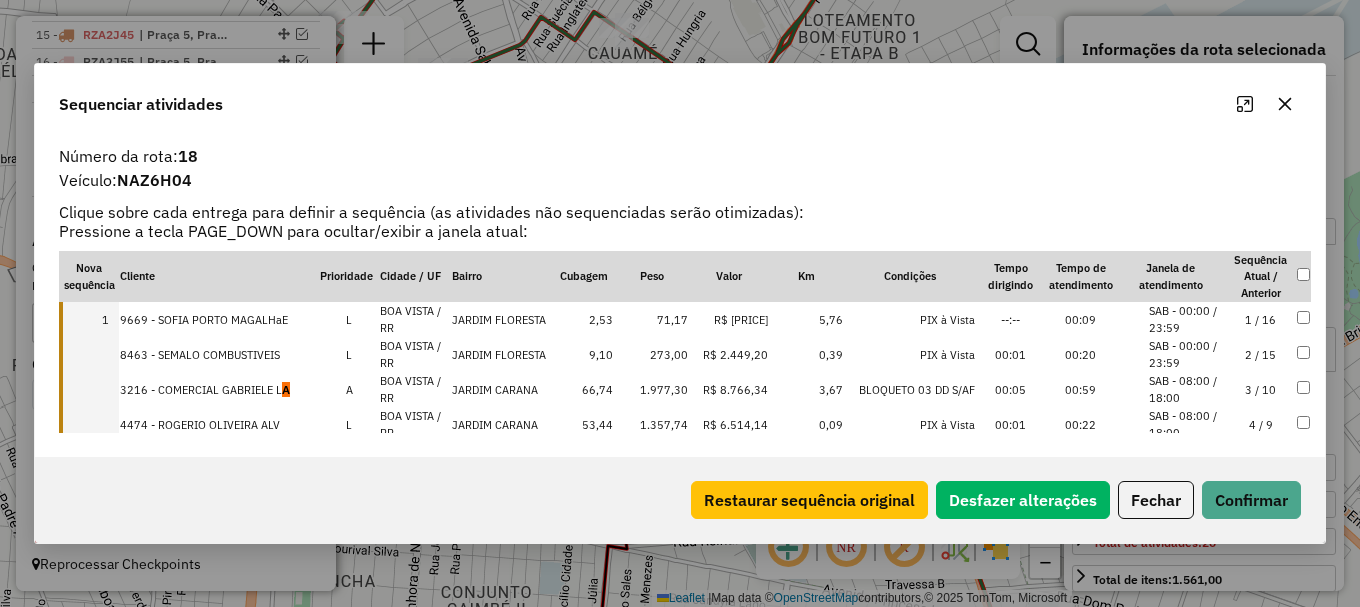 drag, startPoint x: 228, startPoint y: 358, endPoint x: 240, endPoint y: 359, distance: 12.0415945 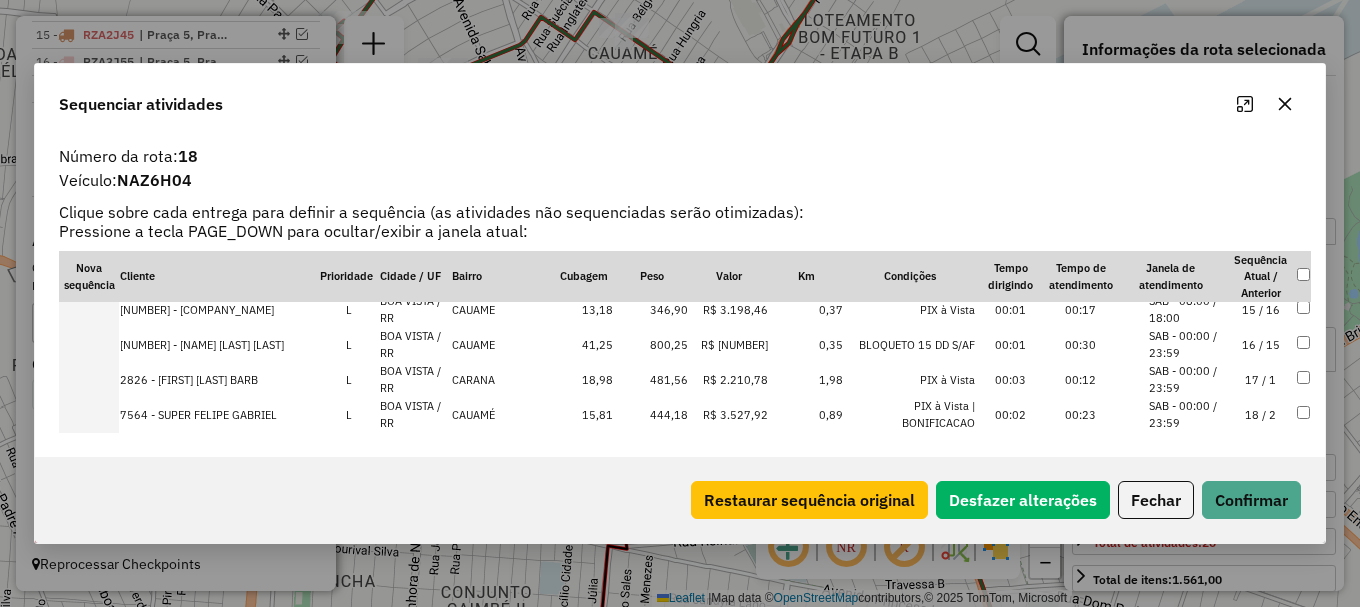 click on "SAB - 00:00 / 23:59" at bounding box center [1187, 414] 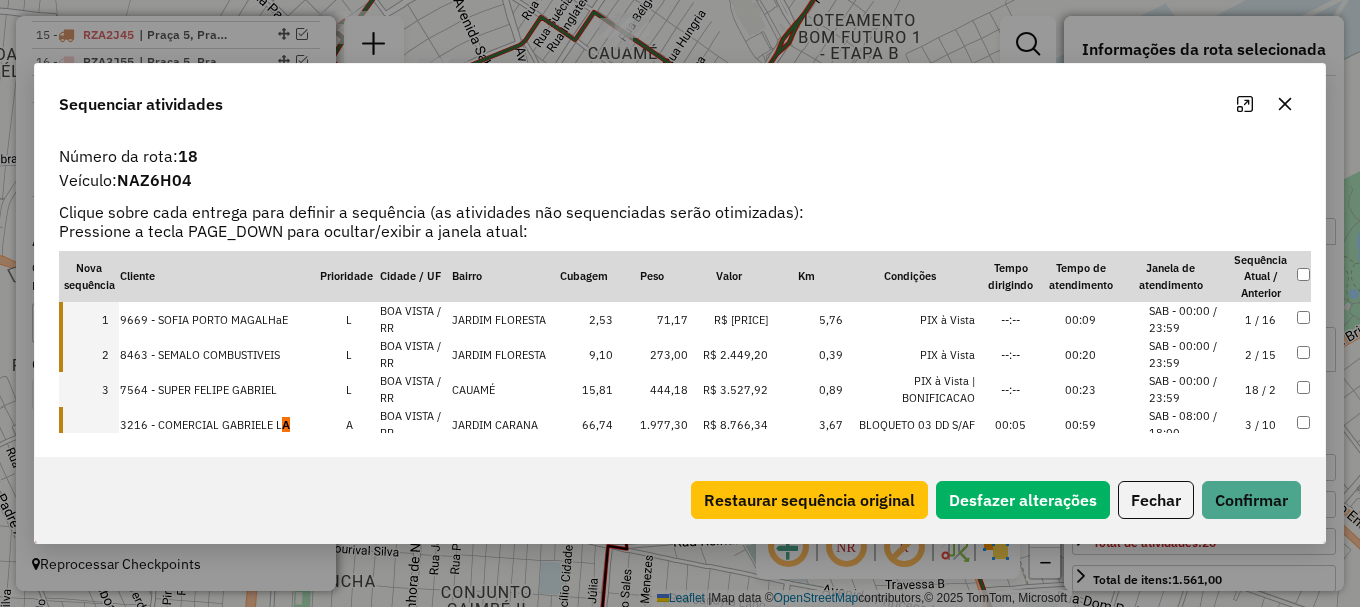 scroll, scrollTop: 100, scrollLeft: 0, axis: vertical 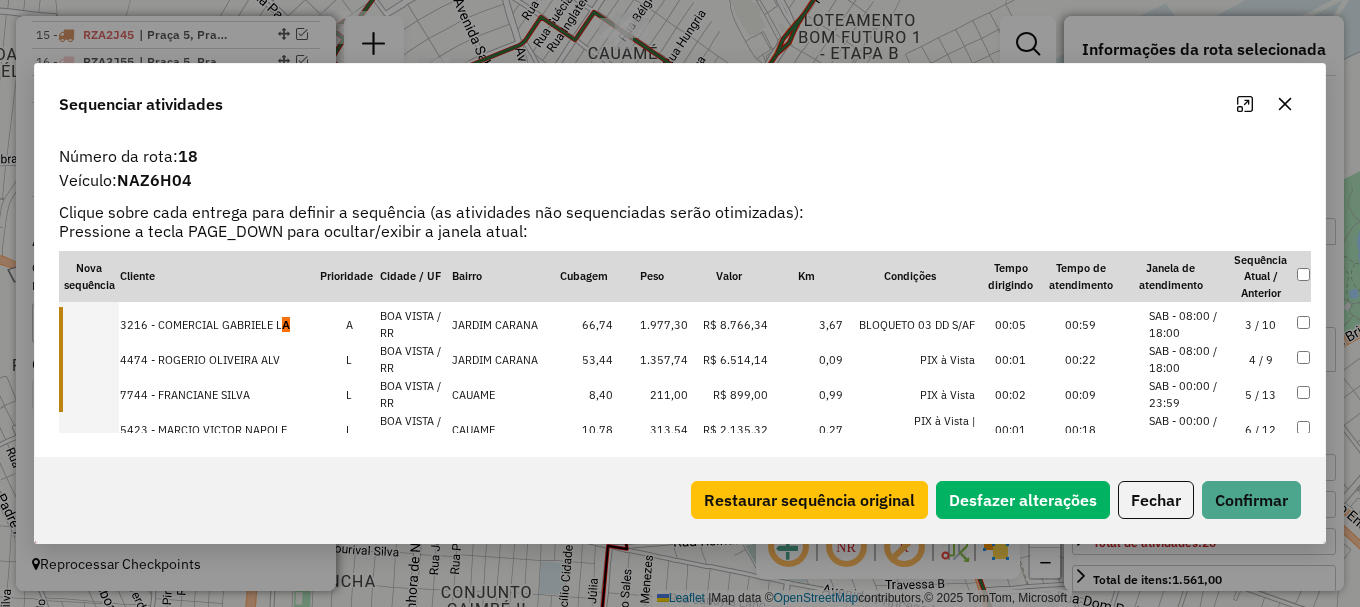 click at bounding box center [89, 324] 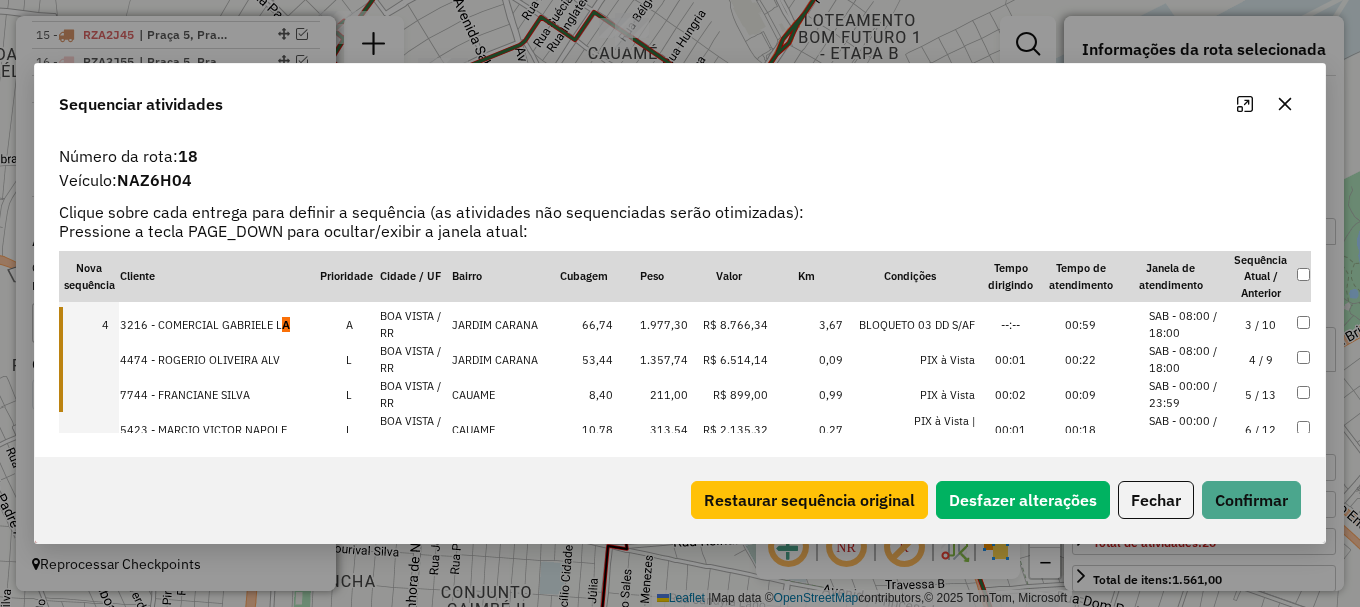 drag, startPoint x: 92, startPoint y: 356, endPoint x: 99, endPoint y: 364, distance: 10.630146 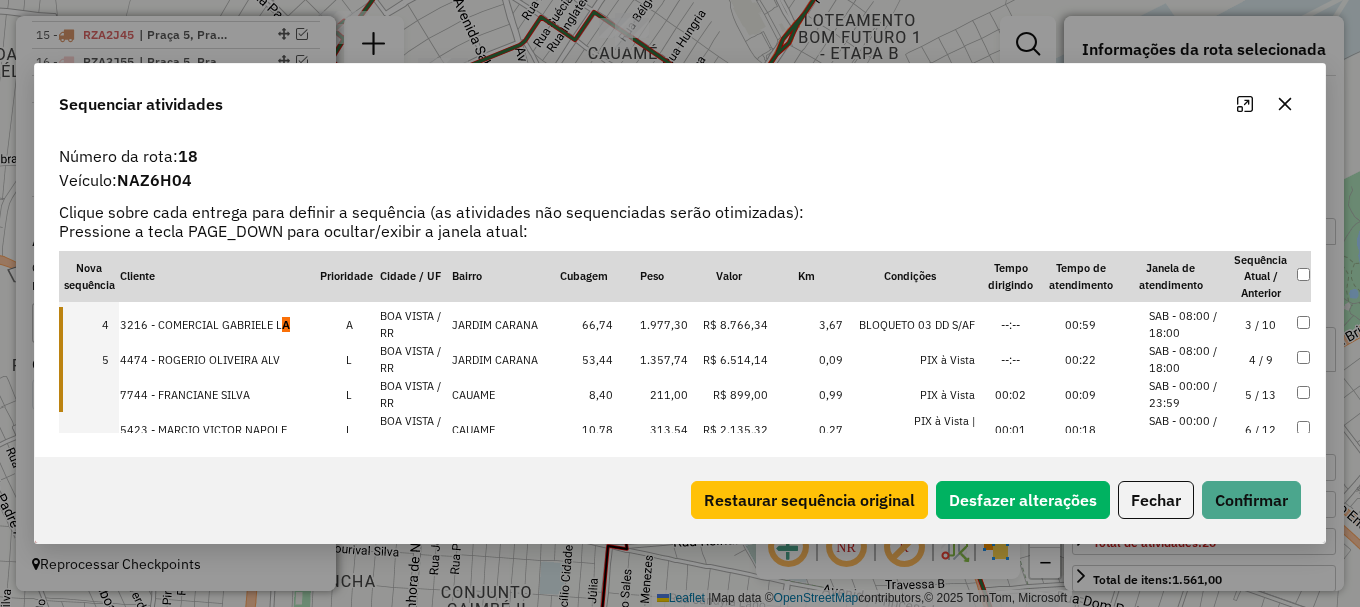 click at bounding box center [89, 394] 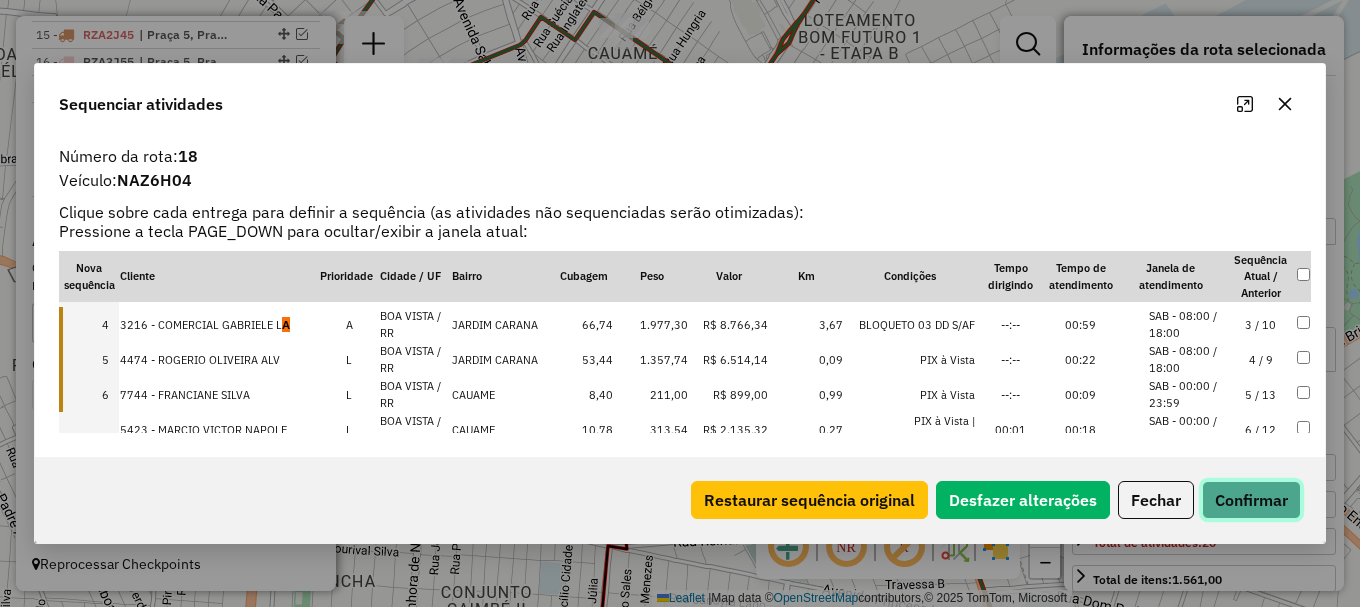 click on "Confirmar" 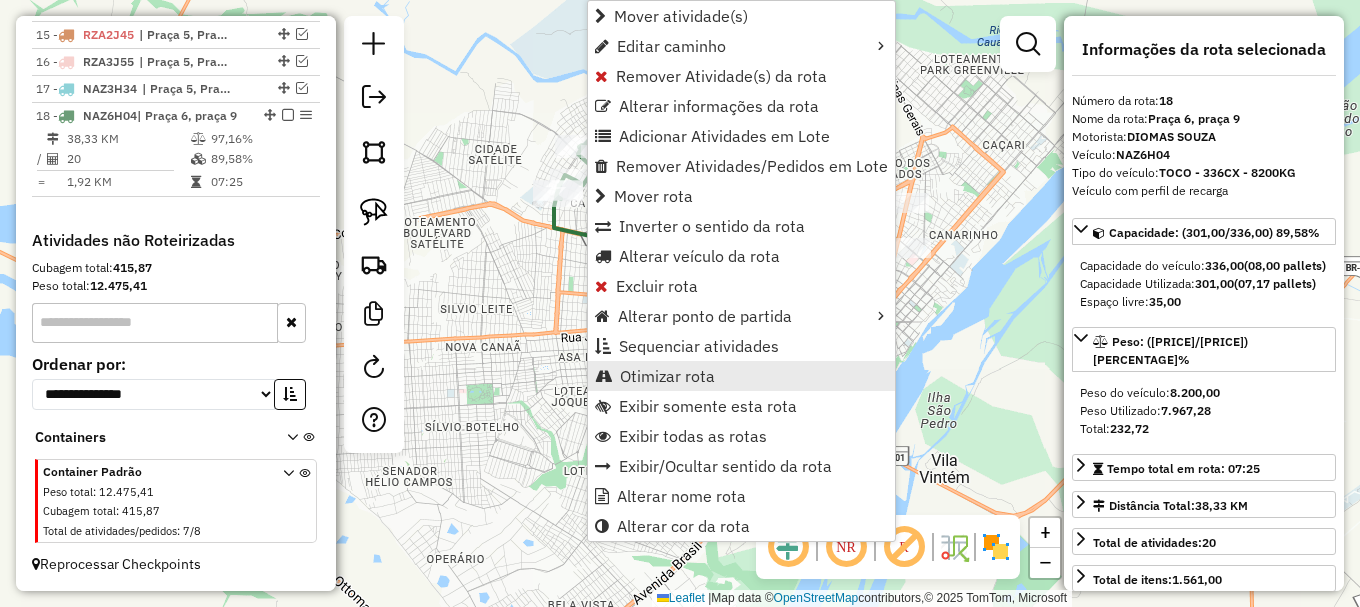 click on "Otimizar rota" at bounding box center [667, 376] 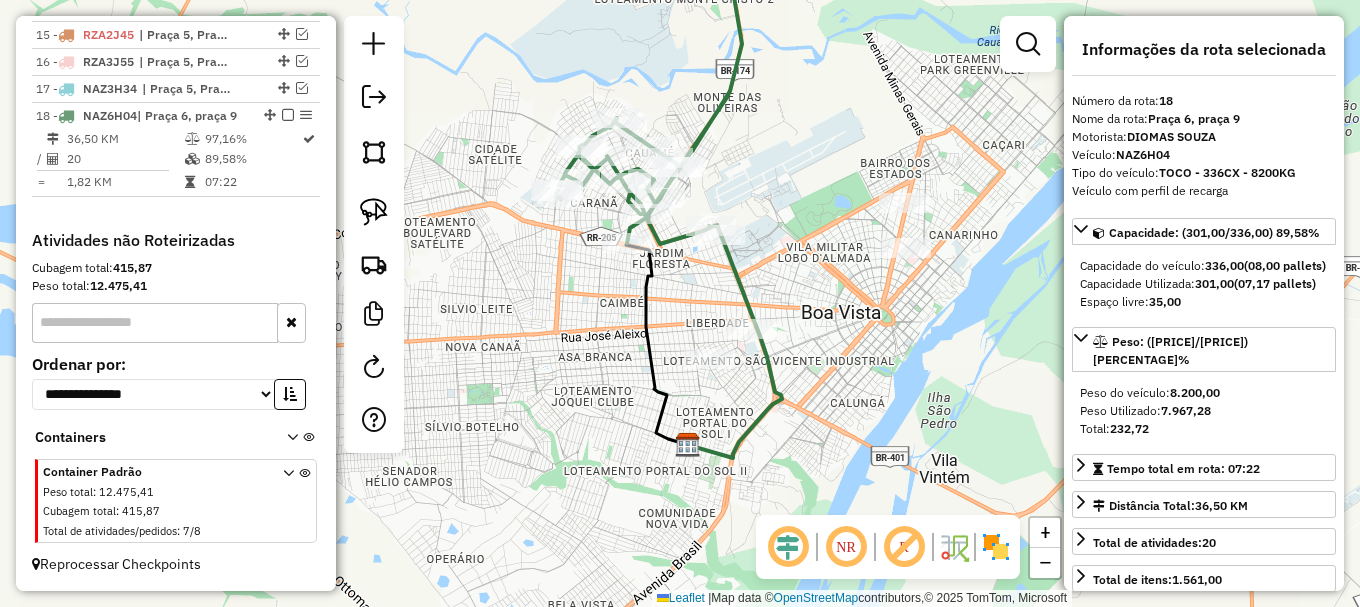 click at bounding box center (288, 115) 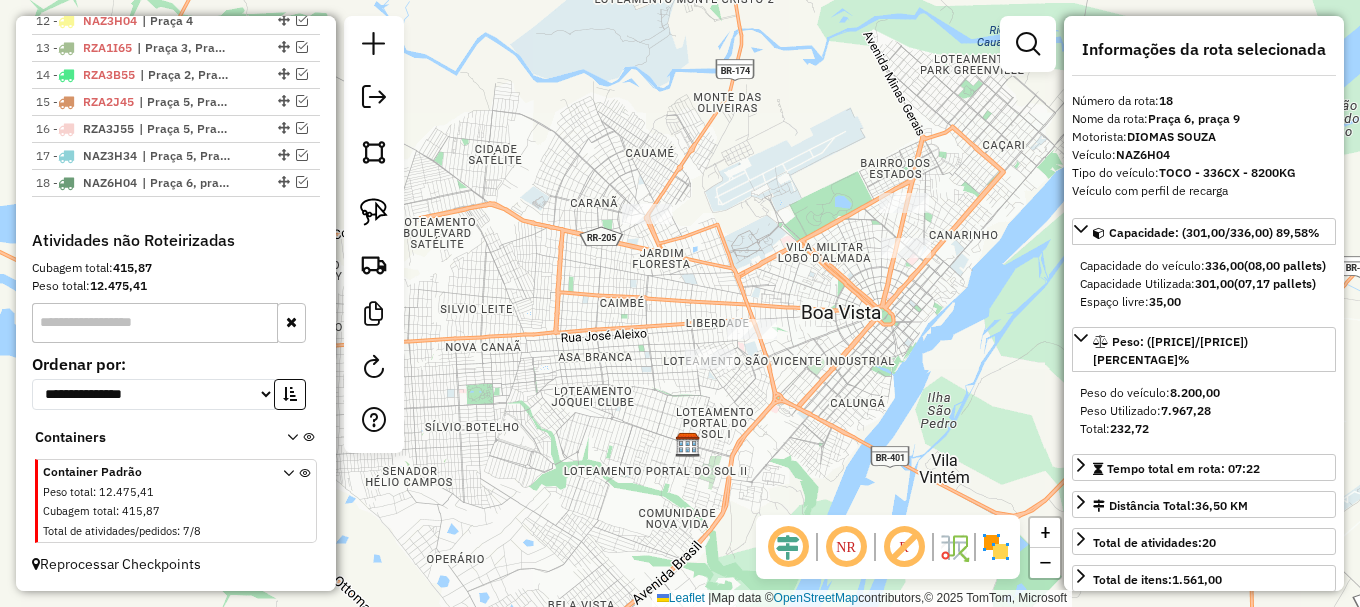 scroll, scrollTop: 1097, scrollLeft: 0, axis: vertical 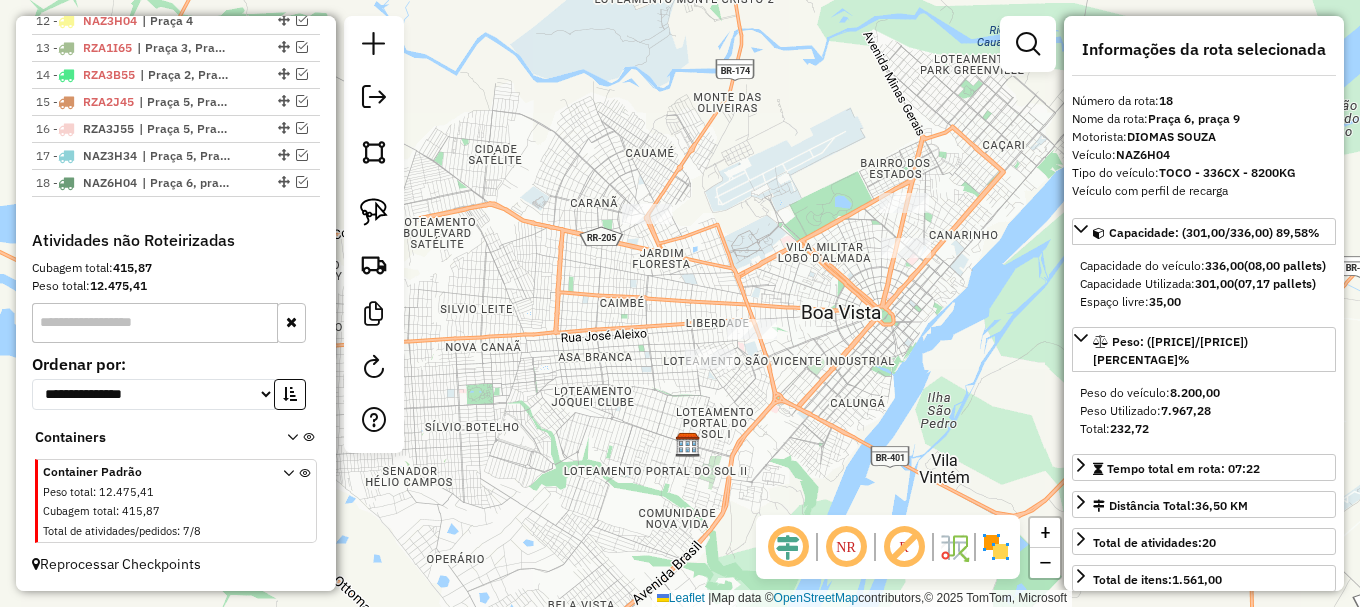 drag, startPoint x: 505, startPoint y: 159, endPoint x: 515, endPoint y: 157, distance: 10.198039 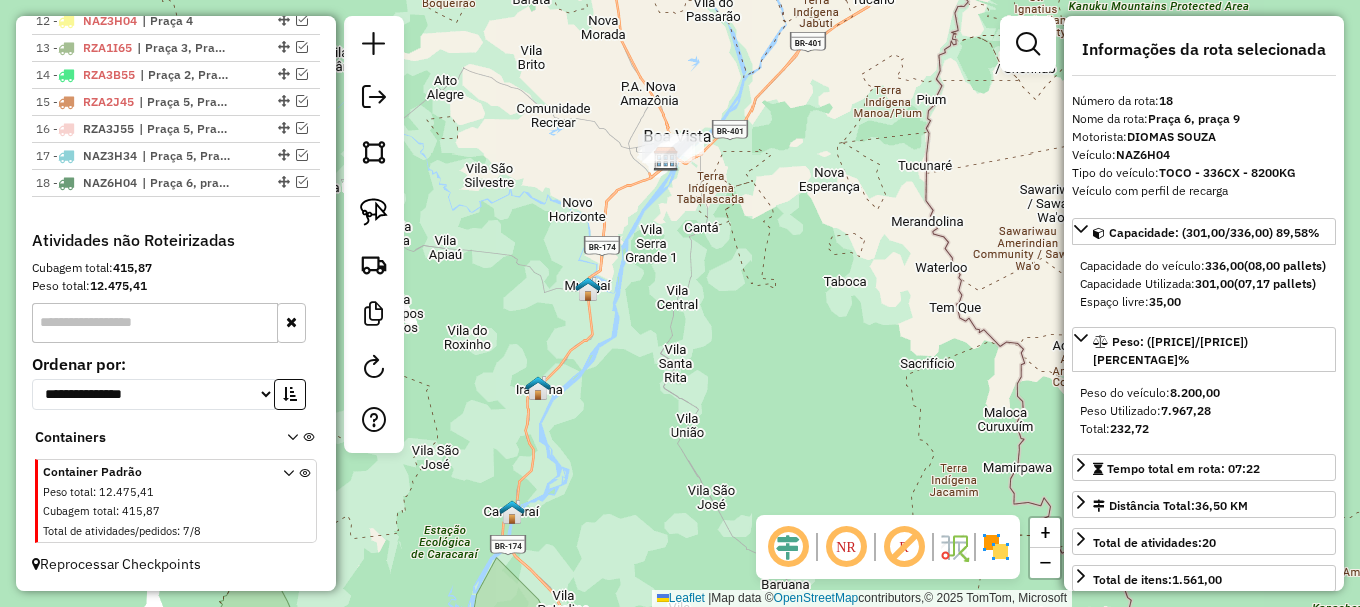 scroll, scrollTop: 697, scrollLeft: 0, axis: vertical 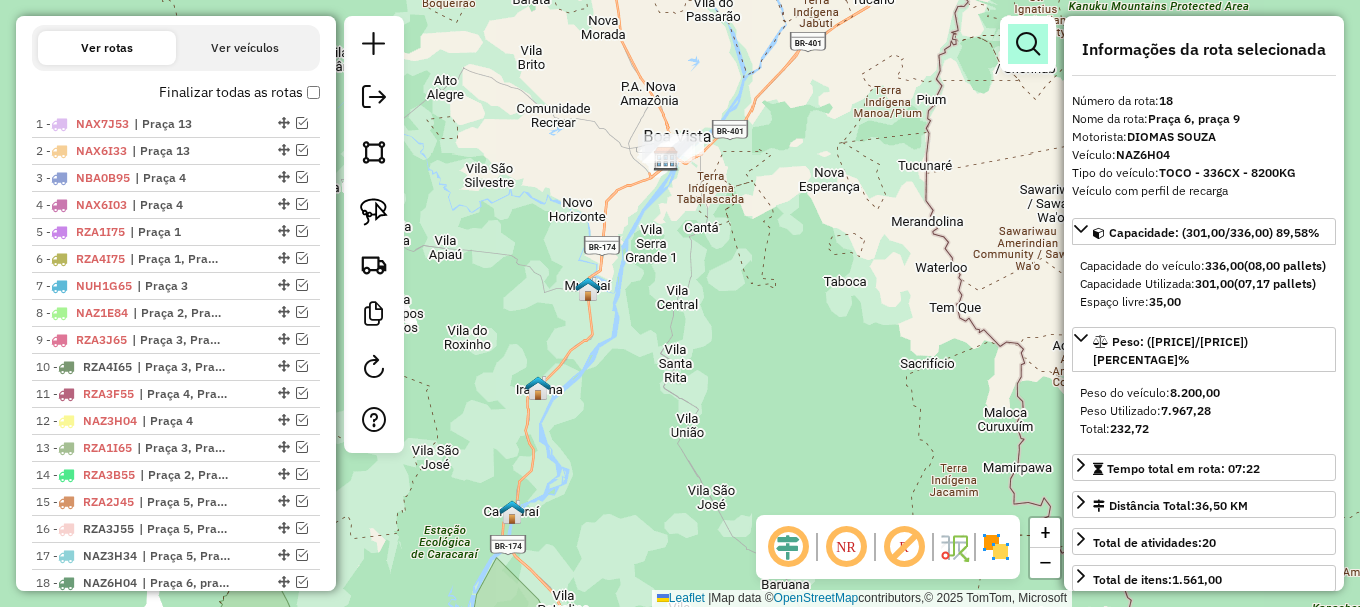 click at bounding box center (1028, 44) 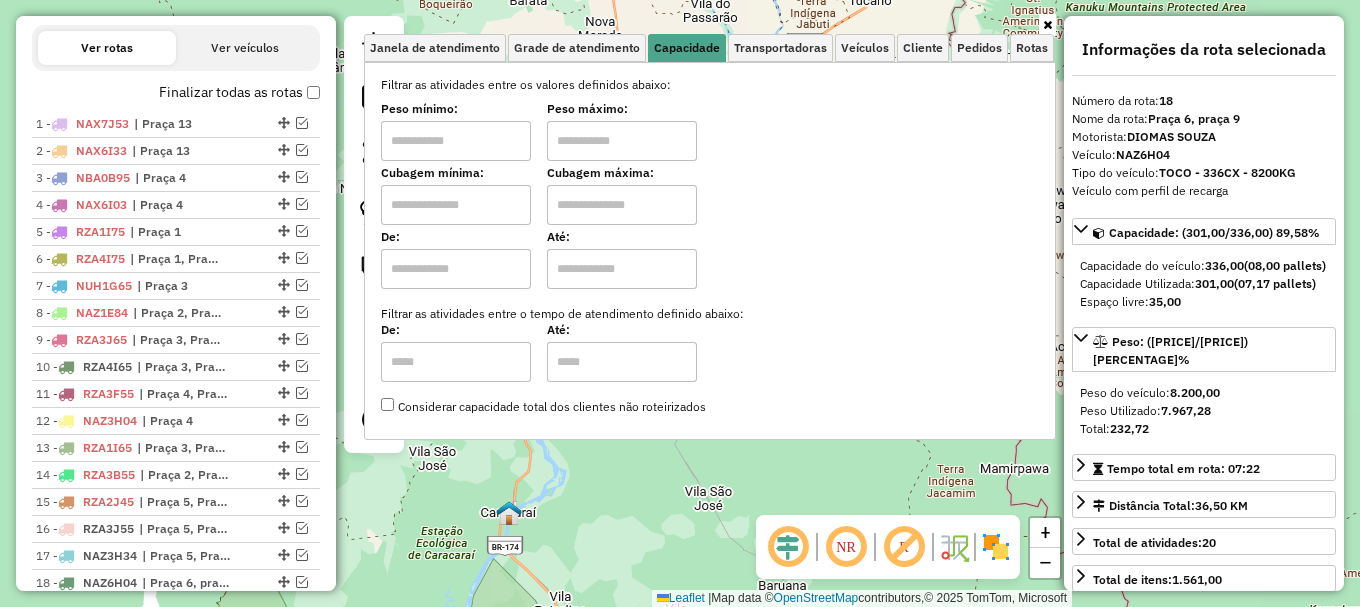 click on "Janela de atendimento Grade de atendimento Capacidade Transportadoras Veículos Cliente Pedidos  Rotas Selecione os dias de semana para filtrar as janelas de atendimento  Seg   Ter   Qua   Qui   Sex   Sáb   Dom  Informe o período da janela de atendimento: De: Até:  Filtrar exatamente a janela do cliente  Considerar janela de atendimento padrão  Selecione os dias de semana para filtrar as grades de atendimento  Seg   Ter   Qua   Qui   Sex   Sáb   Dom   Considerar clientes sem dia de atendimento cadastrado  Clientes fora do dia de atendimento selecionado Filtrar as atividades entre os valores definidos abaixo:  Peso mínimo:   Peso máximo:   Cubagem mínima:   Cubagem máxima:   De:   Até:  Filtrar as atividades entre o tempo de atendimento definido abaixo:  De:   Até:   Considerar capacidade total dos clientes não roteirizados Transportadora: Selecione um ou mais itens Tipo de veículo: Selecione um ou mais itens Veículo: Selecione um ou mais itens Motorista: Selecione um ou mais itens Nome: Rótulo:" 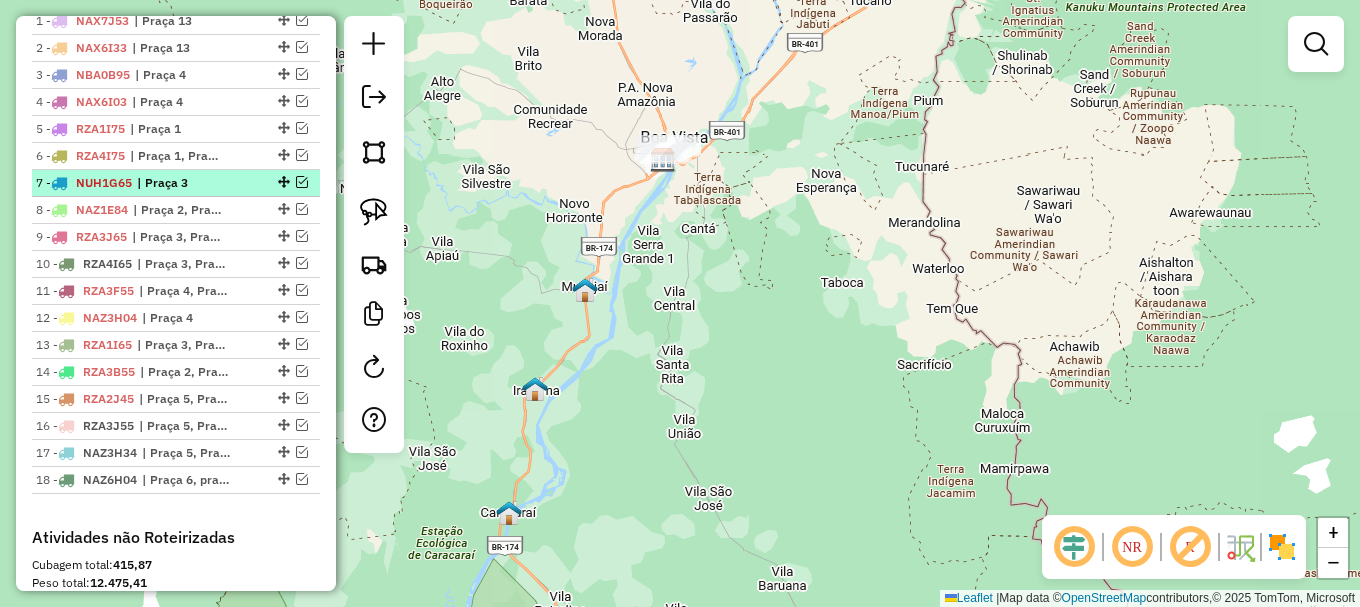 scroll, scrollTop: 797, scrollLeft: 0, axis: vertical 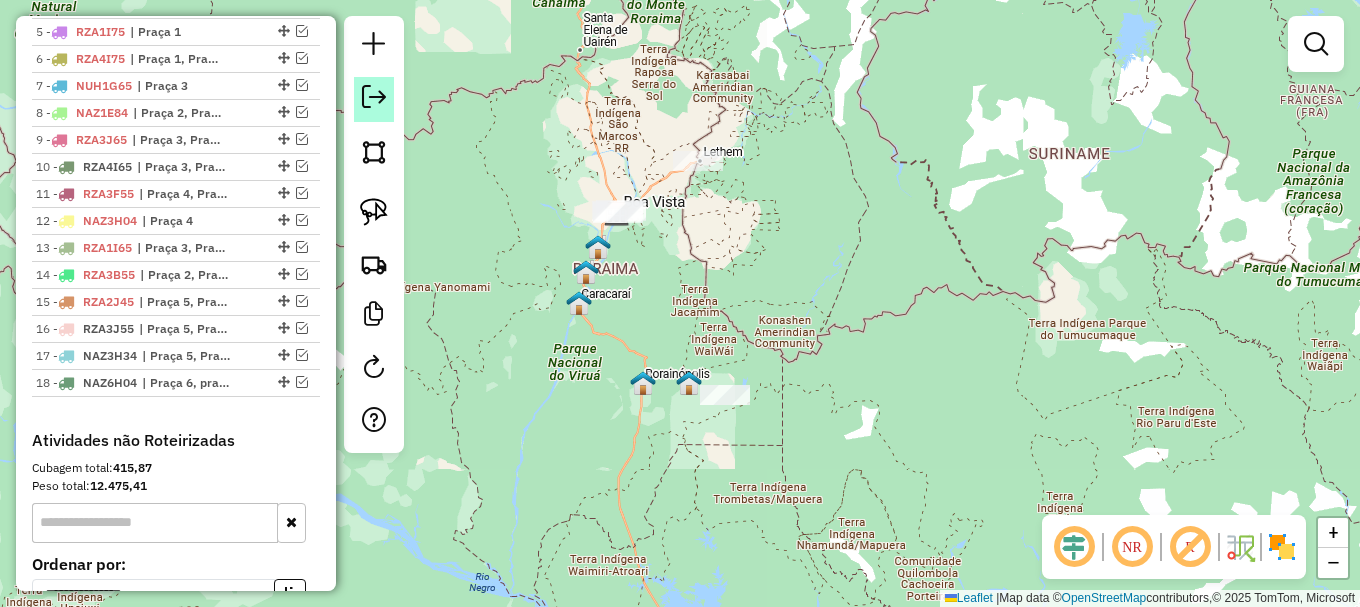 click 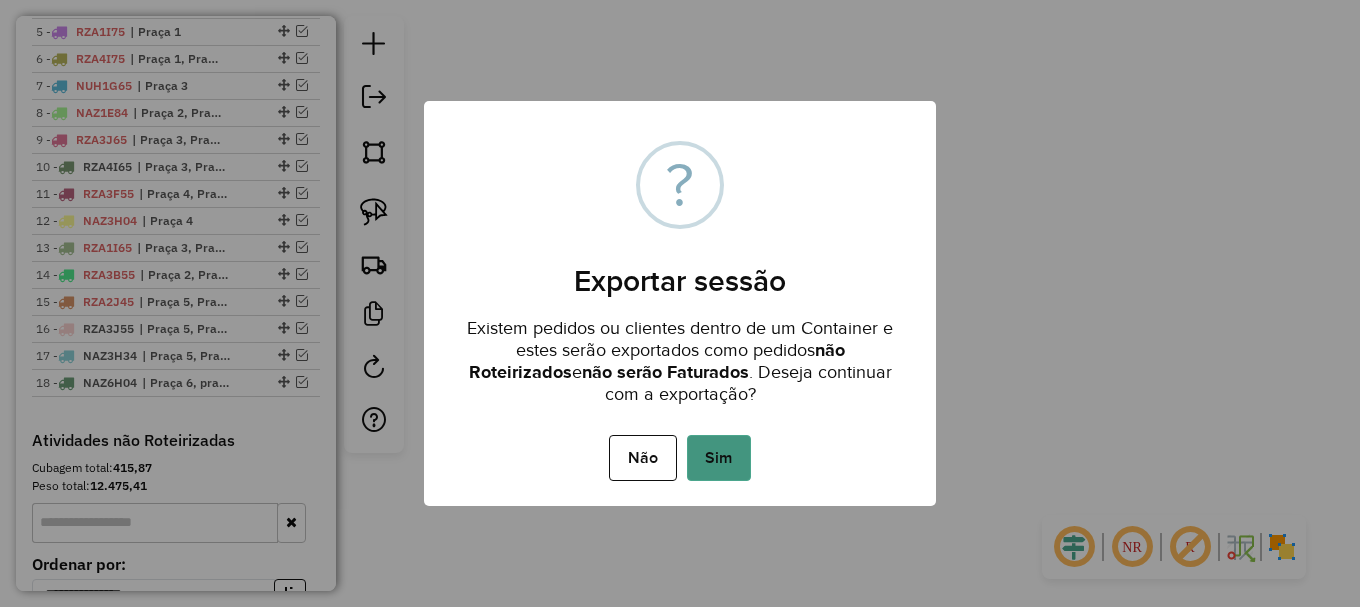 click on "Sim" at bounding box center (719, 458) 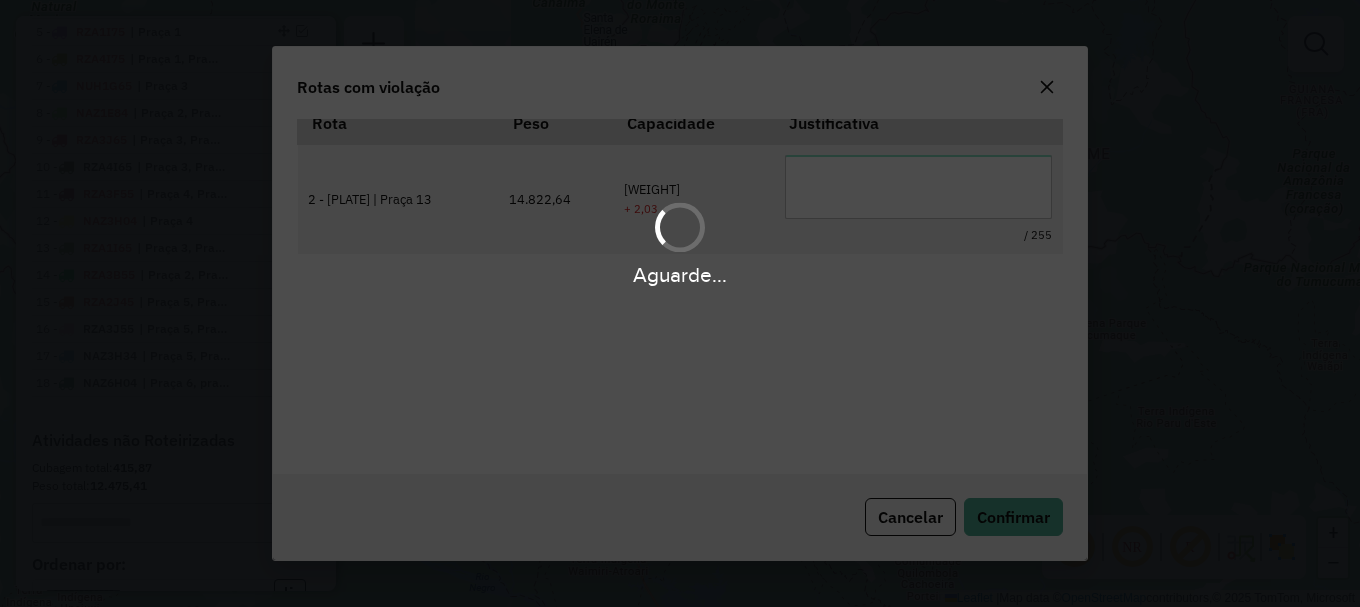 scroll, scrollTop: 66, scrollLeft: 0, axis: vertical 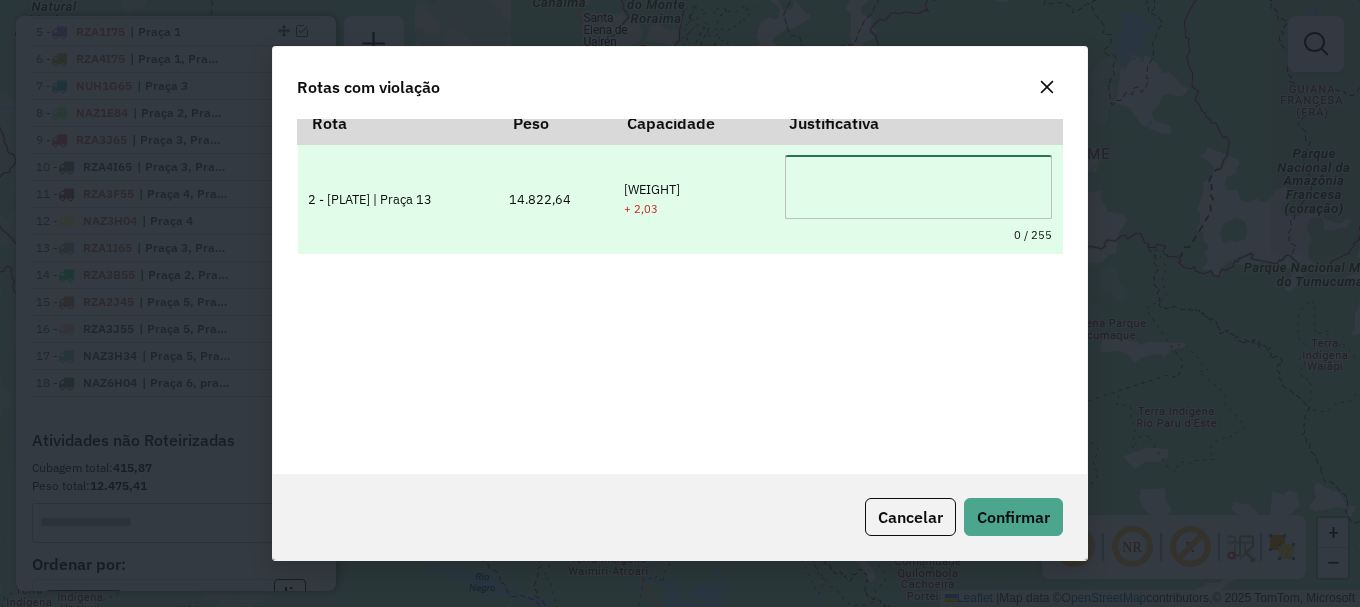 click at bounding box center (918, 187) 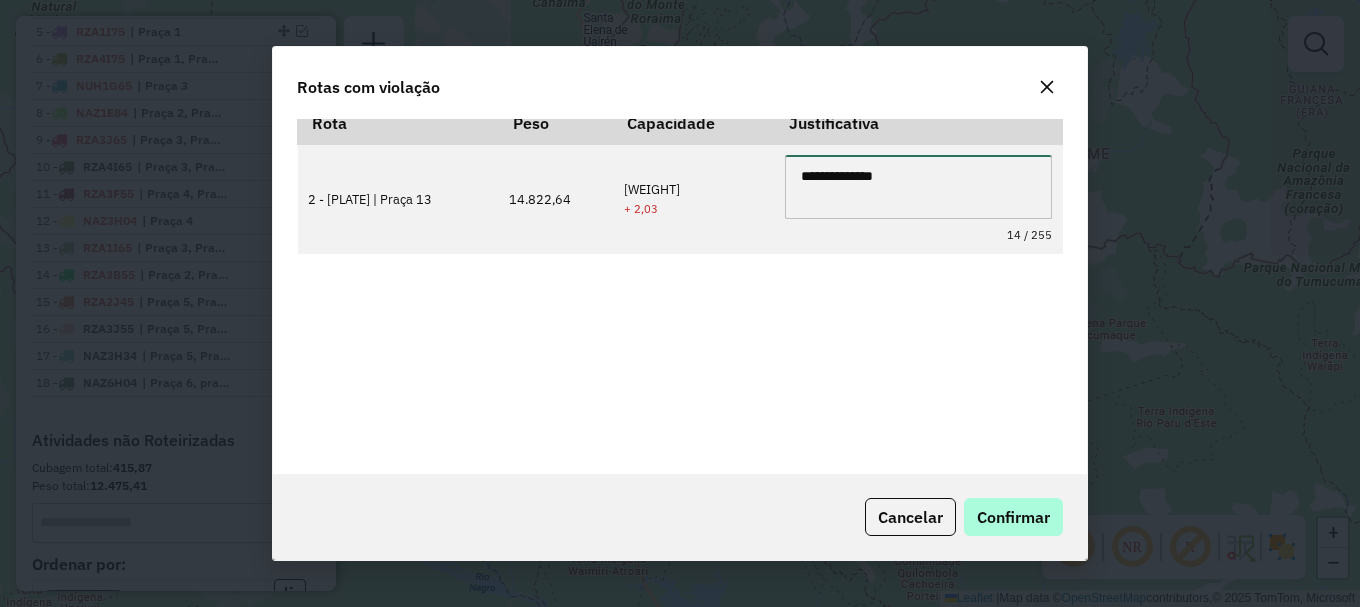 type on "**********" 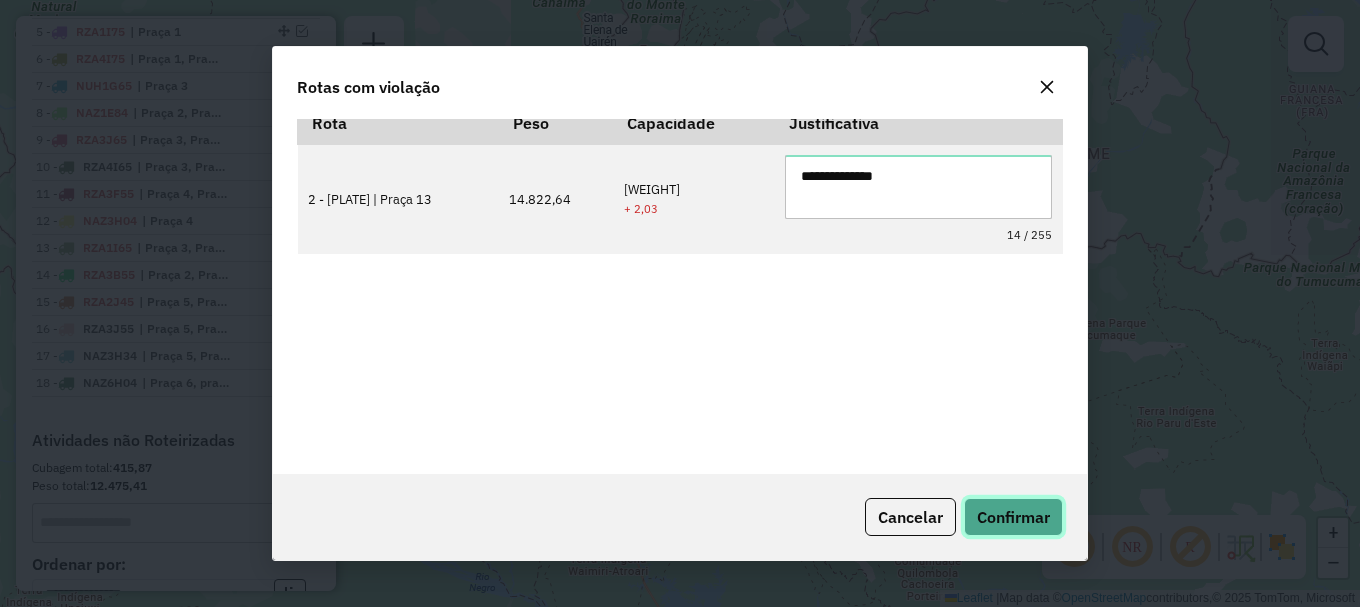 click on "Confirmar" 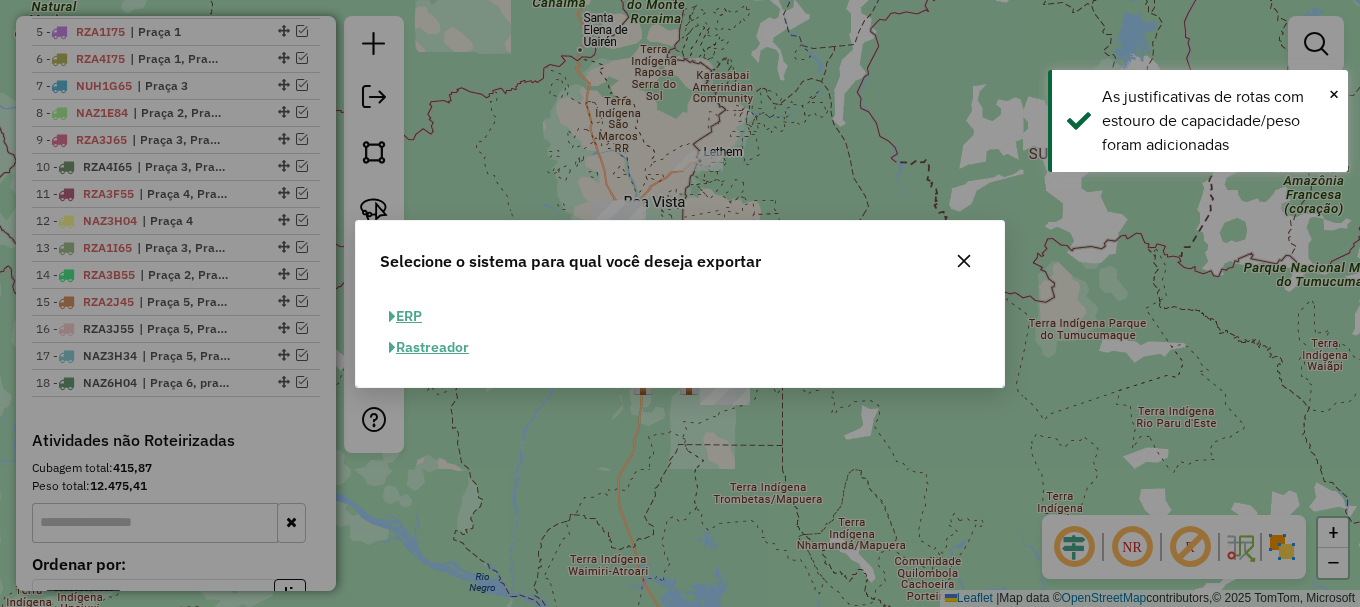 click on "ERP" 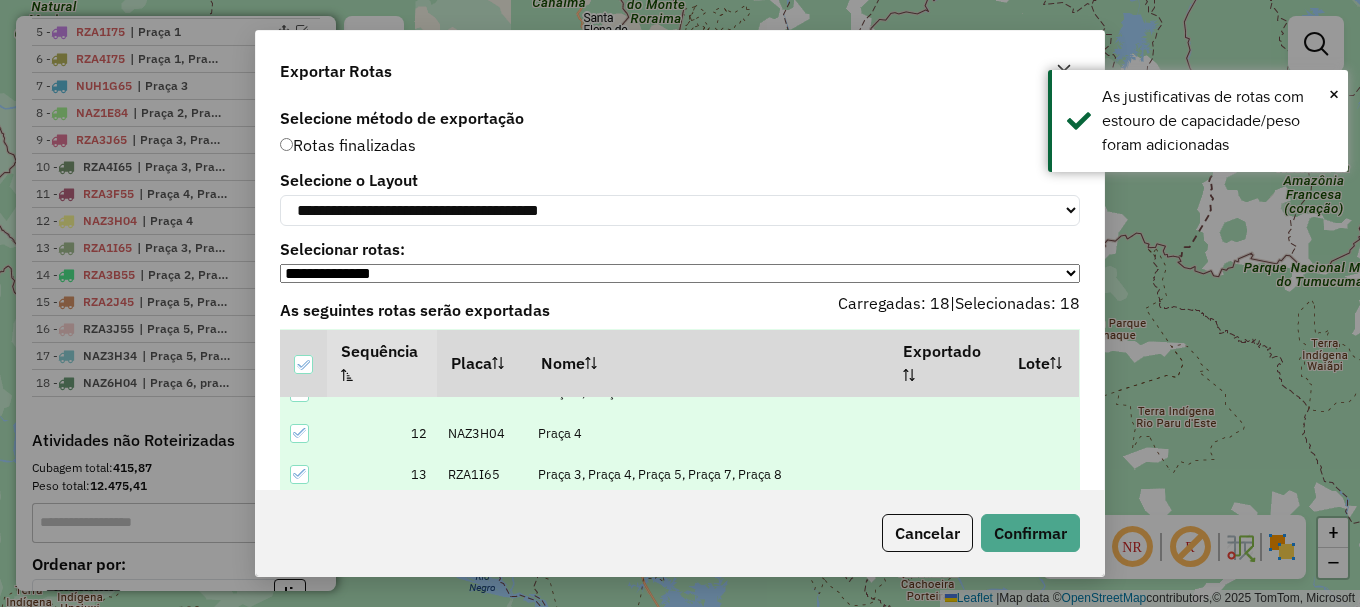 scroll, scrollTop: 636, scrollLeft: 0, axis: vertical 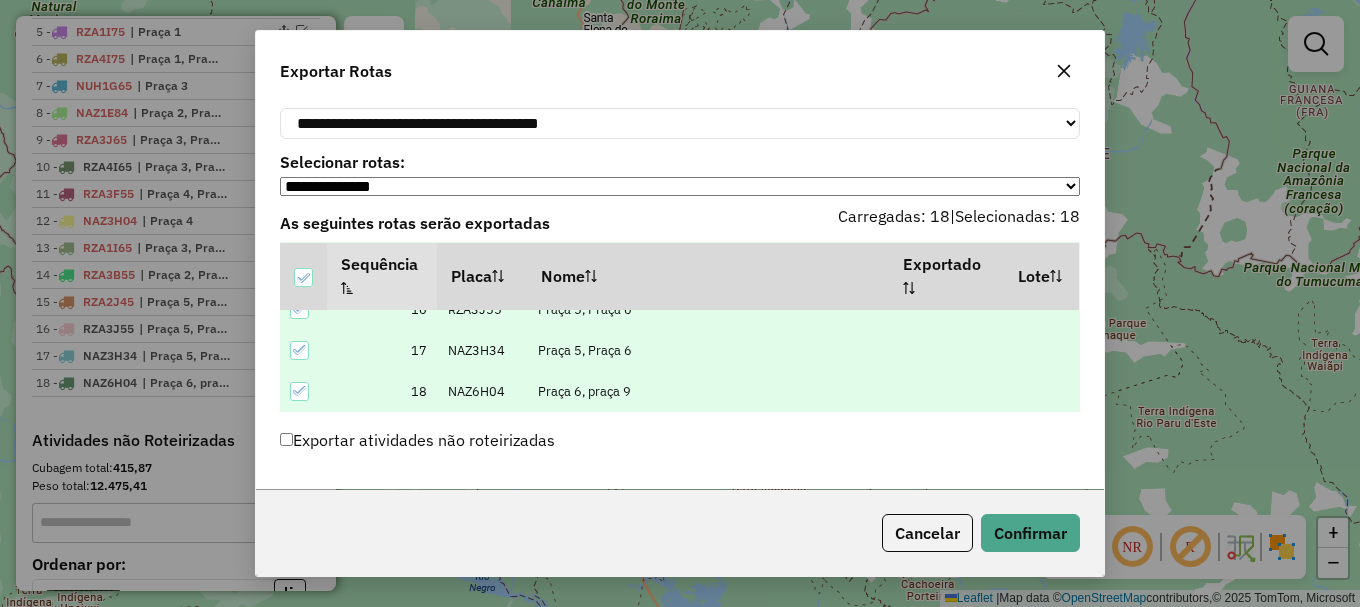click on "Exportar atividades não roteirizadas" 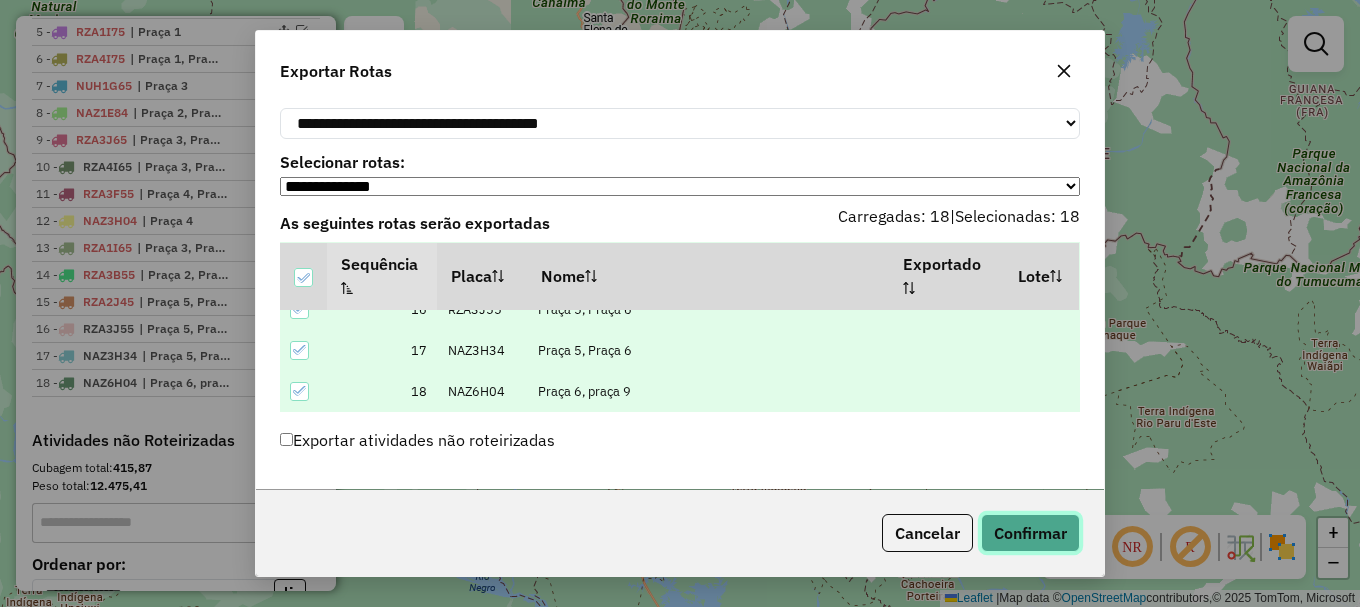 click on "Confirmar" 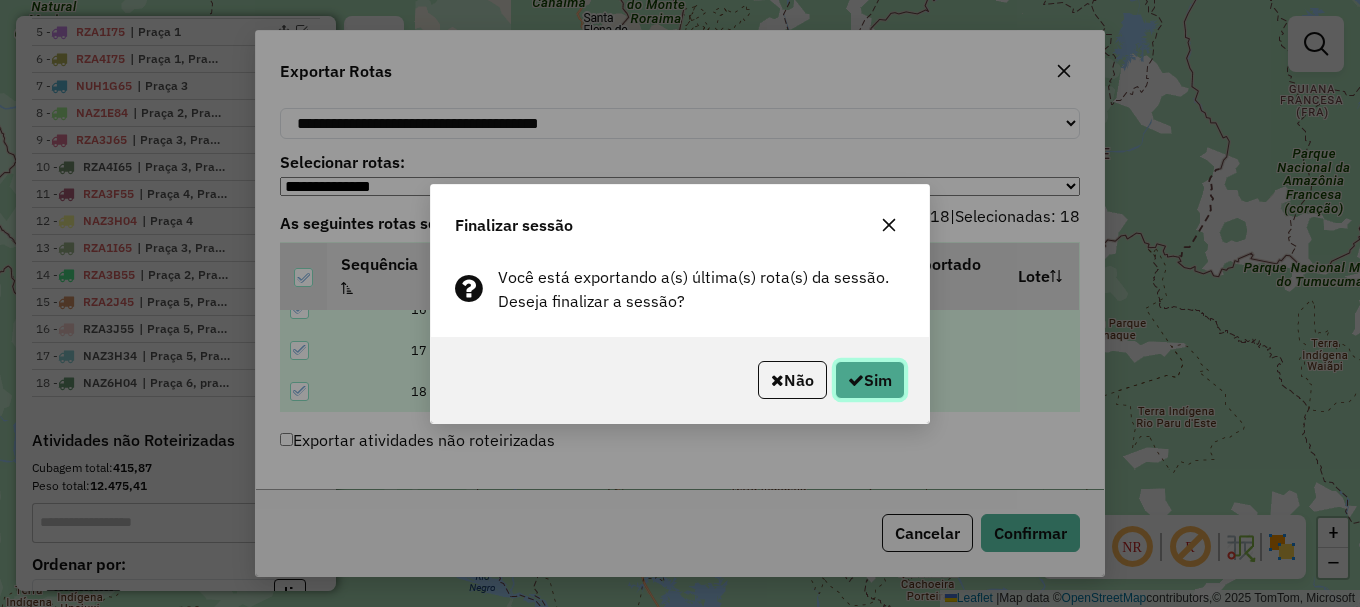 click on "Sim" 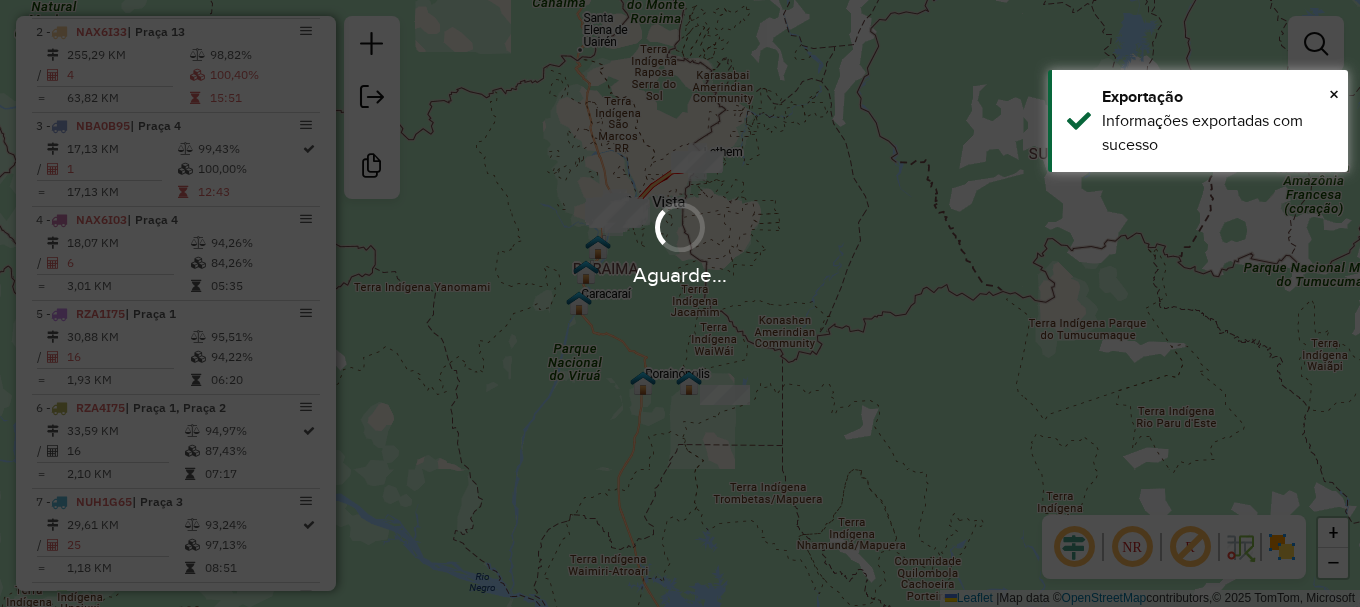 scroll, scrollTop: 1112, scrollLeft: 0, axis: vertical 